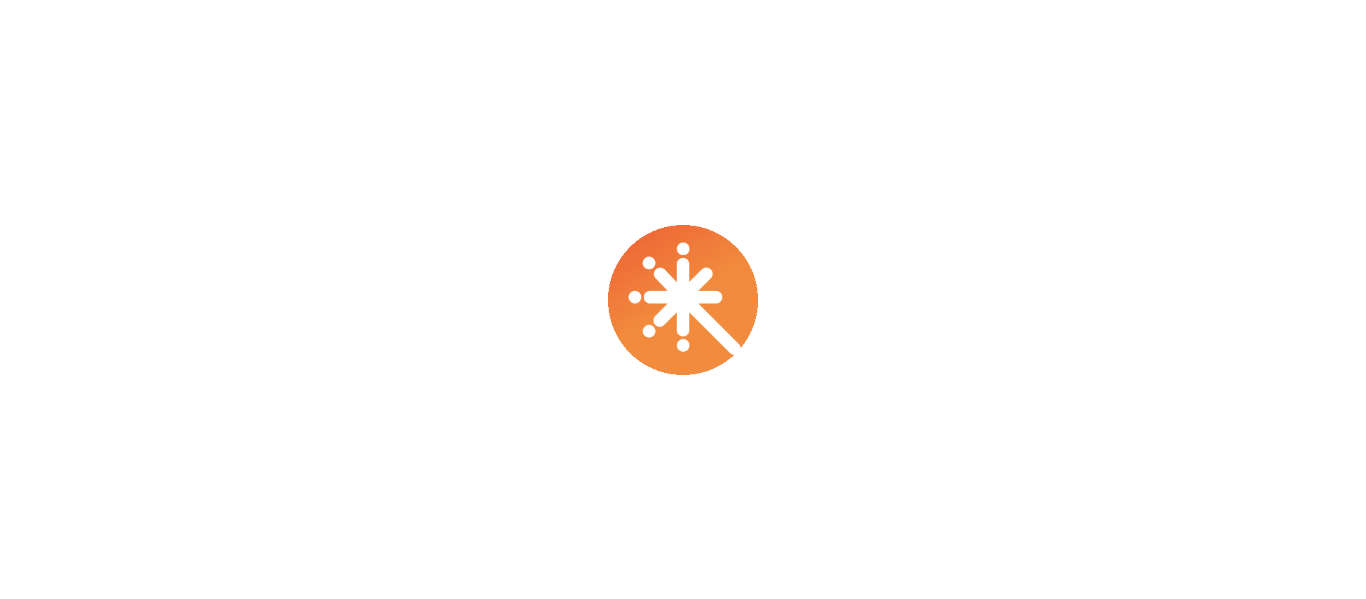 scroll, scrollTop: 0, scrollLeft: 0, axis: both 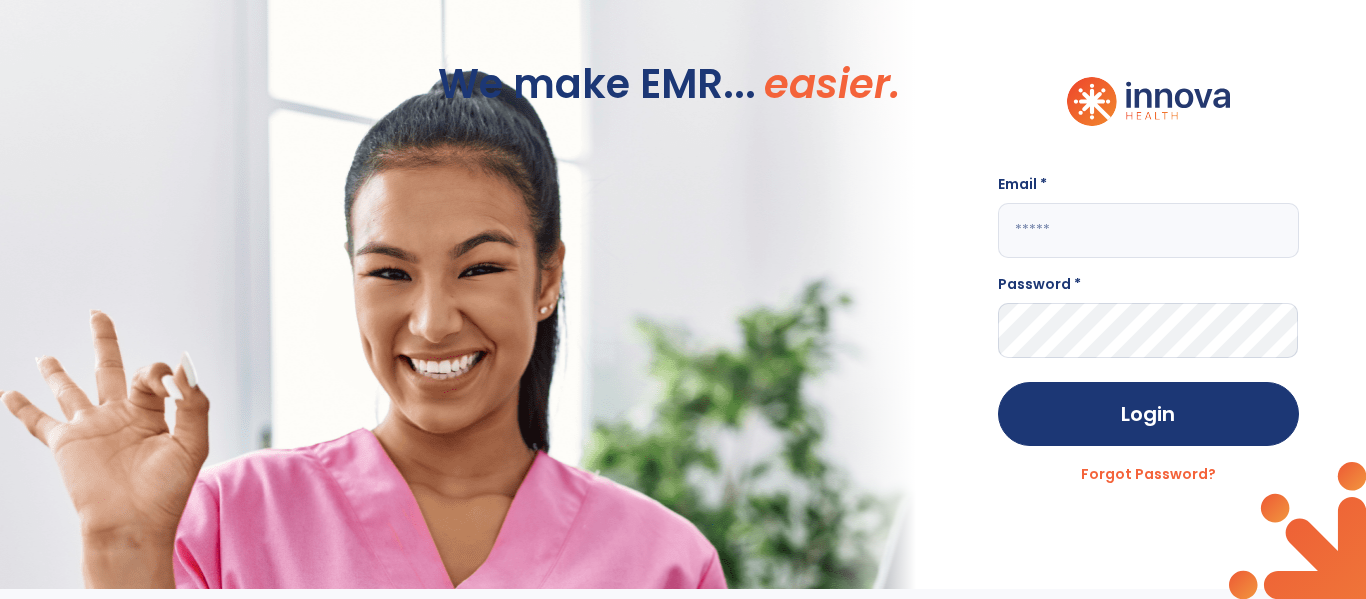 click 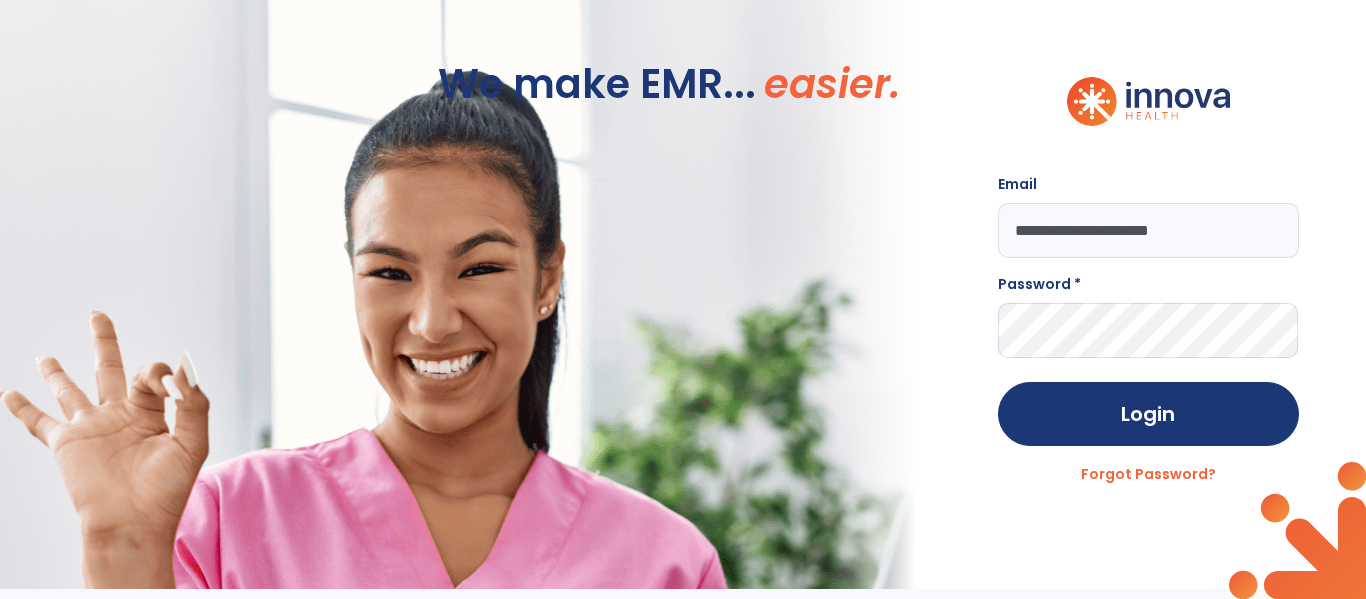 type on "**********" 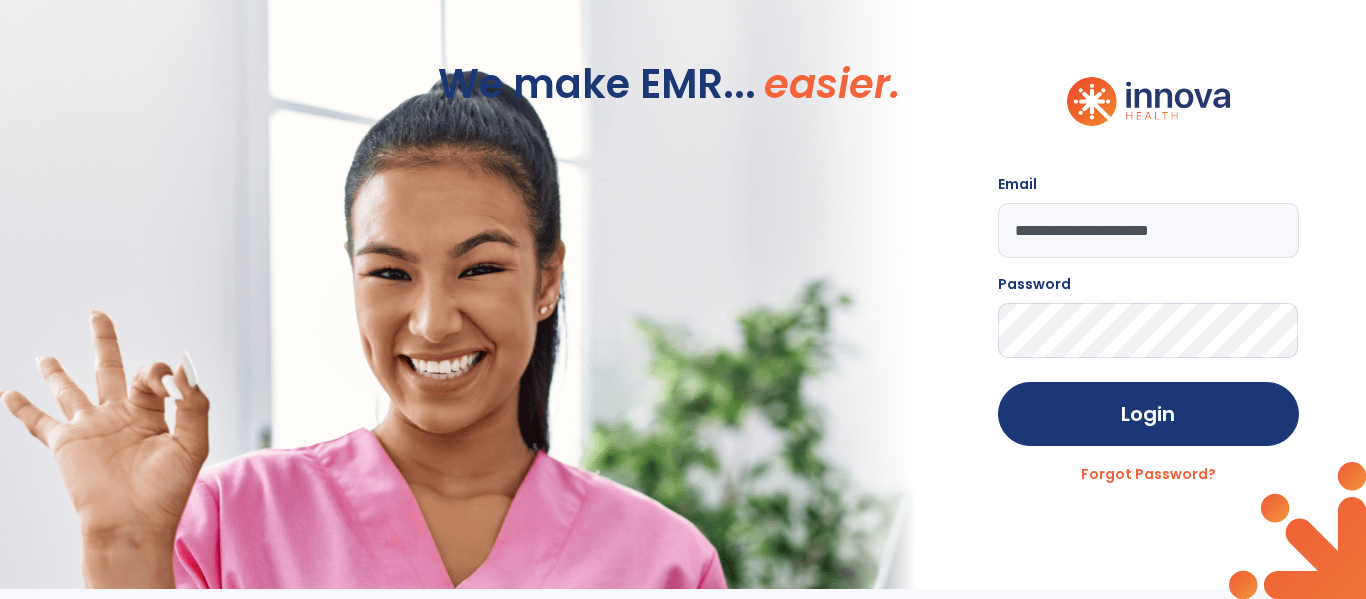 click on "Login" 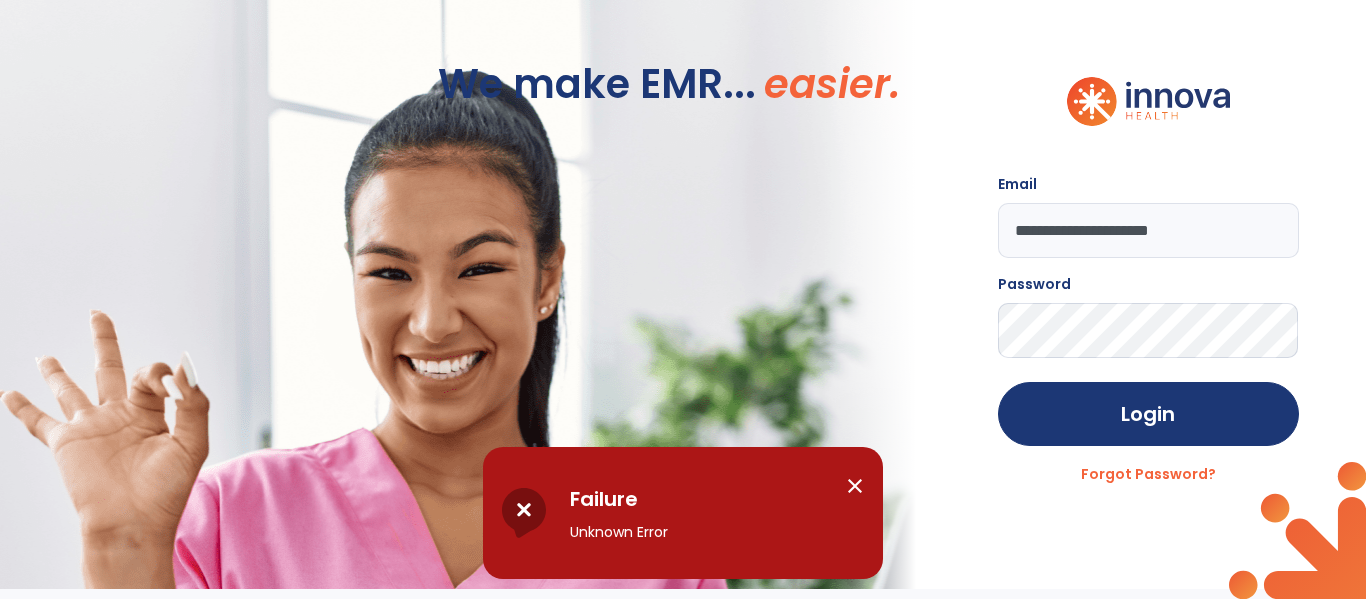 click on "**********" 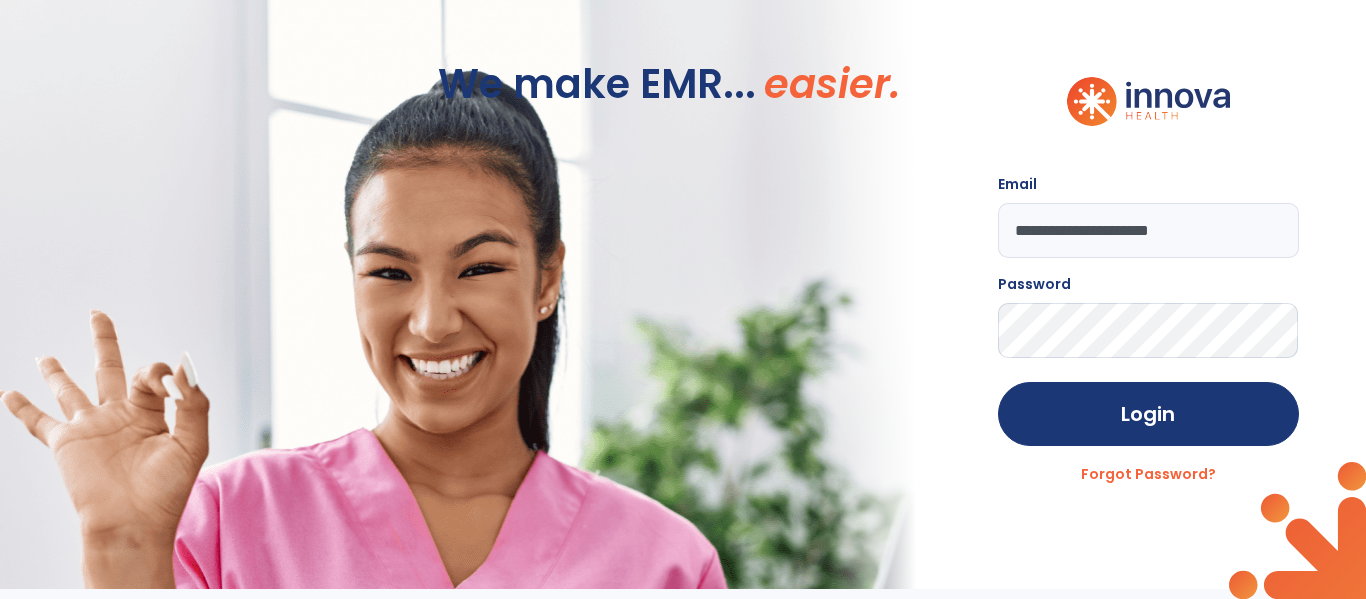 click on "Login" 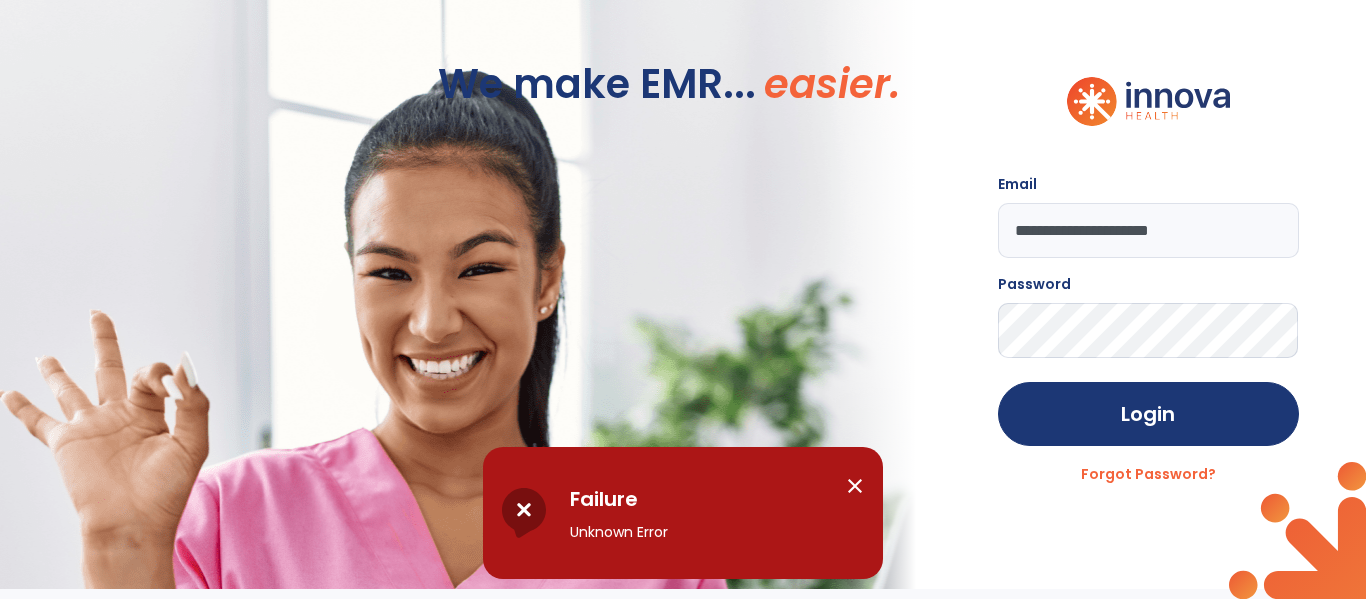 click on "close" at bounding box center [855, 486] 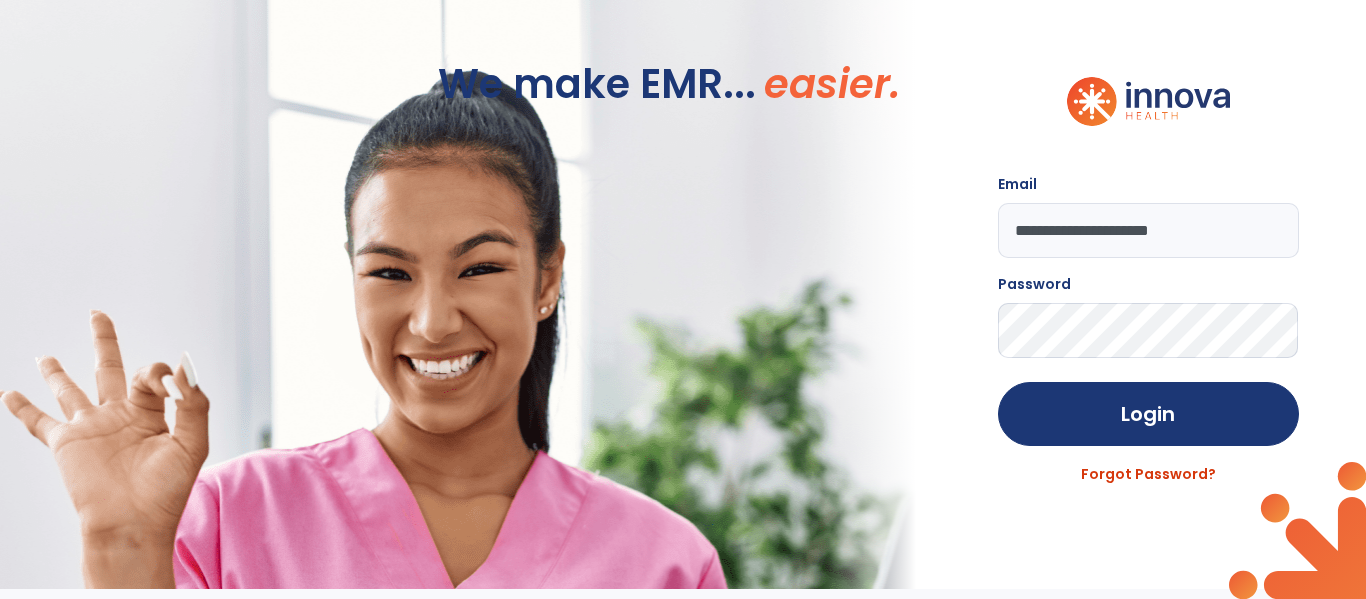 click on "Forgot Password?" 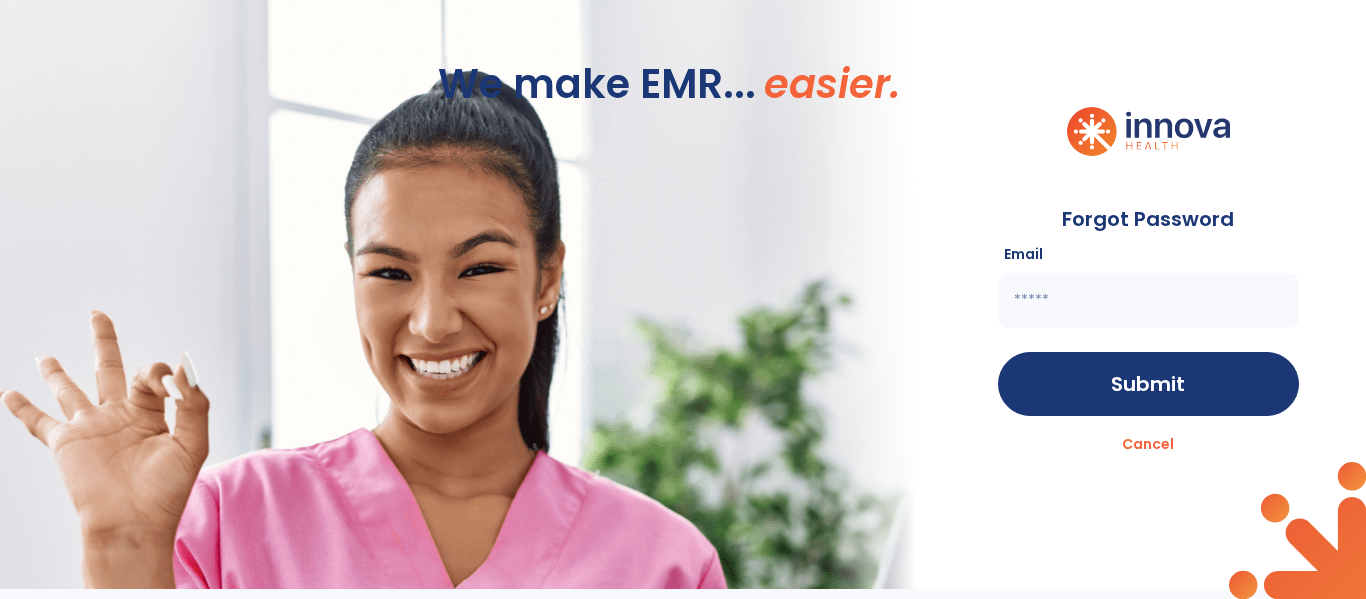 click 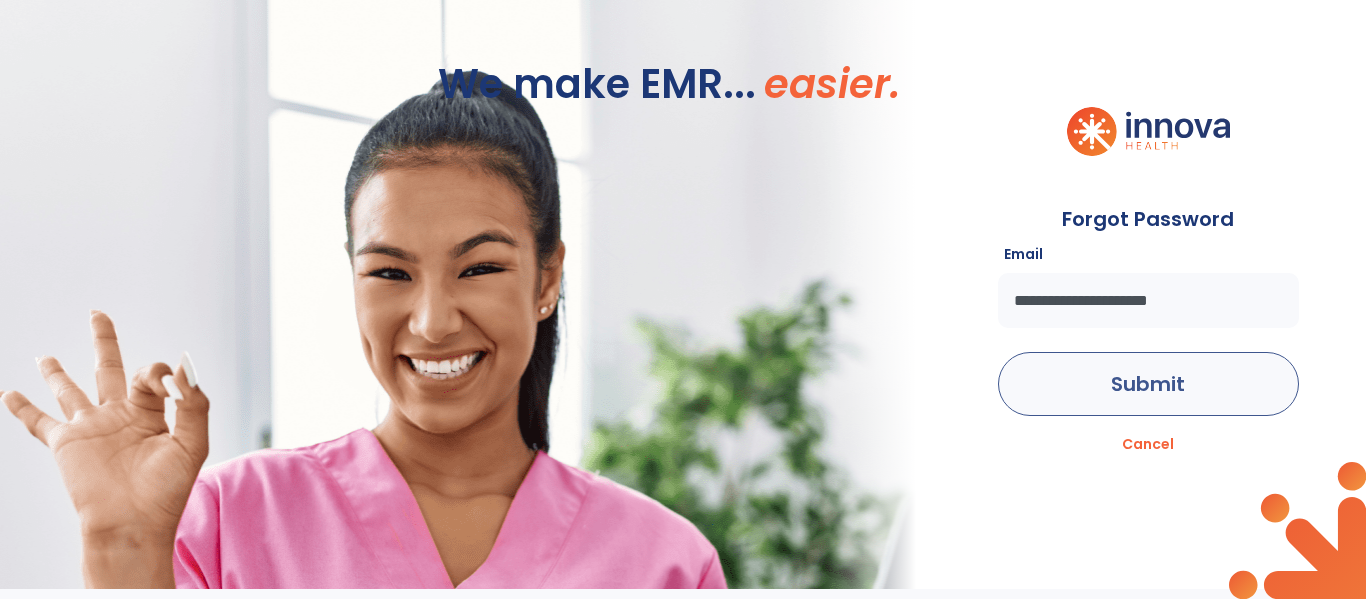type on "**********" 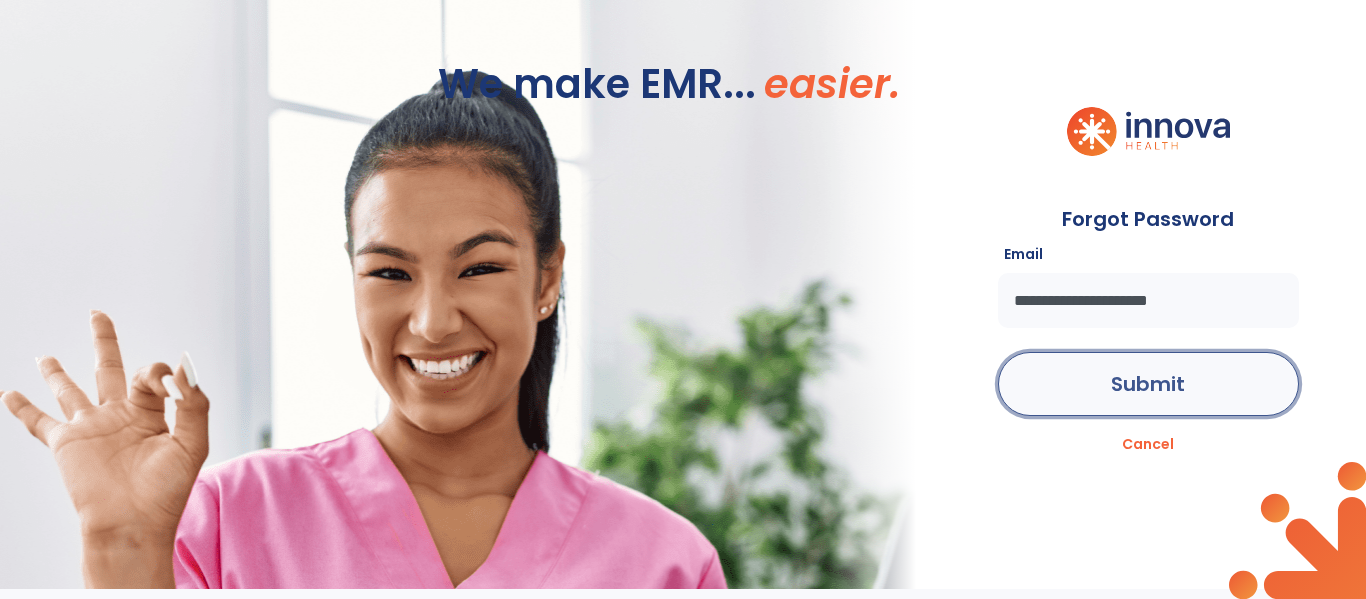 click on "Submit" 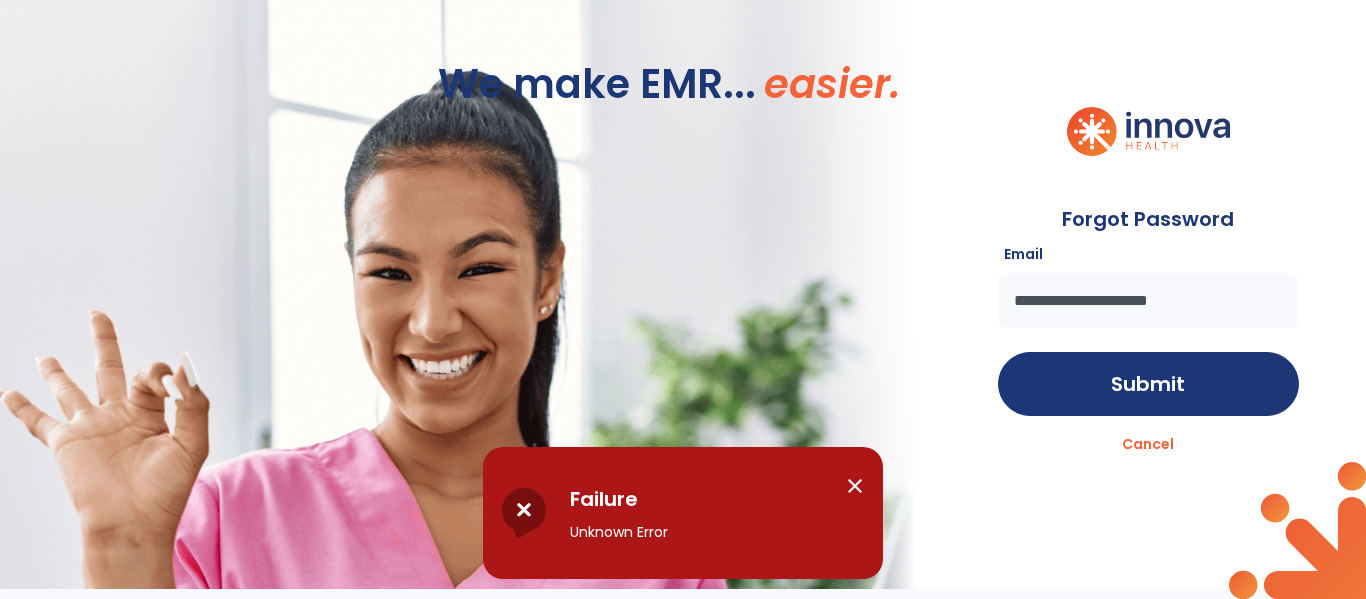 click on "close" at bounding box center [855, 486] 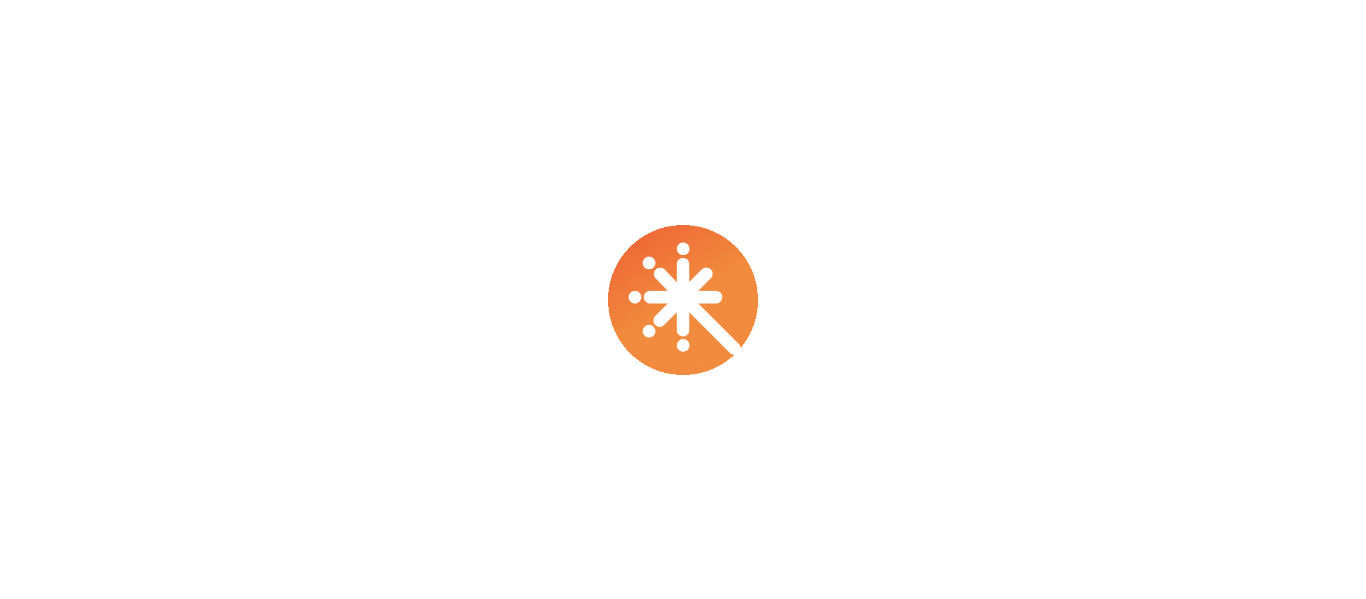 scroll, scrollTop: 0, scrollLeft: 0, axis: both 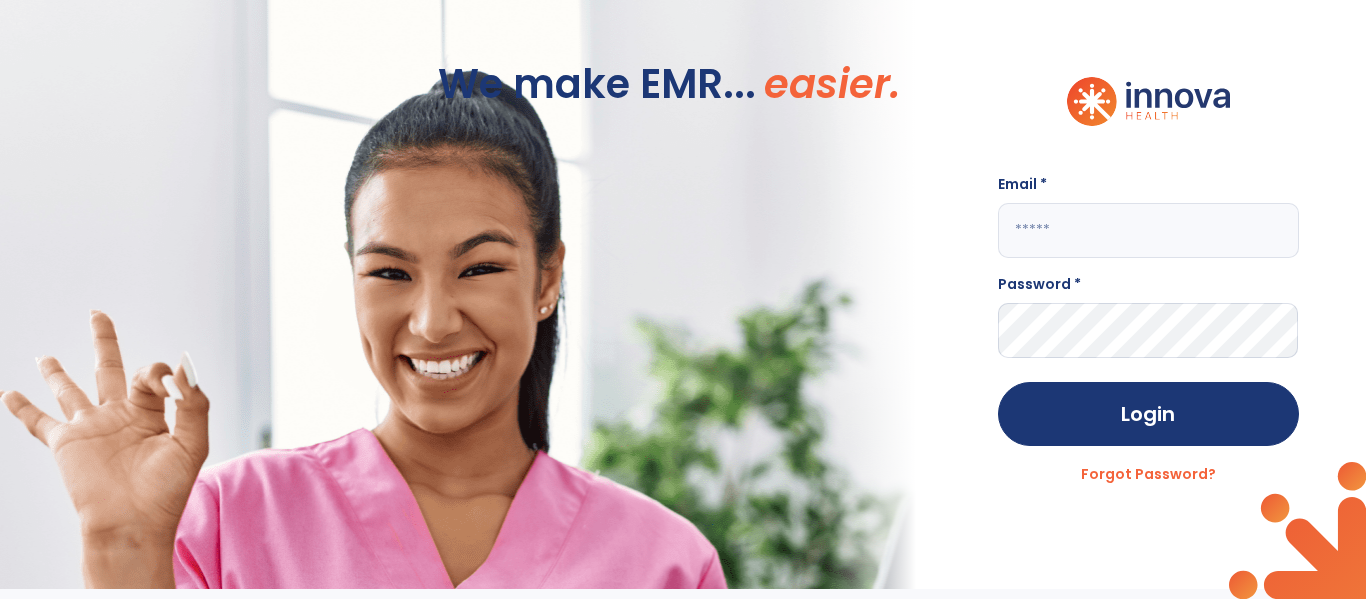 click on "Email * Password * Login Forgot Password?" 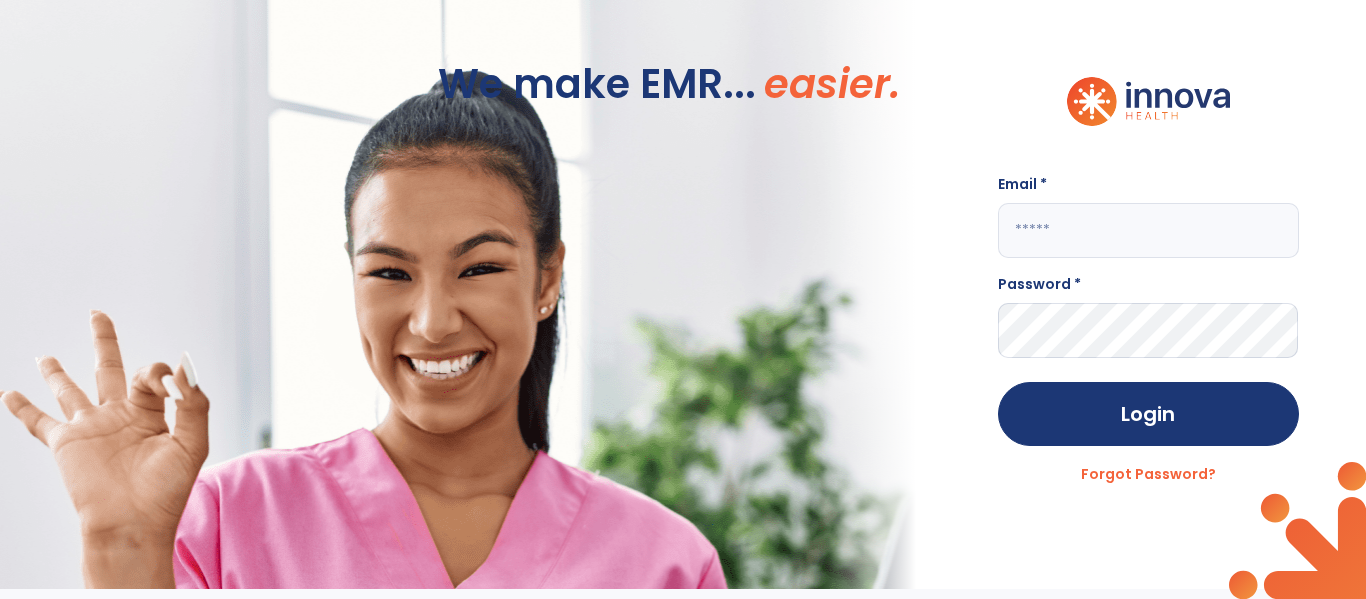 click 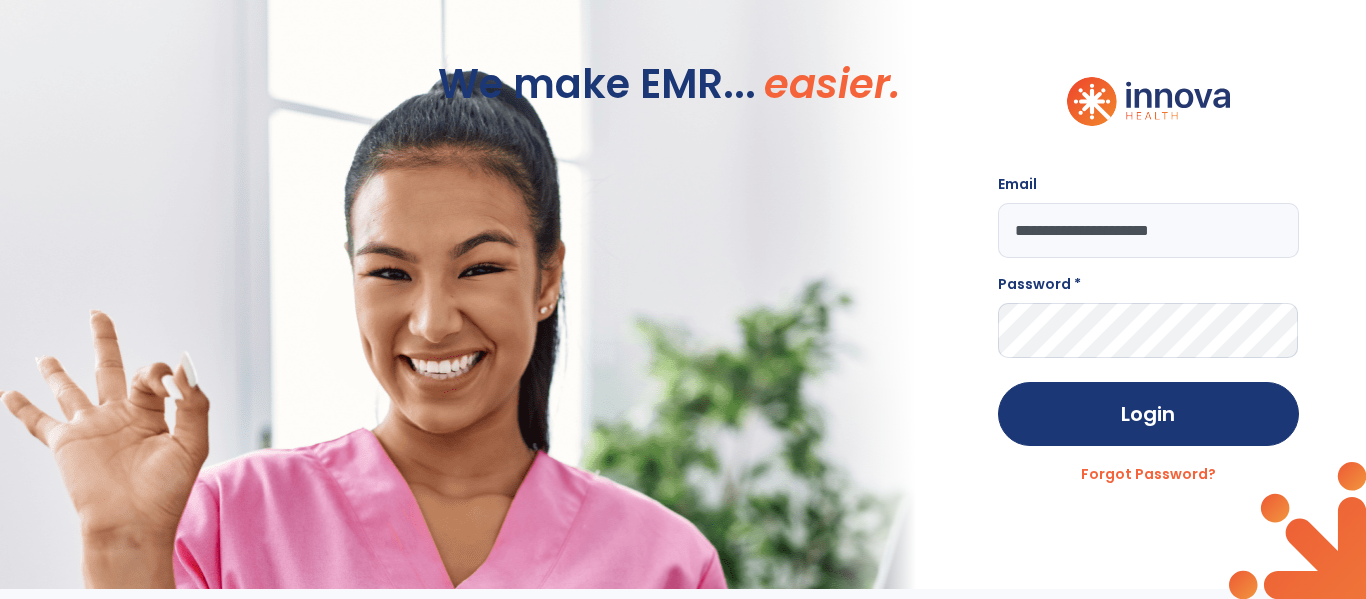 type on "**********" 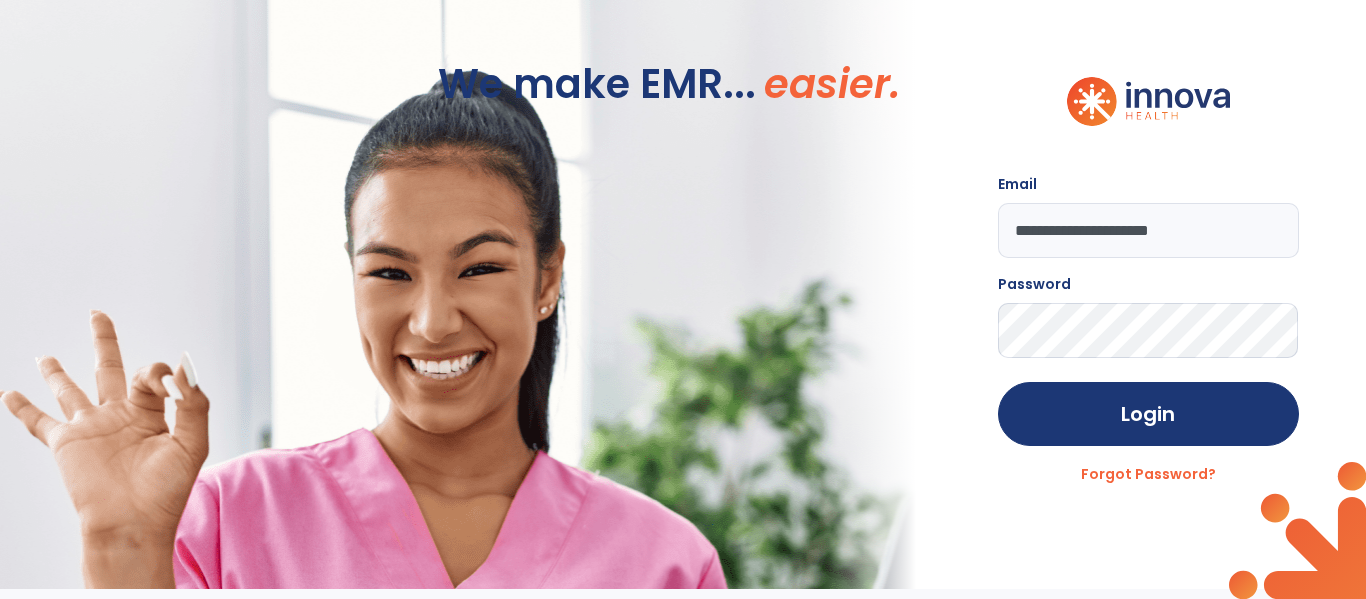 click on "Login" 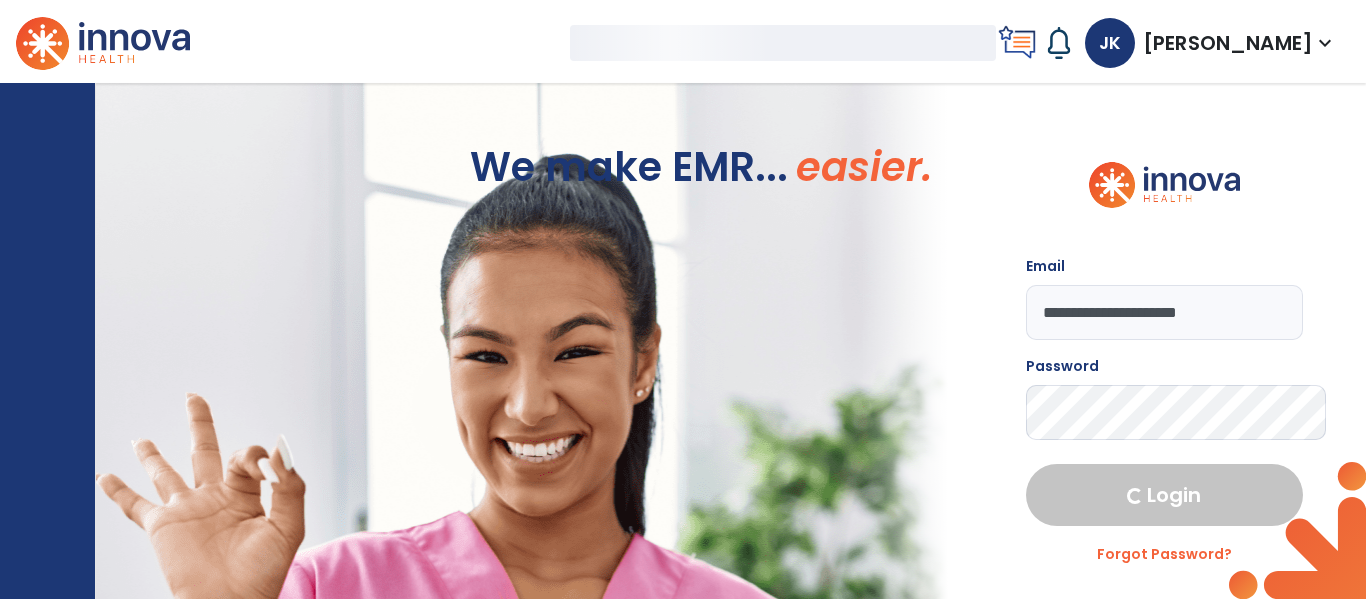 select on "****" 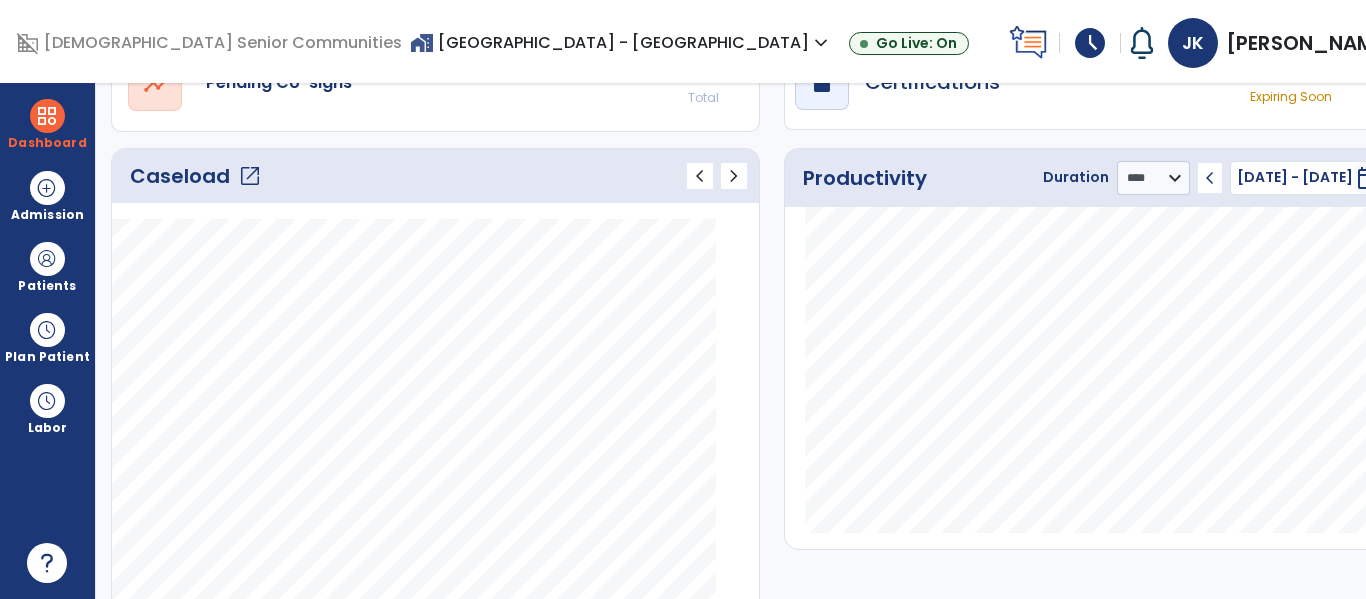 scroll, scrollTop: 164, scrollLeft: 0, axis: vertical 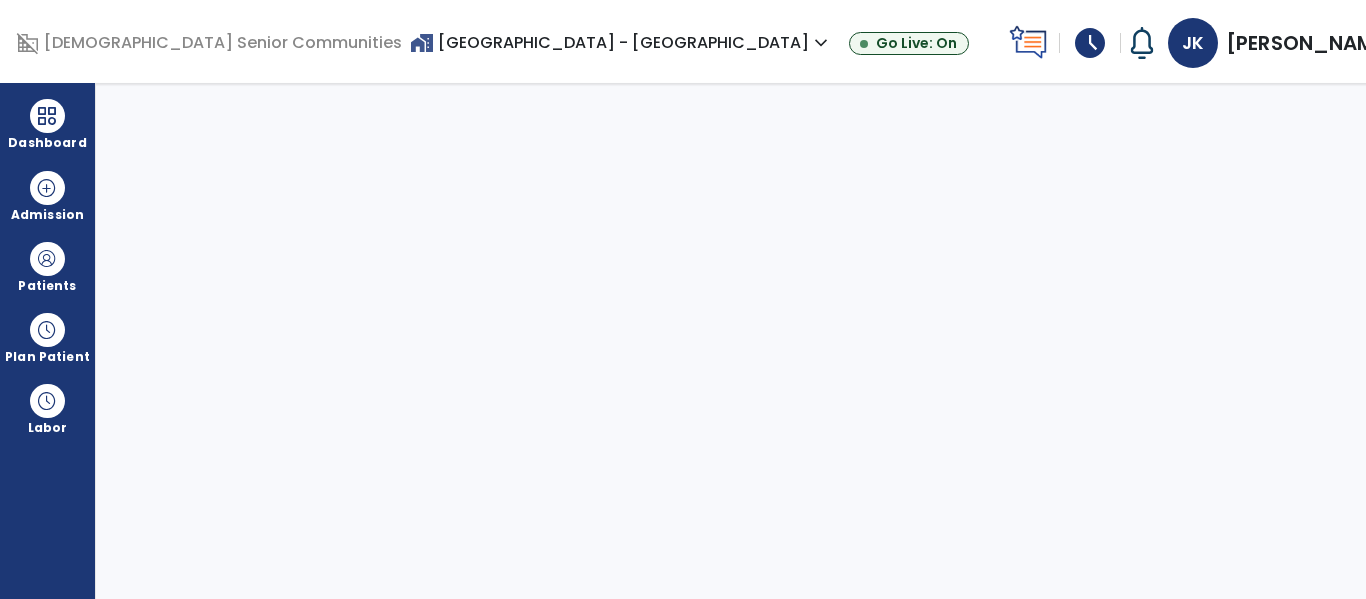 select on "****" 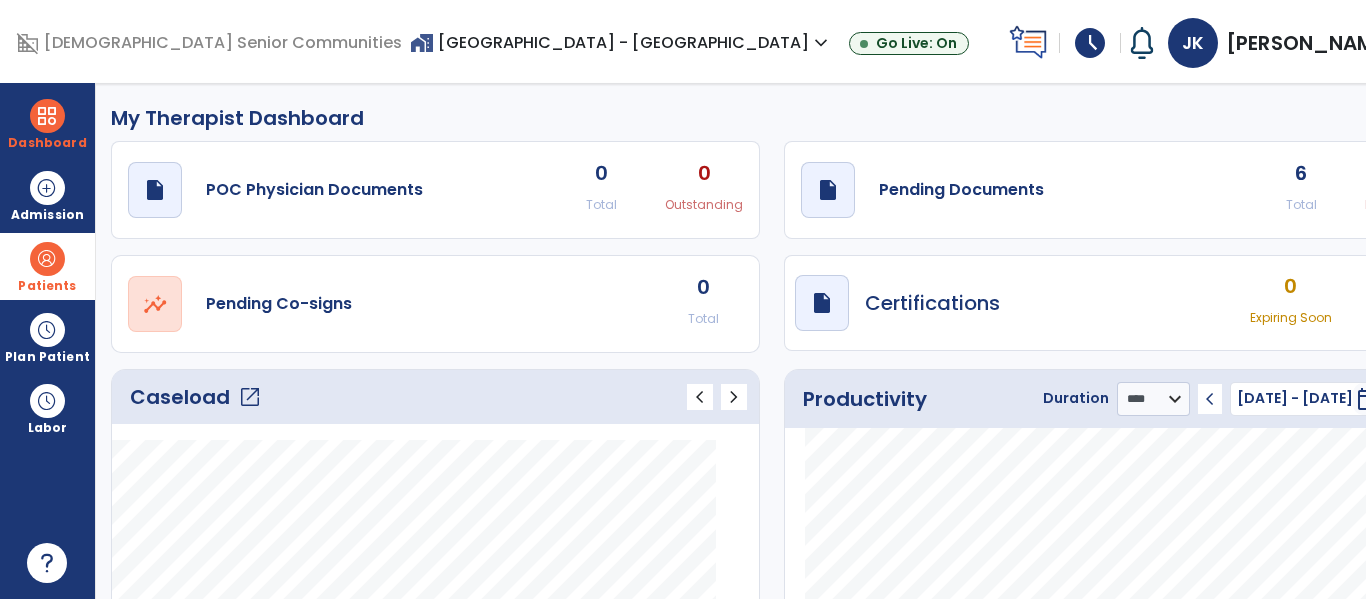 click at bounding box center [47, 259] 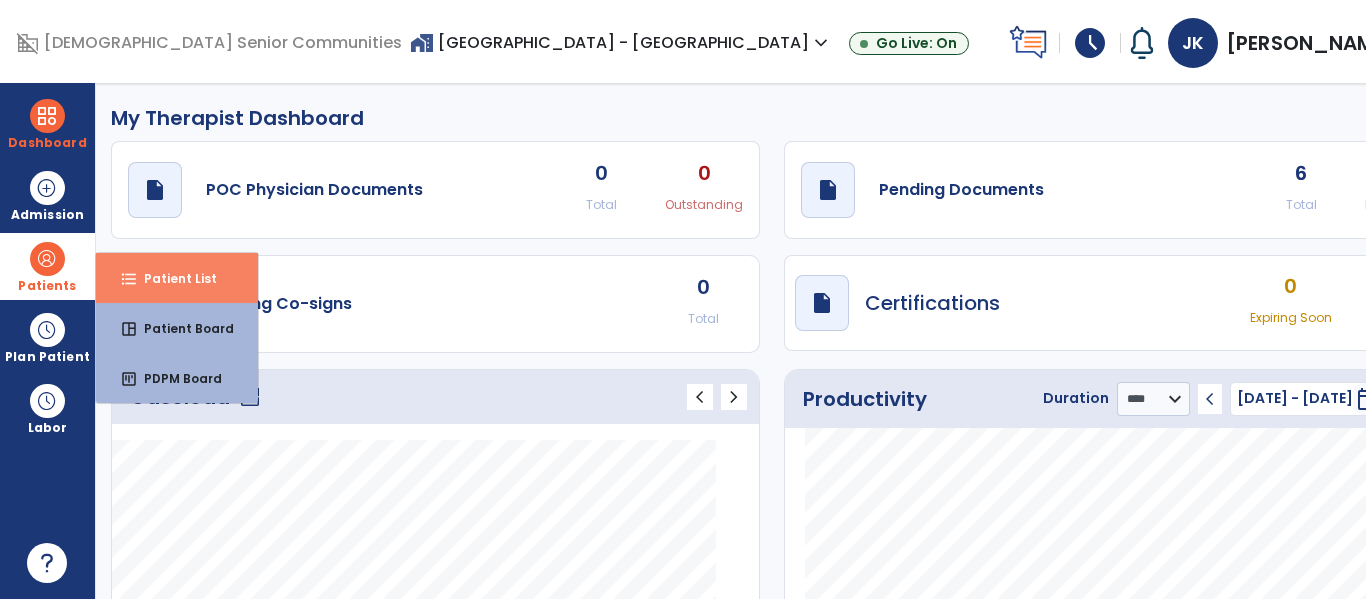 click on "format_list_bulleted  Patient List" at bounding box center (177, 278) 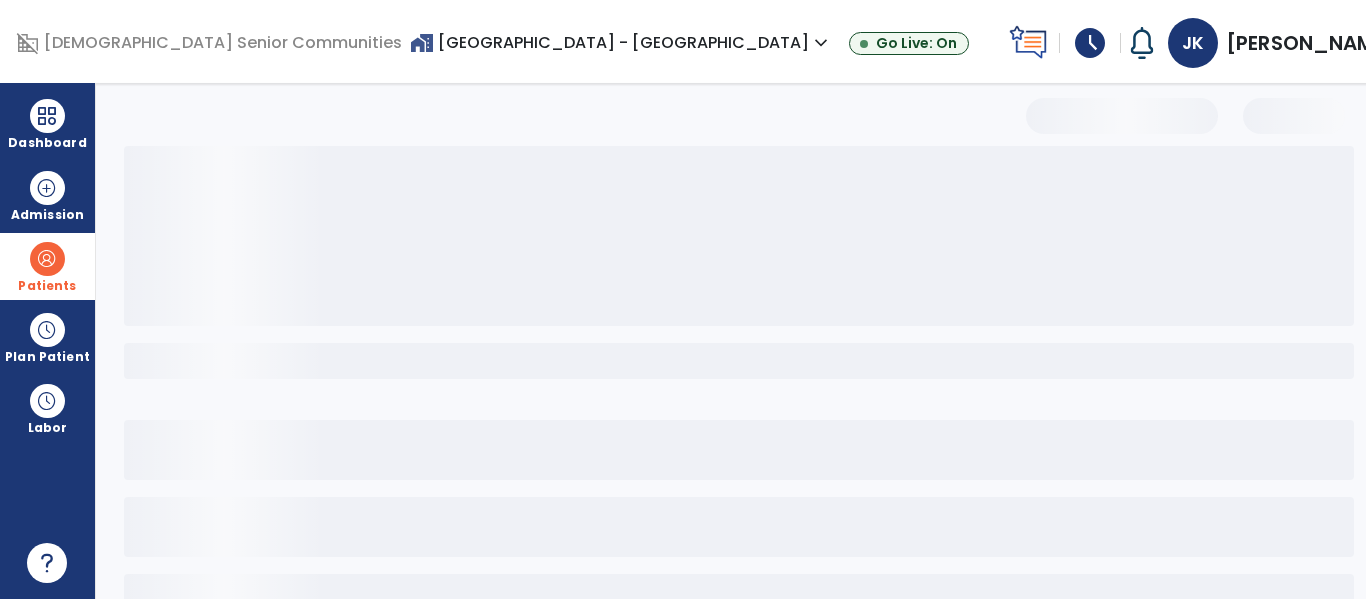 select on "***" 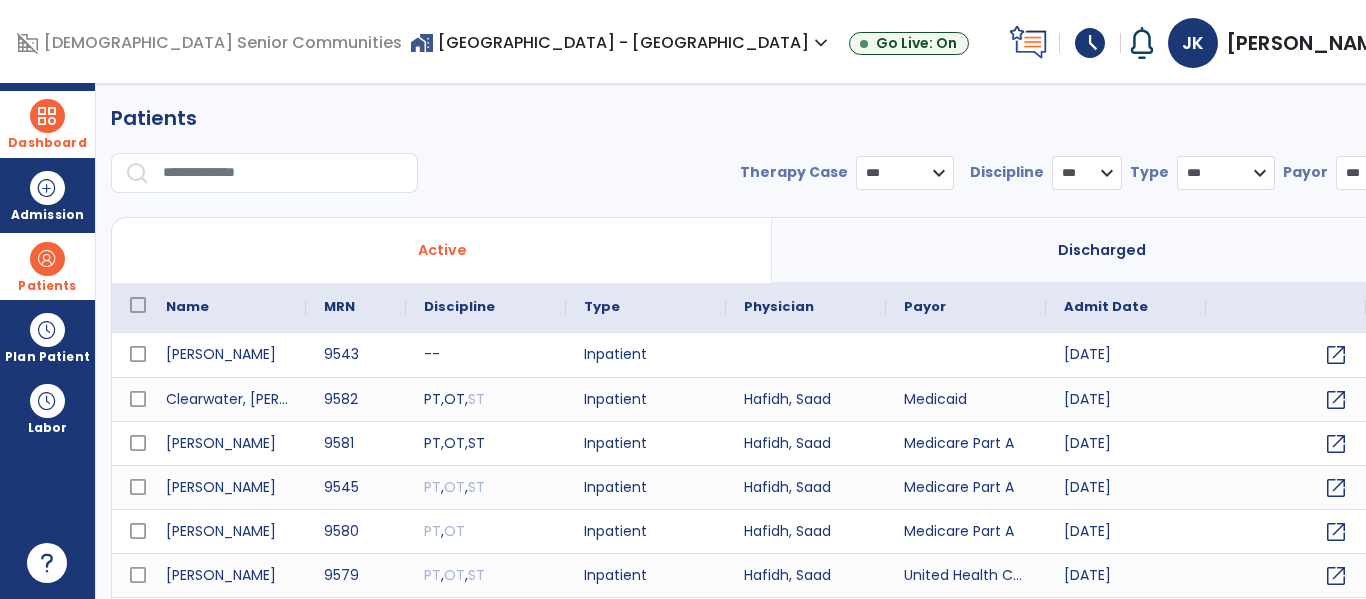 click on "Dashboard" at bounding box center (47, 124) 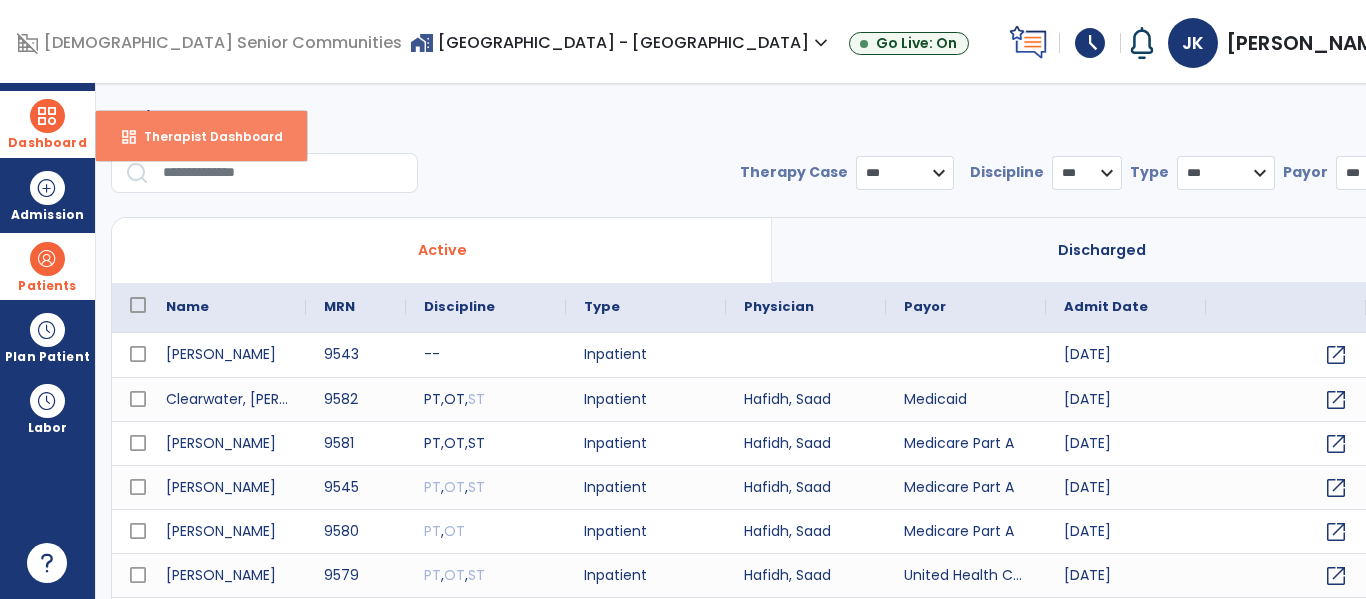 click on "dashboard" at bounding box center [129, 137] 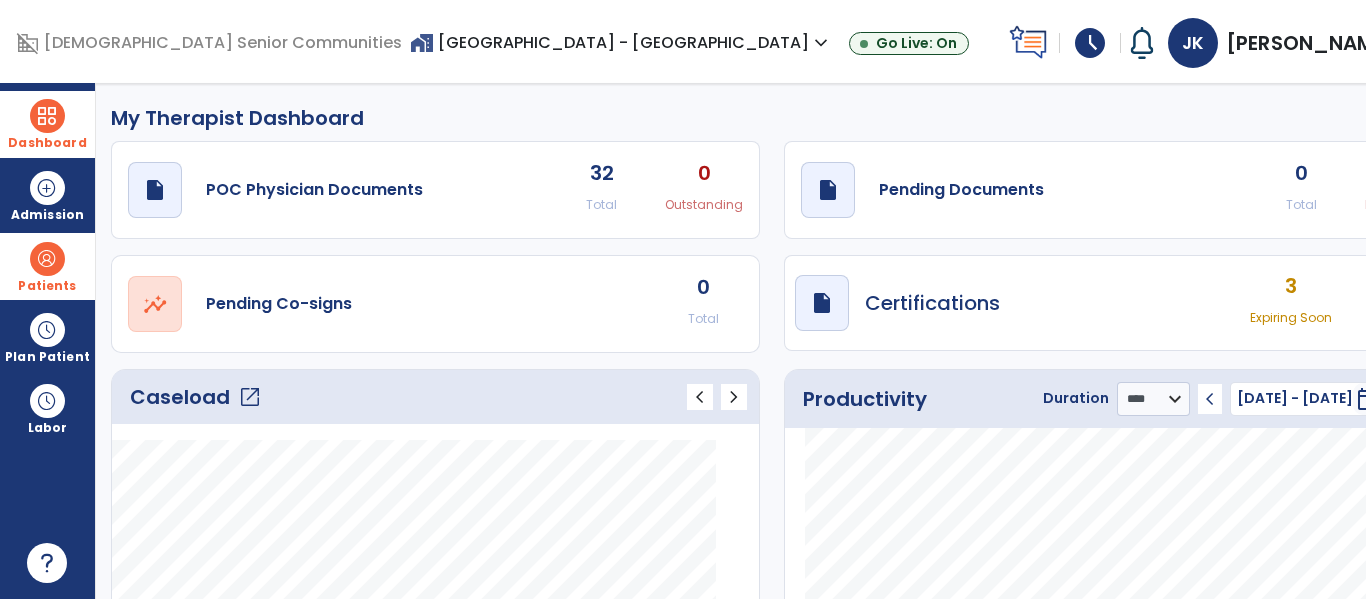 click on "open_in_new" 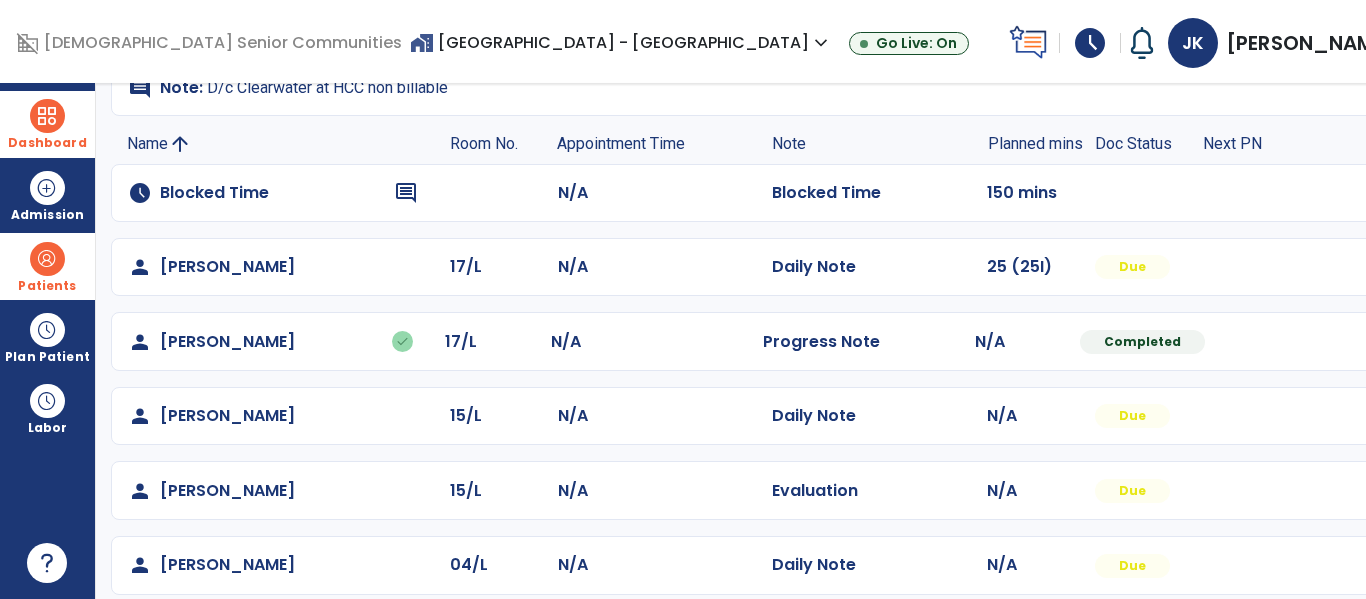 scroll, scrollTop: 165, scrollLeft: 0, axis: vertical 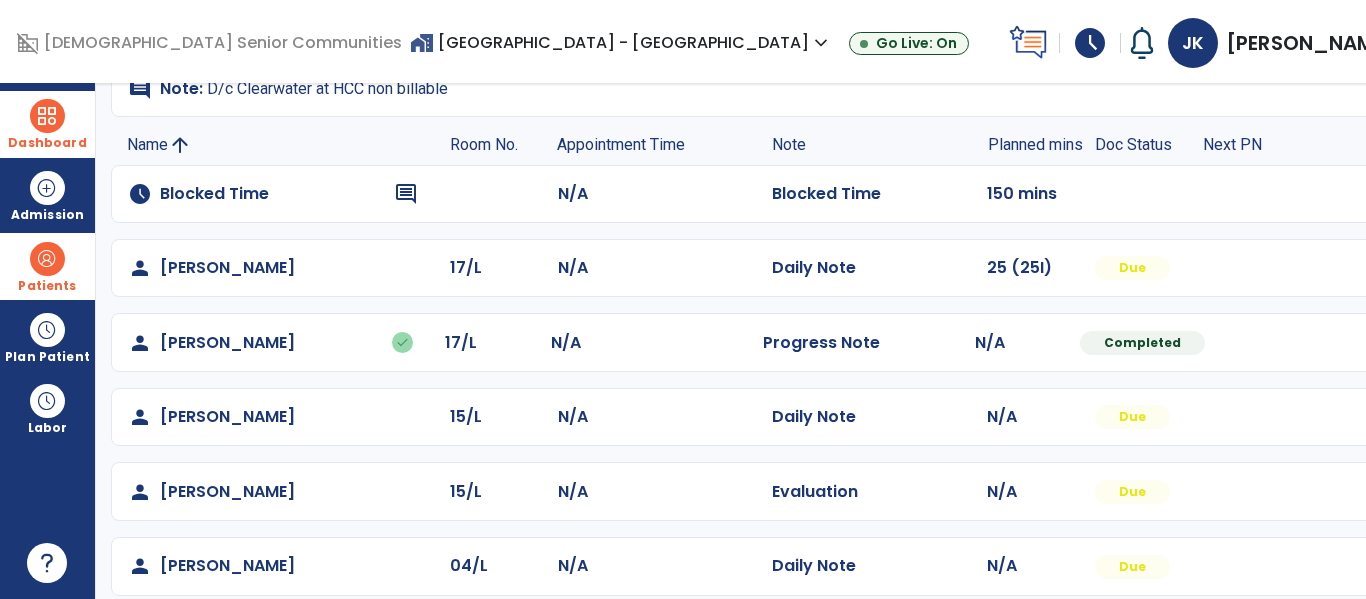 click at bounding box center (1371, 268) 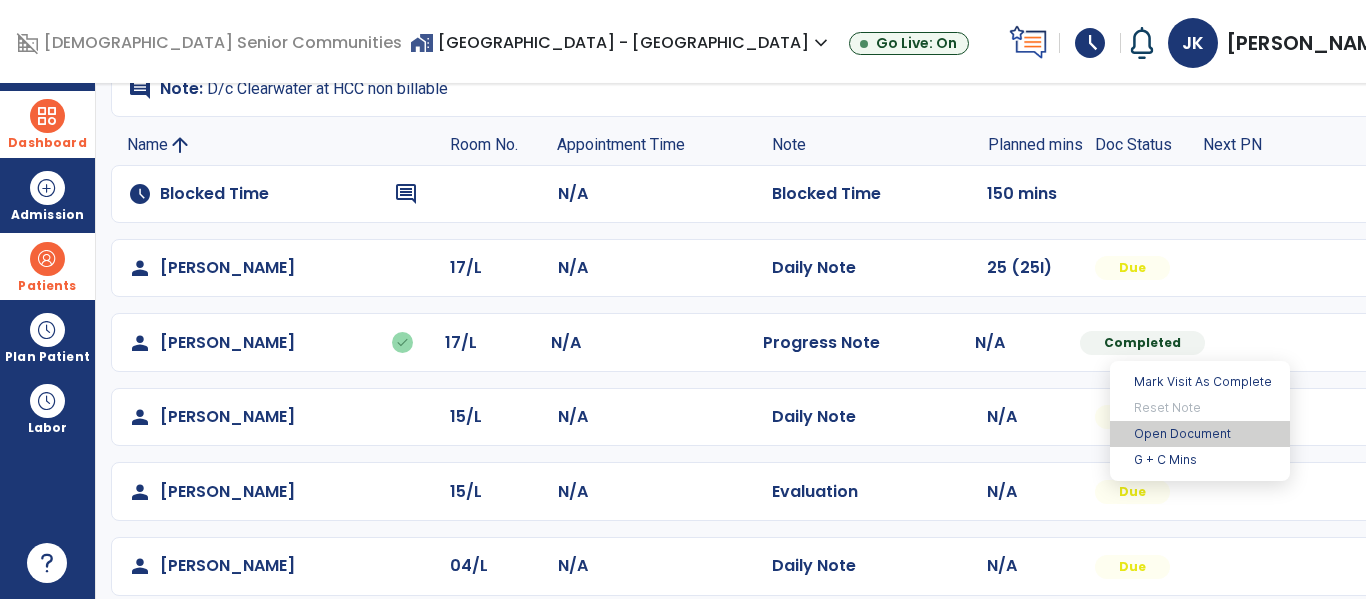 click on "Open Document" at bounding box center (1200, 434) 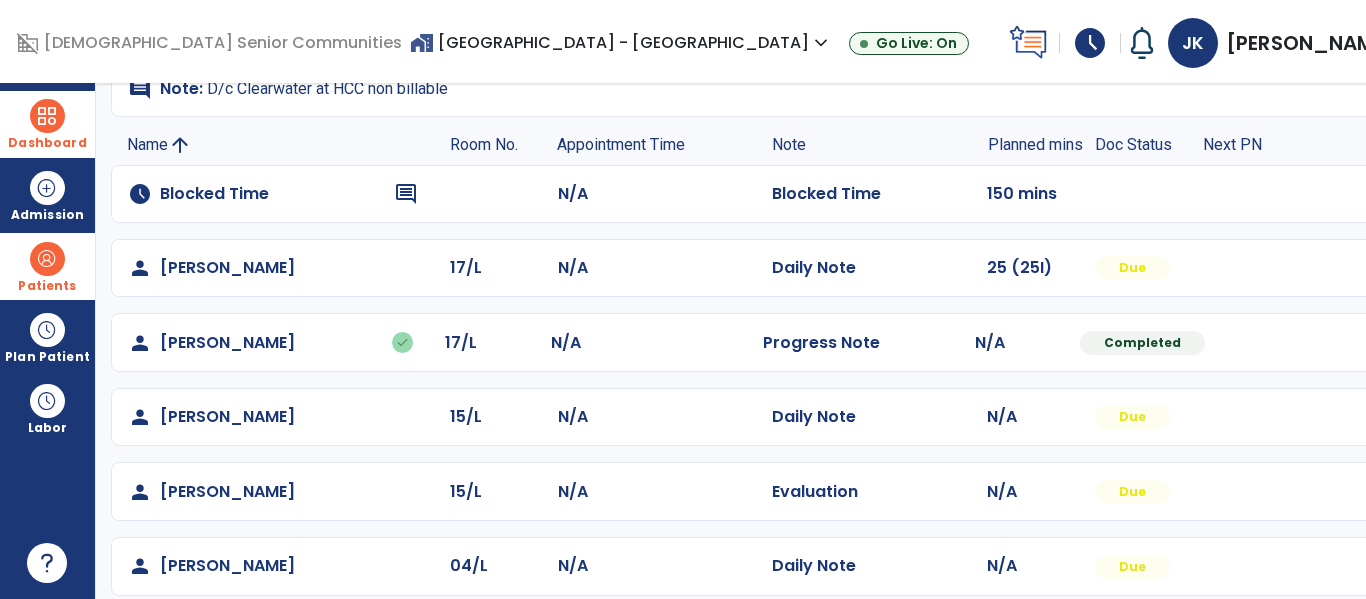 click on "Evaluation" 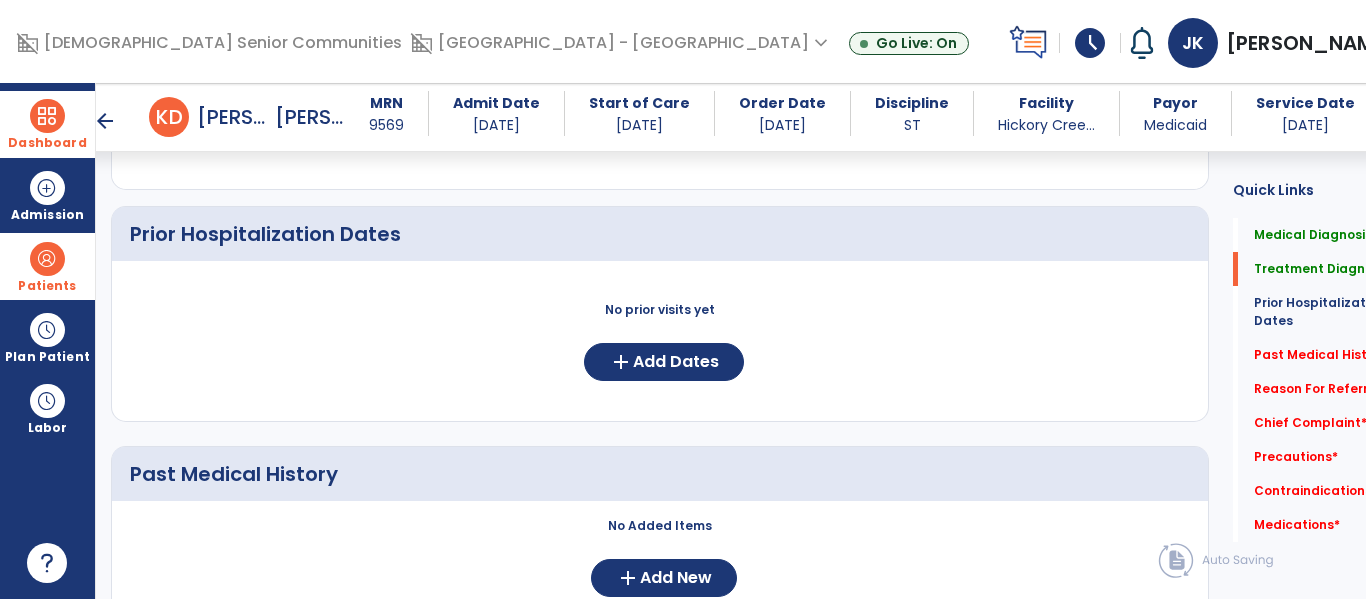 scroll, scrollTop: 796, scrollLeft: 0, axis: vertical 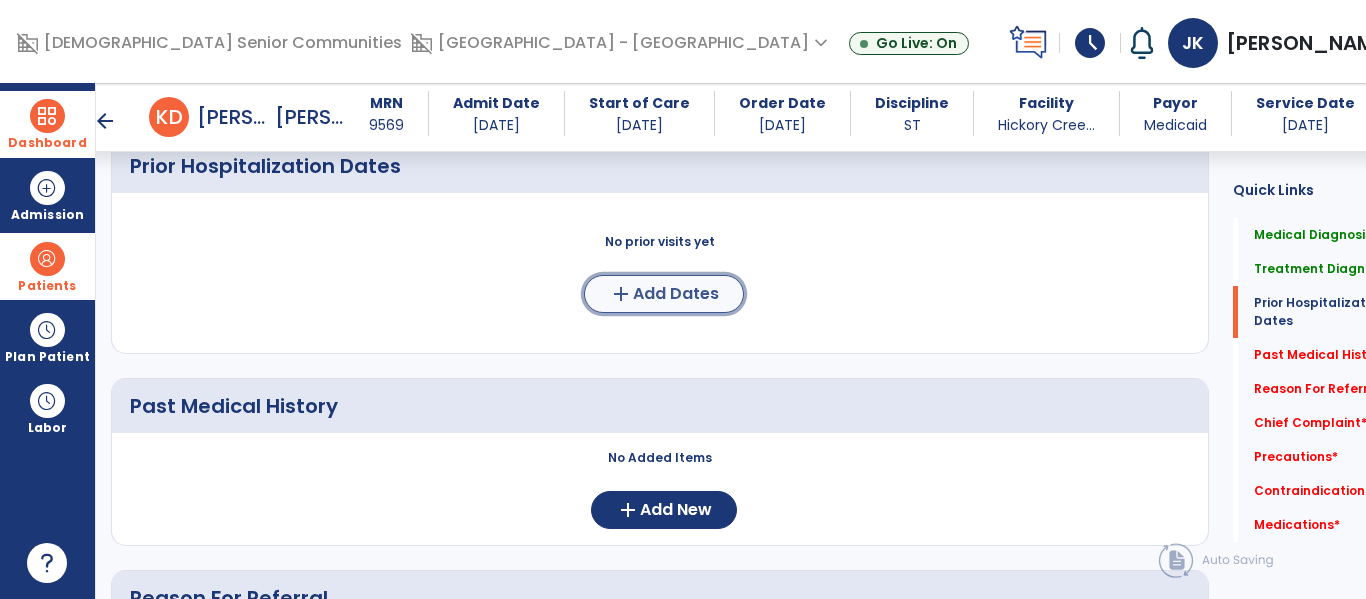click on "Add Dates" 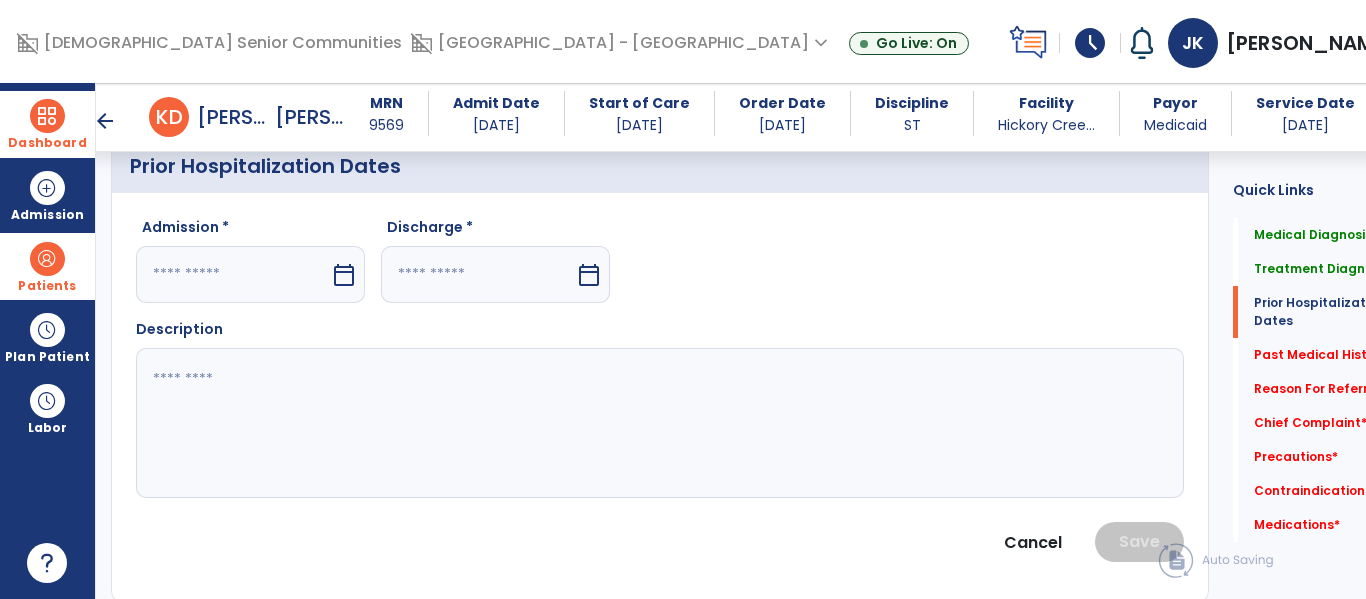 click on "calendar_today" at bounding box center [344, 275] 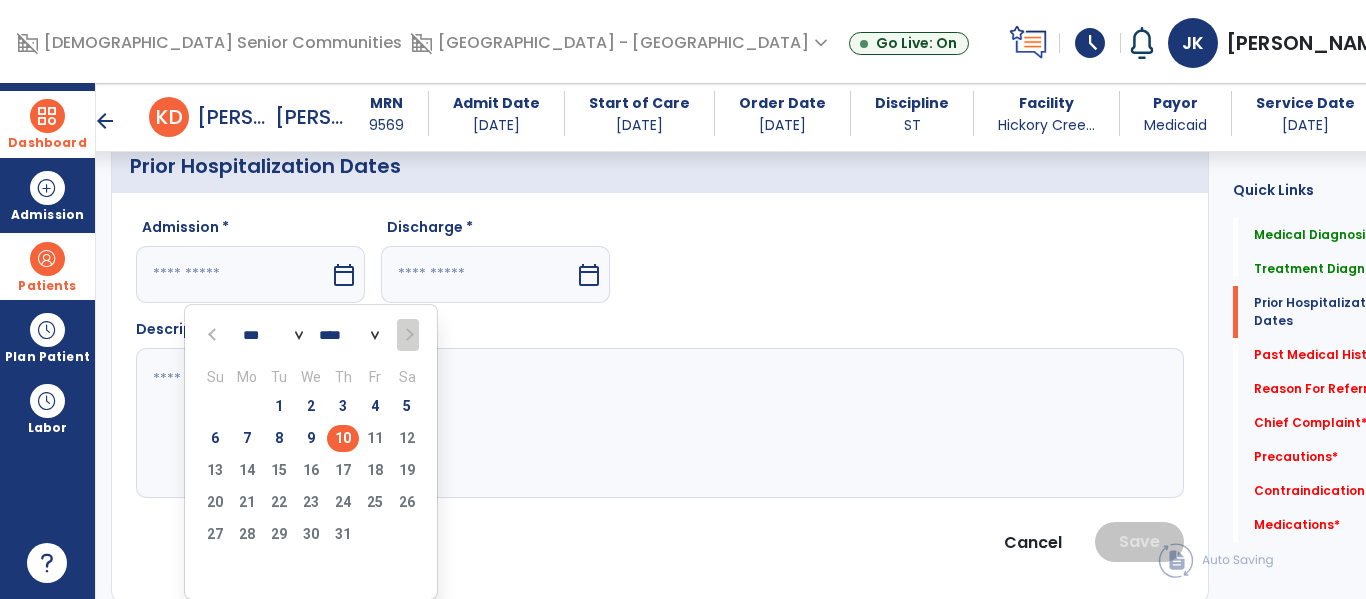click at bounding box center (214, 335) 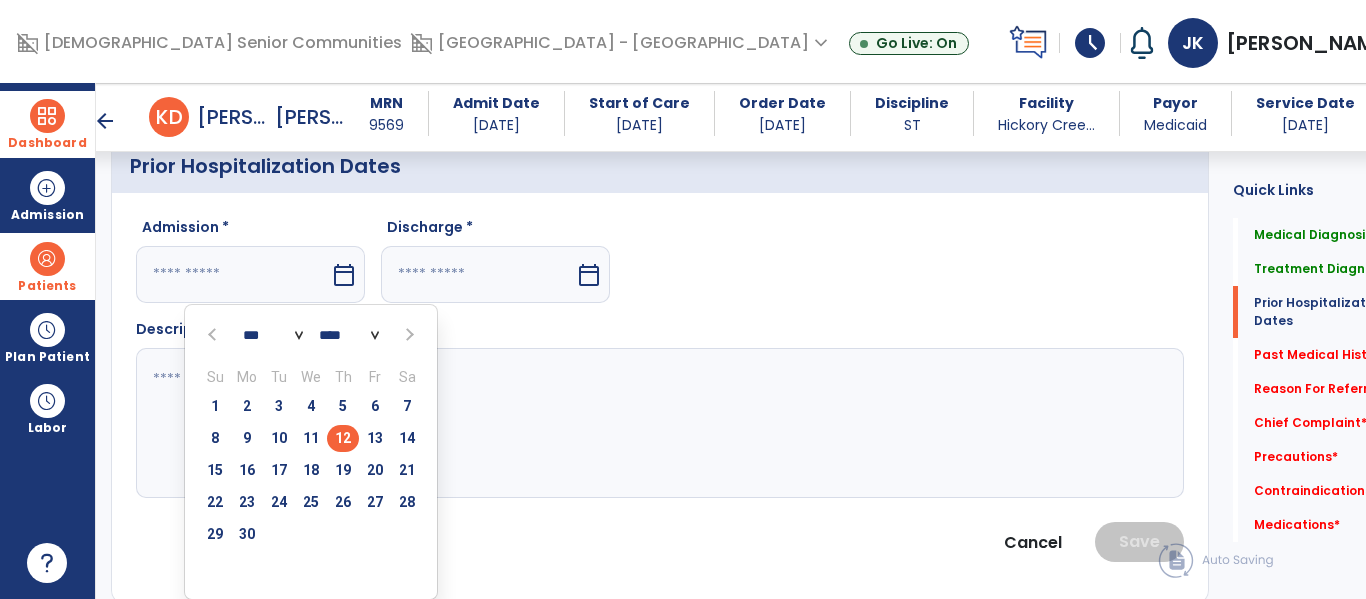 click on "12" at bounding box center (343, 438) 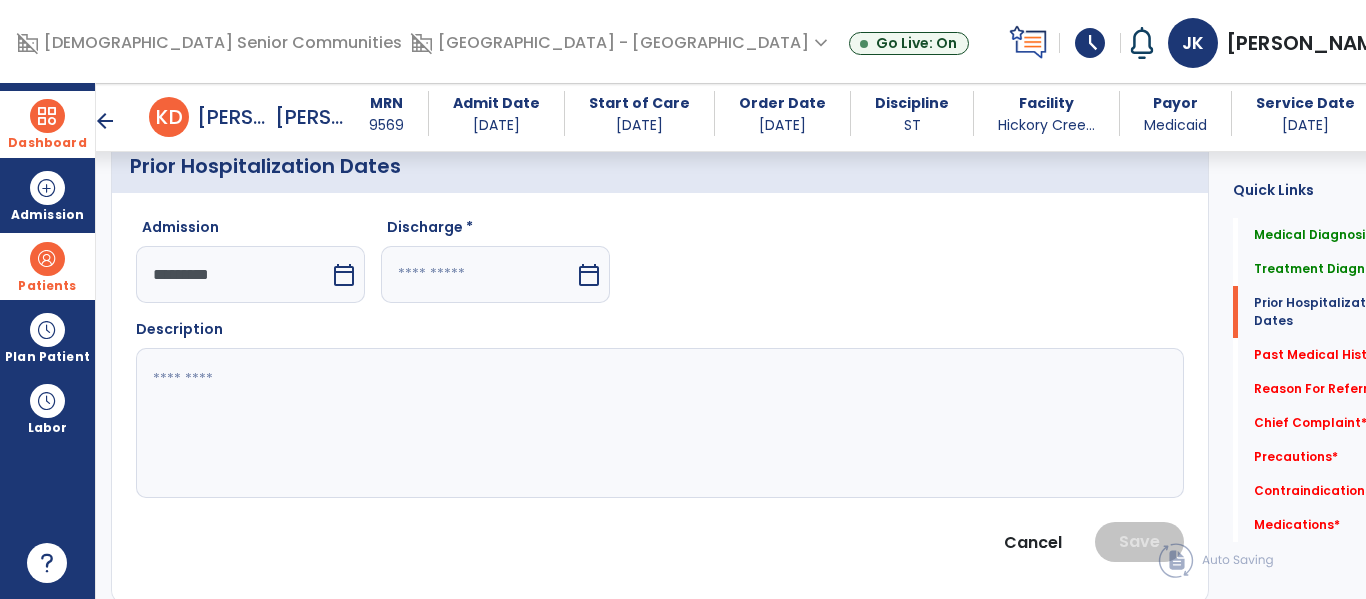 click on "calendar_today" at bounding box center (589, 275) 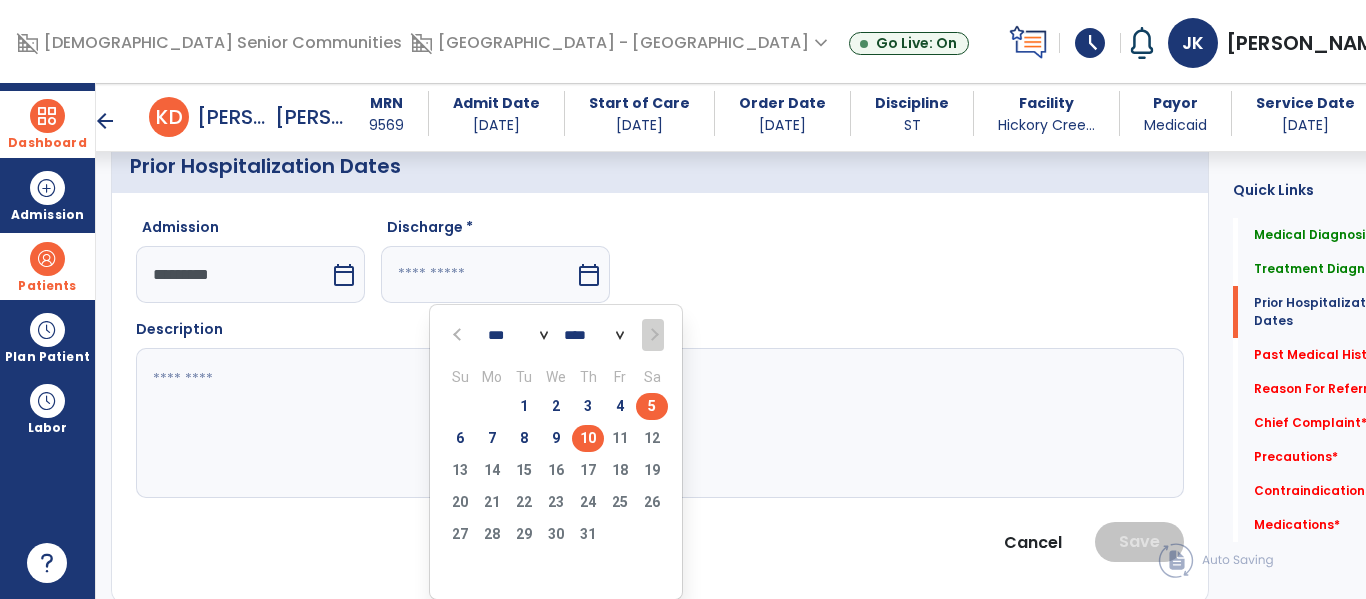 click on "5" at bounding box center [652, 406] 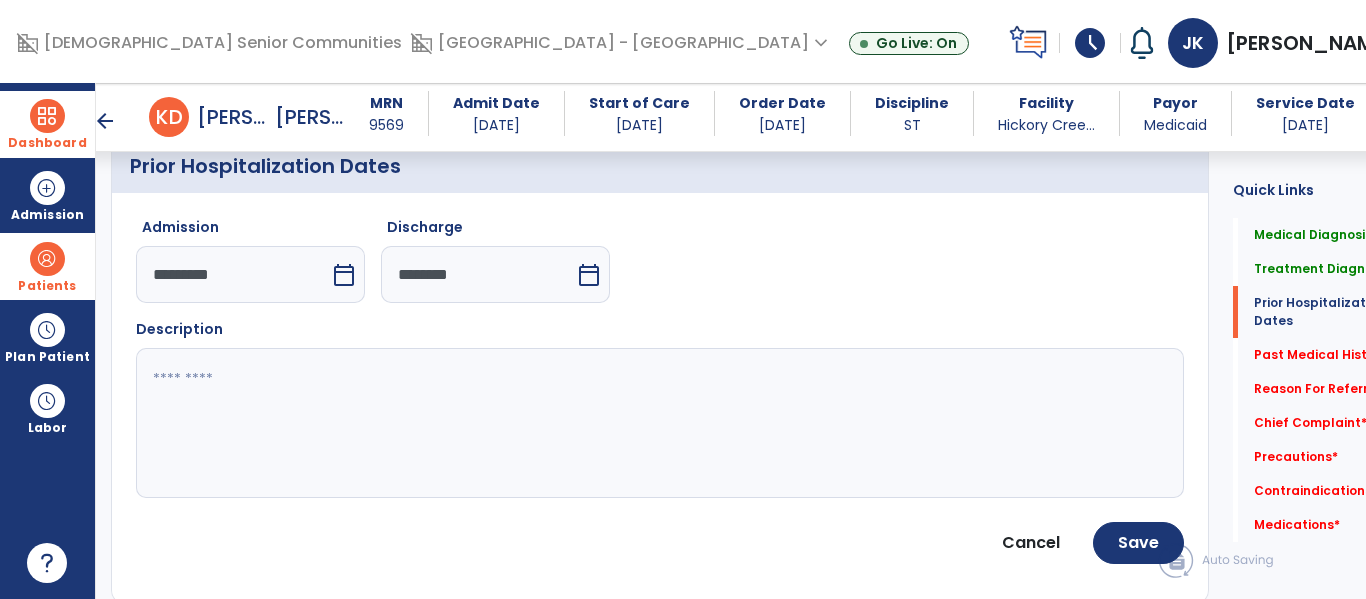 click 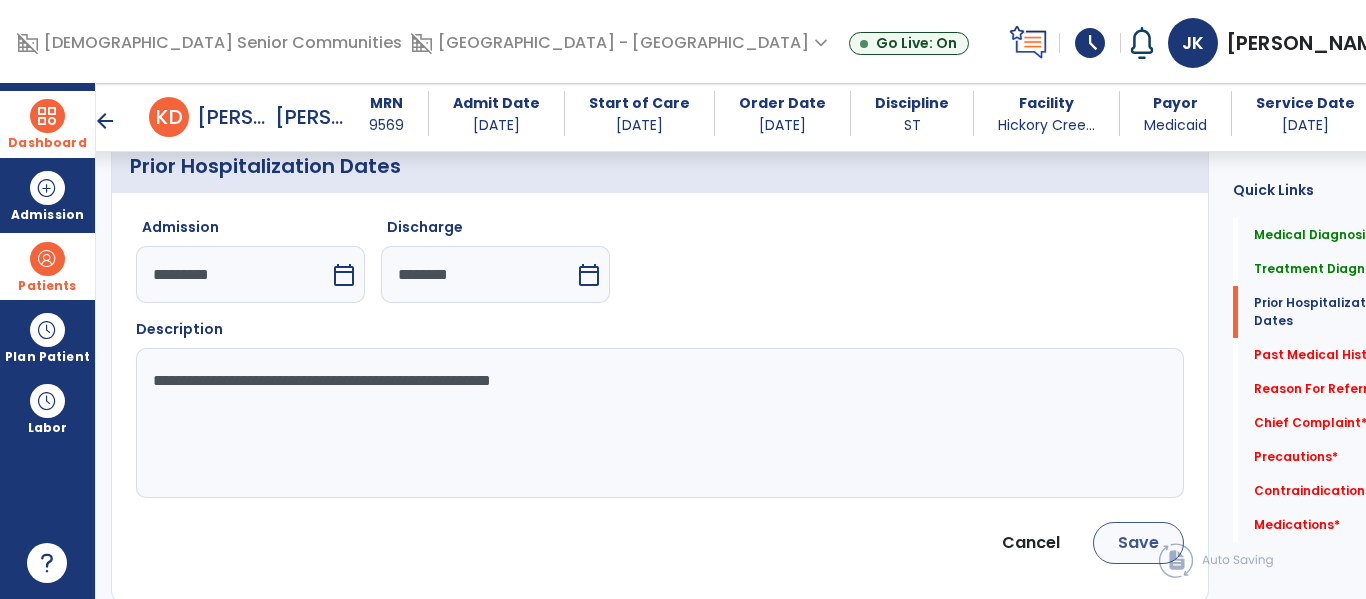 type on "**********" 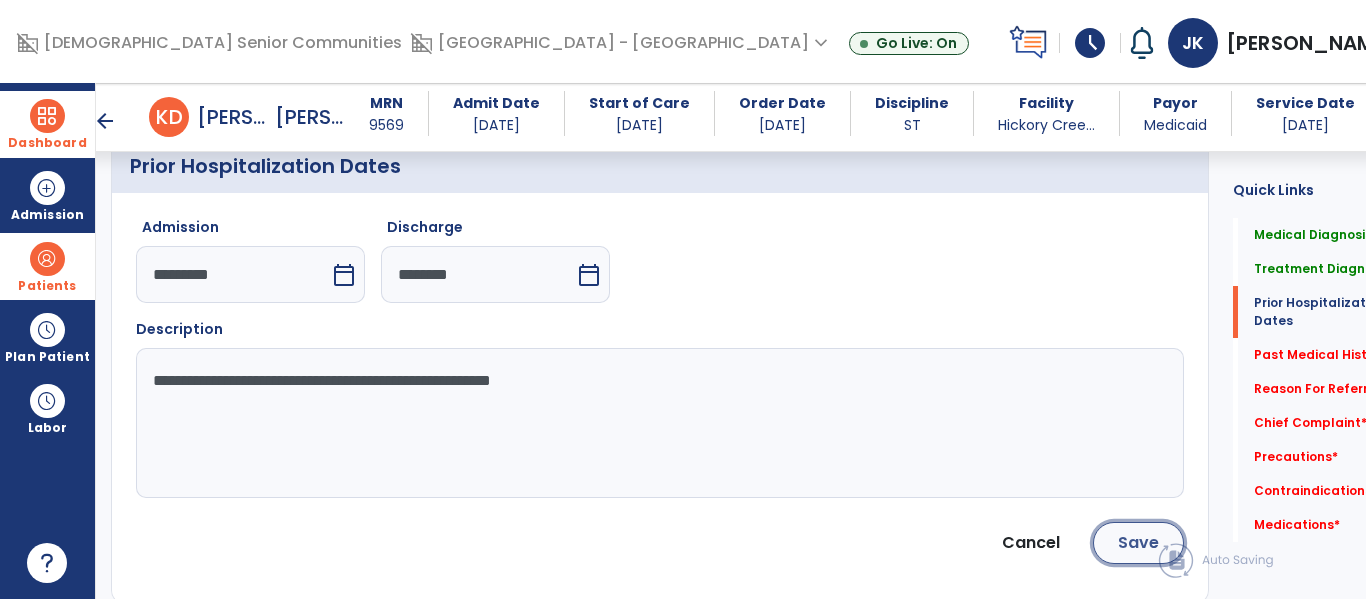 click on "Save" 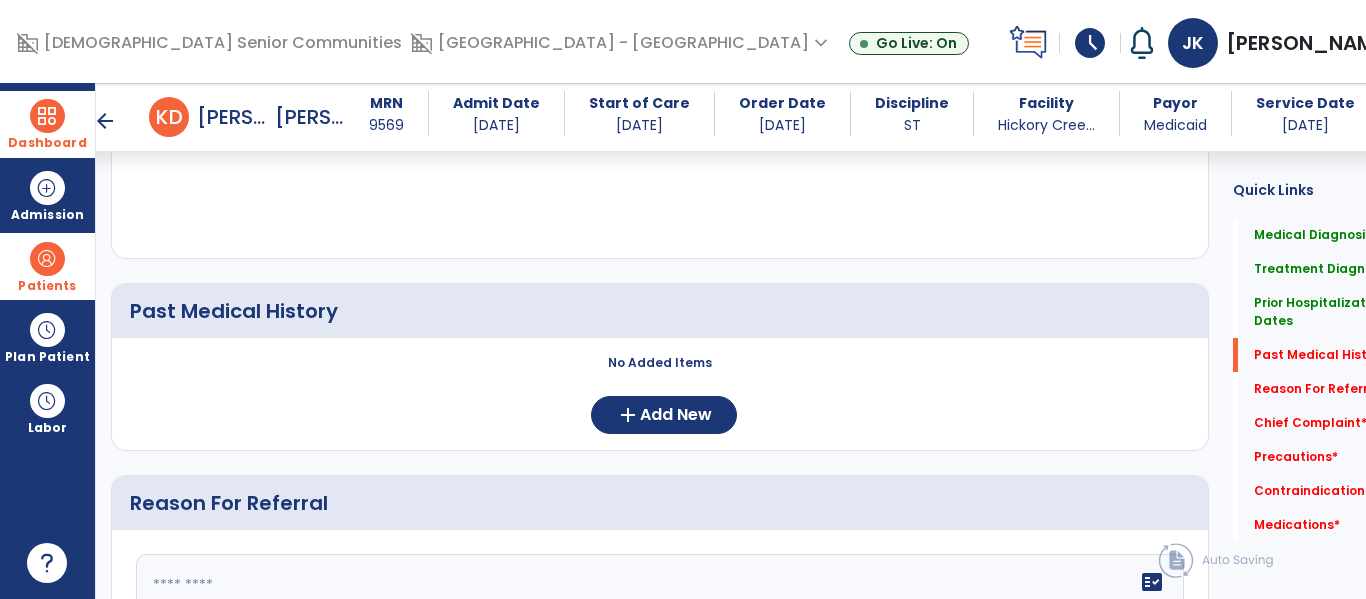 scroll, scrollTop: 1008, scrollLeft: 0, axis: vertical 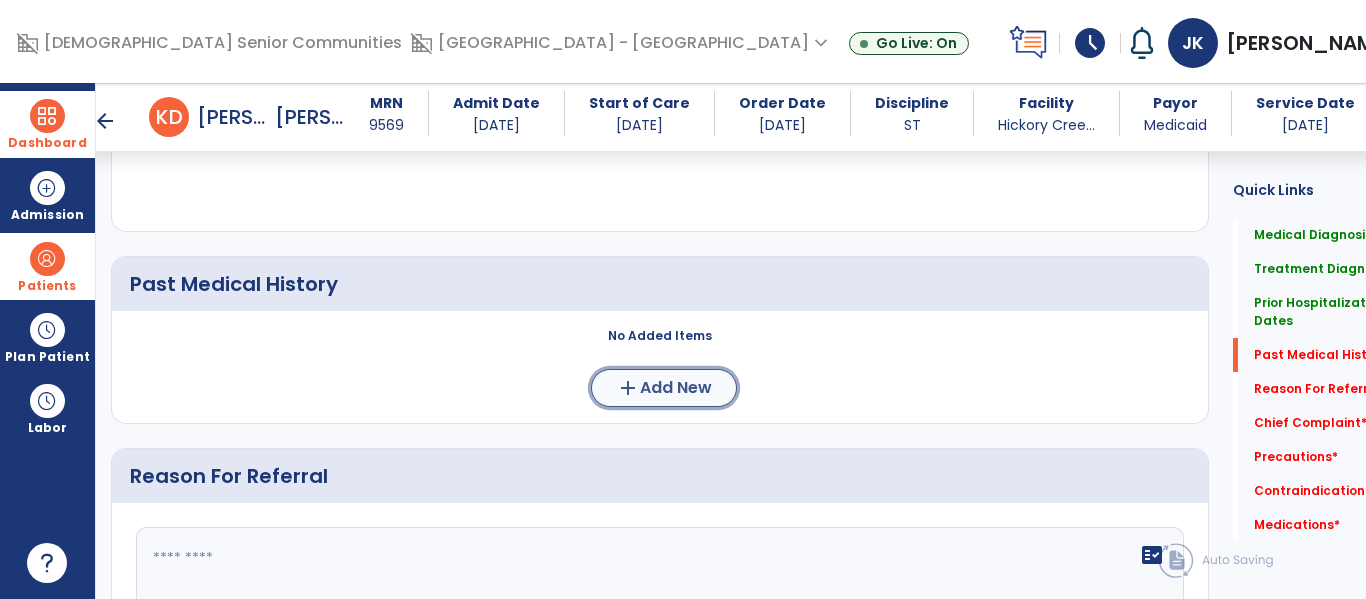 click on "add" 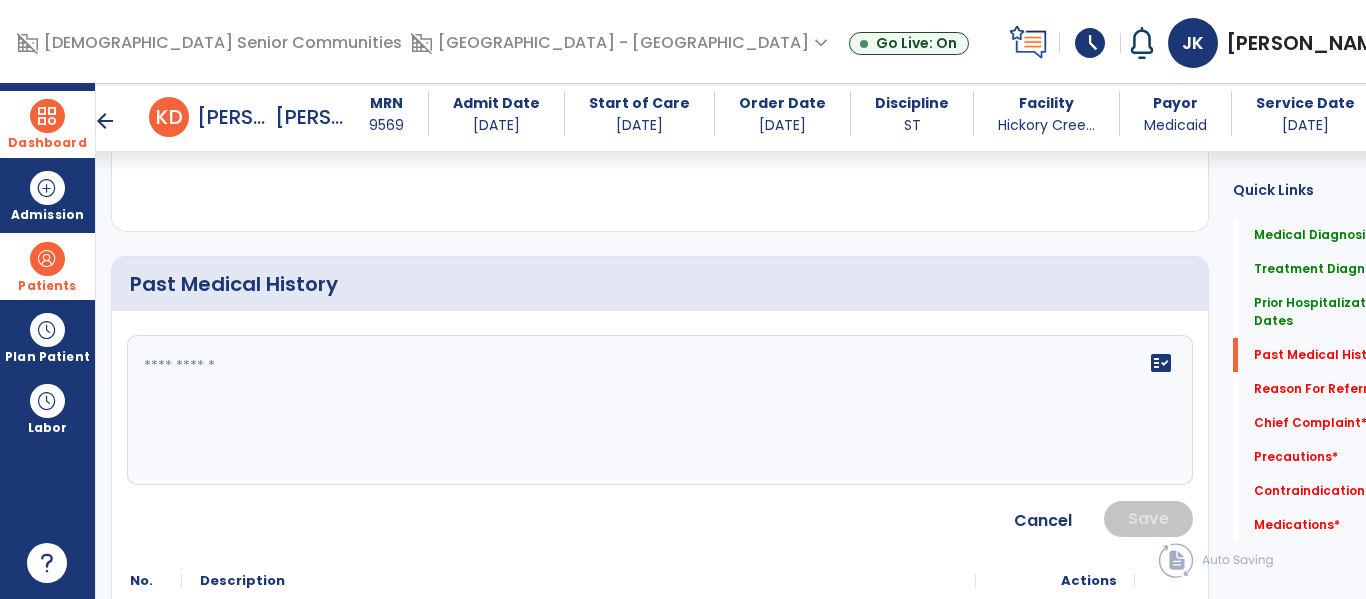 click on "fact_check" 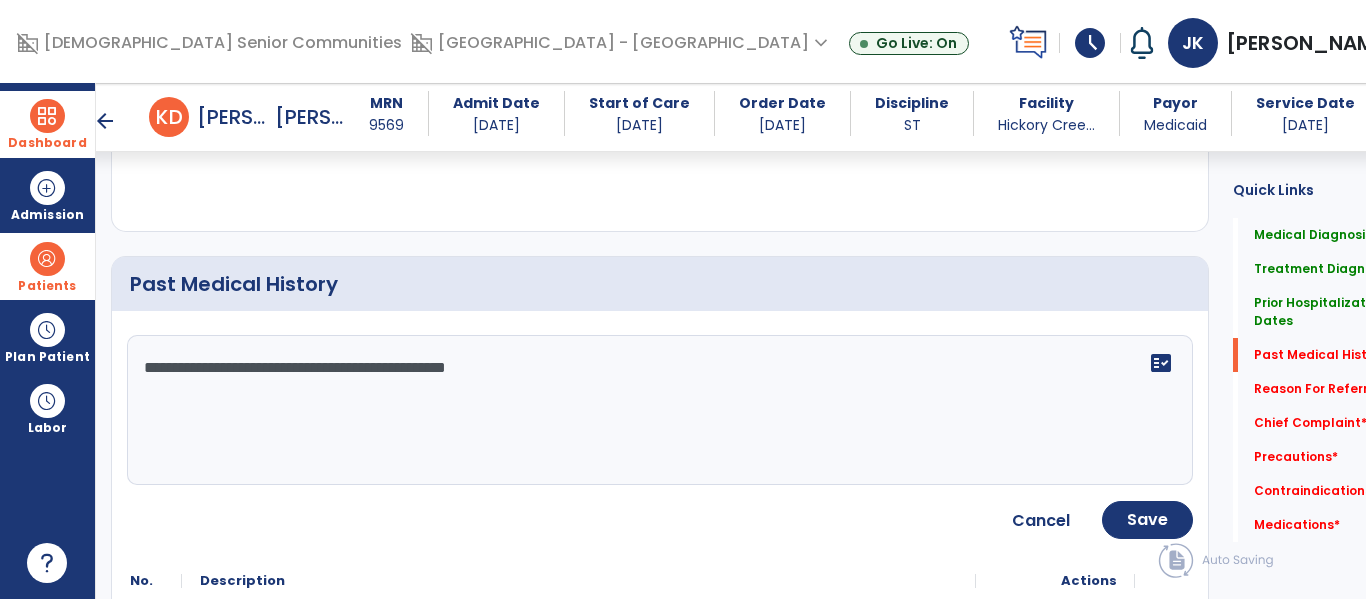 paste on "**********" 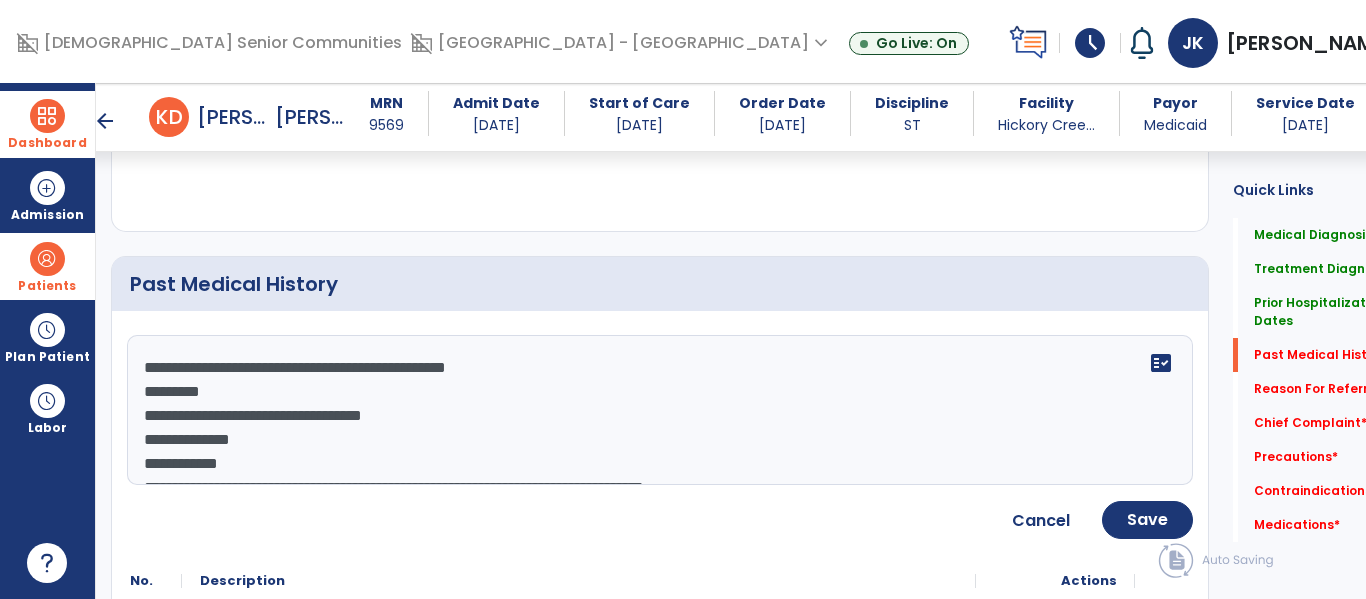 scroll, scrollTop: 880, scrollLeft: 0, axis: vertical 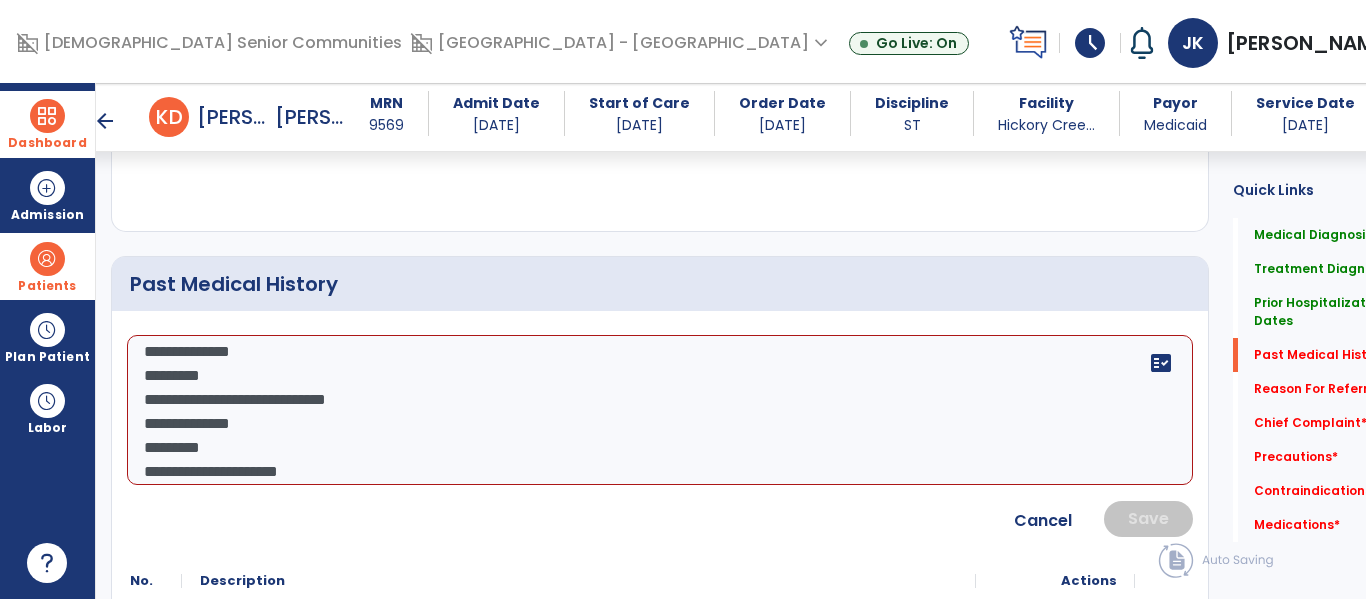 click on "**********" 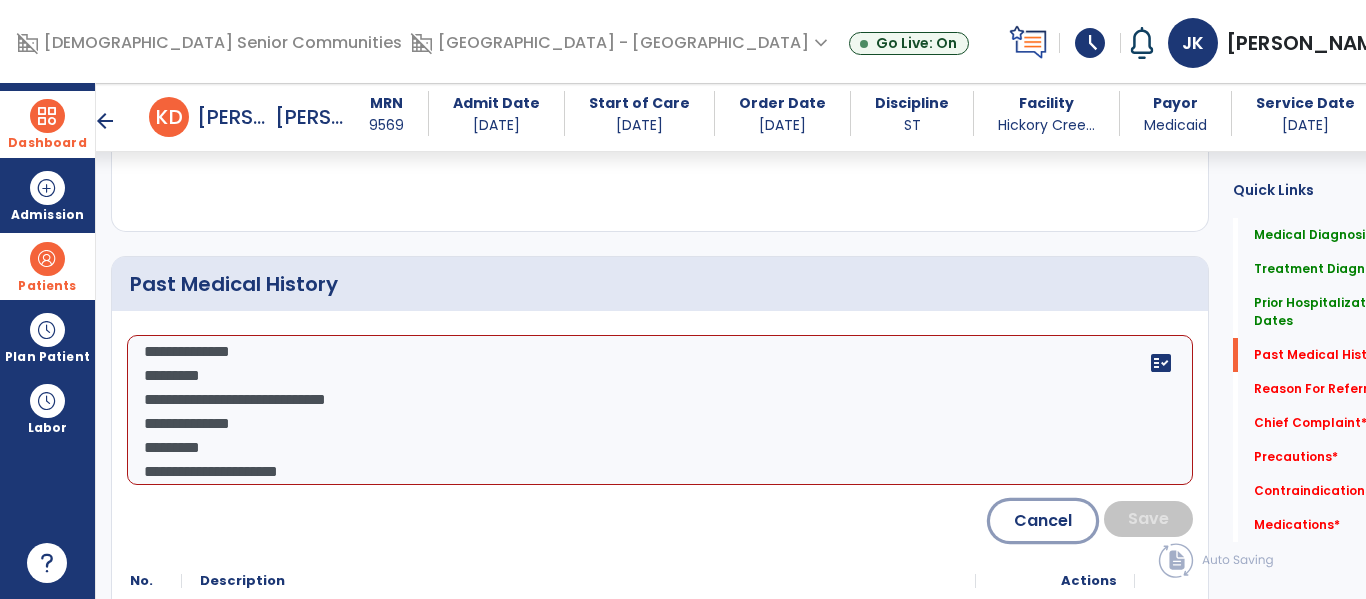 type 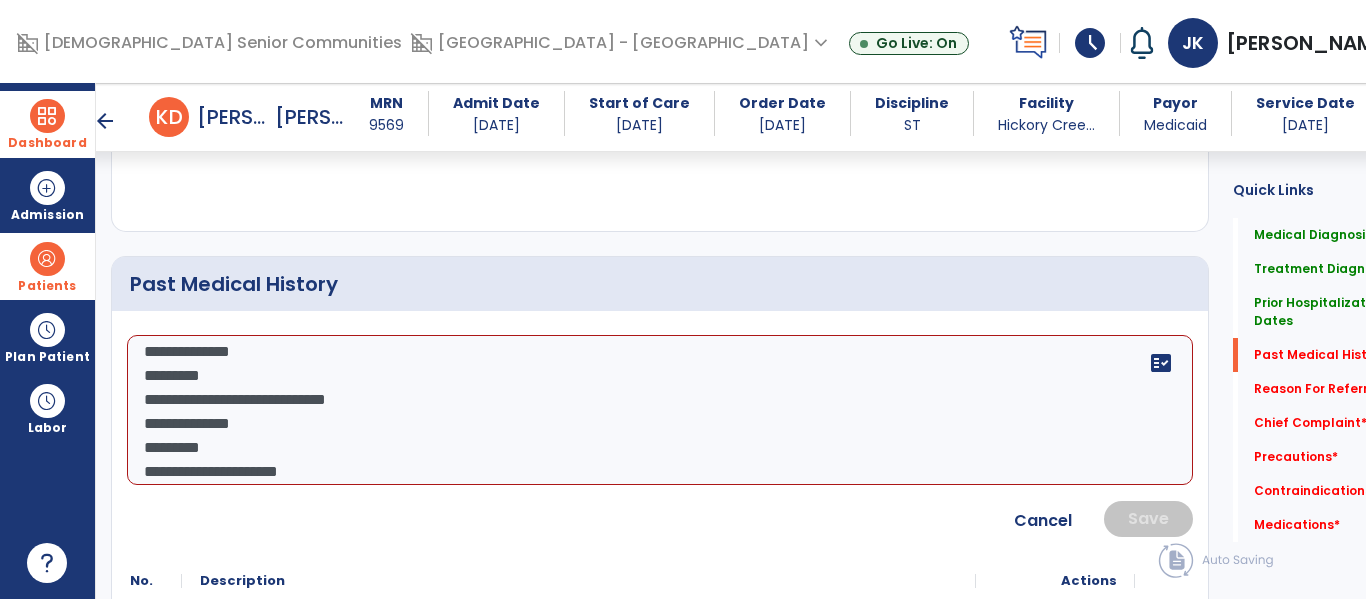 click on "**********" 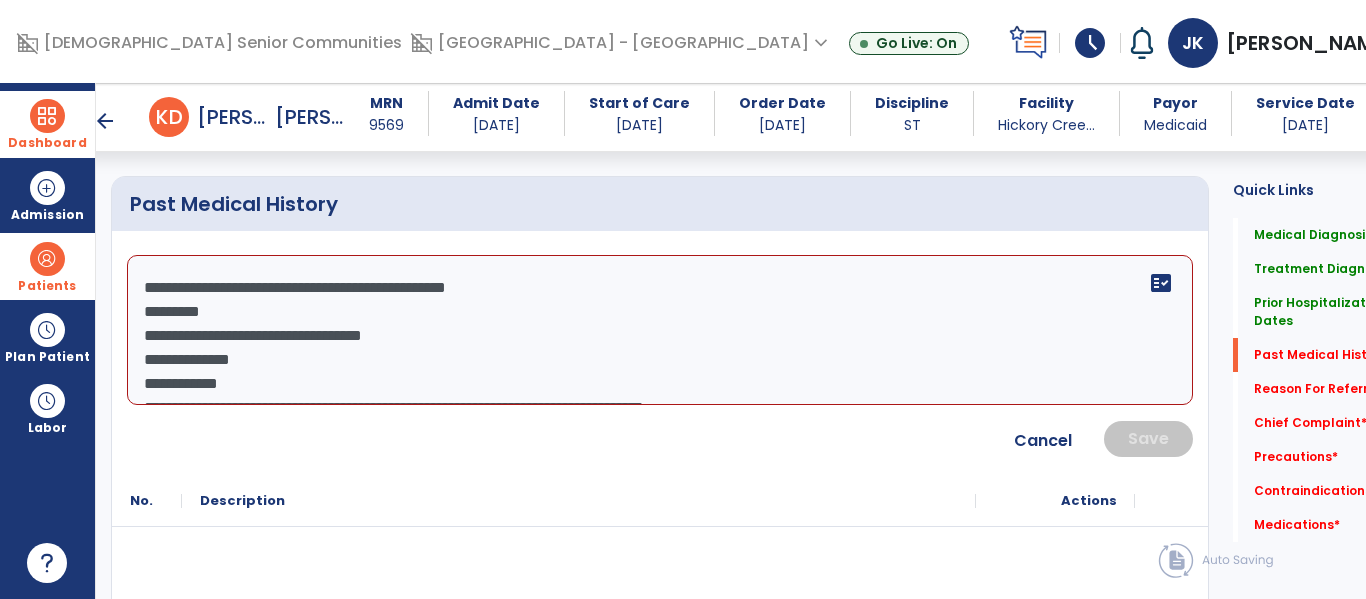 scroll, scrollTop: 1045, scrollLeft: 0, axis: vertical 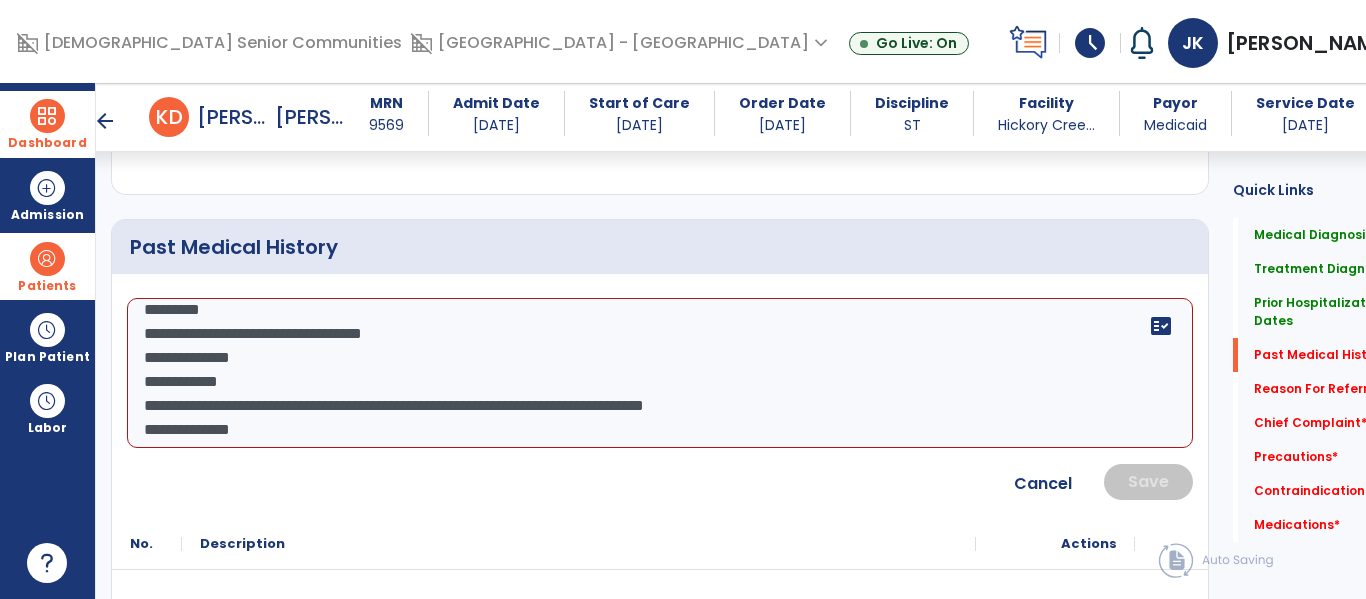 click on "**********" 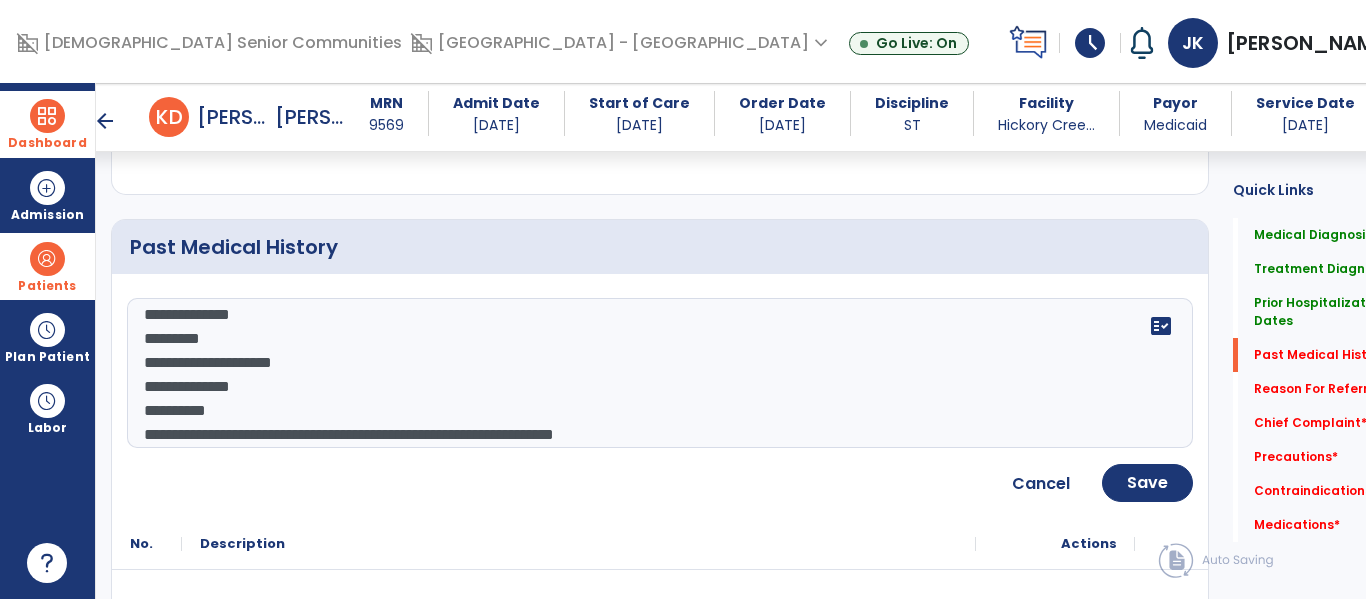 type on "**********" 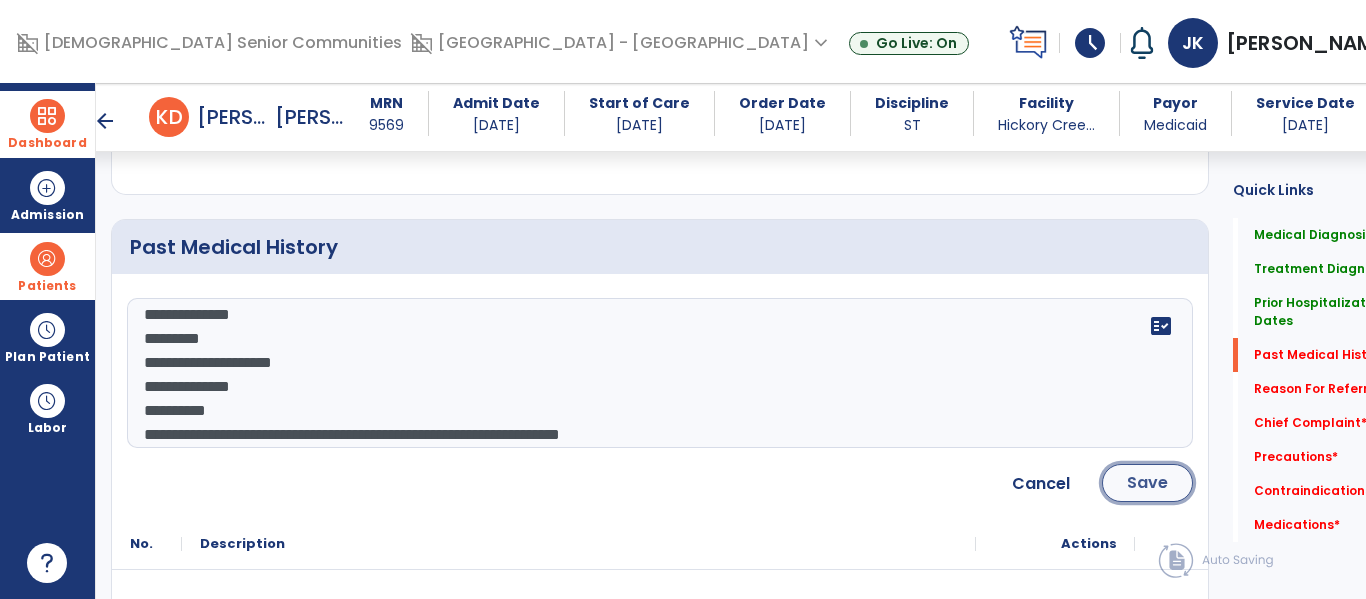 click on "Save" 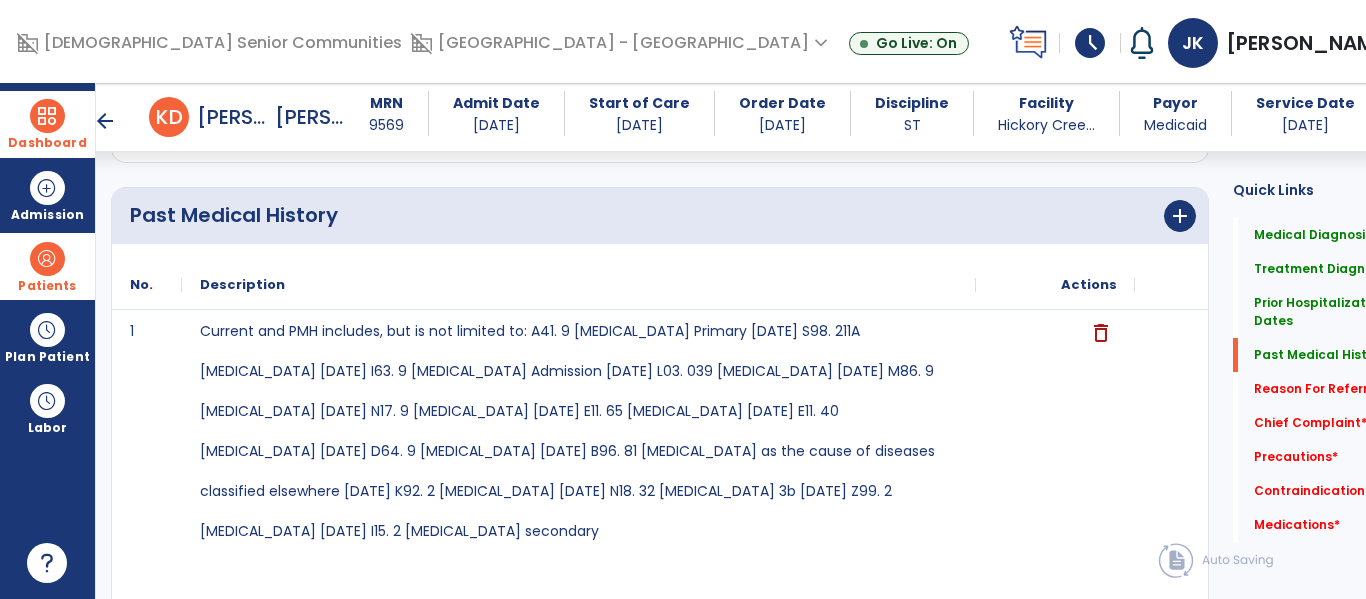 scroll, scrollTop: 1478, scrollLeft: 0, axis: vertical 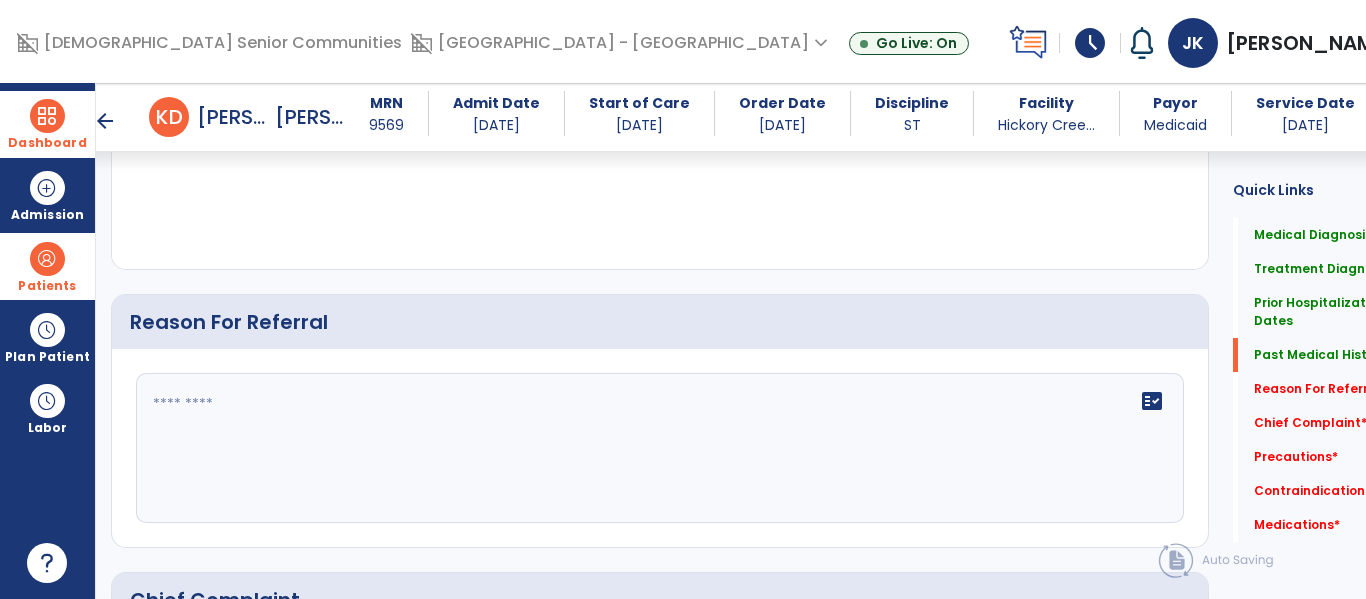 click 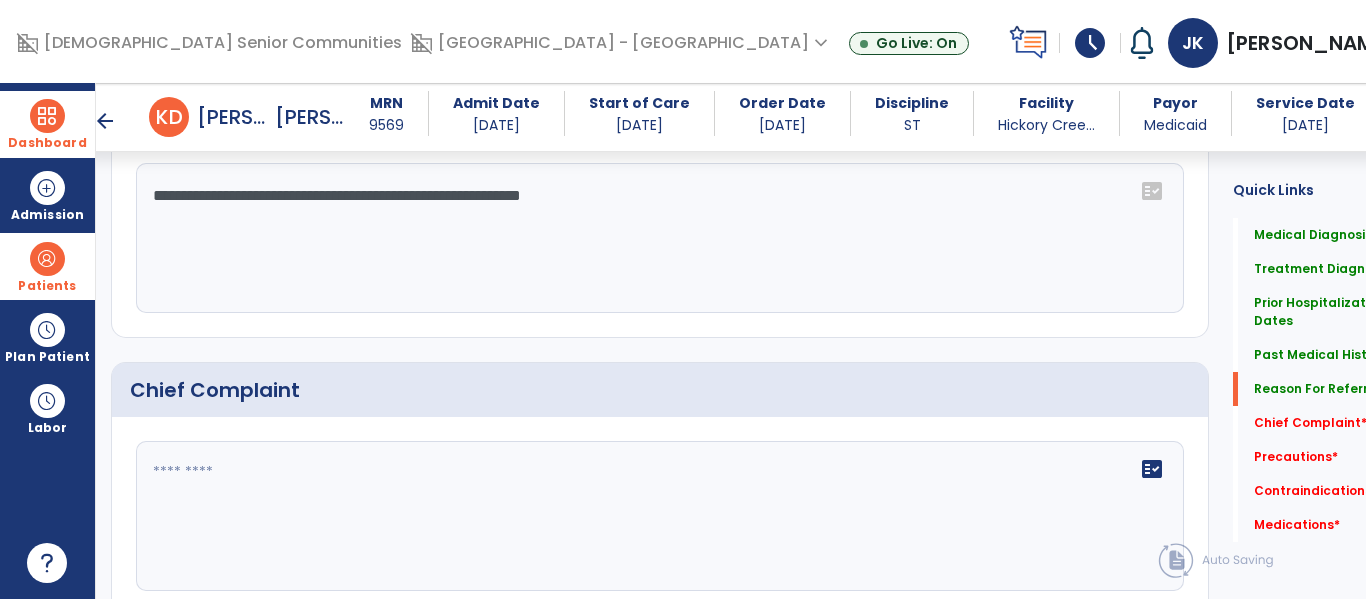 click on "Chief Complaint" 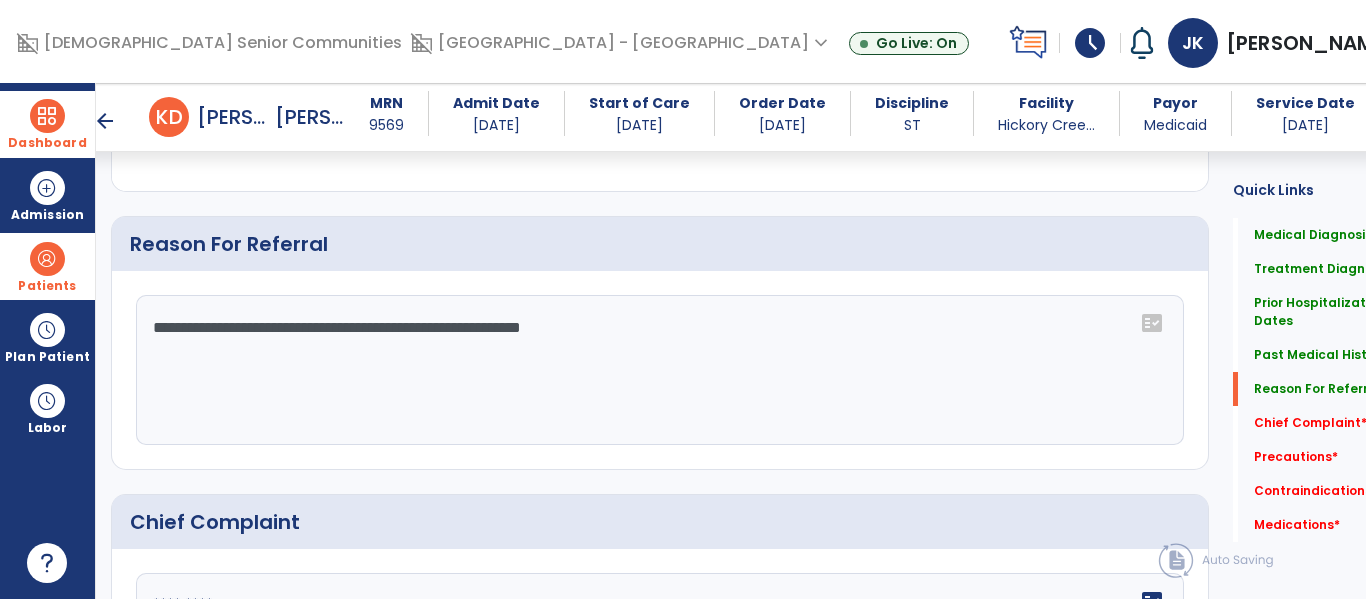 scroll, scrollTop: 1555, scrollLeft: 0, axis: vertical 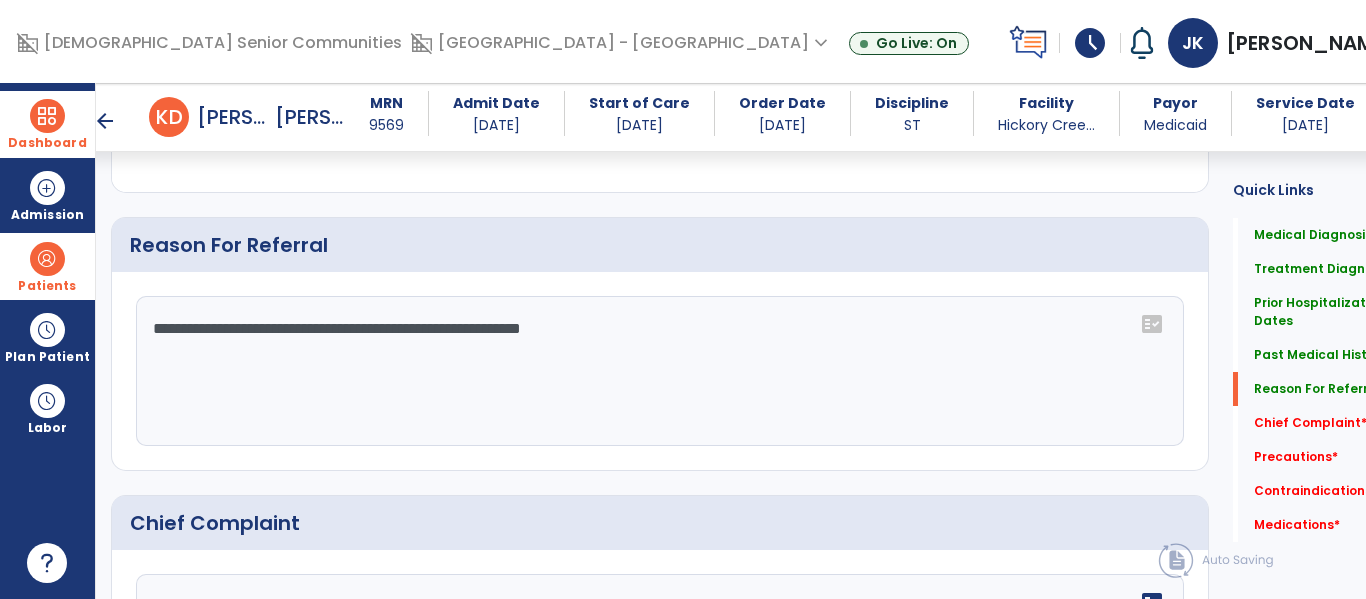 click on "**********" 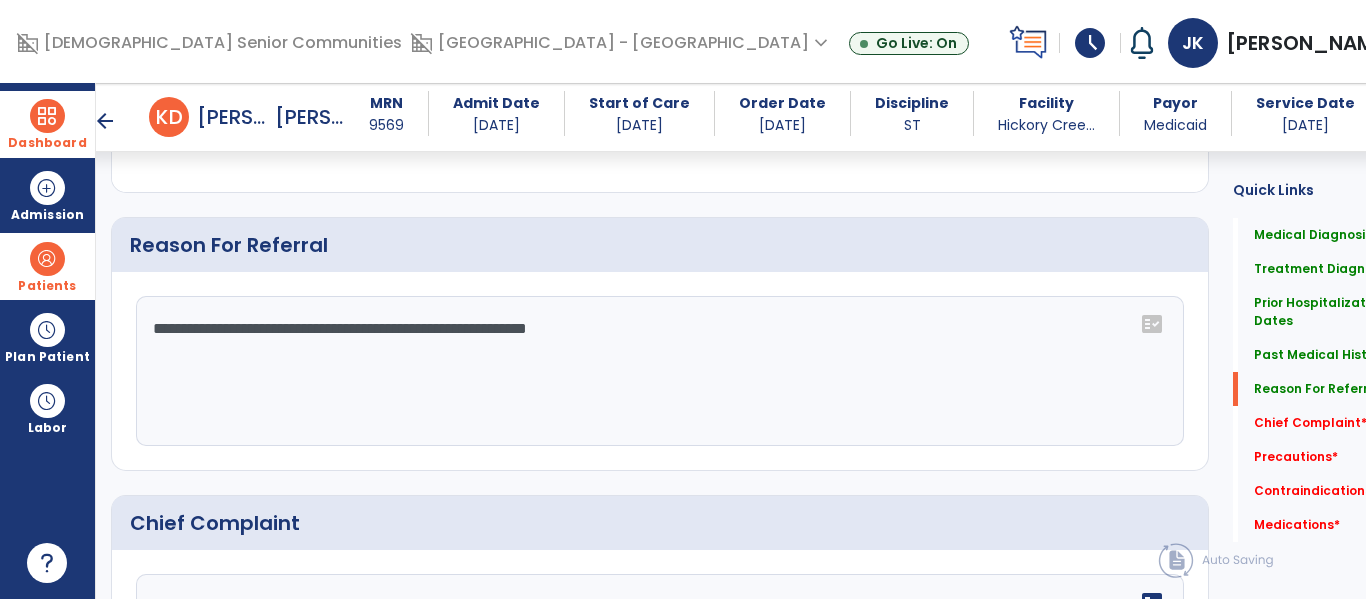 click on "**********" 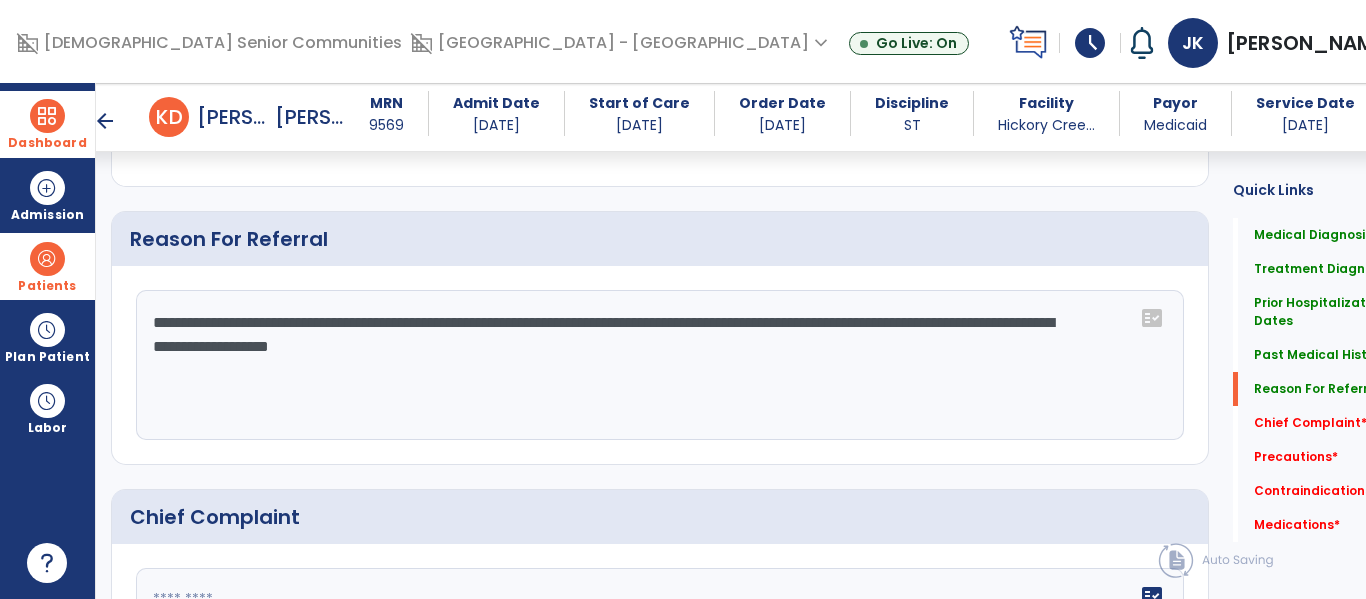 scroll, scrollTop: 1553, scrollLeft: 0, axis: vertical 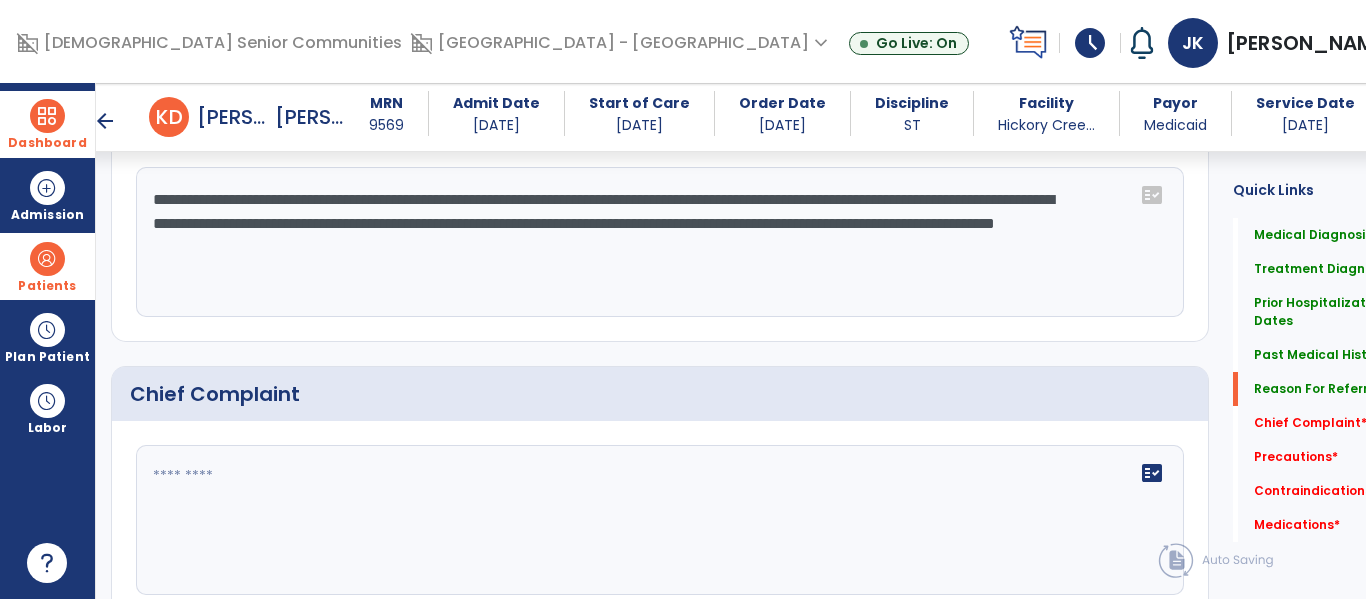 click on "**********" 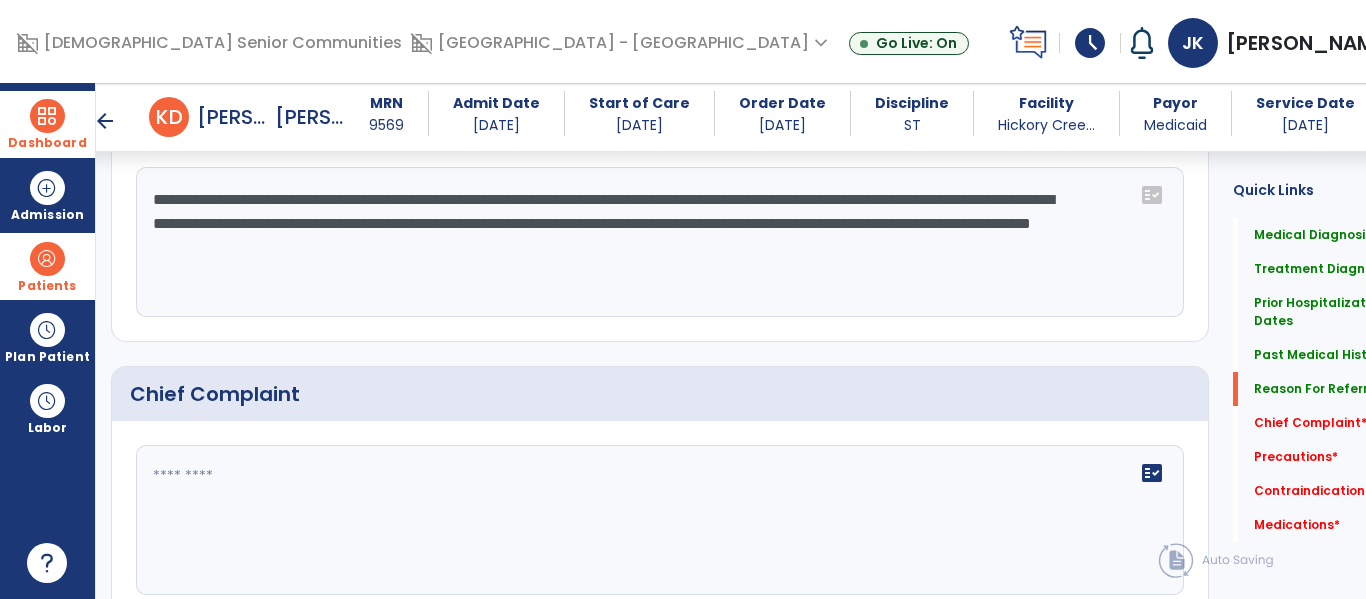 scroll, scrollTop: 1684, scrollLeft: 0, axis: vertical 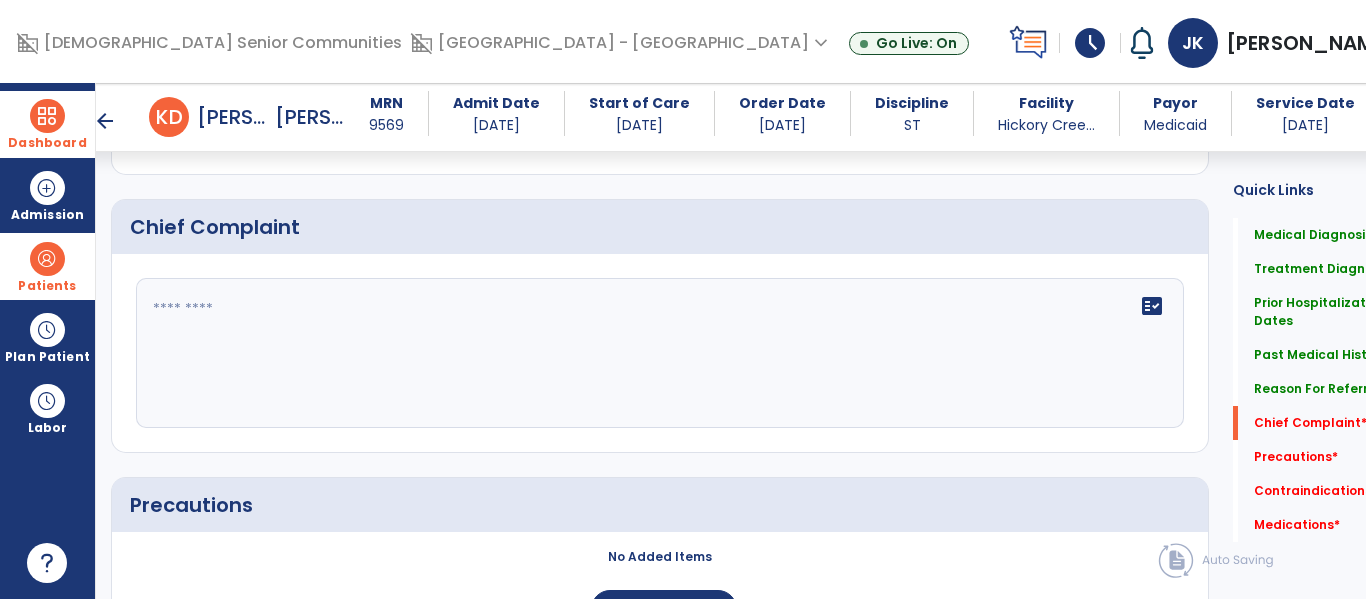 type on "**********" 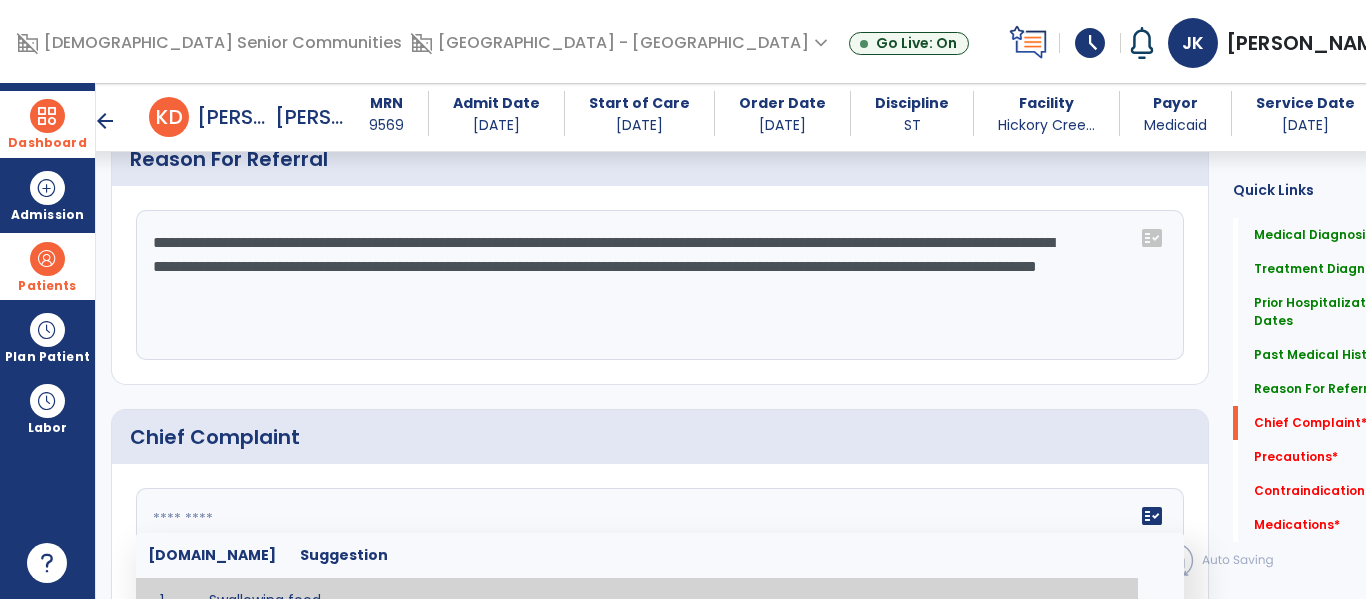 scroll, scrollTop: 1851, scrollLeft: 0, axis: vertical 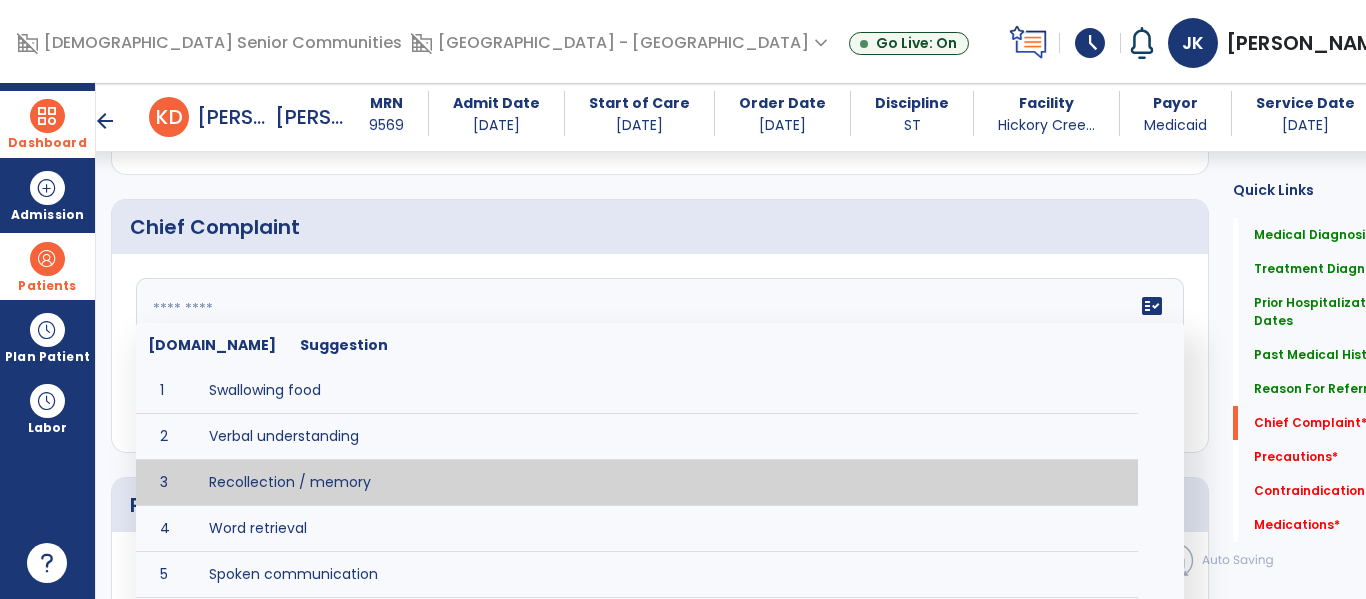 type on "**********" 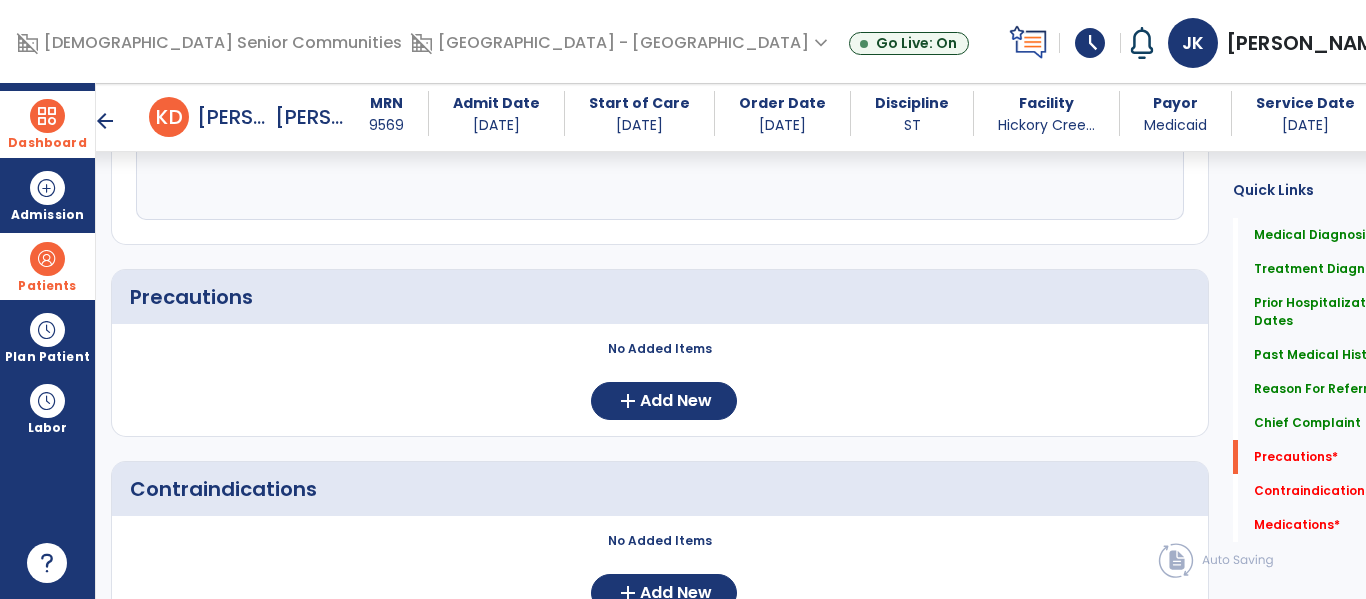 scroll, scrollTop: 2063, scrollLeft: 0, axis: vertical 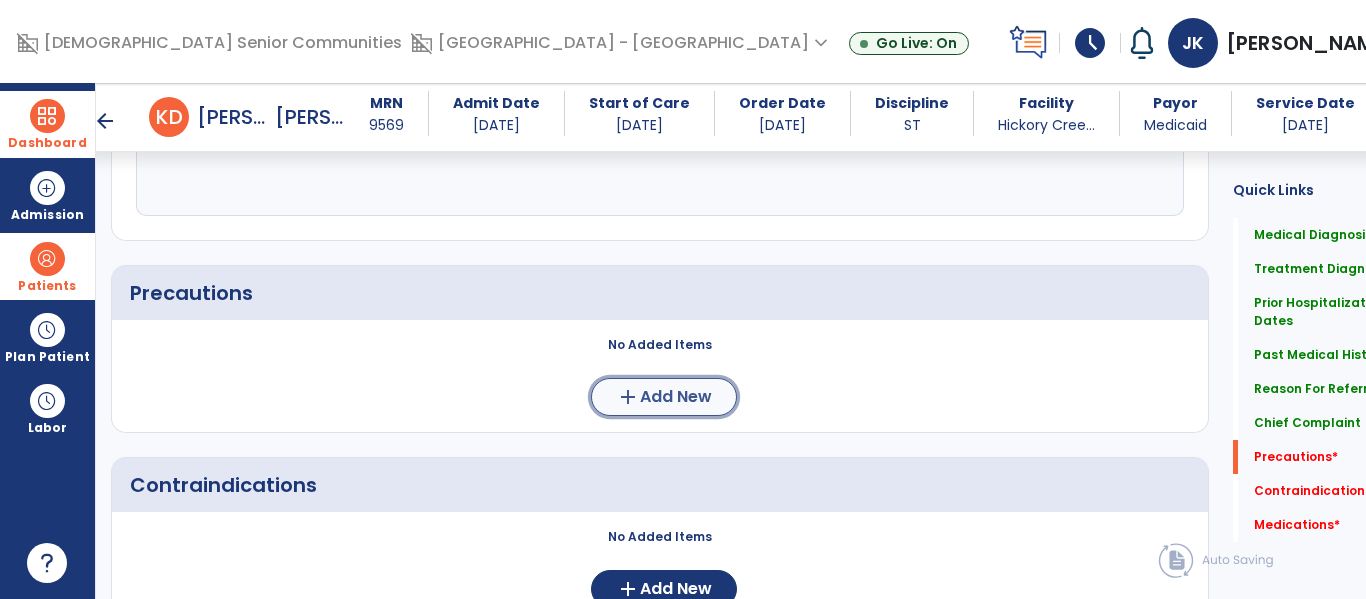 click on "Add New" 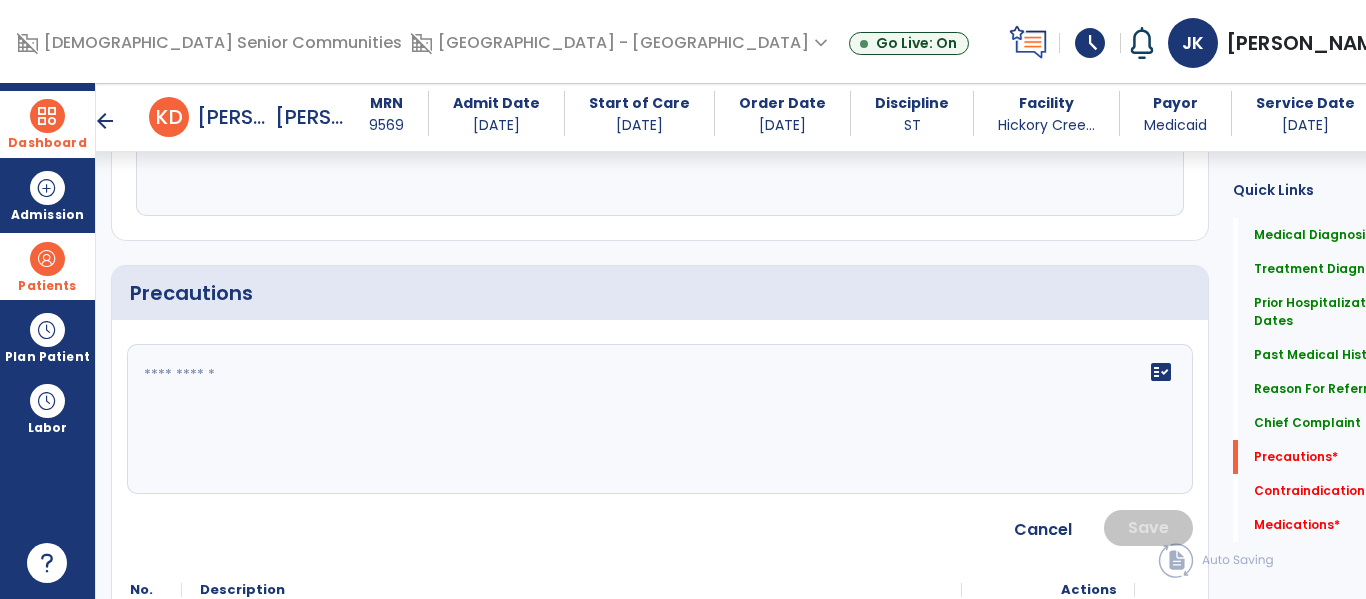 click on "fact_check" 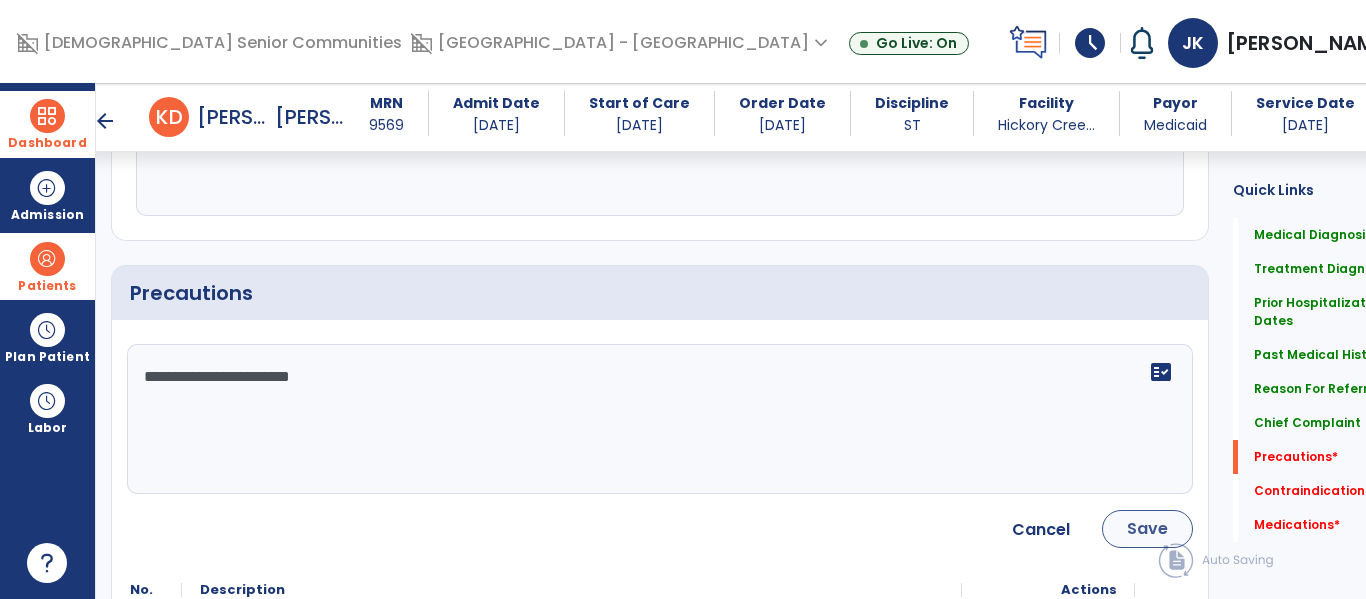 type on "**********" 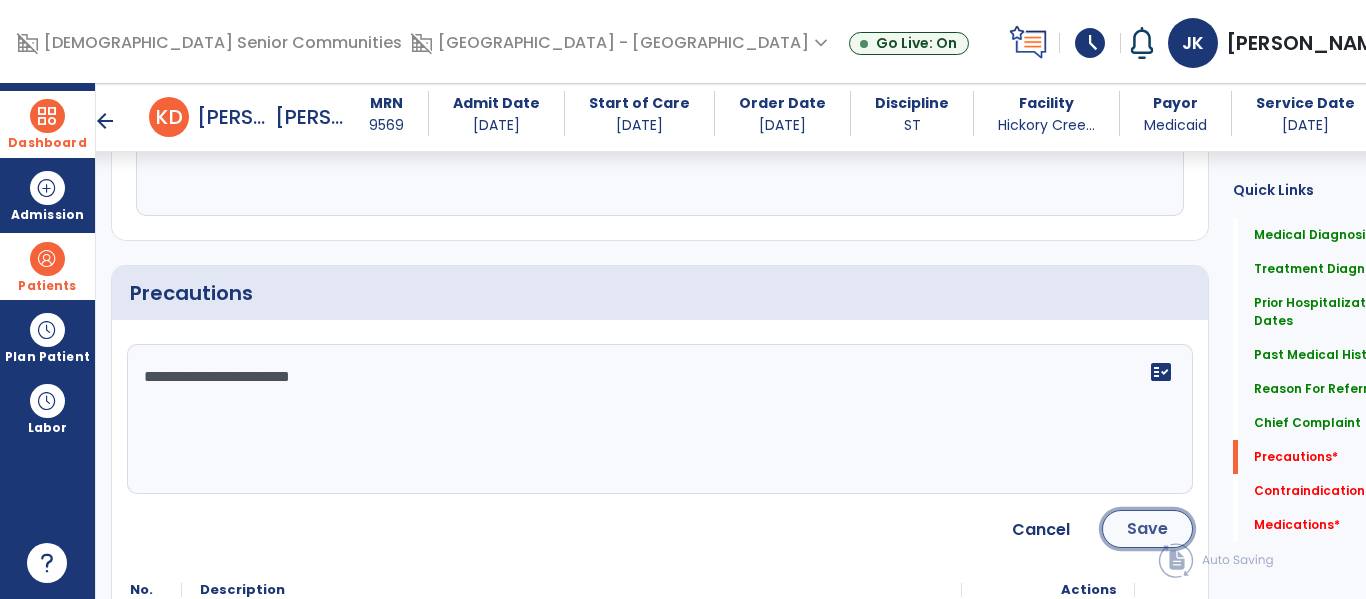 click on "Save" 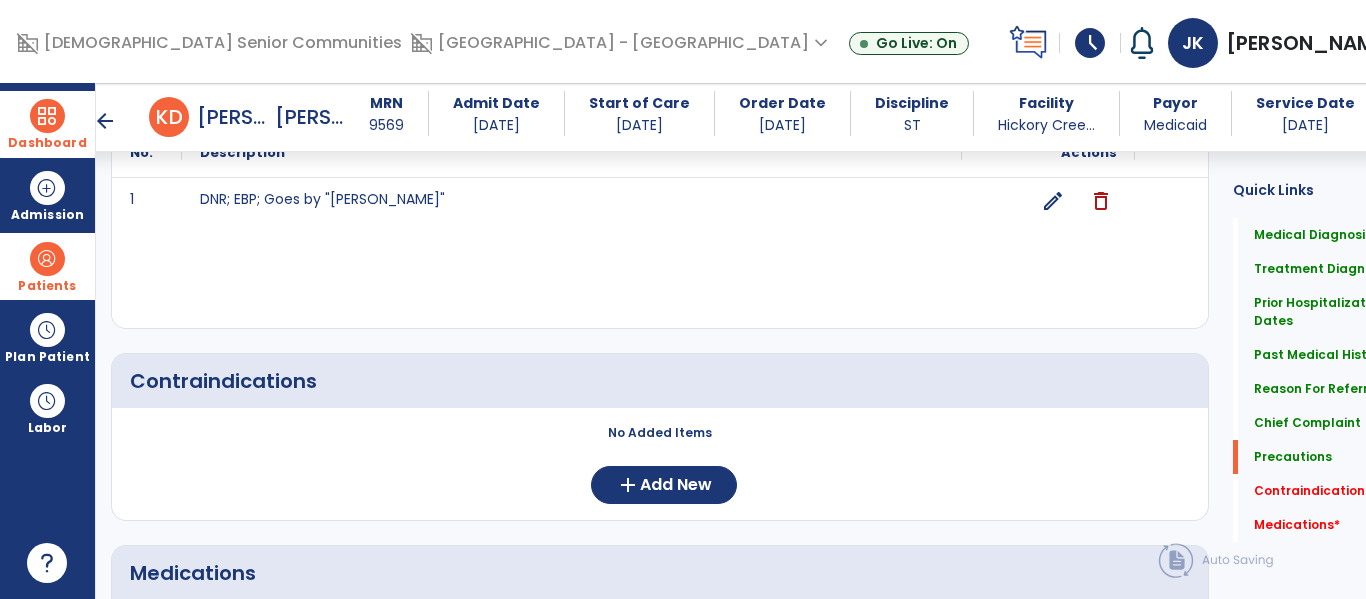 scroll, scrollTop: 2063, scrollLeft: 0, axis: vertical 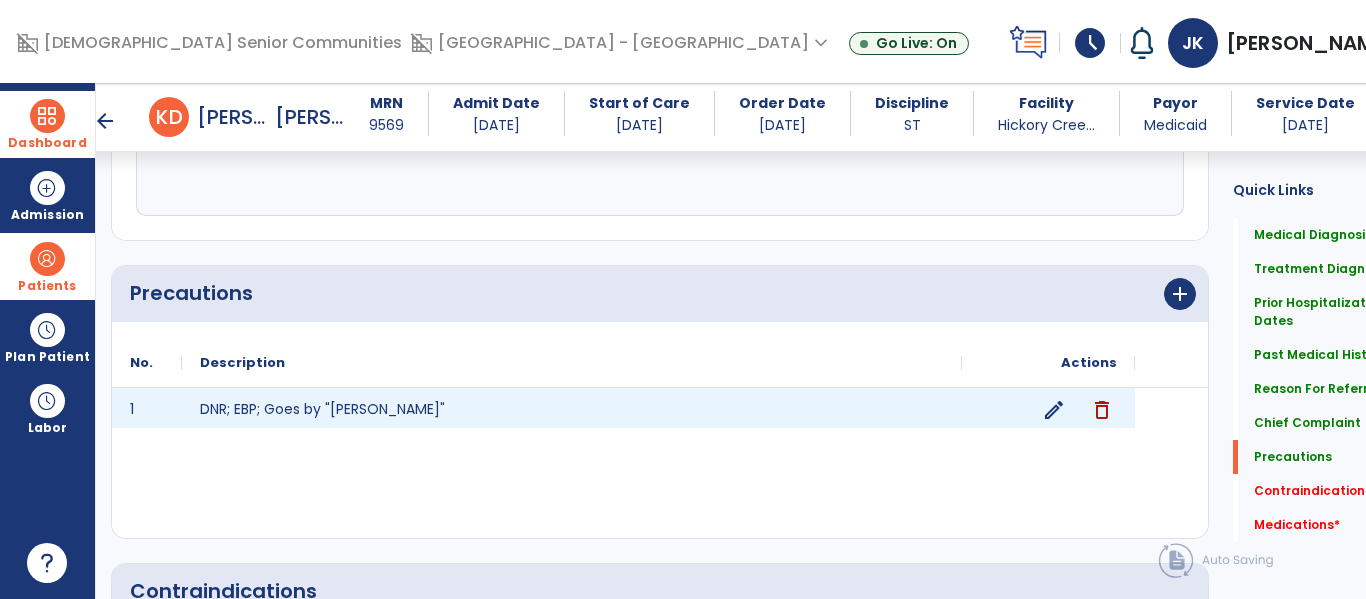 click on "edit" 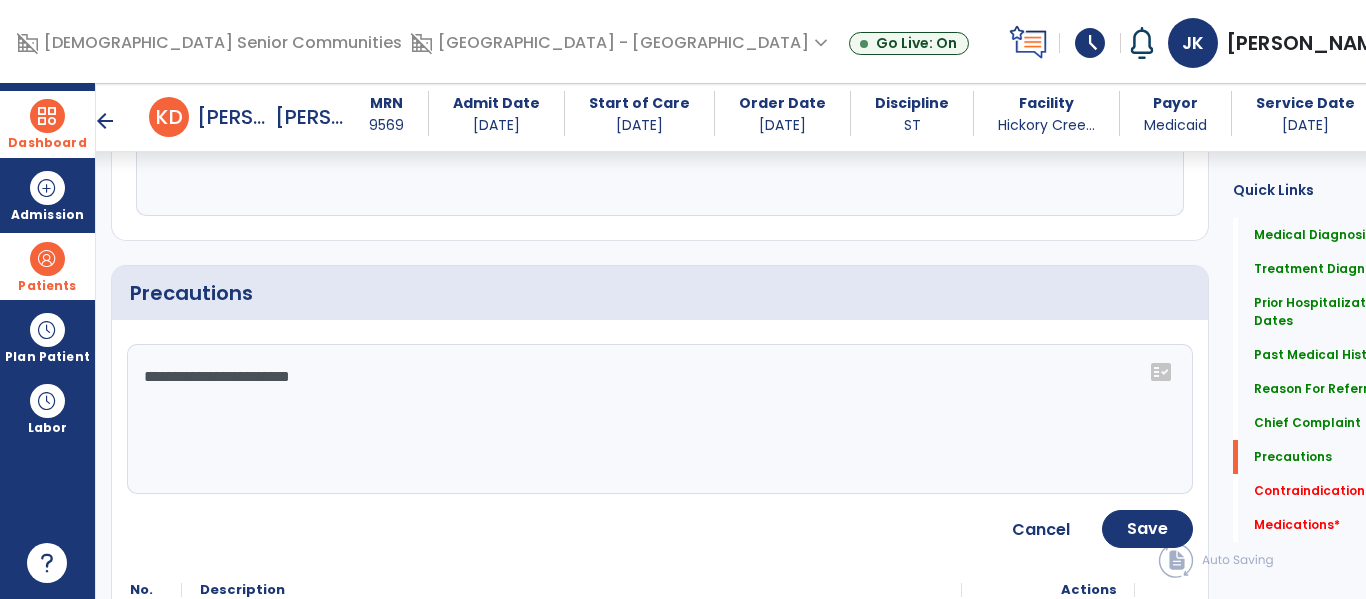click on "**********" 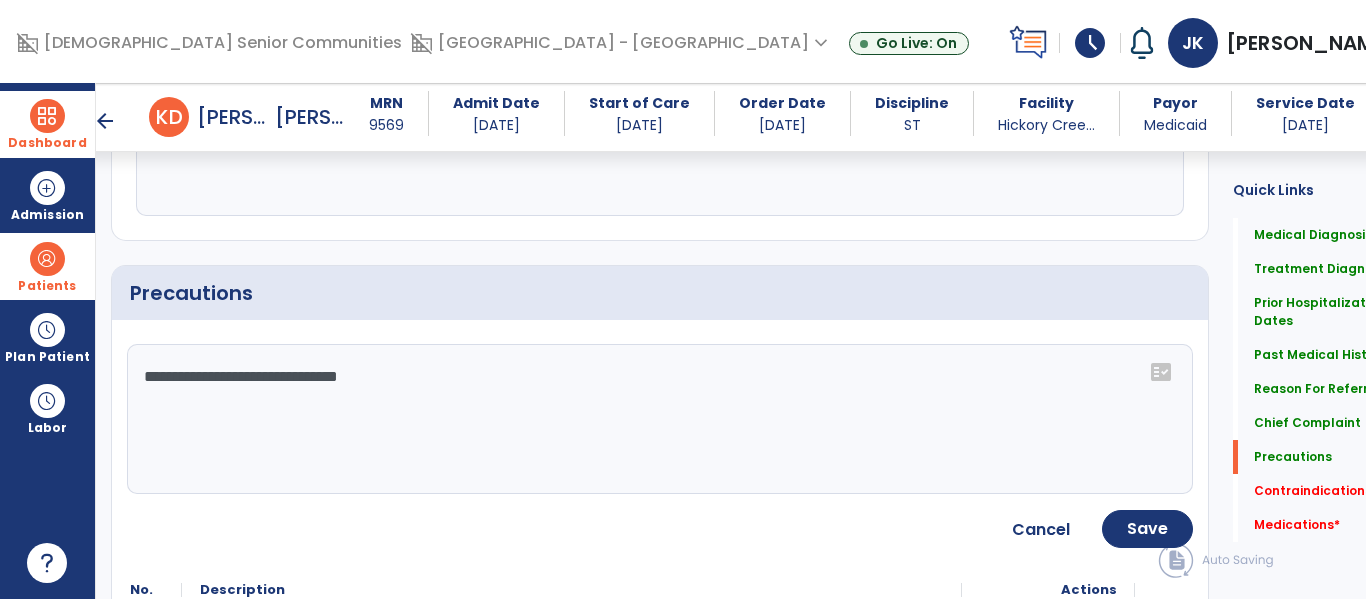 type on "**********" 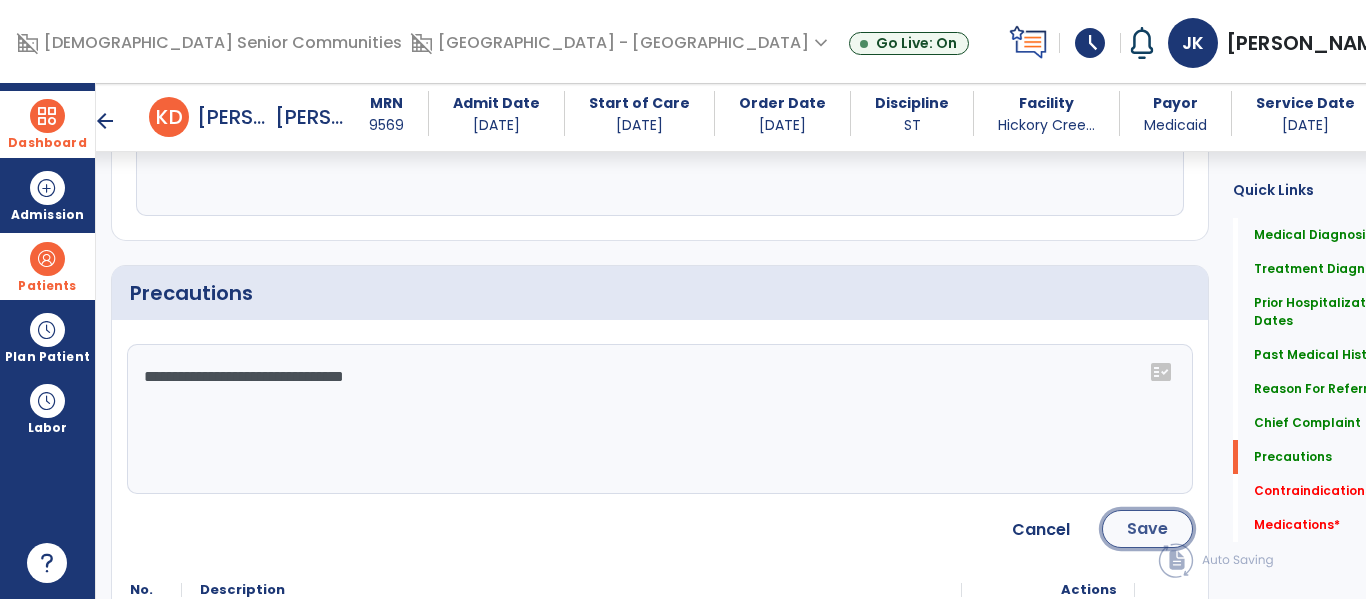 click on "Save" 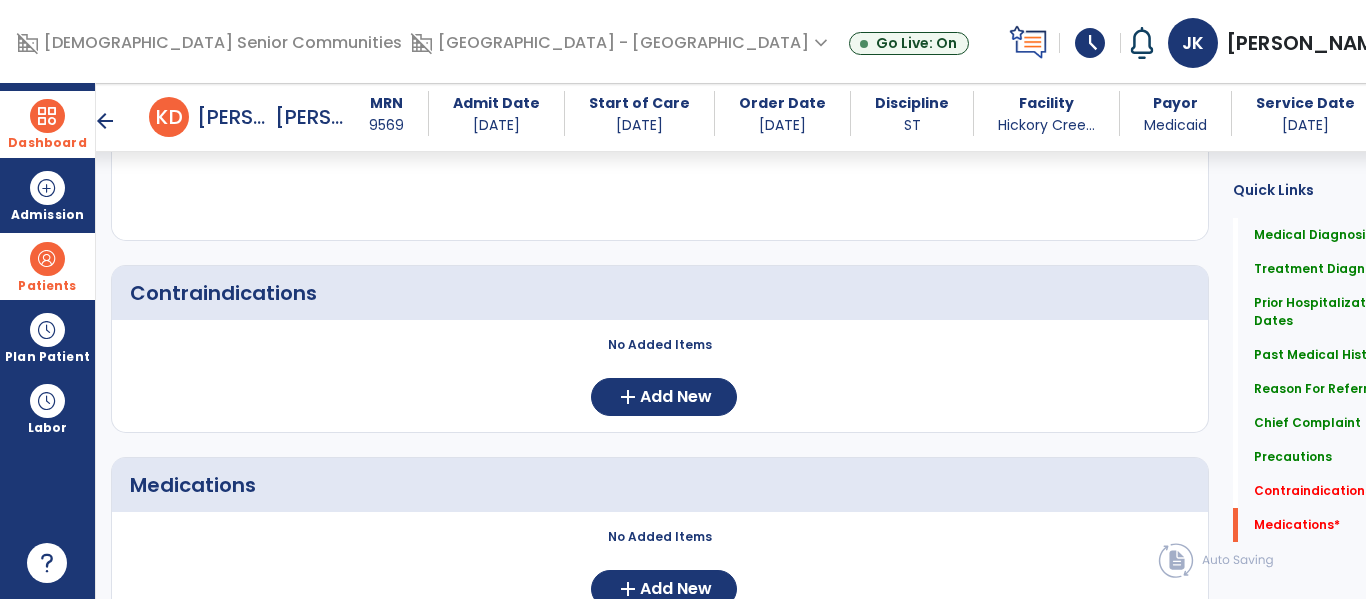 scroll, scrollTop: 2457, scrollLeft: 0, axis: vertical 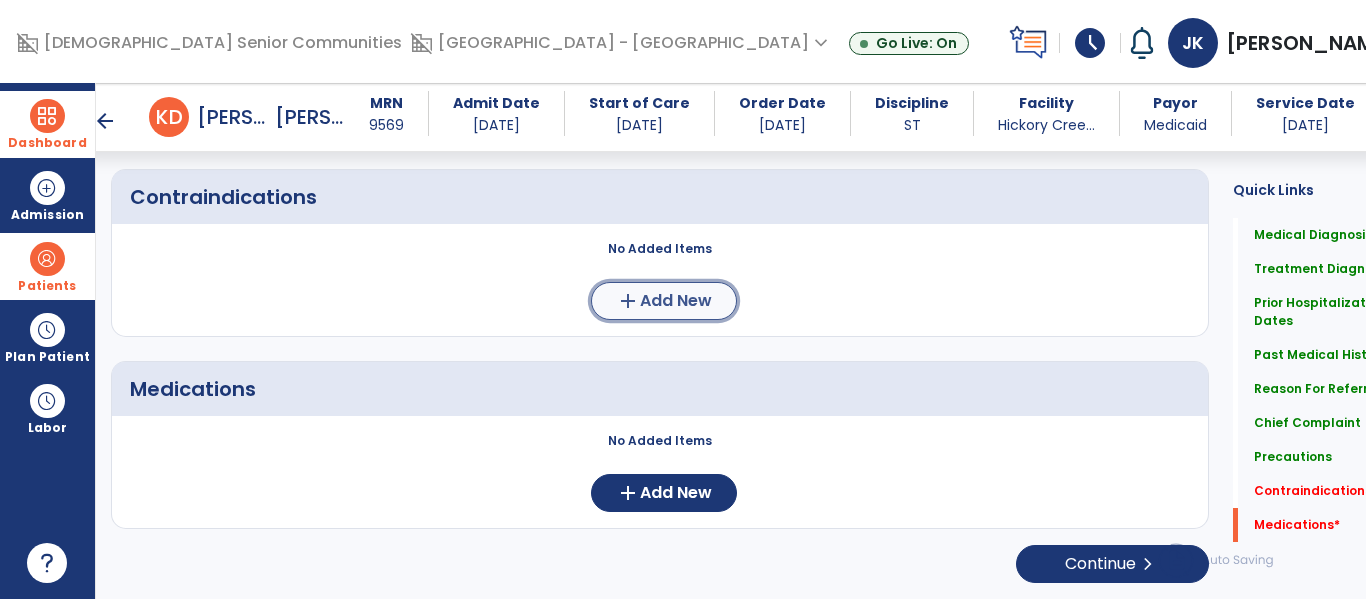 click on "Add New" 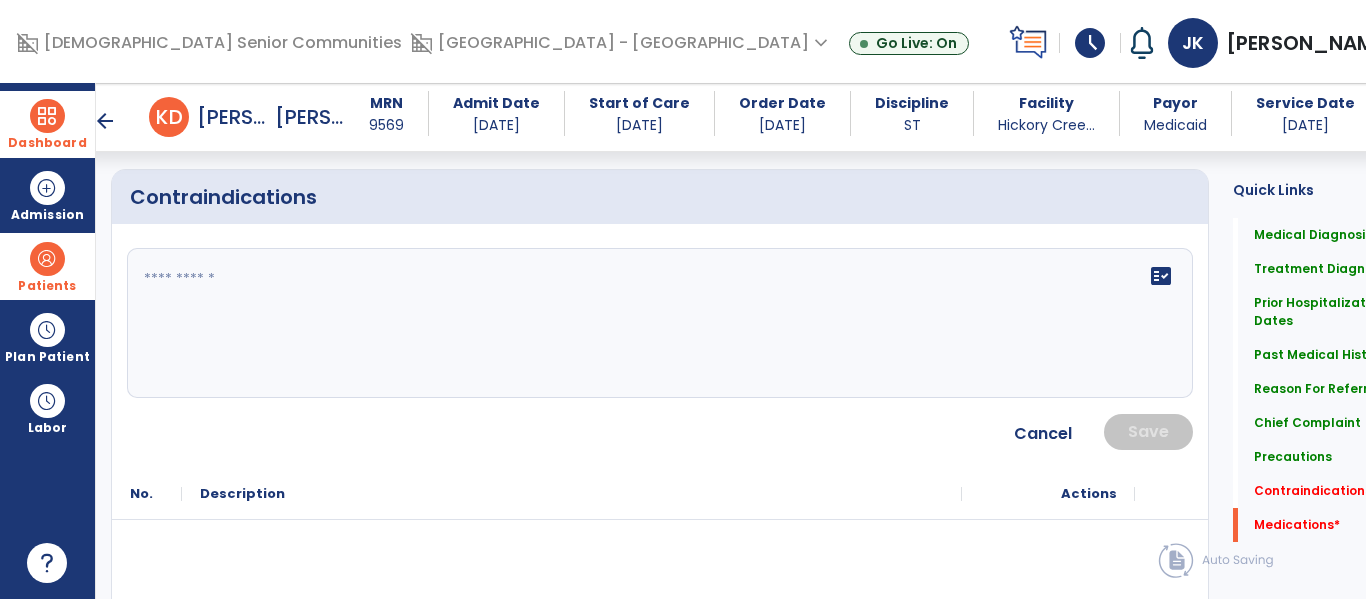 click on "fact_check" 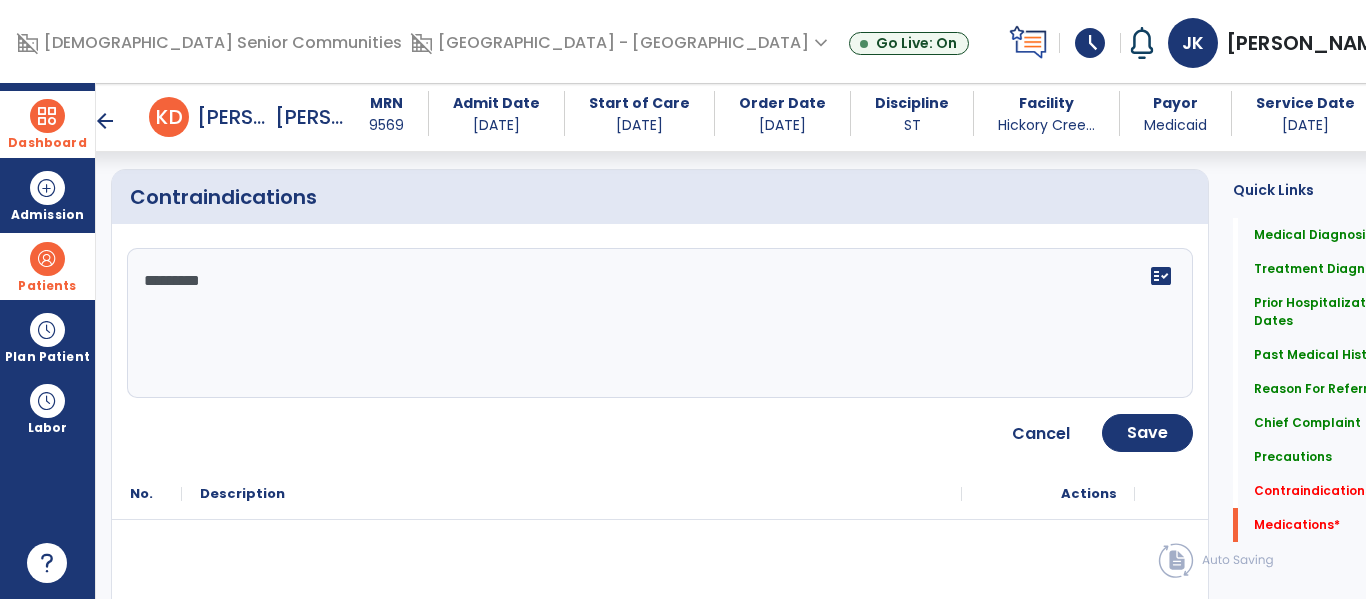 type on "**********" 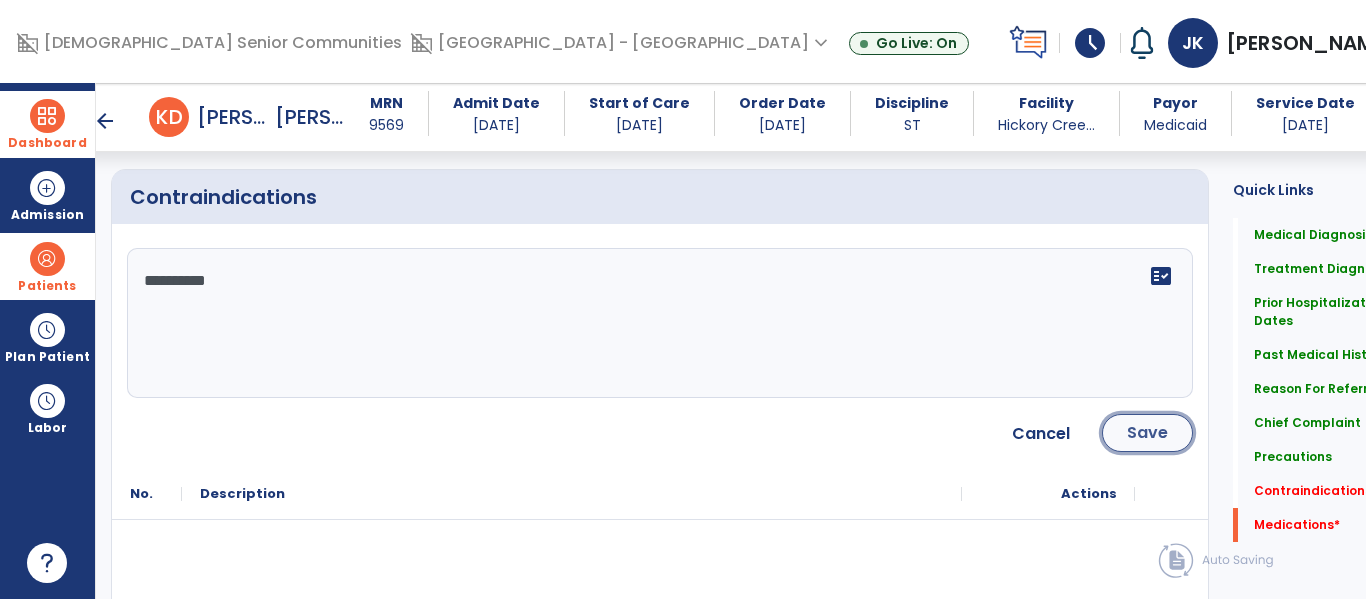 click on "Save" 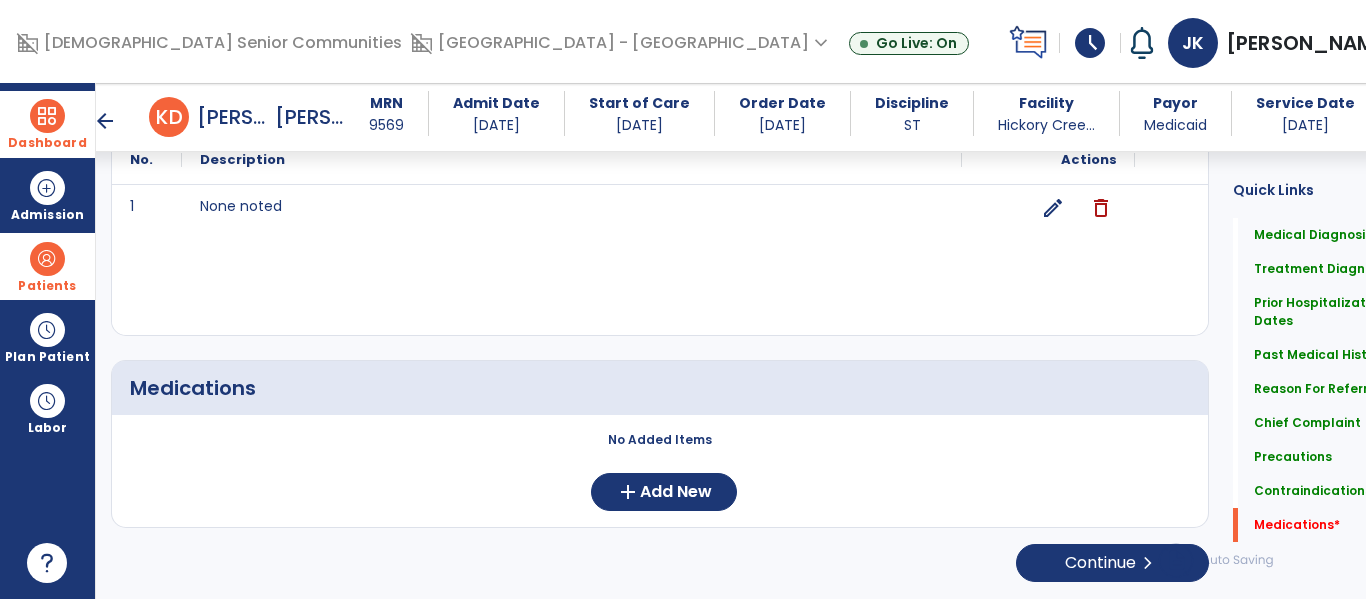 scroll, scrollTop: 2563, scrollLeft: 0, axis: vertical 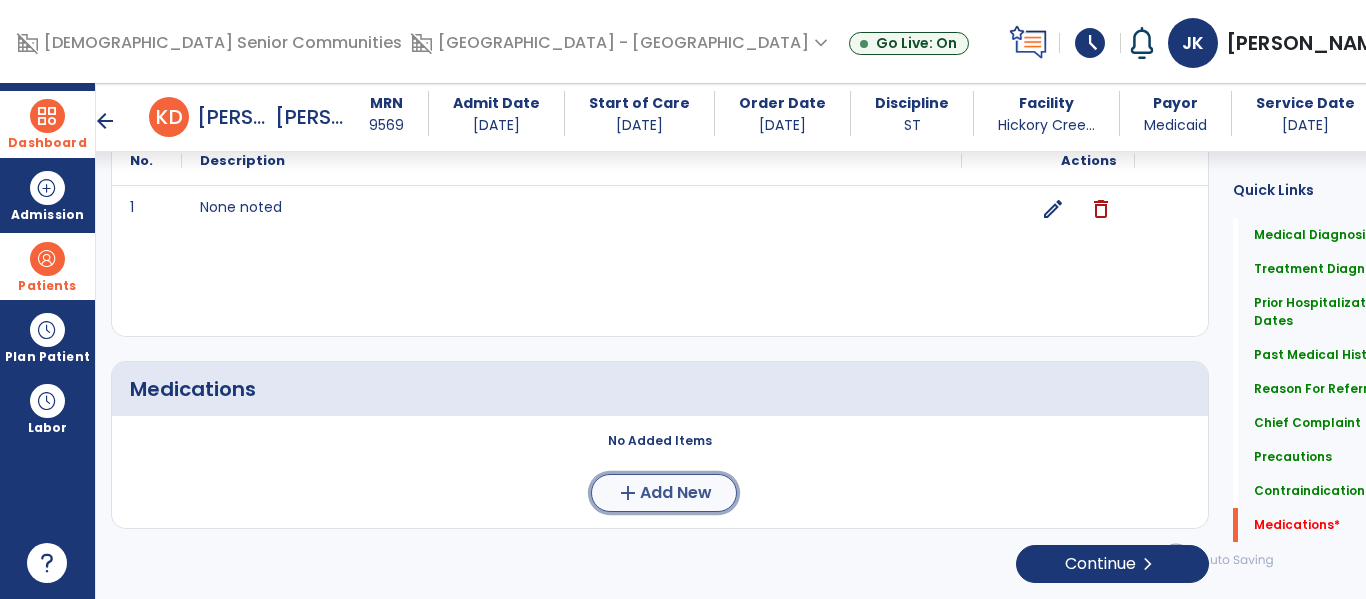 click on "Add New" 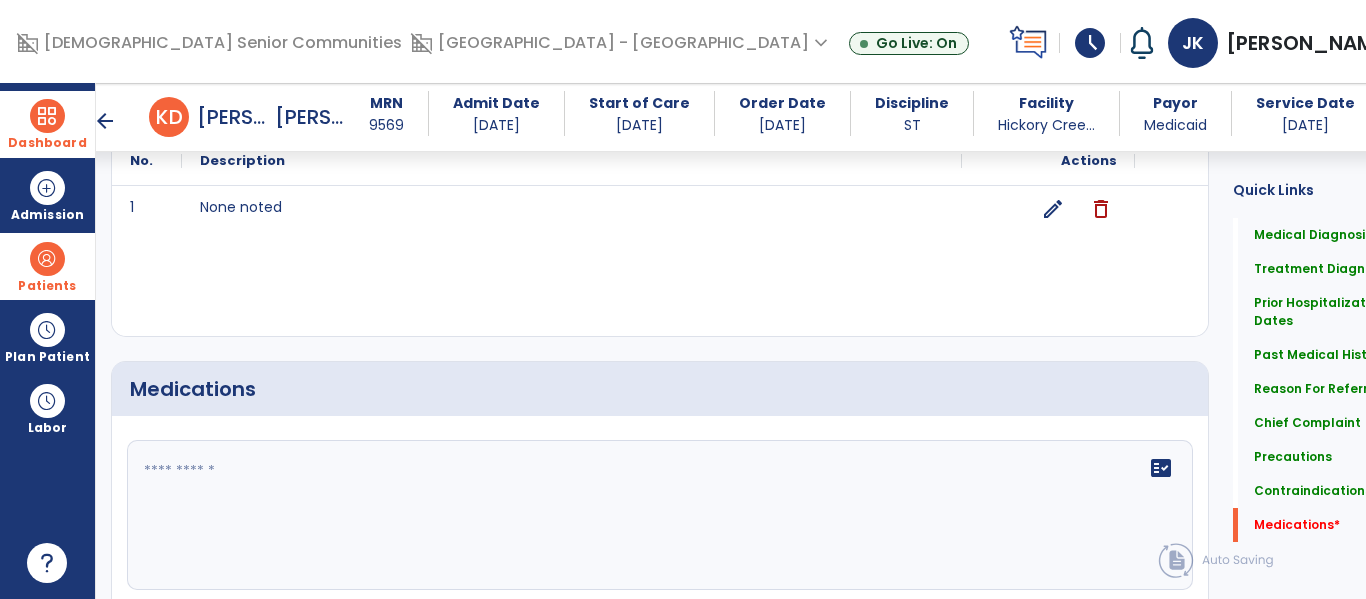 click on "fact_check" 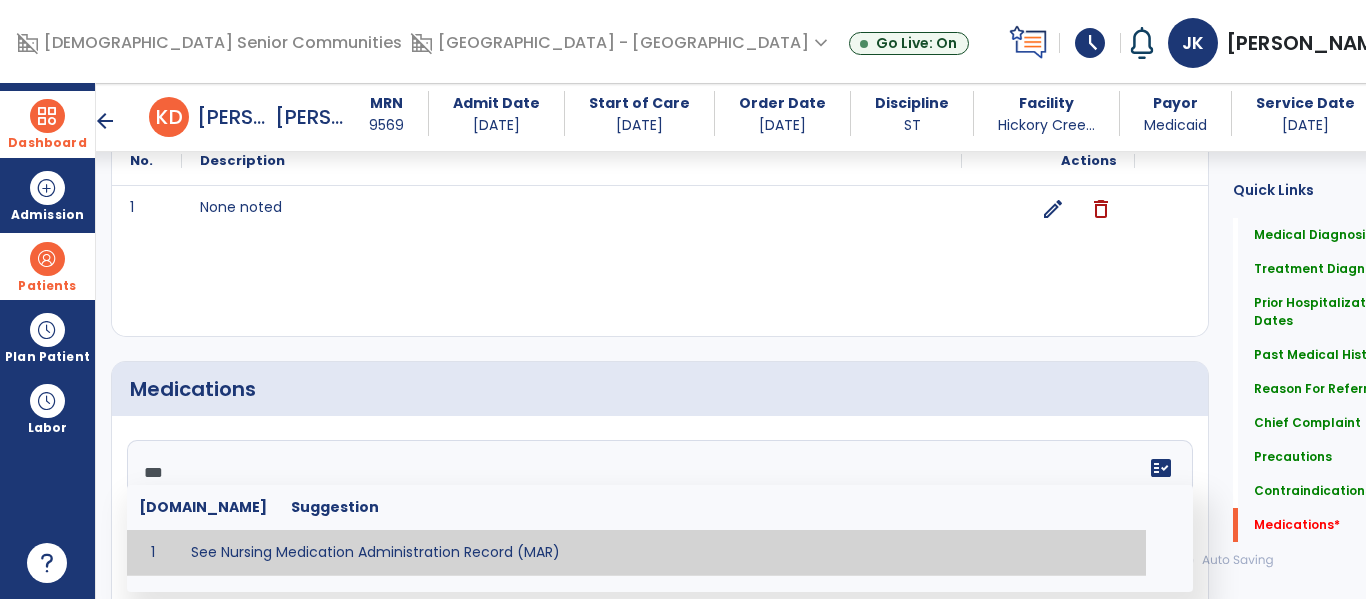 type on "**********" 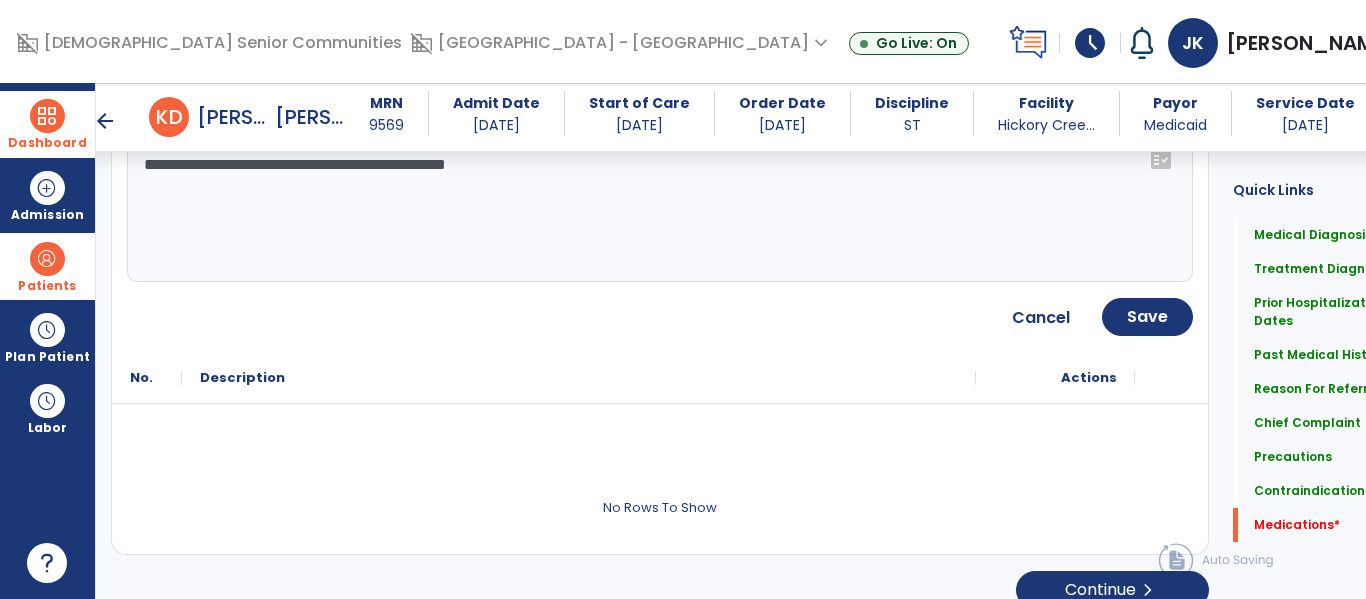 scroll, scrollTop: 2873, scrollLeft: 0, axis: vertical 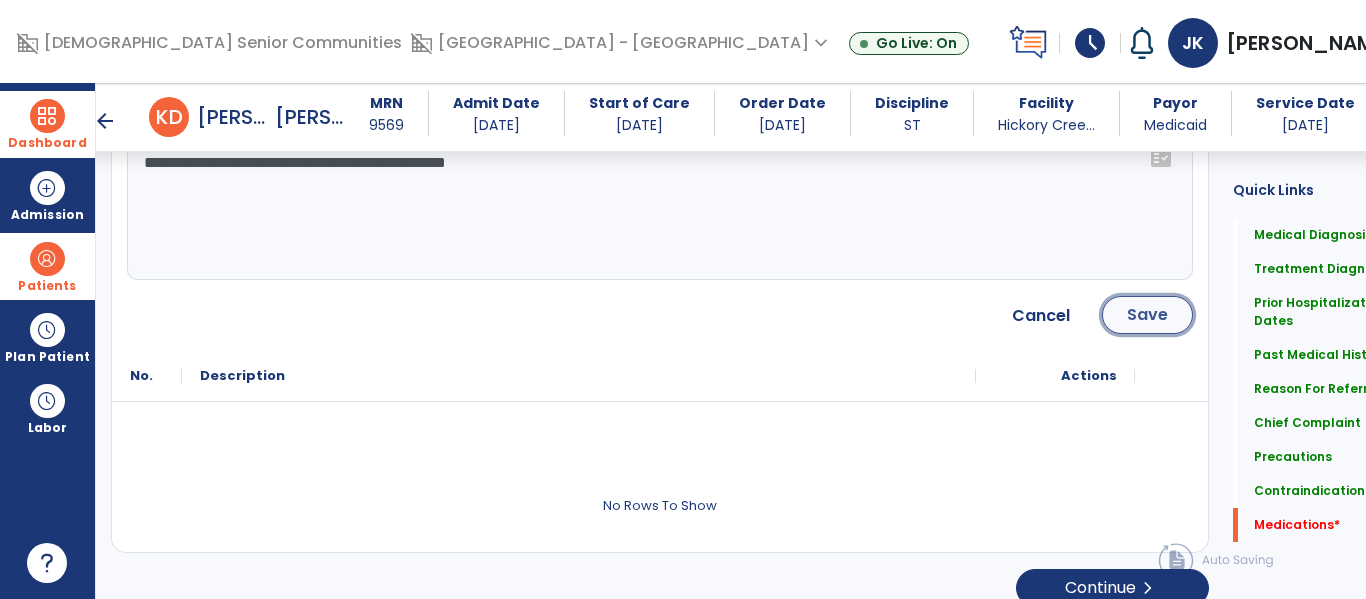 click on "Save" 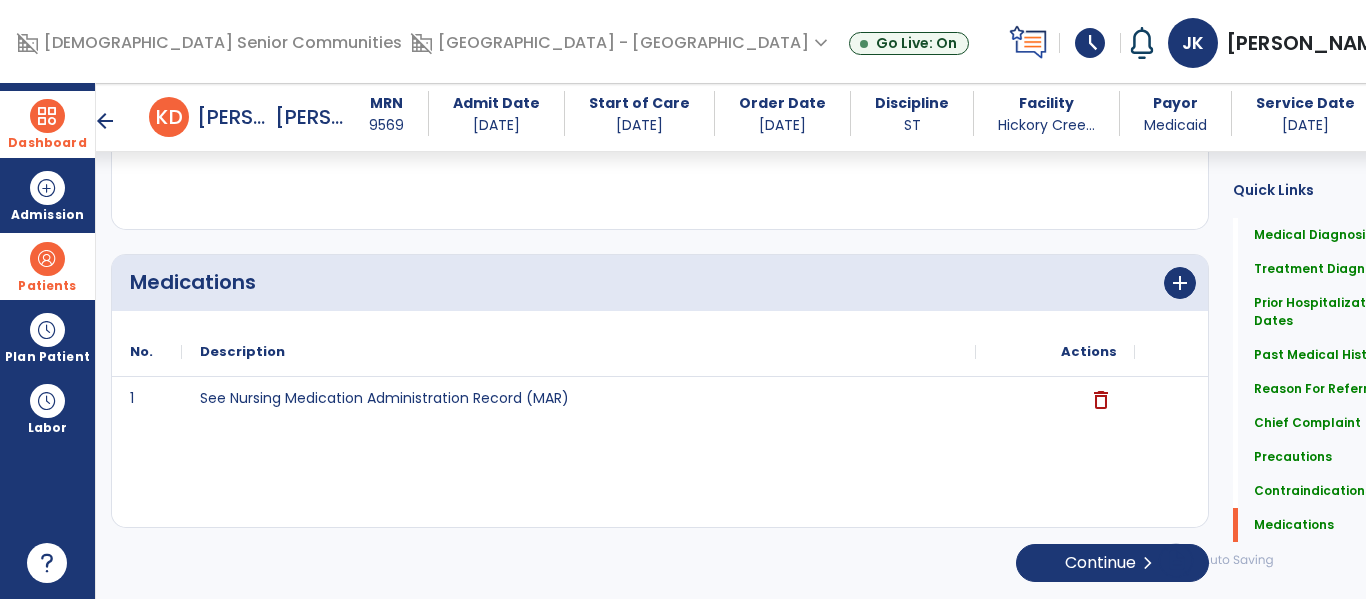 scroll, scrollTop: 2669, scrollLeft: 0, axis: vertical 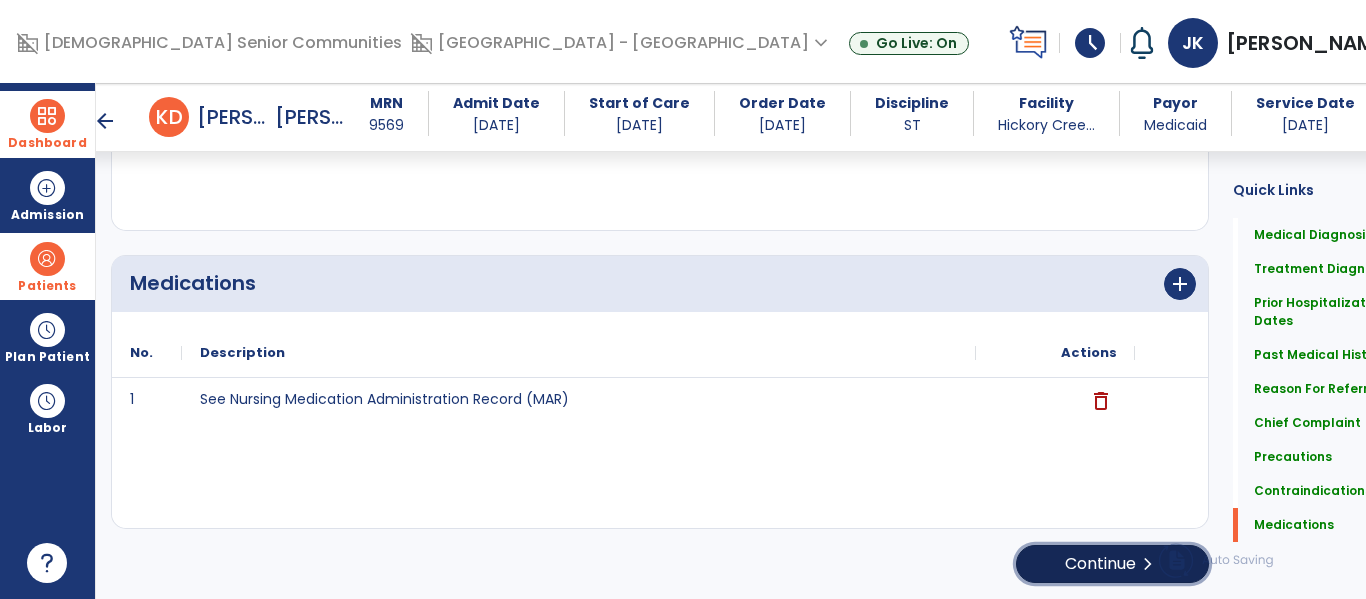 click on "Continue  chevron_right" 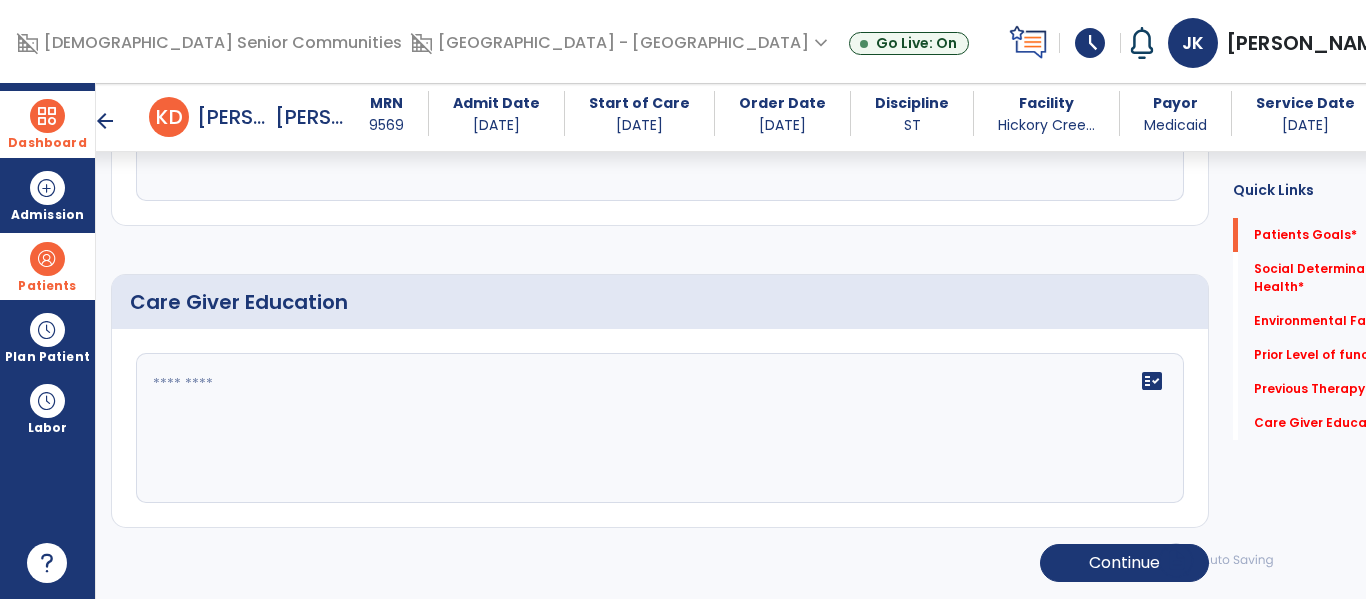 scroll, scrollTop: 105, scrollLeft: 0, axis: vertical 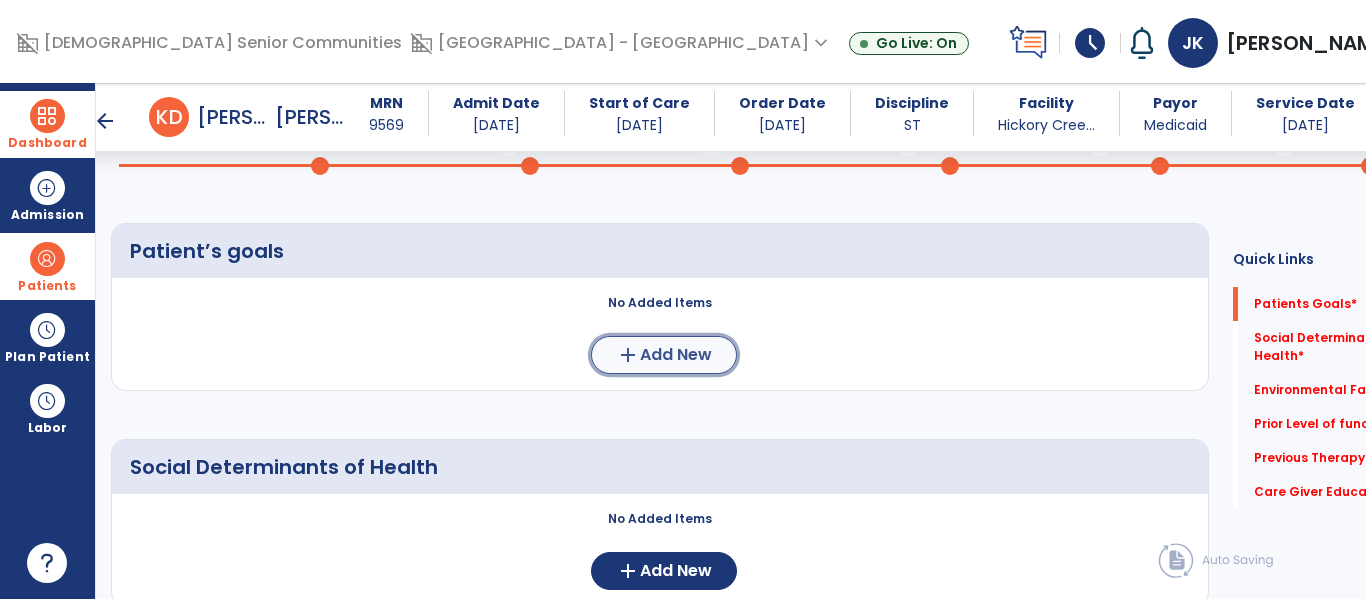 click on "Add New" 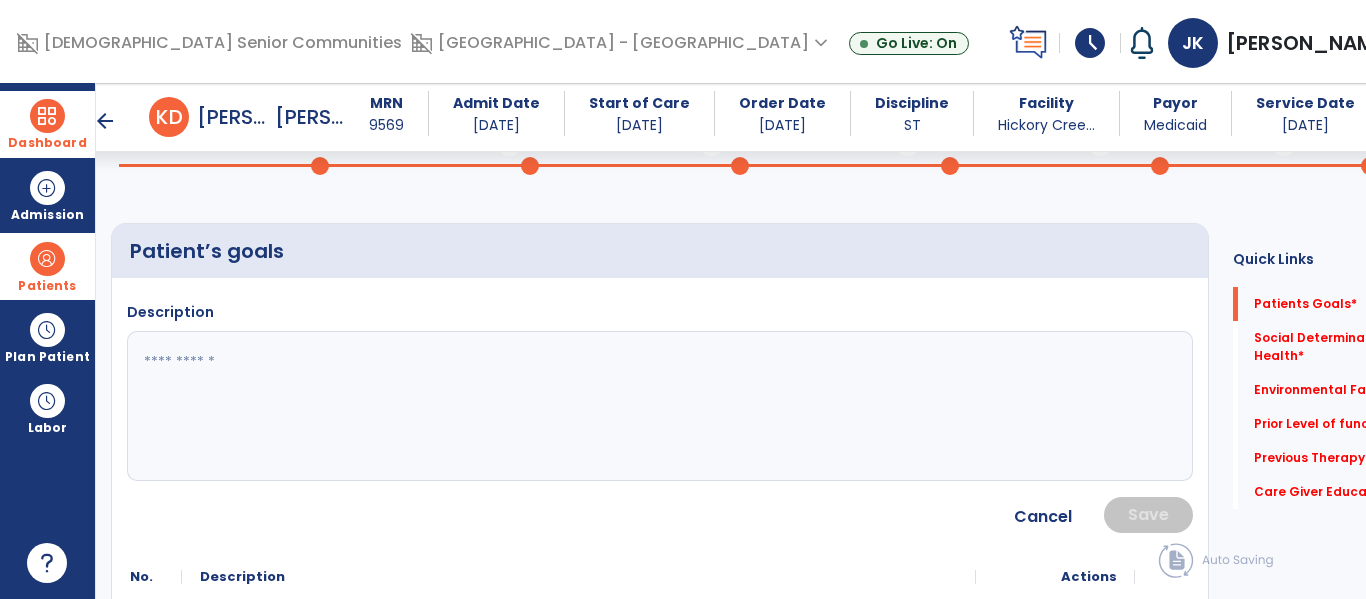 click 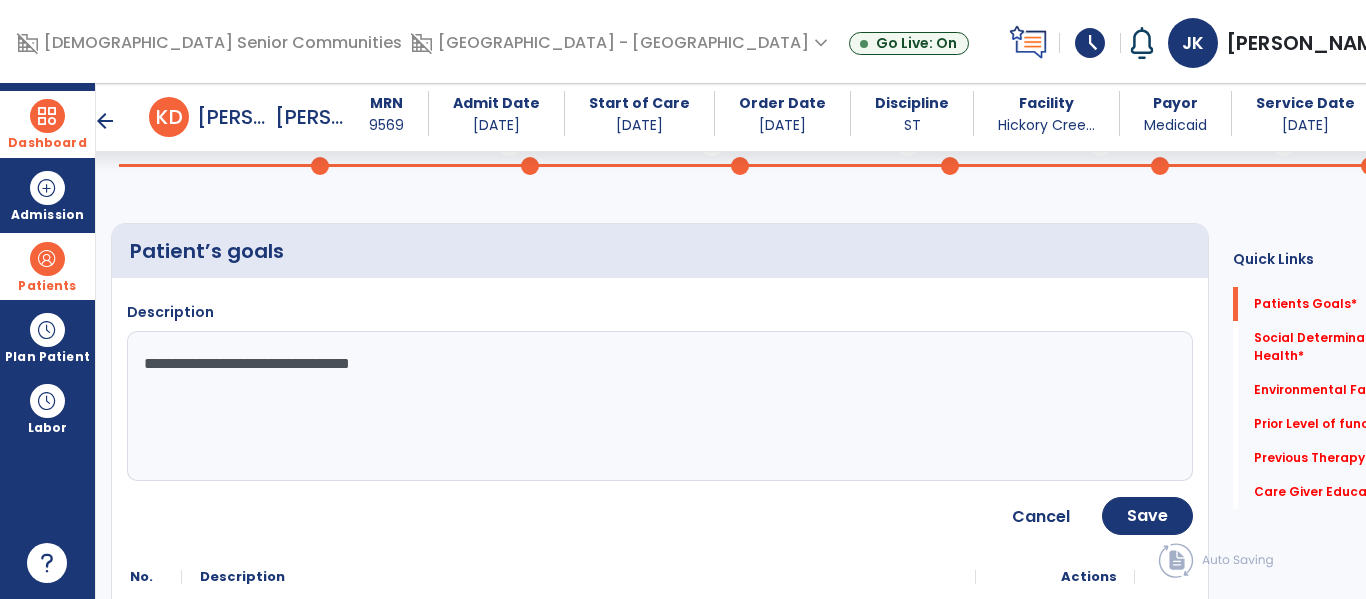 type on "**********" 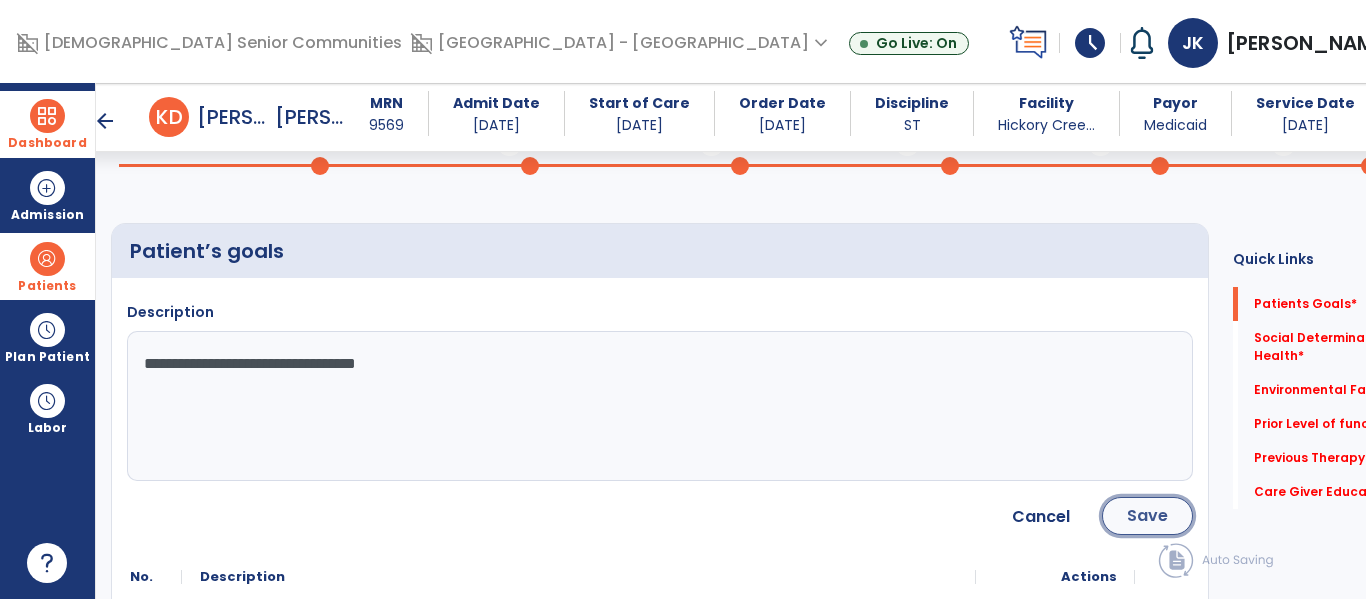 click on "Save" 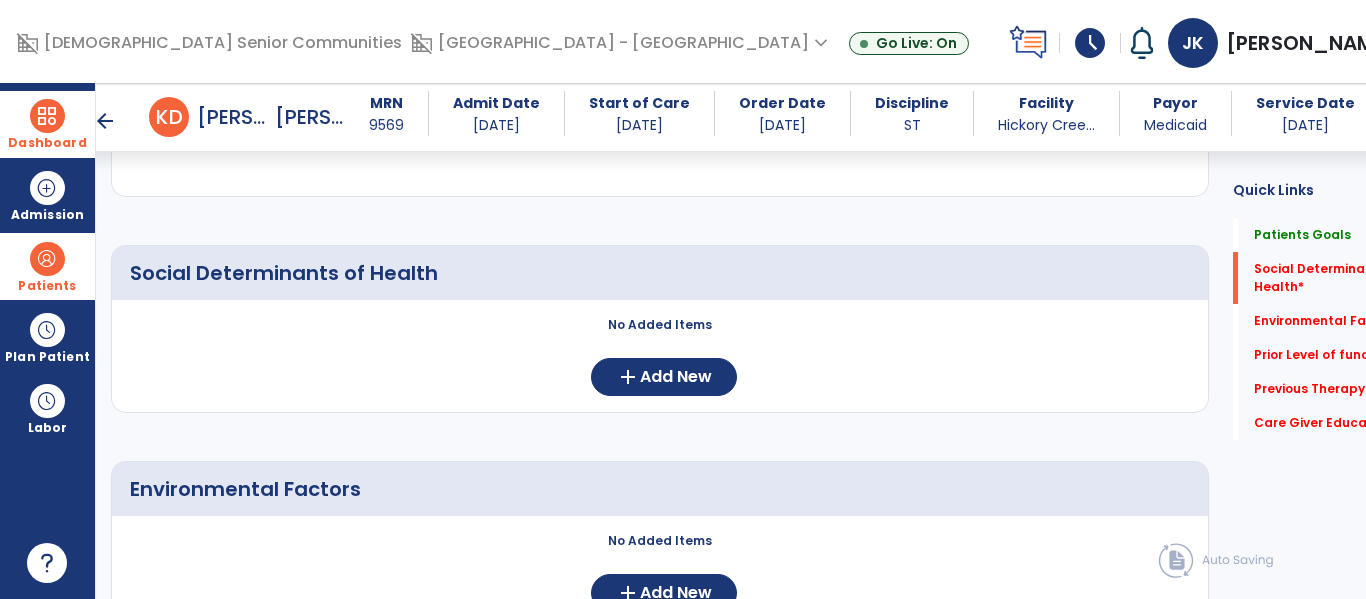 scroll, scrollTop: 407, scrollLeft: 0, axis: vertical 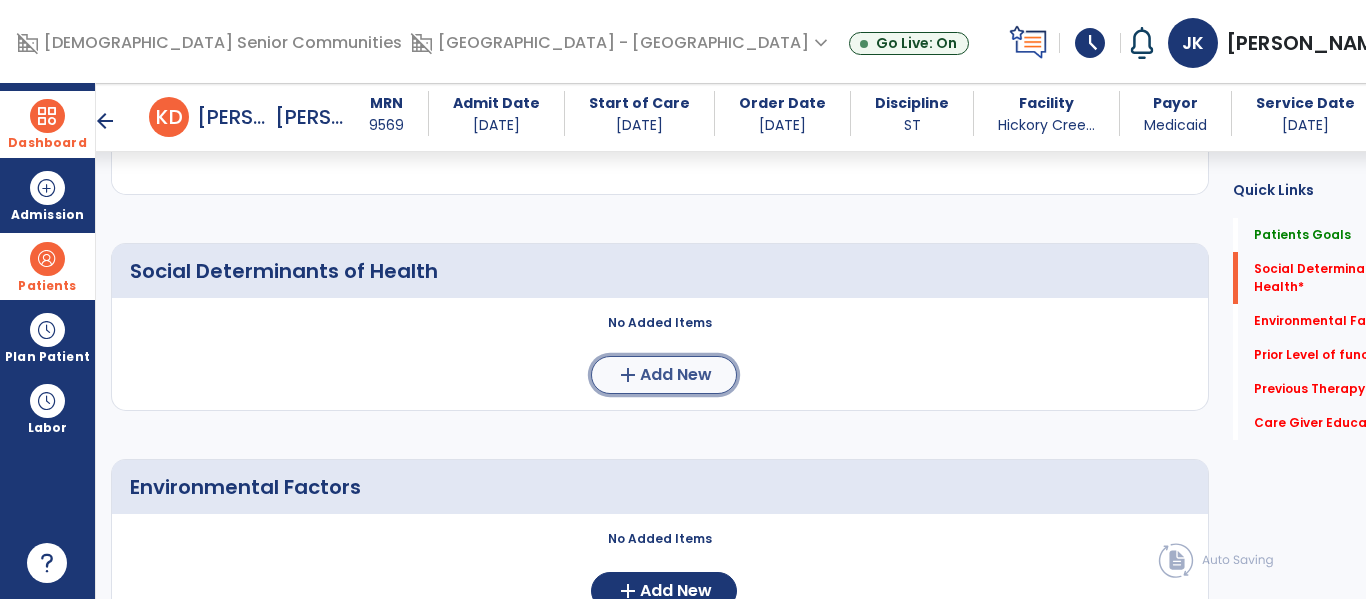 click on "Add New" 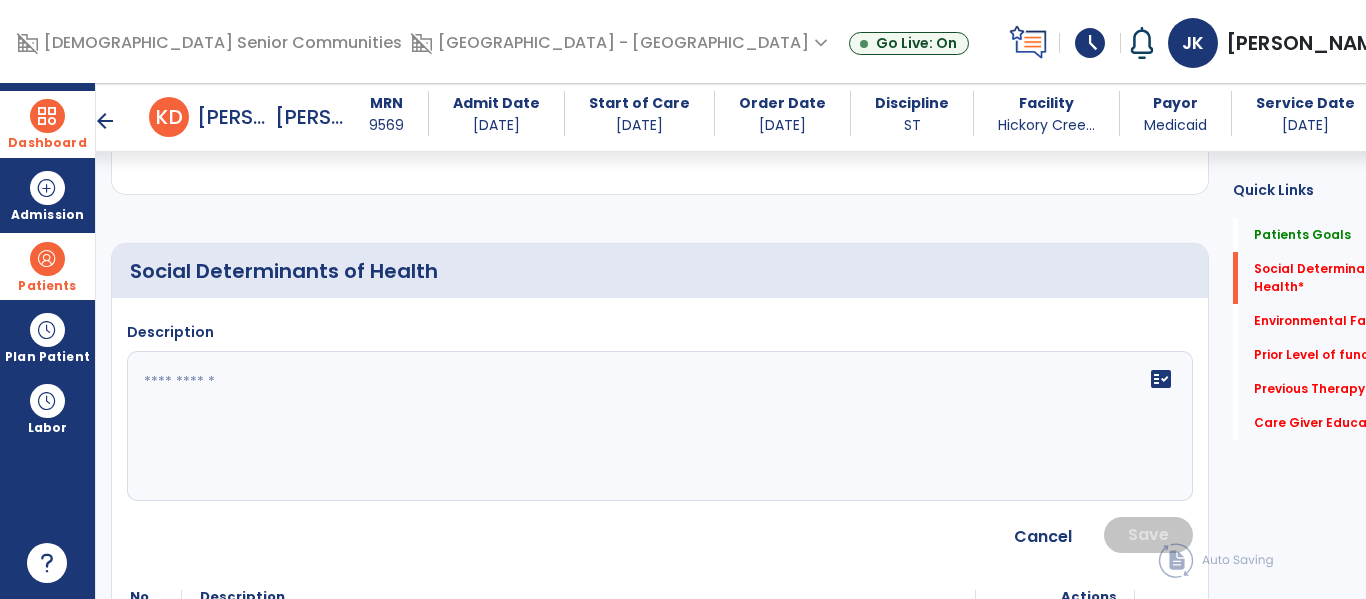 click 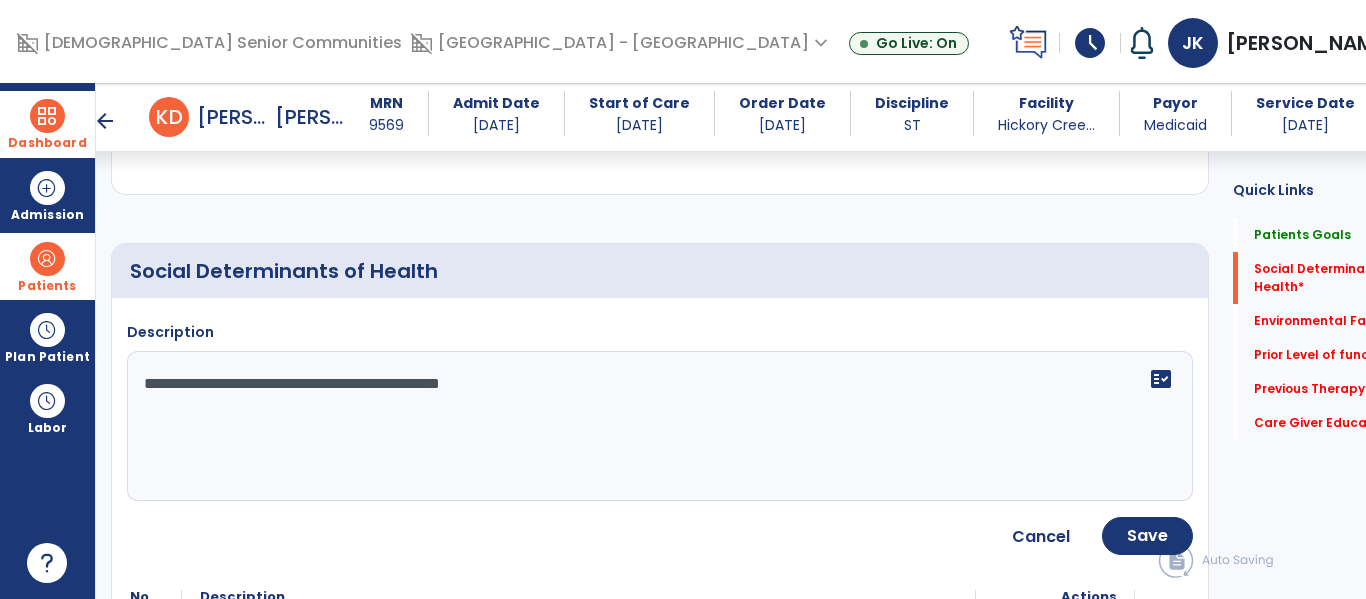 type on "**********" 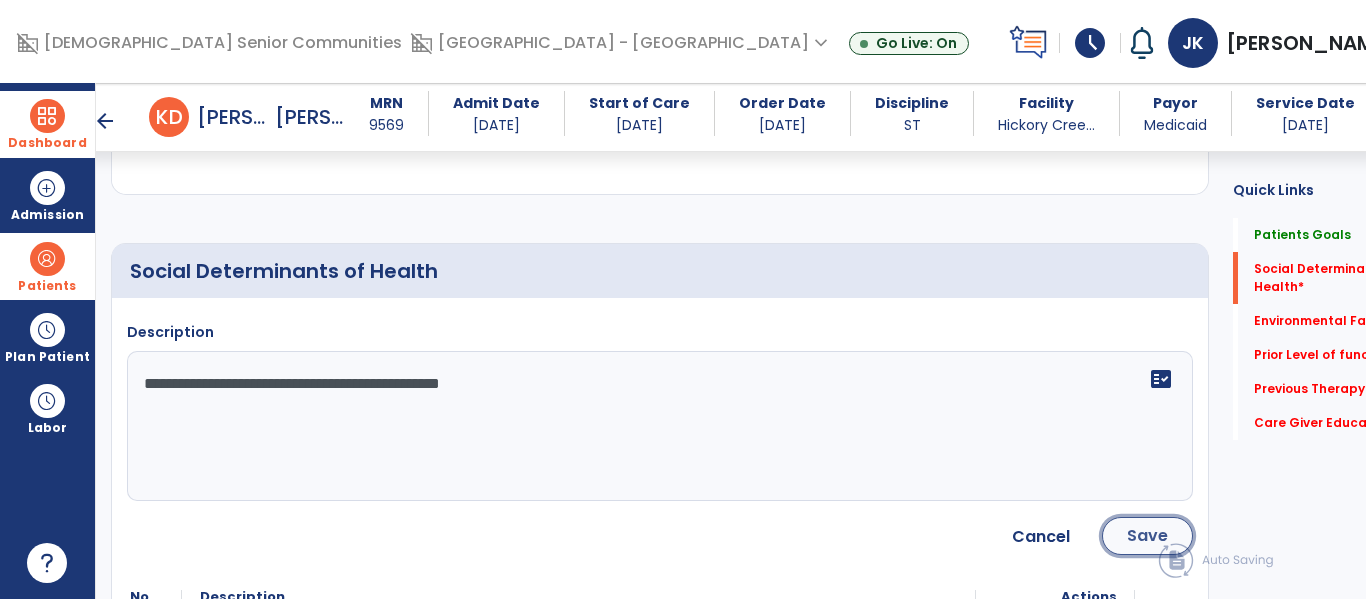 click on "Save" 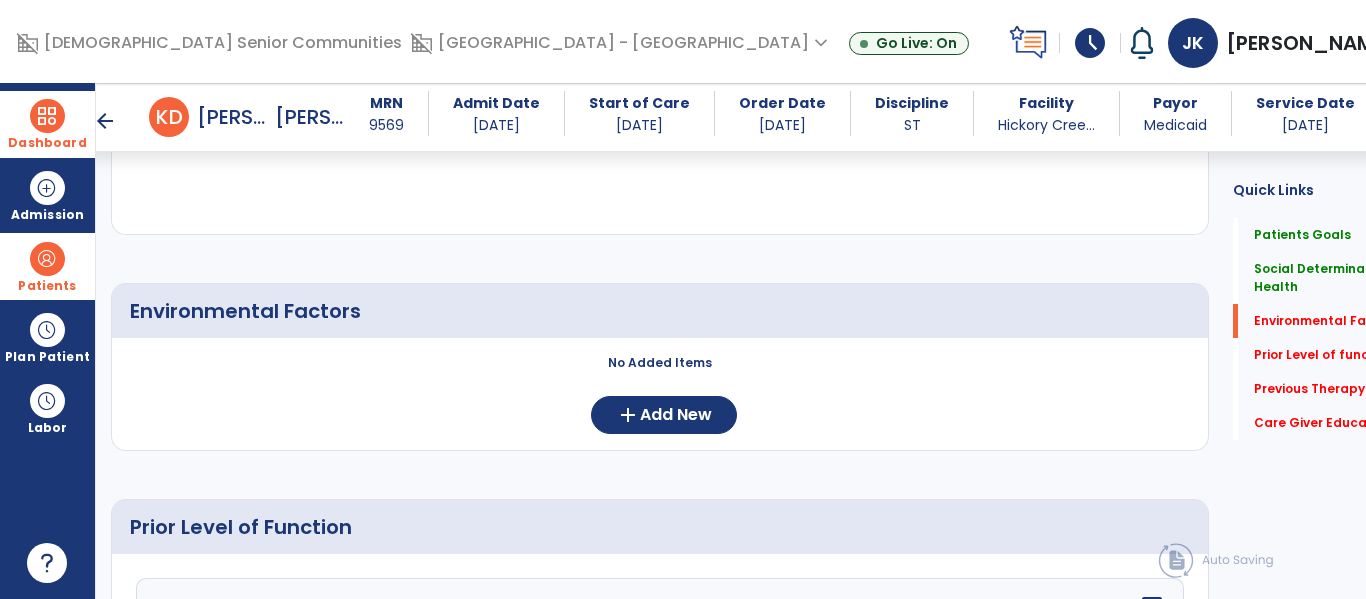 scroll, scrollTop: 687, scrollLeft: 0, axis: vertical 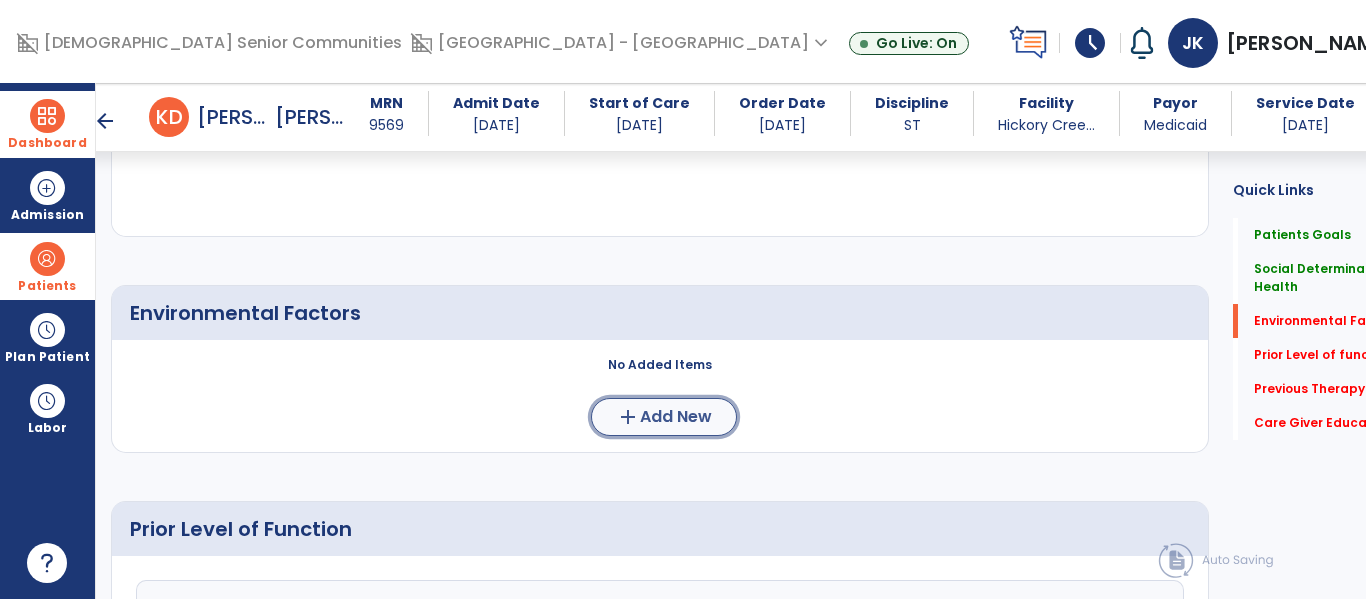 click on "add  Add New" 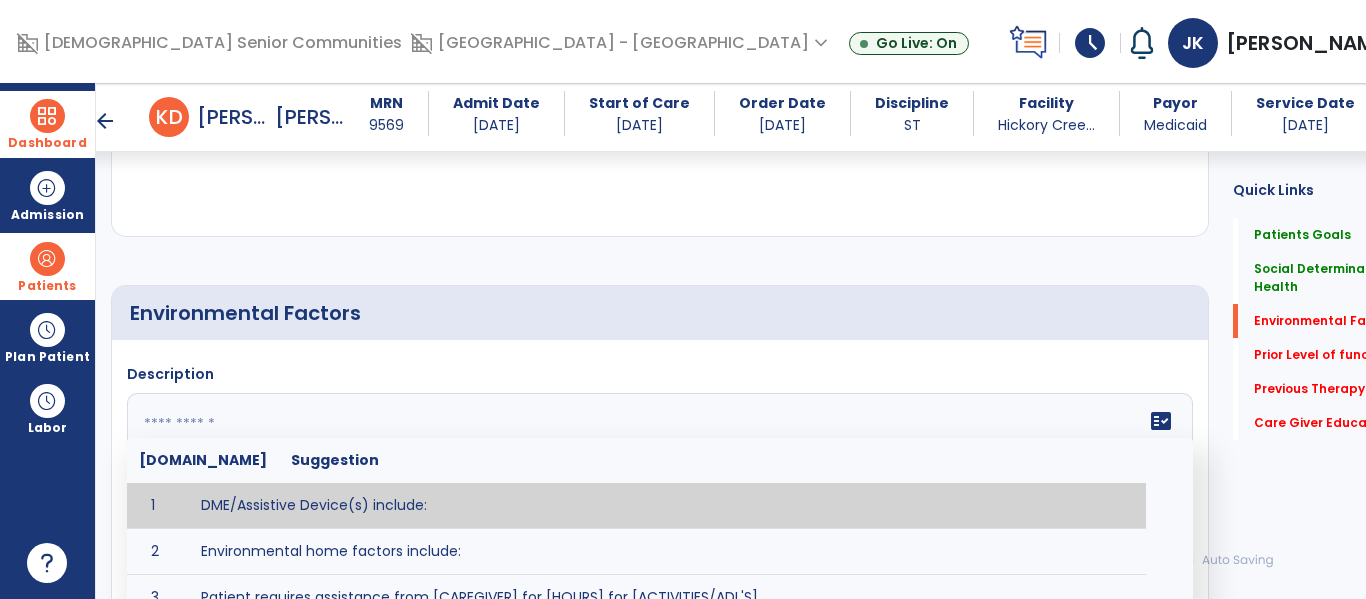 click 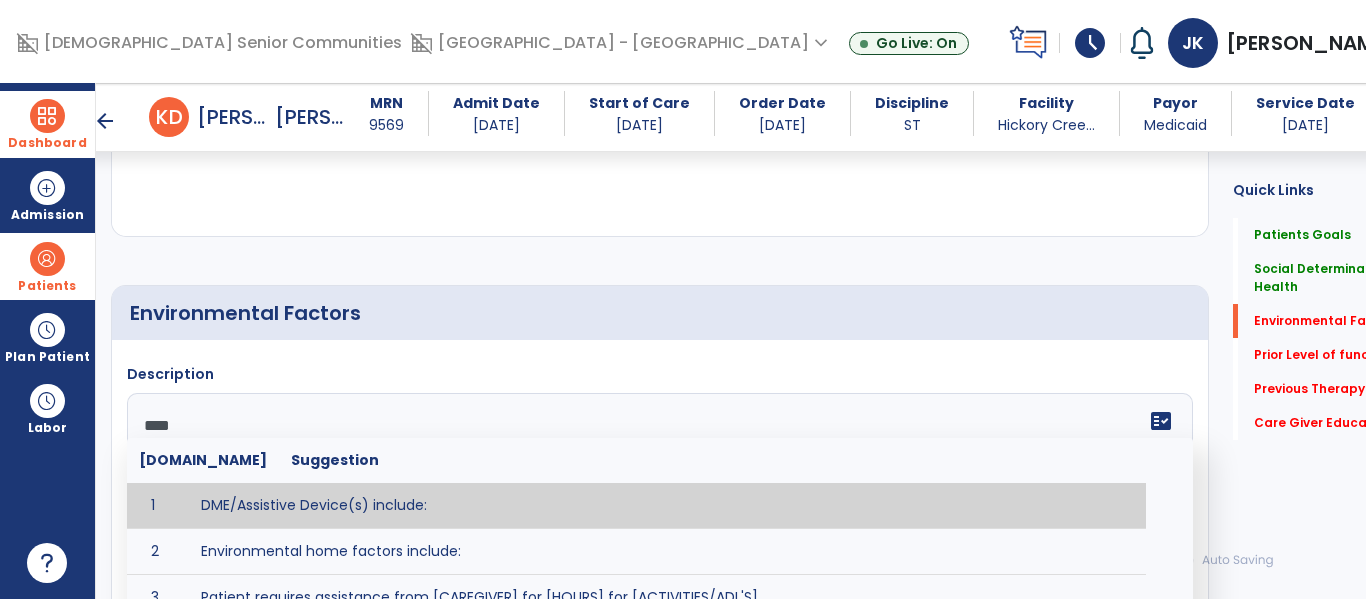 type on "*****" 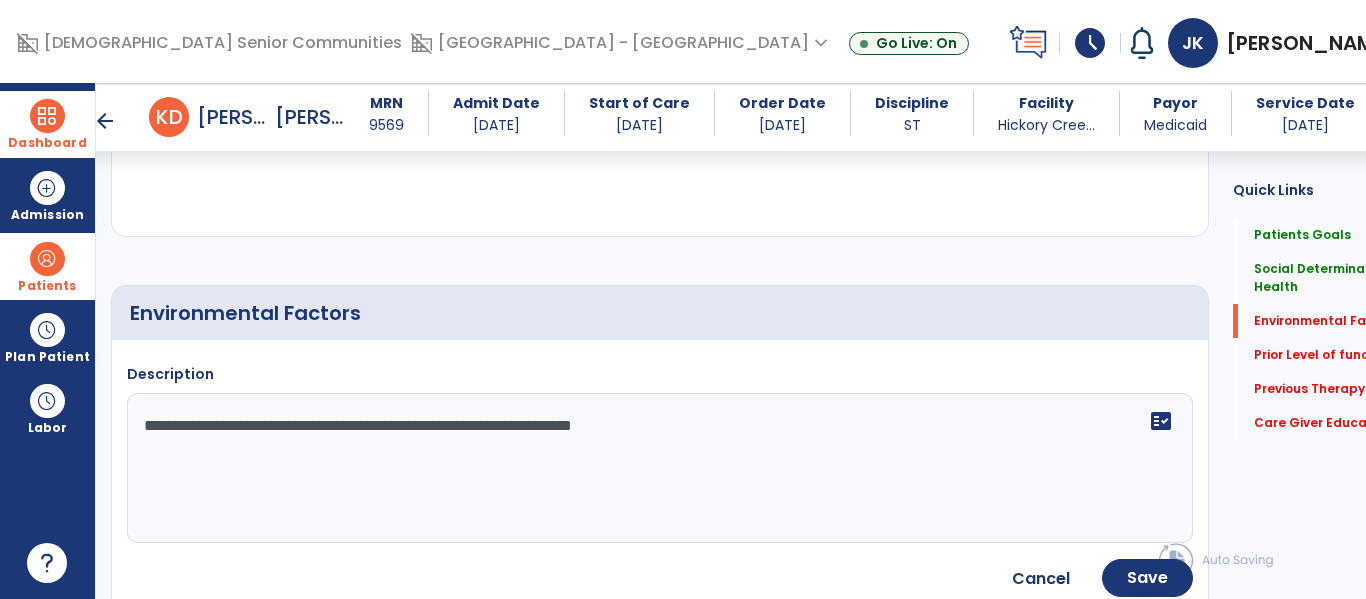 type on "**********" 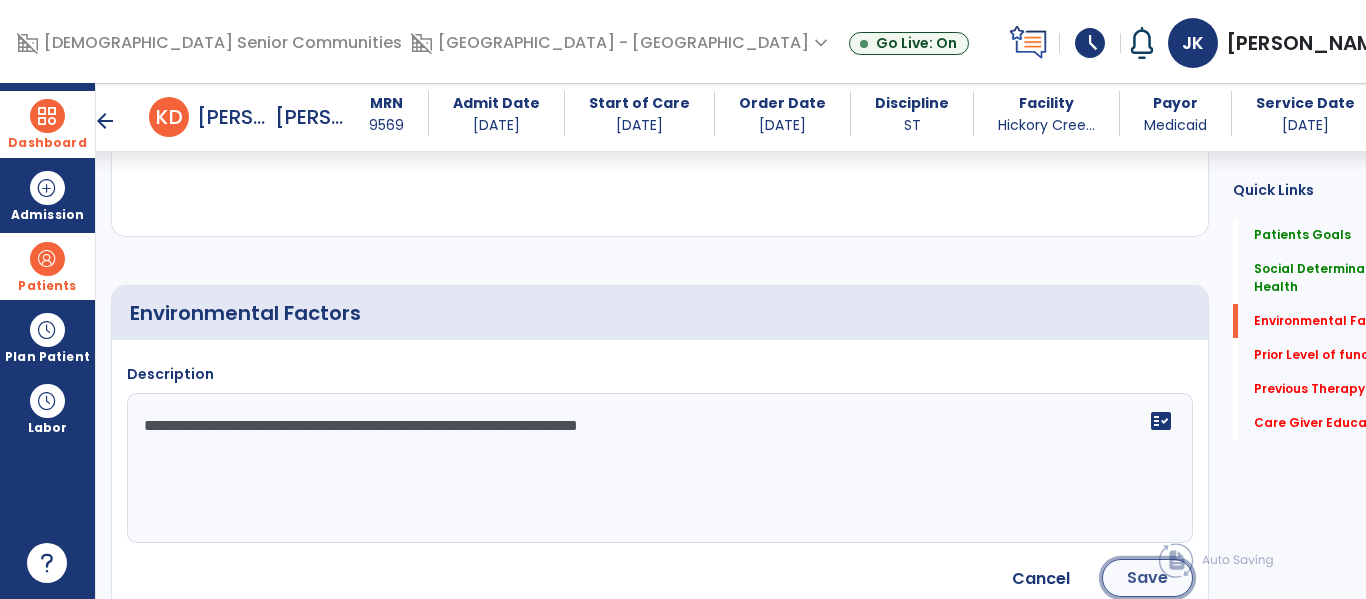 click on "Save" 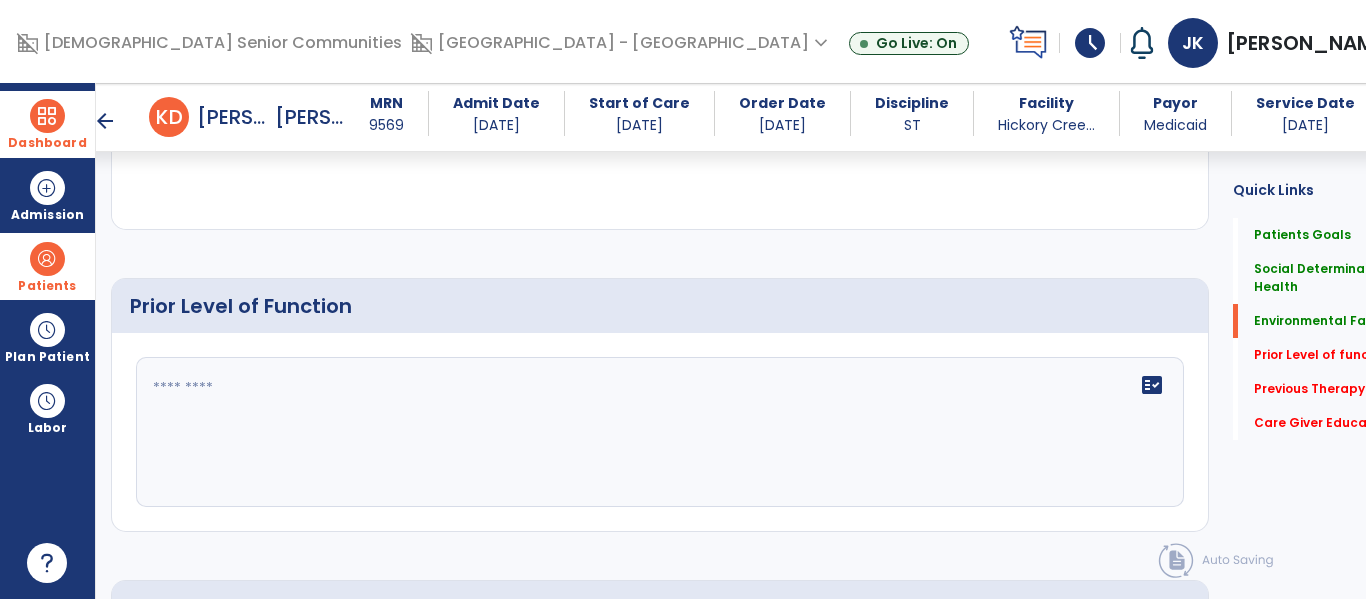 scroll, scrollTop: 1017, scrollLeft: 0, axis: vertical 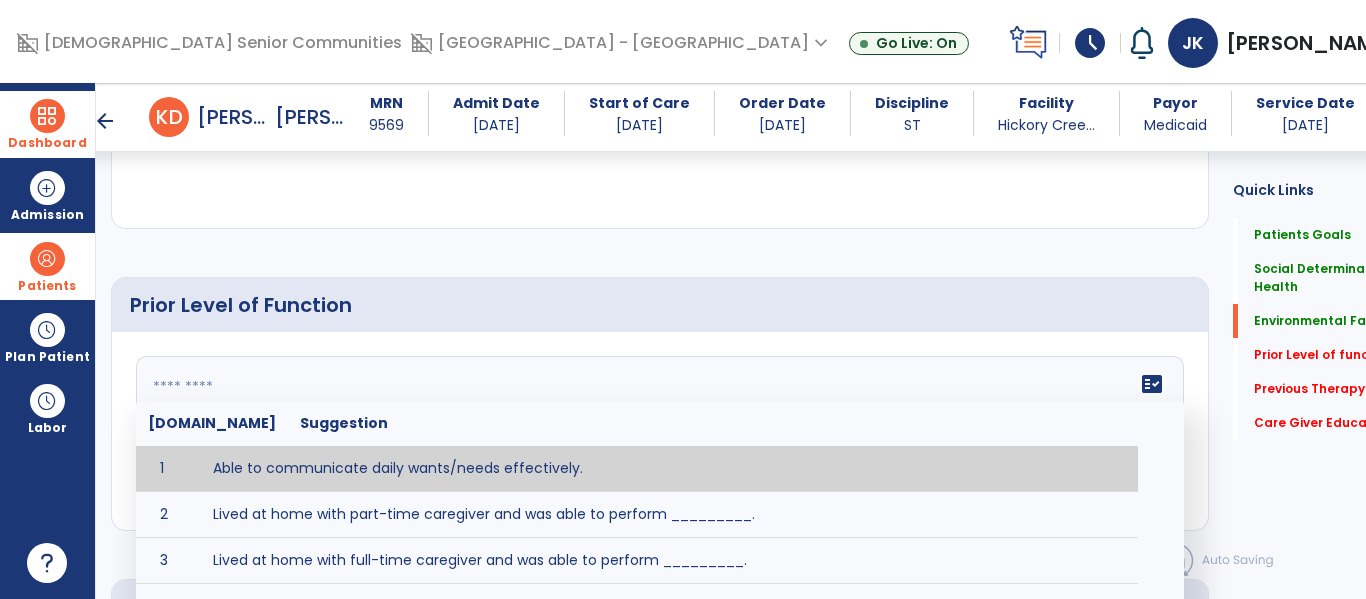 click on "fact_check  Sr.No Suggestion 1 Able to communicate daily wants/needs effectively. 2 Lived at home with part-time caregiver and was able to perform _________. 3 Lived at home with full-time caregiver and was able to perform _________. 4 Lived at home with home health assistant for ________. 5 Lived at SNF and able to _______. 6 Lived at SNF and required ______ assist for ________. 7 Lived in assisted living facility and able to _______. 8 Lived in SNF and began to develop increase in risk for ______. 9 Lived in SNF and required modified diet of _______ for safety. 10 Lived in SNF with no difficulties expressing wants/medical needs to familiar listeners. 11 Lived in SNF with no difficulties expressing wants/medical needs to unfamiliar listeners. 12 Lived in SNF without any diet restrictions/diet modifications. 13 Mental awareness and functional communication WFLs. 14 Mild dementia not affecting daily routine or safety. 15 No history of receptive or expressive deficits. 16 No history of swallowing problems. 17" 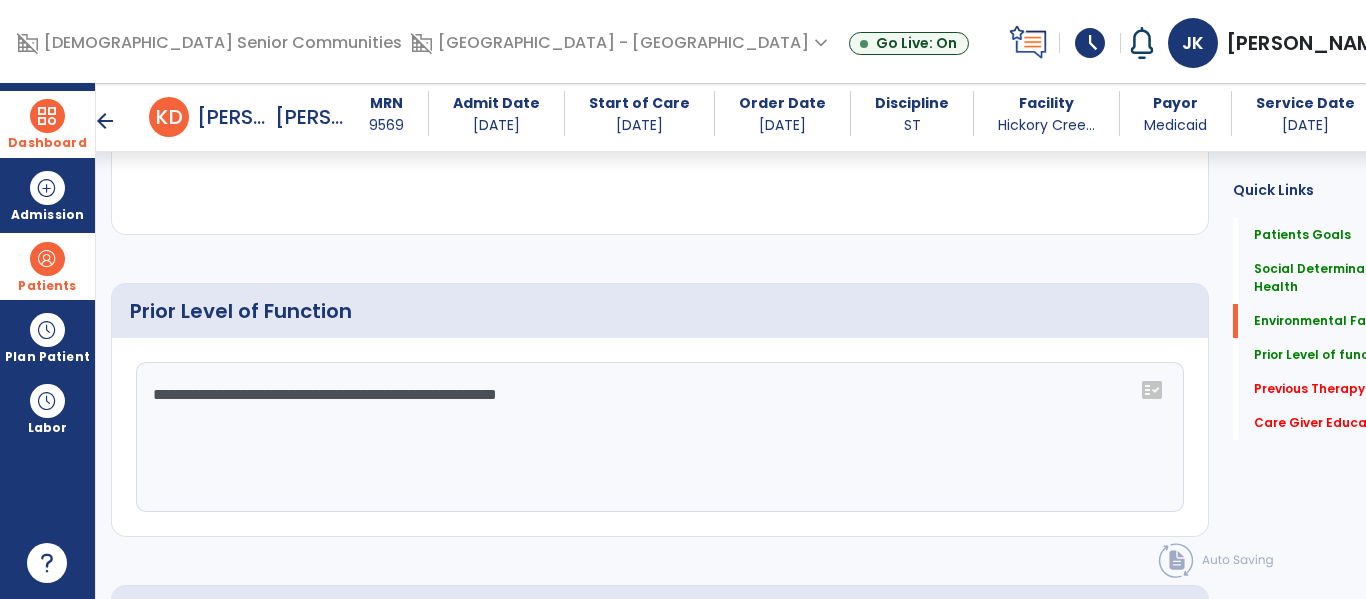 scroll, scrollTop: 1017, scrollLeft: 0, axis: vertical 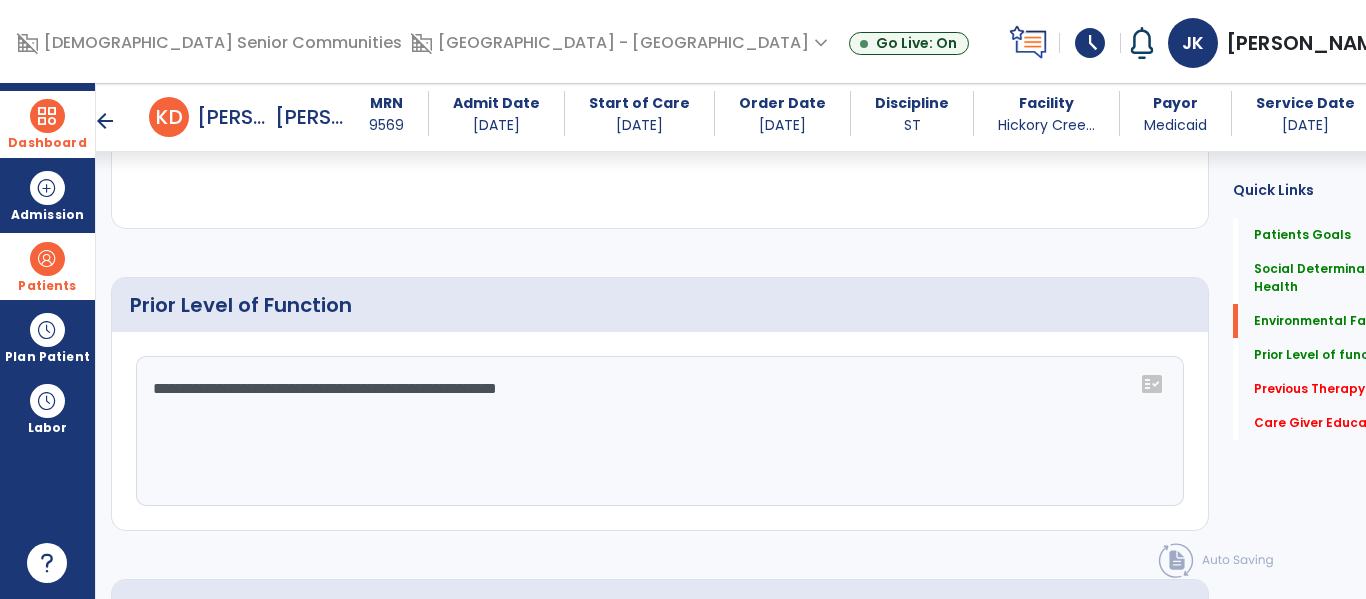 click on "**********" 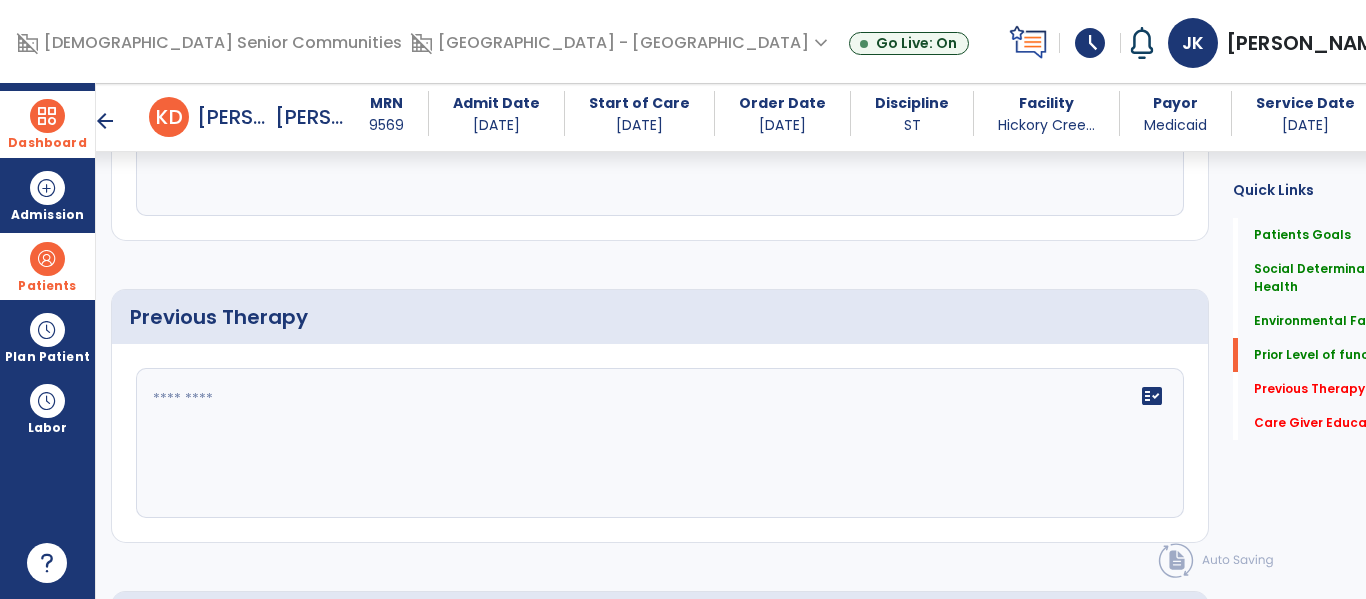 scroll, scrollTop: 1318, scrollLeft: 0, axis: vertical 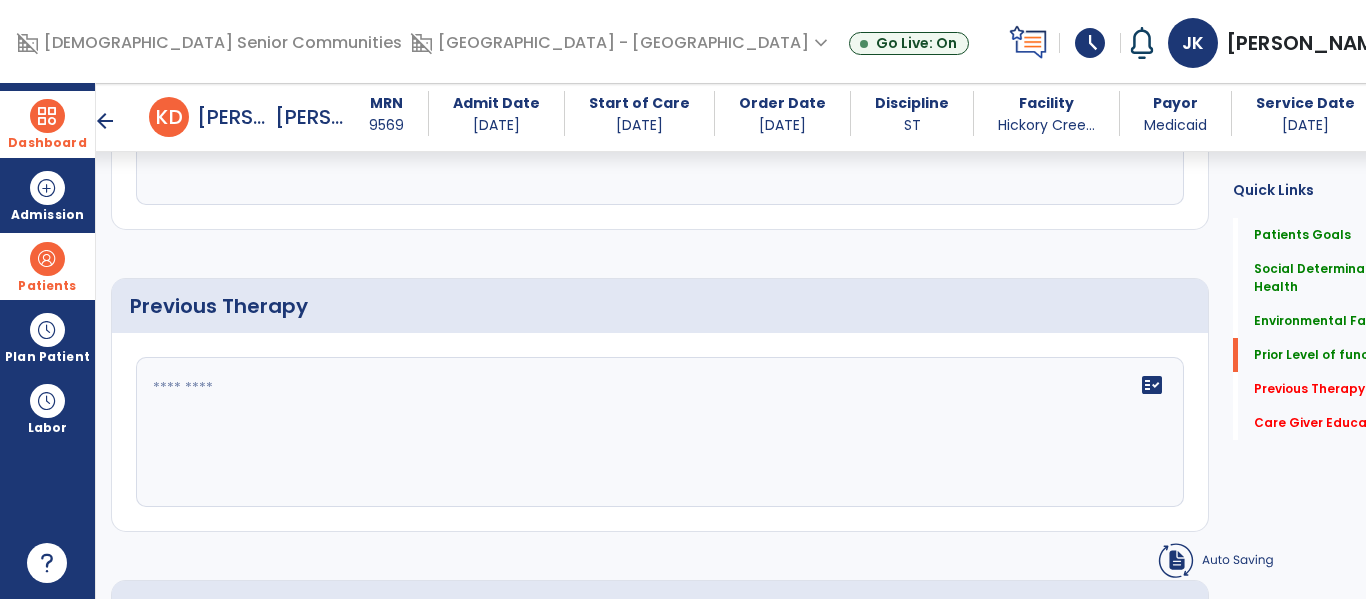 type on "**********" 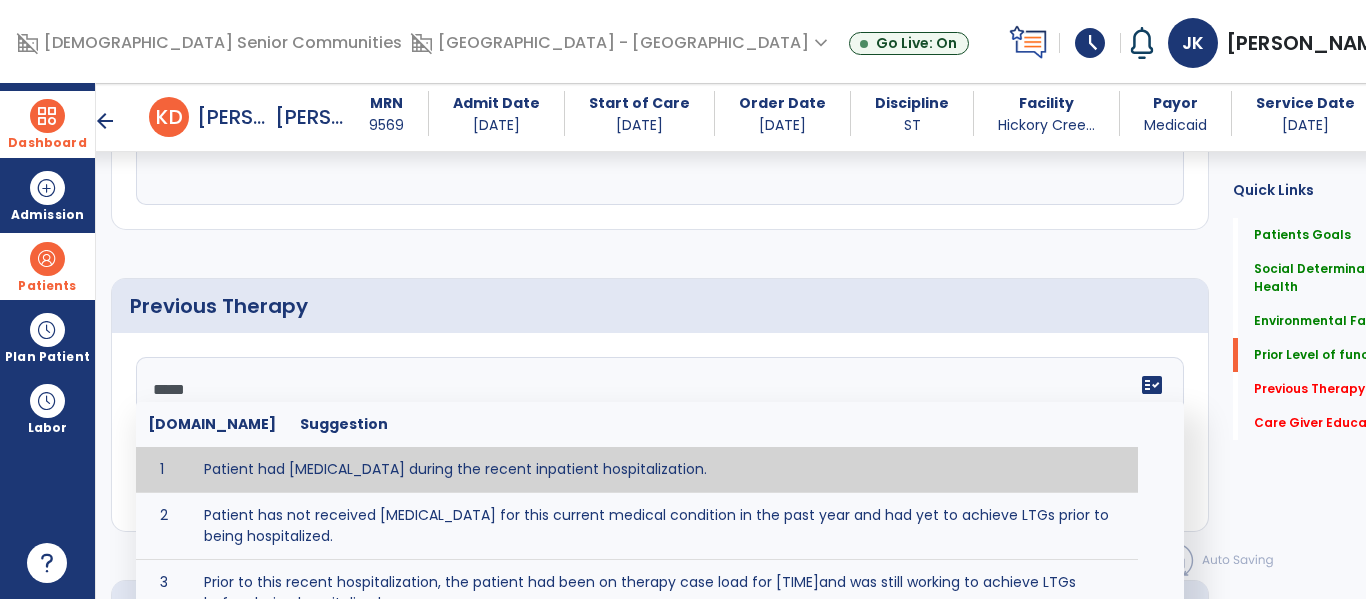 type on "******" 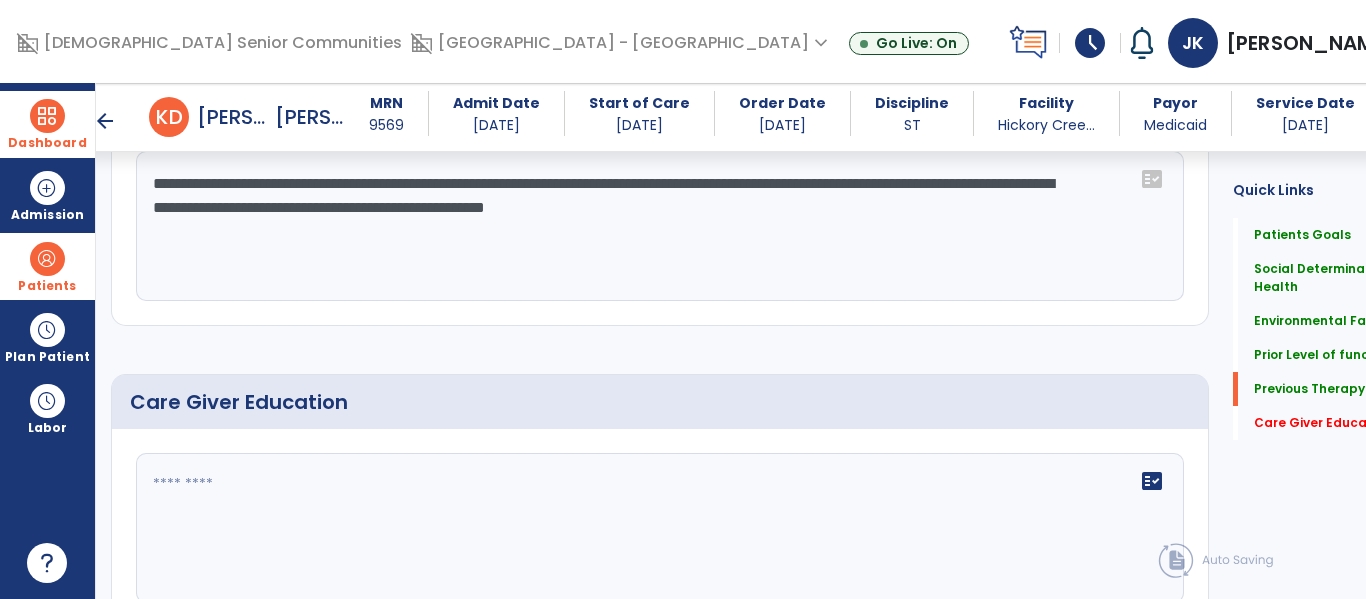 scroll, scrollTop: 1529, scrollLeft: 0, axis: vertical 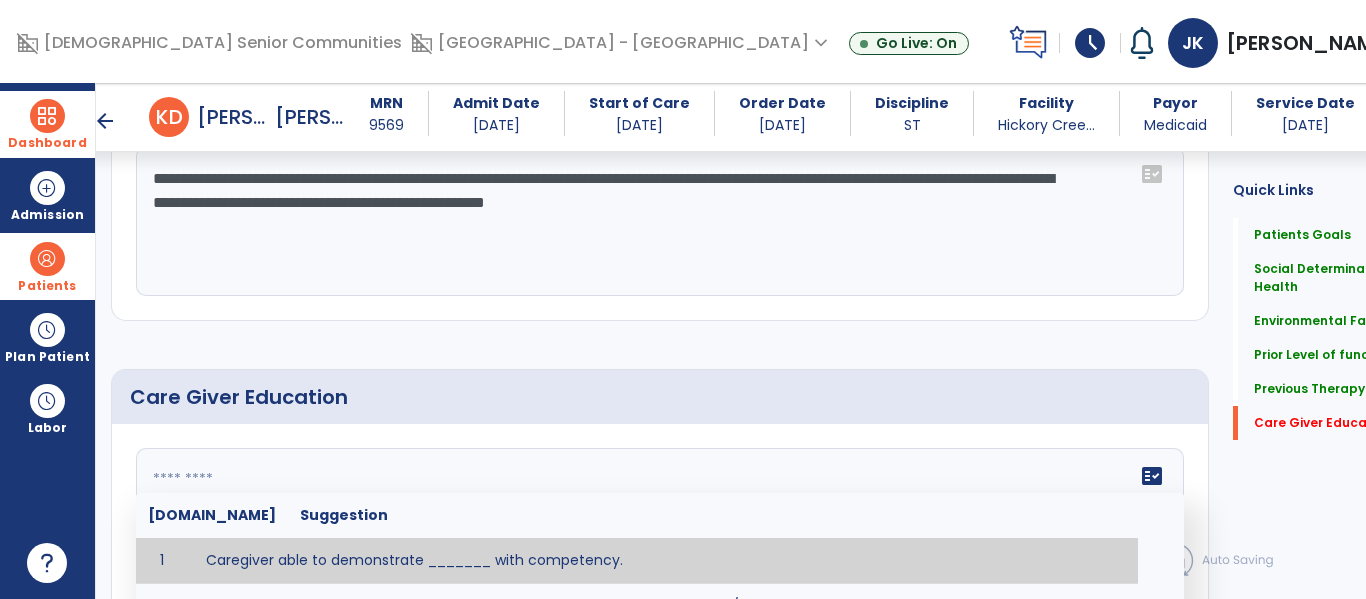 click 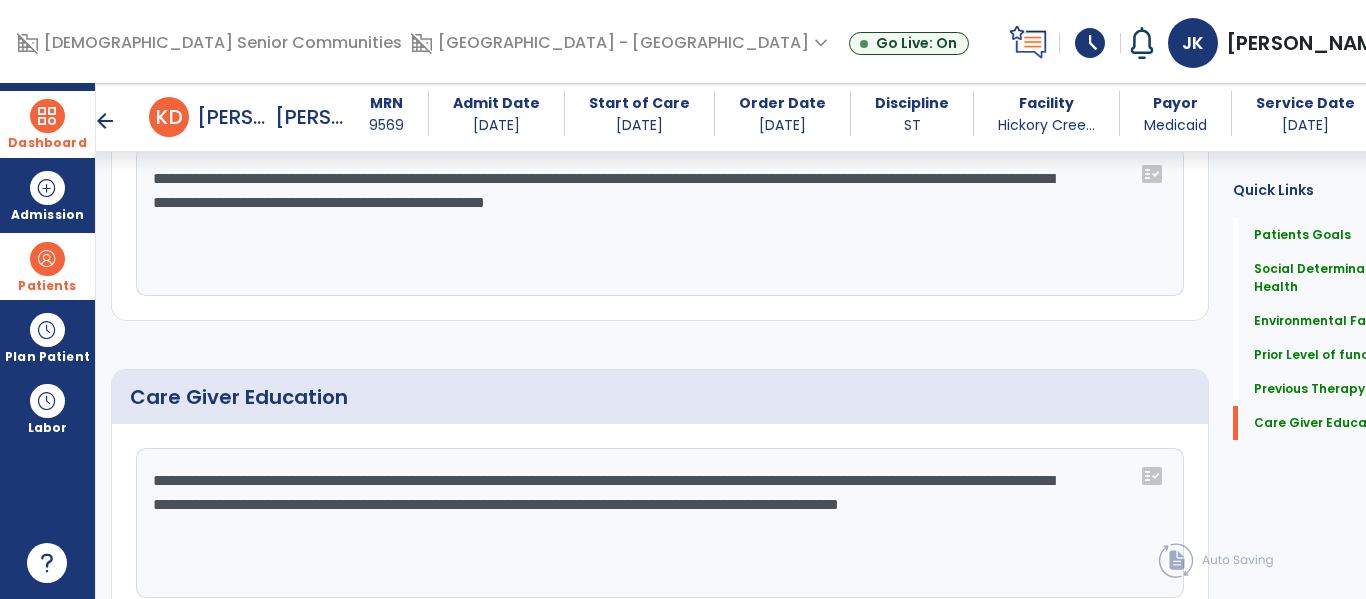 type on "**********" 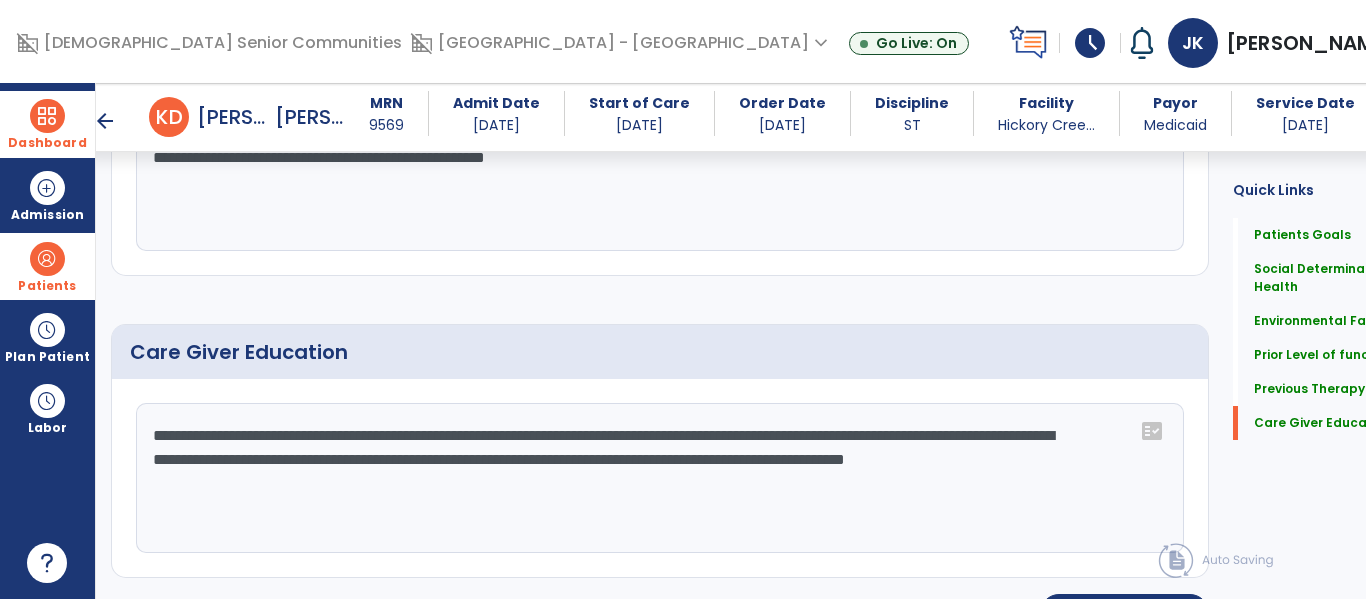 scroll, scrollTop: 1623, scrollLeft: 0, axis: vertical 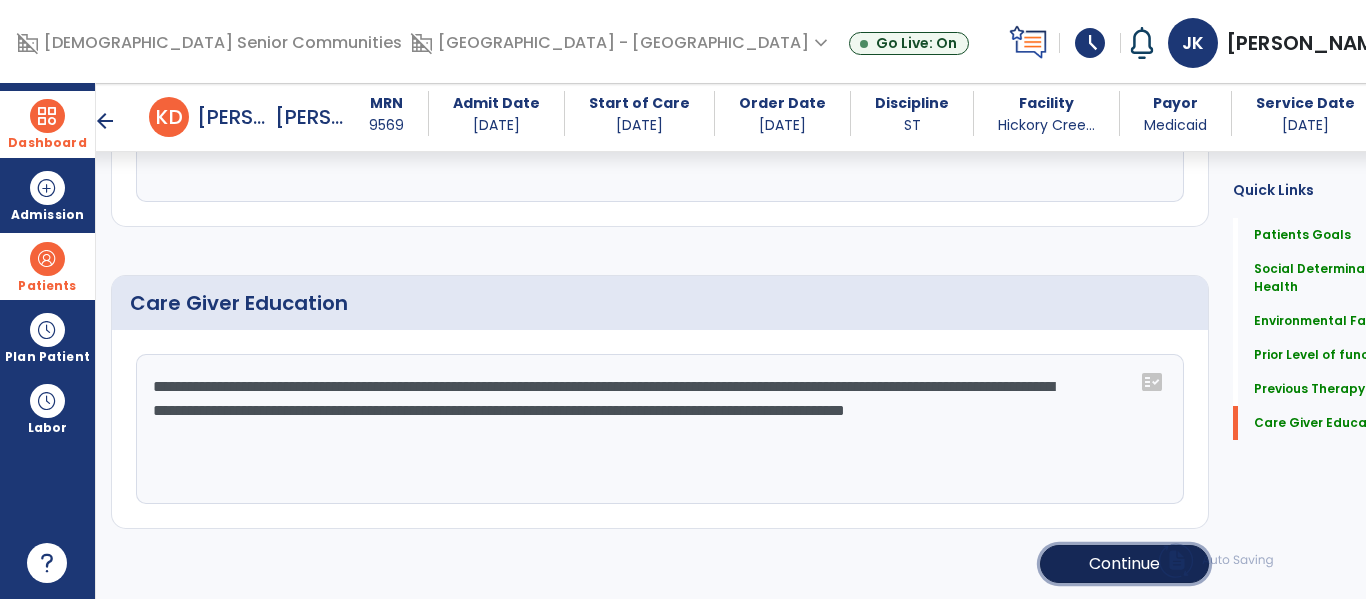 click on "Continue" 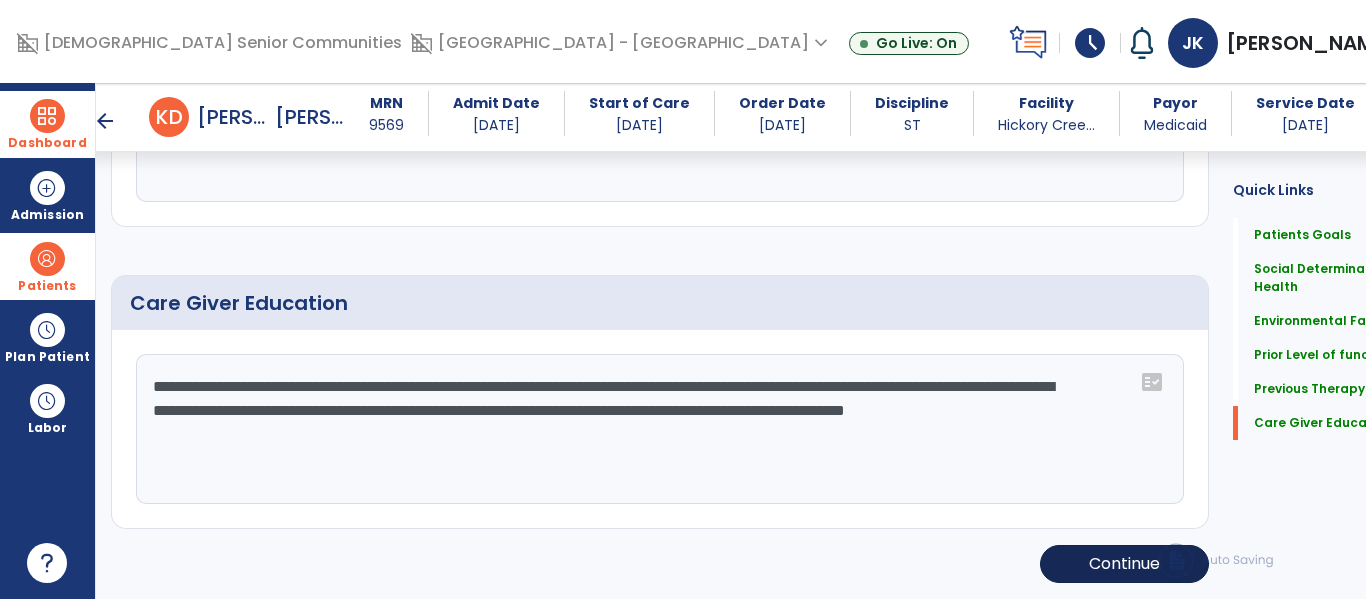 scroll, scrollTop: 352, scrollLeft: 0, axis: vertical 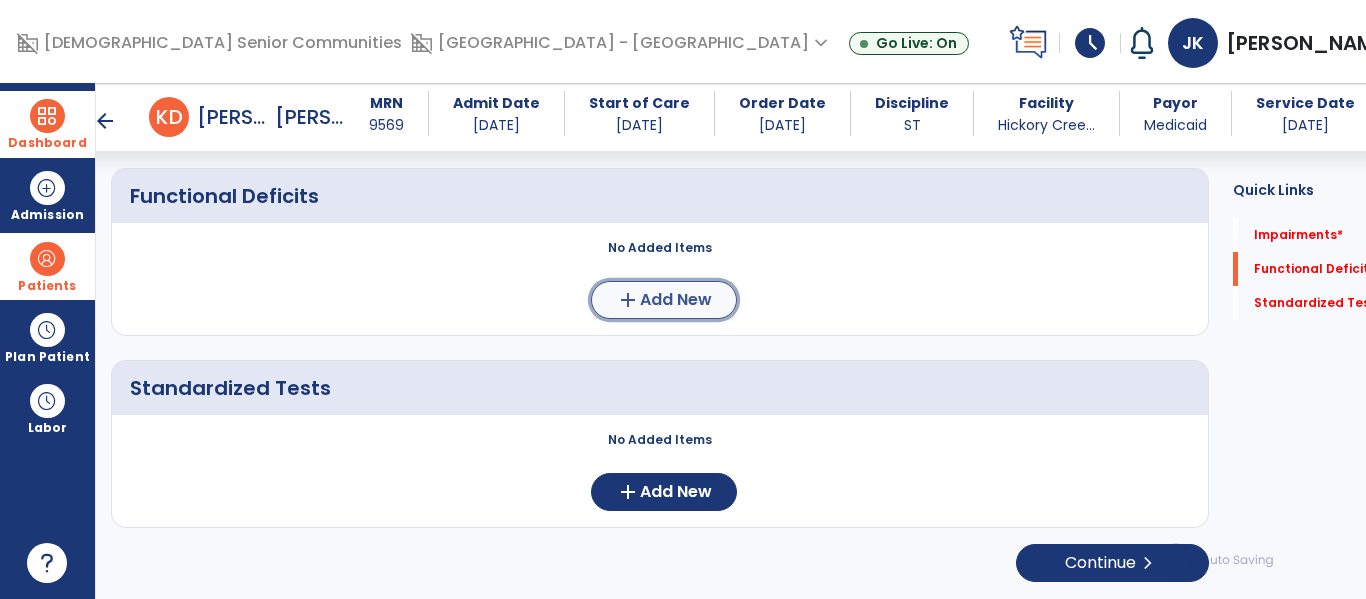click on "Add New" 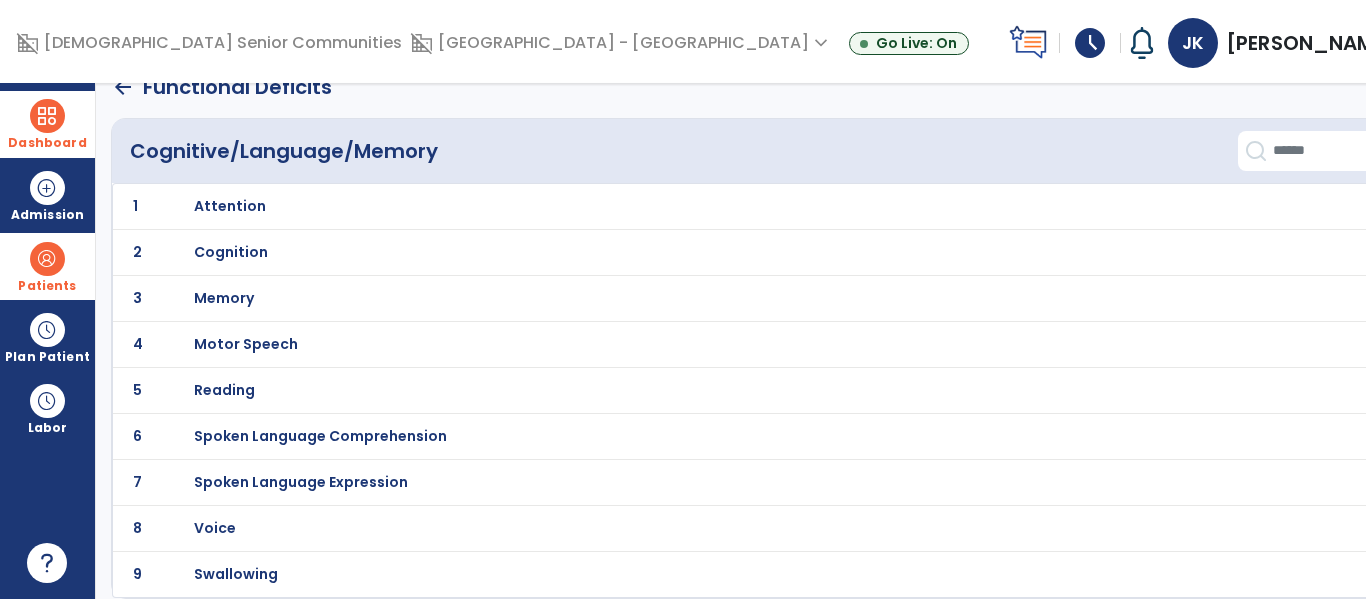scroll, scrollTop: 0, scrollLeft: 0, axis: both 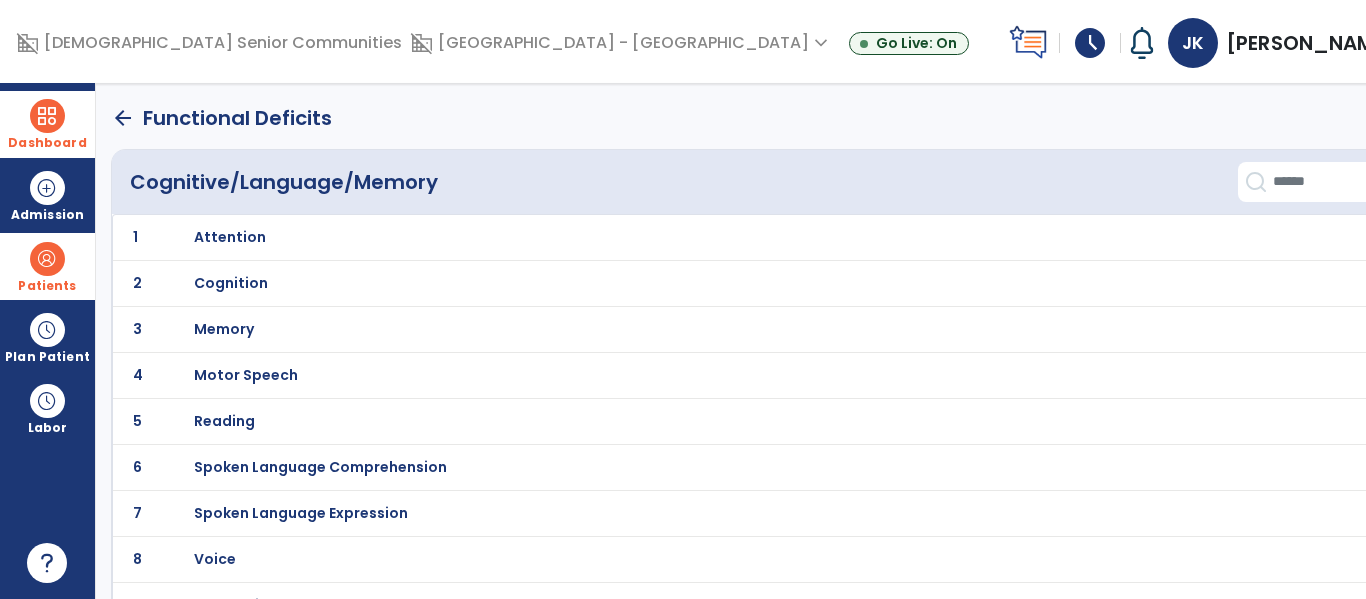 click on "Cognition" at bounding box center (230, 237) 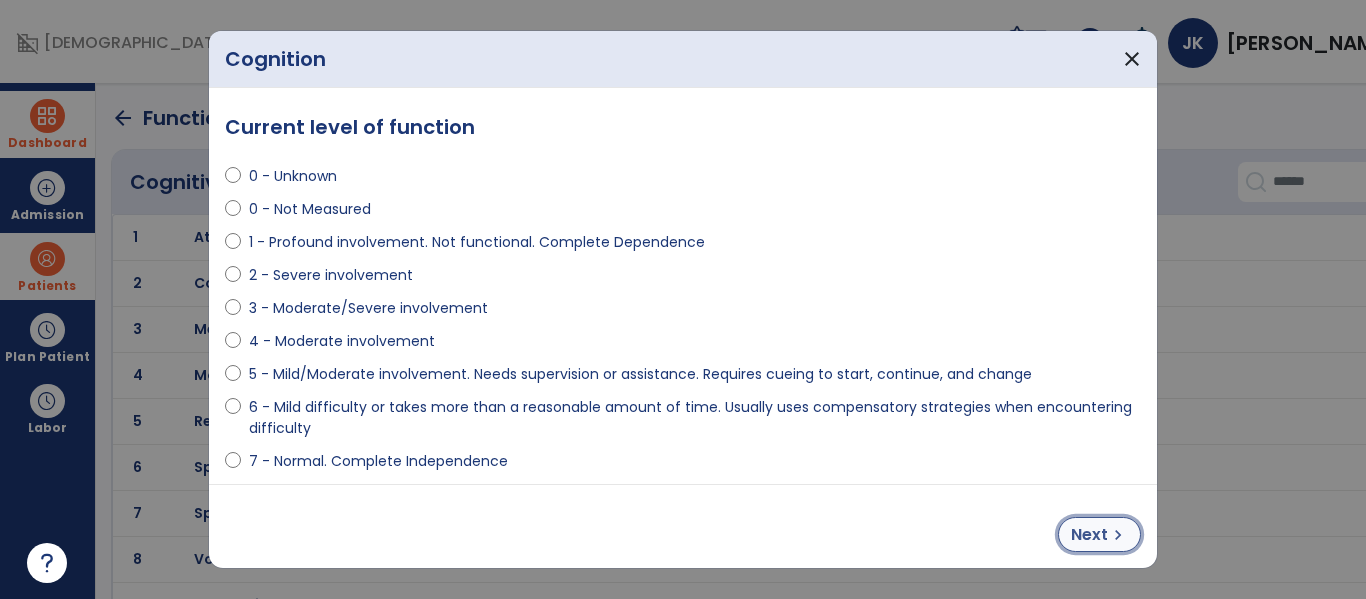 click on "Next" at bounding box center (1089, 535) 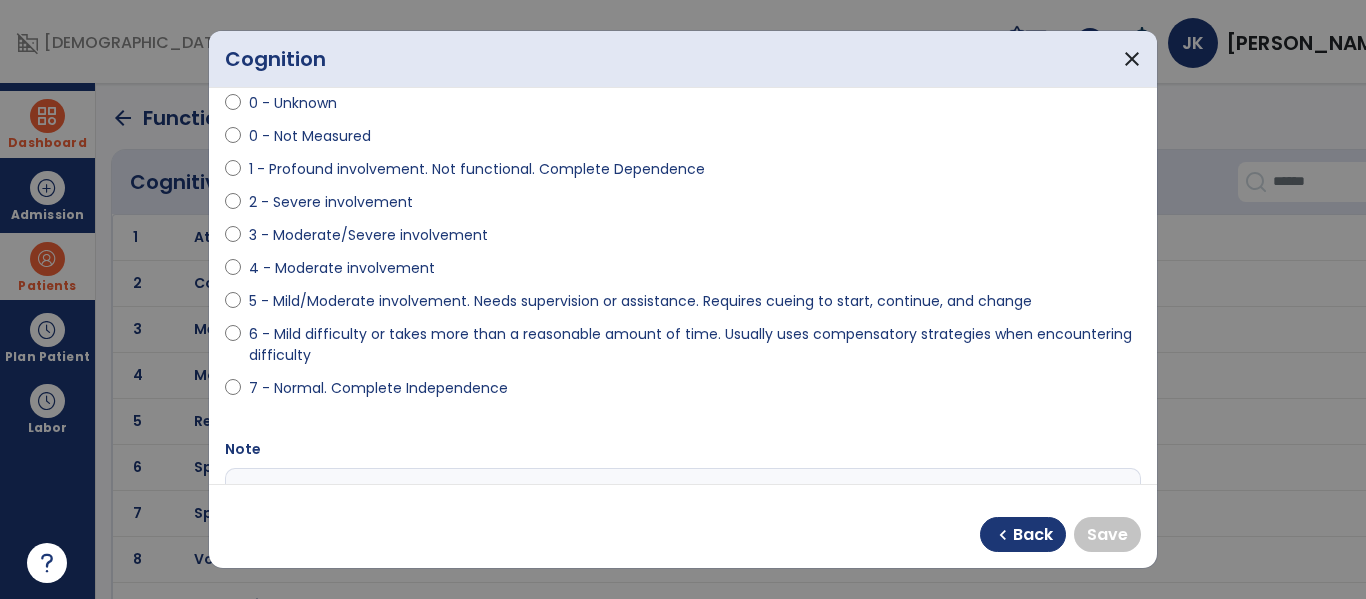 scroll, scrollTop: 82, scrollLeft: 0, axis: vertical 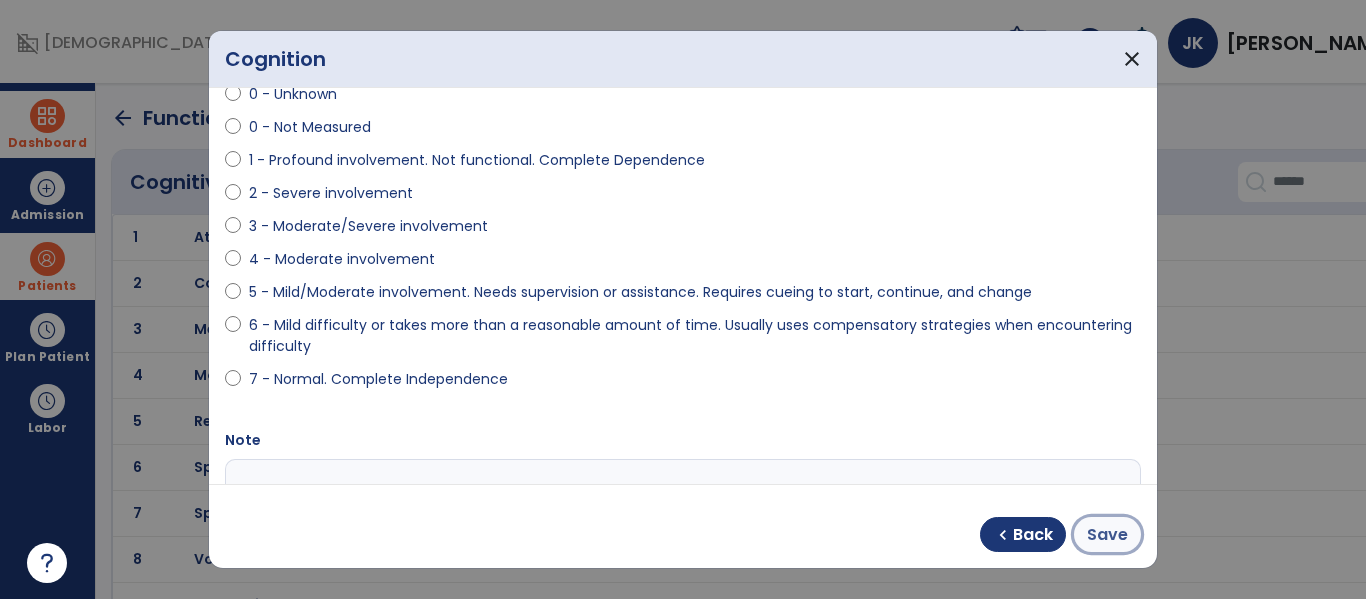 click on "Save" at bounding box center (1107, 535) 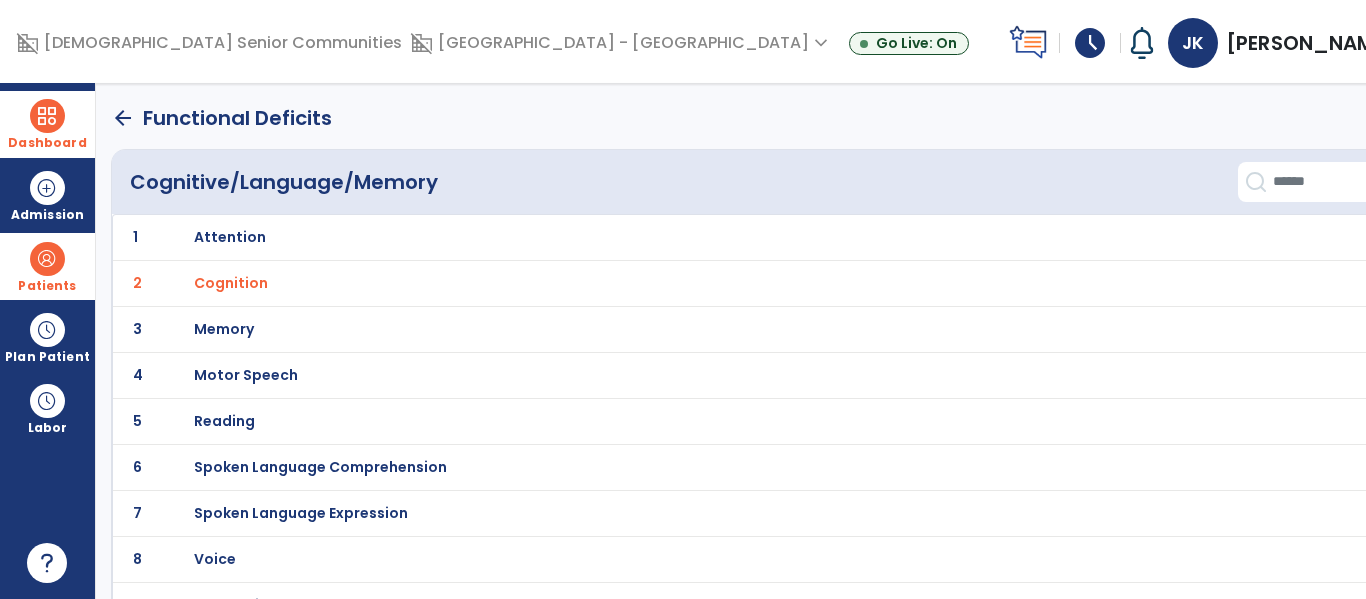 click on "Memory" at bounding box center (230, 237) 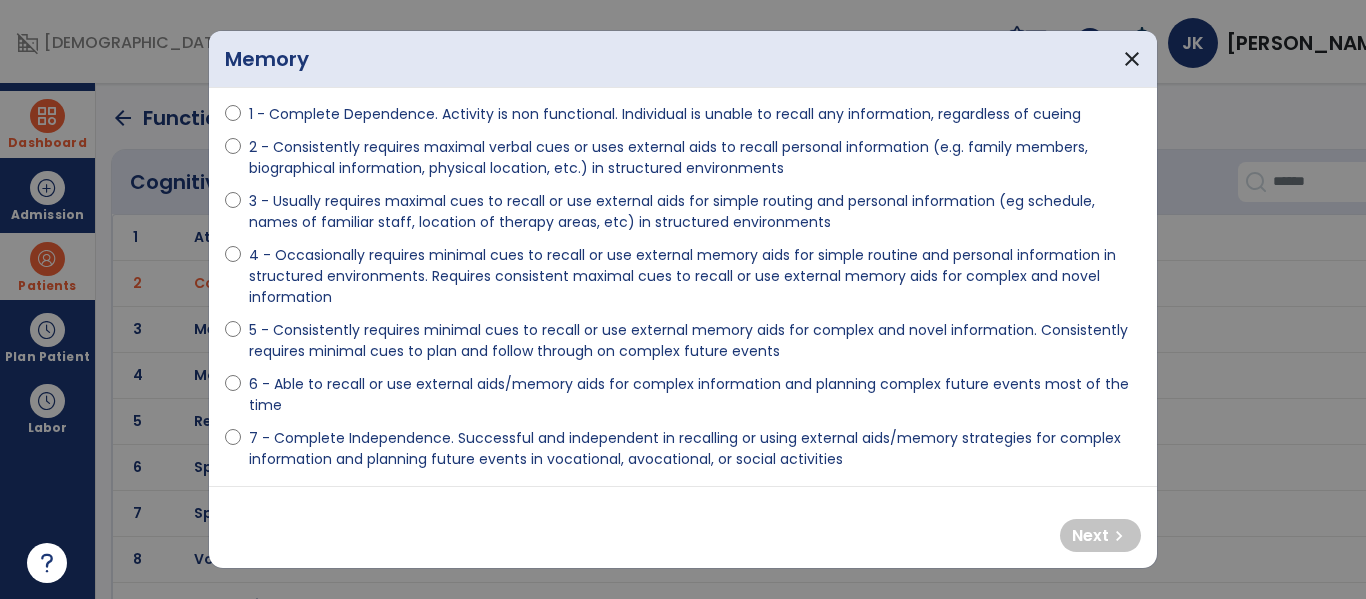 scroll, scrollTop: 148, scrollLeft: 0, axis: vertical 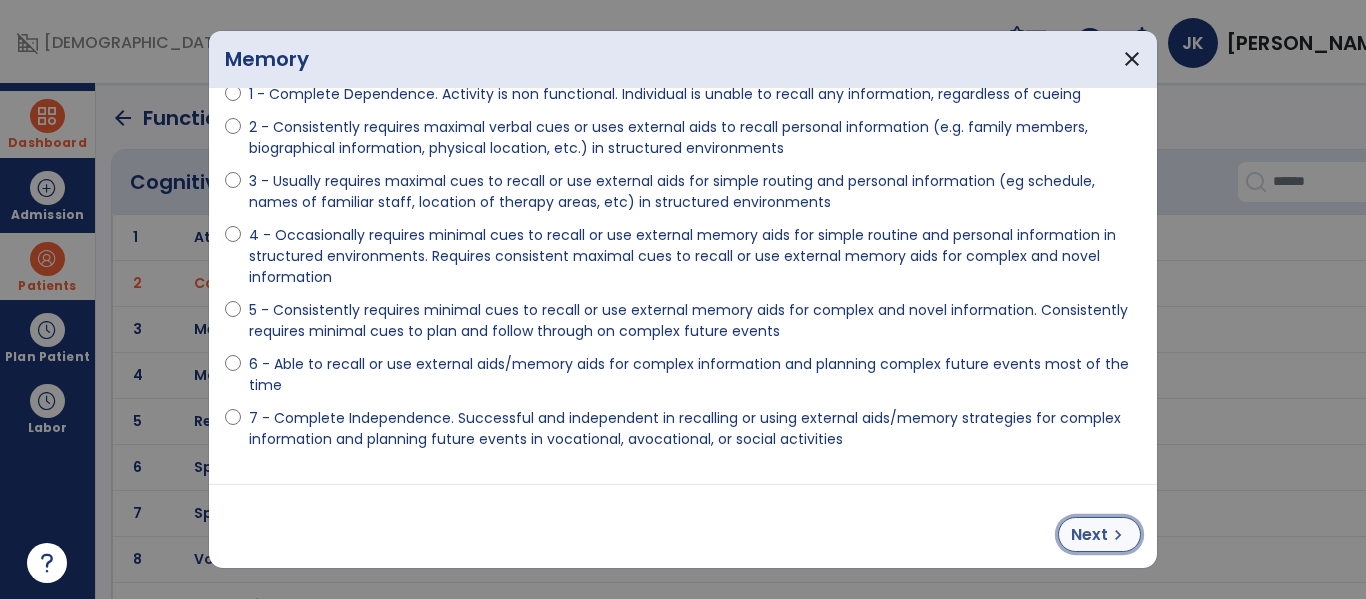 click on "chevron_right" at bounding box center [1118, 535] 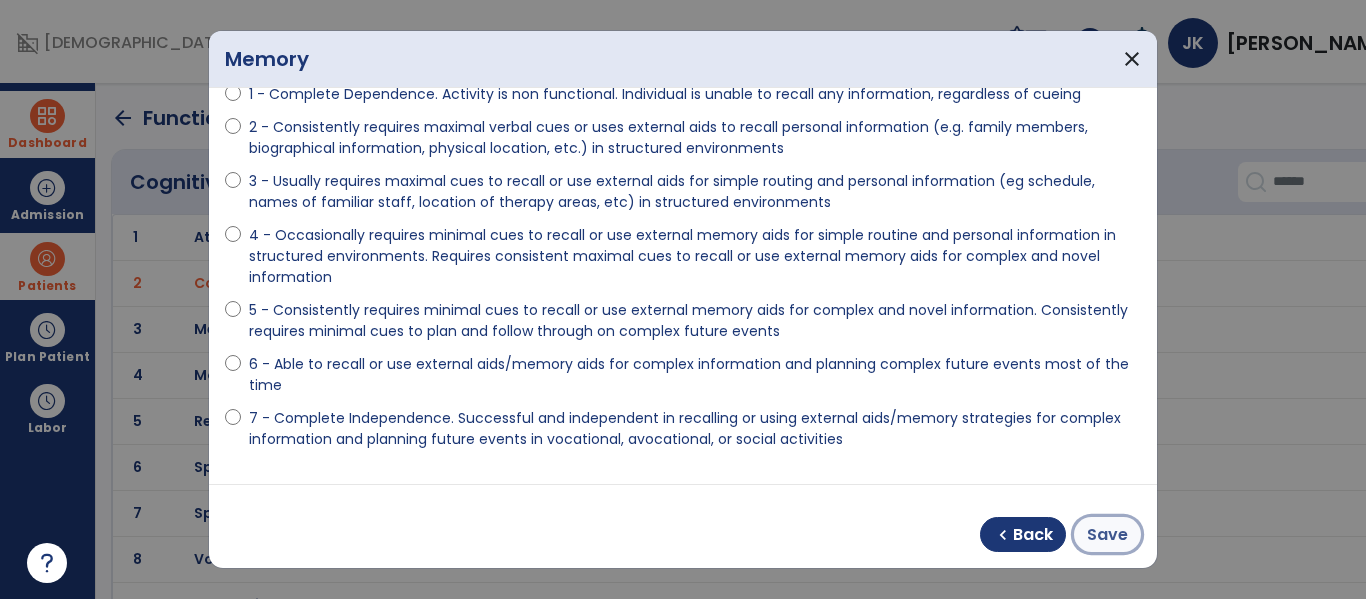 click on "Save" at bounding box center [1107, 535] 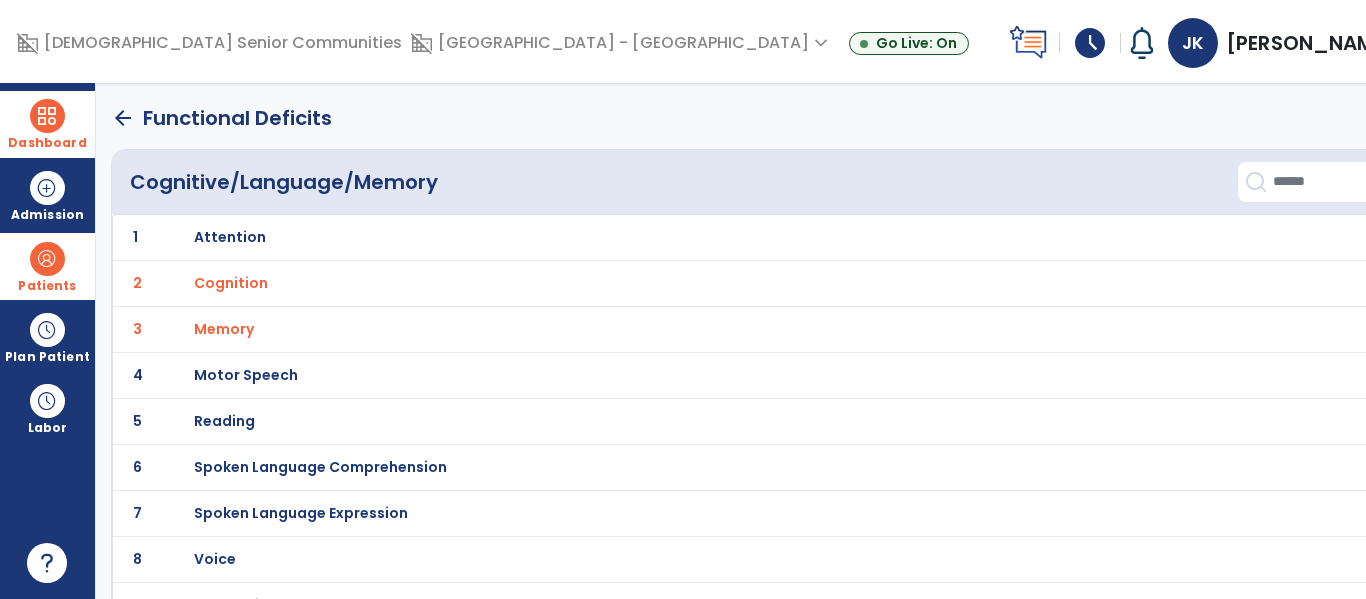 scroll, scrollTop: 31, scrollLeft: 0, axis: vertical 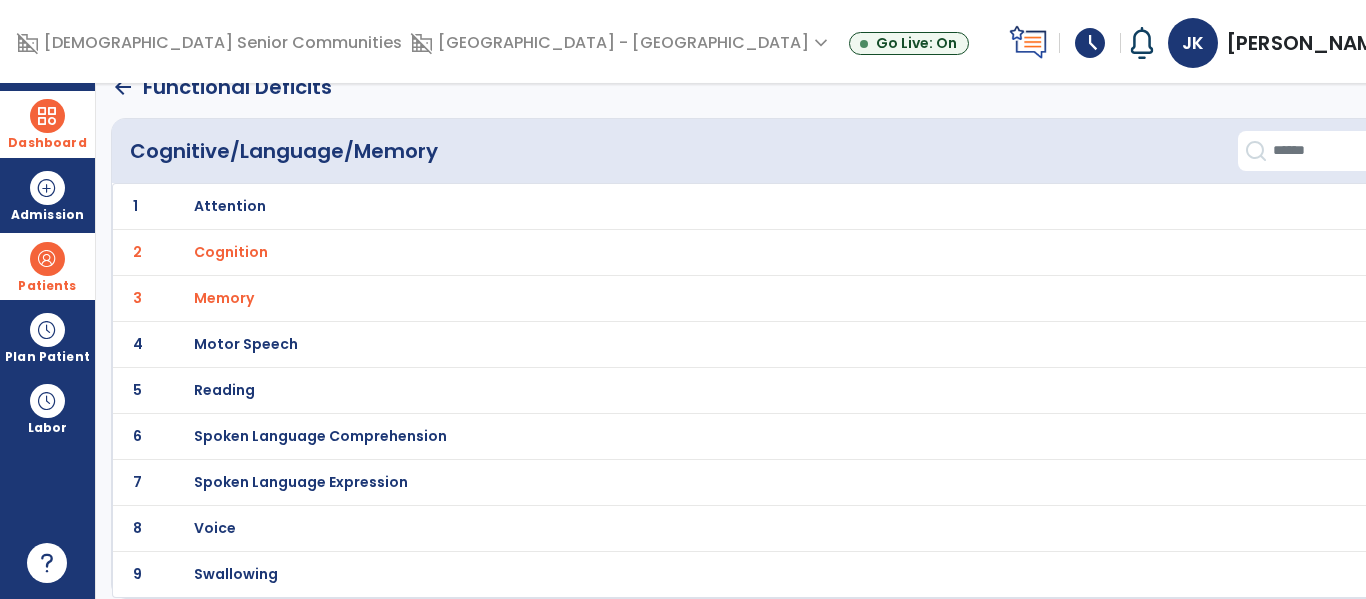 click on "Spoken Language Expression" at bounding box center [230, 206] 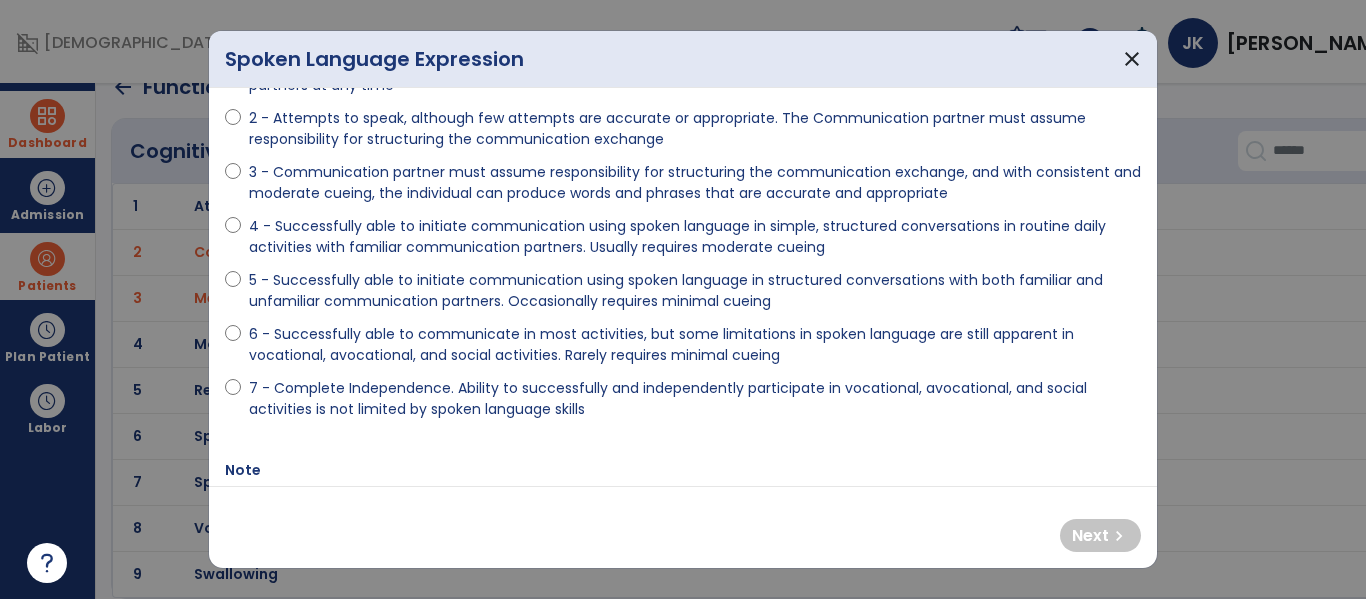 scroll, scrollTop: 181, scrollLeft: 0, axis: vertical 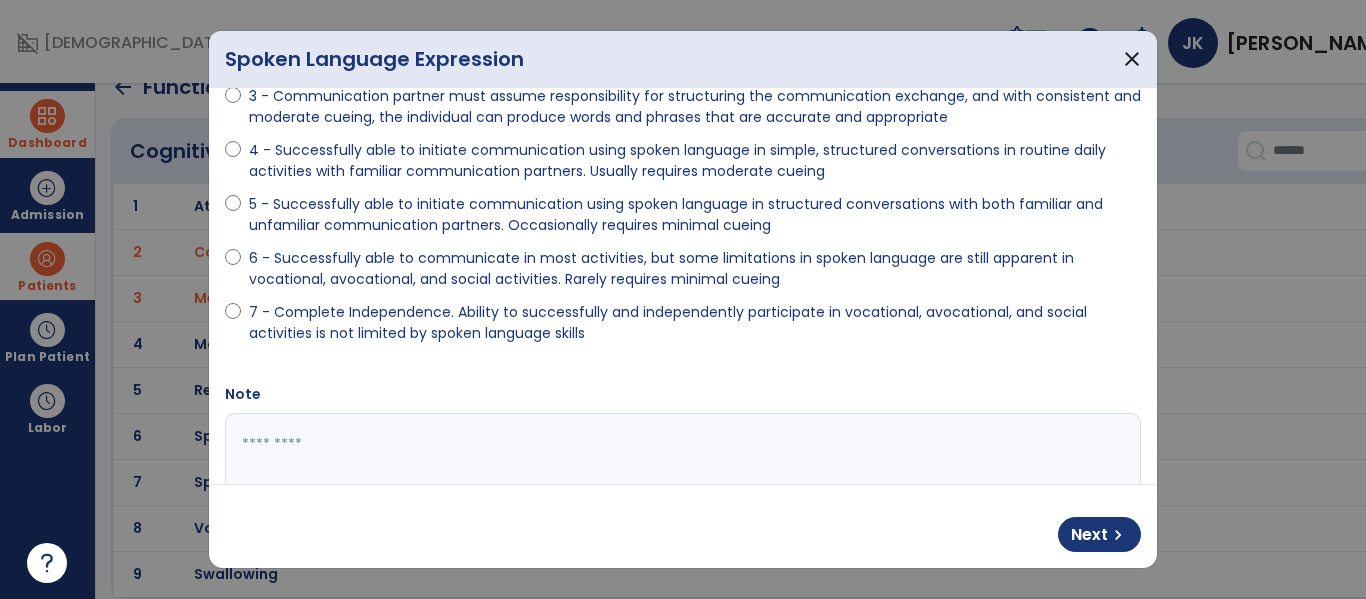 click at bounding box center [680, 488] 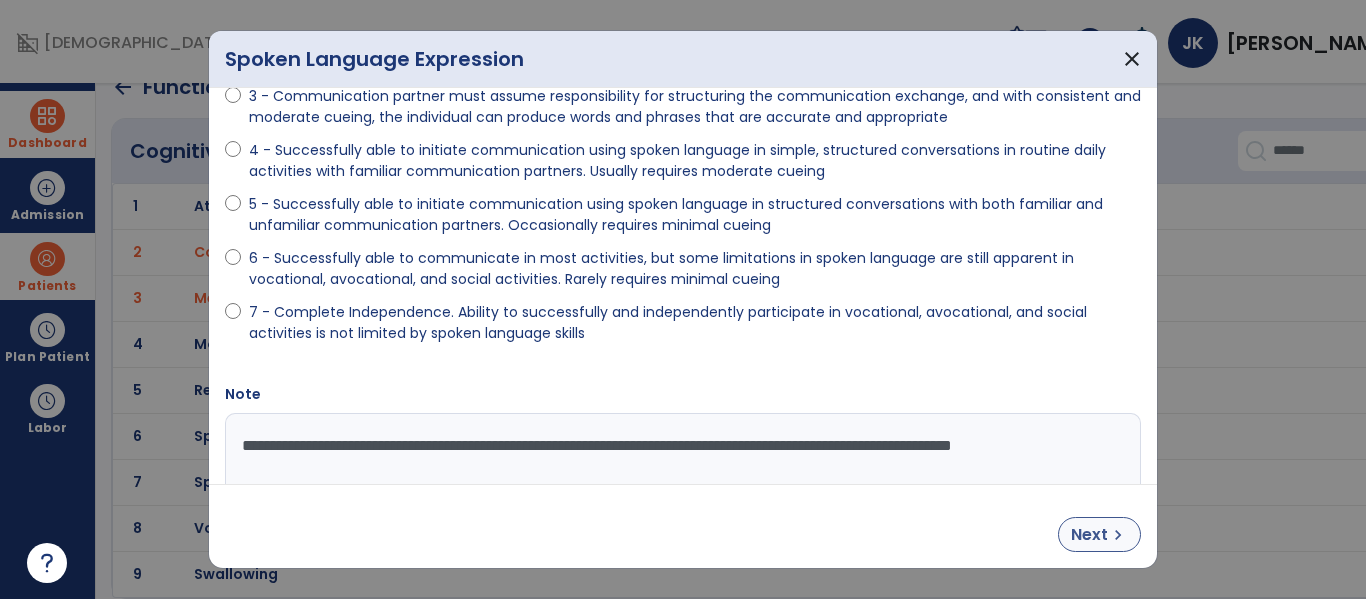 type on "**********" 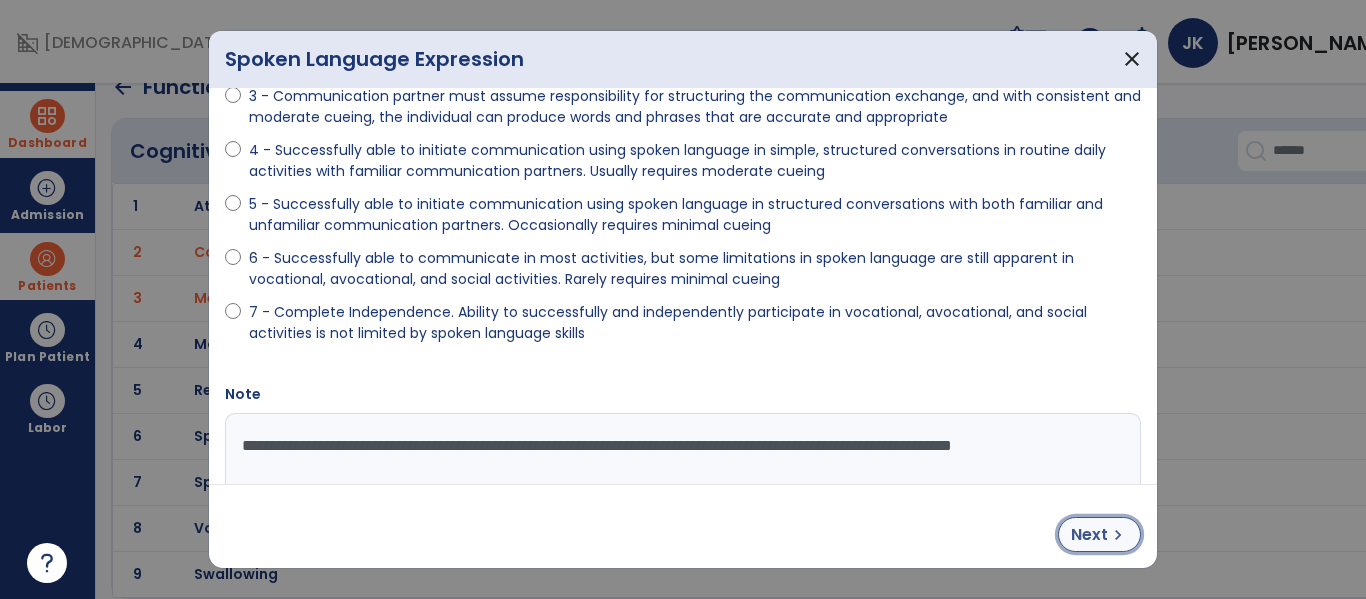 click on "Next" at bounding box center (1089, 535) 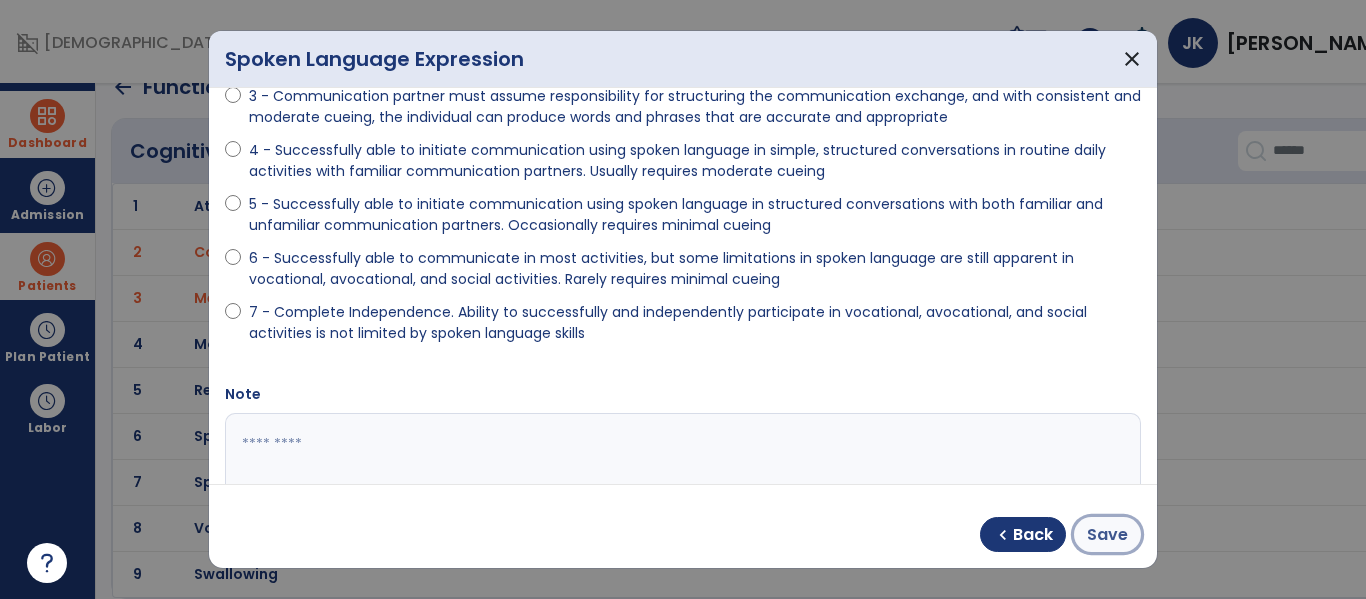 click on "Save" at bounding box center [1107, 535] 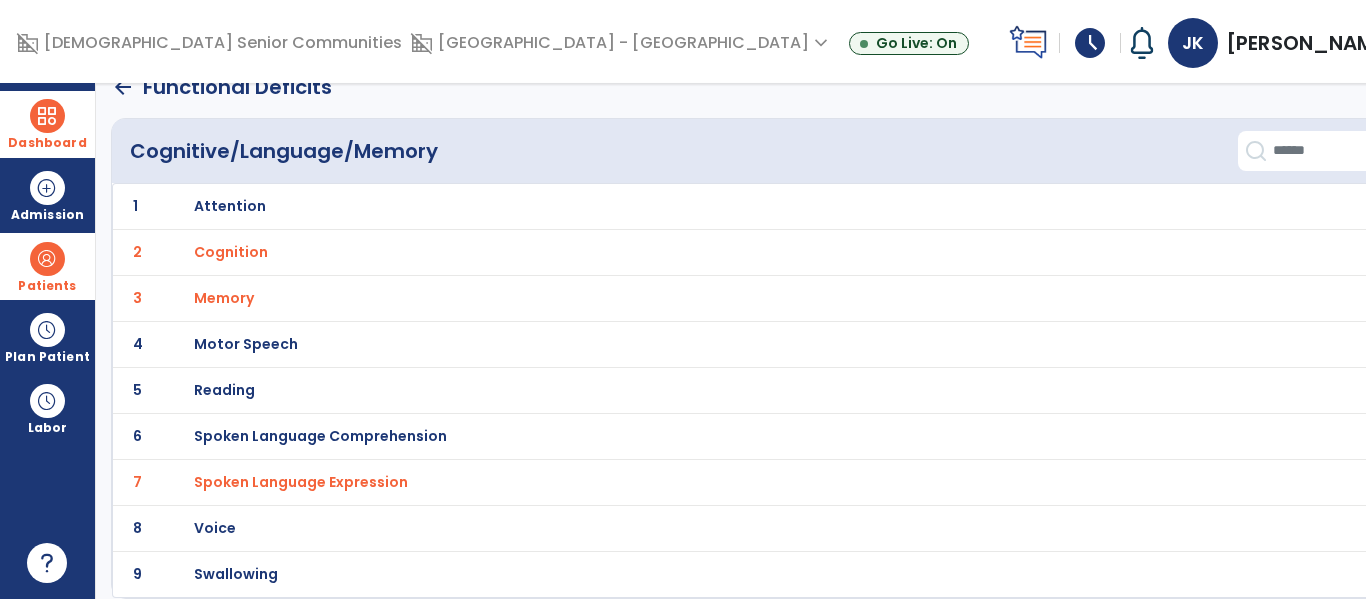 click on "arrow_back" 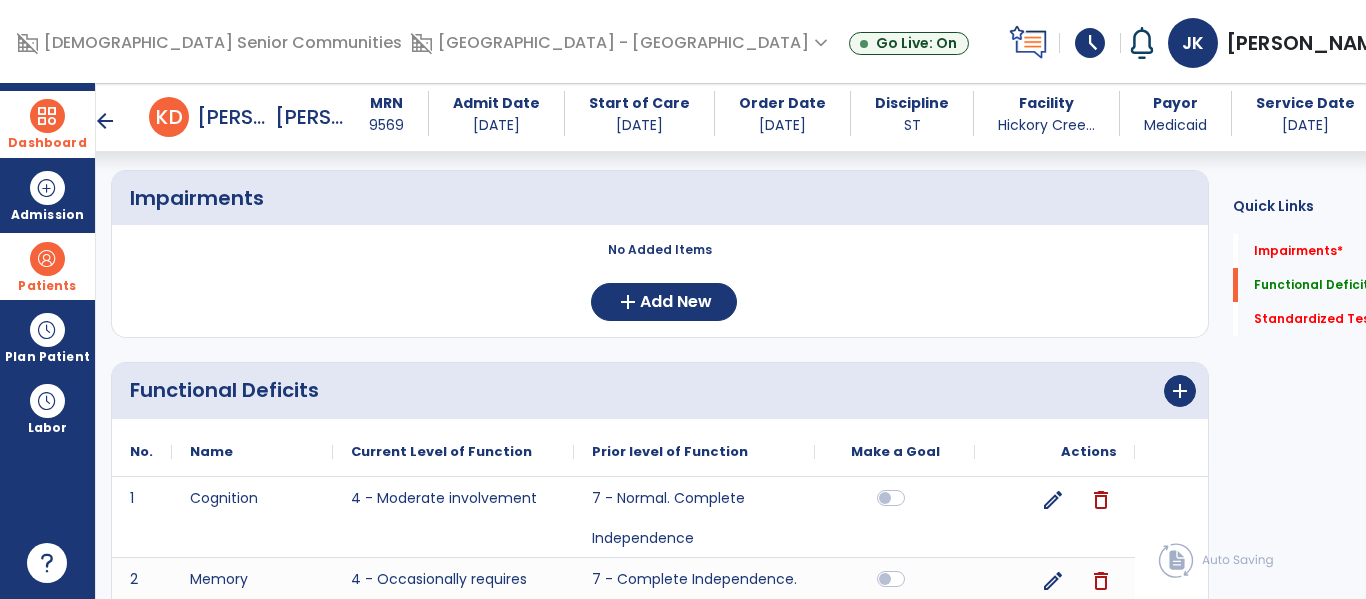 scroll, scrollTop: 165, scrollLeft: 0, axis: vertical 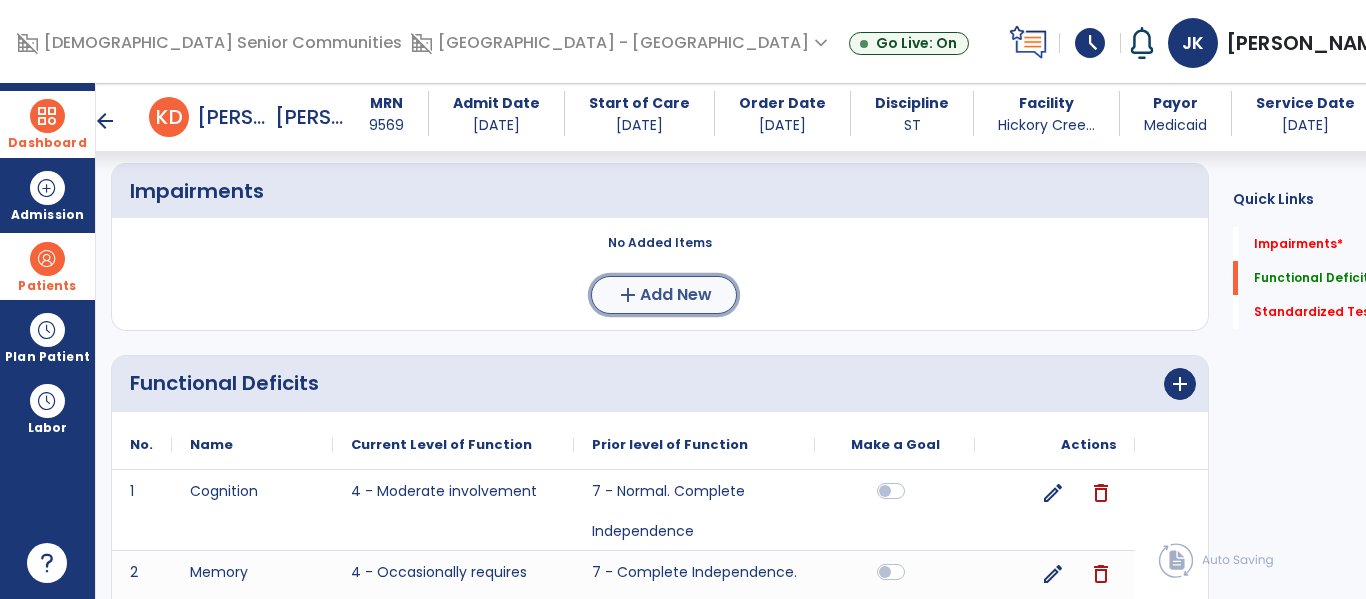 click on "Add New" 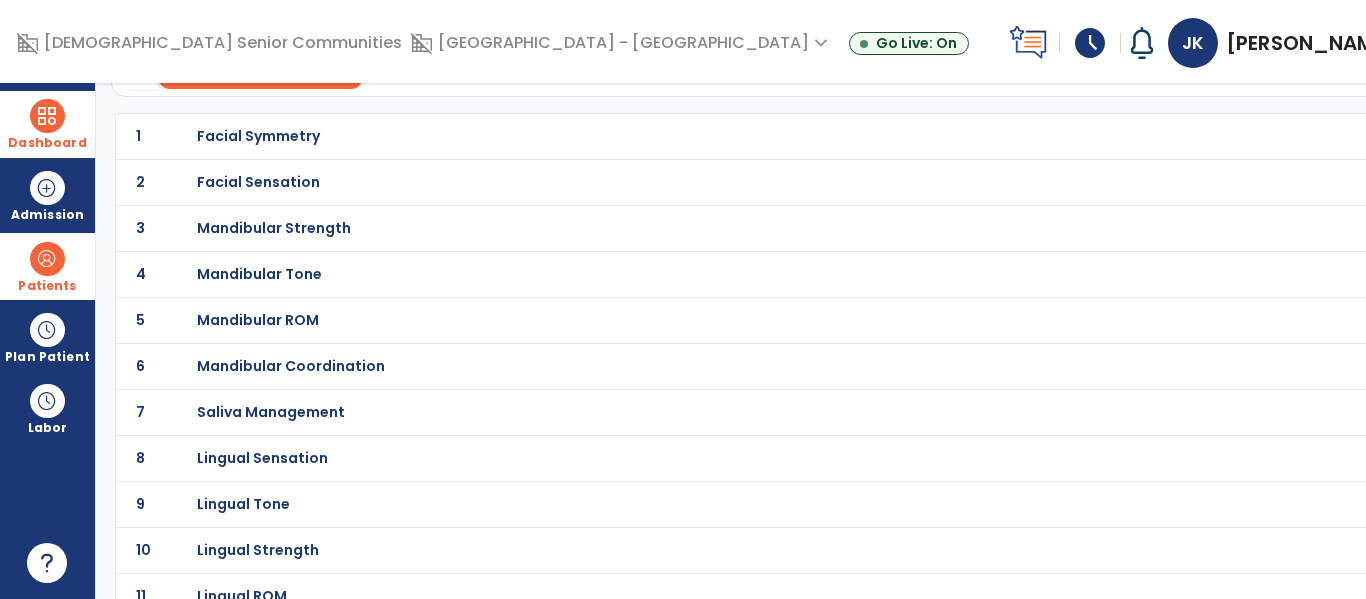 scroll, scrollTop: 0, scrollLeft: 0, axis: both 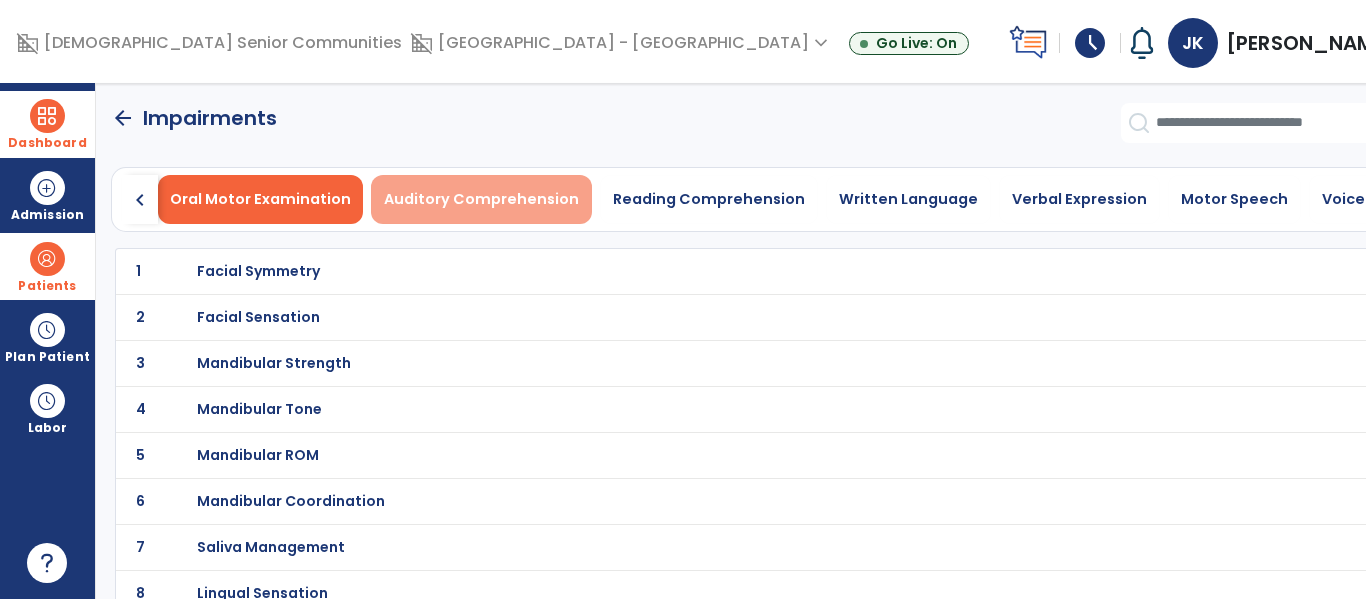 click on "Auditory Comprehension" at bounding box center [481, 199] 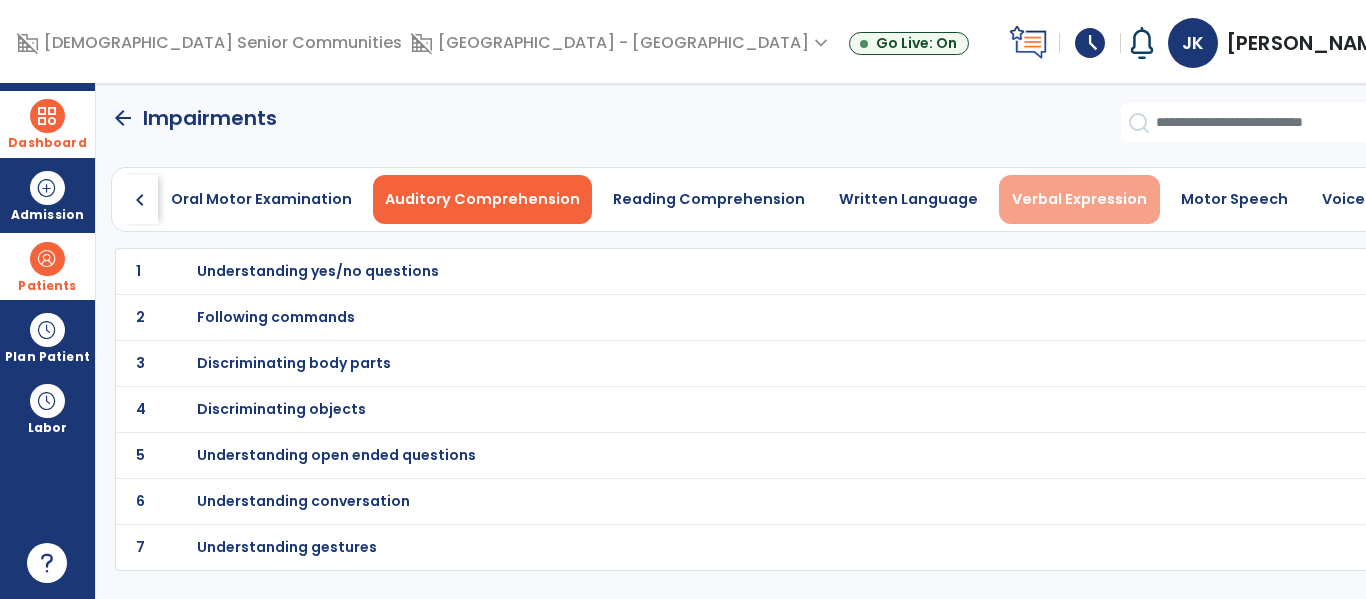click on "Verbal Expression" at bounding box center [1079, 199] 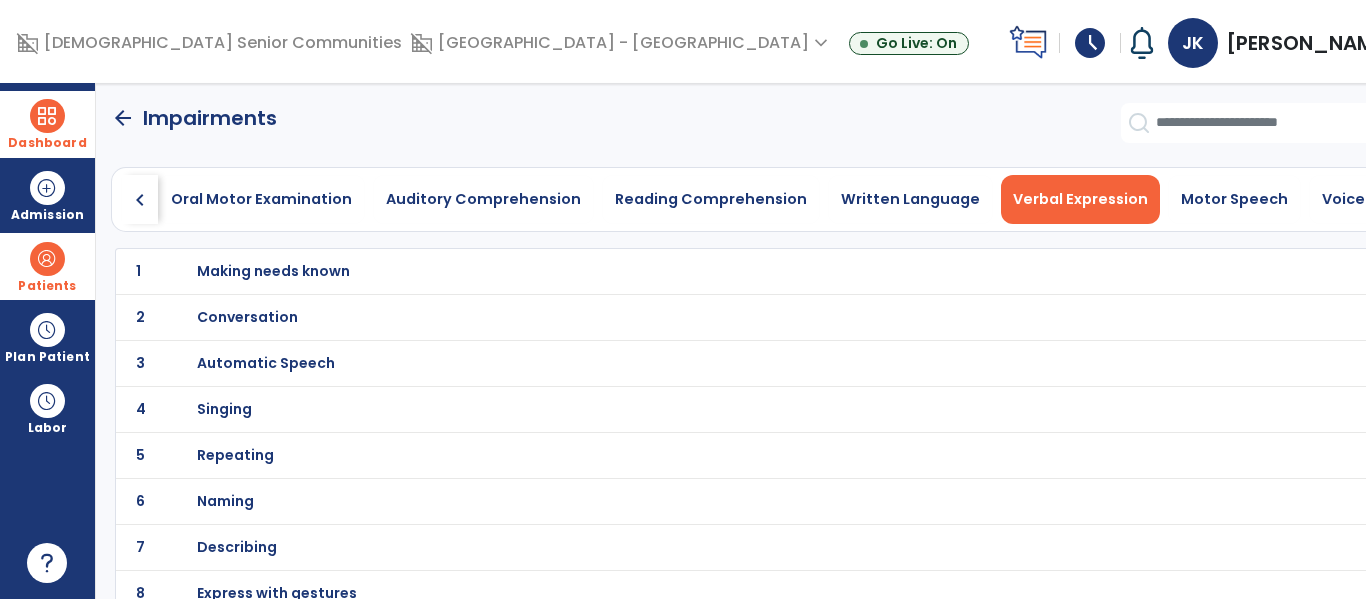 scroll, scrollTop: 64, scrollLeft: 0, axis: vertical 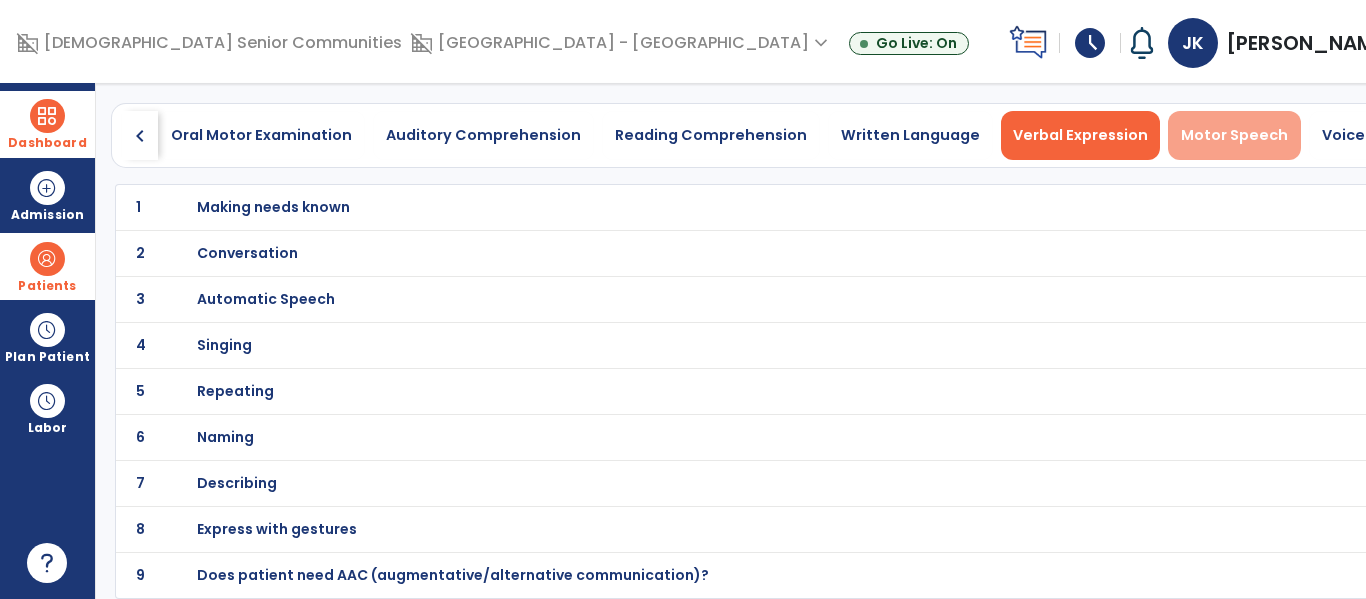 click on "Motor Speech" at bounding box center (1234, 135) 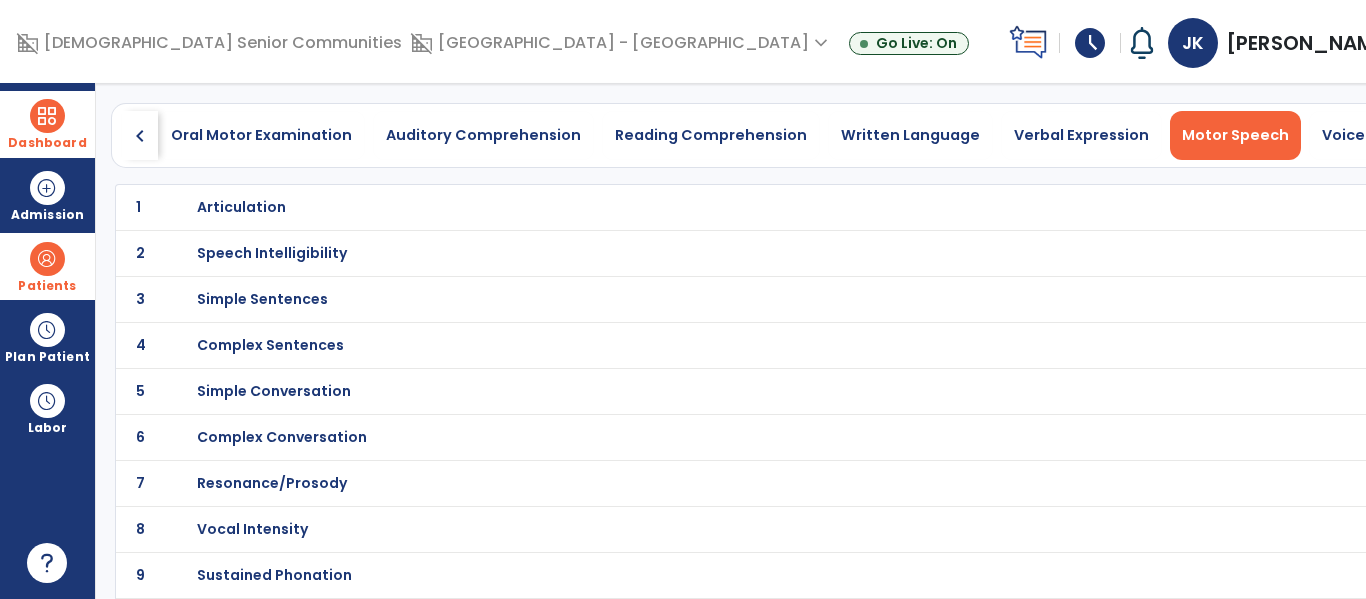 click on "Speech Intelligibility" at bounding box center [241, 207] 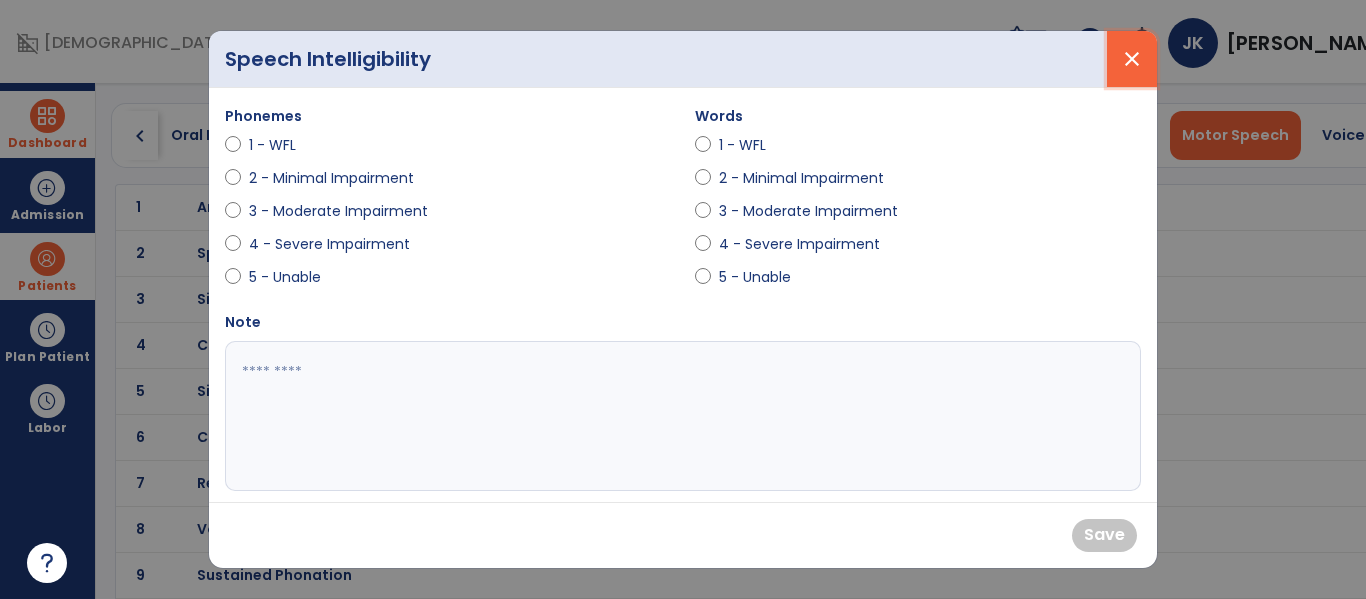 click on "close" at bounding box center [1132, 59] 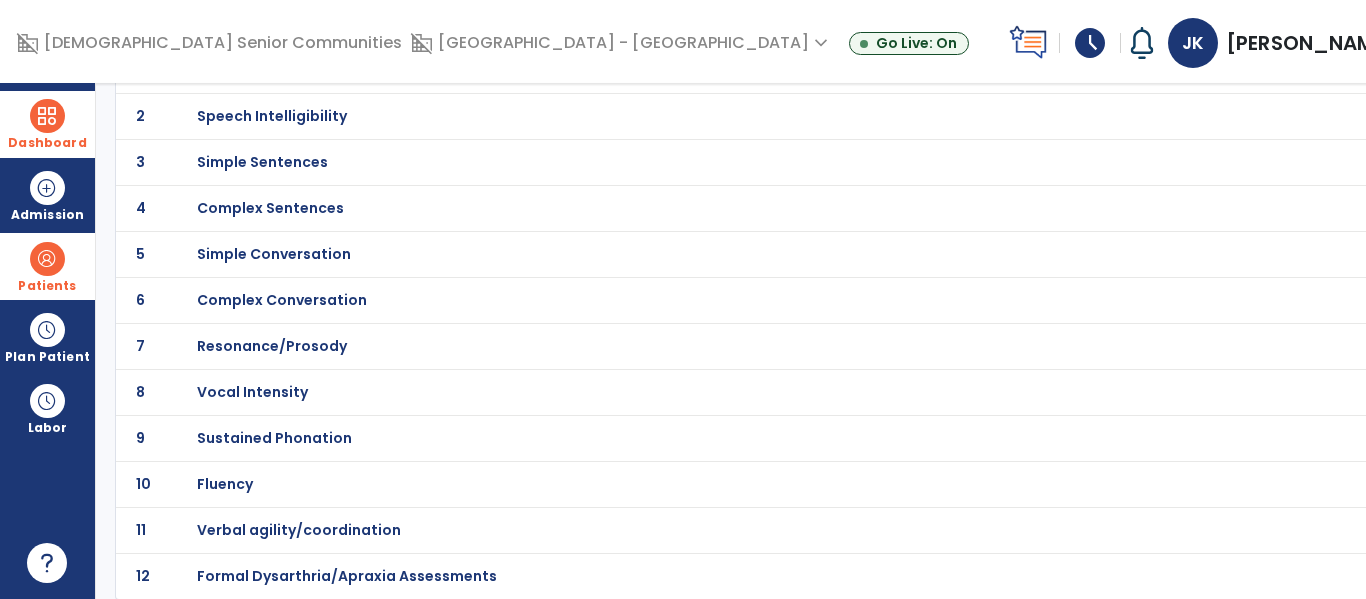 scroll, scrollTop: 202, scrollLeft: 0, axis: vertical 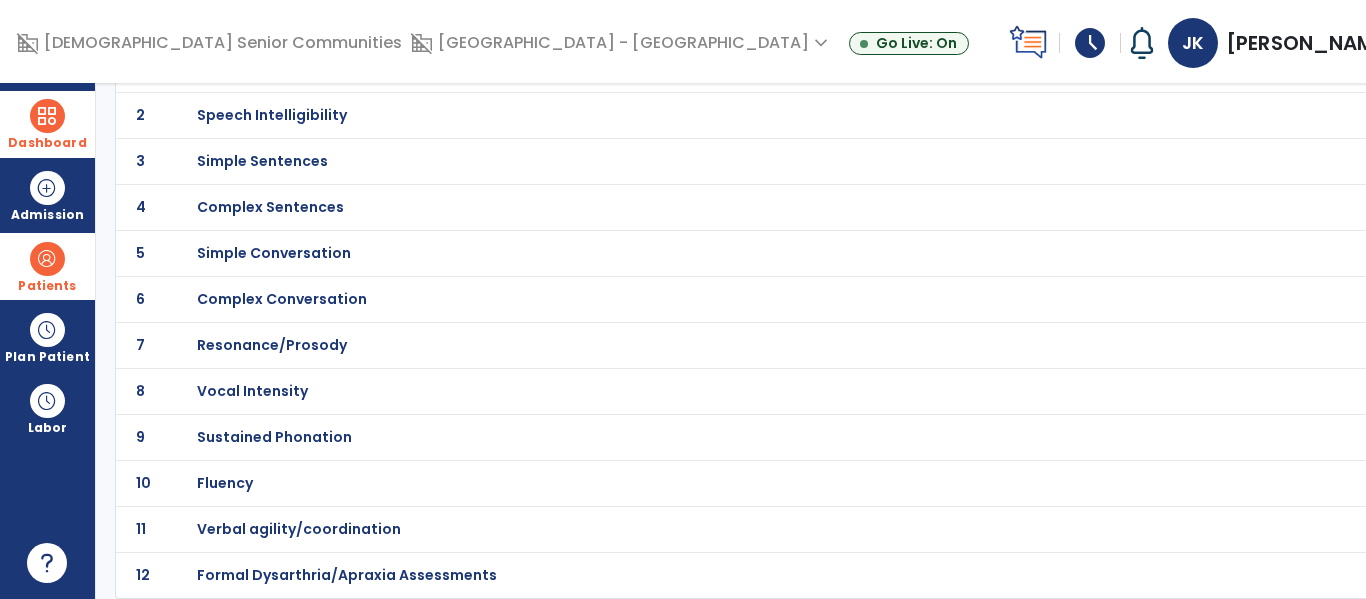 click on "Verbal agility/coordination" at bounding box center [241, 69] 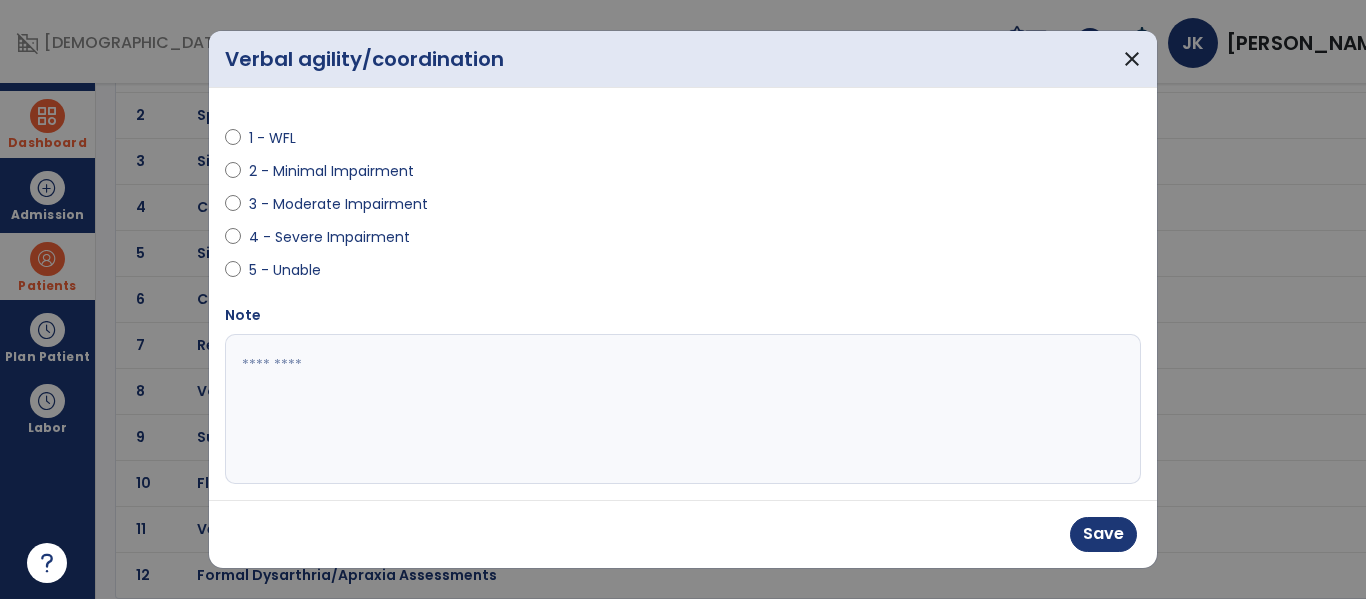 click at bounding box center (680, 409) 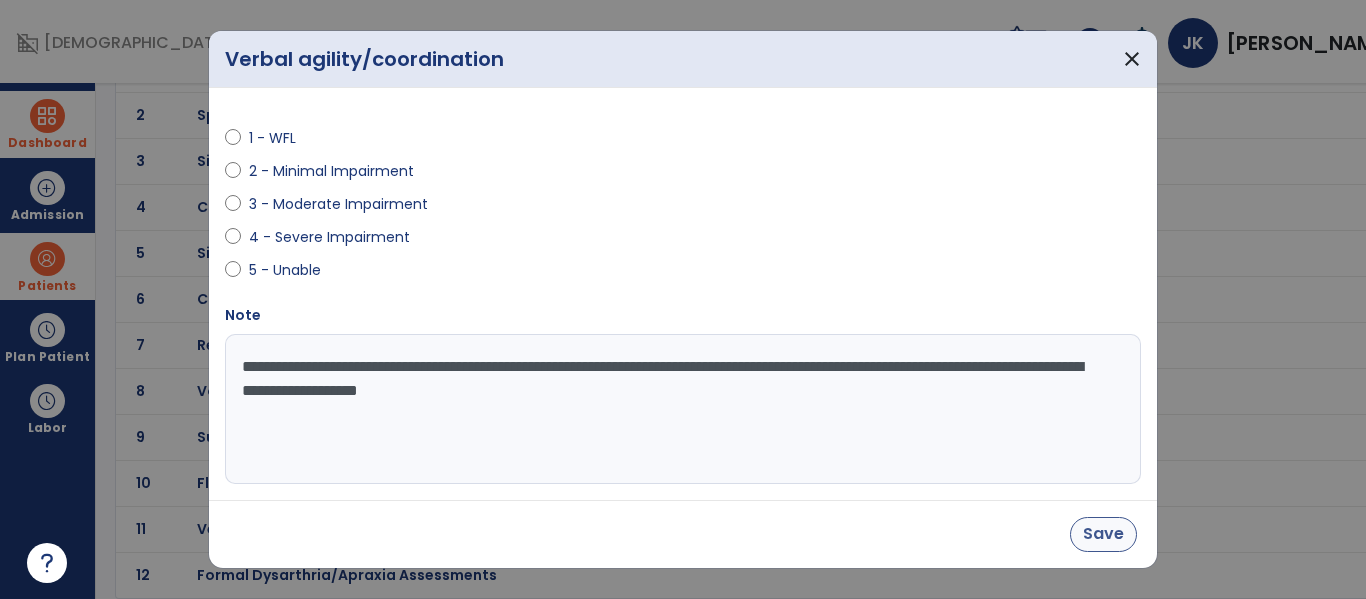 type on "**********" 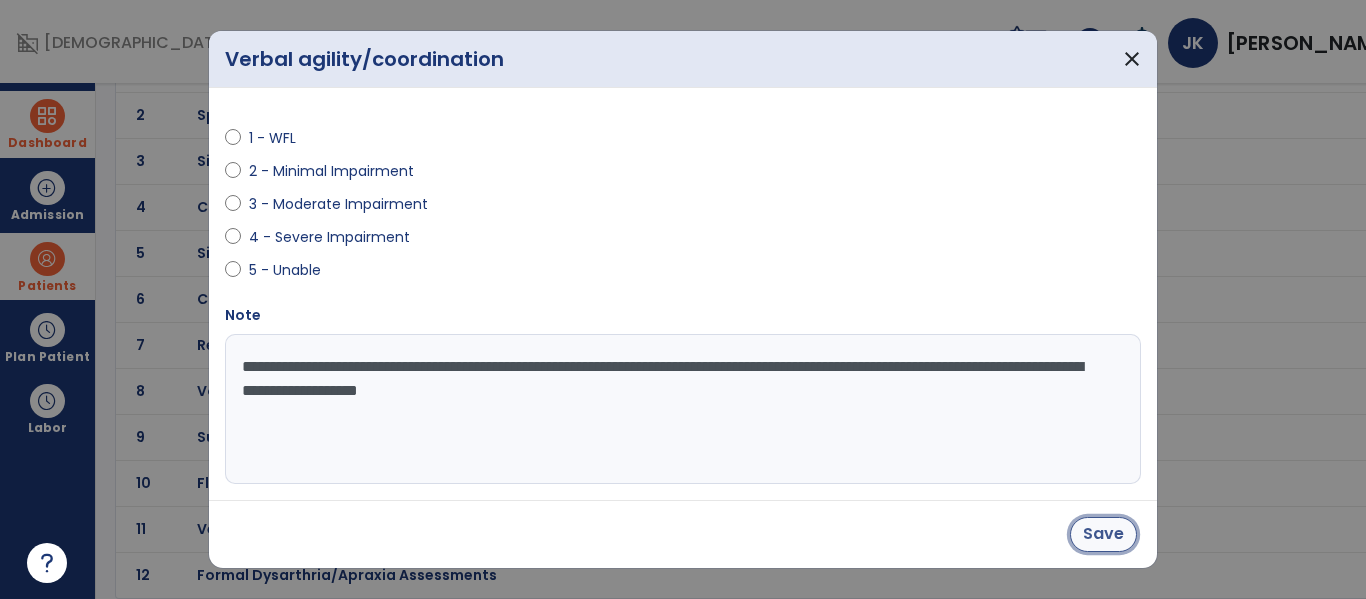 click on "Save" at bounding box center [1103, 534] 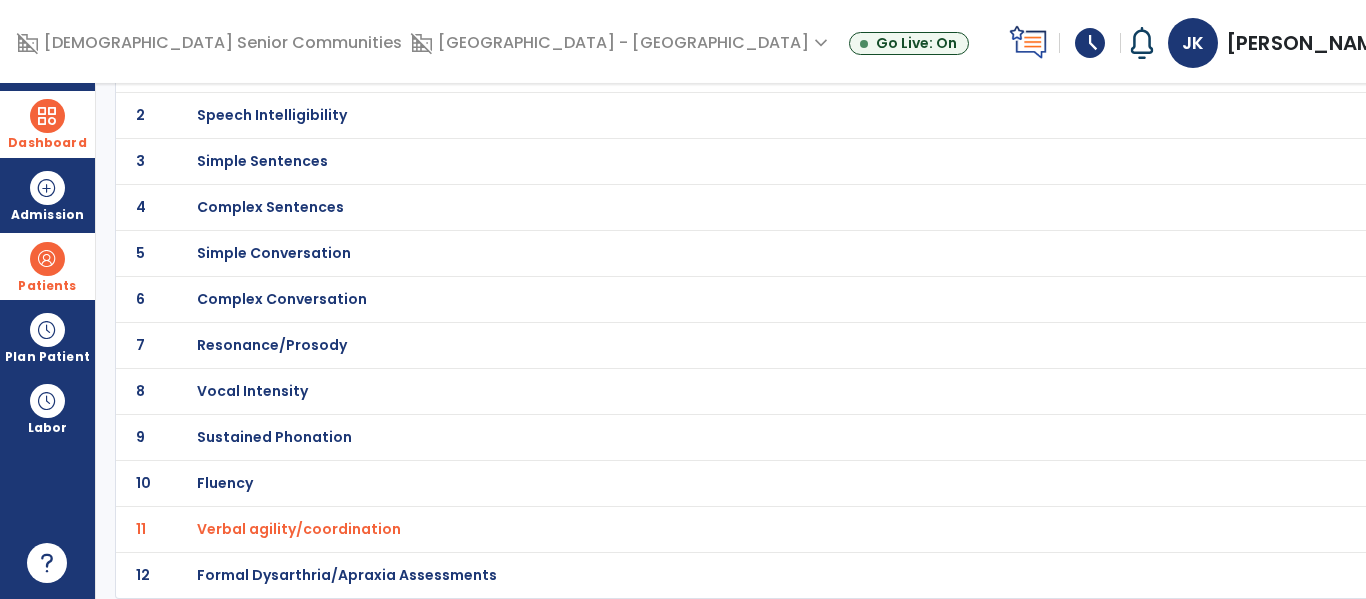 scroll, scrollTop: 0, scrollLeft: 0, axis: both 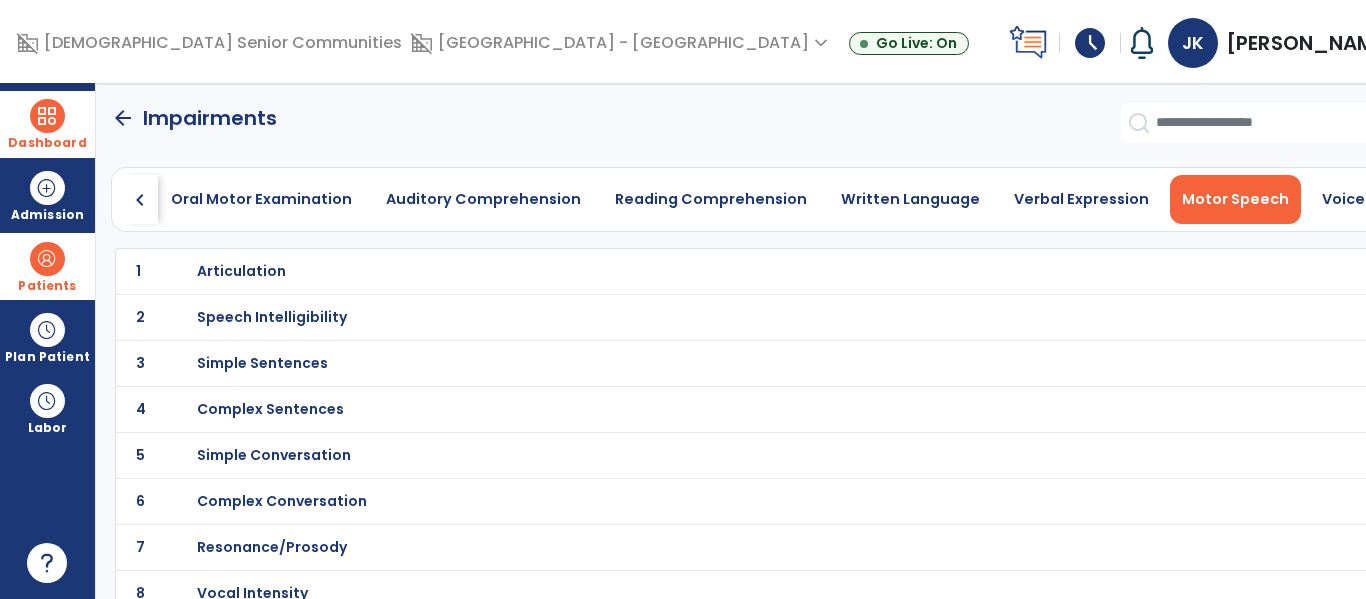 click on "chevron_right" 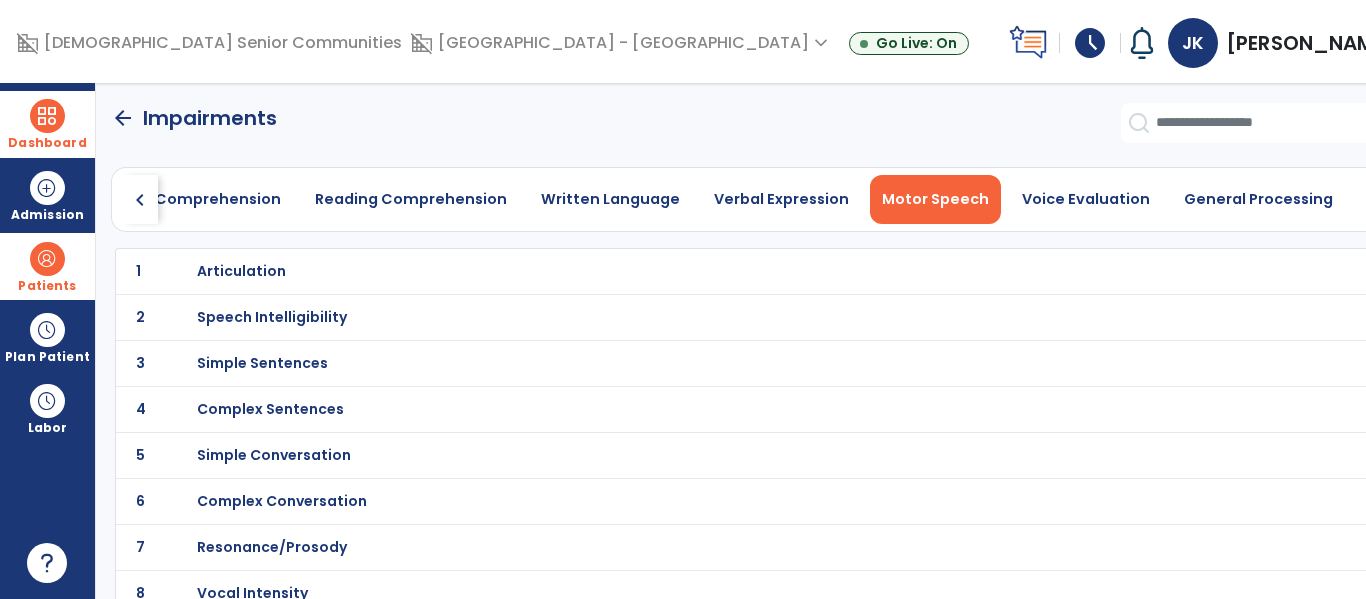 click on "chevron_right" 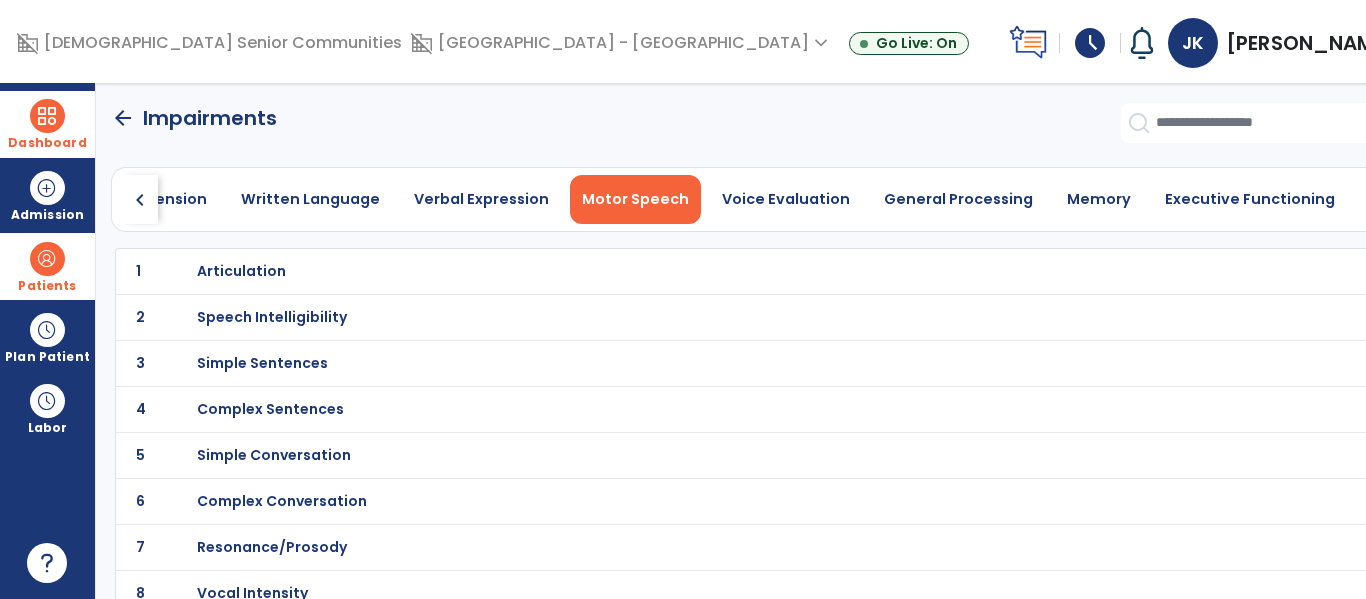 click on "chevron_right" 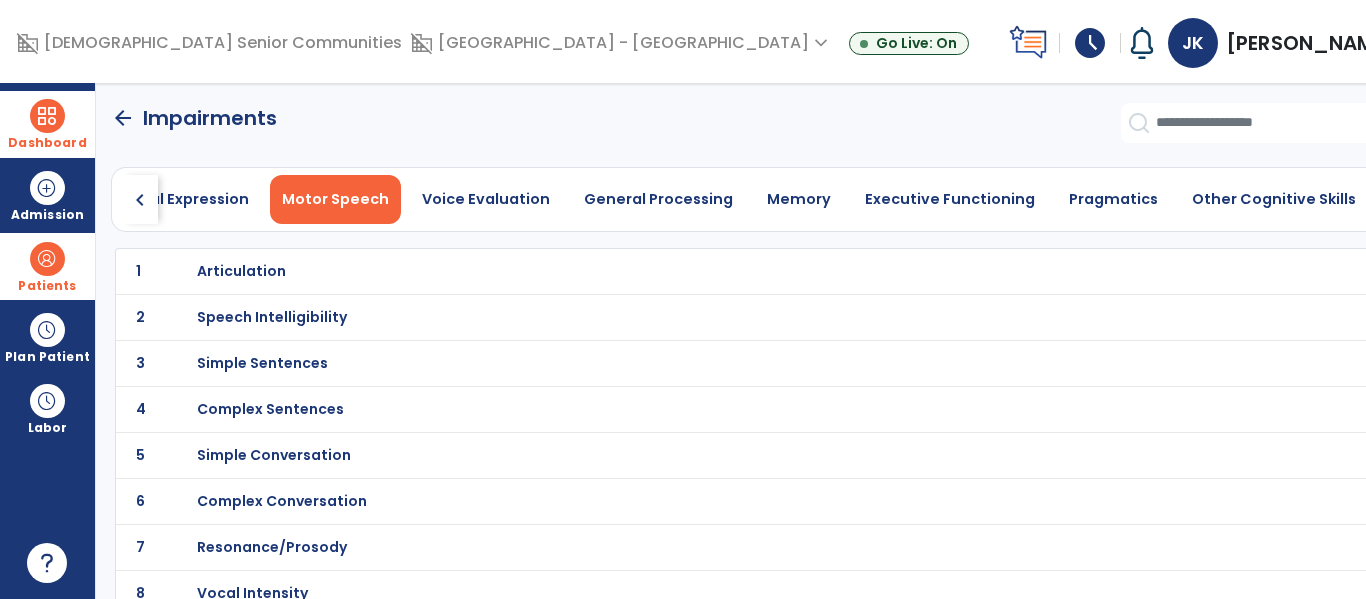 click on "chevron_right" 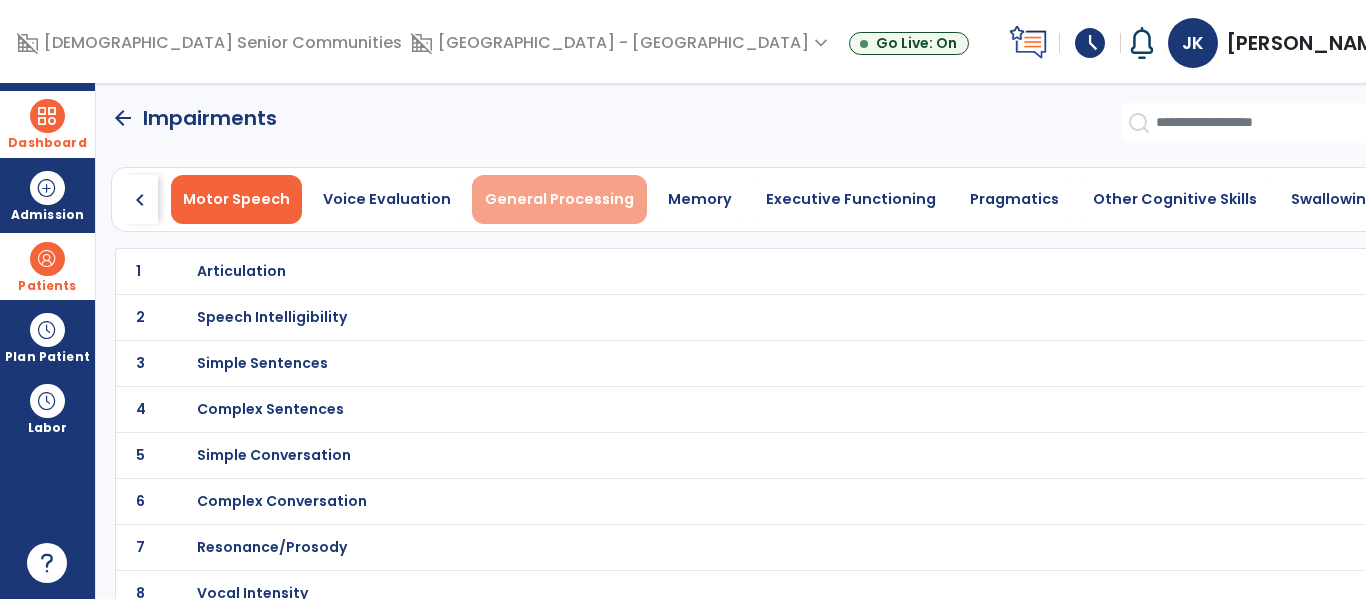 click on "General Processing" at bounding box center (559, 199) 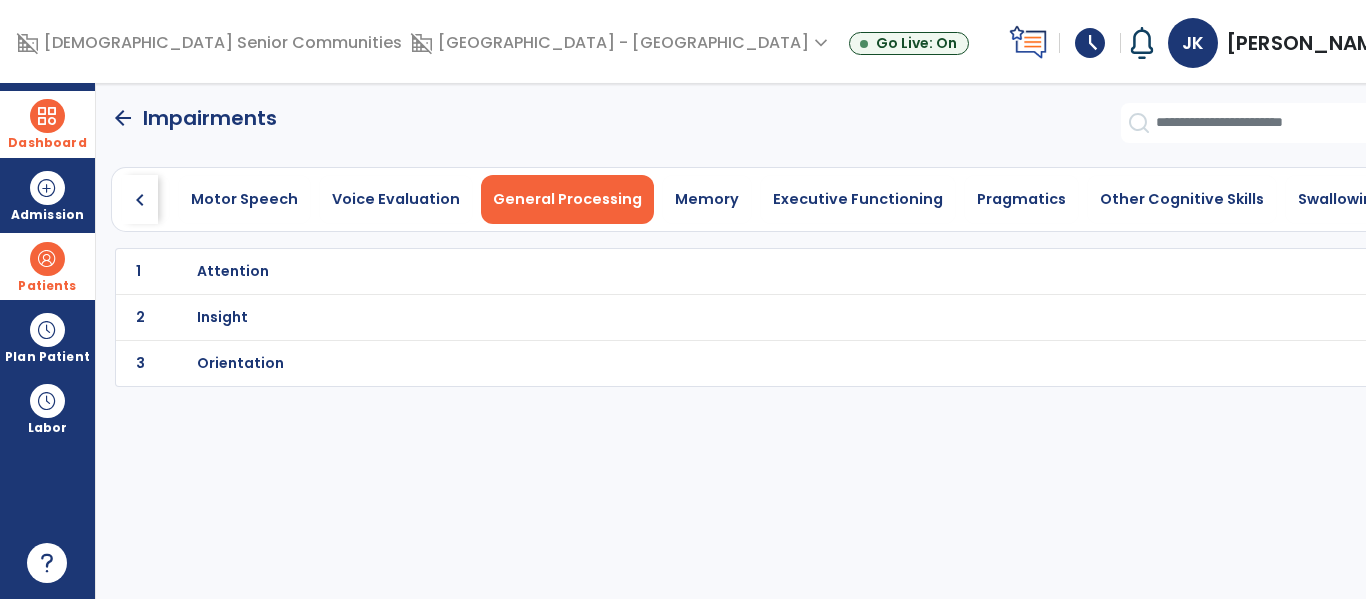 click on "Insight" at bounding box center [233, 271] 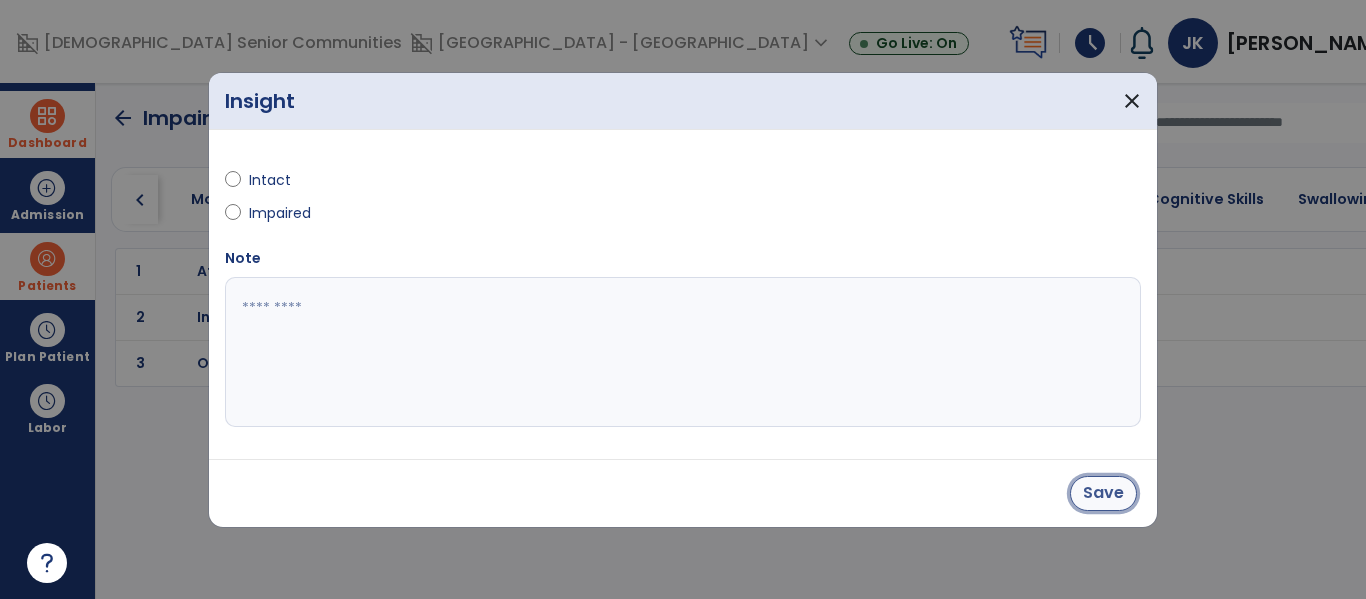 click on "Save" at bounding box center (1103, 493) 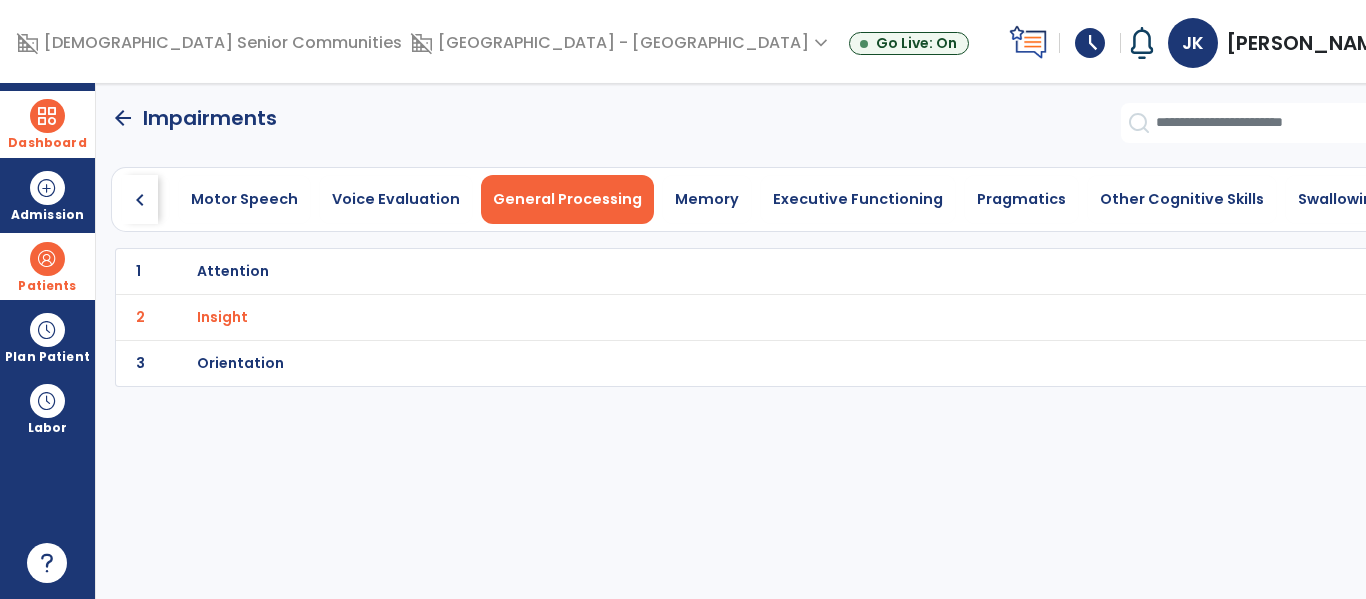 click on "Orientation" at bounding box center (233, 271) 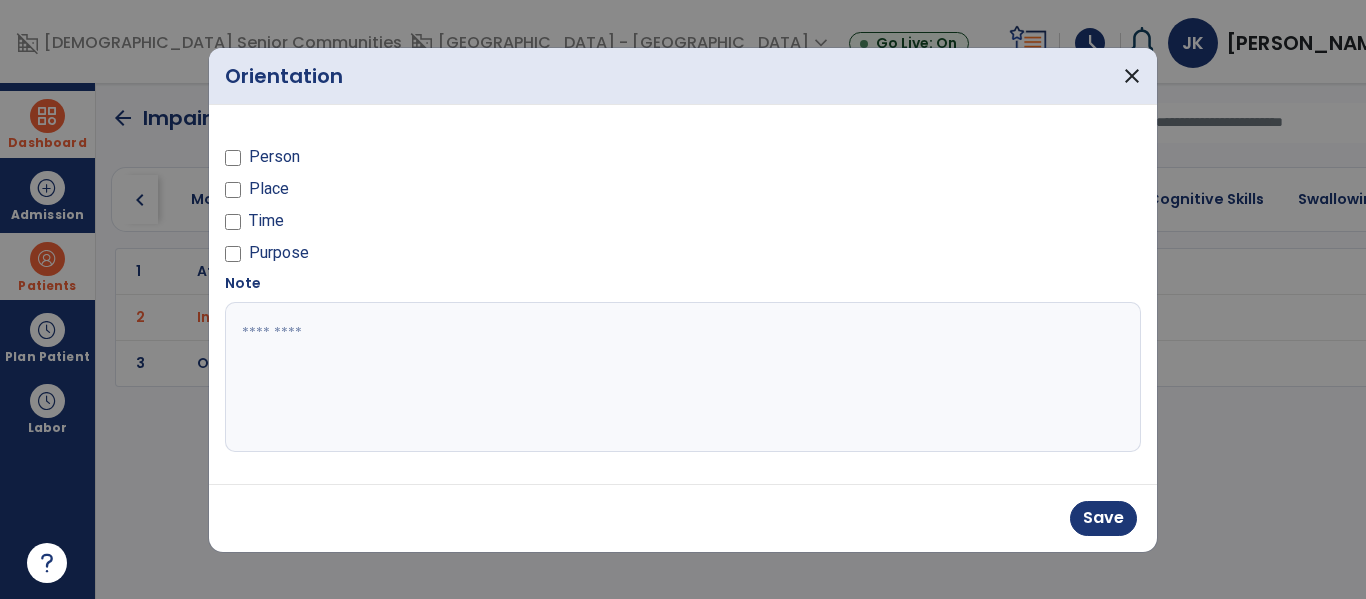 click on "Purpose" at bounding box center (448, 257) 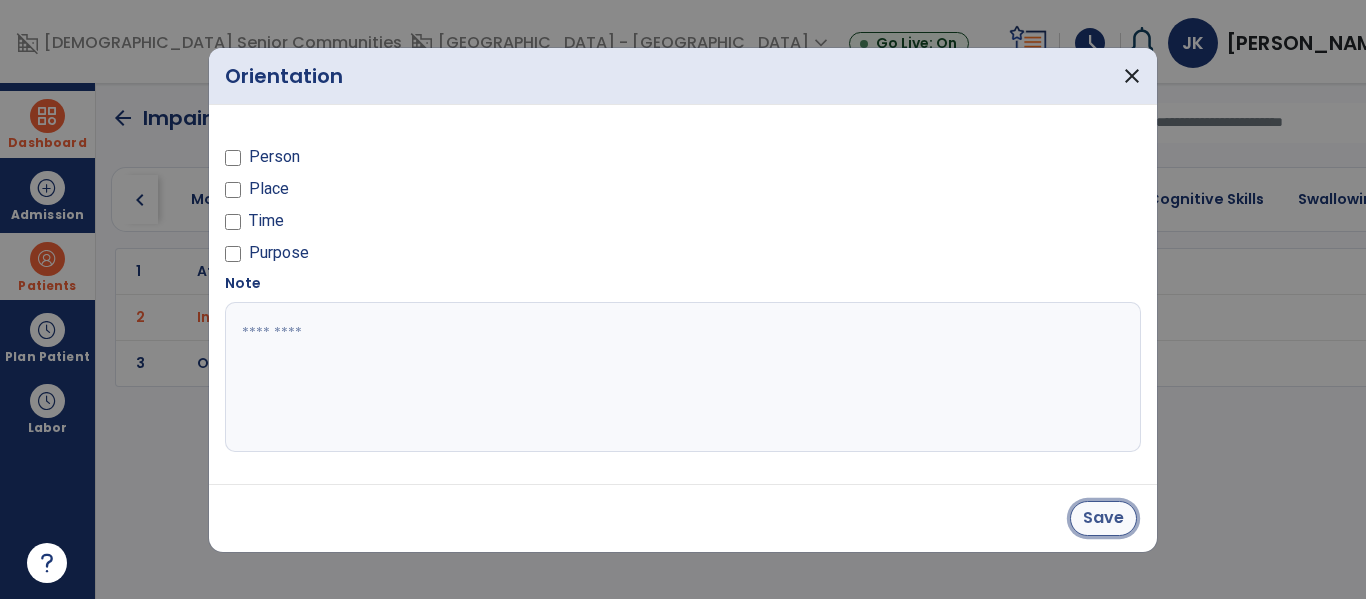 click on "Save" at bounding box center [1103, 518] 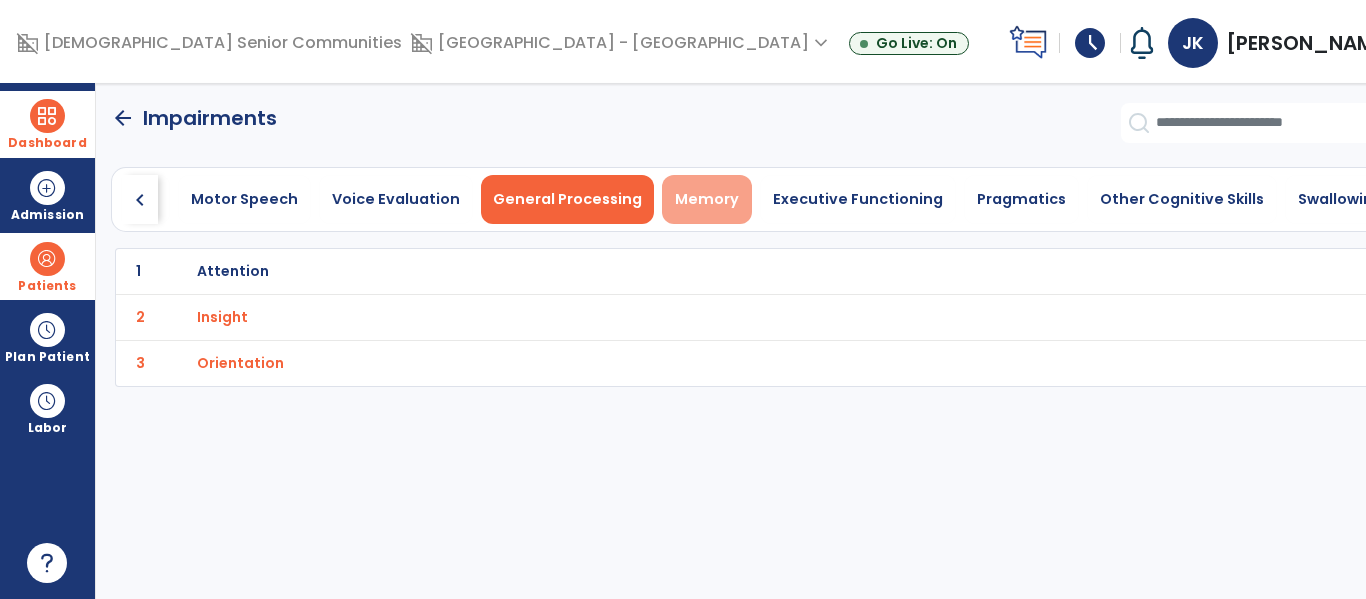 click on "Memory" at bounding box center (707, 199) 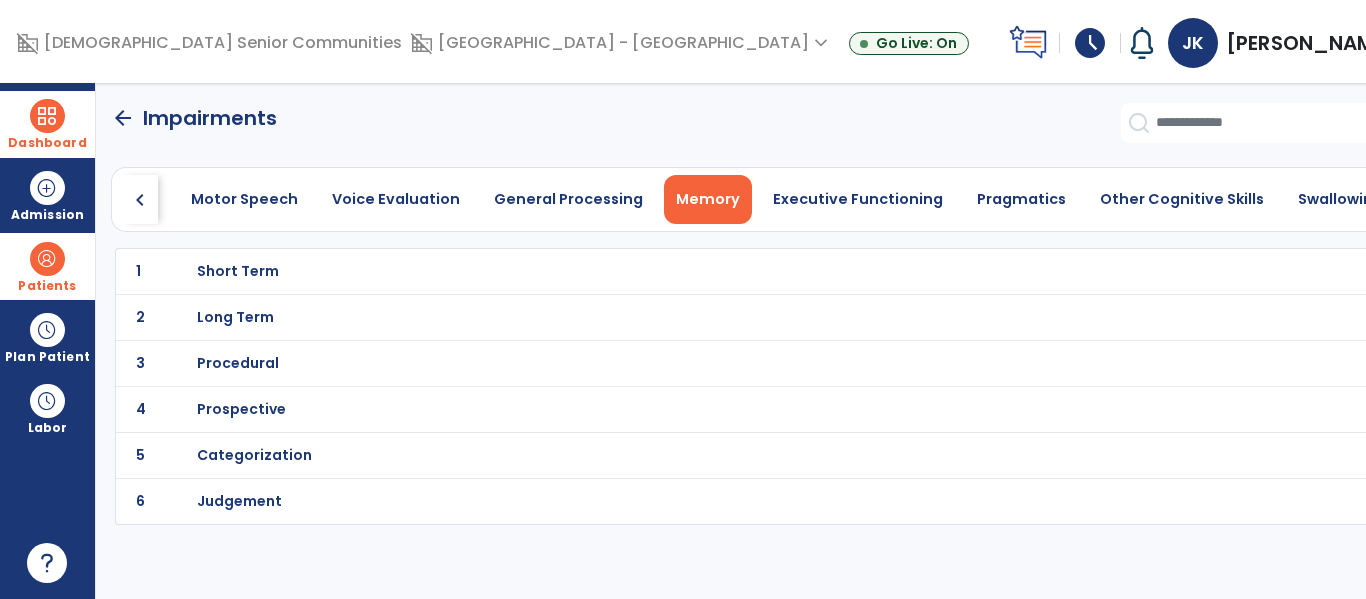 click on "Short Term" at bounding box center [238, 271] 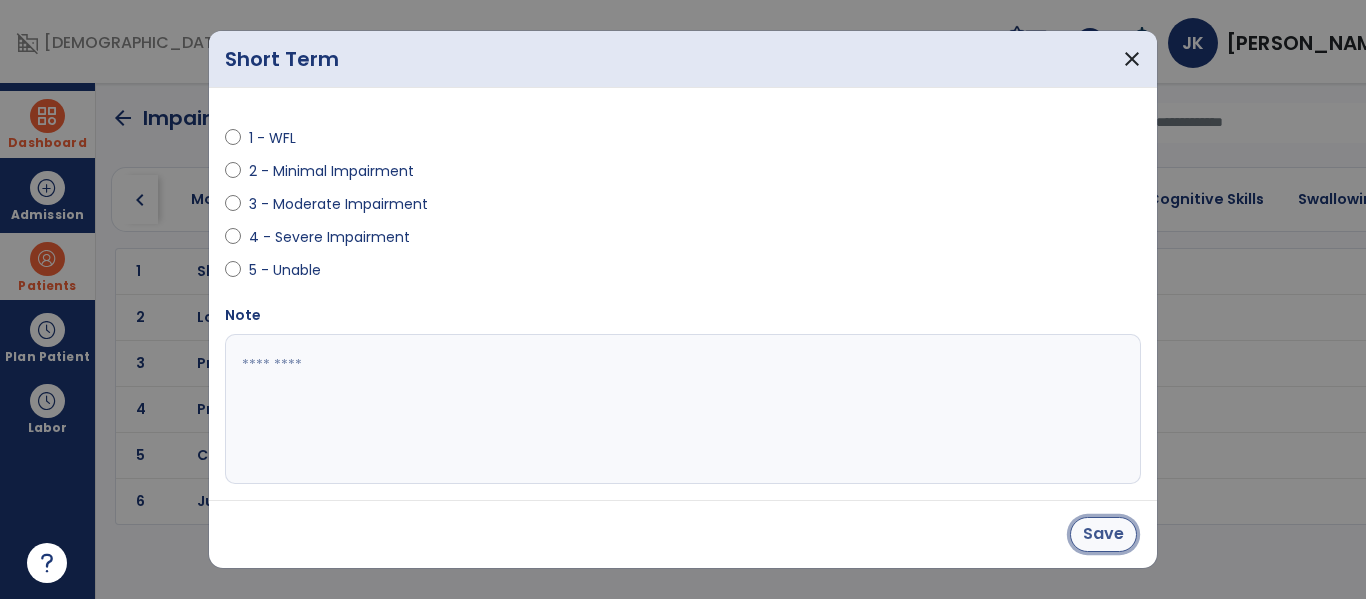 click on "Save" at bounding box center (1103, 534) 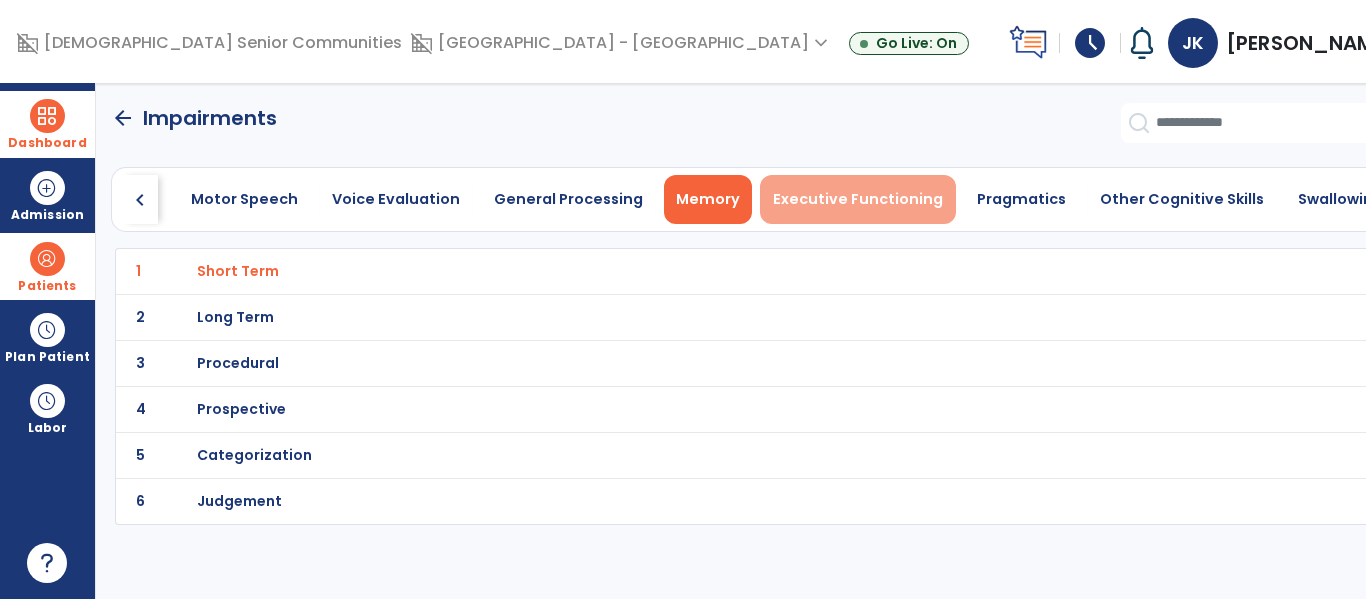 click on "Executive Functioning" at bounding box center [858, 199] 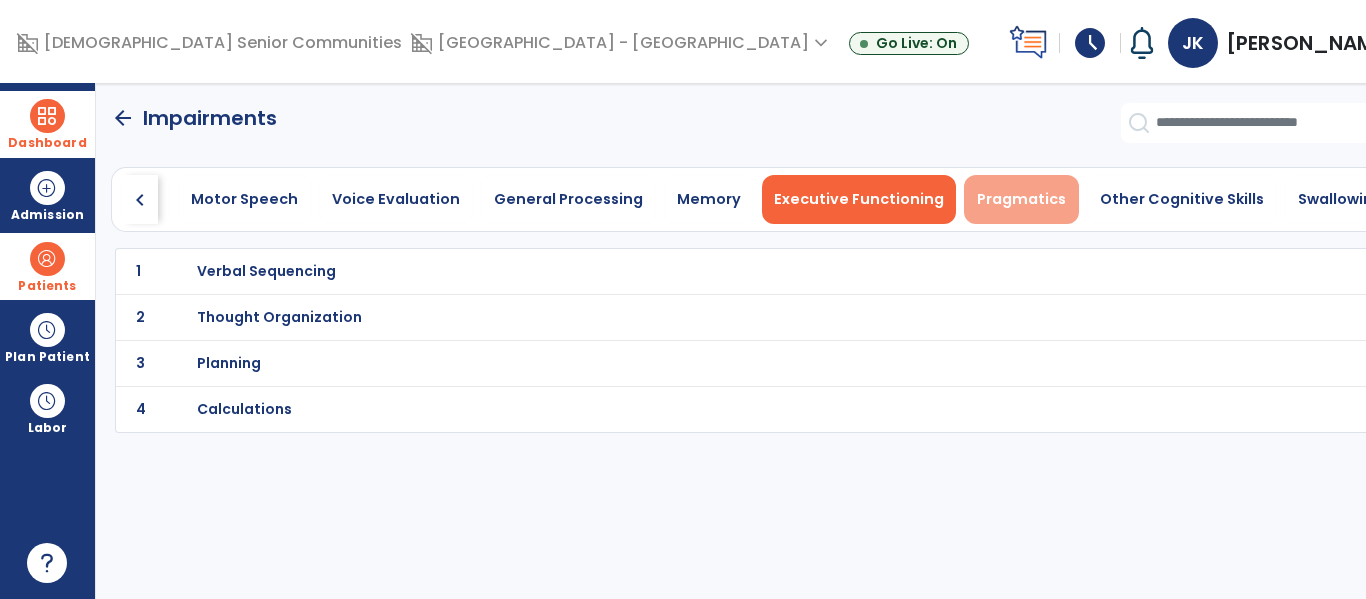 click on "Pragmatics" at bounding box center [1021, 199] 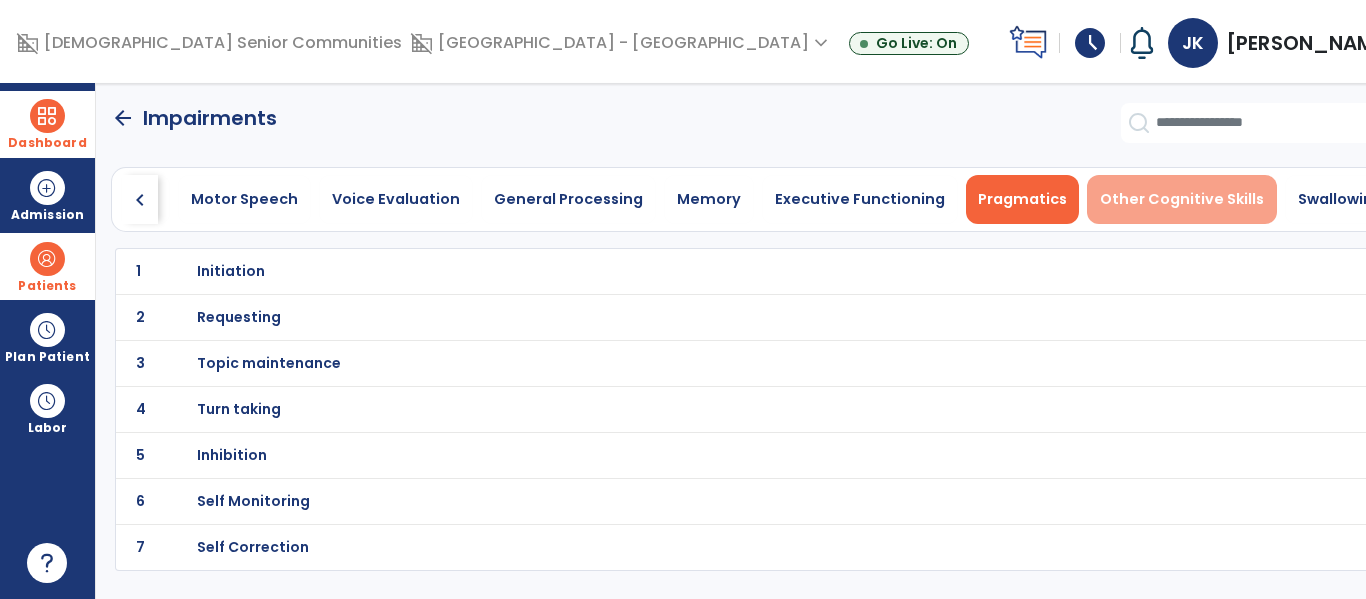 click on "Other Cognitive Skills" at bounding box center [1182, 199] 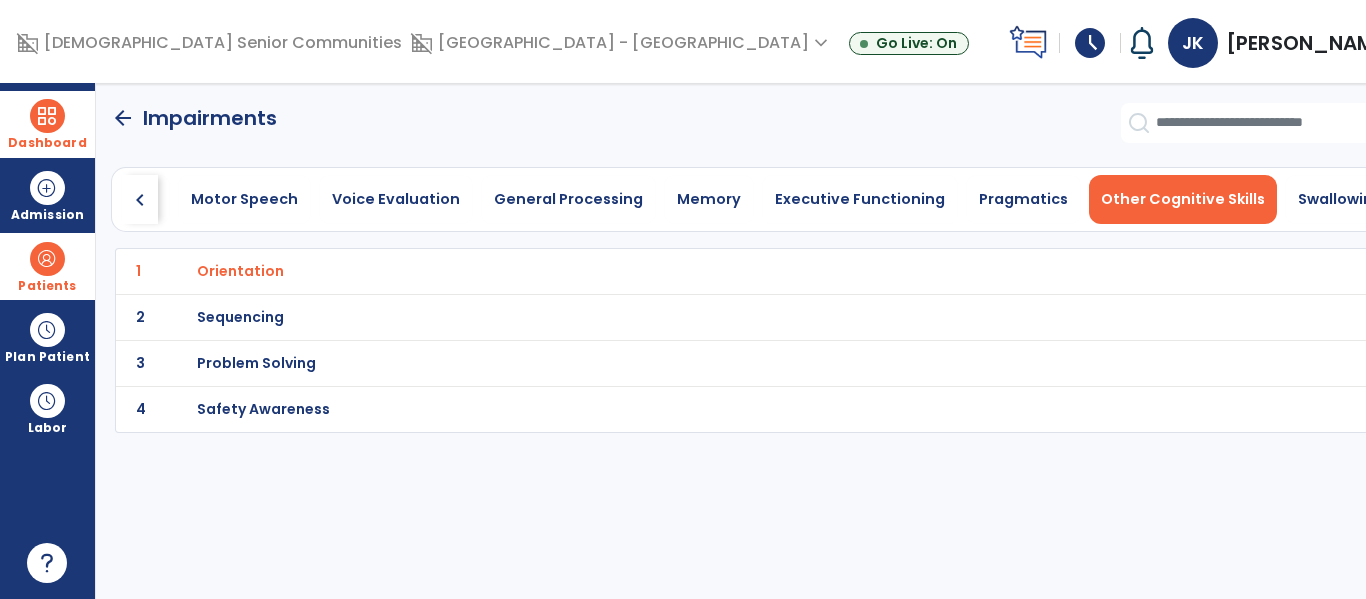 click on "Problem Solving" at bounding box center (240, 271) 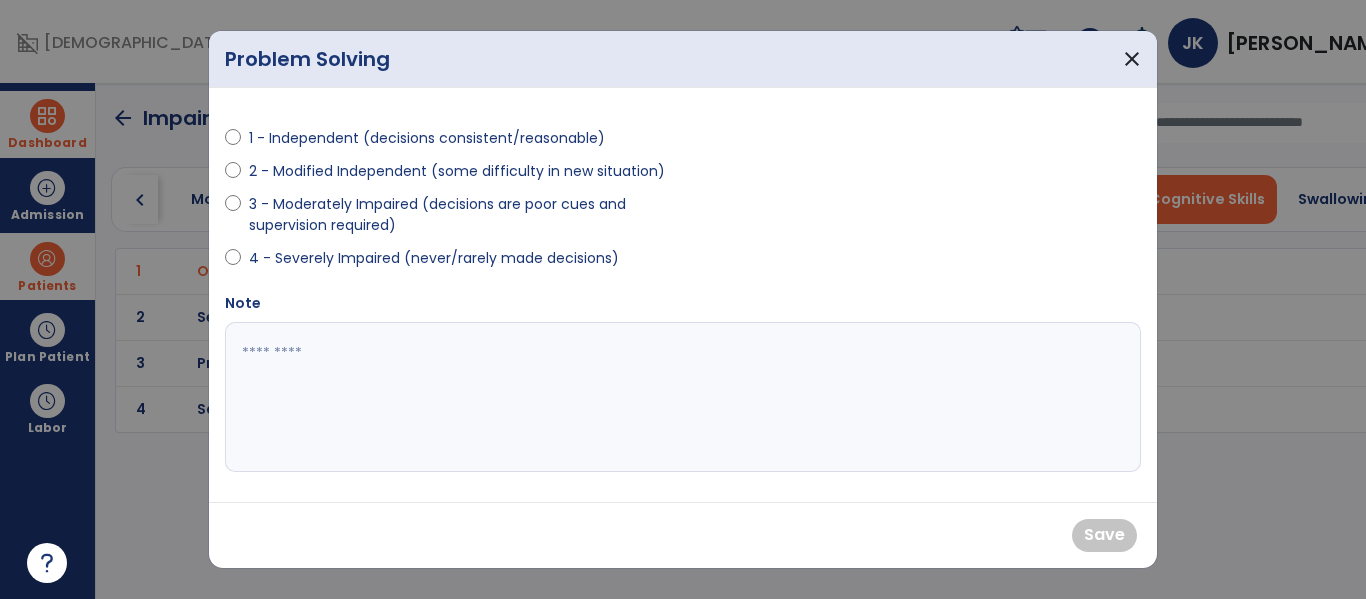 click on "3 - Moderately Impaired (decisions are poor cues and supervision required)" at bounding box center (448, 219) 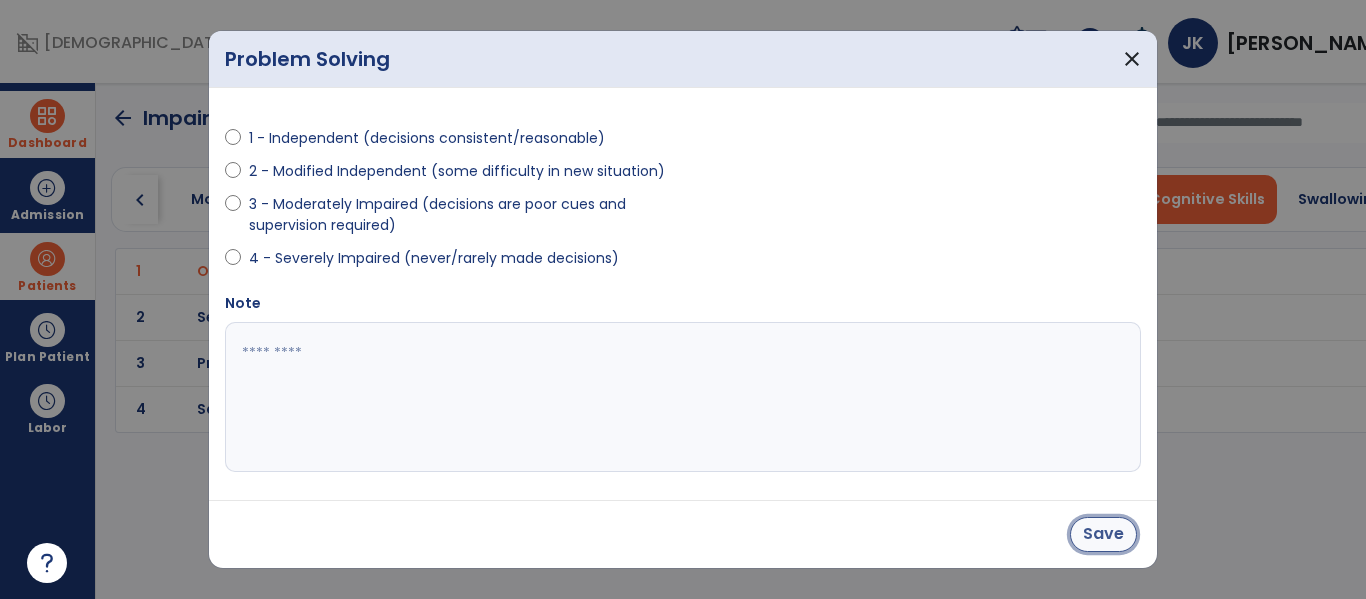 click on "Save" at bounding box center [1103, 534] 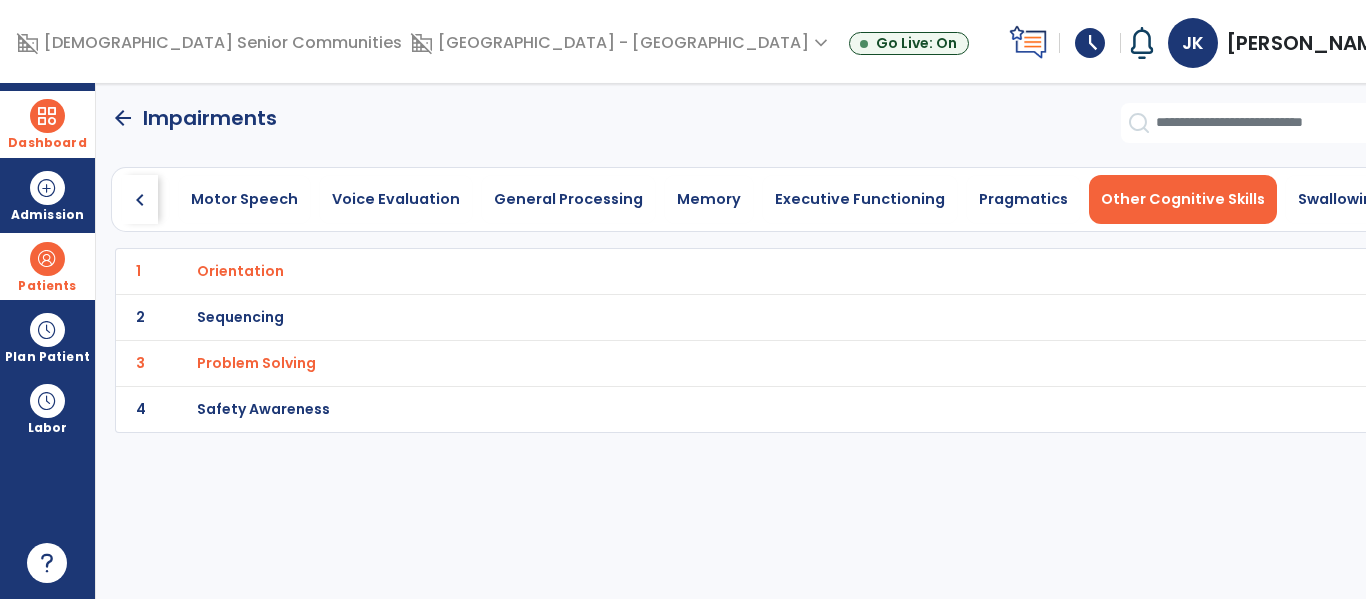 click on "chevron_right" 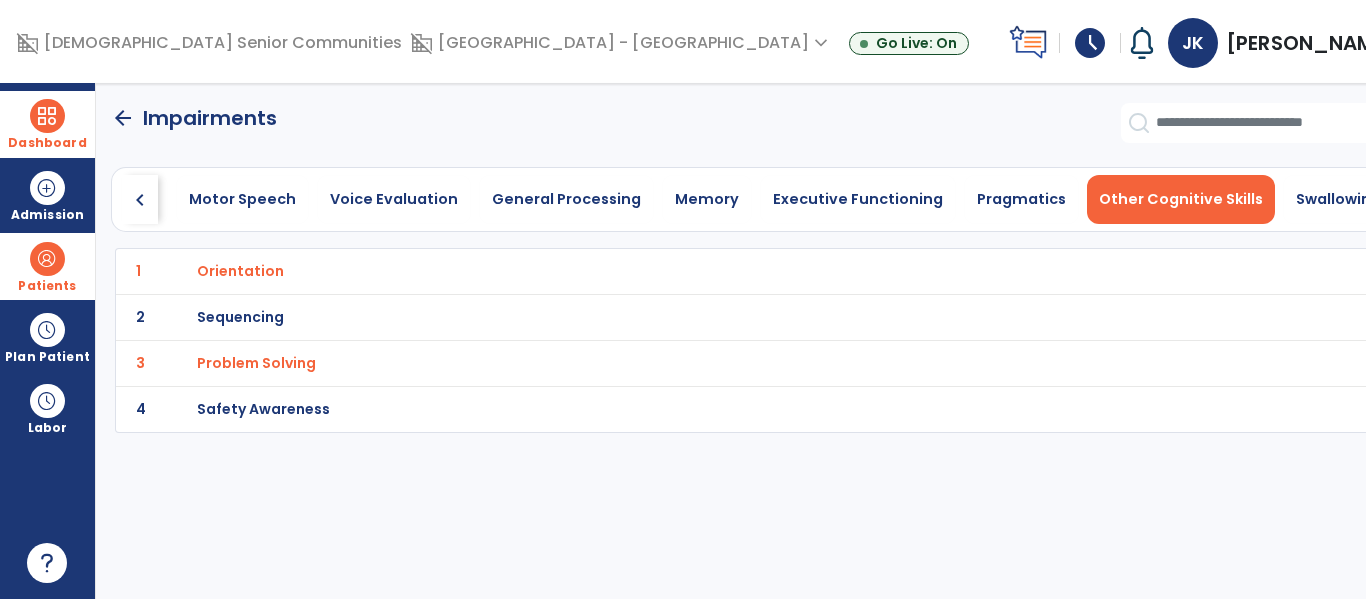 click on "chevron_right" 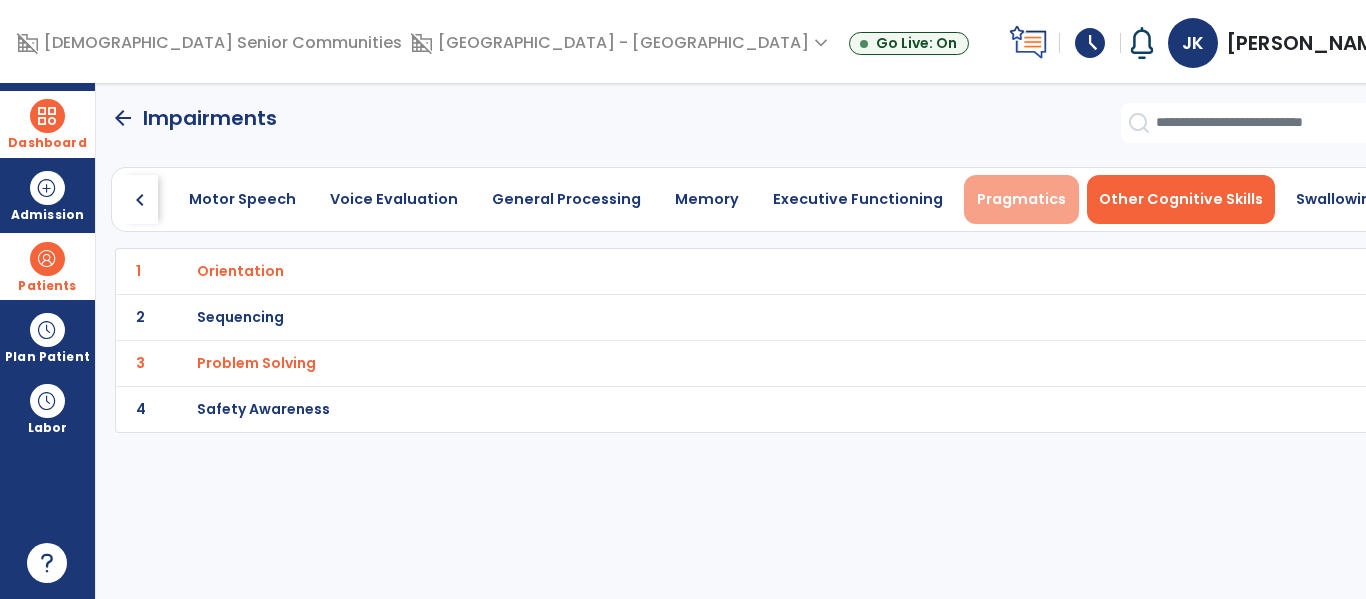 click on "Pragmatics" at bounding box center (1021, 199) 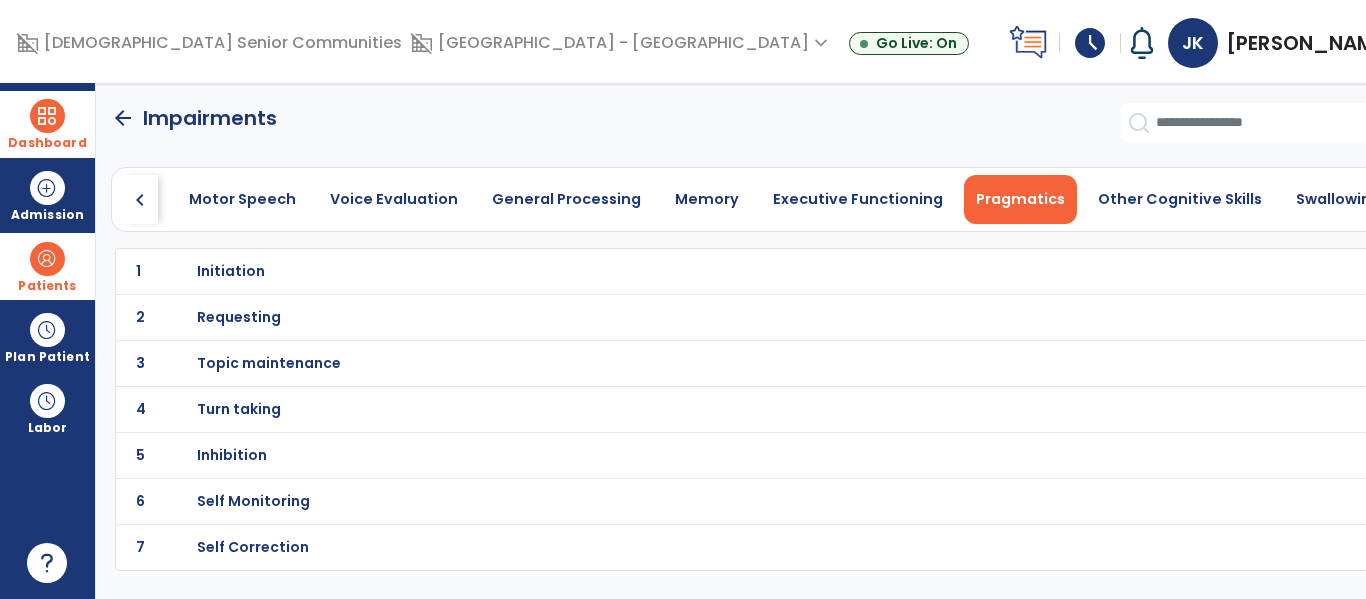 scroll, scrollTop: 0, scrollLeft: 992, axis: horizontal 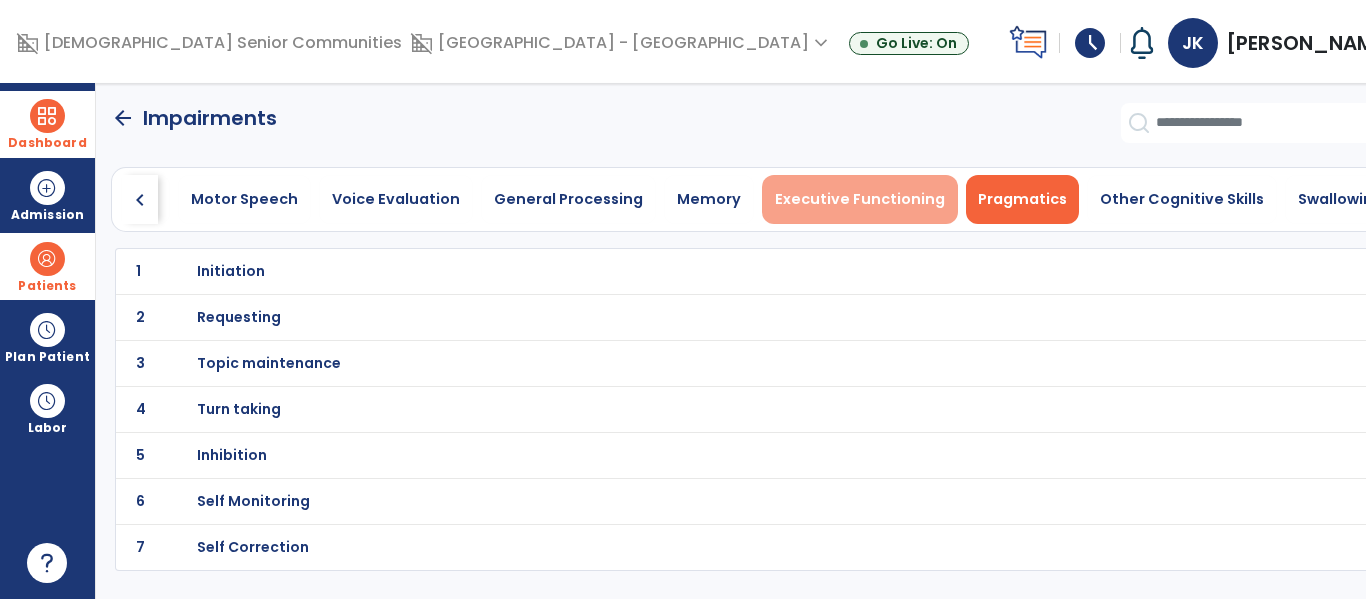 click on "Executive Functioning" at bounding box center (860, 199) 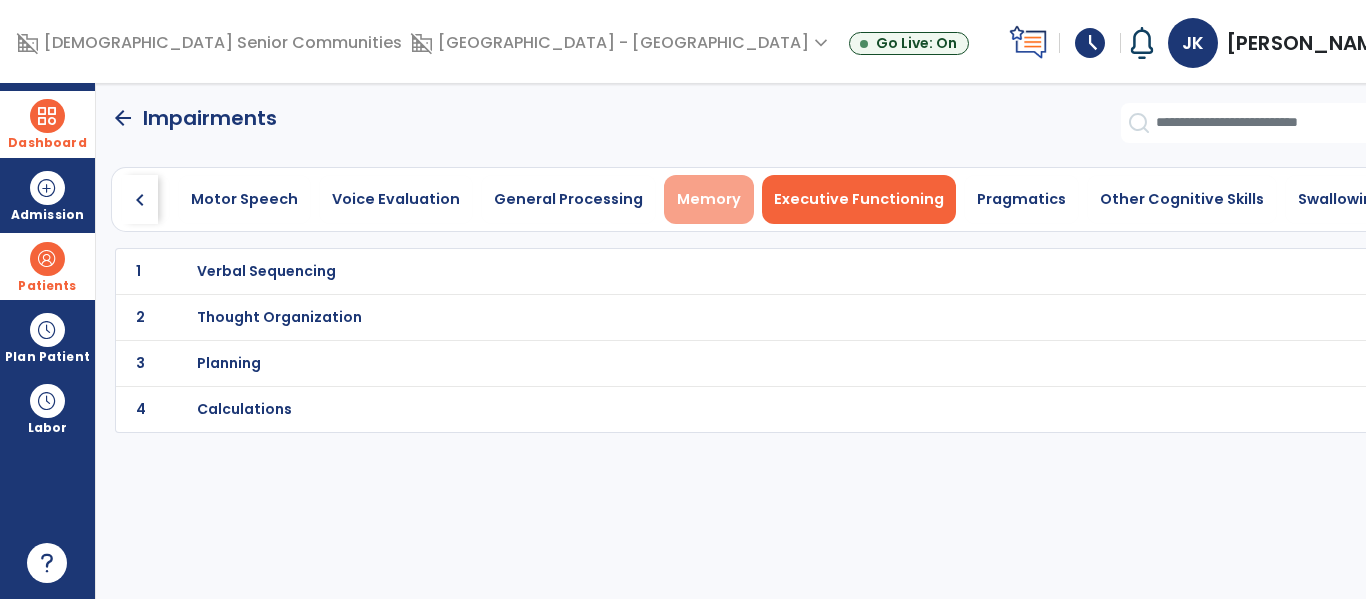 click on "Memory" at bounding box center (709, 199) 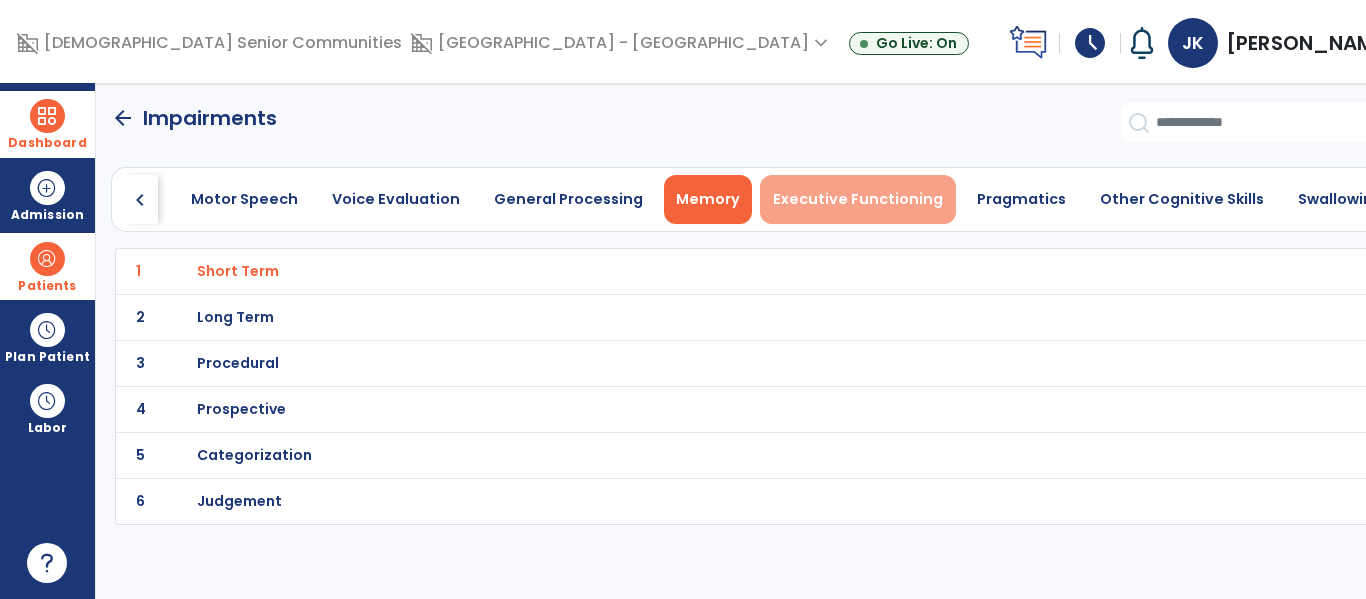 click on "Executive Functioning" at bounding box center (858, 199) 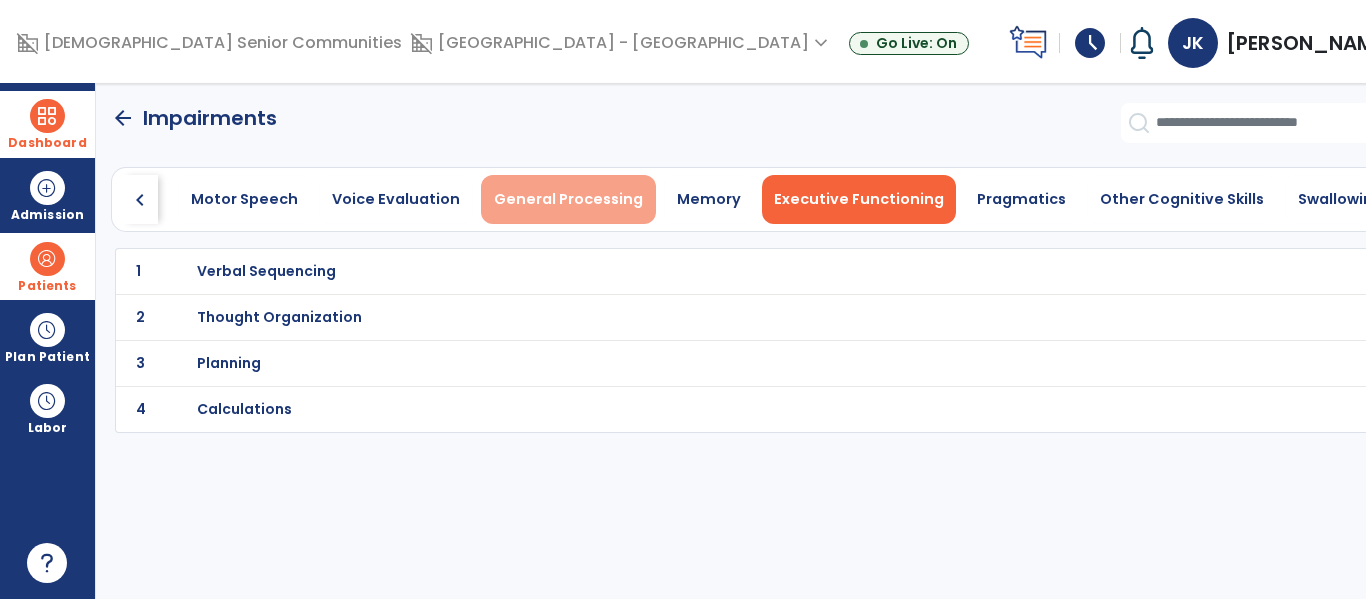 click on "General Processing" at bounding box center (568, 199) 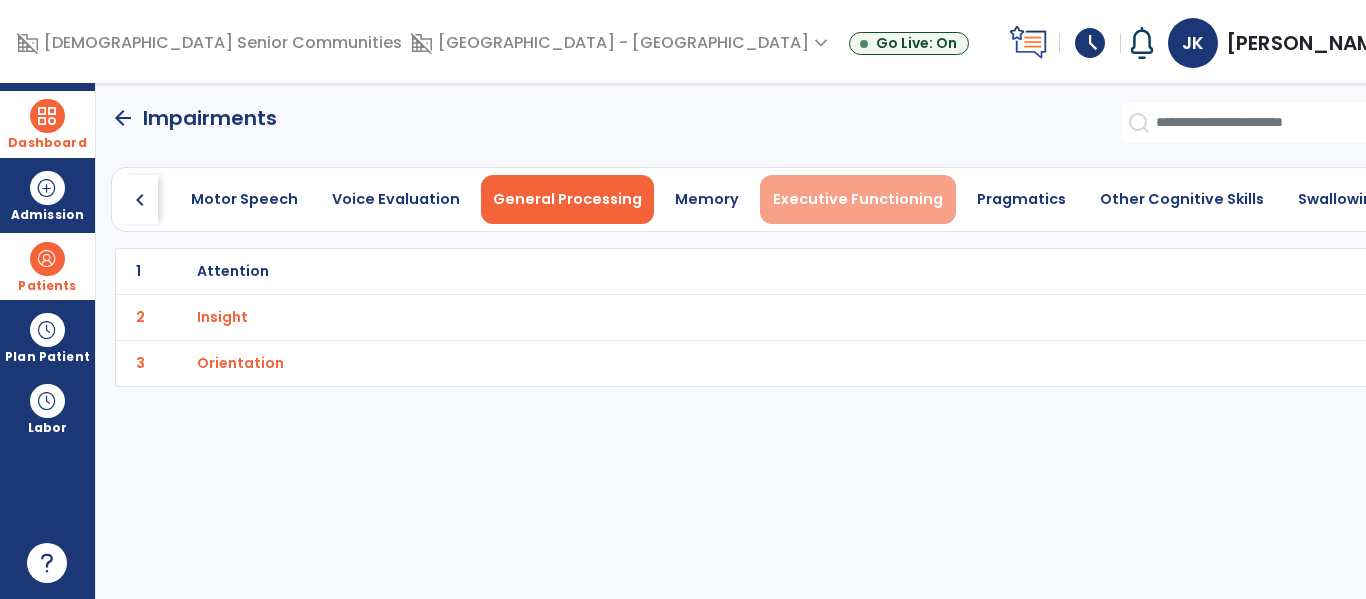 click on "Executive Functioning" at bounding box center [858, 199] 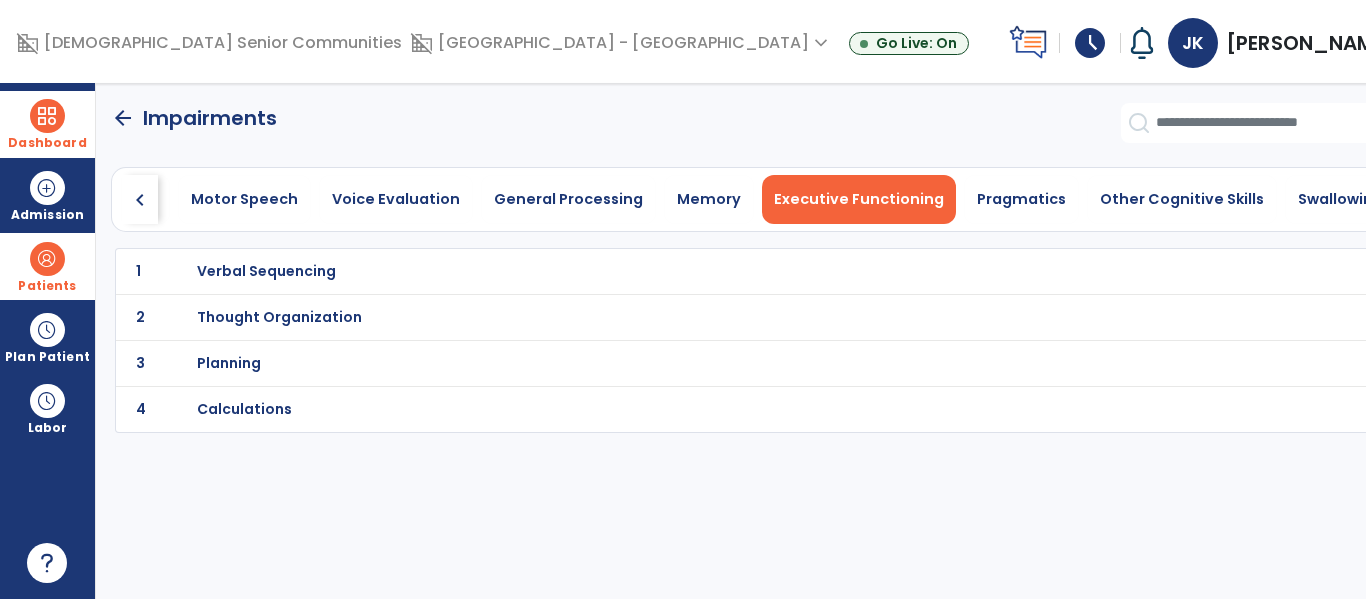 click on "Thought Organization" at bounding box center [266, 271] 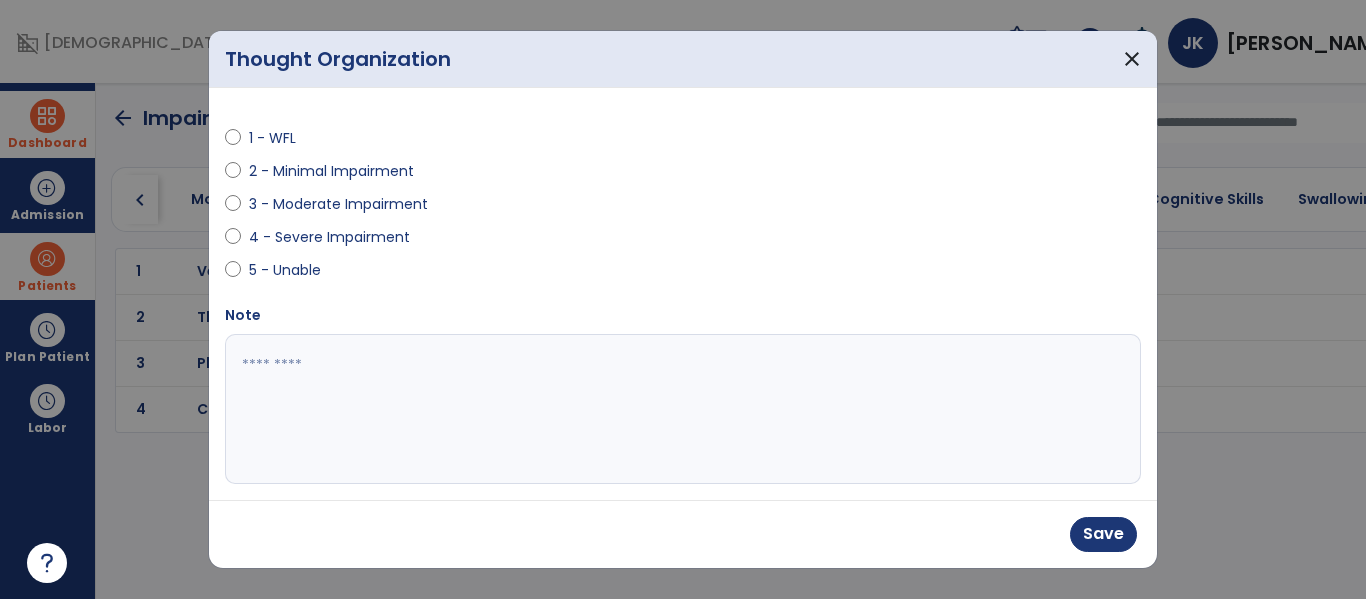 click at bounding box center [680, 409] 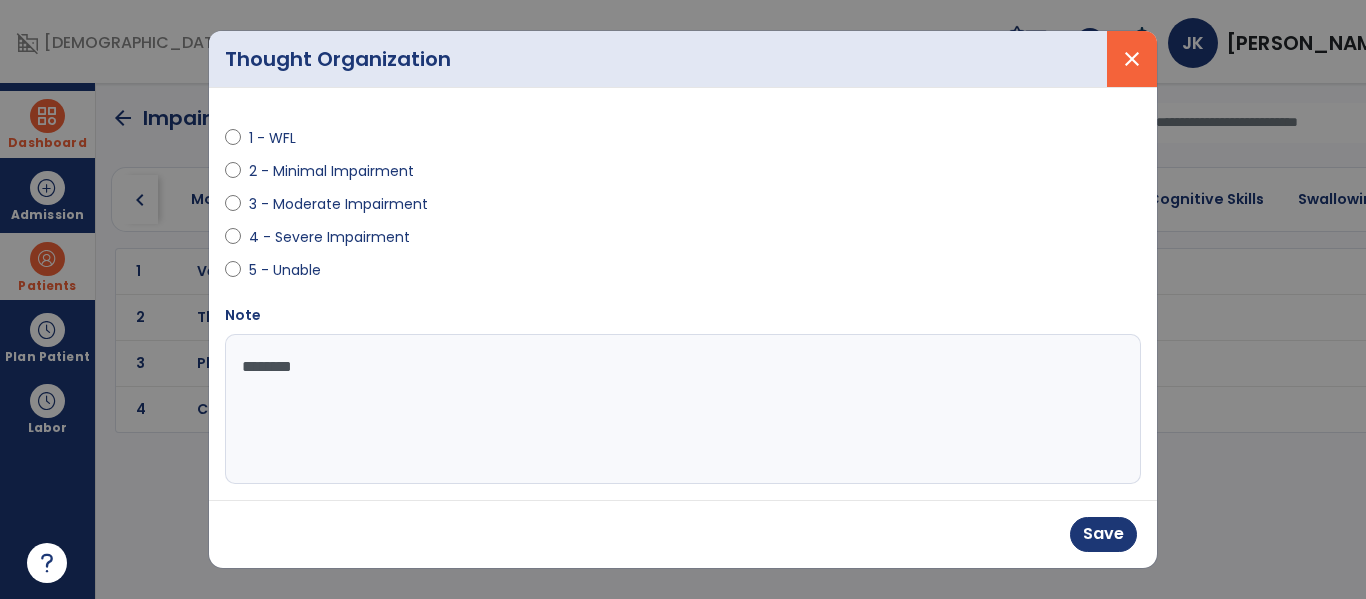 type on "*******" 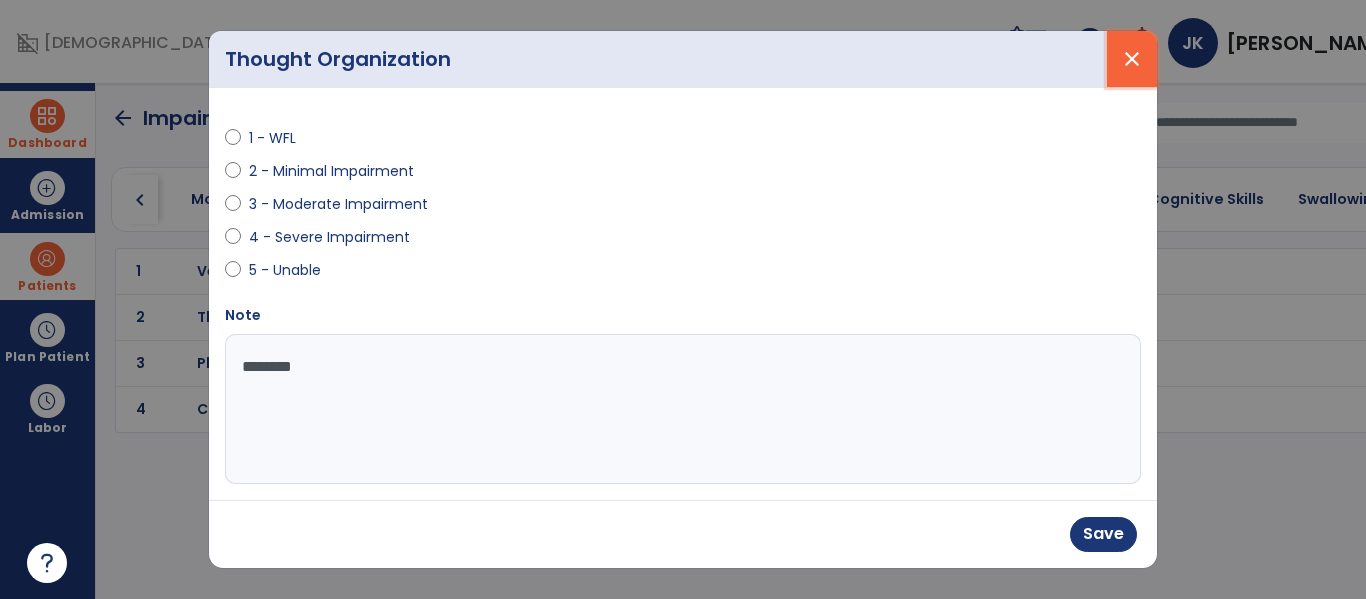 click on "close" at bounding box center [1132, 59] 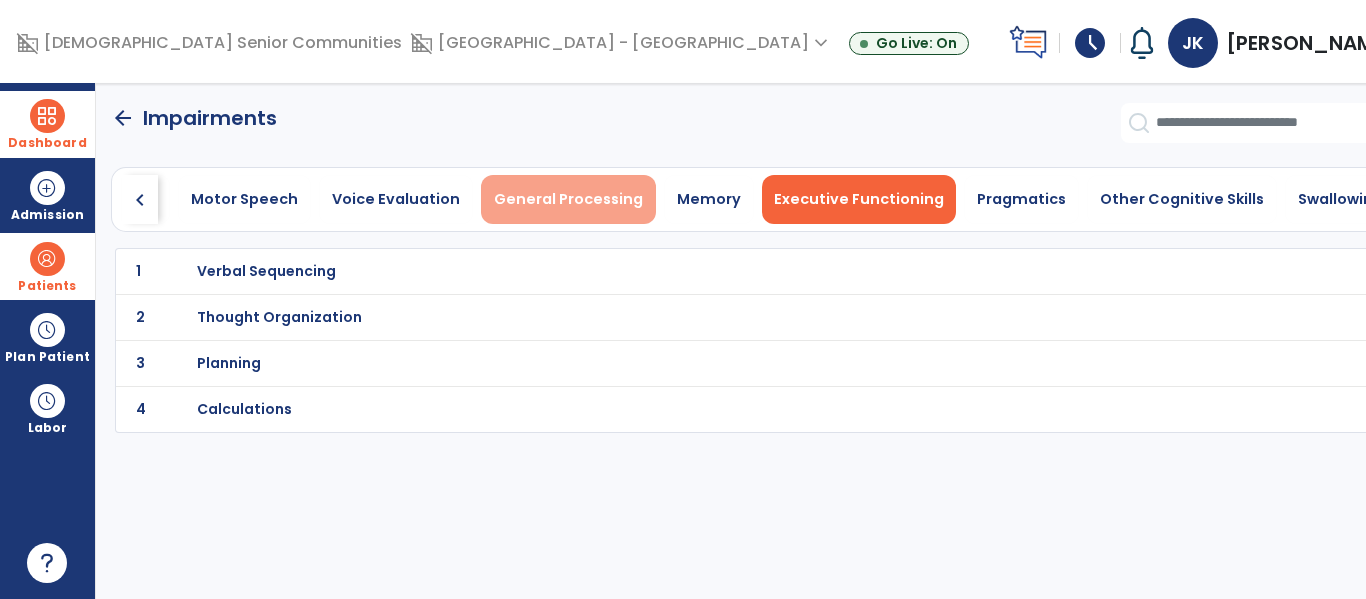 click on "General Processing" at bounding box center [568, 199] 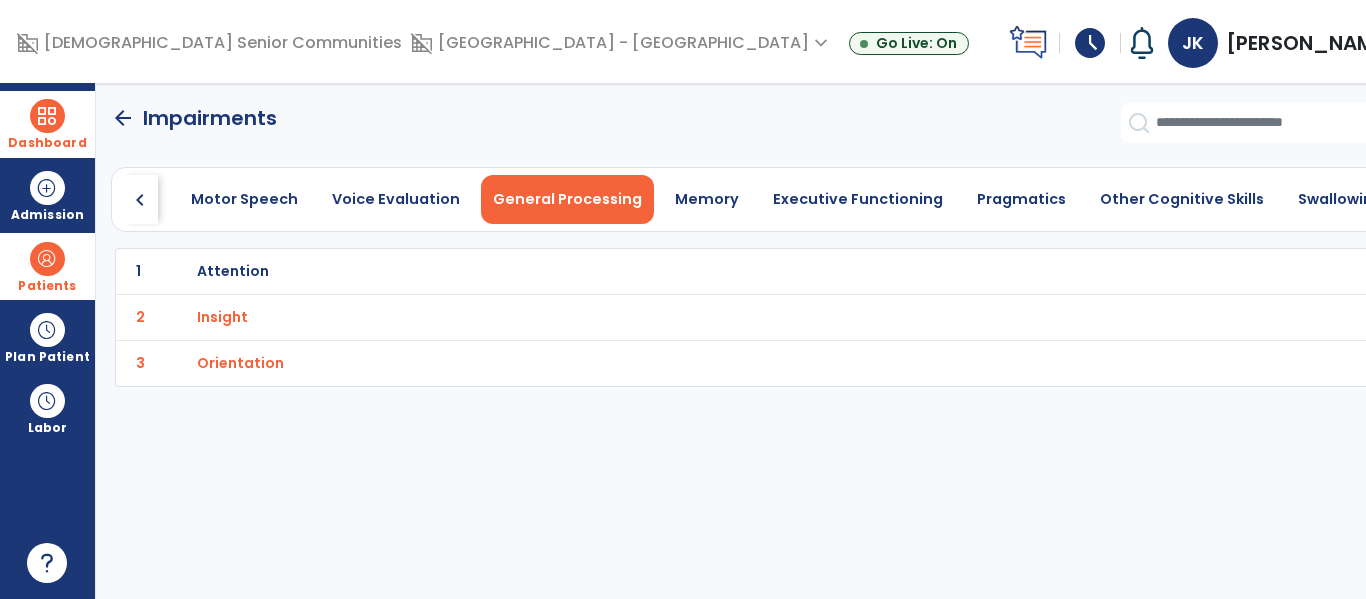 click on "chevron_left" 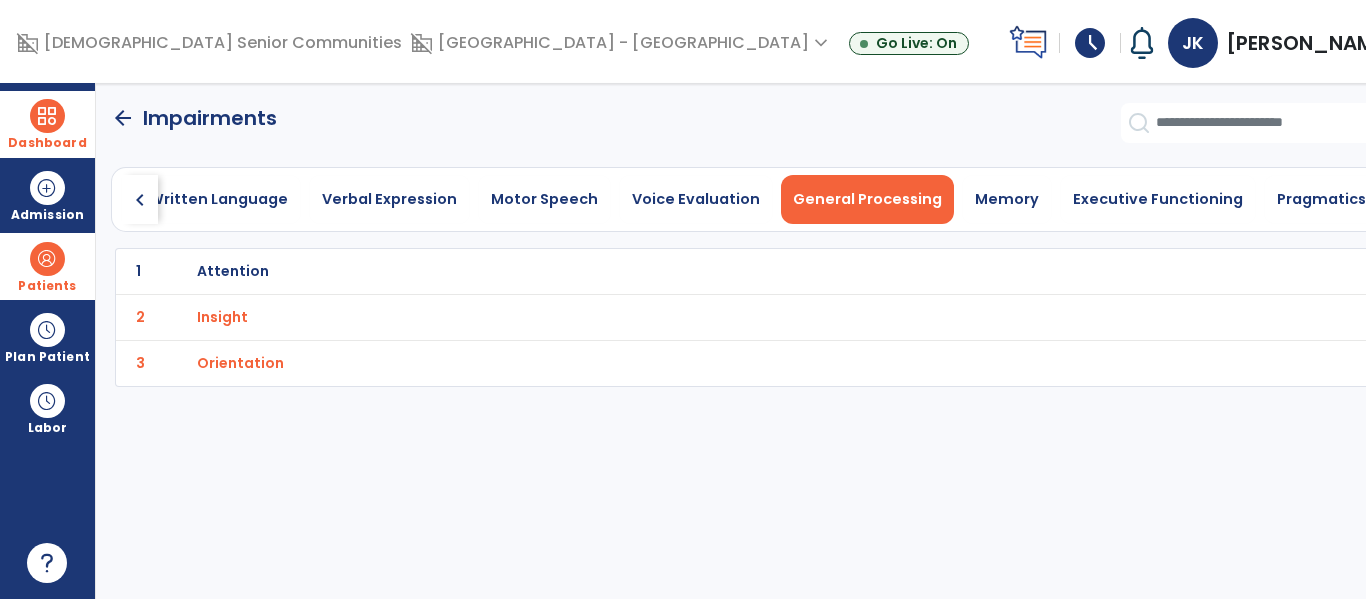 click on "chevron_left" 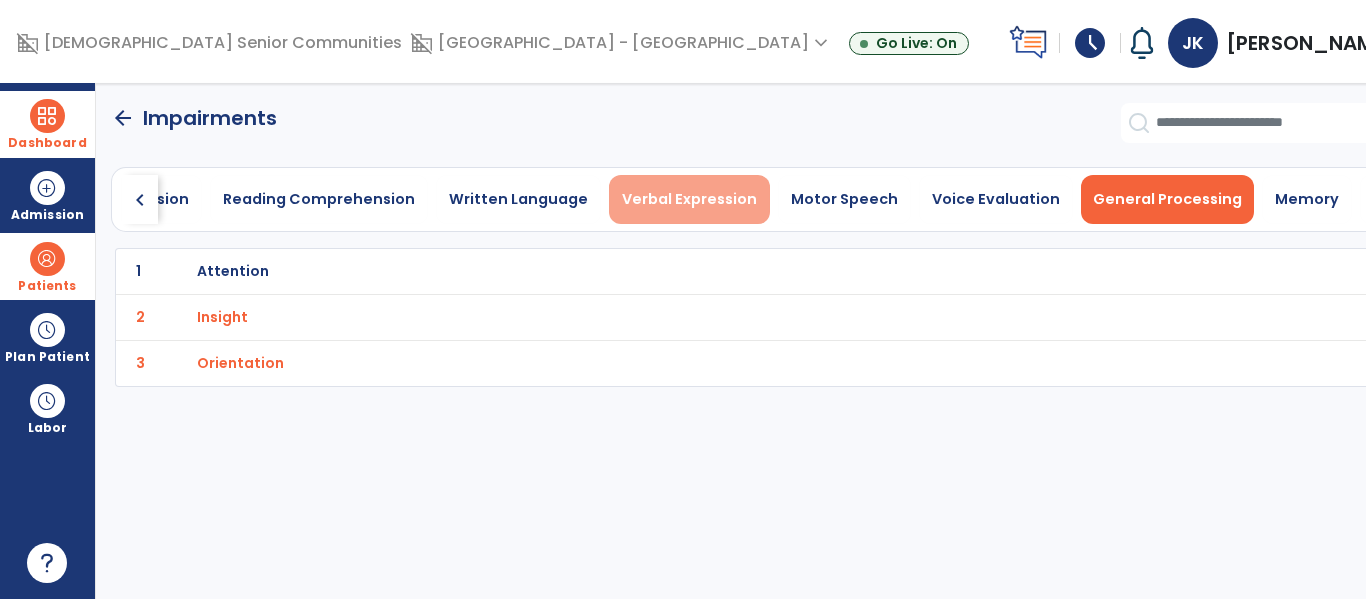 click on "Verbal Expression" at bounding box center (689, 199) 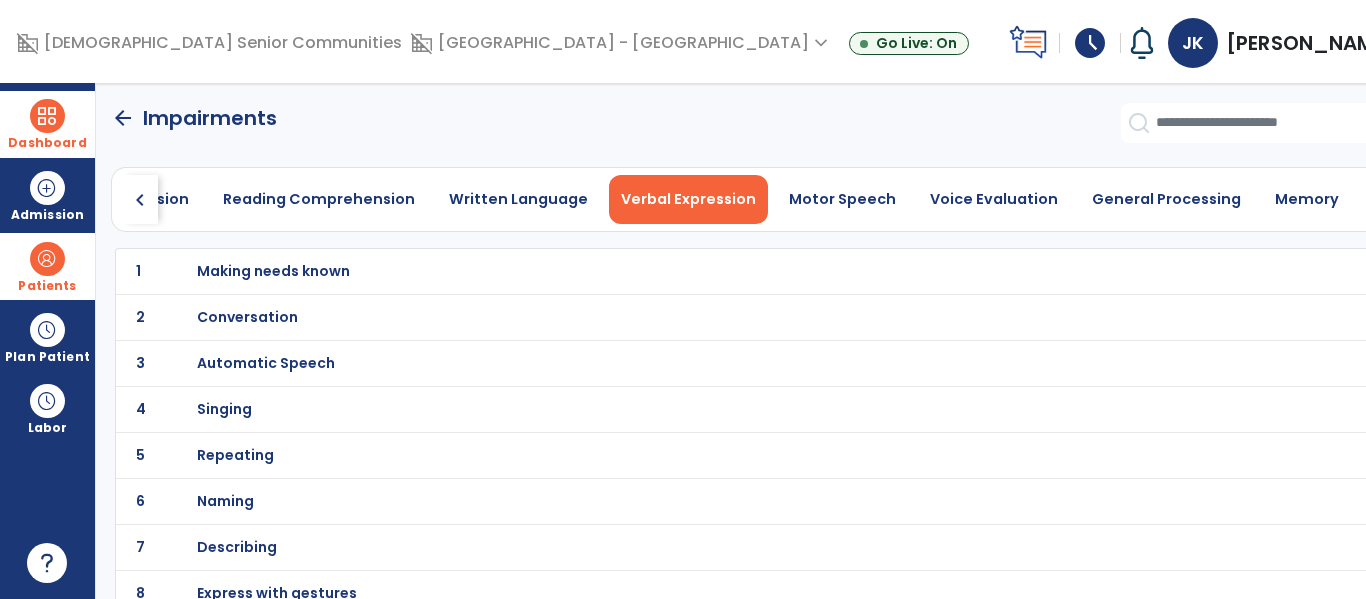 click on "6 Naming" 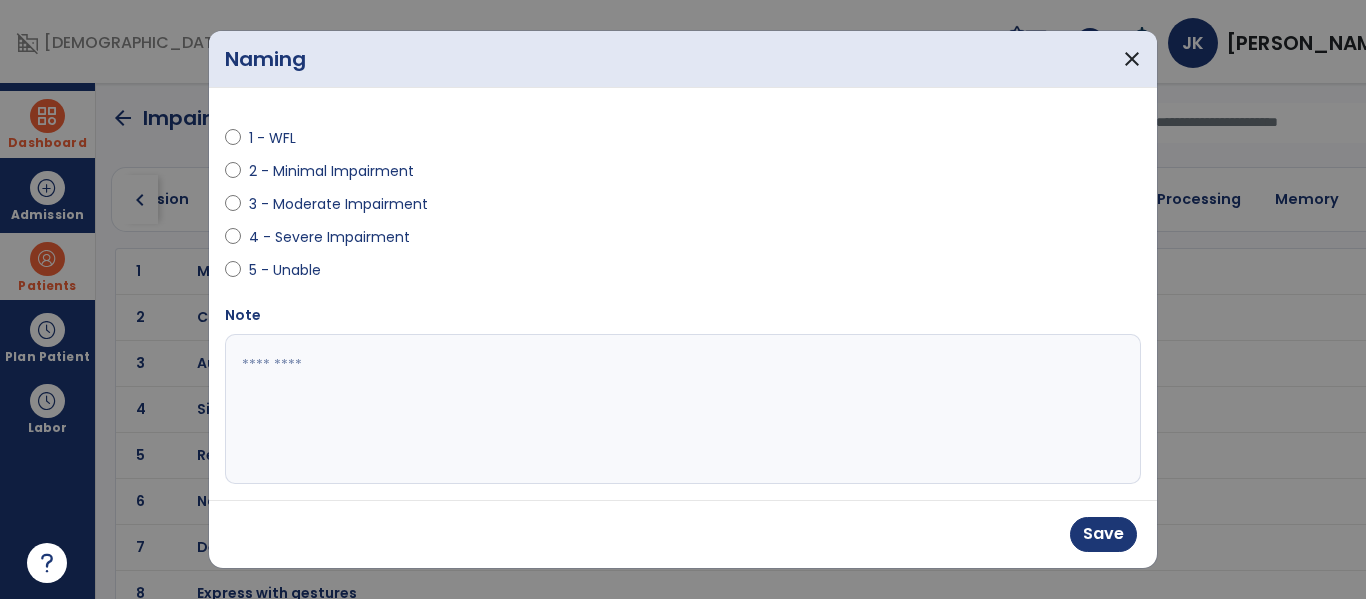 click at bounding box center (680, 409) 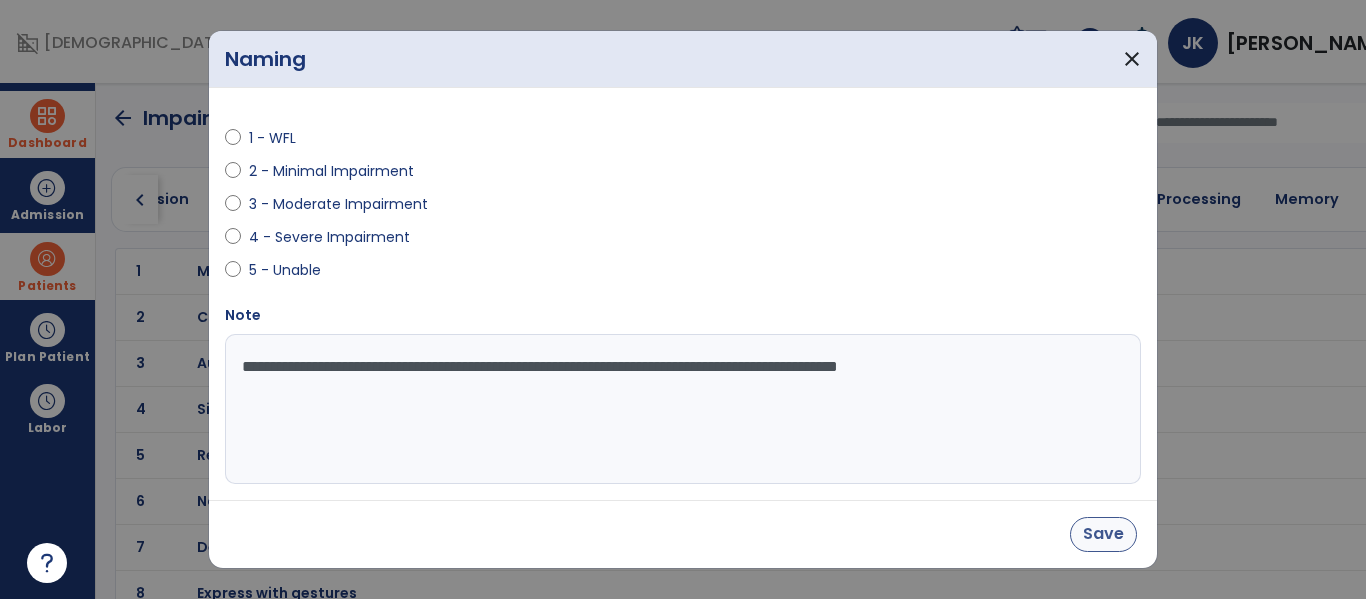type on "**********" 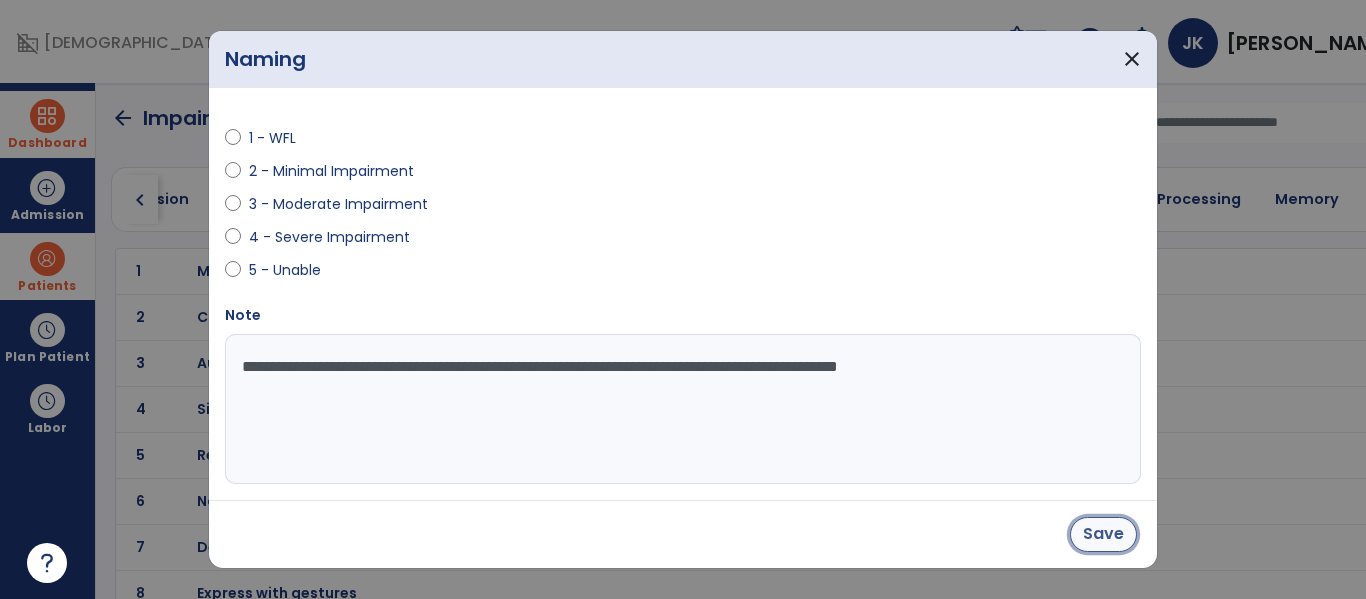 click on "Save" at bounding box center [1103, 534] 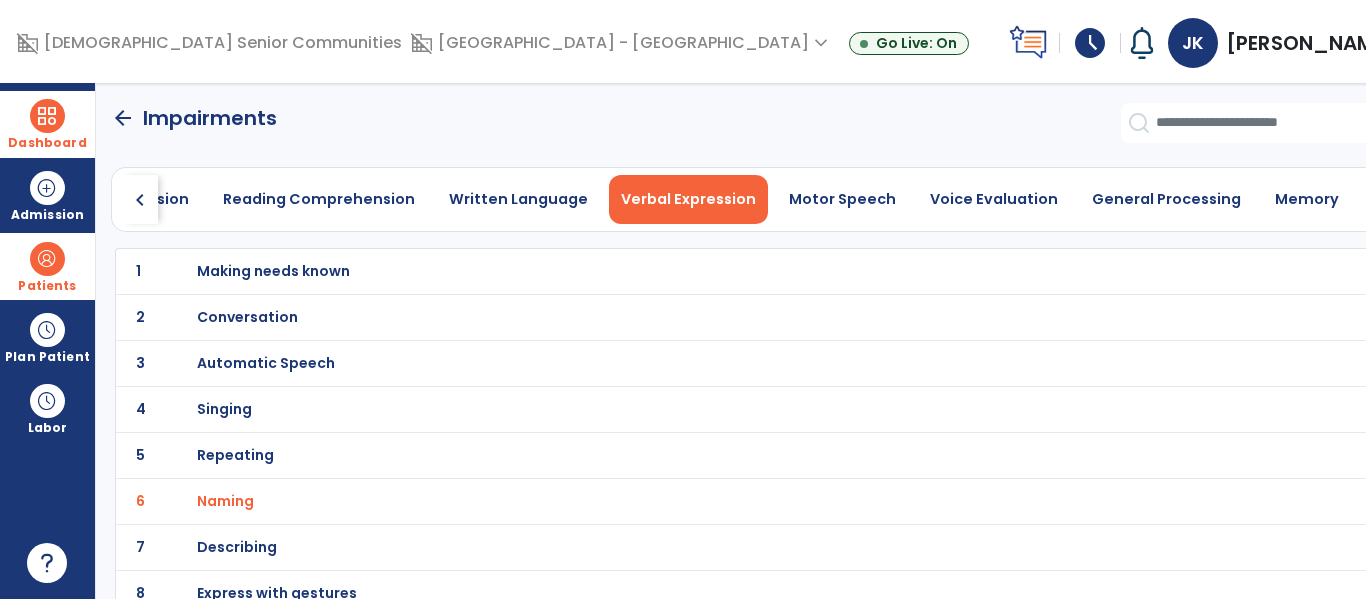 scroll, scrollTop: 19, scrollLeft: 0, axis: vertical 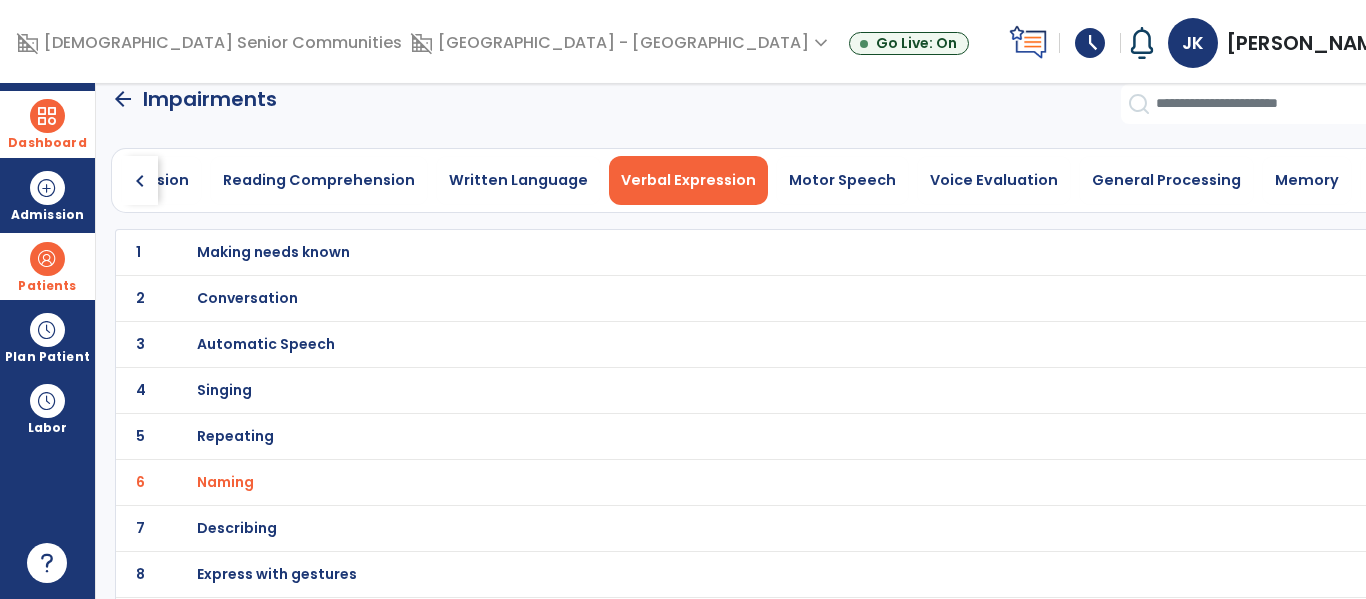 click on "chevron_left" 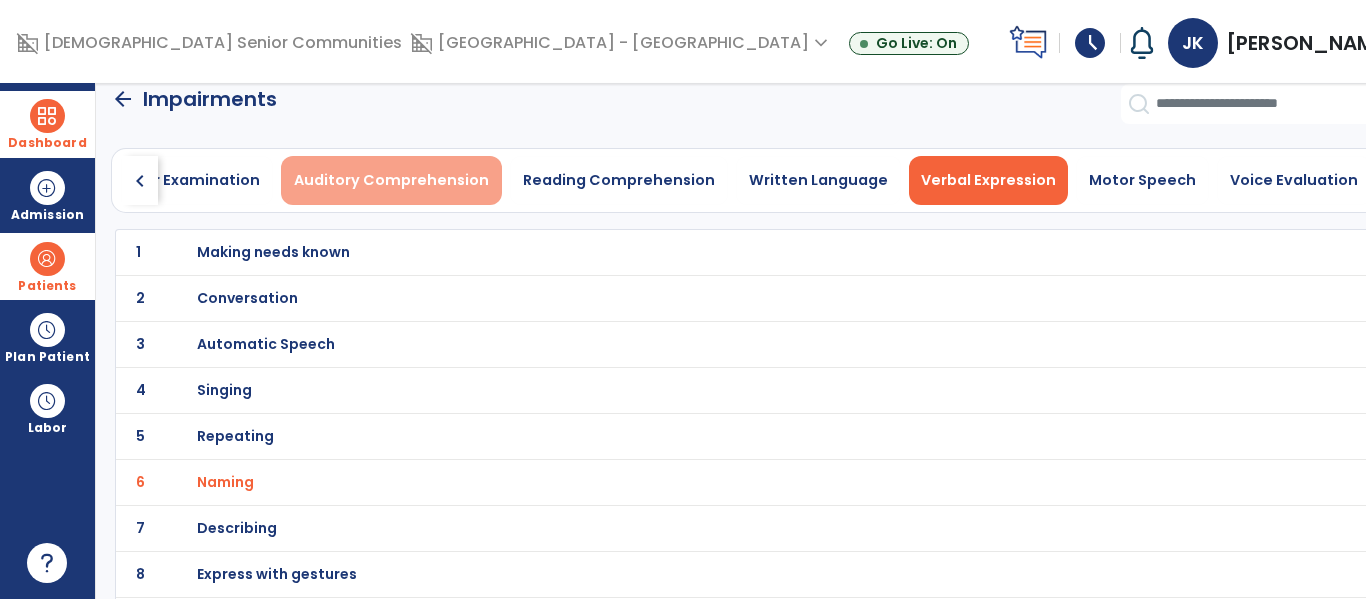 click on "Auditory Comprehension" at bounding box center (391, 180) 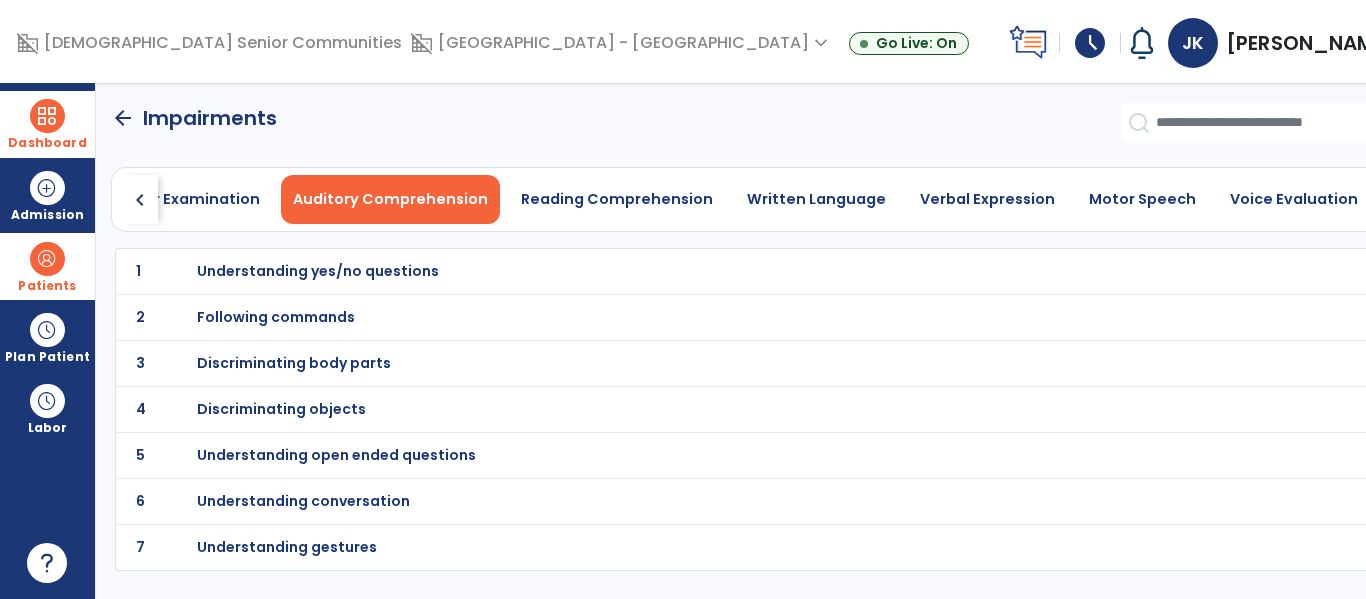 scroll, scrollTop: 0, scrollLeft: 0, axis: both 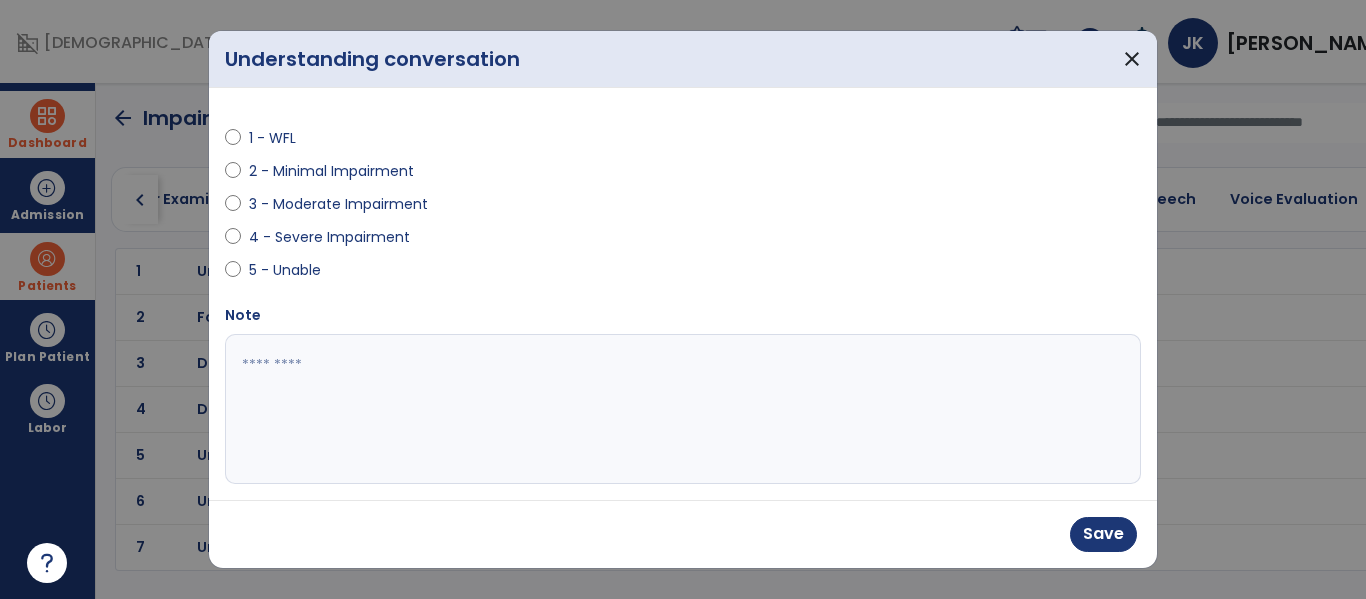 click at bounding box center [680, 409] 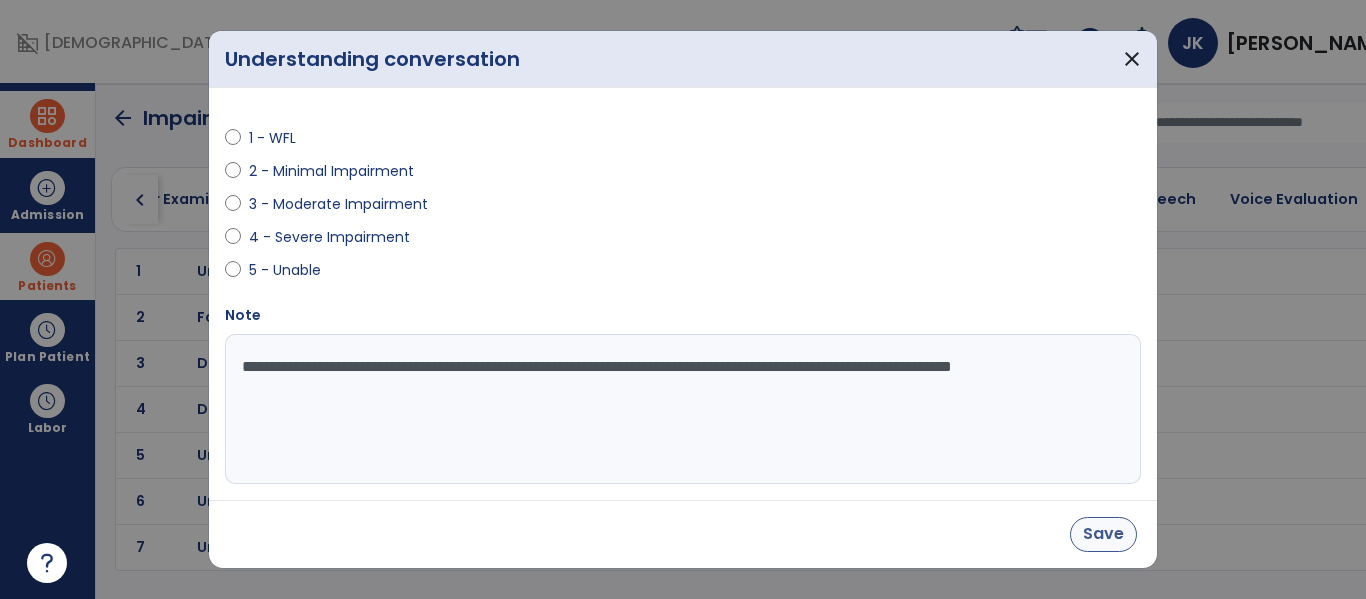 type on "**********" 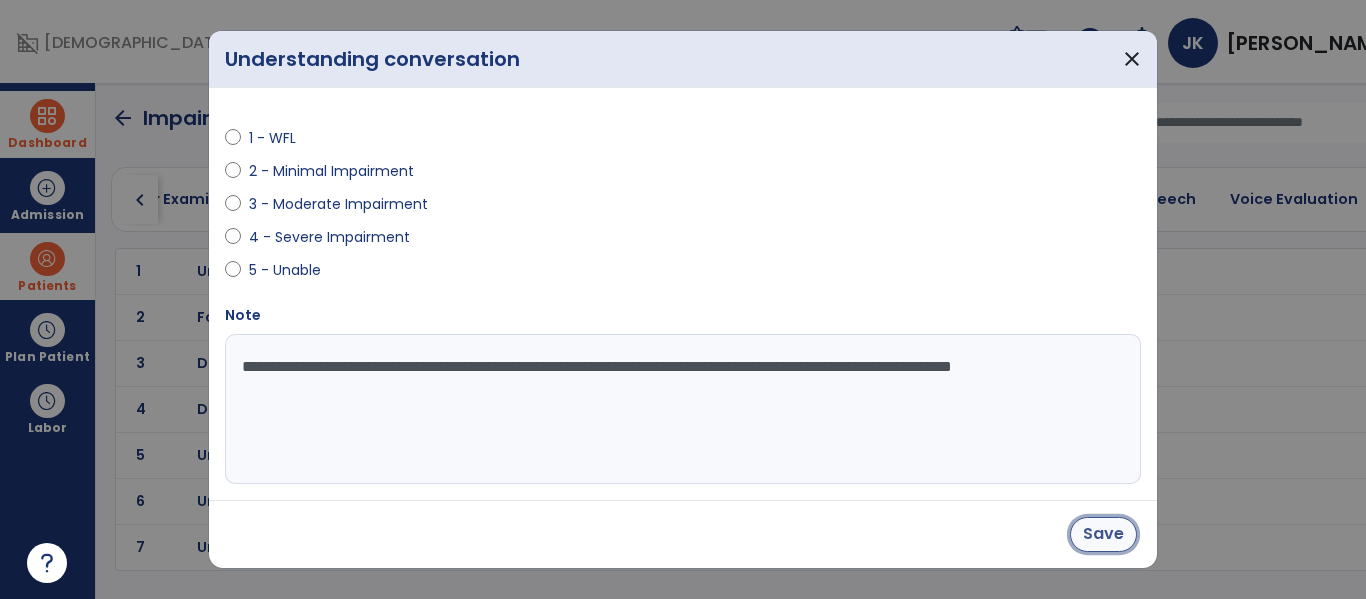 click on "Save" at bounding box center [1103, 534] 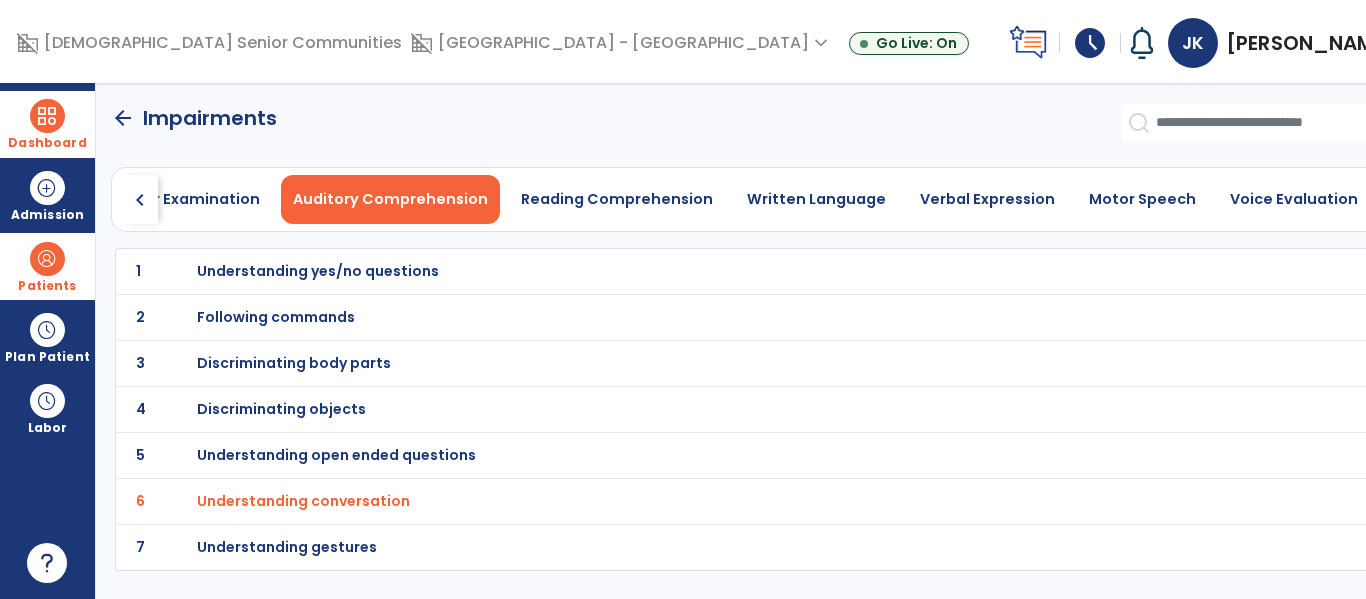 click on "arrow_back" 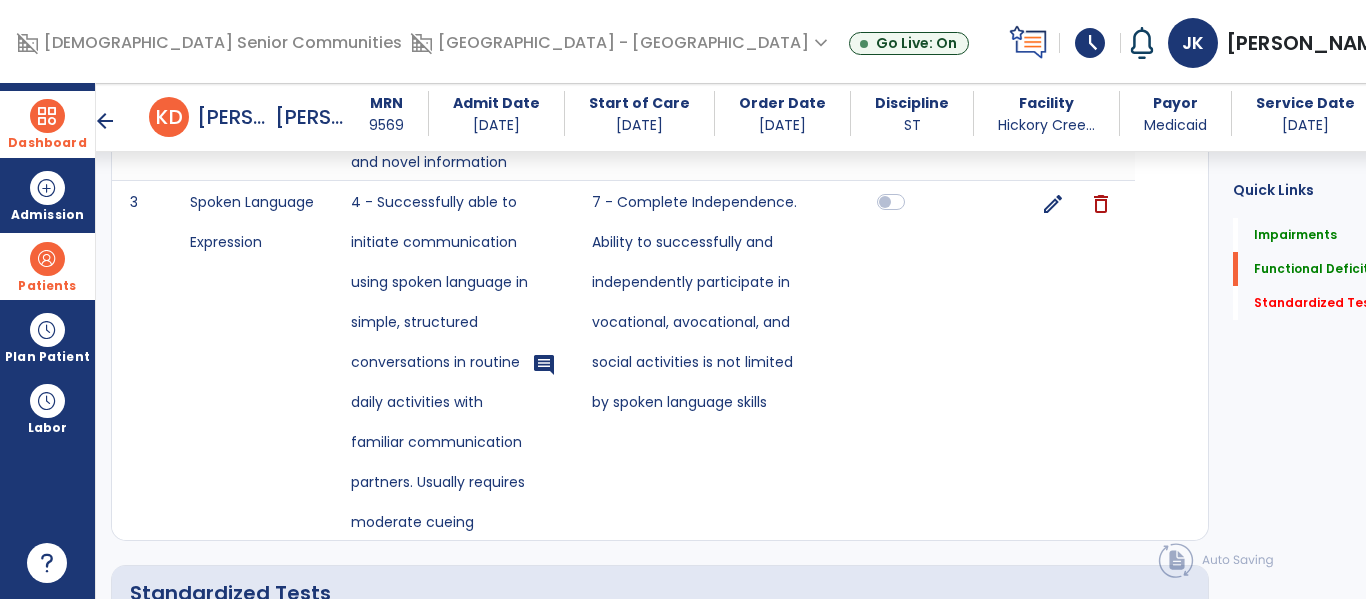 scroll, scrollTop: 2007, scrollLeft: 0, axis: vertical 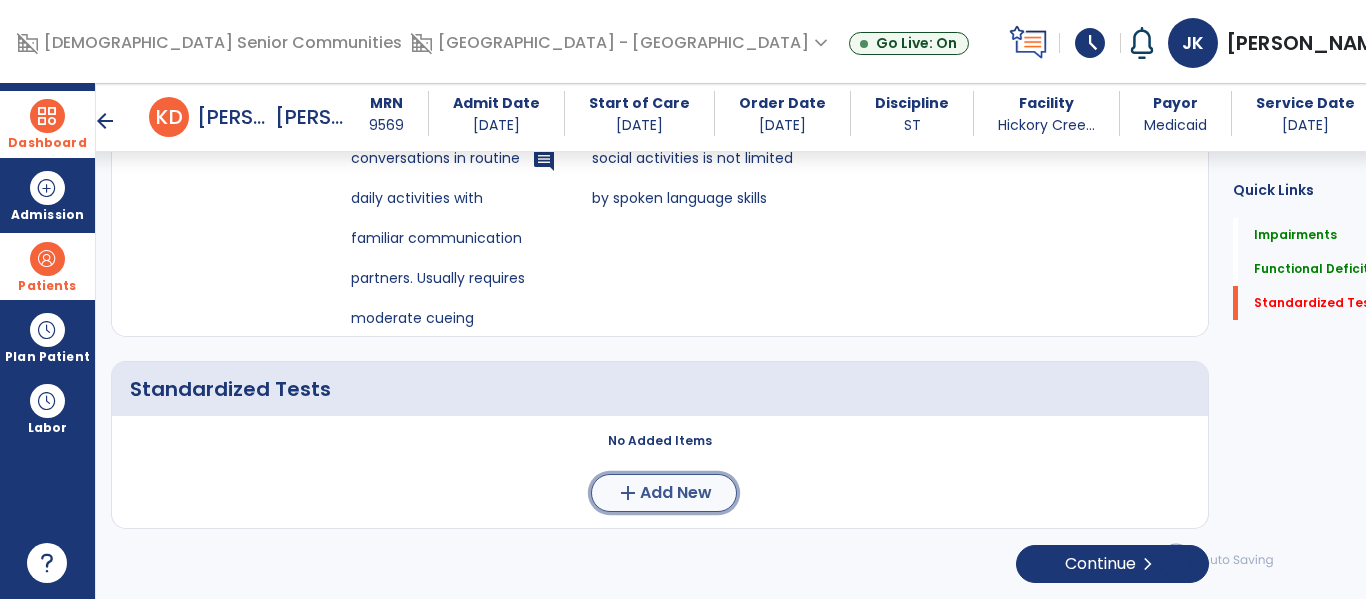 click on "Add New" 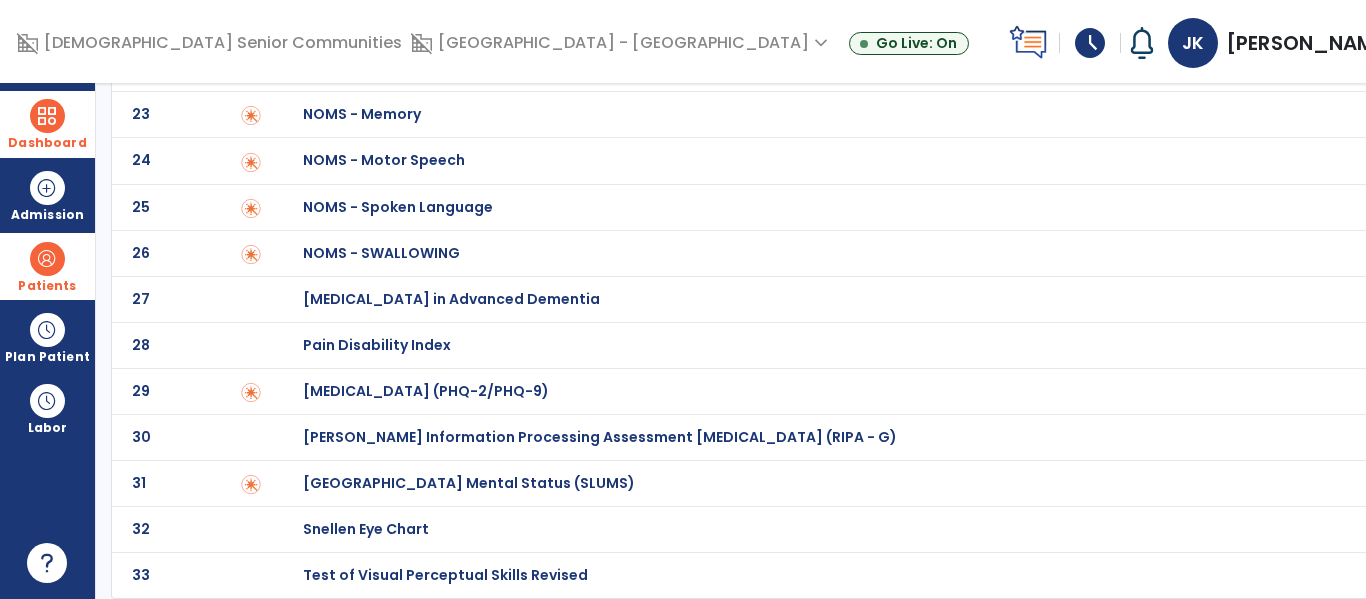 scroll, scrollTop: 0, scrollLeft: 0, axis: both 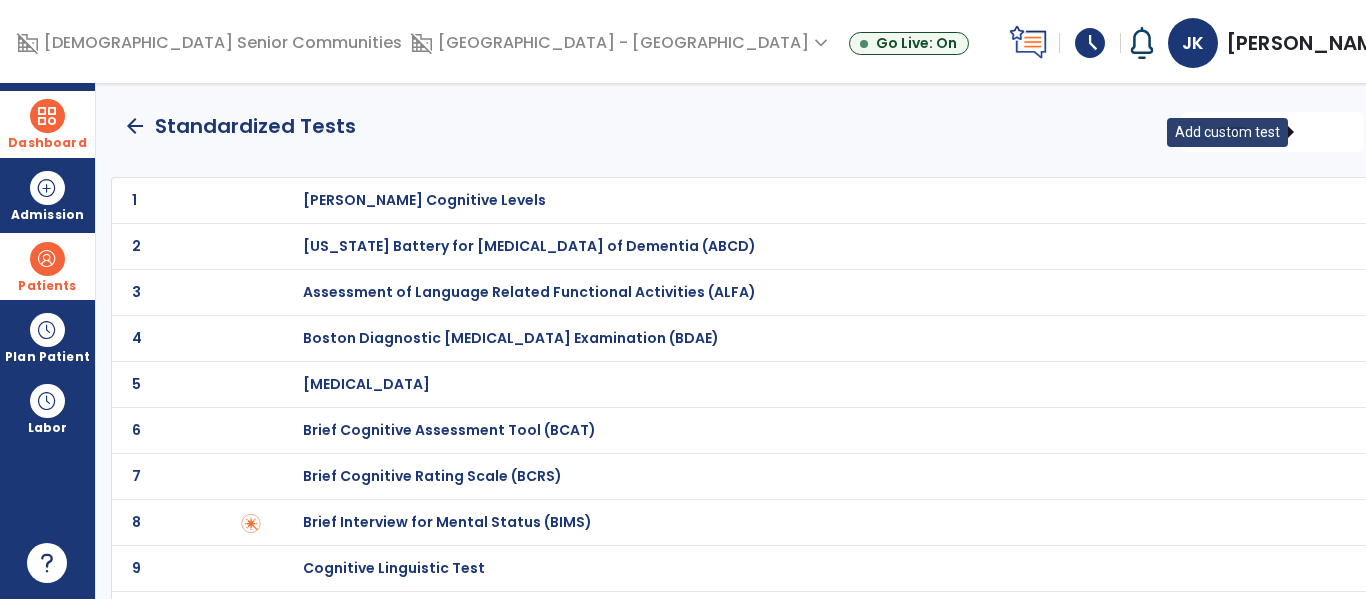 click on "add" 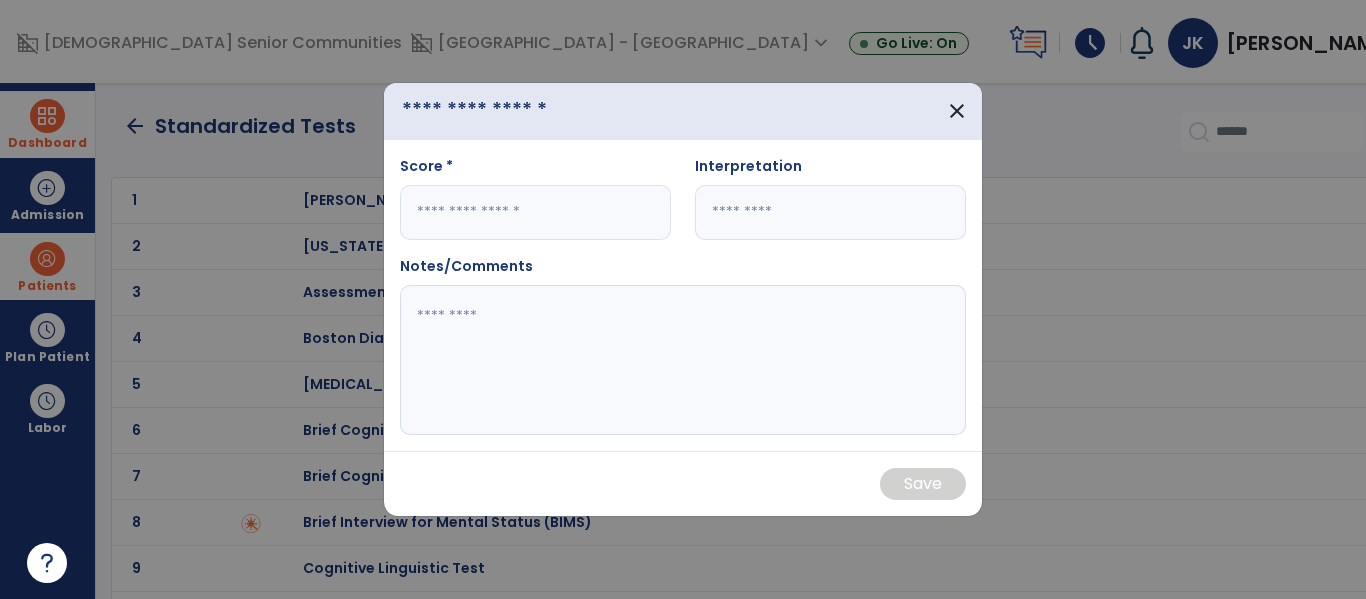 click at bounding box center [502, 111] 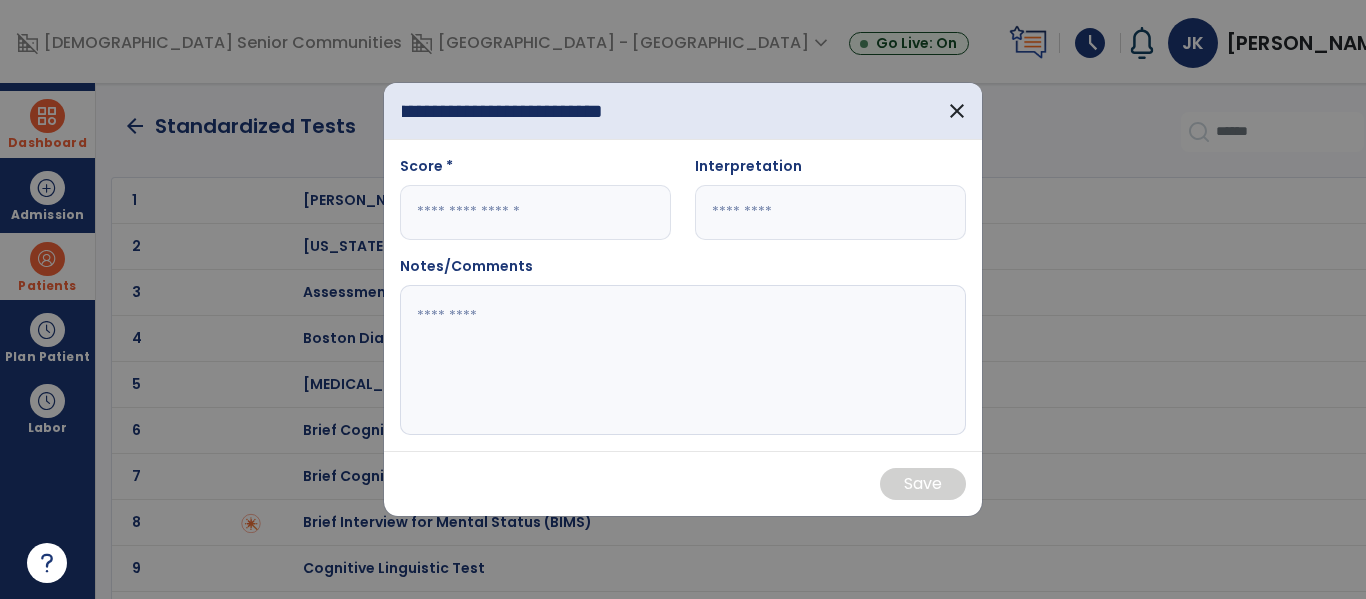 scroll, scrollTop: 0, scrollLeft: 275, axis: horizontal 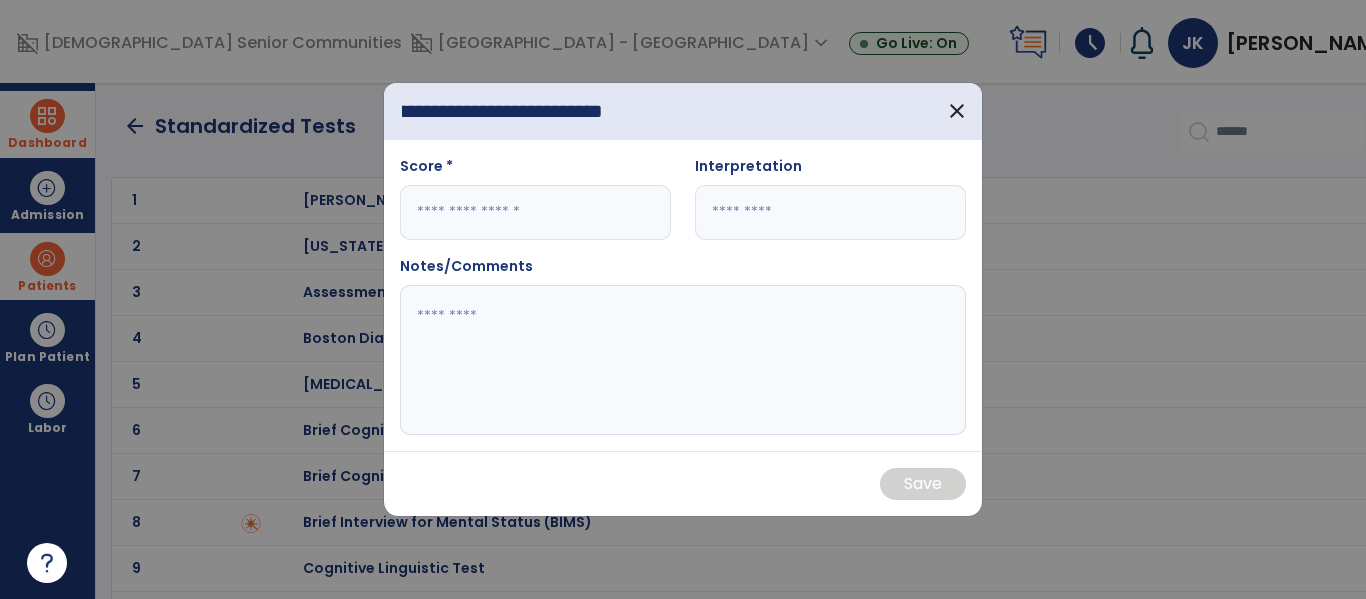 type on "**********" 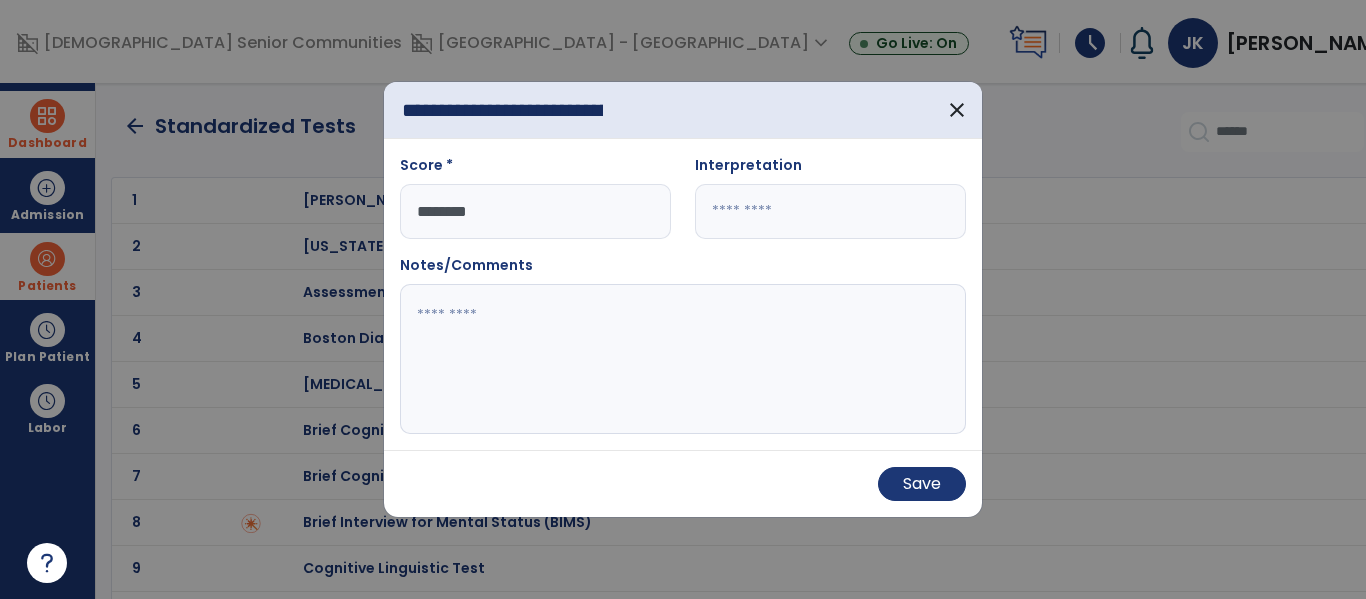 type on "********" 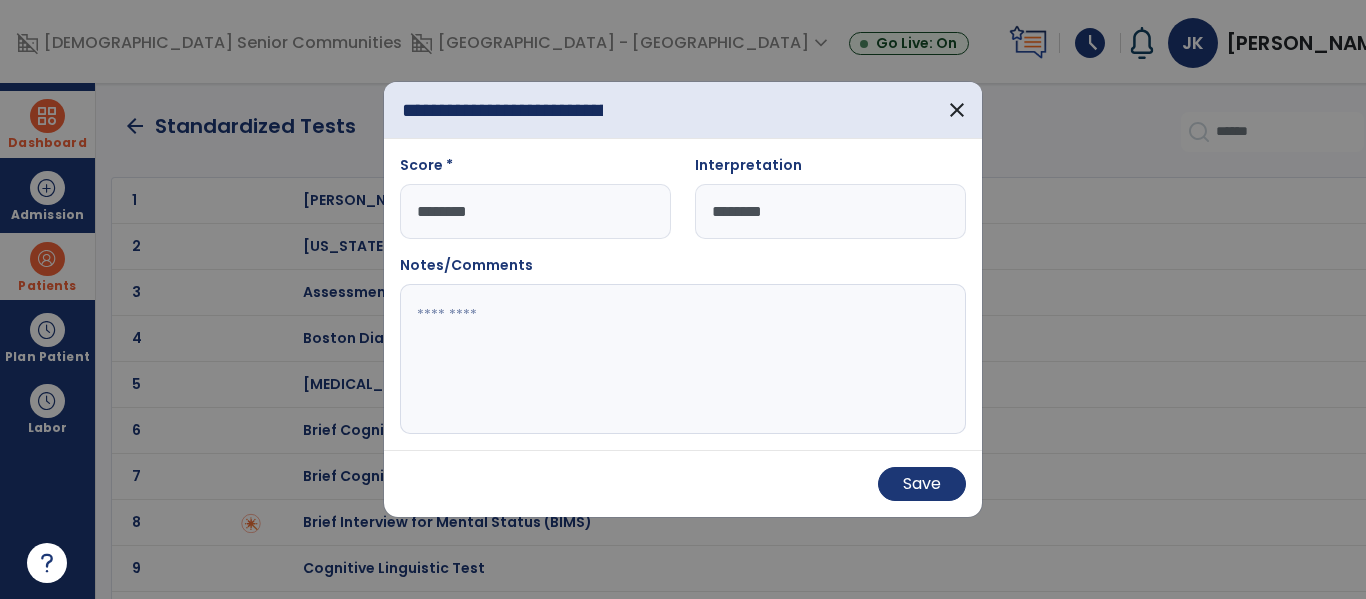 type on "*********" 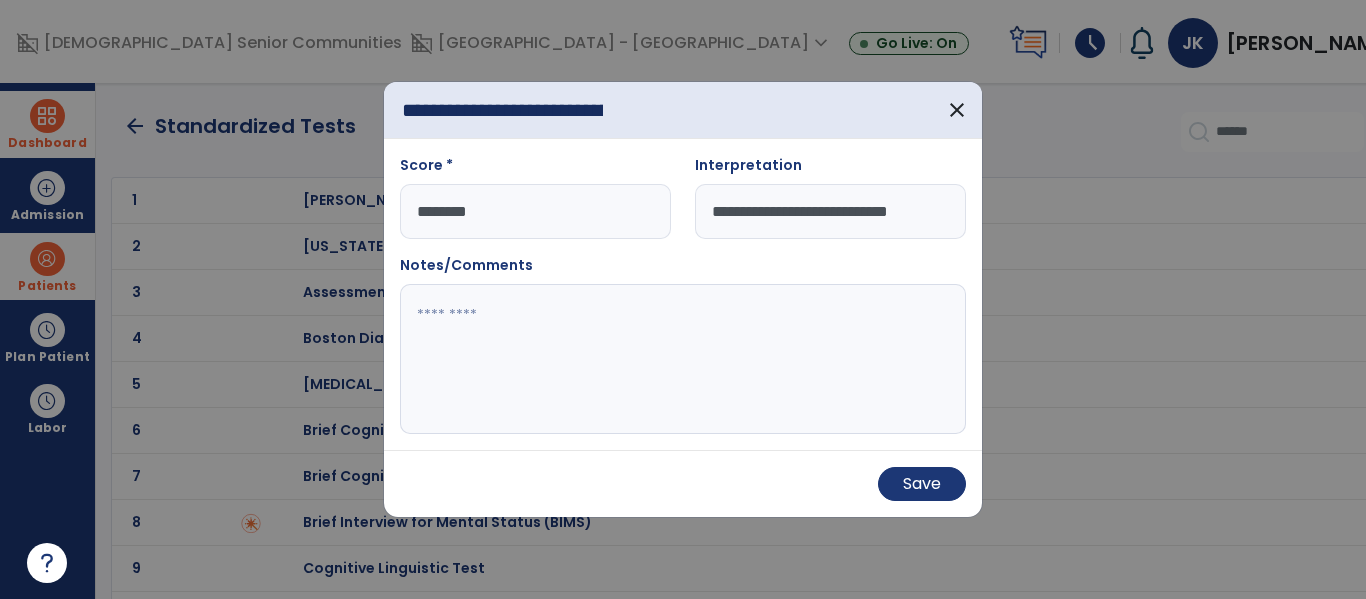 scroll, scrollTop: 0, scrollLeft: 19, axis: horizontal 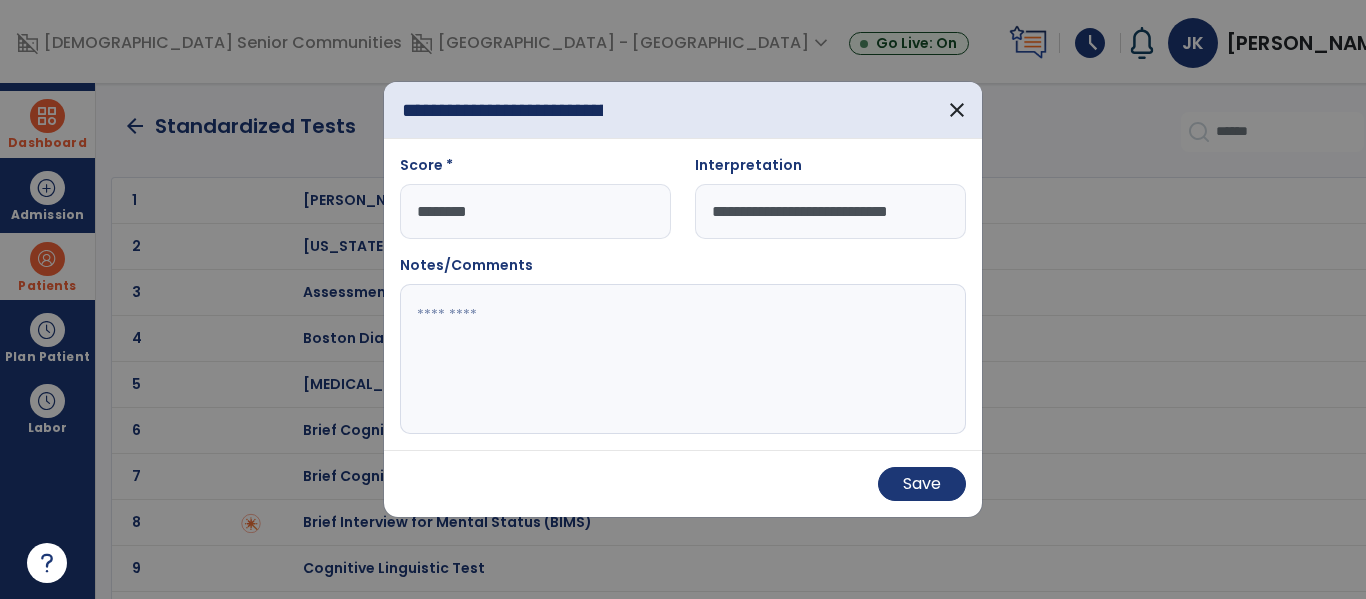 type on "**********" 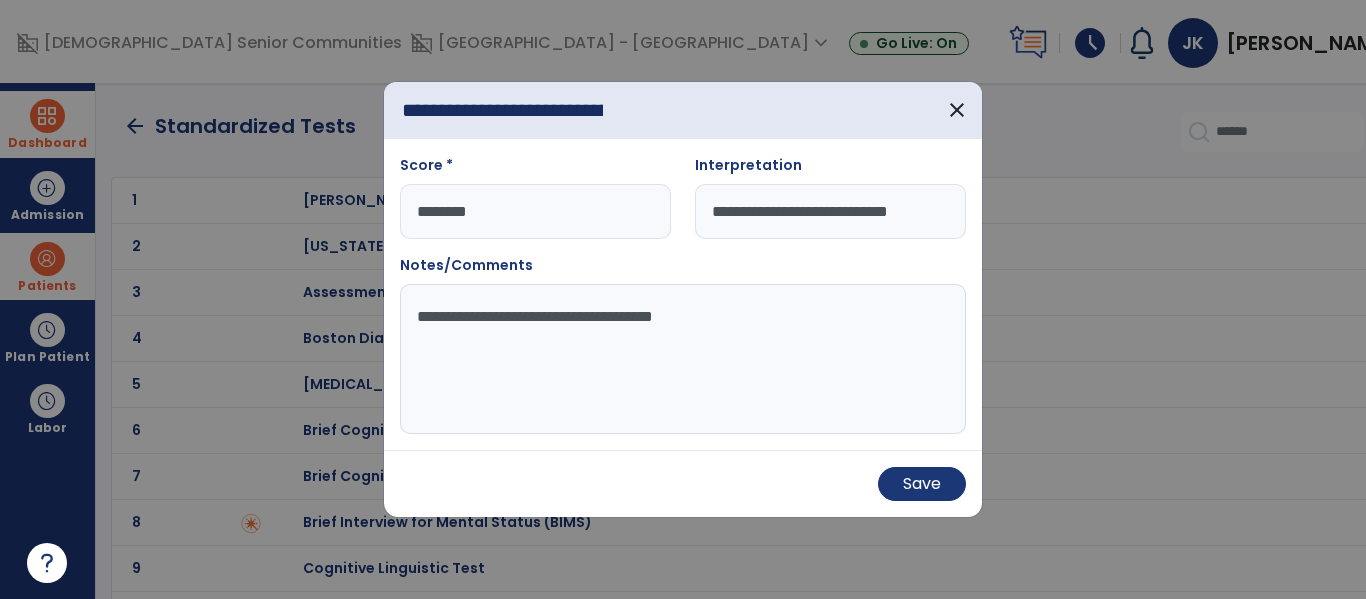 type on "**********" 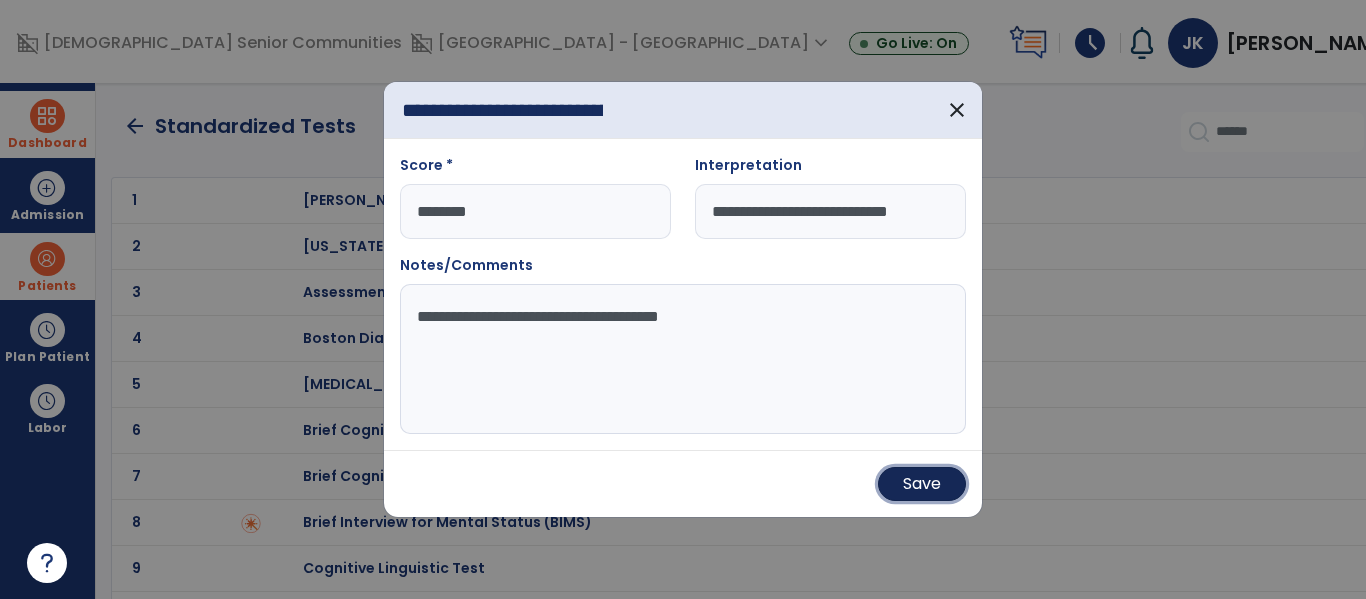 click on "Save" at bounding box center [922, 484] 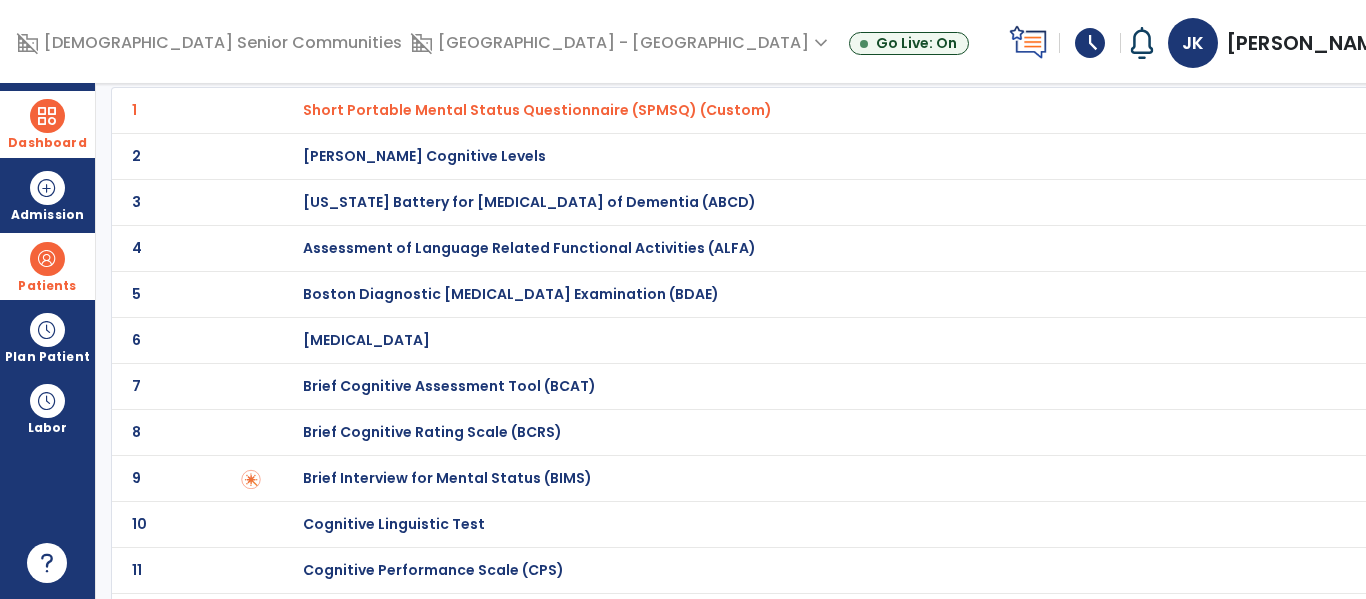 scroll, scrollTop: 131, scrollLeft: 0, axis: vertical 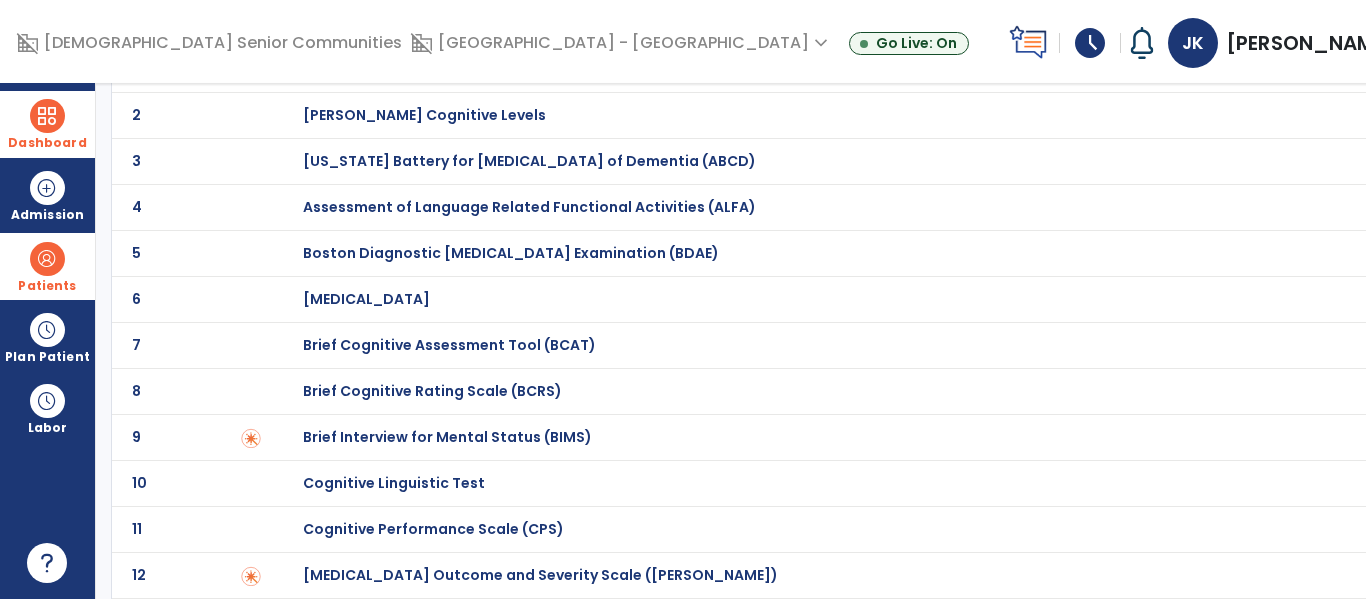 click on "Brief Cognitive Rating Scale (BCRS)" at bounding box center (537, 69) 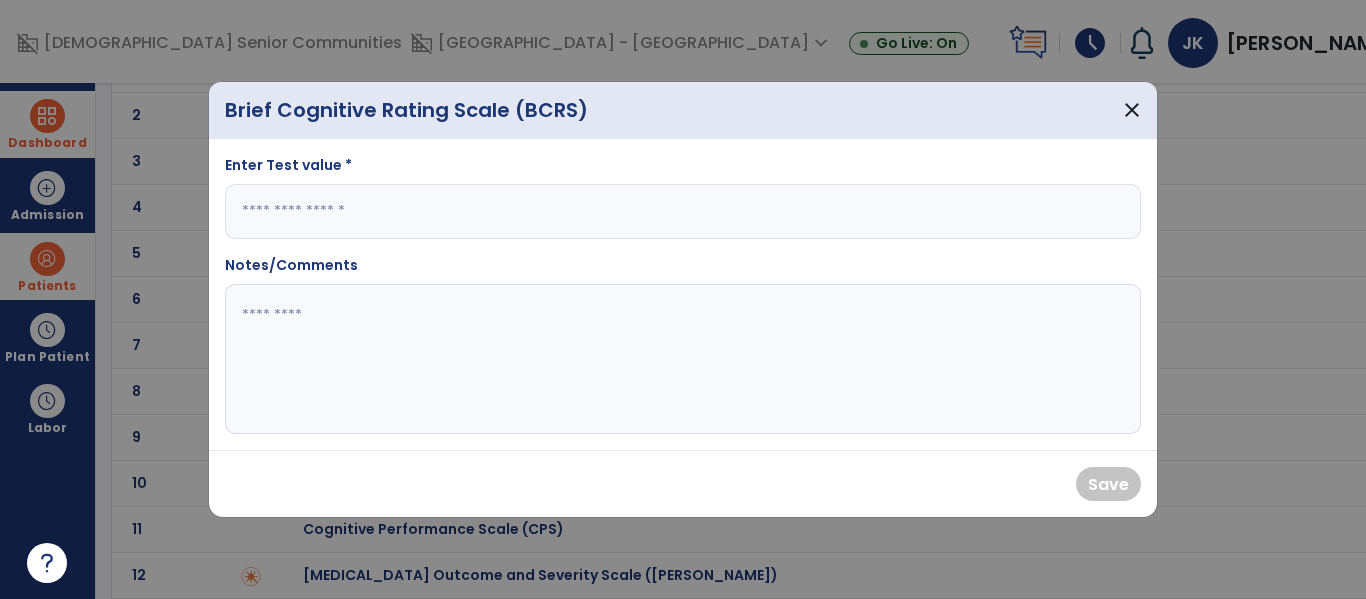 click at bounding box center (683, 211) 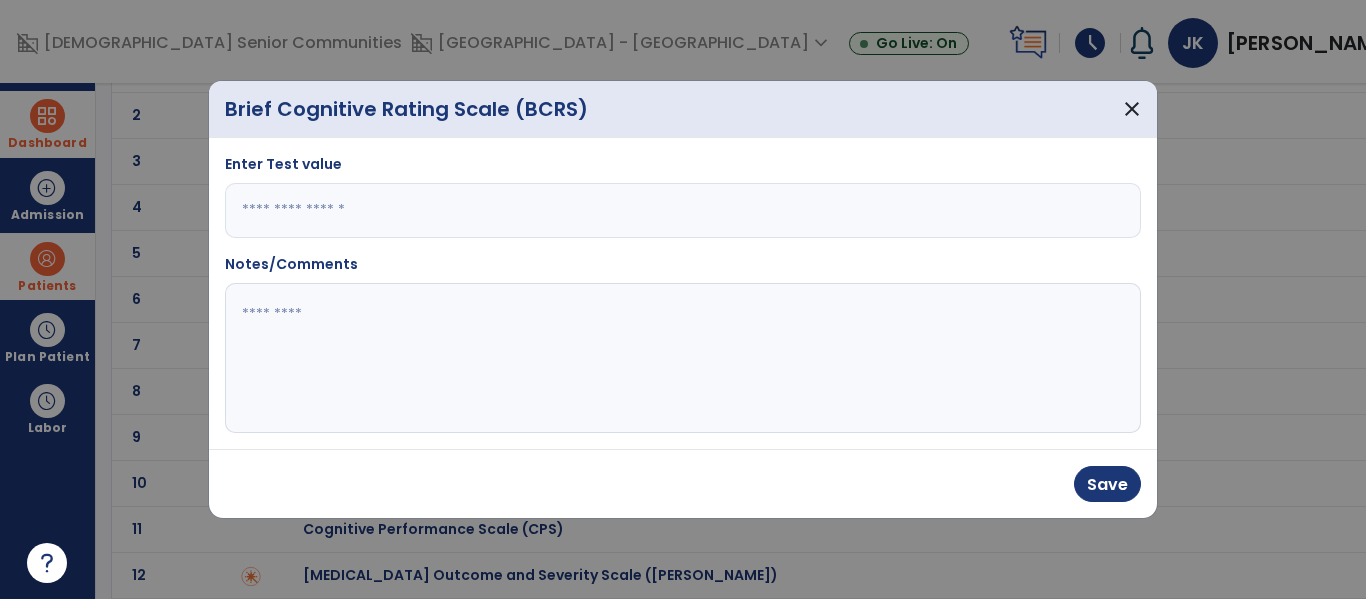 type on "*****" 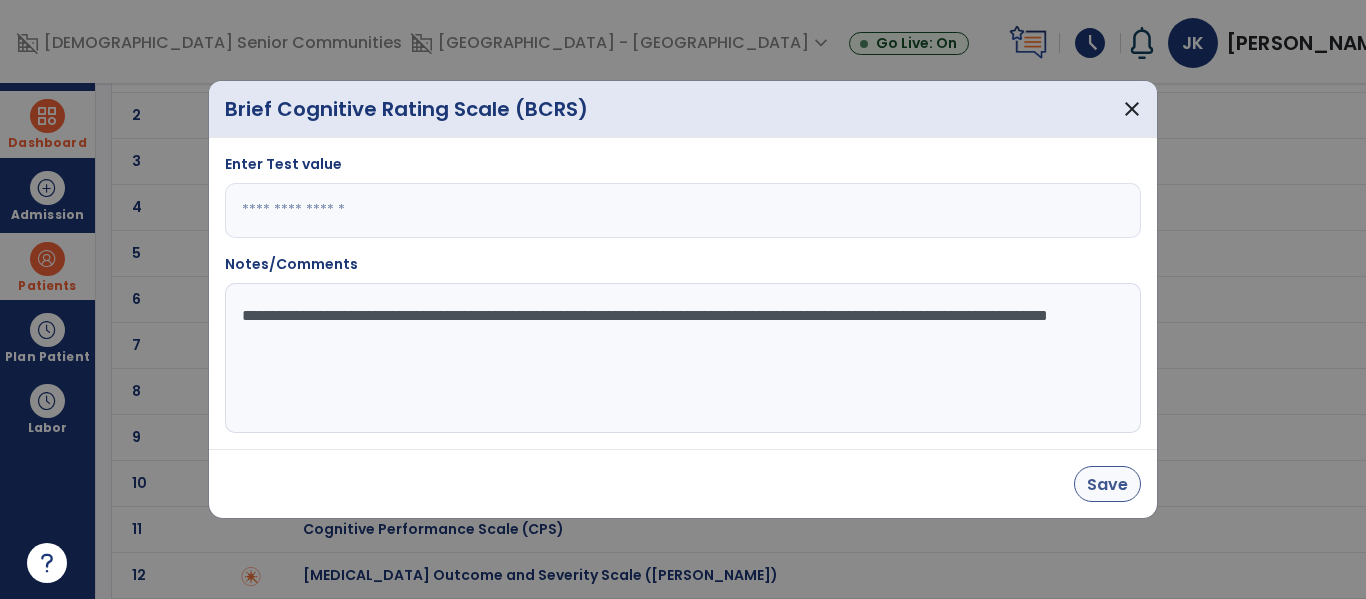 type on "**********" 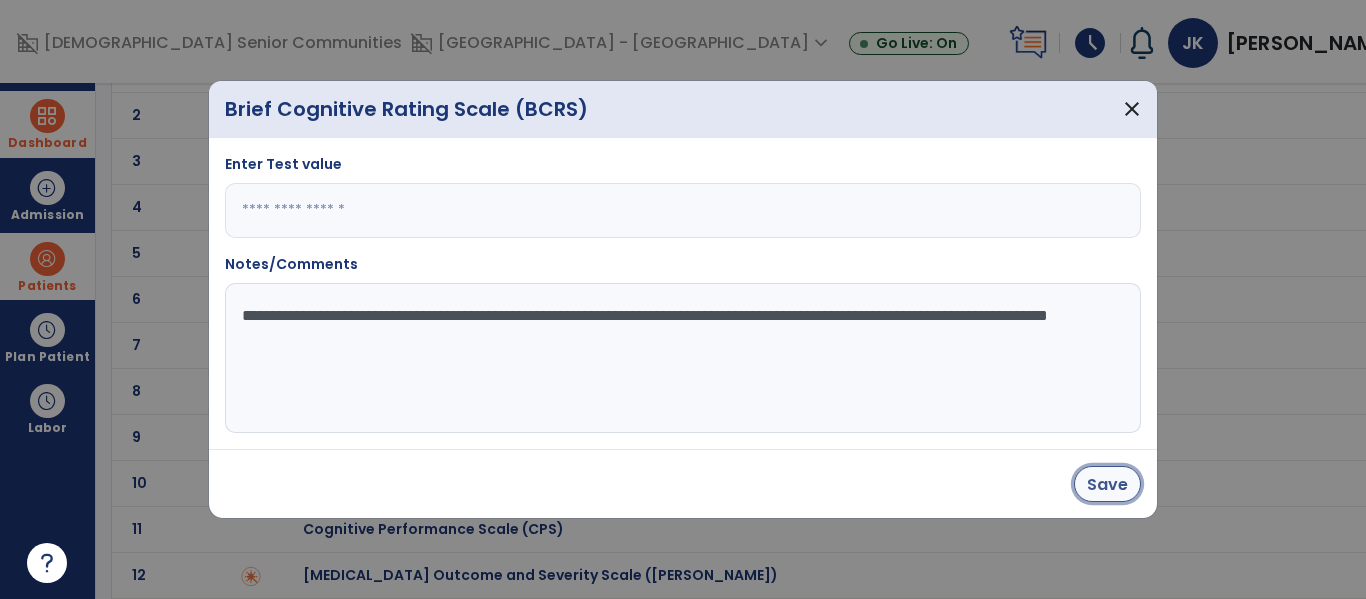 click on "Save" at bounding box center (1107, 484) 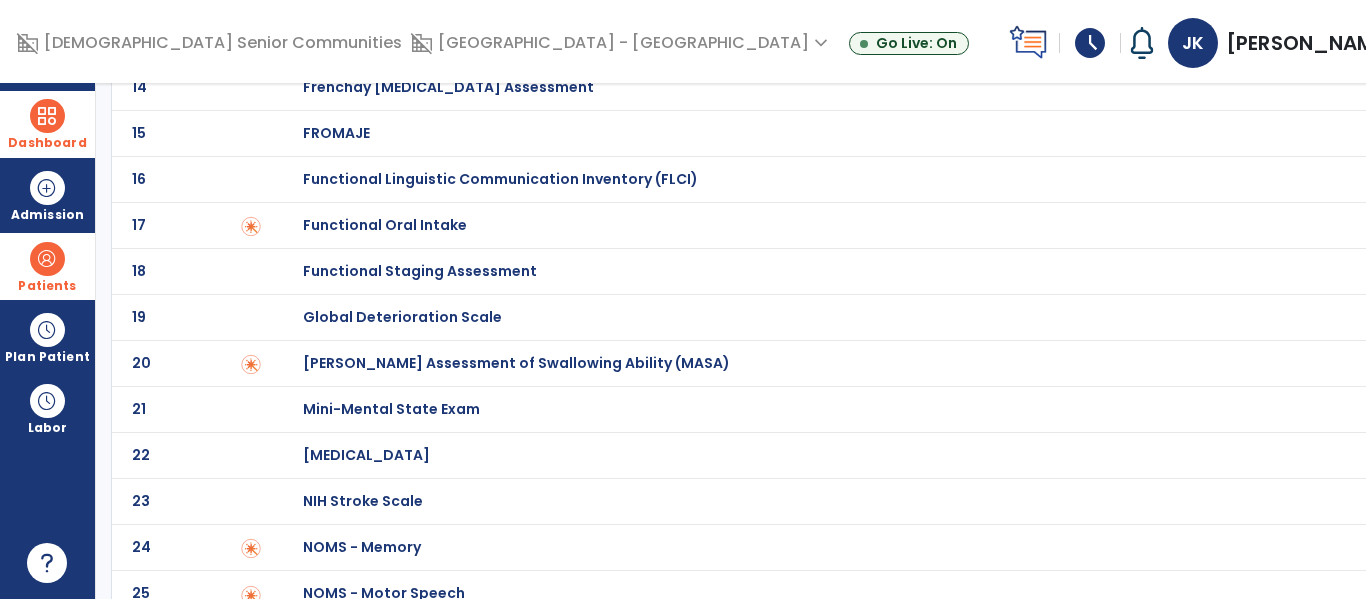 scroll, scrollTop: 706, scrollLeft: 0, axis: vertical 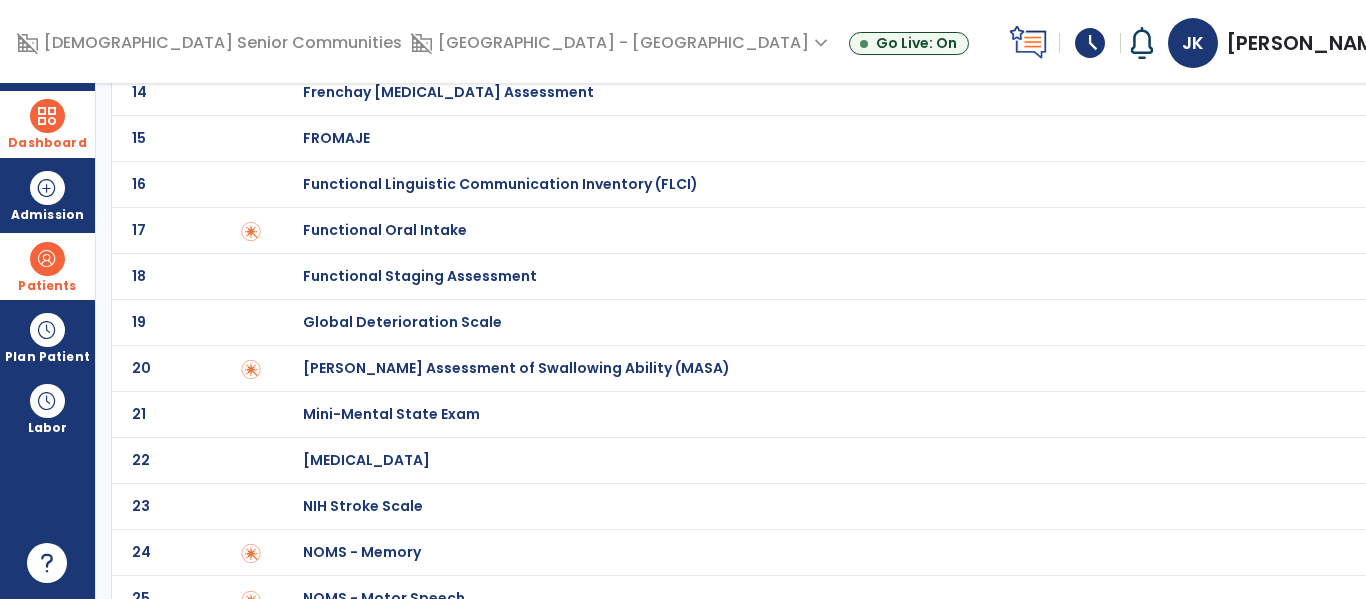 click on "Global Deterioration Scale" at bounding box center [537, -506] 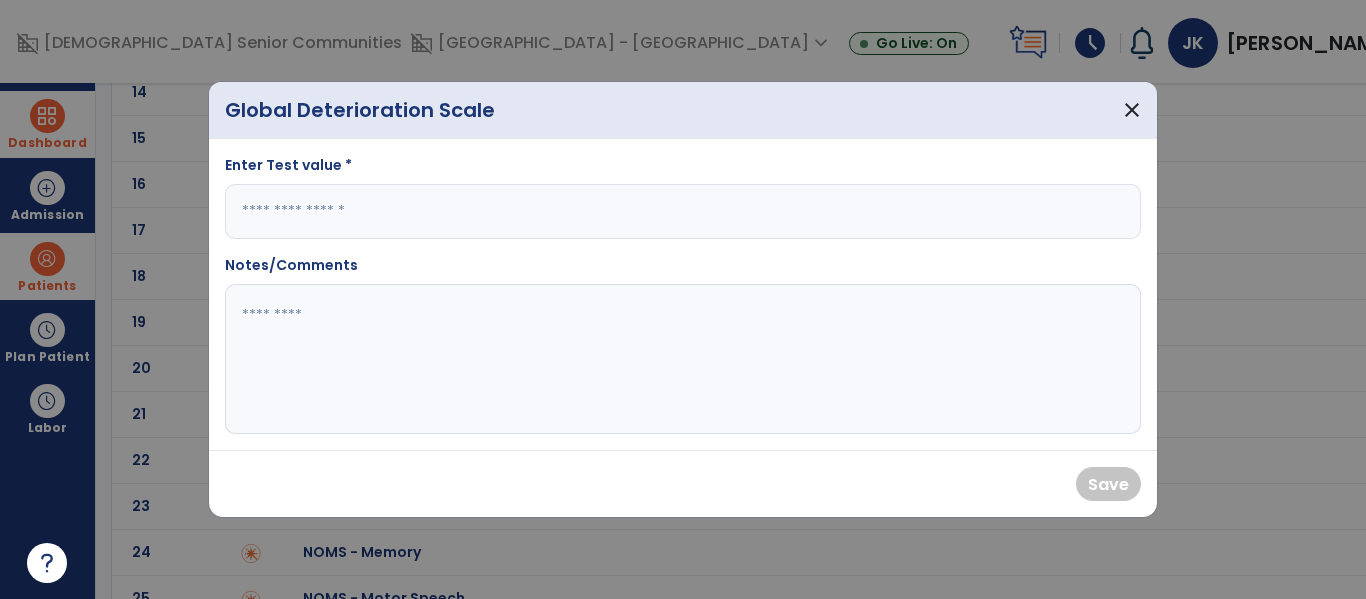 click 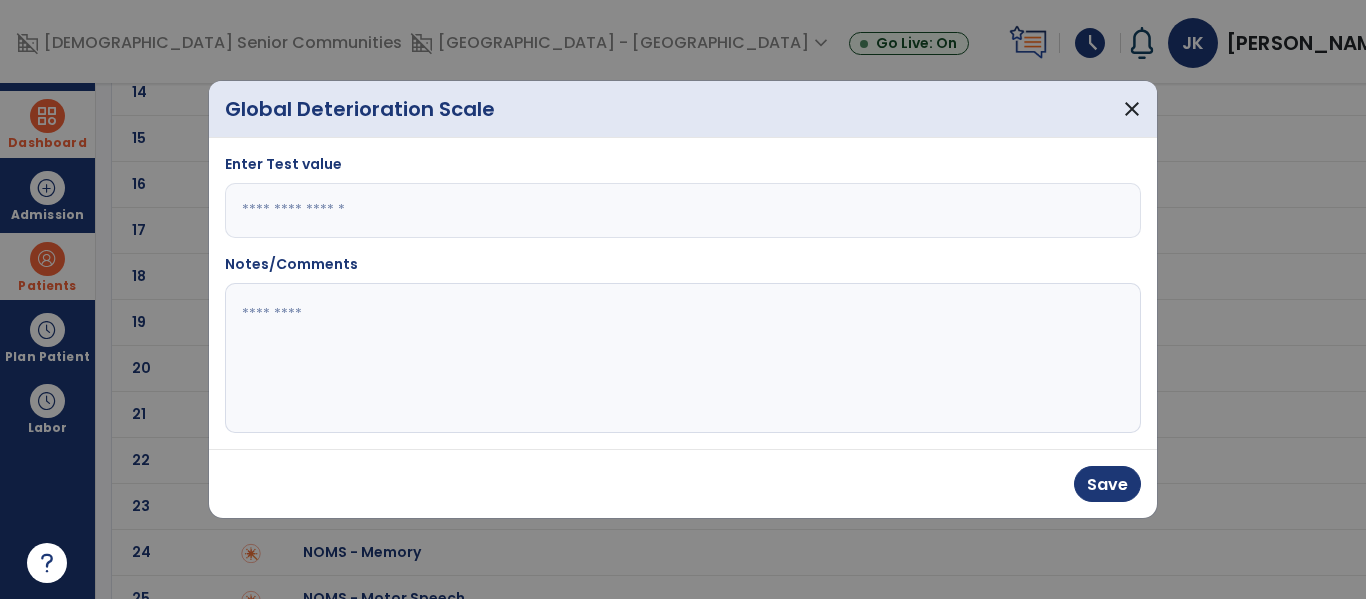 type on "***" 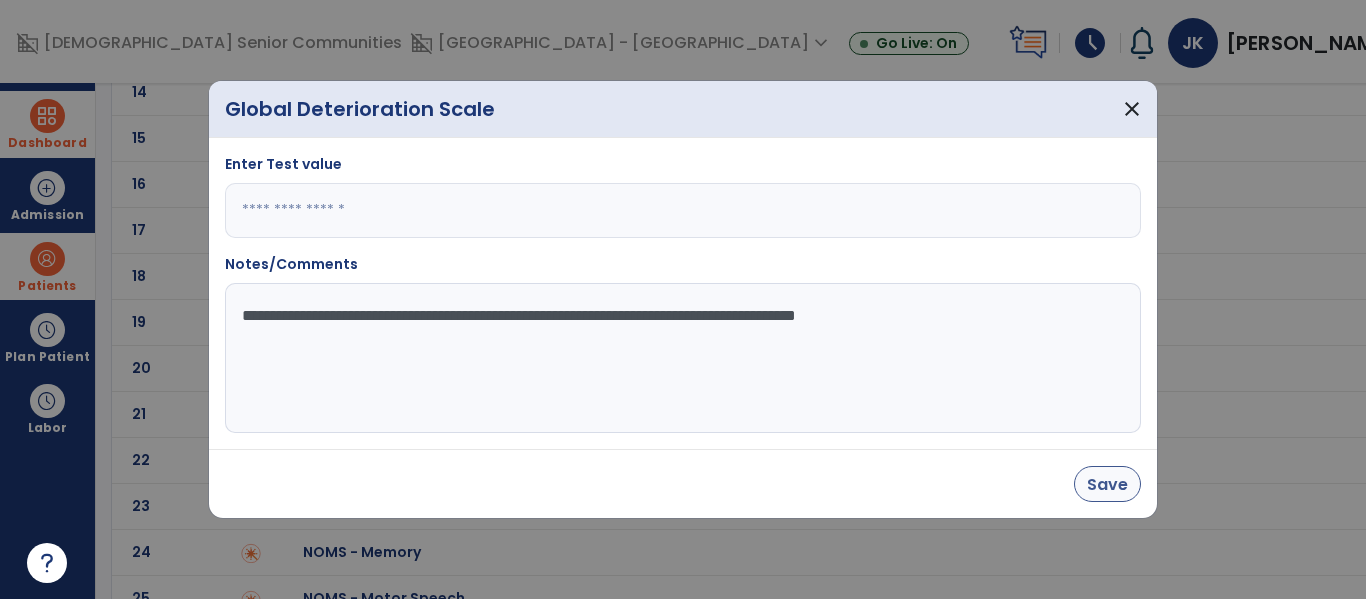 type on "**********" 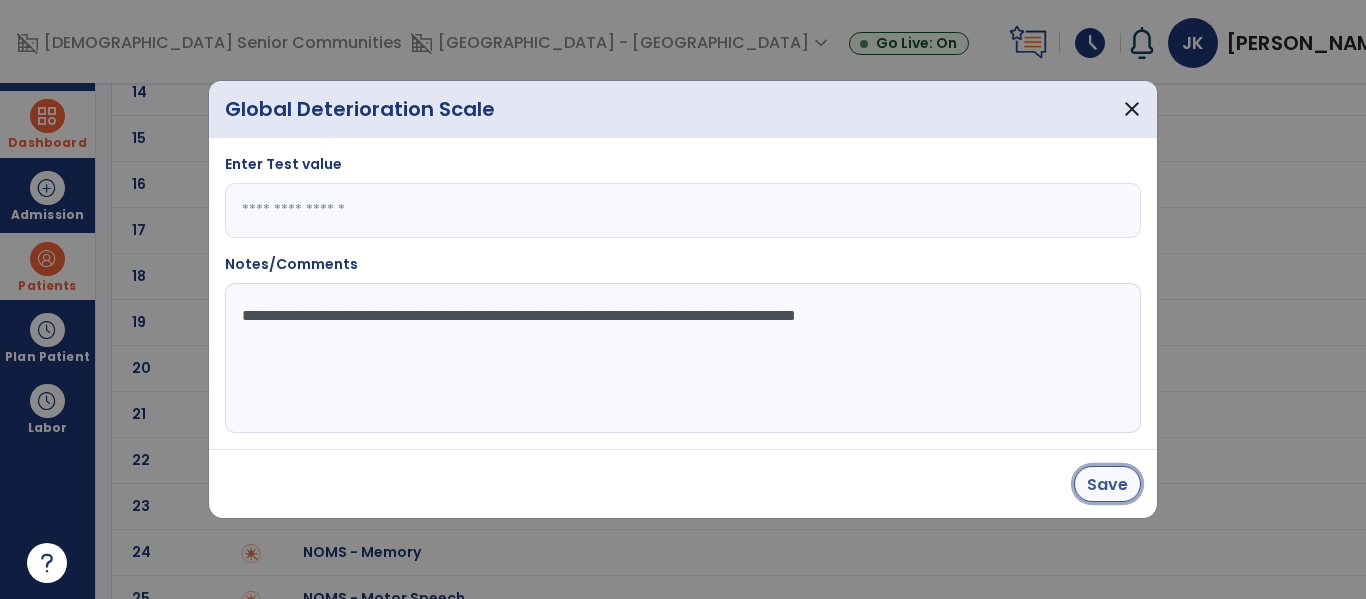 click on "Save" at bounding box center (1107, 484) 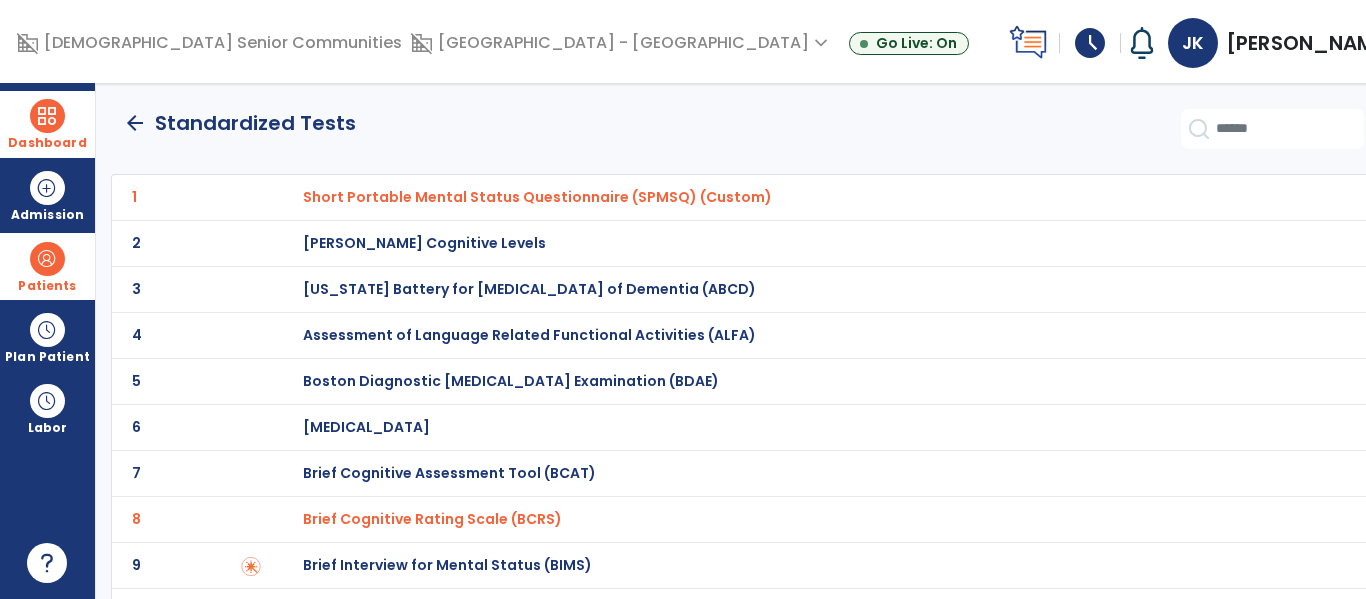 scroll, scrollTop: 0, scrollLeft: 0, axis: both 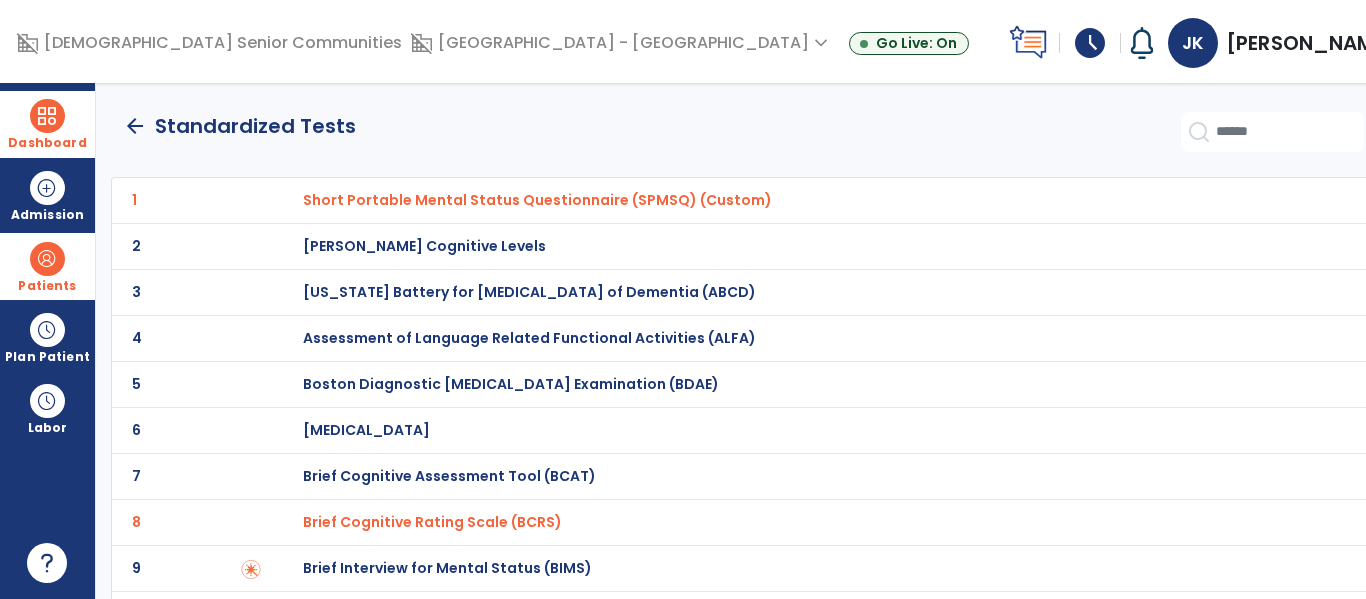 click on "arrow_back" 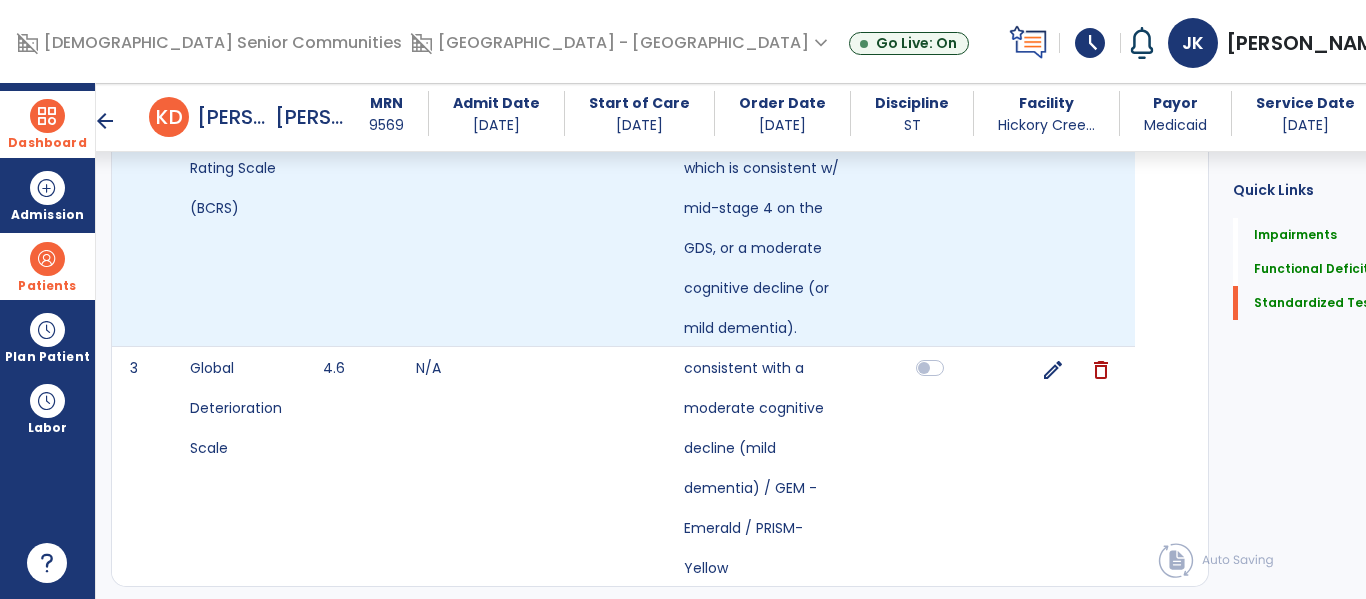 scroll, scrollTop: 2715, scrollLeft: 0, axis: vertical 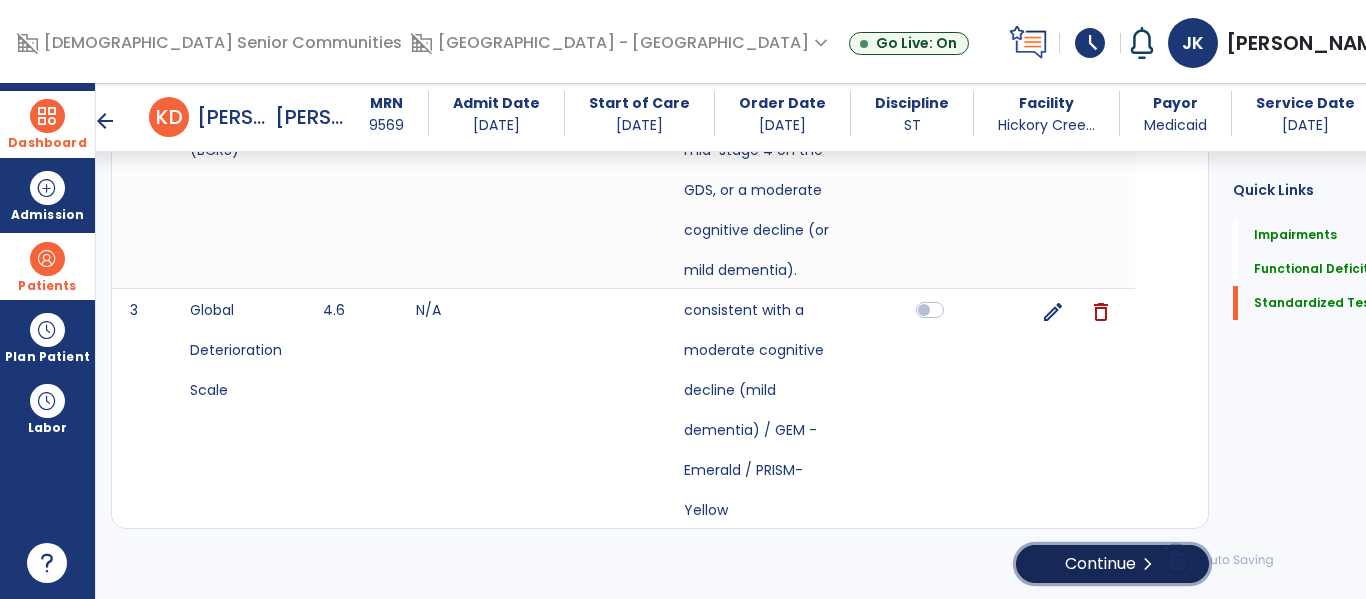click on "Continue  chevron_right" 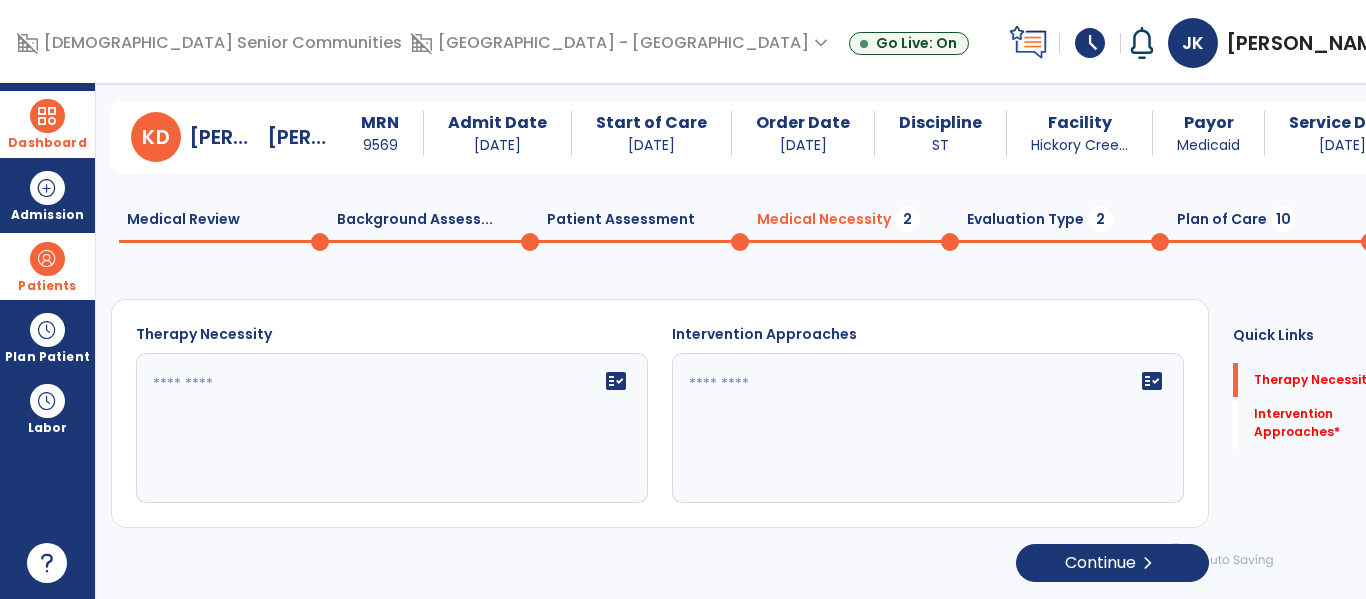 scroll, scrollTop: 29, scrollLeft: 0, axis: vertical 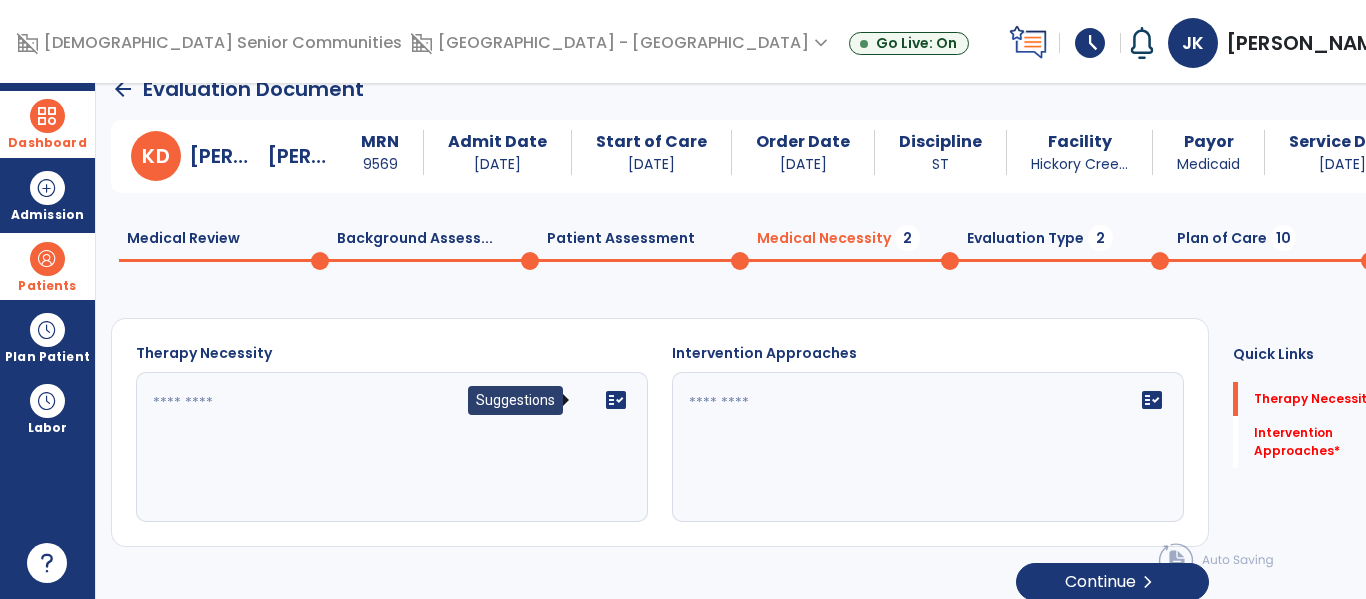 click on "fact_check" 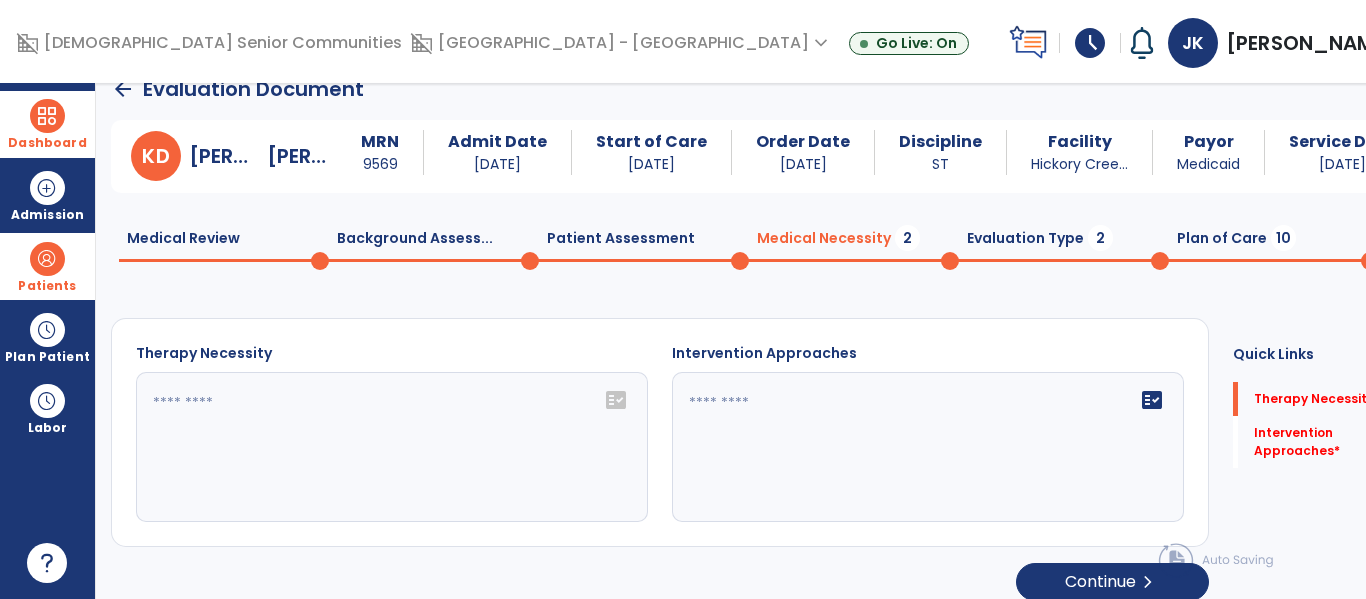 click on "fact_check" 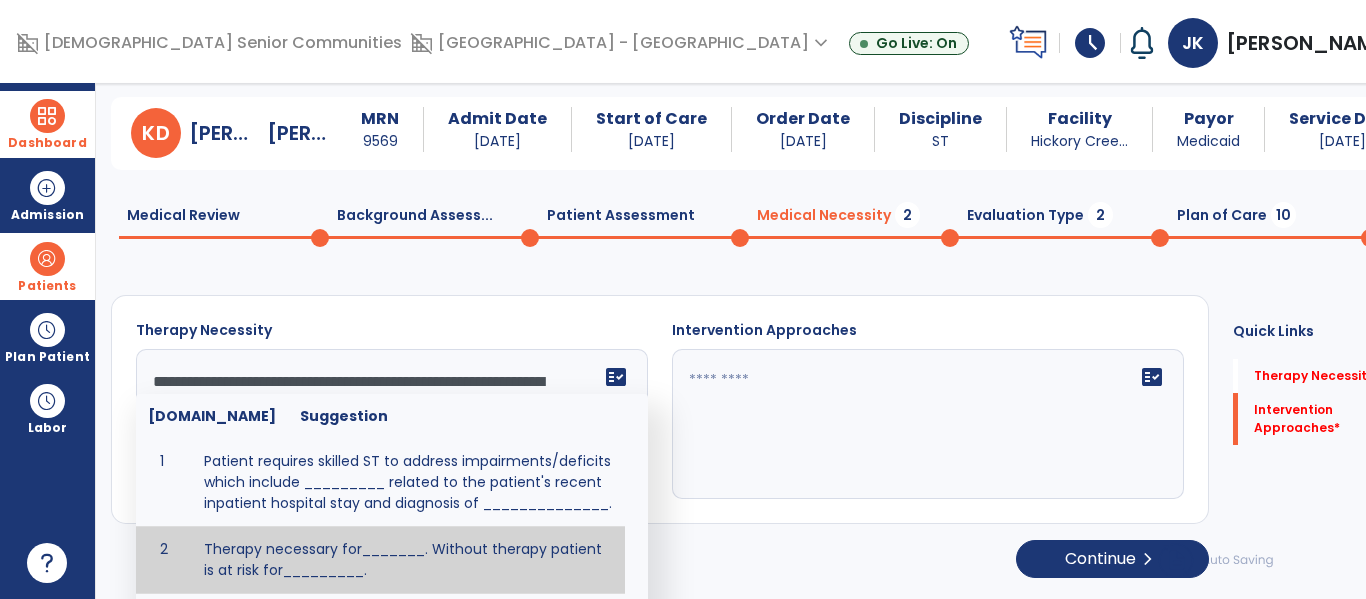 scroll, scrollTop: 48, scrollLeft: 0, axis: vertical 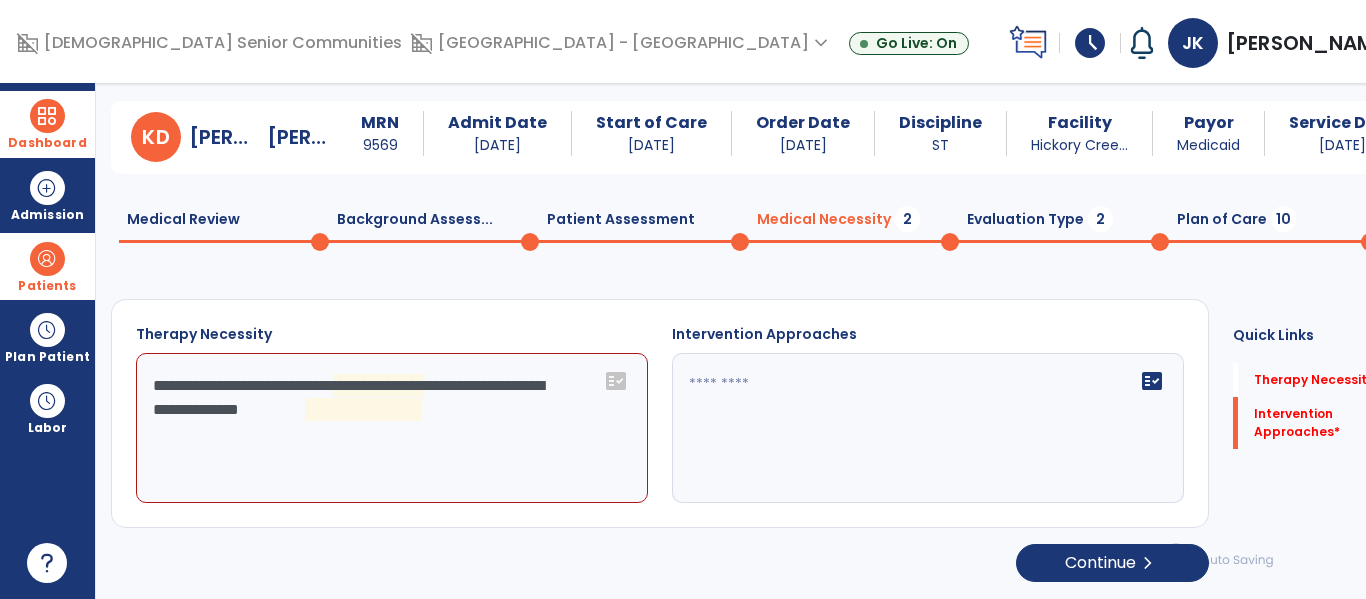 click on "**********" 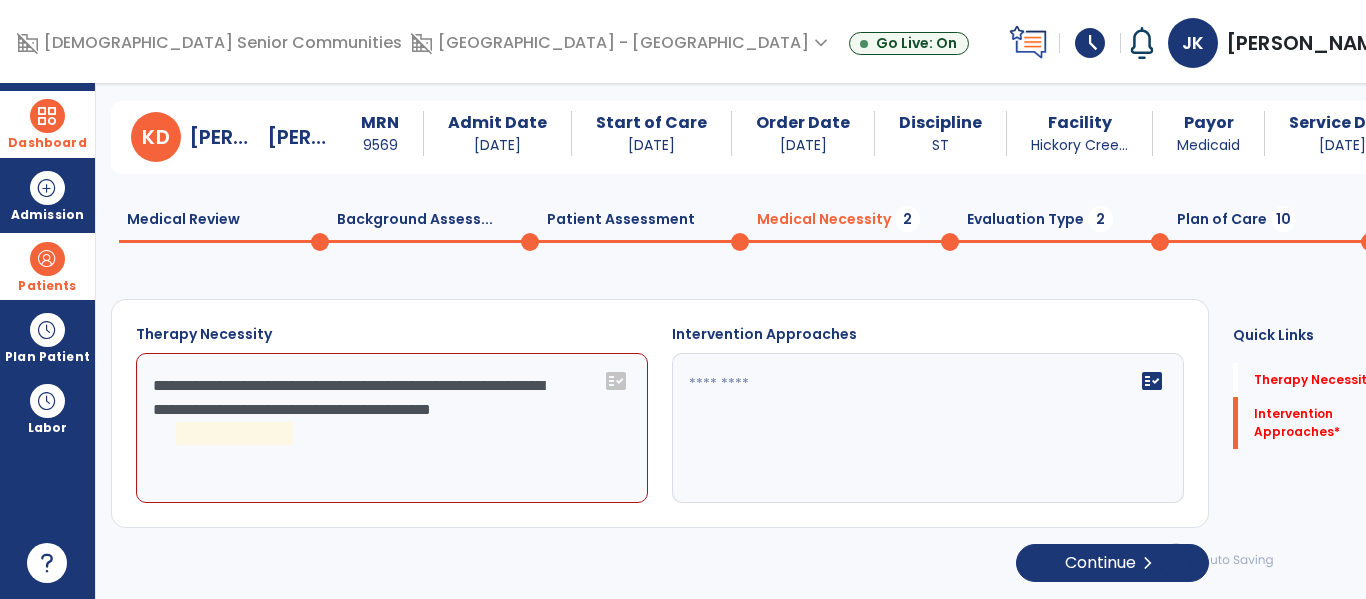 click on "**********" 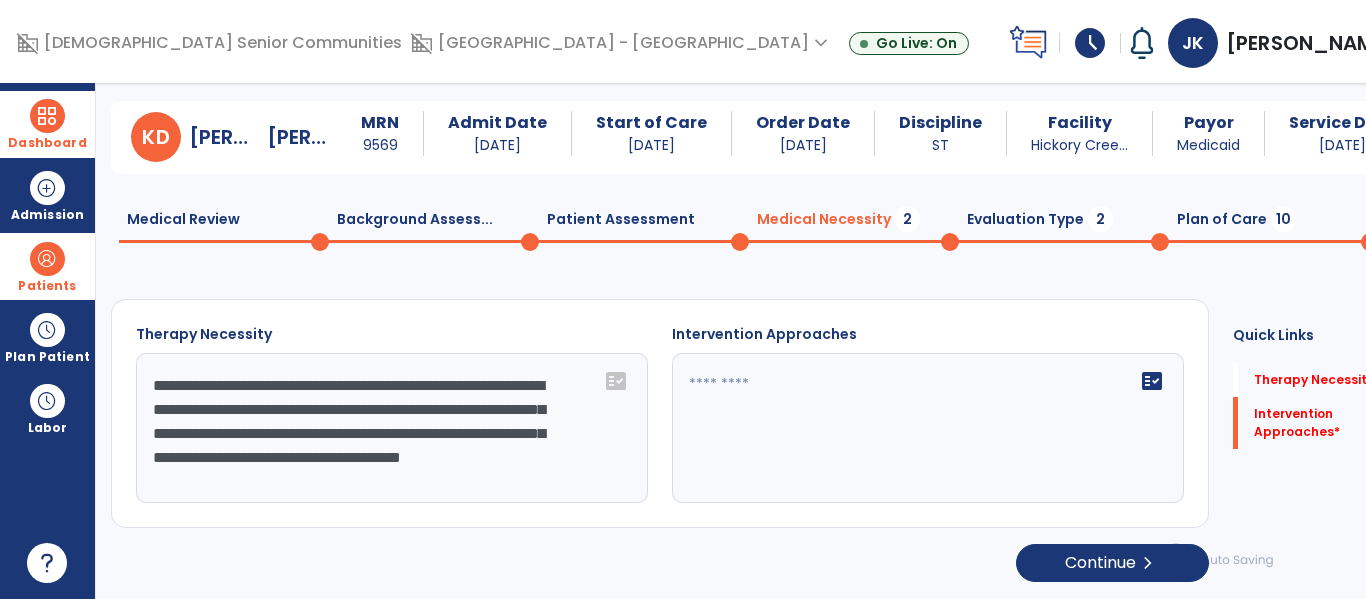 scroll, scrollTop: 16, scrollLeft: 0, axis: vertical 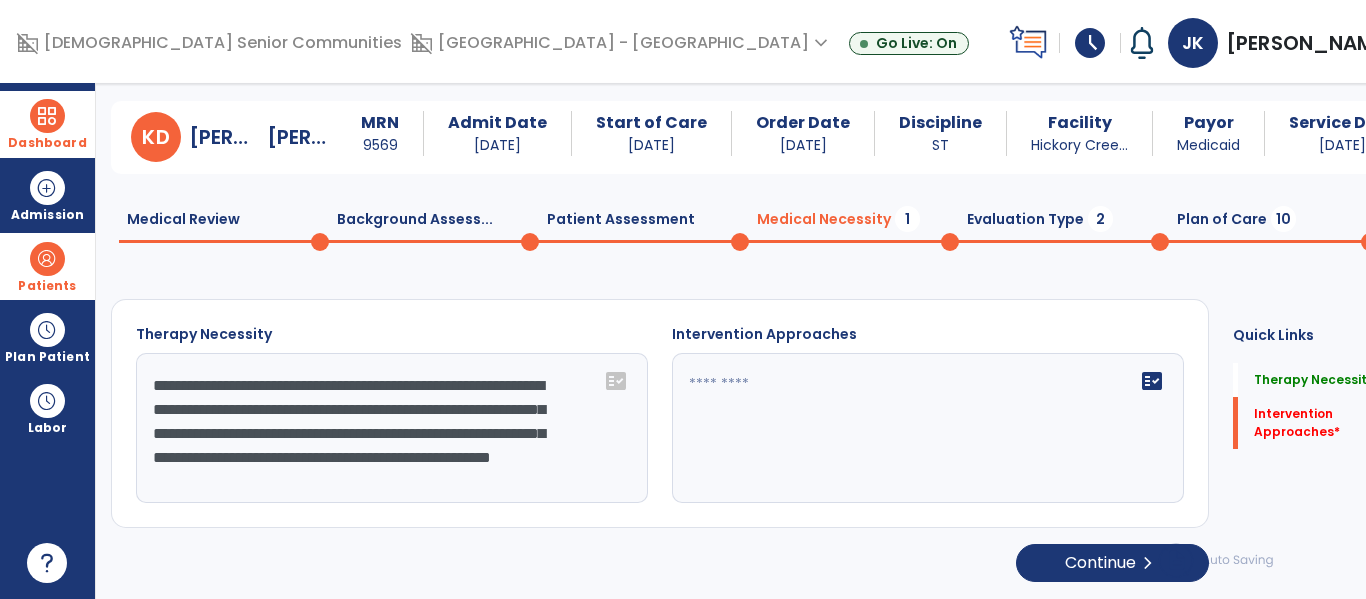 click on "**********" 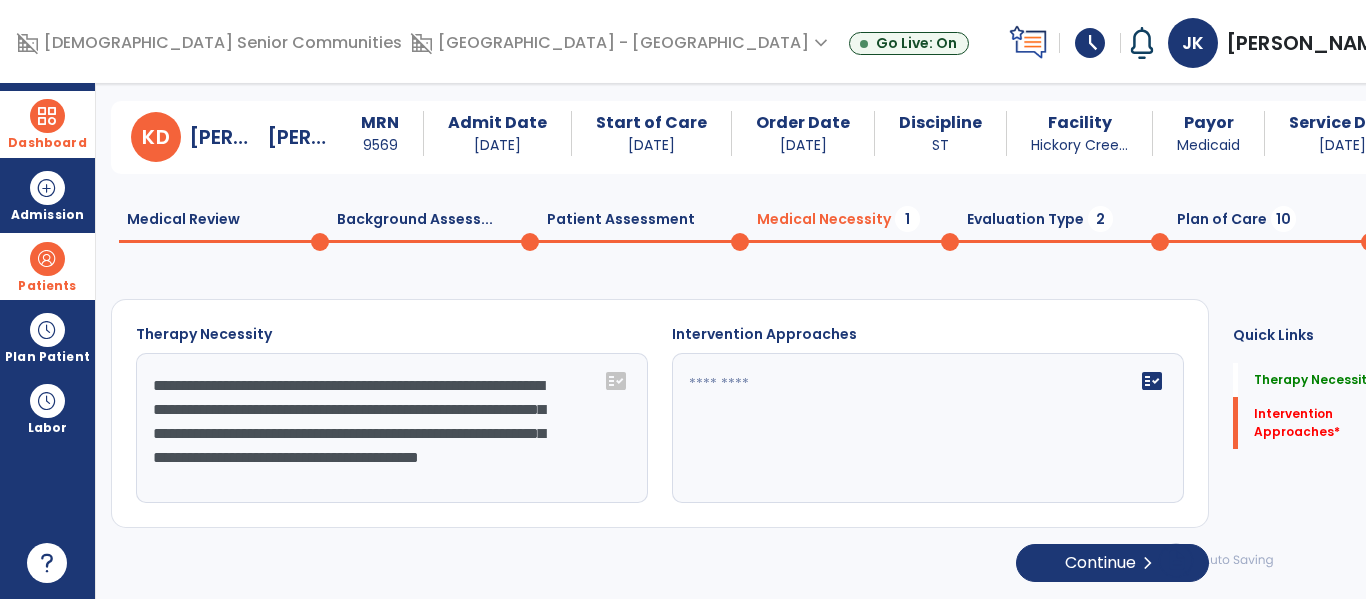 scroll, scrollTop: 0, scrollLeft: 0, axis: both 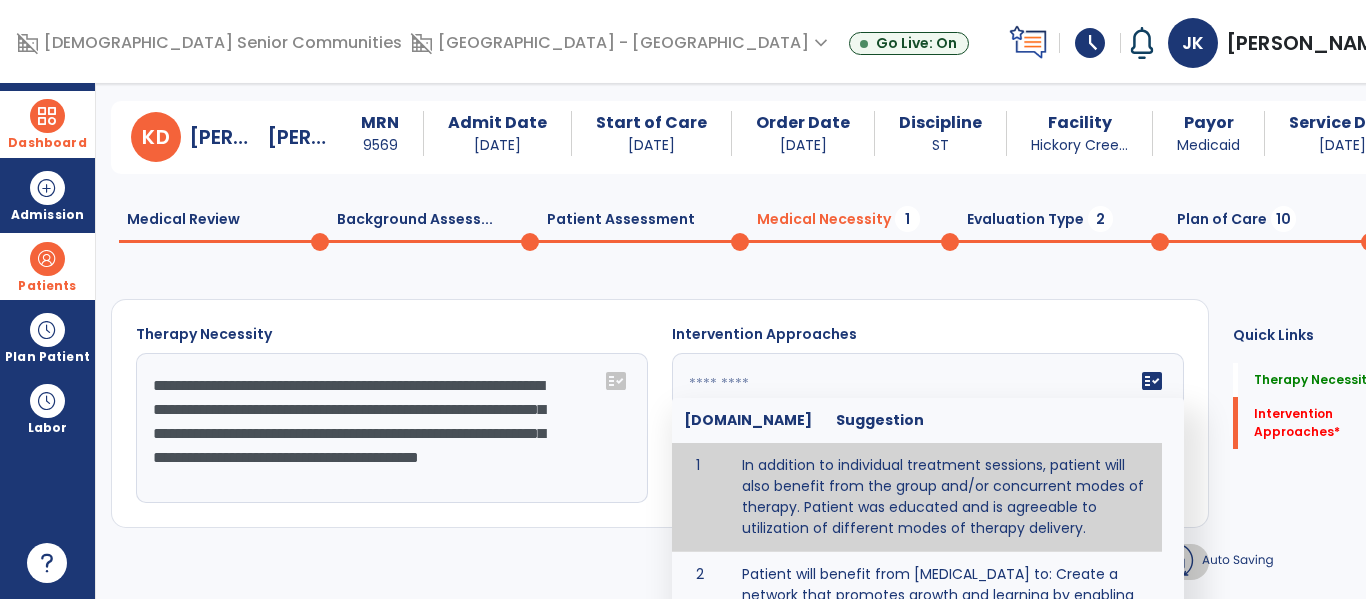 click 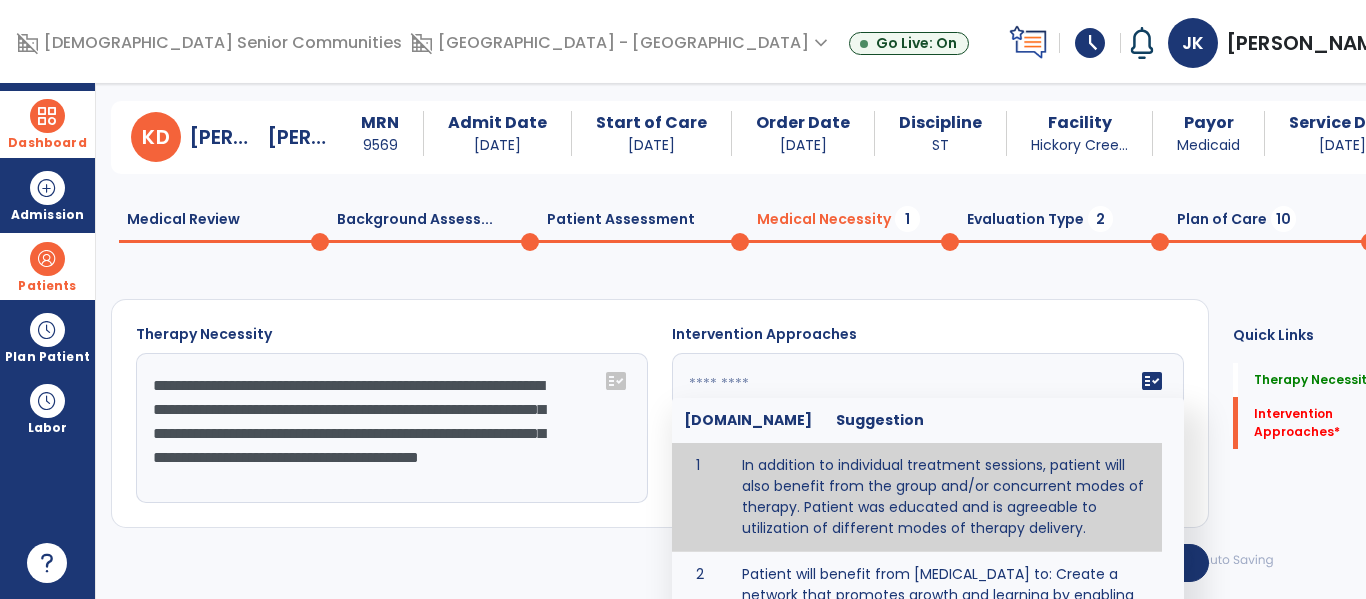 type on "**********" 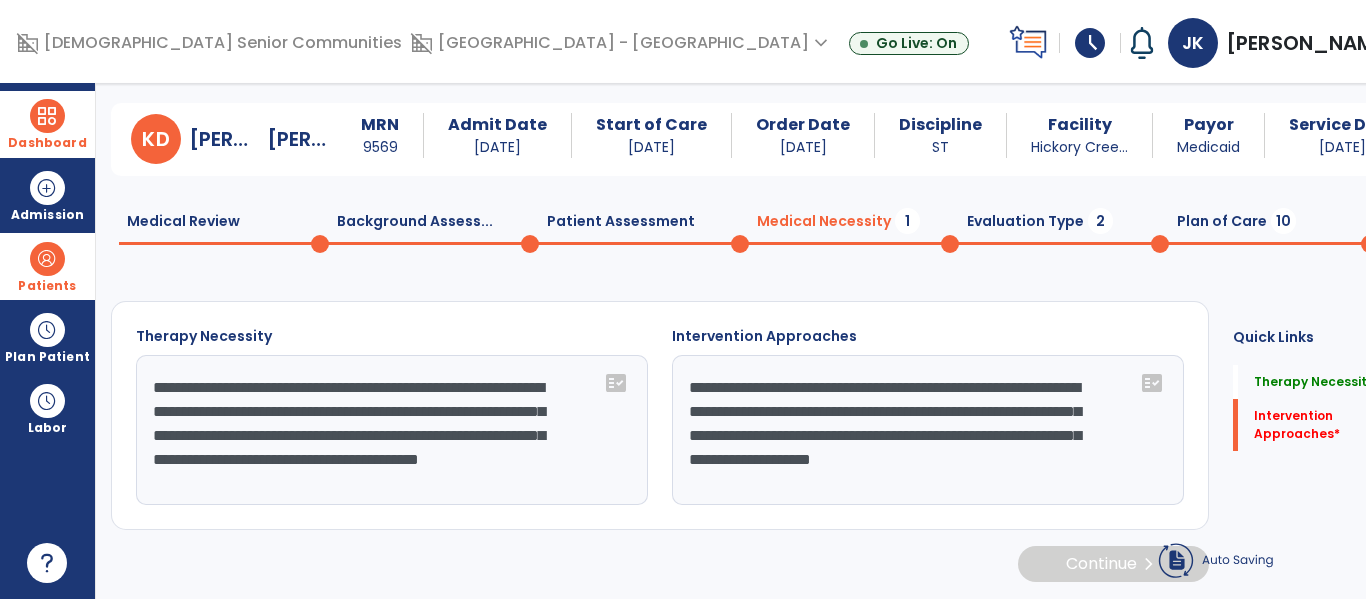 scroll, scrollTop: 46, scrollLeft: 0, axis: vertical 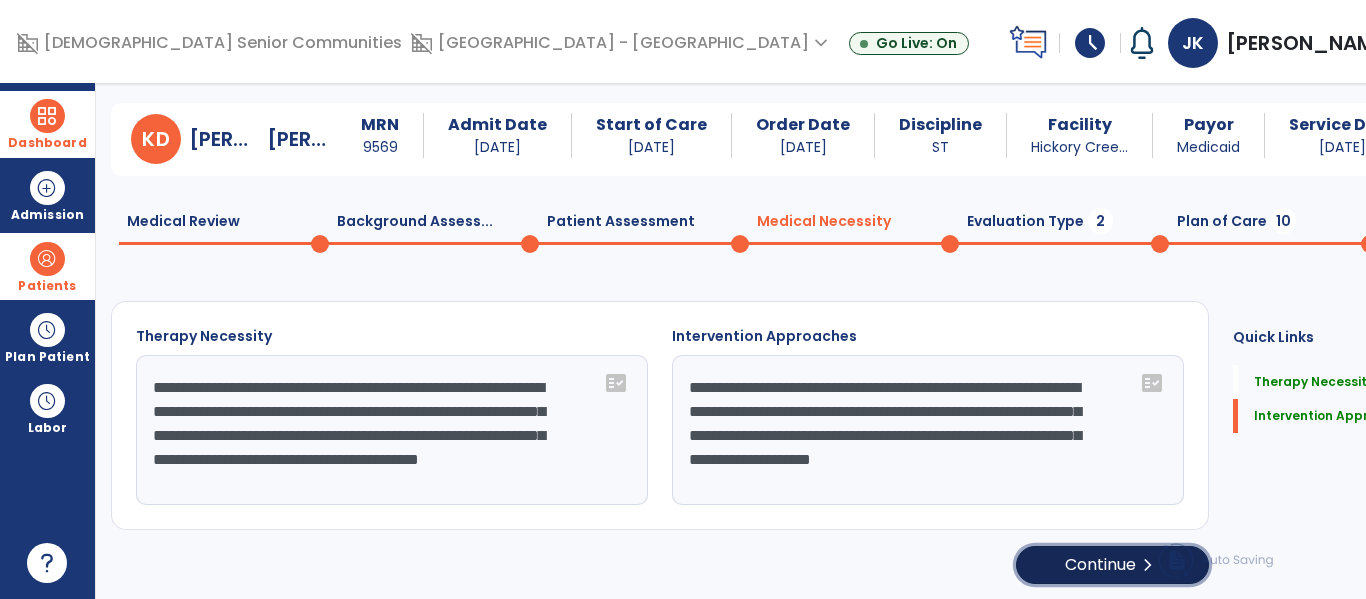 click on "Continue  chevron_right" 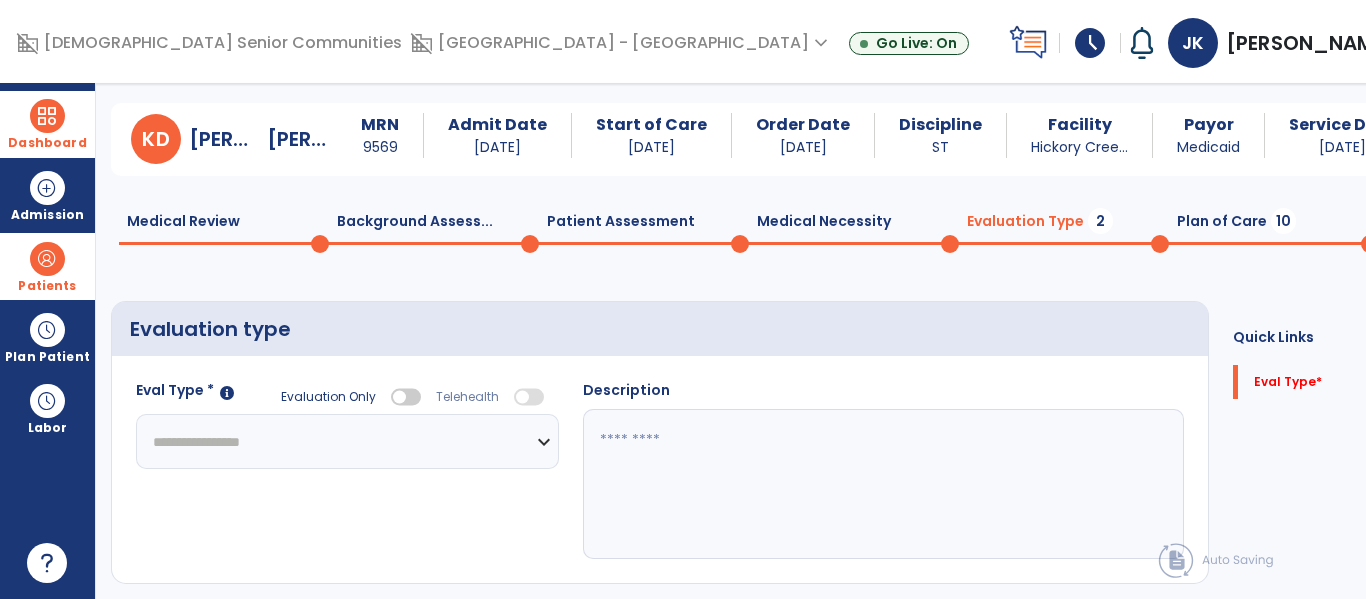 click on "**********" 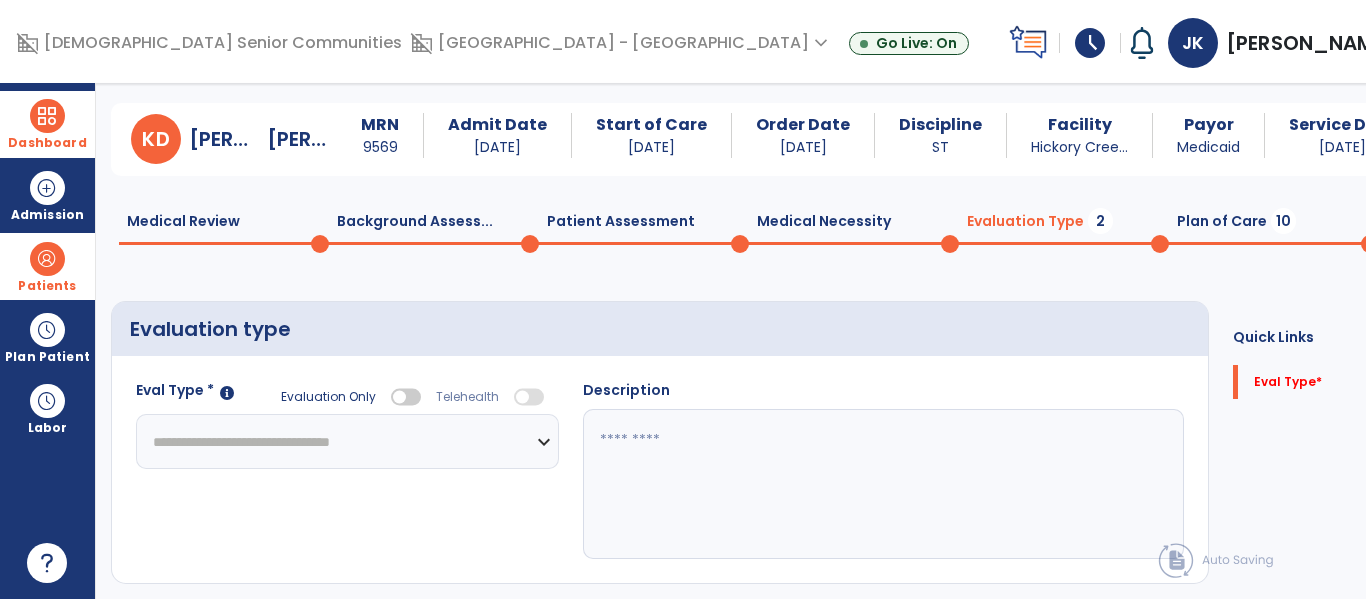 click on "**********" 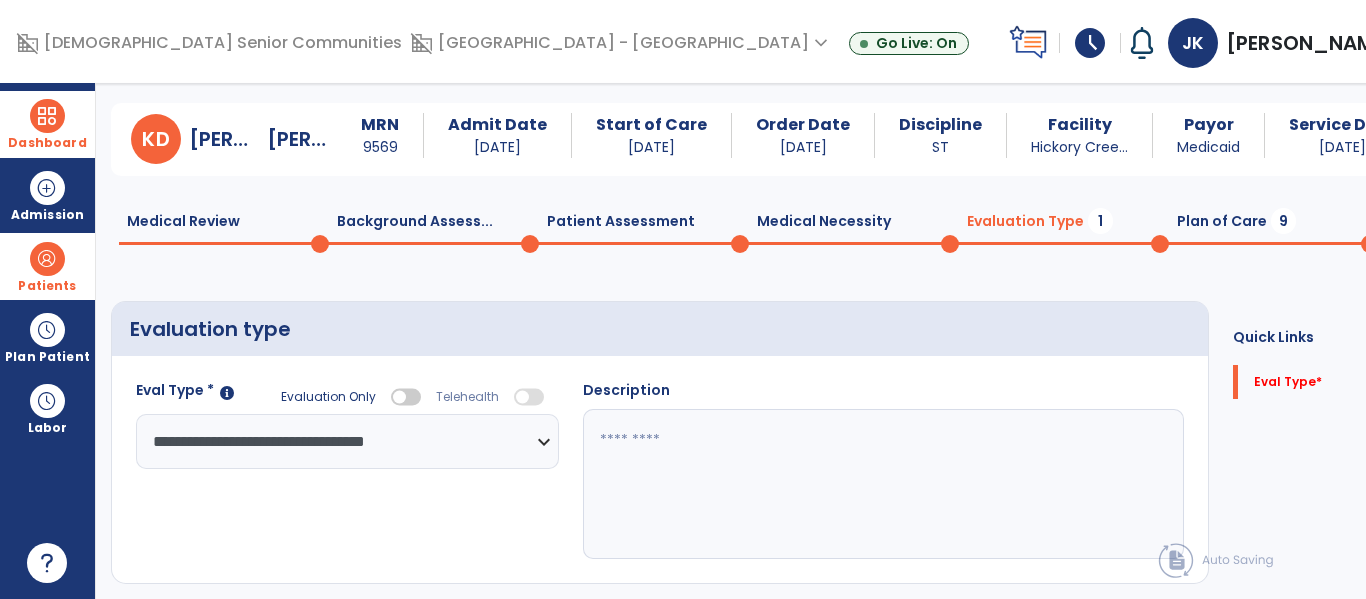 click 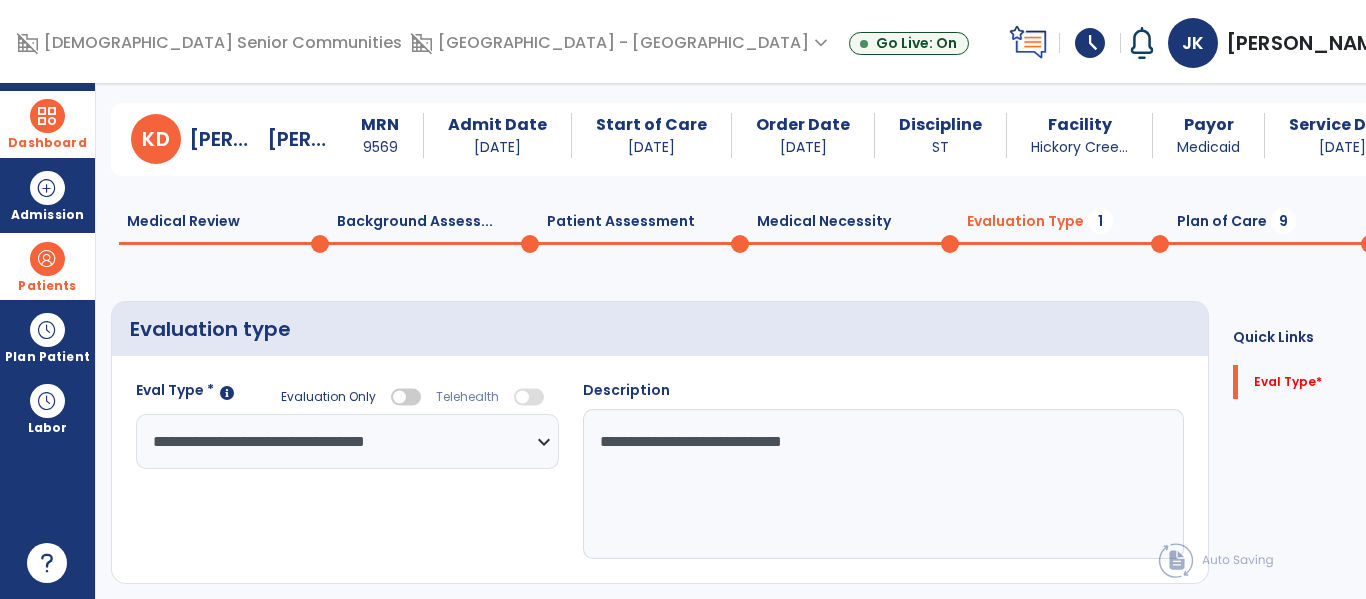 type on "**********" 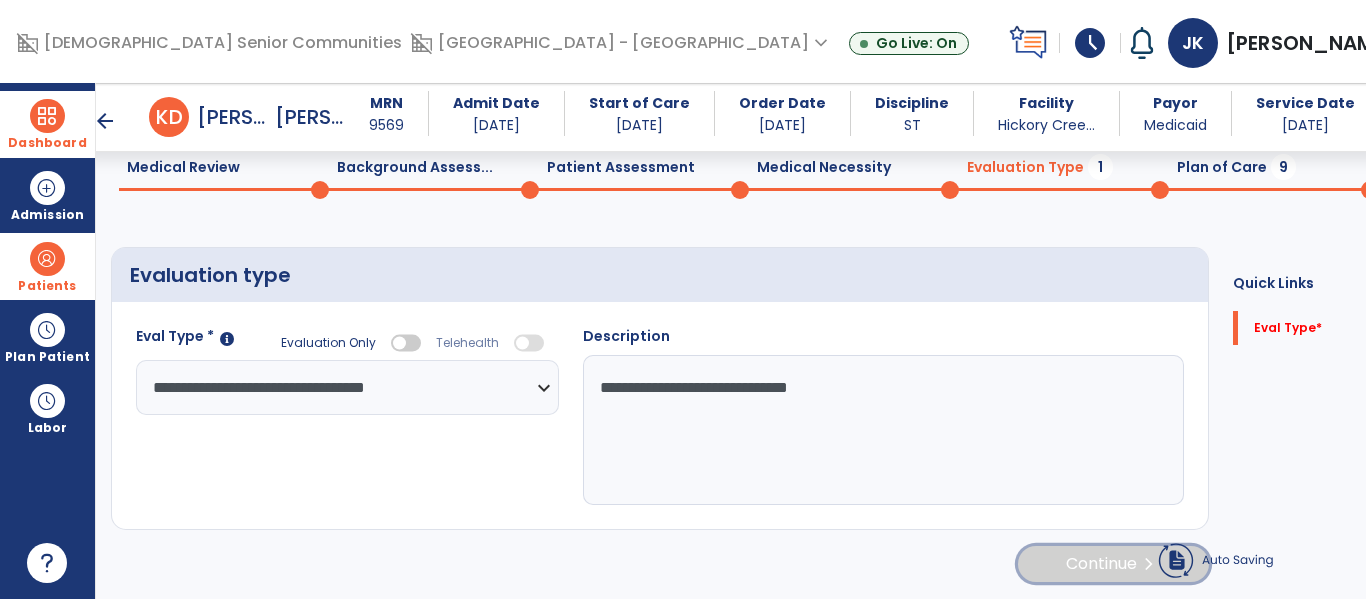 click on "chevron_right" 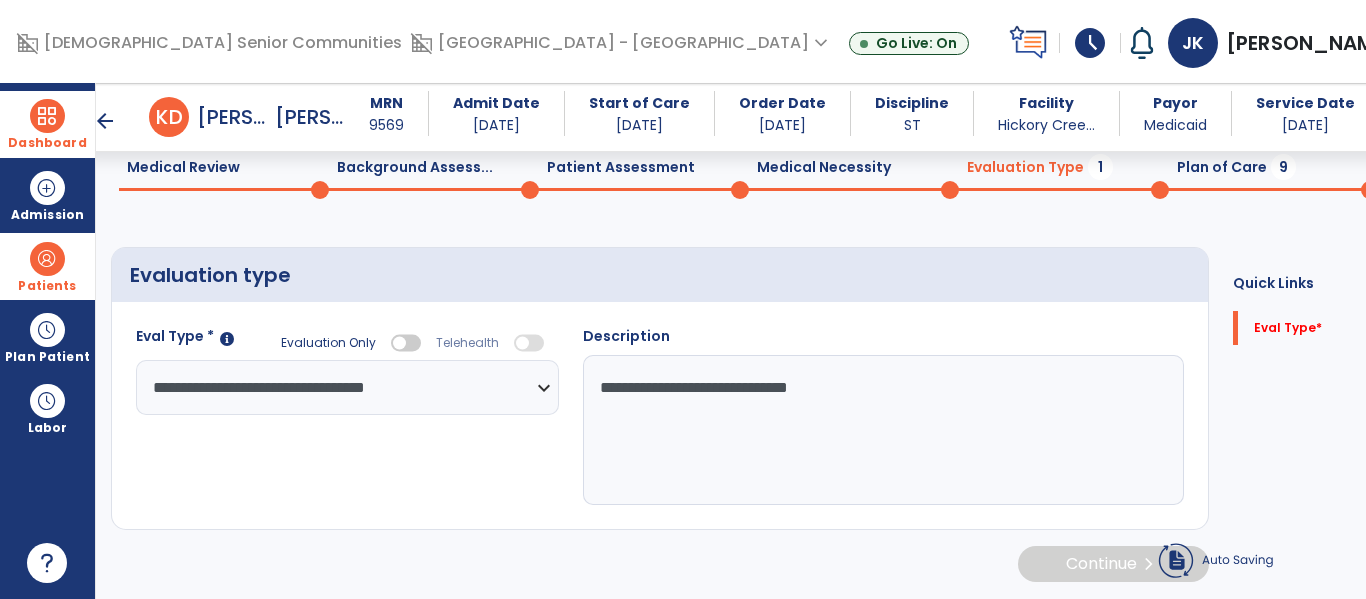 select on "*****" 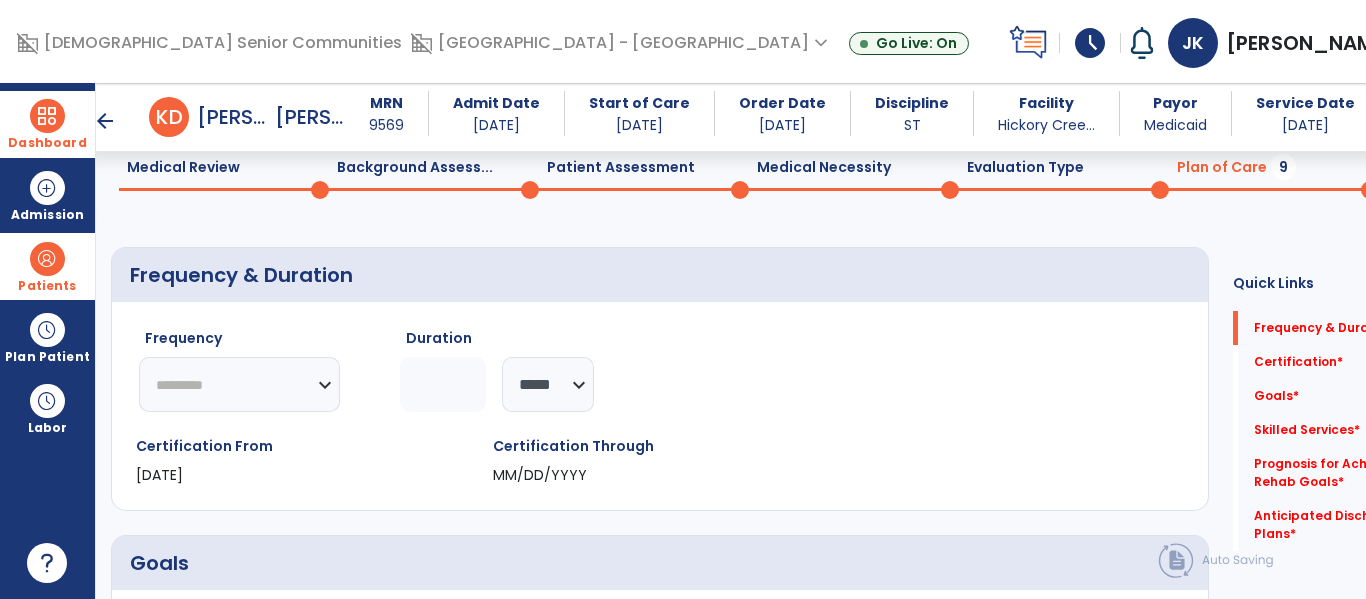 scroll, scrollTop: 82, scrollLeft: 0, axis: vertical 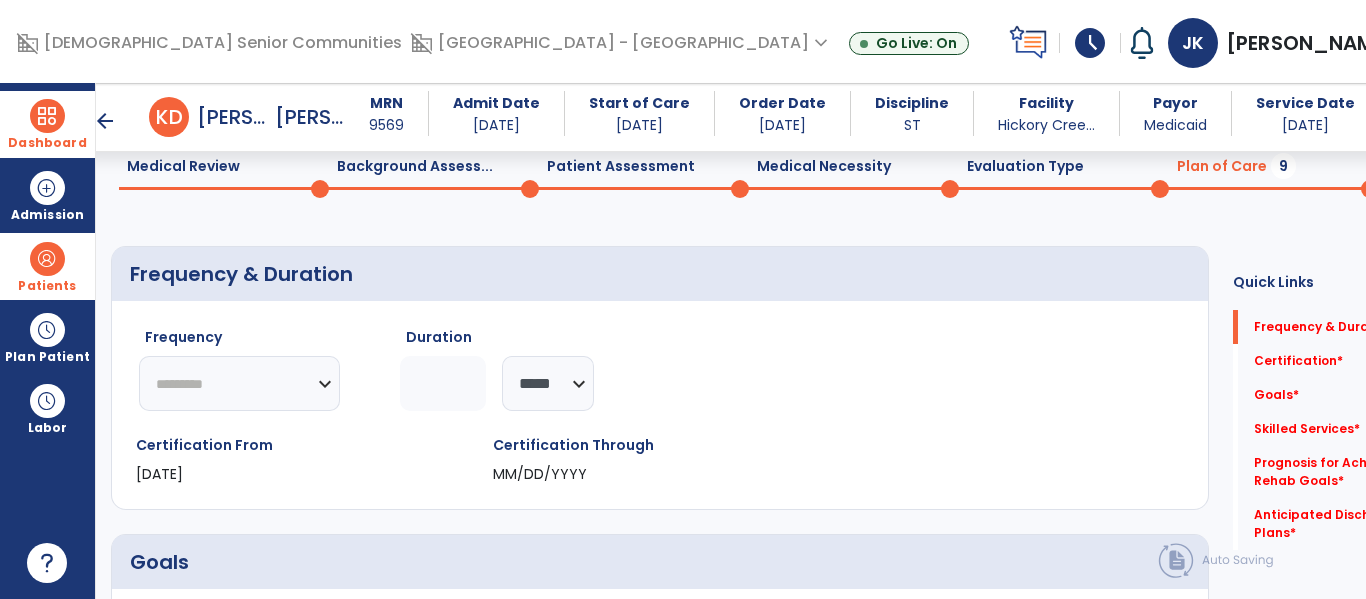 click on "********* ** ** ** ** ** ** **" 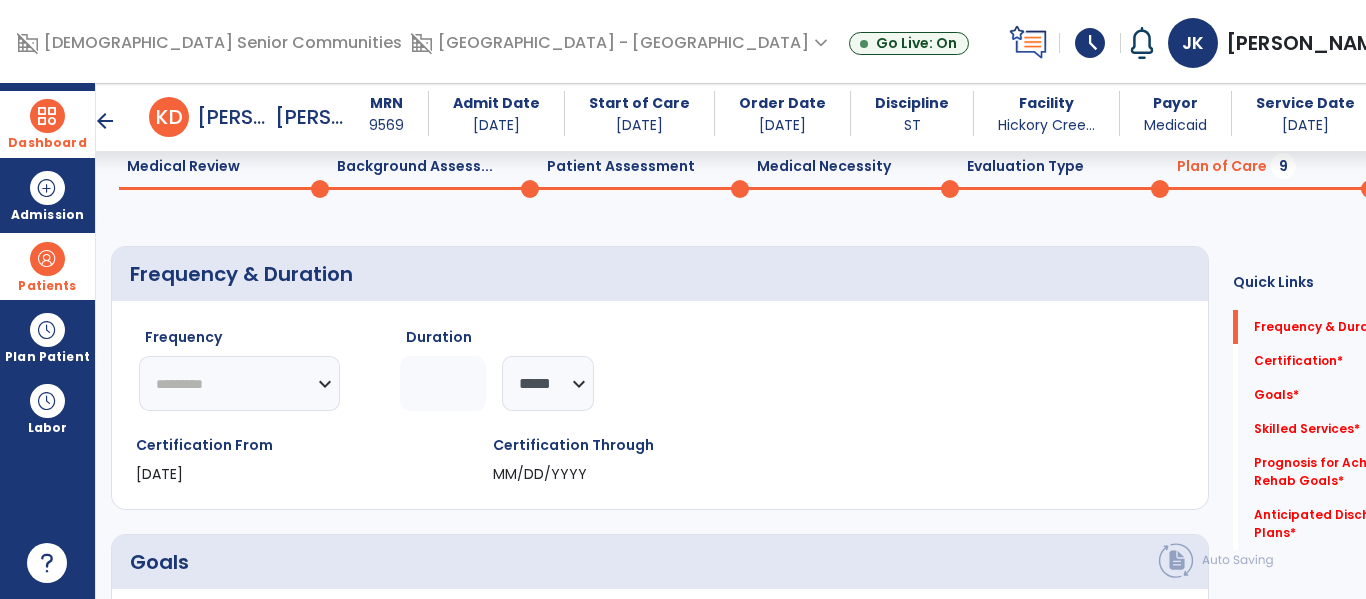 select on "**" 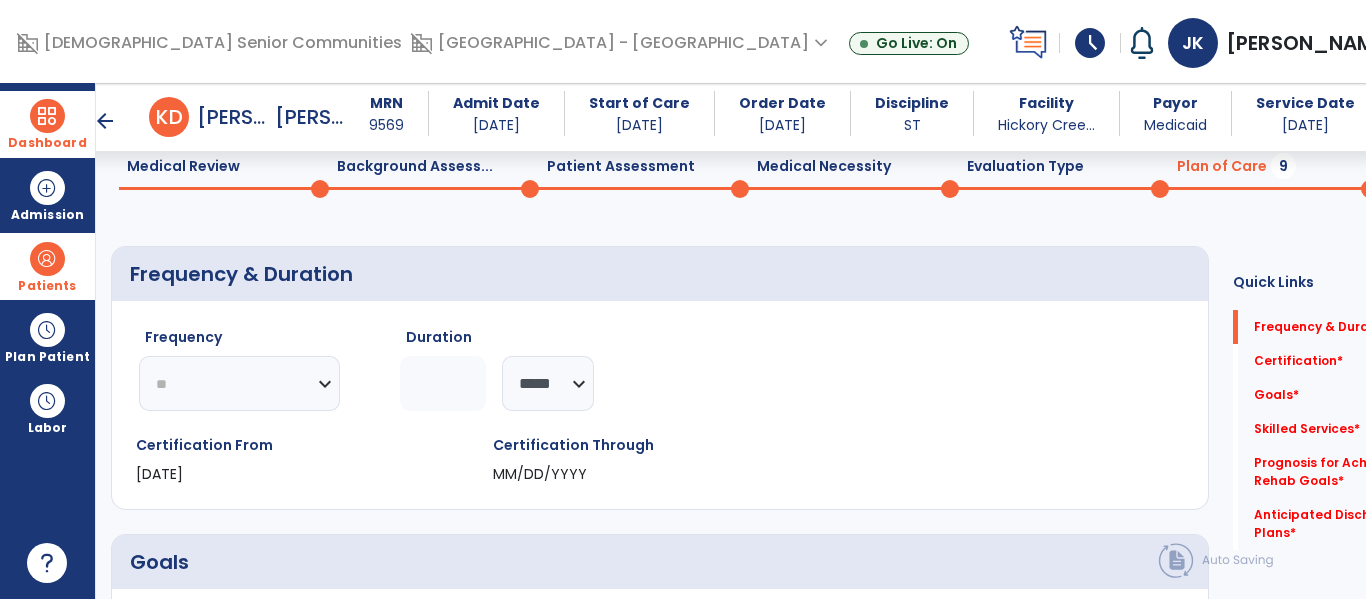 click on "********* ** ** ** ** ** ** **" 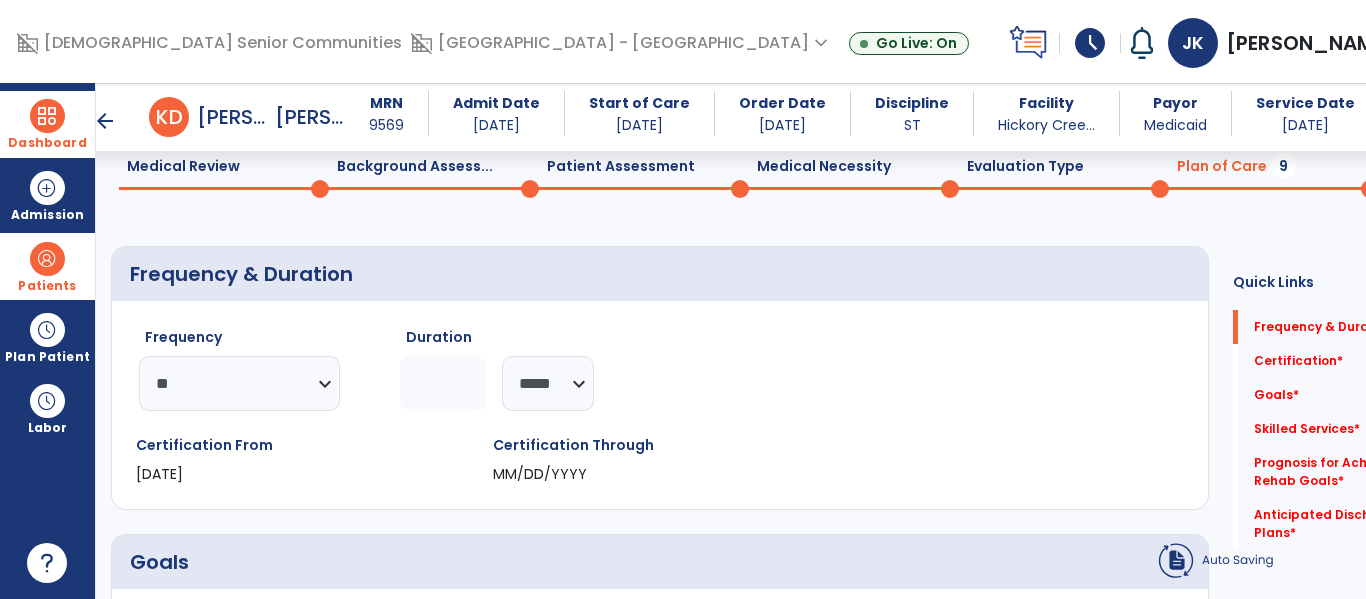 click 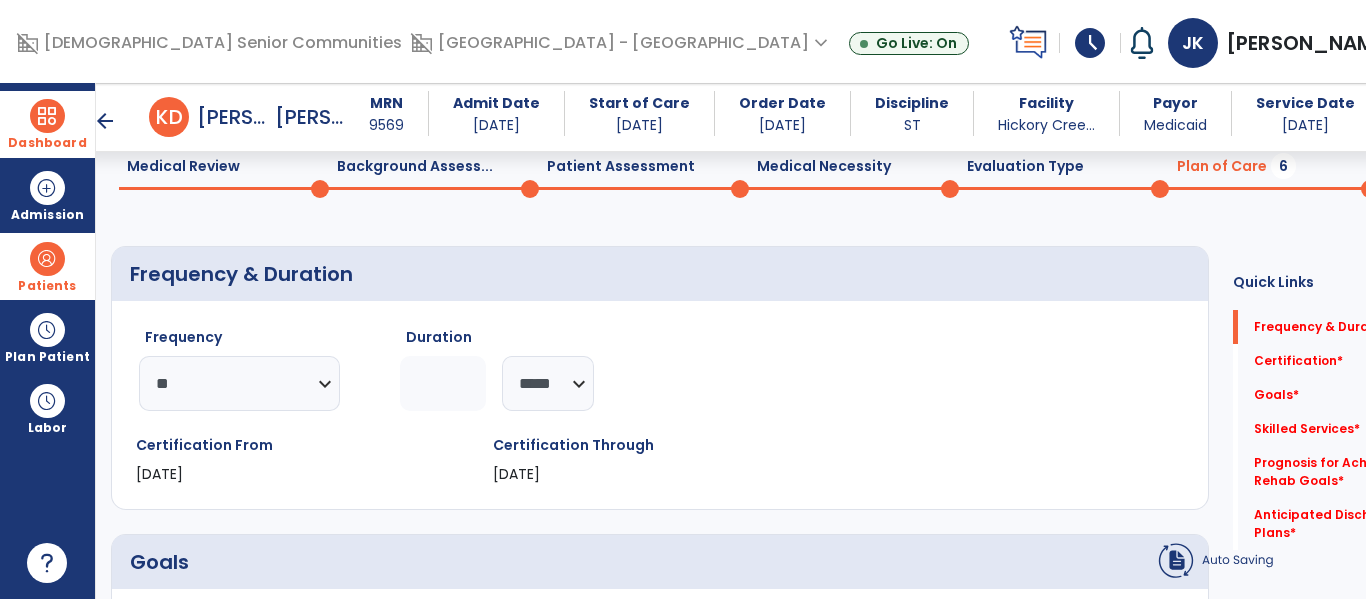 type on "*" 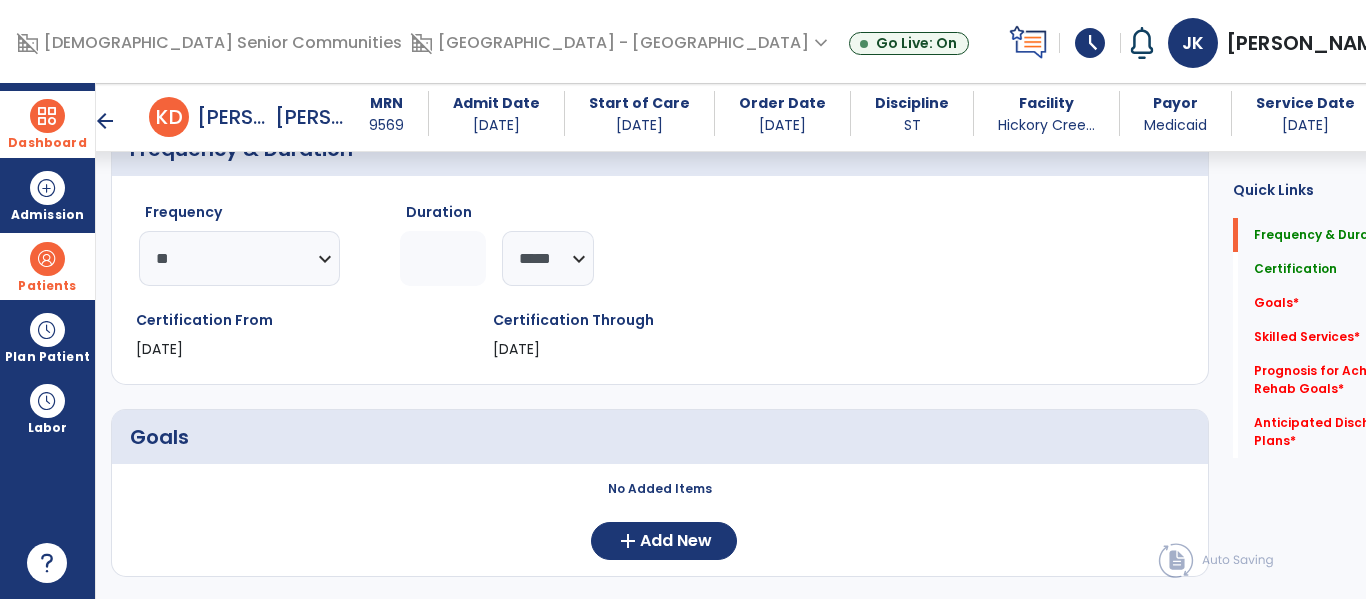 scroll, scrollTop: 208, scrollLeft: 0, axis: vertical 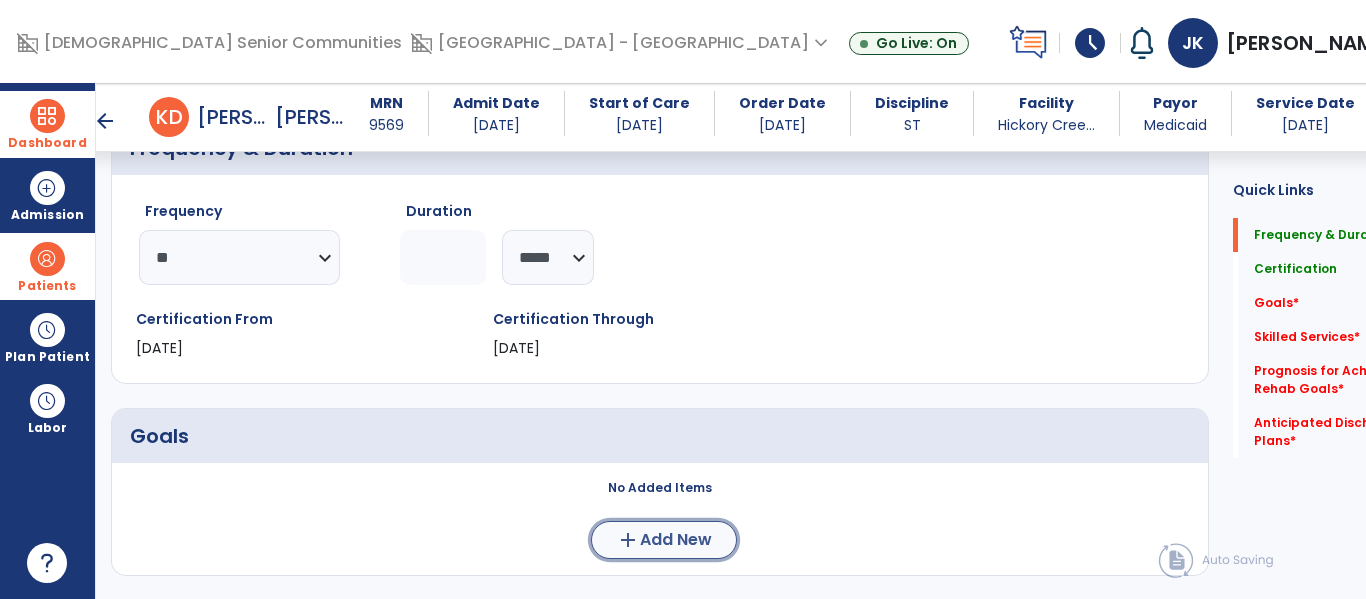 click on "add" at bounding box center (628, 540) 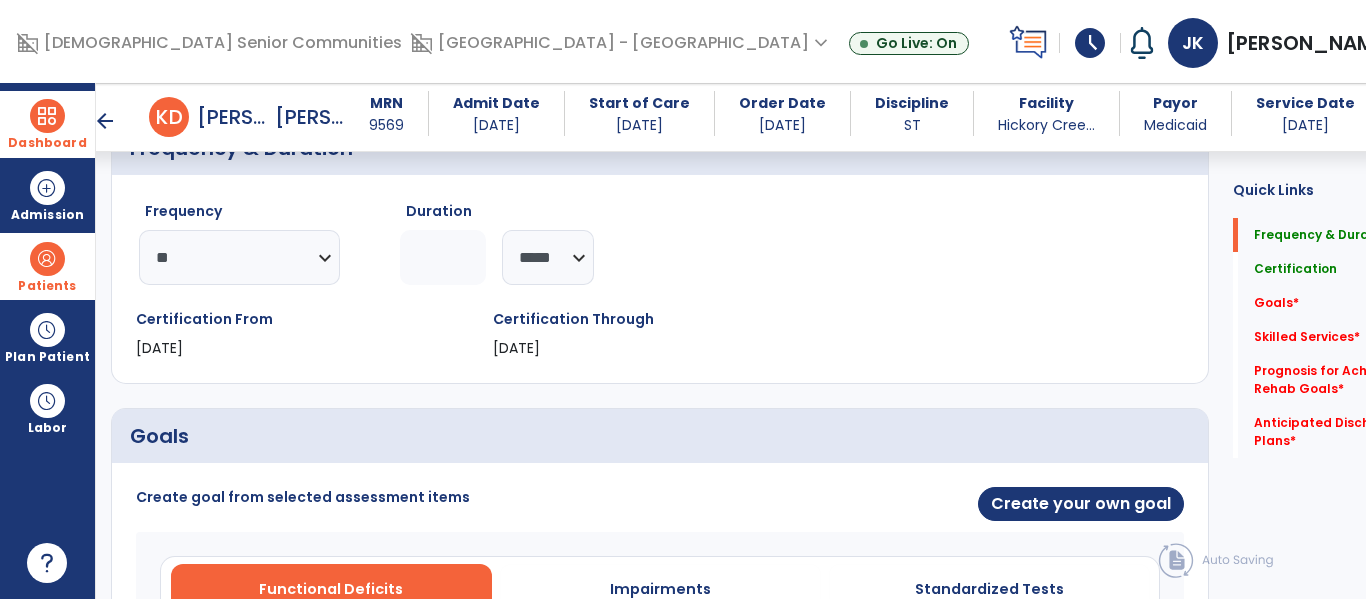 scroll, scrollTop: 480, scrollLeft: 0, axis: vertical 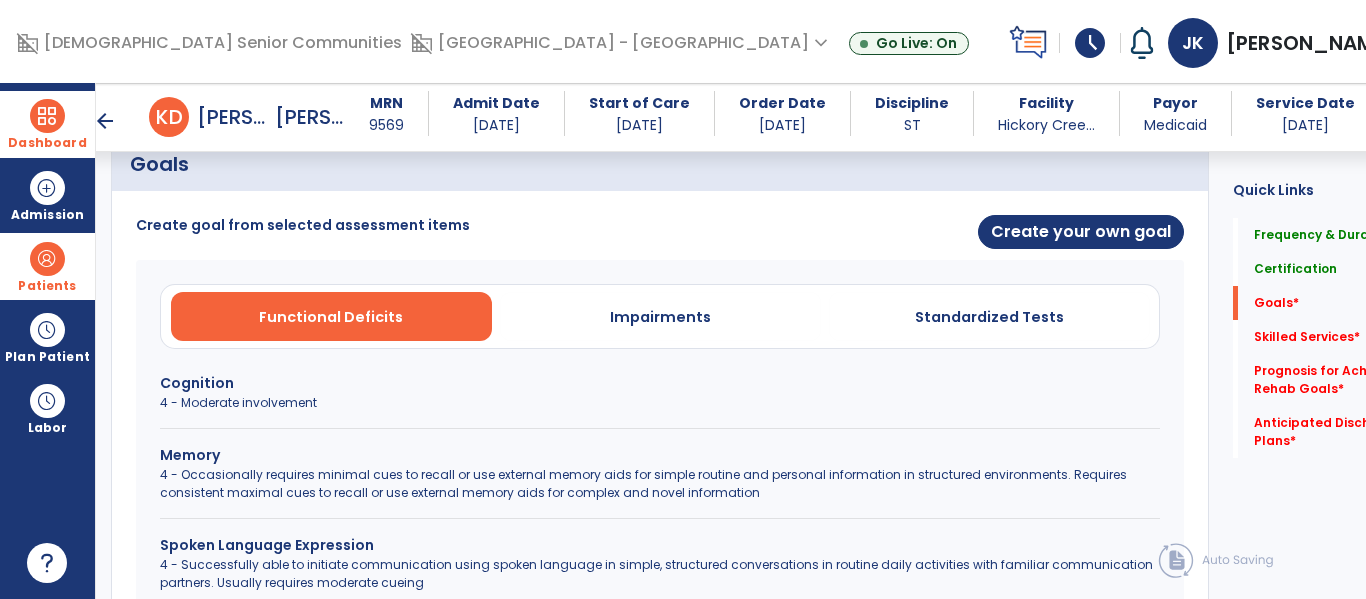 click on "Cognition" at bounding box center (660, 383) 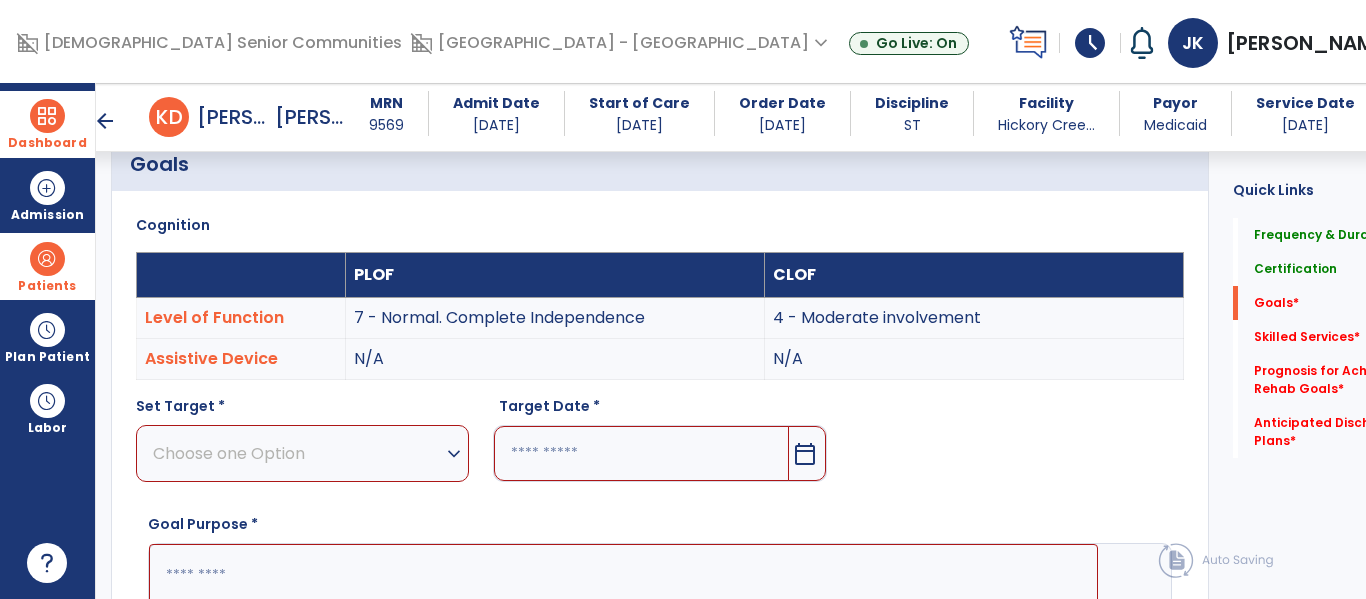 click on "expand_more" at bounding box center (454, 454) 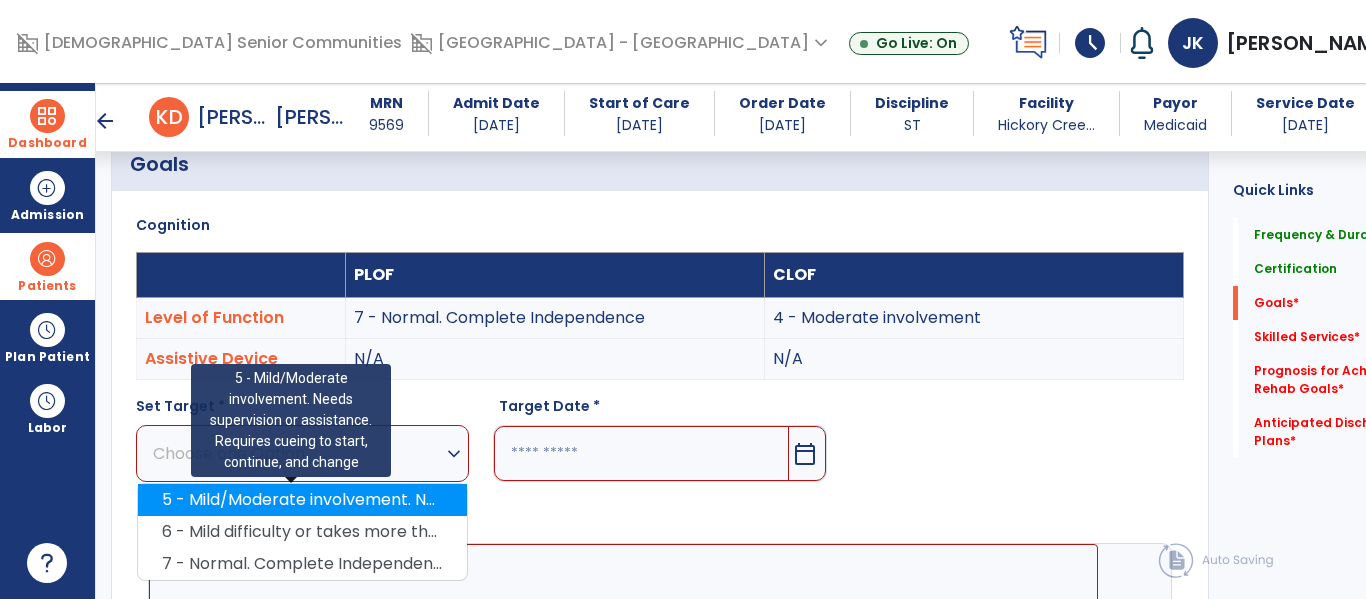 click on "5 - Mild/Moderate involvement. Needs supervision or assistance. Requires cueing to start, continue, and change" at bounding box center (302, 500) 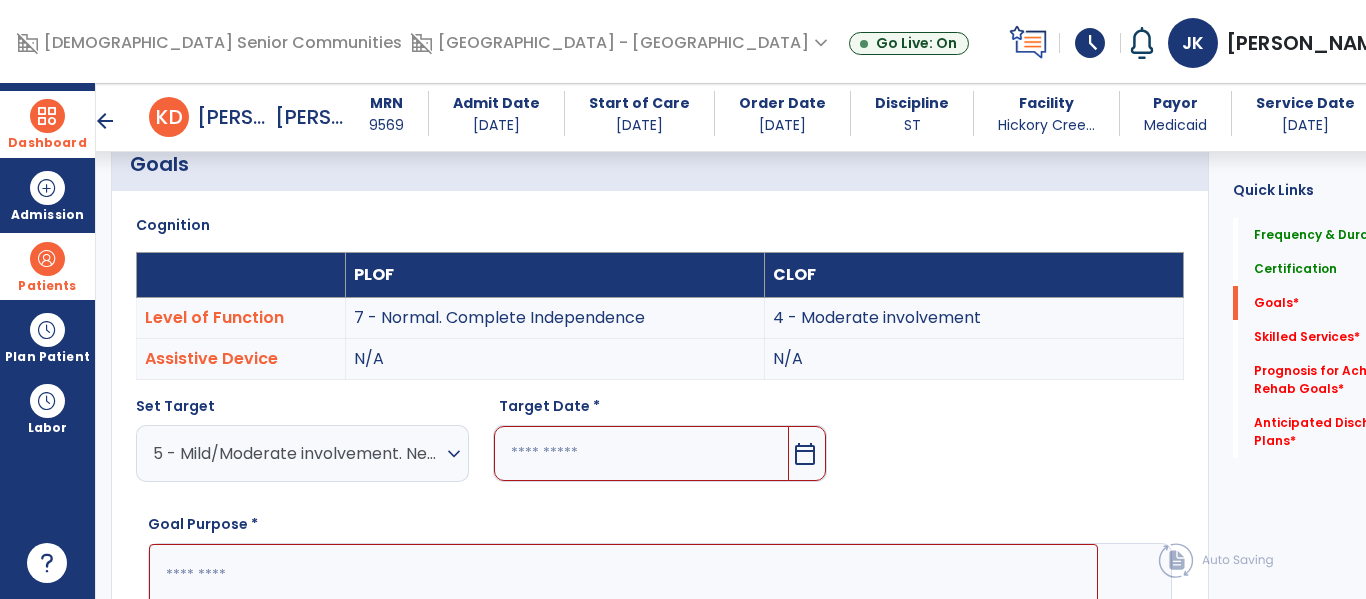 click on "expand_more" at bounding box center (454, 454) 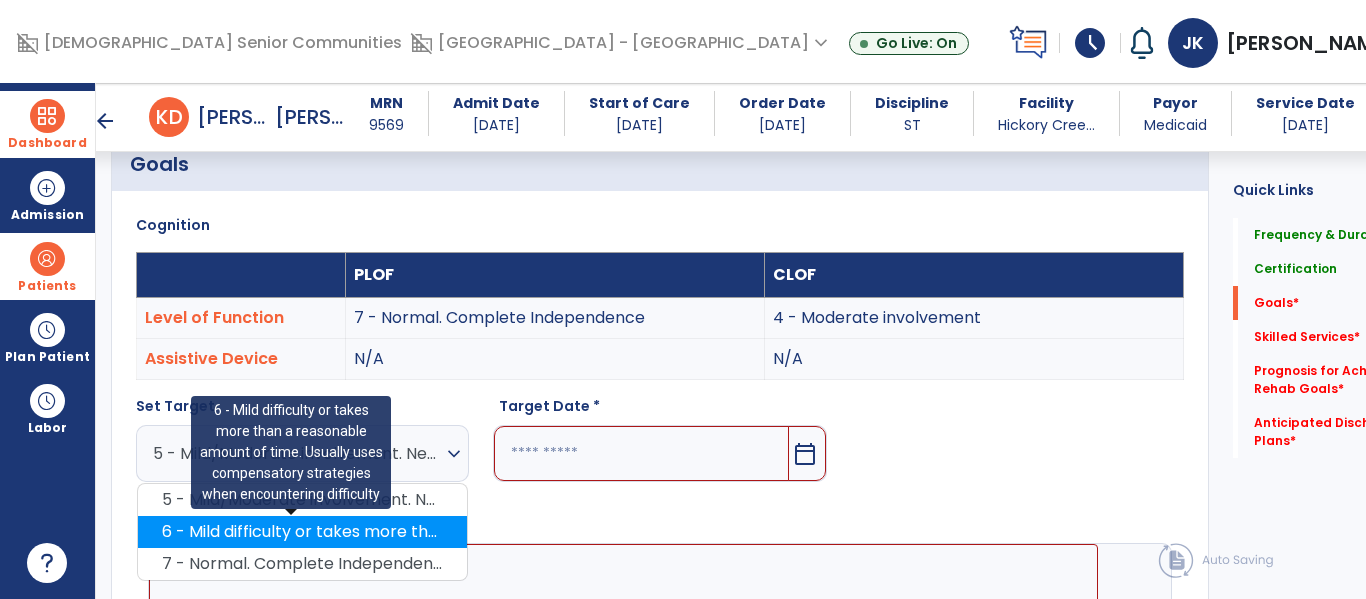 click on "6 - Mild difficulty or takes more than a reasonable amount of time. Usually uses compensatory strategies when encountering difficulty" at bounding box center [302, 532] 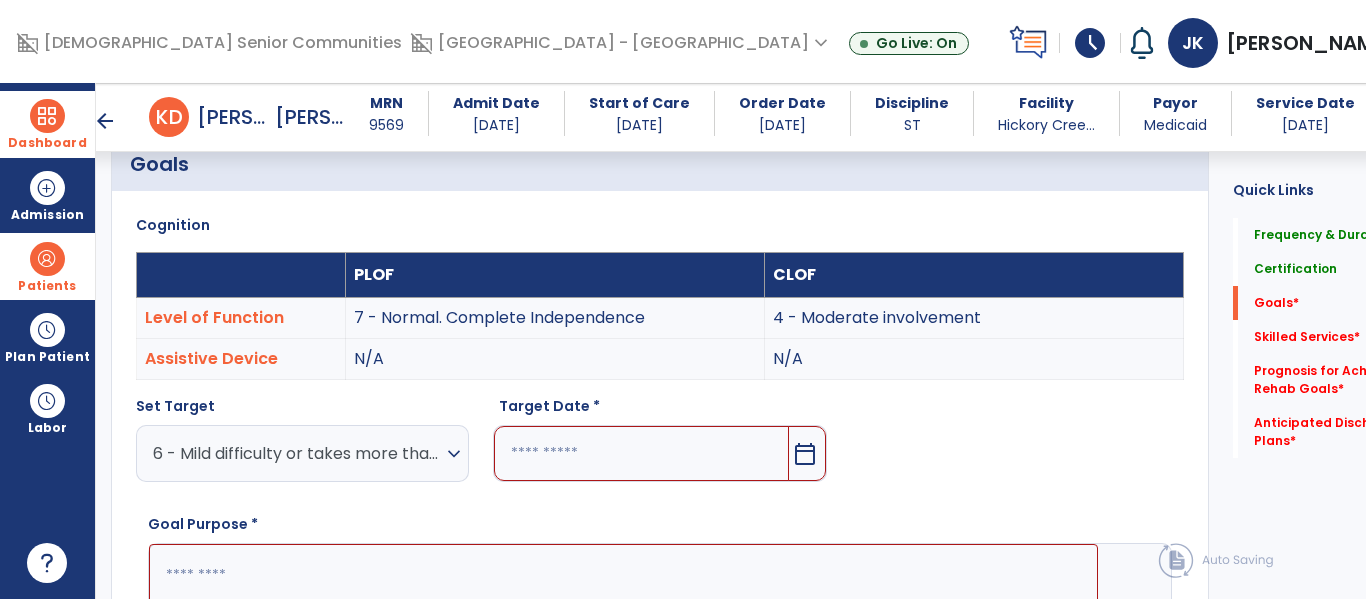 click on "expand_more" at bounding box center (454, 454) 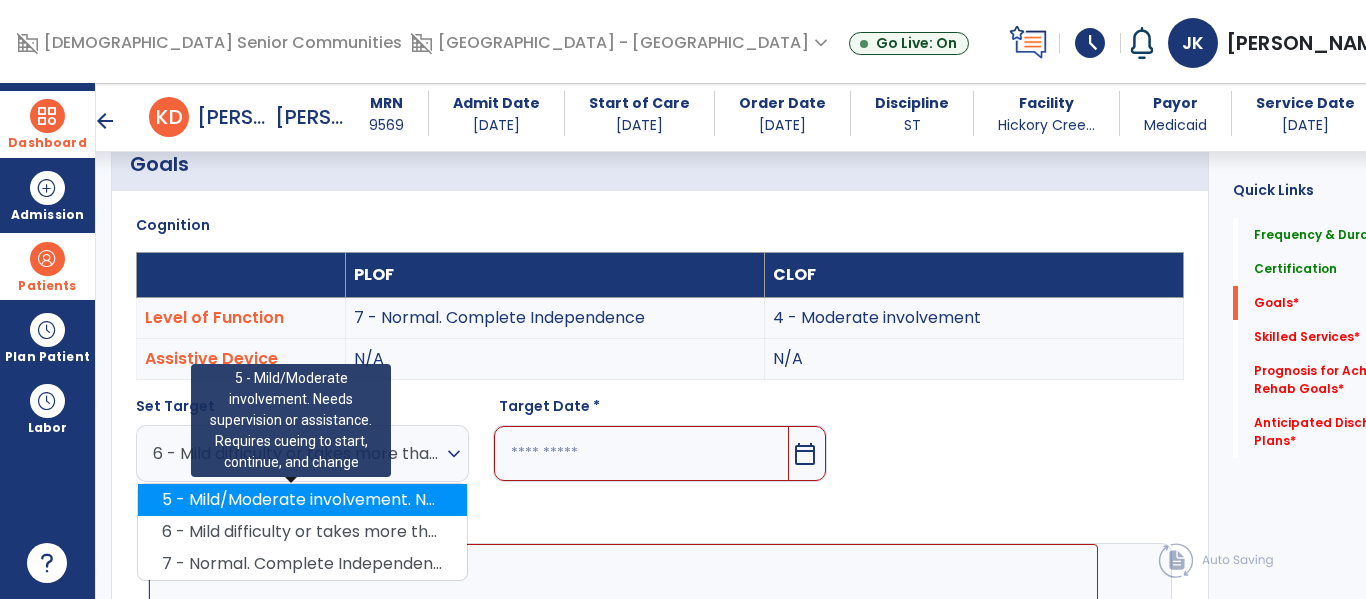 click on "5 - Mild/Moderate involvement. Needs supervision or assistance. Requires cueing to start, continue, and change" at bounding box center [302, 500] 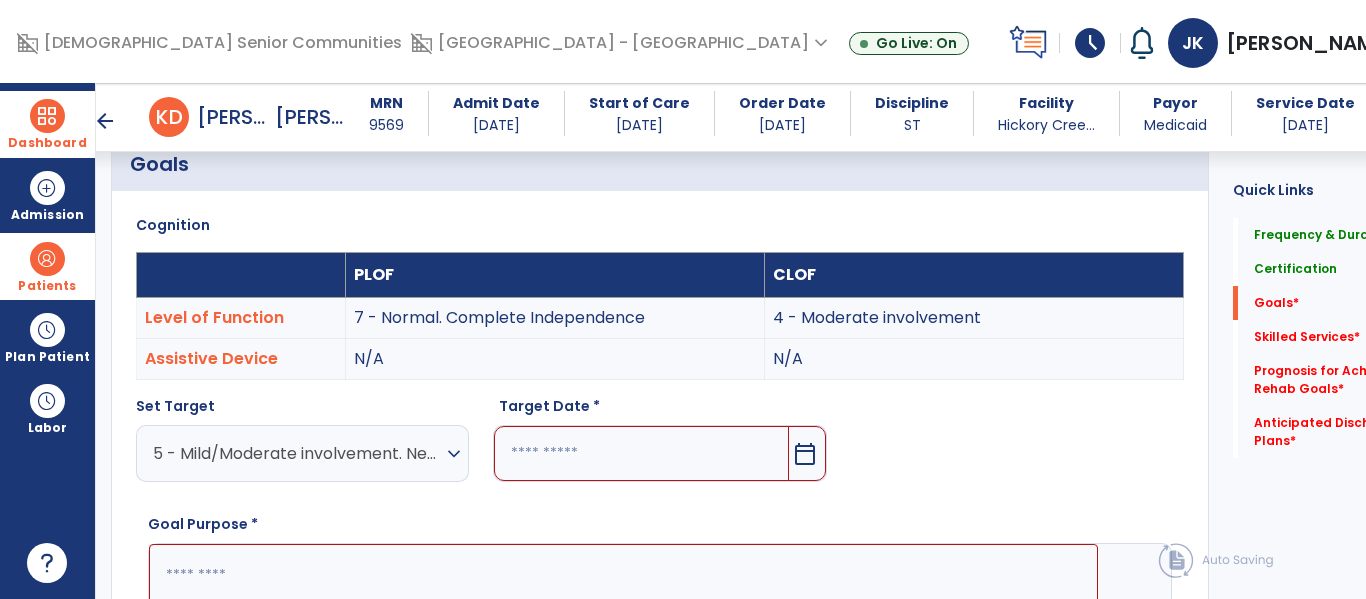 click on "calendar_today" at bounding box center [805, 454] 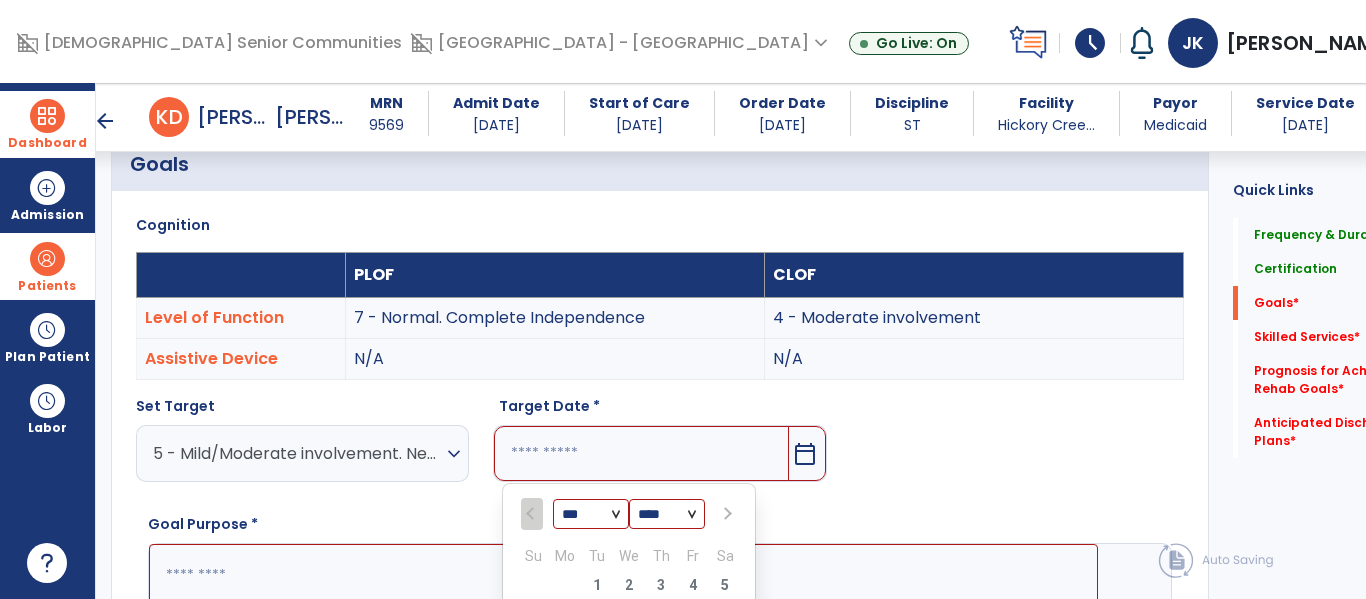scroll, scrollTop: 760, scrollLeft: 0, axis: vertical 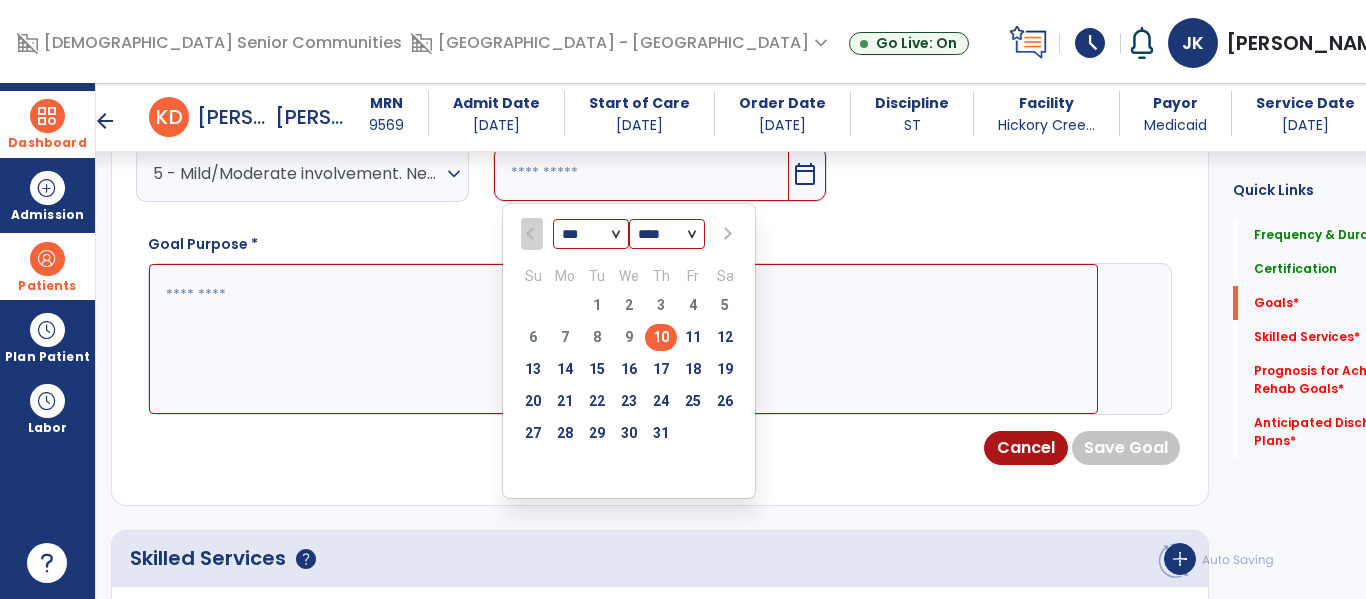 click at bounding box center [726, 234] 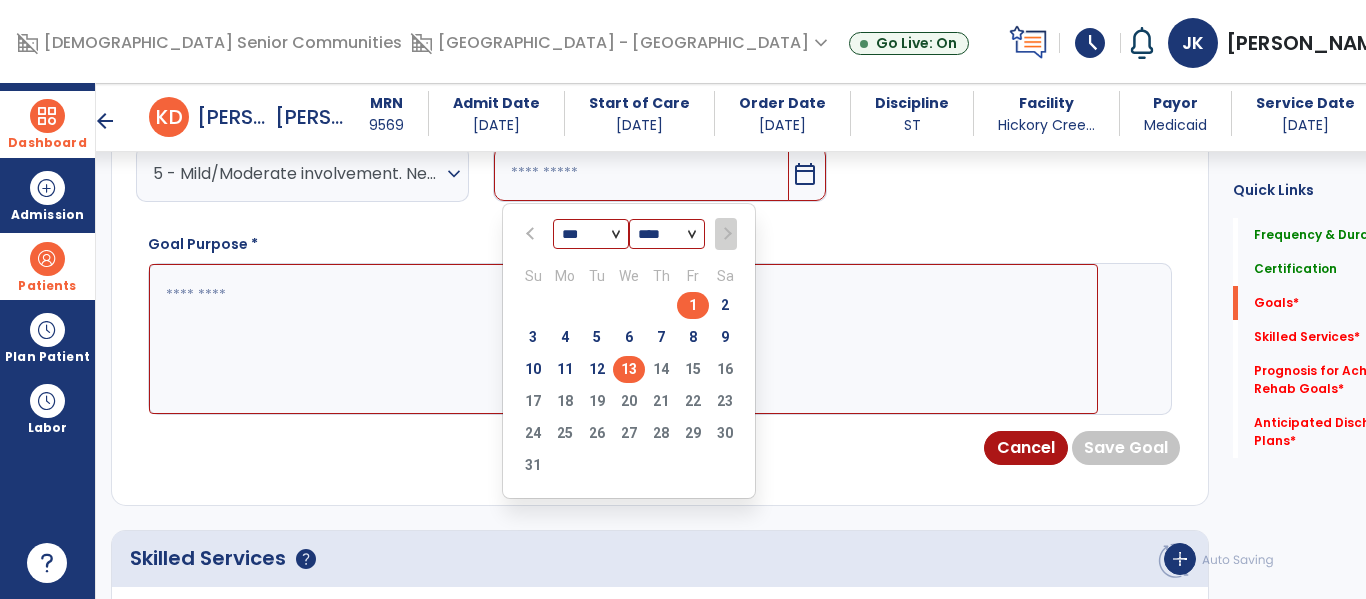 click on "13" at bounding box center (629, 369) 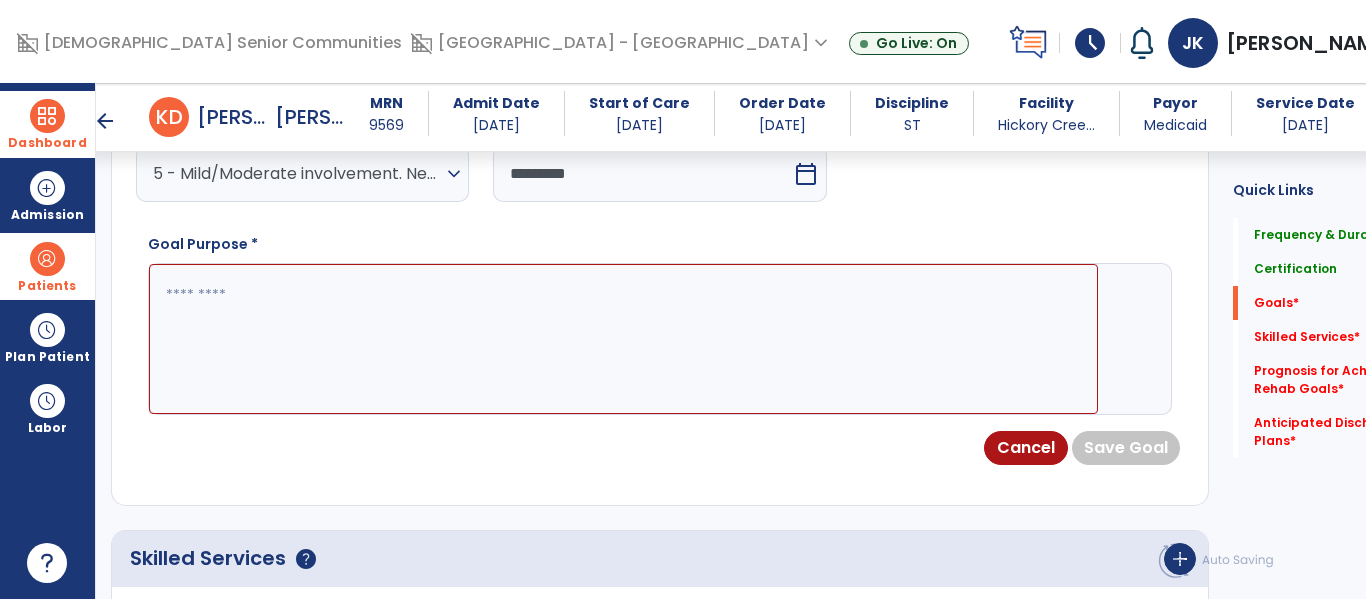 click at bounding box center (623, 339) 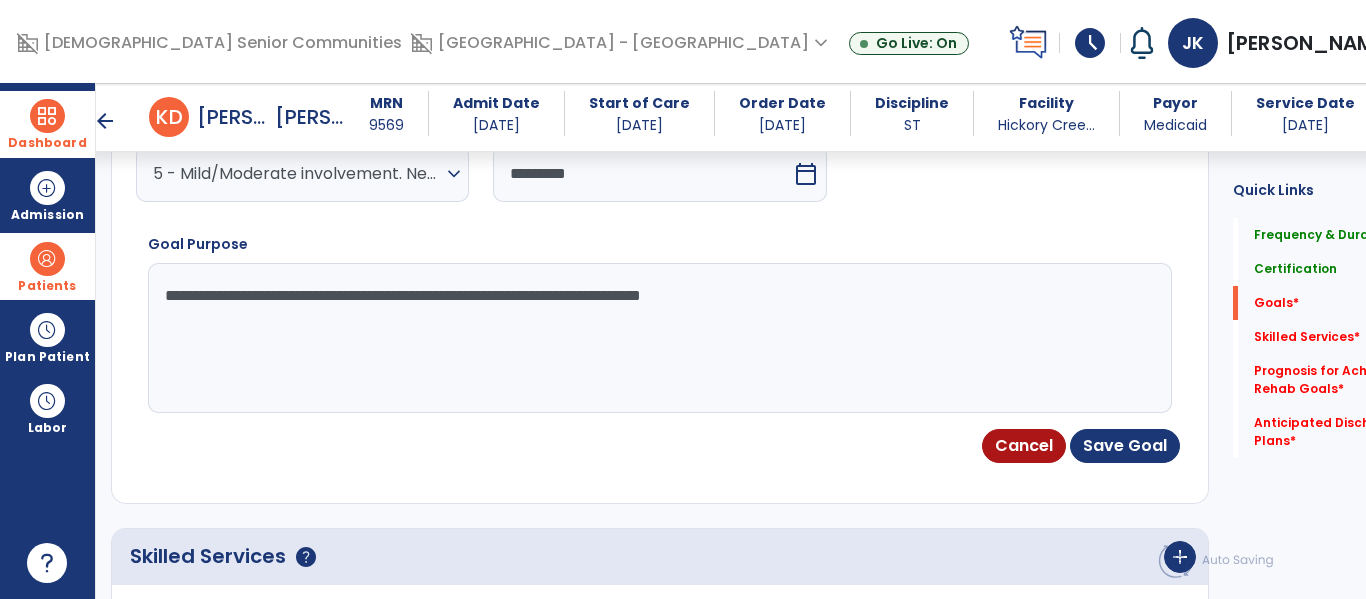 drag, startPoint x: 824, startPoint y: 294, endPoint x: 151, endPoint y: 282, distance: 673.107 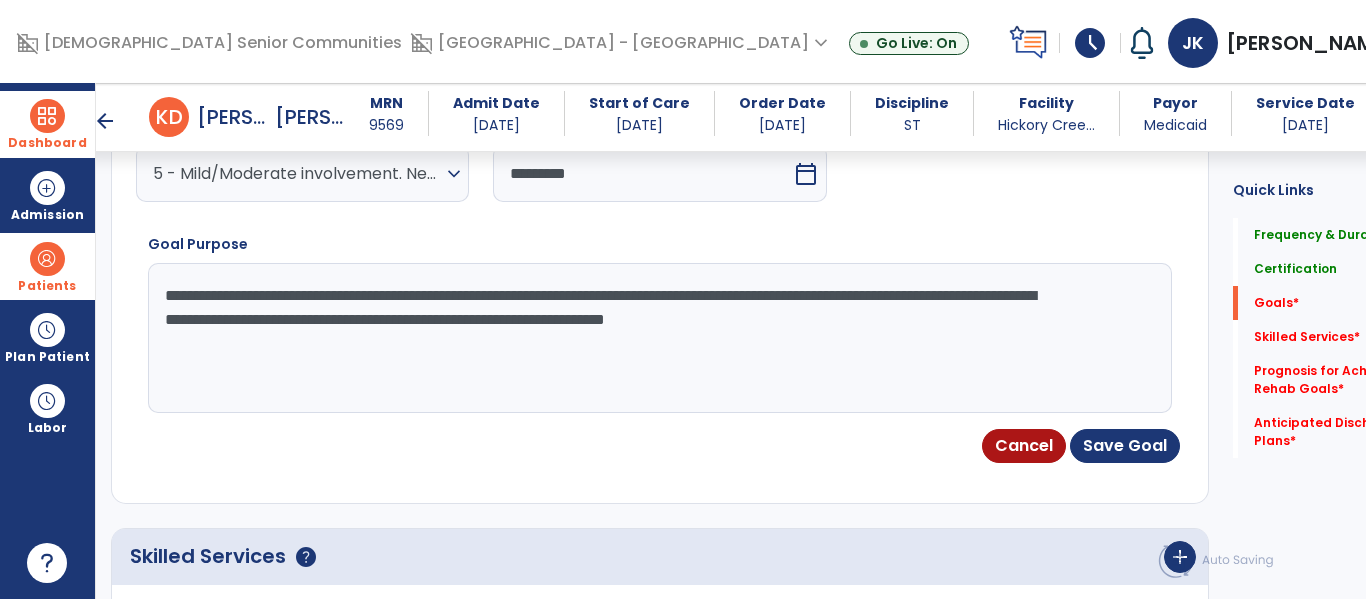 type on "**********" 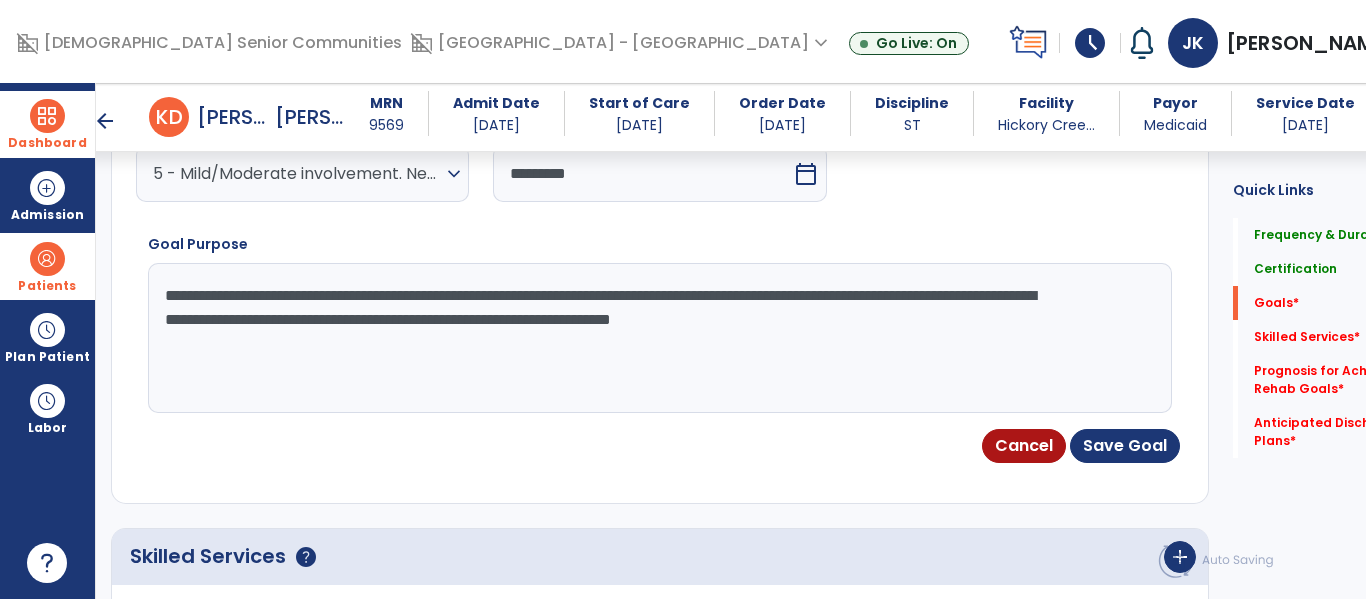 drag, startPoint x: 432, startPoint y: 347, endPoint x: 150, endPoint y: 239, distance: 301.9735 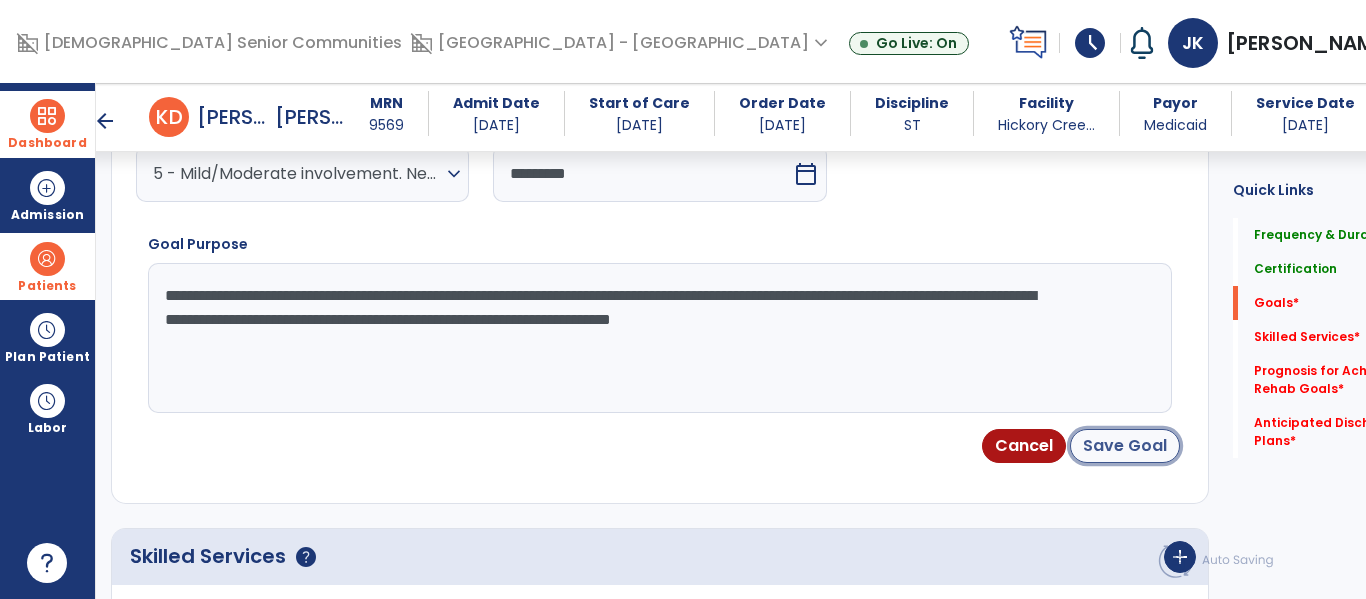 click on "Save Goal" at bounding box center [1125, 446] 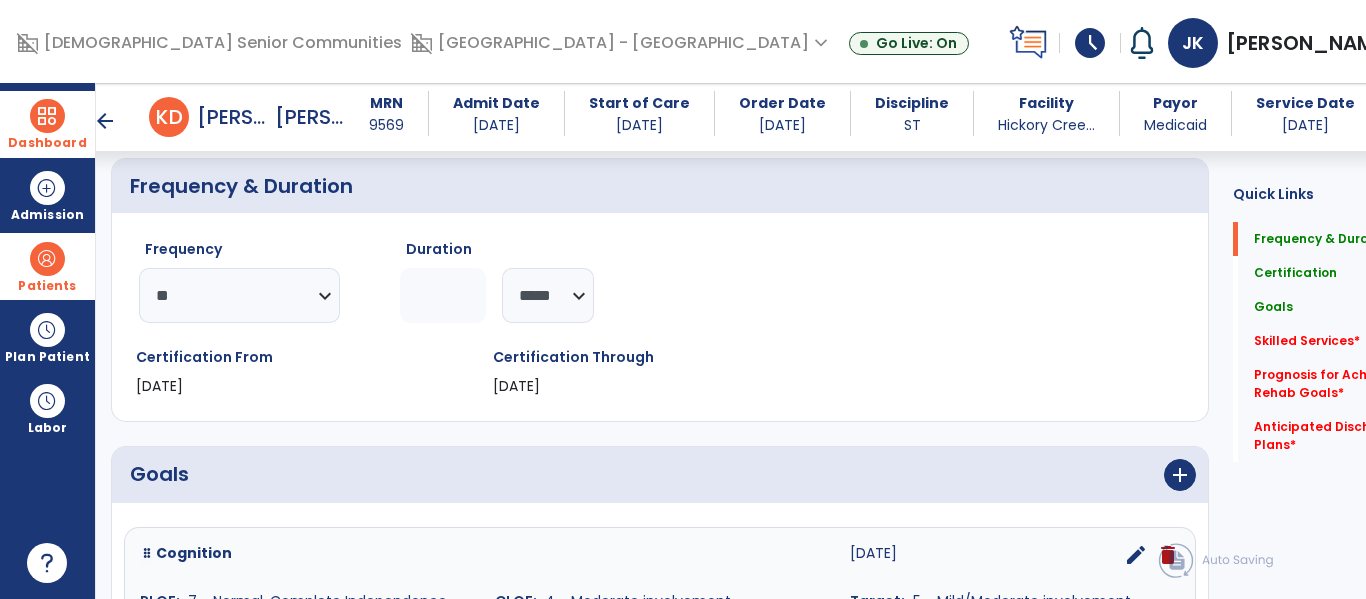 scroll, scrollTop: 437, scrollLeft: 0, axis: vertical 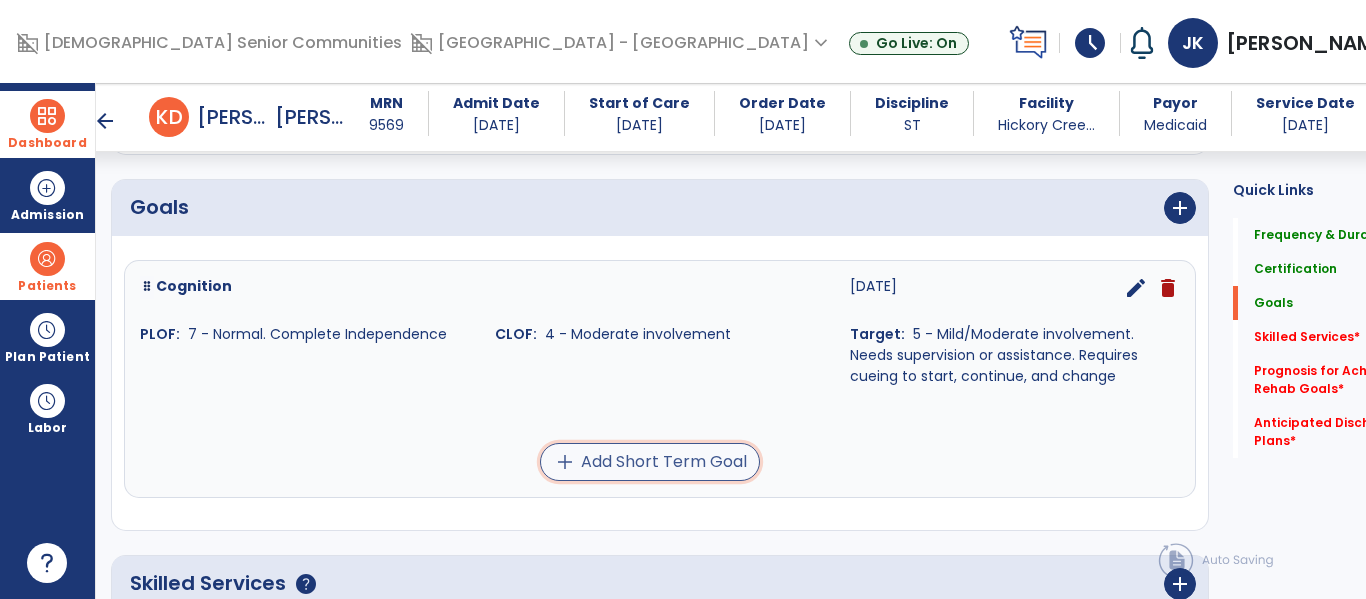 click on "add  Add Short Term Goal" at bounding box center (650, 462) 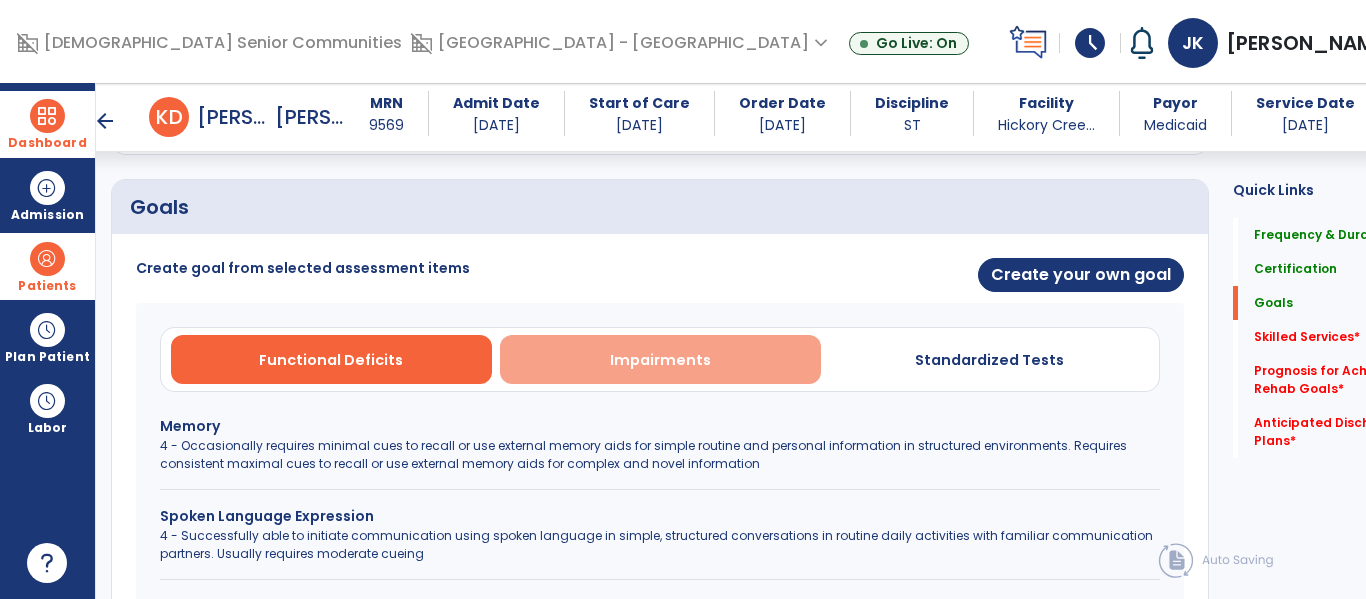 click on "Impairments" at bounding box center [660, 360] 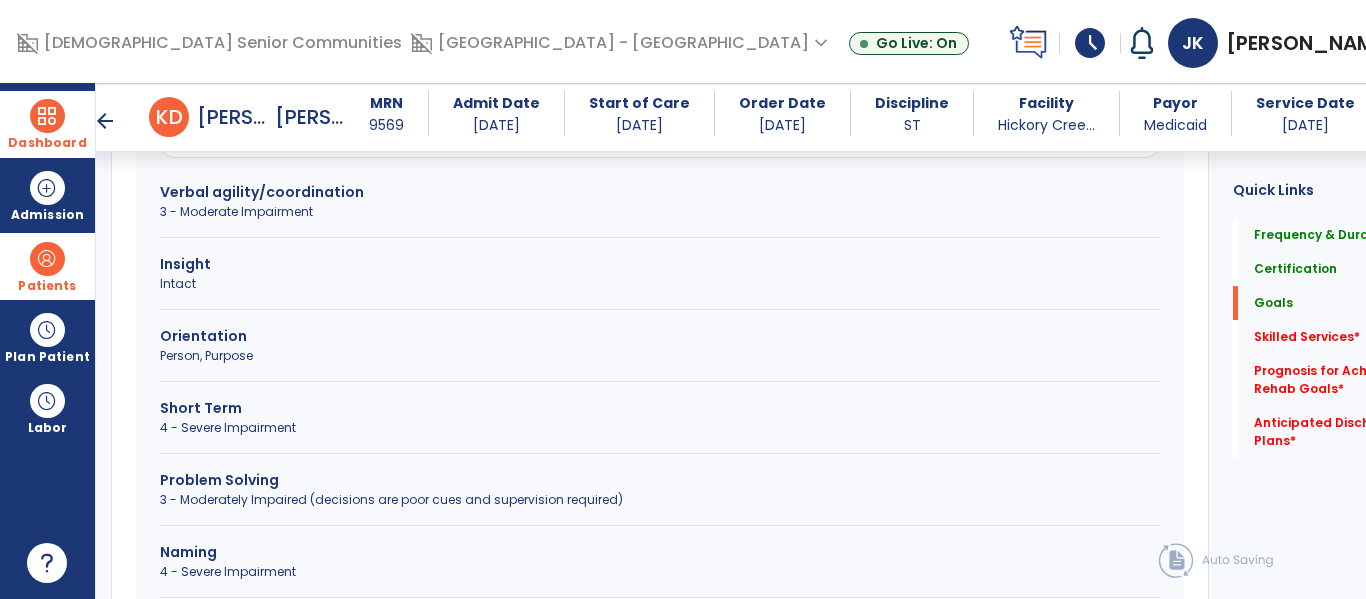 scroll, scrollTop: 674, scrollLeft: 0, axis: vertical 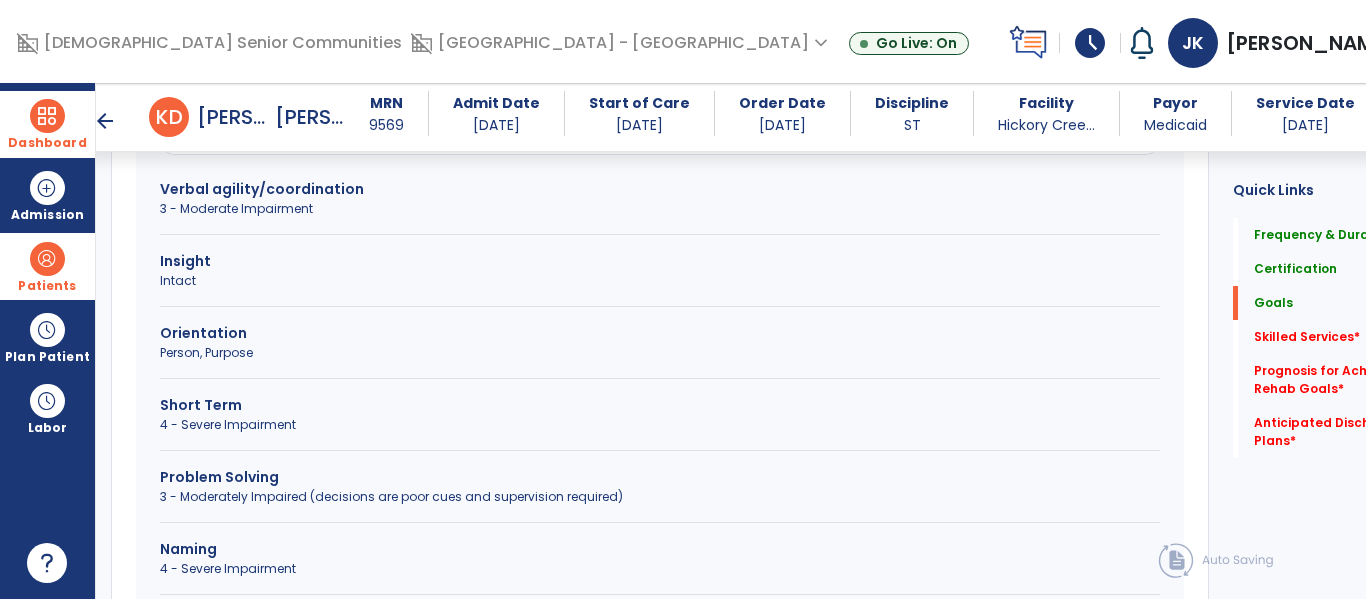 click on "Person, Purpose" at bounding box center (660, 353) 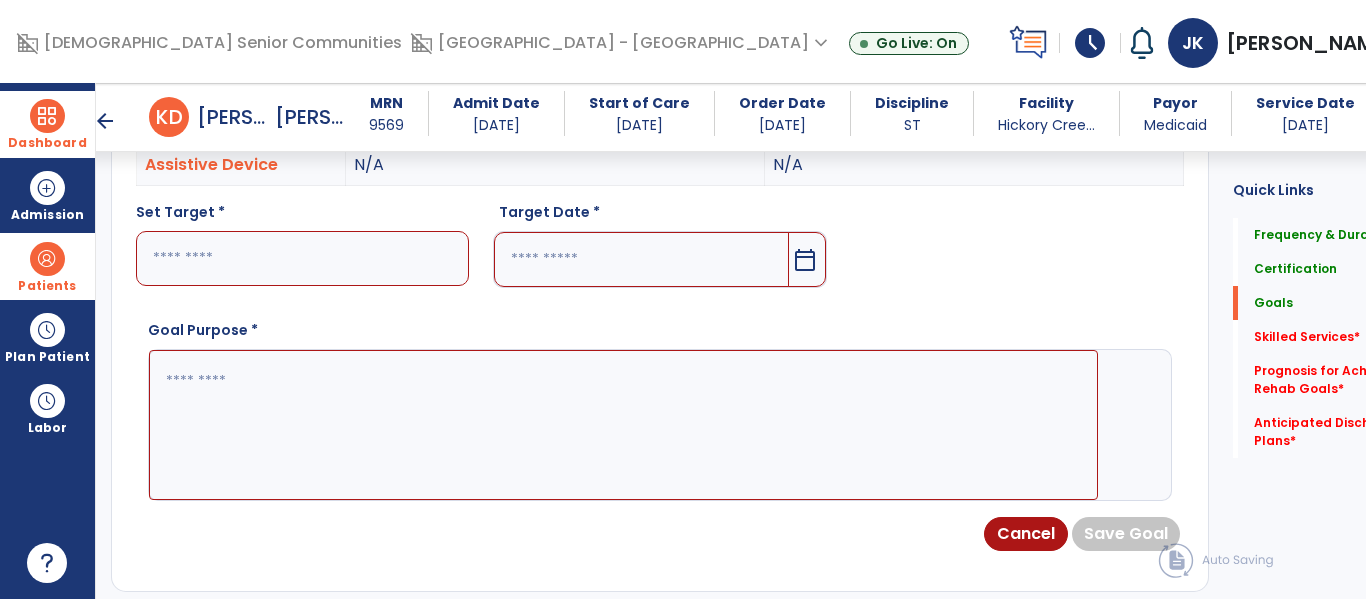 click at bounding box center (302, 258) 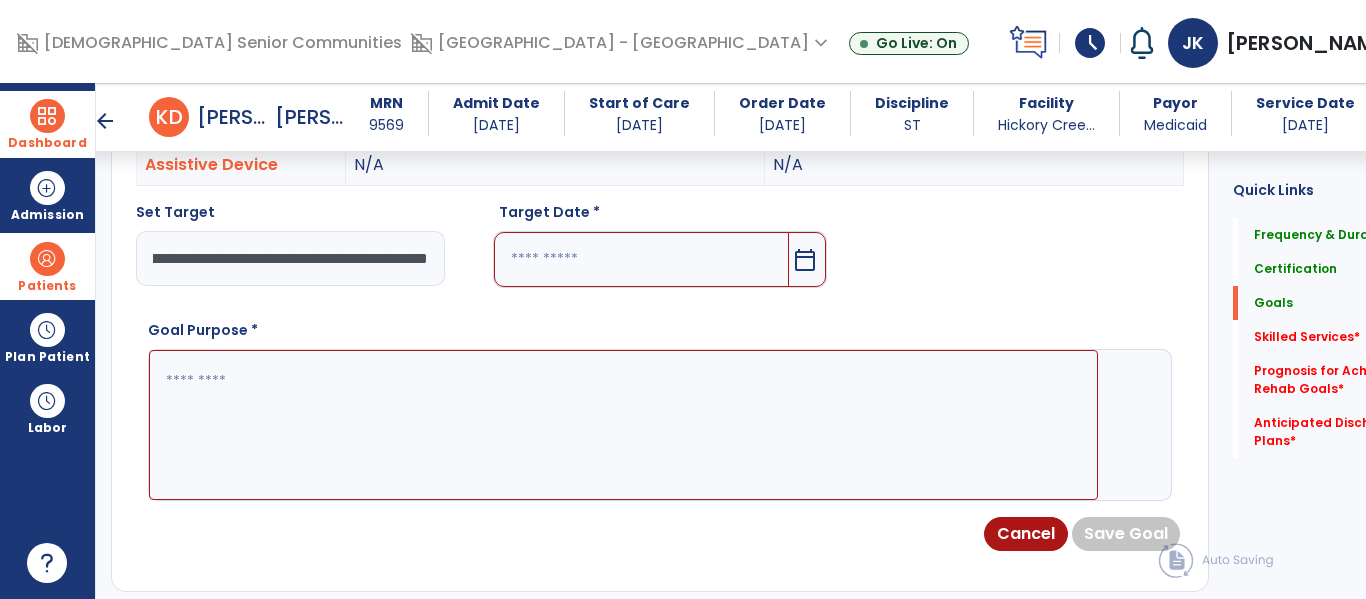 scroll, scrollTop: 0, scrollLeft: 150, axis: horizontal 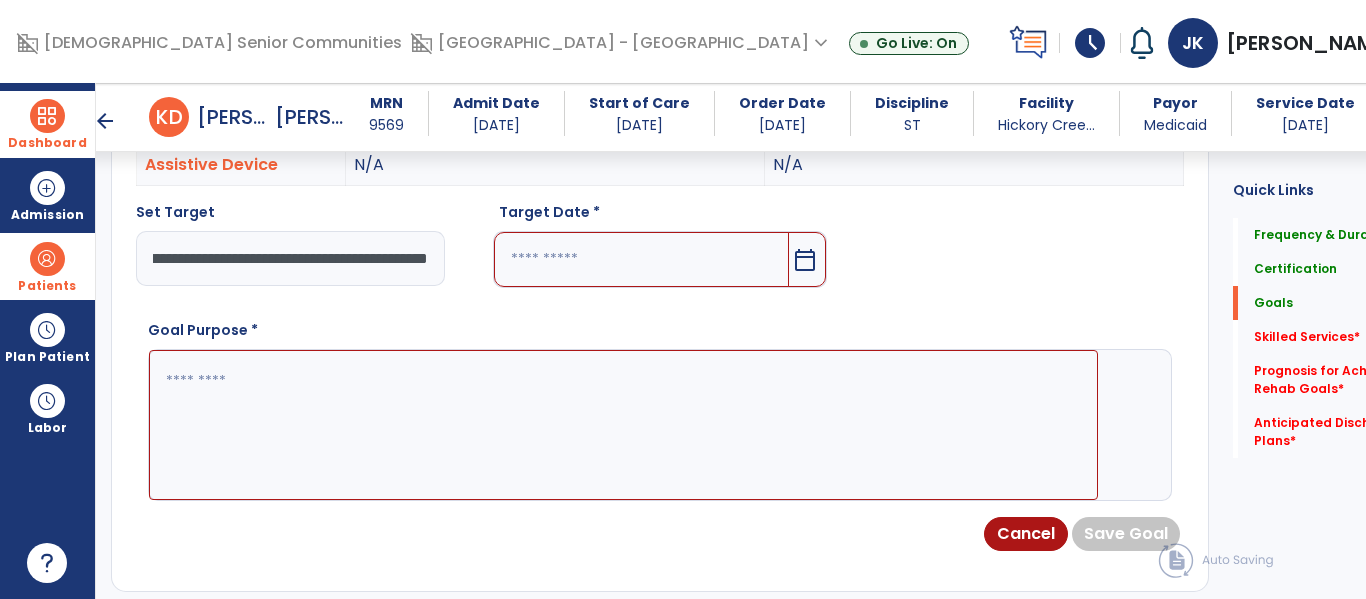 click at bounding box center (641, 259) 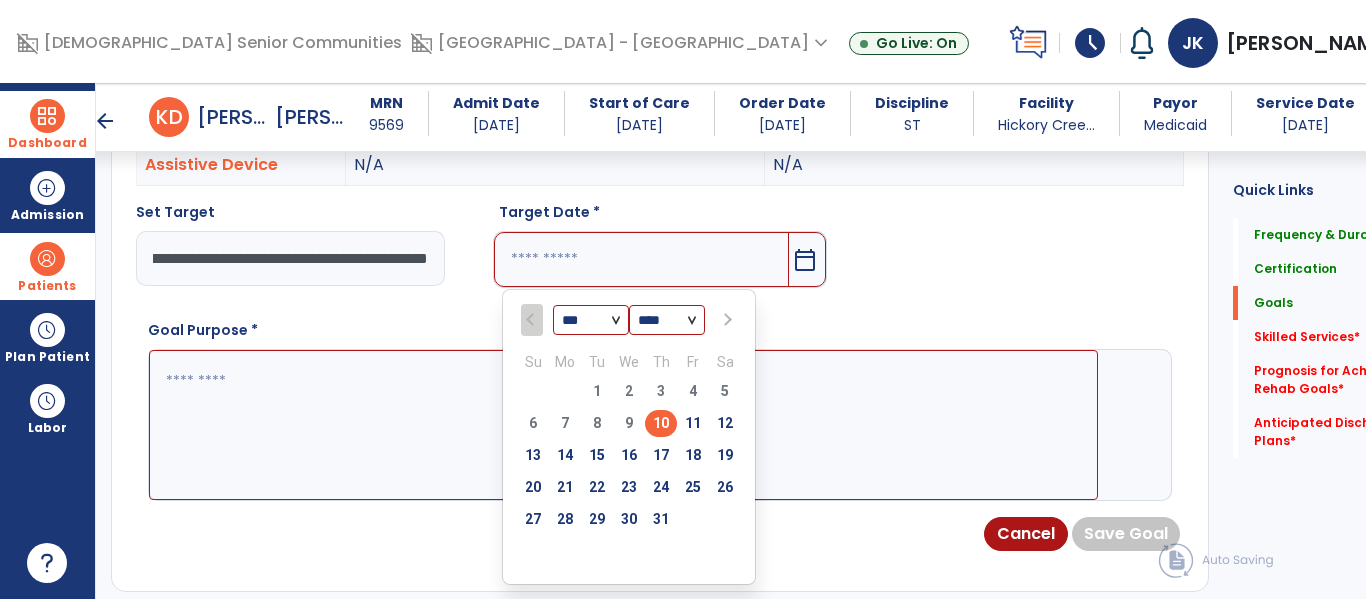 scroll, scrollTop: 0, scrollLeft: 0, axis: both 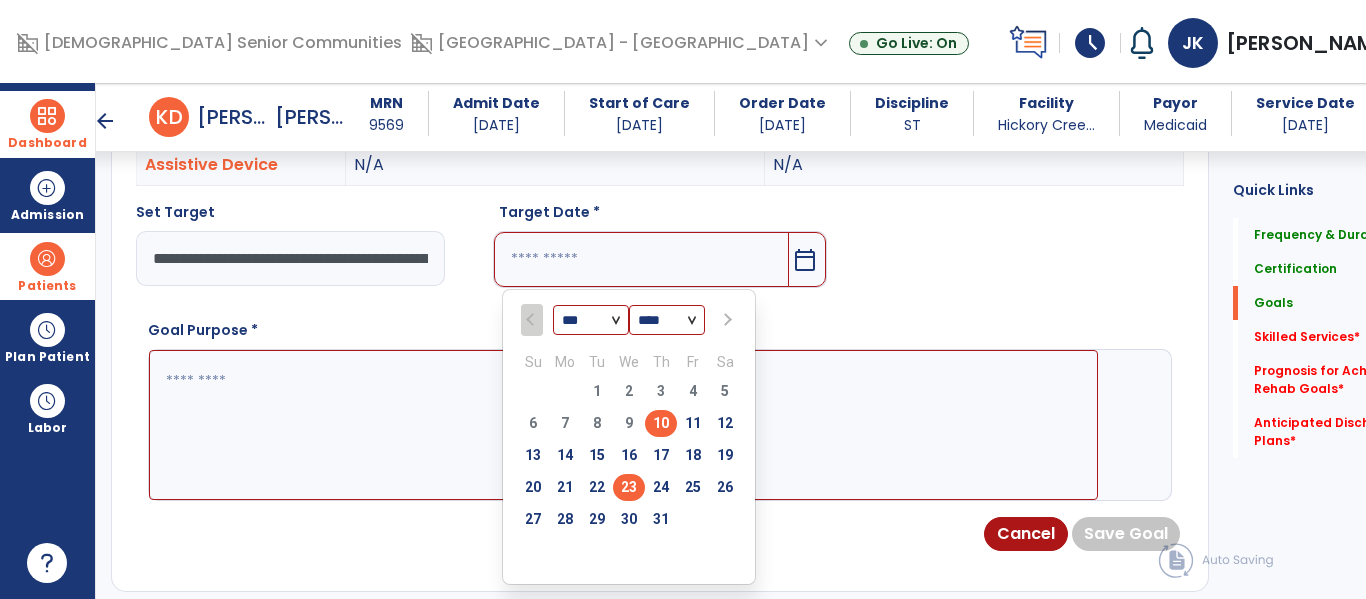 click on "23" at bounding box center (629, 487) 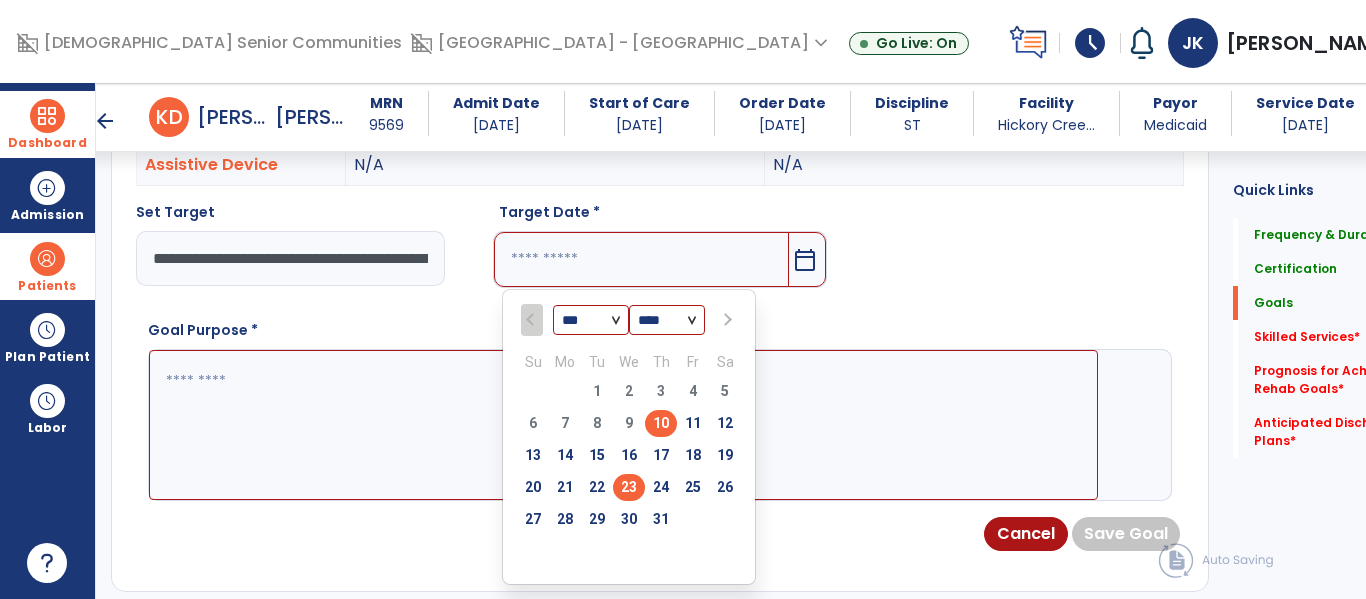 type on "*********" 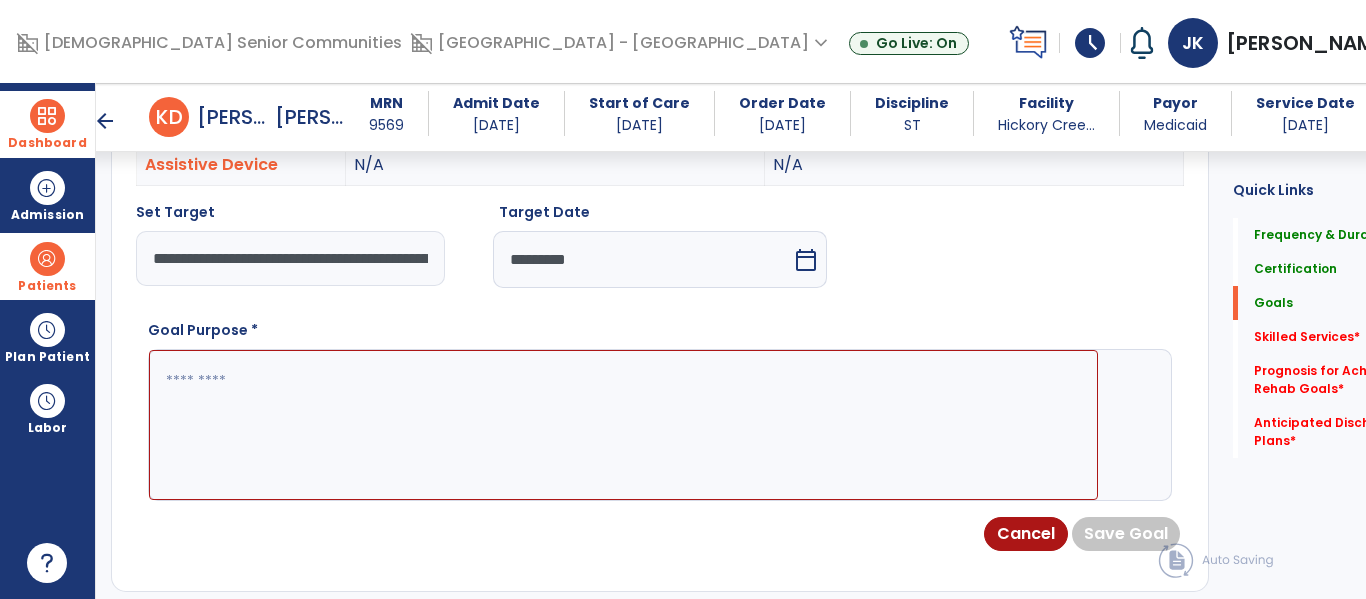 click at bounding box center [623, 425] 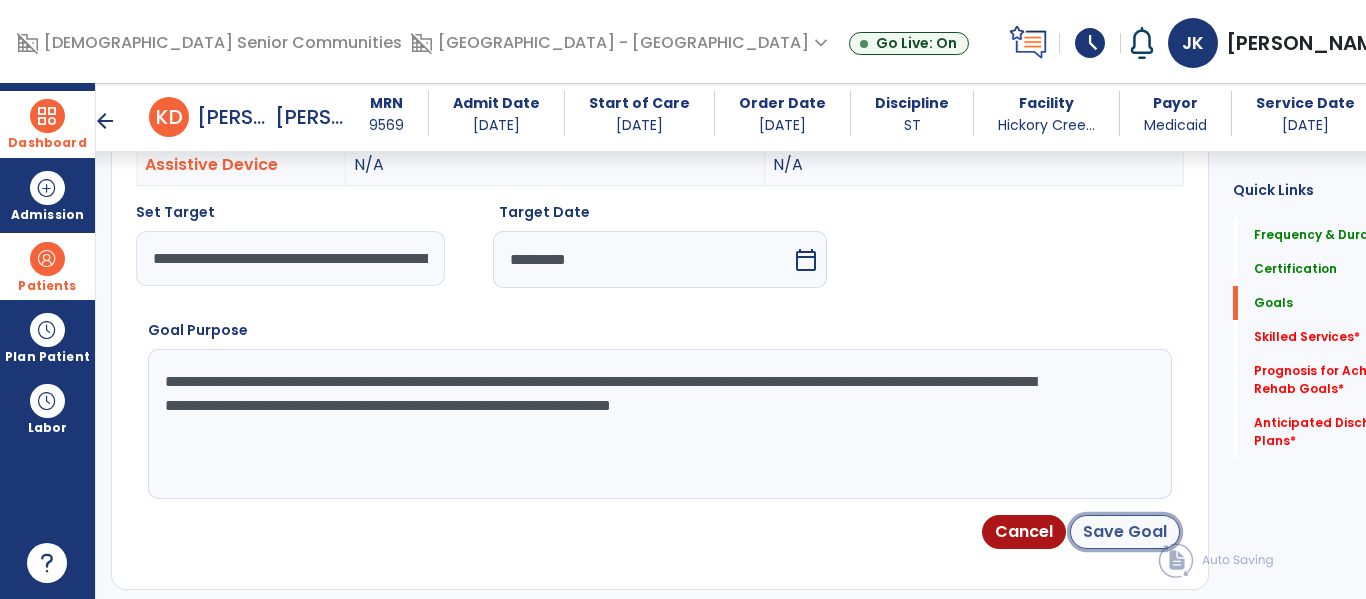 click on "Save Goal" at bounding box center [1125, 532] 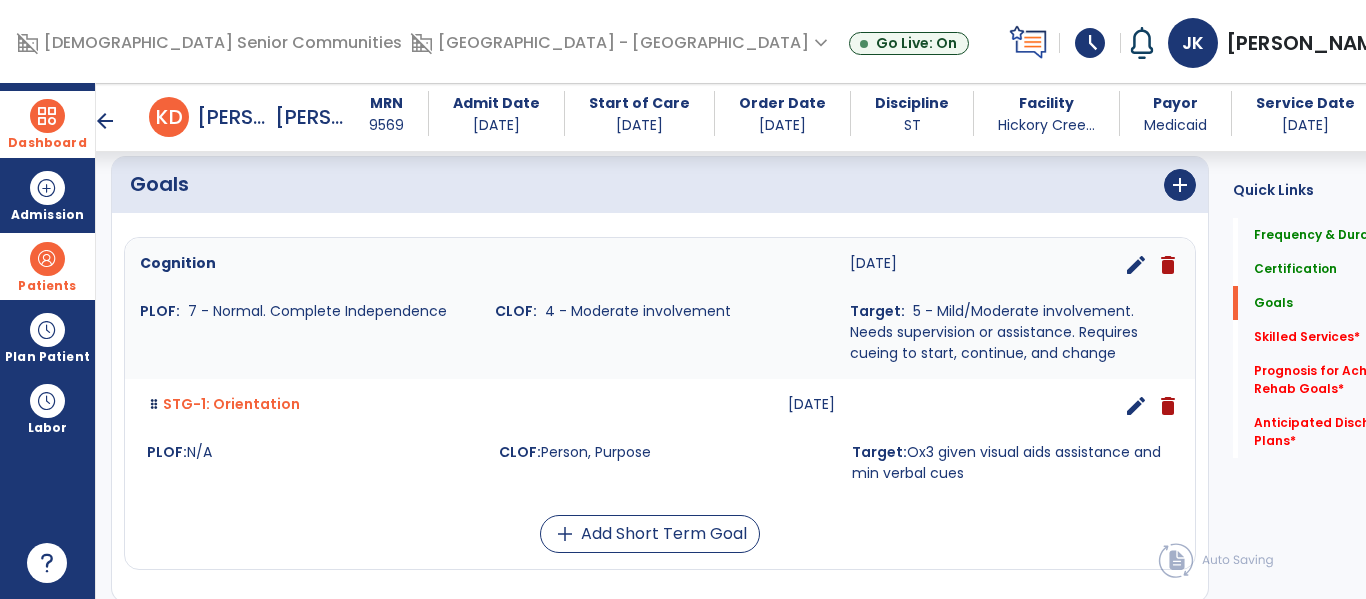 scroll, scrollTop: 477, scrollLeft: 0, axis: vertical 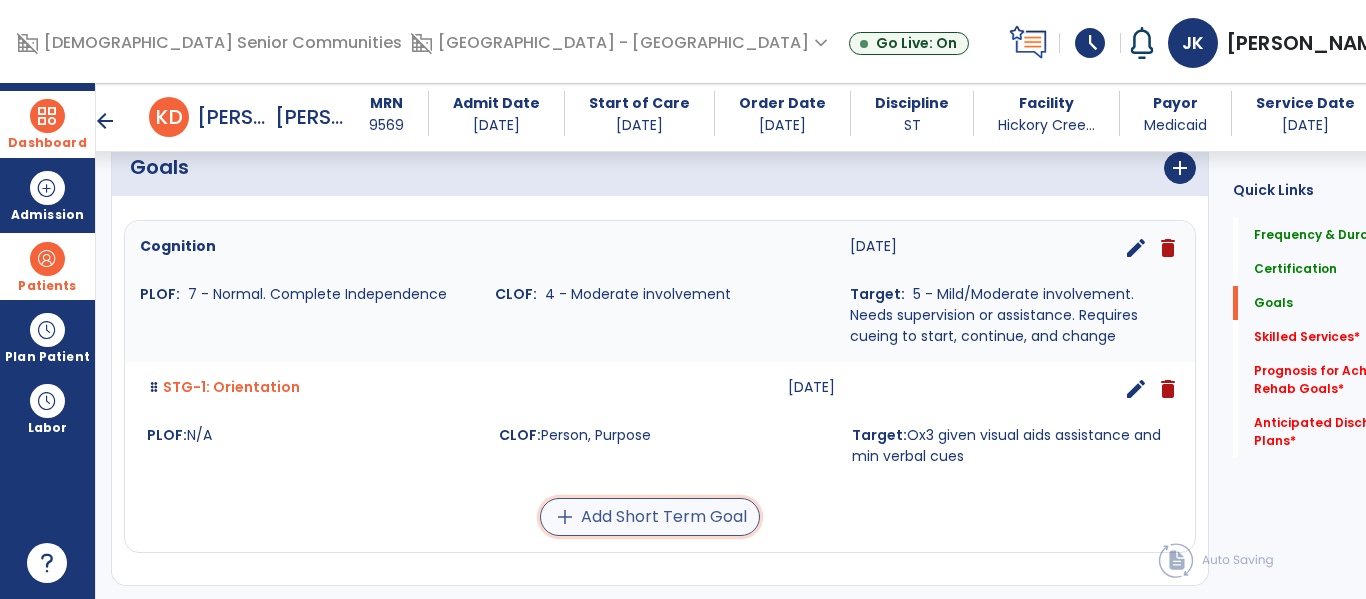 click on "add  Add Short Term Goal" at bounding box center (650, 517) 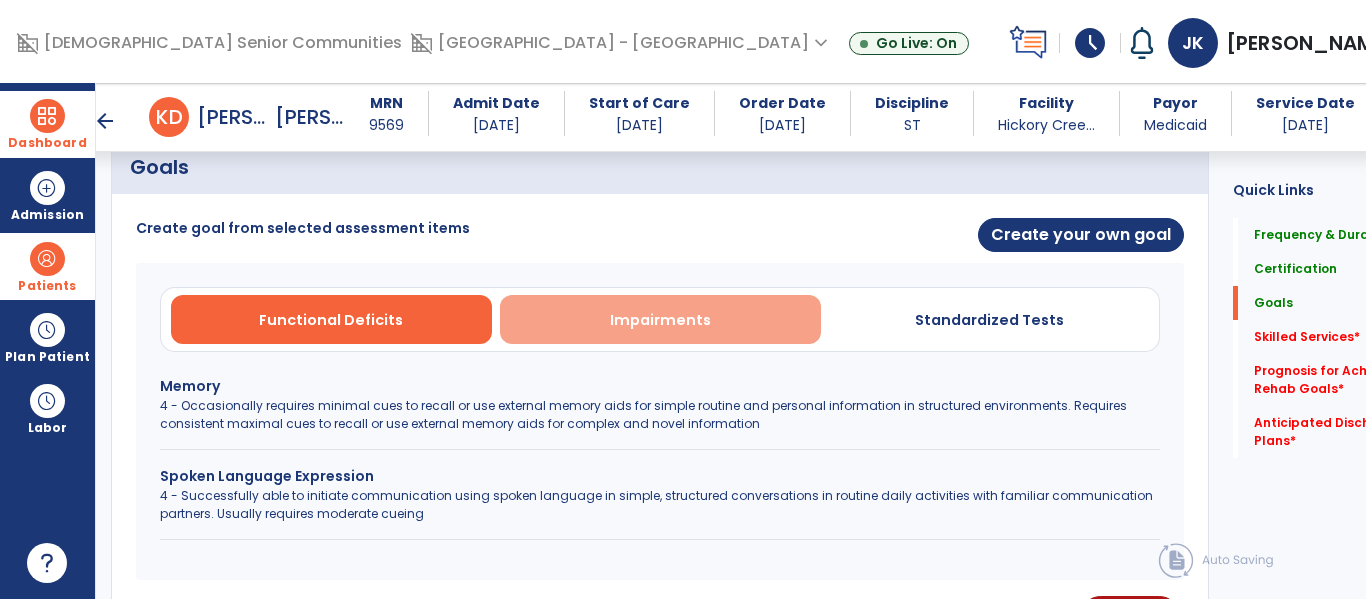 click on "Impairments" at bounding box center [660, 319] 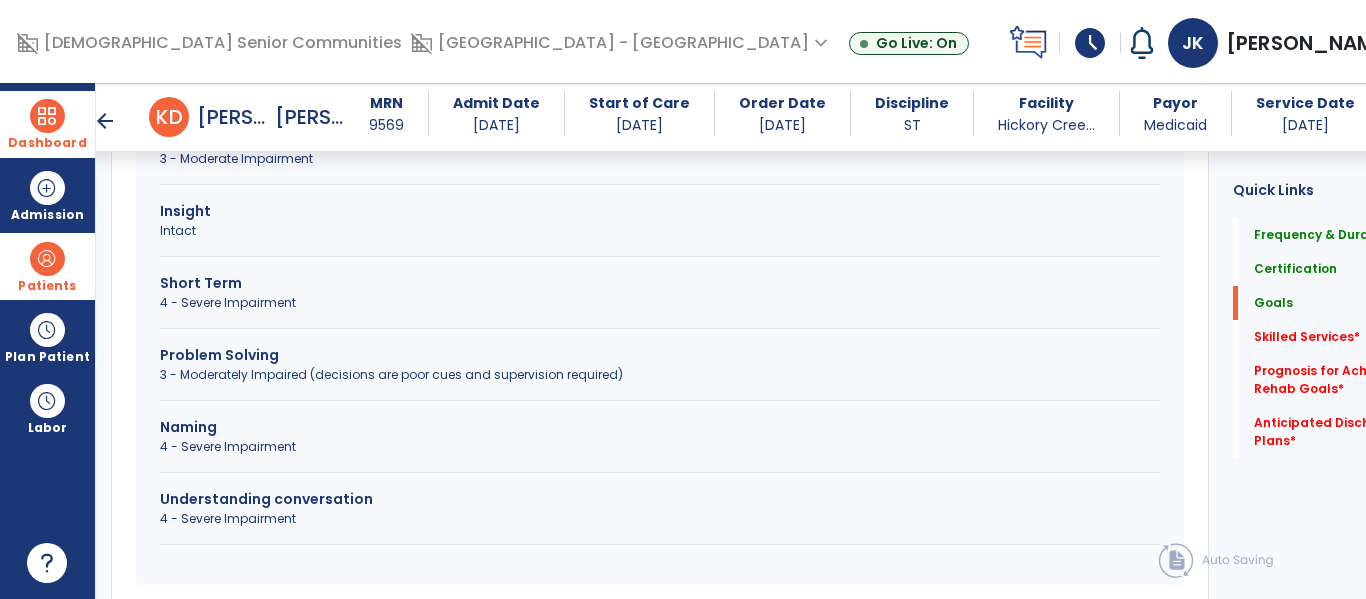 scroll, scrollTop: 772, scrollLeft: 0, axis: vertical 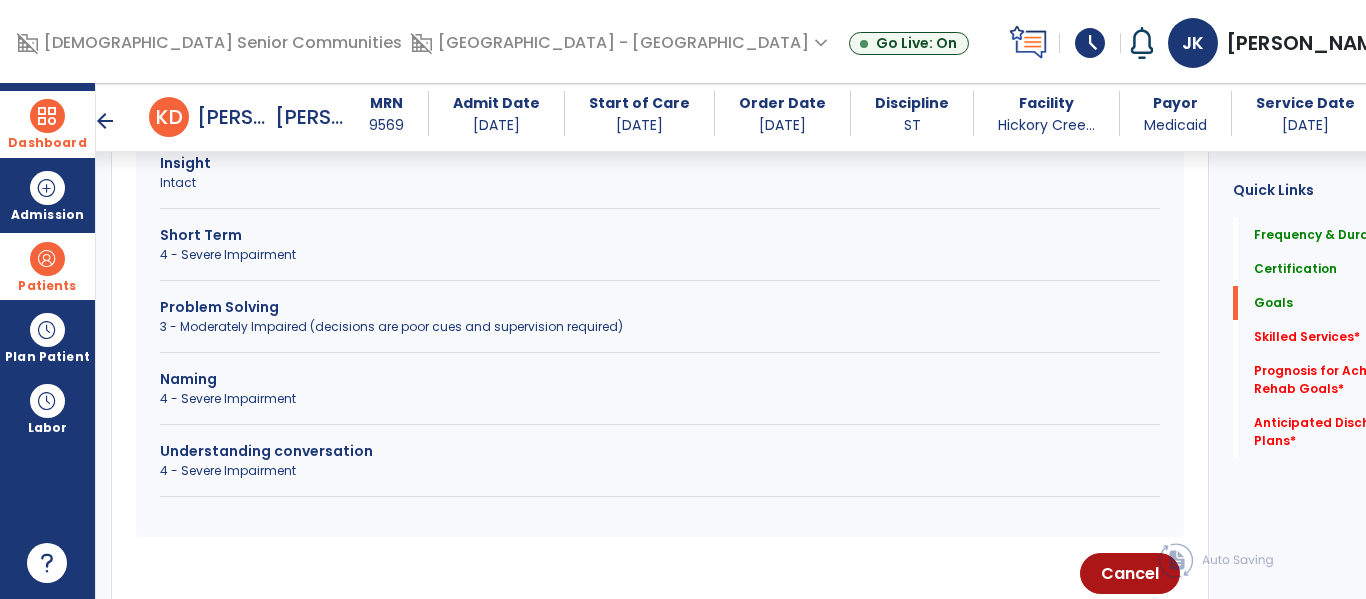 click on "Short Term" at bounding box center [660, 235] 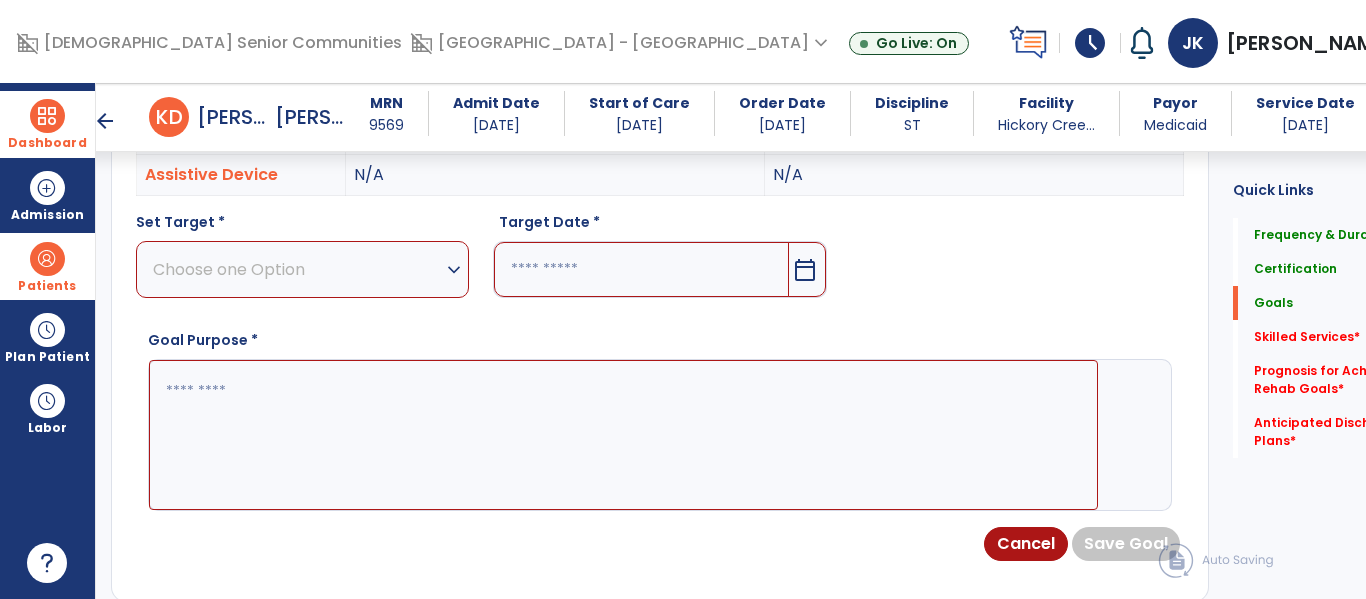 scroll, scrollTop: 657, scrollLeft: 0, axis: vertical 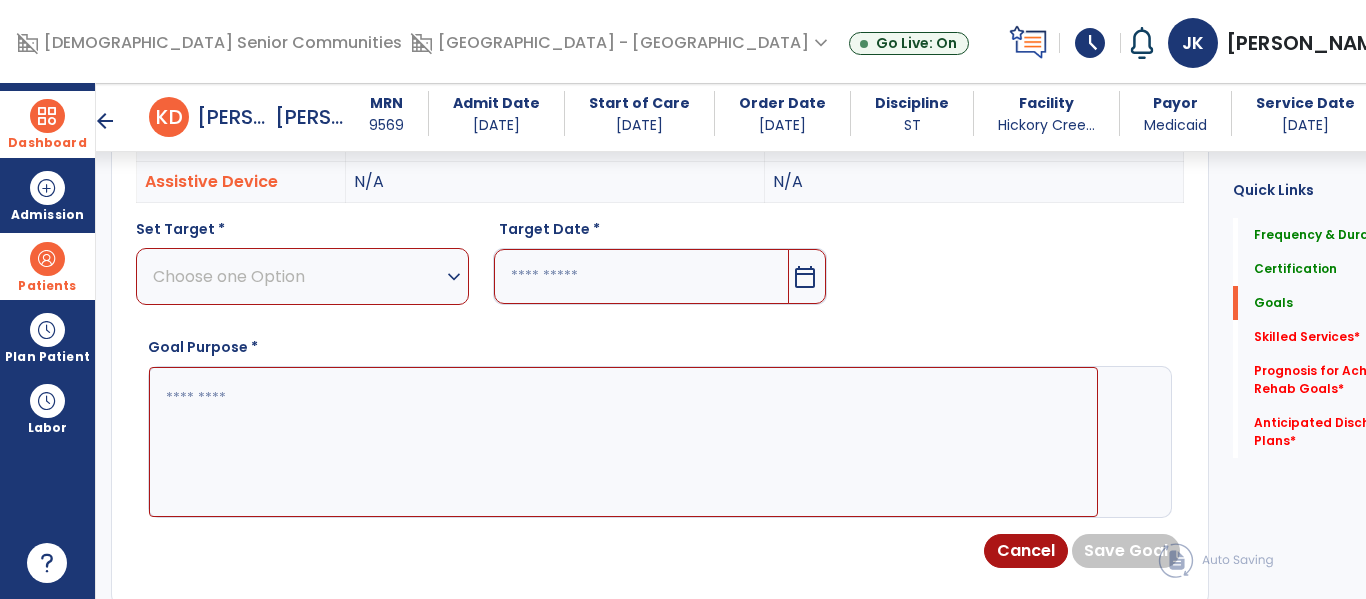 click on "expand_more" at bounding box center (454, 277) 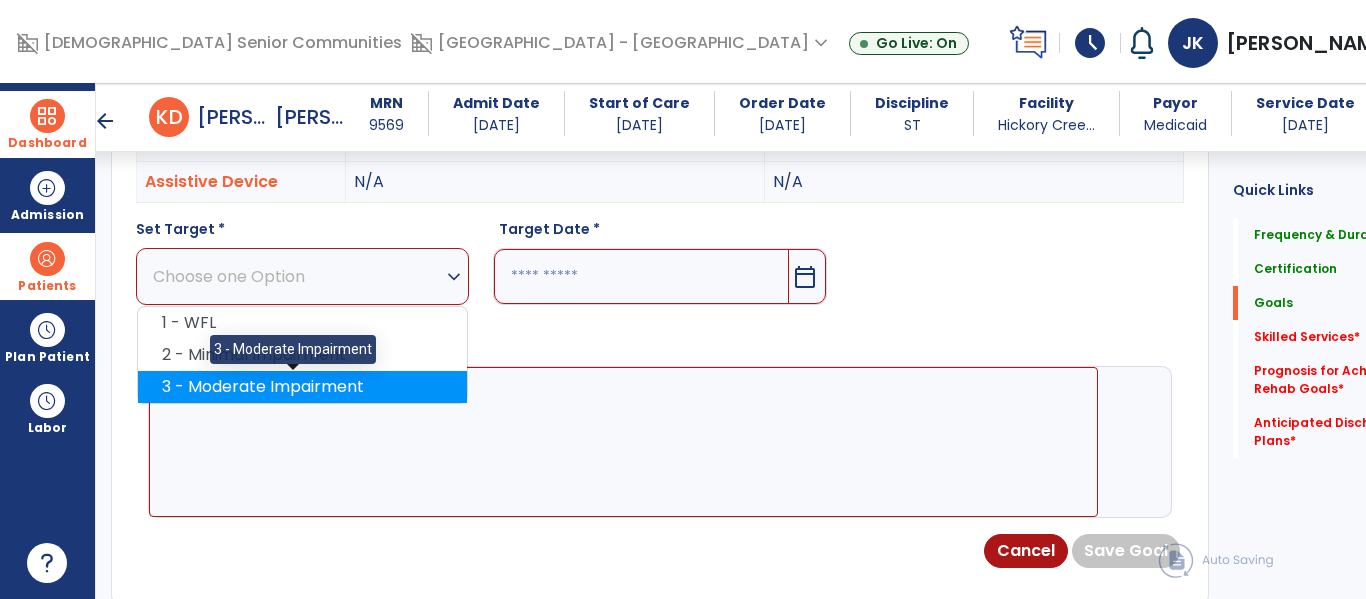 click on "3 - Moderate Impairment" at bounding box center [302, 387] 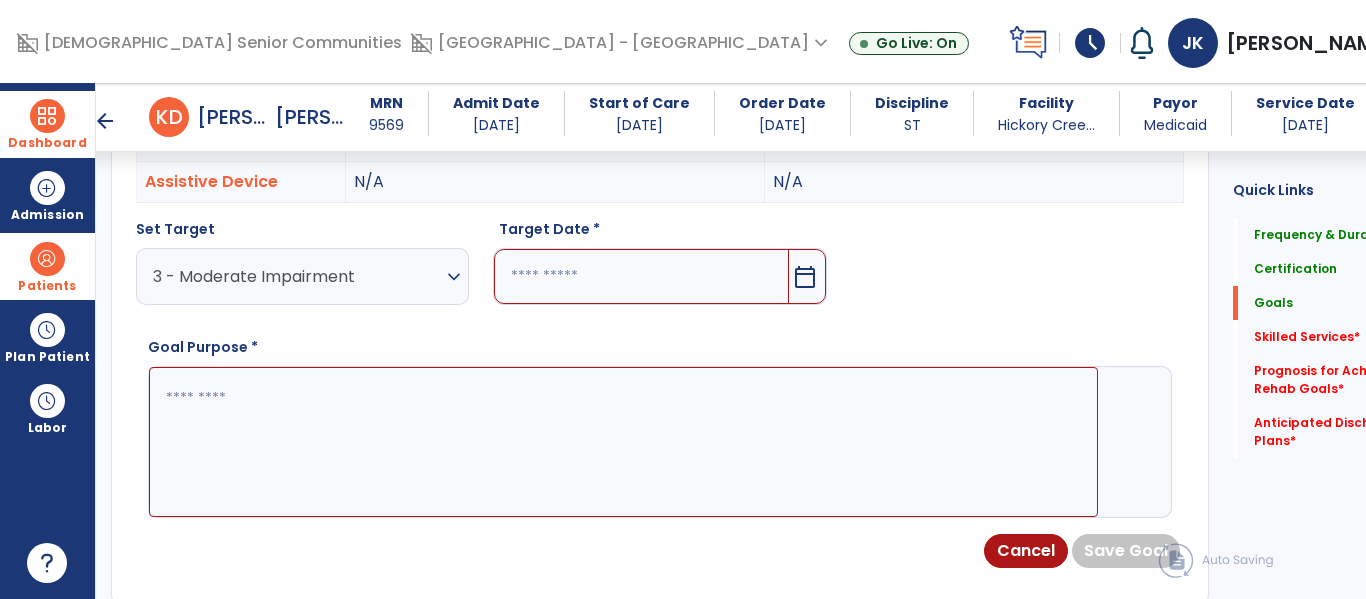 click on "calendar_today" at bounding box center [805, 277] 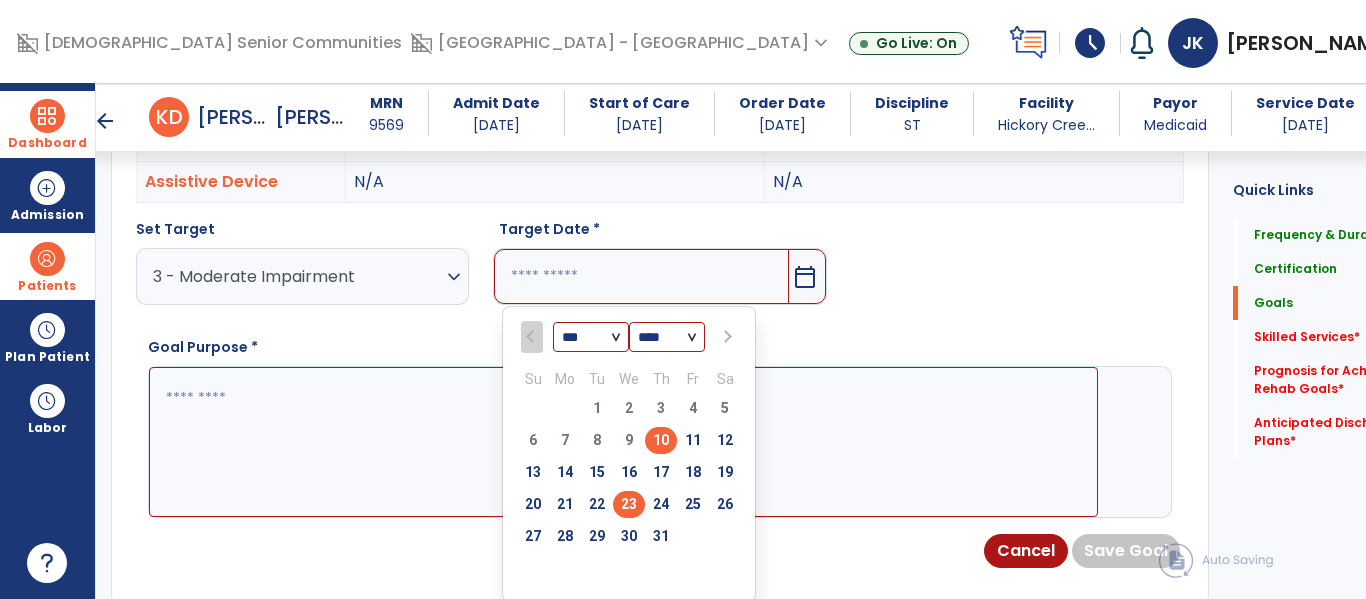 click on "23" at bounding box center (629, 504) 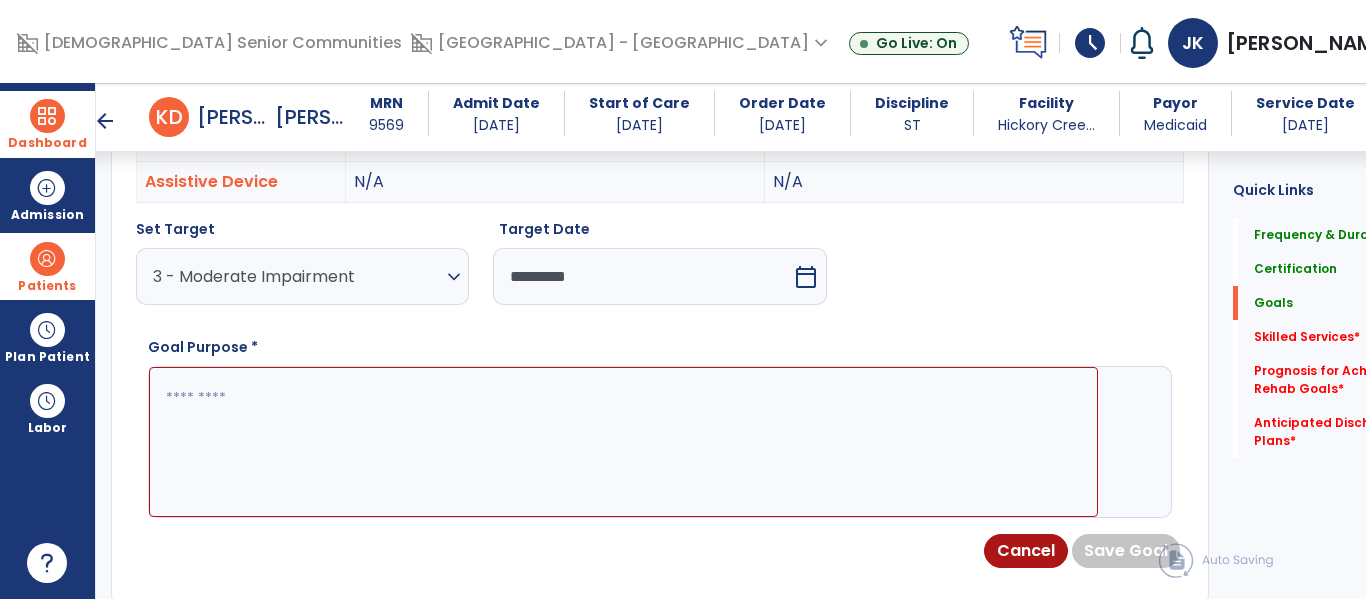 click at bounding box center (623, 442) 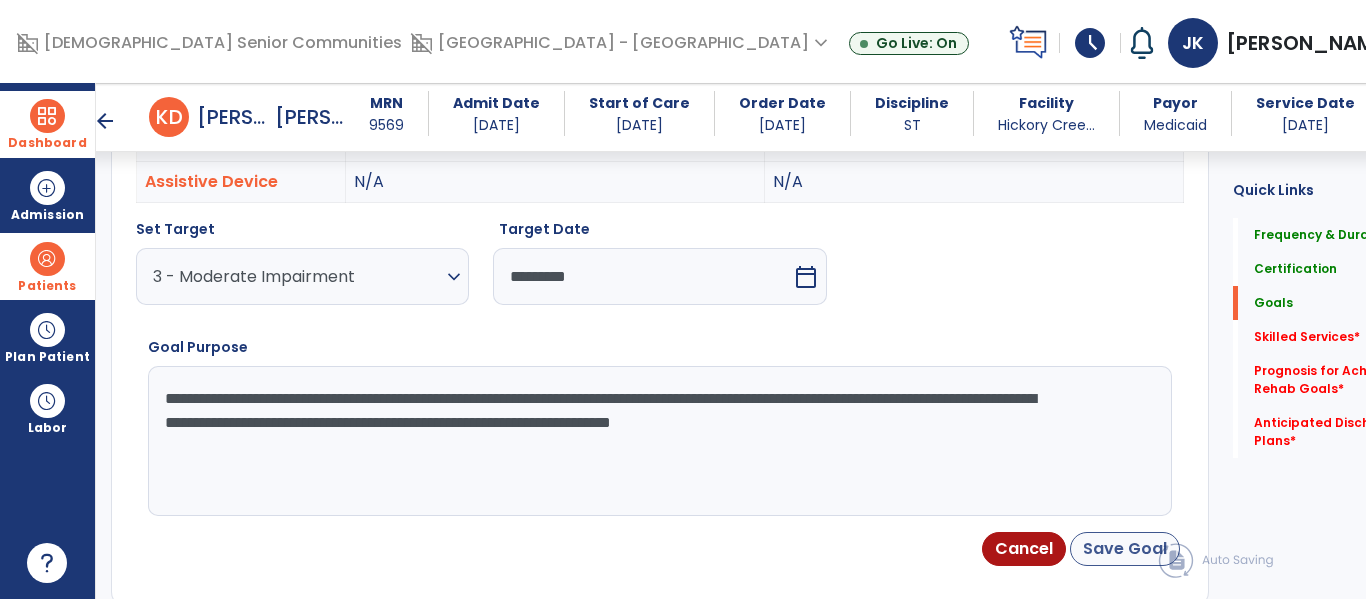 type on "**********" 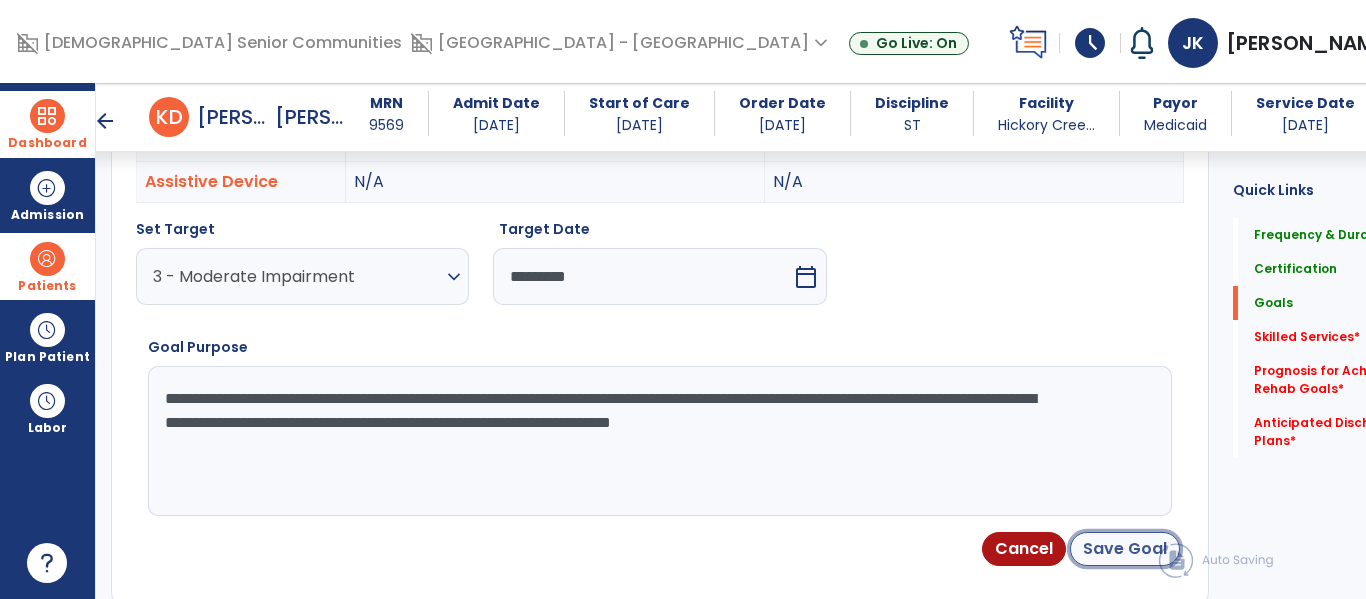 click on "Save Goal" at bounding box center (1125, 549) 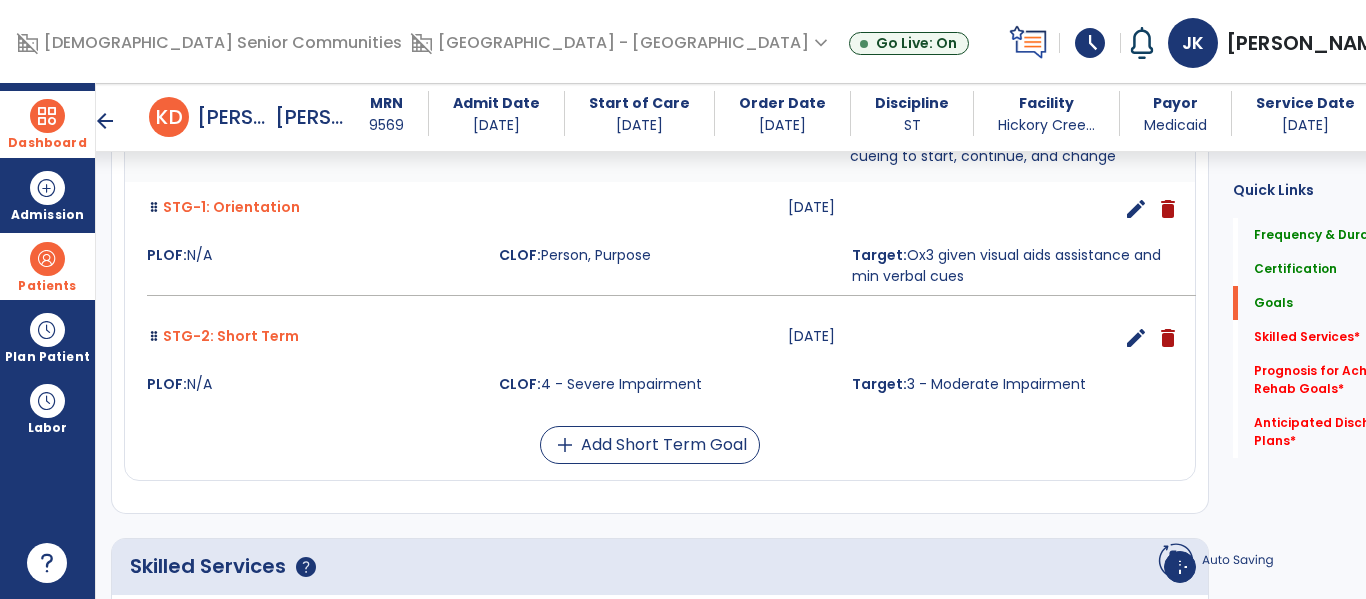 scroll, scrollTop: 659, scrollLeft: 0, axis: vertical 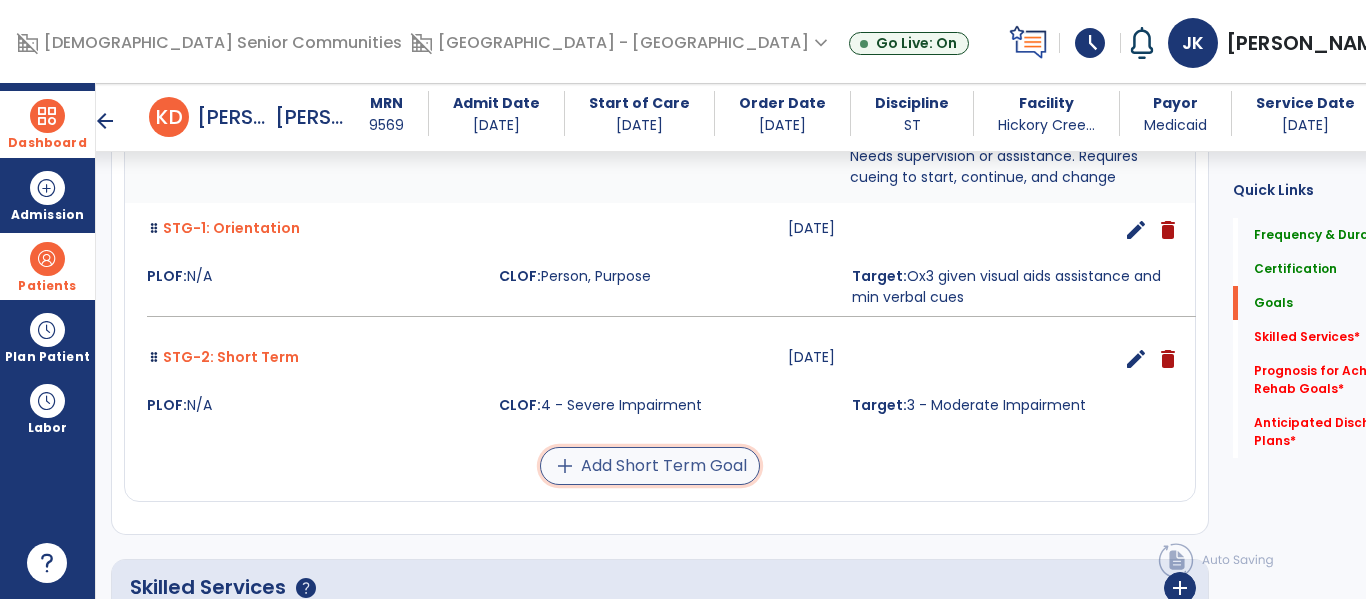 click on "add  Add Short Term Goal" at bounding box center (650, 466) 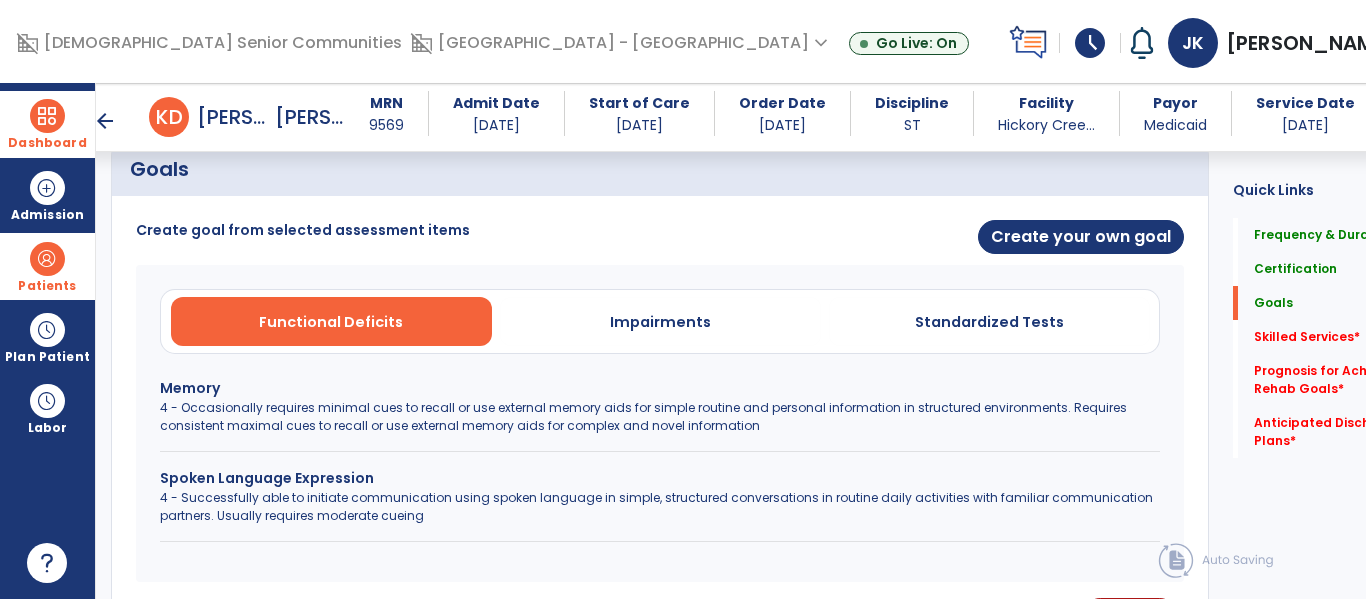scroll, scrollTop: 474, scrollLeft: 0, axis: vertical 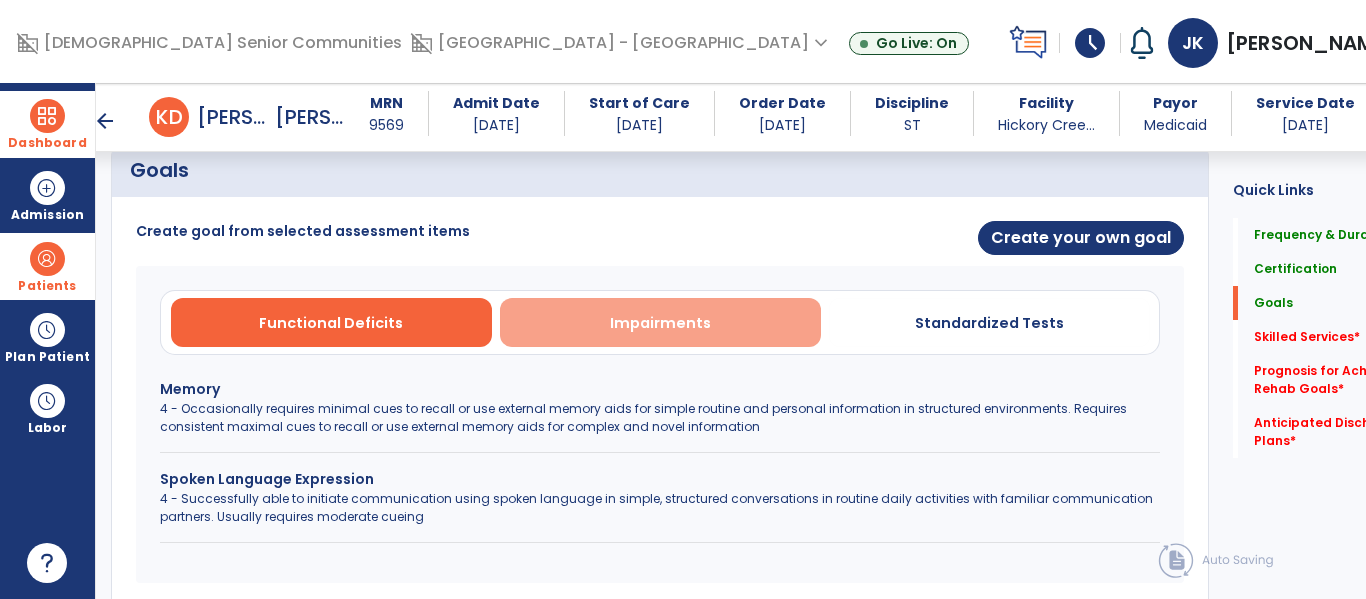 click on "Impairments" at bounding box center [660, 322] 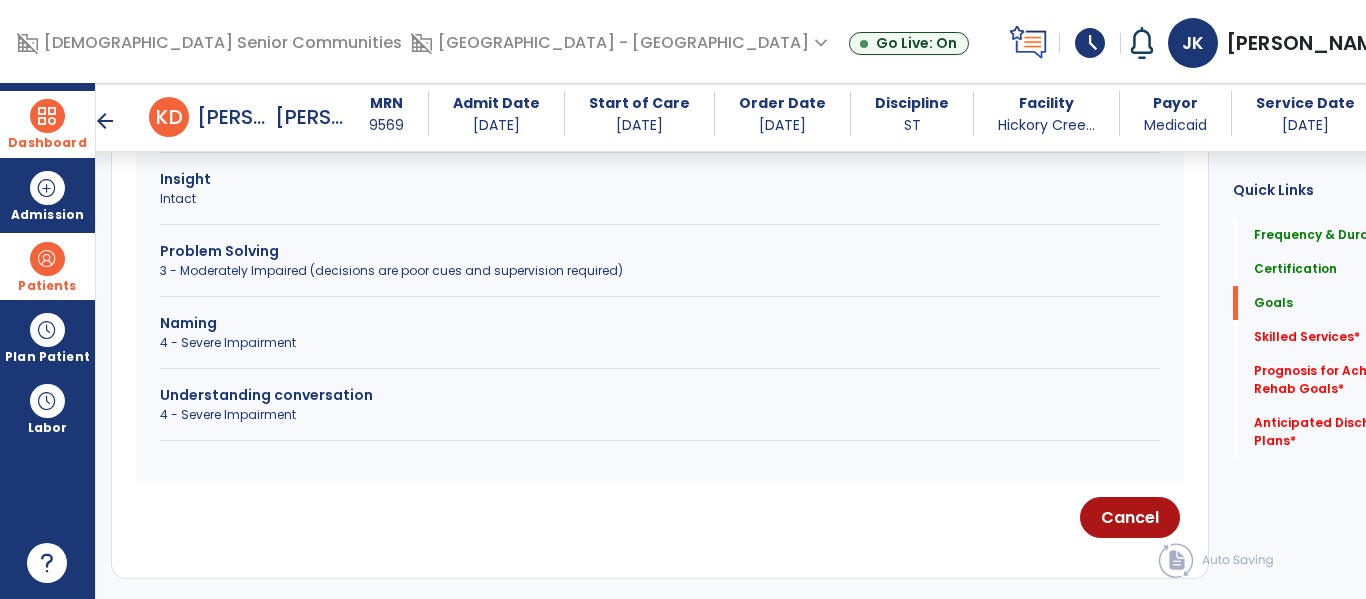scroll, scrollTop: 769, scrollLeft: 0, axis: vertical 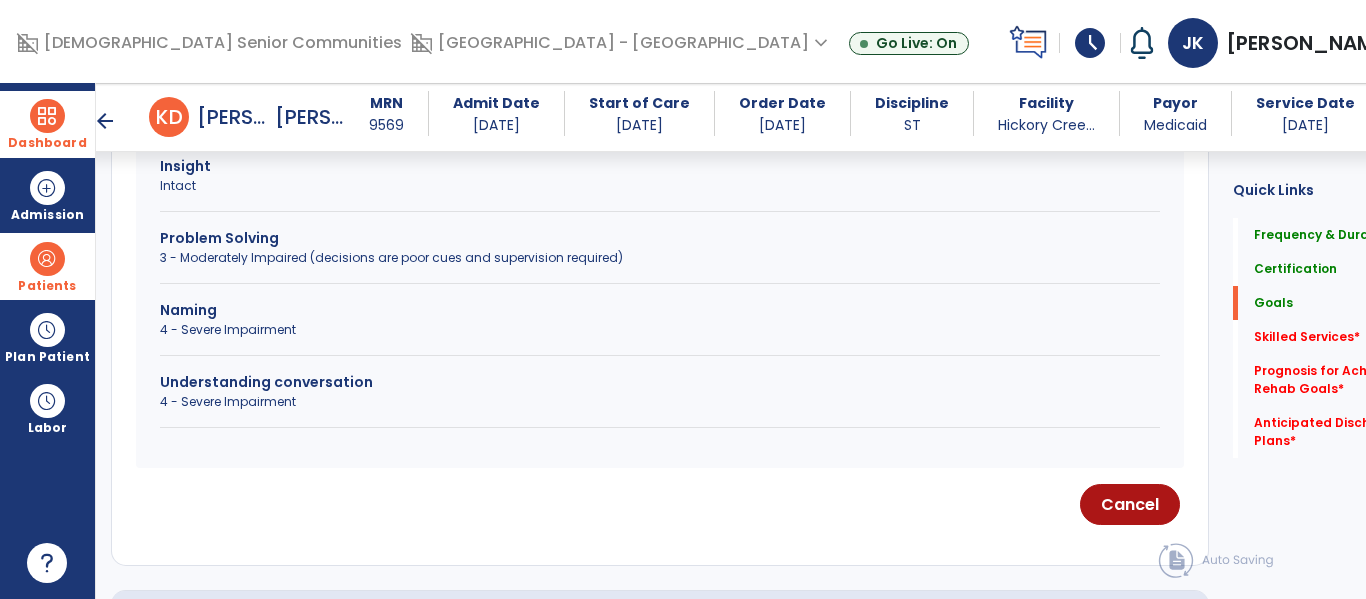 click on "3 - Moderately Impaired (decisions are poor cues and supervision required)" at bounding box center (660, 258) 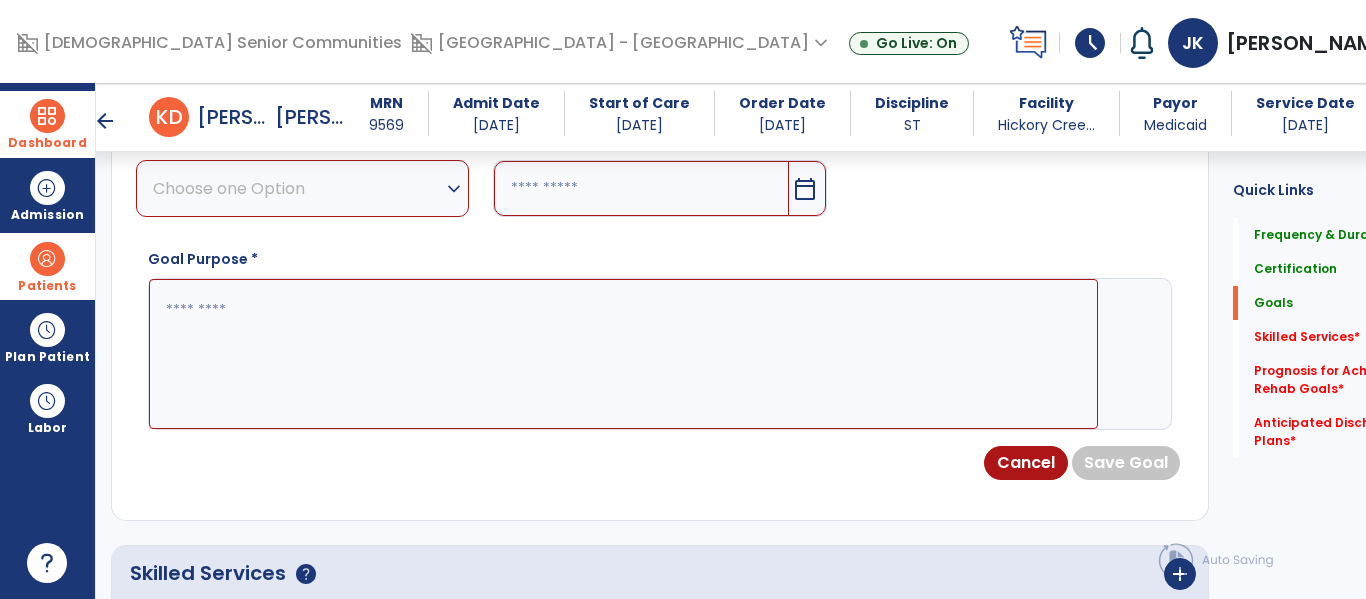 click at bounding box center (623, 354) 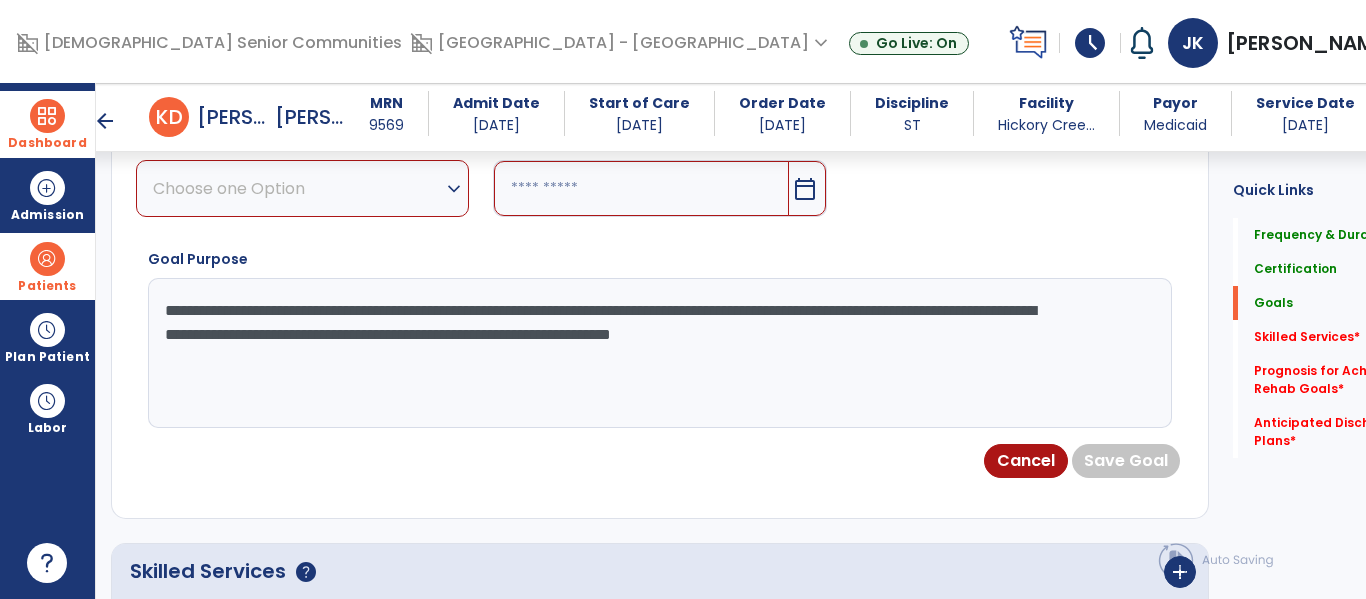 type on "**********" 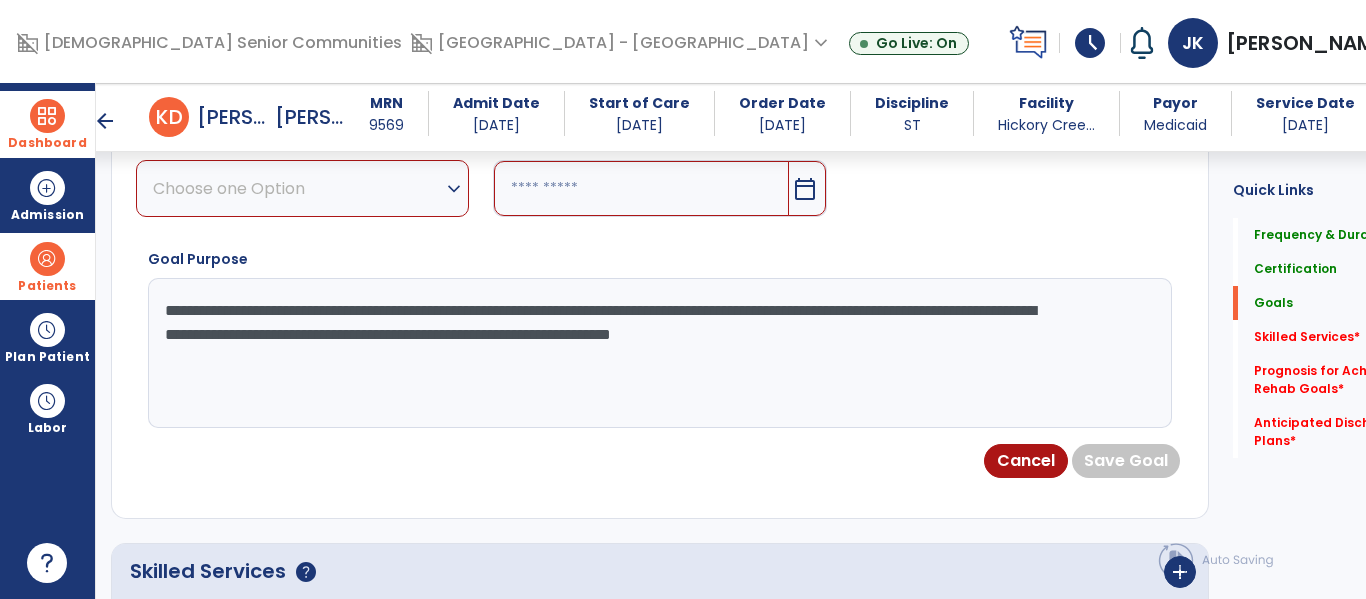 click on "expand_more" at bounding box center (454, 189) 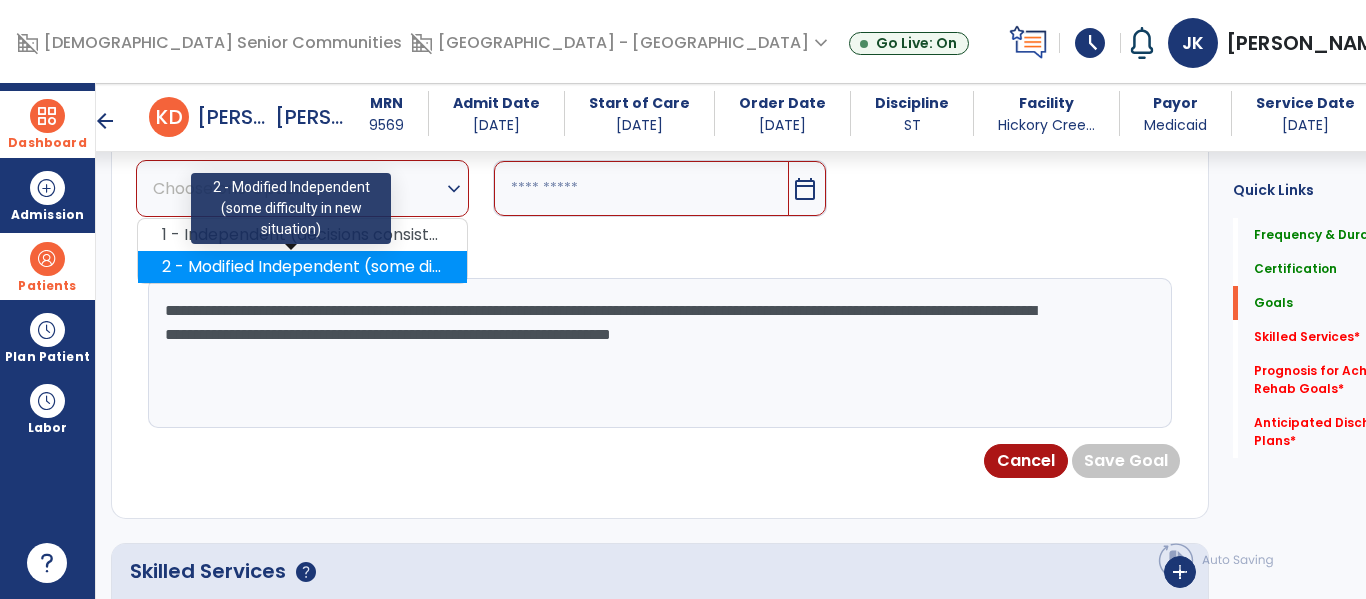 click on "2 - Modified Independent (some difficulty in new situation)" at bounding box center (302, 267) 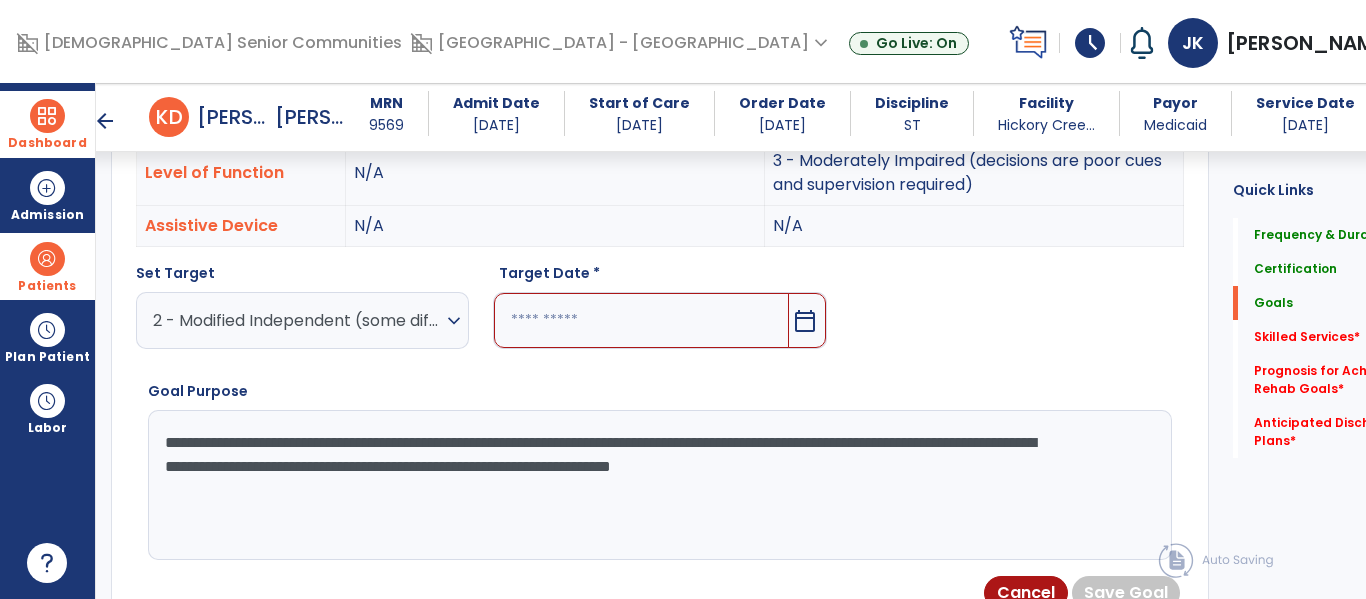 scroll, scrollTop: 635, scrollLeft: 0, axis: vertical 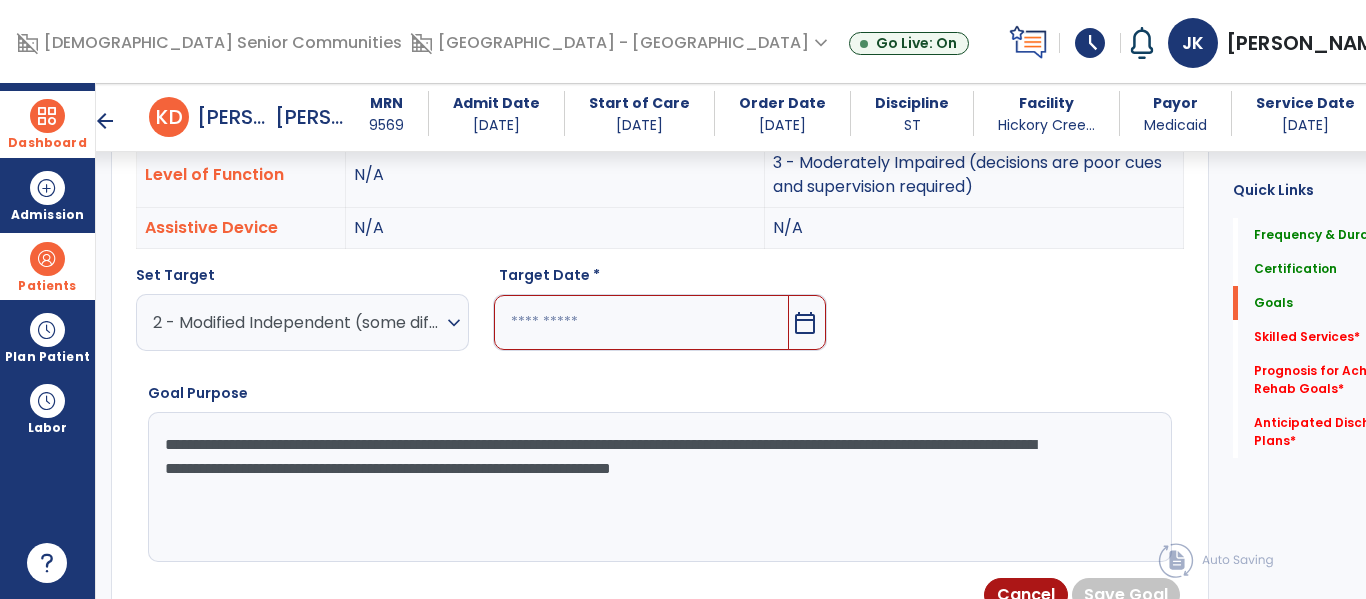 click on "calendar_today" at bounding box center (807, 322) 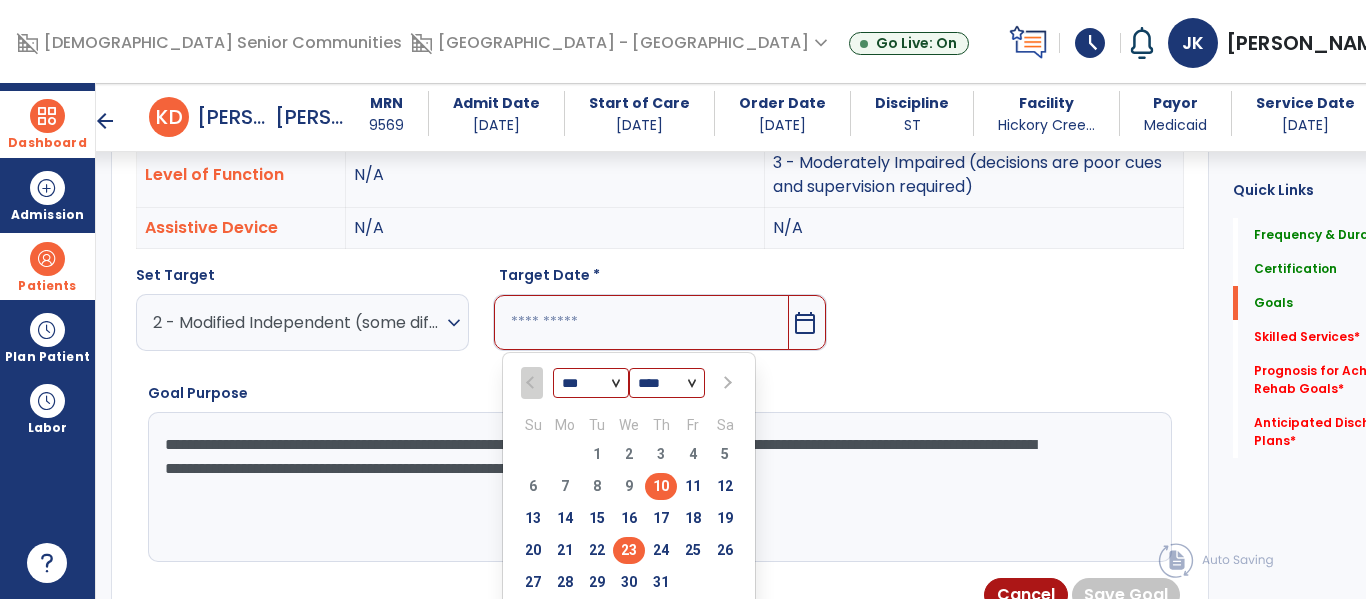 click on "23" at bounding box center [629, 550] 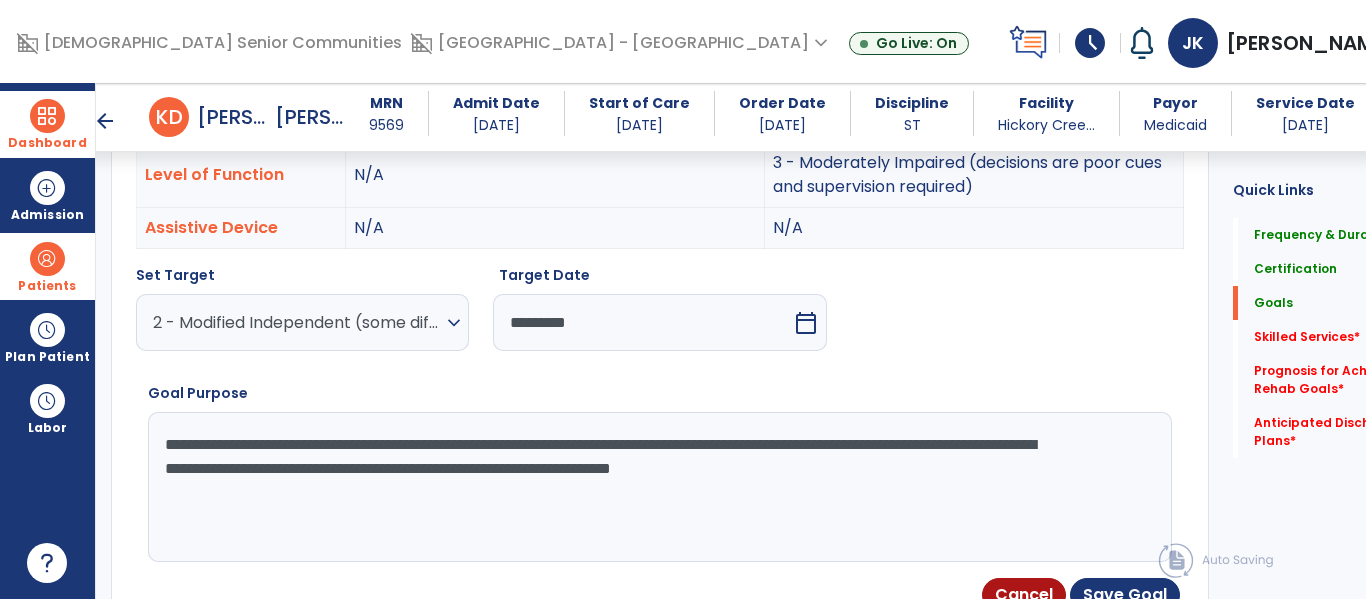 scroll, scrollTop: 729, scrollLeft: 0, axis: vertical 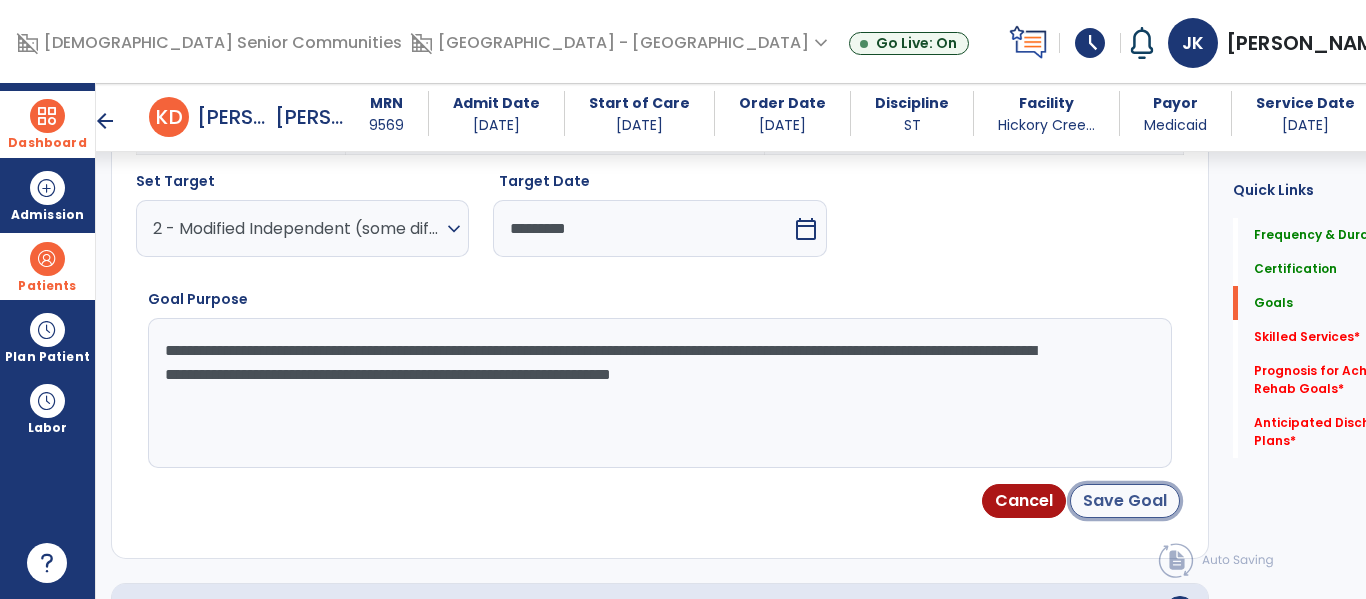 click on "Save Goal" at bounding box center [1125, 501] 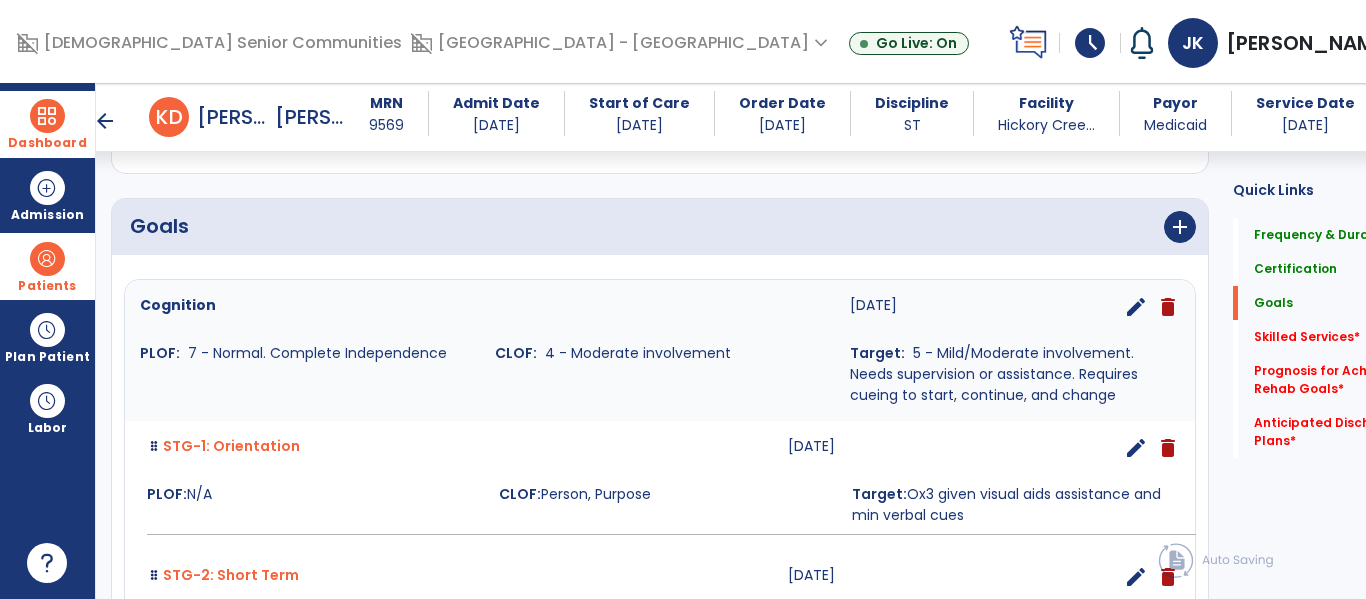 scroll, scrollTop: 417, scrollLeft: 0, axis: vertical 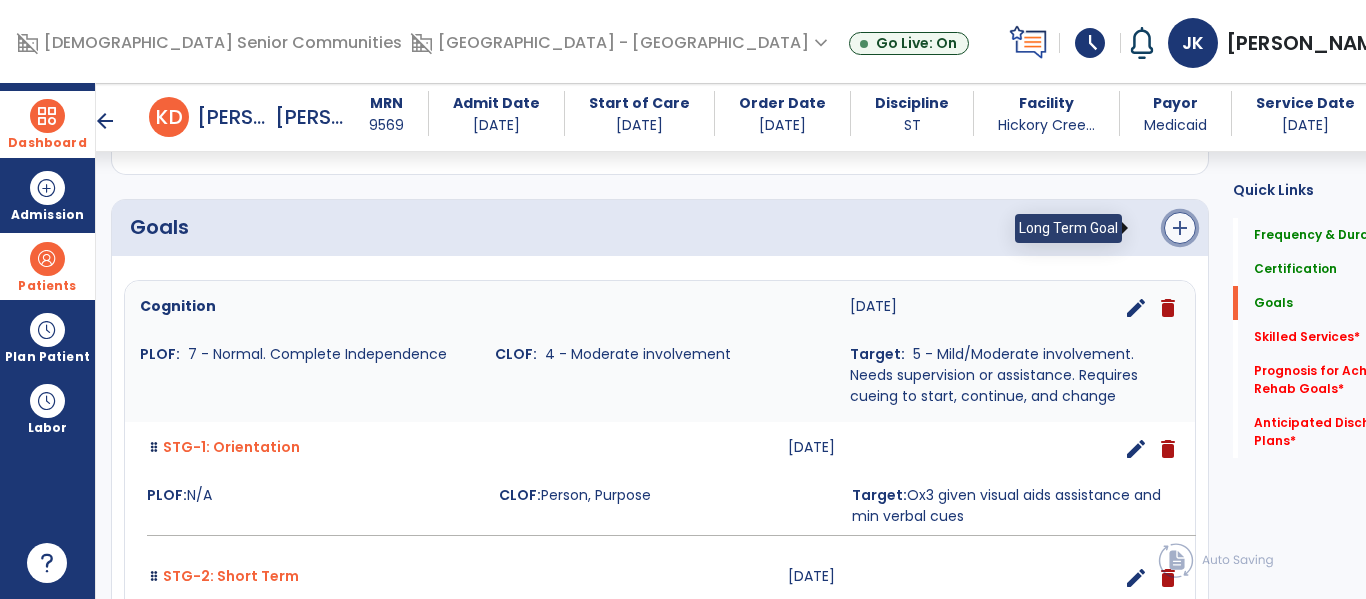 click on "add" at bounding box center (1180, 228) 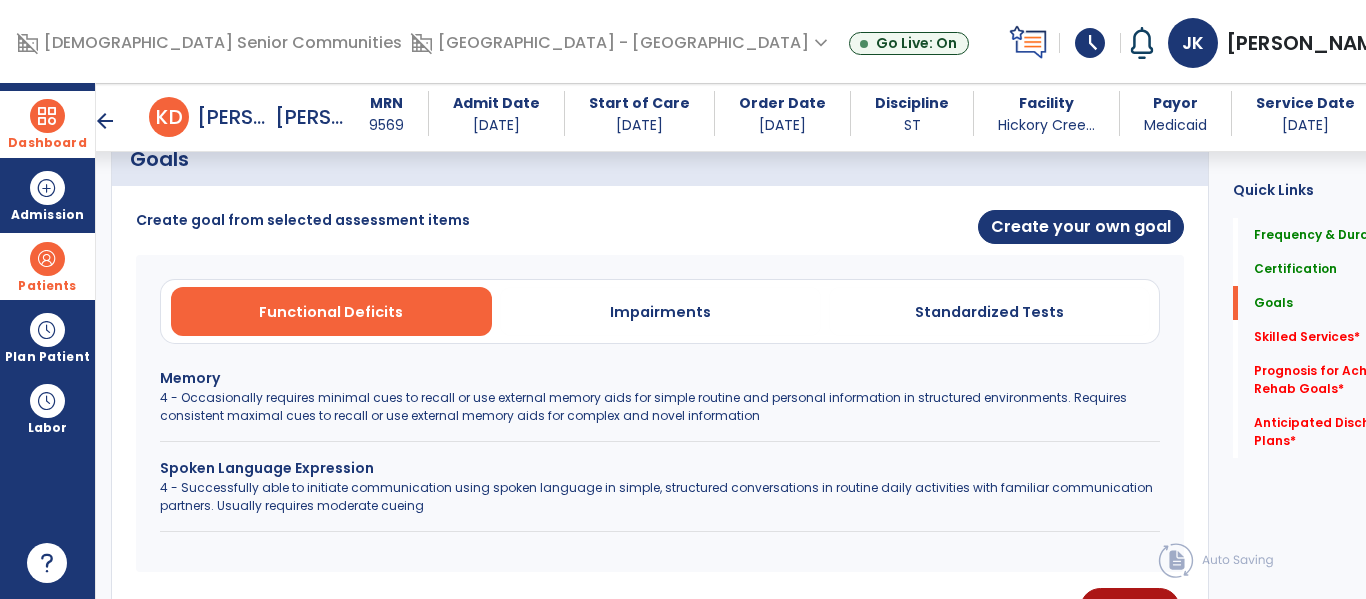 scroll, scrollTop: 493, scrollLeft: 0, axis: vertical 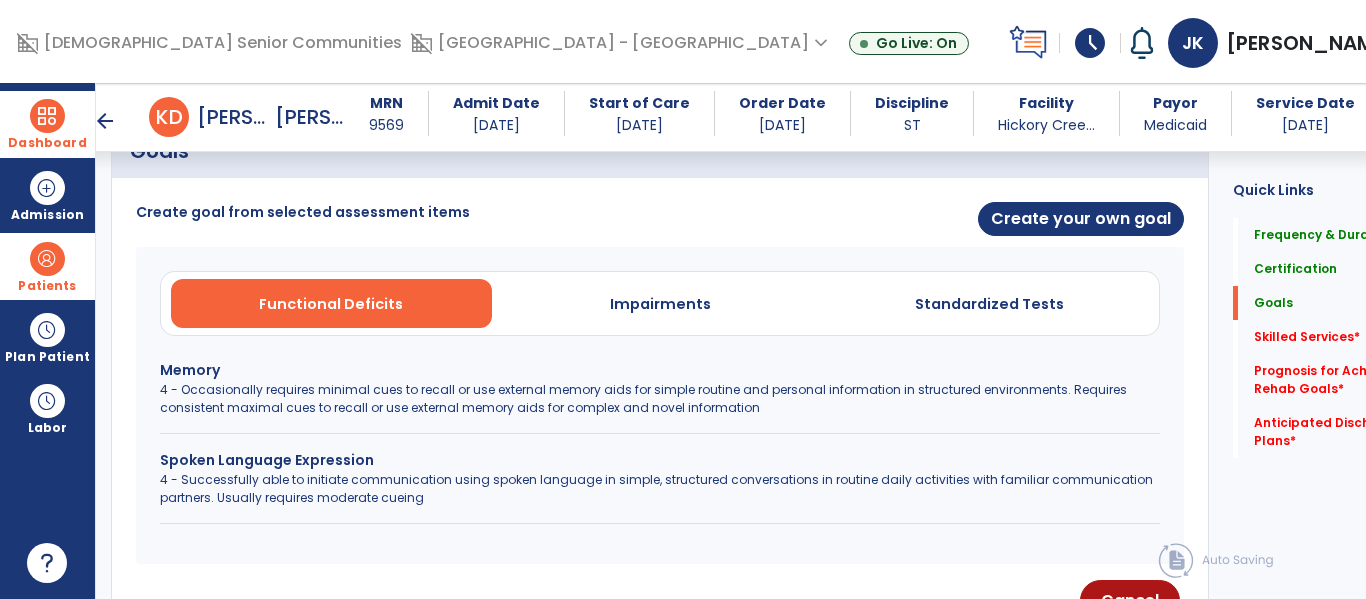 click on "4 - Successfully able to initiate communication using spoken language in simple, structured conversations in routine daily activities with familiar communication partners. Usually requires moderate cueing" at bounding box center (660, 489) 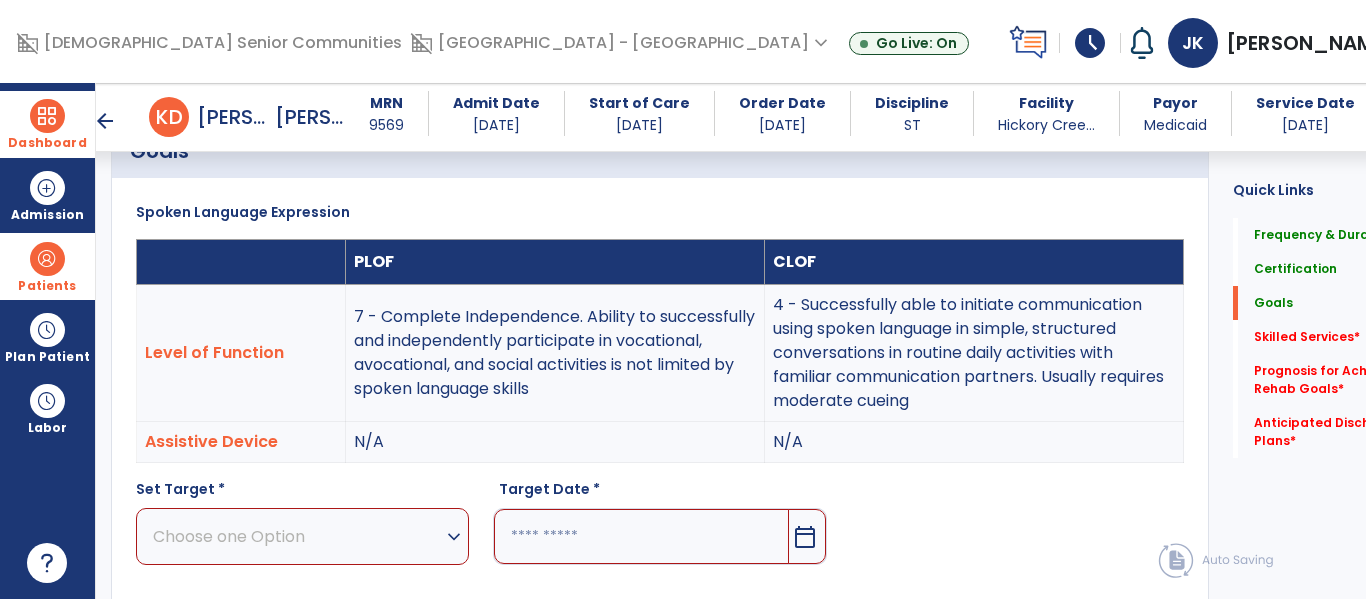 click on "expand_more" at bounding box center [454, 537] 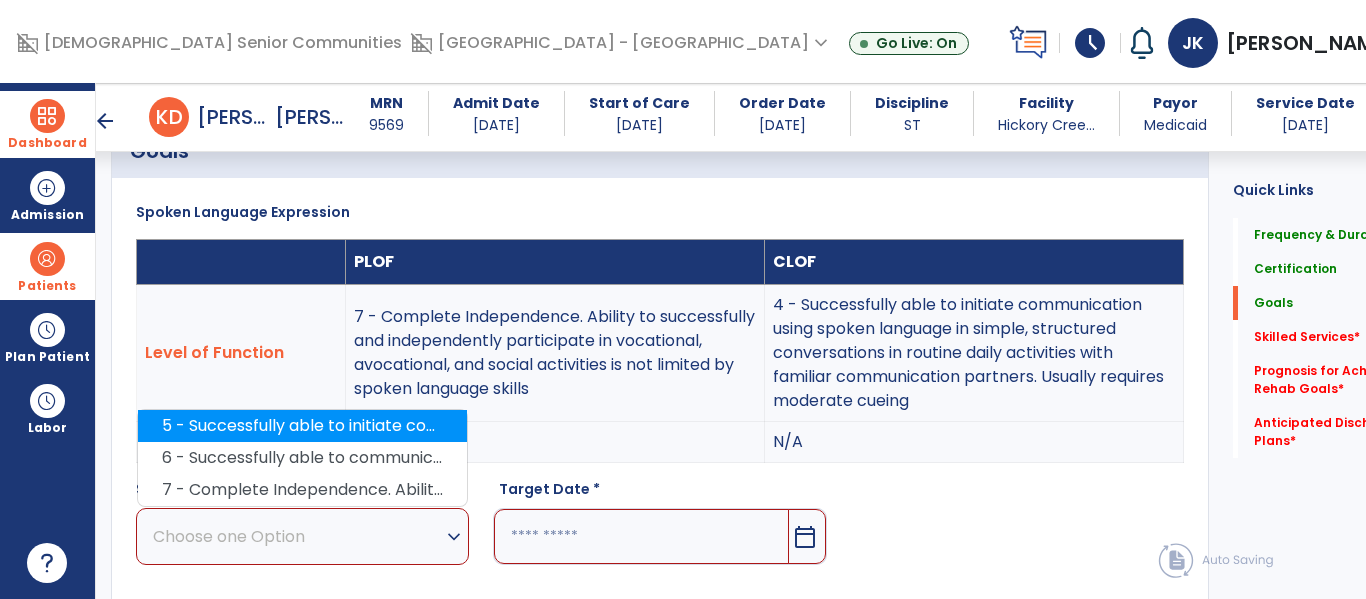 click on "5 - Successfully able to initiate communication using spoken language in structured conversations with both familiar and unfamiliar communication partners. Occasionally requires minimal cueing" at bounding box center (302, 426) 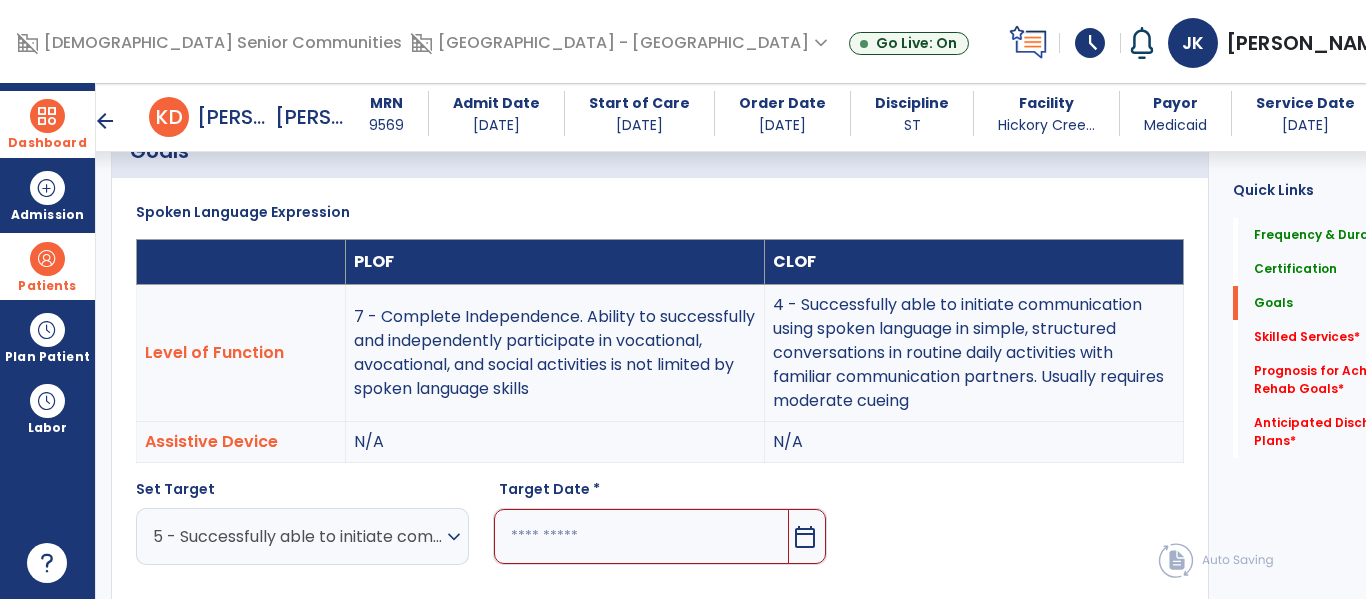 click on "calendar_today" at bounding box center [805, 537] 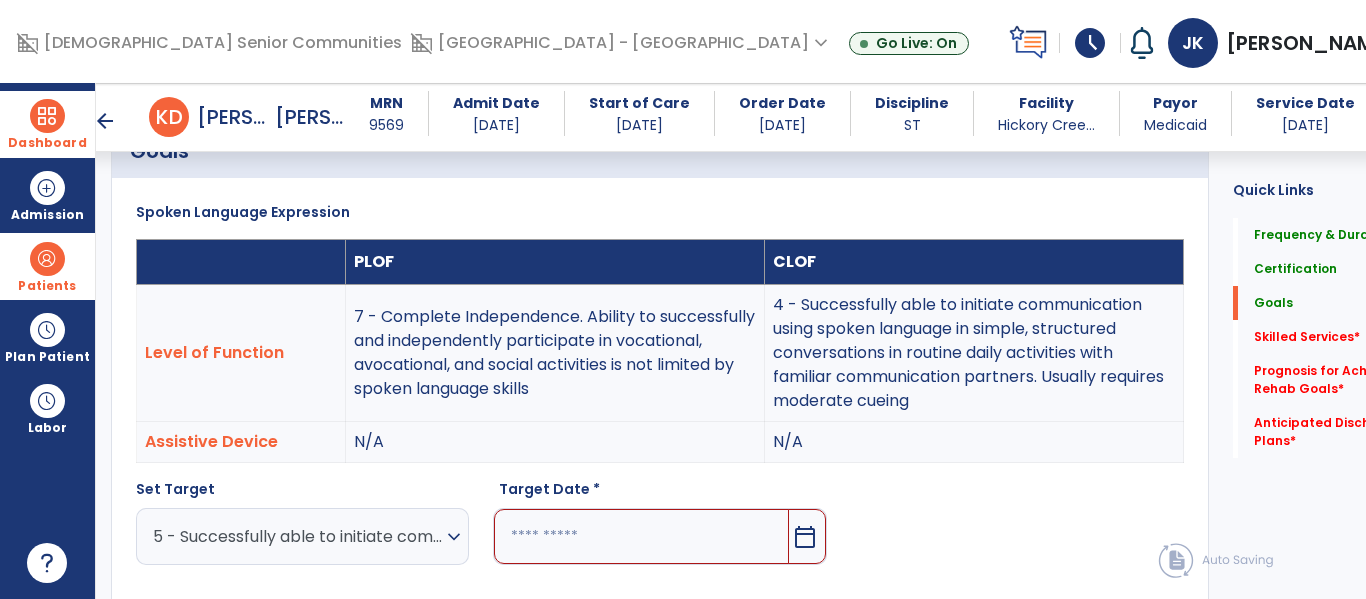 scroll, scrollTop: 856, scrollLeft: 0, axis: vertical 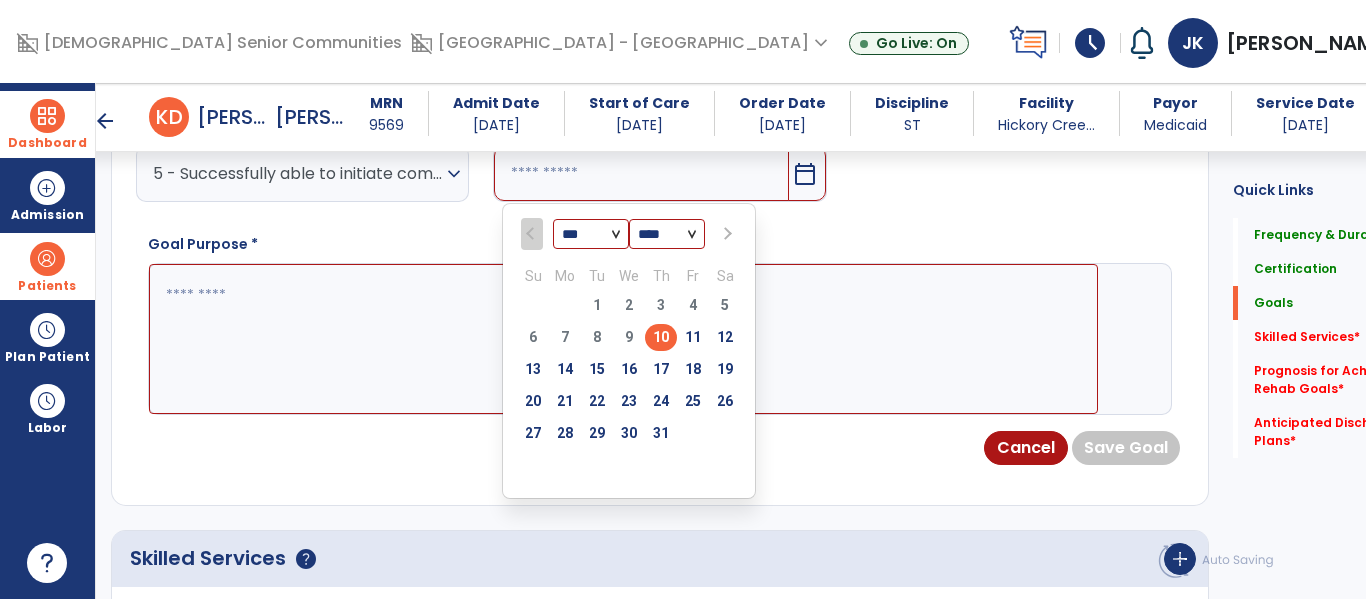 click at bounding box center [726, 234] 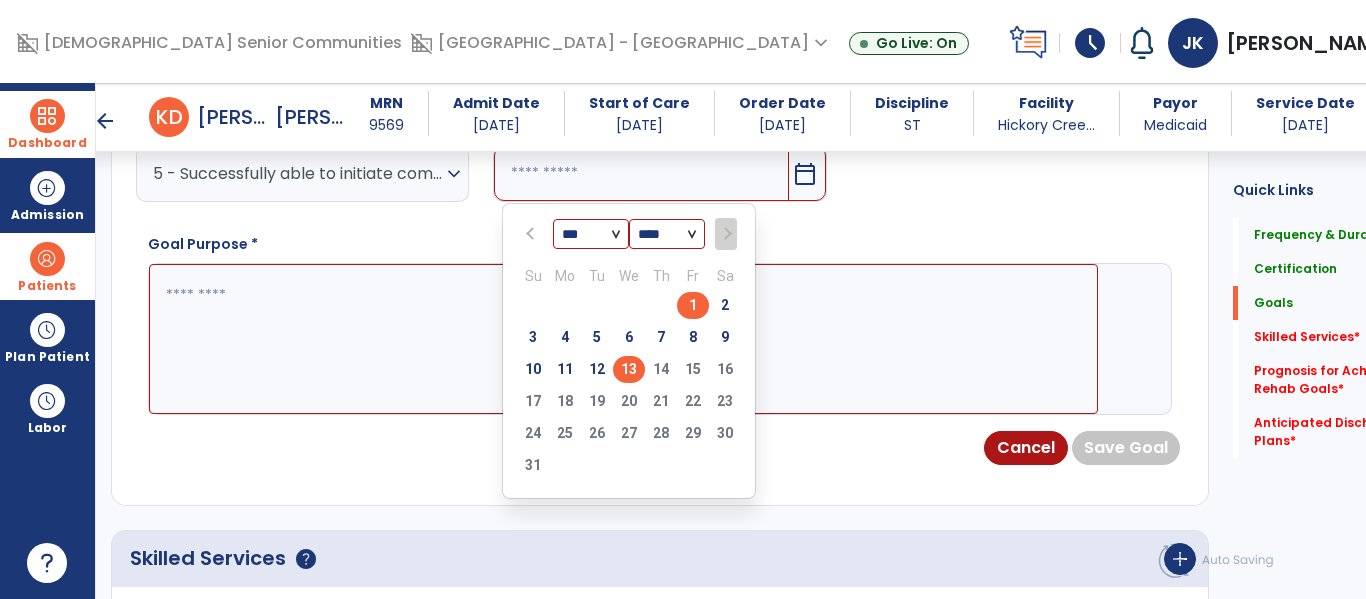 click on "13" at bounding box center [629, 369] 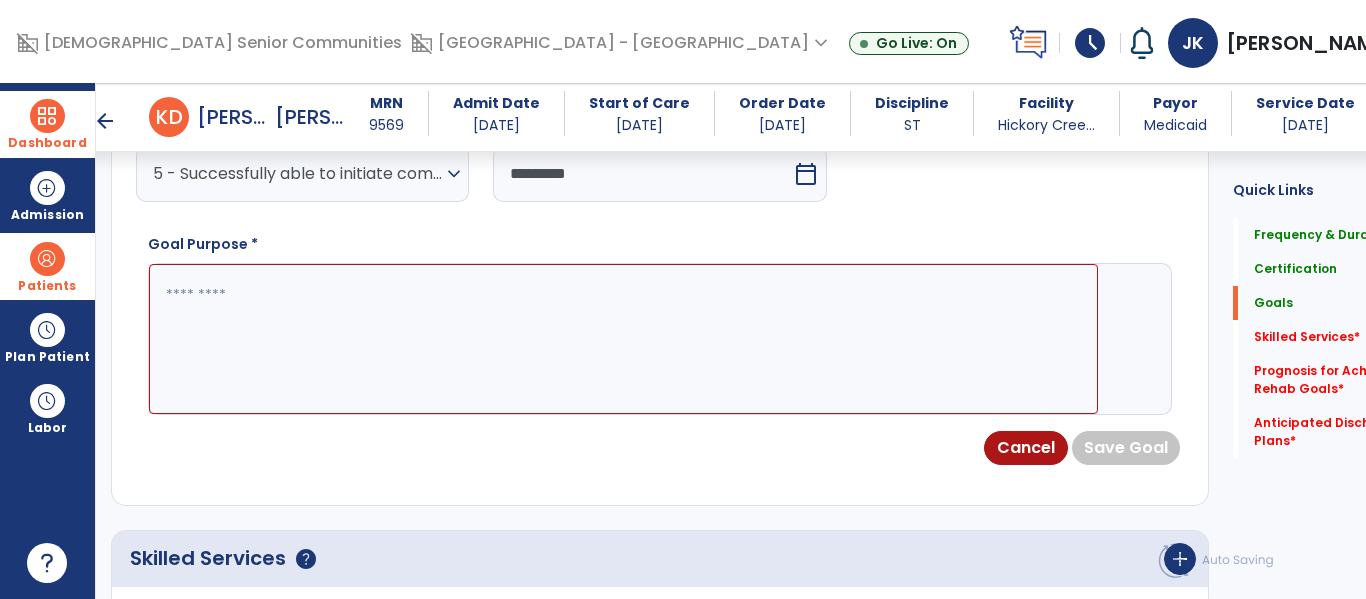 click at bounding box center [623, 339] 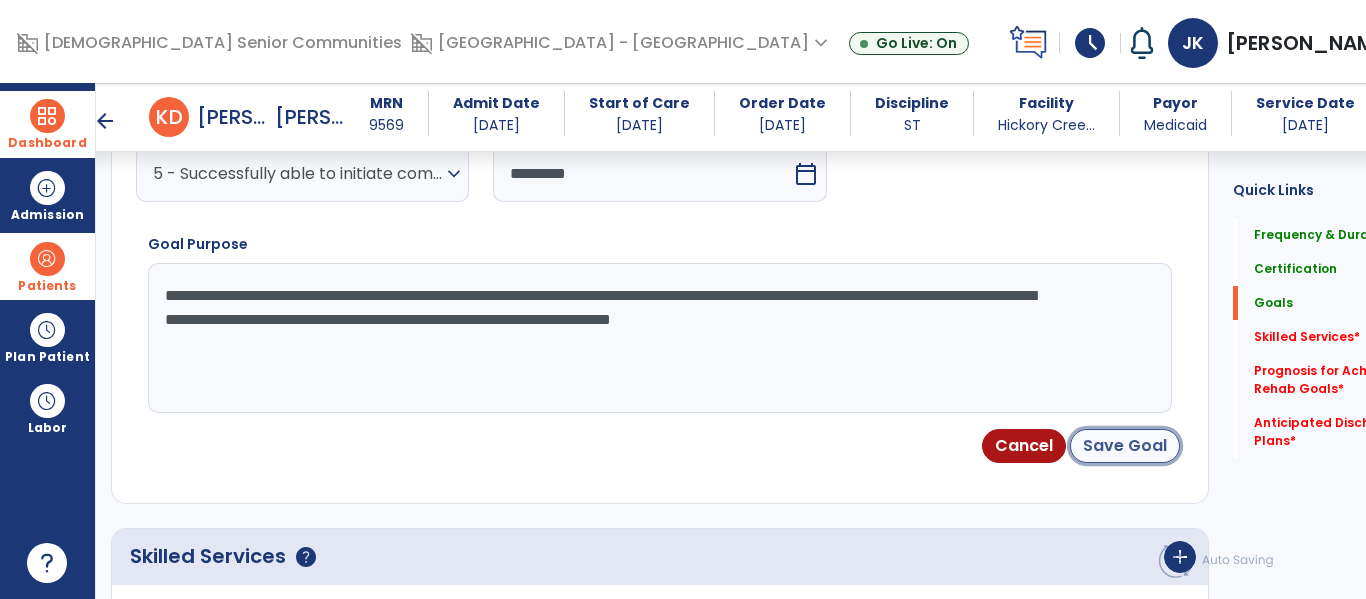 click on "Save Goal" at bounding box center [1125, 446] 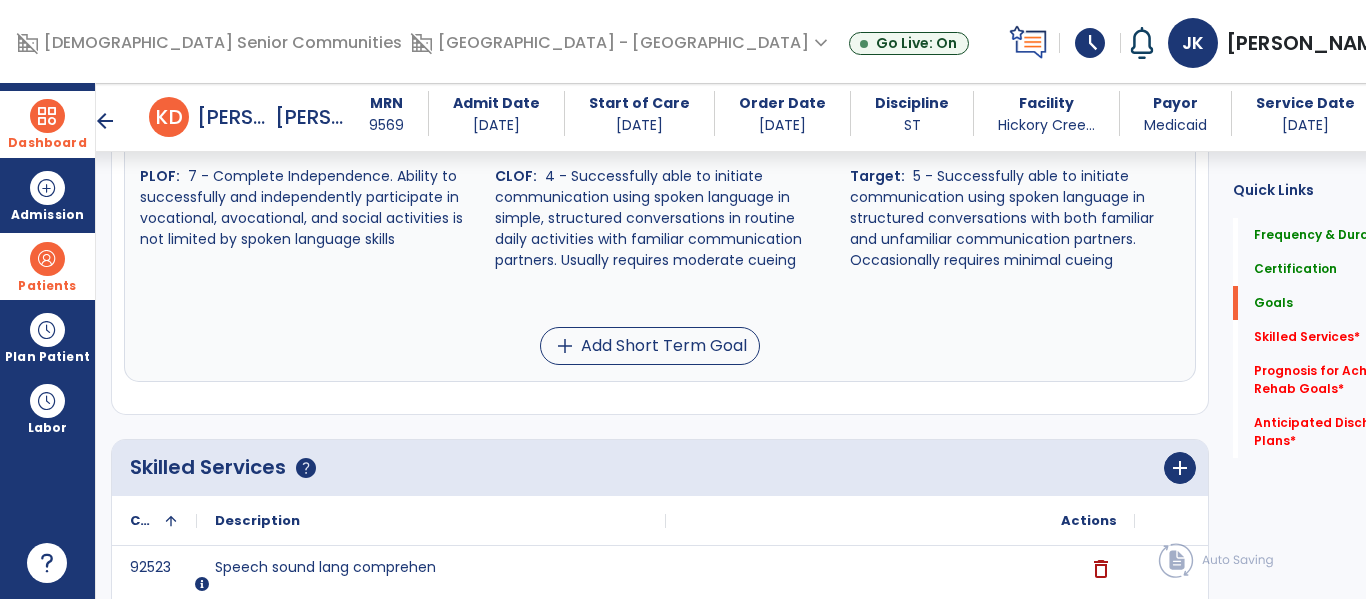 scroll, scrollTop: 1186, scrollLeft: 0, axis: vertical 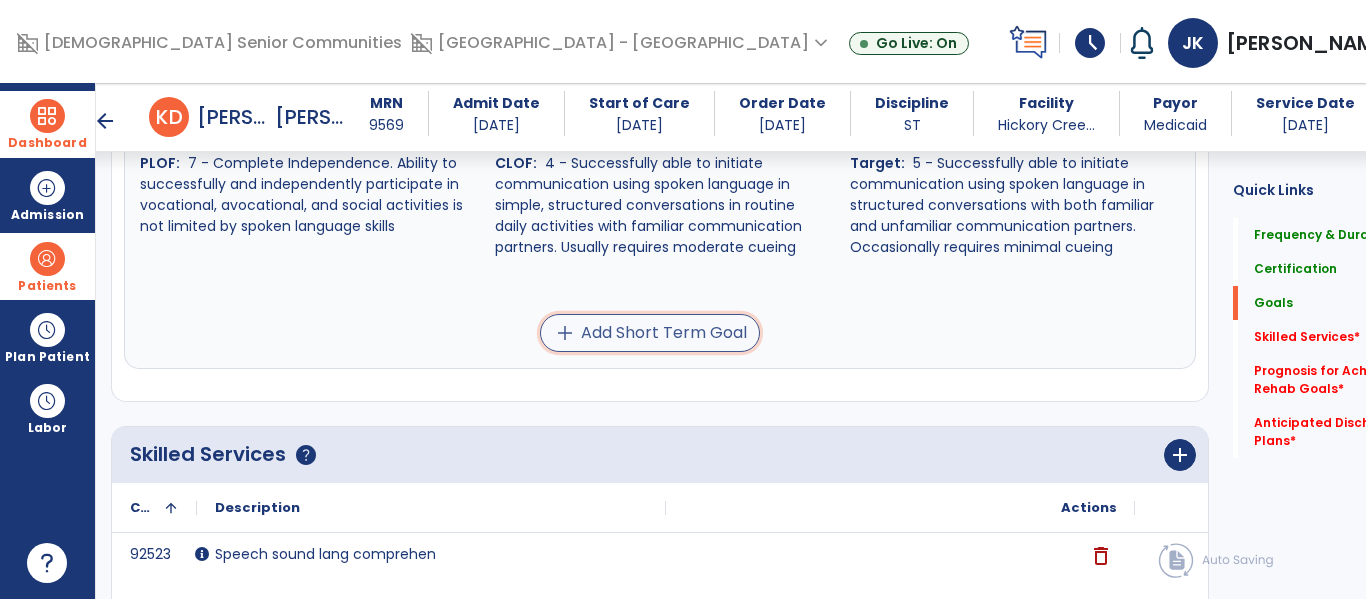 click on "add  Add Short Term Goal" at bounding box center [650, 333] 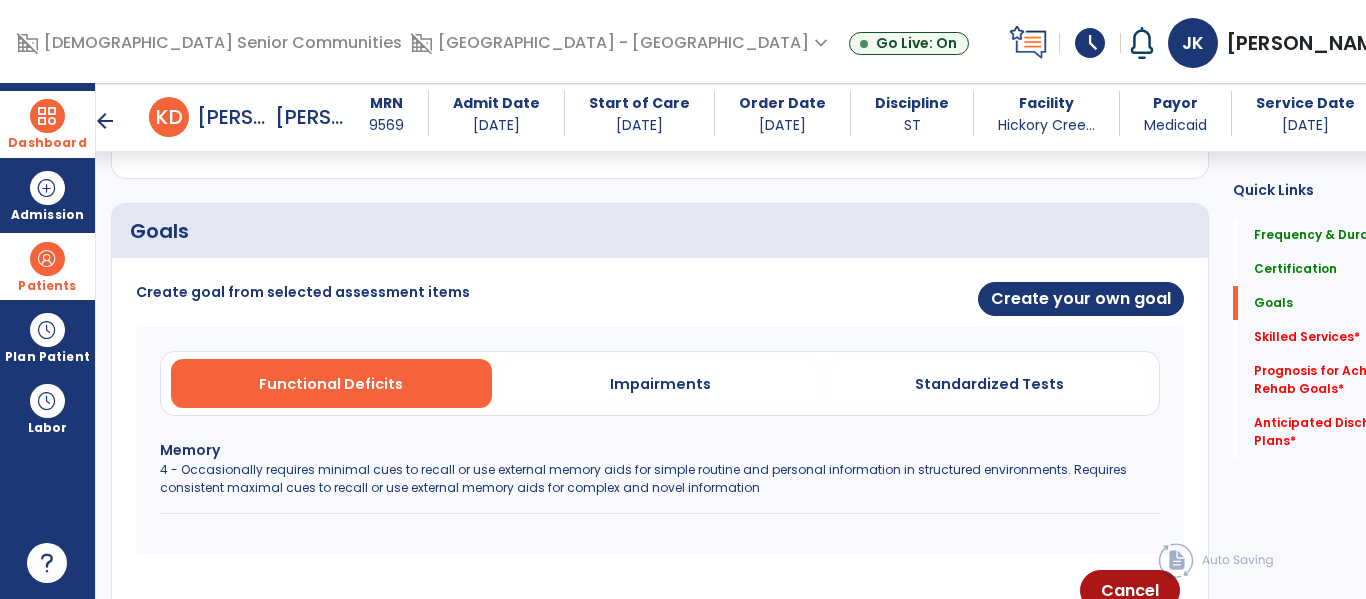 scroll, scrollTop: 414, scrollLeft: 0, axis: vertical 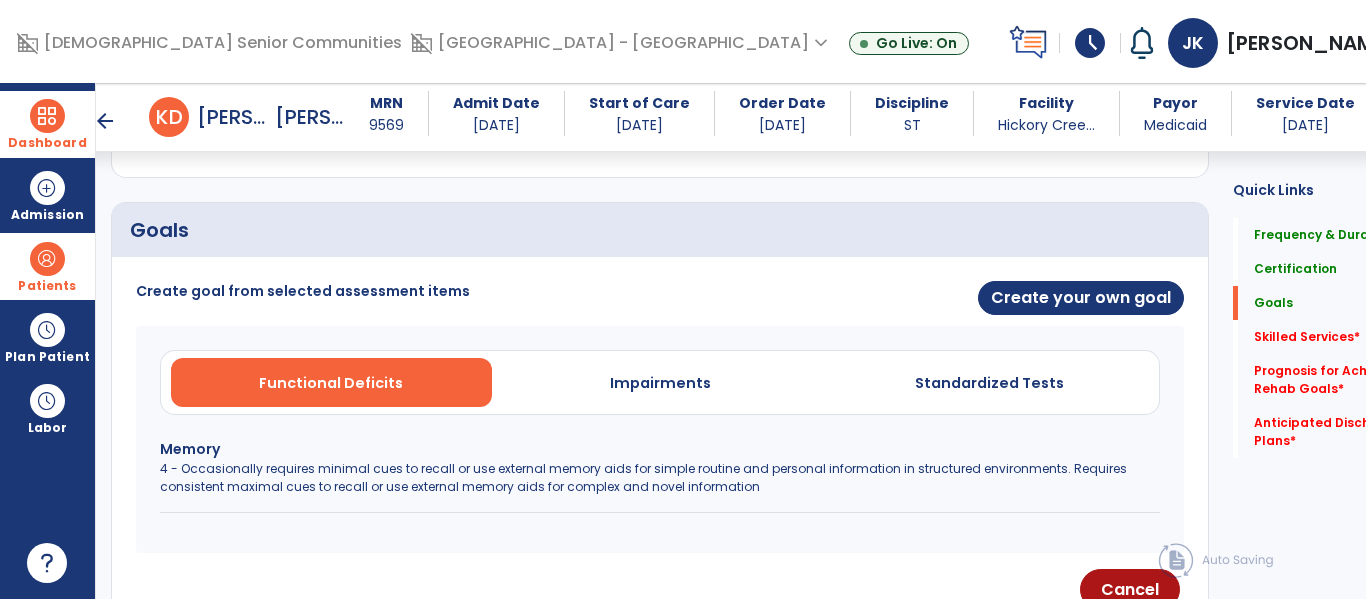 click on "Impairments" at bounding box center [660, 382] 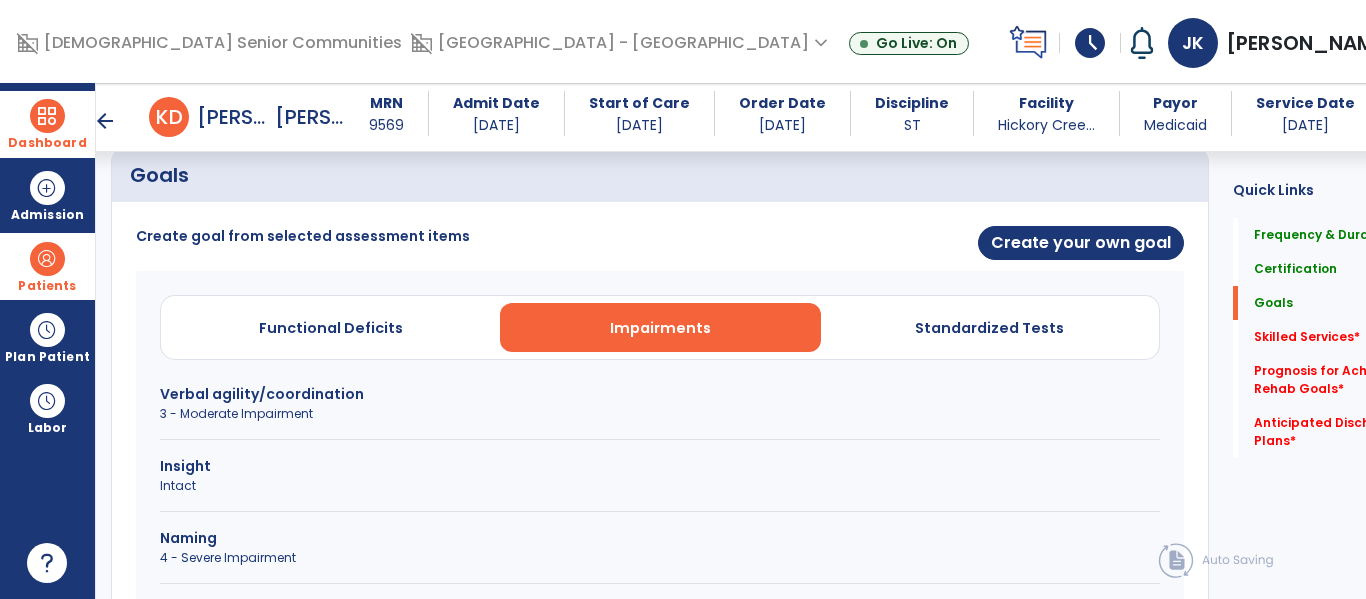 scroll, scrollTop: 470, scrollLeft: 0, axis: vertical 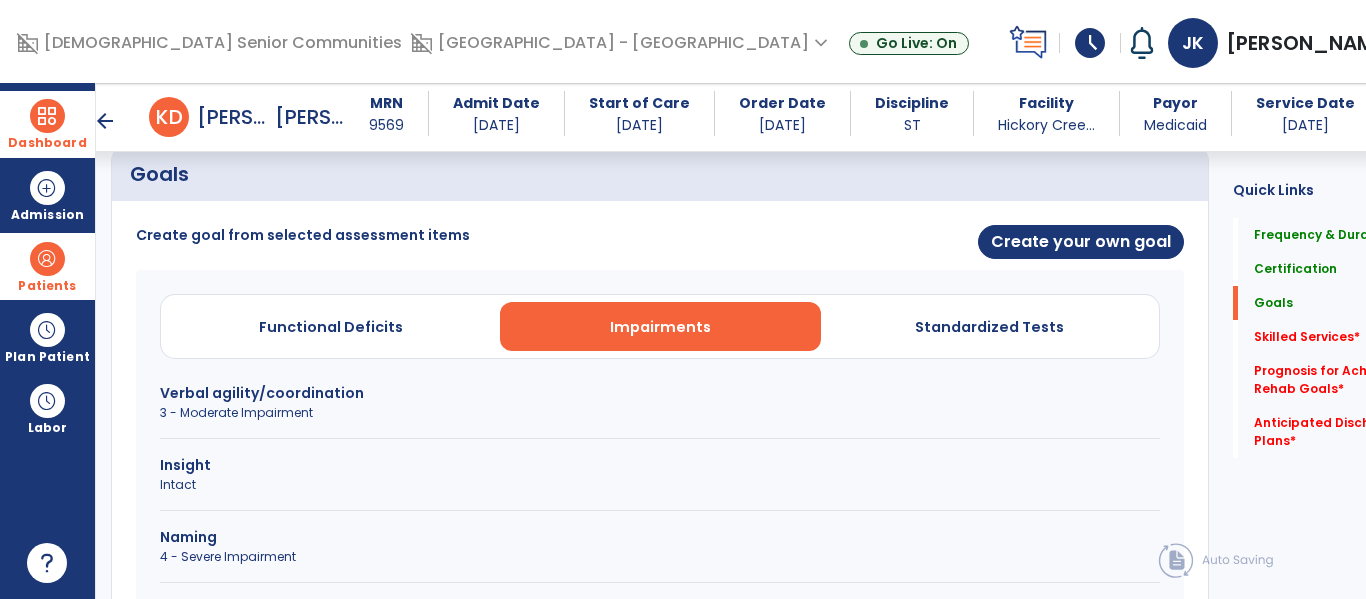 click on "Verbal agility/coordination" at bounding box center [660, 393] 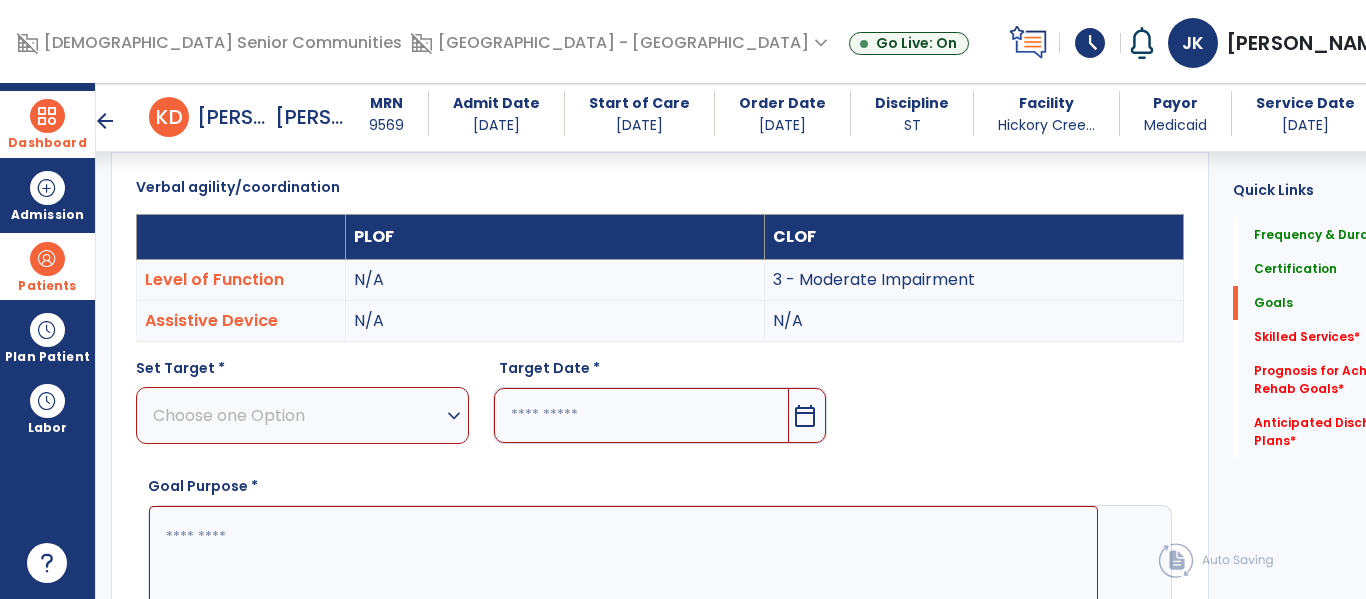 scroll, scrollTop: 521, scrollLeft: 0, axis: vertical 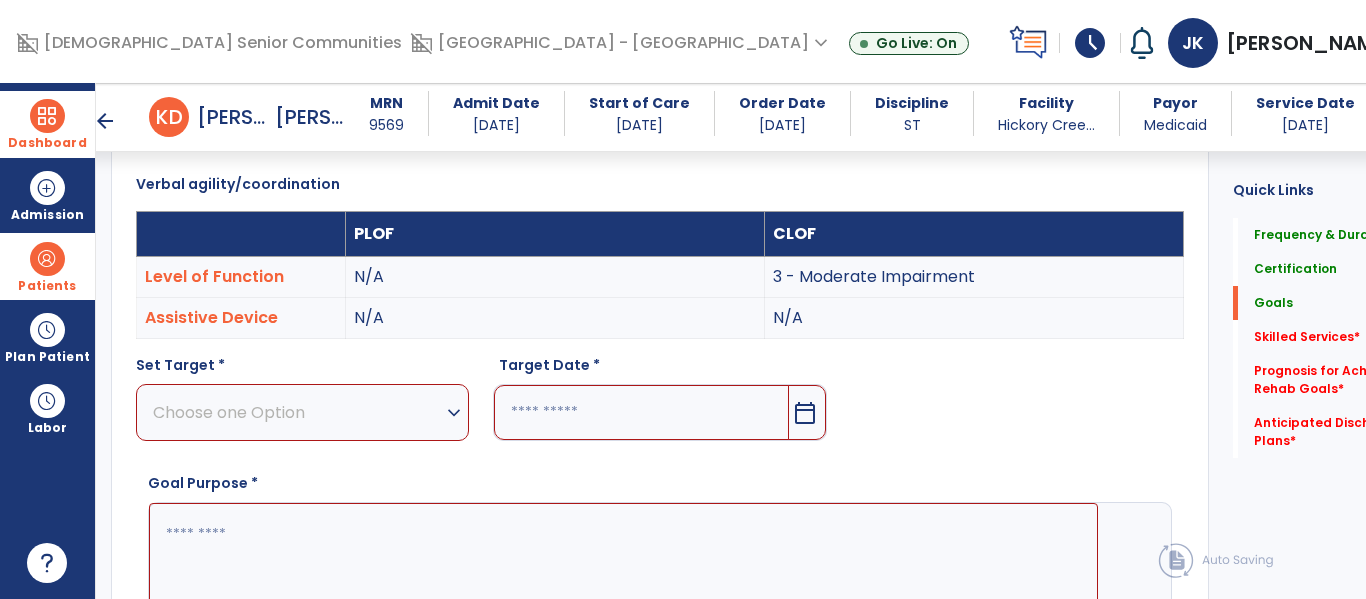 click on "expand_more" at bounding box center [454, 413] 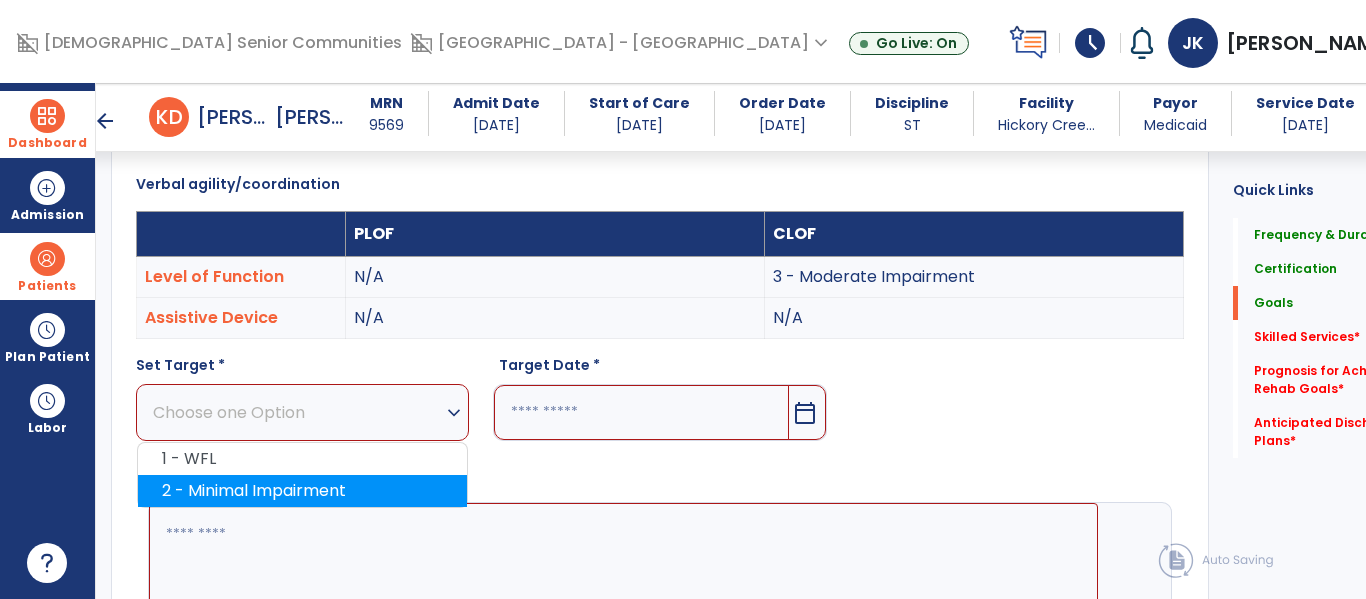 click on "2 - Minimal Impairment" at bounding box center [302, 491] 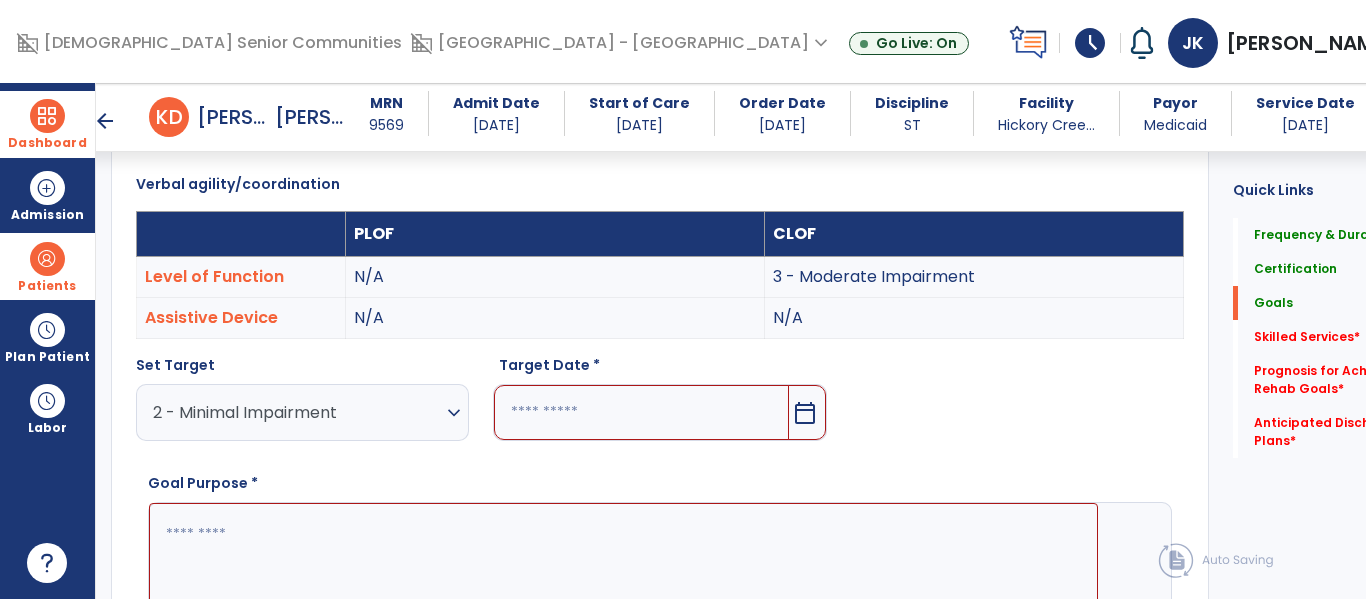 click on "calendar_today" at bounding box center [805, 413] 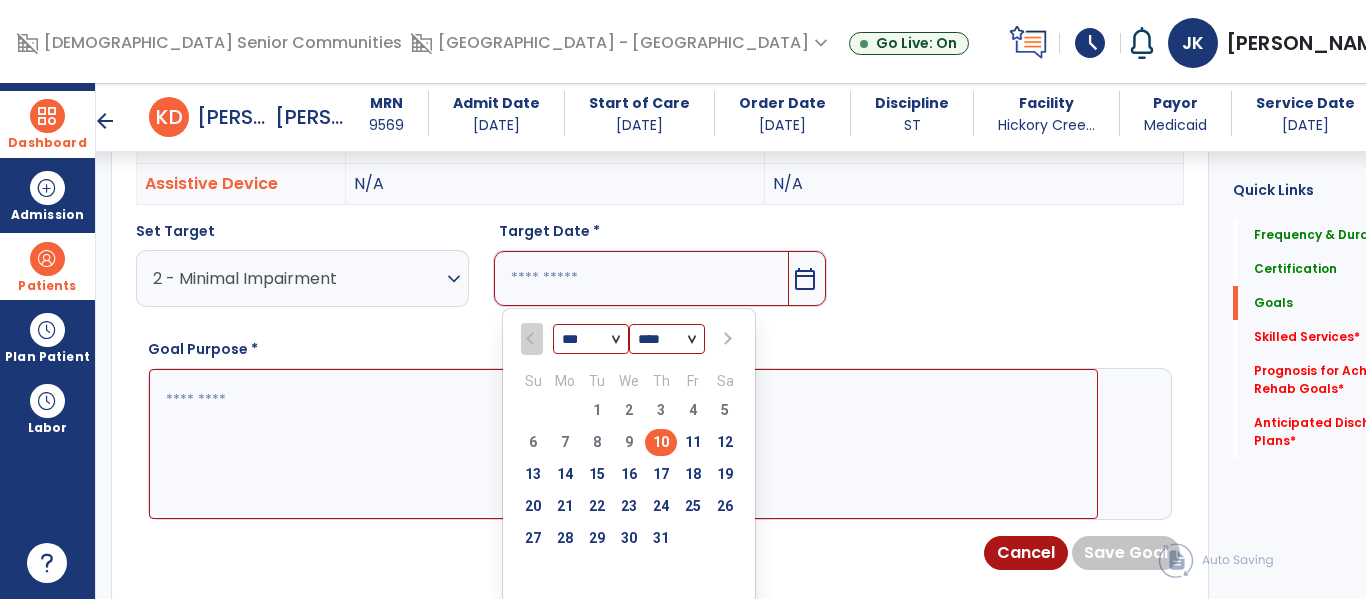 scroll, scrollTop: 658, scrollLeft: 0, axis: vertical 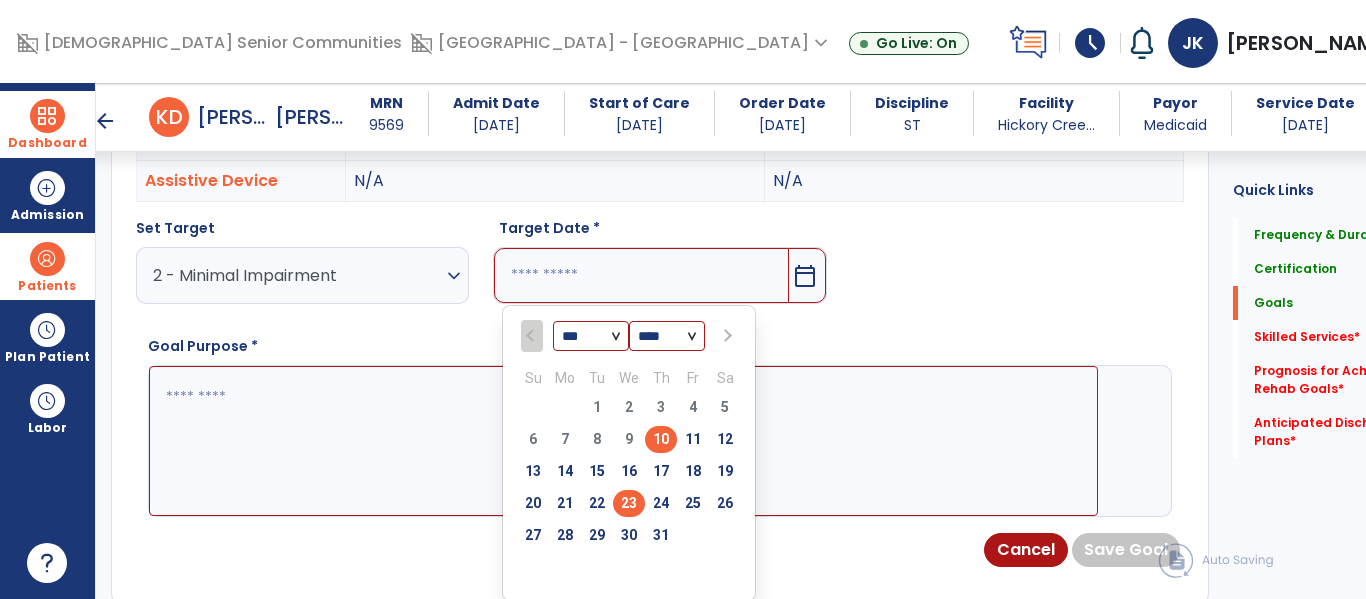 click on "23" at bounding box center (629, 503) 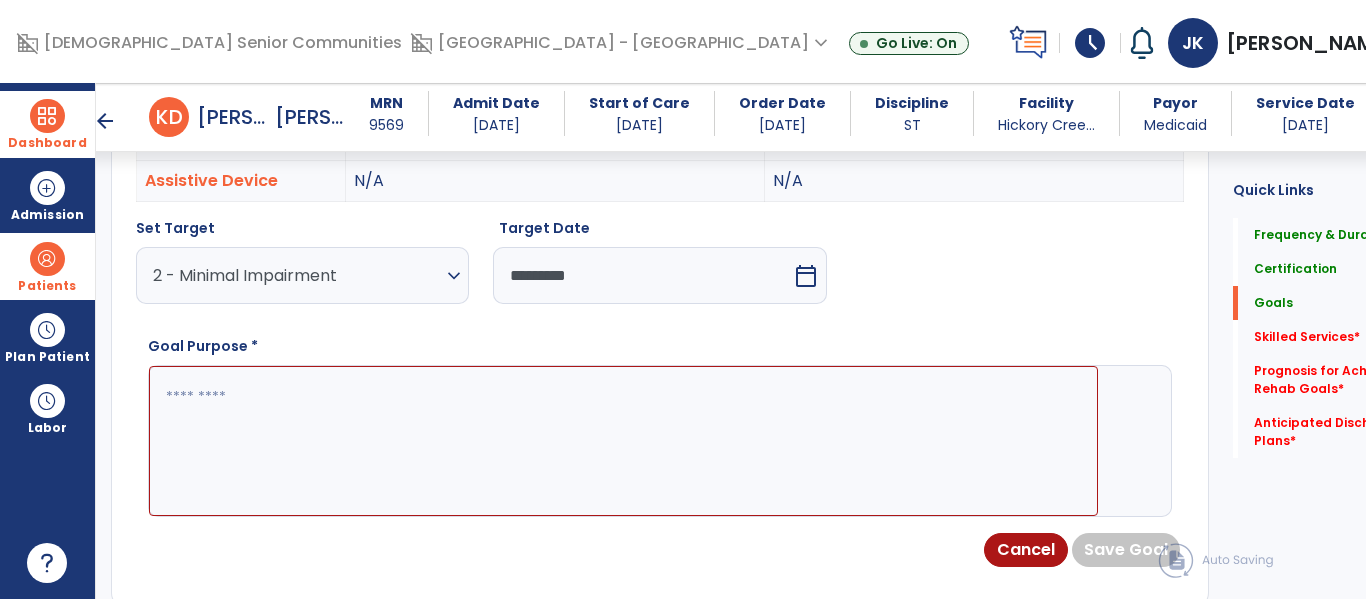 click at bounding box center [623, 441] 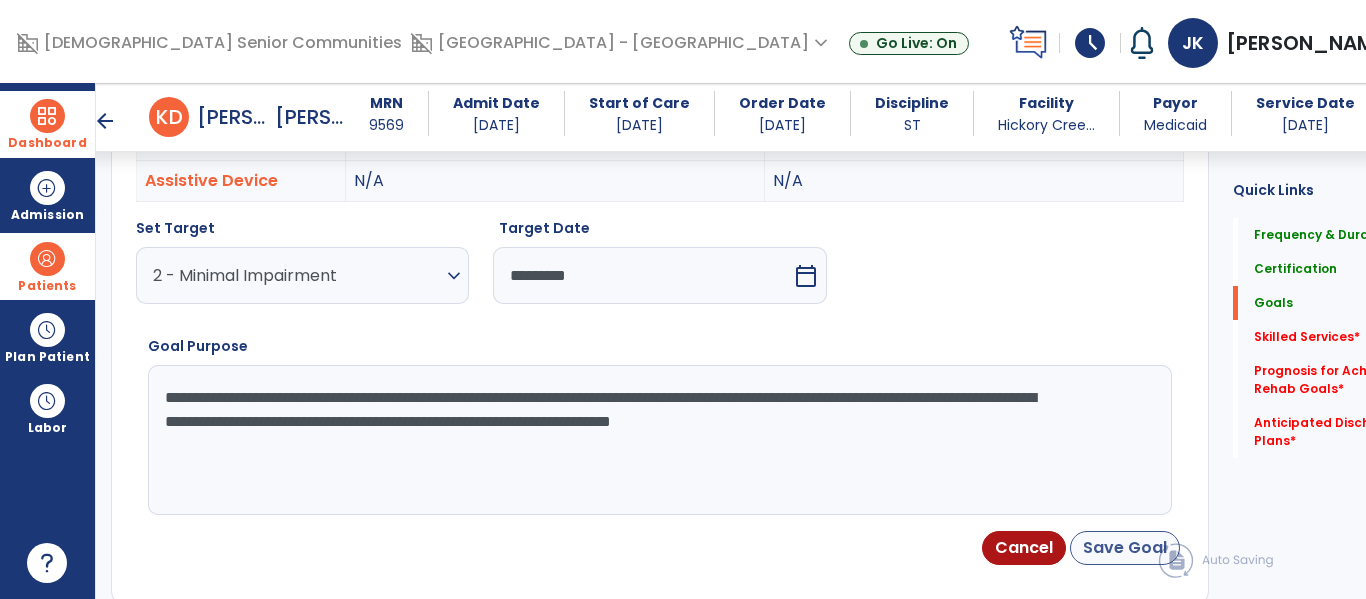 type on "**********" 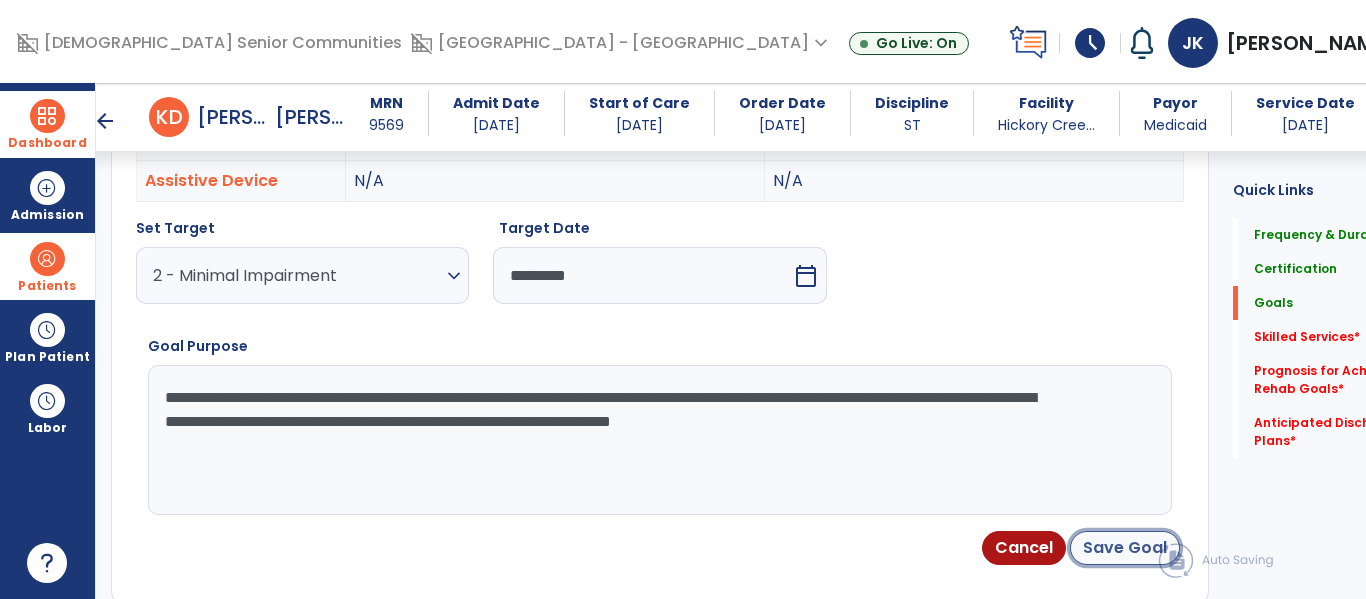 click on "Save Goal" at bounding box center (1125, 548) 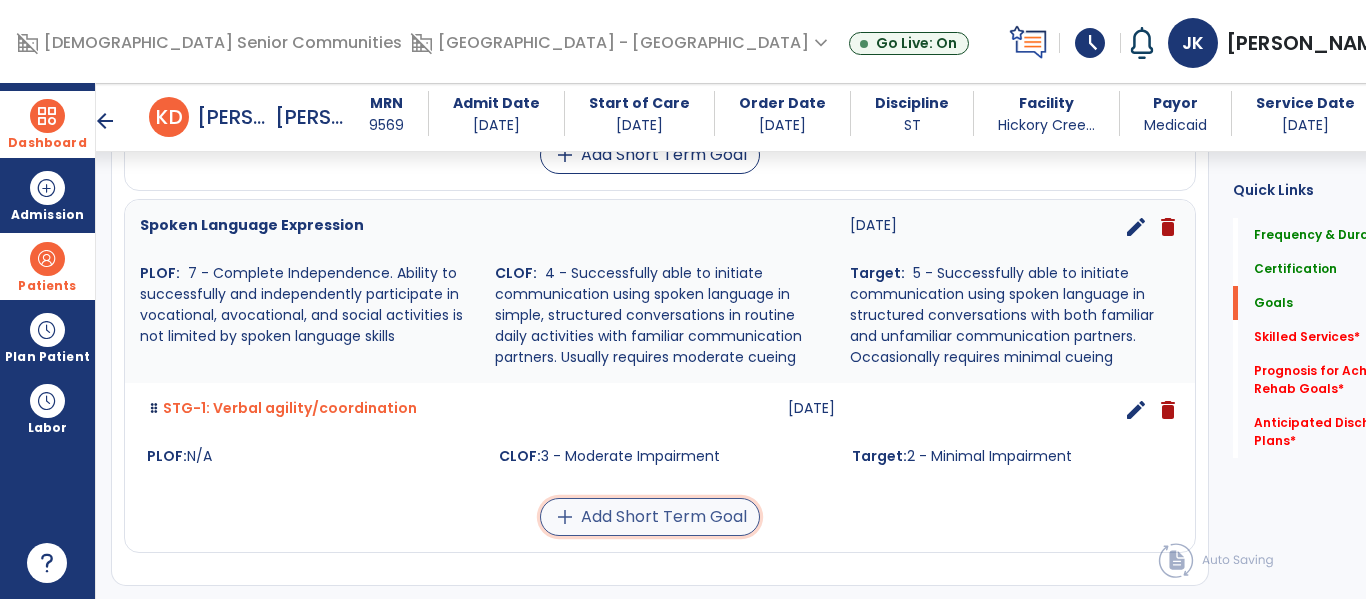 click on "add  Add Short Term Goal" at bounding box center (650, 517) 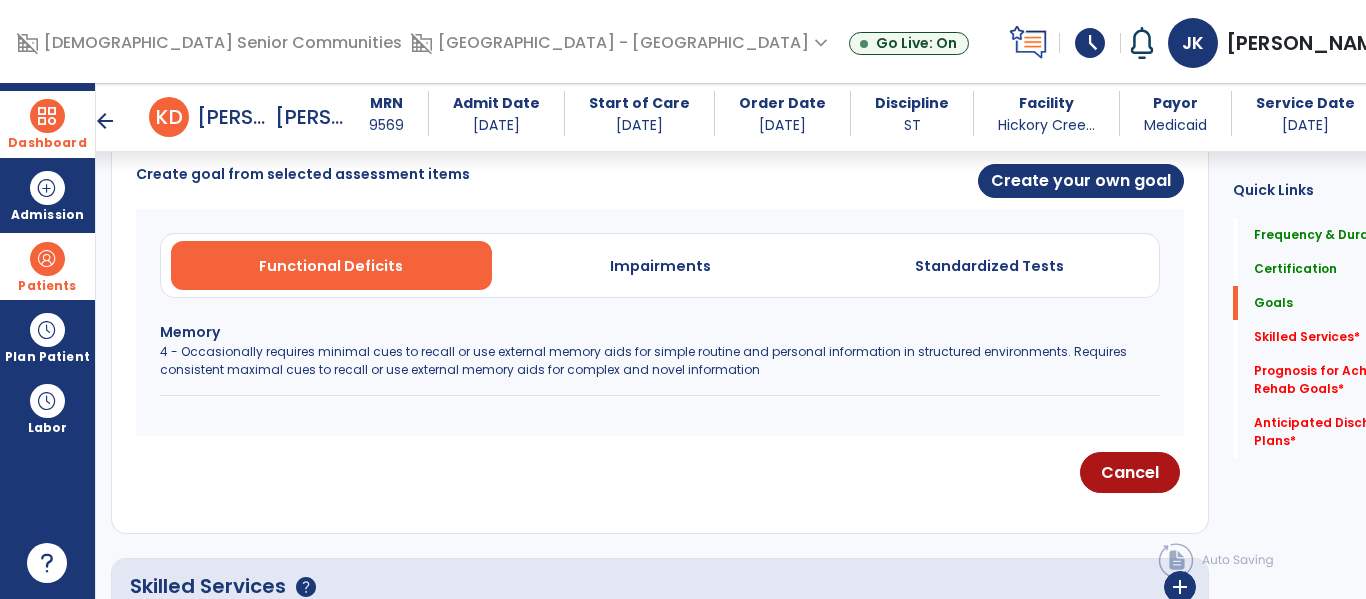 scroll, scrollTop: 512, scrollLeft: 0, axis: vertical 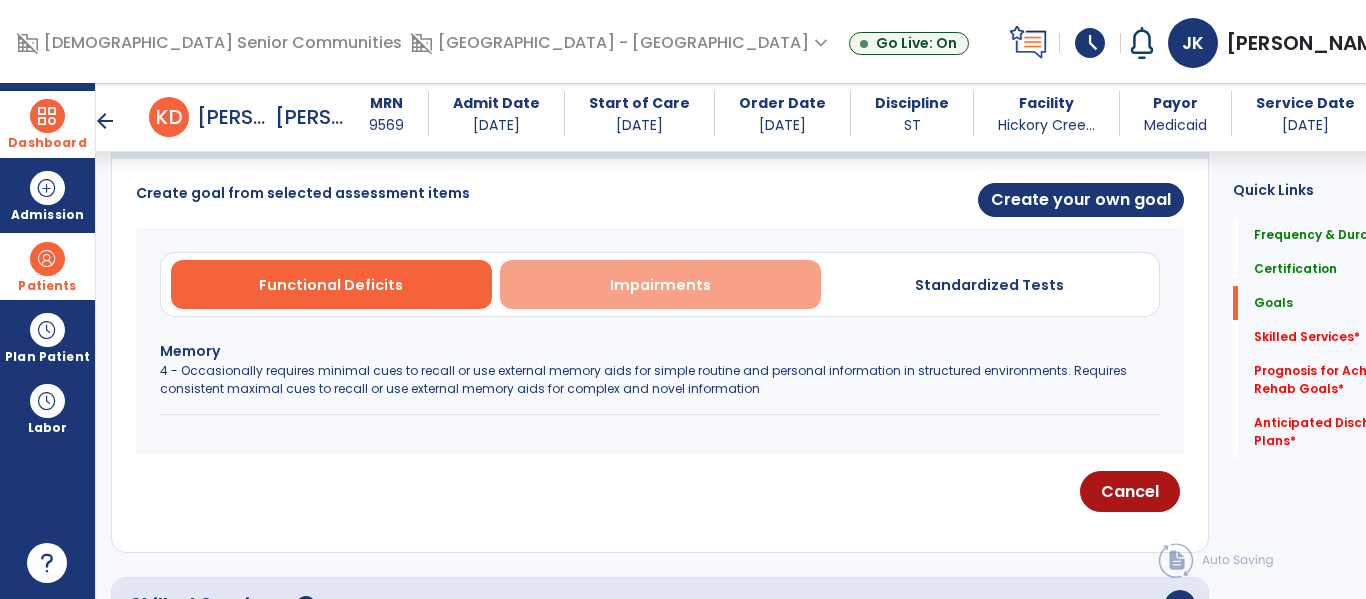 click on "Impairments" at bounding box center [660, 284] 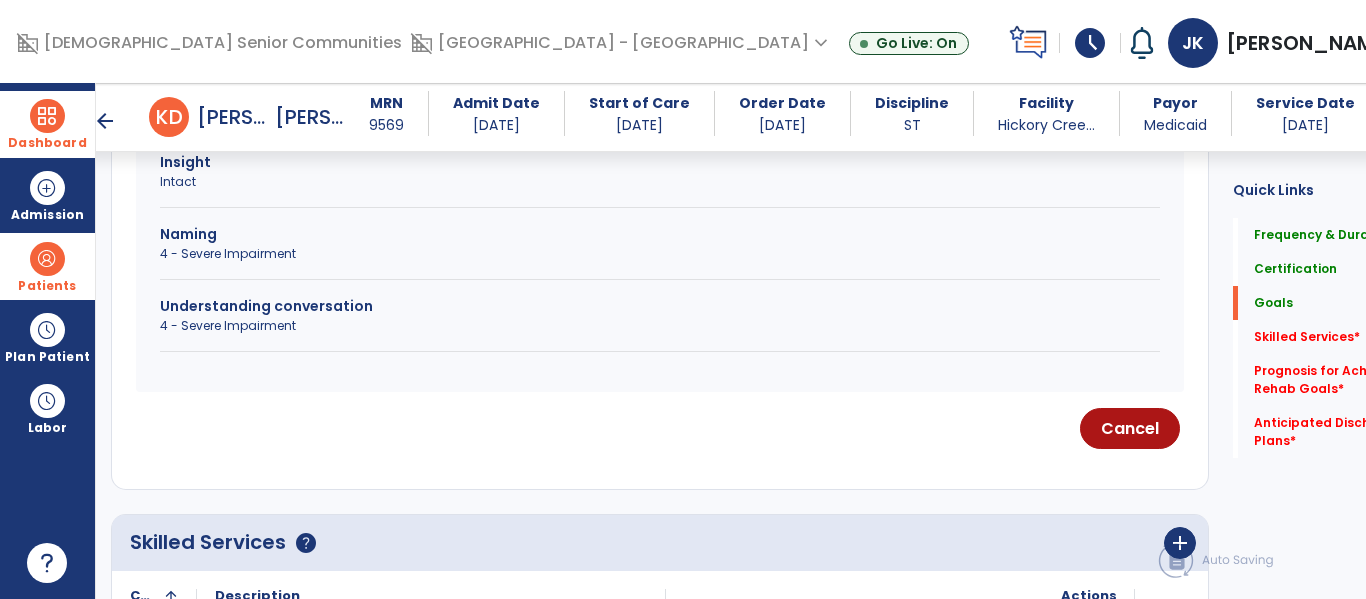 scroll, scrollTop: 700, scrollLeft: 0, axis: vertical 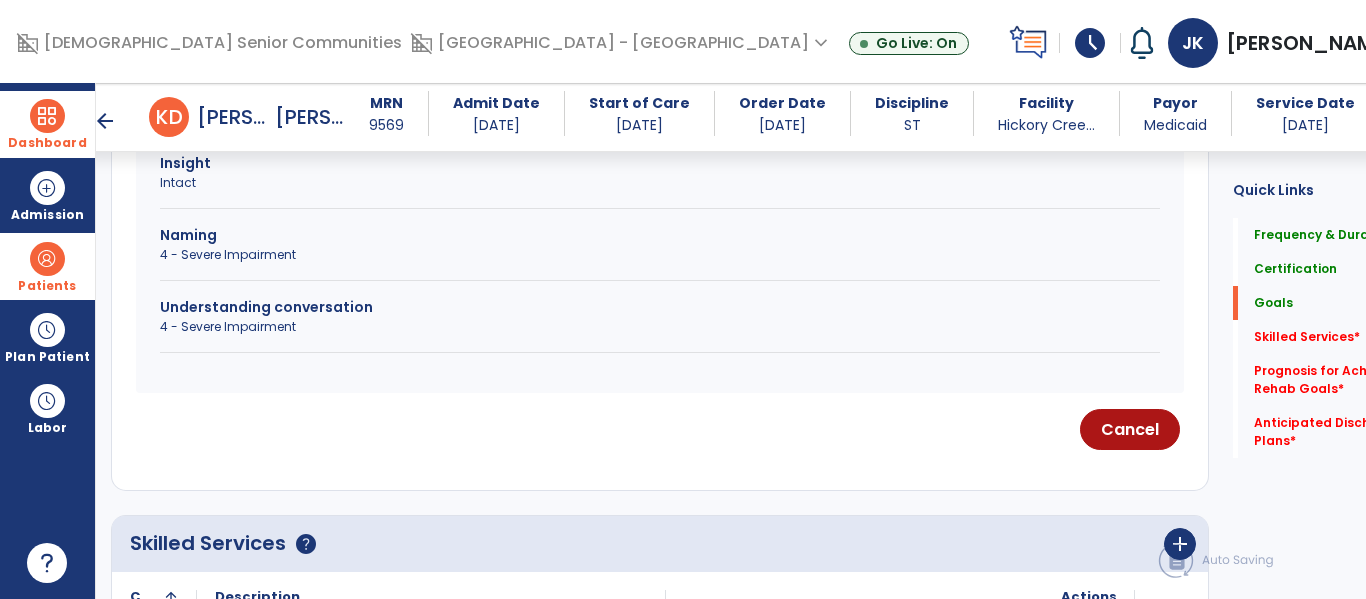 click on "4 - Severe Impairment" at bounding box center (660, 255) 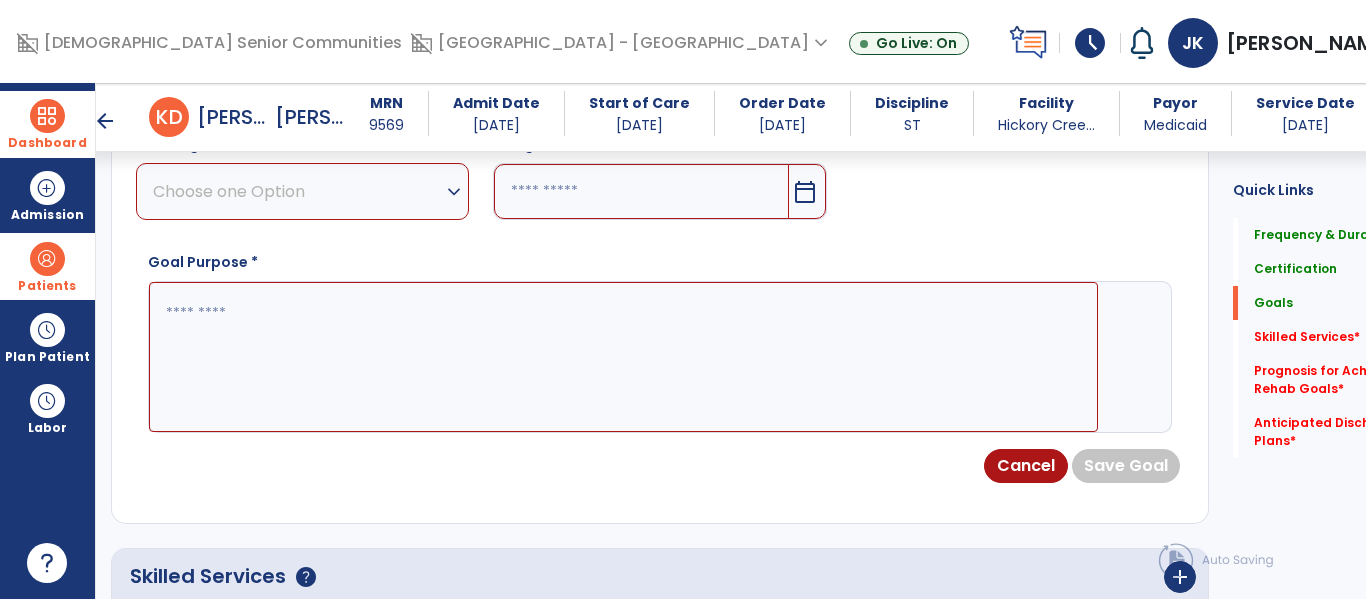 scroll, scrollTop: 731, scrollLeft: 0, axis: vertical 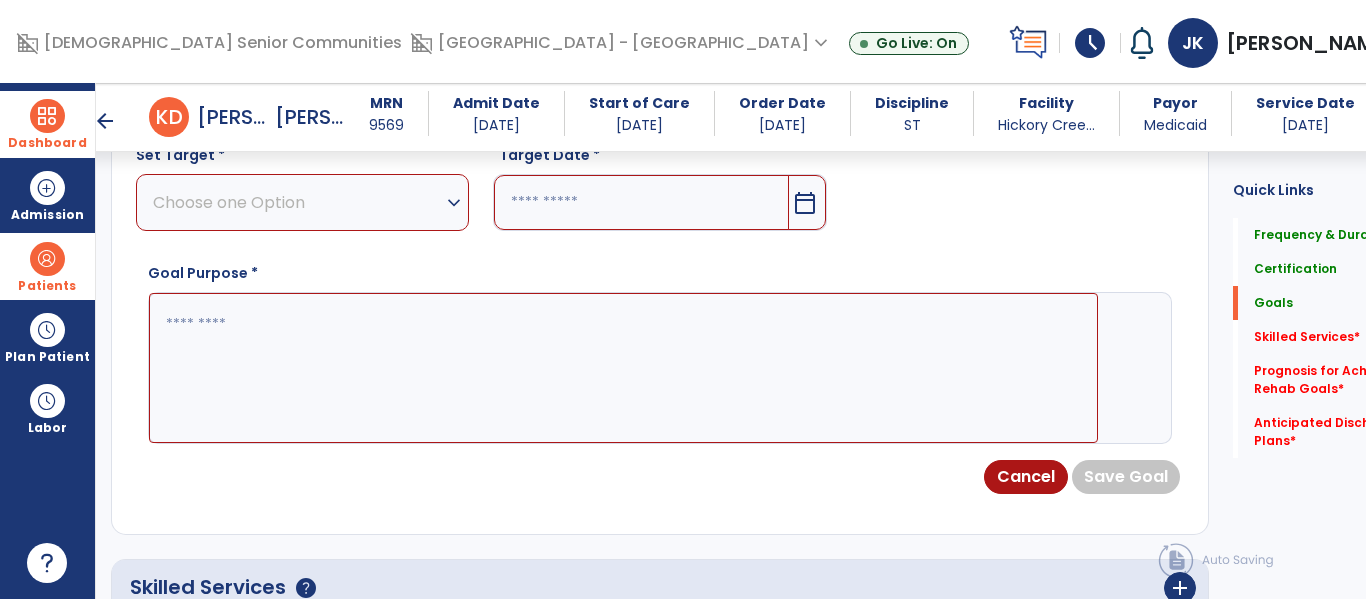 click on "Goal Purpose *" at bounding box center [660, 353] 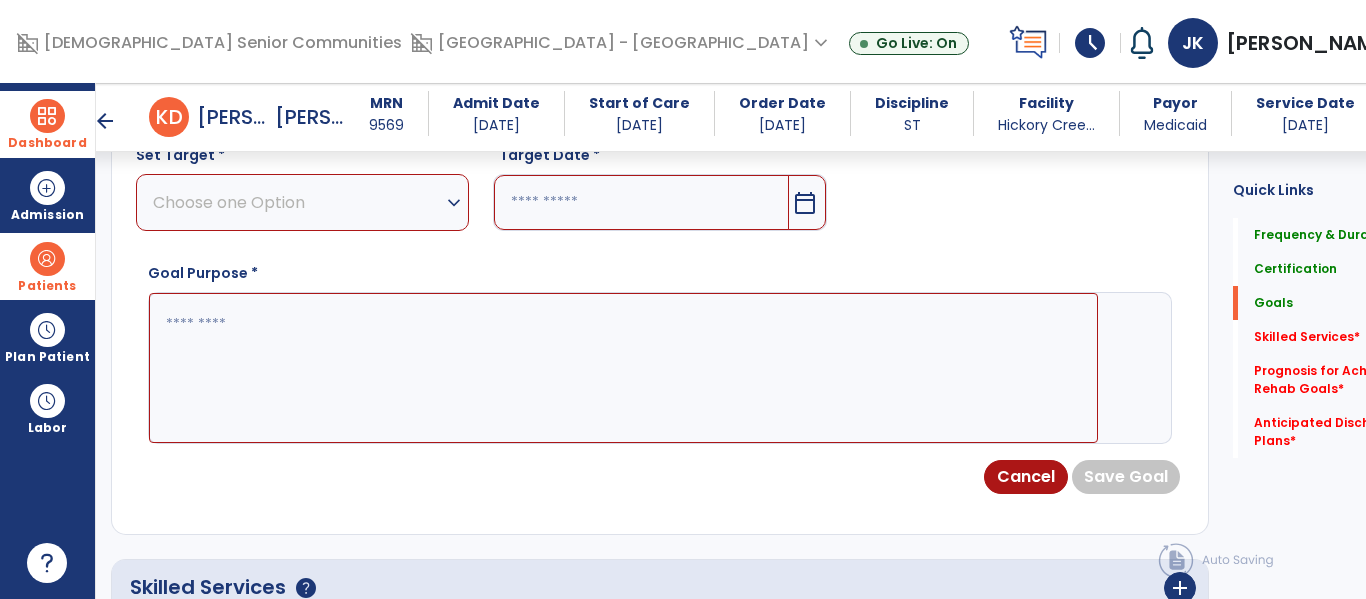 click at bounding box center (623, 368) 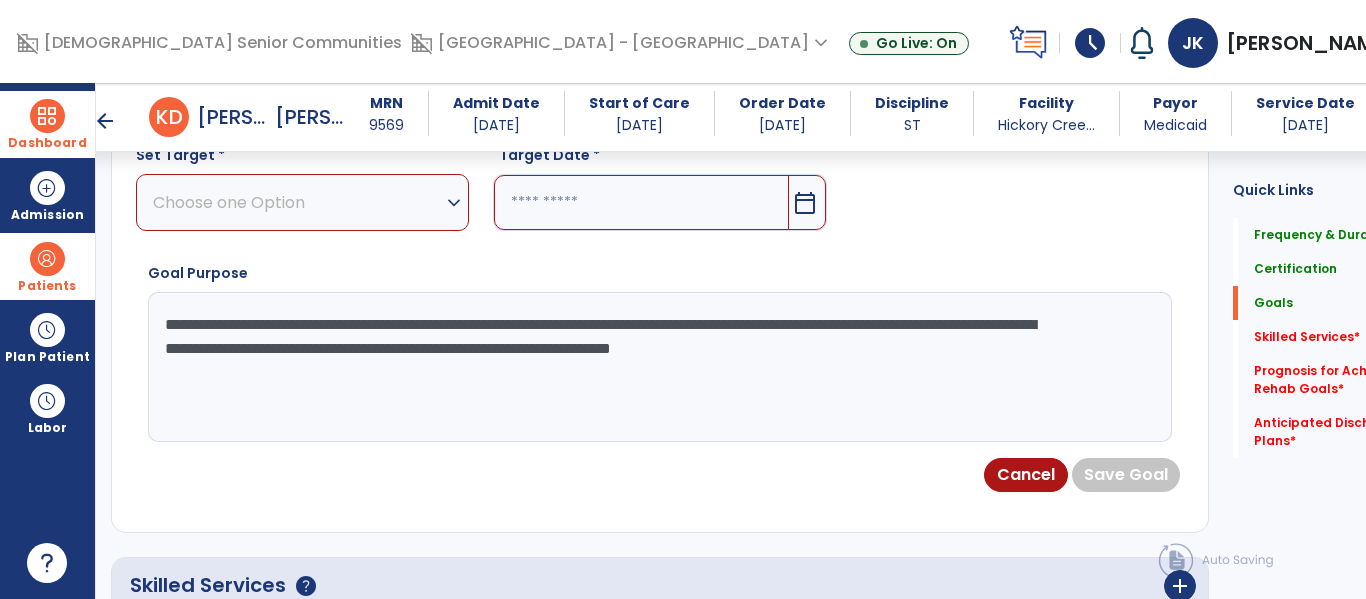 type on "**********" 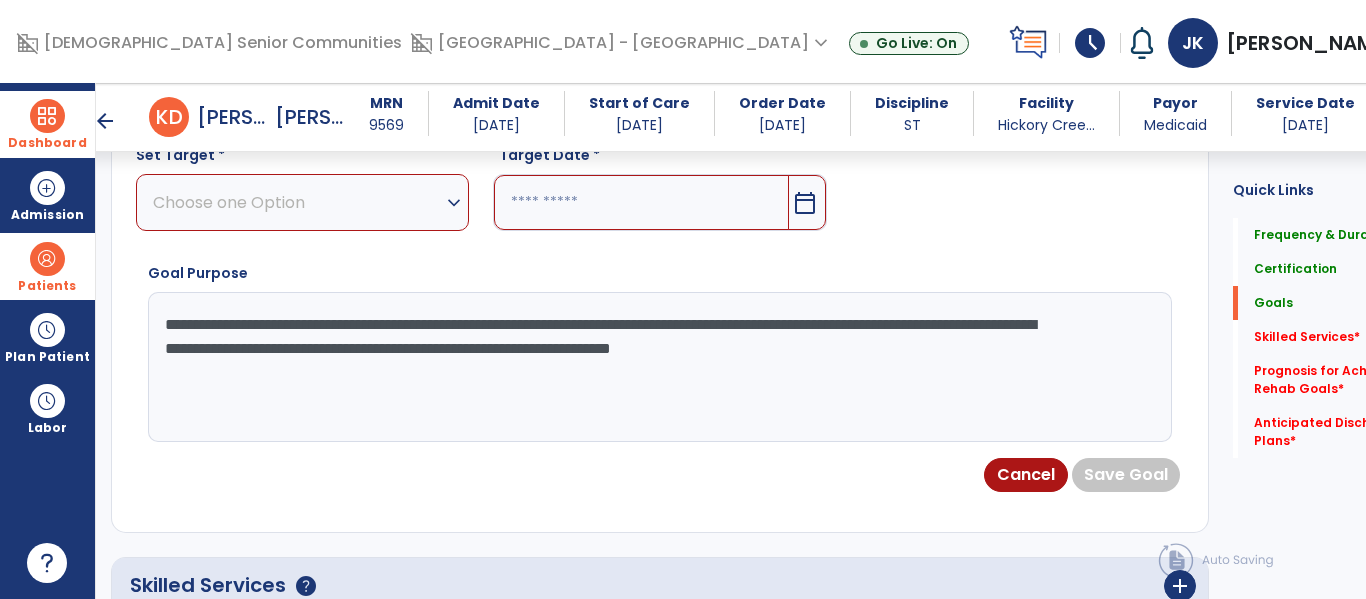 click on "Choose one Option" at bounding box center [297, 202] 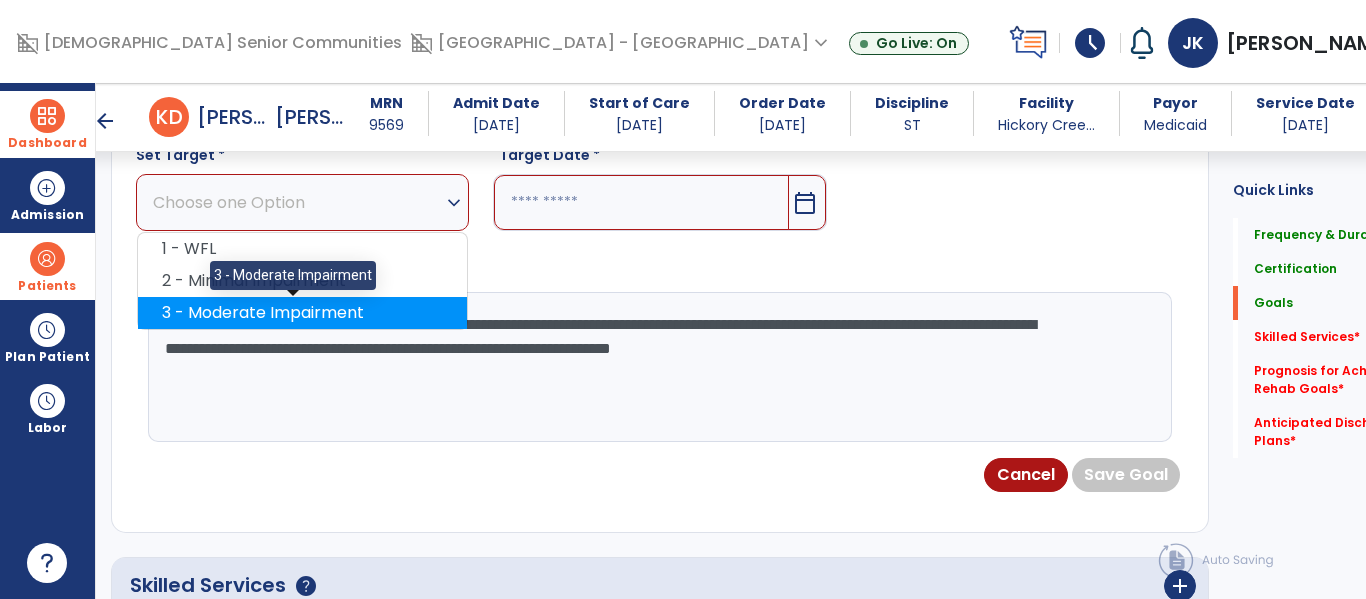 click on "3 - Moderate Impairment" at bounding box center [302, 313] 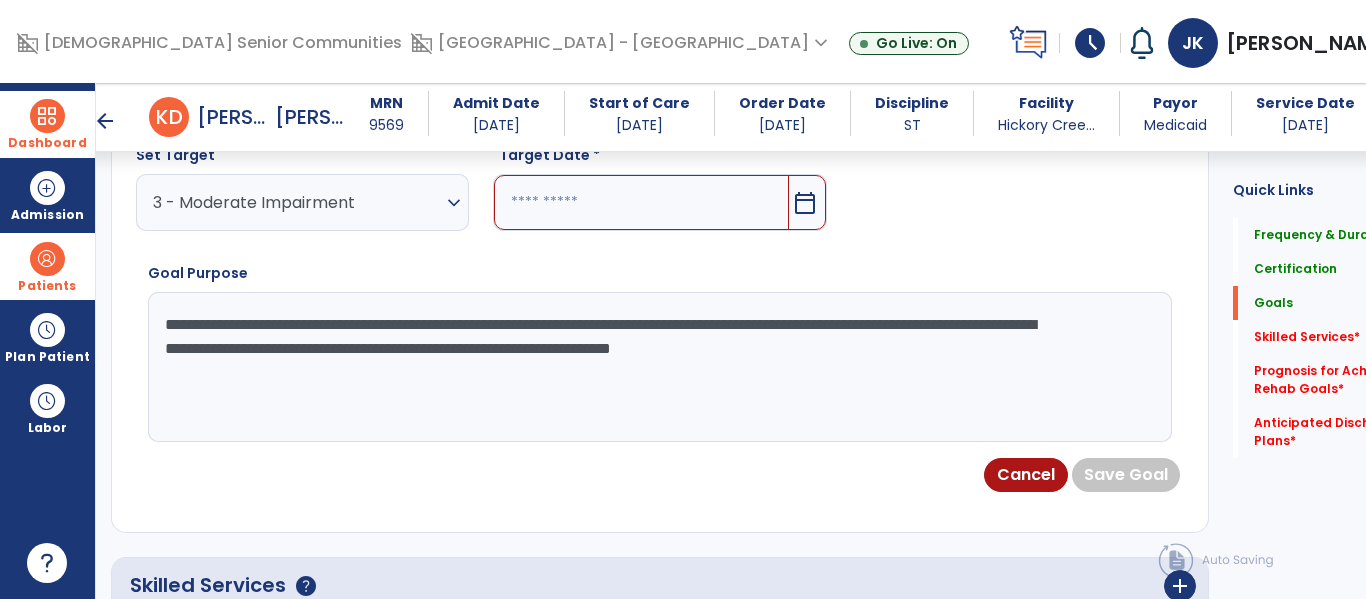 click on "calendar_today" at bounding box center [807, 202] 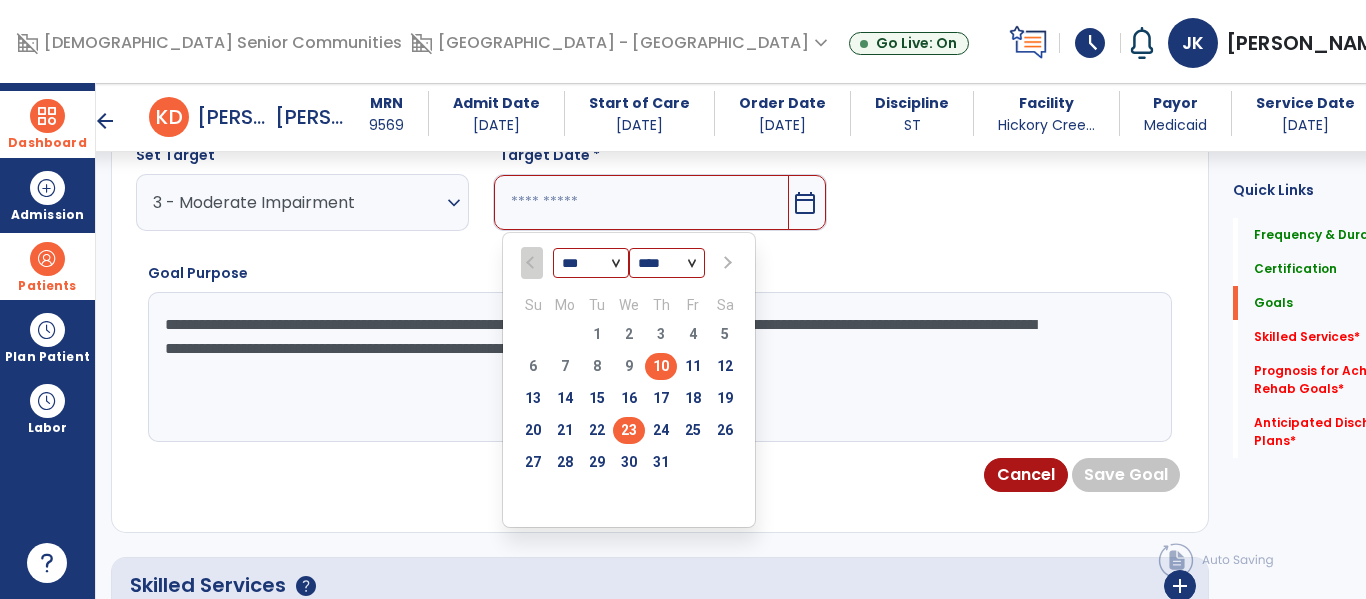 click on "23" at bounding box center (629, 430) 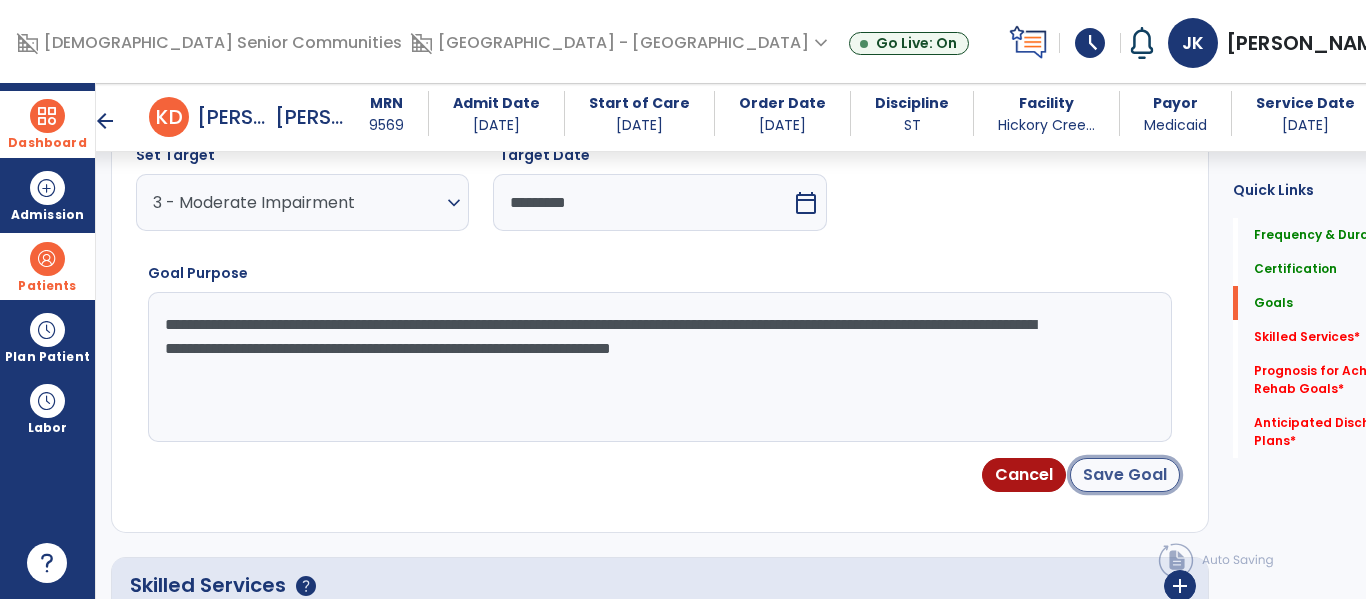 click on "Save Goal" at bounding box center [1125, 475] 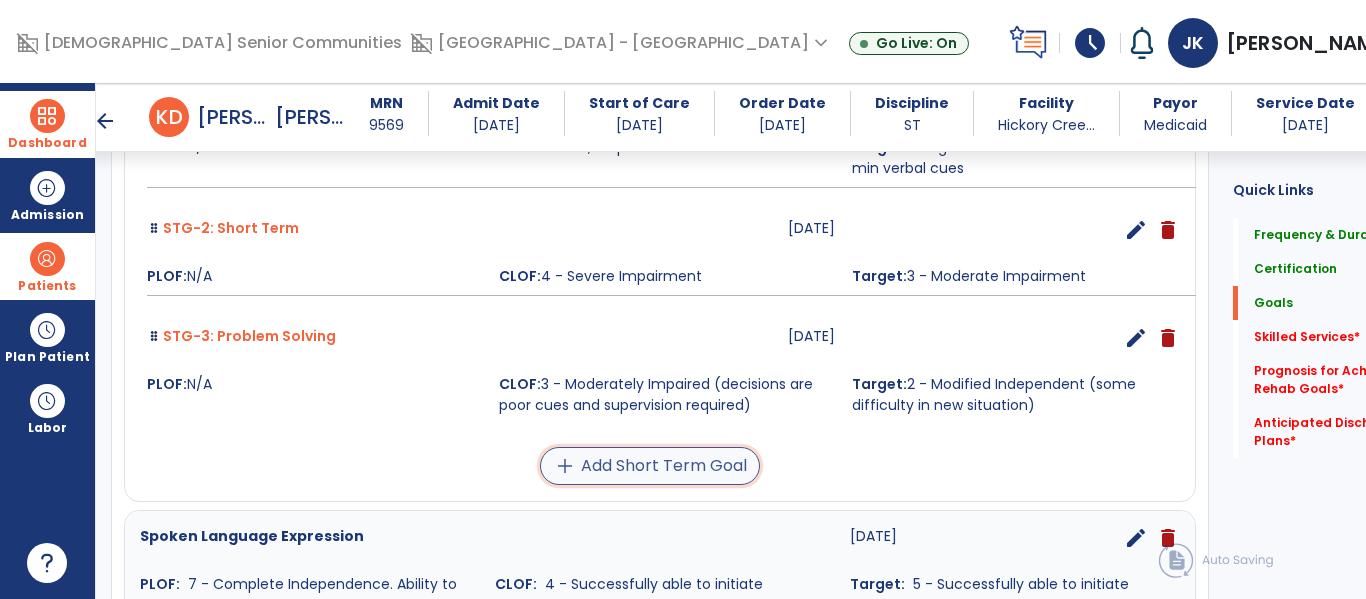 click on "add  Add Short Term Goal" at bounding box center (650, 466) 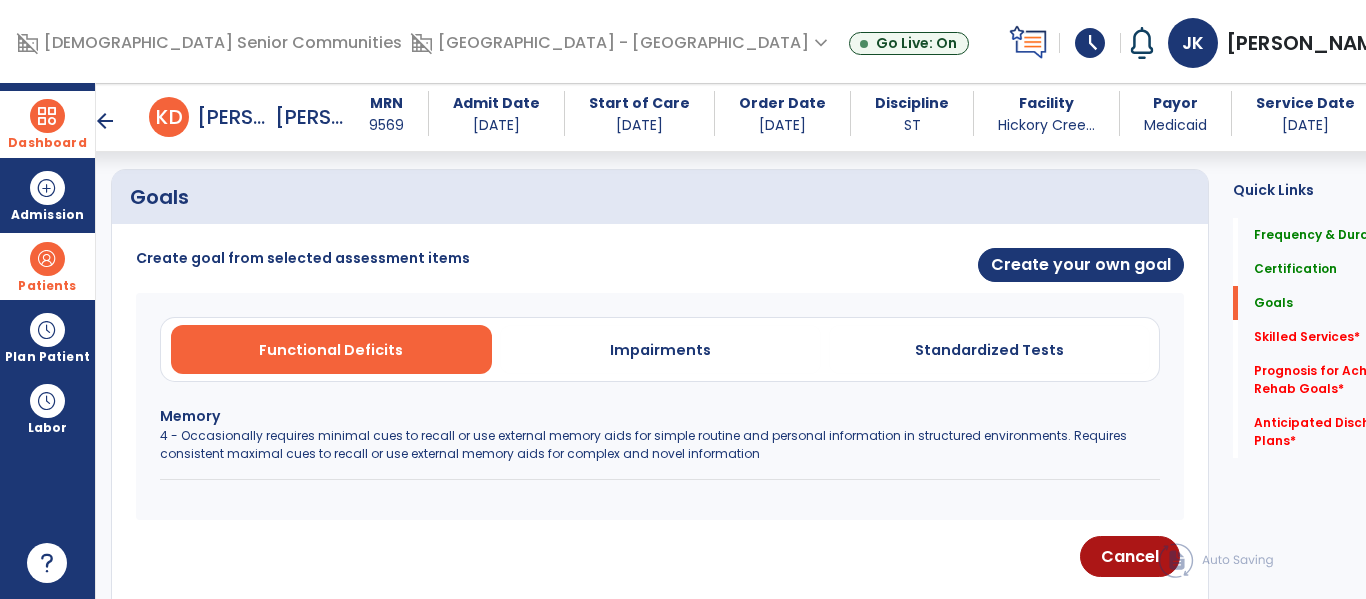 scroll, scrollTop: 445, scrollLeft: 0, axis: vertical 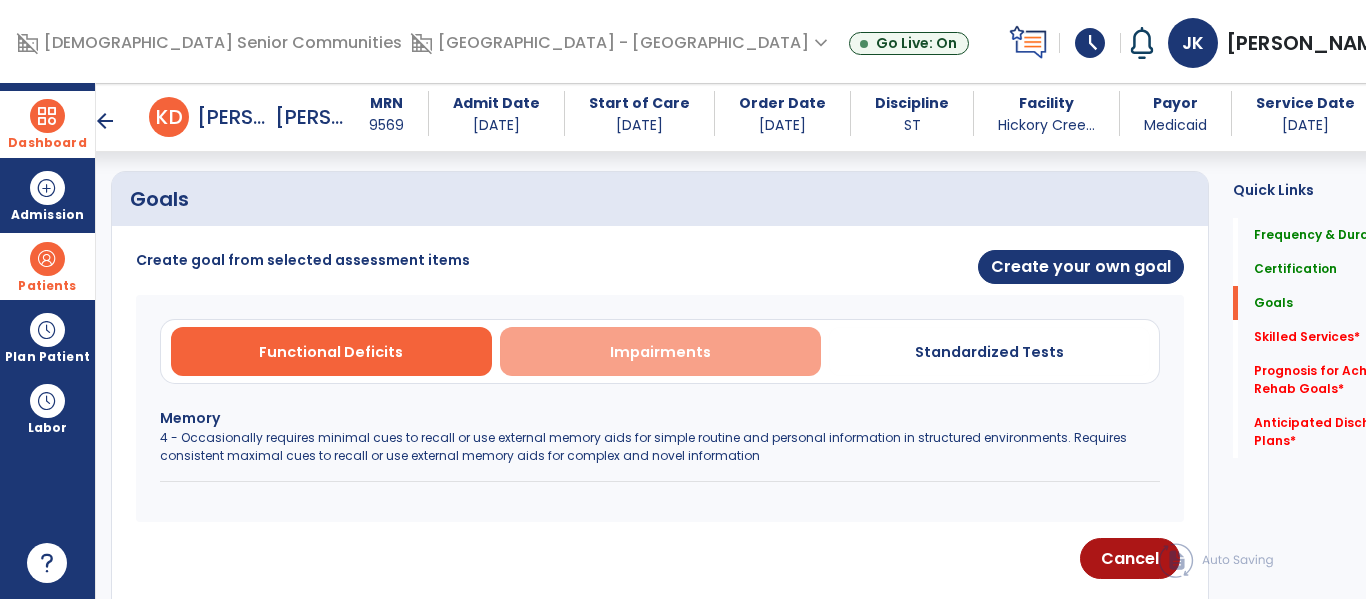 click on "Impairments" at bounding box center (660, 352) 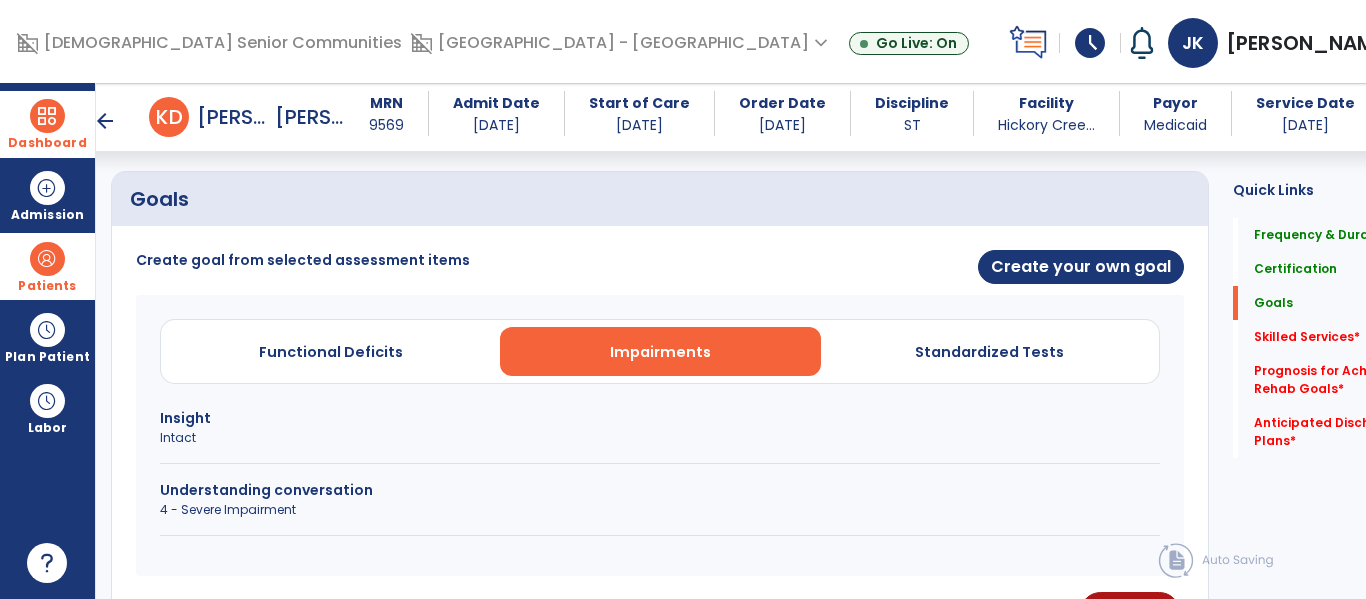 click on "4 - Severe Impairment" at bounding box center (660, 510) 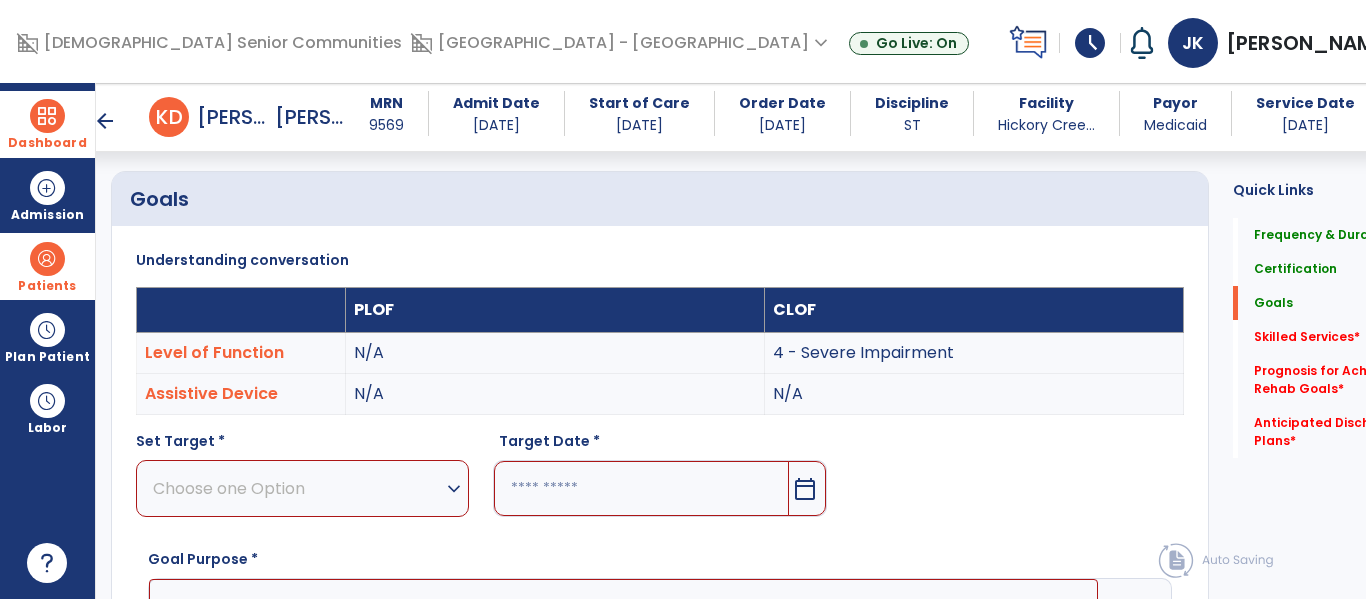 click on "Choose one Option" at bounding box center [297, 488] 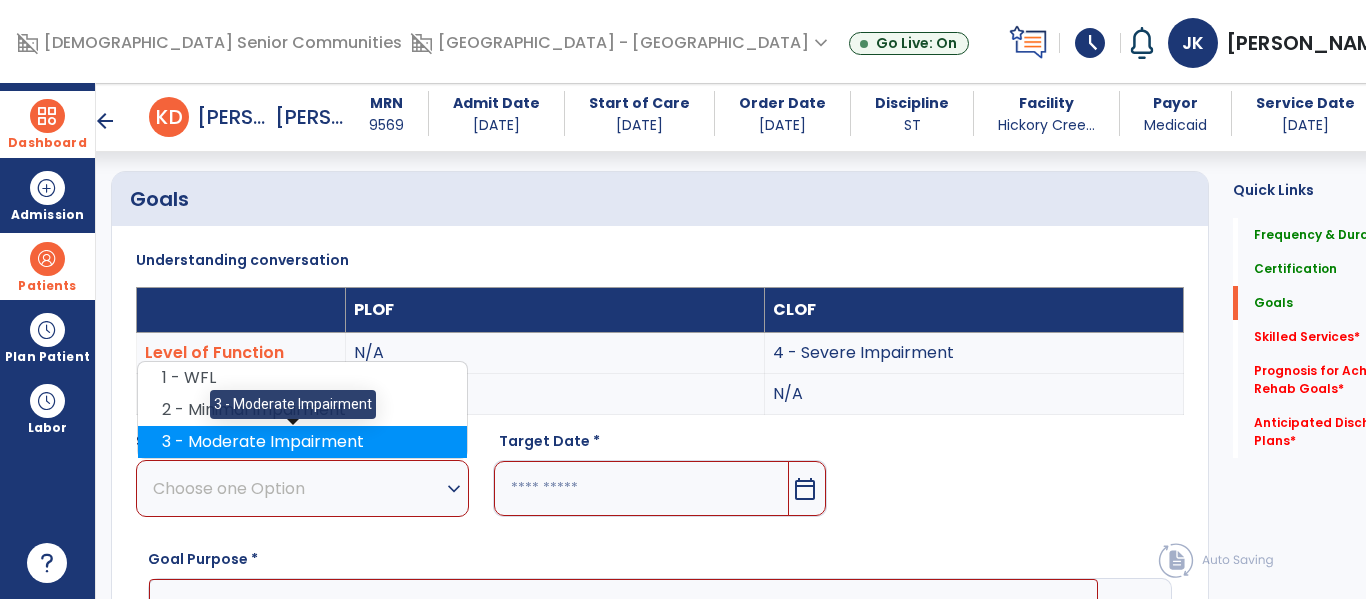 click on "3 - Moderate Impairment" at bounding box center (302, 442) 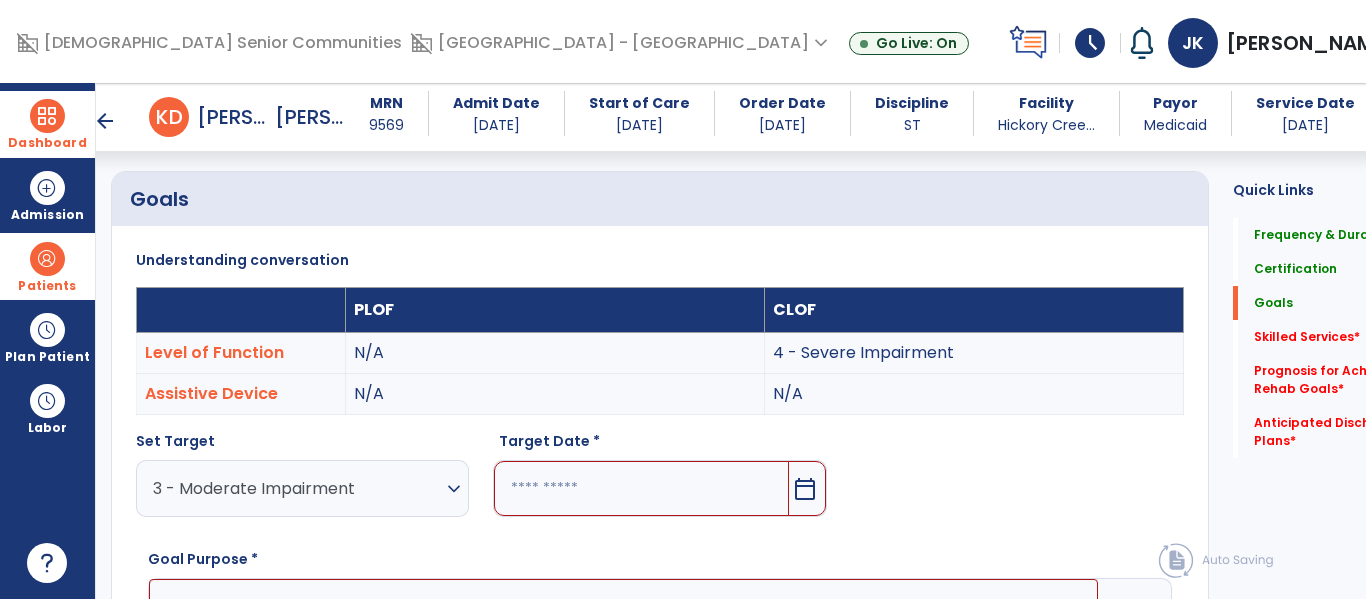 click on "calendar_today" at bounding box center [805, 489] 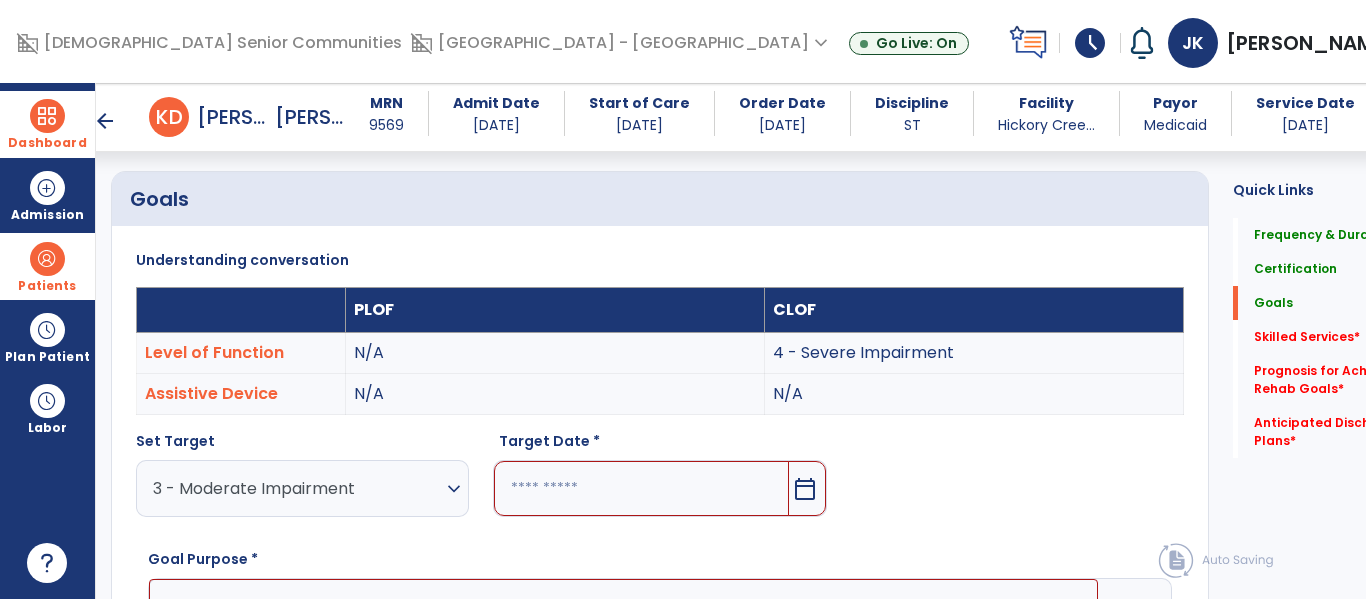 scroll, scrollTop: 760, scrollLeft: 0, axis: vertical 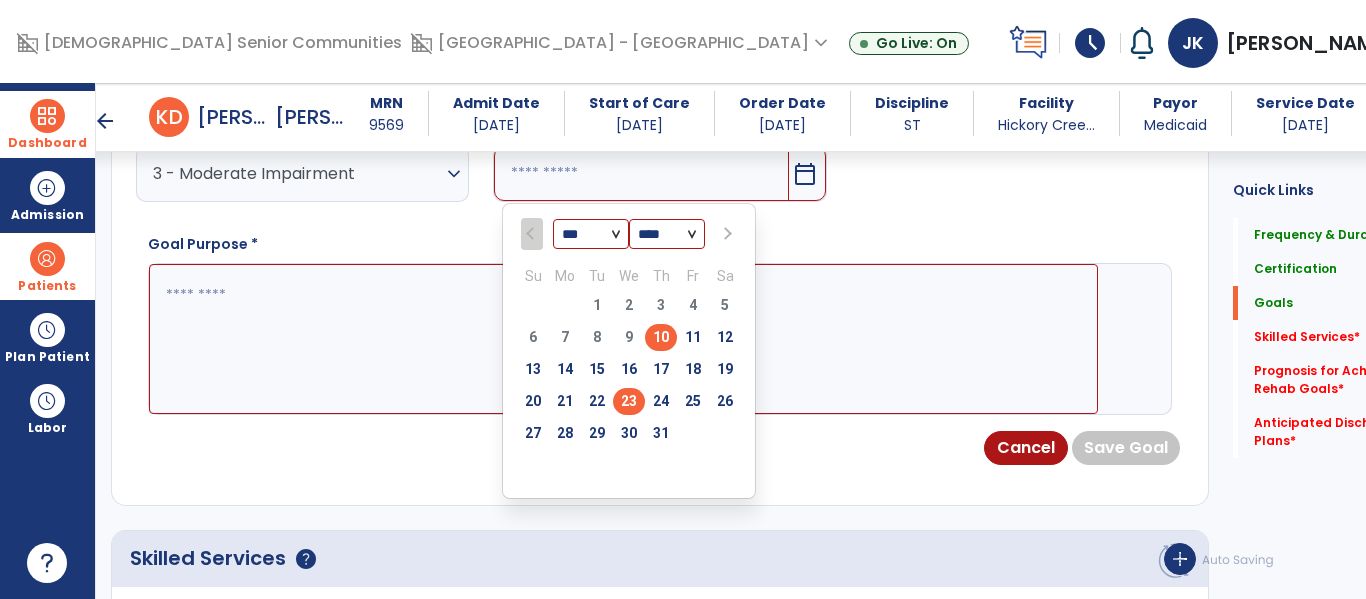click on "23" at bounding box center (629, 401) 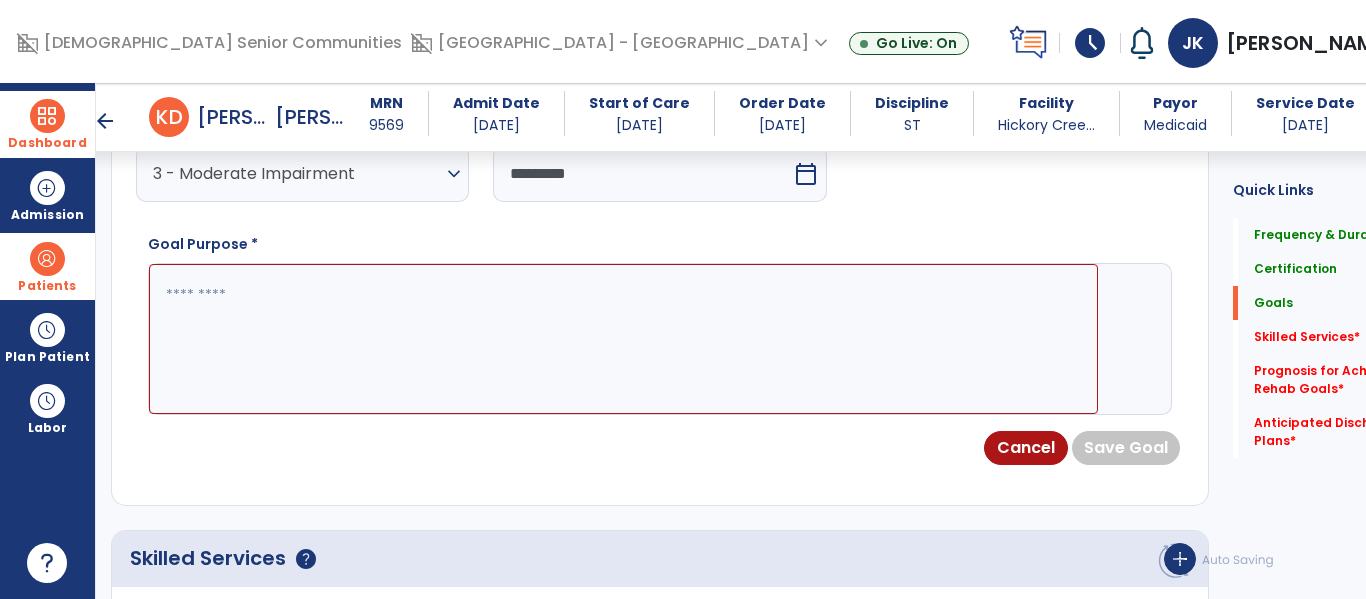 click at bounding box center (623, 339) 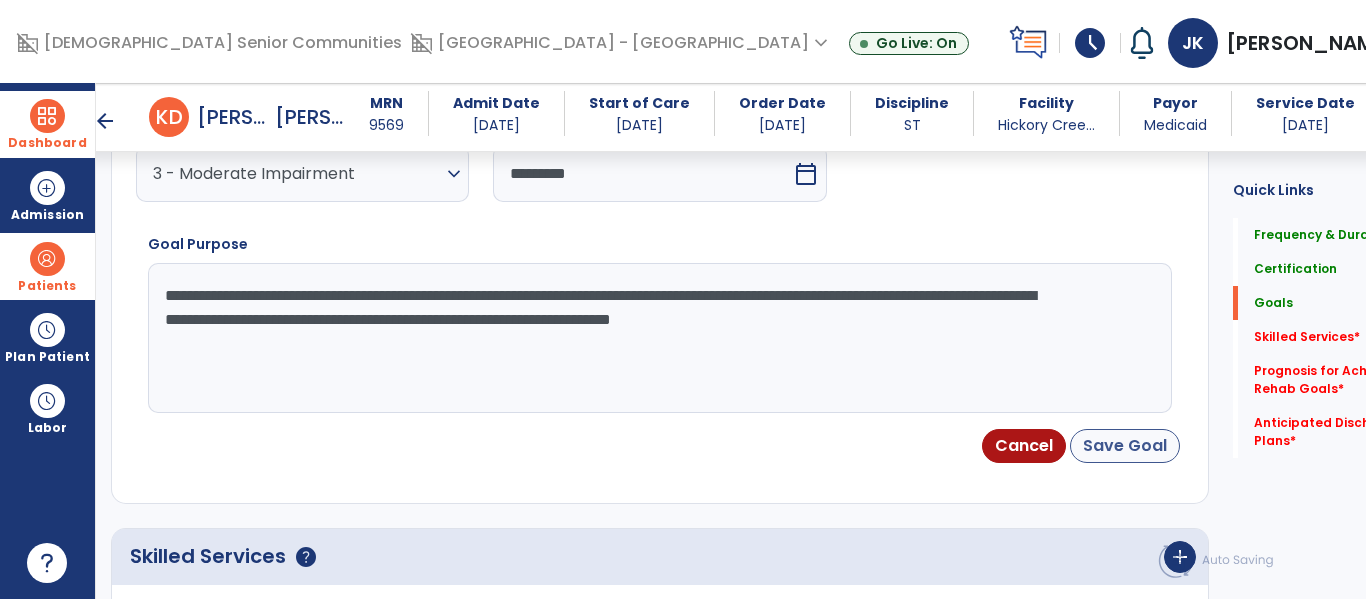 type on "**********" 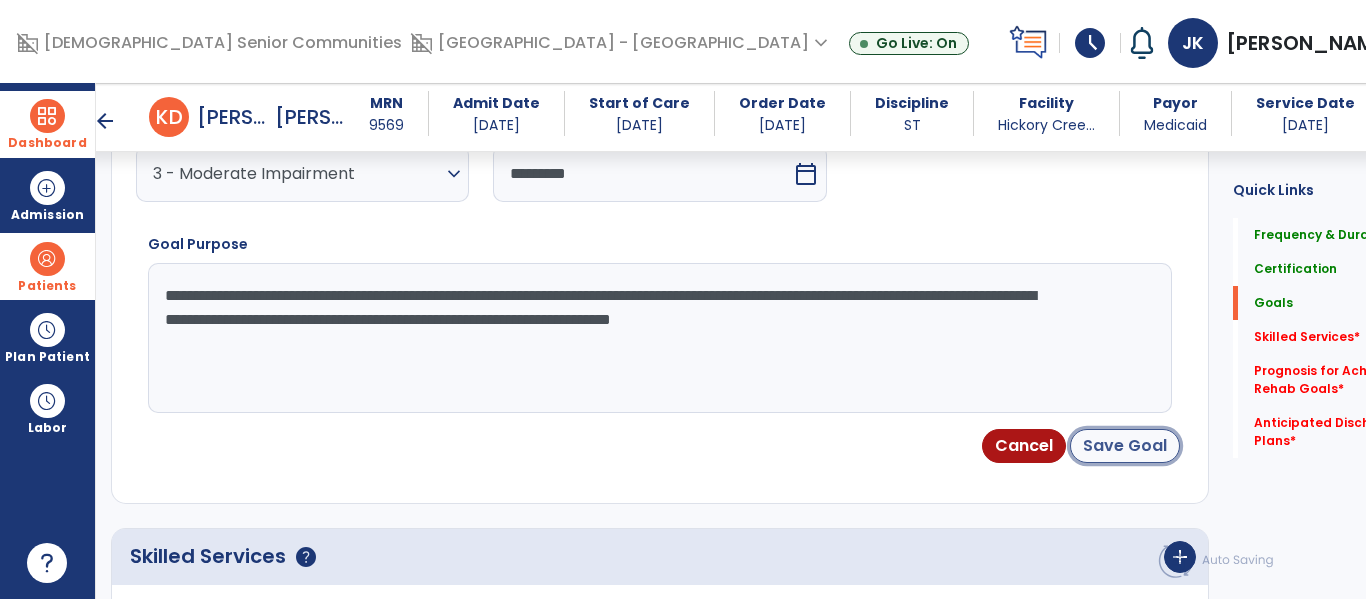 click on "Save Goal" at bounding box center (1125, 446) 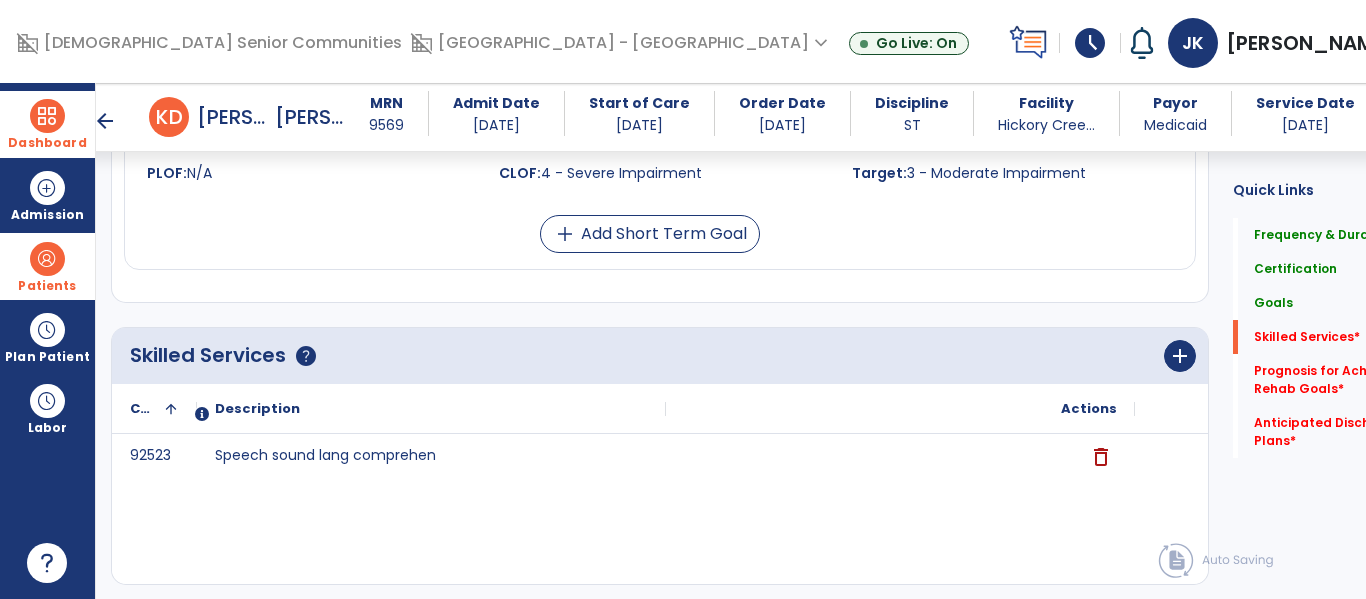 scroll, scrollTop: 1621, scrollLeft: 0, axis: vertical 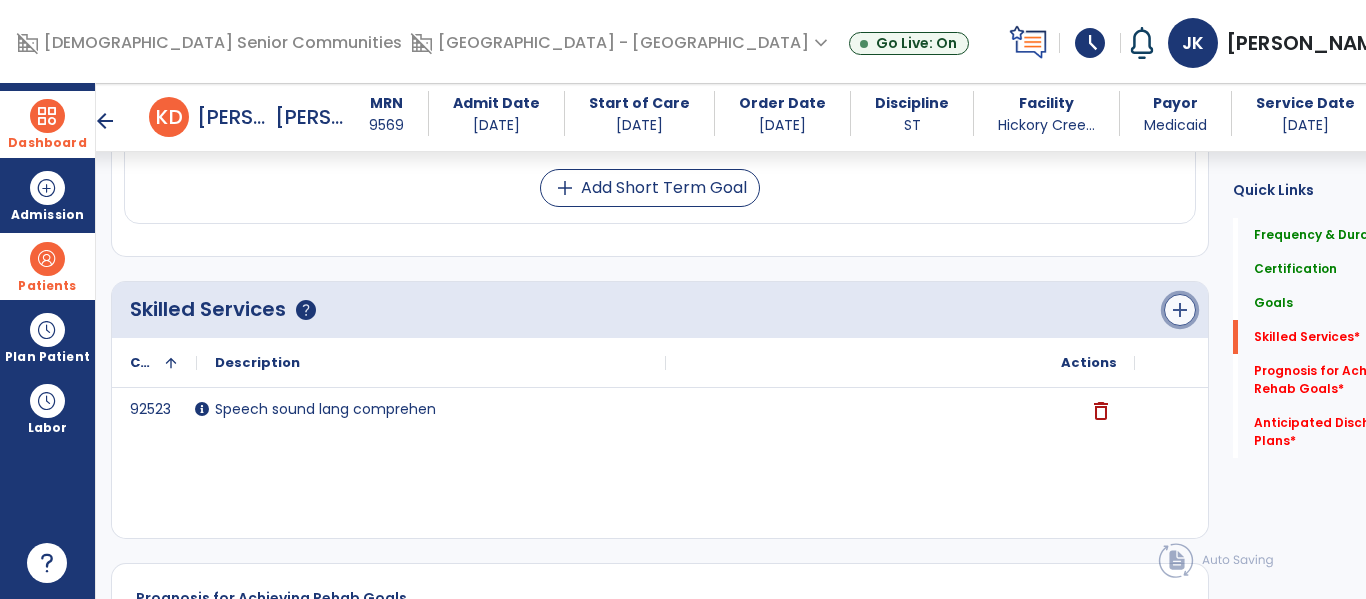 click on "add" 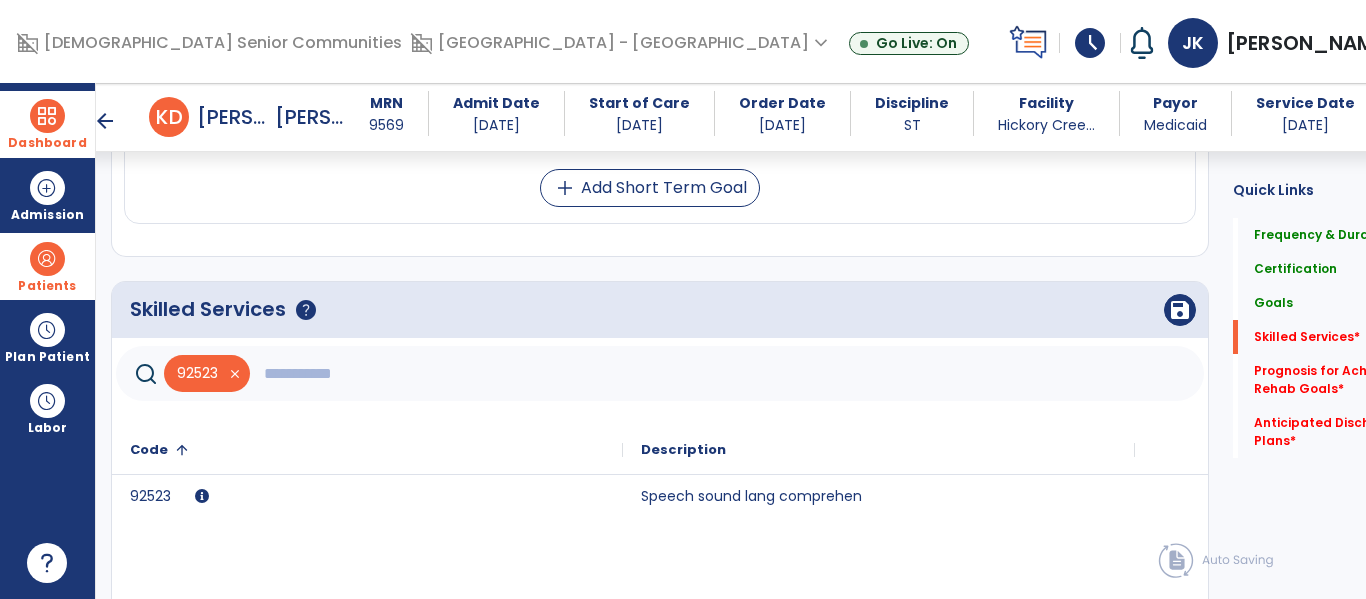 click 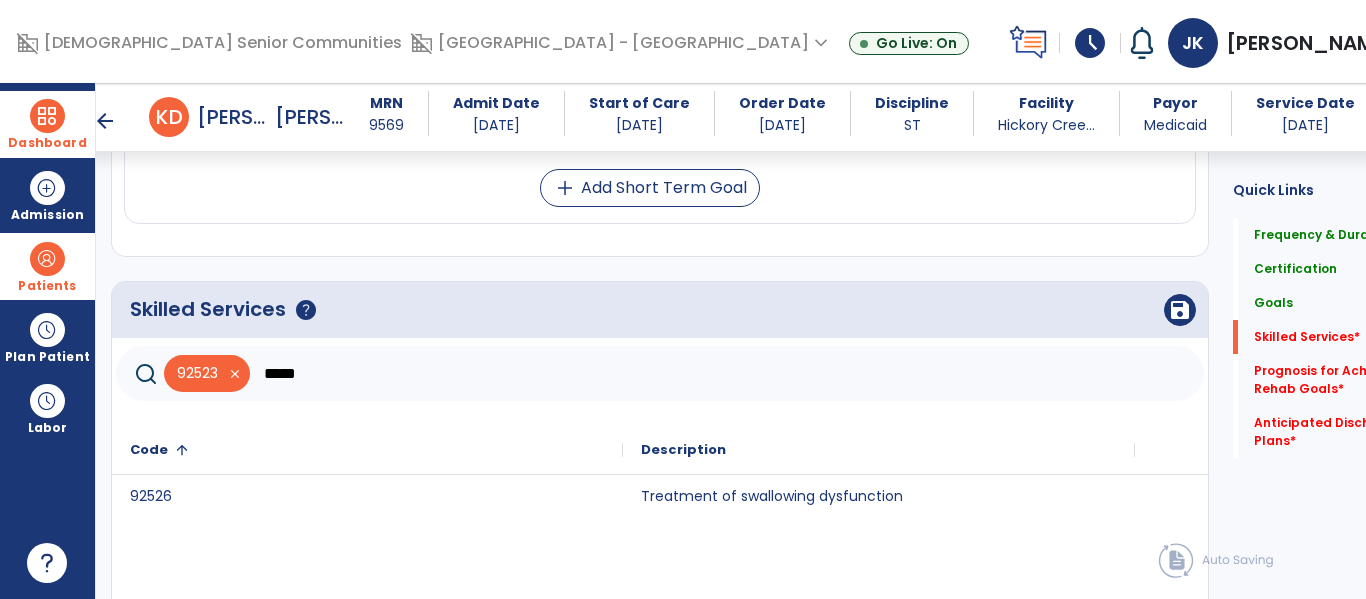 click on "*****" 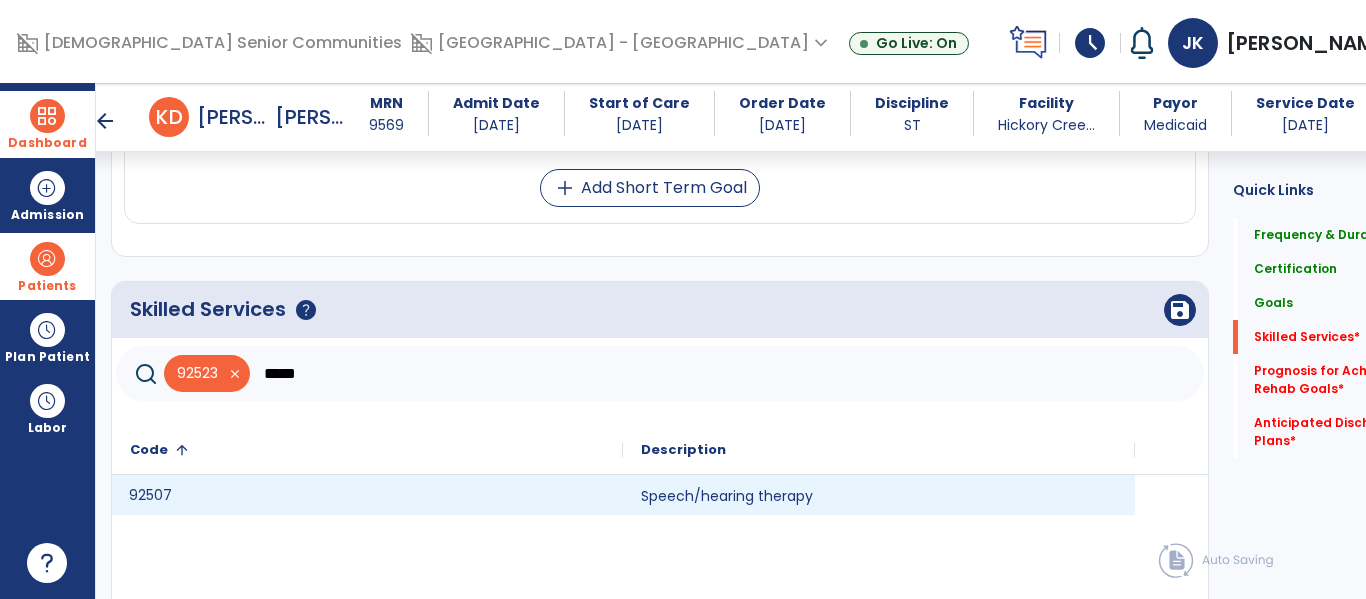 click on "92507" 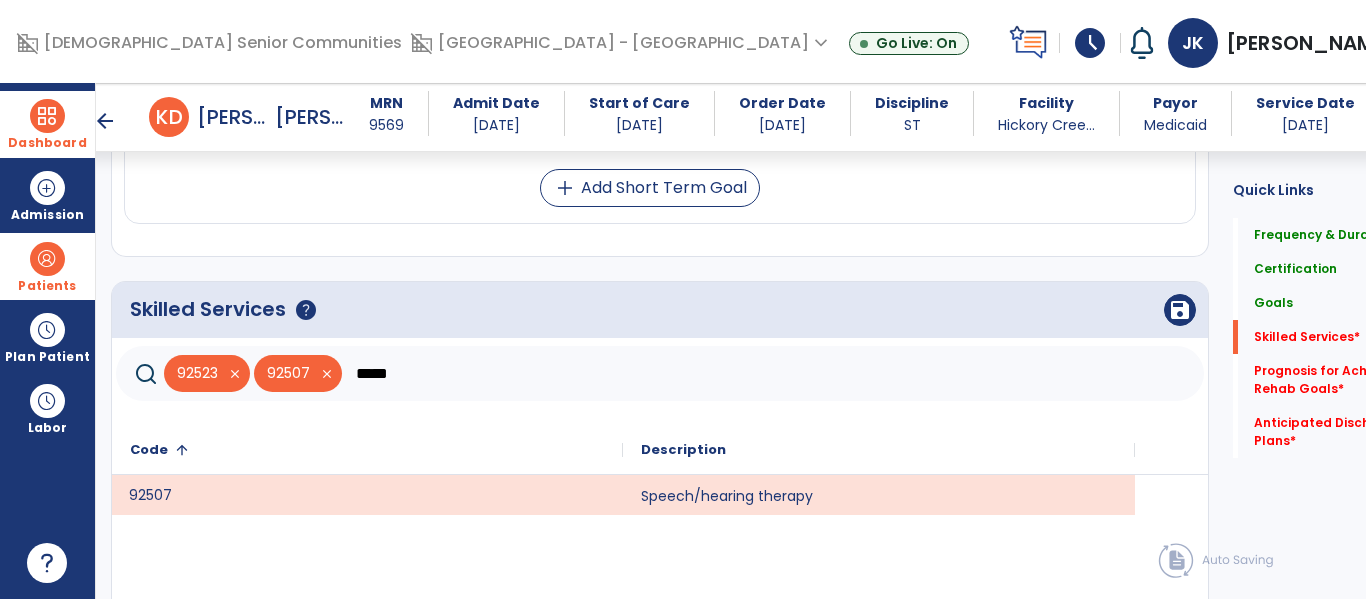click on "*****" 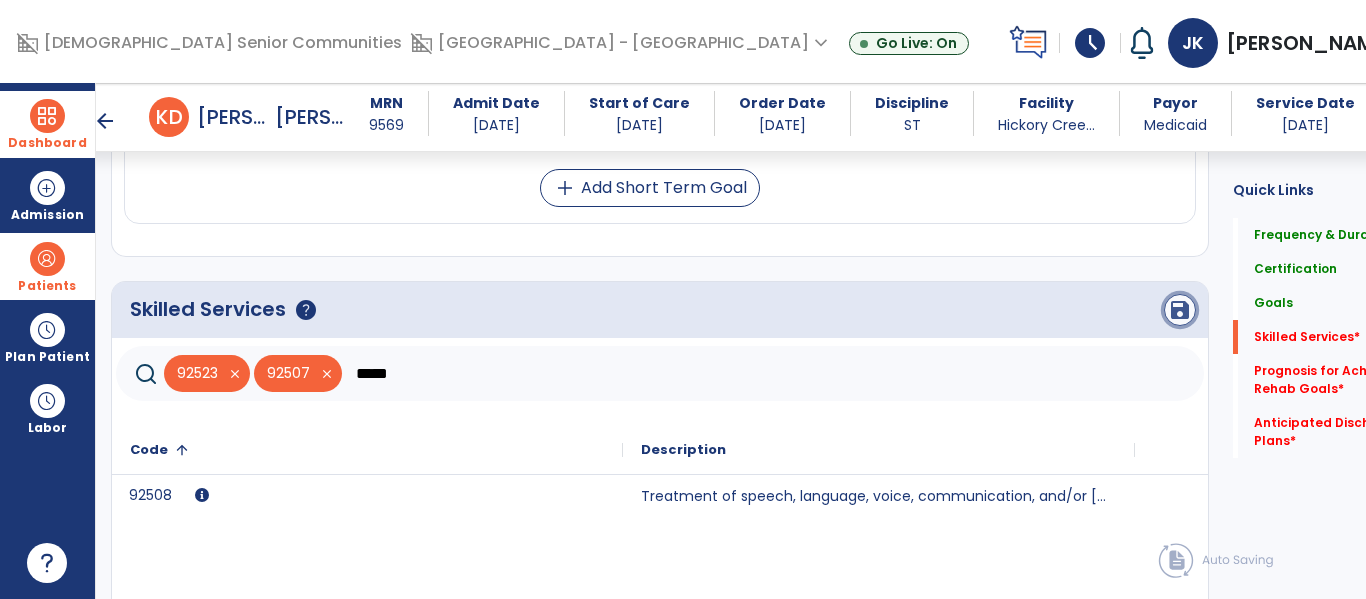 click on "save" 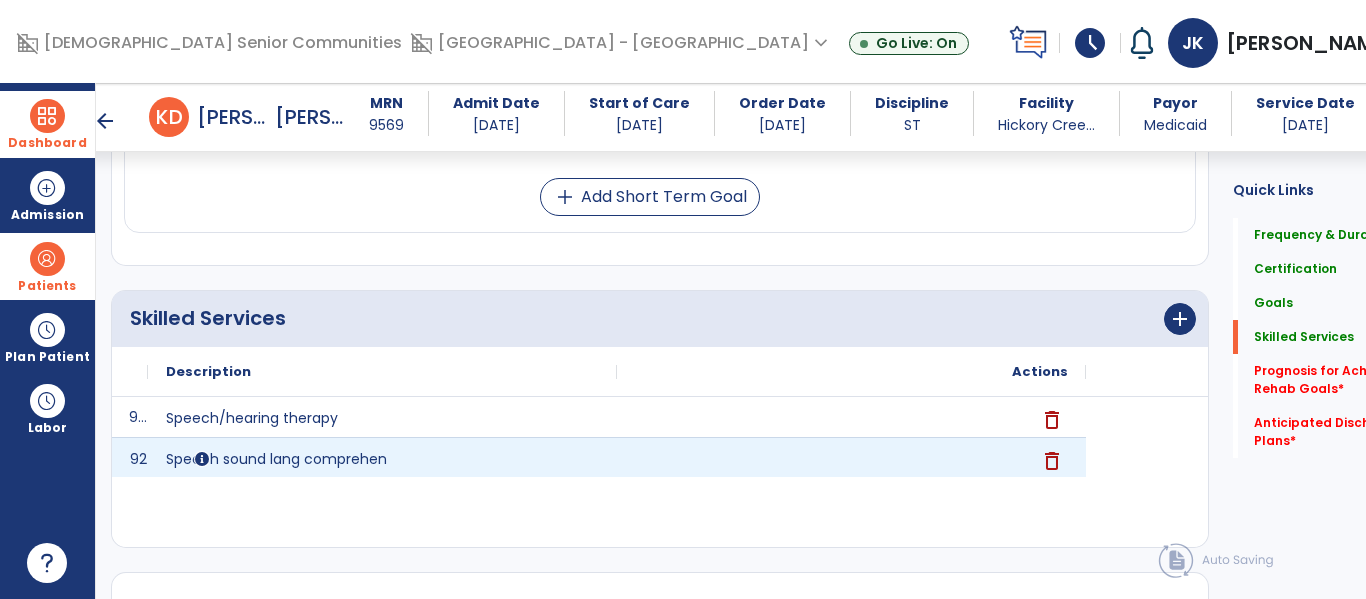 scroll, scrollTop: 1589, scrollLeft: 0, axis: vertical 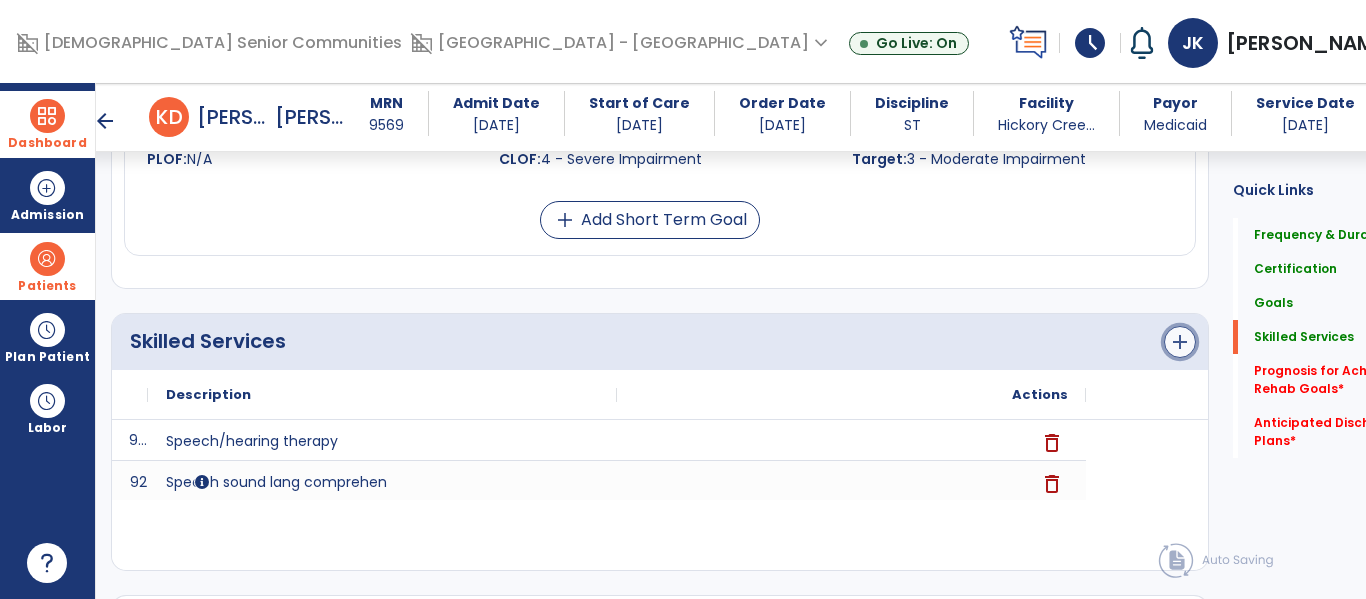 click on "add" 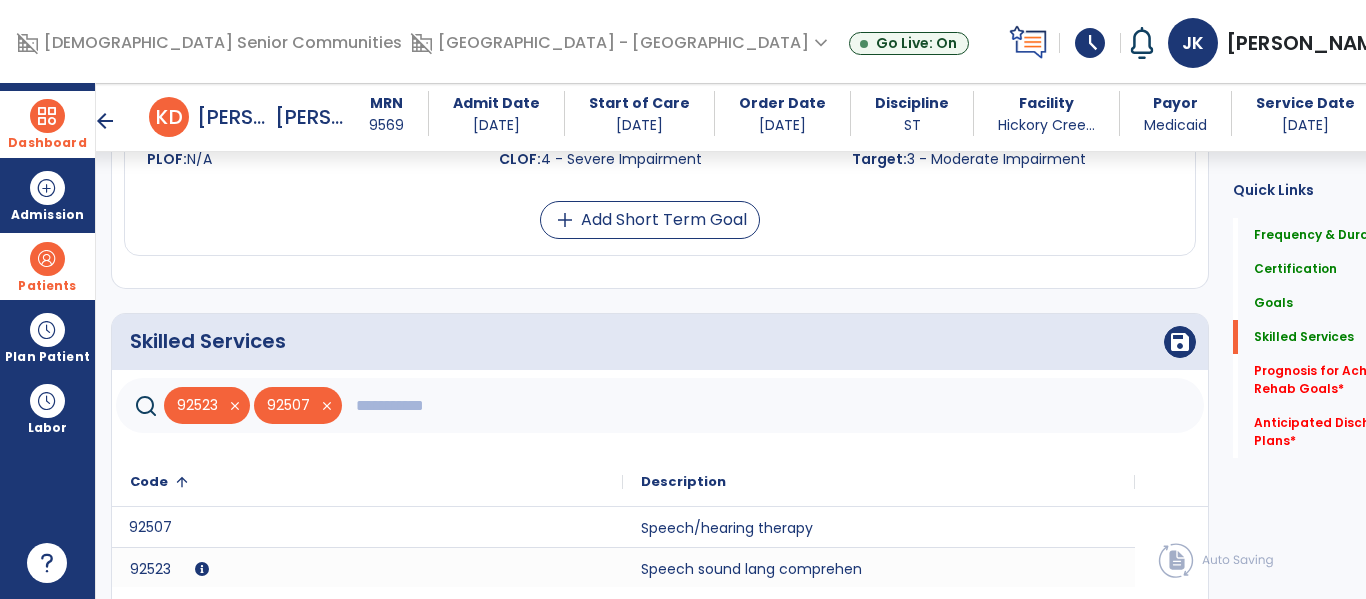 click 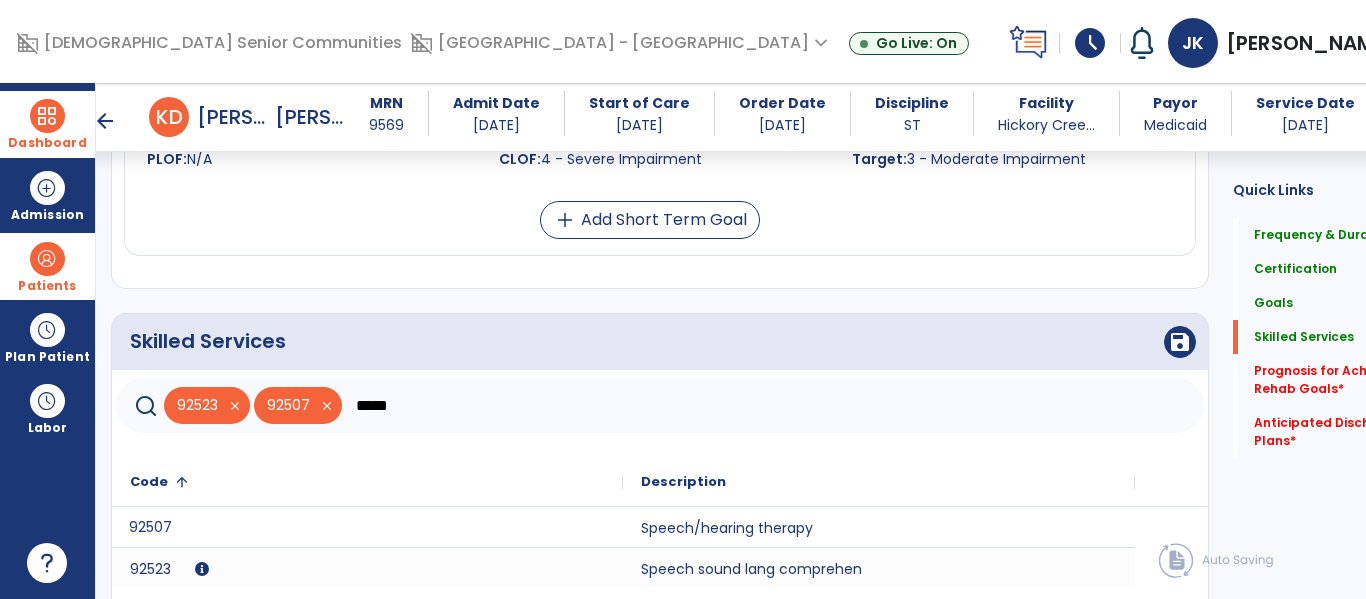 type on "*****" 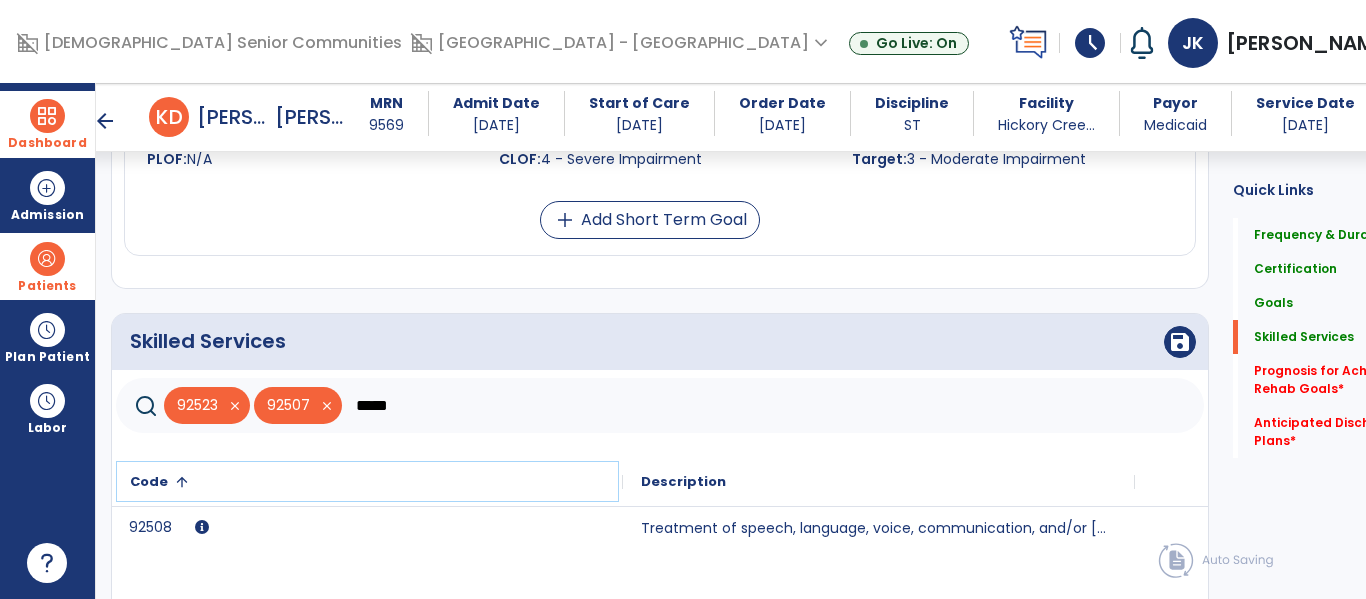 scroll, scrollTop: 1614, scrollLeft: 0, axis: vertical 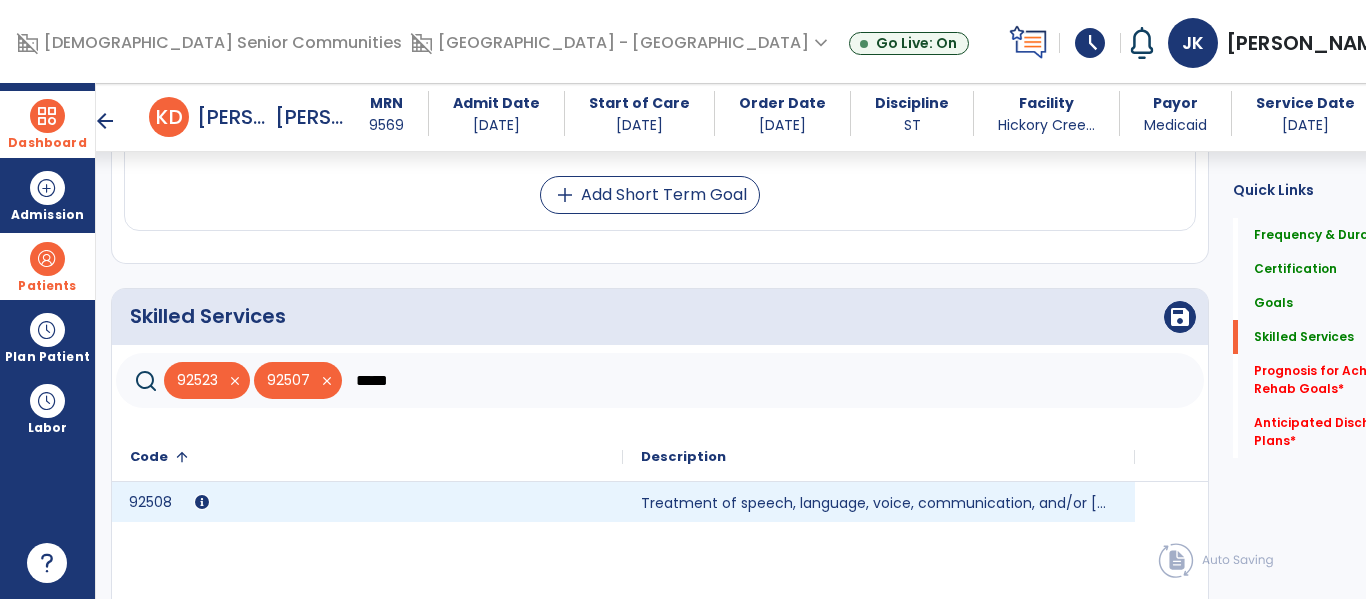 click on "92508" 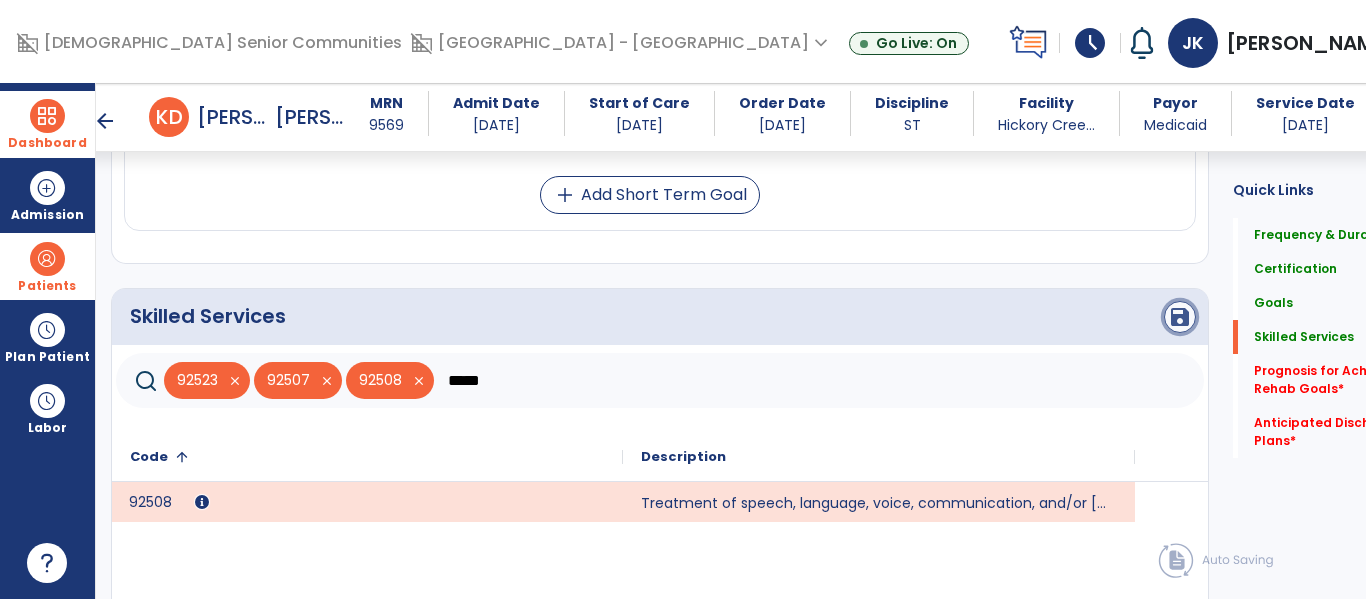 click on "save" 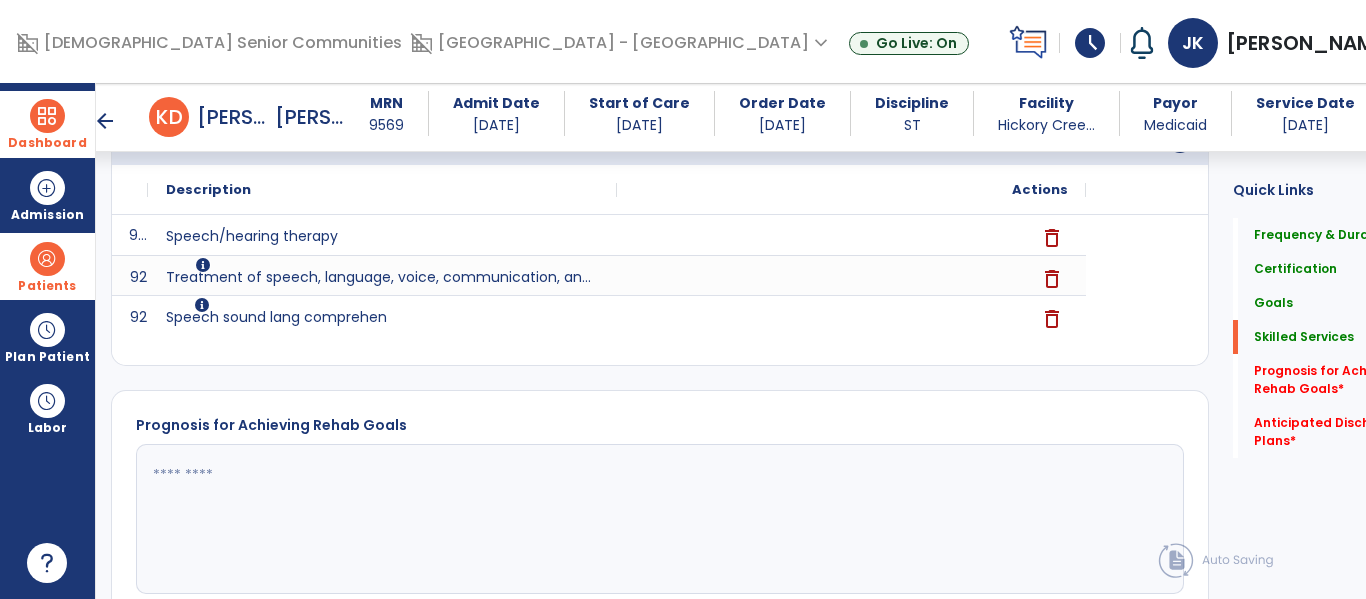 scroll, scrollTop: 1816, scrollLeft: 0, axis: vertical 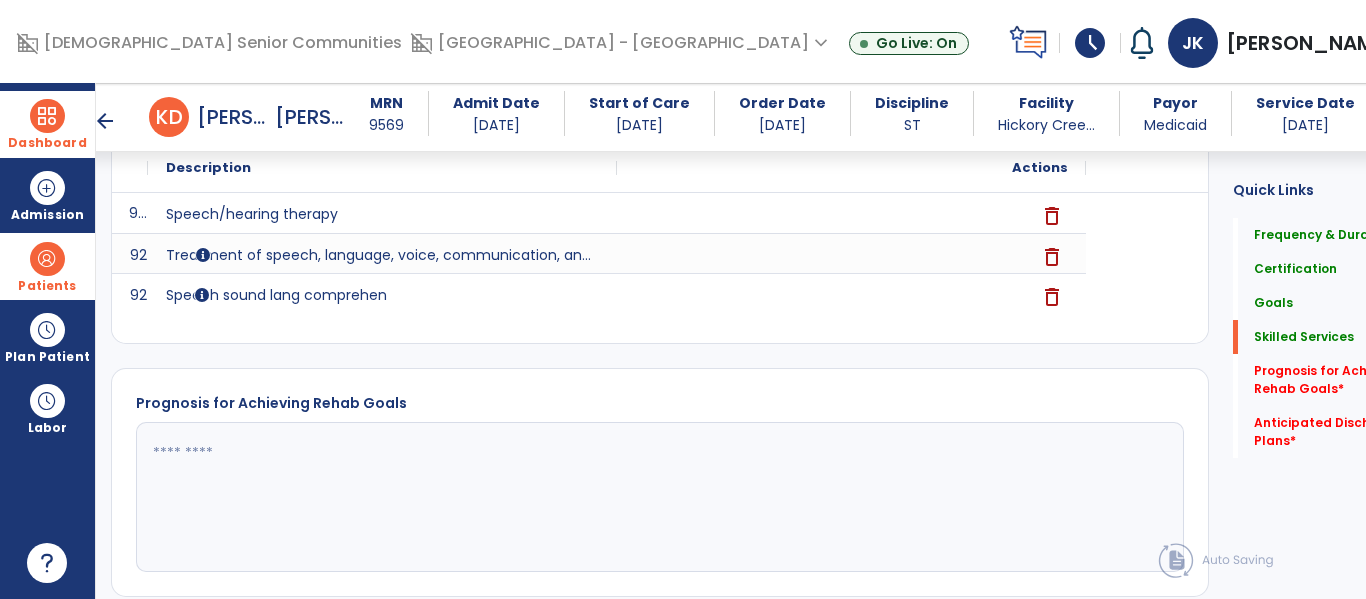 click 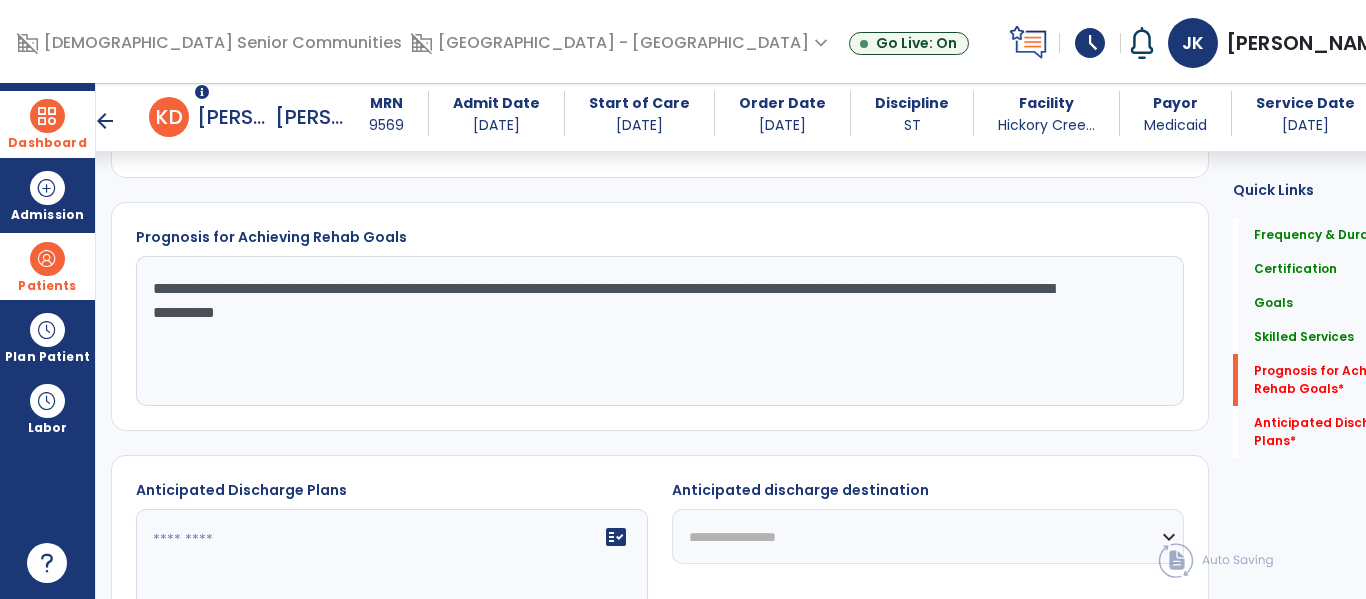 scroll, scrollTop: 2074, scrollLeft: 0, axis: vertical 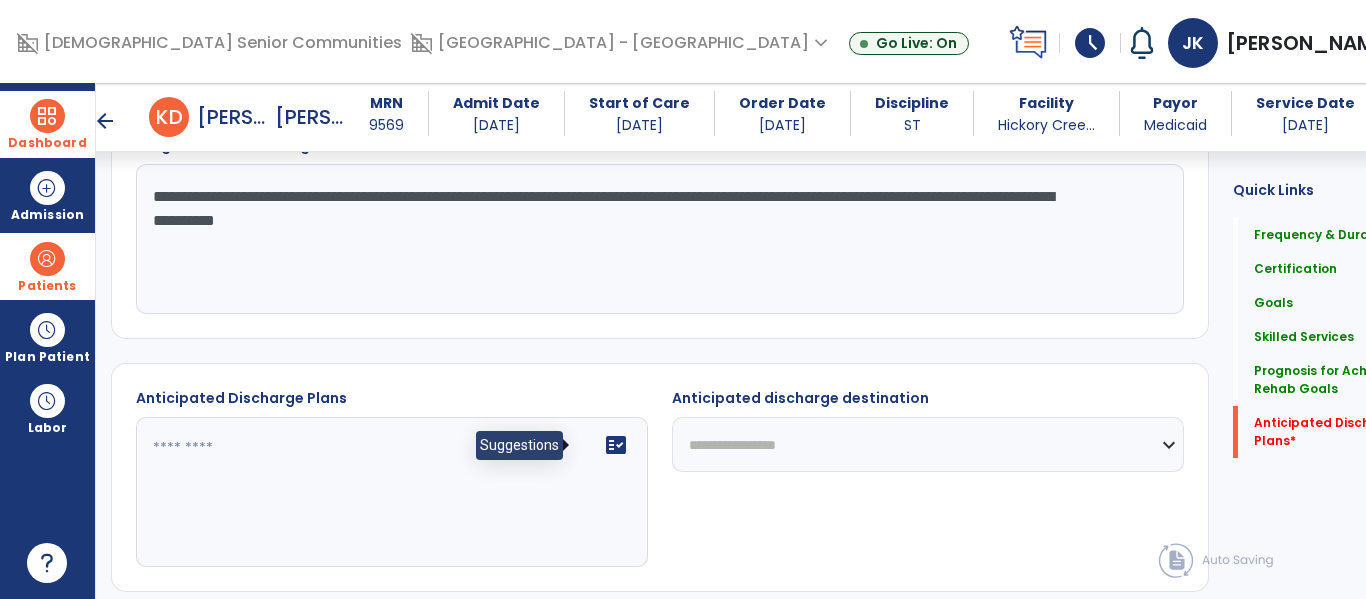 type on "**********" 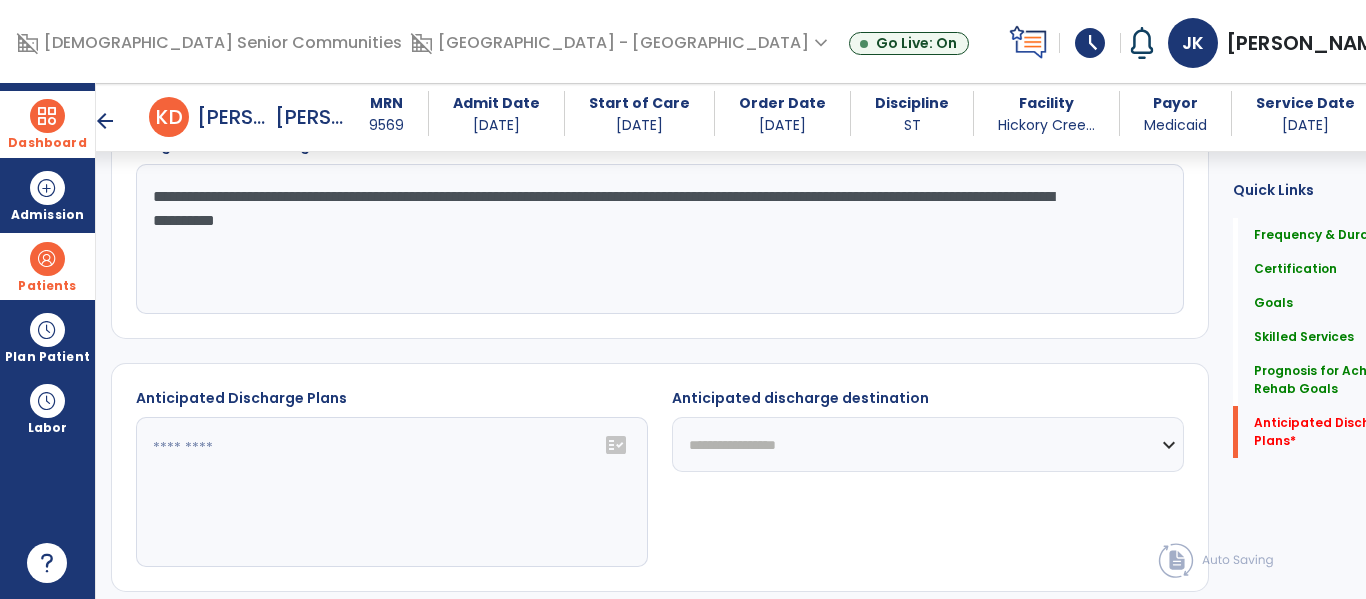 click on "fact_check" 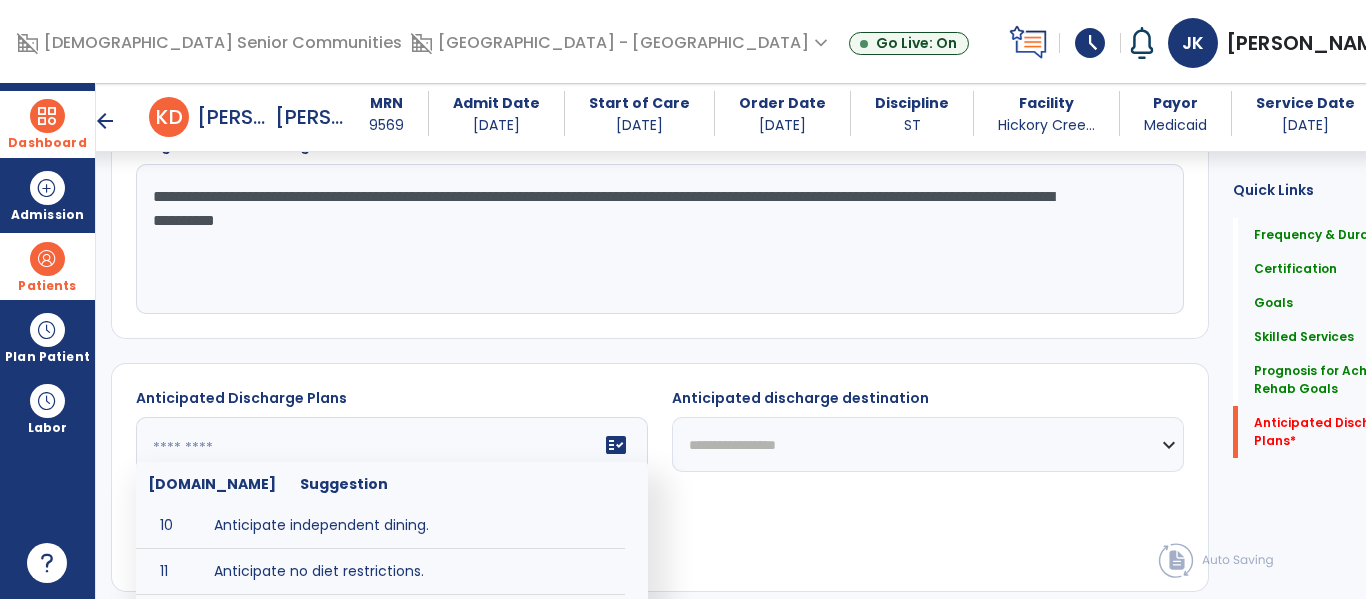 scroll, scrollTop: 461, scrollLeft: 0, axis: vertical 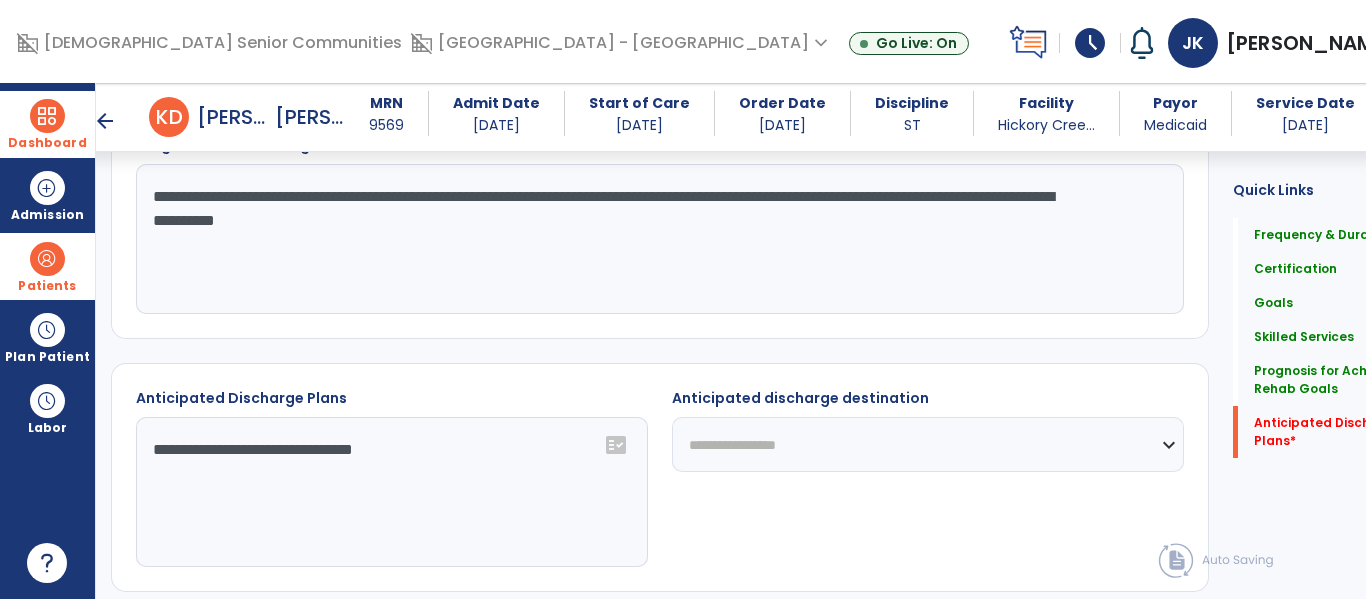 click on "**********" 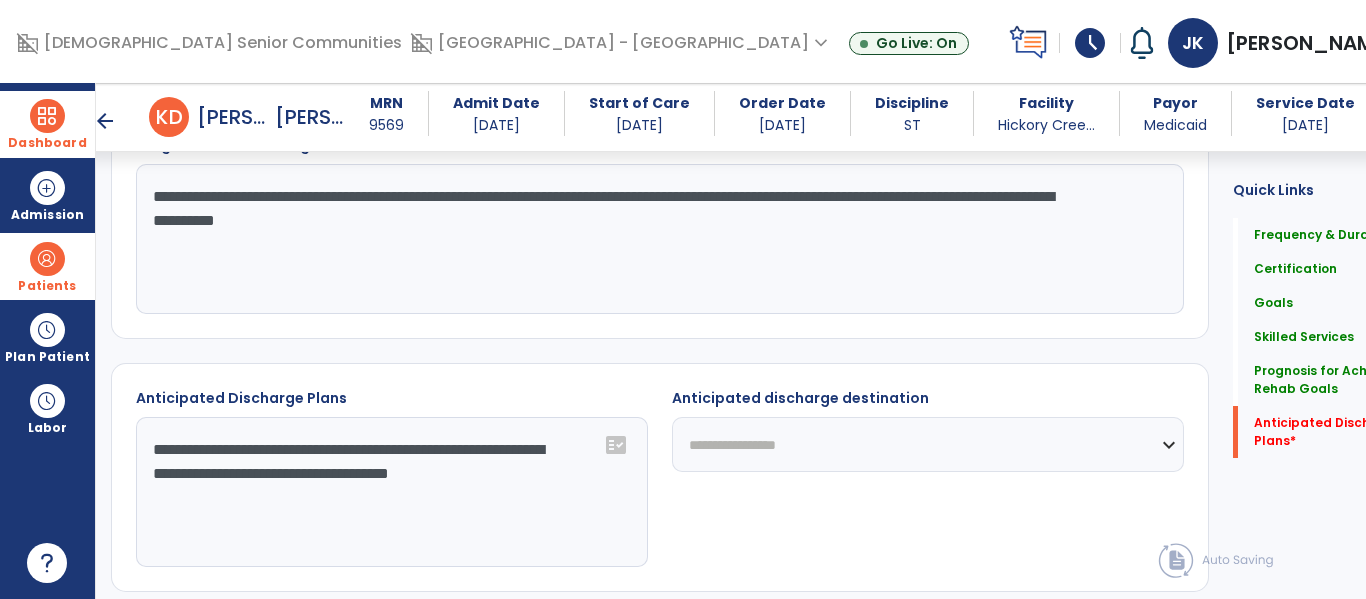 click on "**********" 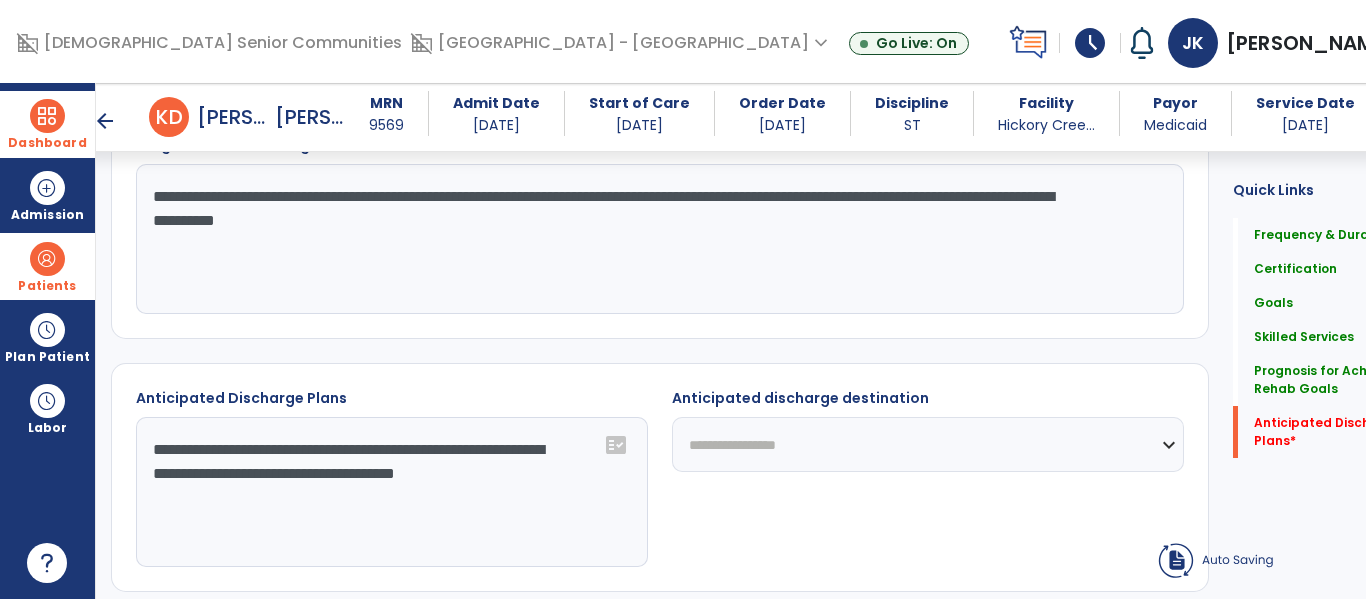 type on "**********" 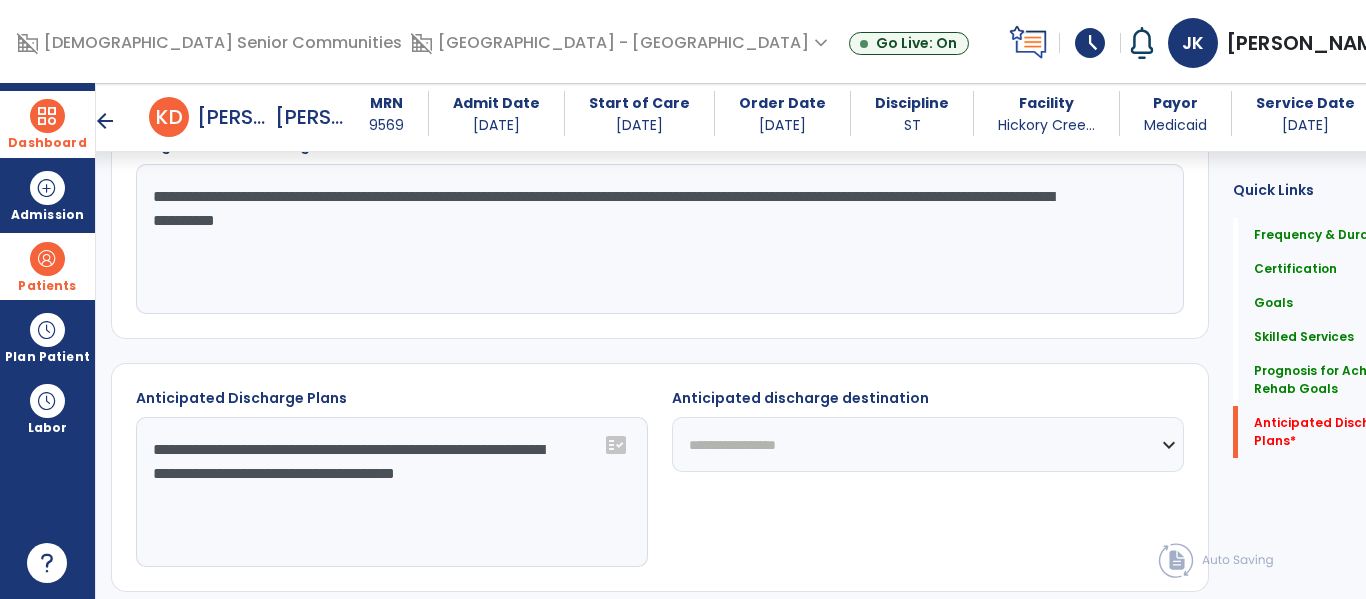 select on "***" 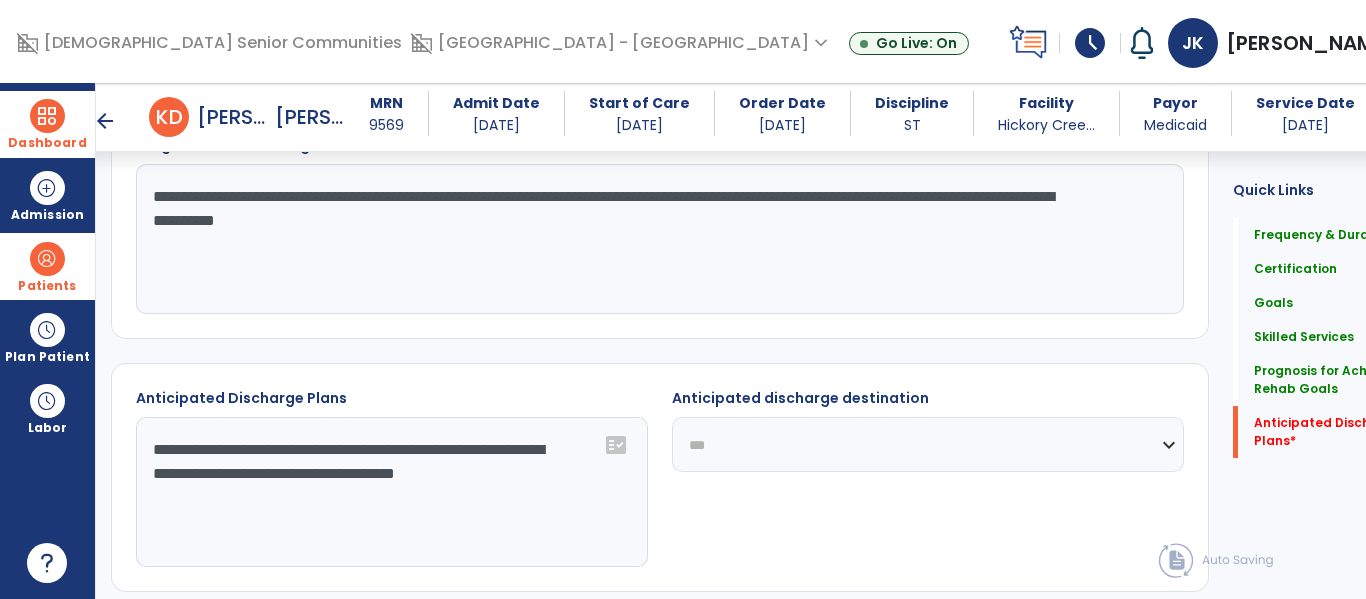 click on "**********" 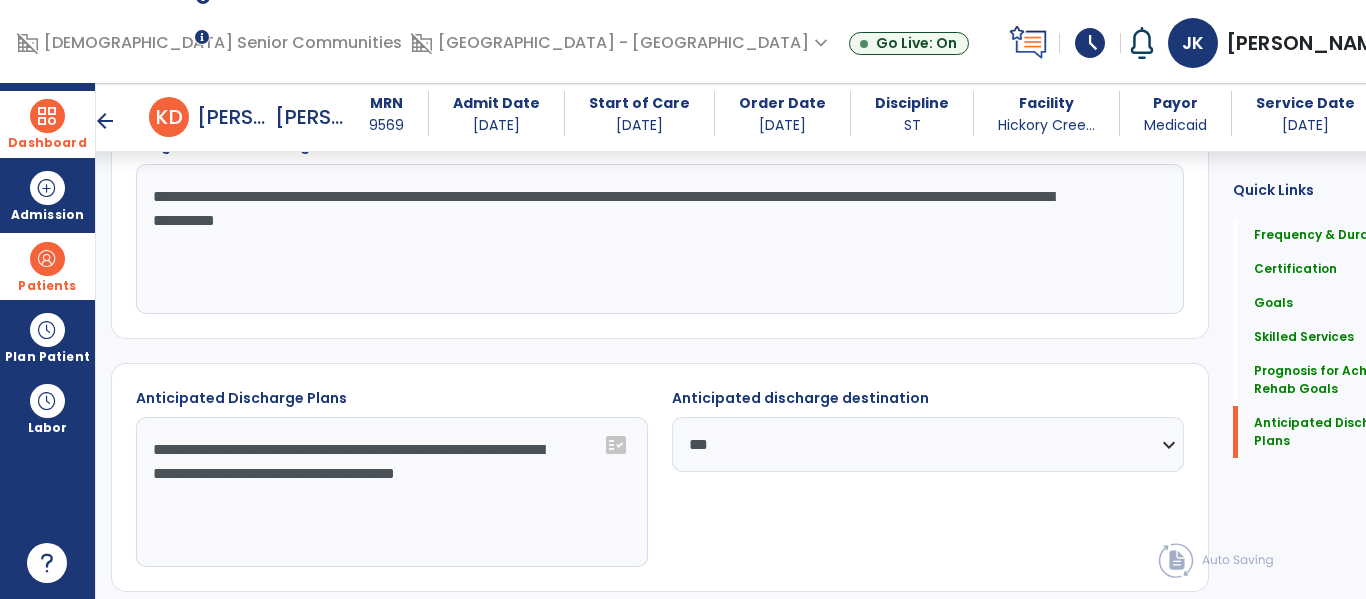click on "**********" 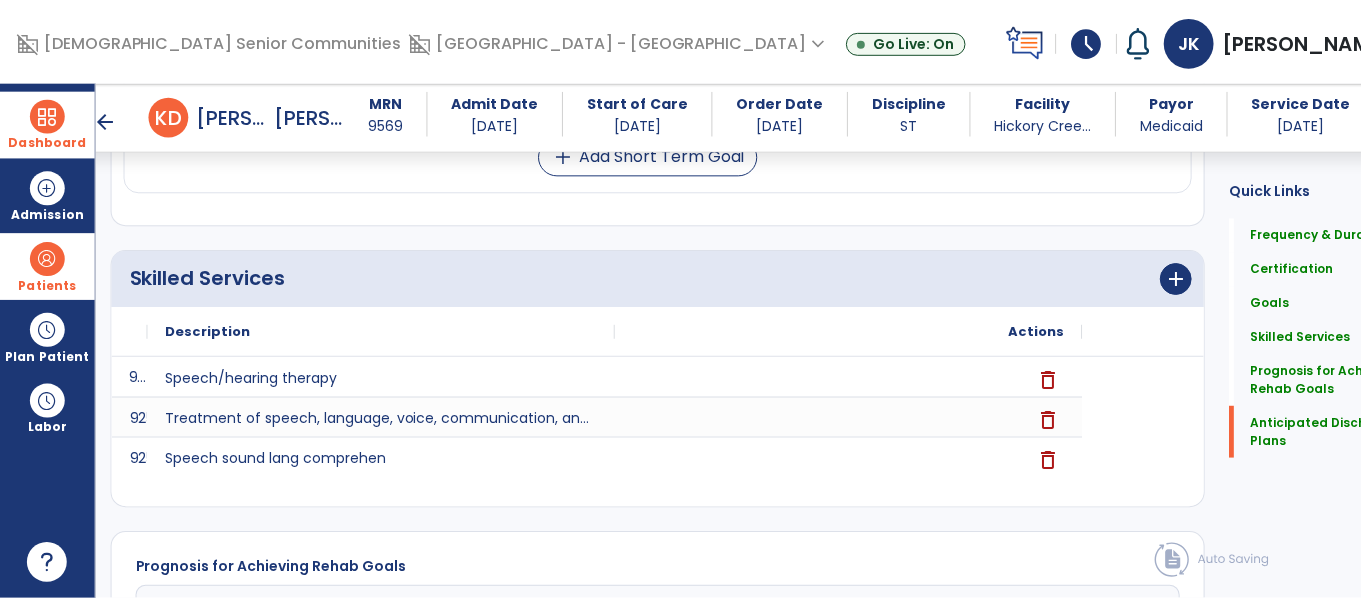 scroll, scrollTop: 2165, scrollLeft: 0, axis: vertical 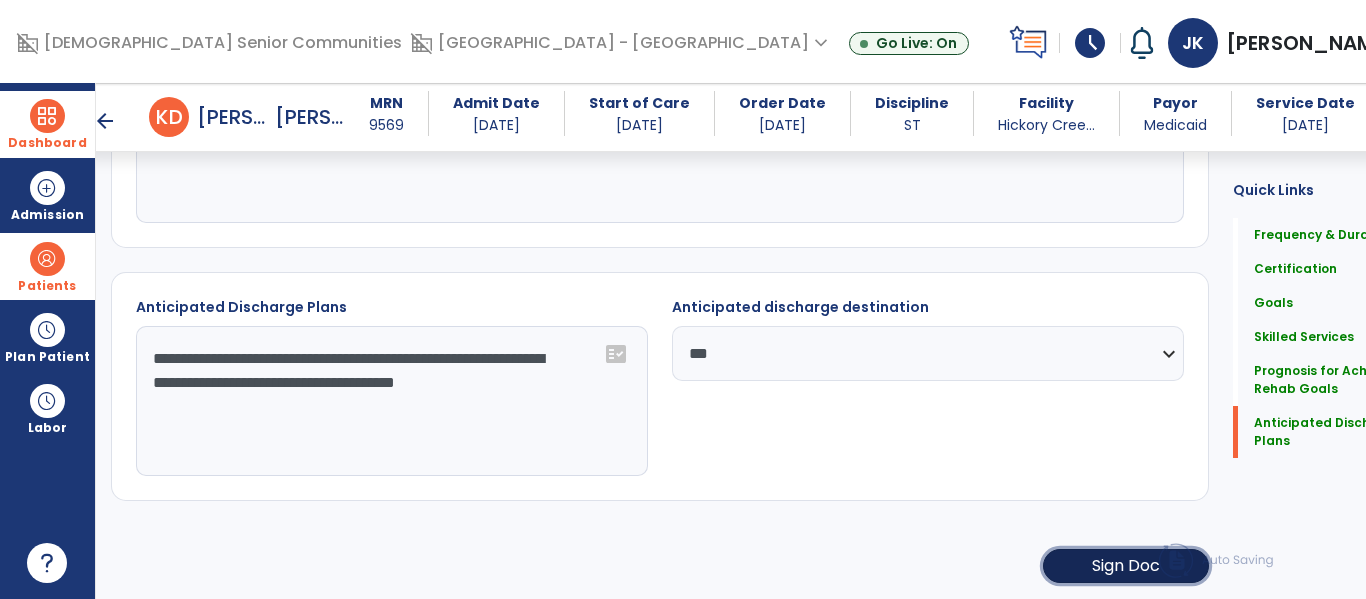 click on "Sign Doc" 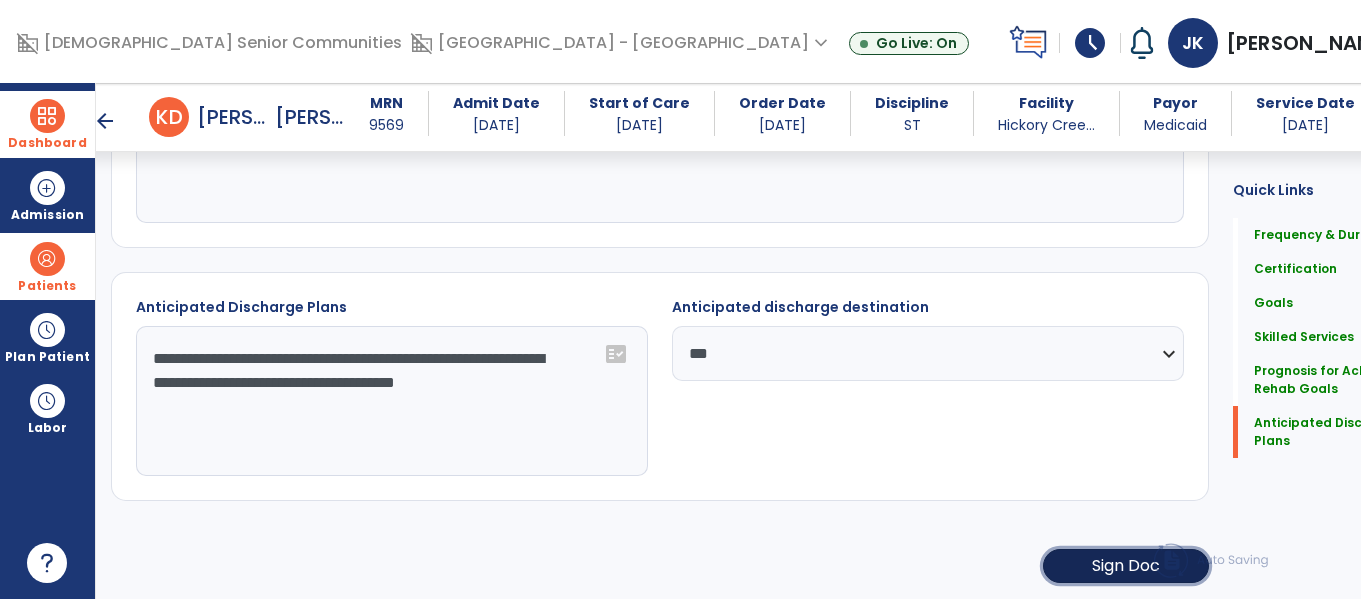 scroll, scrollTop: 2186, scrollLeft: 0, axis: vertical 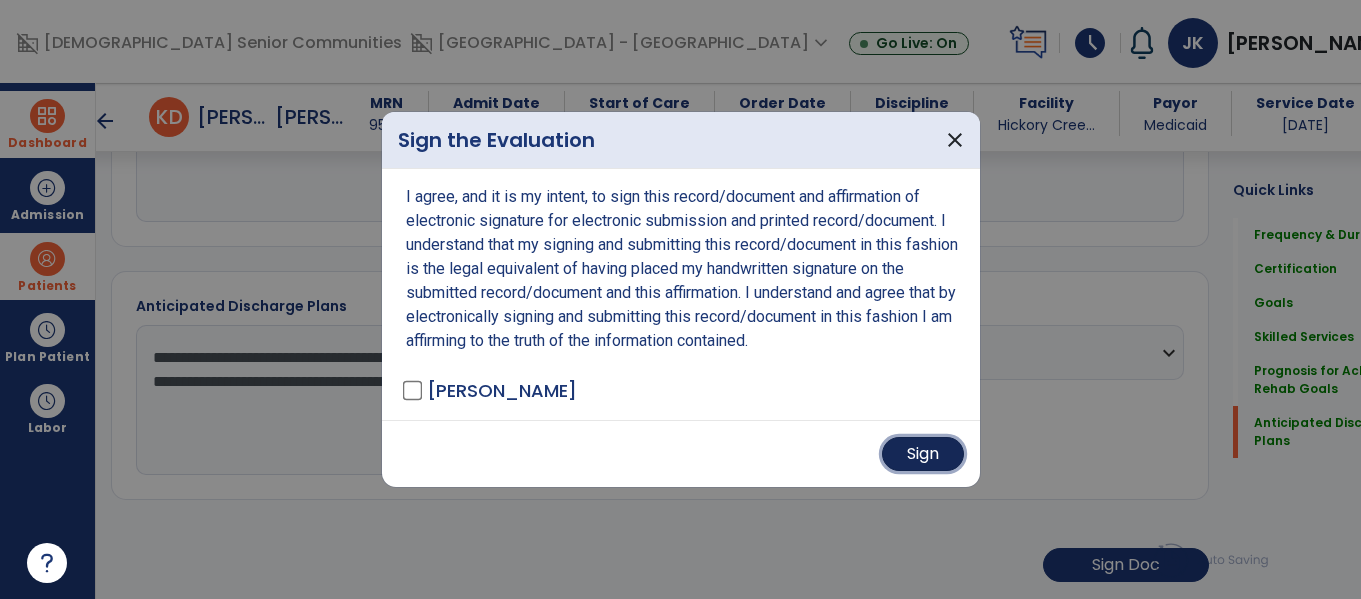 click on "Sign" at bounding box center (923, 454) 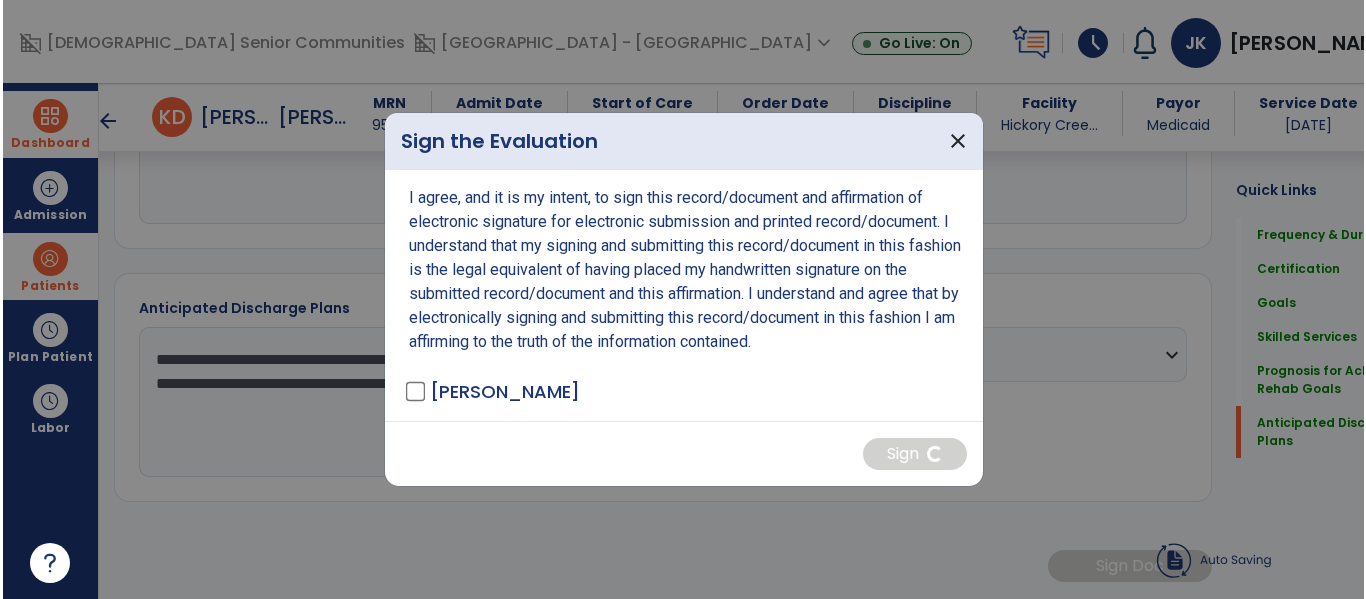 scroll, scrollTop: 2185, scrollLeft: 0, axis: vertical 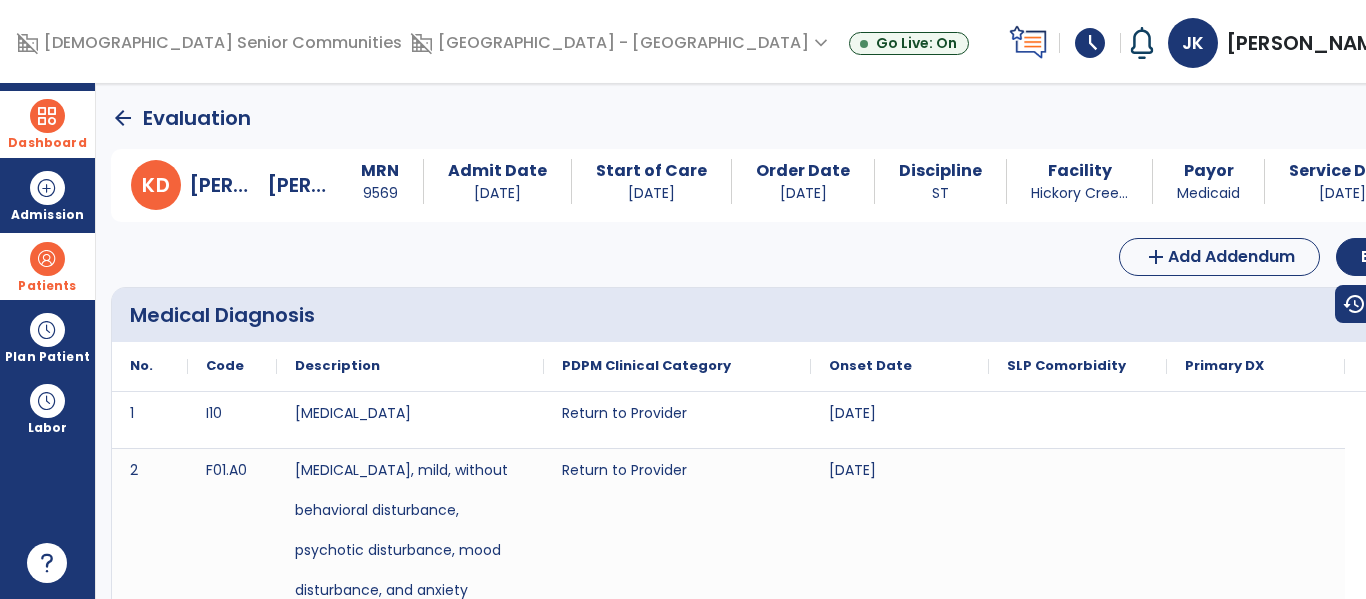 click on "arrow_back" 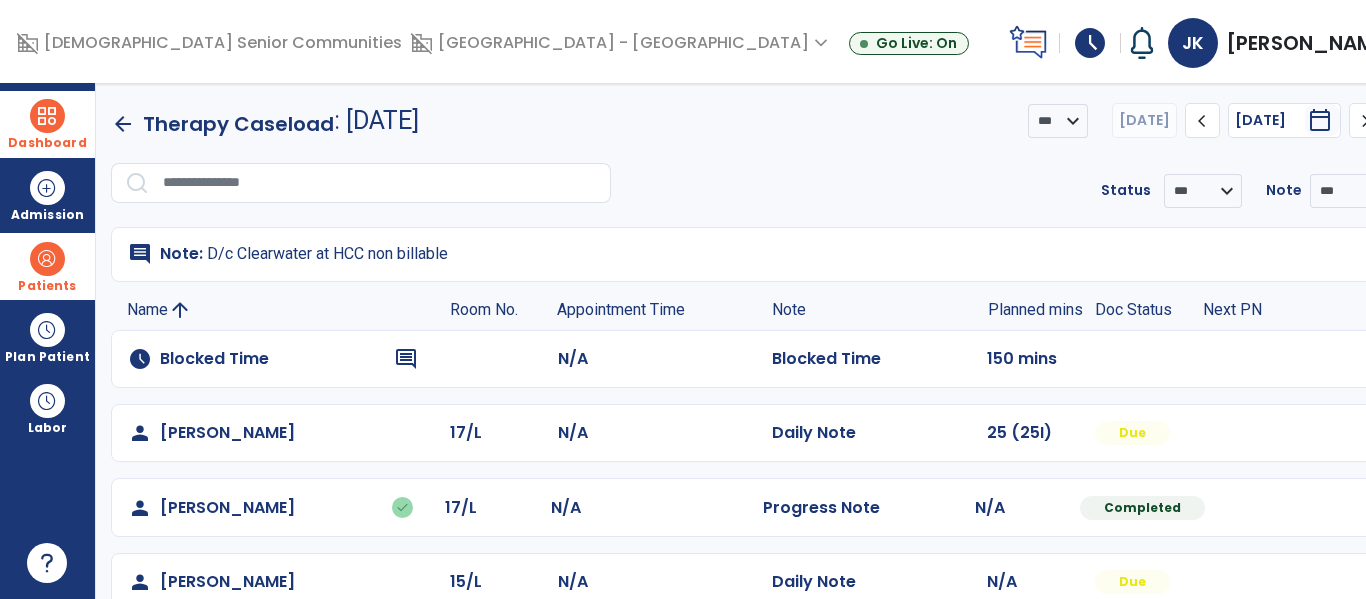 click on "arrow_back" 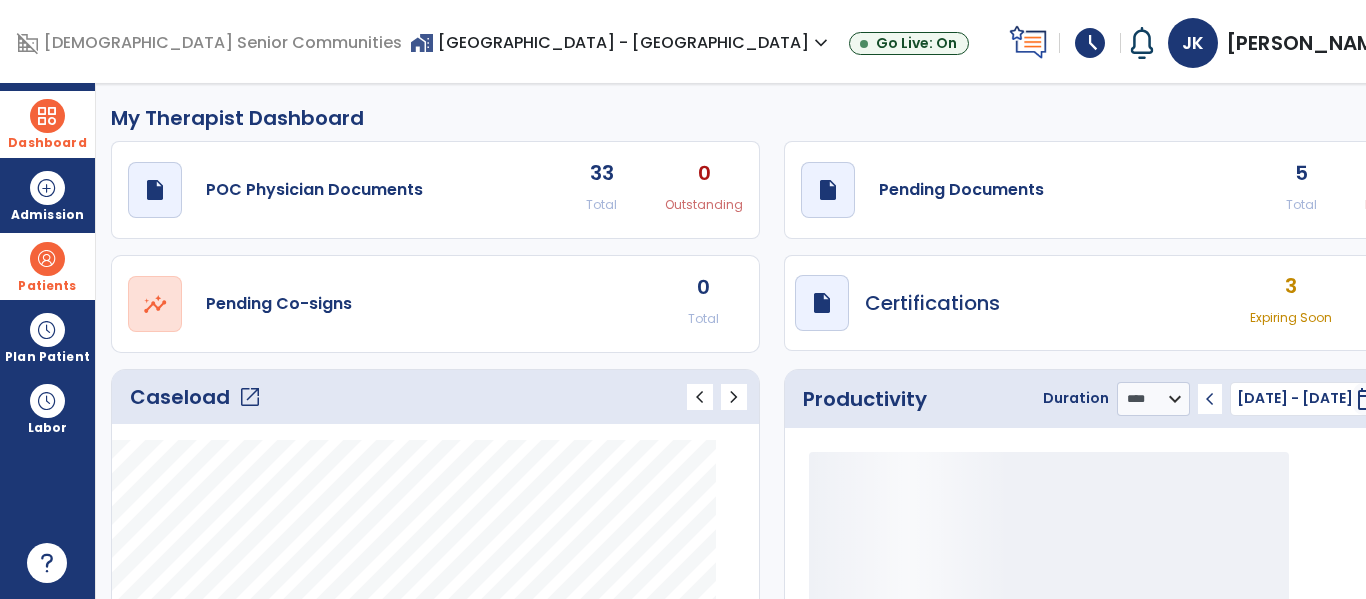 click on "My Therapist Dashboard" 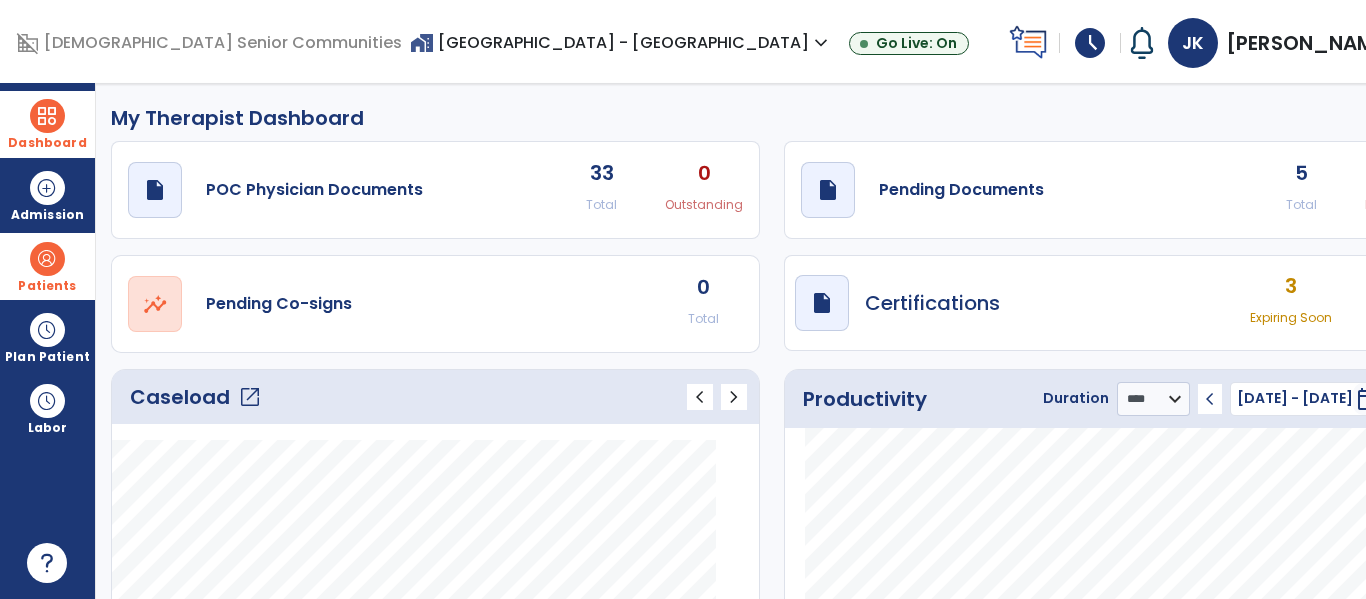click at bounding box center (47, 259) 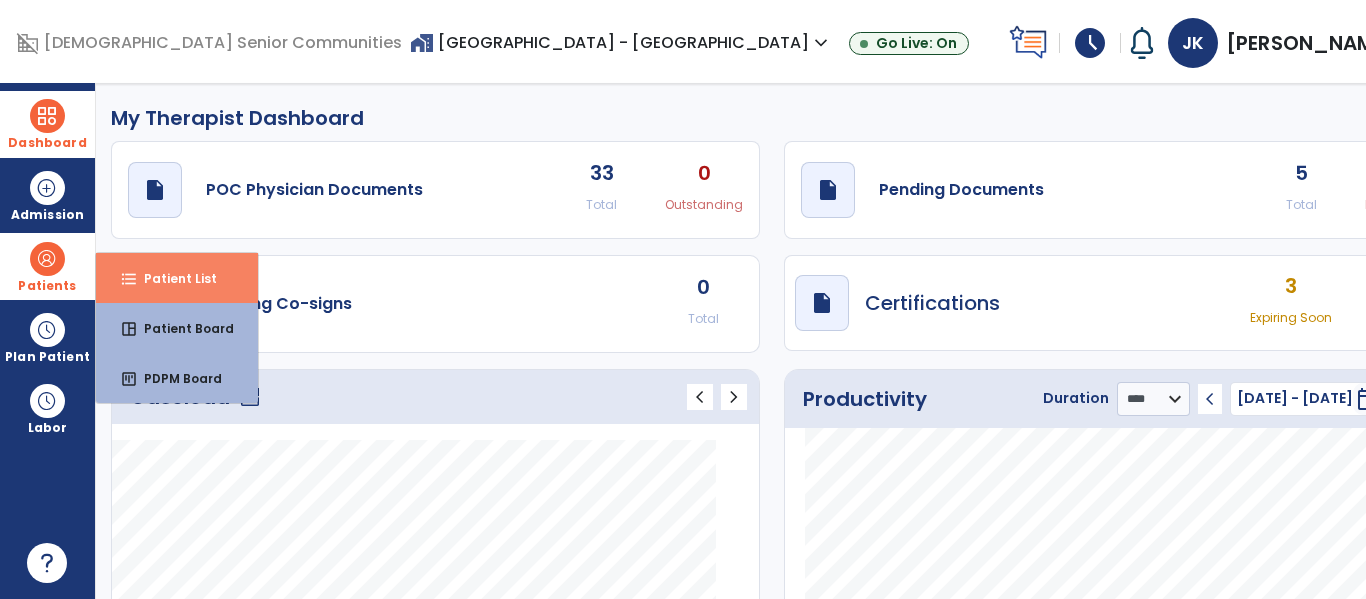 click on "Patient List" at bounding box center [172, 278] 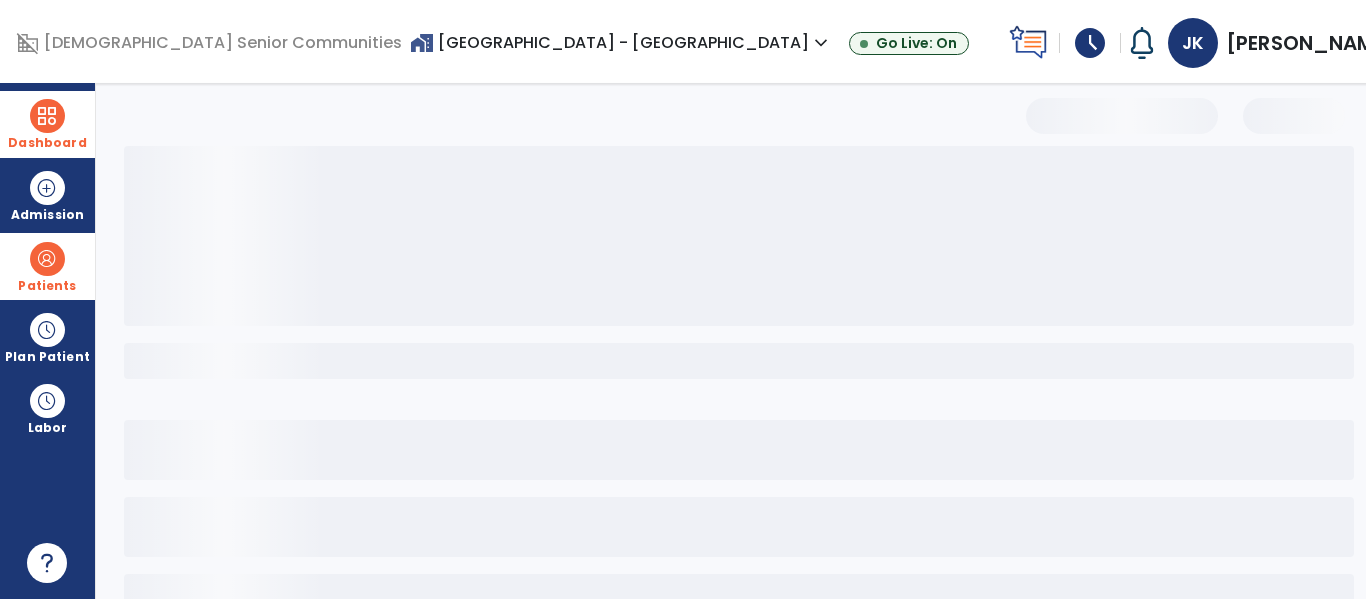select on "***" 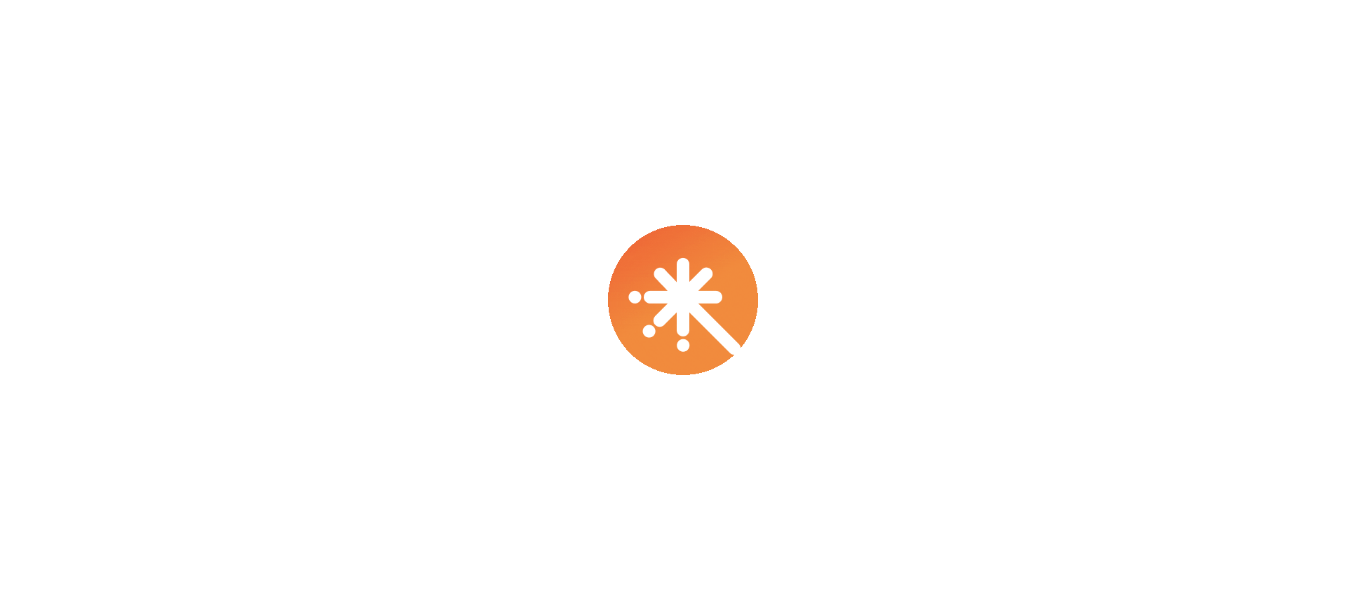 scroll, scrollTop: 0, scrollLeft: 0, axis: both 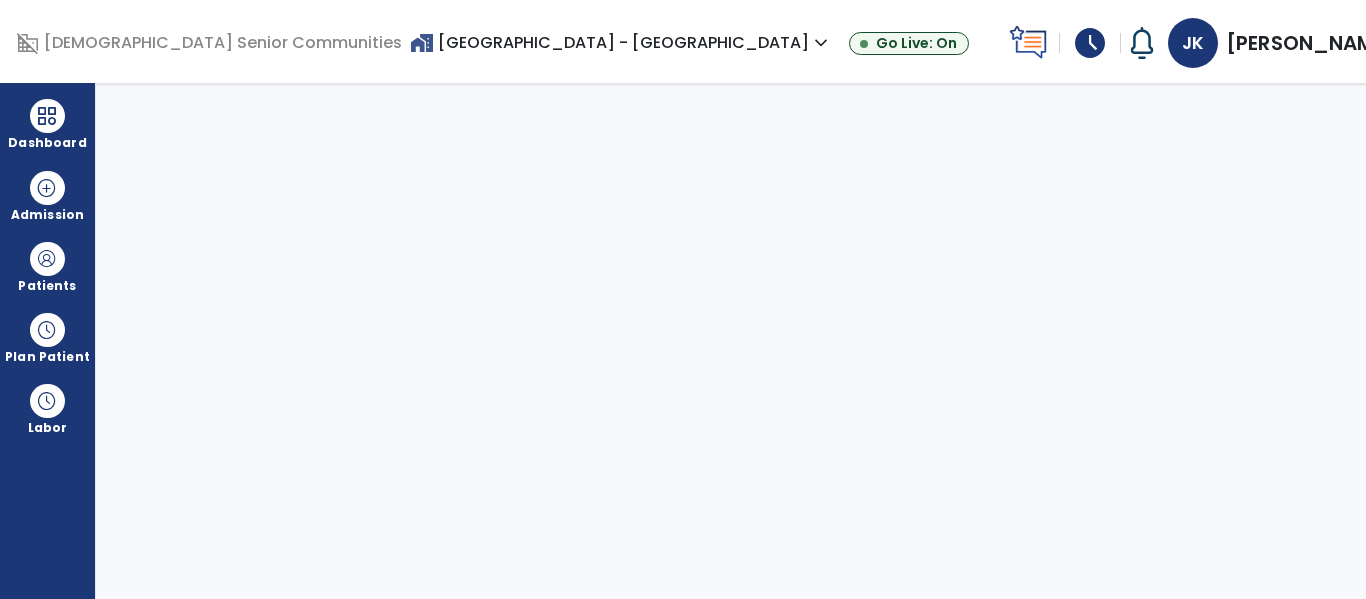 select on "****" 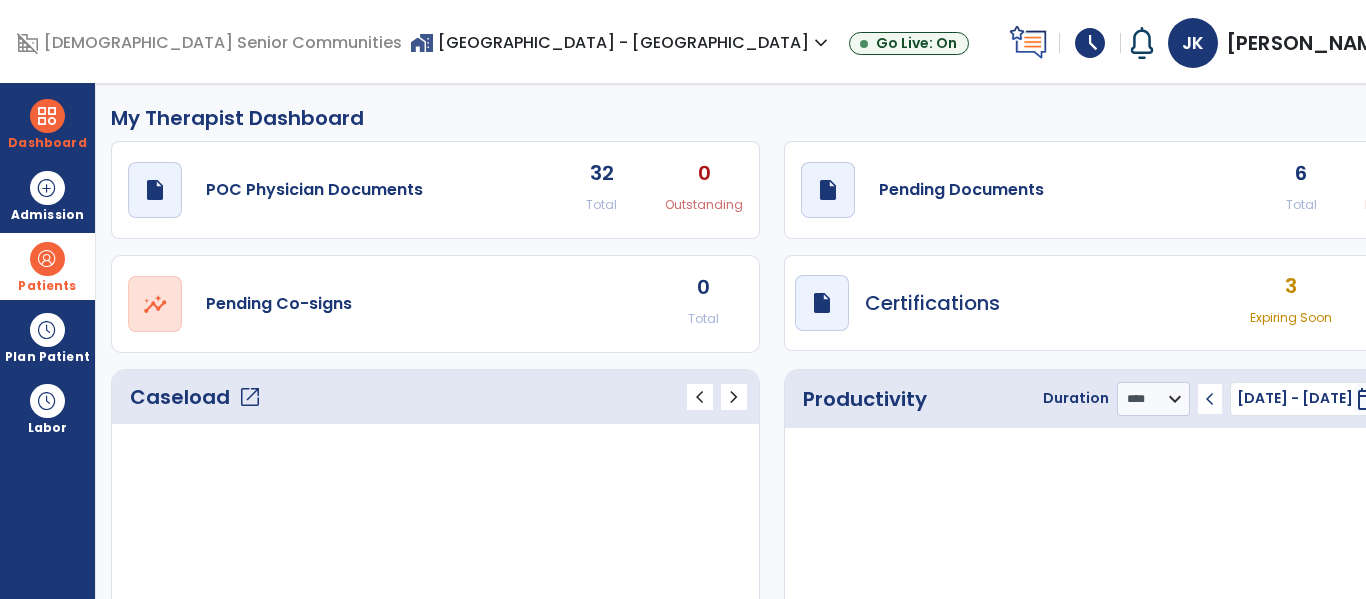 click at bounding box center [47, 259] 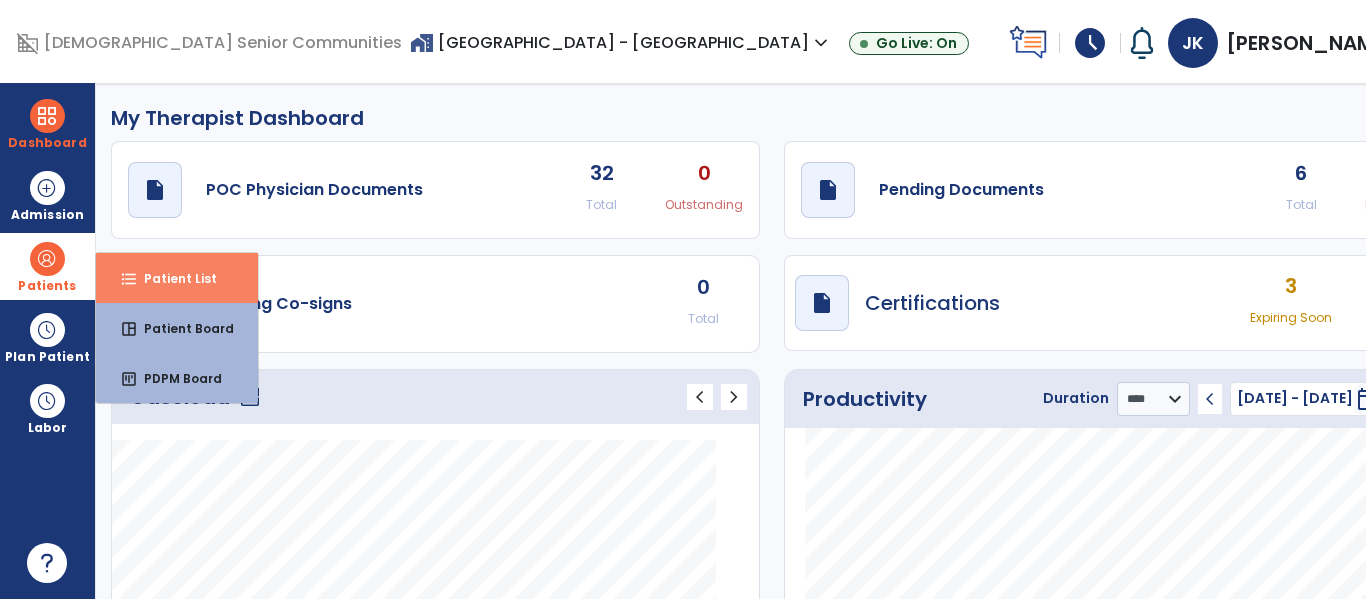click on "Patient List" at bounding box center (172, 278) 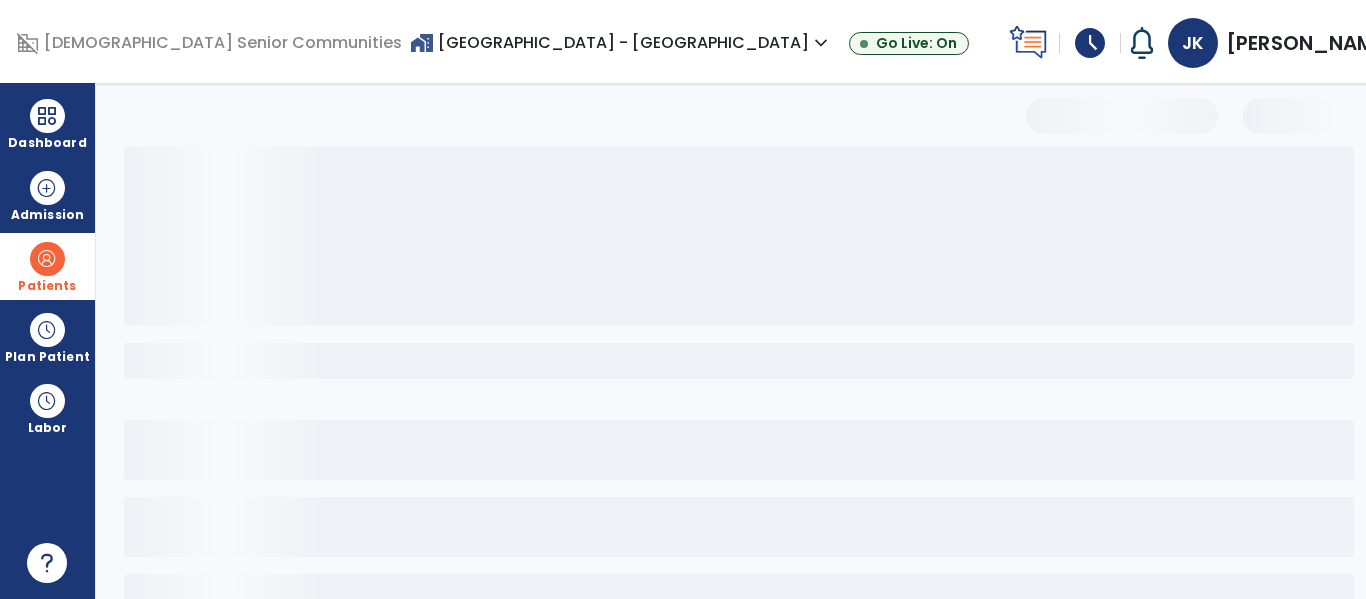 select on "***" 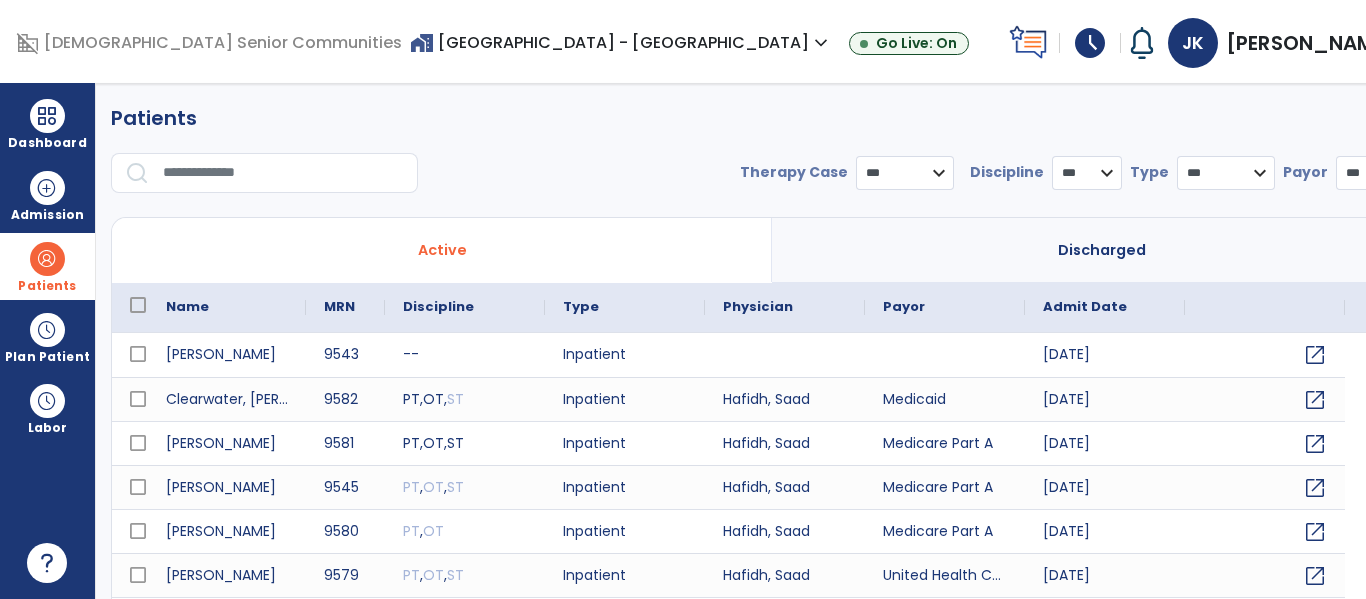 click at bounding box center (283, 173) 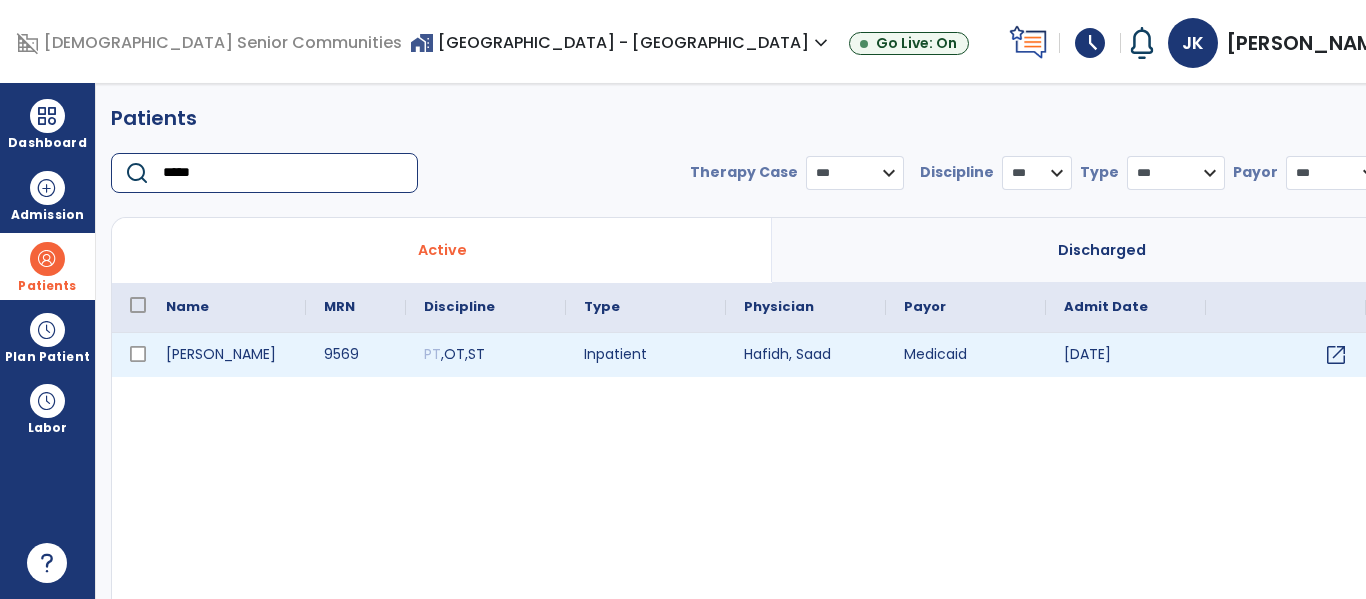 type on "*****" 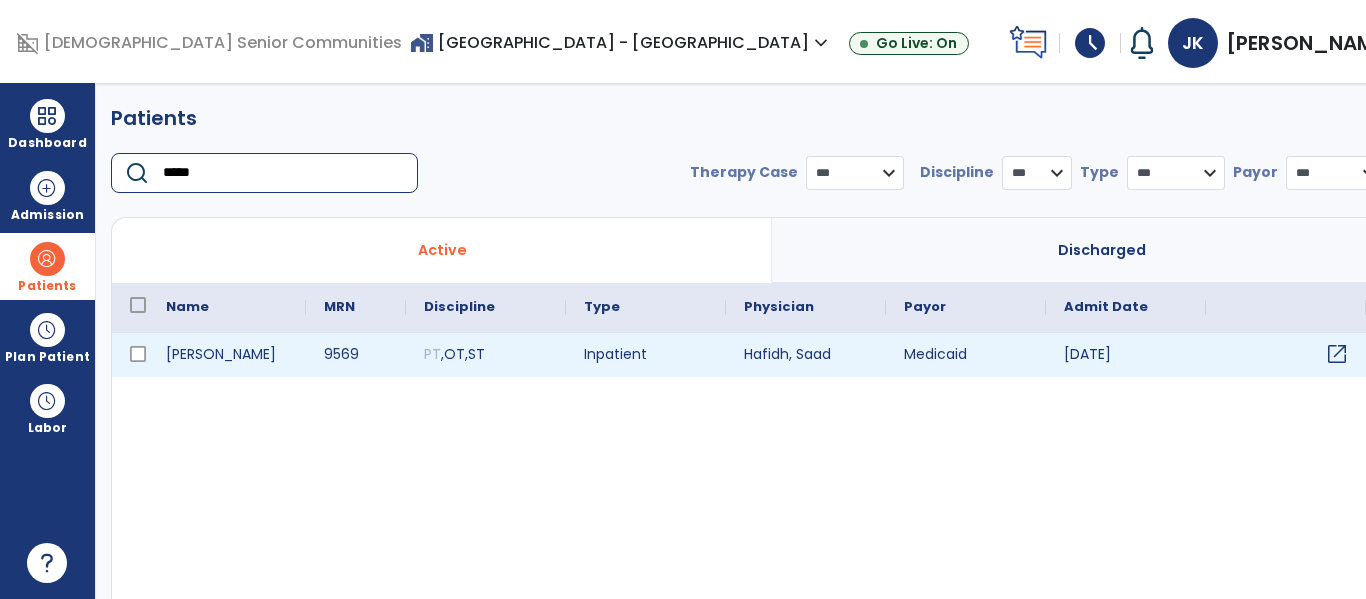 click on "open_in_new" at bounding box center (1337, 354) 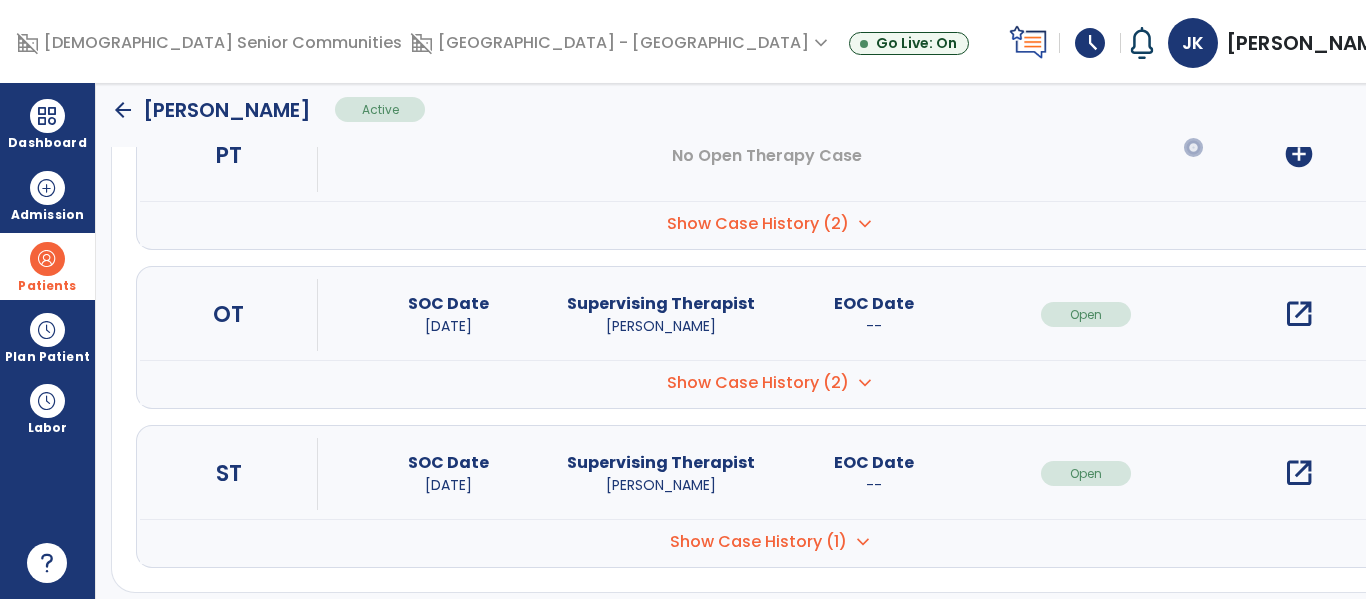 scroll, scrollTop: 297, scrollLeft: 0, axis: vertical 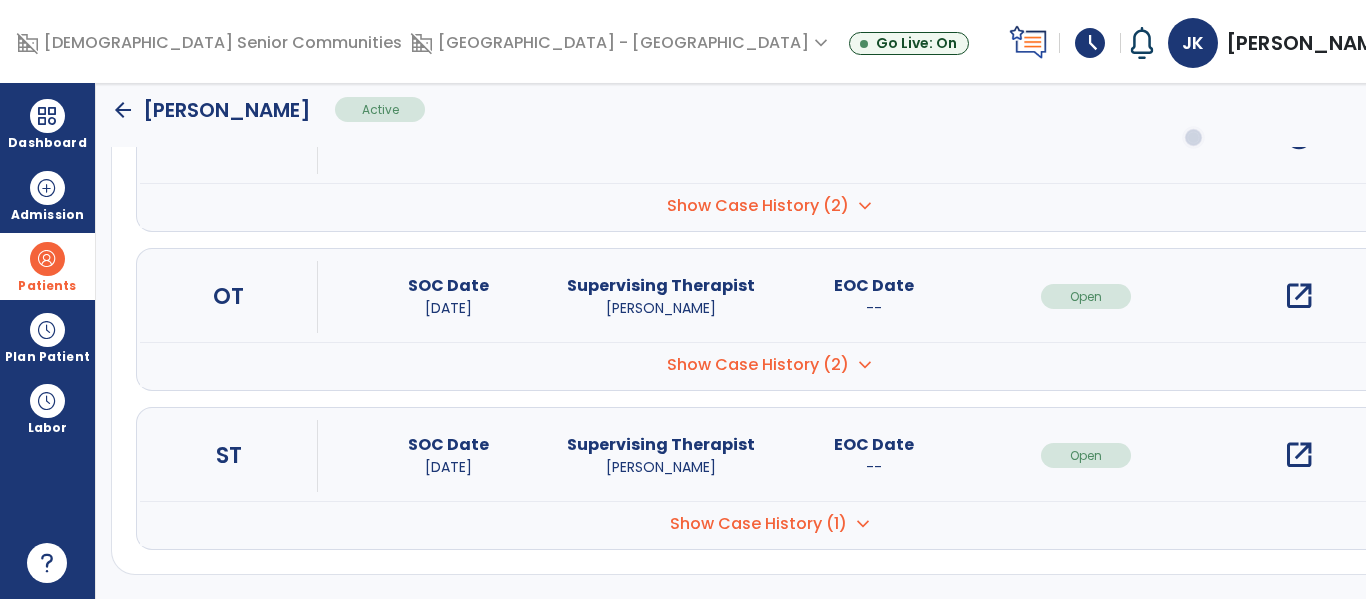 click on "open_in_new" at bounding box center (1299, 296) 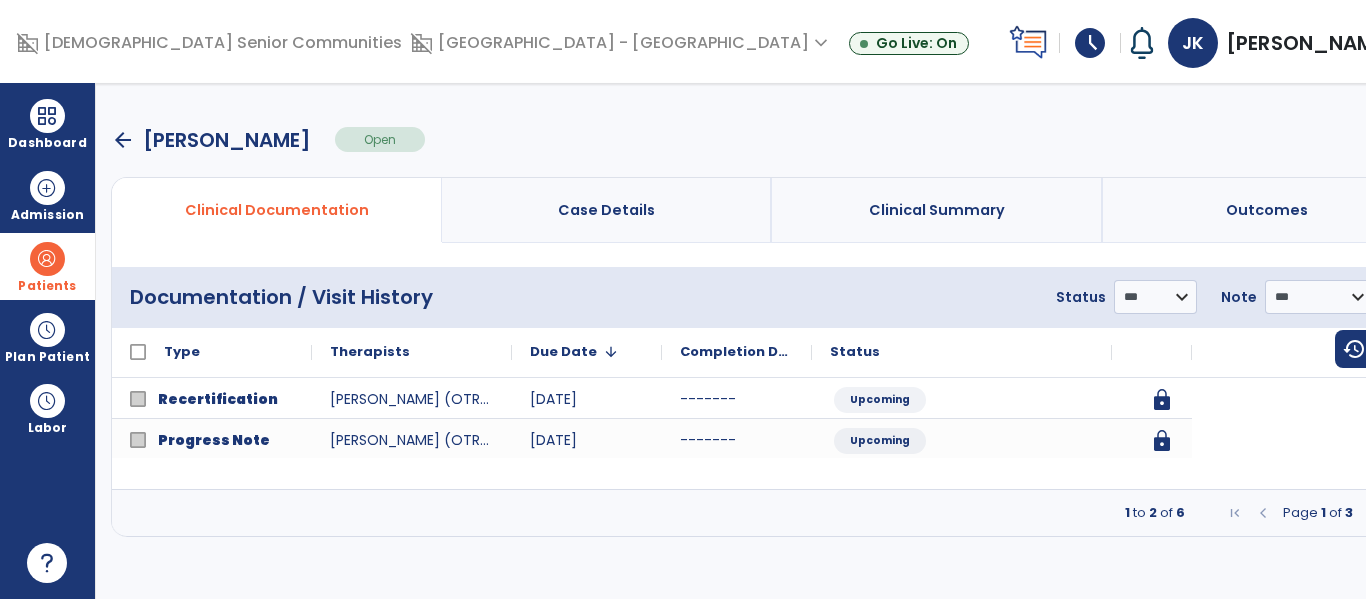 scroll, scrollTop: 0, scrollLeft: 0, axis: both 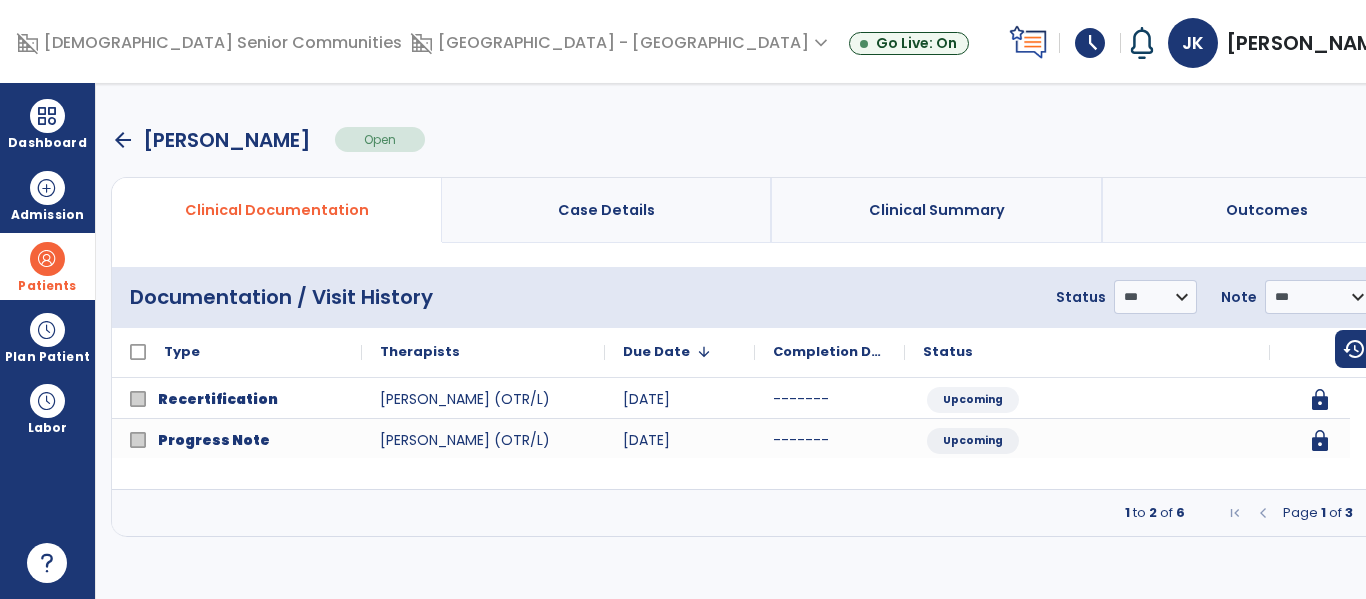 click at bounding box center (1401, 513) 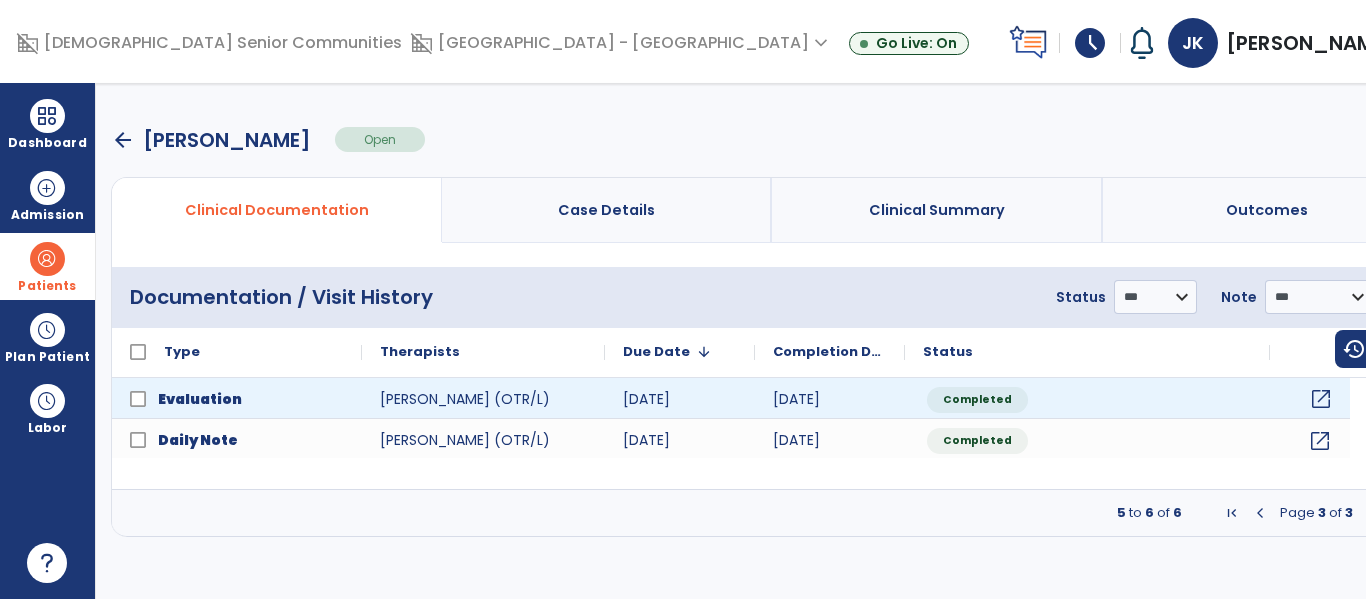 click on "open_in_new" 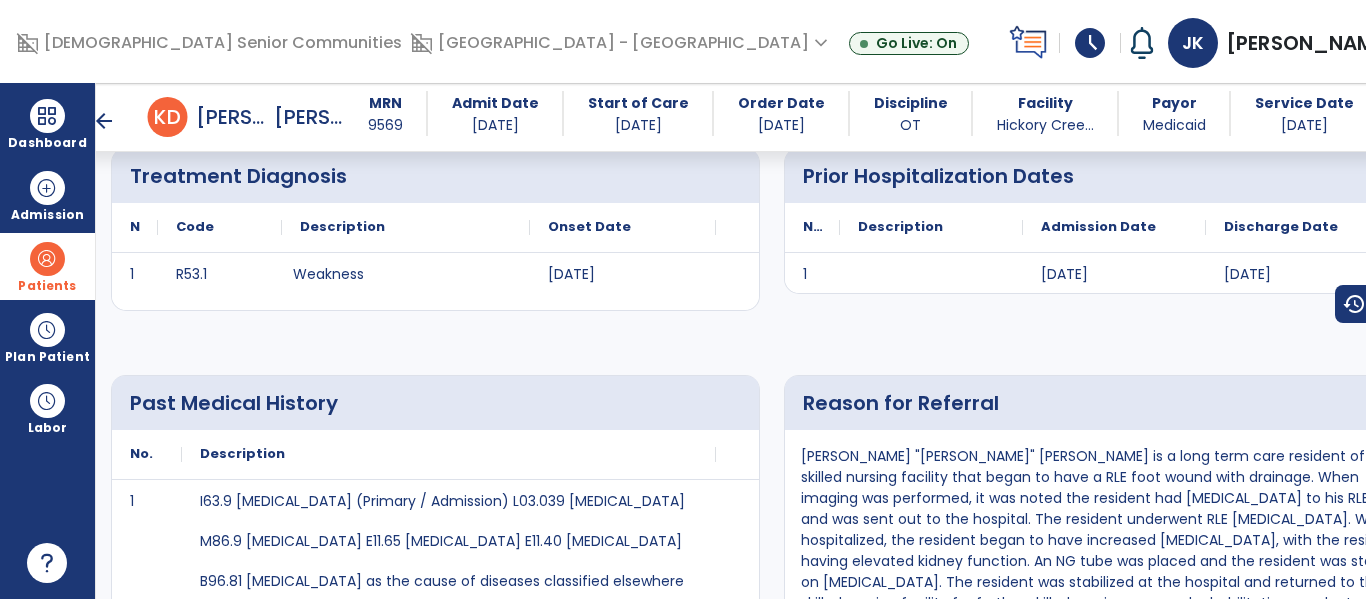 scroll, scrollTop: 408, scrollLeft: 0, axis: vertical 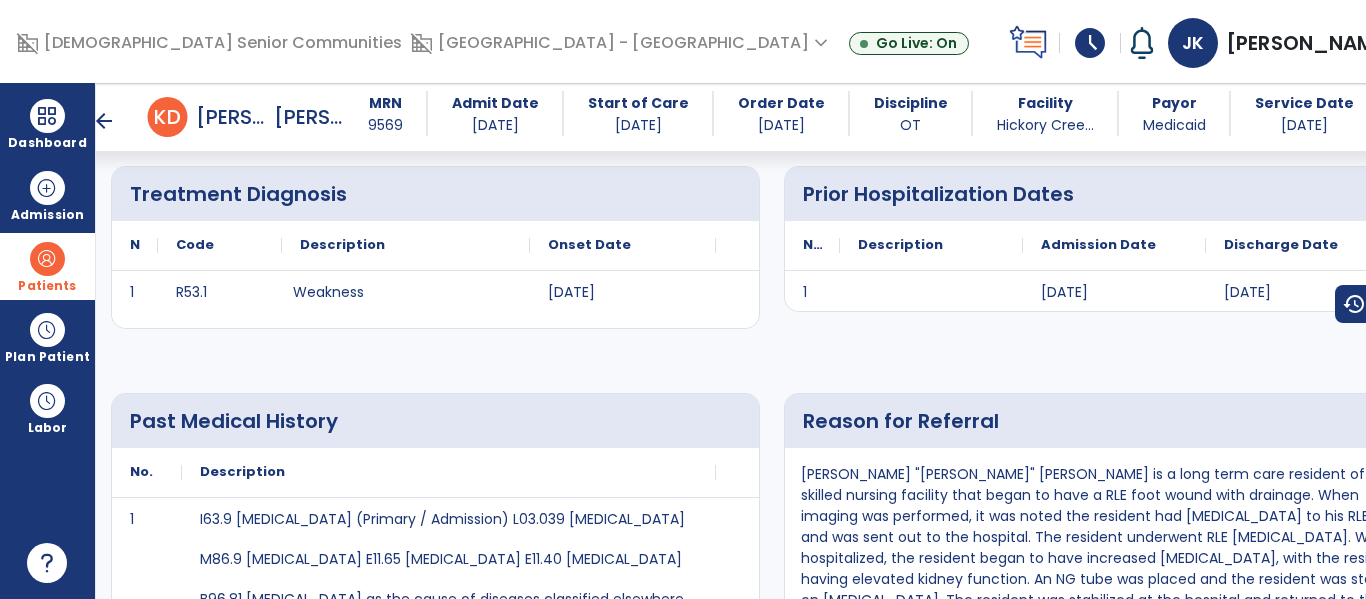 click on "arrow_back" at bounding box center [104, 121] 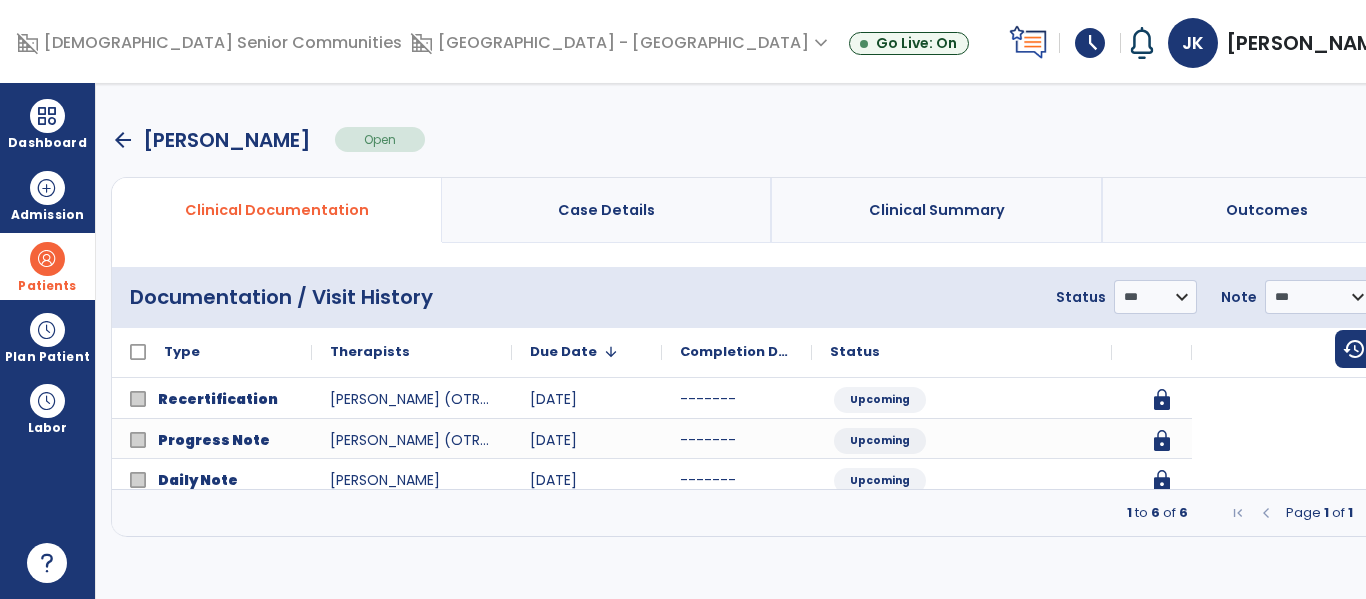scroll, scrollTop: 0, scrollLeft: 0, axis: both 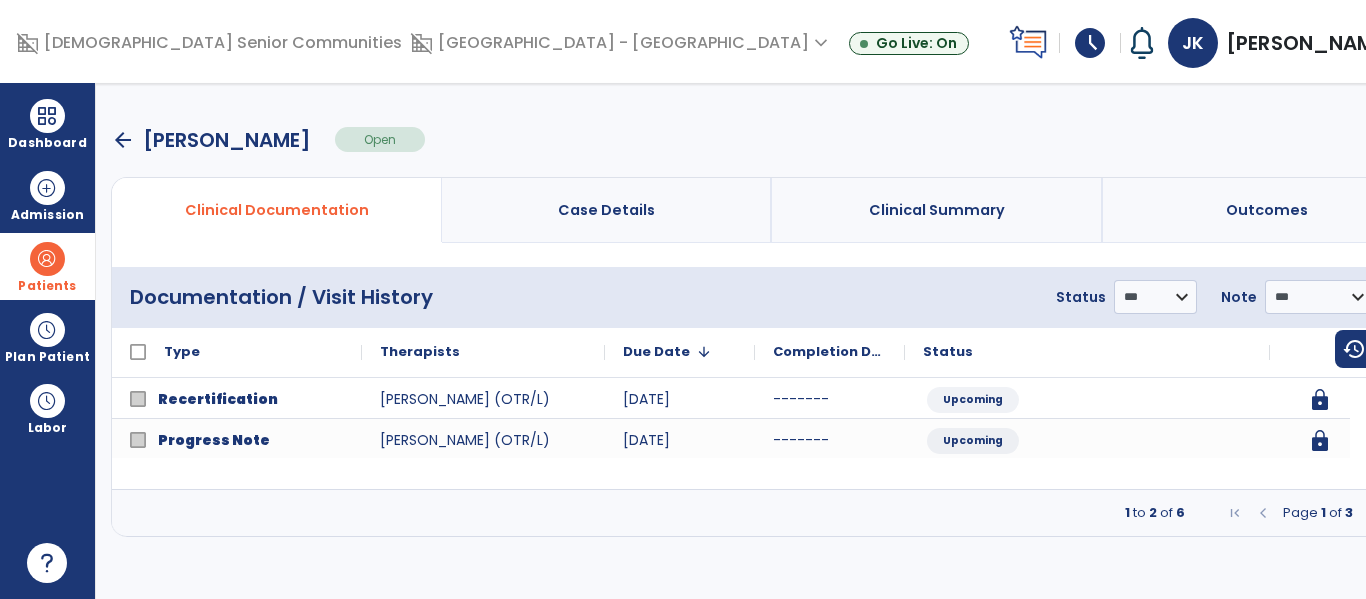 click on "arrow_back" at bounding box center [123, 140] 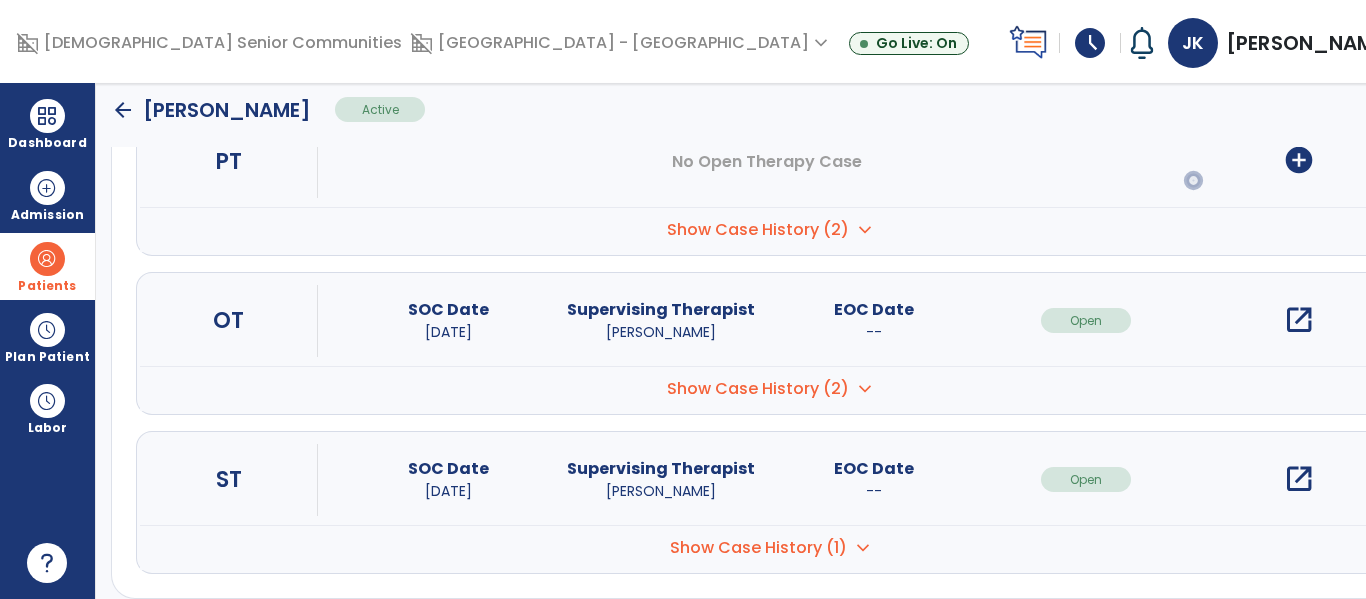 scroll, scrollTop: 297, scrollLeft: 0, axis: vertical 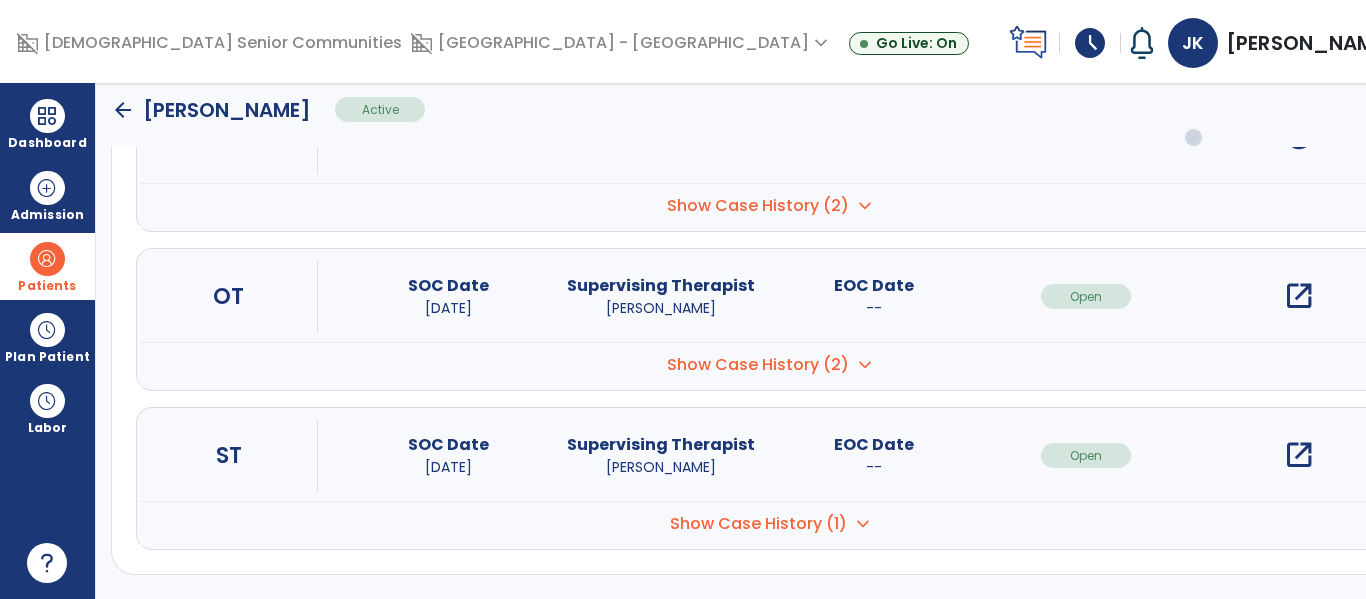 click on "Show Case History (1)" at bounding box center [758, 206] 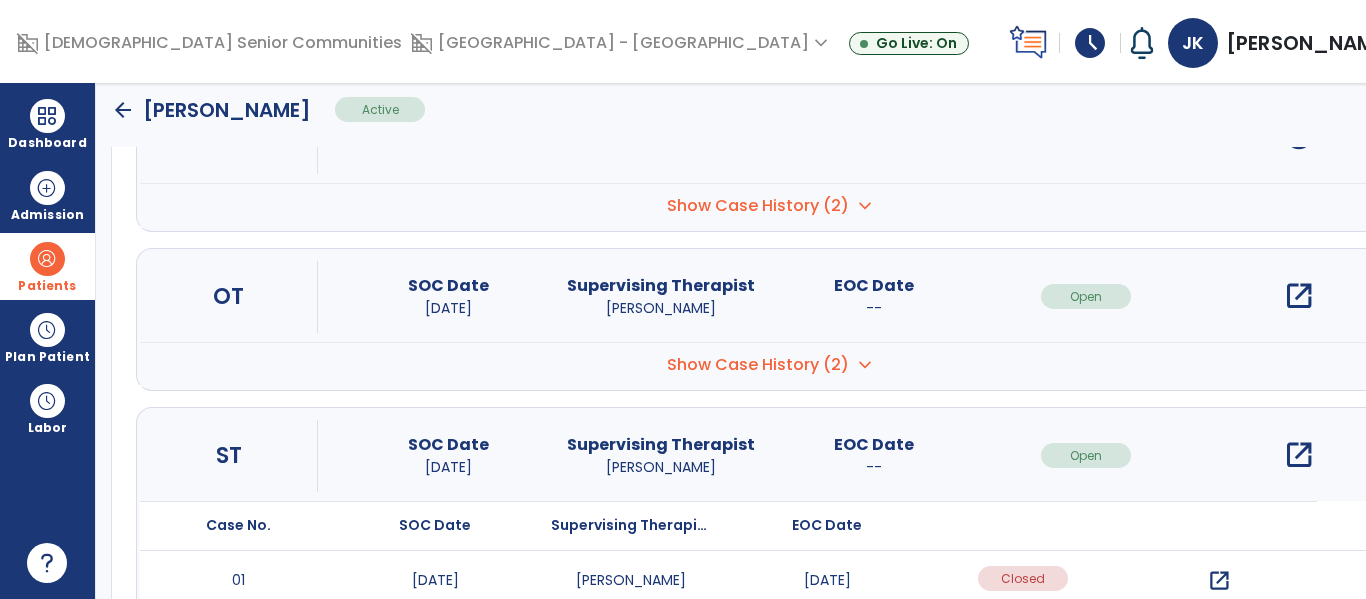 scroll, scrollTop: 417, scrollLeft: 0, axis: vertical 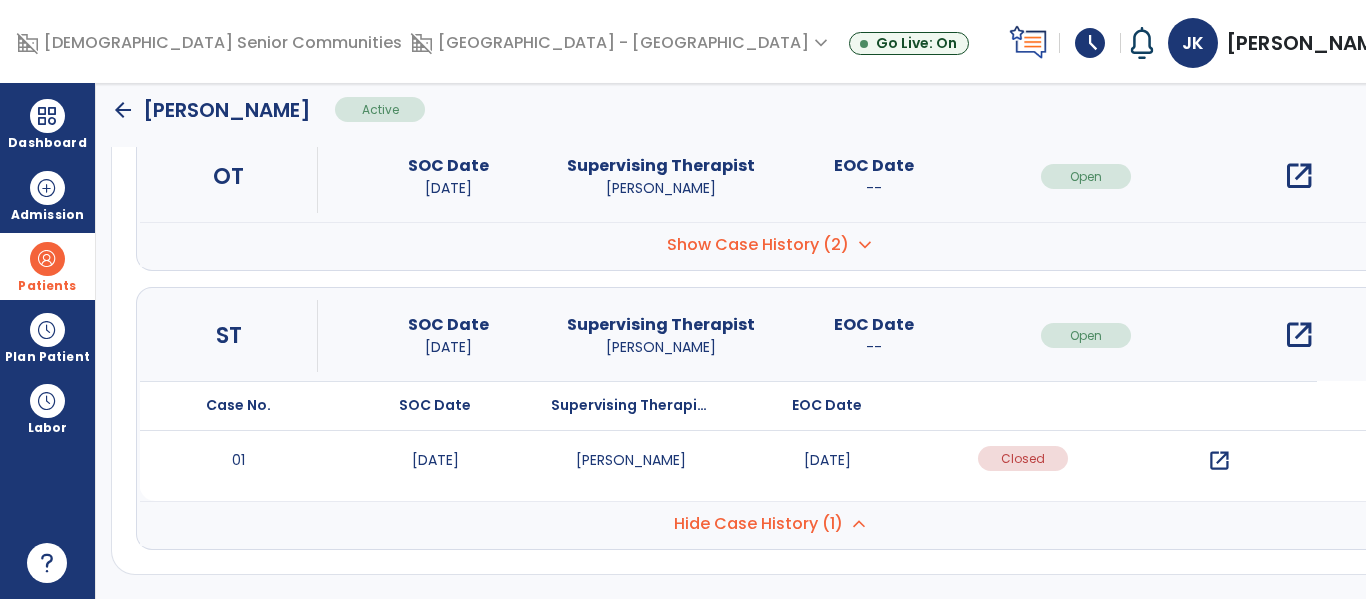 click on "open_in_new" at bounding box center [1219, 461] 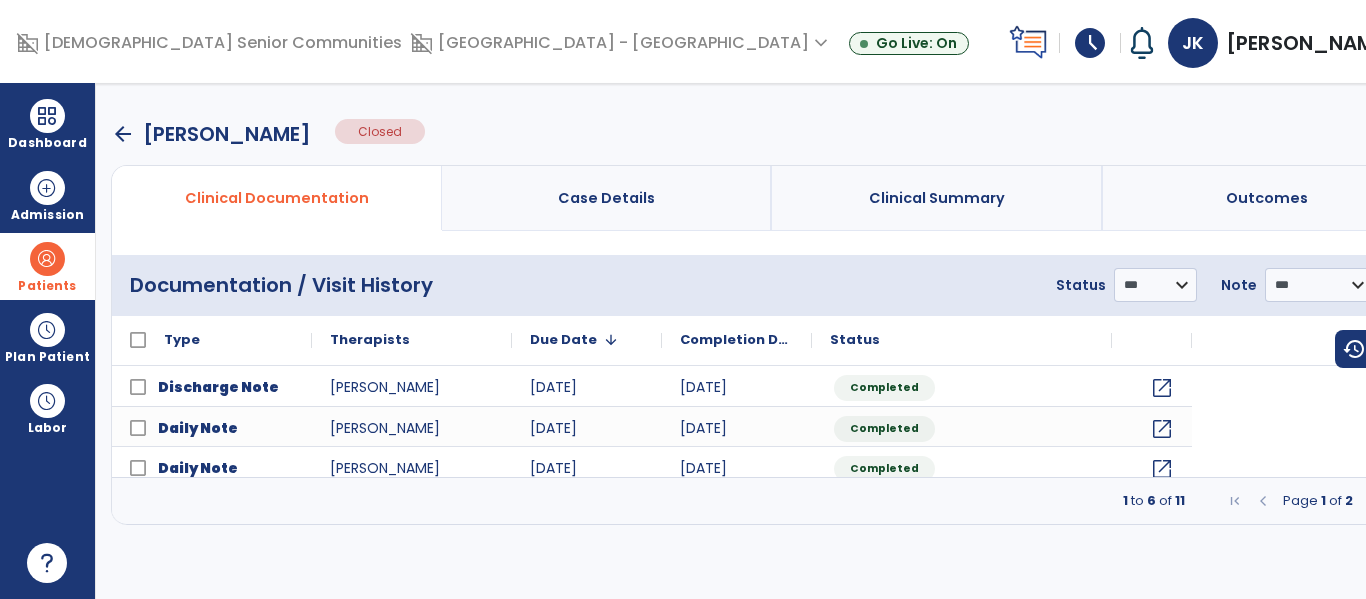 scroll, scrollTop: 0, scrollLeft: 0, axis: both 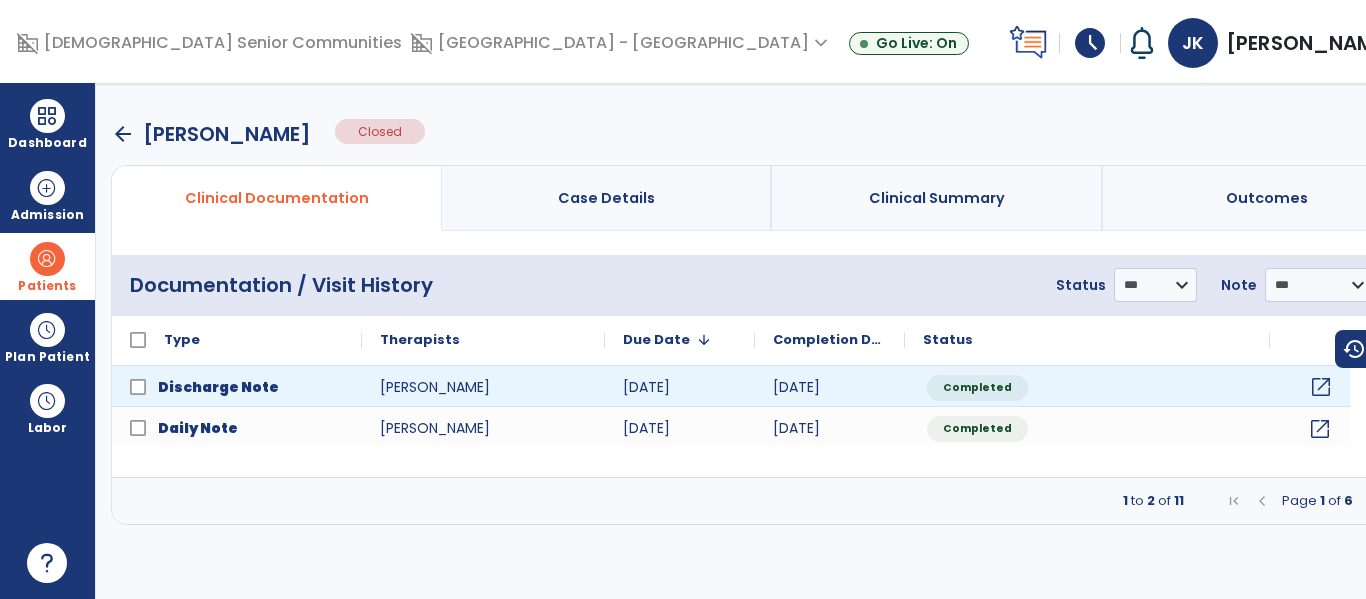 click on "open_in_new" 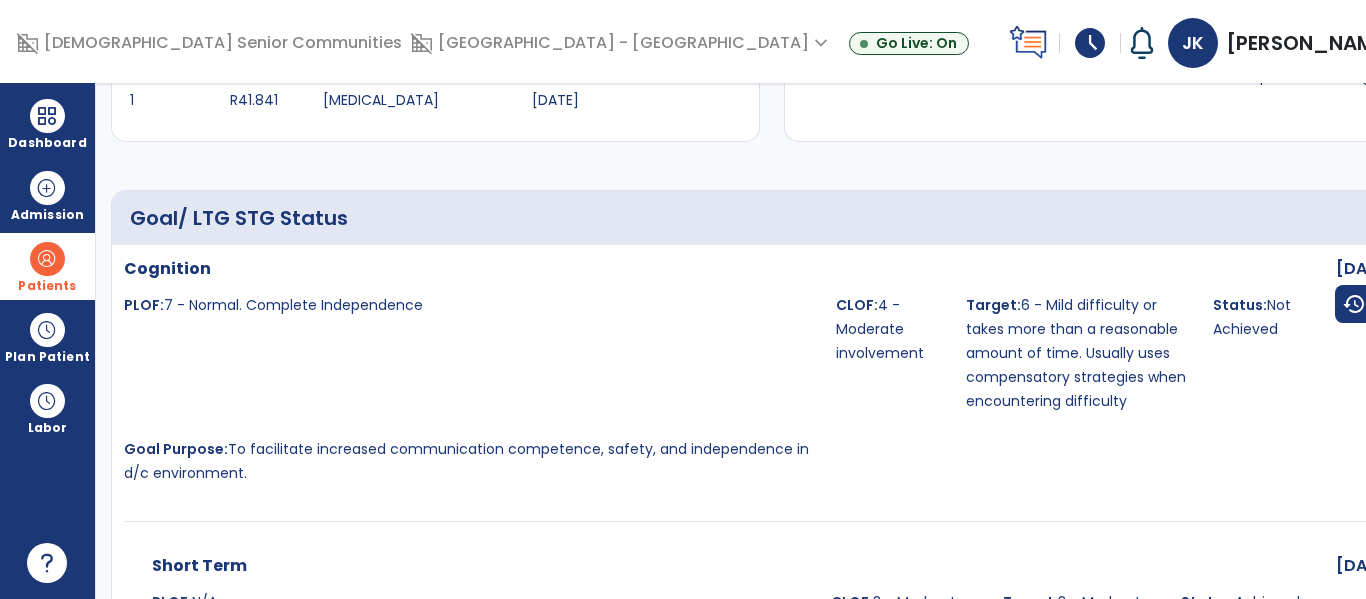 scroll, scrollTop: 0, scrollLeft: 0, axis: both 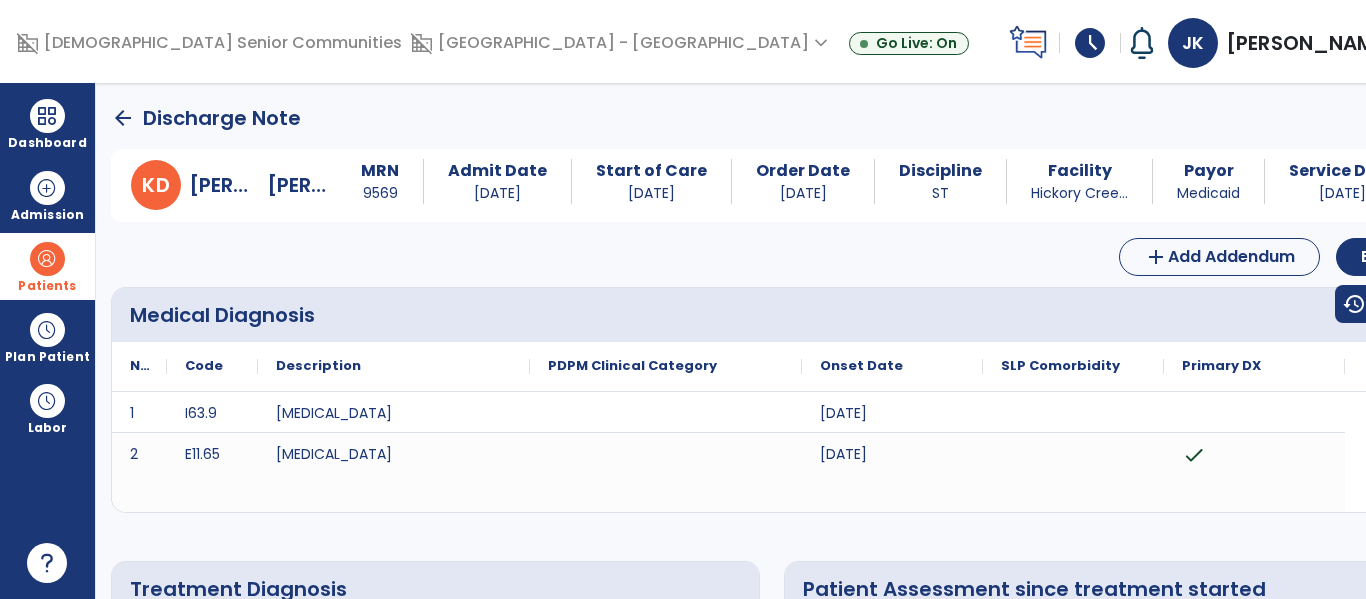 click on "arrow_back" 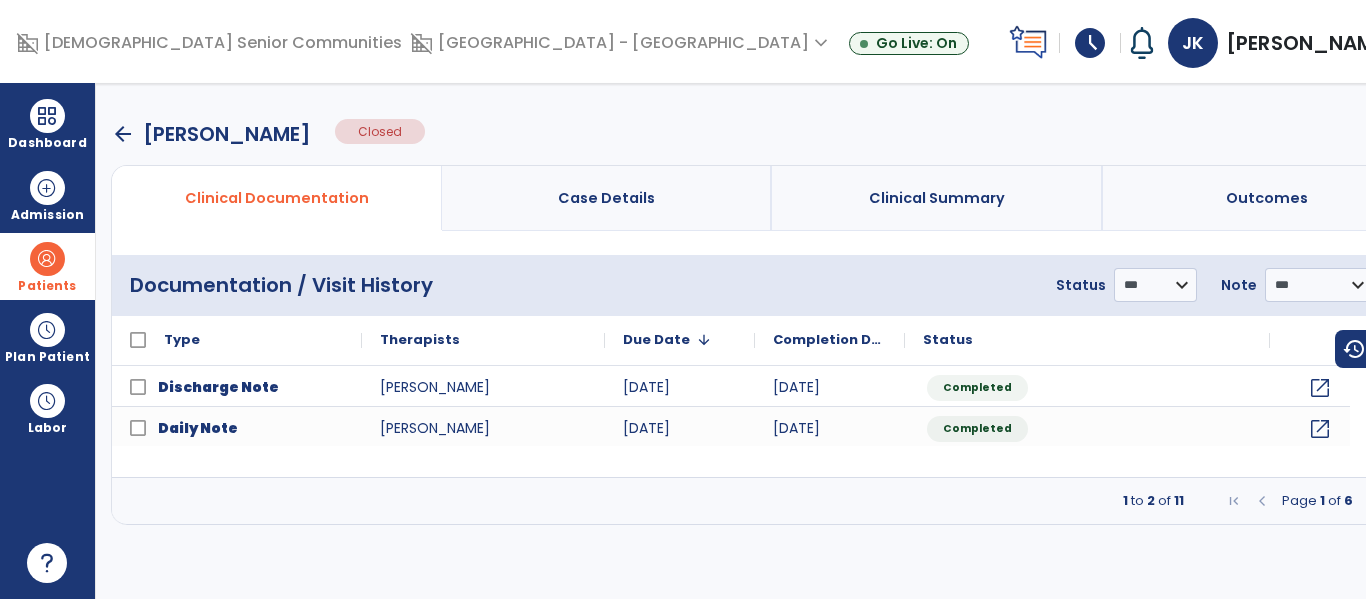 click at bounding box center (1401, 501) 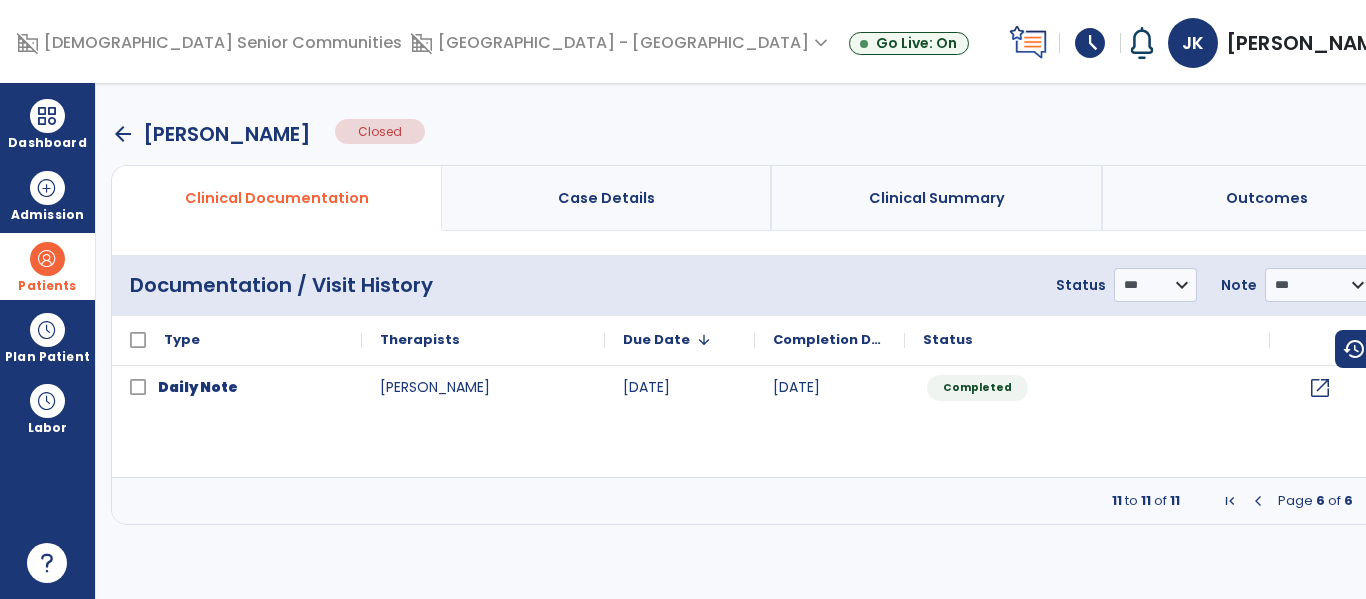 click at bounding box center [1258, 501] 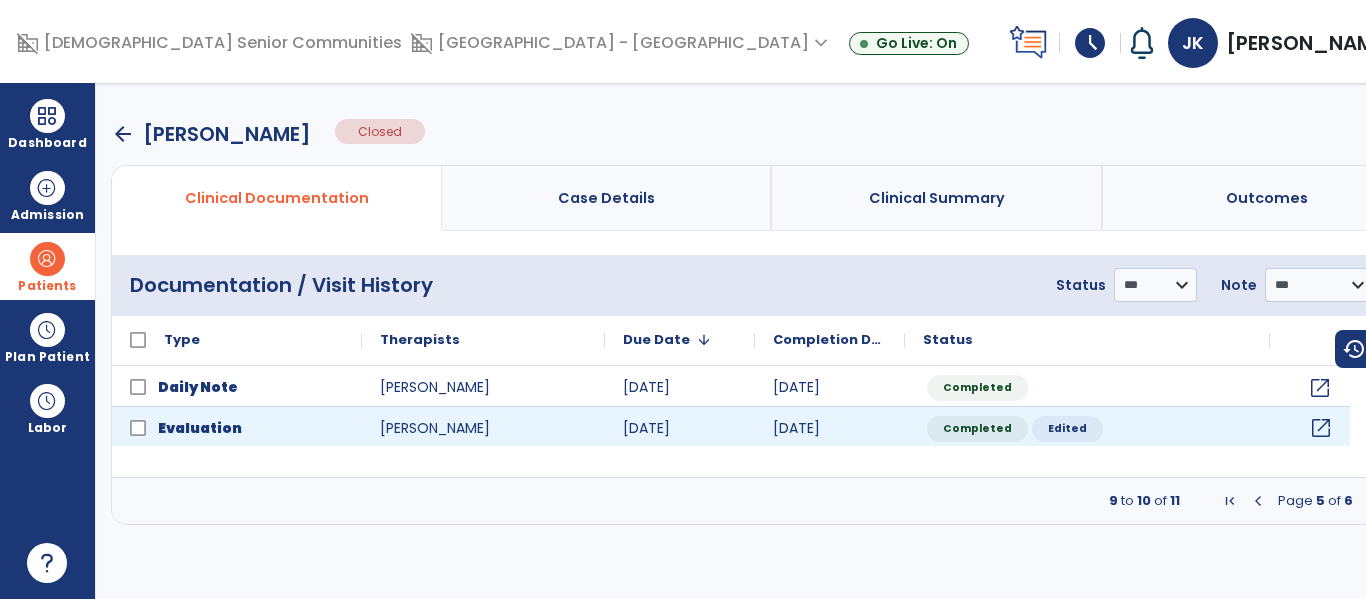 click on "open_in_new" 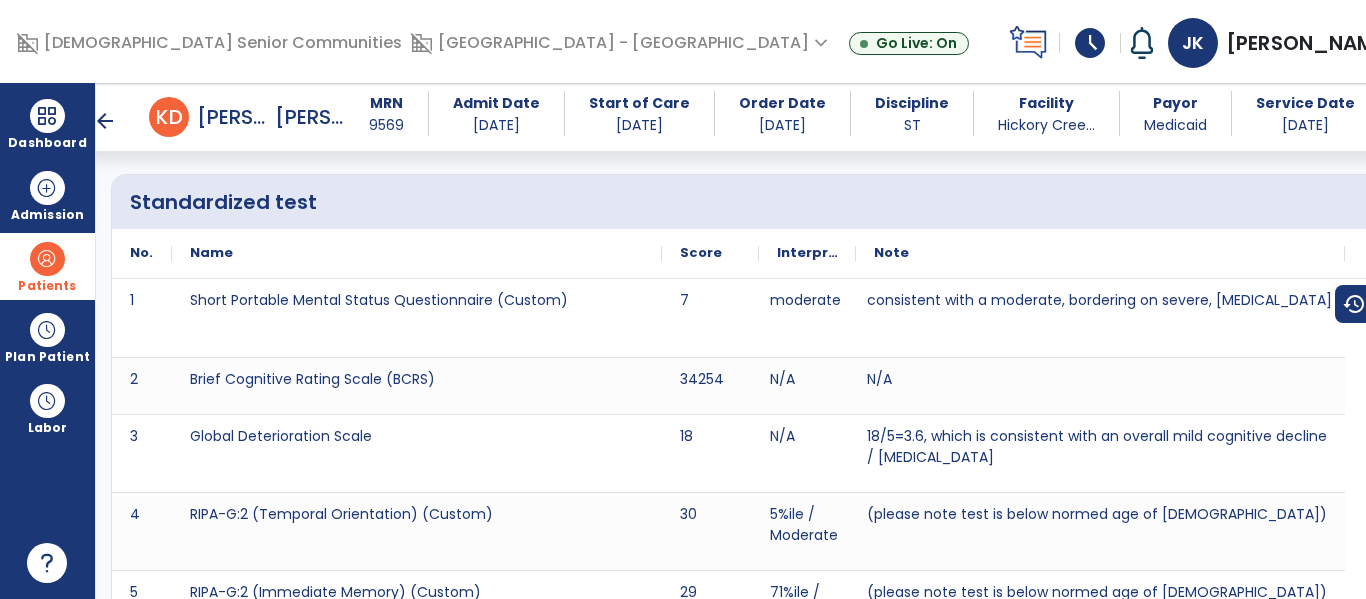 scroll, scrollTop: 3584, scrollLeft: 0, axis: vertical 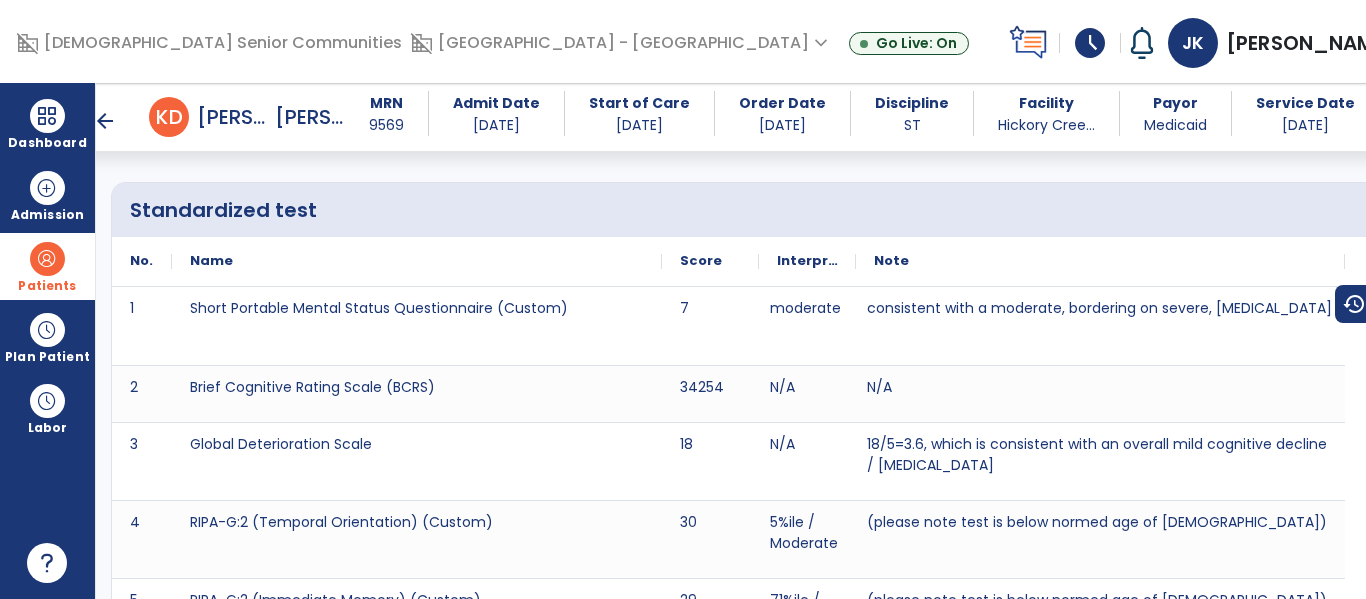 click on "arrow_back" at bounding box center [105, 121] 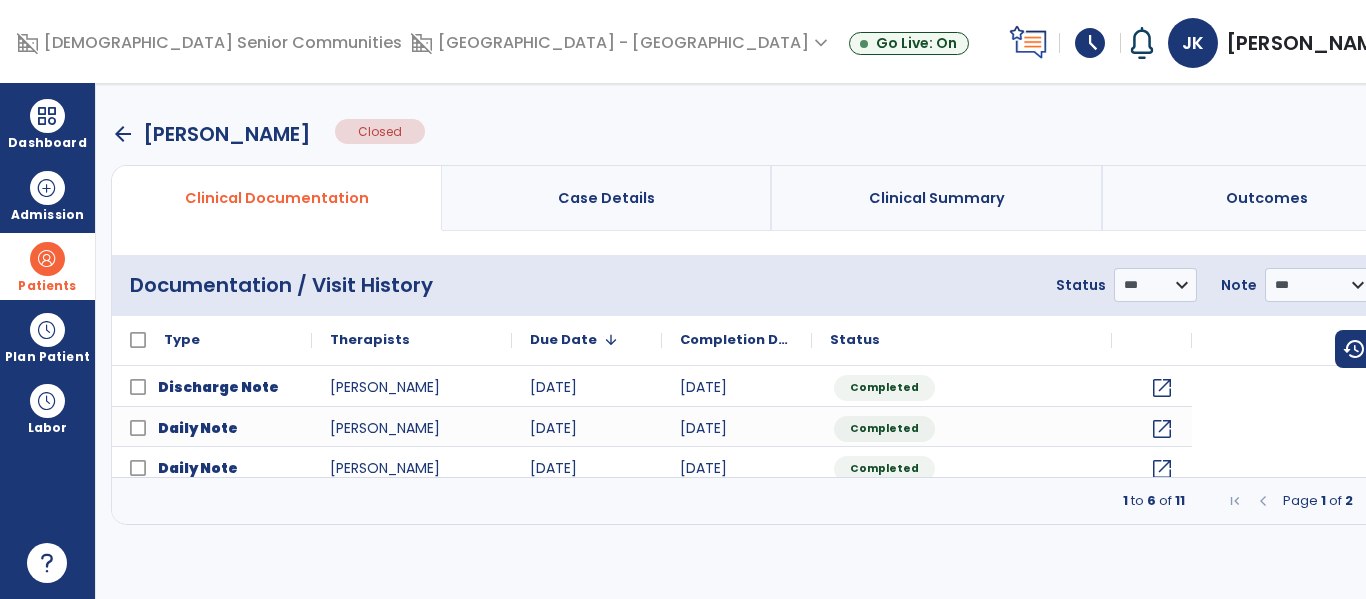 scroll, scrollTop: 0, scrollLeft: 0, axis: both 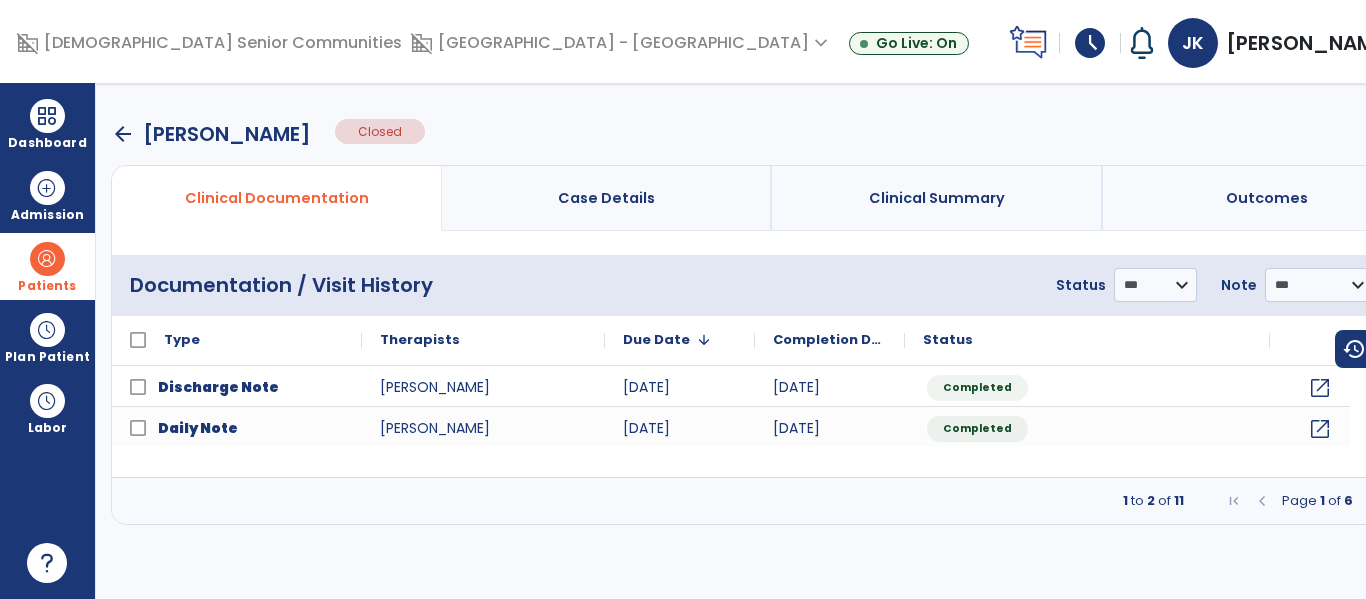 click on "arrow_back" at bounding box center (123, 134) 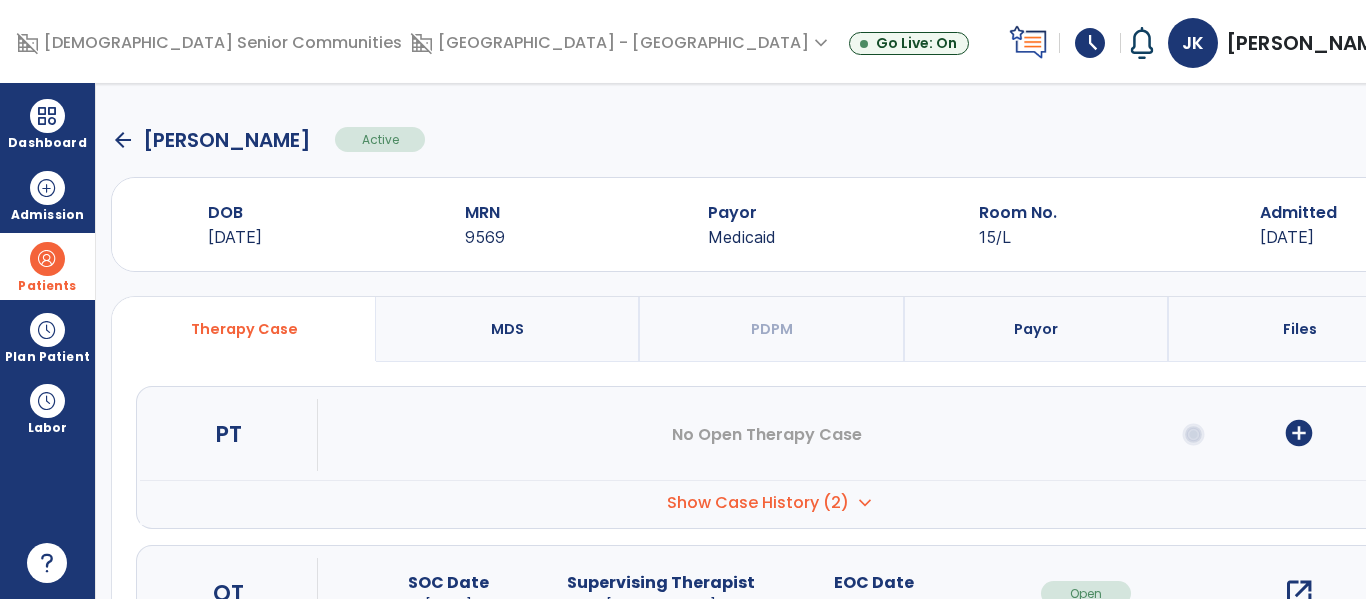 click on "arrow_back" 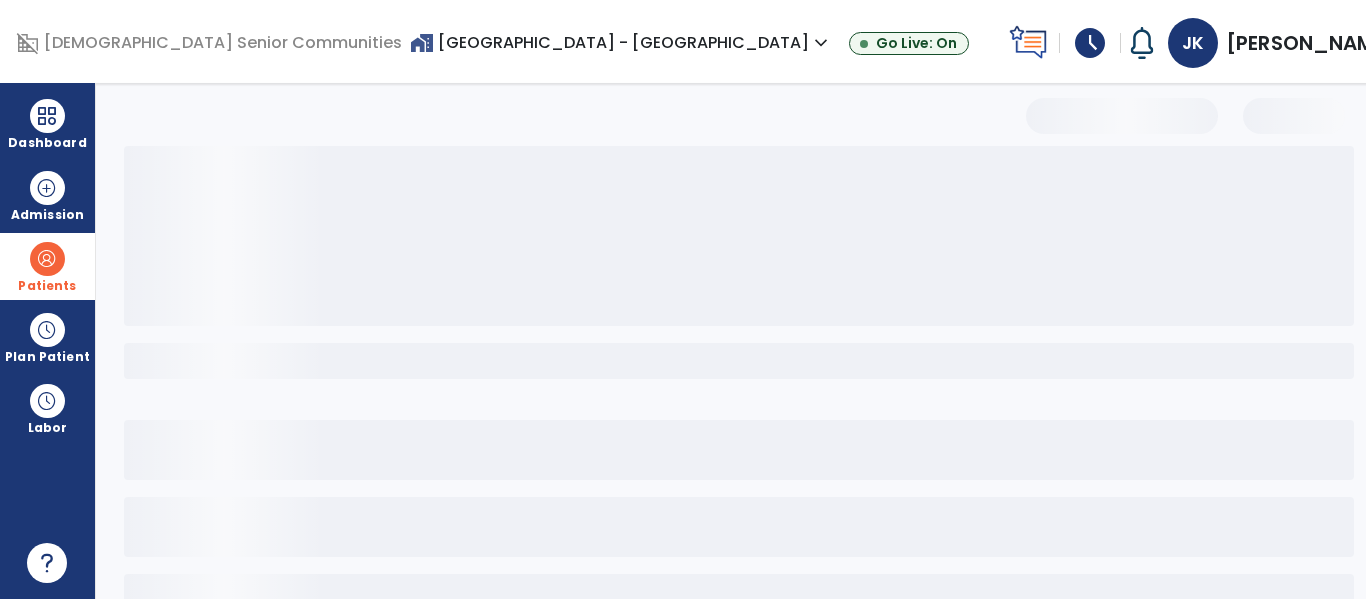 select on "***" 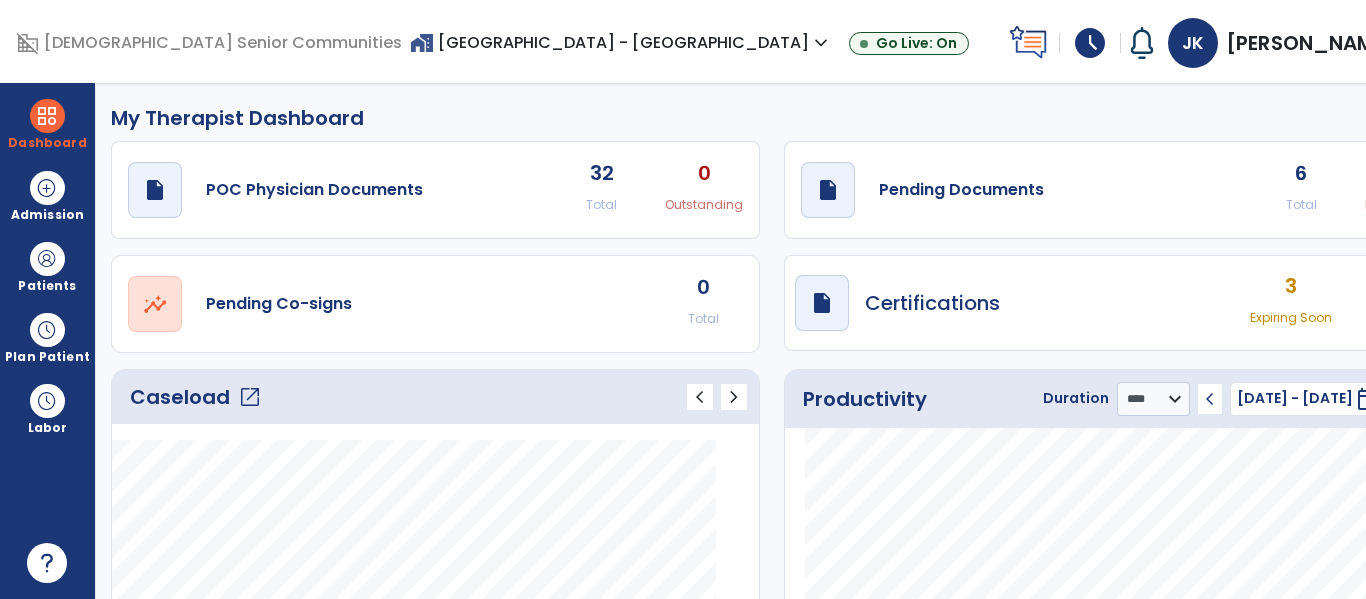 select on "****" 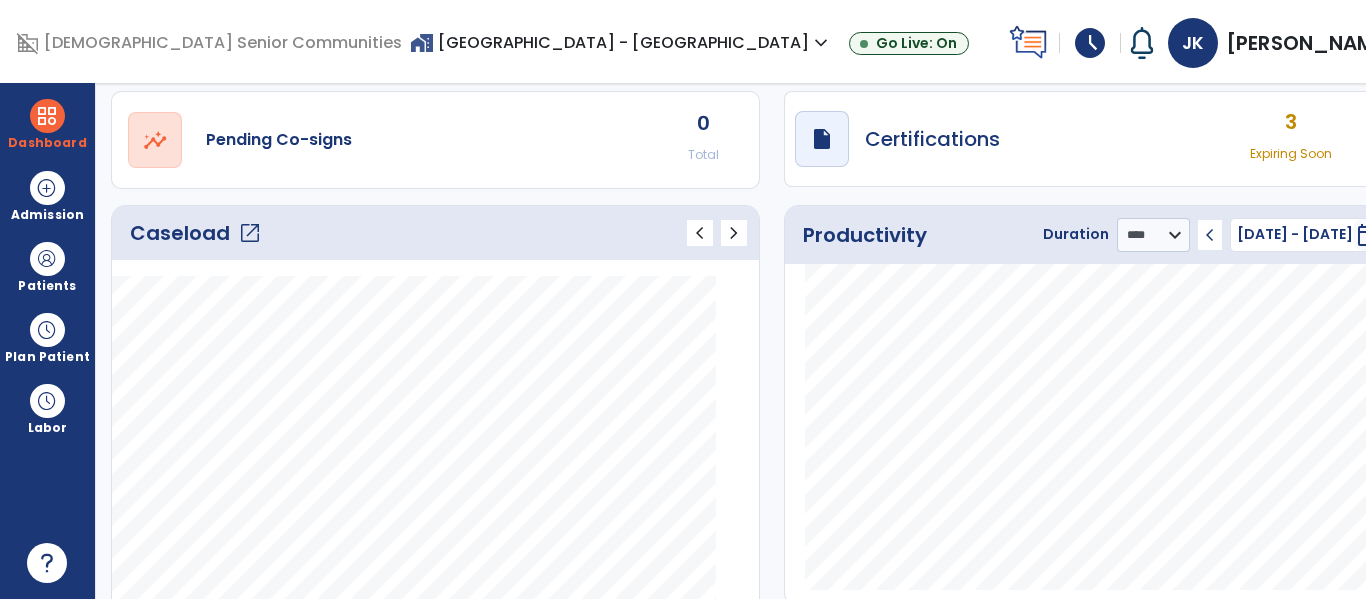 click on "open_in_new" 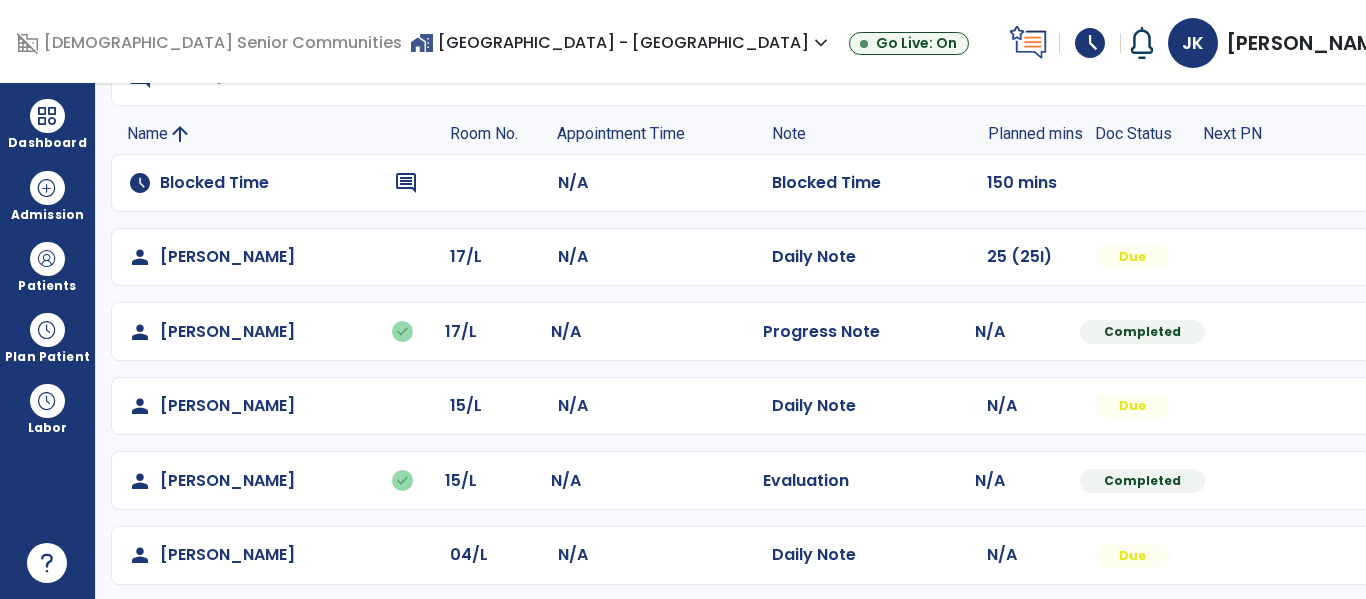 scroll, scrollTop: 177, scrollLeft: 0, axis: vertical 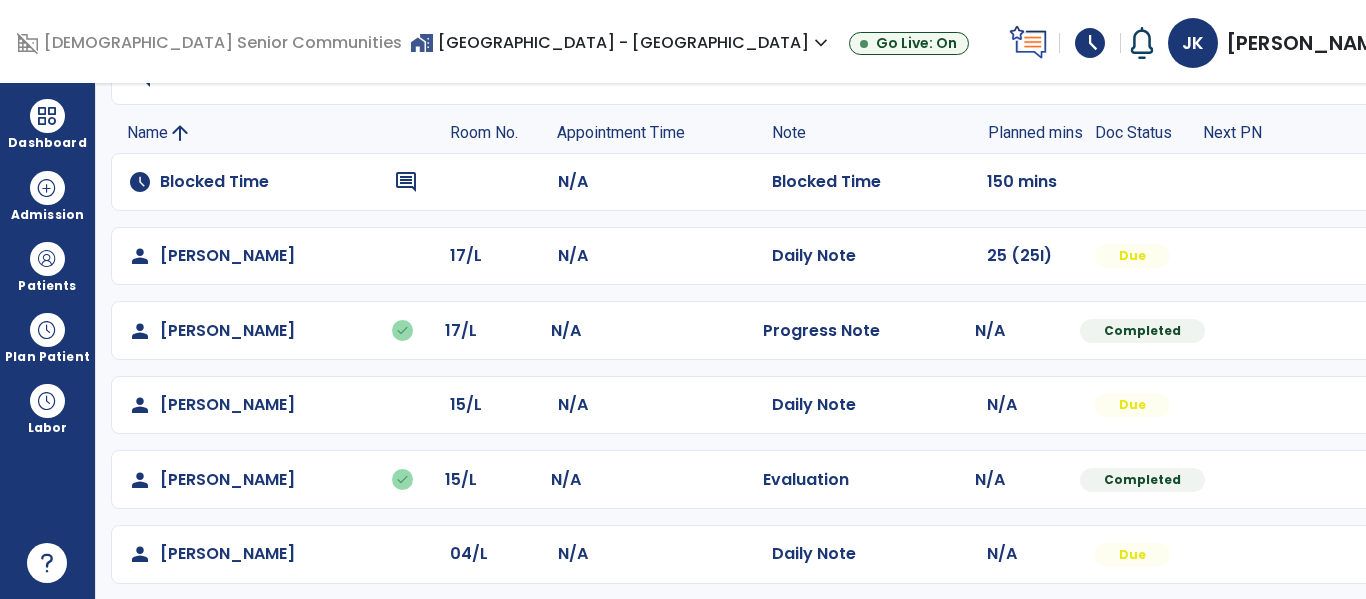 click at bounding box center (1371, 256) 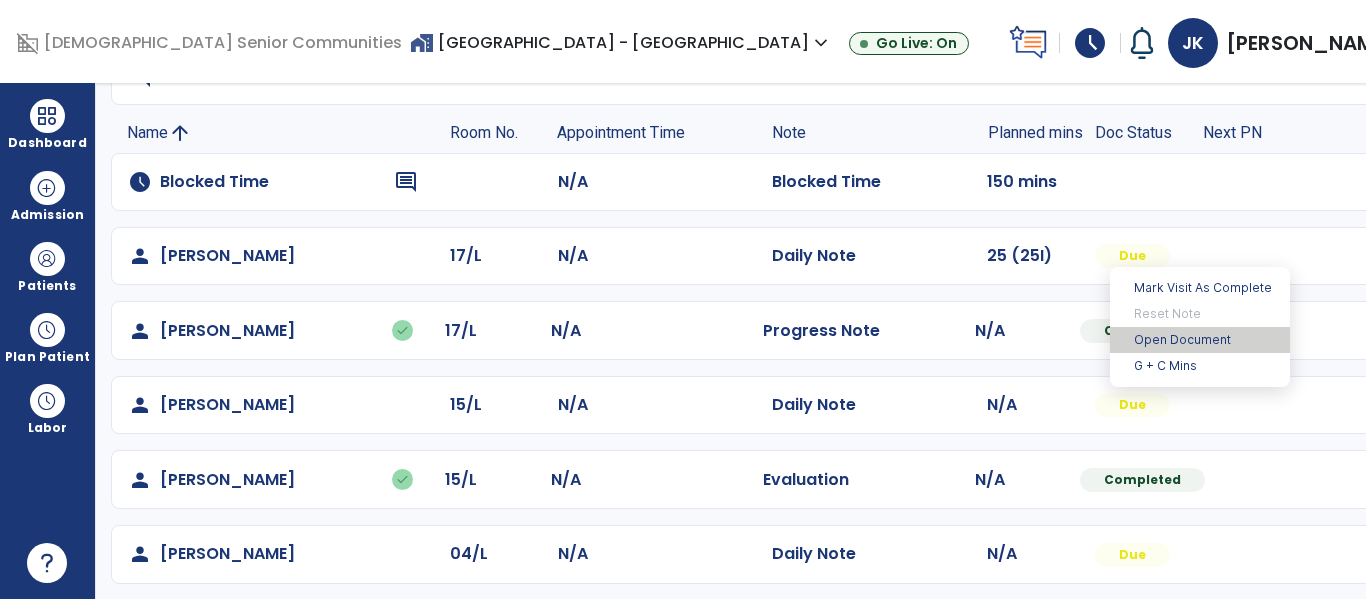 click on "Open Document" at bounding box center [1200, 340] 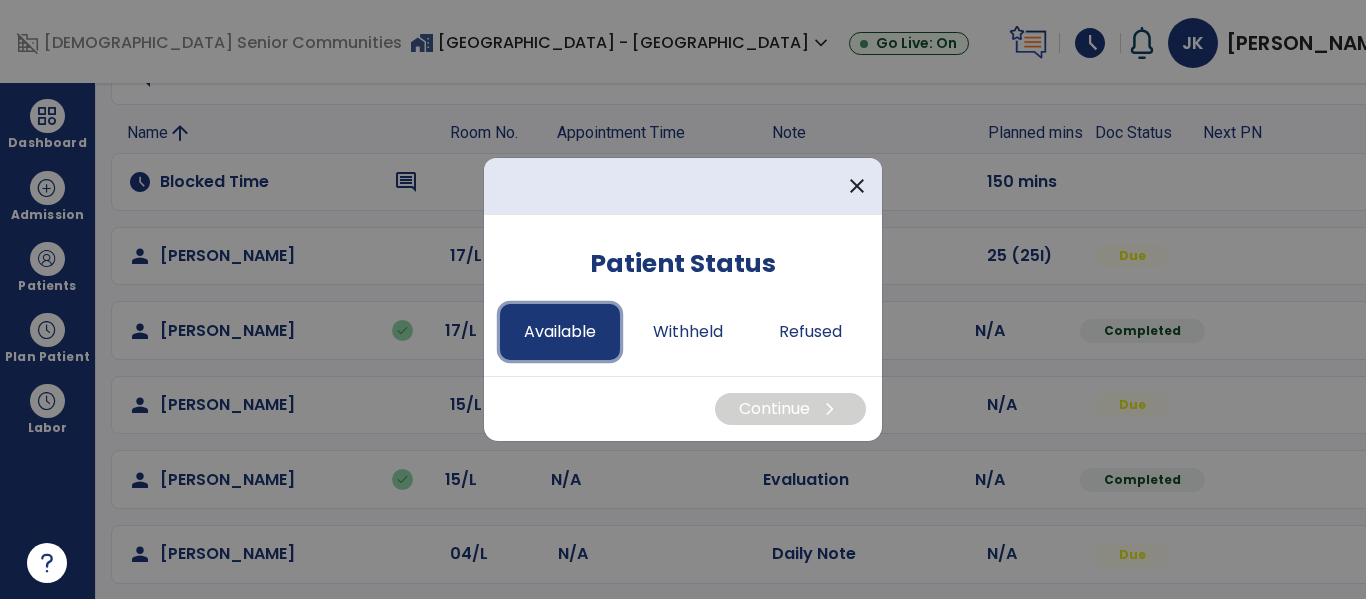 click on "Available" at bounding box center (560, 332) 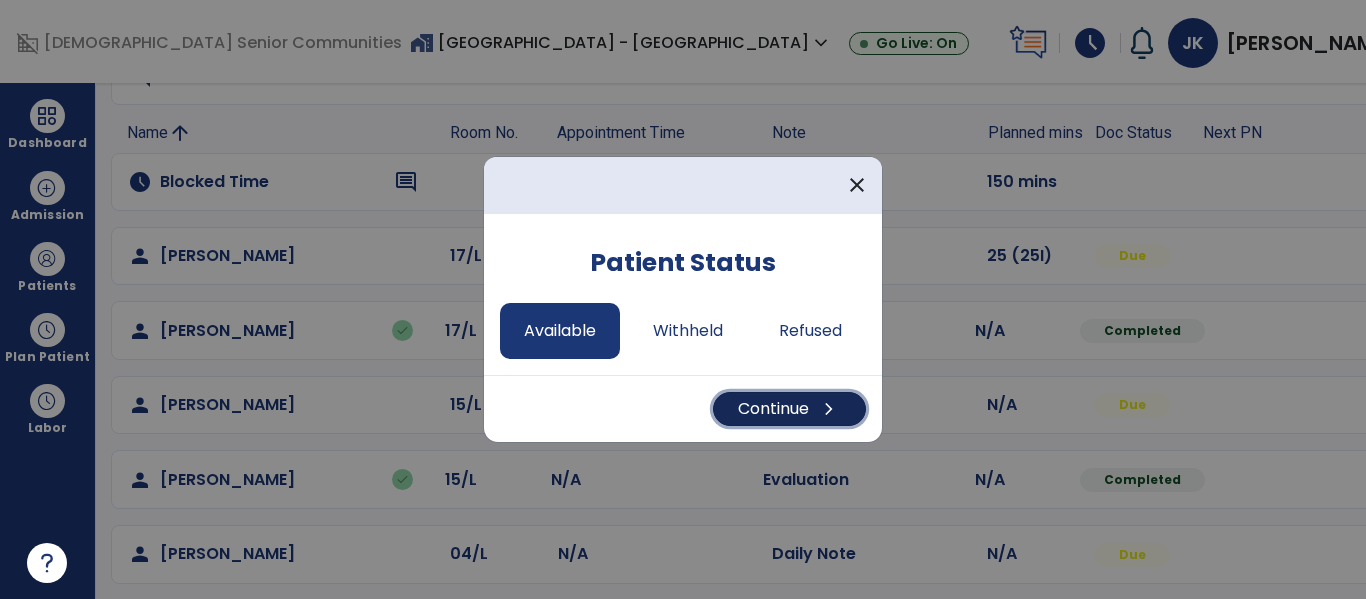 click on "Continue   chevron_right" at bounding box center [789, 409] 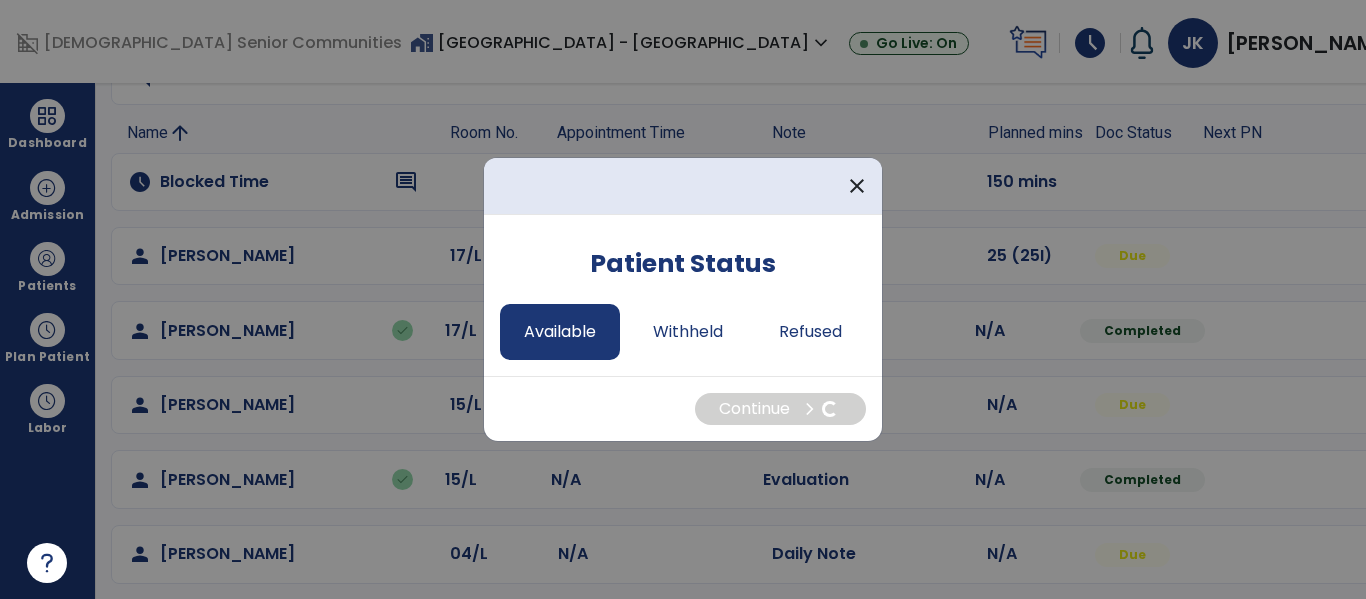 select on "*" 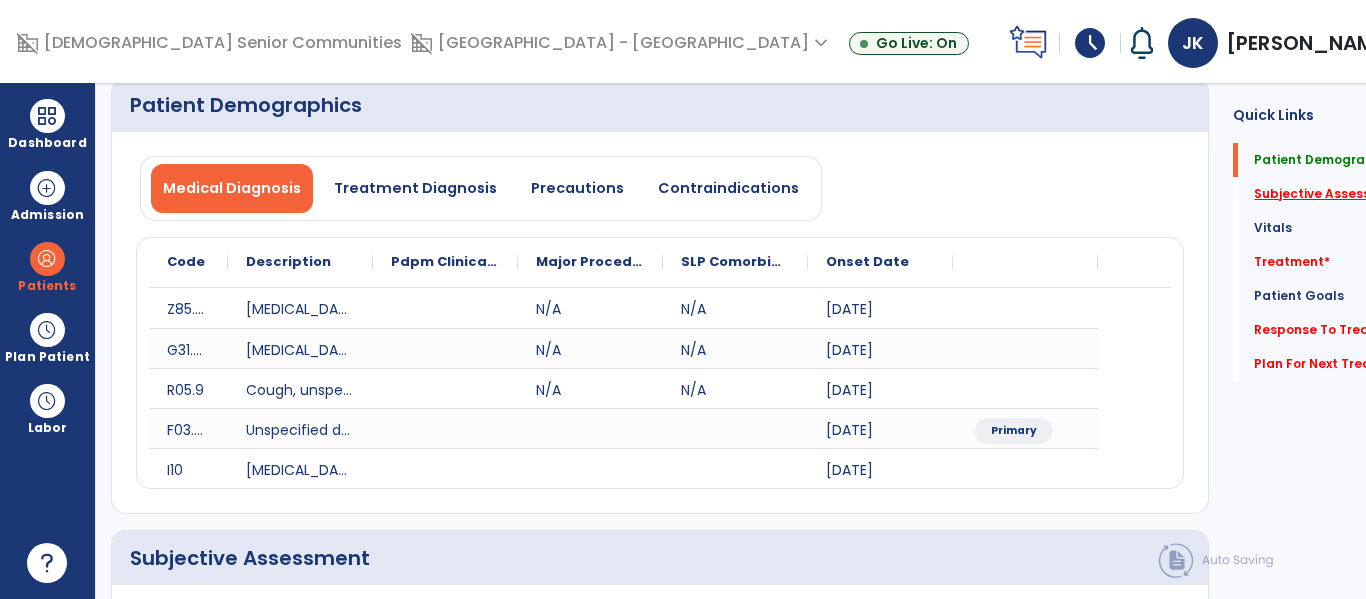 click on "Subjective Assessment   *" 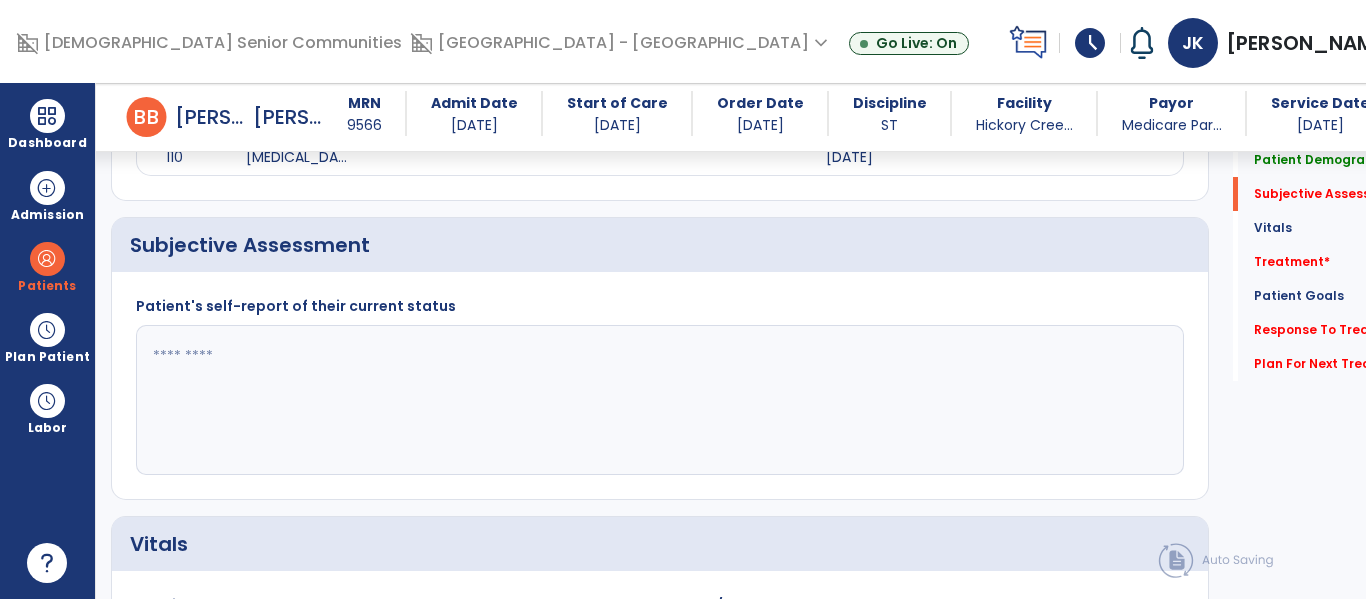 scroll, scrollTop: 507, scrollLeft: 0, axis: vertical 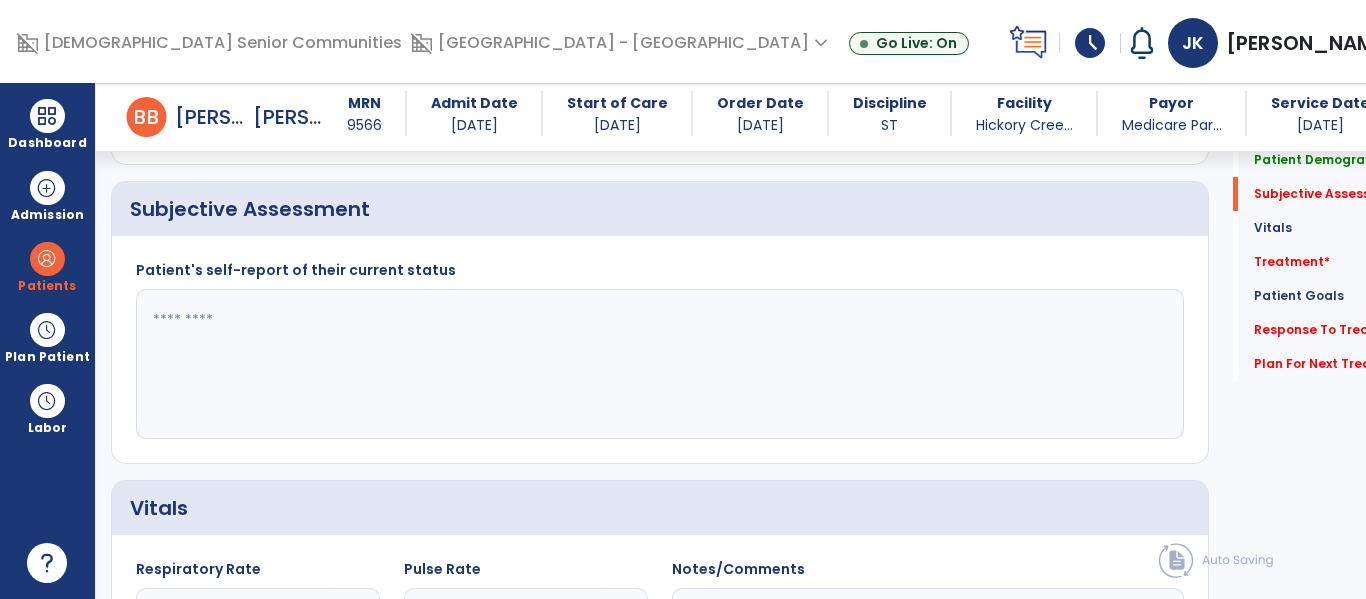 click 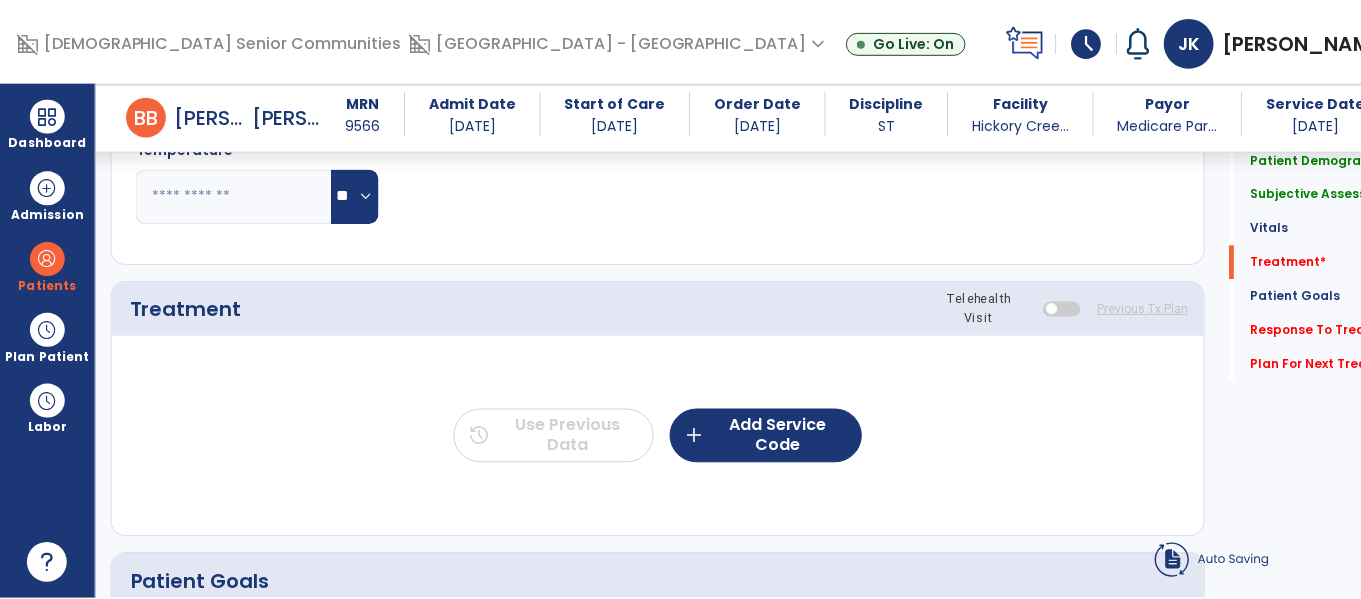 scroll, scrollTop: 1129, scrollLeft: 0, axis: vertical 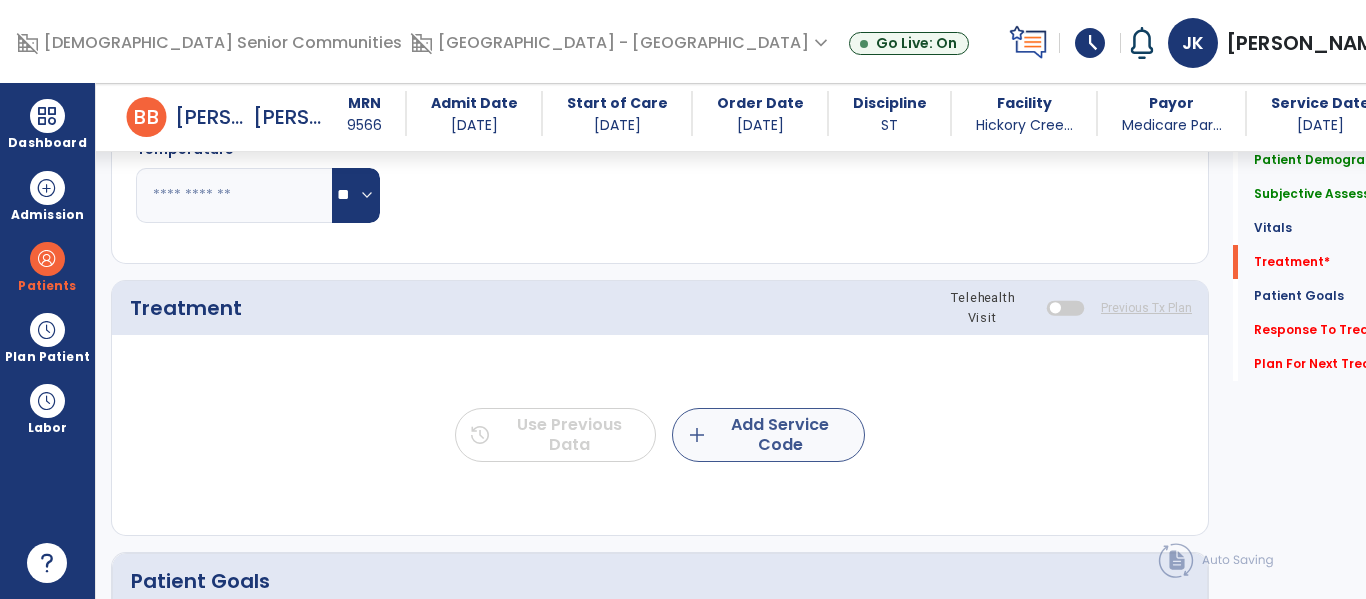 type on "**********" 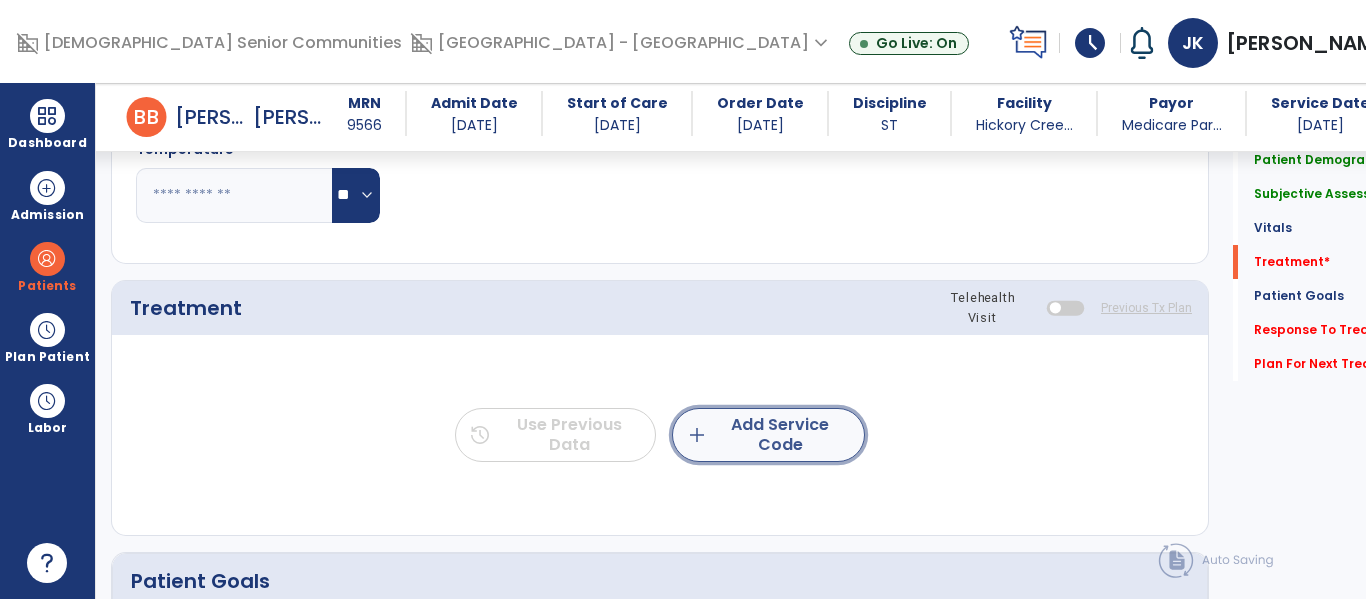 click on "add  Add Service Code" 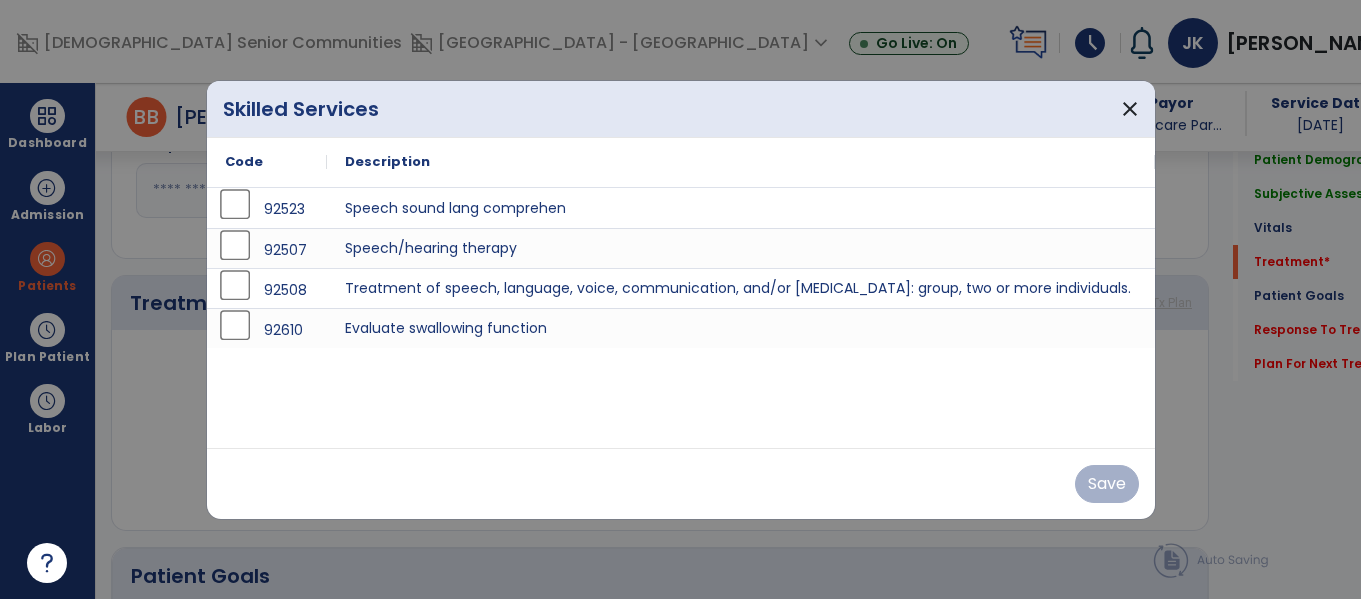 scroll, scrollTop: 1129, scrollLeft: 0, axis: vertical 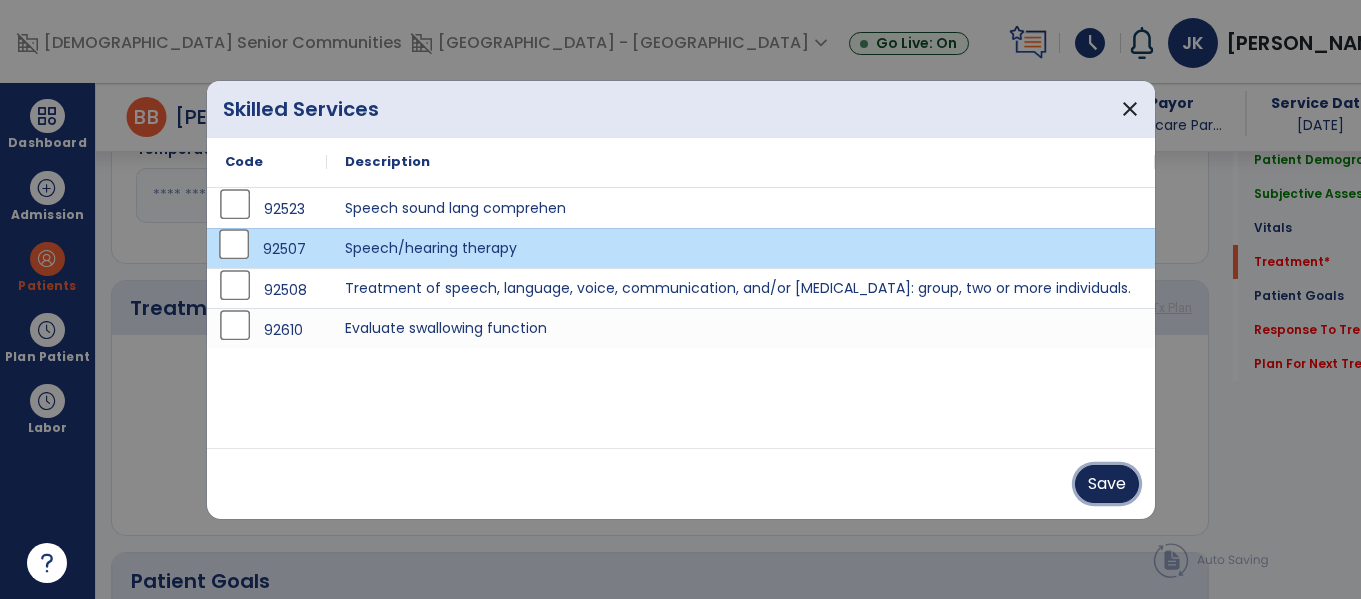 click on "Save" at bounding box center [1107, 484] 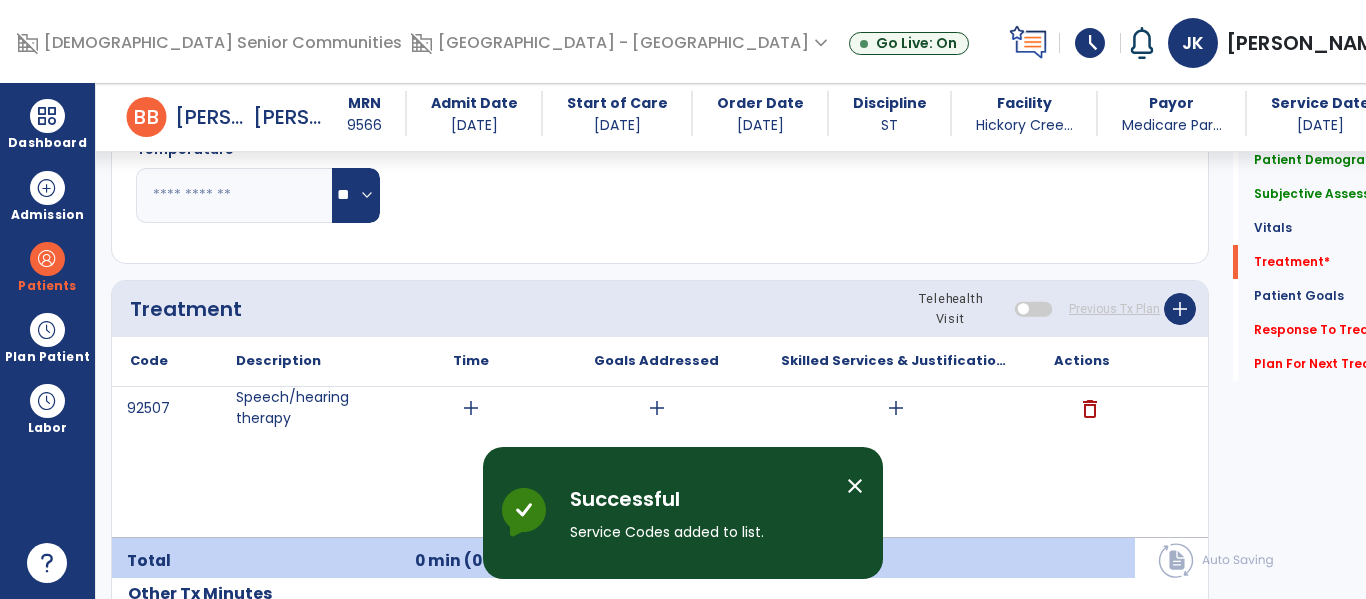 click on "close" at bounding box center (855, 486) 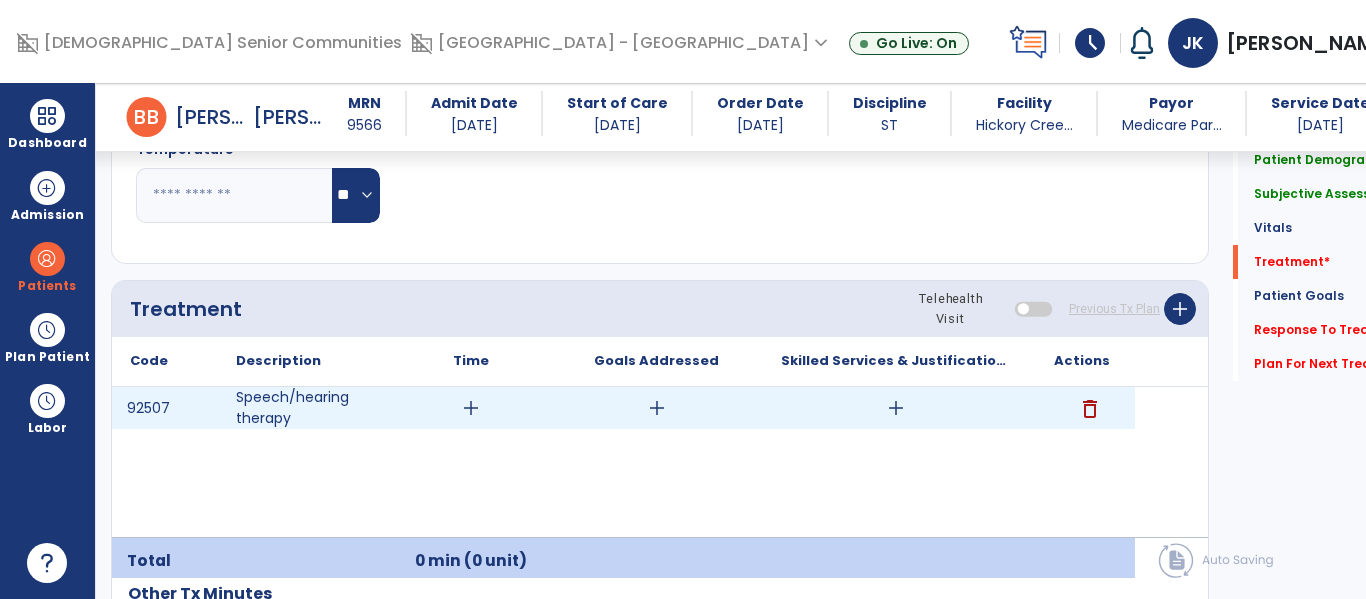 click on "add" at bounding box center [471, 408] 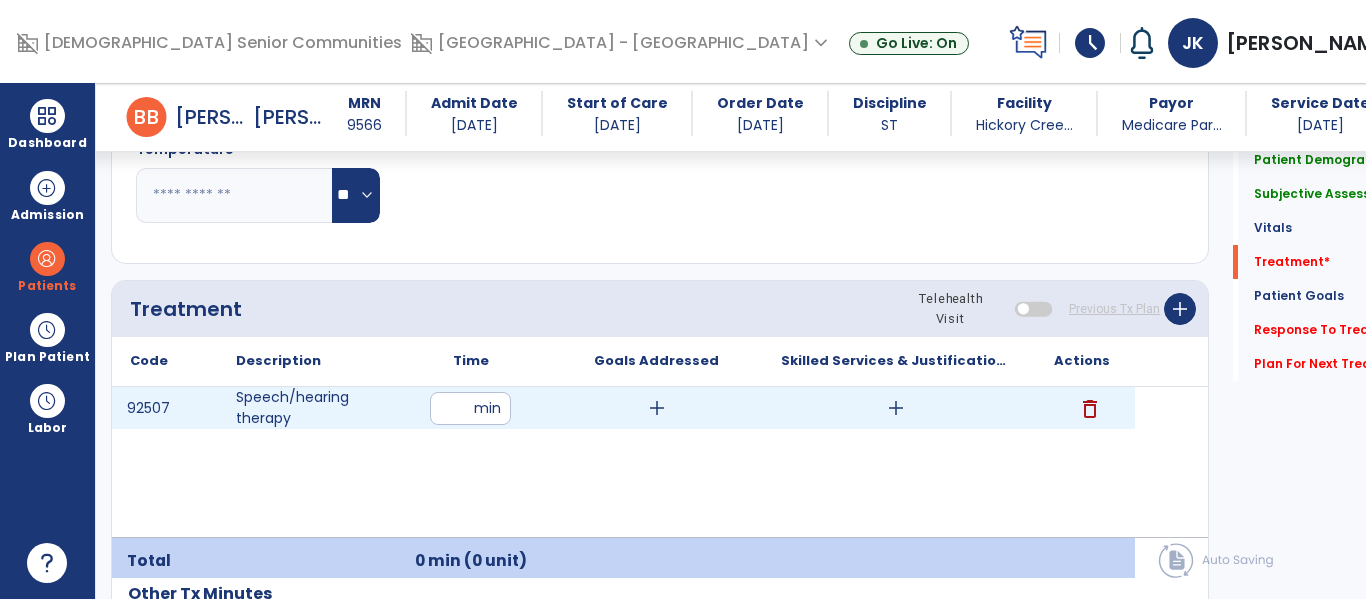 type on "**" 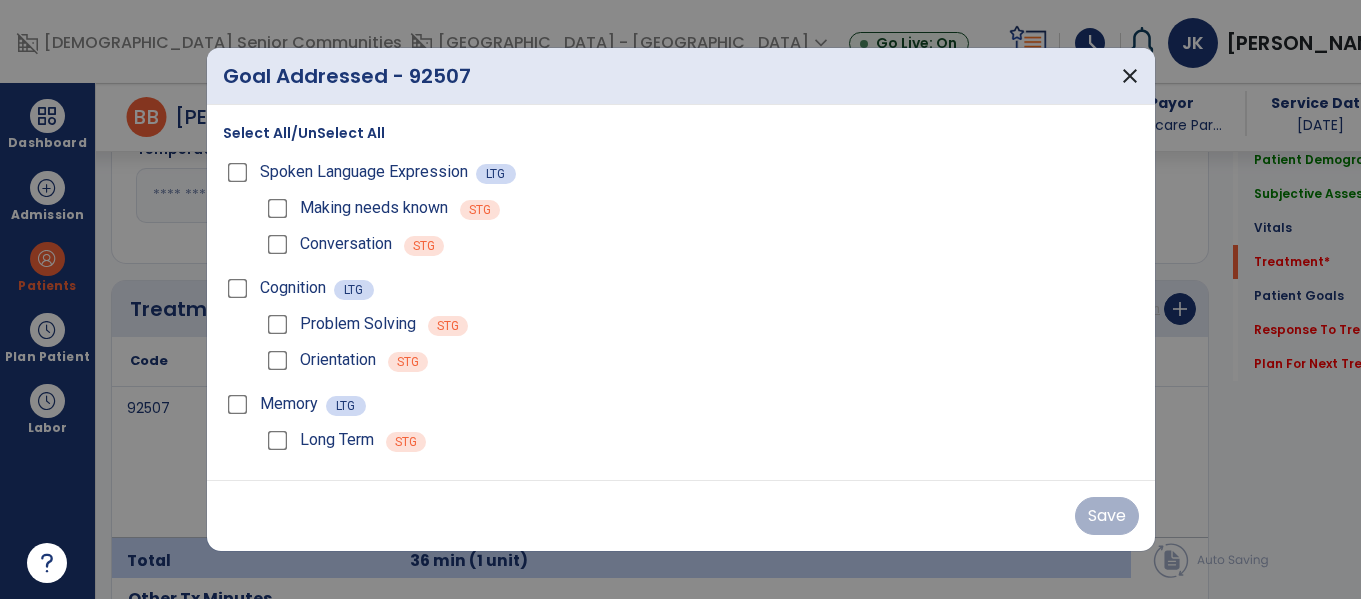 scroll, scrollTop: 1129, scrollLeft: 0, axis: vertical 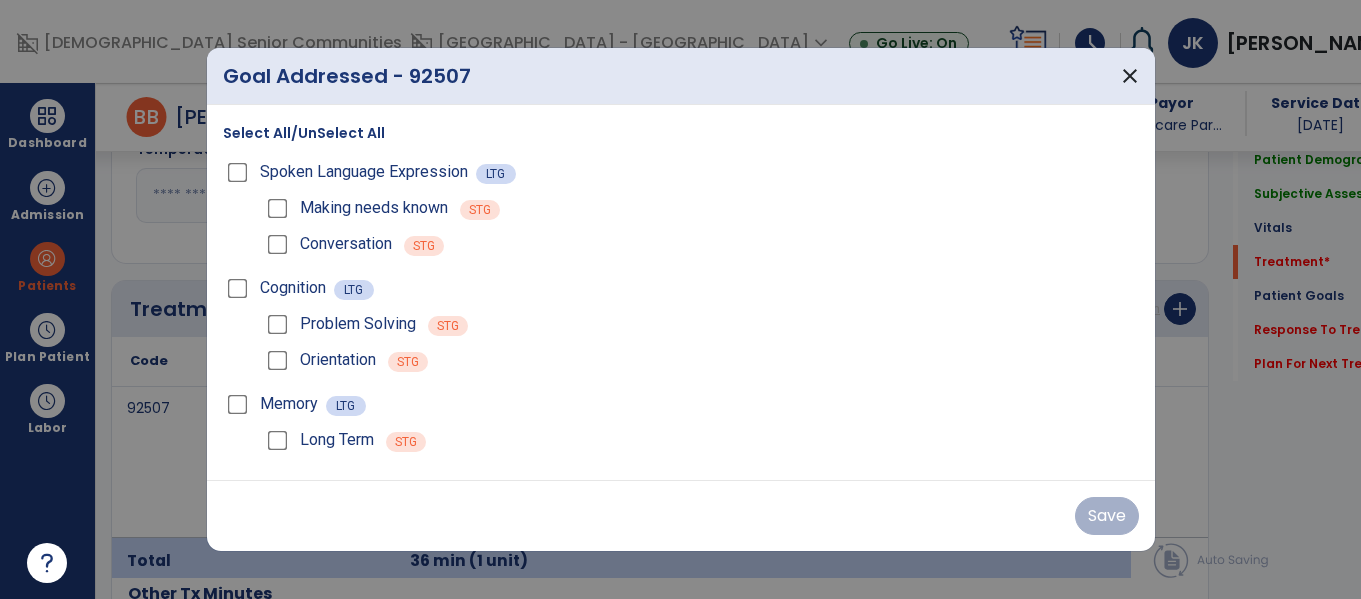 click on "Select All/UnSelect All" at bounding box center (304, 133) 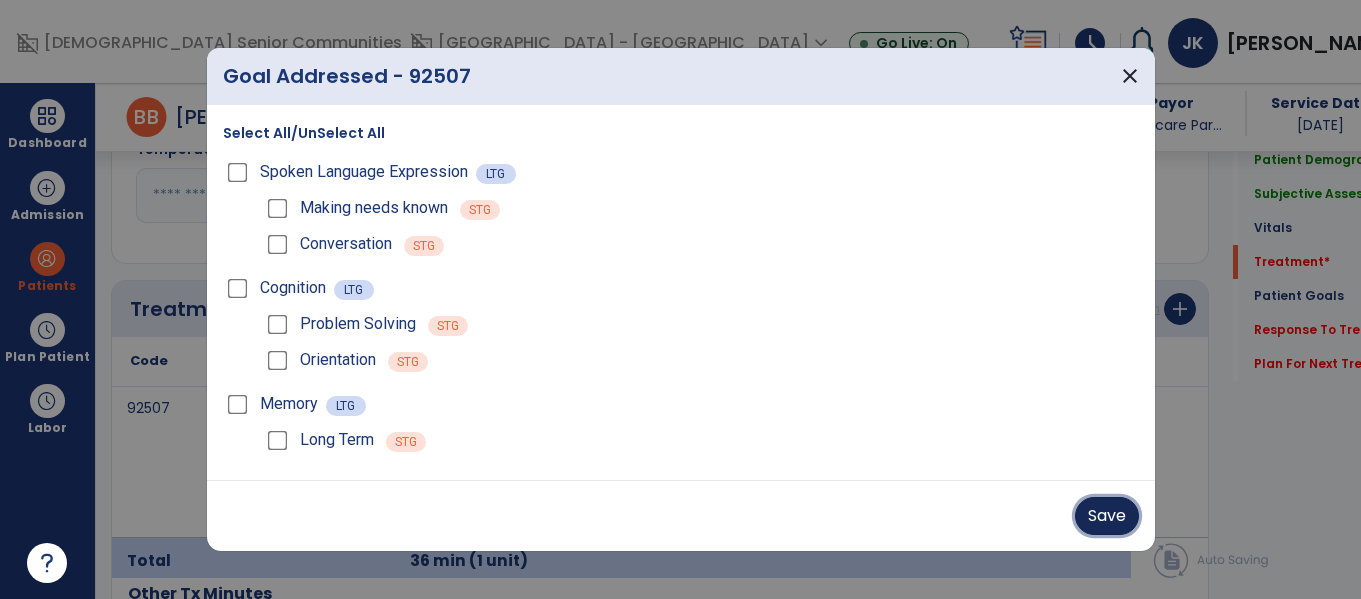 click on "Save" at bounding box center [1107, 516] 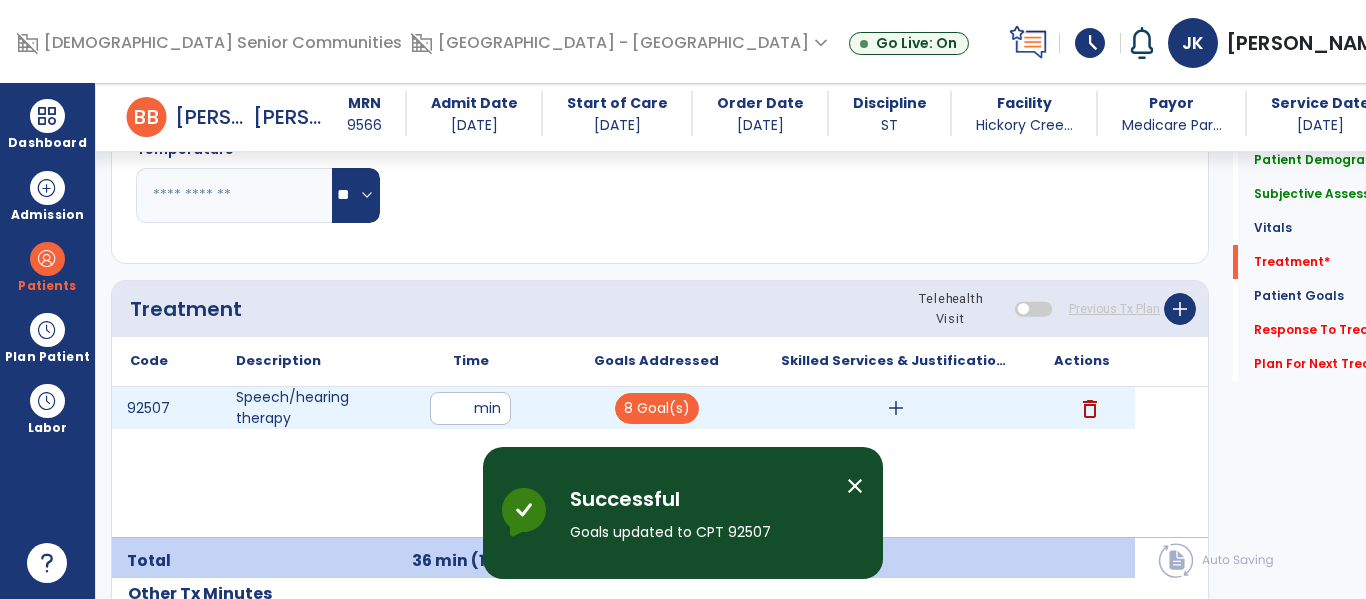 click on "add" at bounding box center (896, 408) 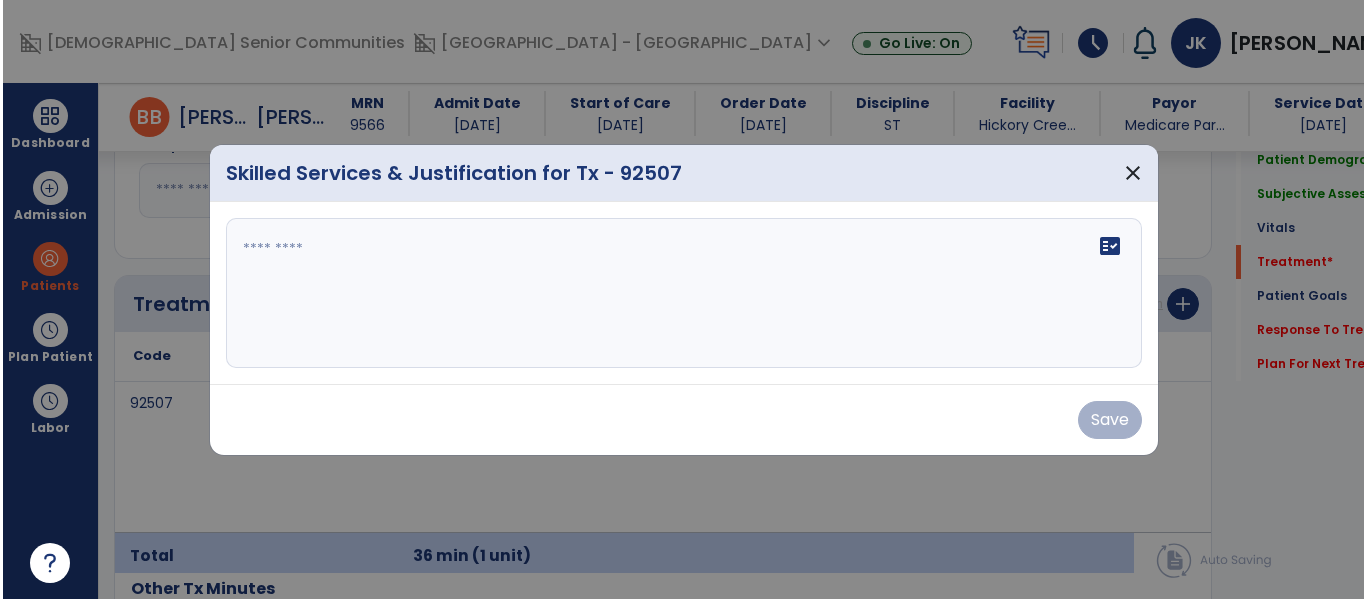 scroll, scrollTop: 1129, scrollLeft: 0, axis: vertical 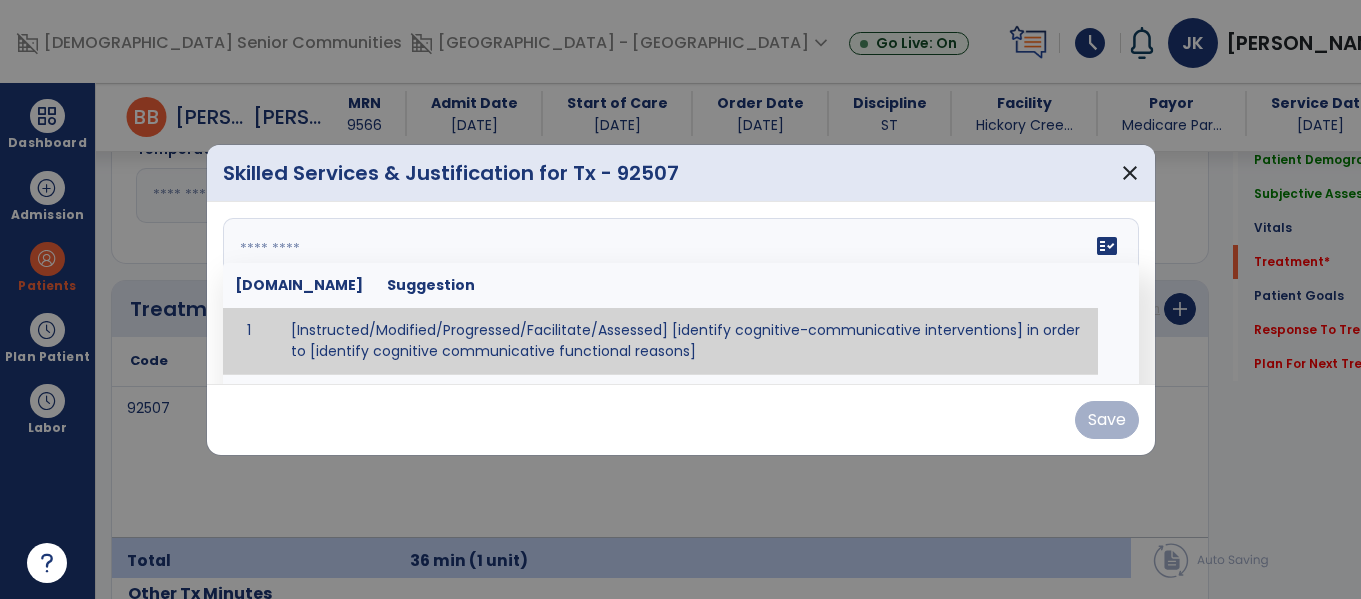 click on "fact_check  Sr.No Suggestion 1 [Instructed/Modified/Progressed/Facilitate/Assessed] [identify cognitive-communicative interventions] in order to [identify cognitive communicative functional reasons] 2 Assessed cognitive-communicative skills using [identify test]." at bounding box center [681, 293] 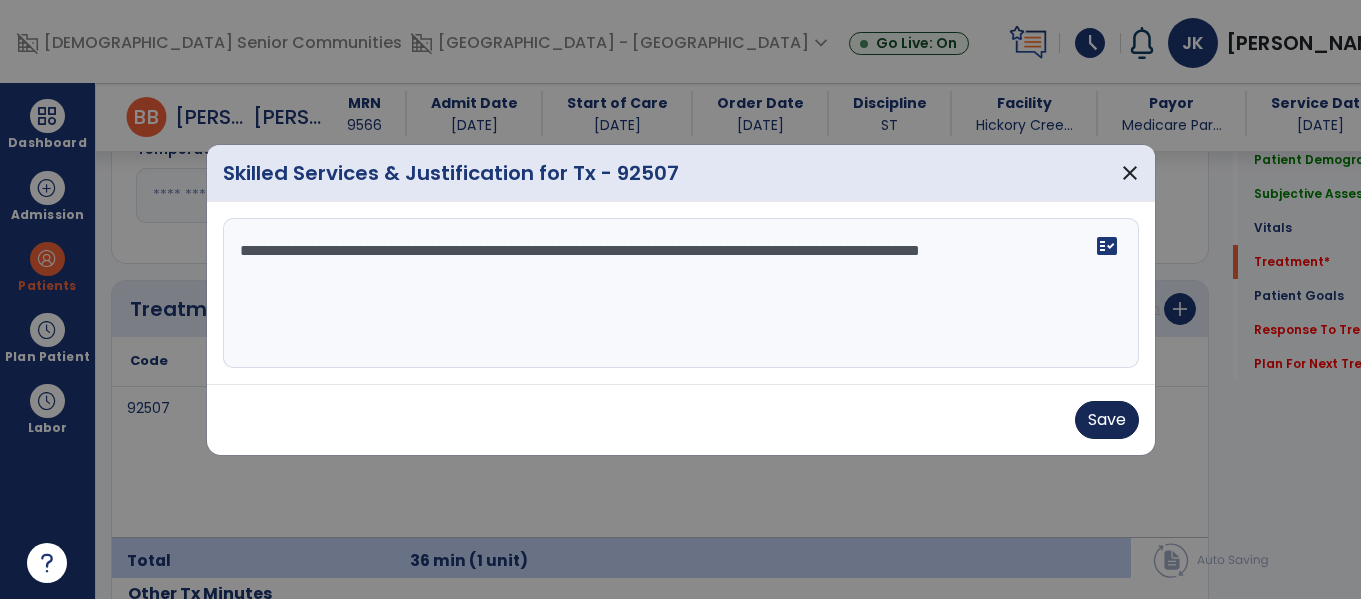 type on "**********" 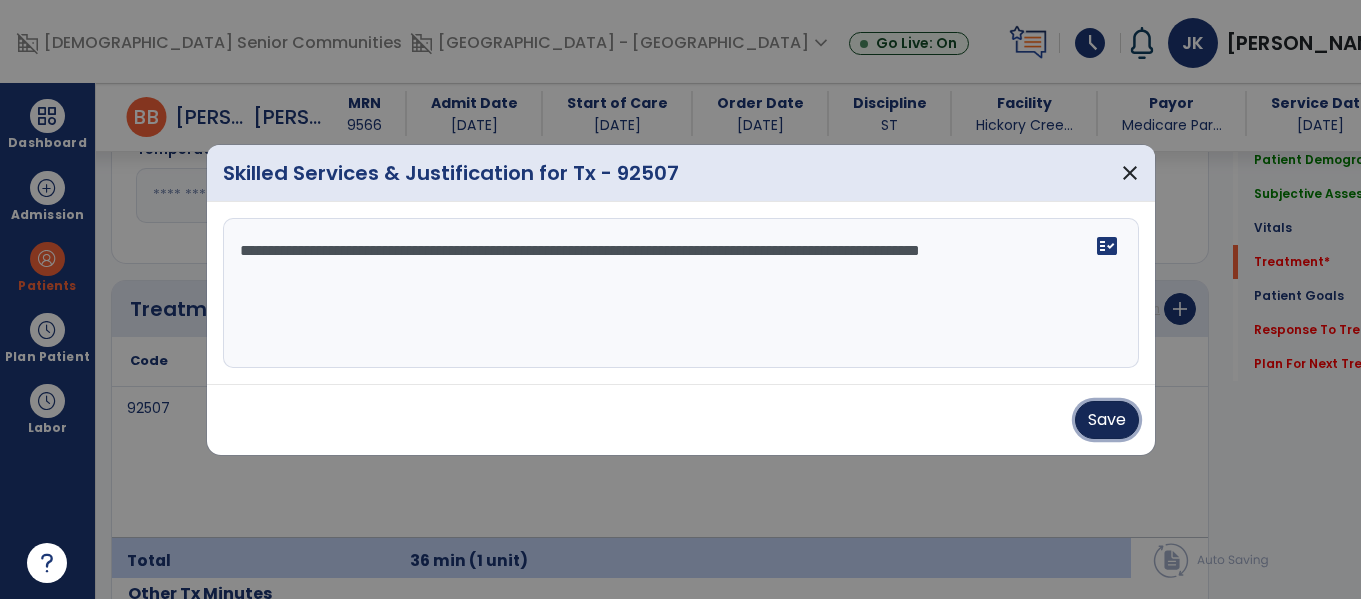 click on "Save" at bounding box center [1107, 420] 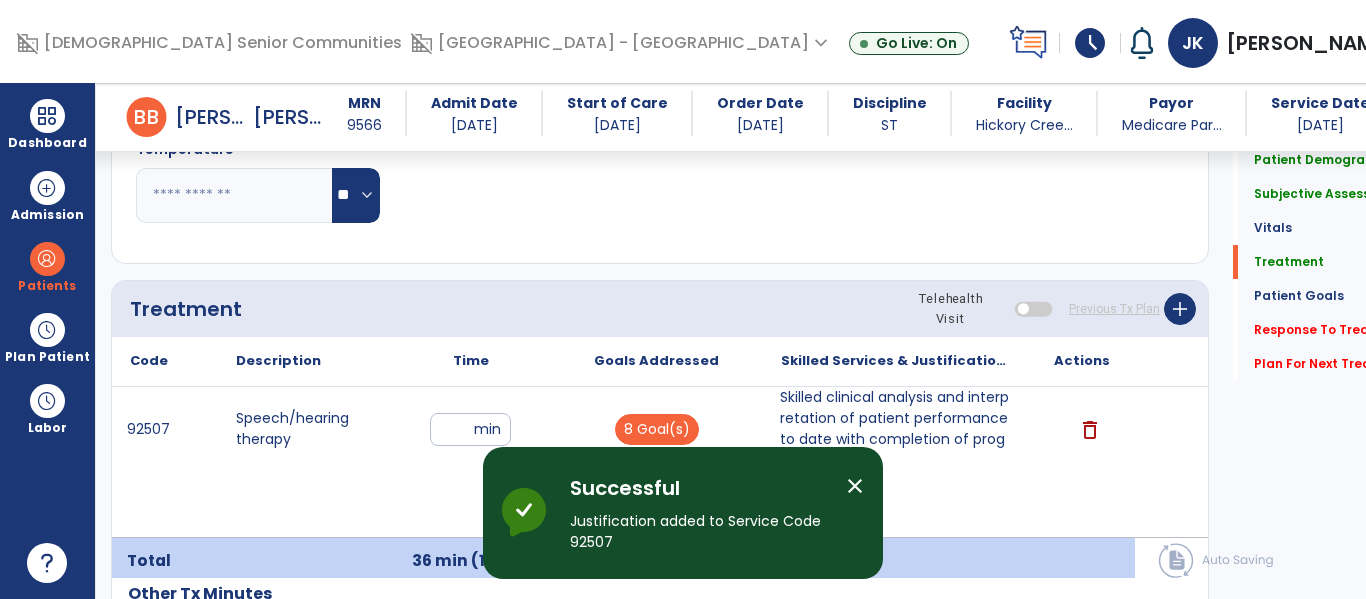 click on "close" at bounding box center (855, 486) 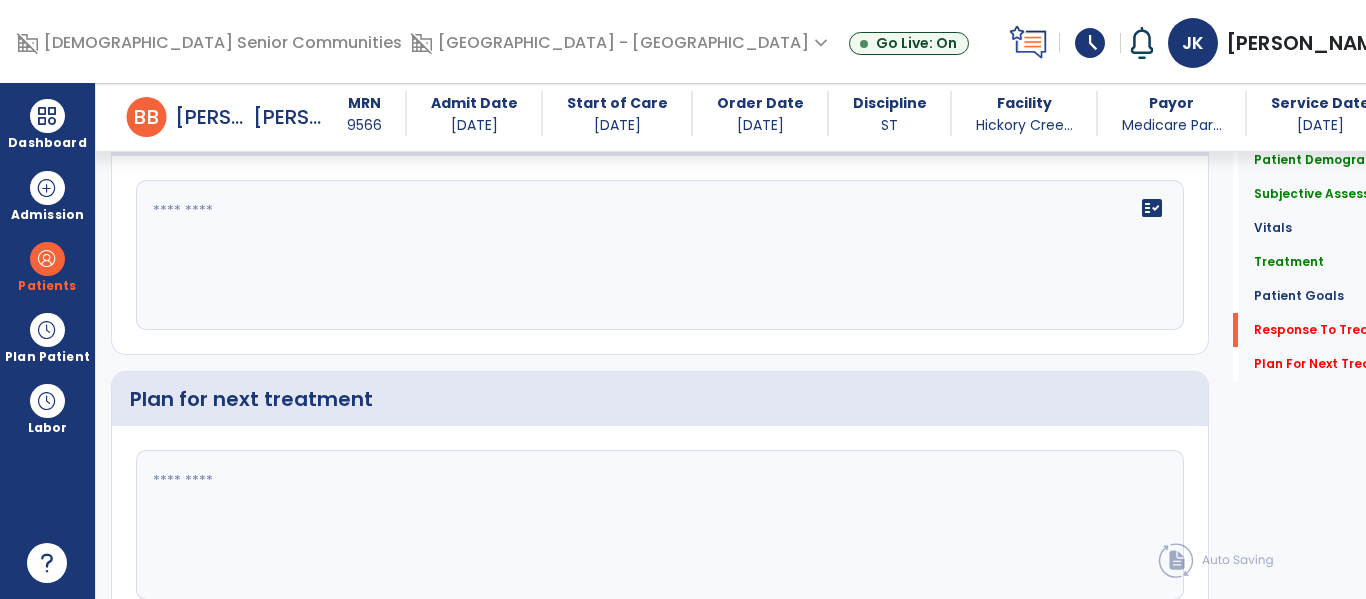 scroll, scrollTop: 3311, scrollLeft: 0, axis: vertical 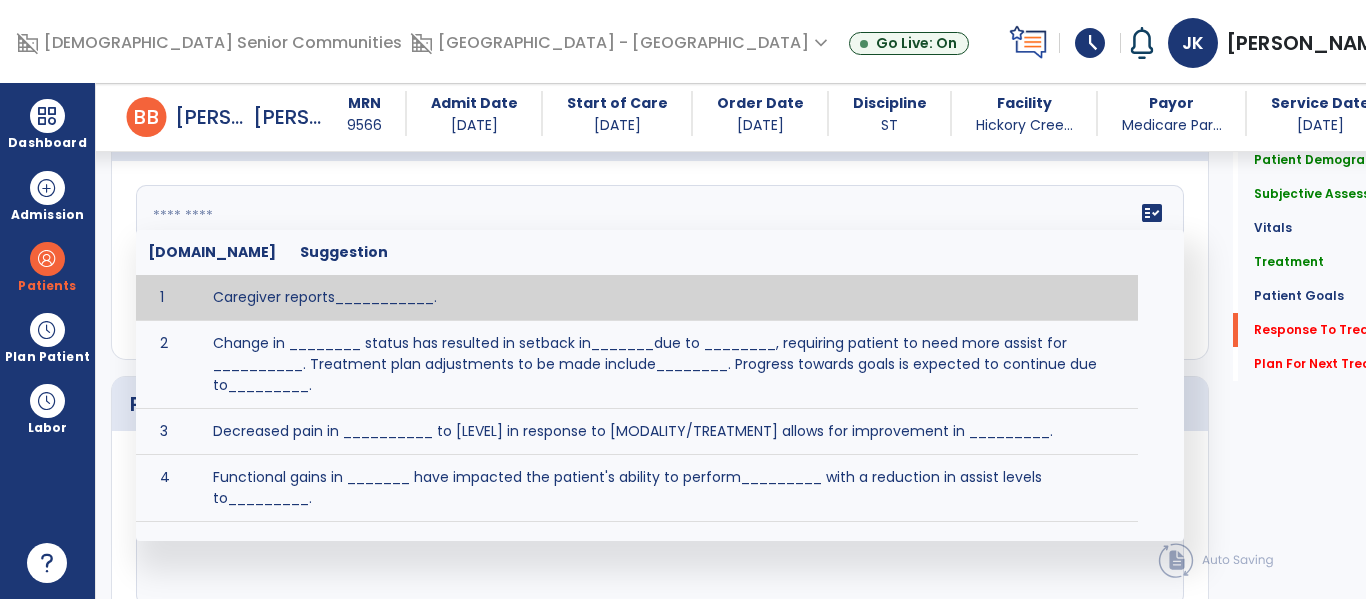 click on "fact_check  Sr.No Suggestion 1 Caregiver reports___________. 2 Change in ________ status has resulted in setback in_______due to ________, requiring patient to need more assist for __________.   Treatment plan adjustments to be made include________.  Progress towards goals is expected to continue due to_________. 3 Decreased pain in __________ to [LEVEL] in response to [MODALITY/TREATMENT] allows for improvement in _________. 4 Functional gains in _______ have impacted the patient's ability to perform_________ with a reduction in assist levels to_________. 5 Functional progress this week has been significant due to__________. 6 Gains in ________ have improved the patient's ability to perform ______with decreased levels of assist to___________. 7 Improvement in ________allows patient to tolerate higher levels of challenges in_________. 8 Pain in [AREA] has decreased to [LEVEL] in response to [TREATMENT/MODALITY], allowing fore ease in completing__________. 9 10 11 12 13 14 15 16 17 18 19 20 21" 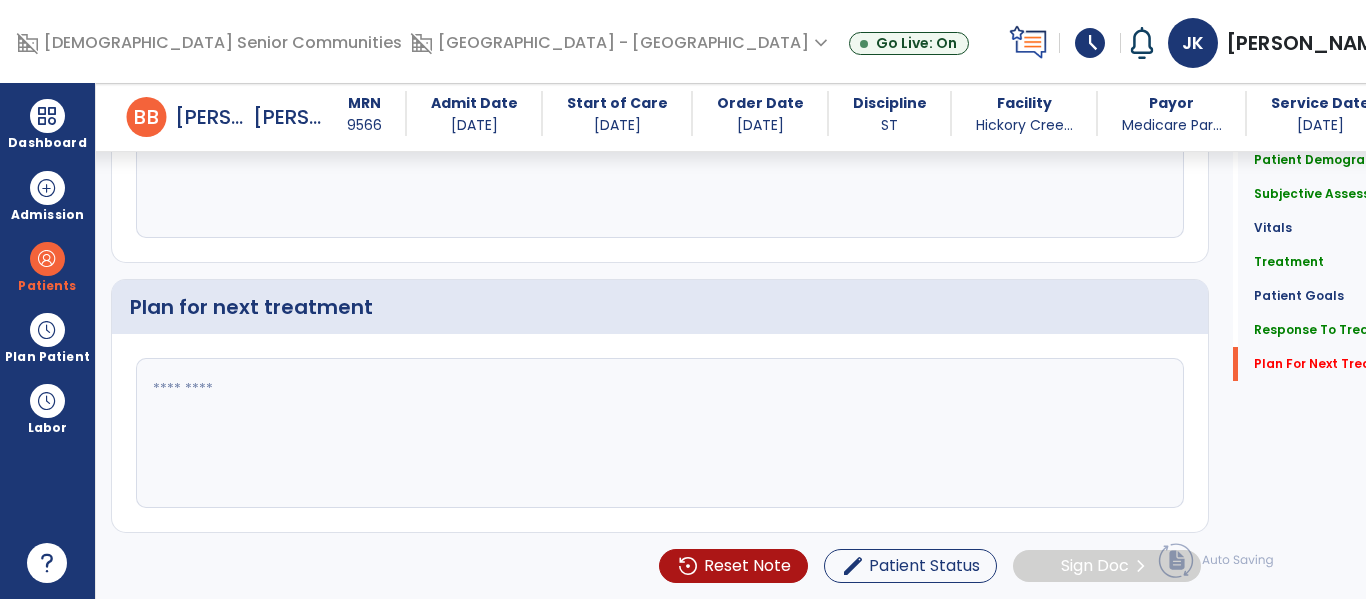 scroll, scrollTop: 3492, scrollLeft: 0, axis: vertical 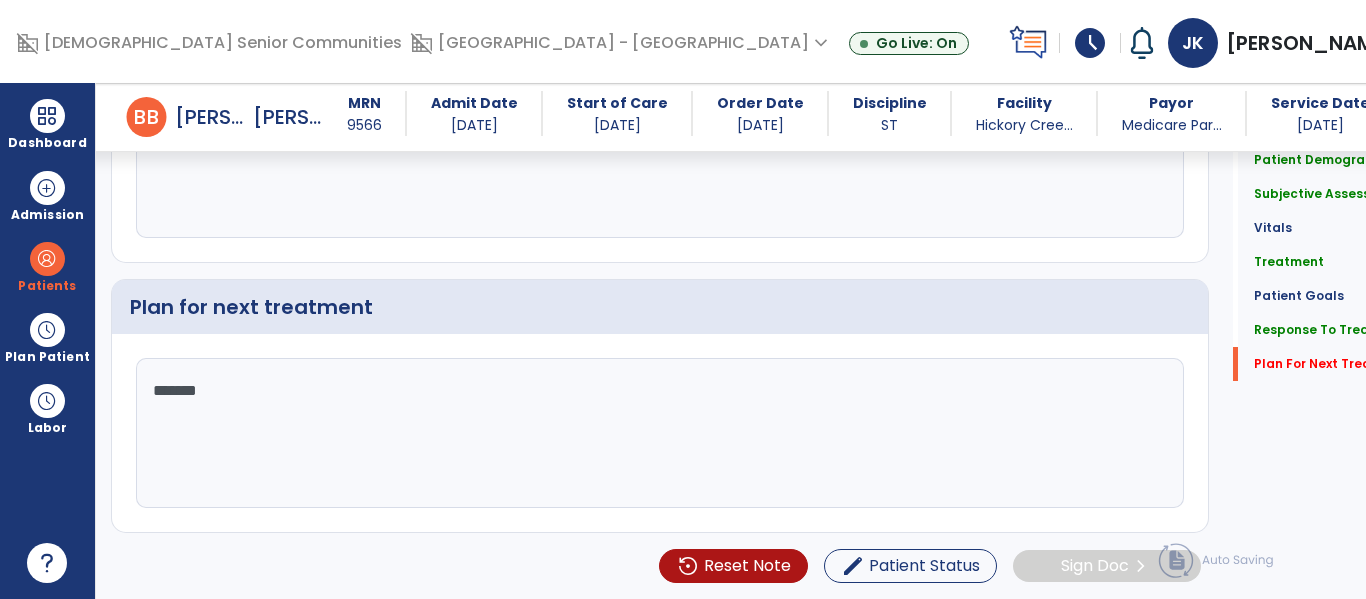 type on "********" 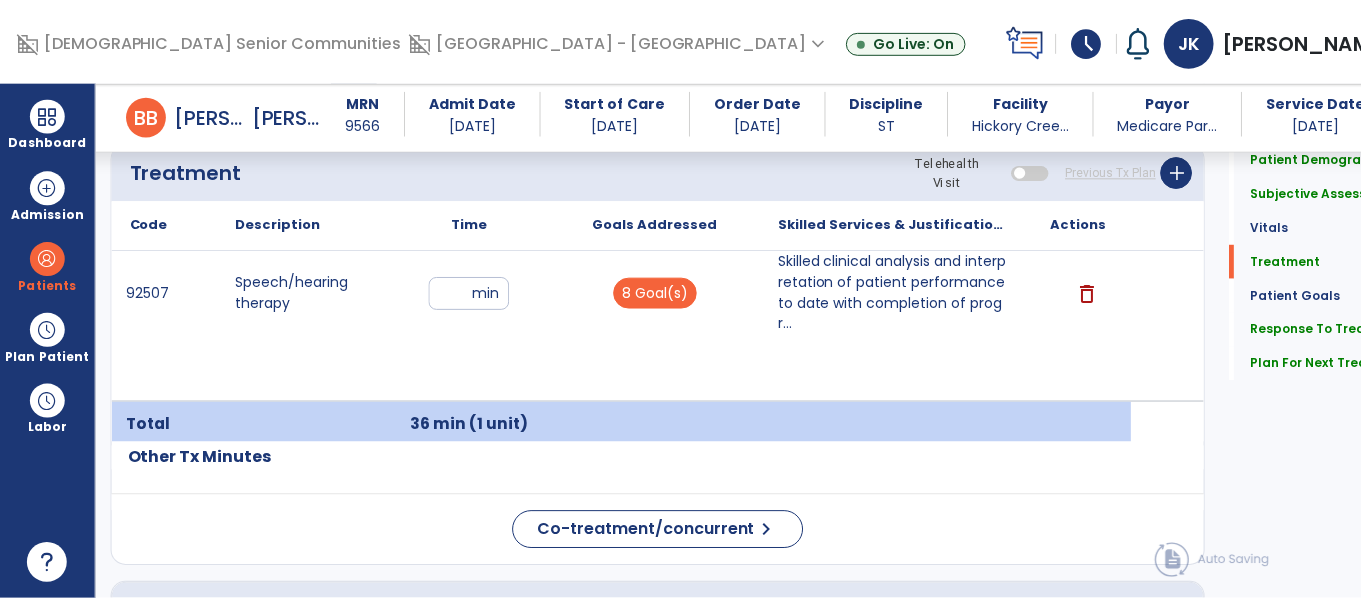scroll, scrollTop: 1267, scrollLeft: 0, axis: vertical 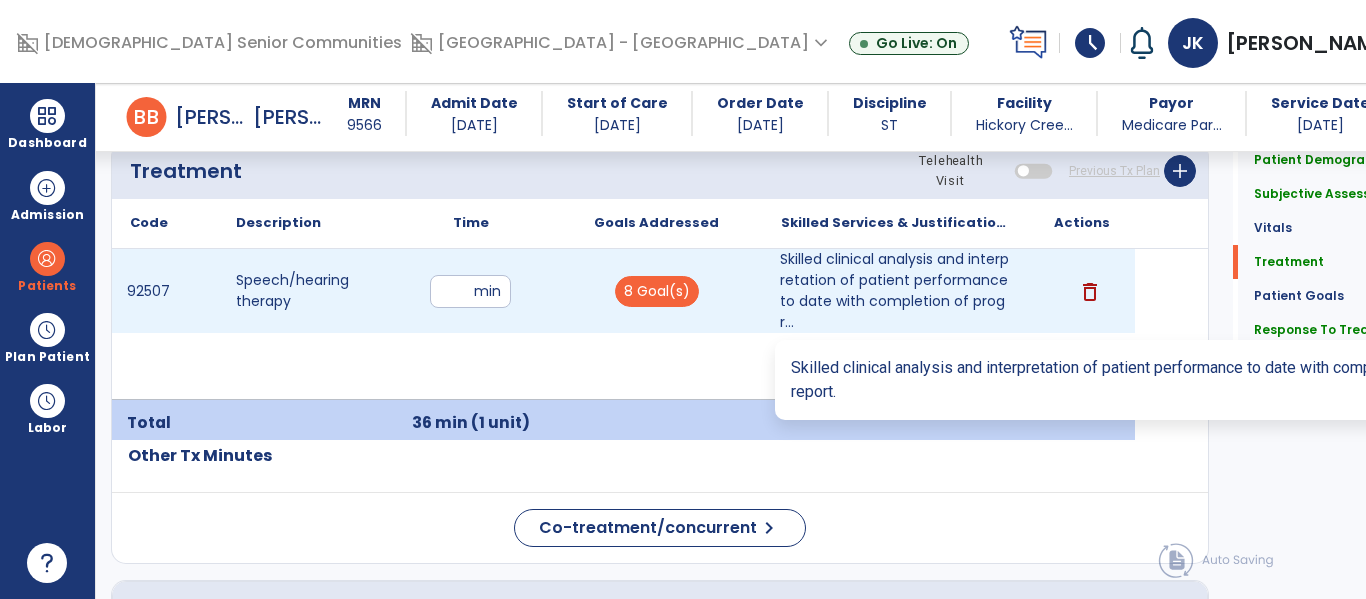 type on "**********" 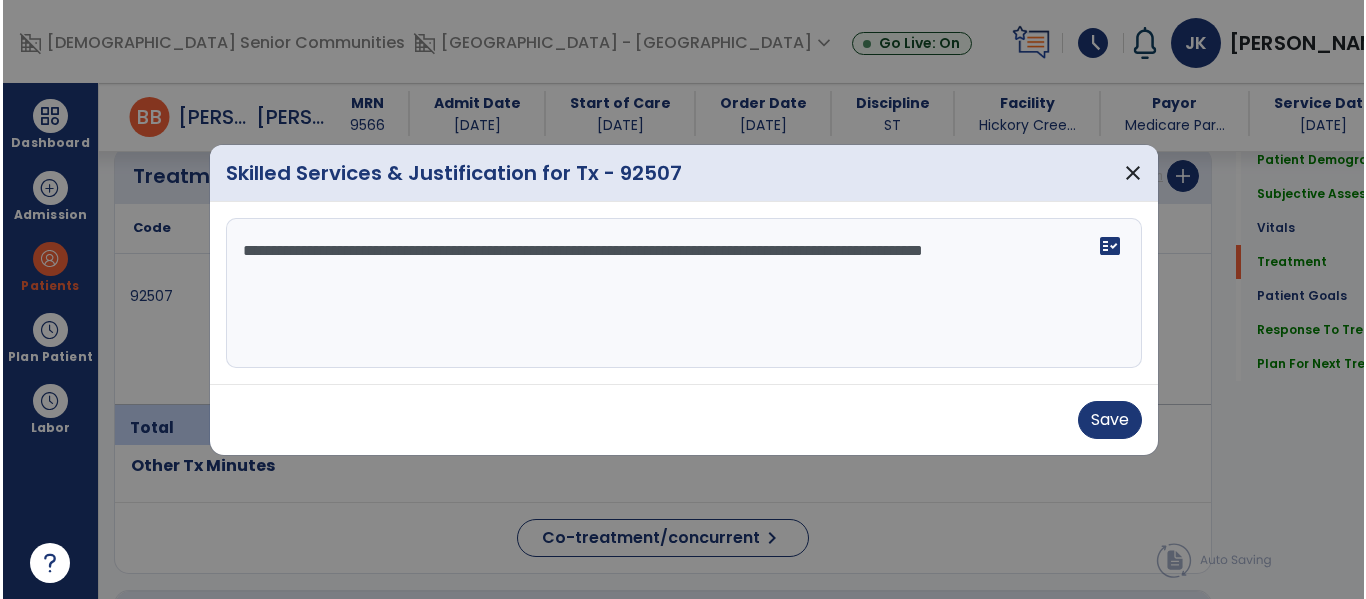 scroll, scrollTop: 1267, scrollLeft: 0, axis: vertical 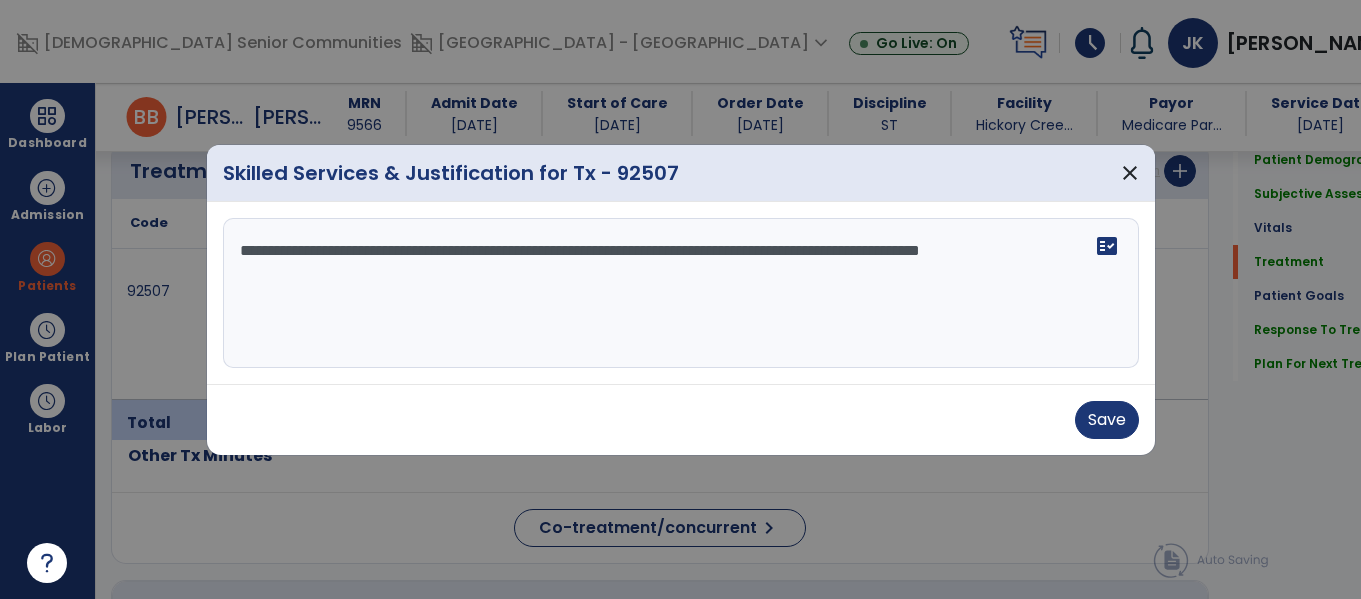click on "**********" at bounding box center [681, 293] 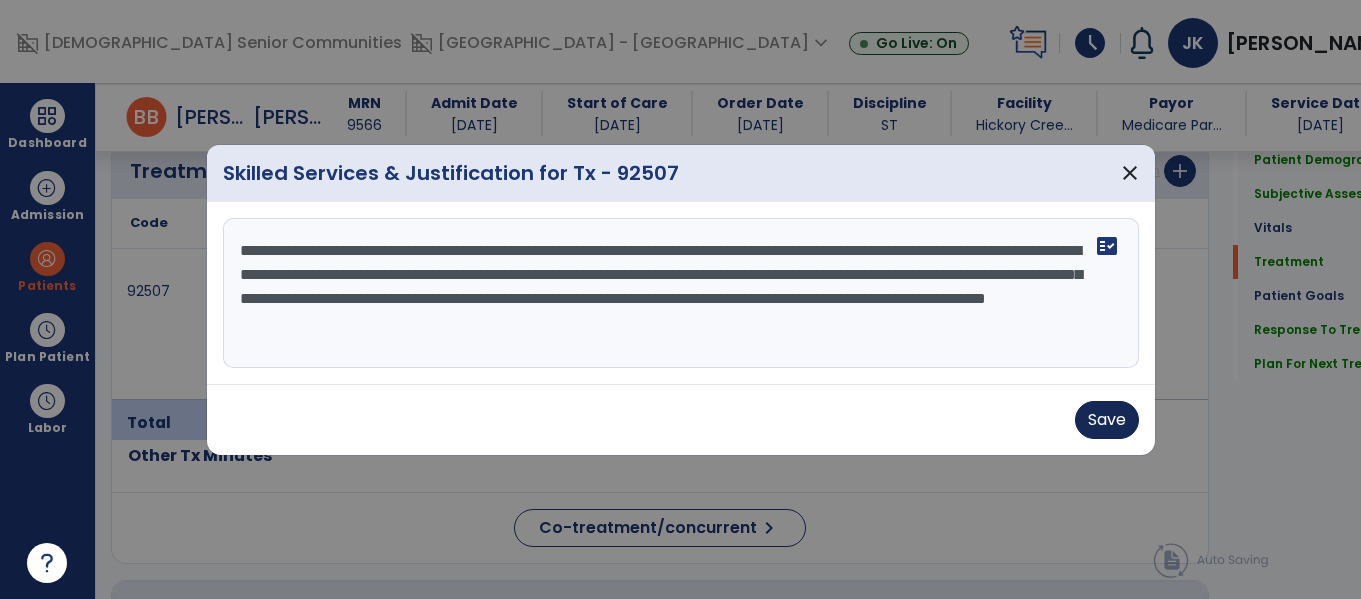 type on "**********" 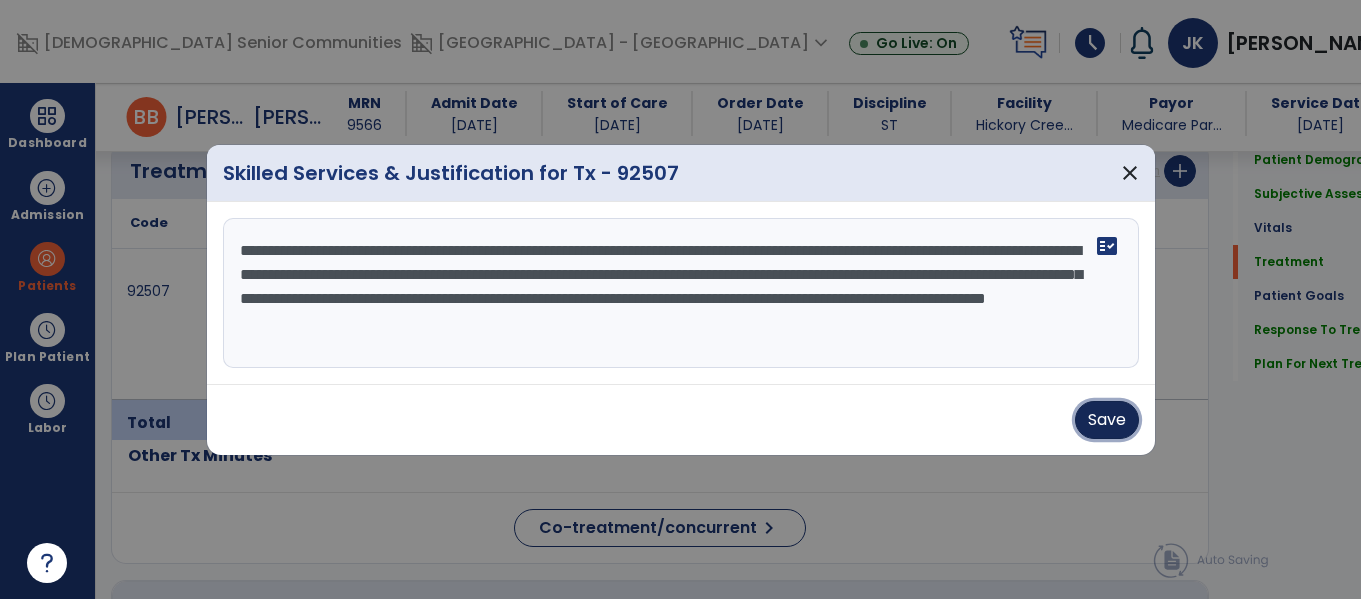 click on "Save" at bounding box center (1107, 420) 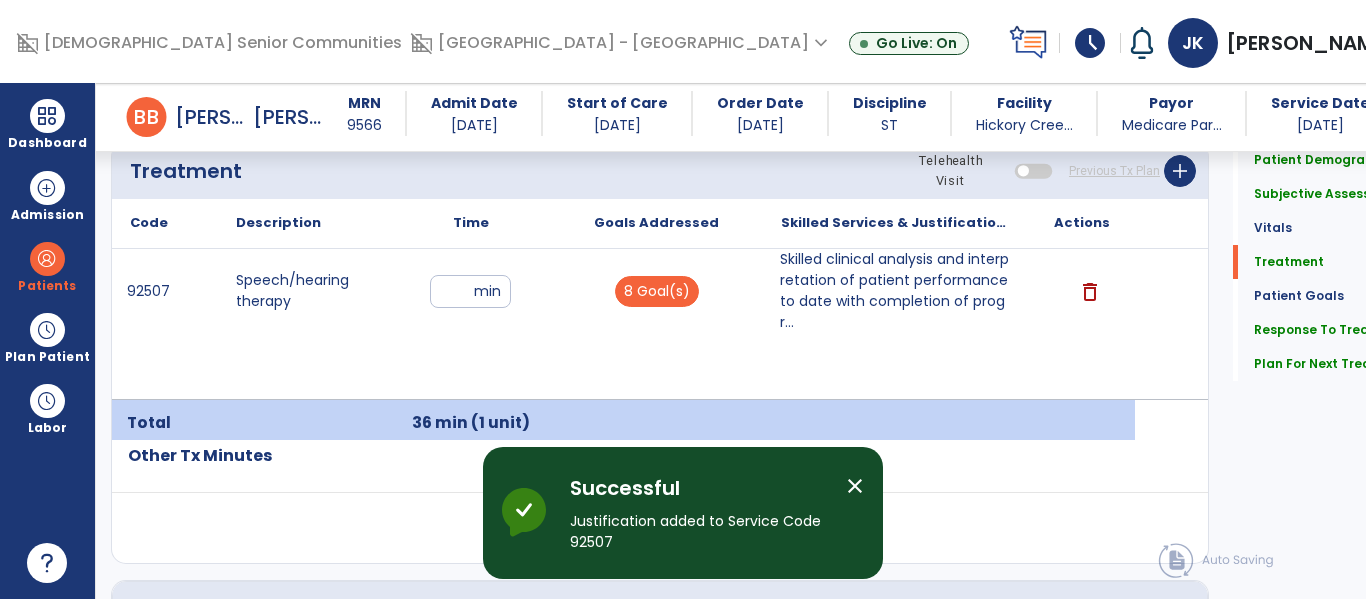 click on "close" at bounding box center (855, 486) 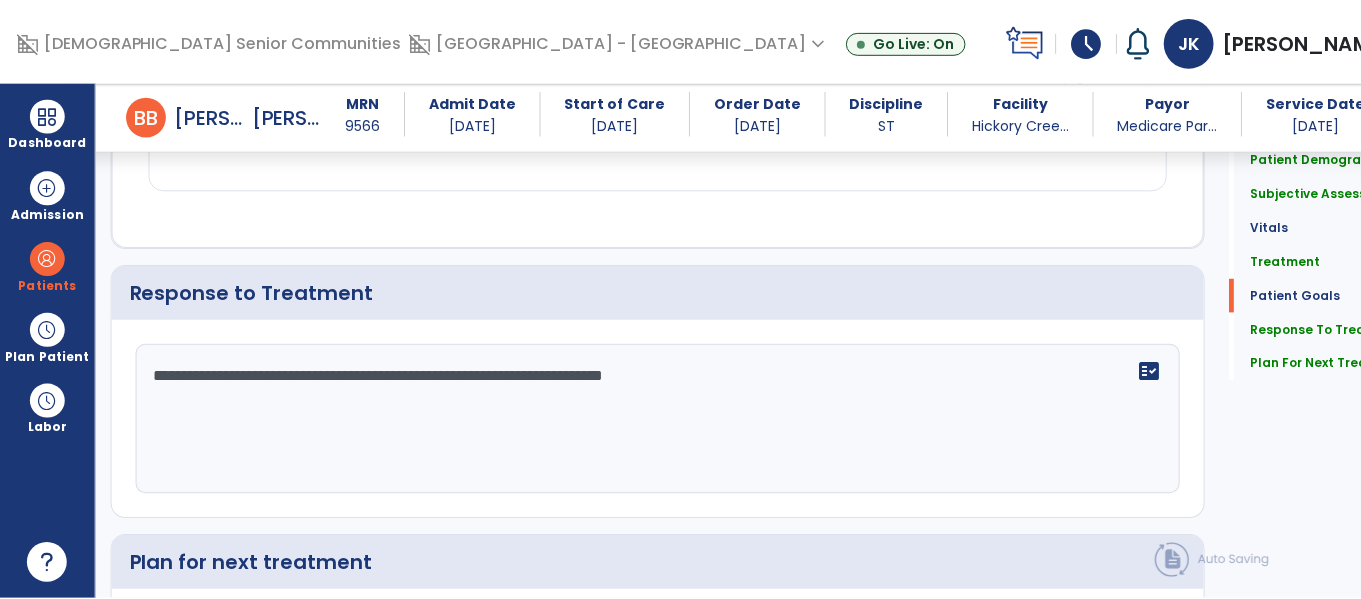 scroll, scrollTop: 3492, scrollLeft: 0, axis: vertical 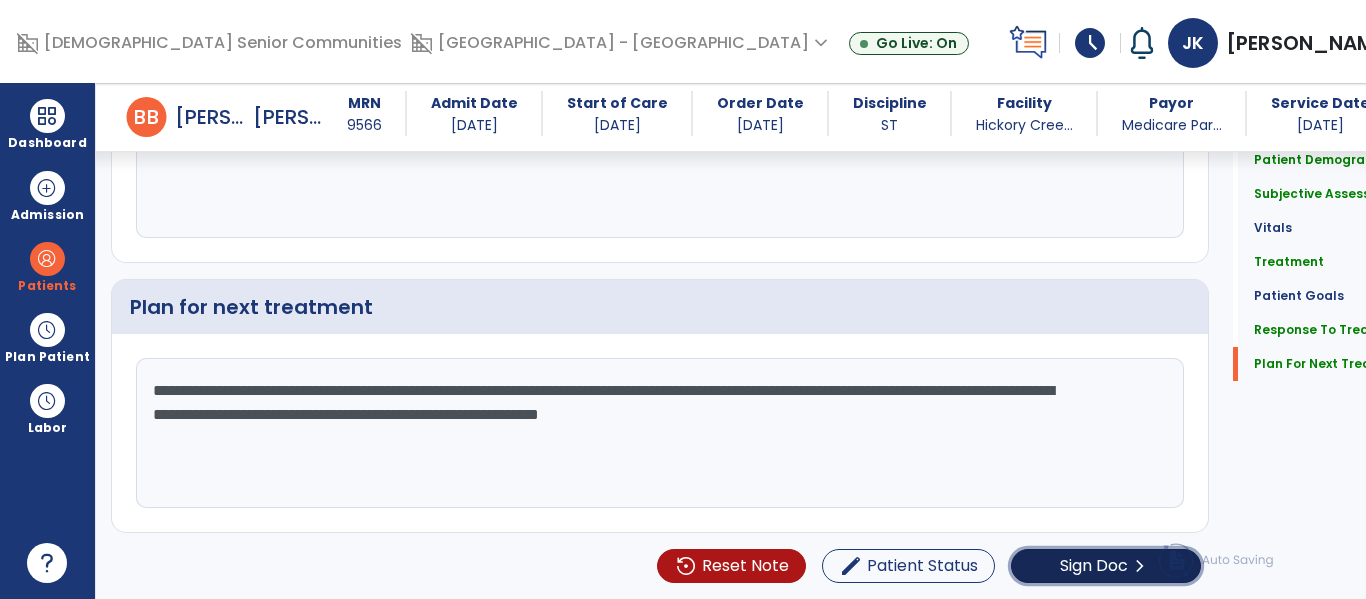 click on "Sign Doc  chevron_right" 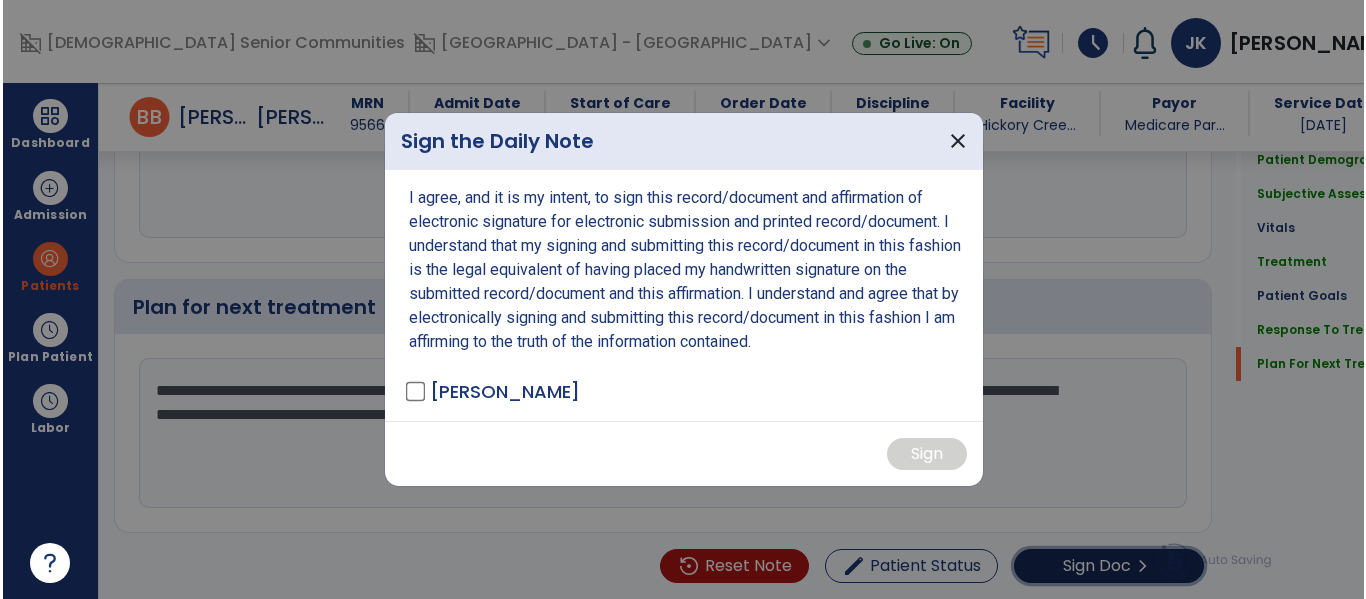 scroll, scrollTop: 3492, scrollLeft: 0, axis: vertical 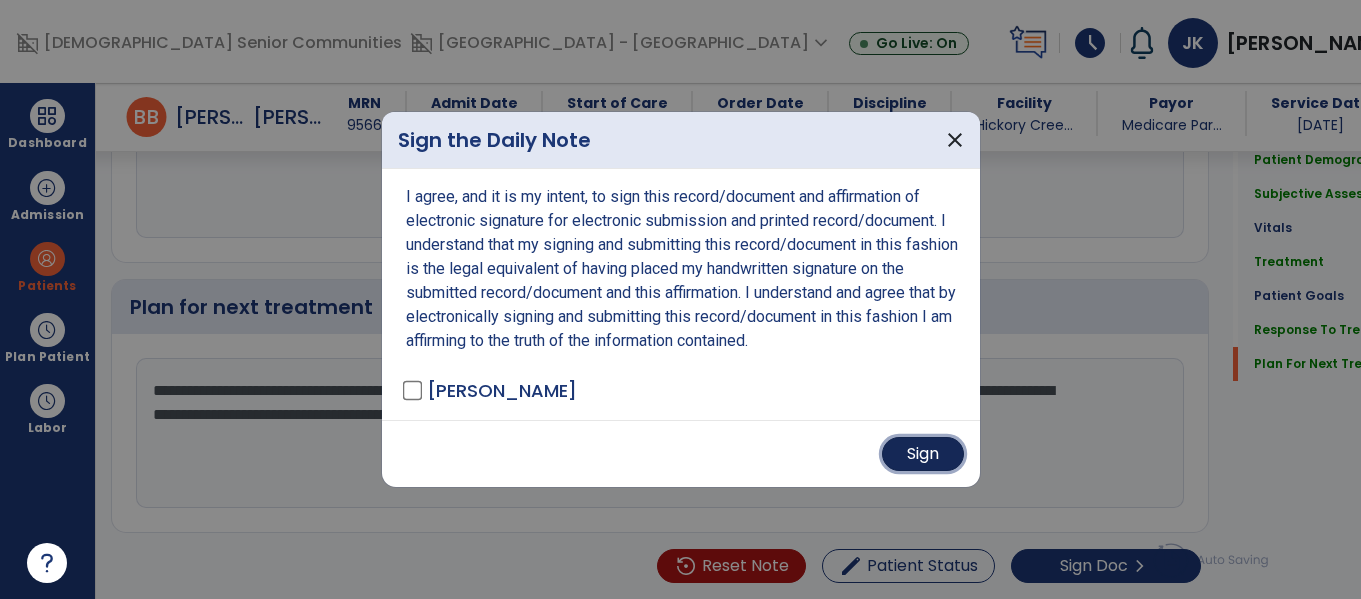 click on "Sign" at bounding box center (923, 454) 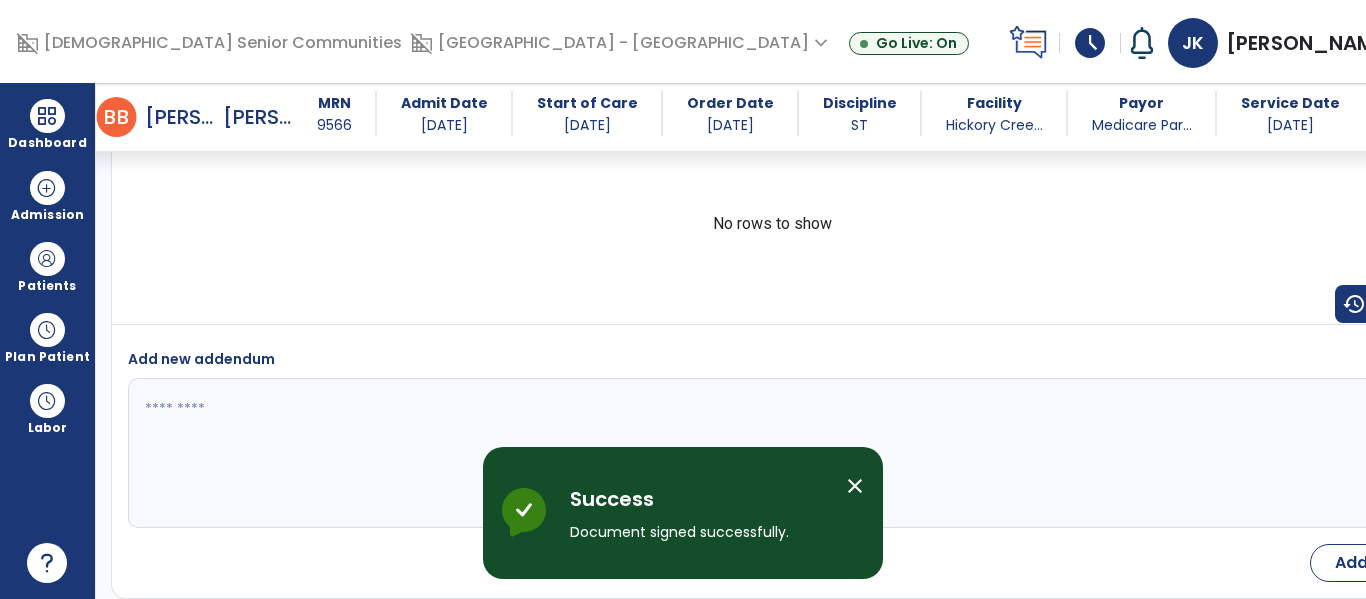 click on "close" at bounding box center (855, 486) 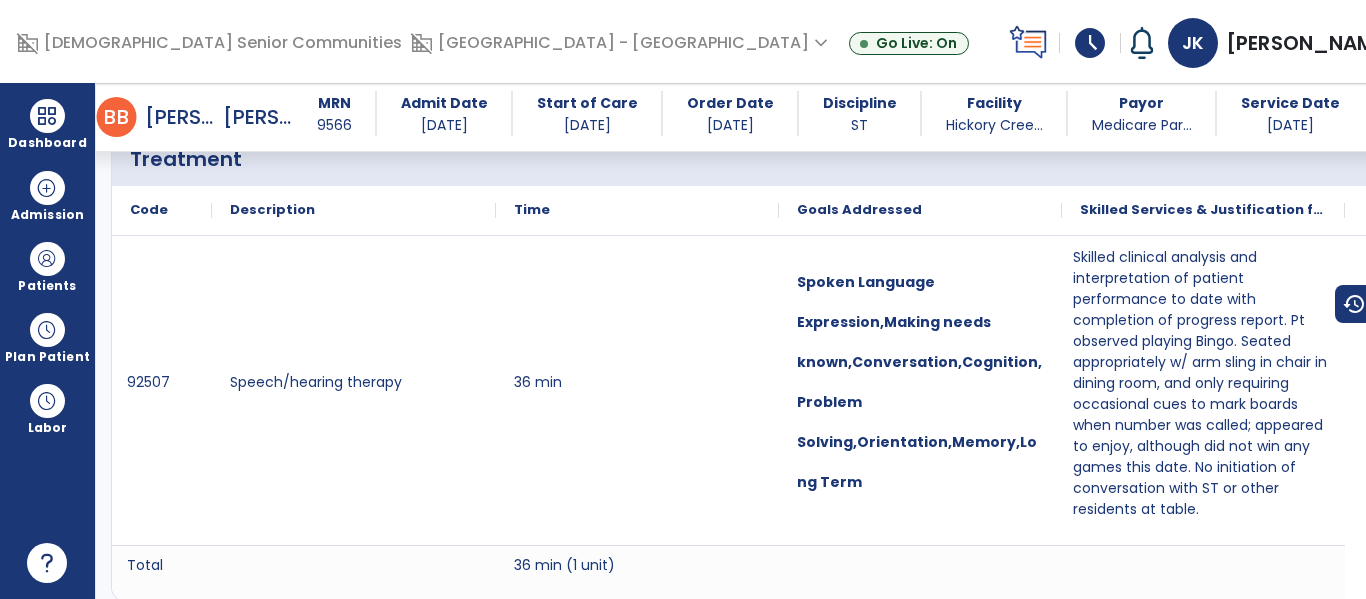 scroll, scrollTop: 0, scrollLeft: 0, axis: both 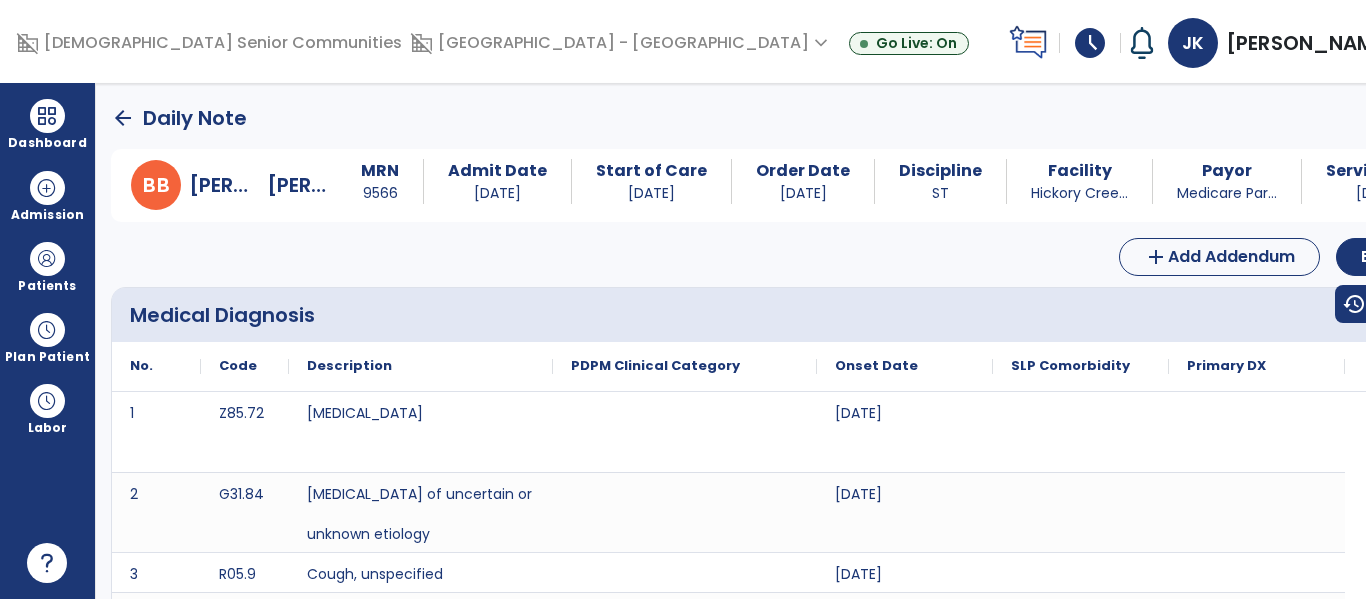 click on "arrow_back" 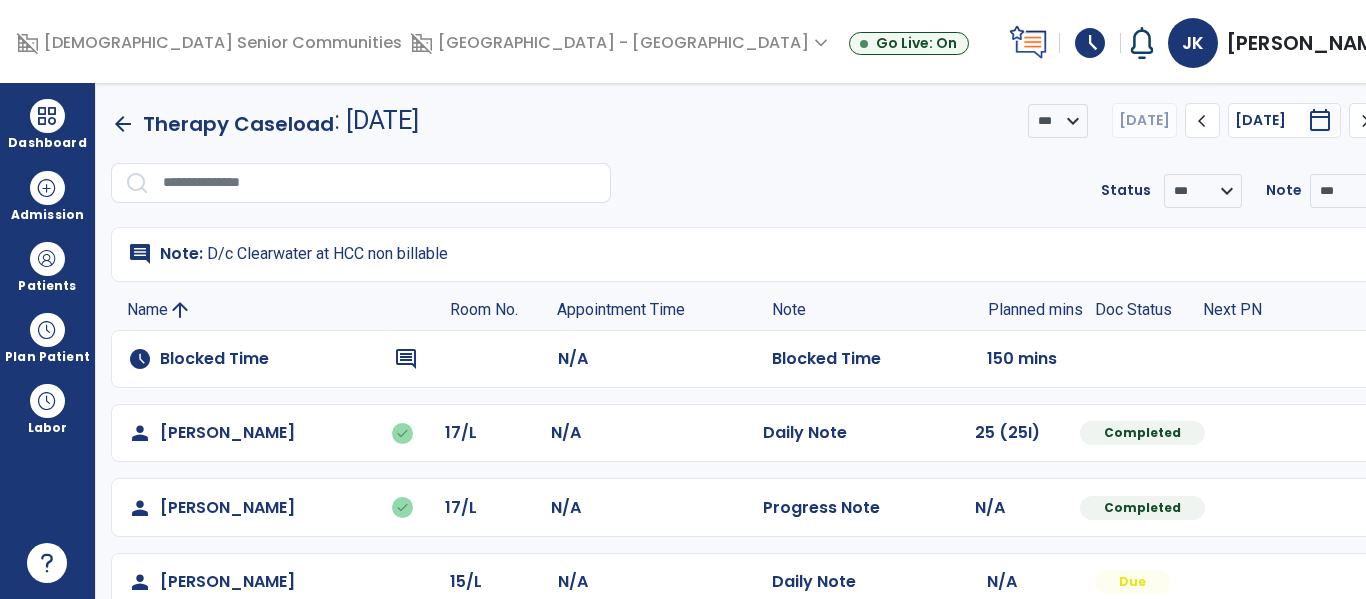scroll, scrollTop: 335, scrollLeft: 0, axis: vertical 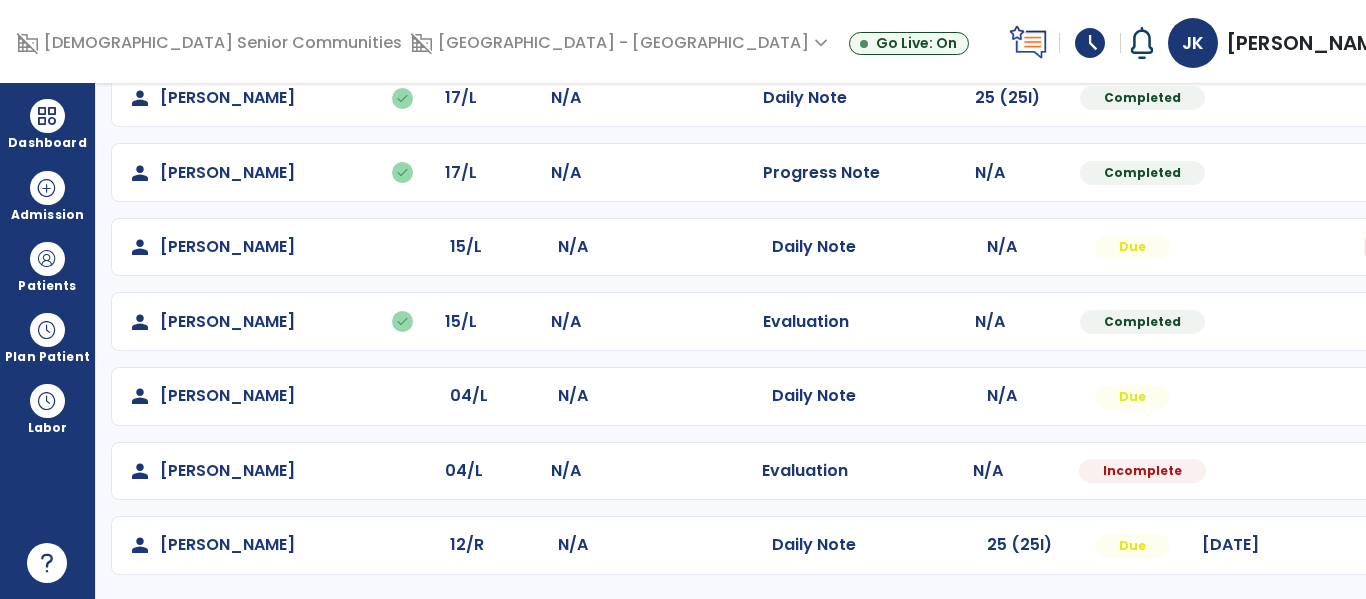 click at bounding box center [1372, 98] 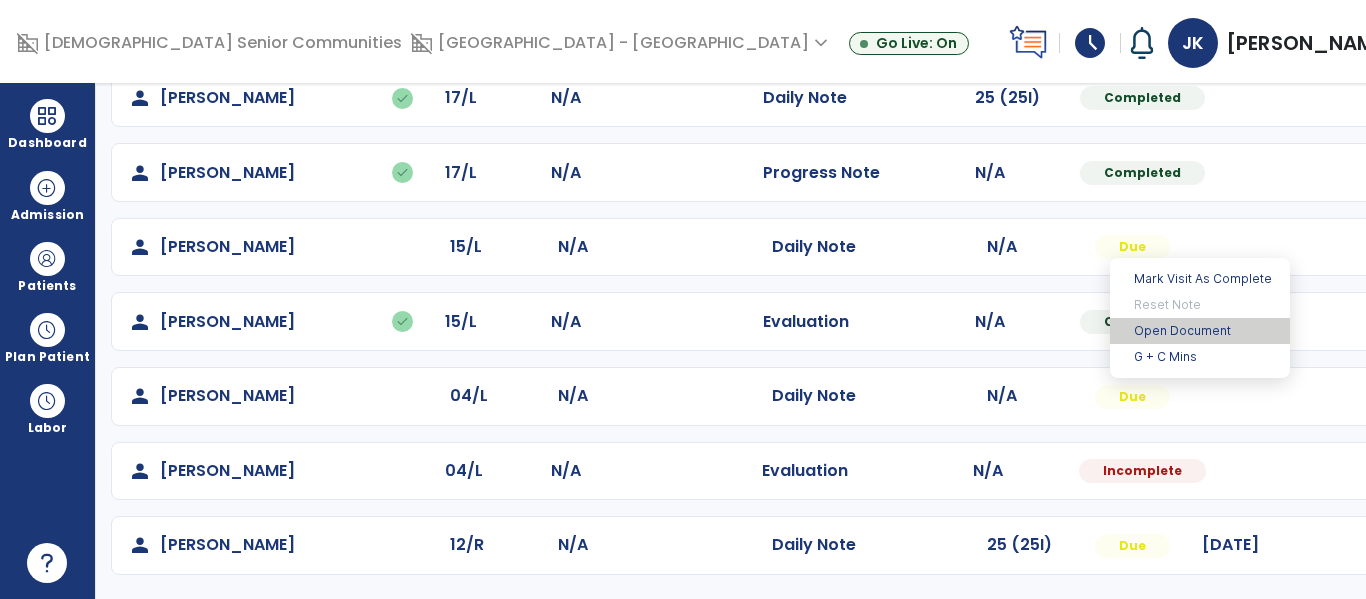 click on "Open Document" at bounding box center [1200, 331] 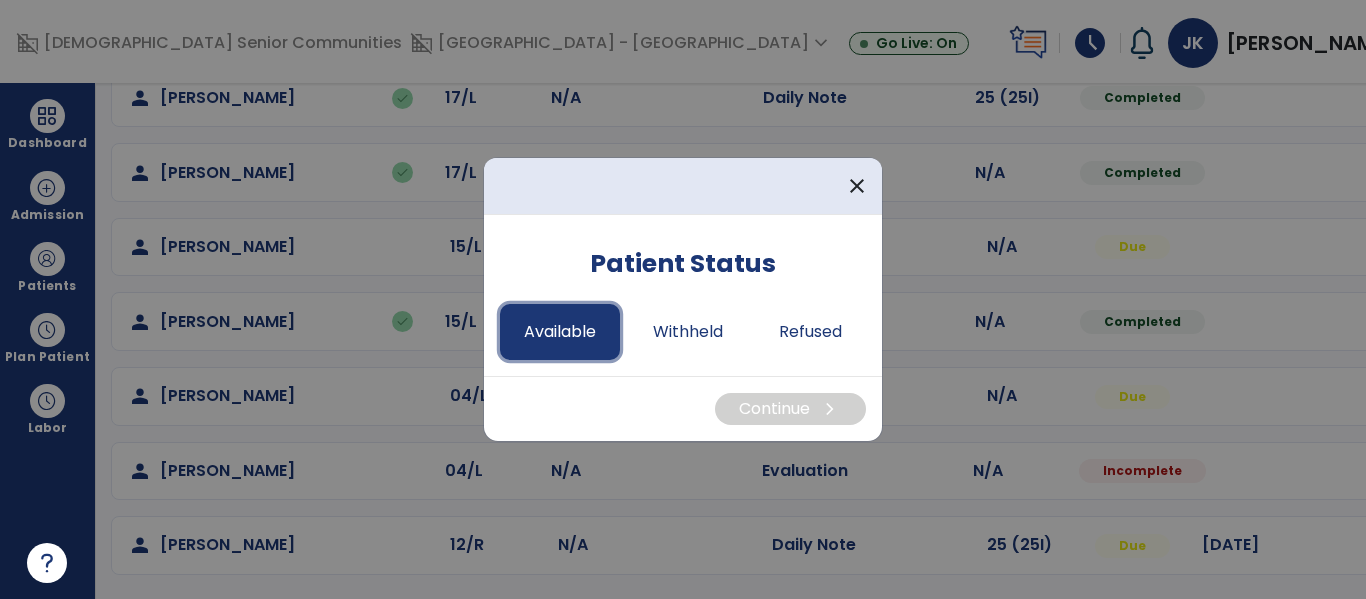 click on "Available" at bounding box center [560, 332] 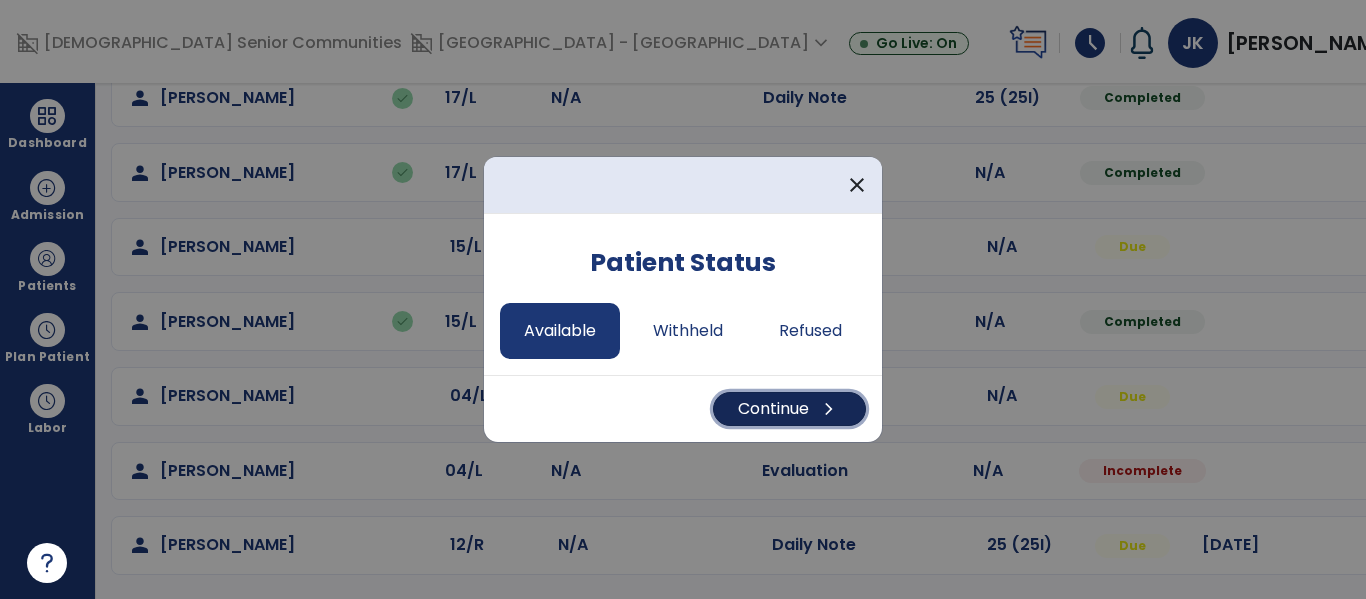 click on "Continue   chevron_right" at bounding box center (789, 409) 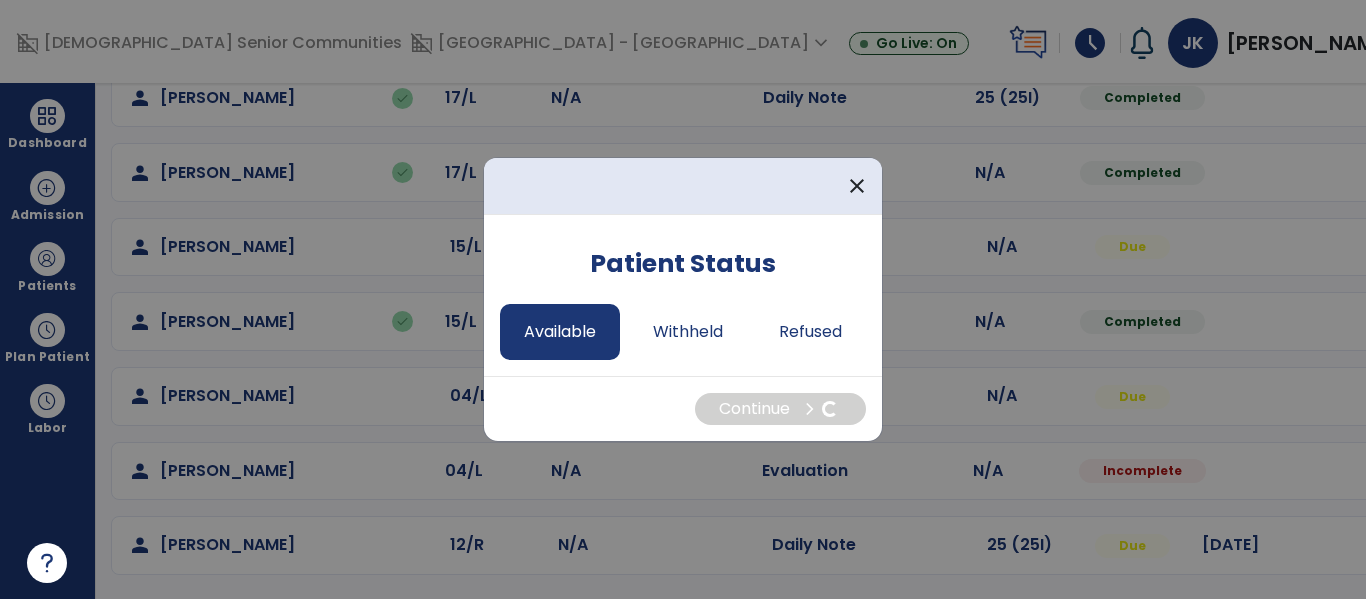 select on "*" 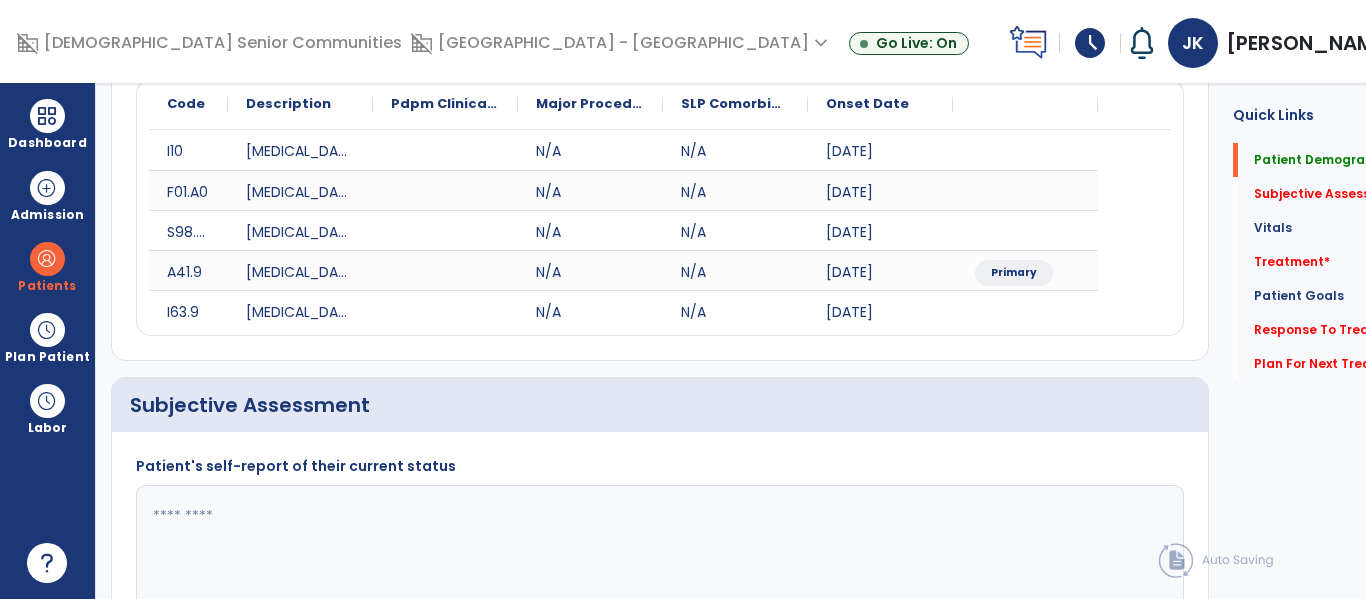 scroll, scrollTop: 0, scrollLeft: 0, axis: both 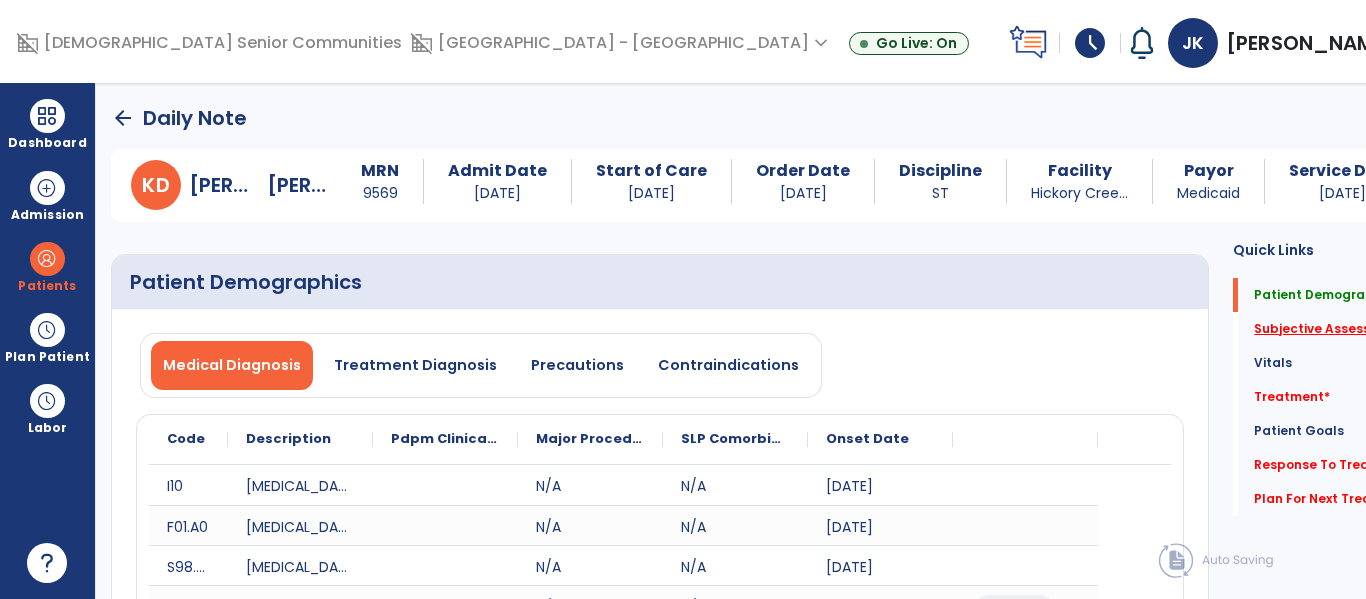 click on "Subjective Assessment   *" 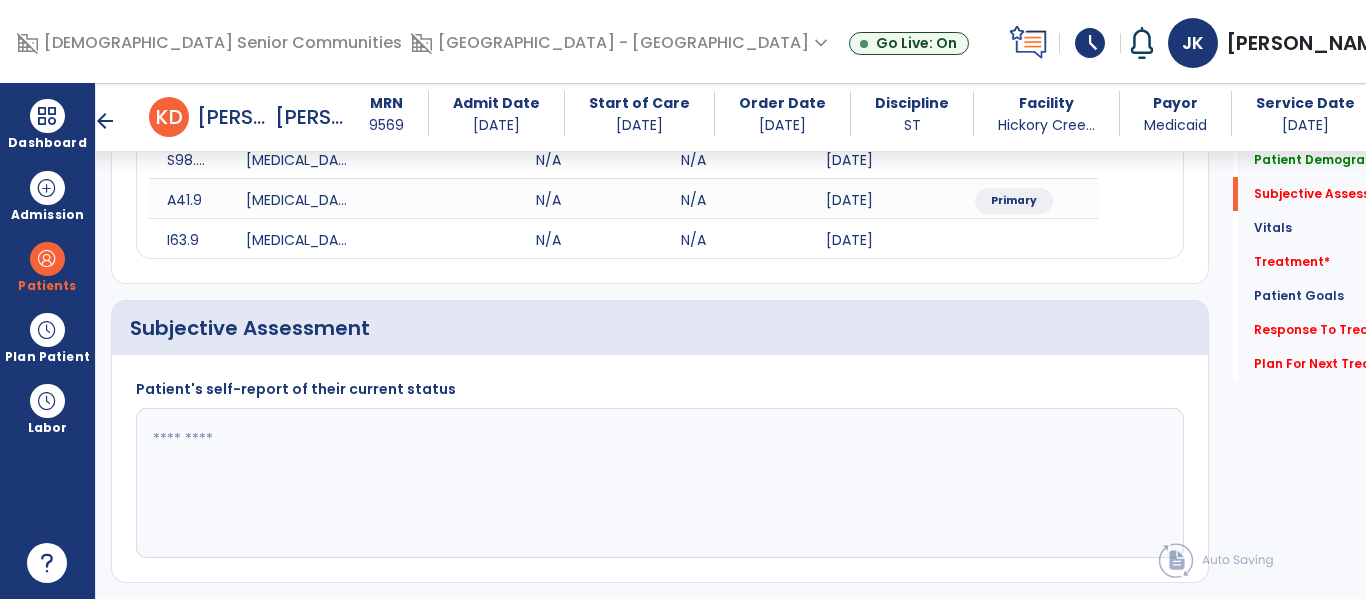 scroll, scrollTop: 507, scrollLeft: 0, axis: vertical 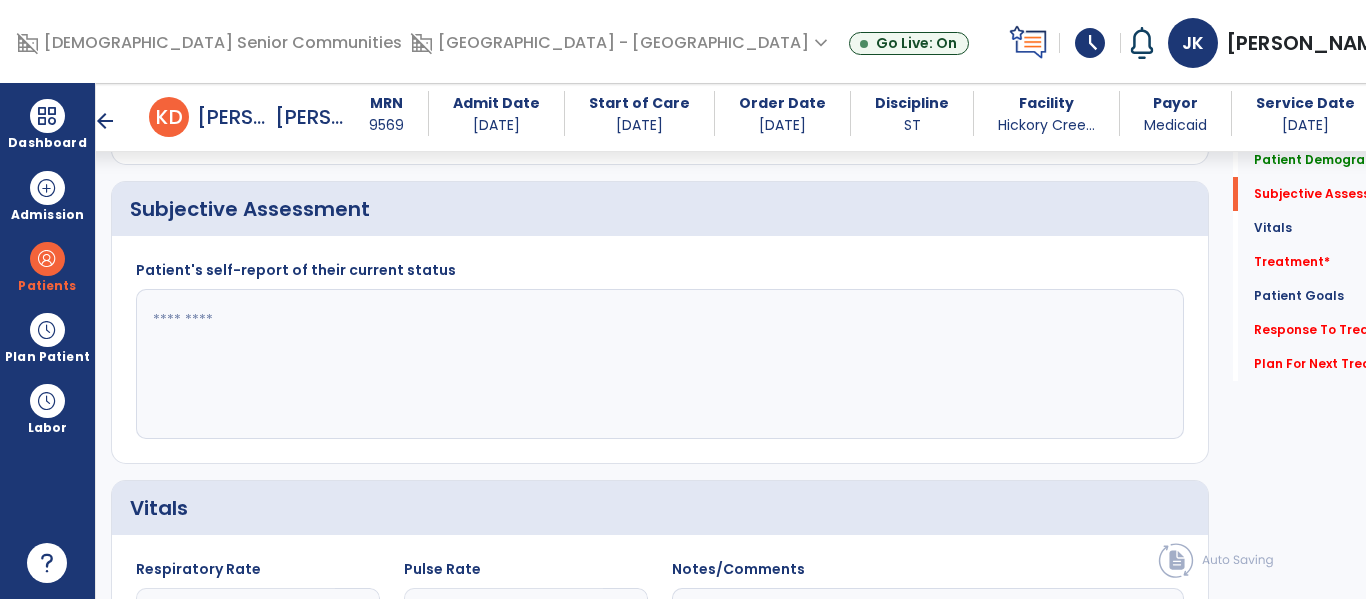 click 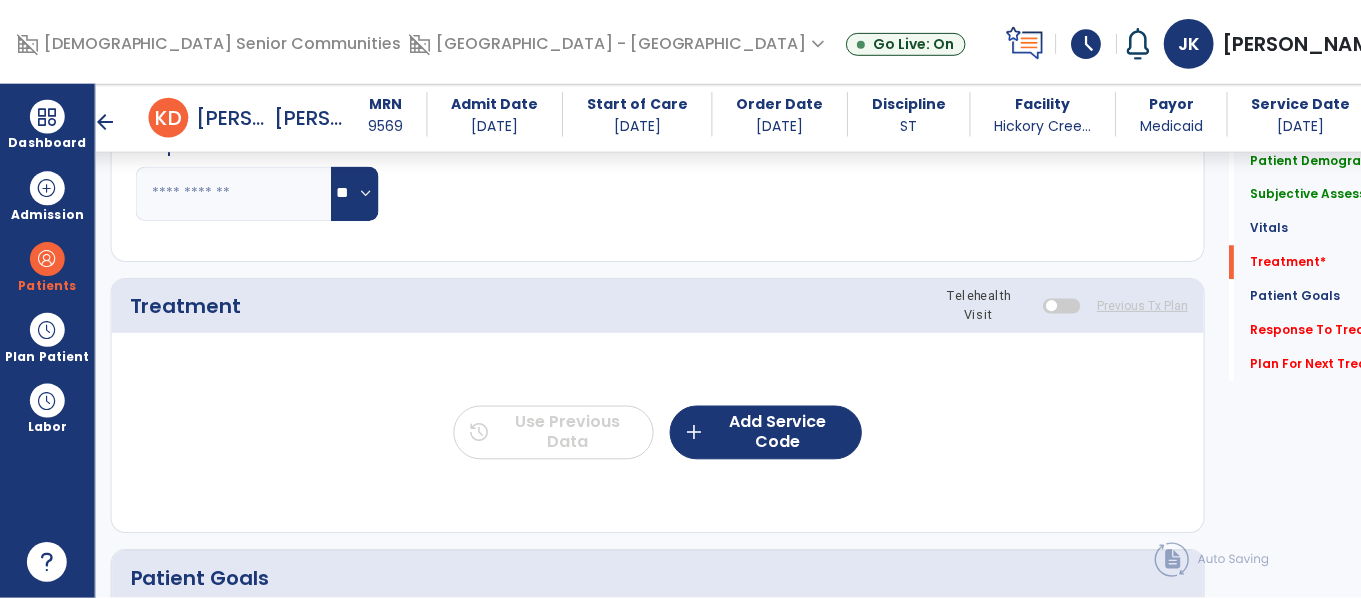 scroll, scrollTop: 1140, scrollLeft: 0, axis: vertical 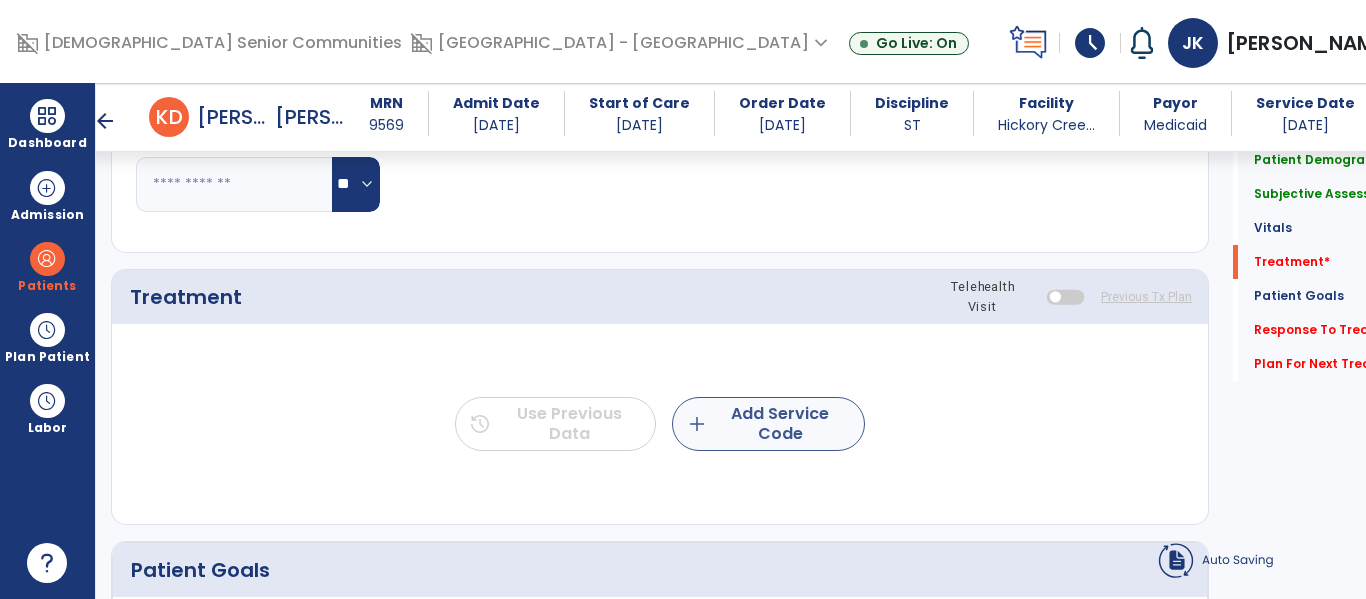 type on "**********" 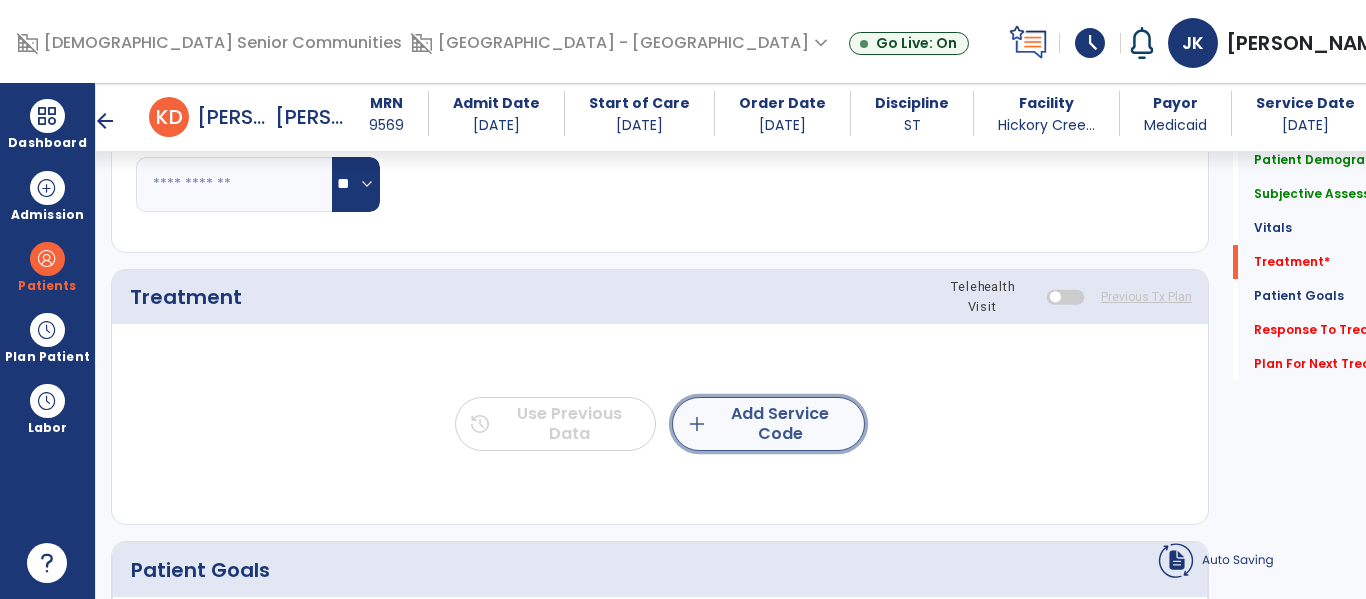 click on "add  Add Service Code" 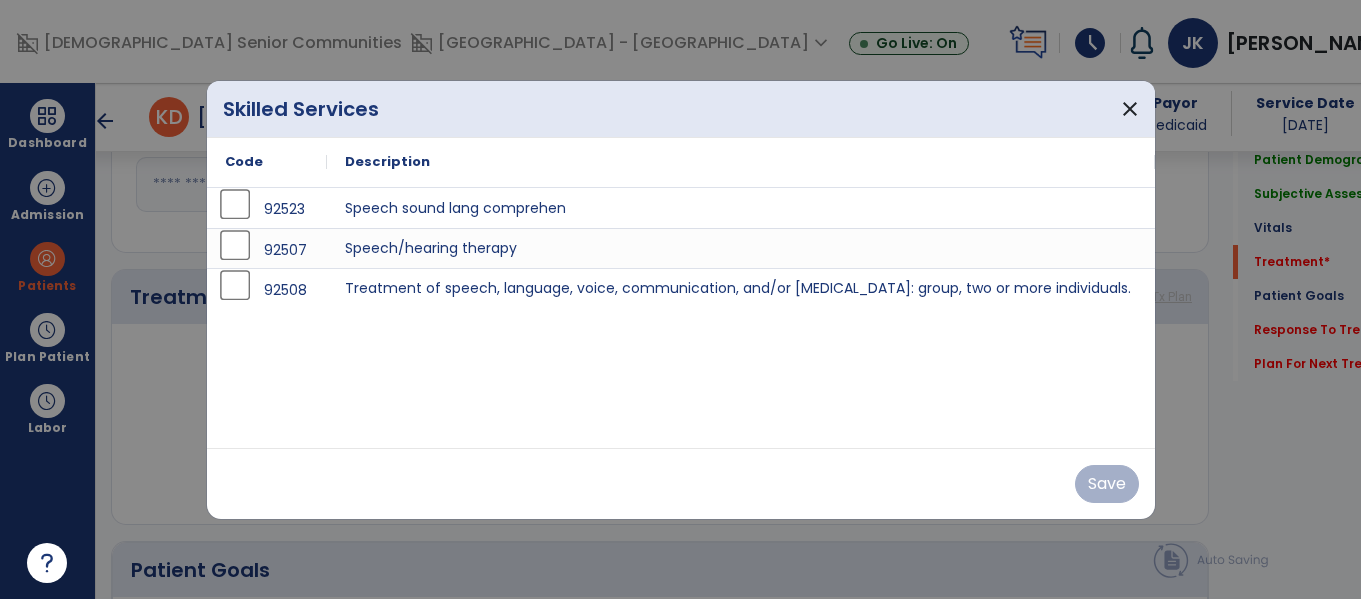 scroll, scrollTop: 1140, scrollLeft: 0, axis: vertical 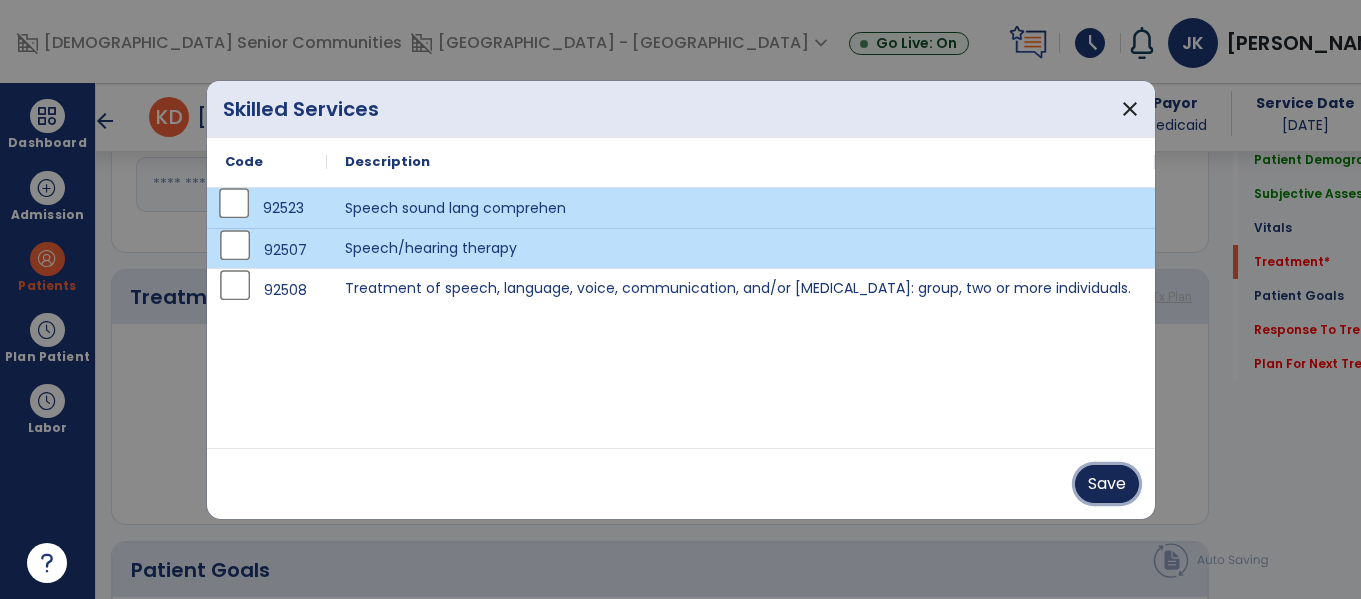 click on "Save" at bounding box center (1107, 484) 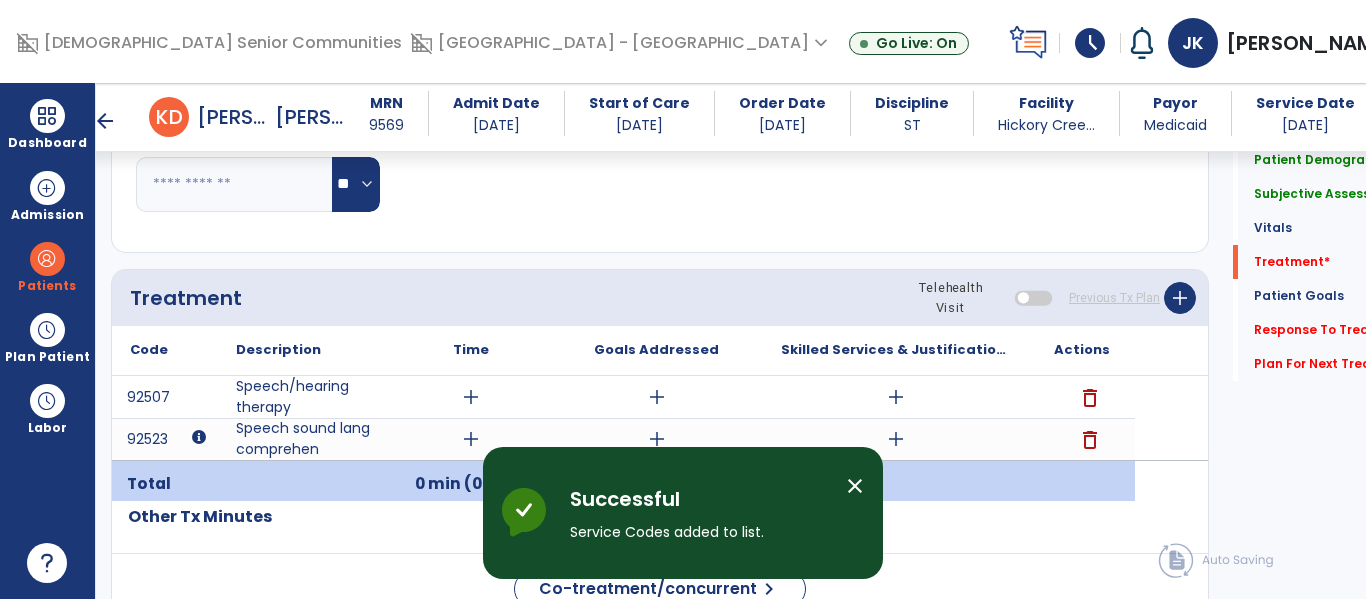 click on "close" at bounding box center [855, 486] 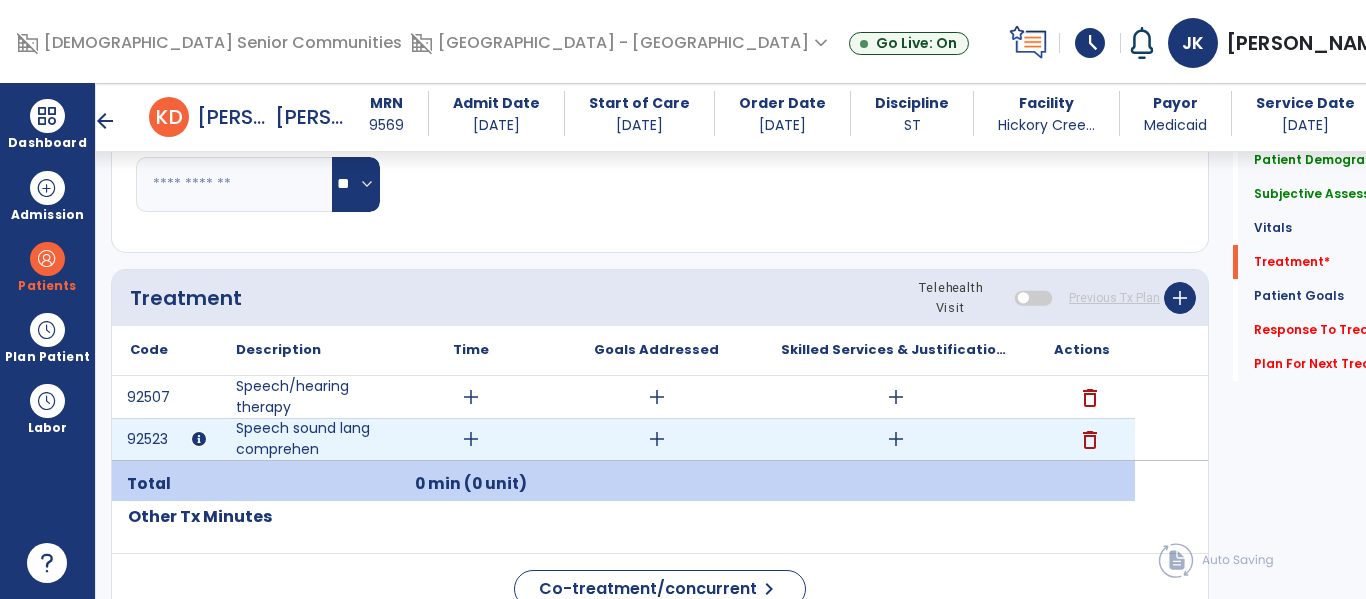 click on "add" at bounding box center [471, 439] 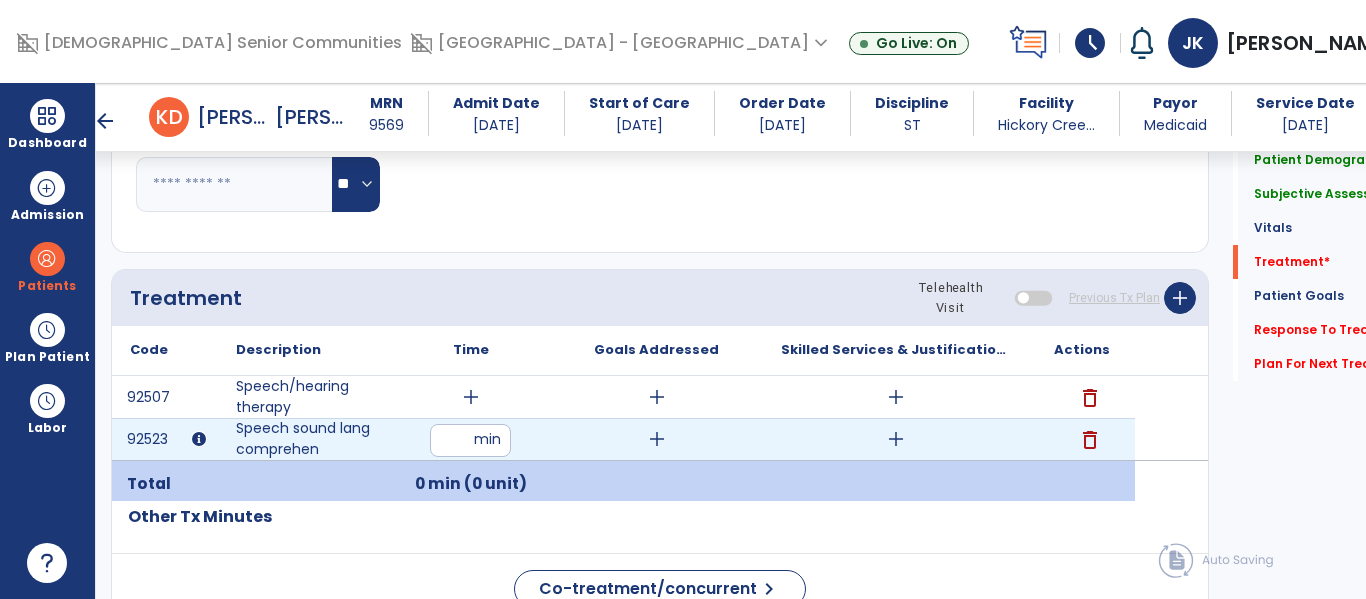 click at bounding box center [470, 440] 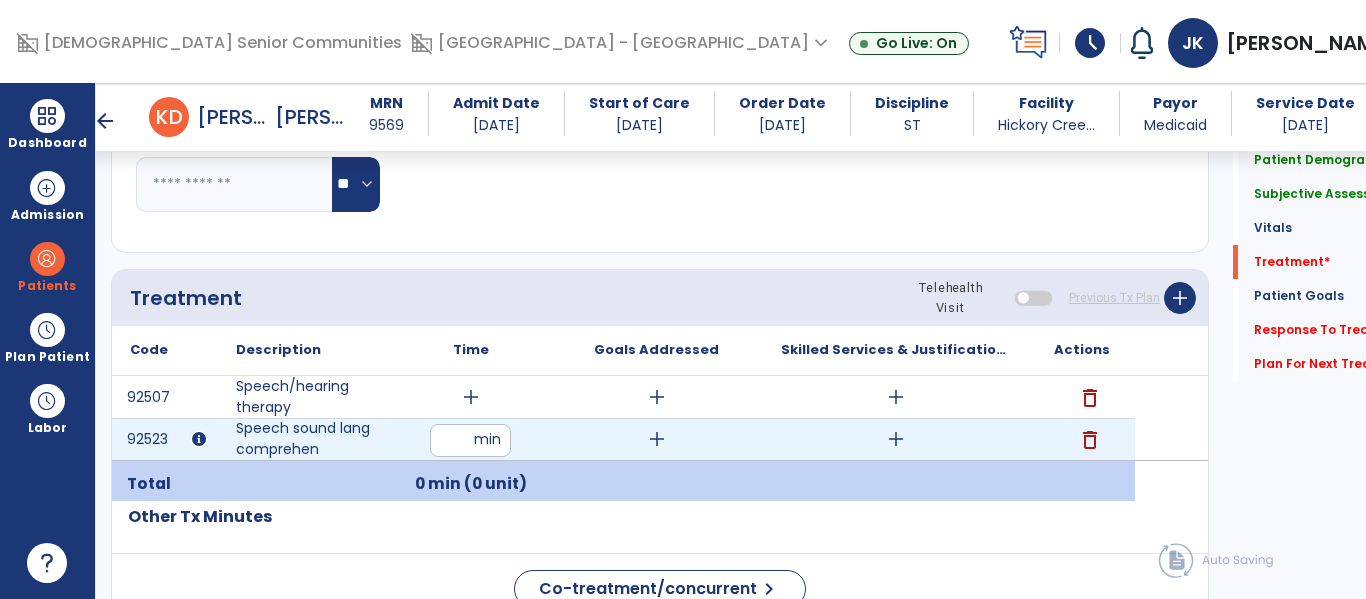type on "**" 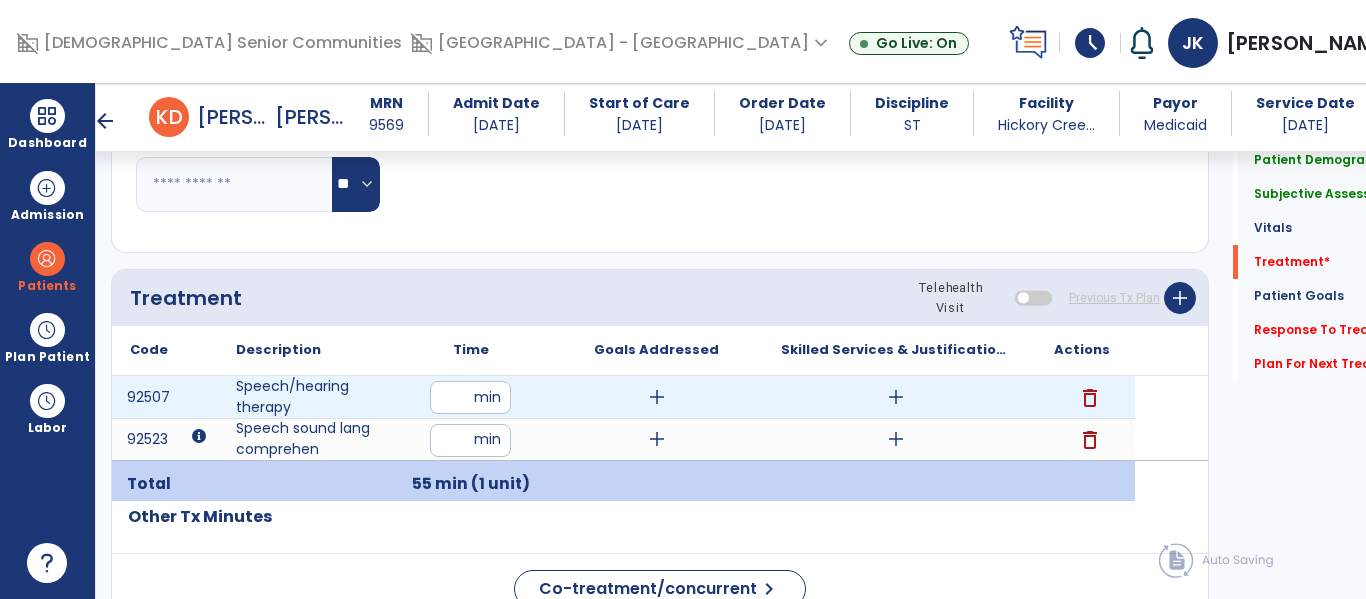 type on "**" 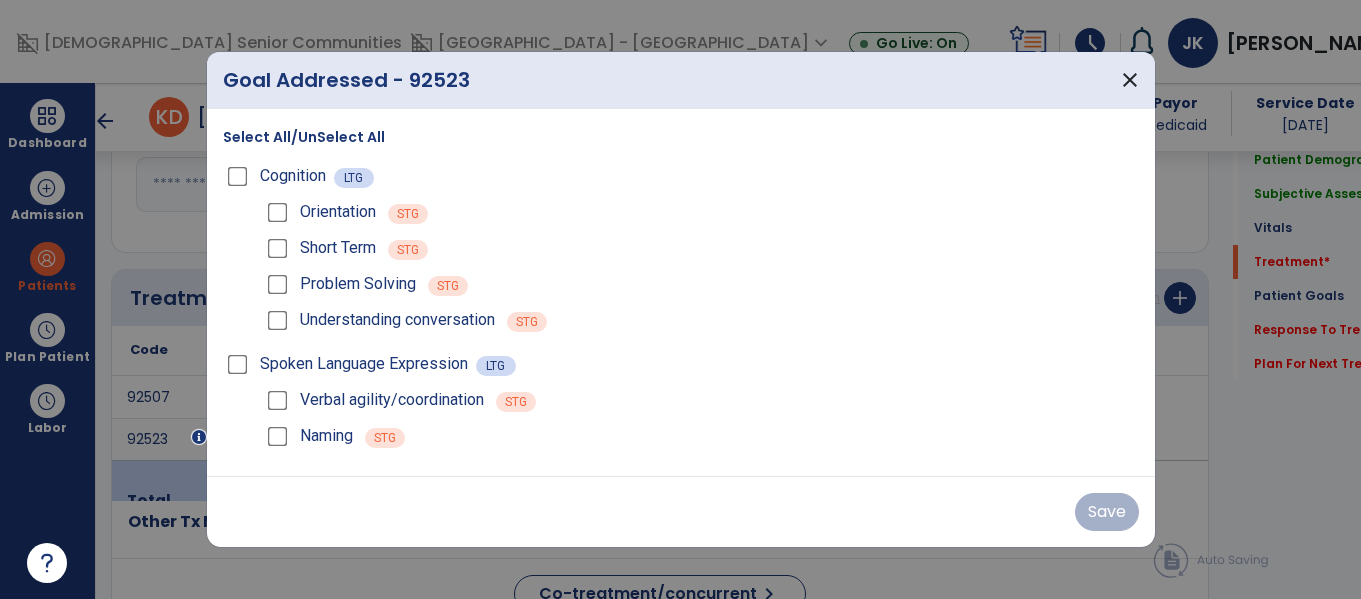 scroll, scrollTop: 1140, scrollLeft: 0, axis: vertical 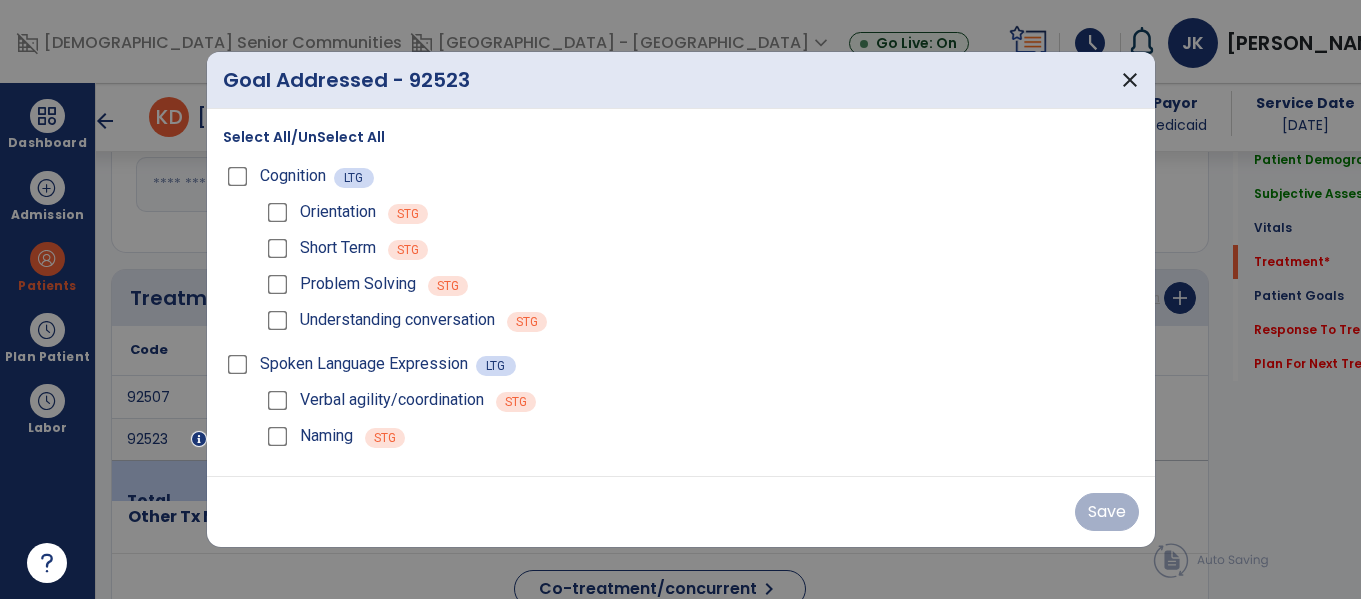 click on "Select All/UnSelect All" at bounding box center [304, 137] 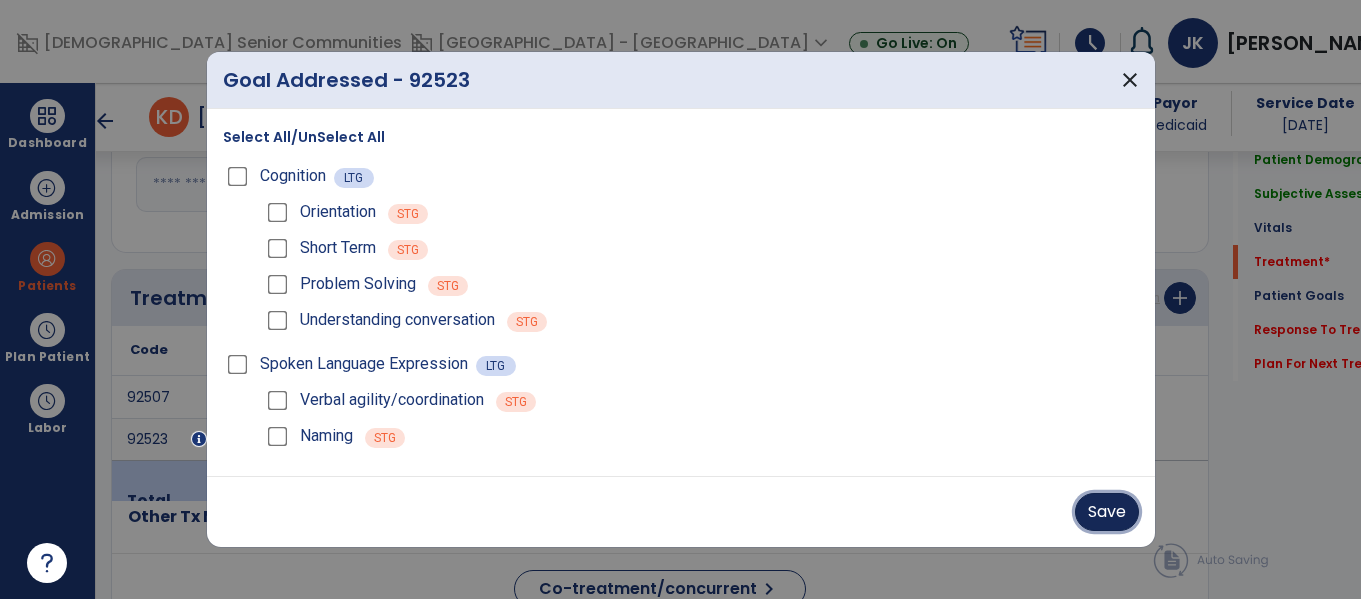 click on "Save" at bounding box center (1107, 512) 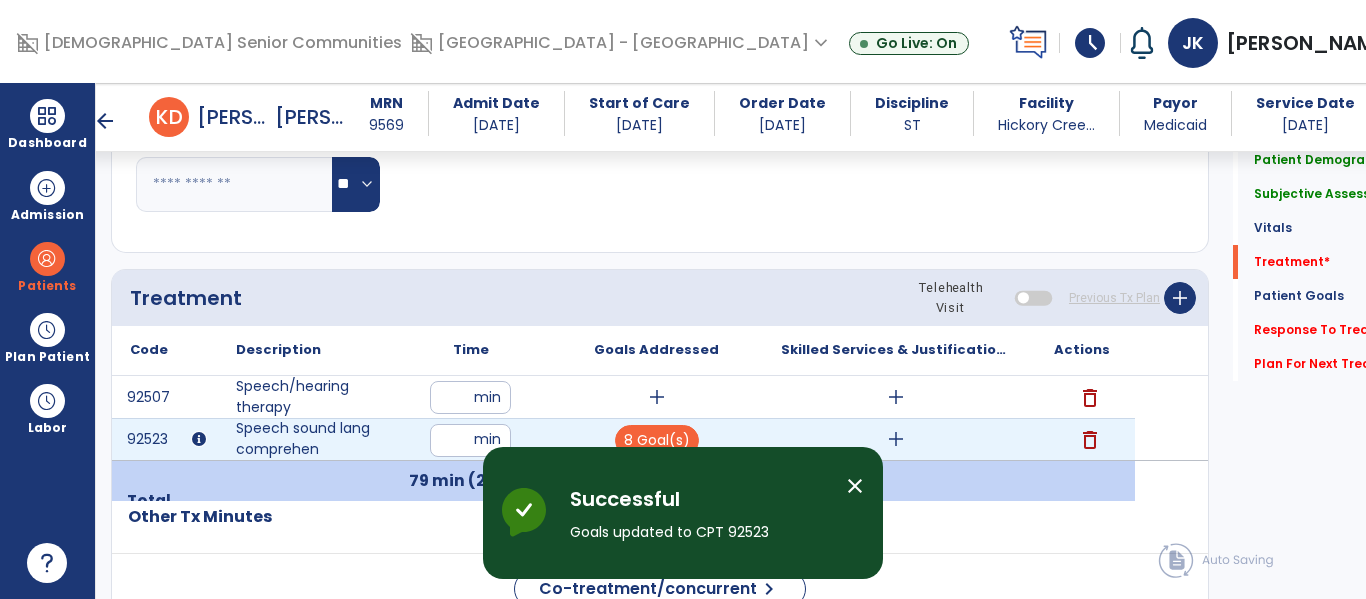 click on "add" at bounding box center [896, 439] 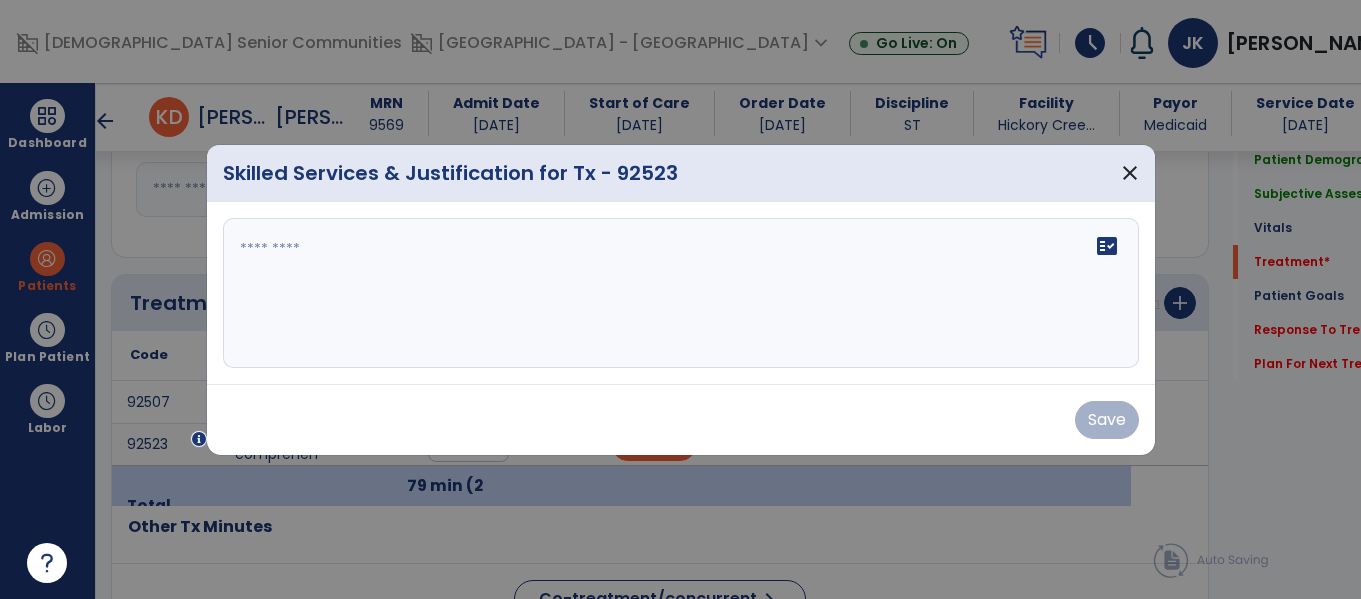 scroll, scrollTop: 1140, scrollLeft: 0, axis: vertical 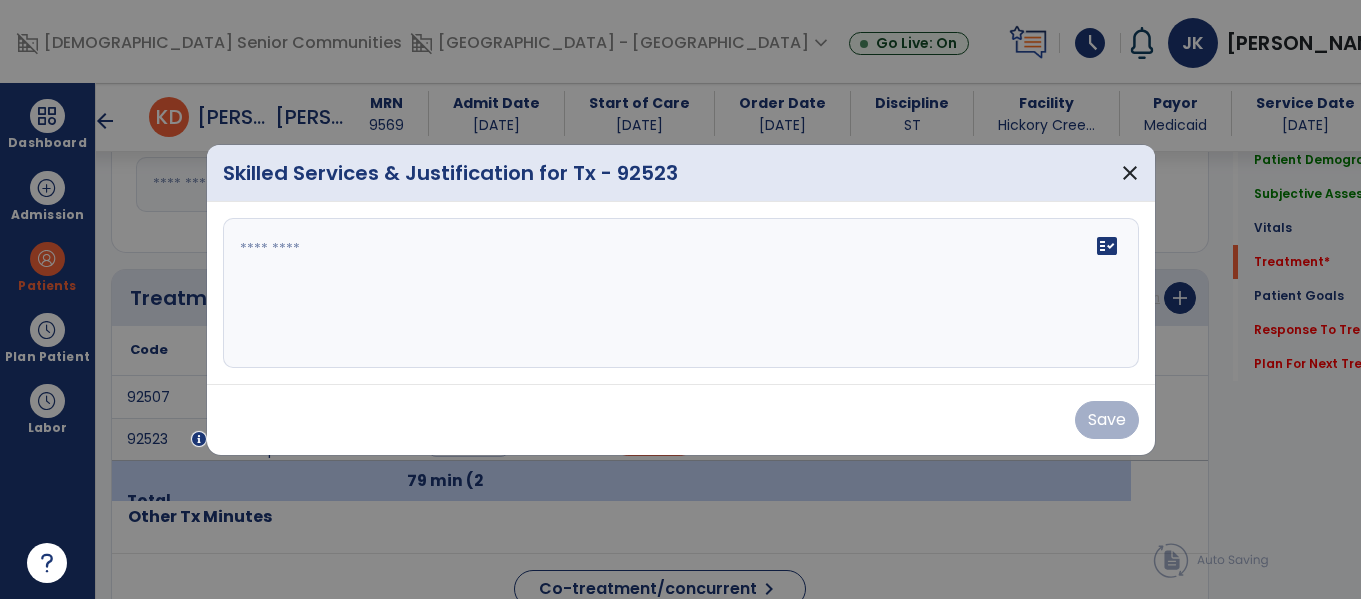 click on "Save" at bounding box center [681, 419] 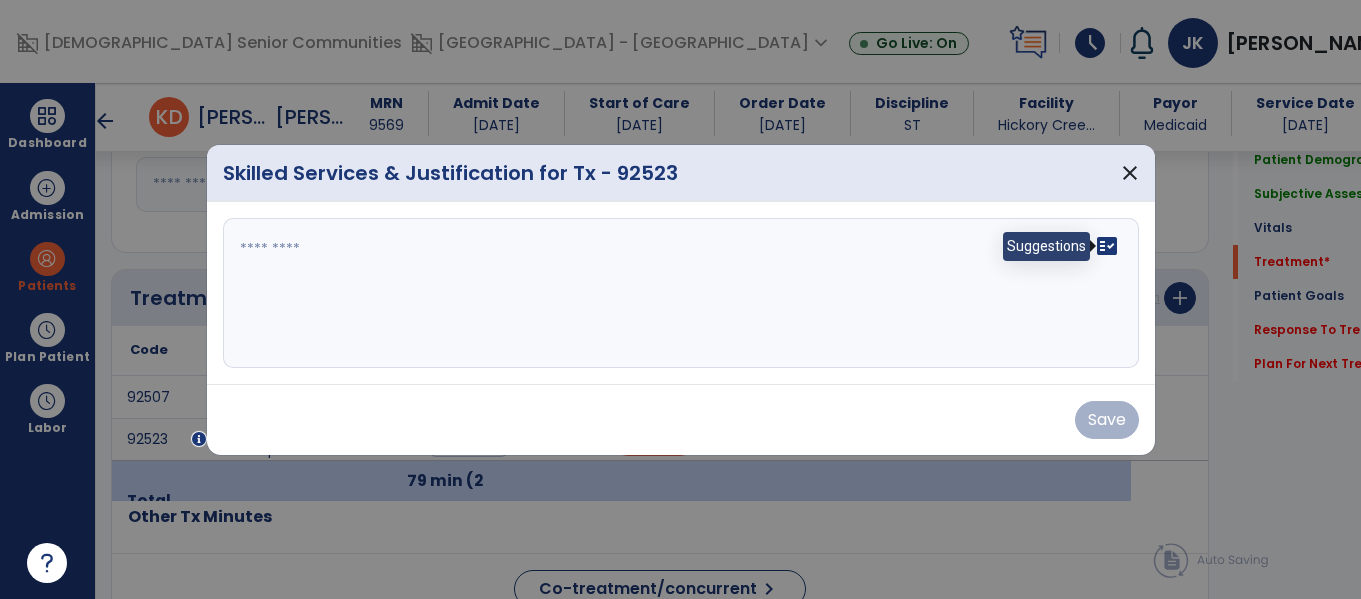 click on "fact_check" at bounding box center [1107, 246] 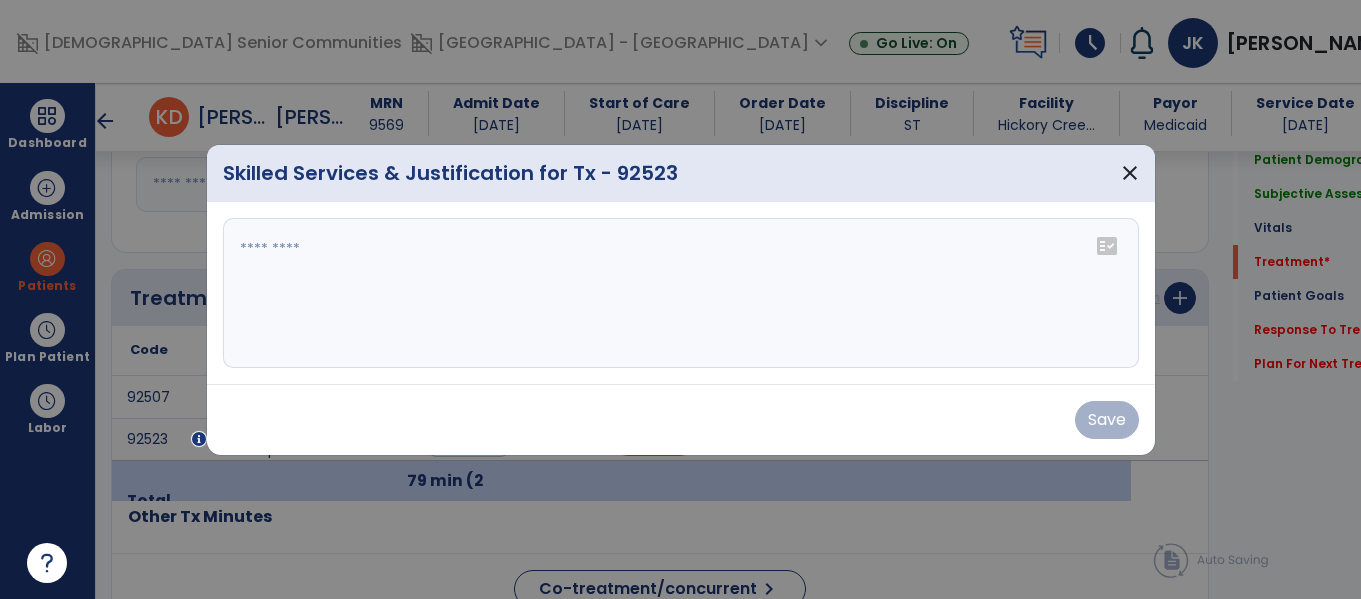 click on "fact_check" at bounding box center [1107, 246] 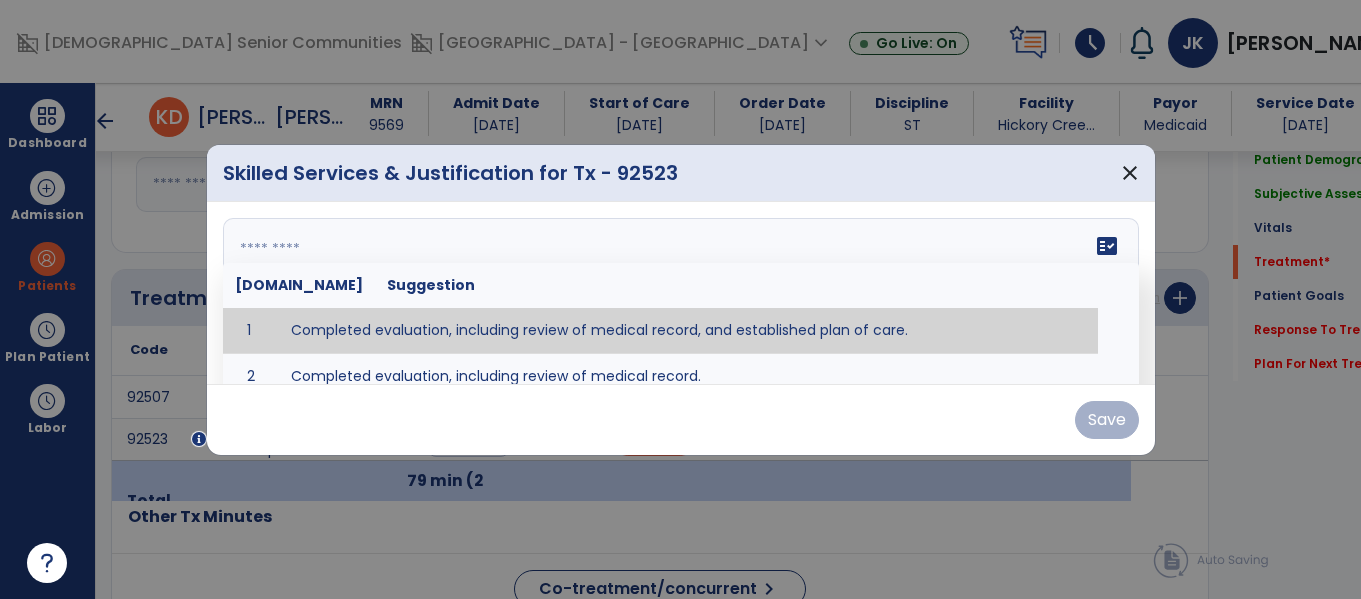 type on "**********" 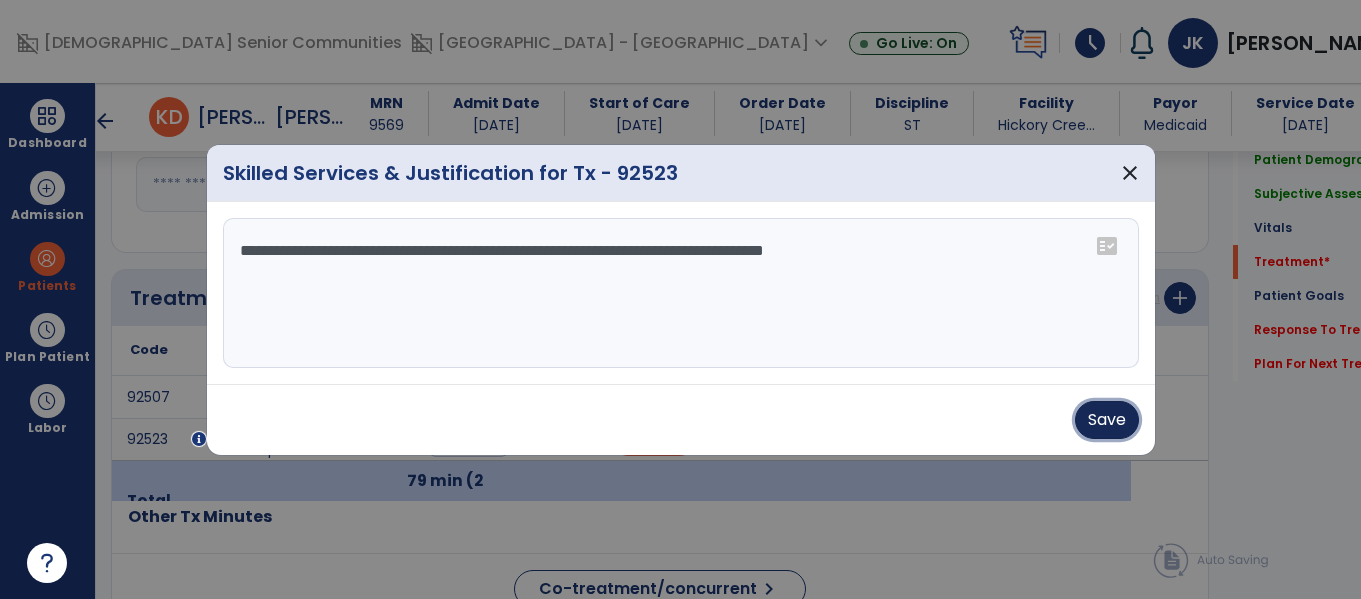 click on "Save" at bounding box center (1107, 420) 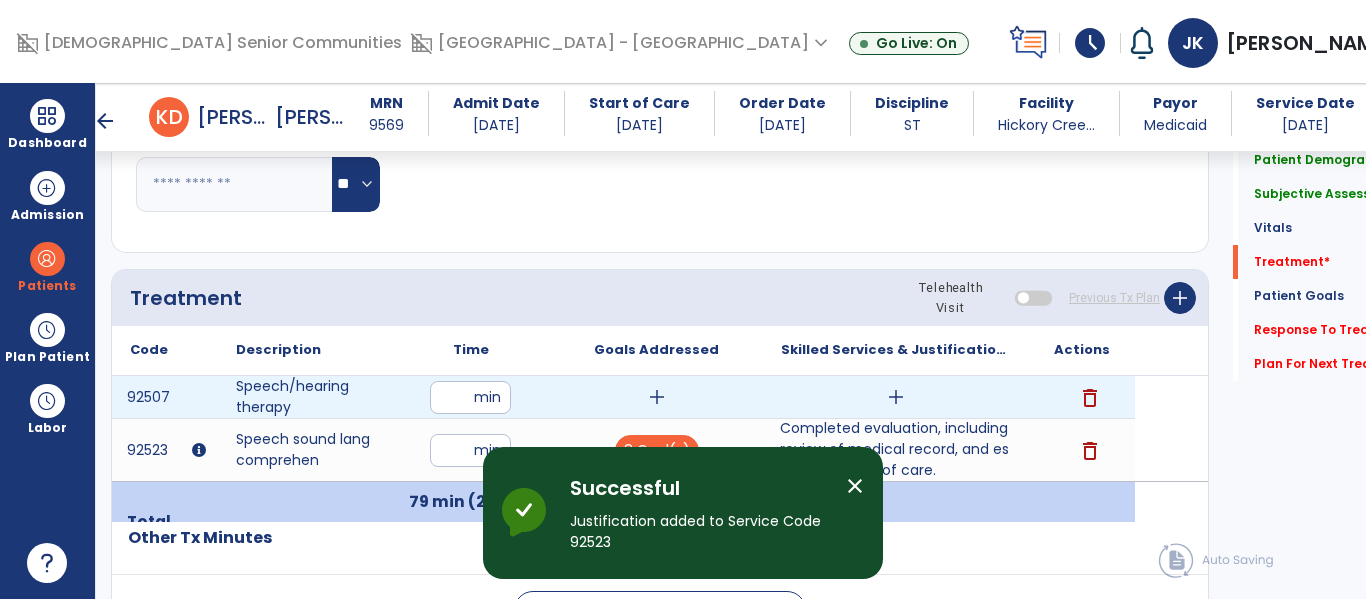 click on "add" at bounding box center (657, 397) 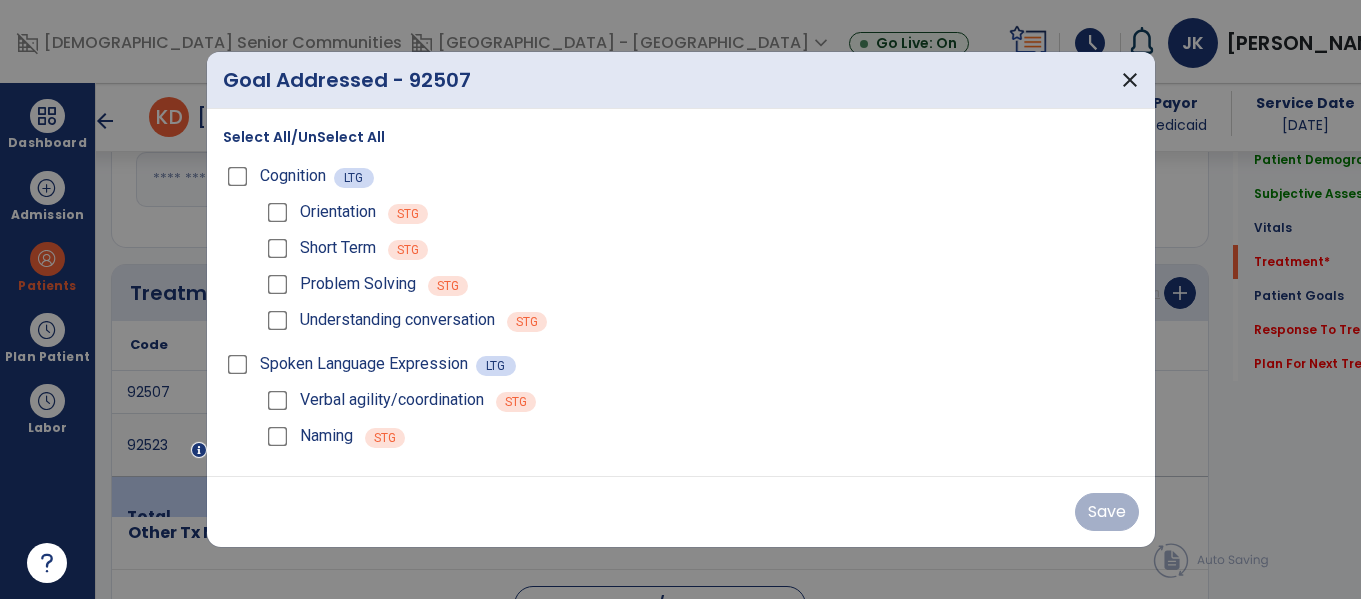 scroll, scrollTop: 1140, scrollLeft: 0, axis: vertical 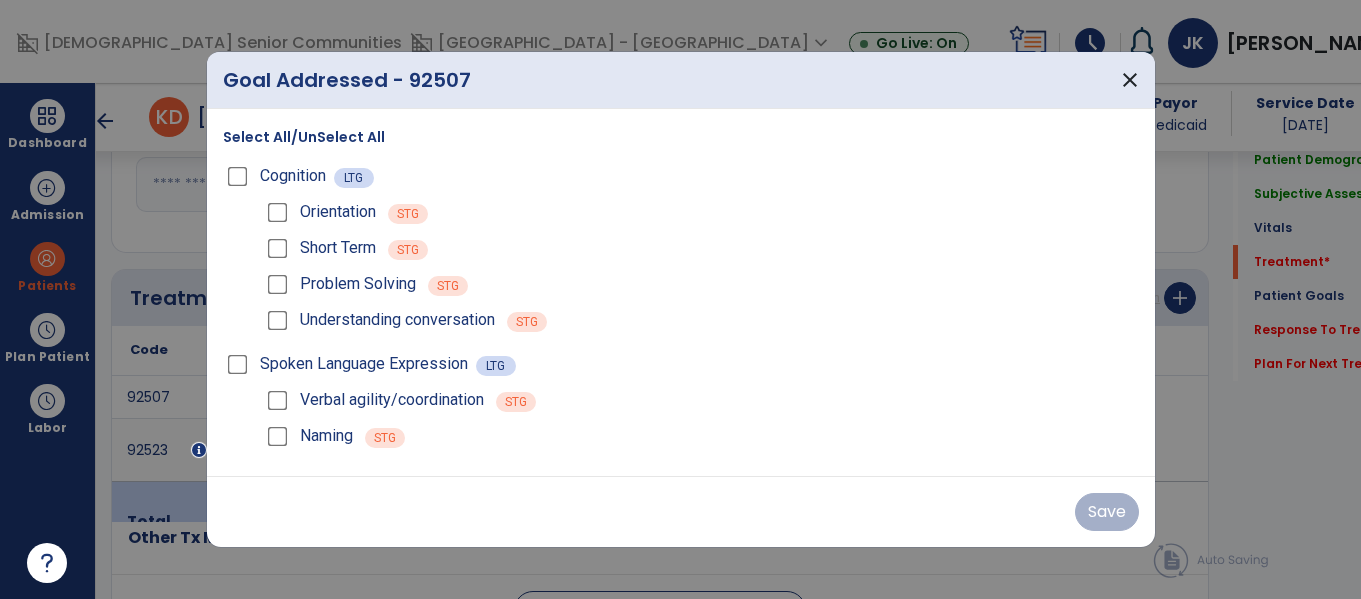 click on "Select All/UnSelect All" at bounding box center [304, 137] 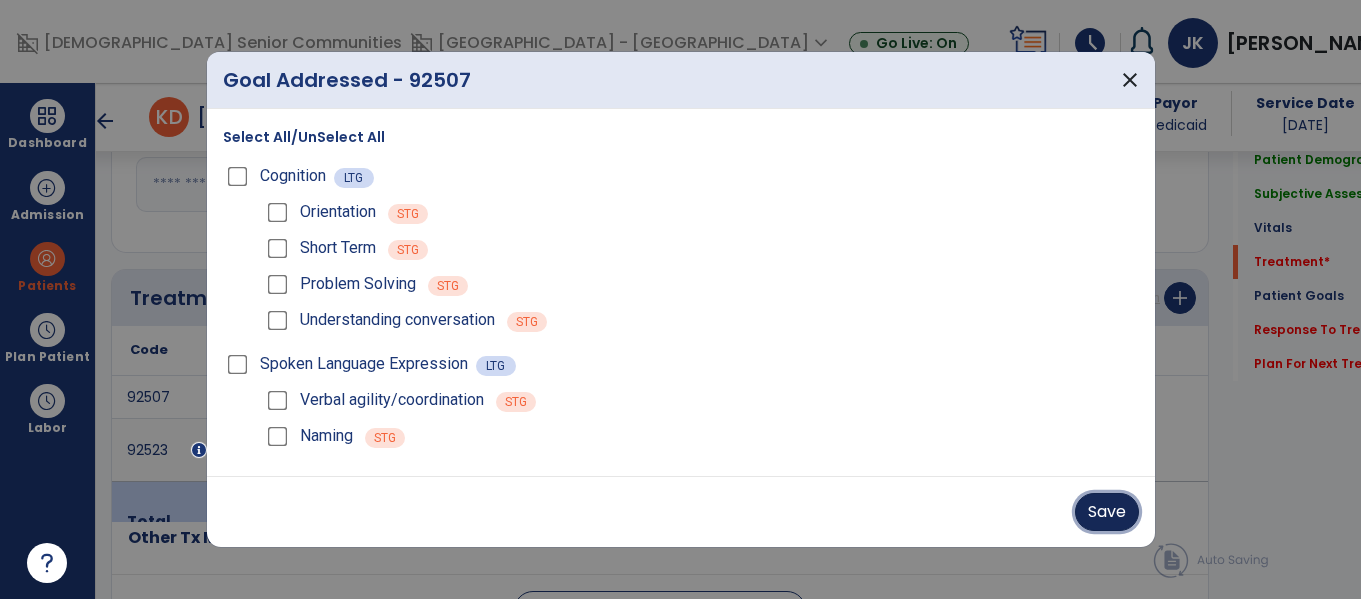 click on "Save" at bounding box center (1107, 512) 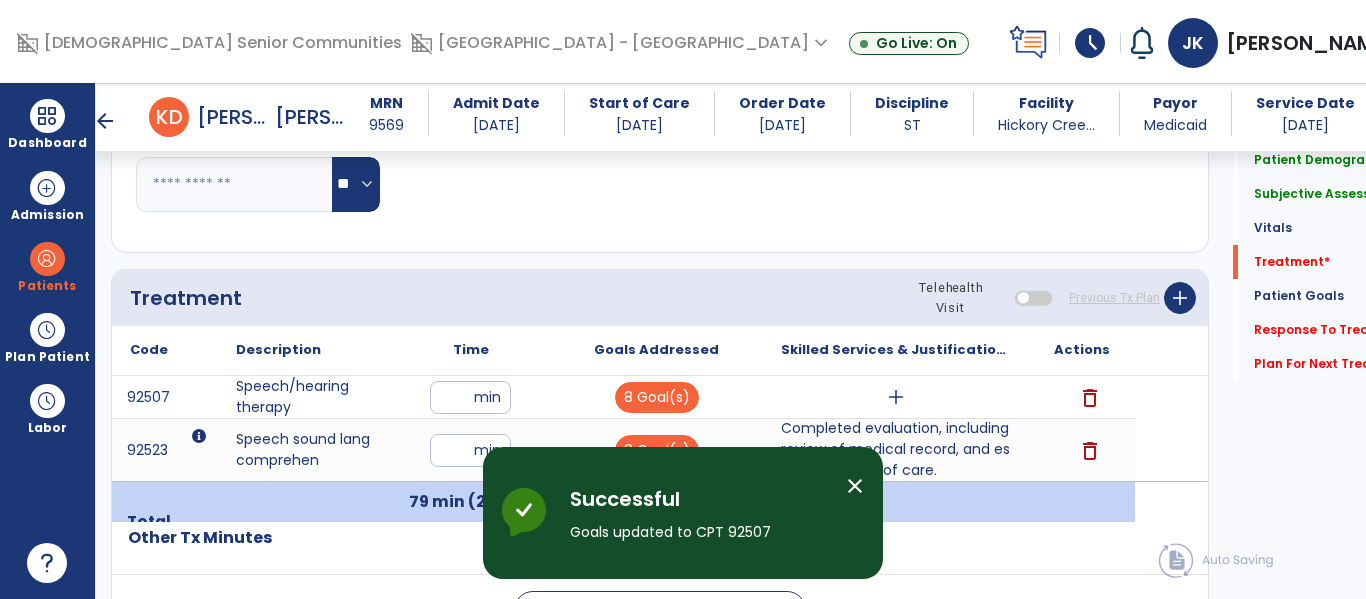 click on "close" at bounding box center (855, 486) 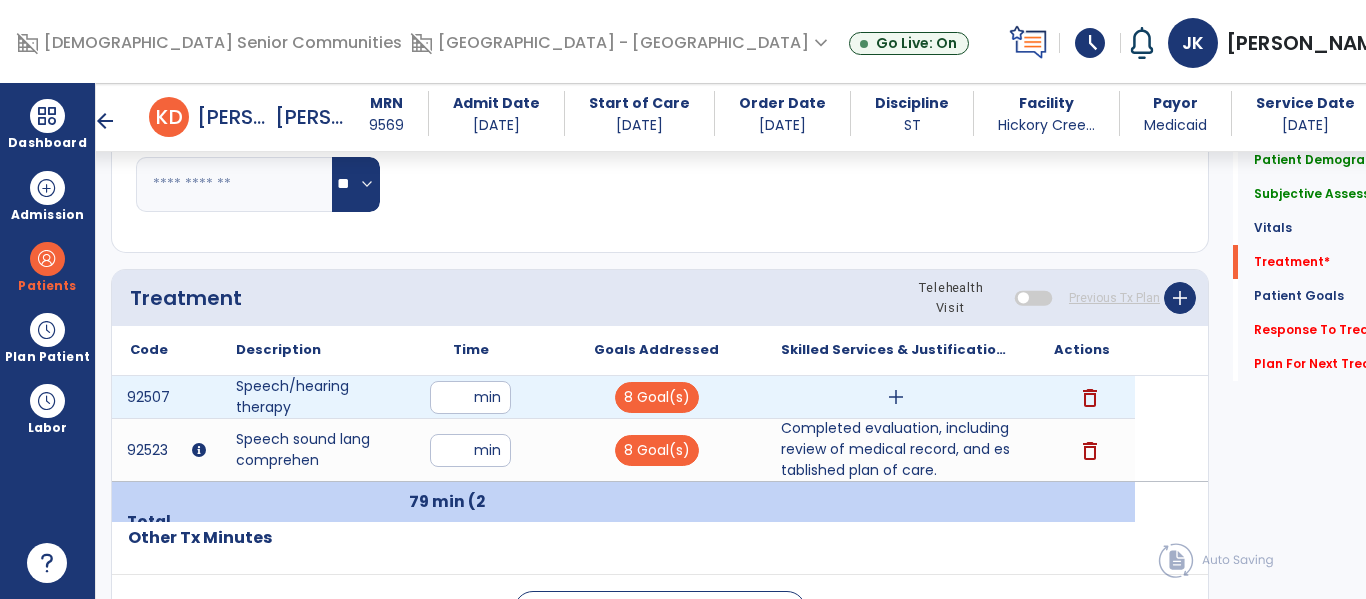 click on "add" at bounding box center (896, 397) 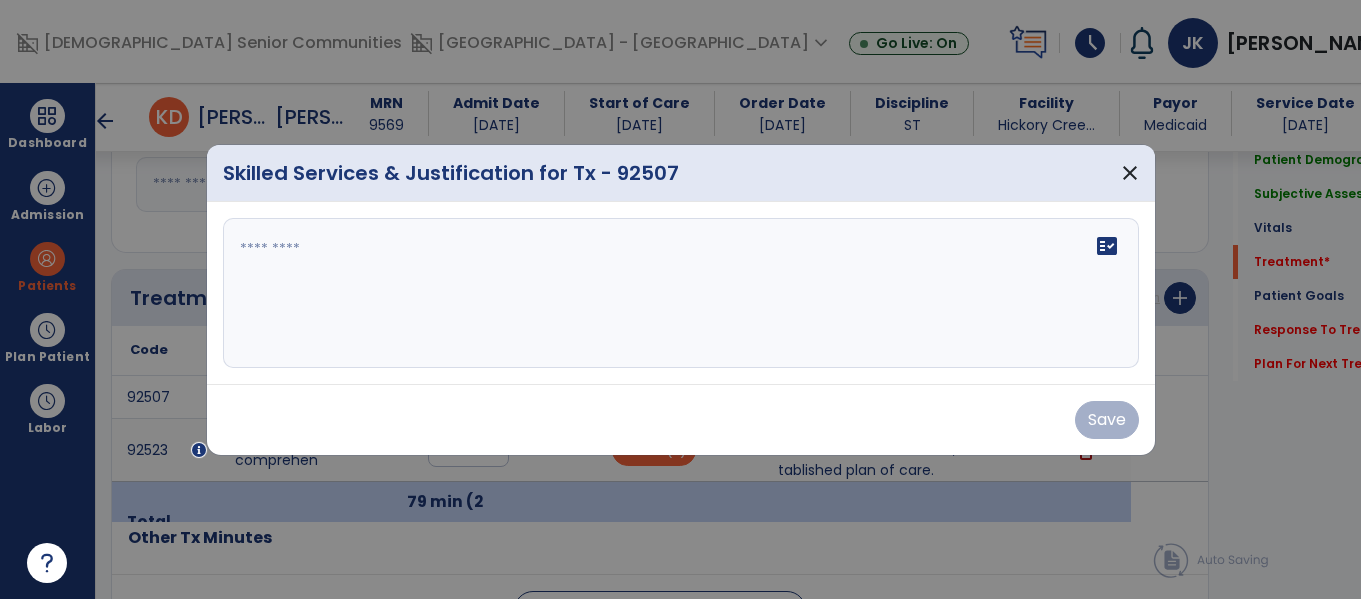scroll, scrollTop: 1140, scrollLeft: 0, axis: vertical 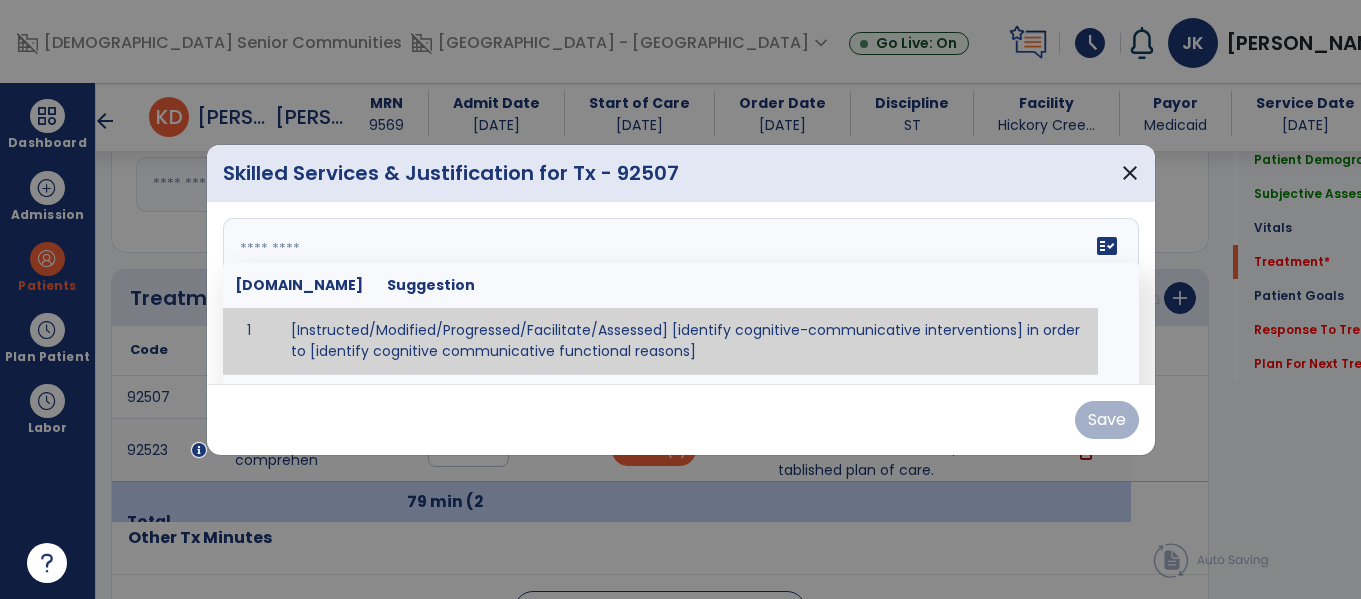 click at bounding box center (678, 293) 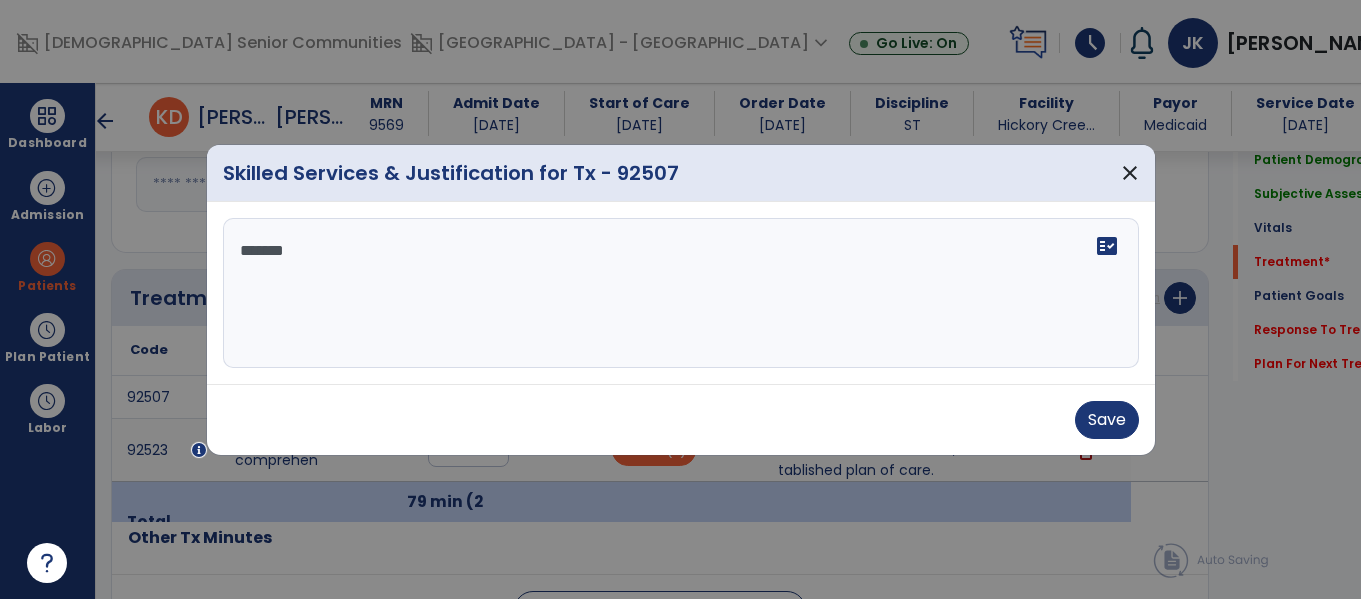 type on "********" 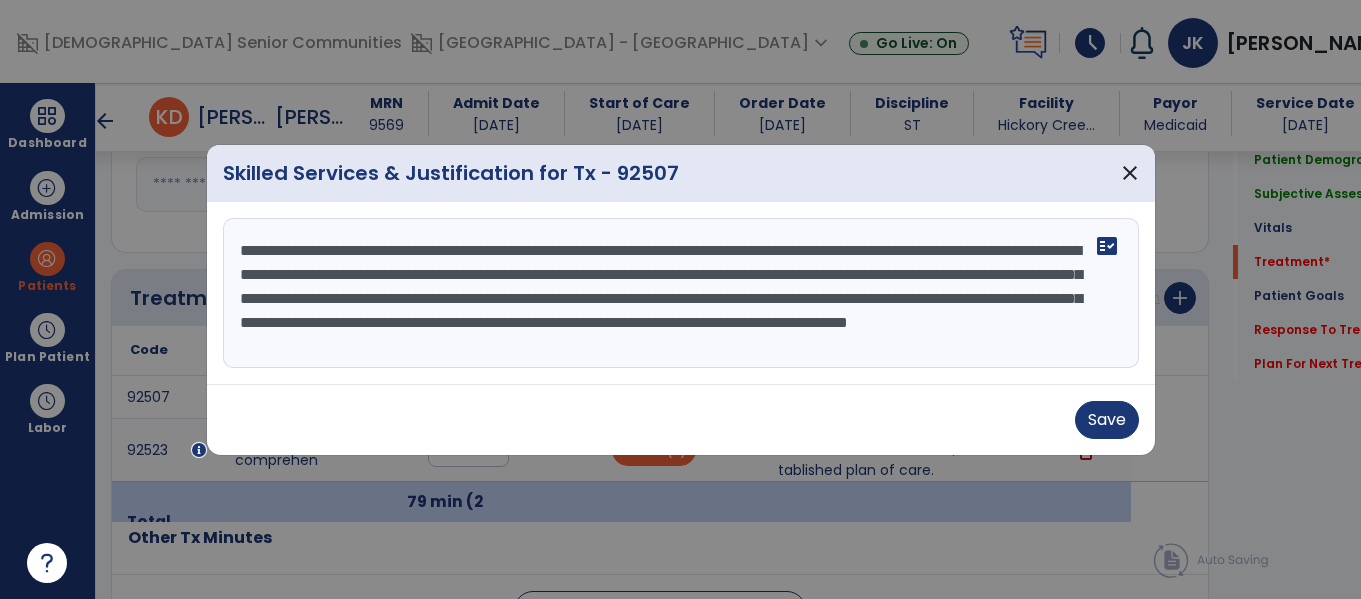 scroll, scrollTop: 16, scrollLeft: 0, axis: vertical 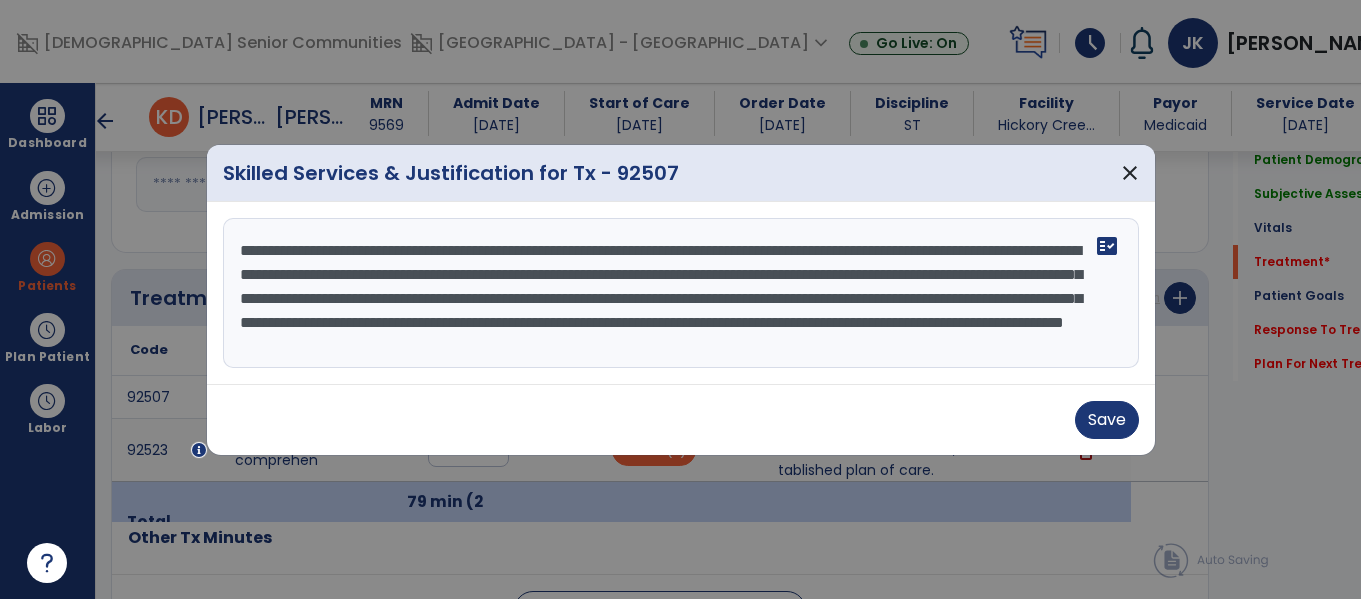 click on "**********" at bounding box center [681, 293] 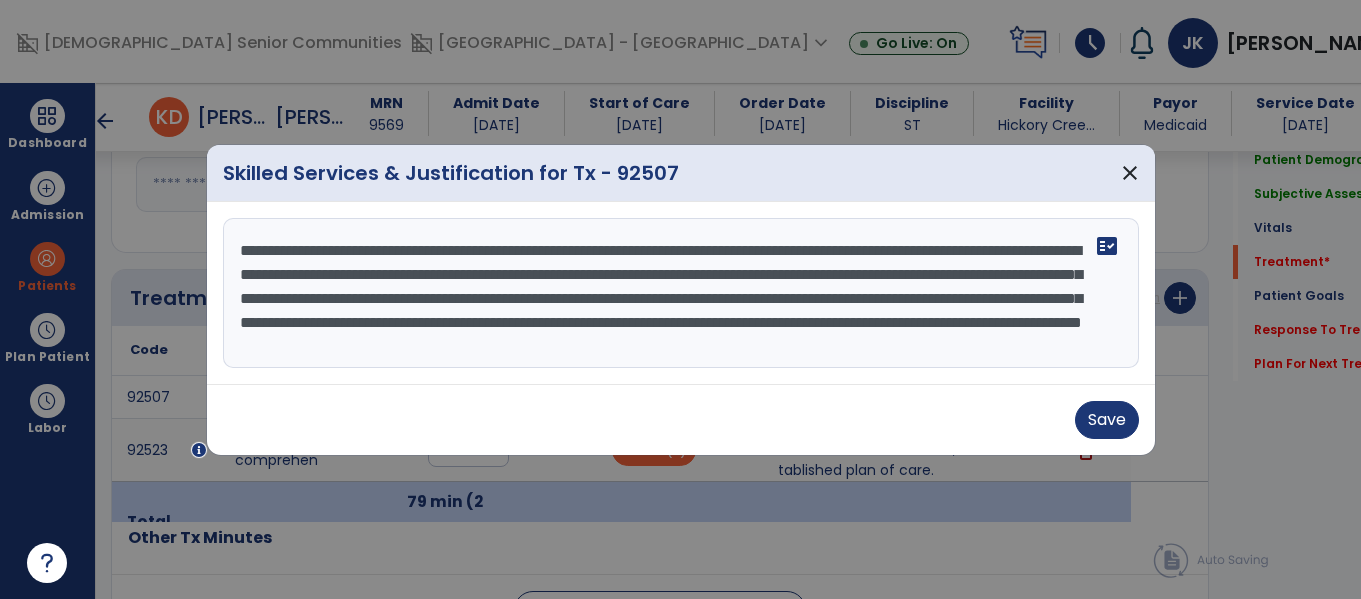 click on "**********" at bounding box center (681, 293) 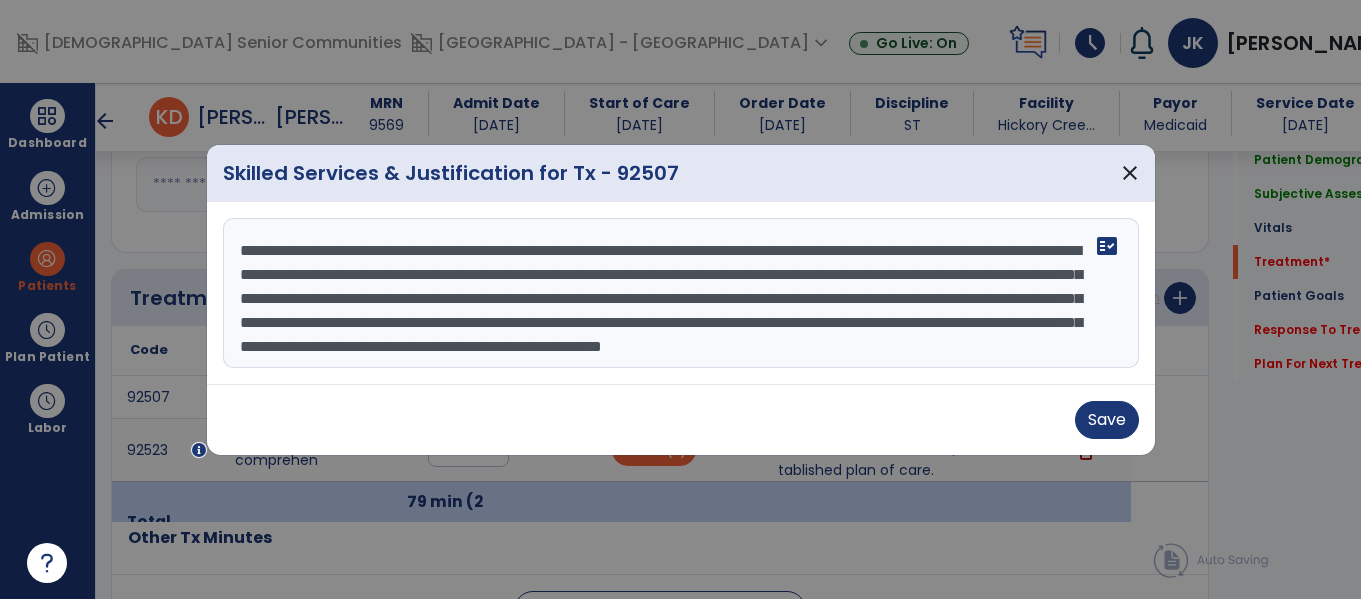 scroll, scrollTop: 40, scrollLeft: 0, axis: vertical 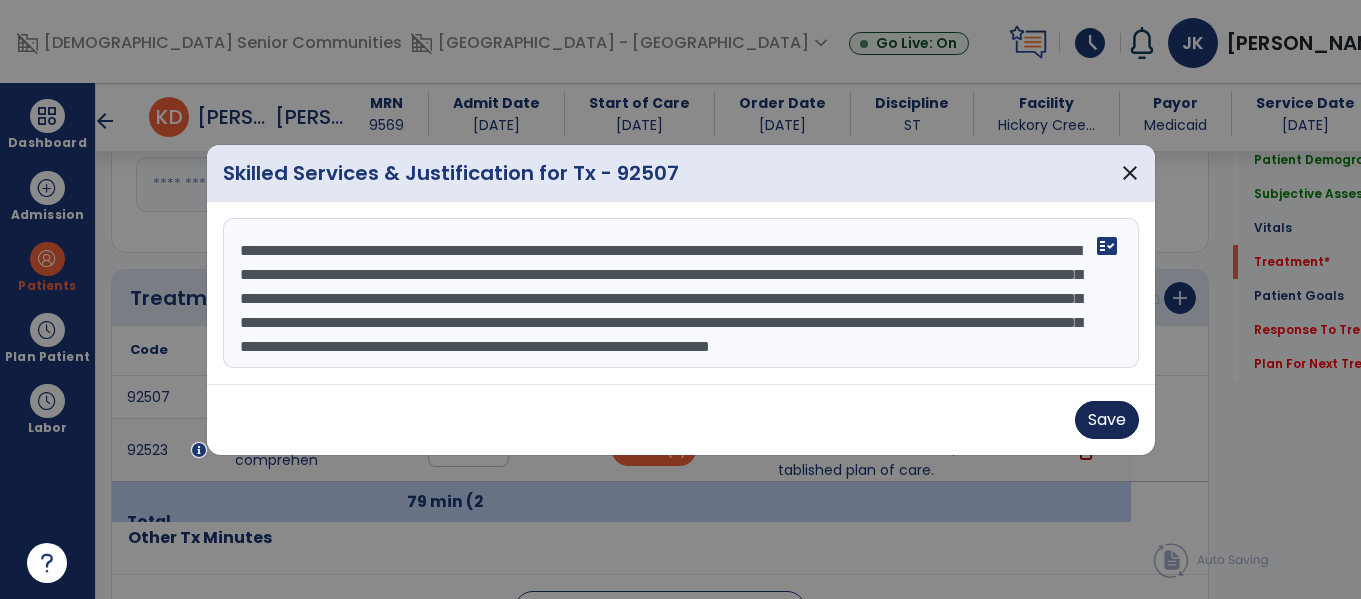 type on "**********" 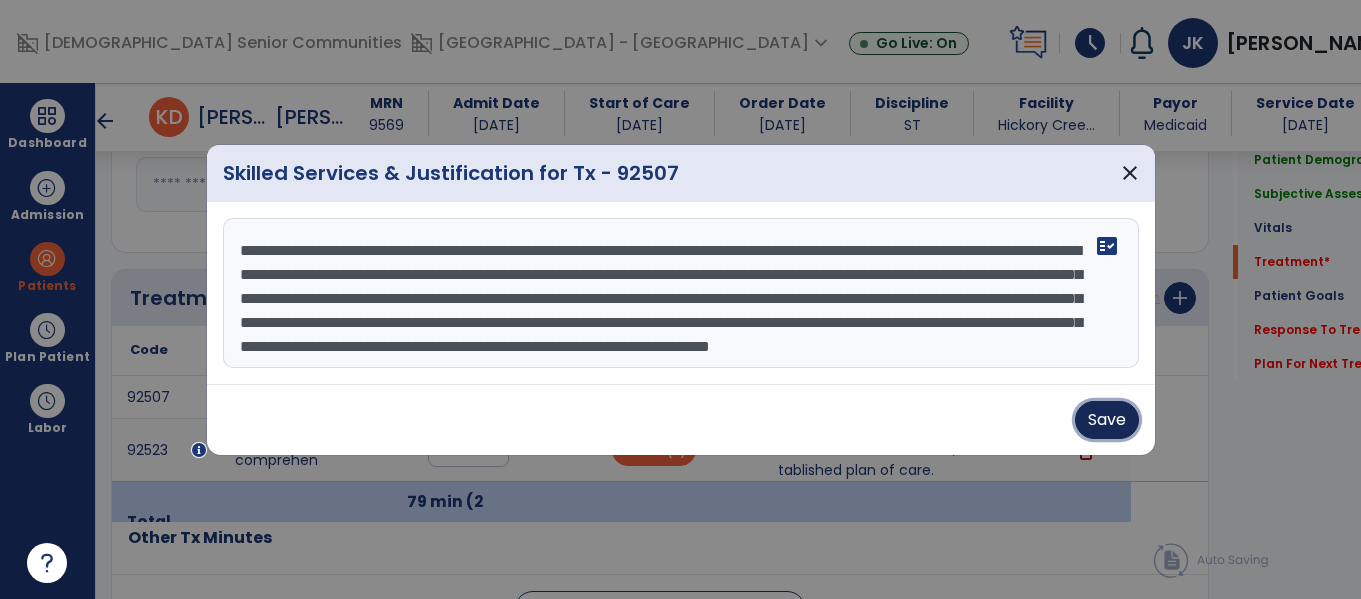 click on "Save" at bounding box center (1107, 420) 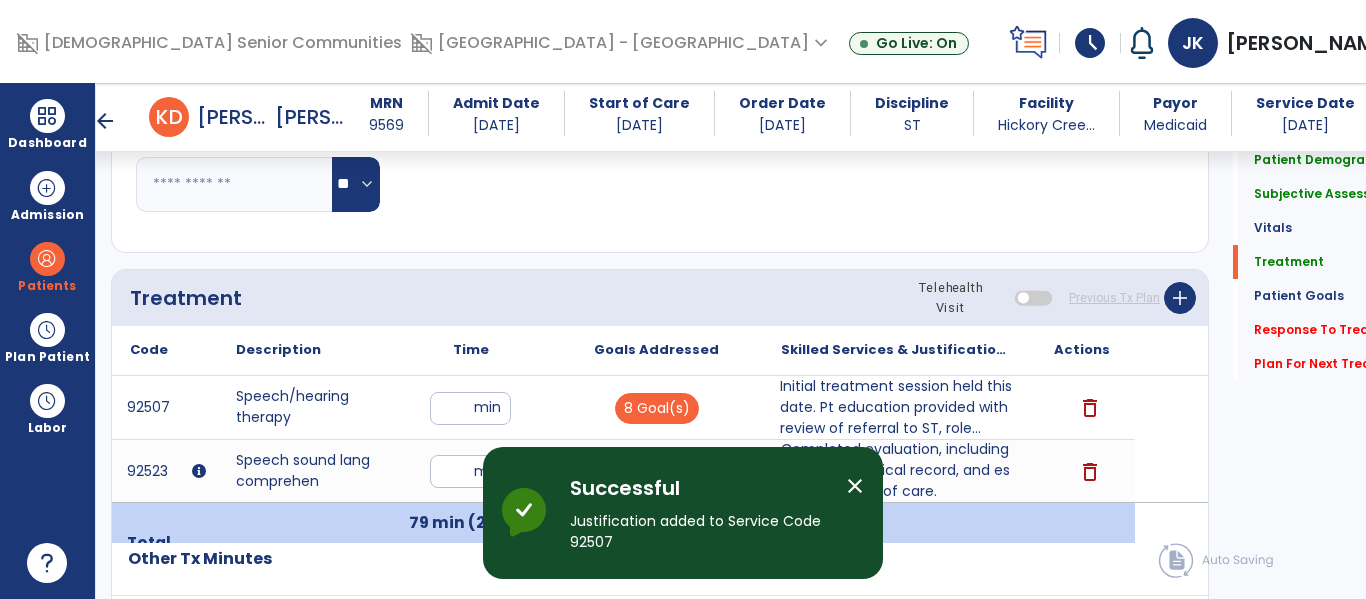 click on "close" at bounding box center [855, 486] 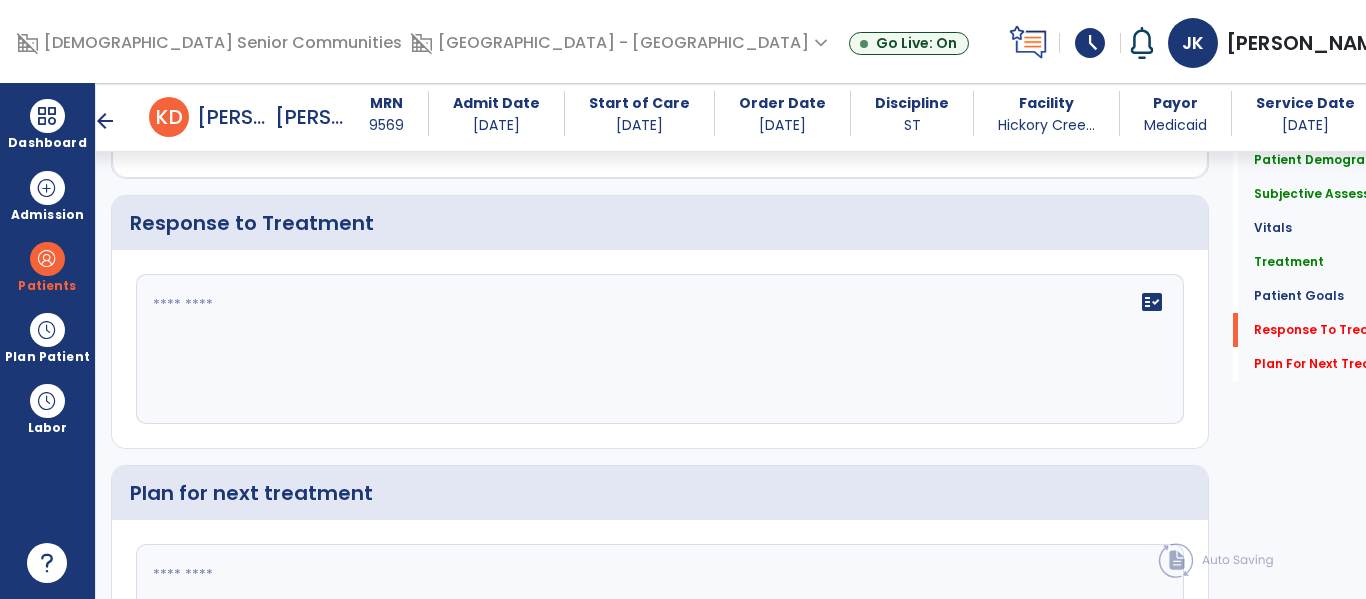 scroll, scrollTop: 3007, scrollLeft: 0, axis: vertical 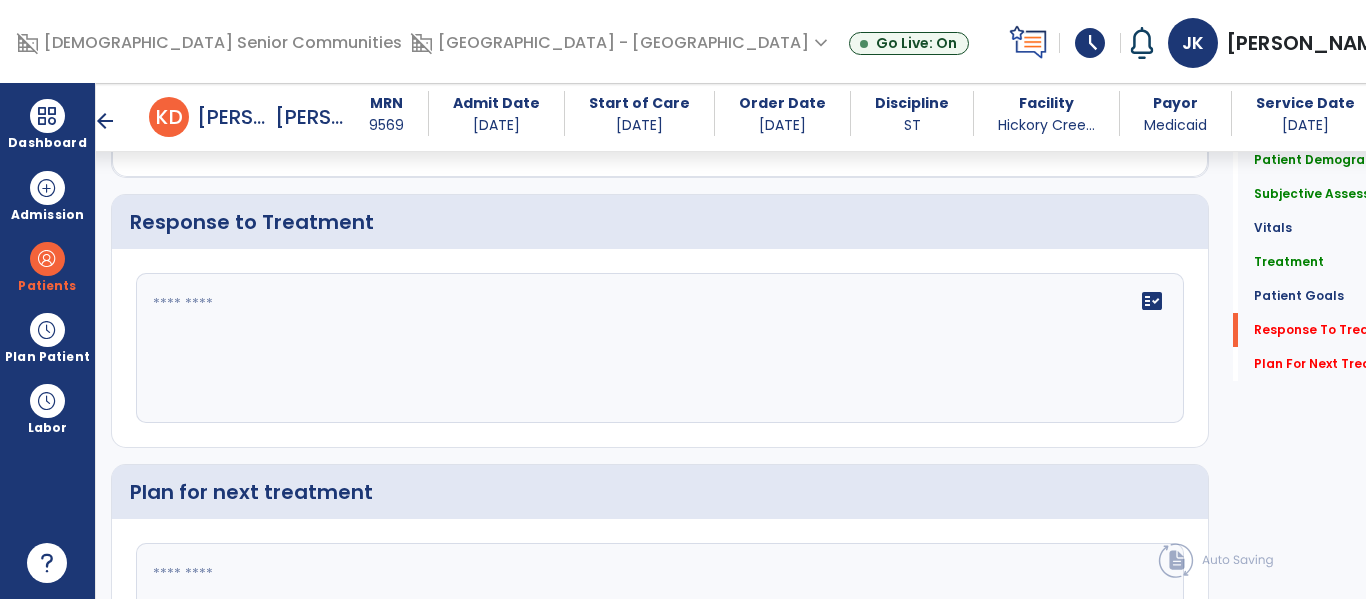click on "fact_check" 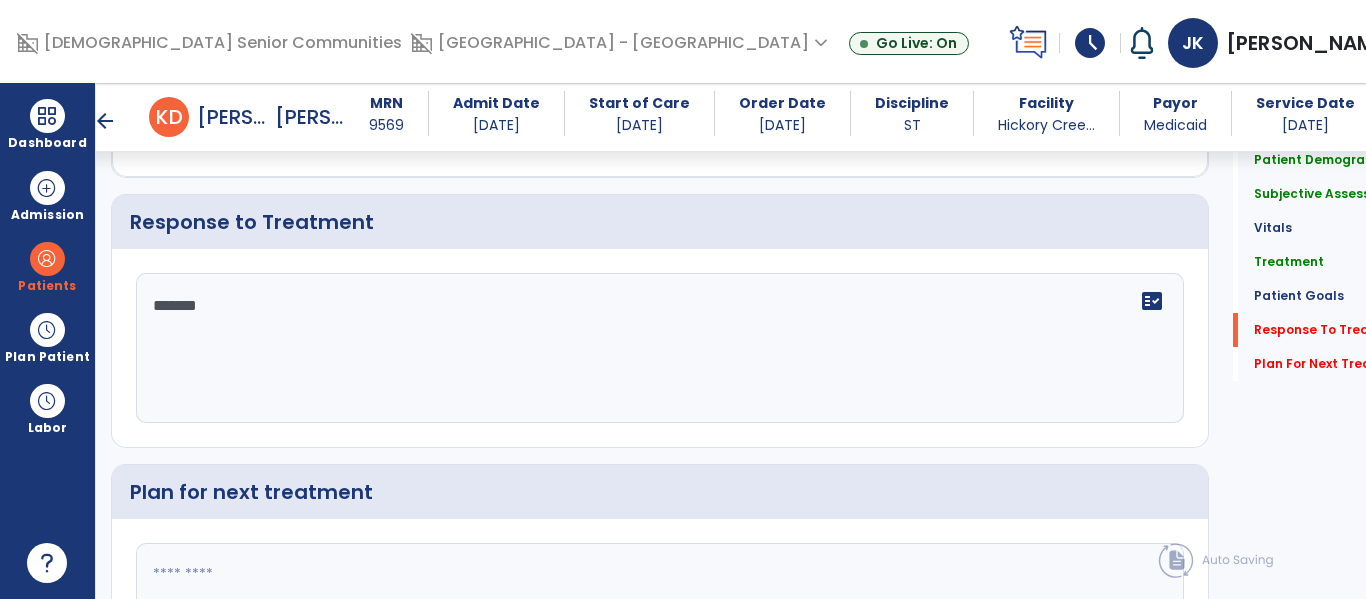 type on "********" 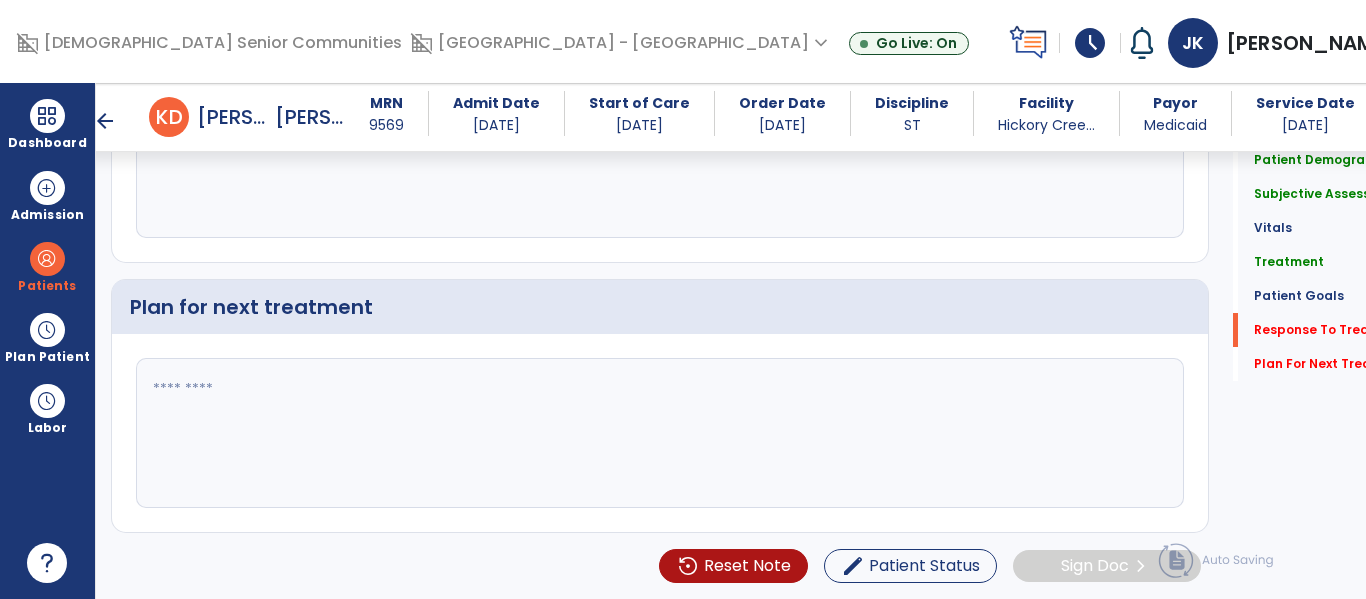 scroll, scrollTop: 3207, scrollLeft: 0, axis: vertical 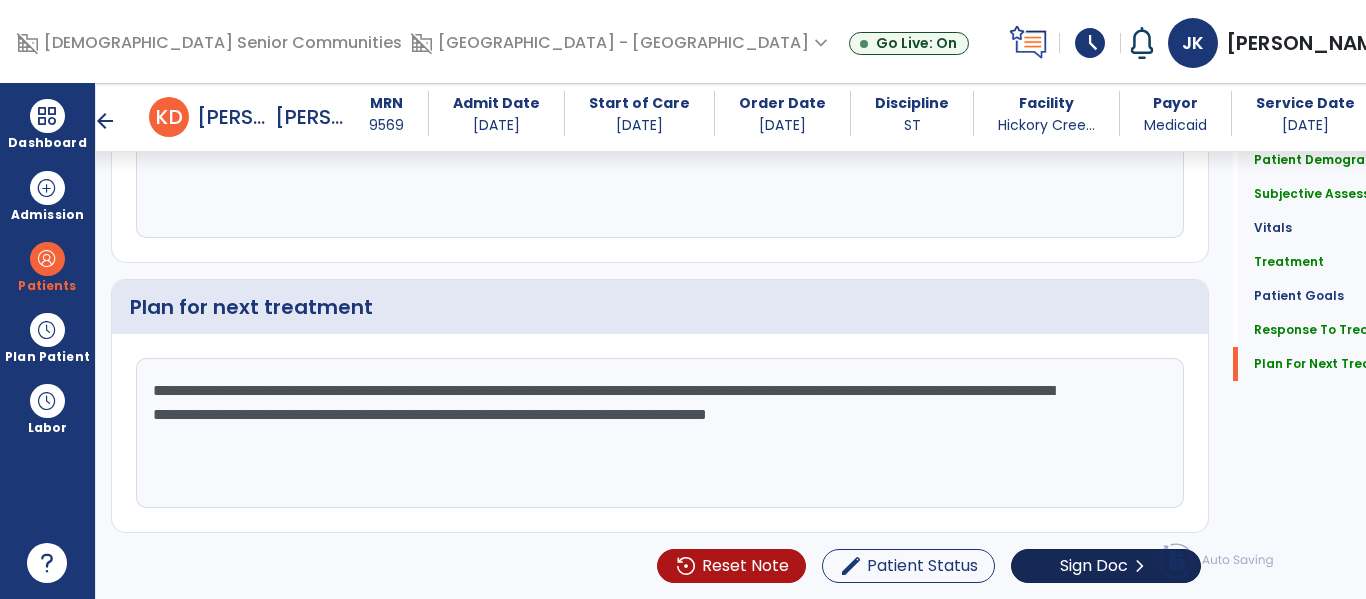 type on "**********" 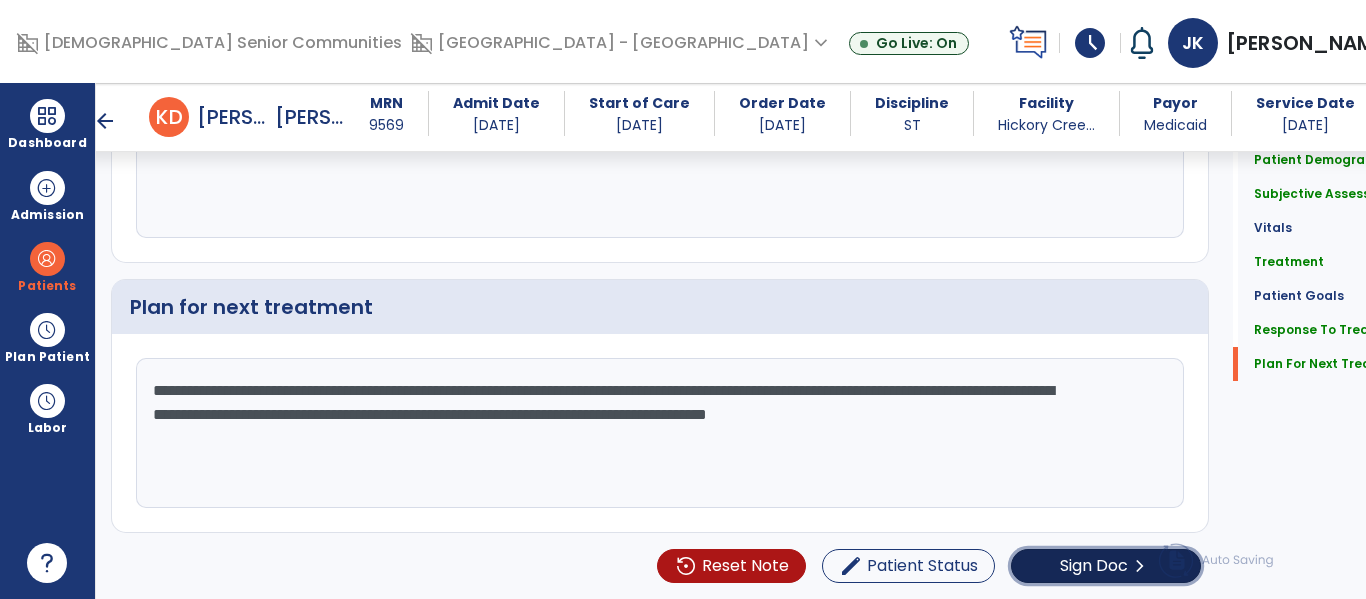 click on "Sign Doc  chevron_right" 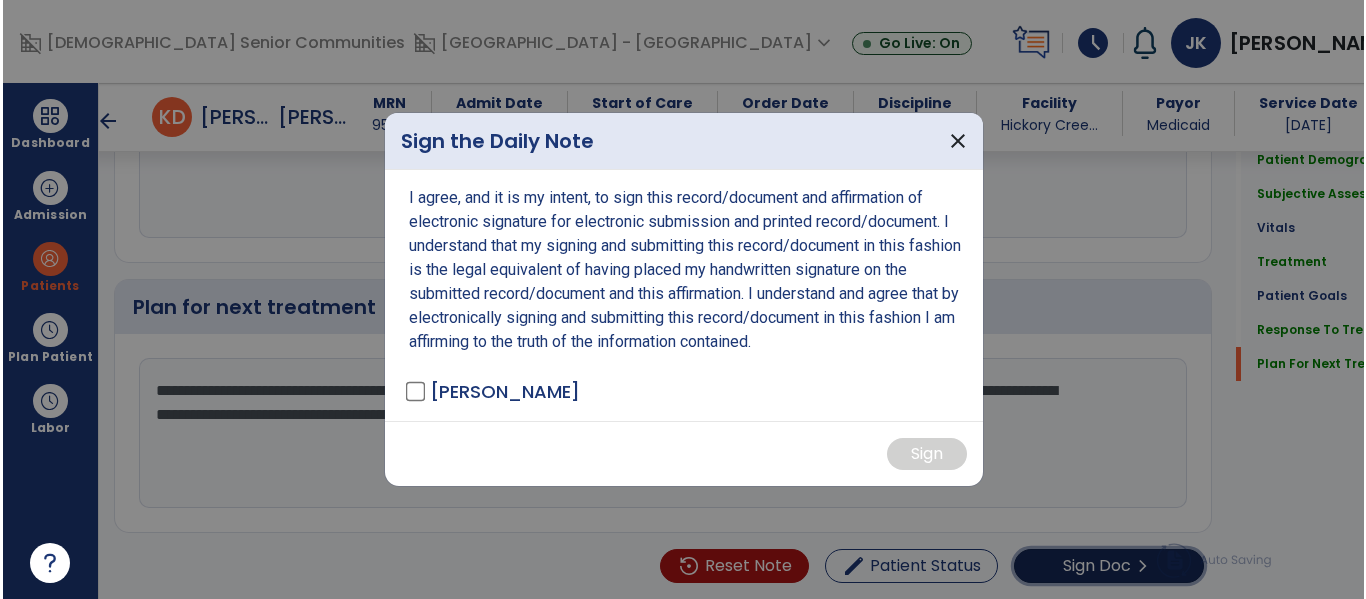 scroll, scrollTop: 3255, scrollLeft: 0, axis: vertical 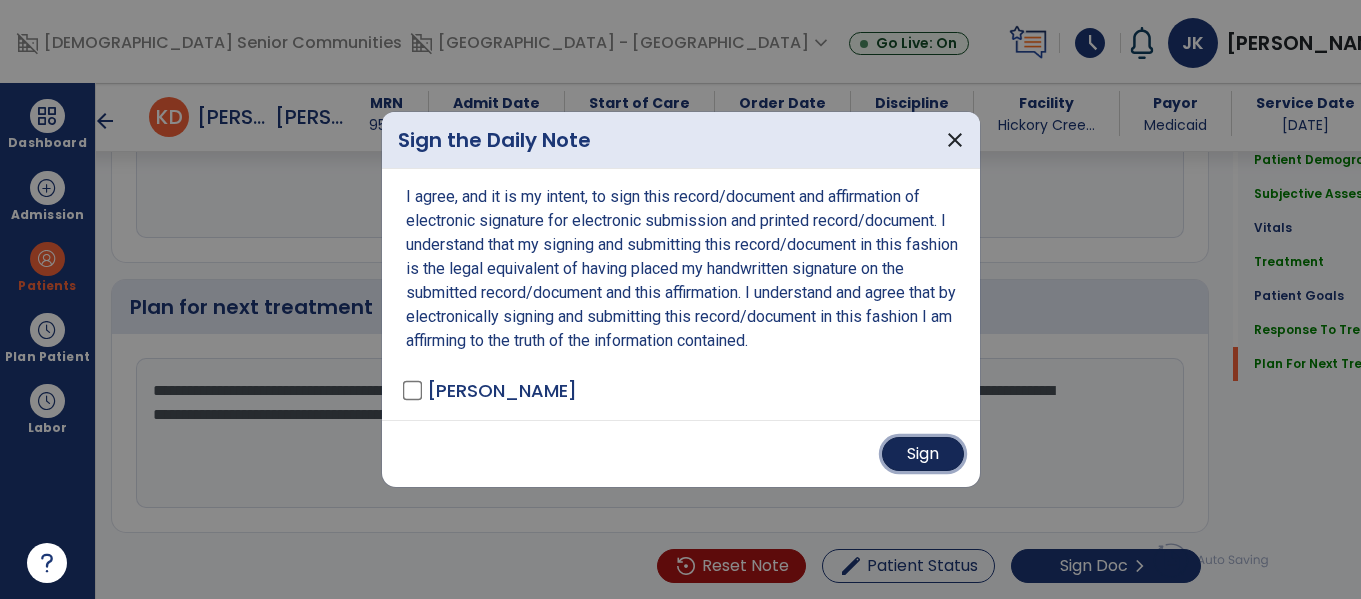 click on "Sign" at bounding box center [923, 454] 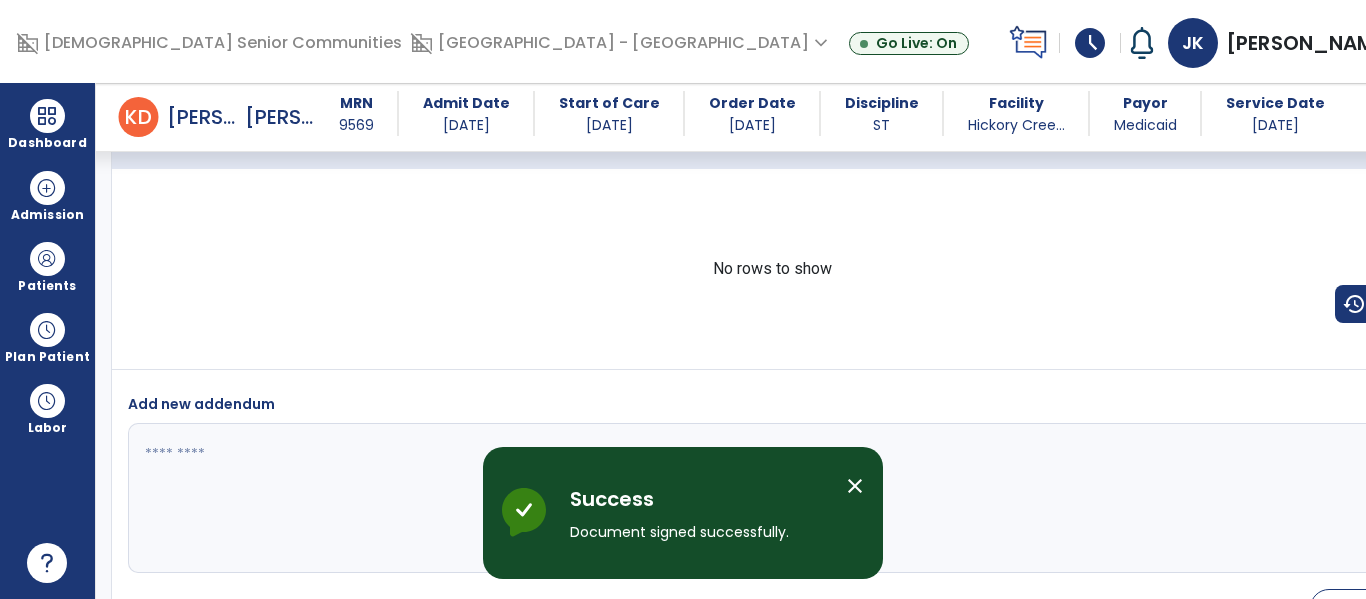 click on "close" at bounding box center (855, 486) 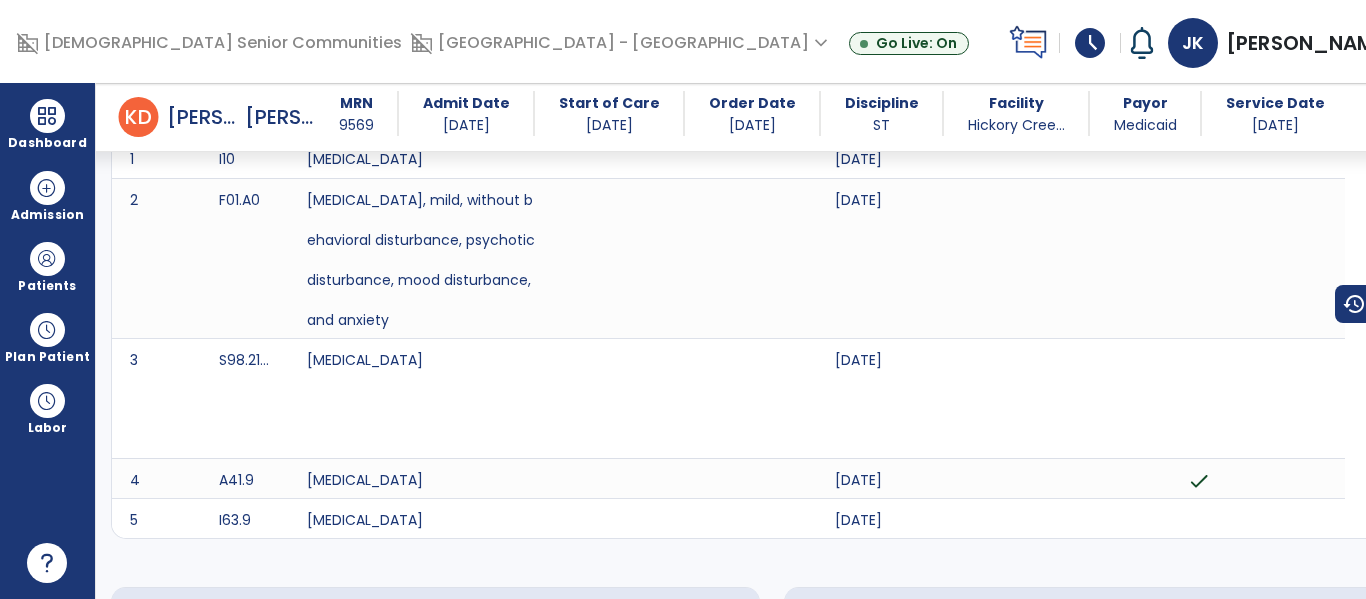 scroll, scrollTop: 133, scrollLeft: 0, axis: vertical 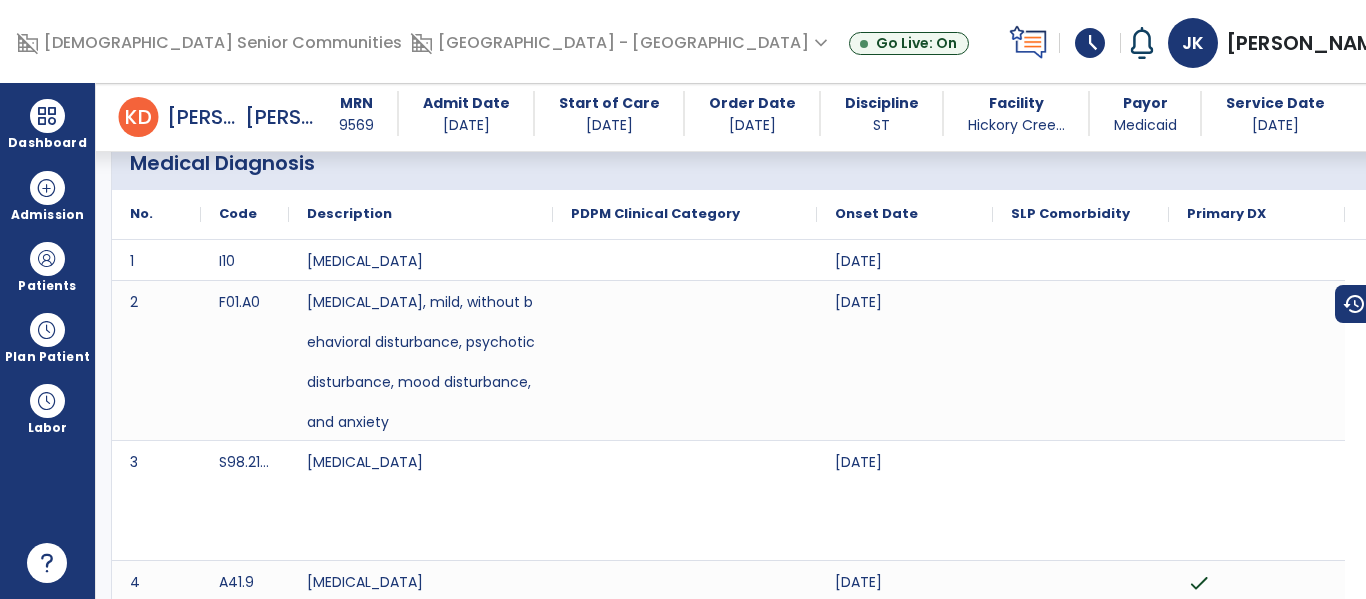 select on "*" 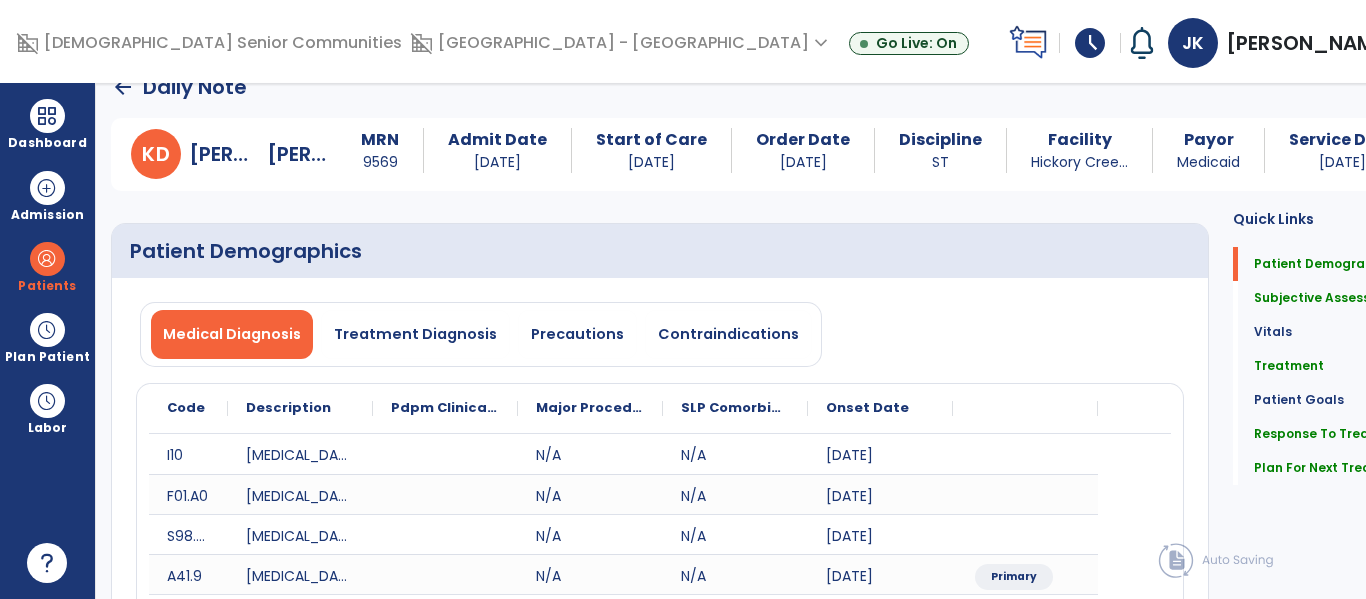 scroll, scrollTop: 33, scrollLeft: 0, axis: vertical 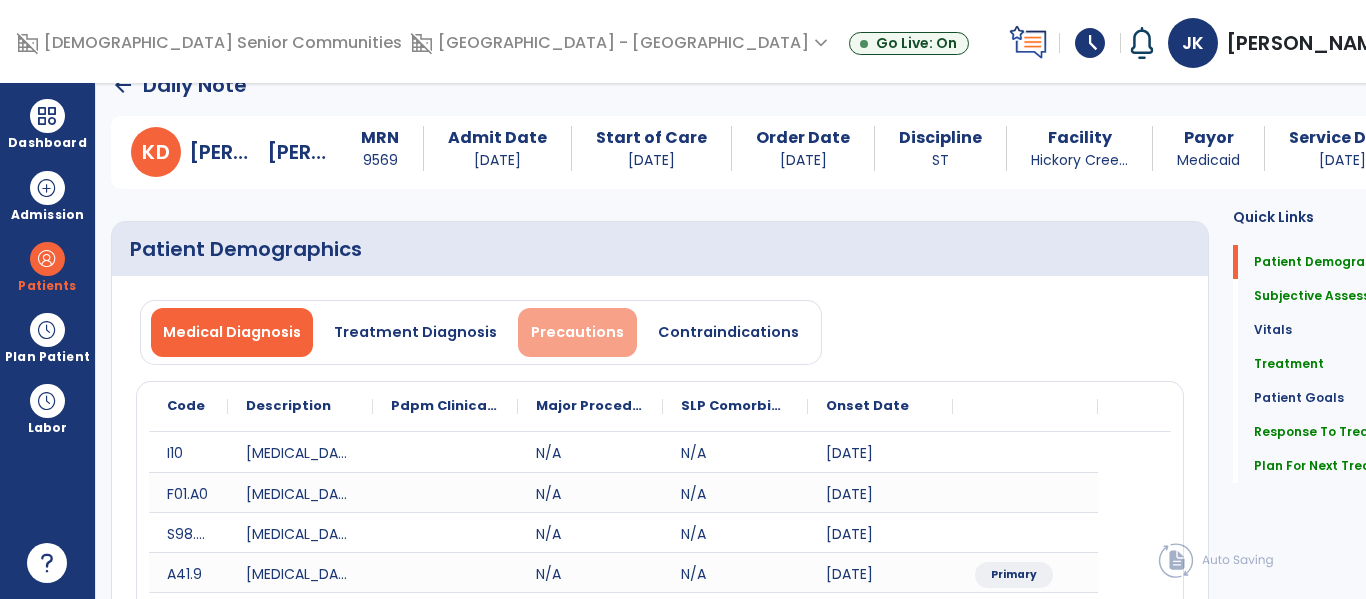 click on "Precautions" at bounding box center (577, 332) 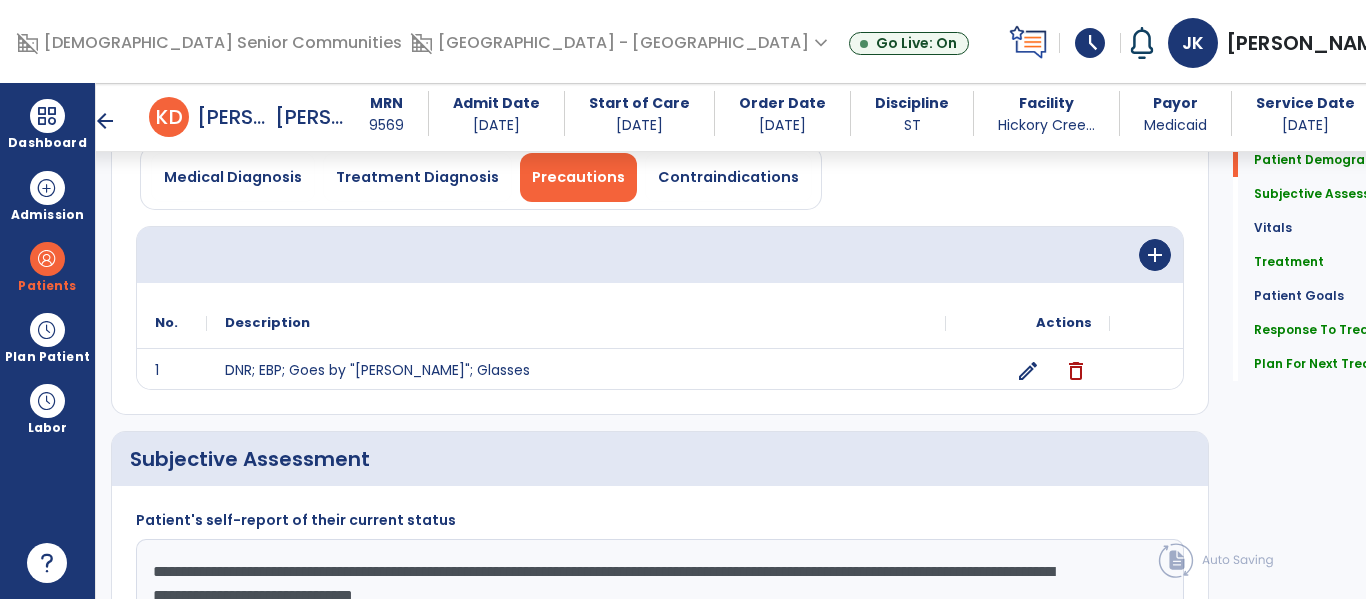 scroll, scrollTop: 209, scrollLeft: 0, axis: vertical 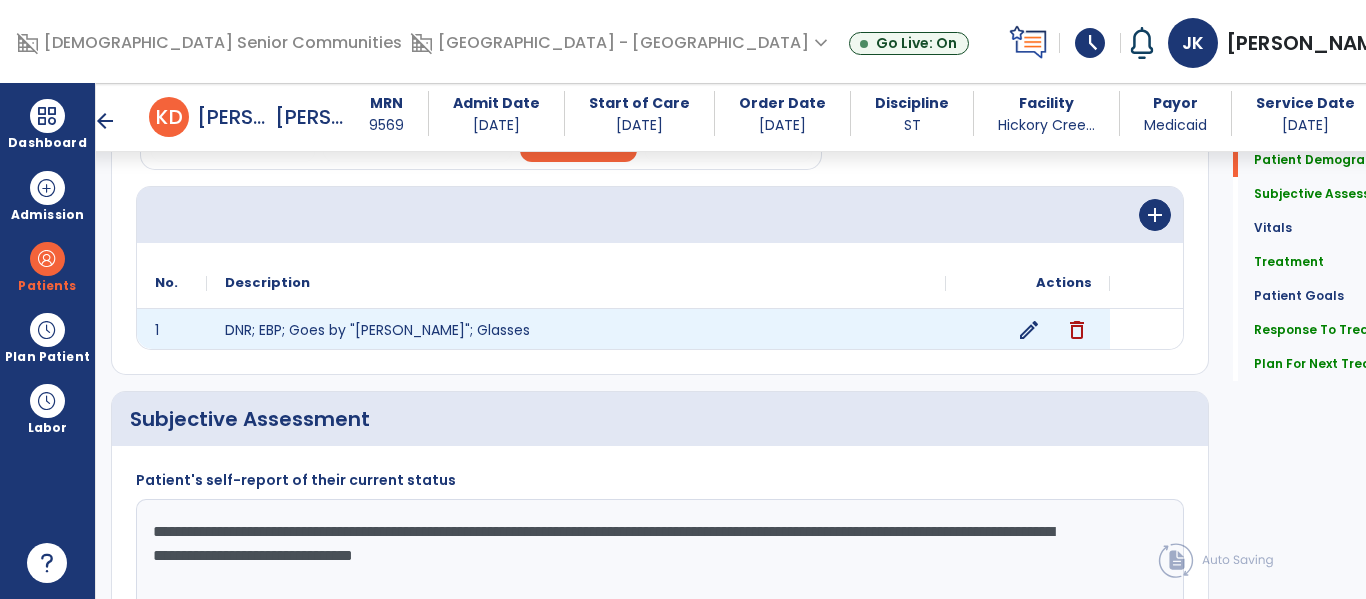 click on "edit" 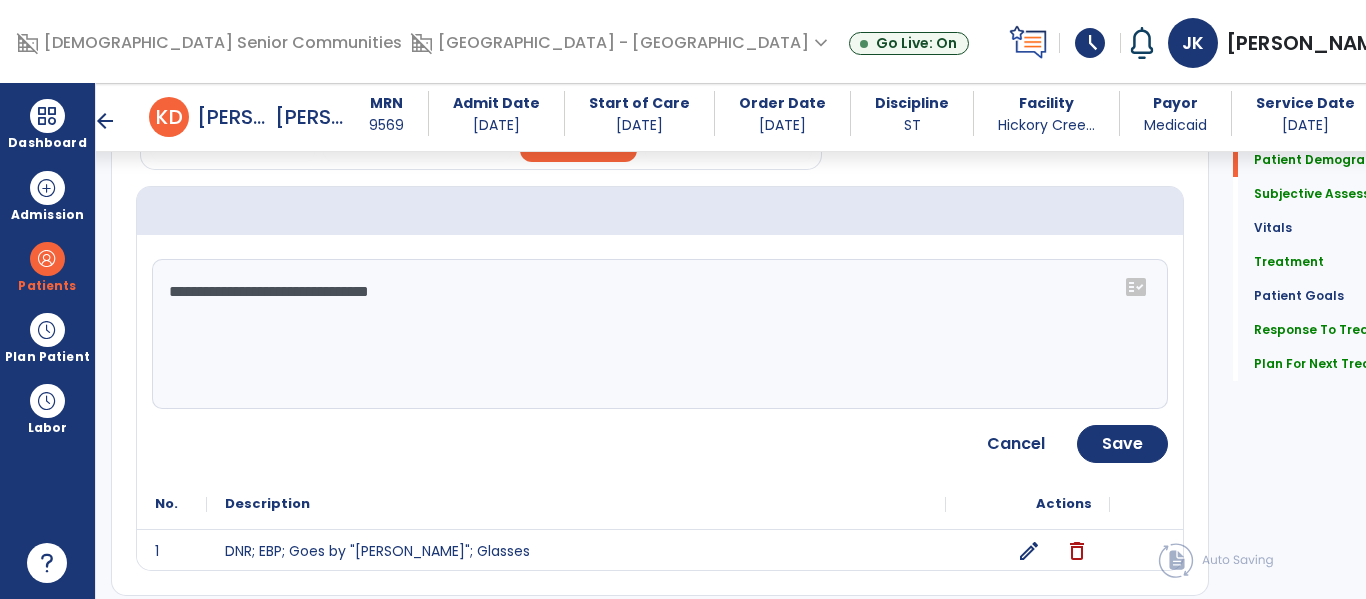 click on "**********" 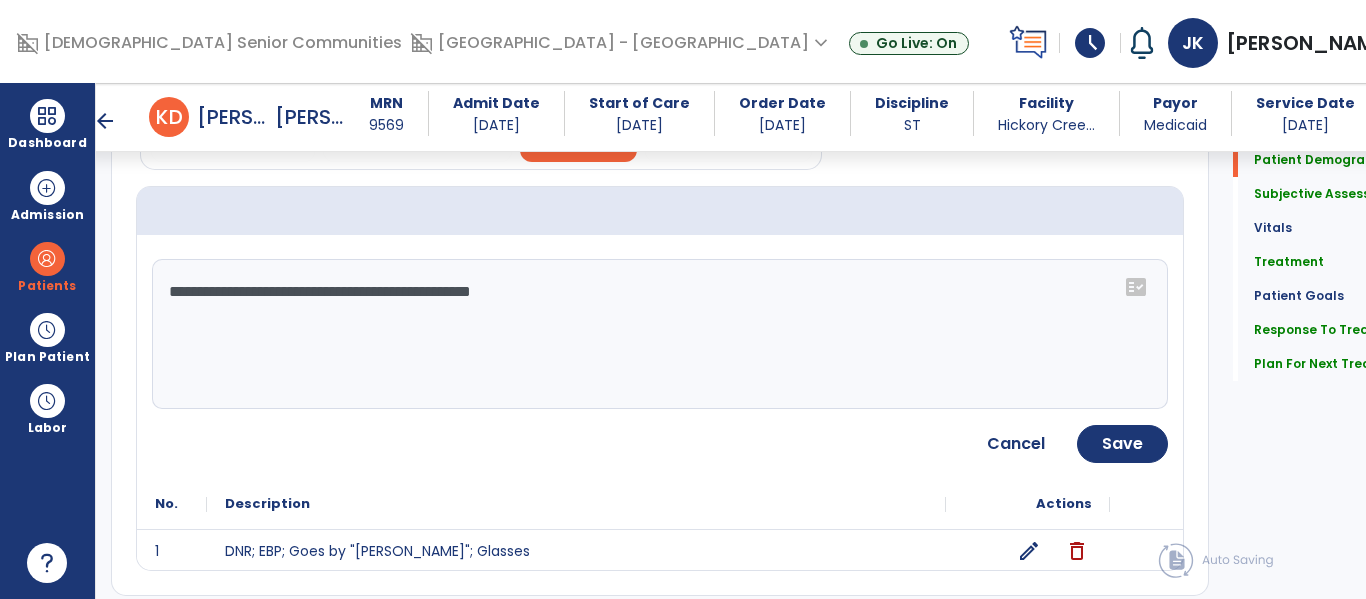 type on "**********" 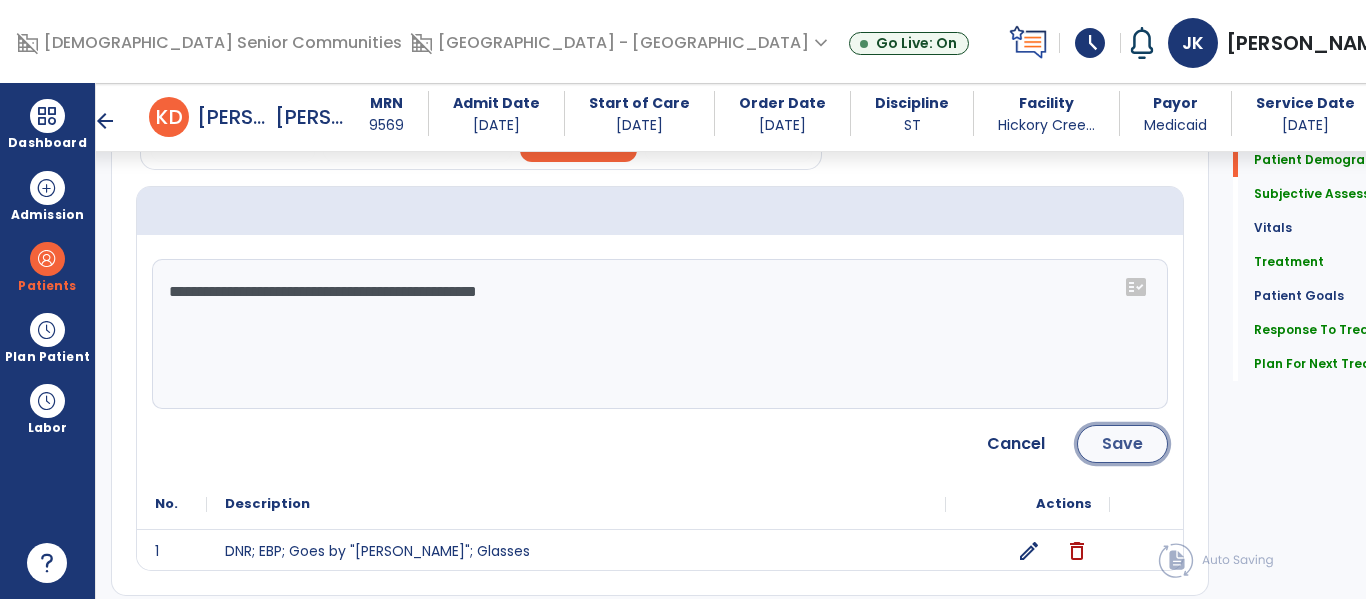 click on "Save" 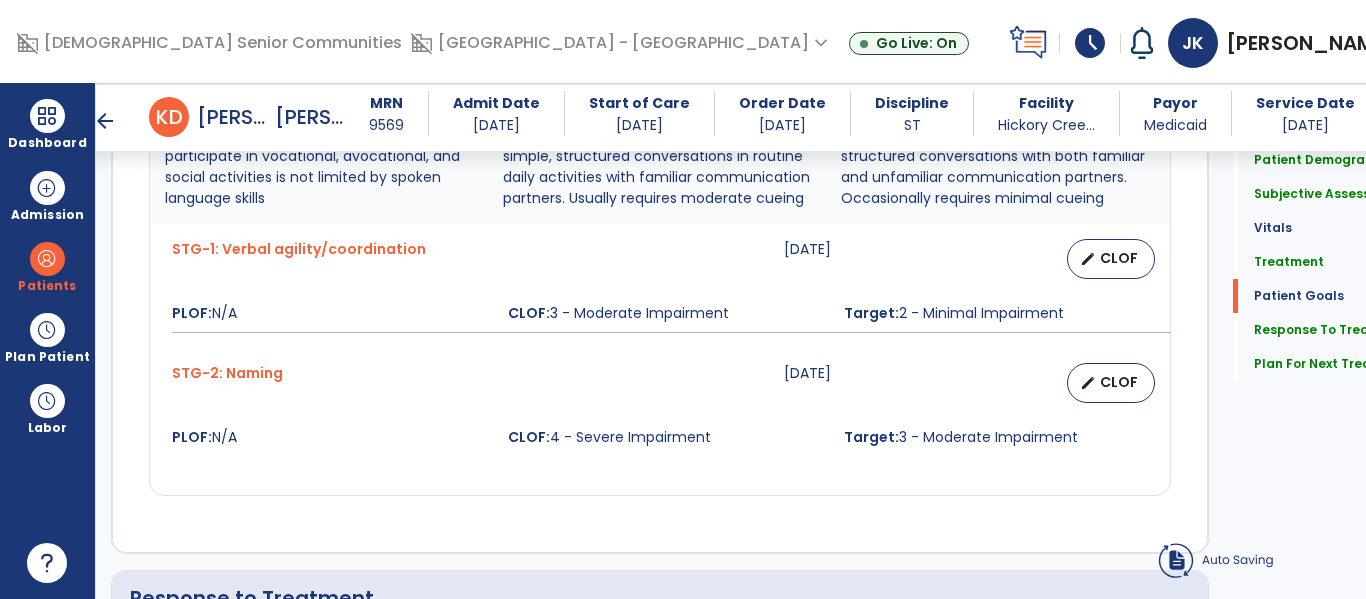 scroll, scrollTop: 3167, scrollLeft: 0, axis: vertical 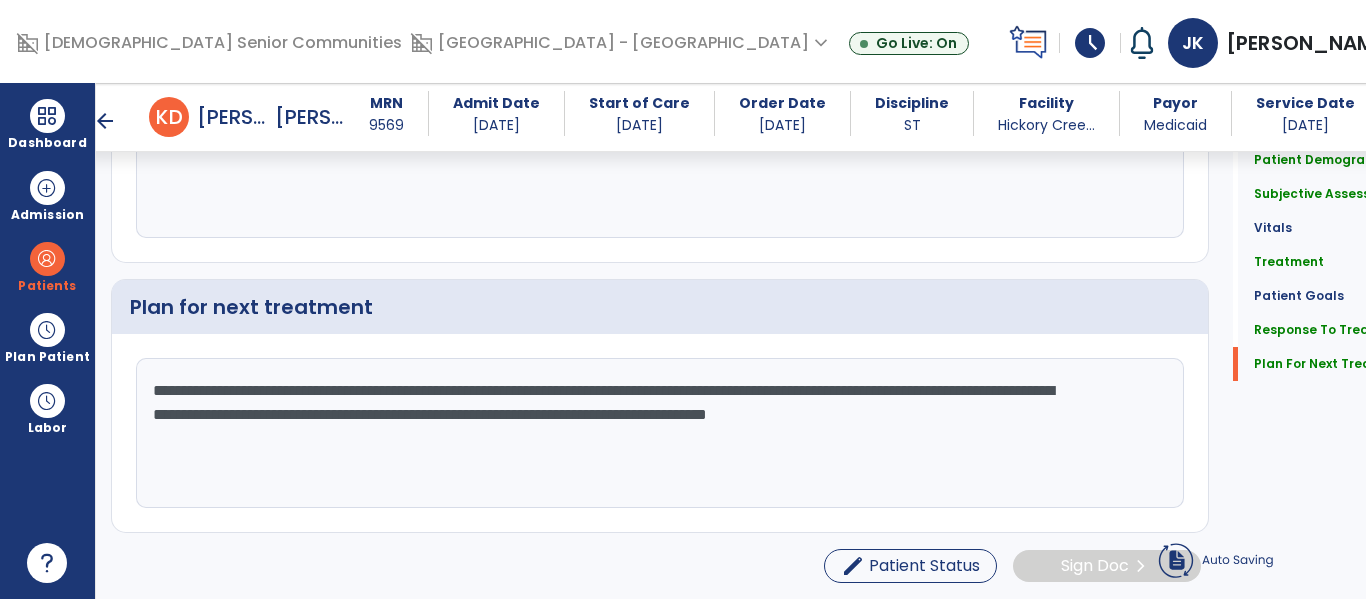 click on "**********" 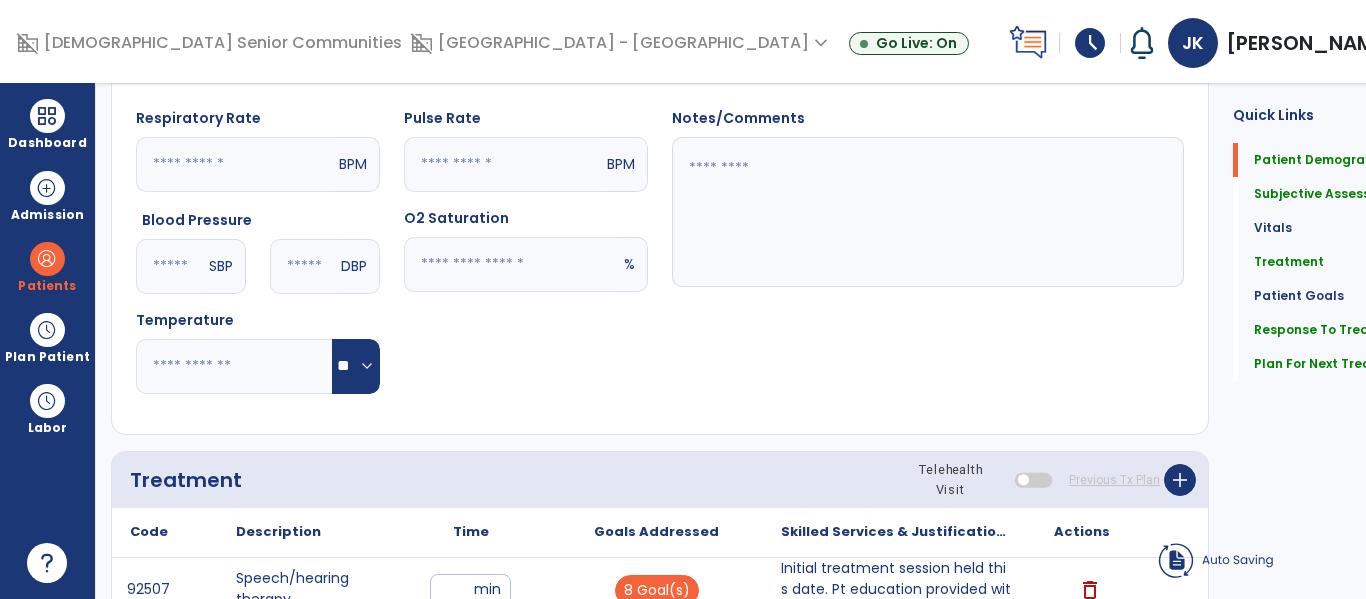 scroll, scrollTop: 0, scrollLeft: 0, axis: both 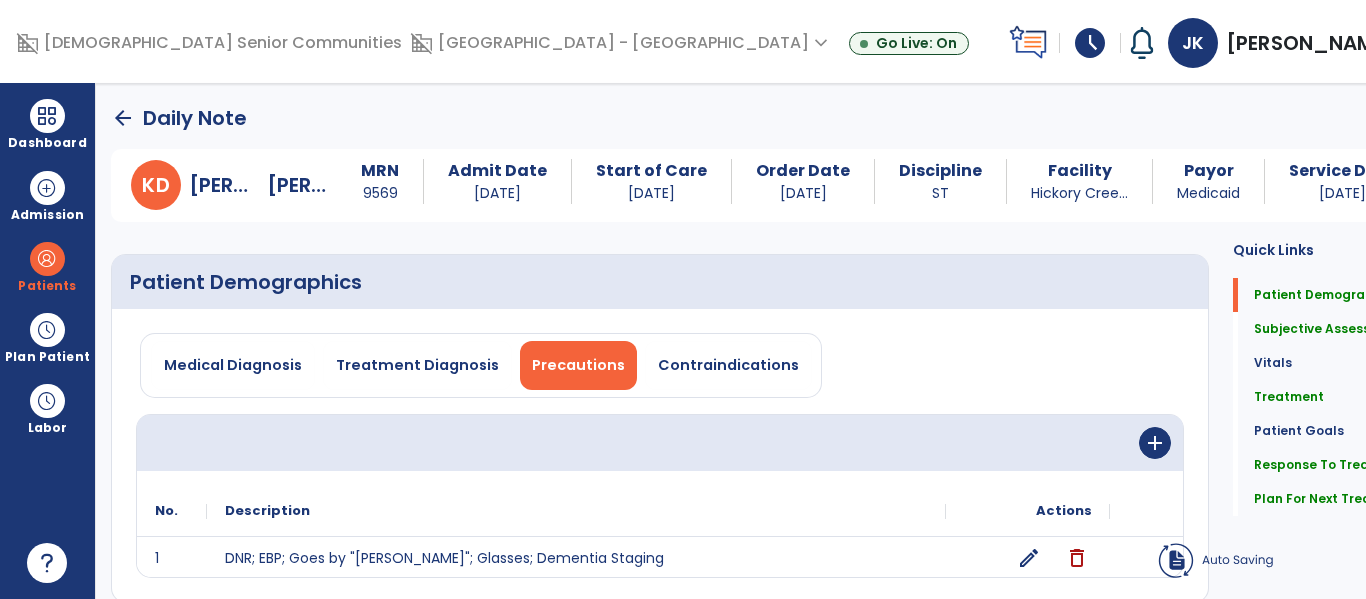 click on "arrow_back" 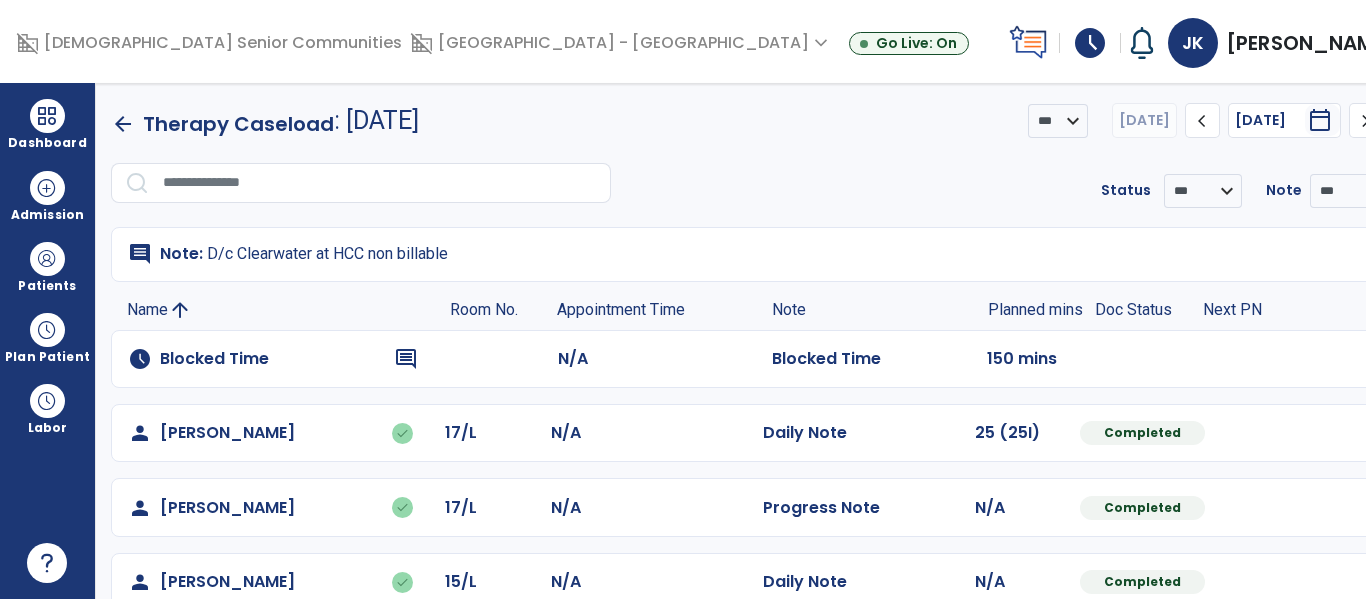 scroll, scrollTop: 335, scrollLeft: 0, axis: vertical 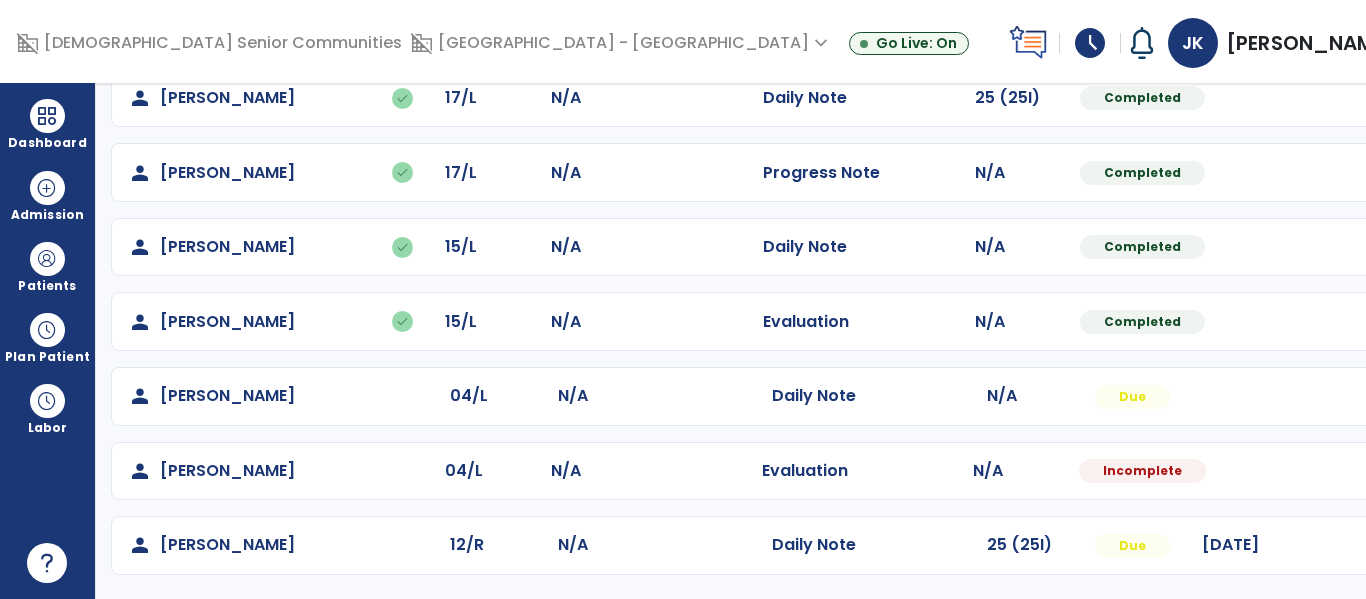 click on "schedule   Blocked Time  comment N/A  Blocked Time   150 mins   person   Brewer, Betty   done  17/L N/A  Daily Note   25 (25I)  Completed  Undo Visit Status   Reset Note   Open Document   G + C Mins   person   Brewer, Betty   done  17/L N/A  Progress Note   N/A  Completed  Undo Visit Status   Reset Note   Open Document   G + C Mins   person   Keith, David   done  15/L N/A  Daily Note   N/A  Completed  Undo Visit Status   Reset Note   Open Document   G + C Mins   person   Keith, David   done  15/L N/A  Evaluation   N/A  Completed  Undo Visit Status   Reset Note   Open Document   G + C Mins   person   McCormick, Donald  04/L N/A  Daily Note   N/A  Due  Mark Visit As Complete   Reset Note   Open Document   G + C Mins   person   McCormick, Donald  04/L N/A  Evaluation   N/A  Incomplete  Mark Visit As Complete   Reset Note   Open Document   G + C Mins   person   Royer, Melvin  12/R N/A  Daily Note   25 (25I)  Due 07/14/2025  Mark Visit As Complete   Reset Note   Open Document   G + C Mins" 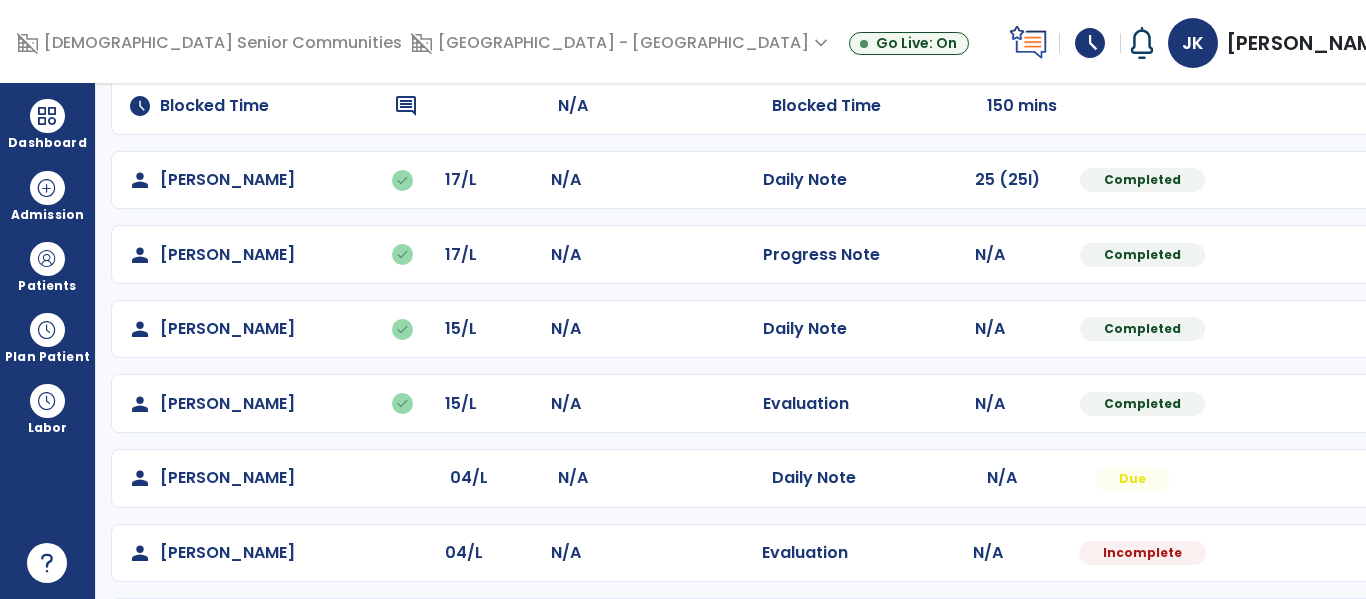 scroll, scrollTop: 254, scrollLeft: 0, axis: vertical 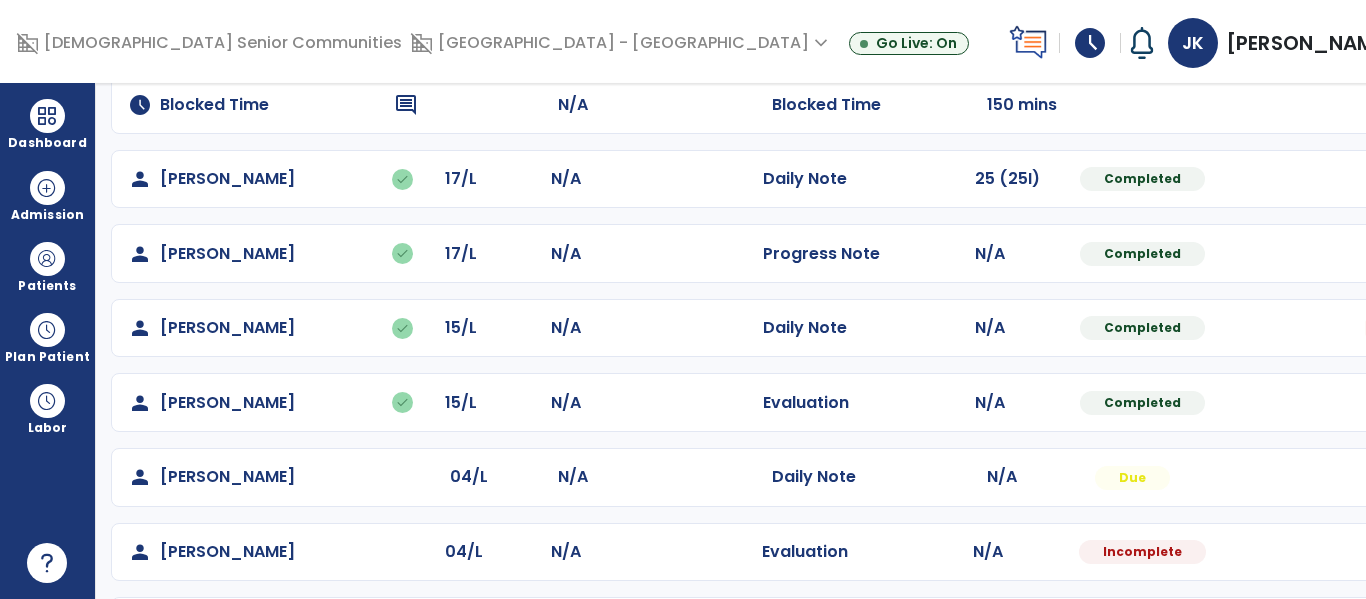 click at bounding box center (1372, 179) 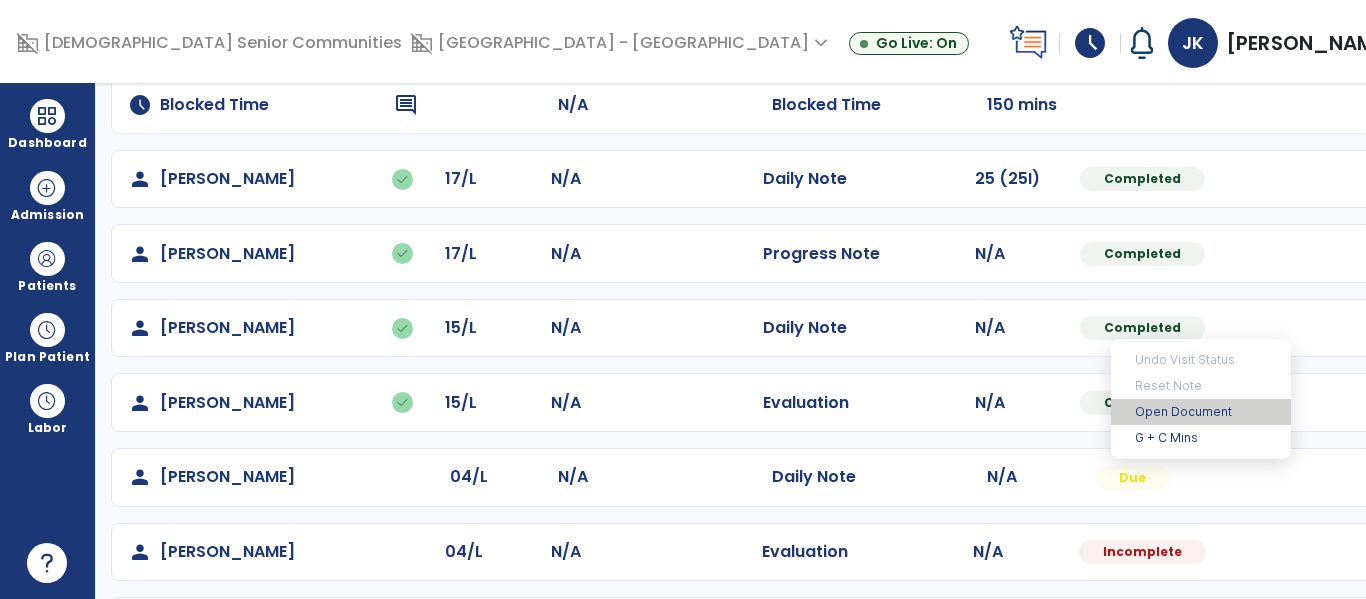 click on "Open Document" at bounding box center (1201, 412) 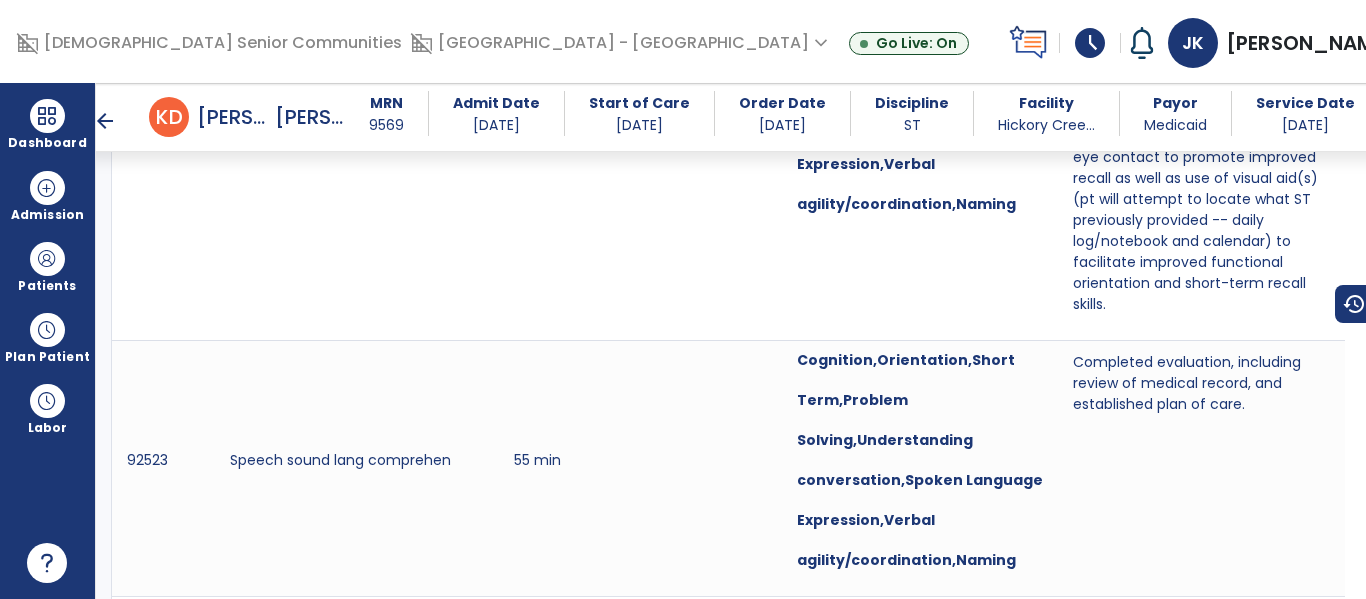 scroll, scrollTop: 1800, scrollLeft: 0, axis: vertical 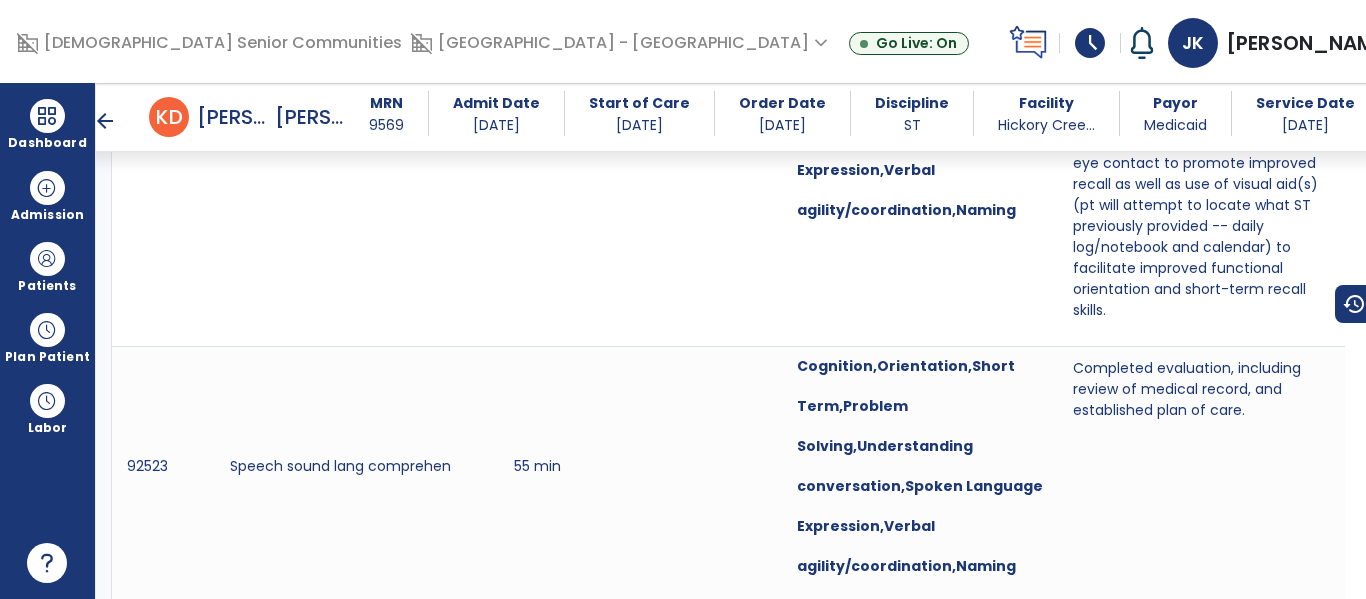 click on "arrow_back" at bounding box center (105, 121) 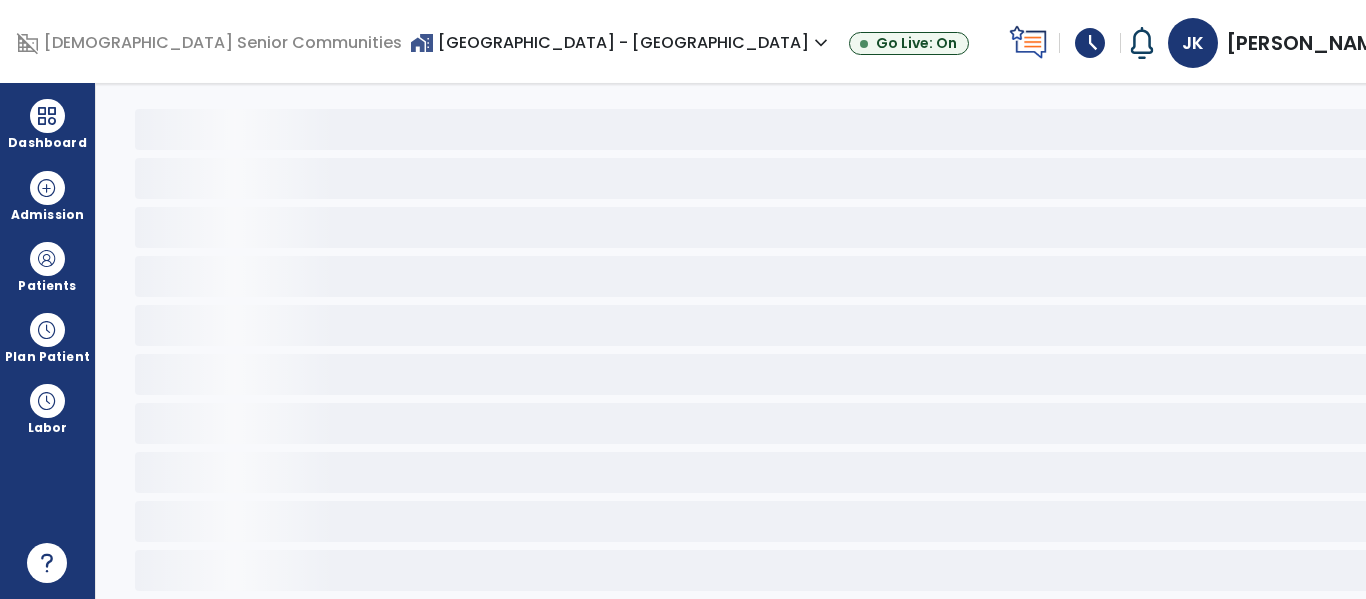 scroll, scrollTop: 78, scrollLeft: 0, axis: vertical 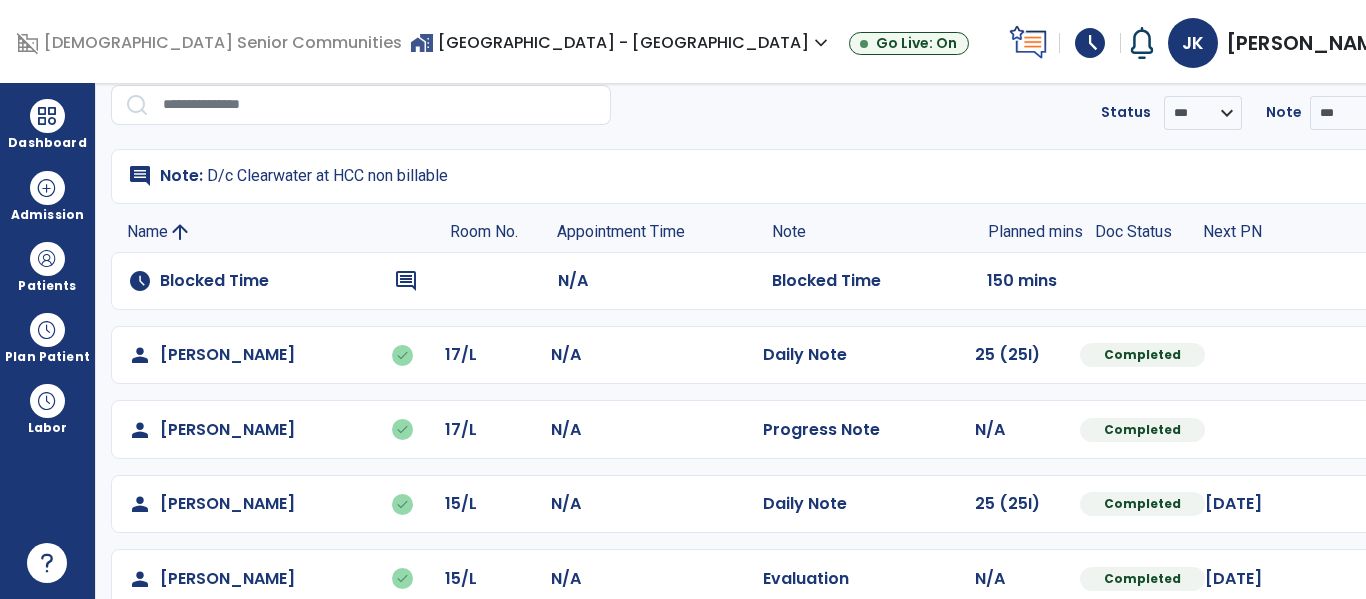 click on "home_work   Hickory Creek - Crawfordsville   expand_more" at bounding box center [621, 42] 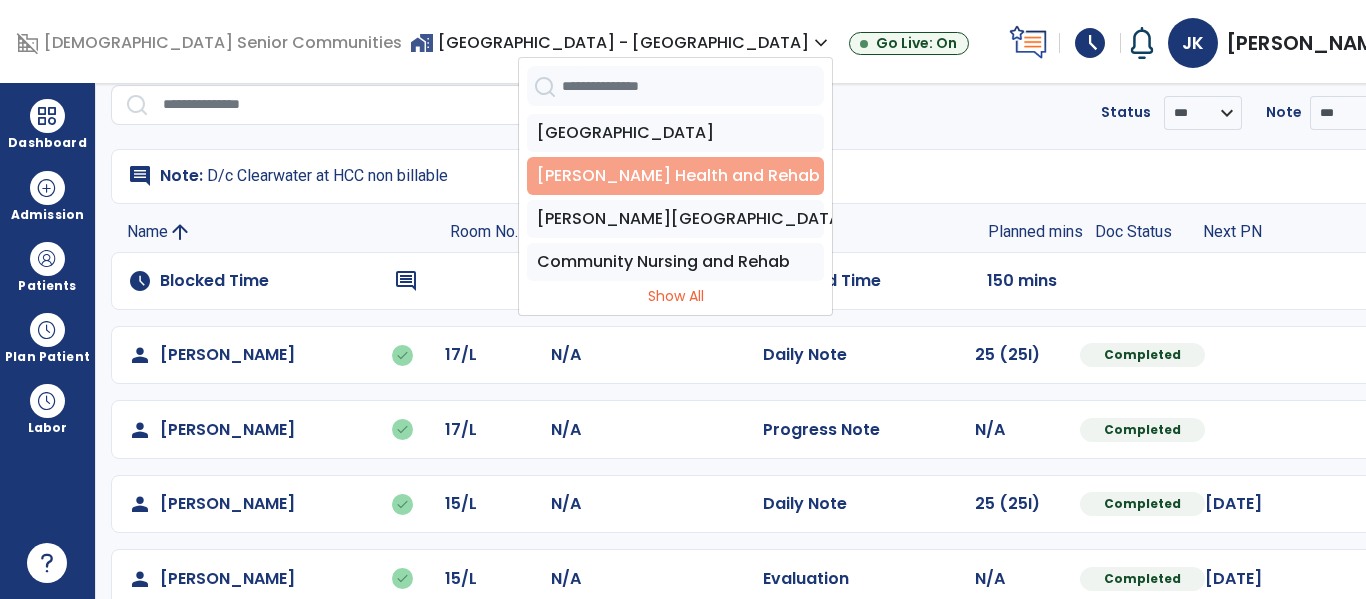 click on "[PERSON_NAME] Health and Rehab" at bounding box center (675, 176) 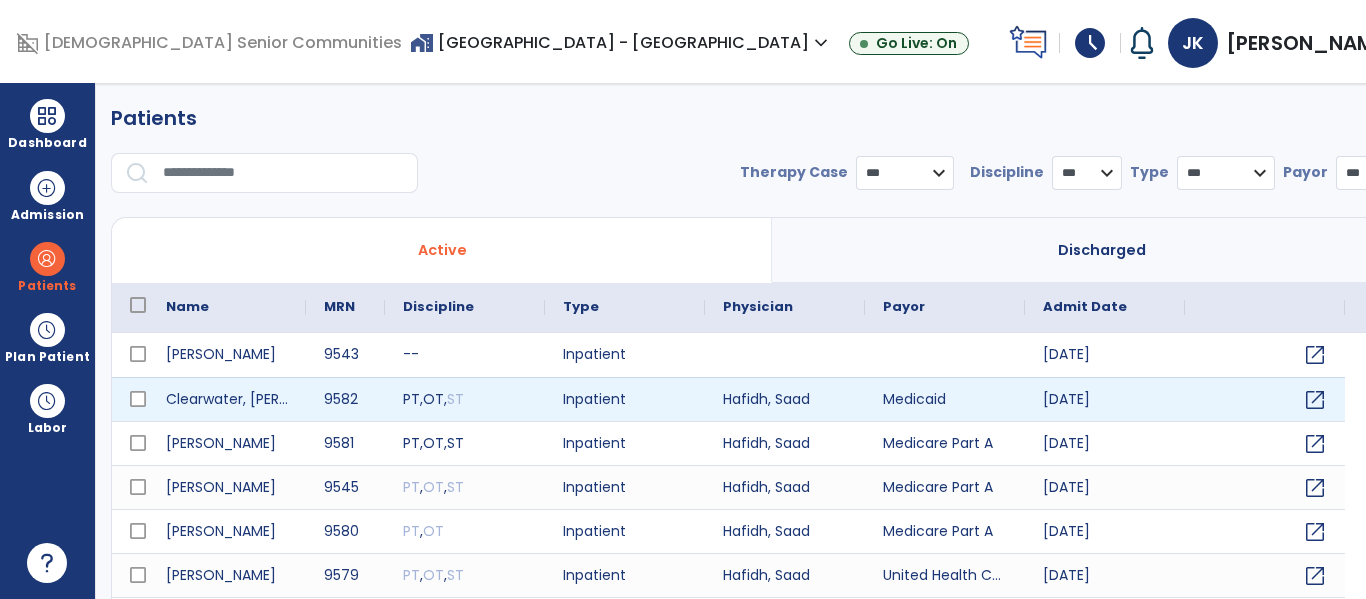 scroll, scrollTop: 0, scrollLeft: 0, axis: both 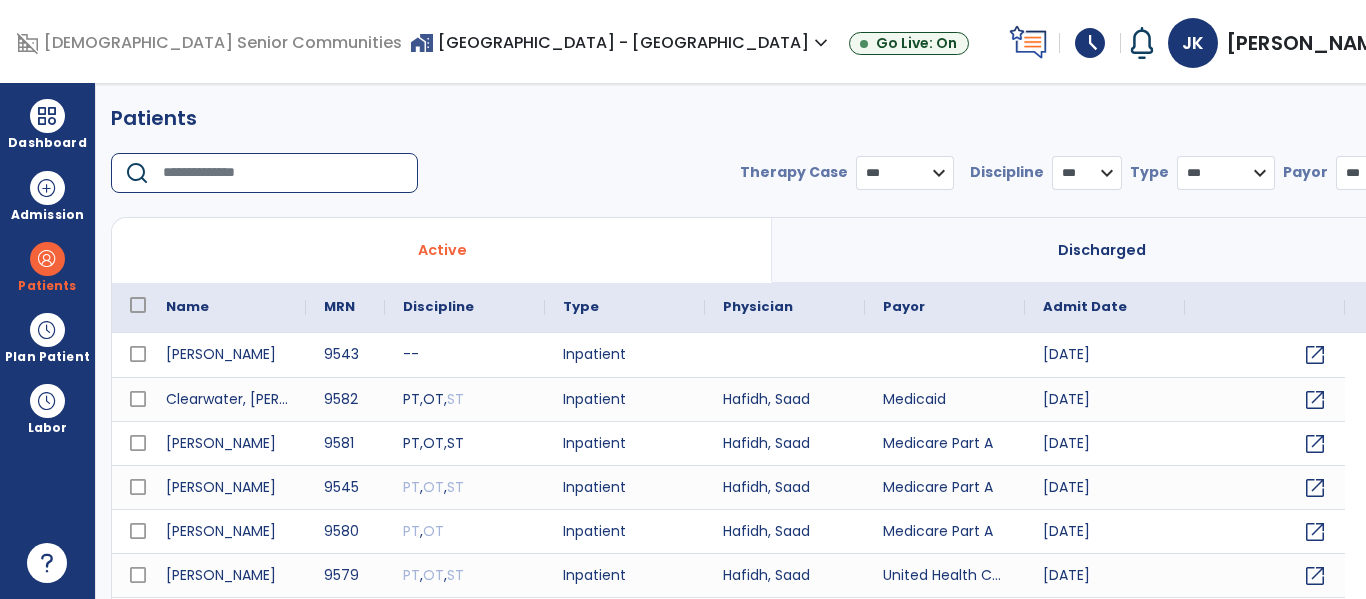 click at bounding box center [283, 173] 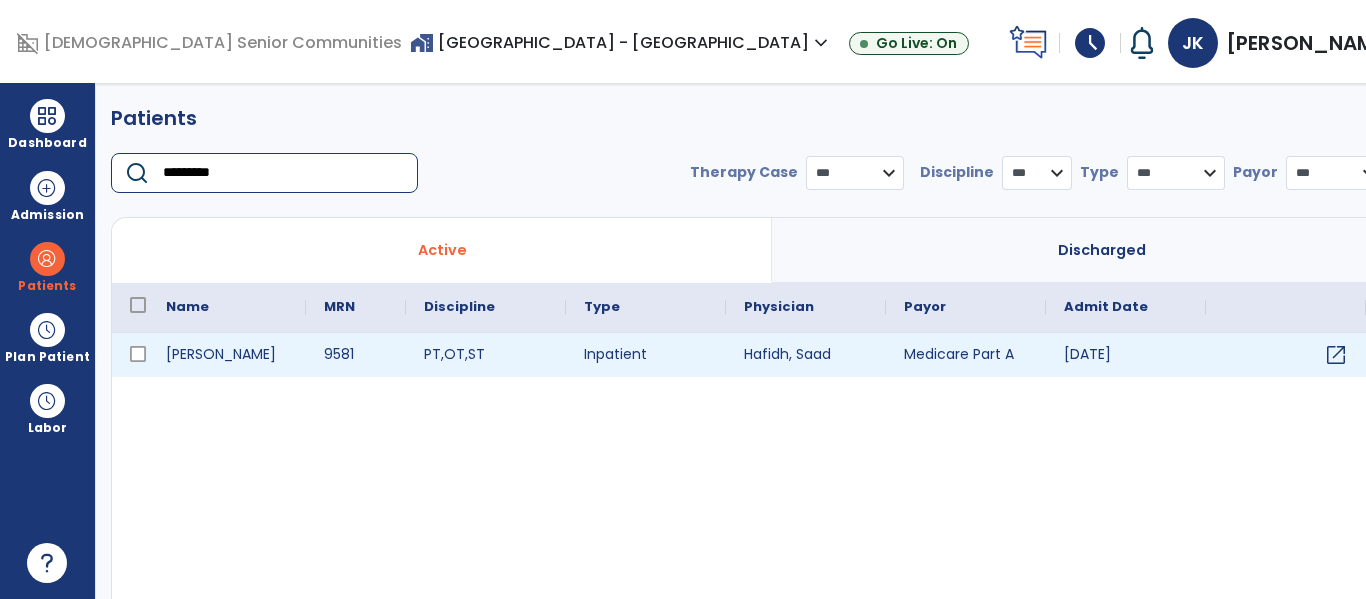 type on "*********" 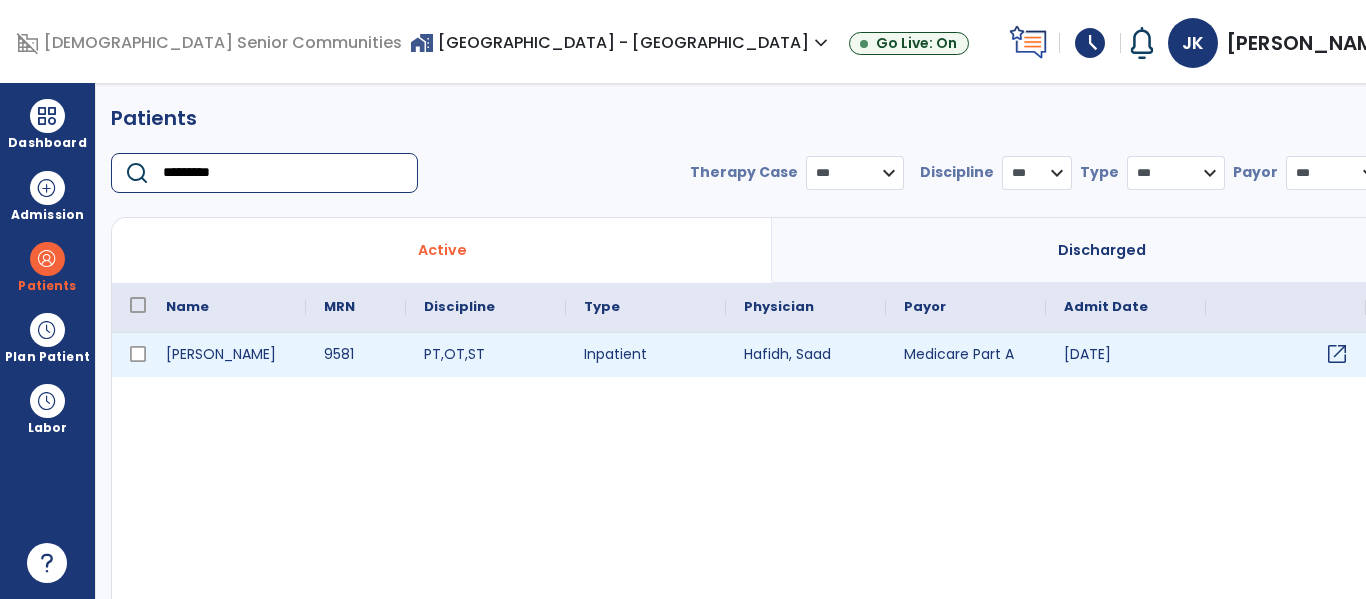 click on "open_in_new" at bounding box center (1337, 354) 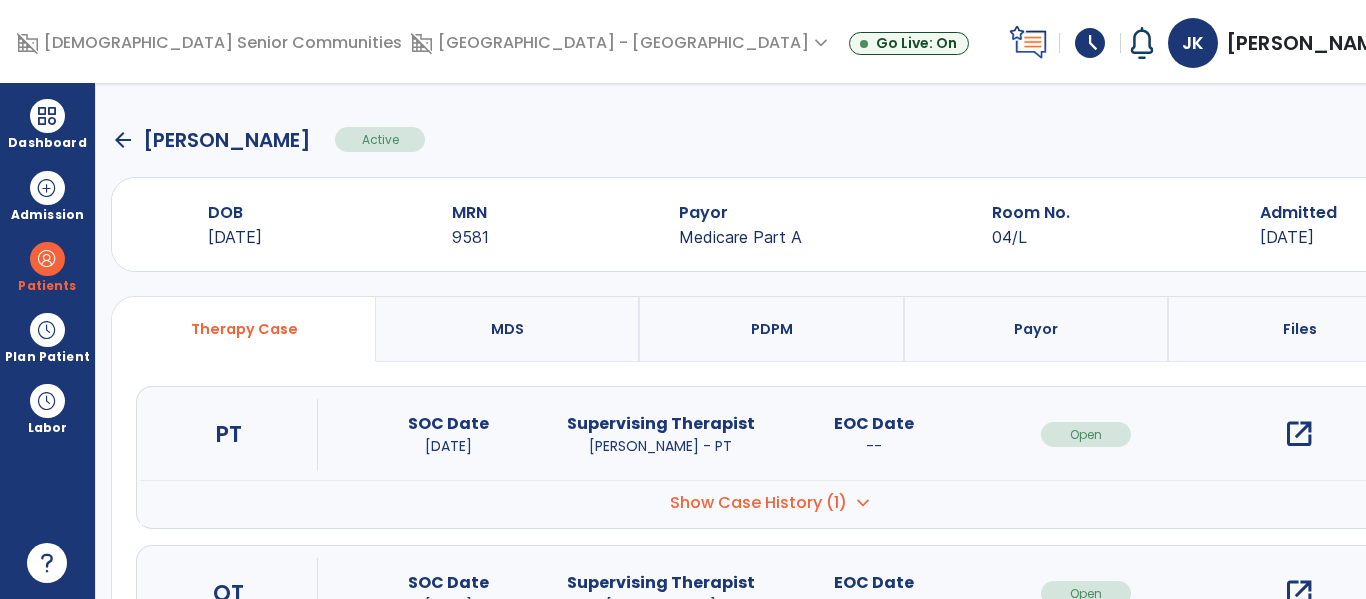 scroll, scrollTop: 297, scrollLeft: 0, axis: vertical 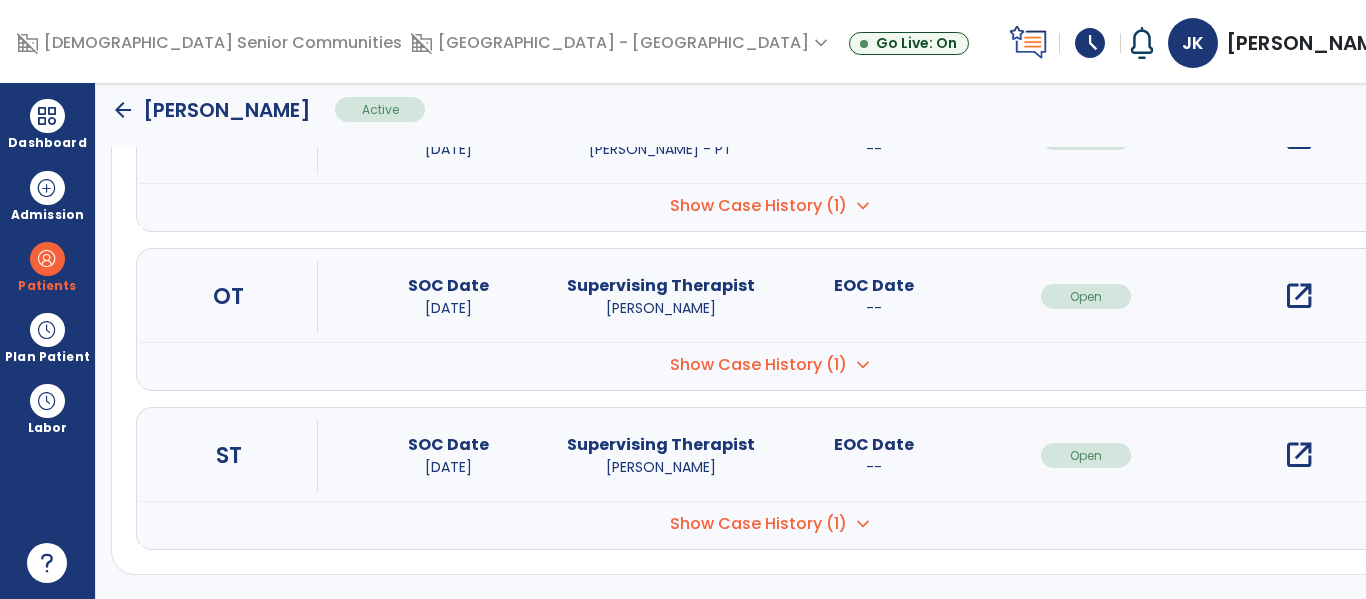 click on "open_in_new" at bounding box center (1299, 455) 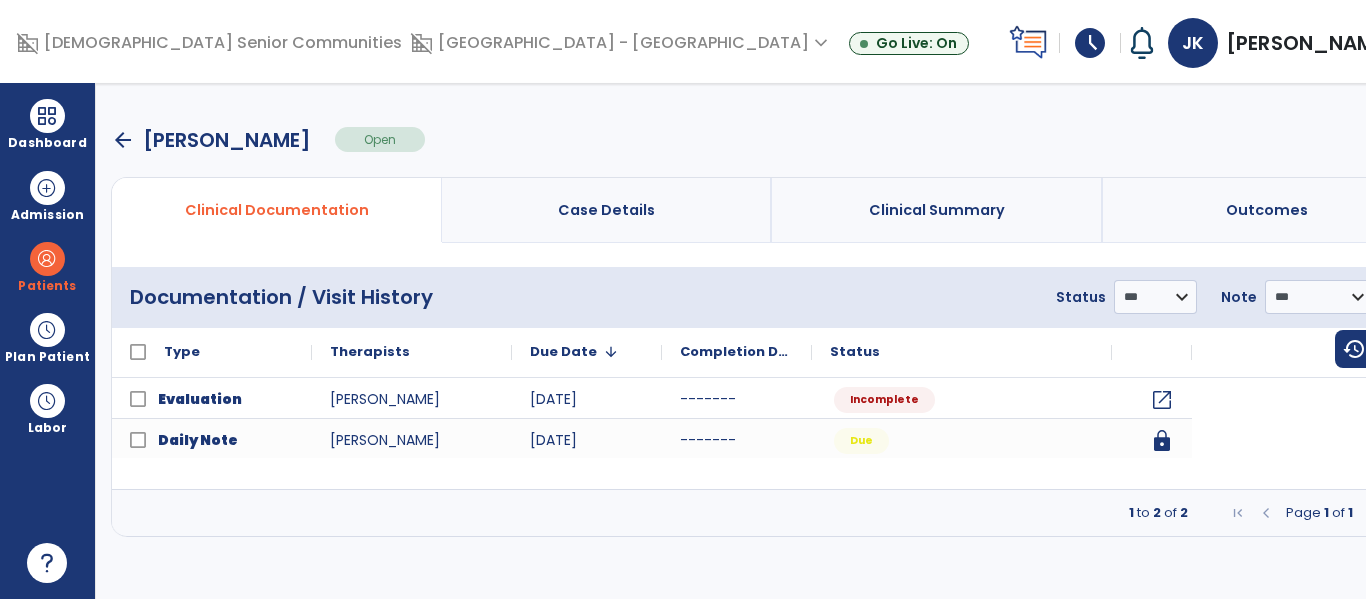 scroll, scrollTop: 0, scrollLeft: 0, axis: both 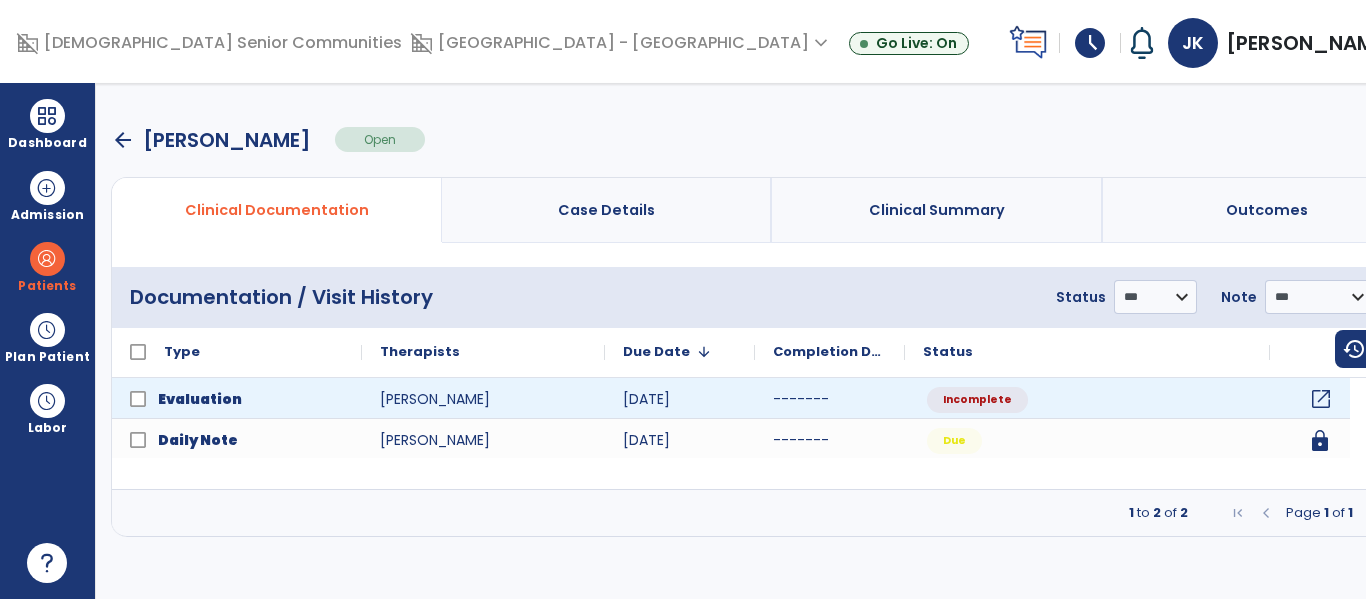 click on "open_in_new" 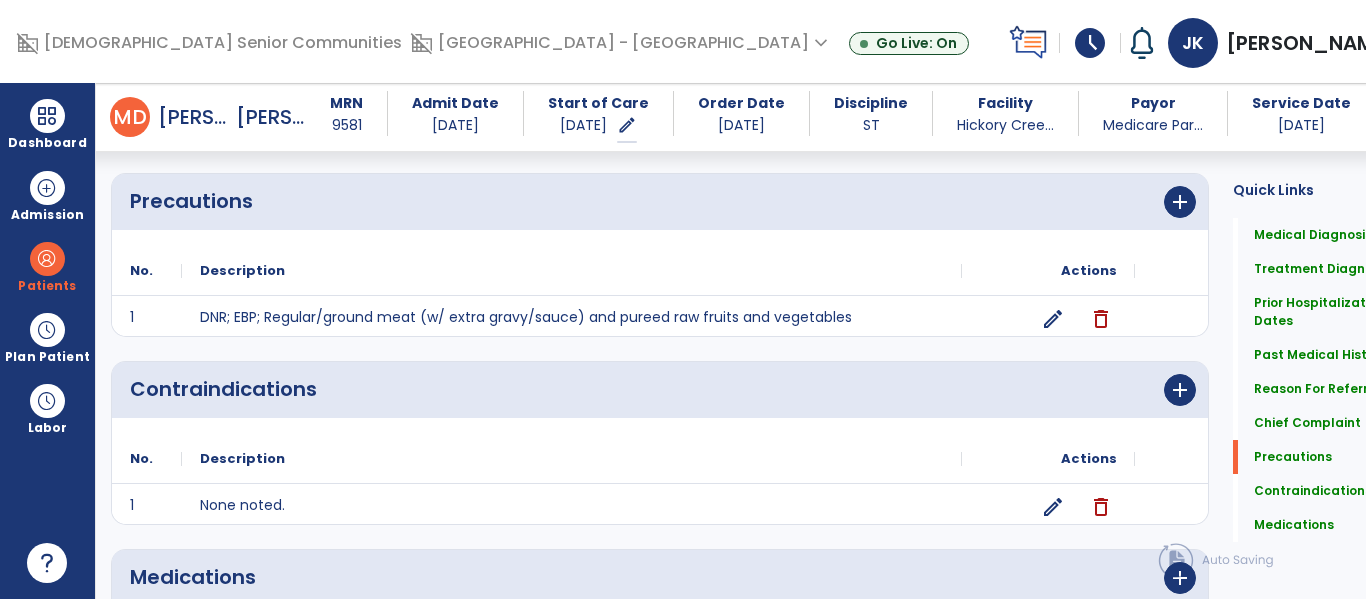 scroll, scrollTop: 1936, scrollLeft: 0, axis: vertical 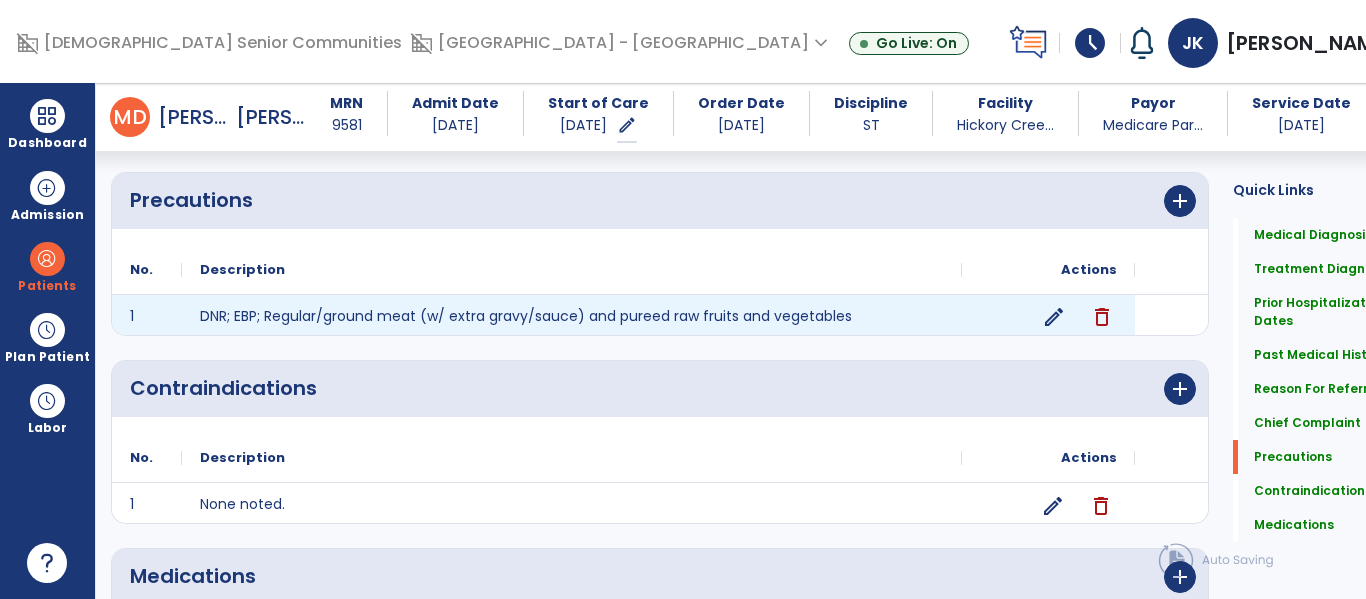 click on "edit" 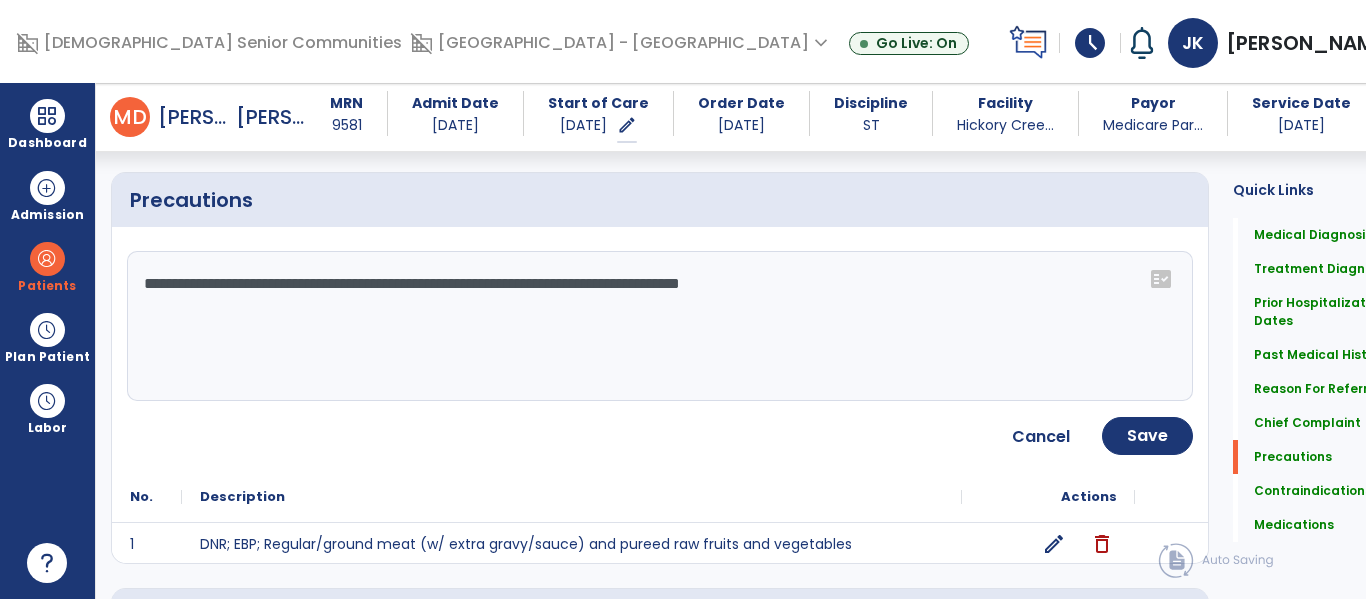 click on "**********" 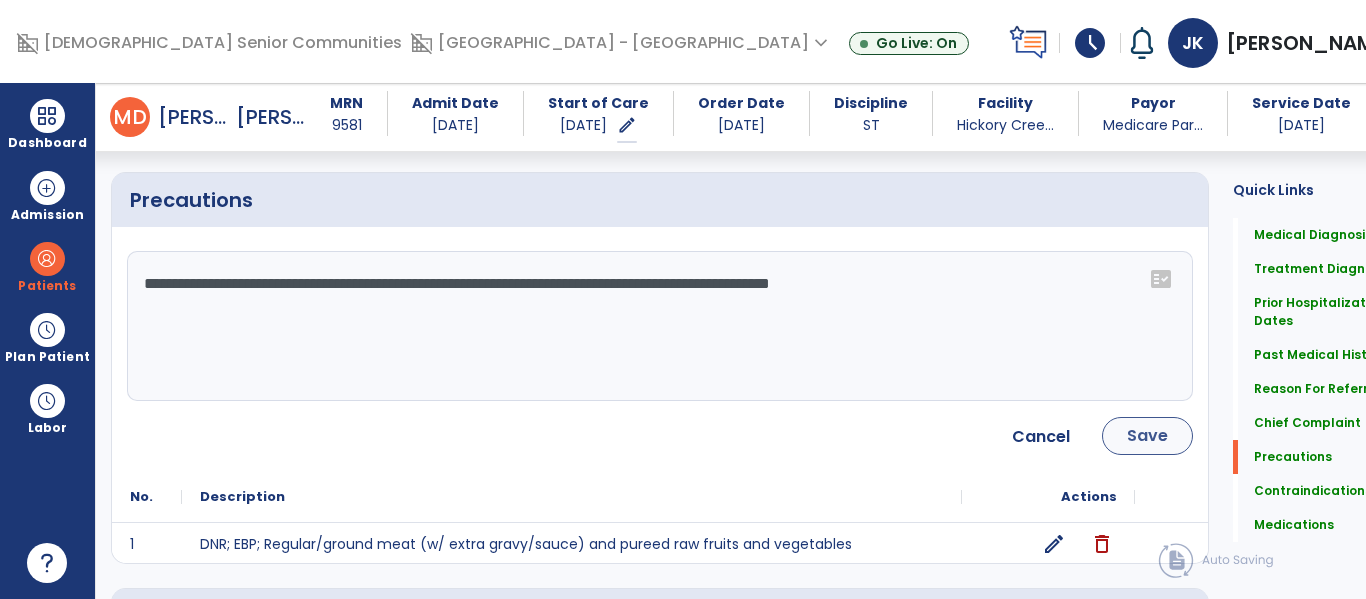 type on "**********" 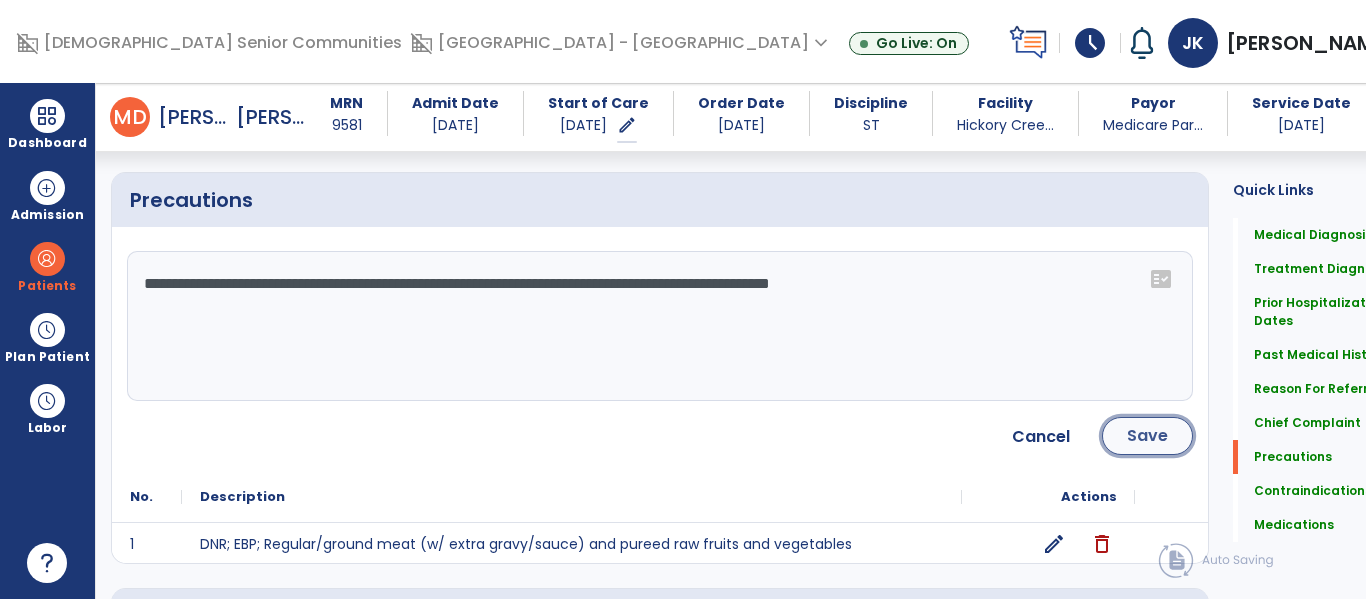 click on "Save" 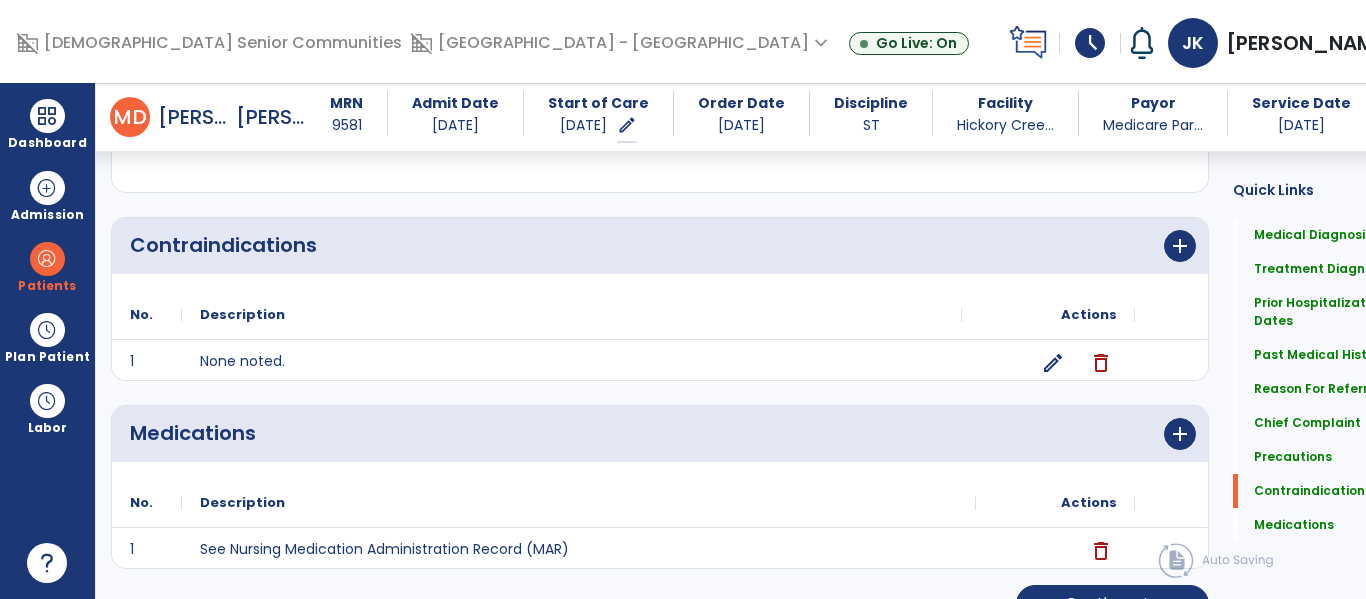 scroll, scrollTop: 2159, scrollLeft: 0, axis: vertical 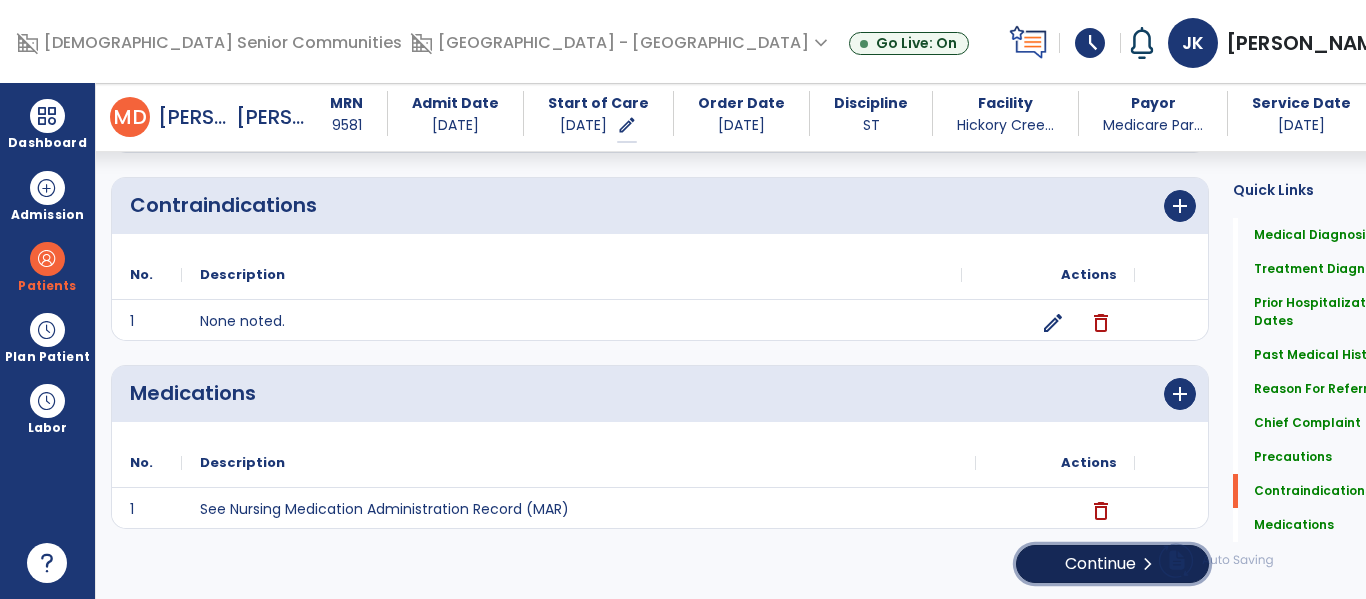 click on "Continue  chevron_right" 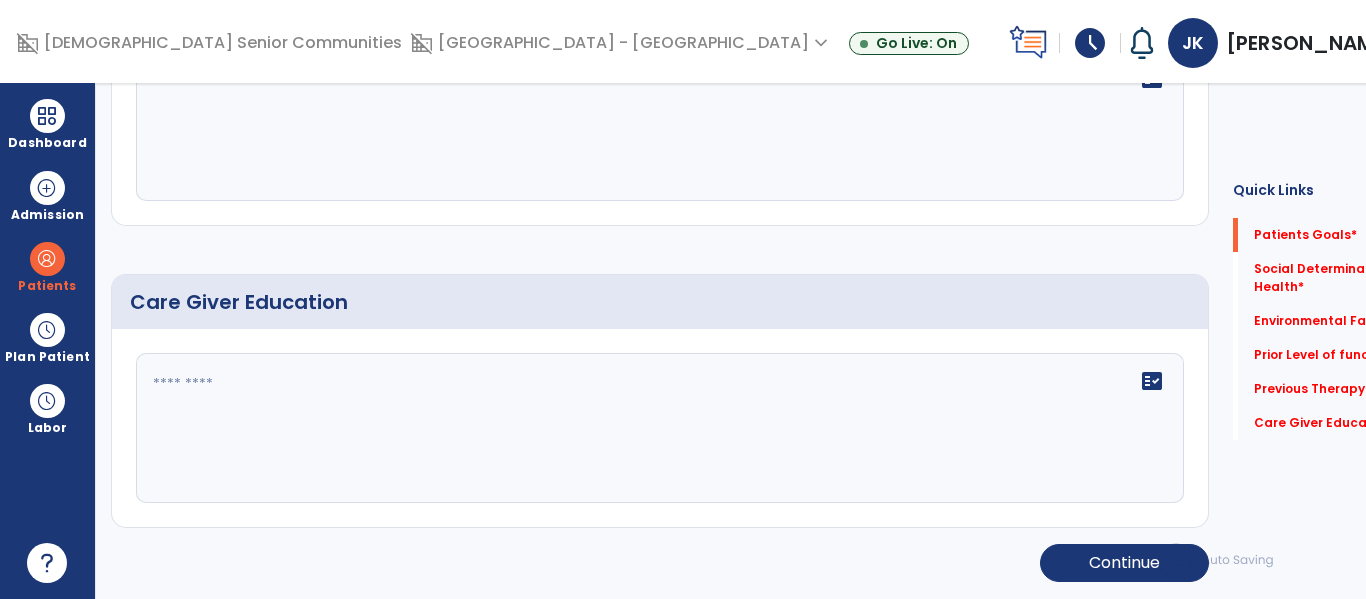 scroll, scrollTop: 15, scrollLeft: 0, axis: vertical 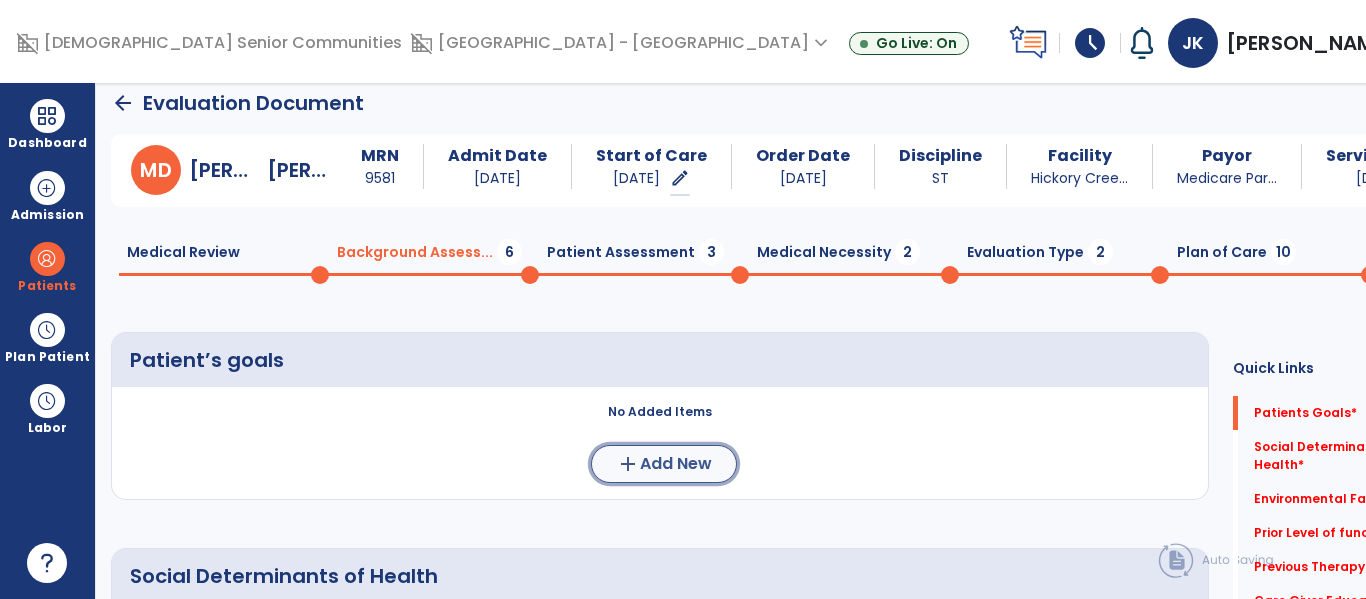 click on "Add New" 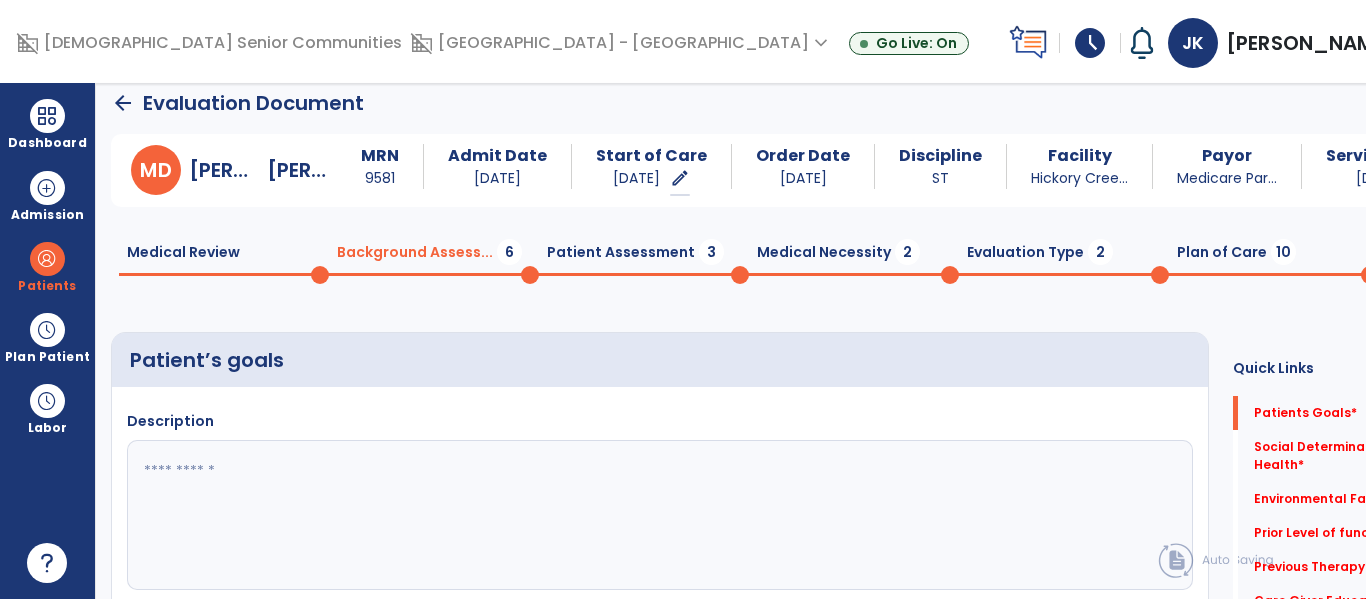 click 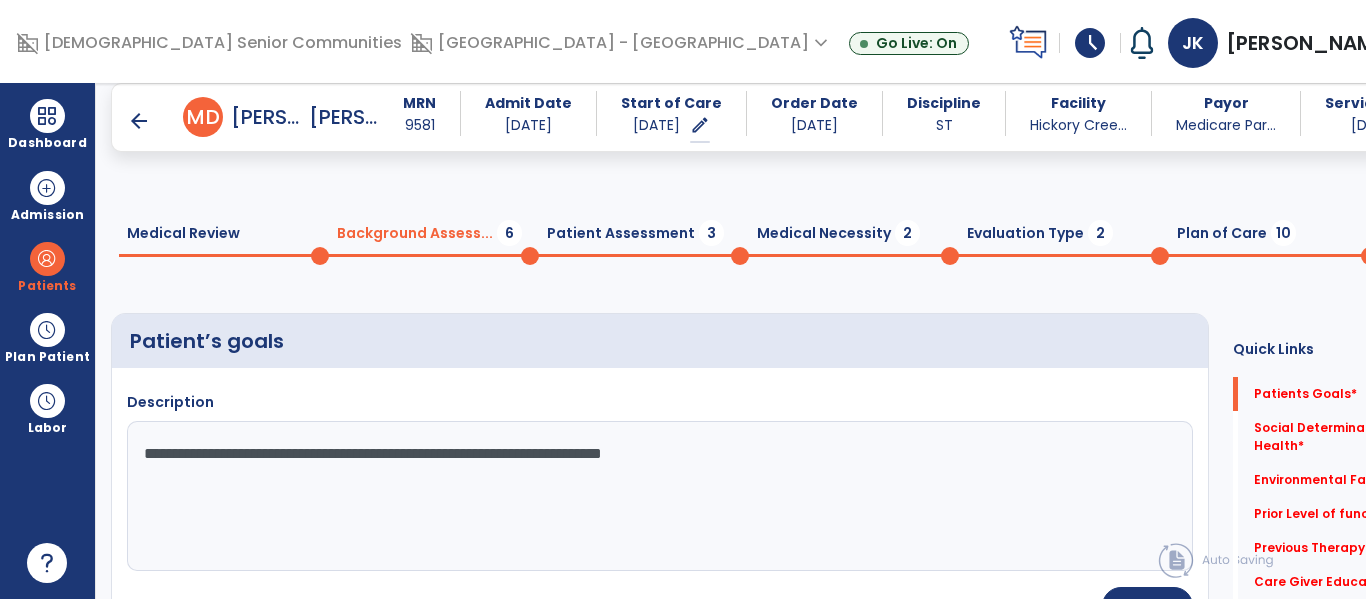 scroll, scrollTop: 231, scrollLeft: 0, axis: vertical 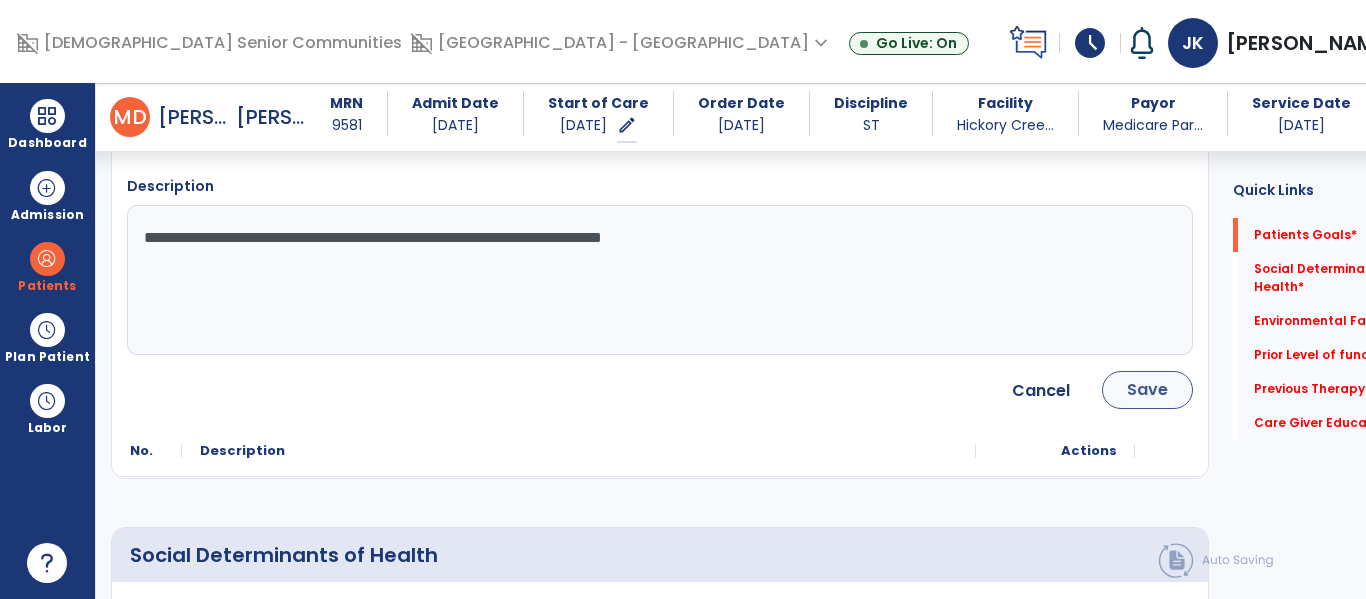 type on "**********" 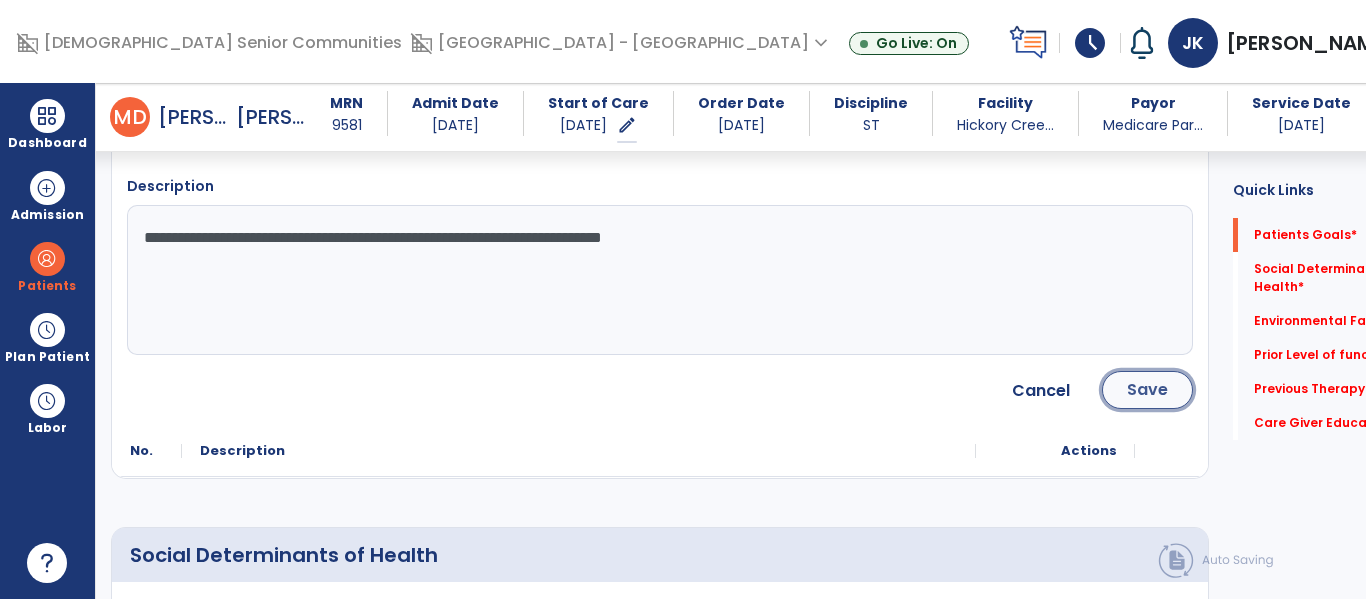 click on "Save" 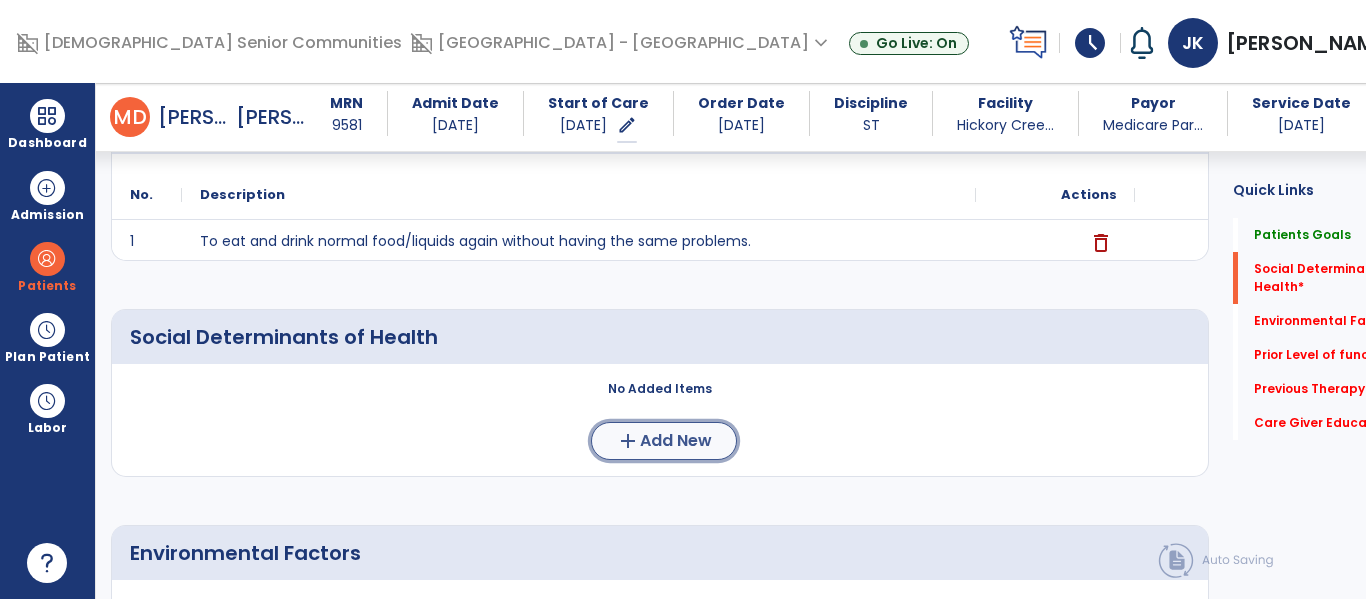 click on "Add New" 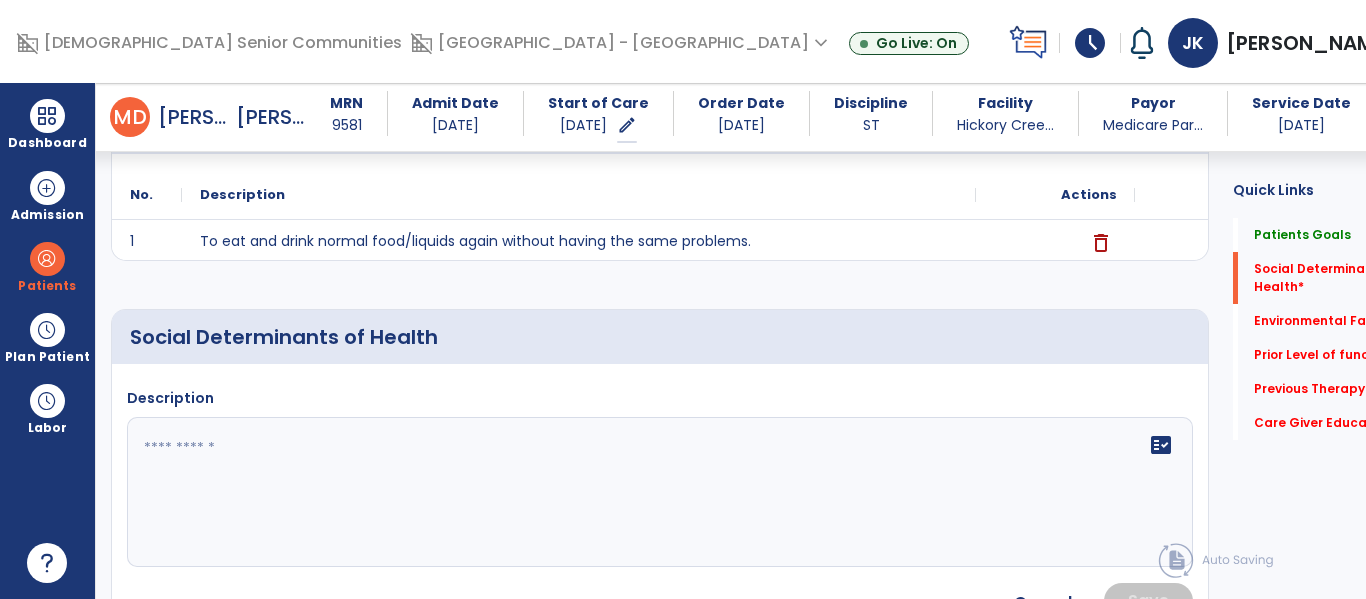 click 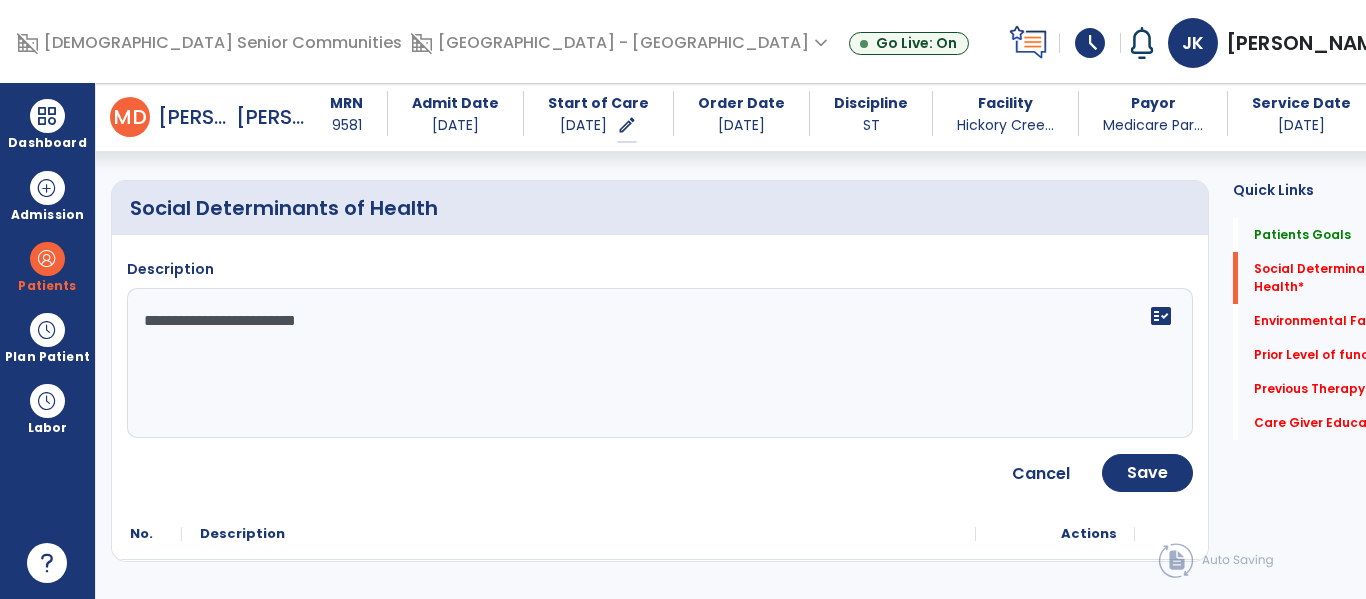 scroll, scrollTop: 377, scrollLeft: 0, axis: vertical 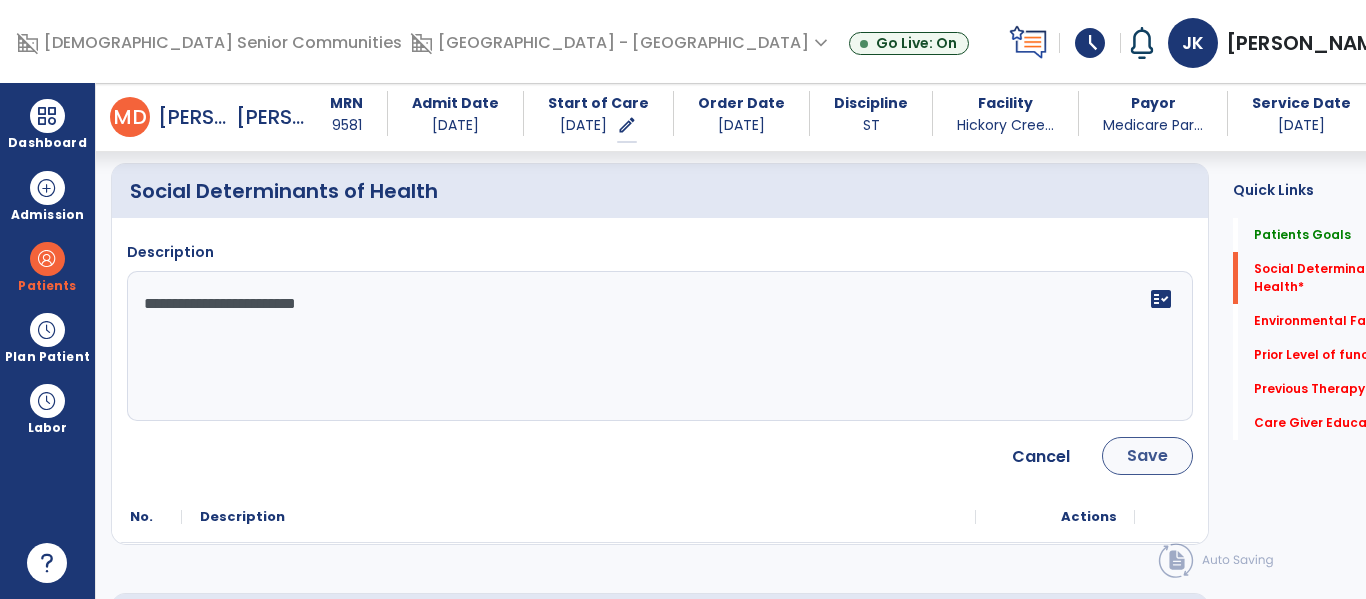 type on "**********" 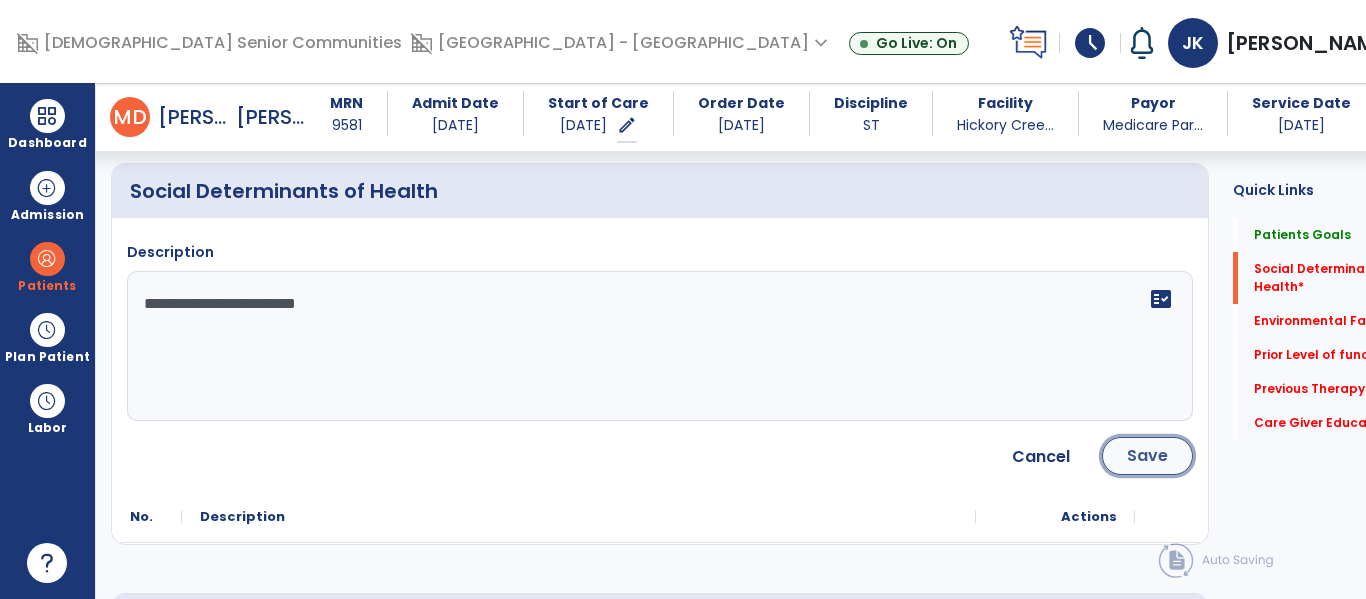 click on "Save" 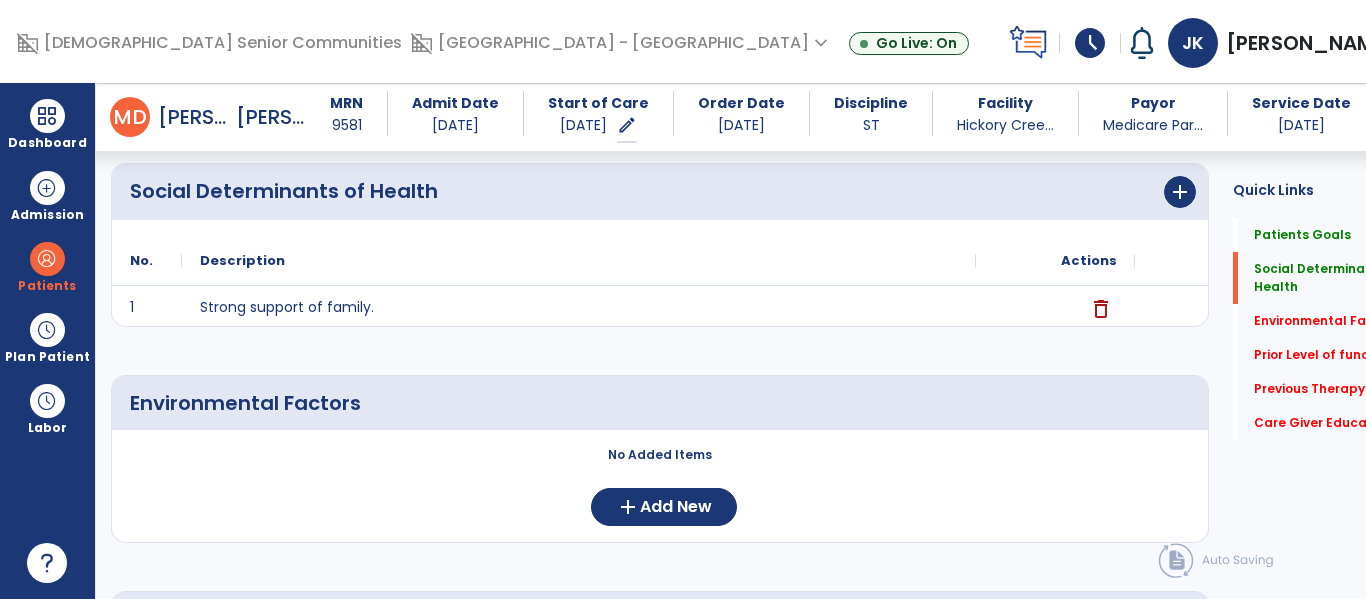 scroll, scrollTop: 520, scrollLeft: 0, axis: vertical 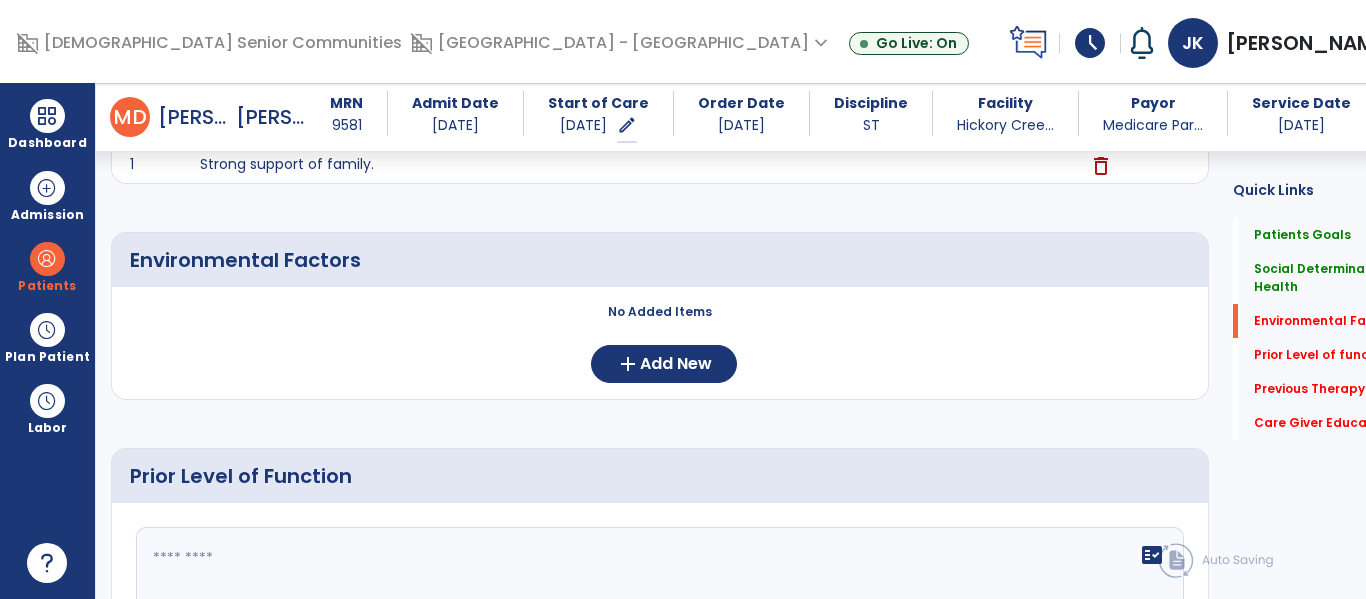 click on "No Added Items  add  Add New" 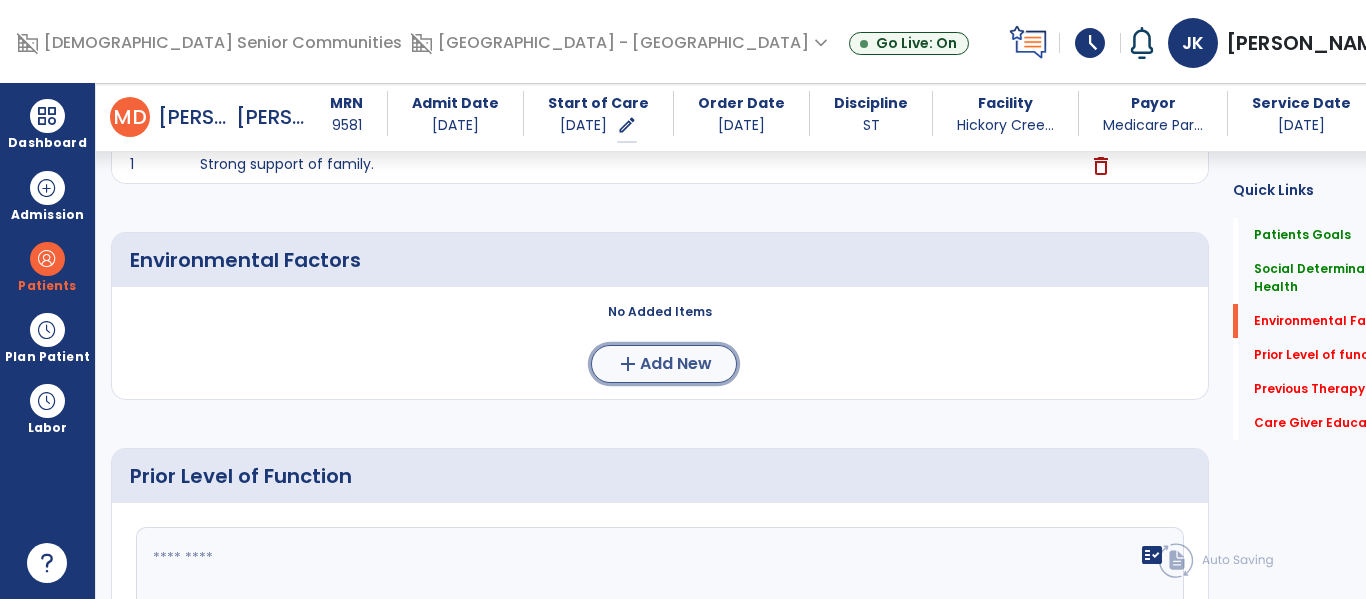 click on "Add New" 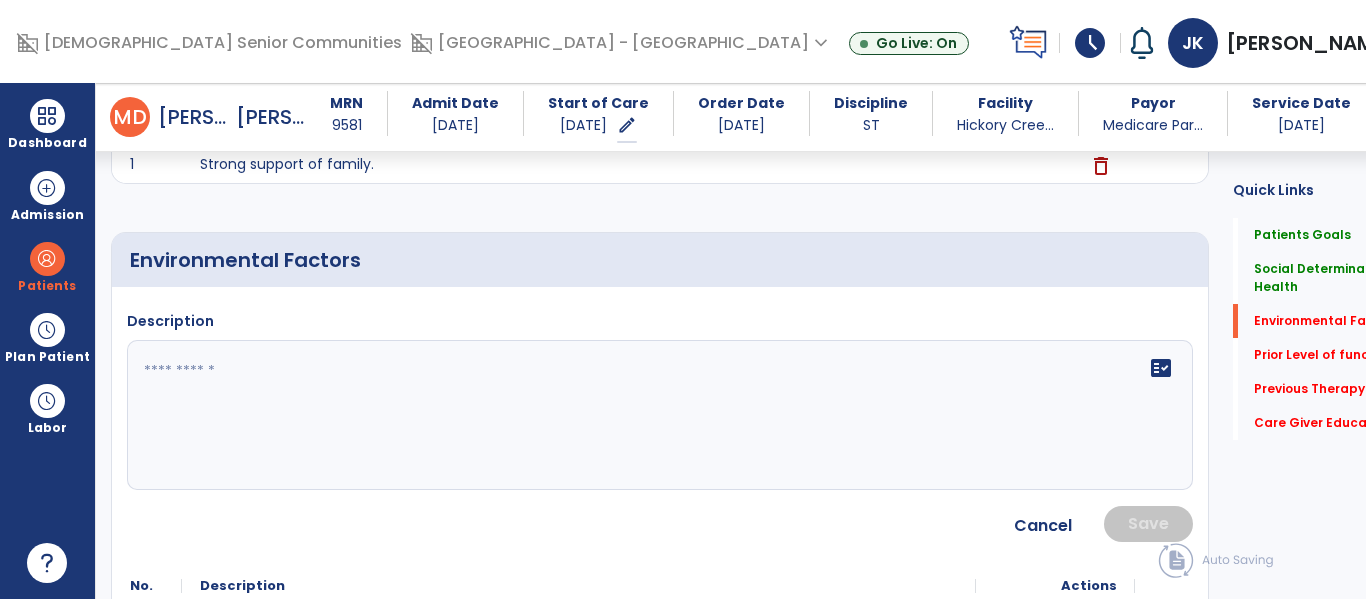 click 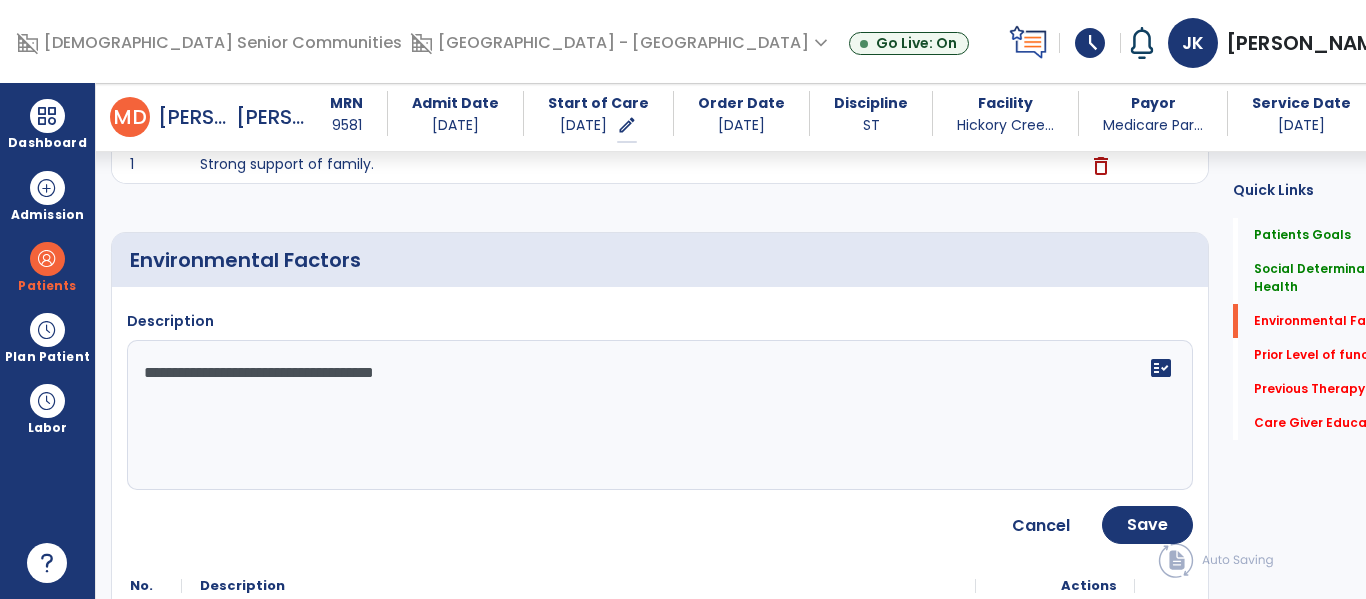 type on "**********" 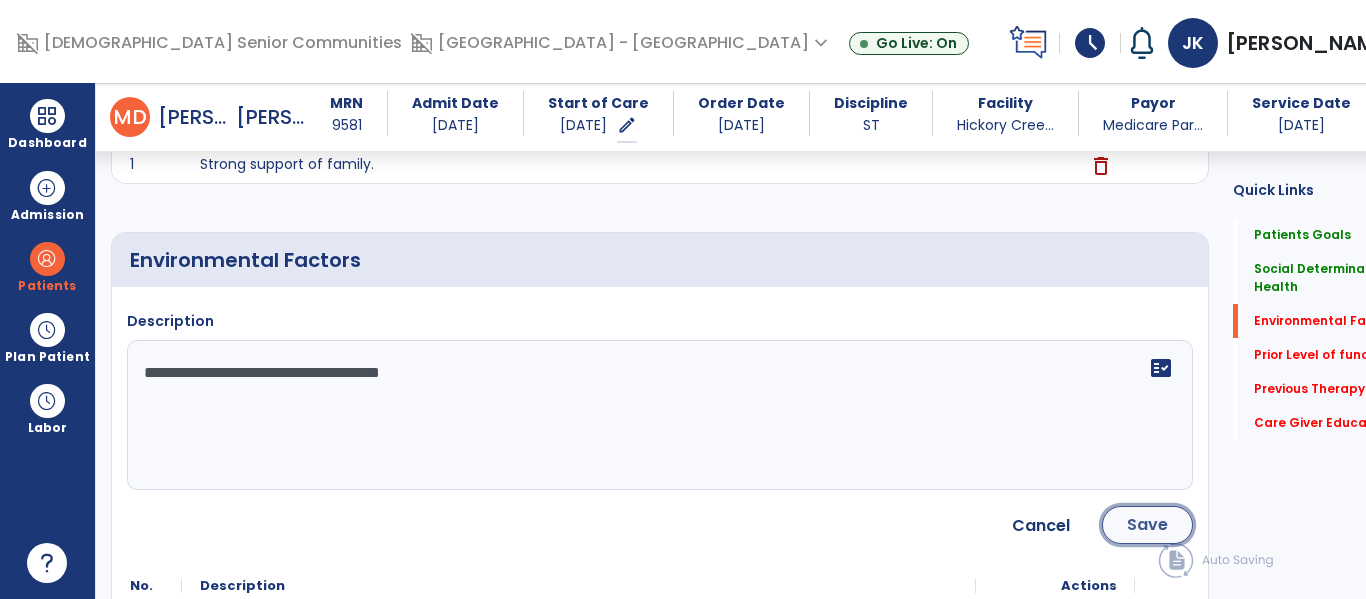 click on "Save" 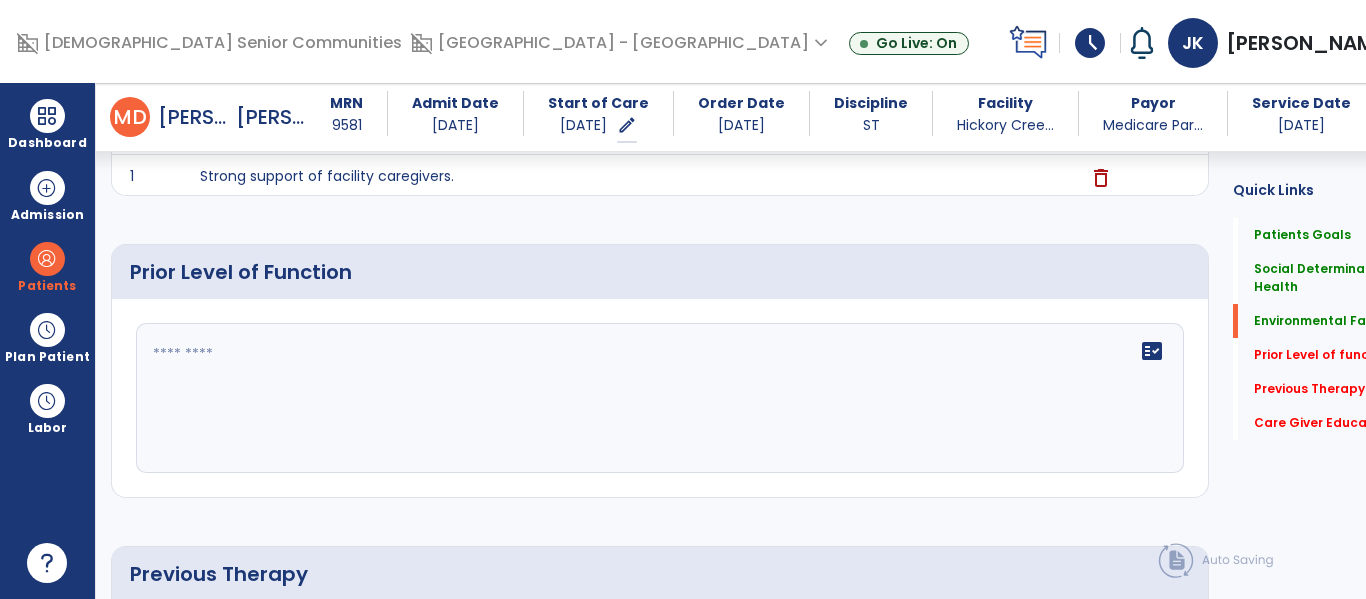 scroll, scrollTop: 723, scrollLeft: 0, axis: vertical 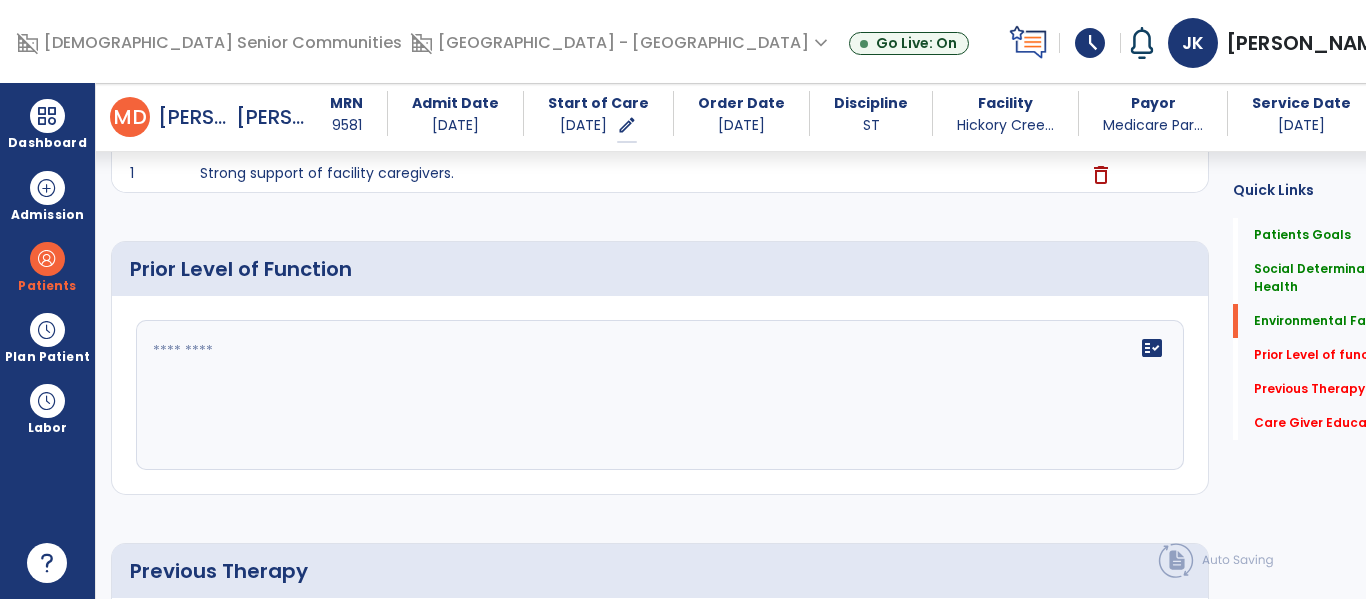 click on "fact_check" 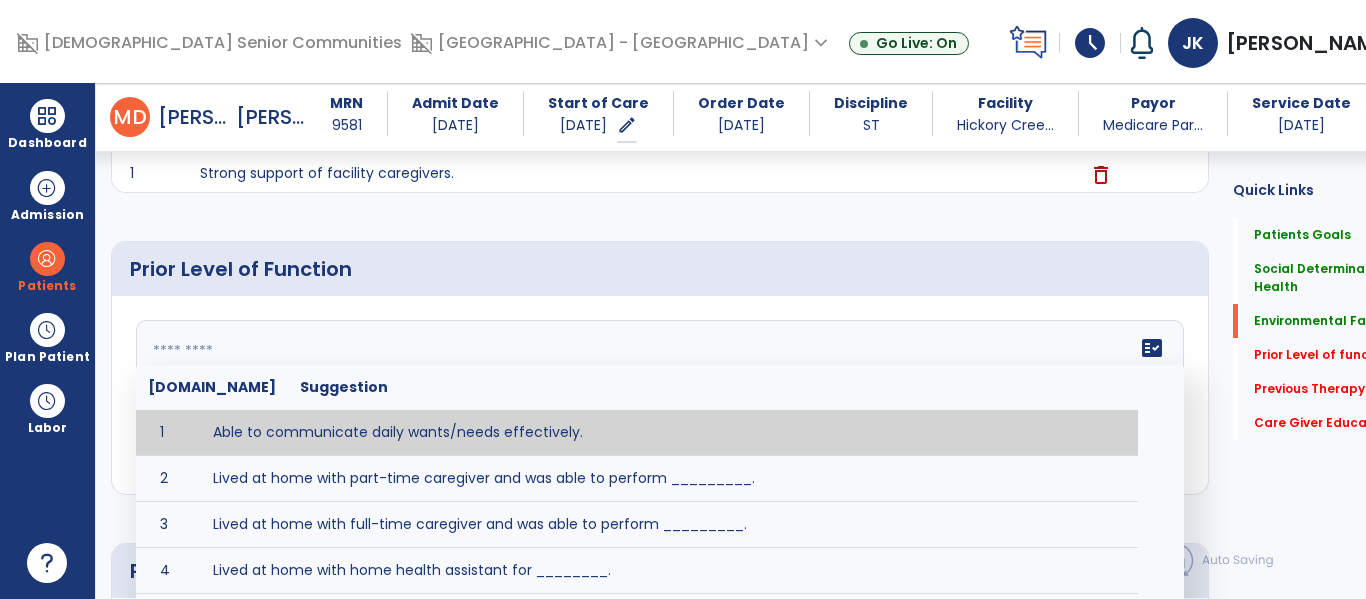 type on "*" 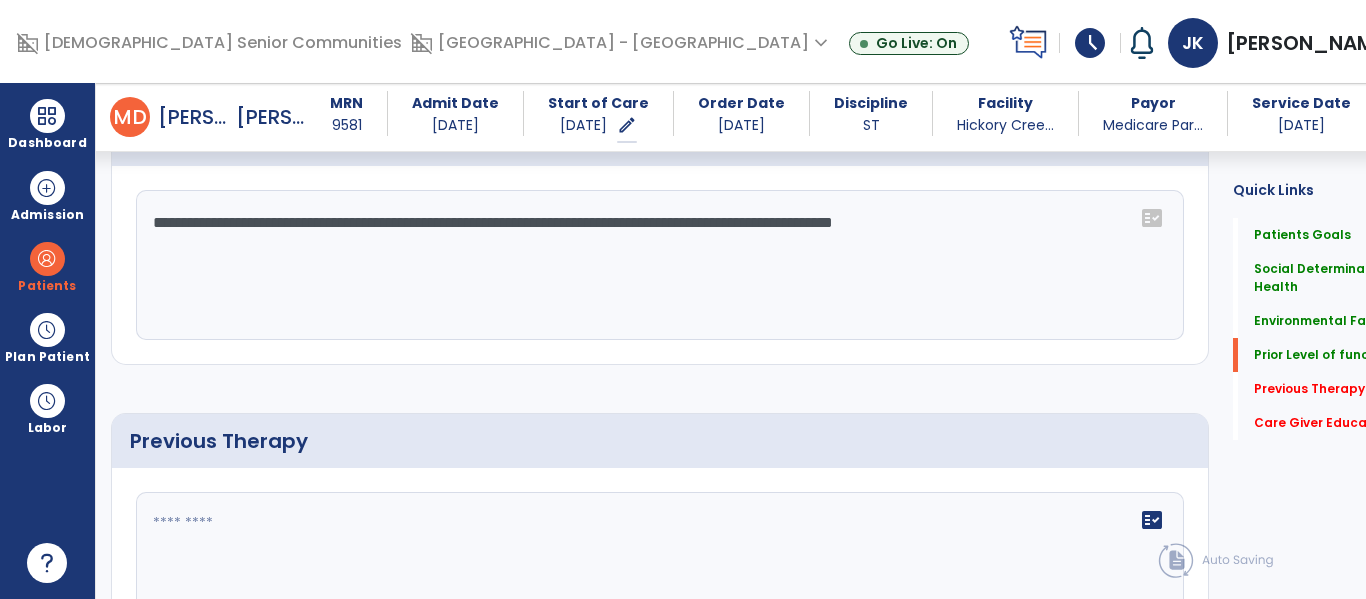 scroll, scrollTop: 861, scrollLeft: 0, axis: vertical 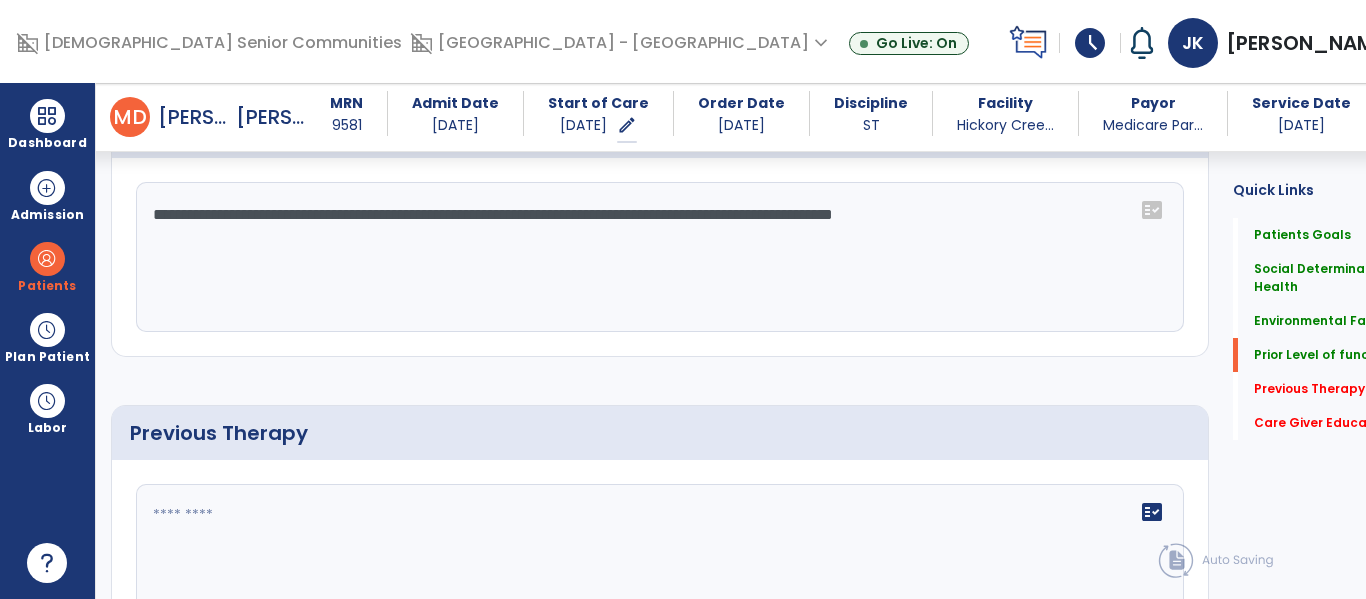 type on "**********" 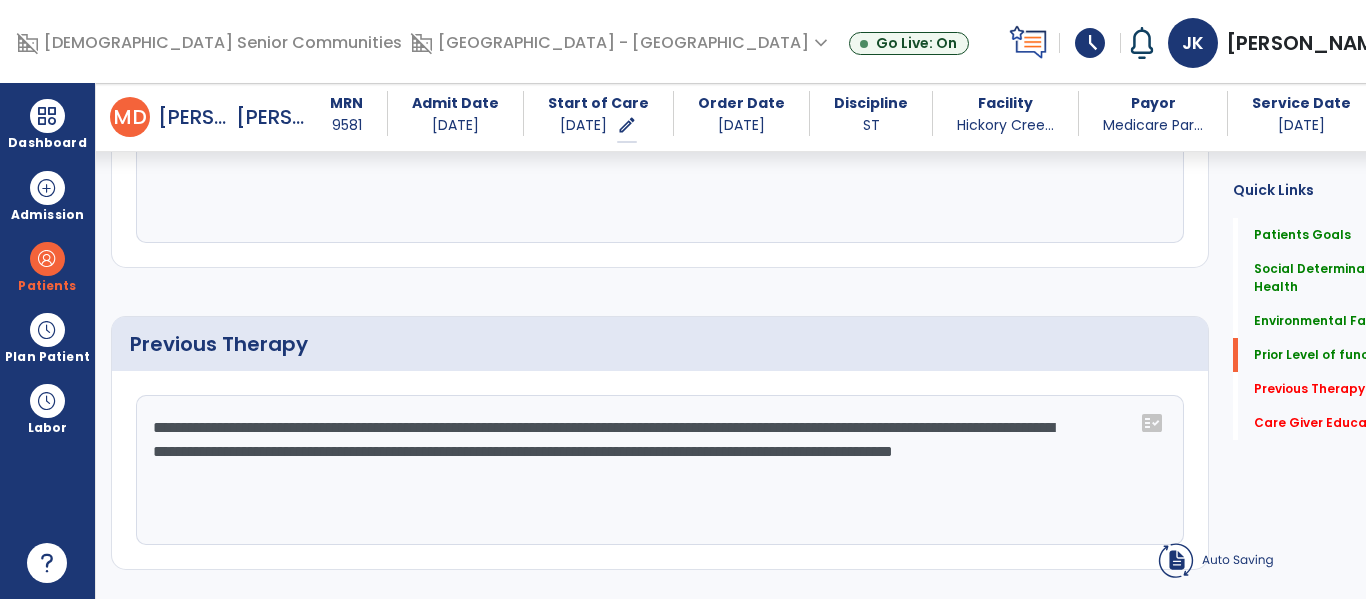 scroll, scrollTop: 951, scrollLeft: 0, axis: vertical 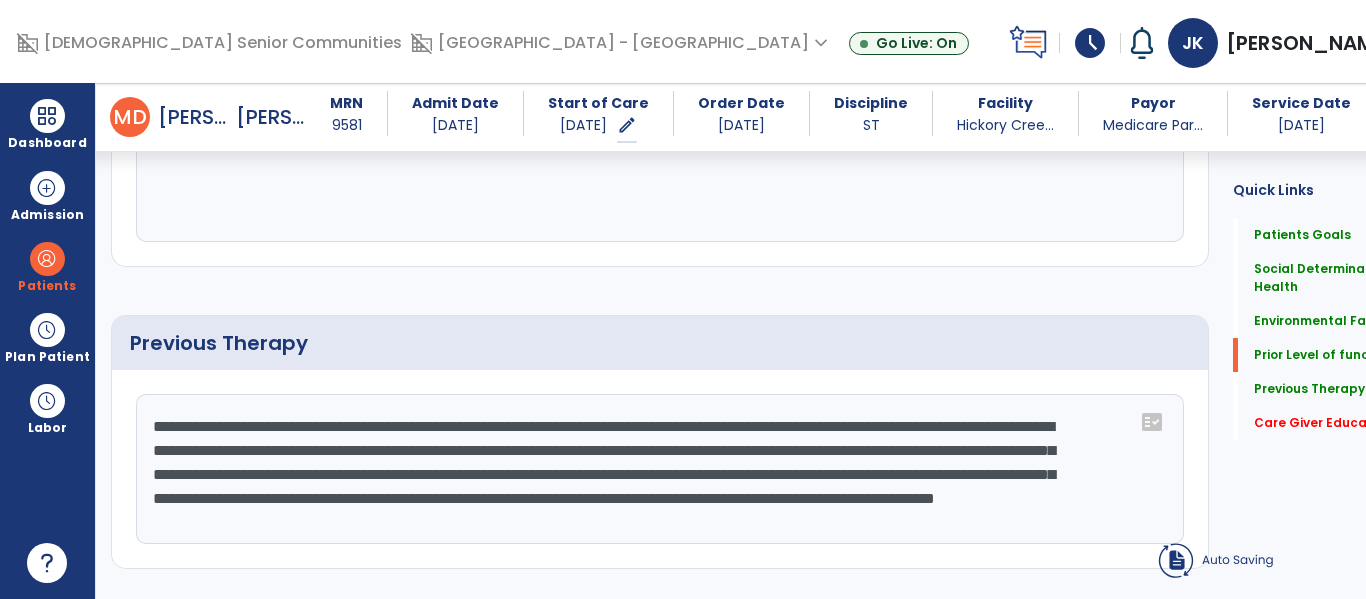 click on "**********" 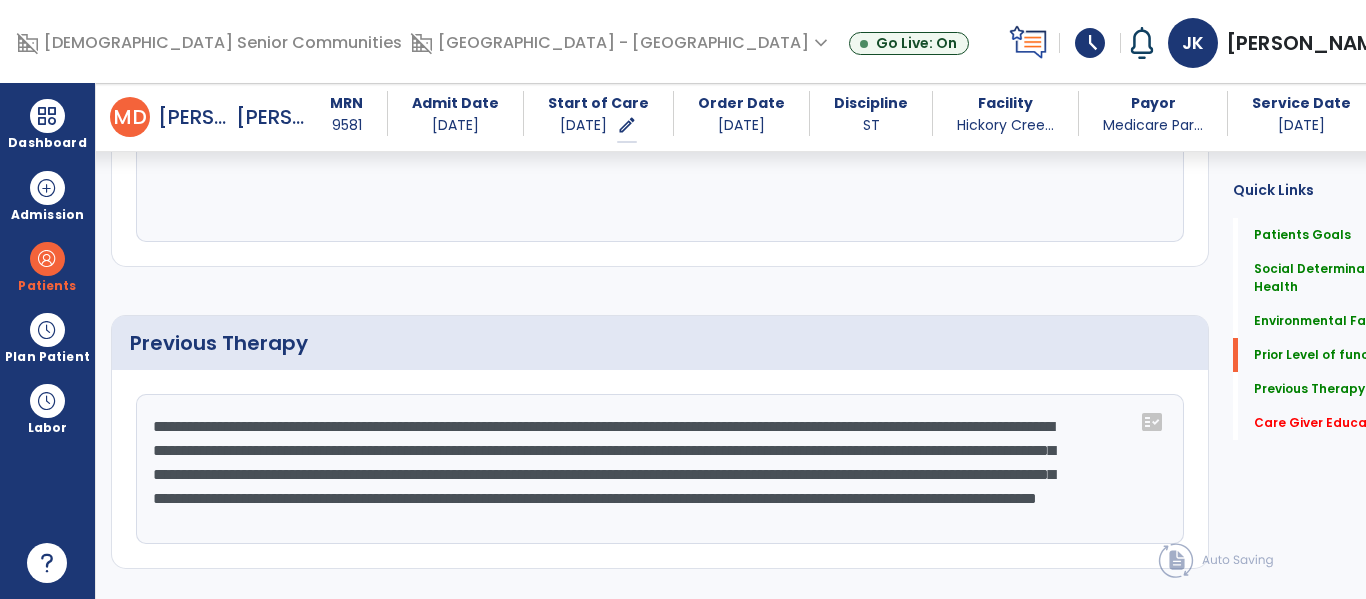 click on "**********" 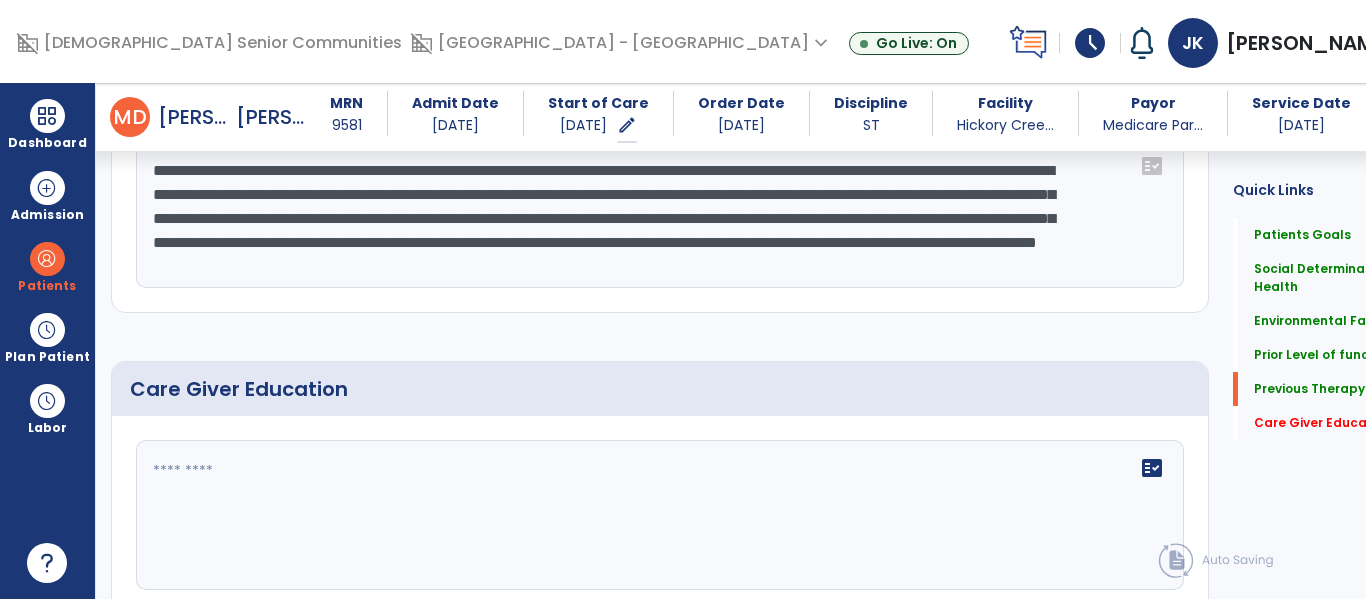 scroll, scrollTop: 1208, scrollLeft: 0, axis: vertical 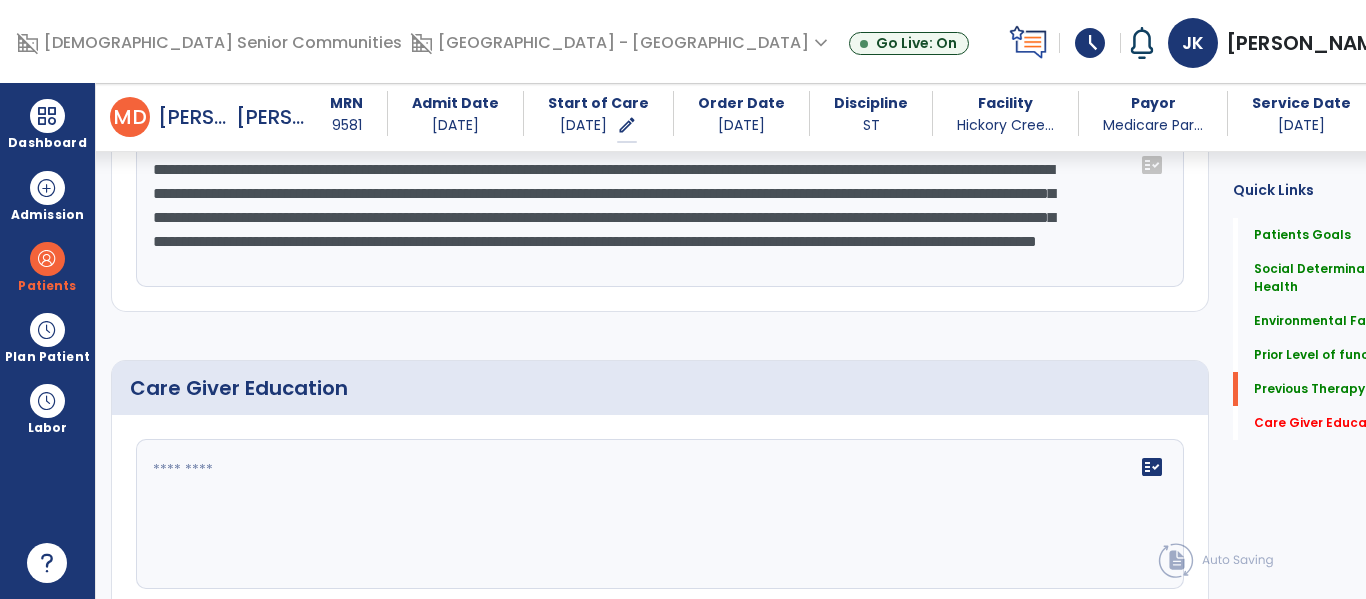 type on "**********" 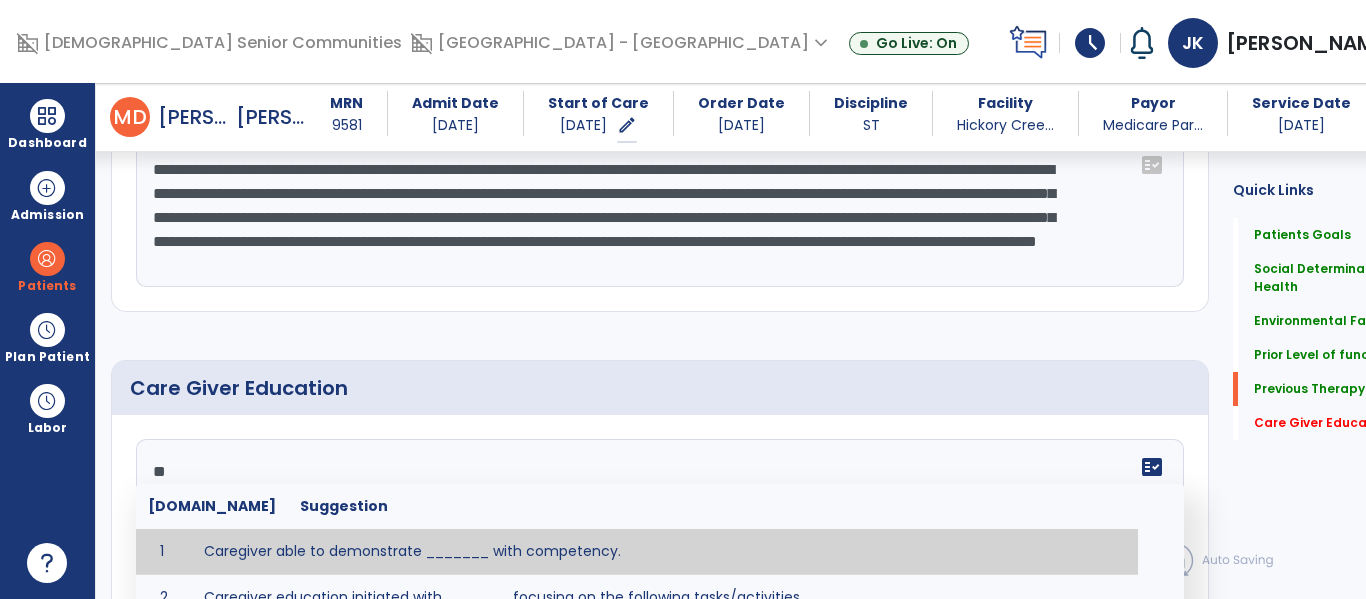 type on "*" 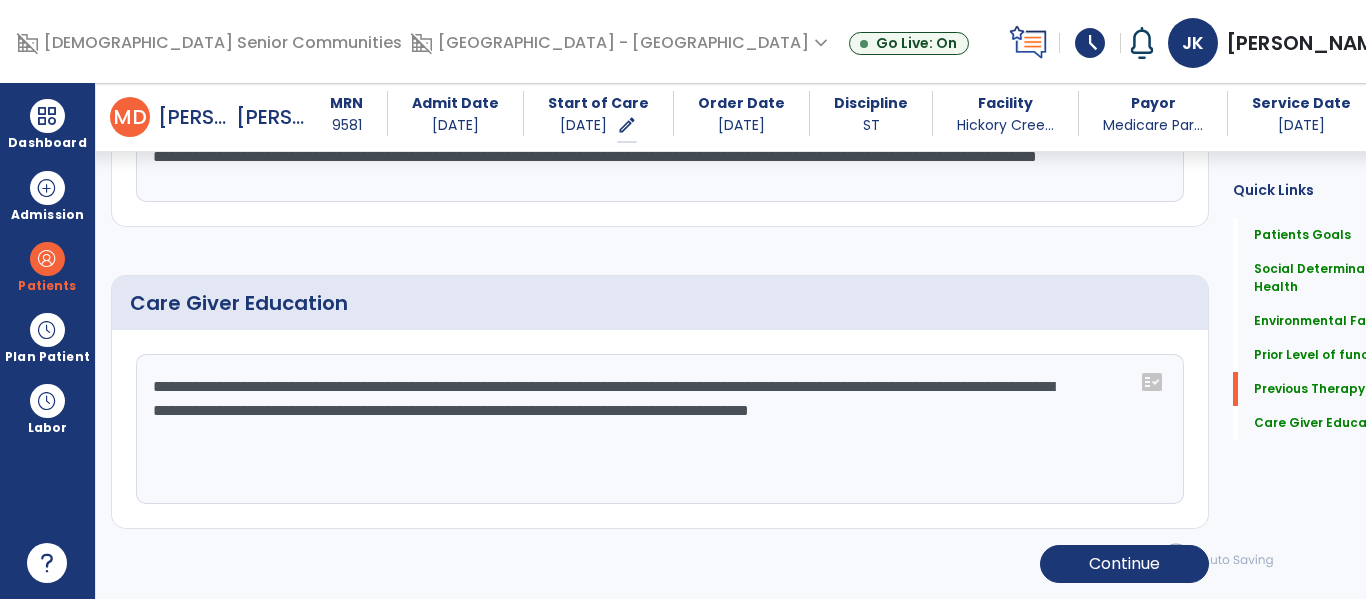 scroll, scrollTop: 1284, scrollLeft: 0, axis: vertical 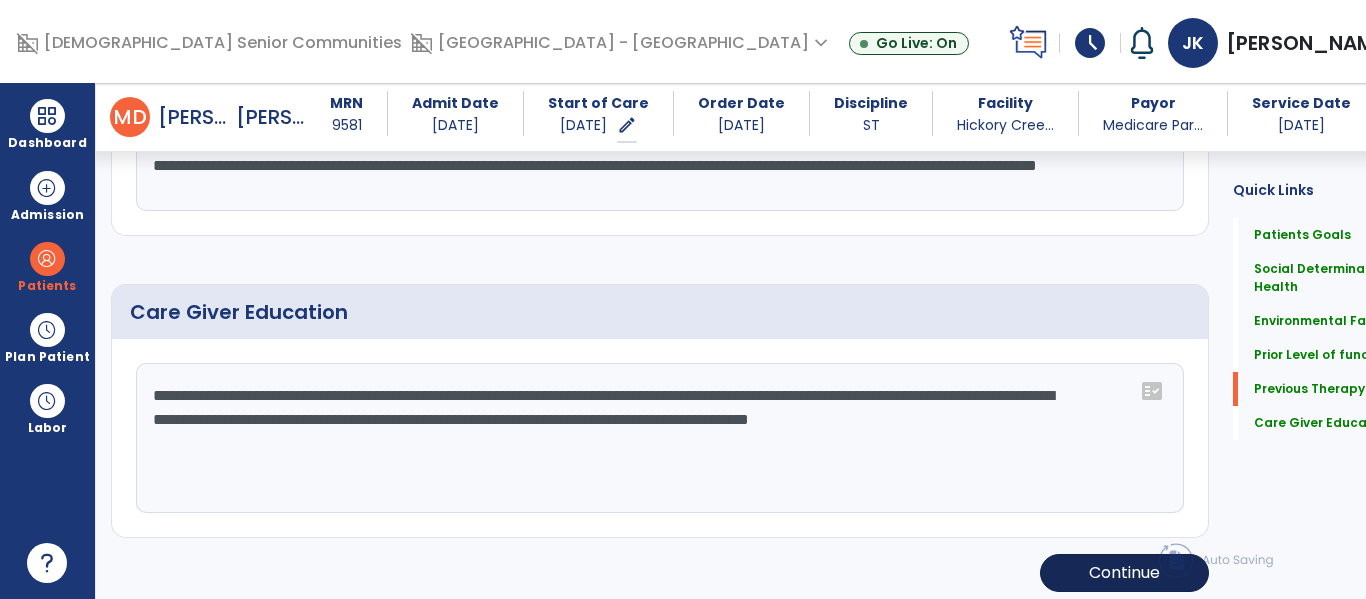 type on "**********" 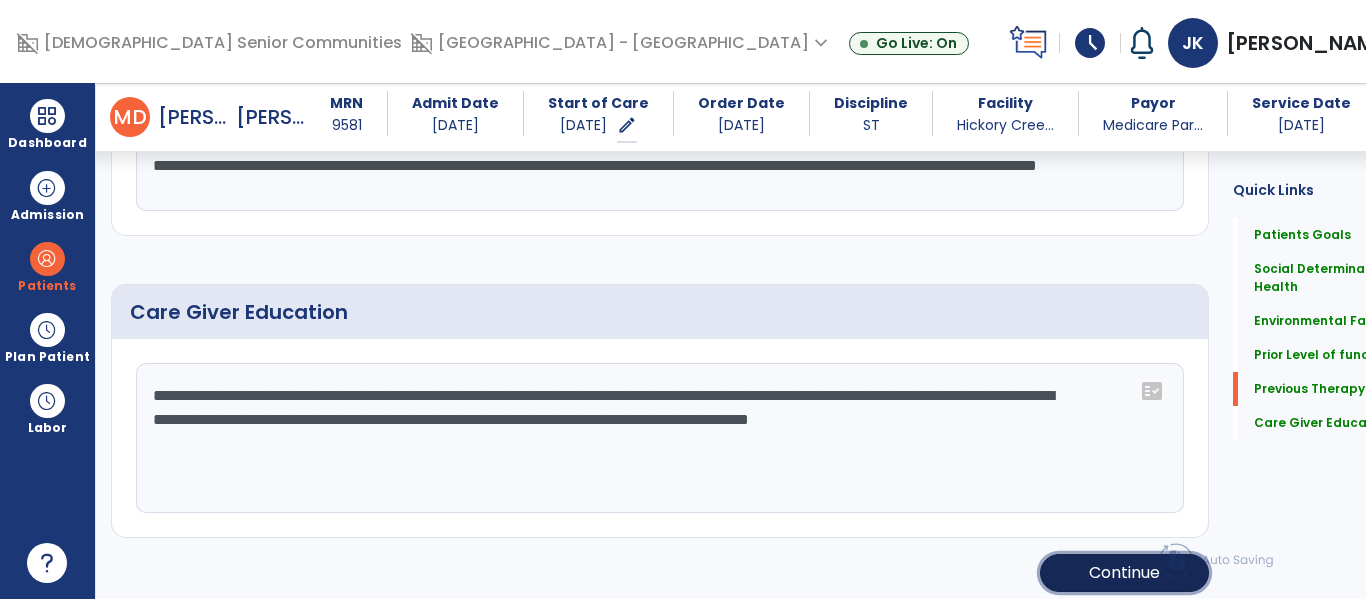 click on "Continue" 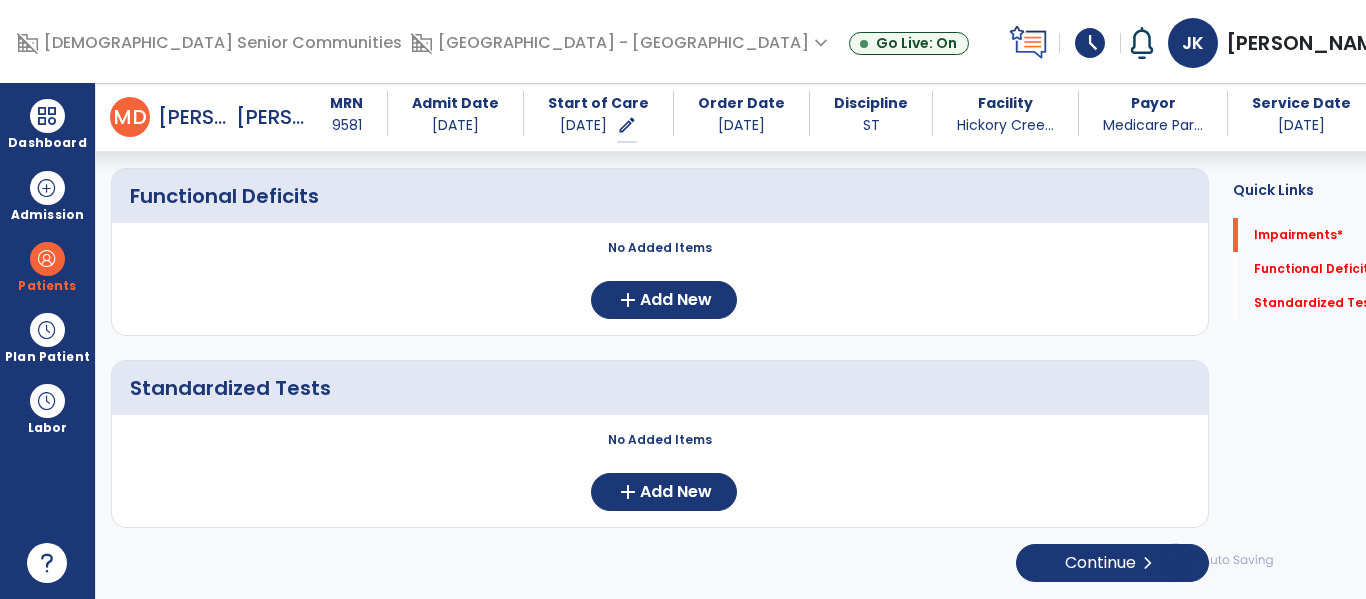 scroll, scrollTop: 352, scrollLeft: 0, axis: vertical 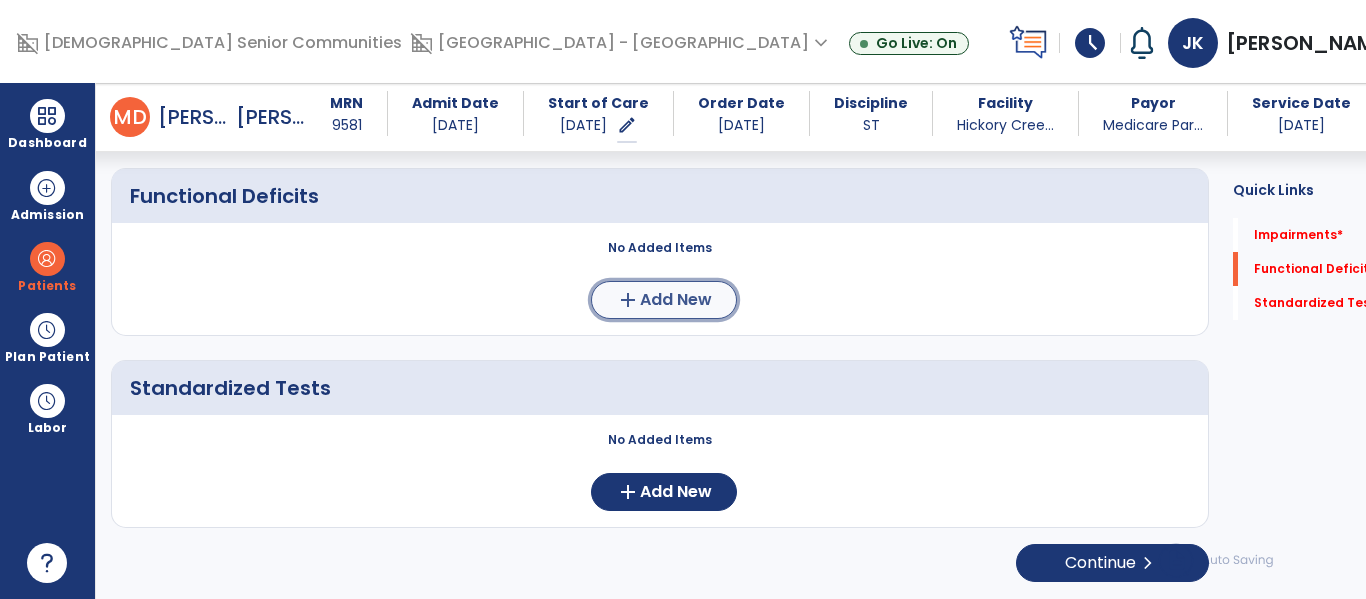 click on "Add New" 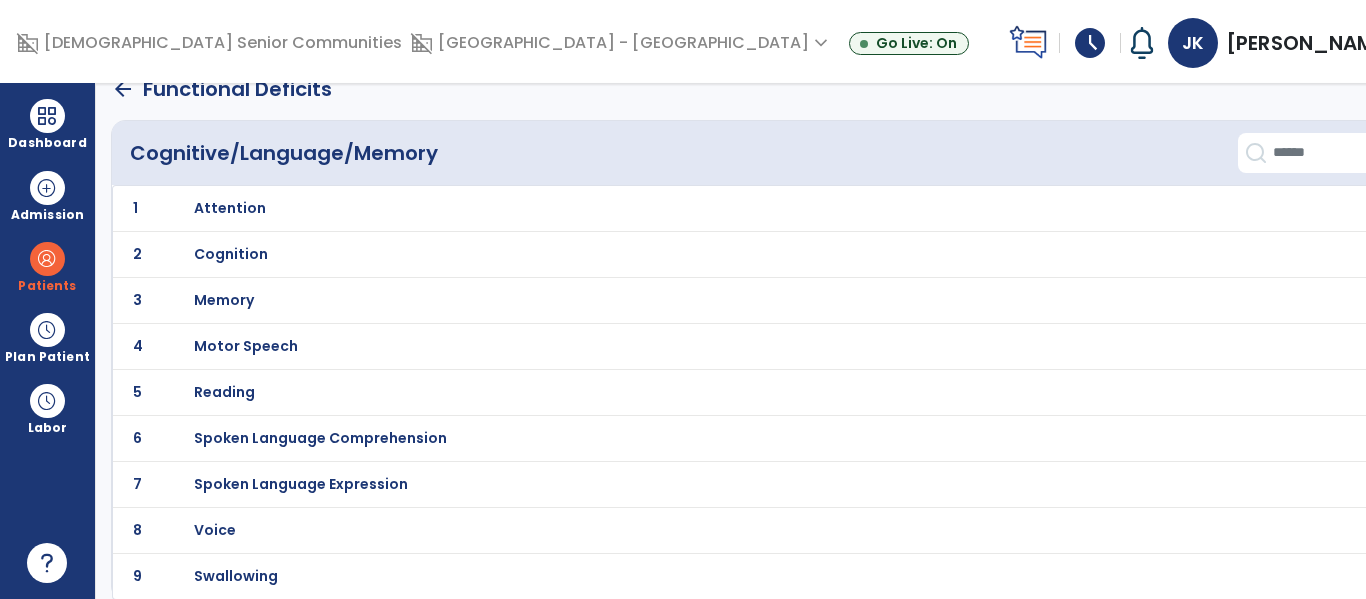 scroll, scrollTop: 31, scrollLeft: 0, axis: vertical 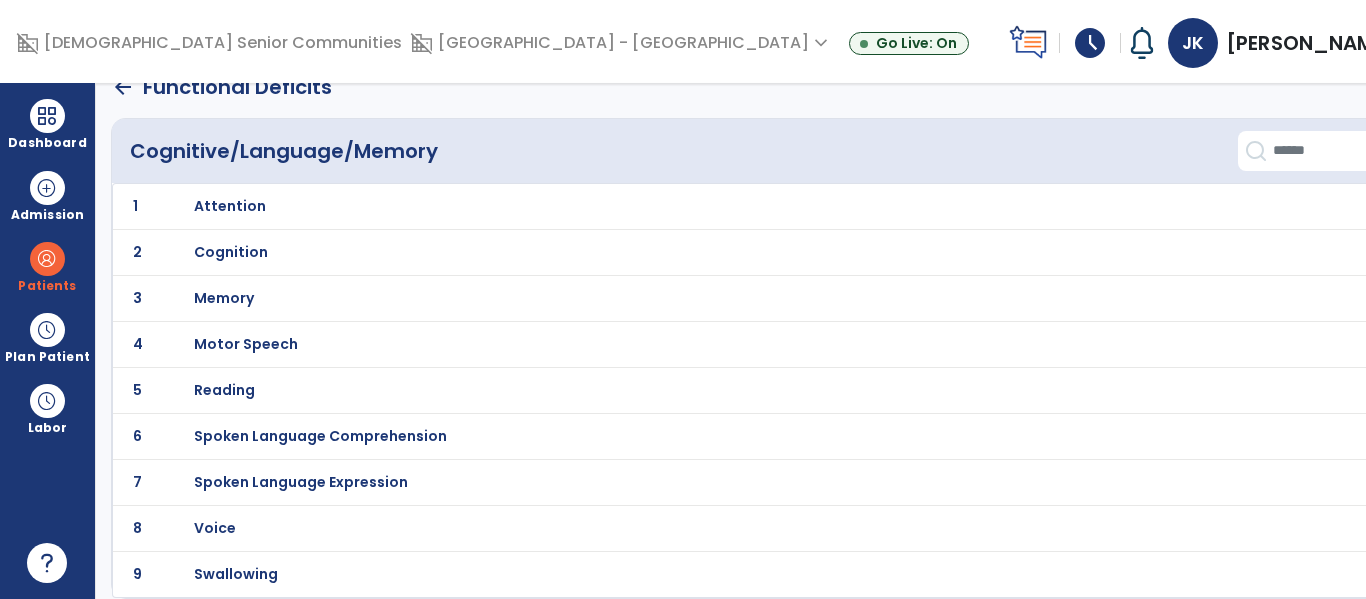 click on "Swallowing" at bounding box center (230, 206) 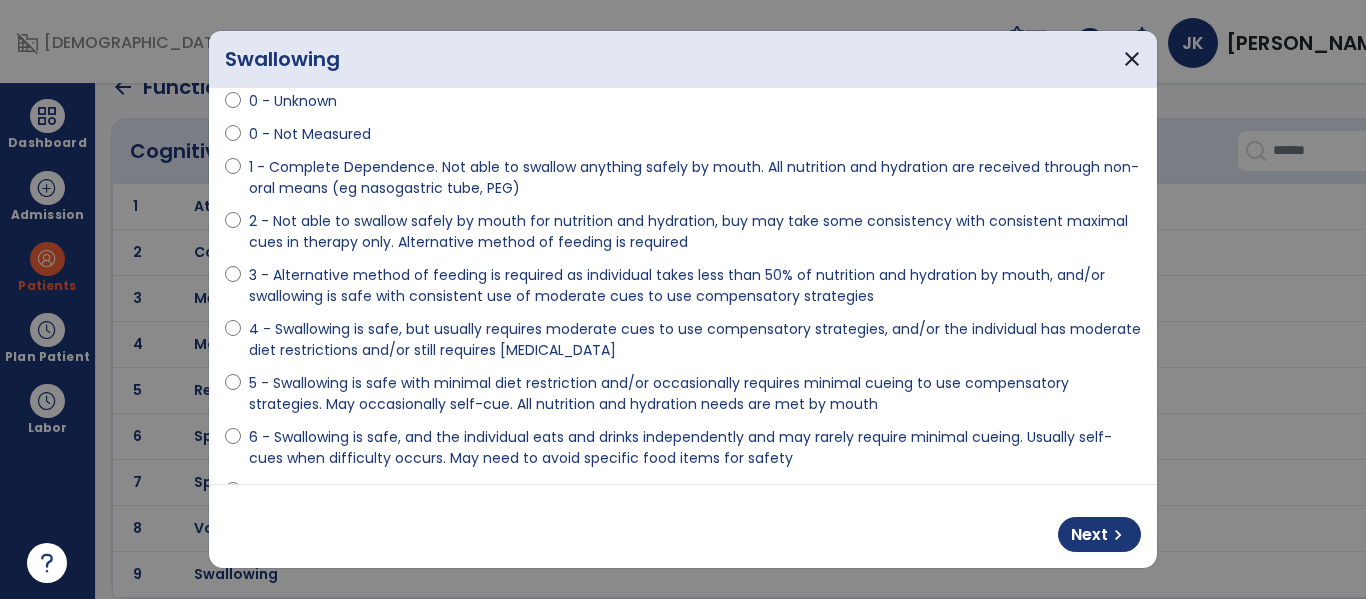 scroll, scrollTop: 90, scrollLeft: 0, axis: vertical 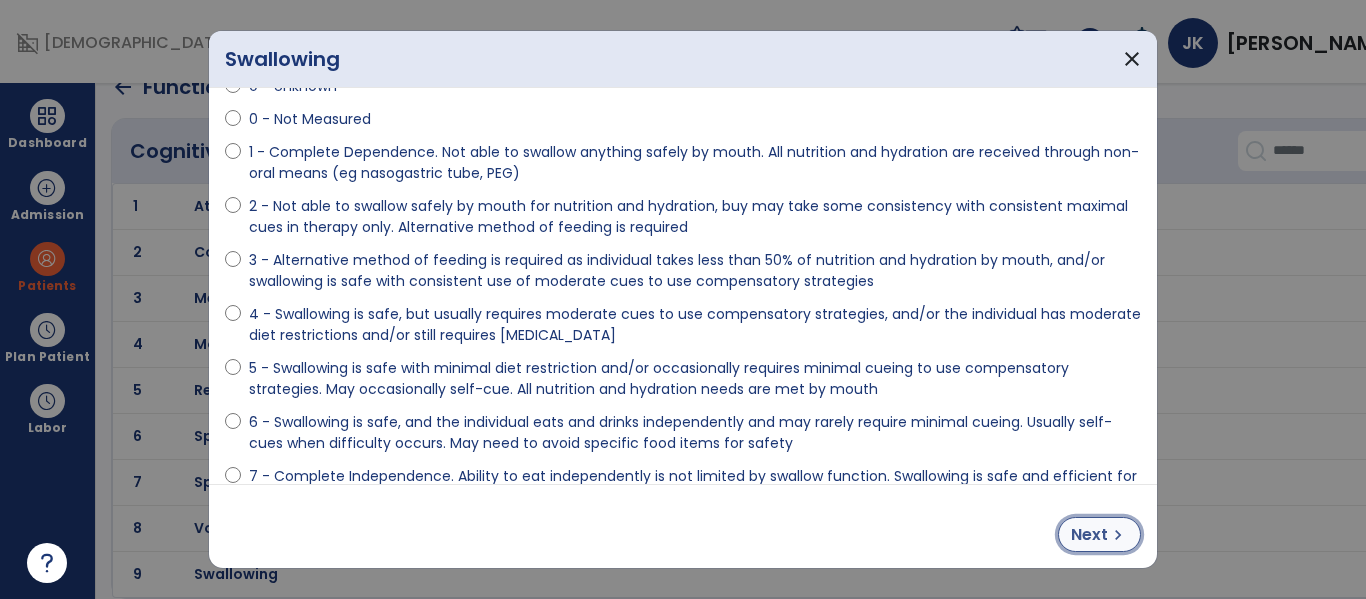 click on "Next" at bounding box center [1089, 535] 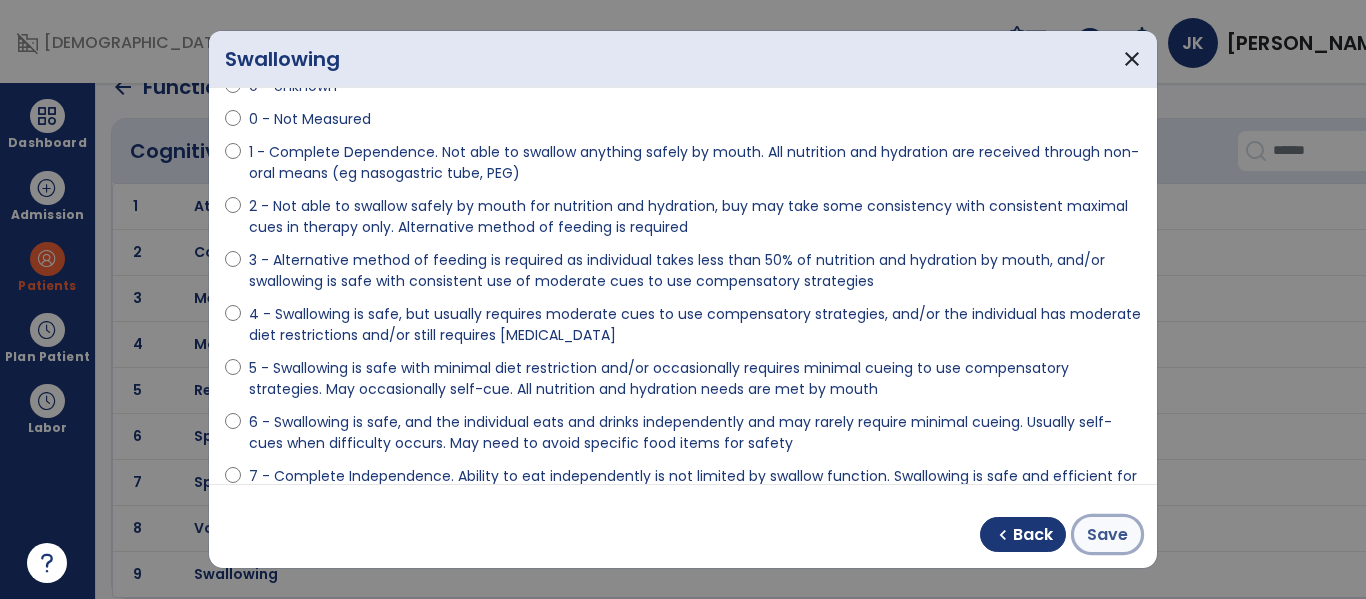 click on "Save" at bounding box center [1107, 534] 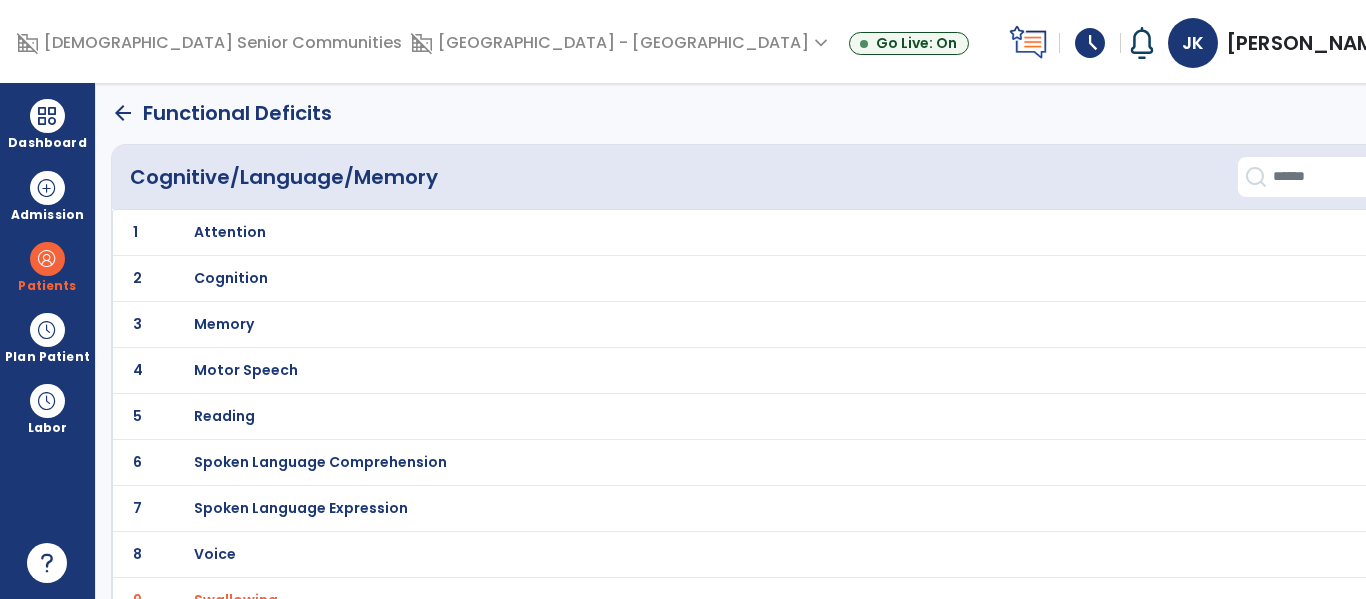 scroll, scrollTop: 0, scrollLeft: 0, axis: both 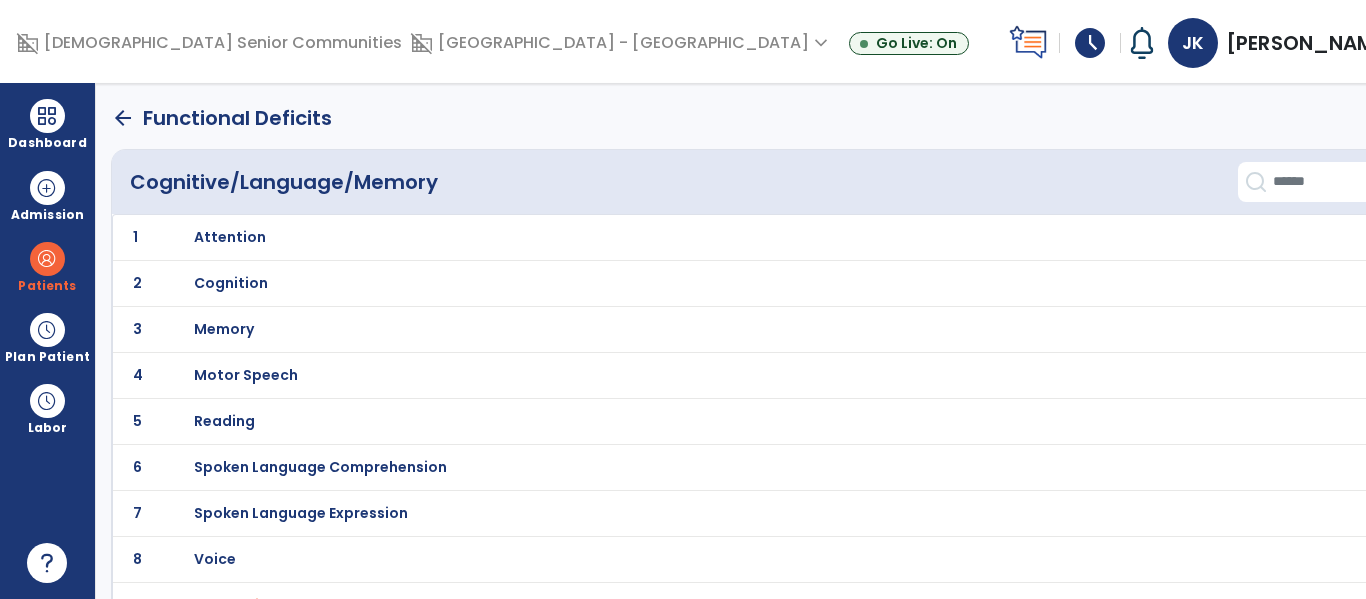 click on "arrow_back" 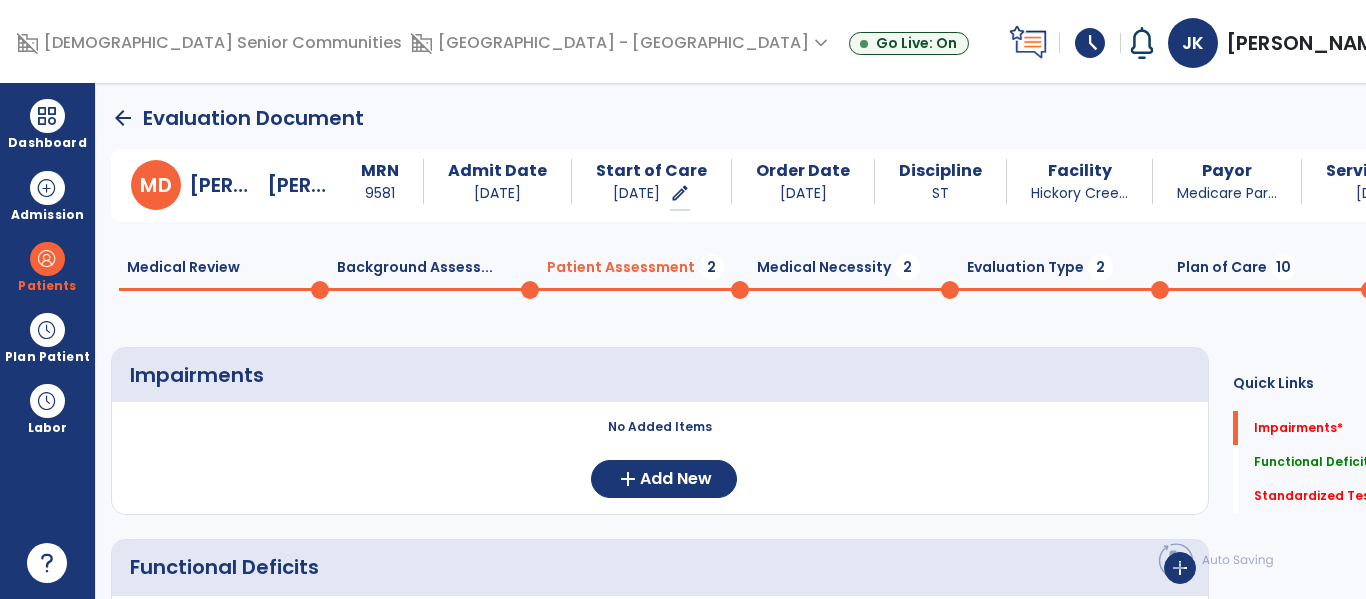 scroll, scrollTop: 20, scrollLeft: 0, axis: vertical 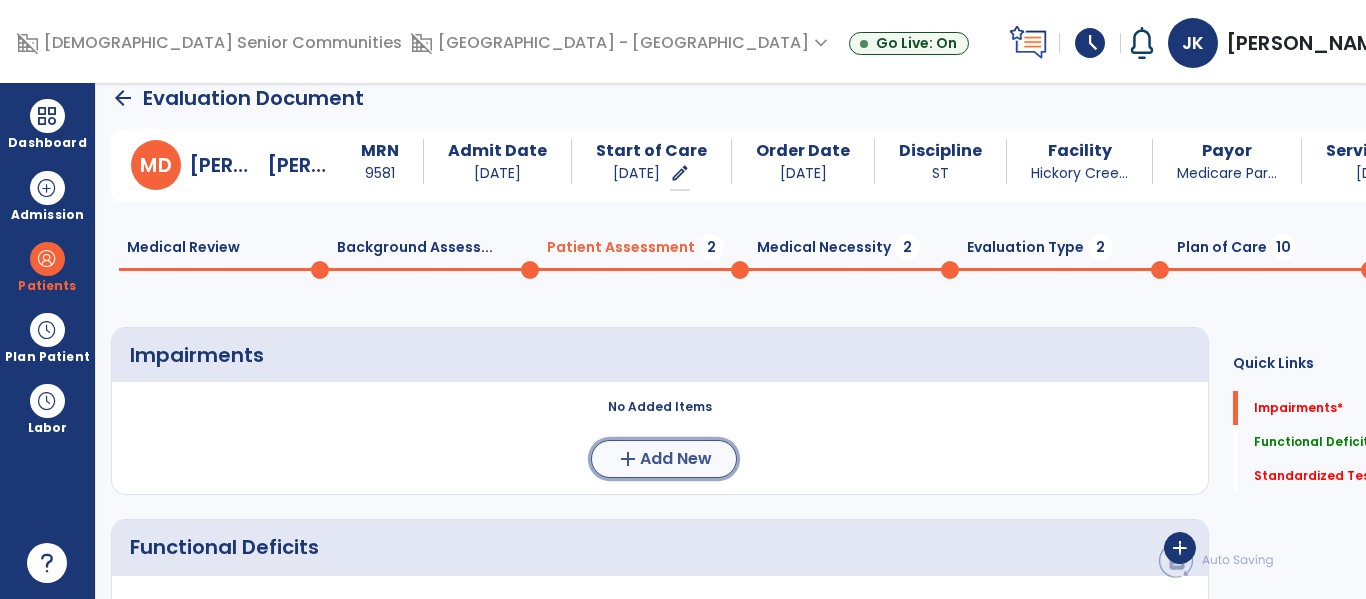click on "Add New" 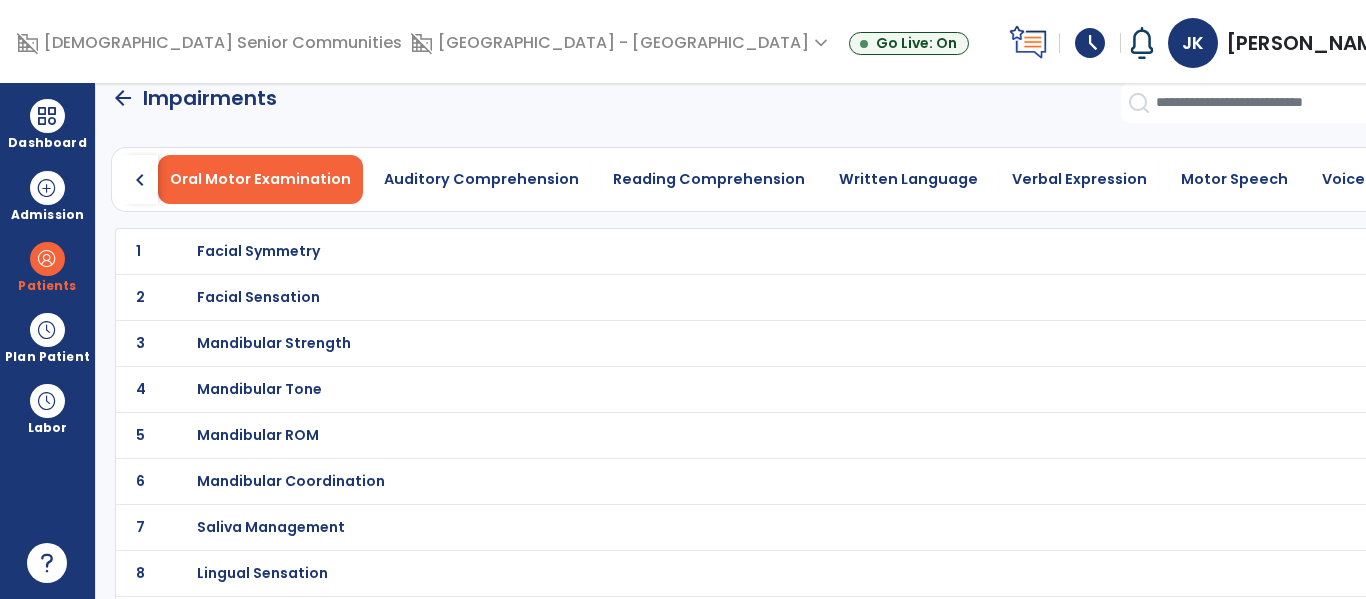 click on "Facial Symmetry" at bounding box center (258, 251) 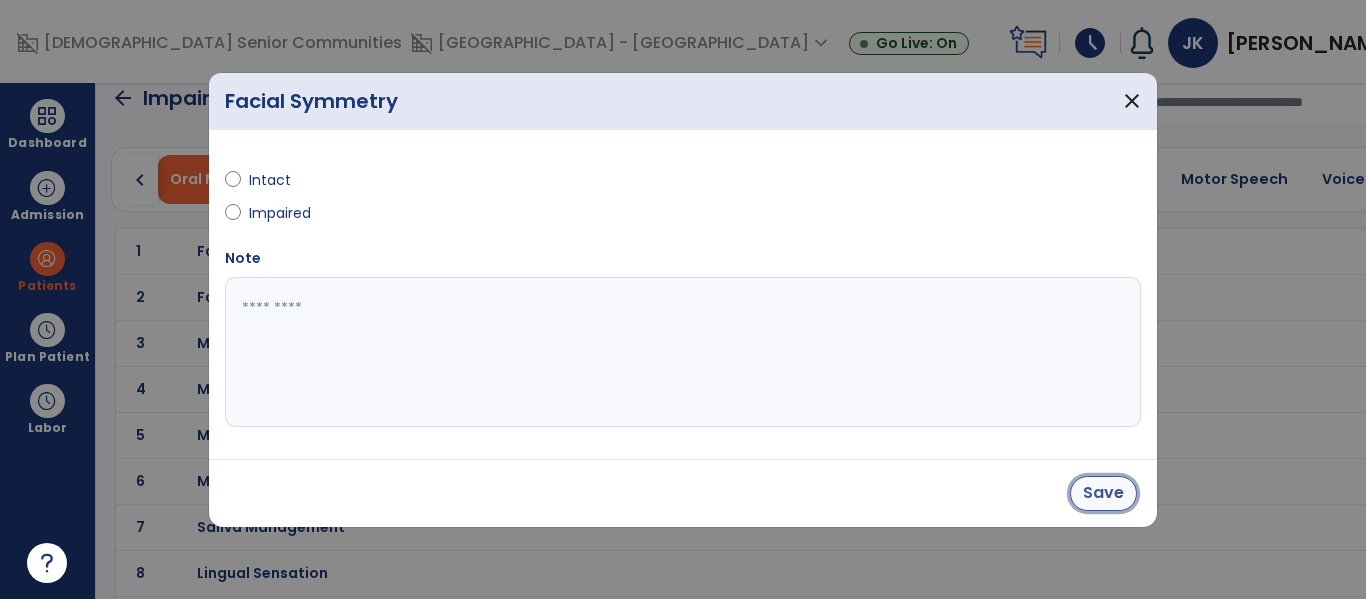 click on "Save" at bounding box center (1103, 493) 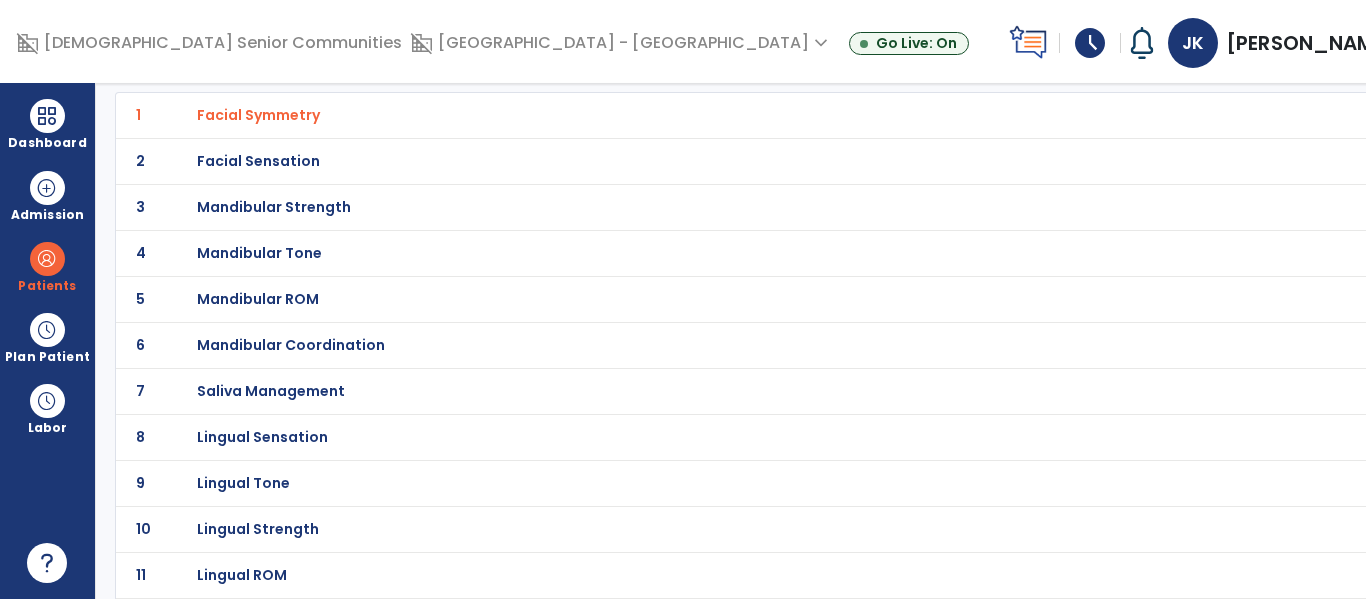scroll, scrollTop: 159, scrollLeft: 0, axis: vertical 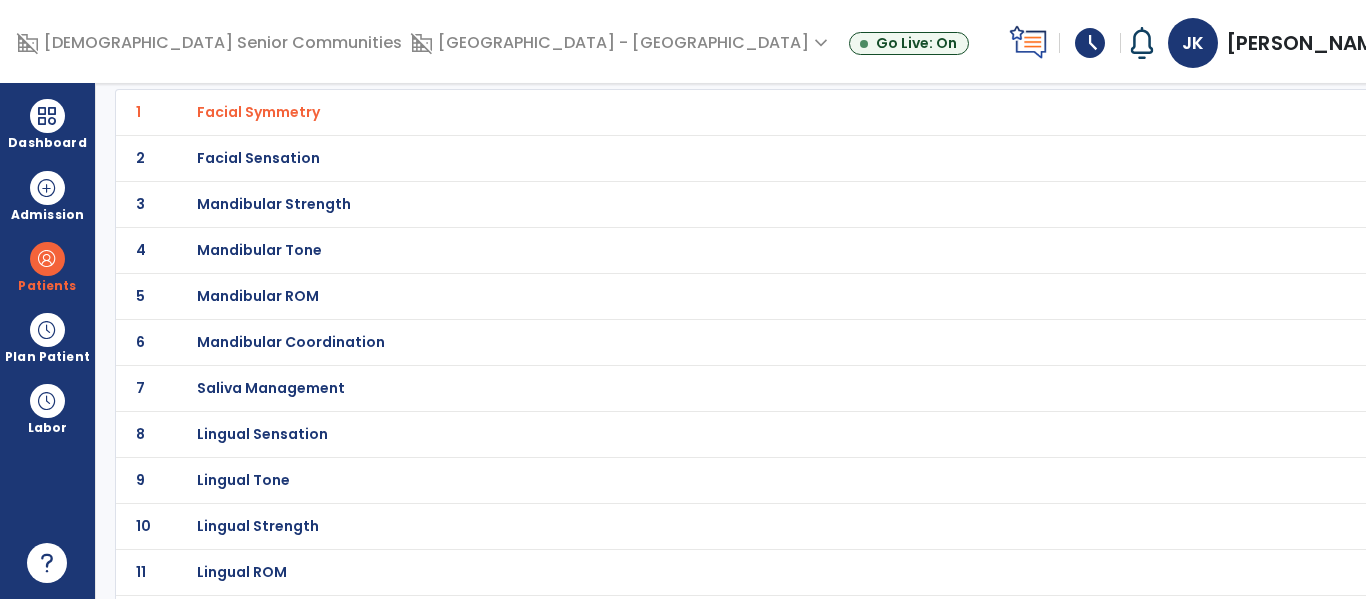 click on "Mandibular ROM" at bounding box center (258, 112) 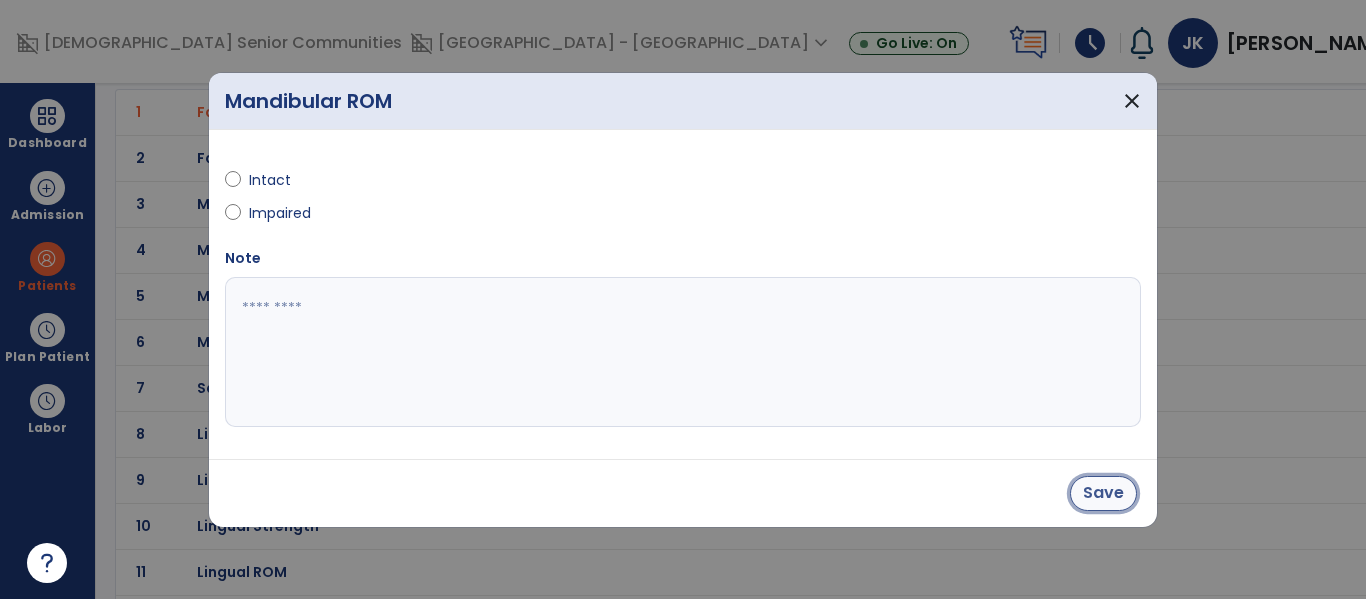 click on "Save" at bounding box center (1103, 493) 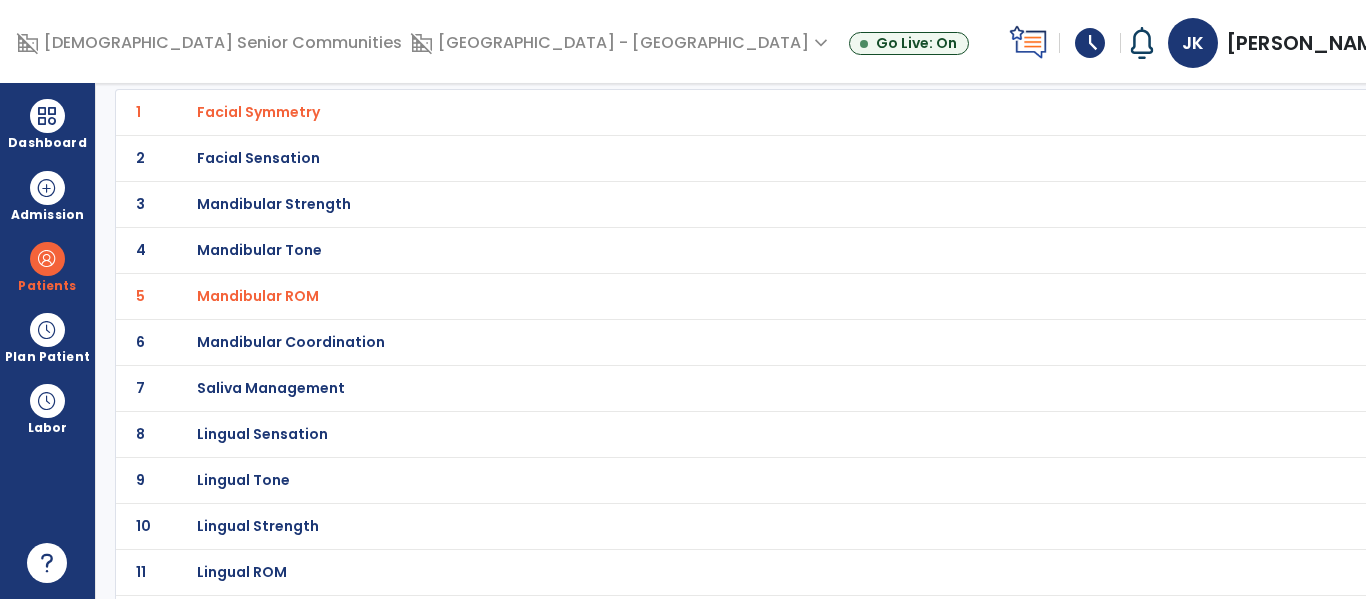 click on "Saliva Management" at bounding box center [258, 112] 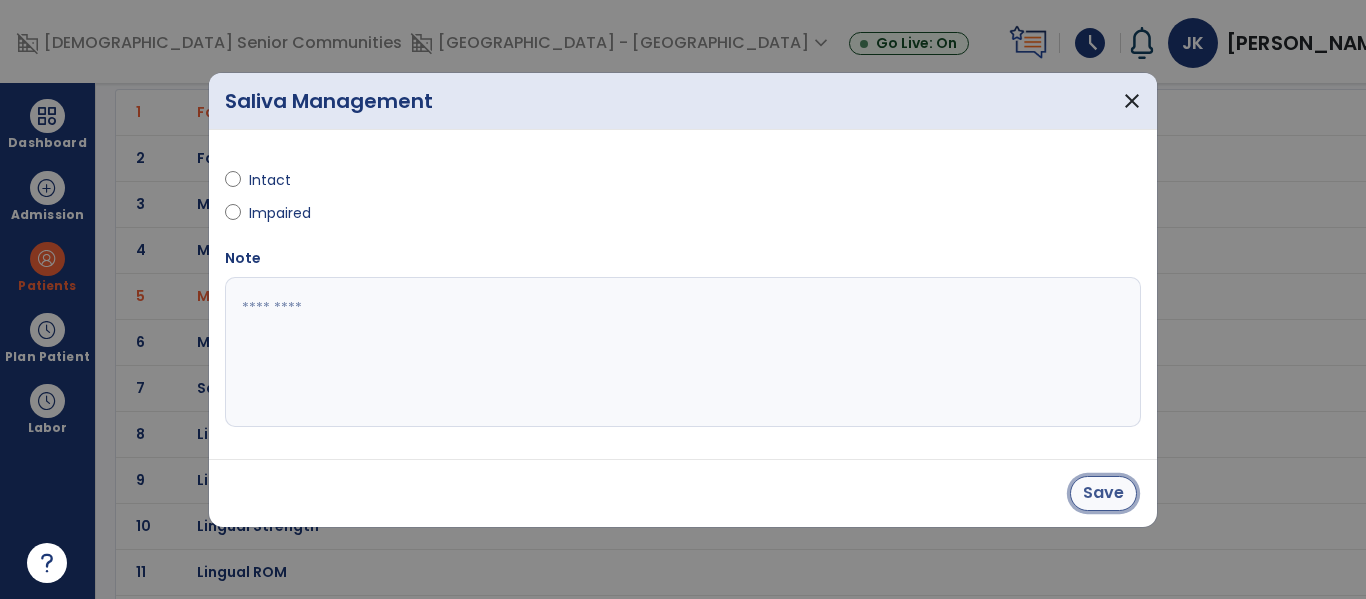 click on "Save" at bounding box center (1103, 493) 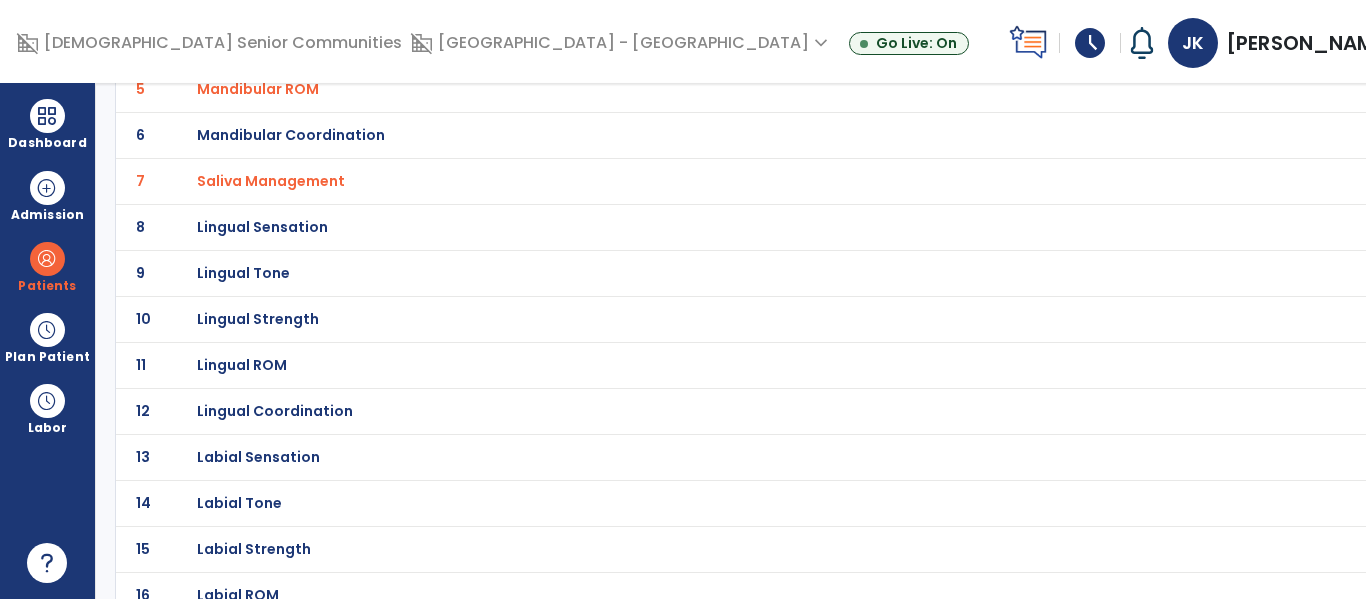 scroll, scrollTop: 368, scrollLeft: 0, axis: vertical 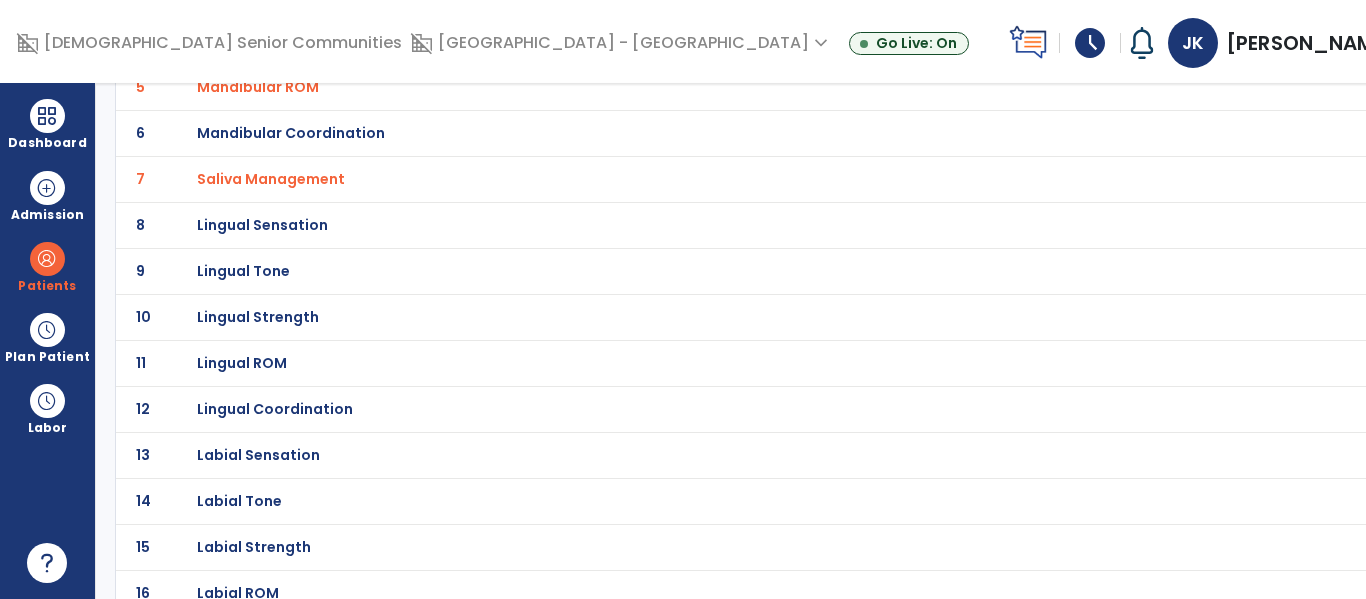 click on "Lingual Strength" at bounding box center [258, -97] 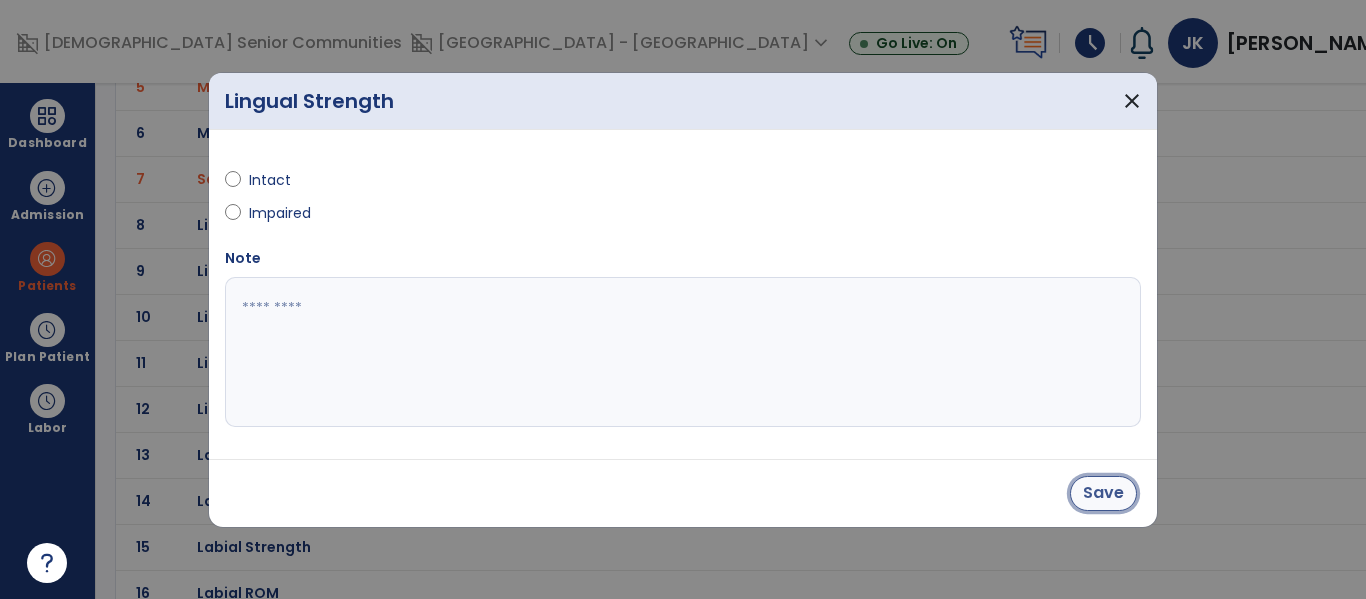 click on "Save" at bounding box center [1103, 493] 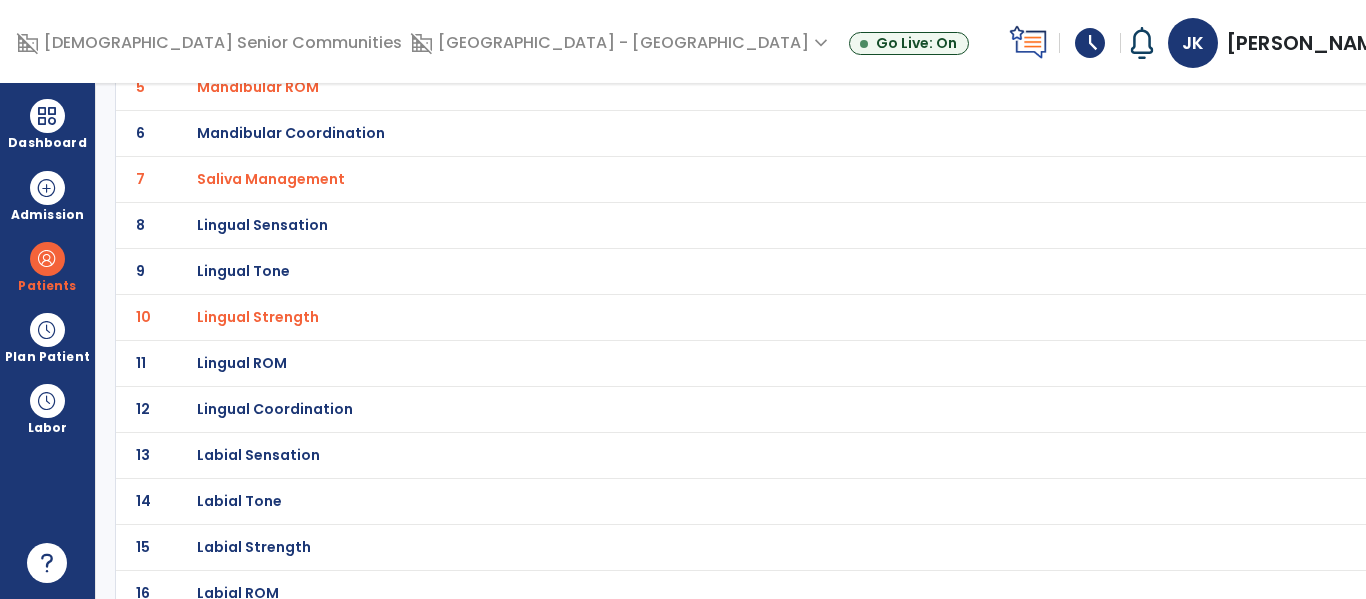 scroll, scrollTop: 432, scrollLeft: 0, axis: vertical 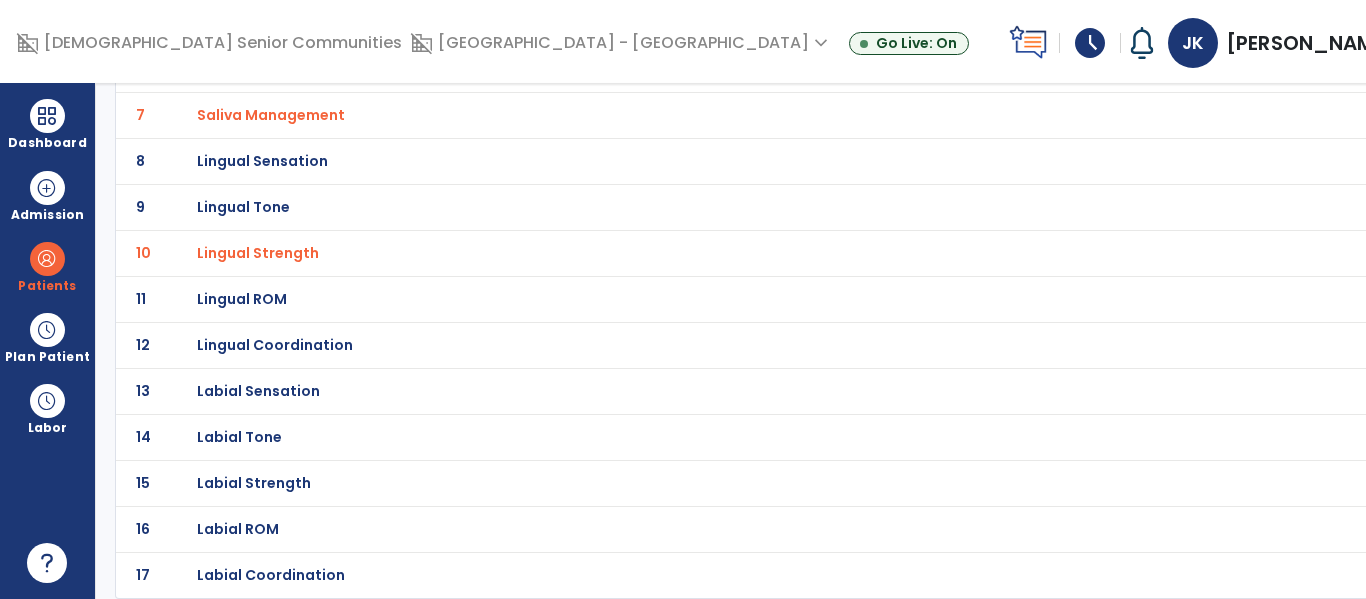click on "Lingual ROM" at bounding box center (258, -161) 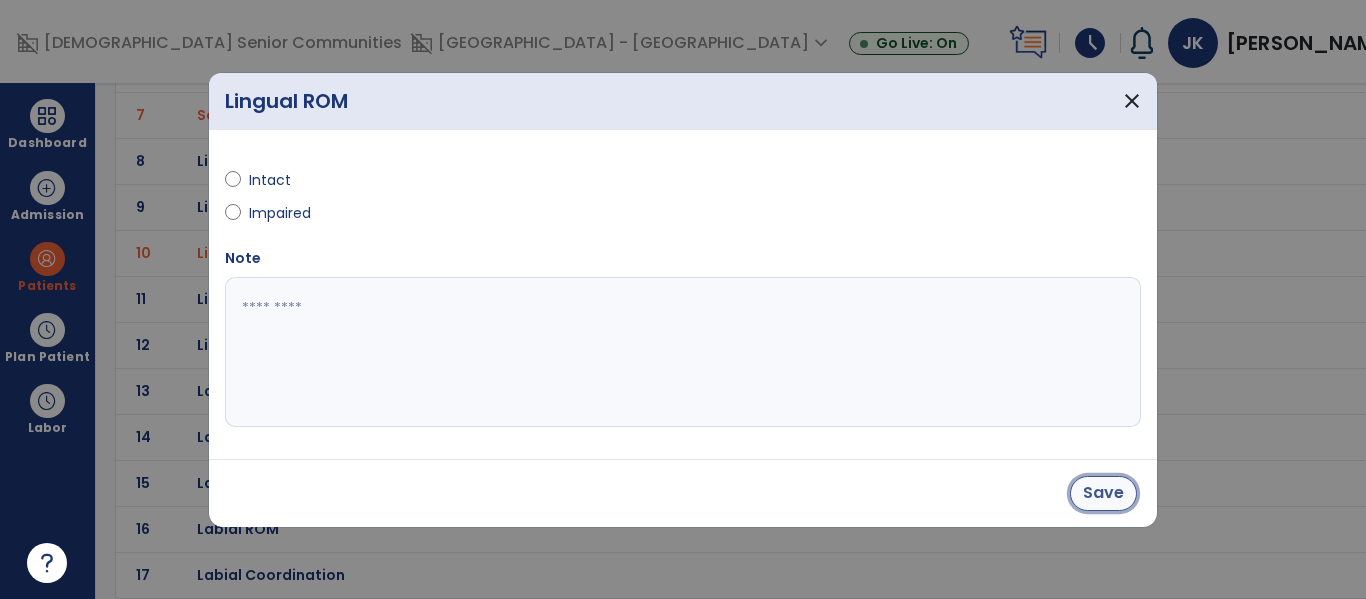click on "Save" at bounding box center (1103, 493) 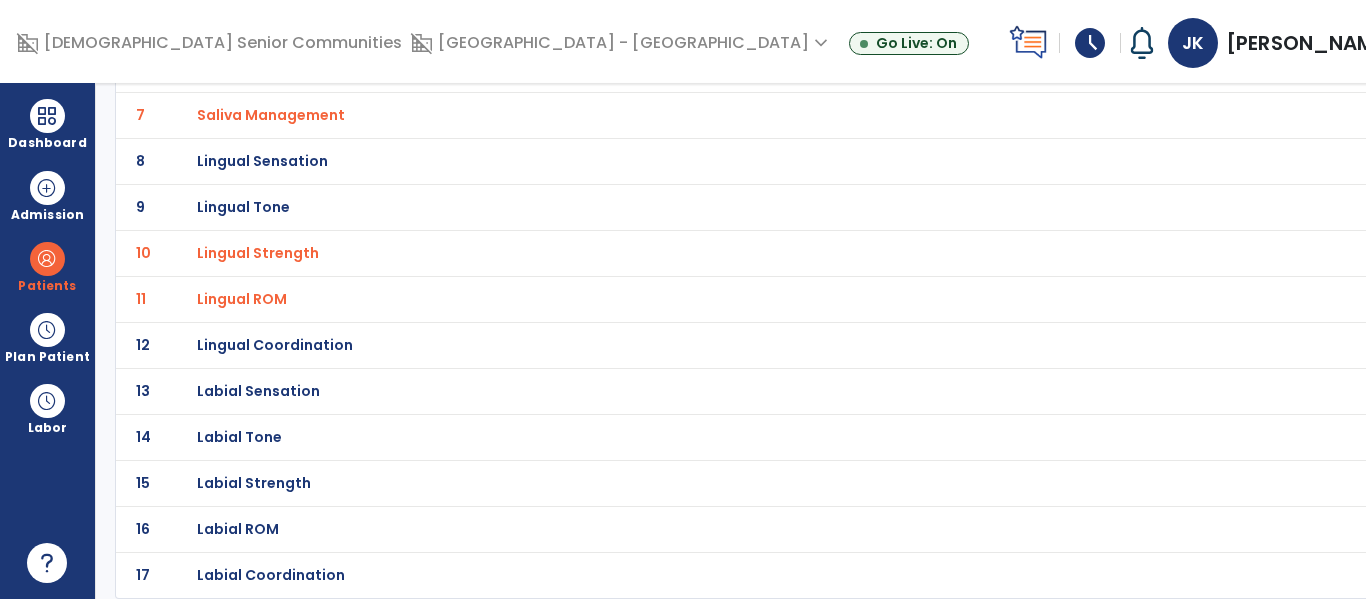 click on "Lingual Coordination" at bounding box center [258, -161] 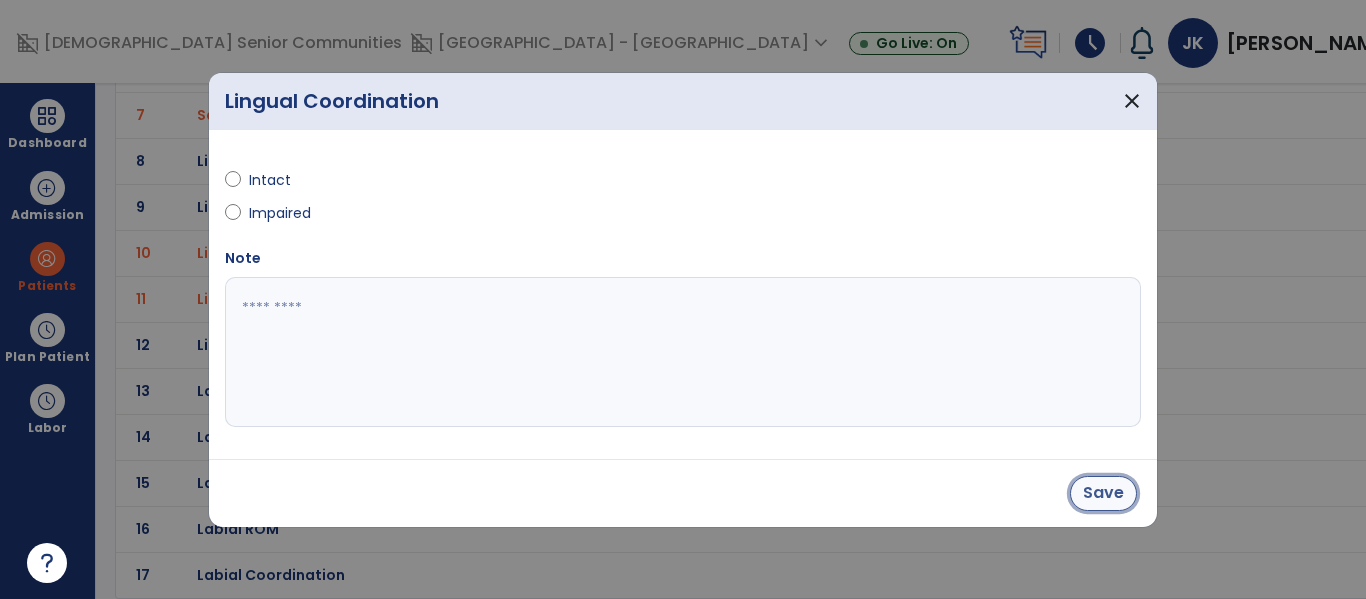 click on "Save" at bounding box center [1103, 493] 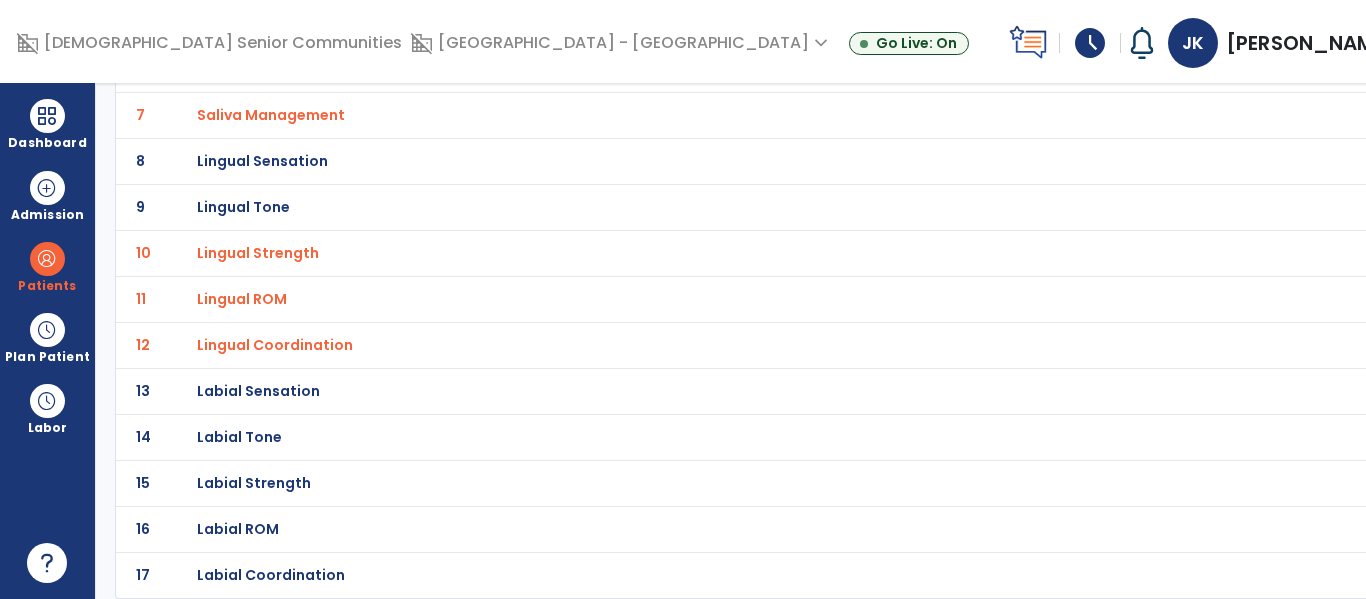 click on "Labial Strength" at bounding box center (258, -161) 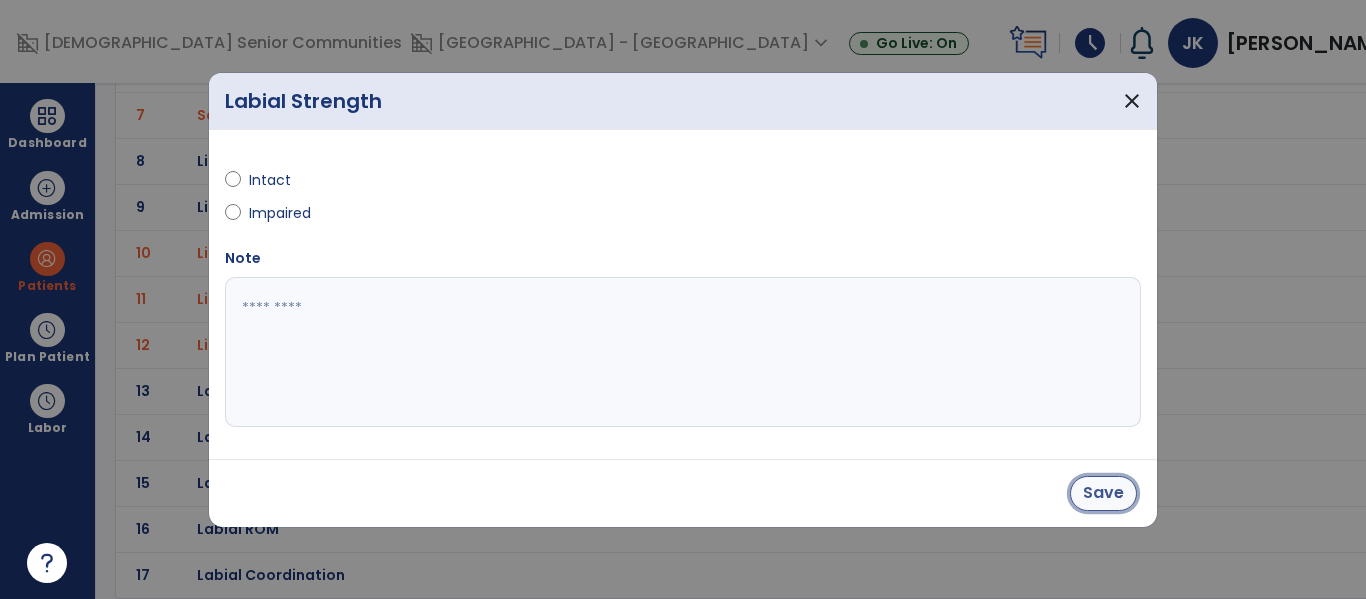click on "Save" at bounding box center [1103, 493] 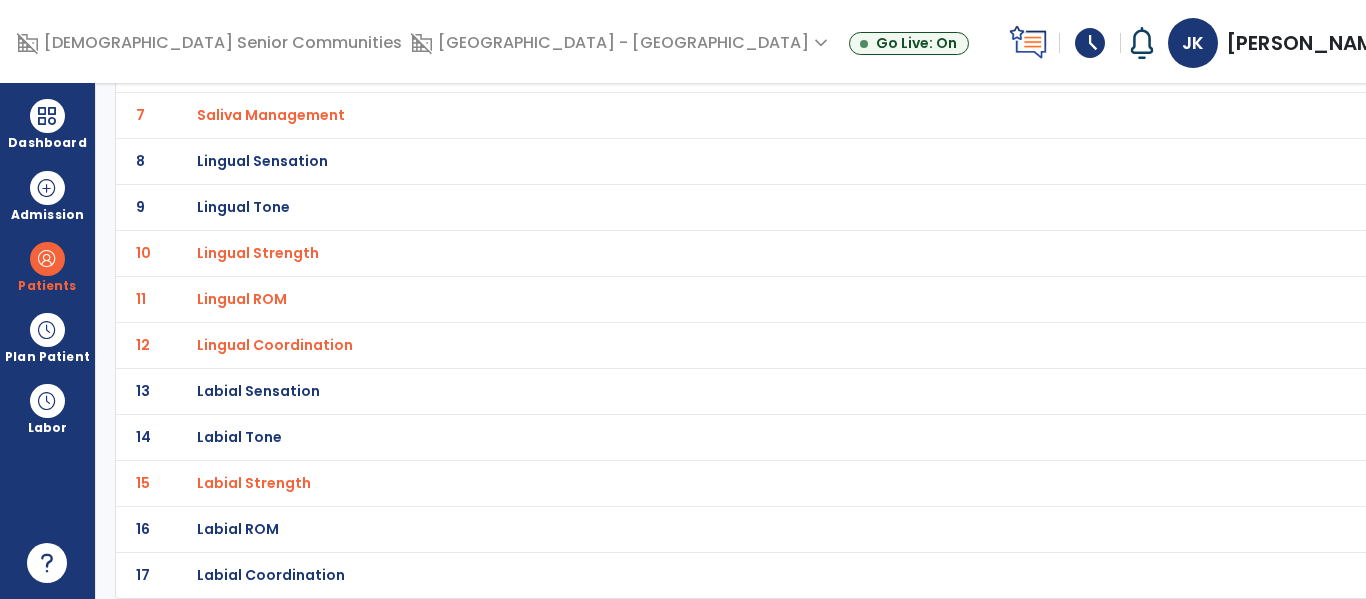 click on "Labial ROM" at bounding box center [258, -161] 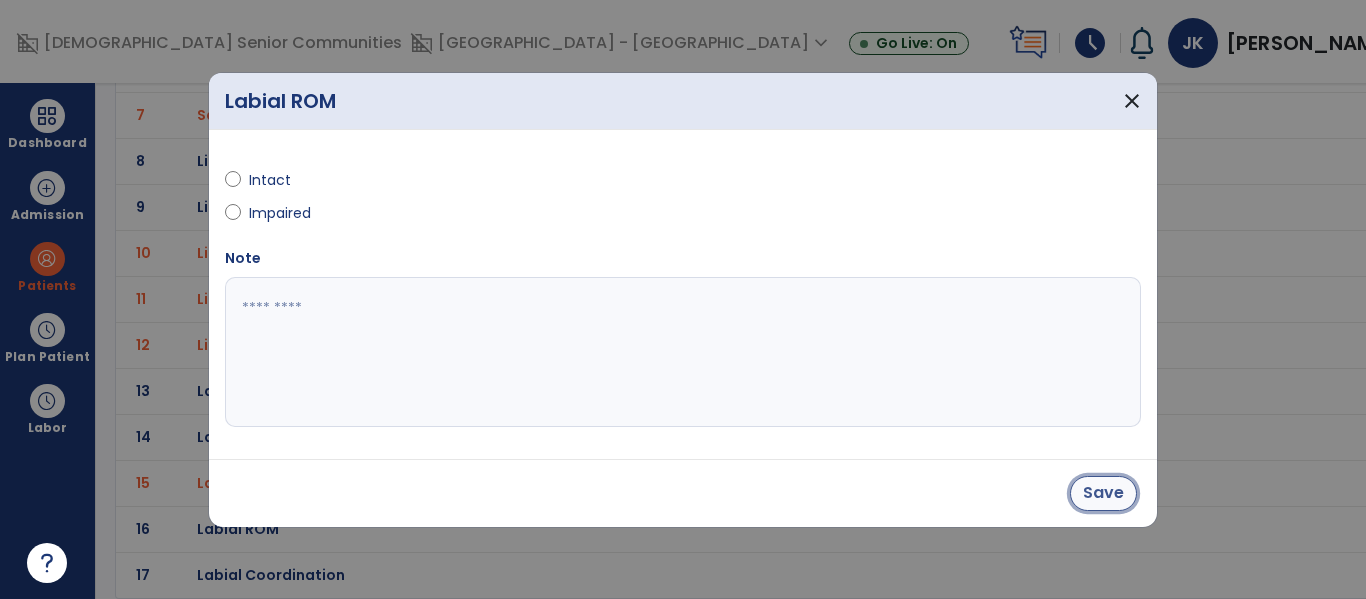 click on "Save" at bounding box center (1103, 493) 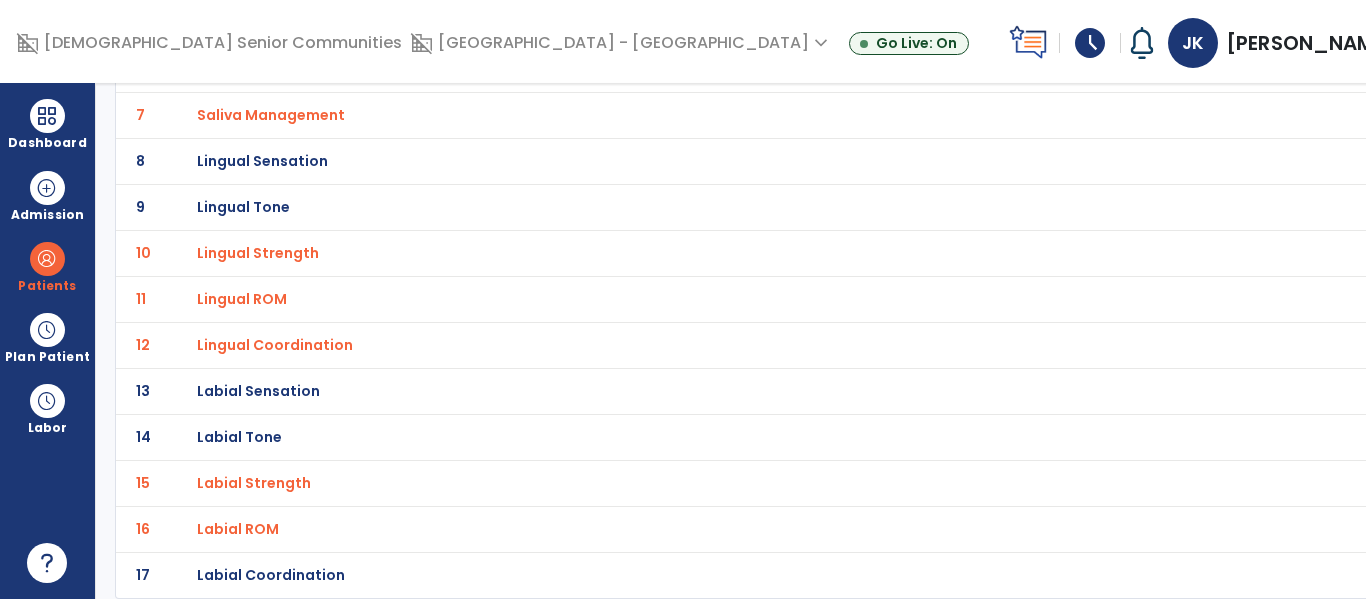 click on "Labial Coordination" at bounding box center [258, -161] 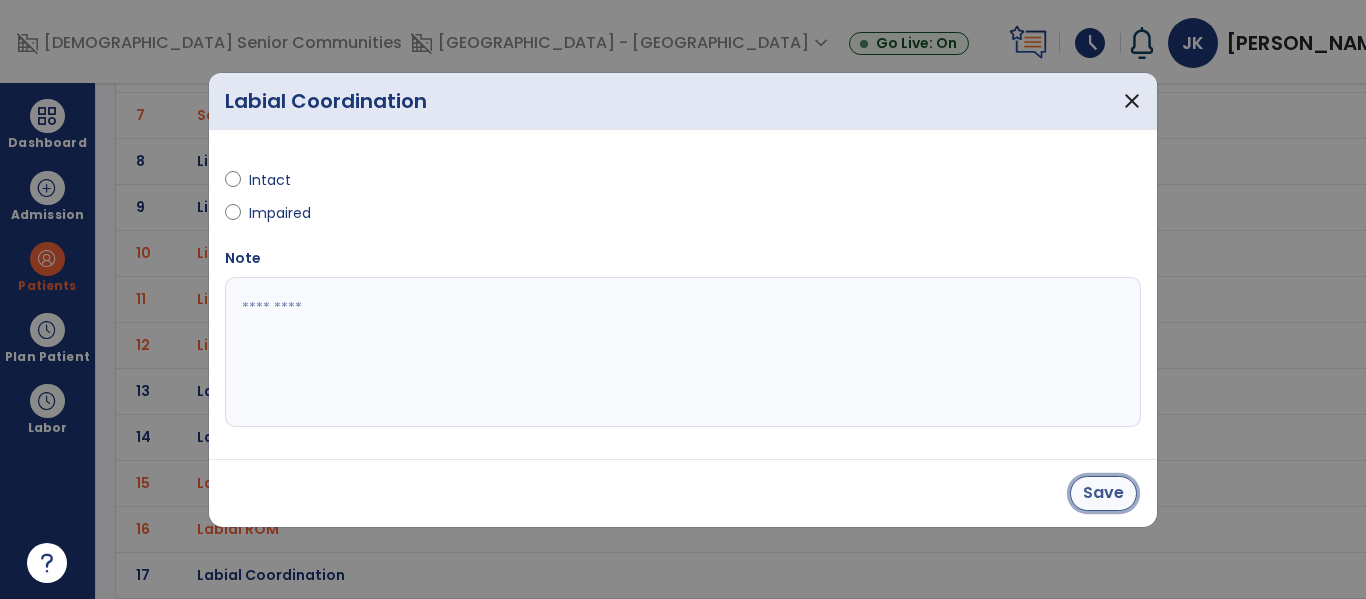 click on "Save" at bounding box center [1103, 493] 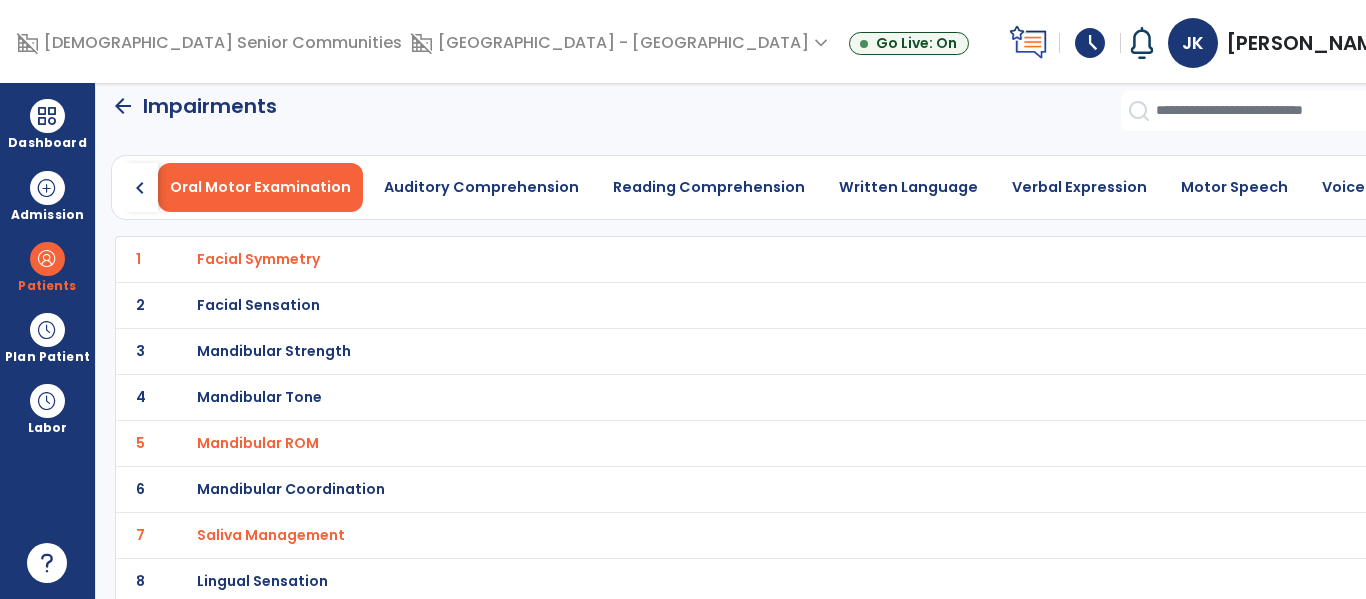 scroll, scrollTop: 0, scrollLeft: 0, axis: both 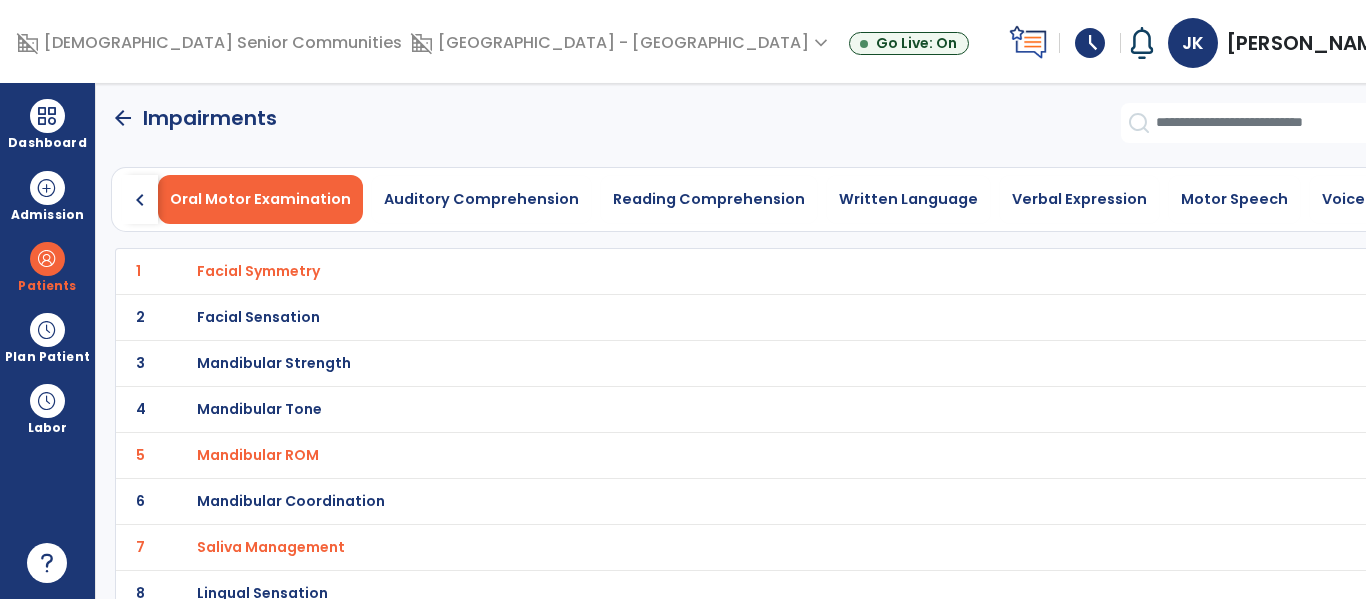click on "chevron_right" 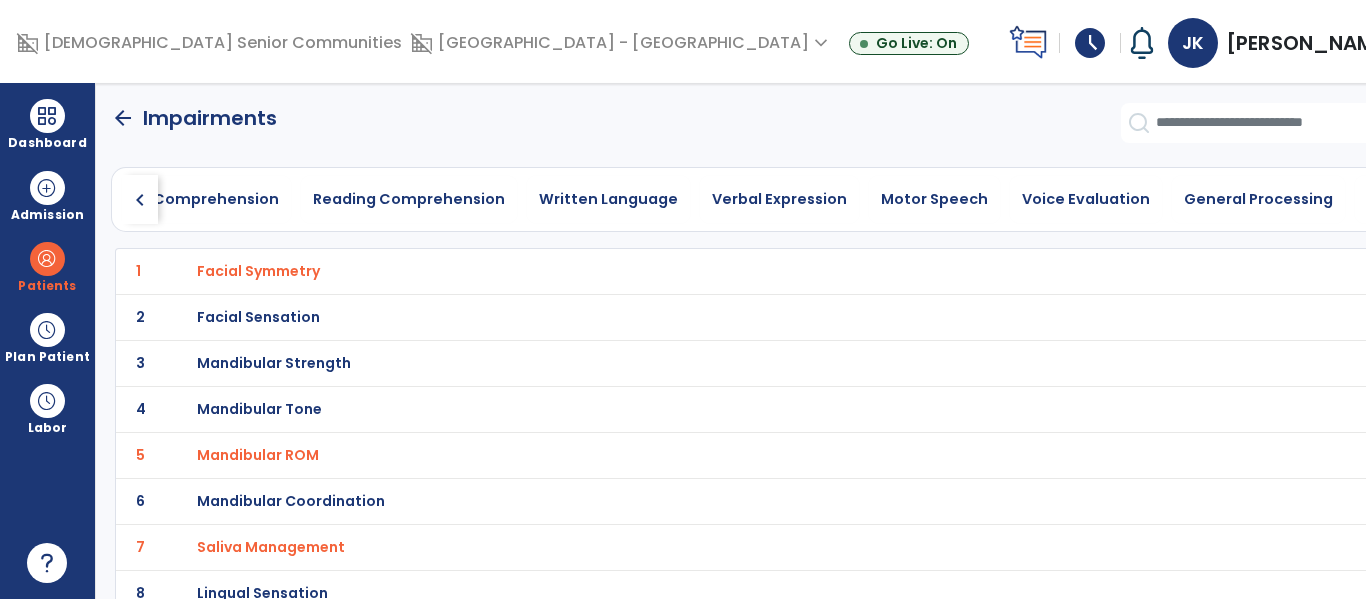 click on "chevron_right" 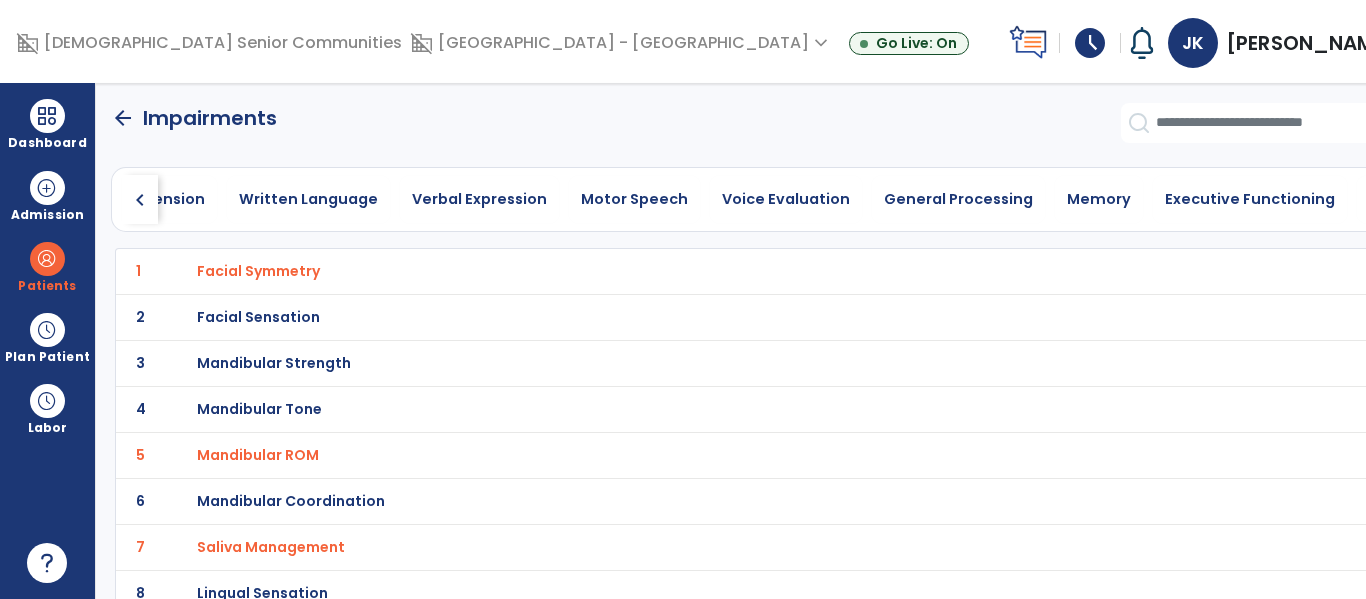 click on "chevron_right" 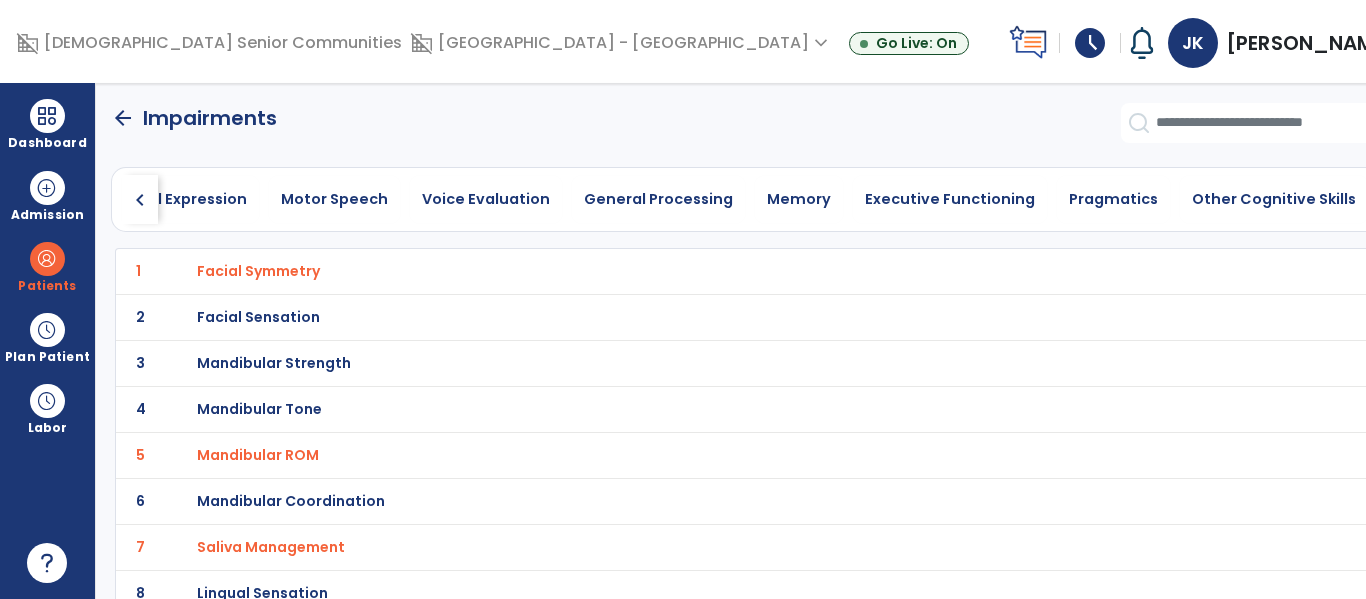 click on "chevron_right" 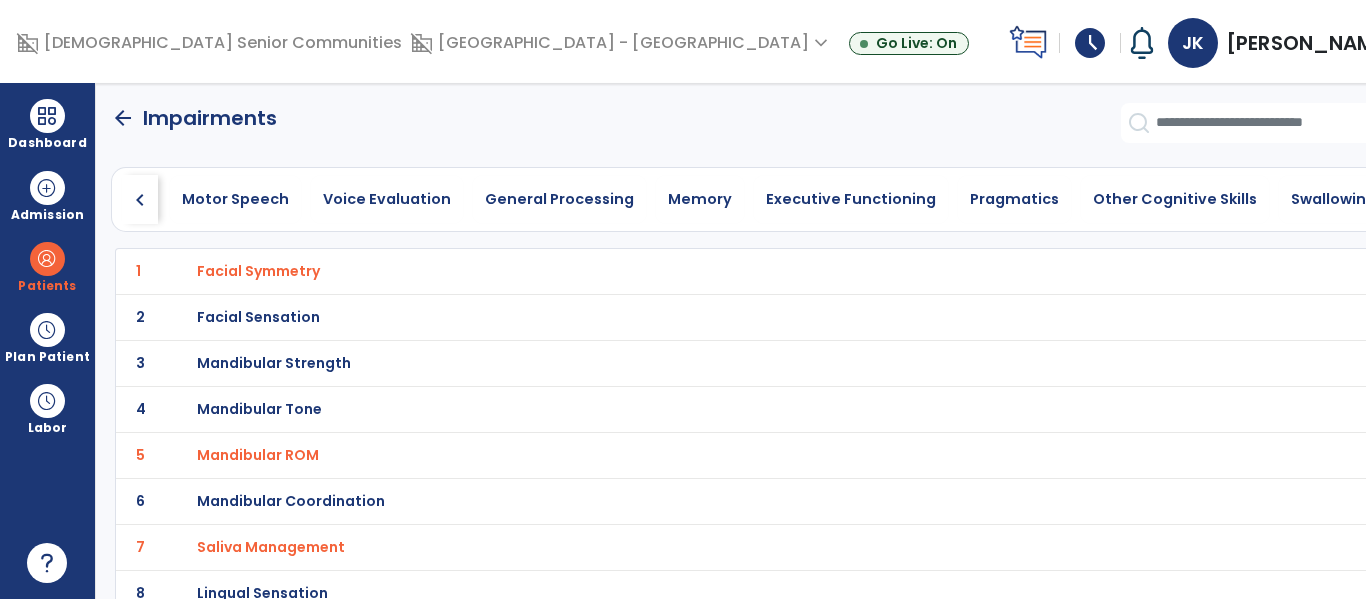 click on "chevron_right" 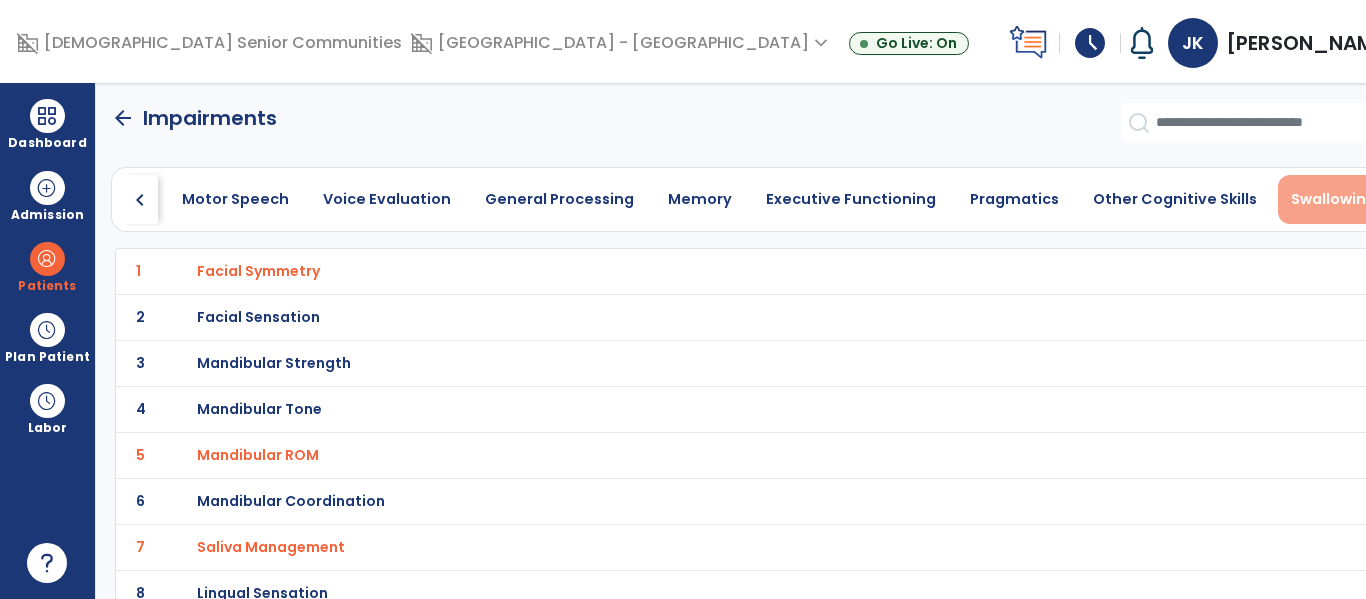 click on "Swallowing" at bounding box center [1333, 199] 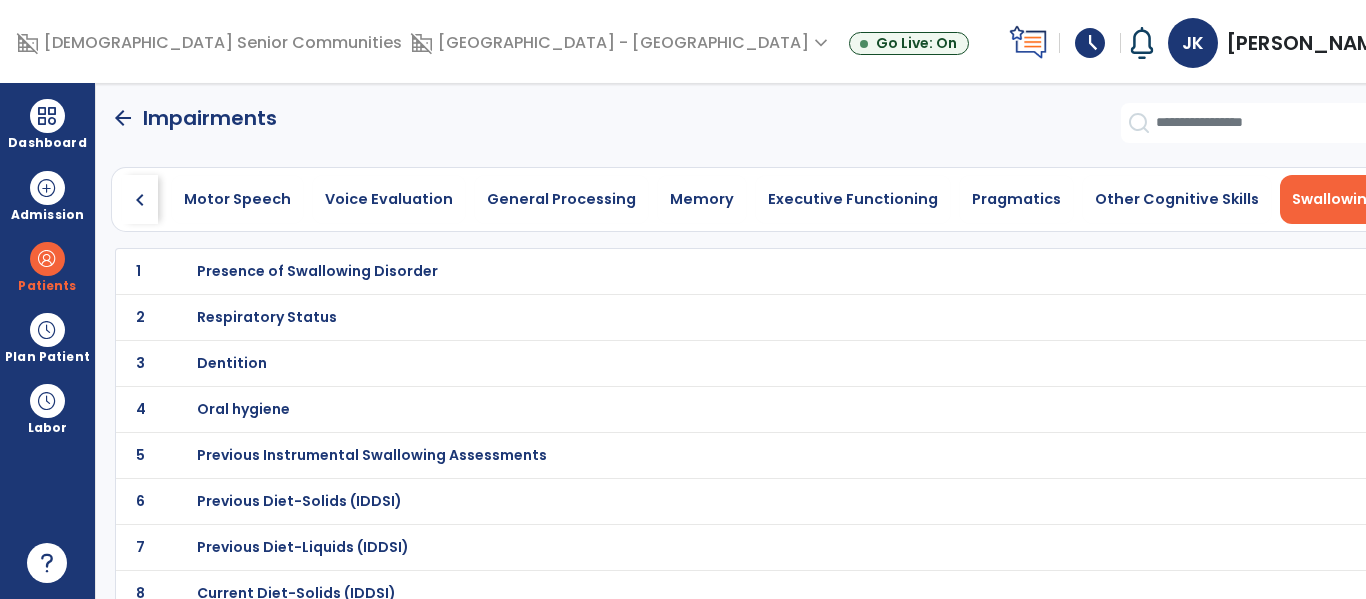 scroll, scrollTop: 0, scrollLeft: 997, axis: horizontal 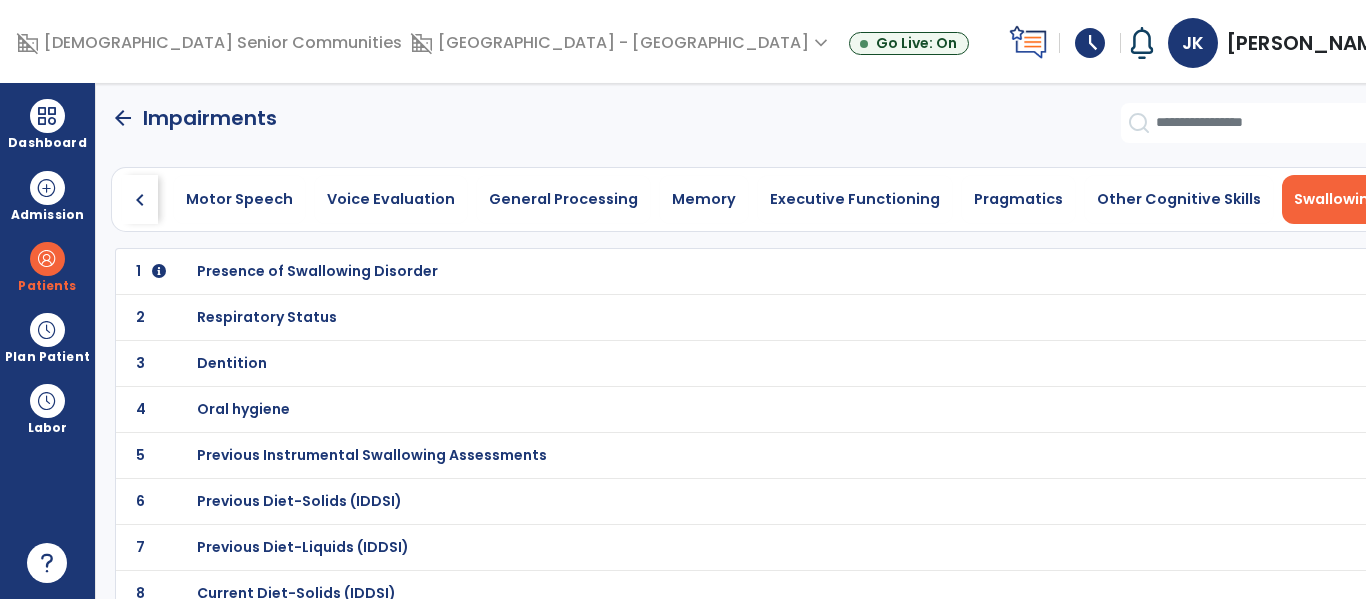 click on "Presence of Swallowing Disorder" at bounding box center [317, 271] 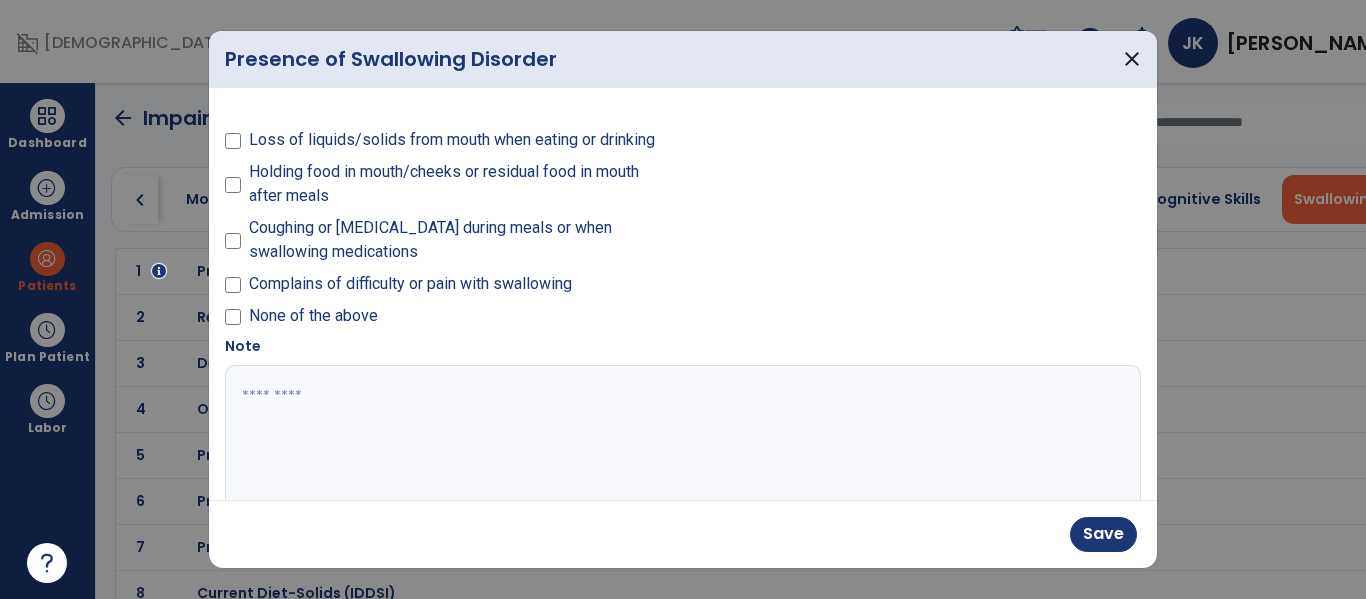click at bounding box center [680, 440] 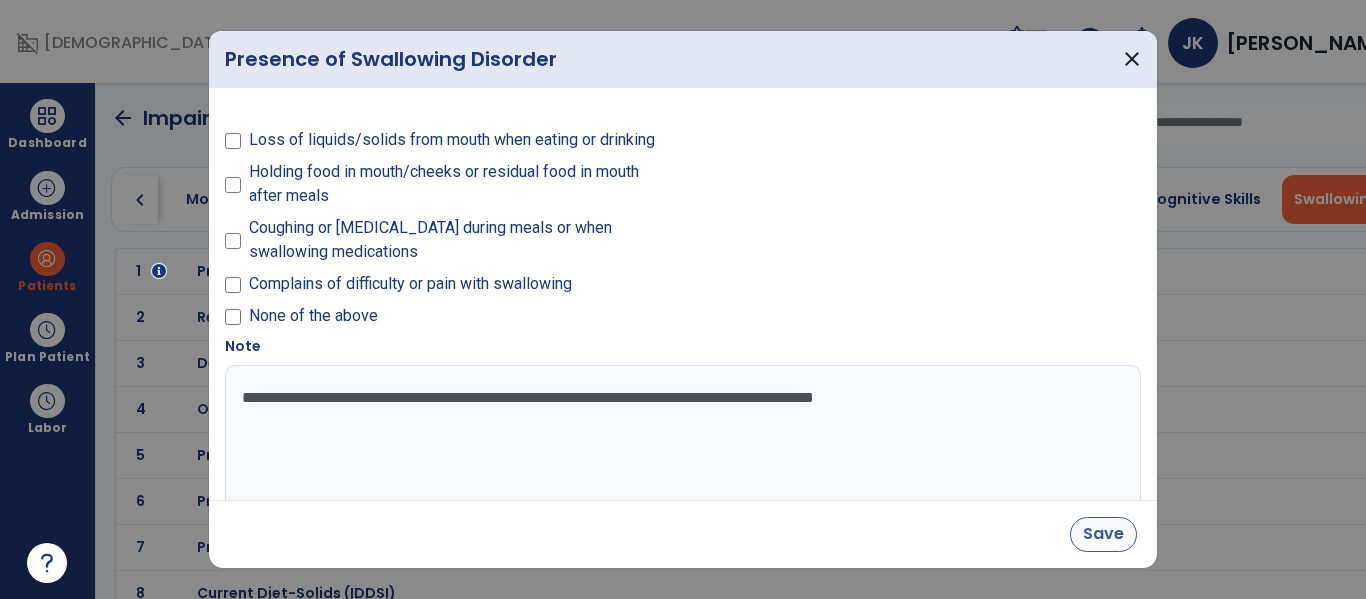 type on "**********" 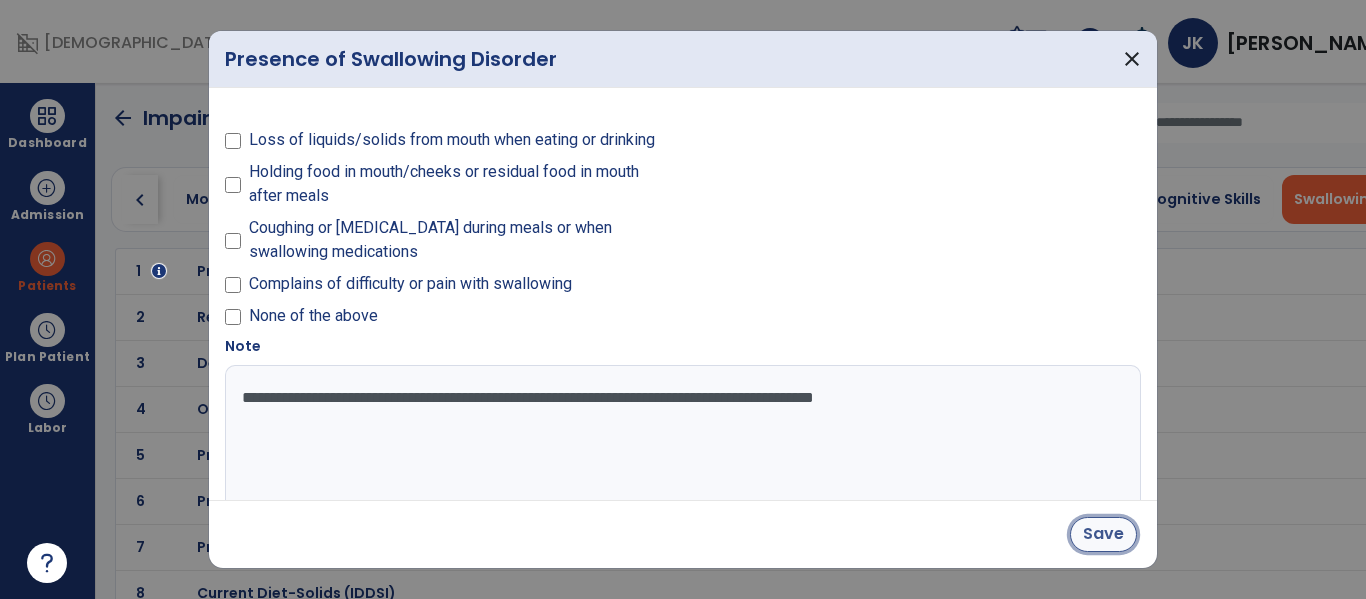 click on "Save" at bounding box center [1103, 534] 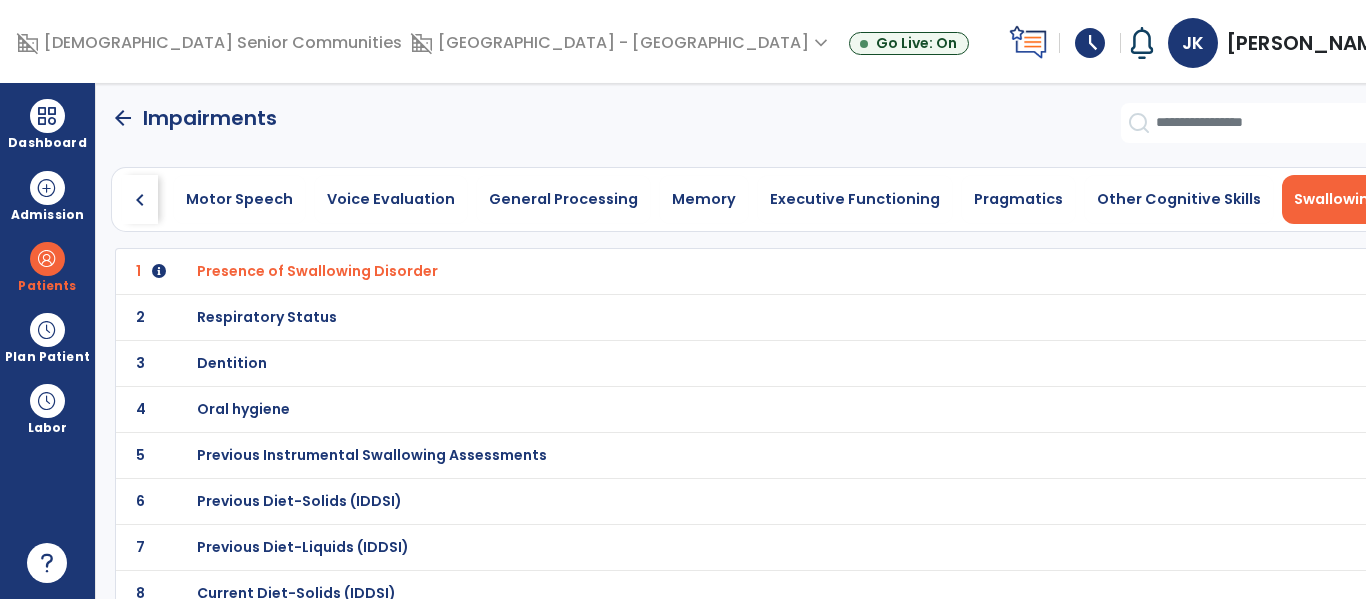 click on "Respiratory Status" at bounding box center [317, 271] 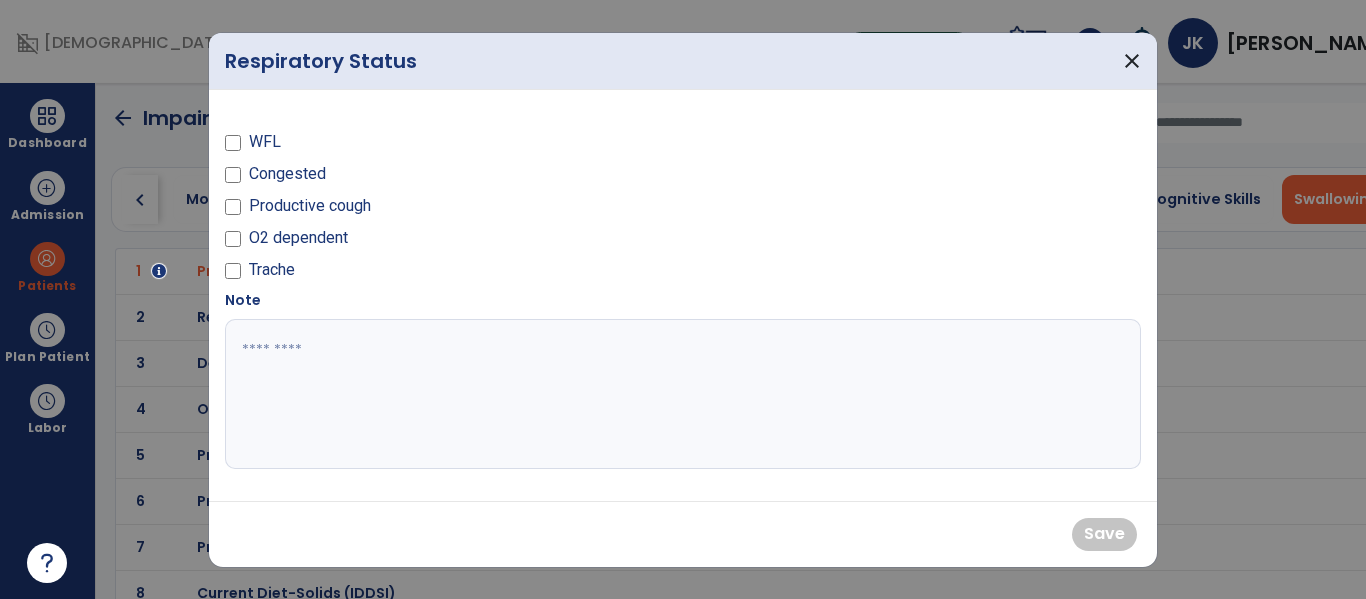 click on "WFL" at bounding box center [448, 146] 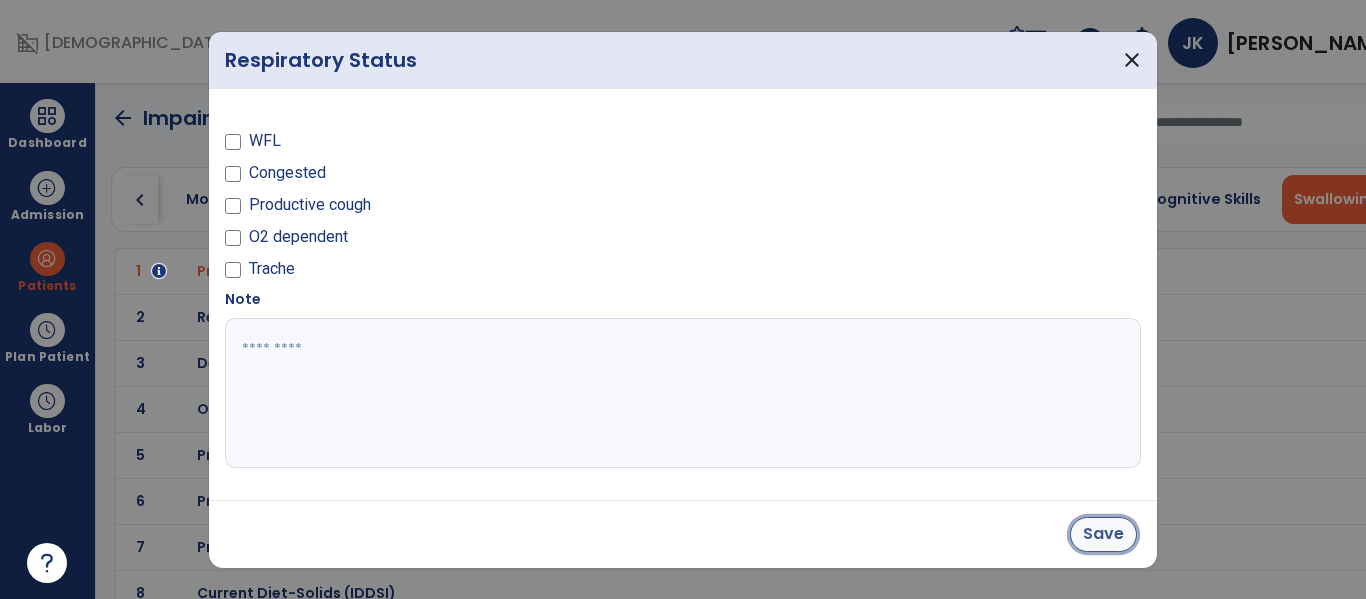 click on "Save" at bounding box center (1103, 534) 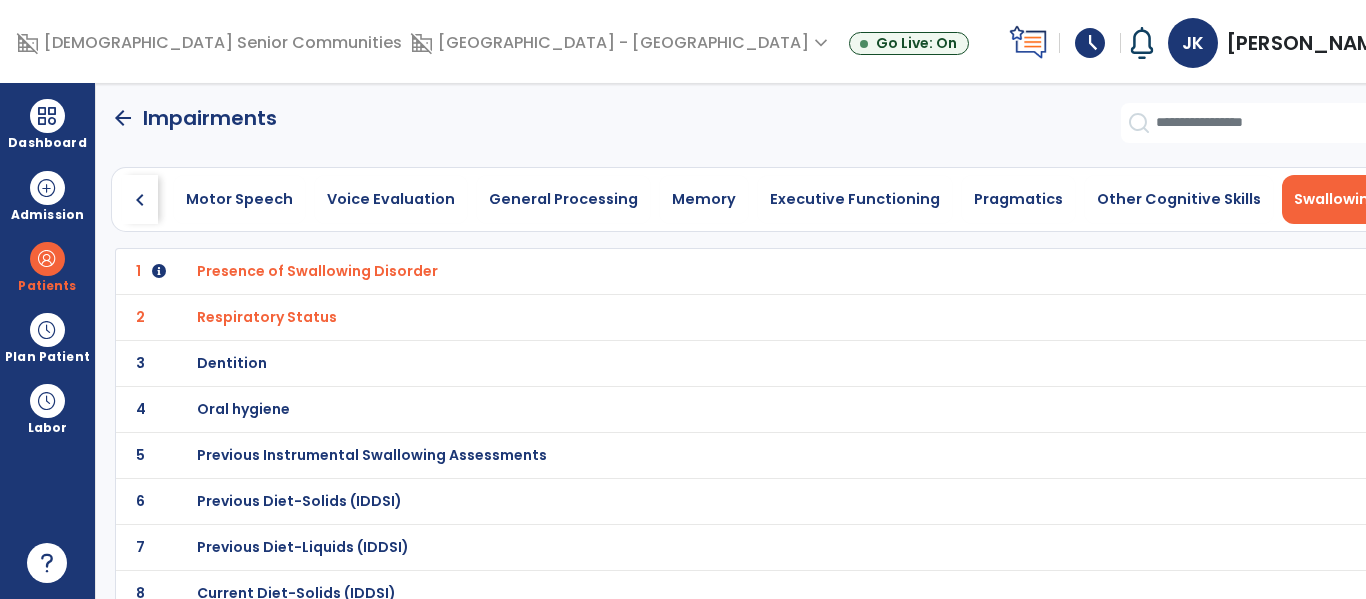 click on "Dentition" at bounding box center [317, 271] 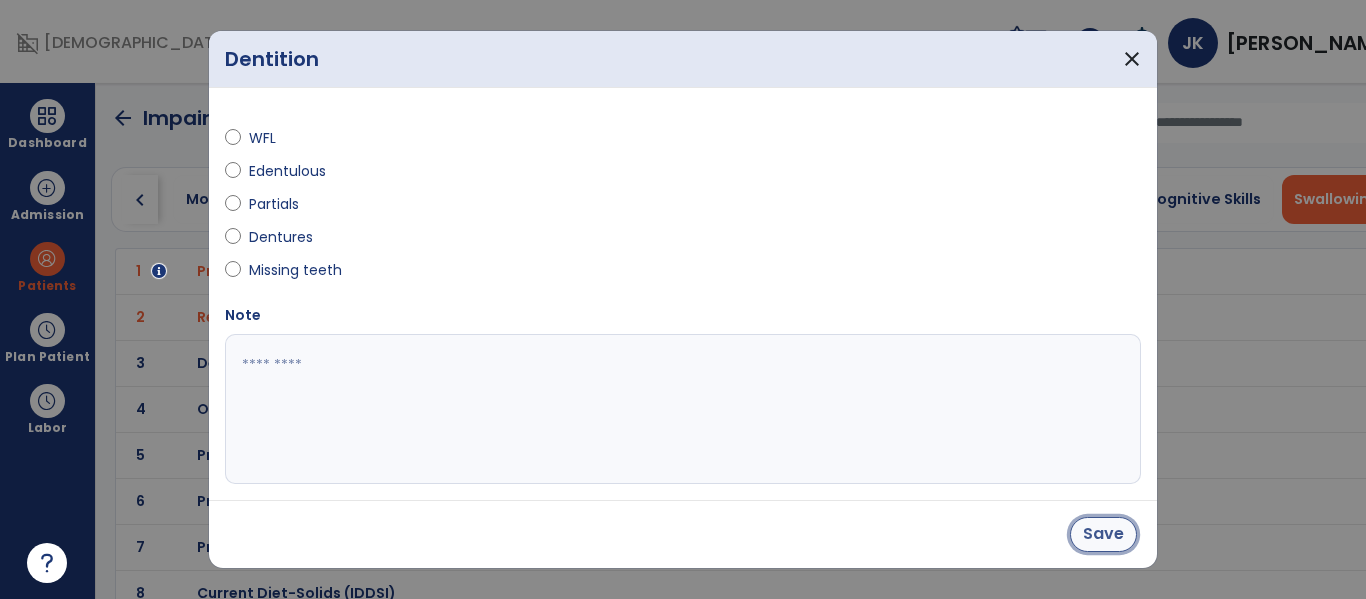 click on "Save" at bounding box center [1103, 534] 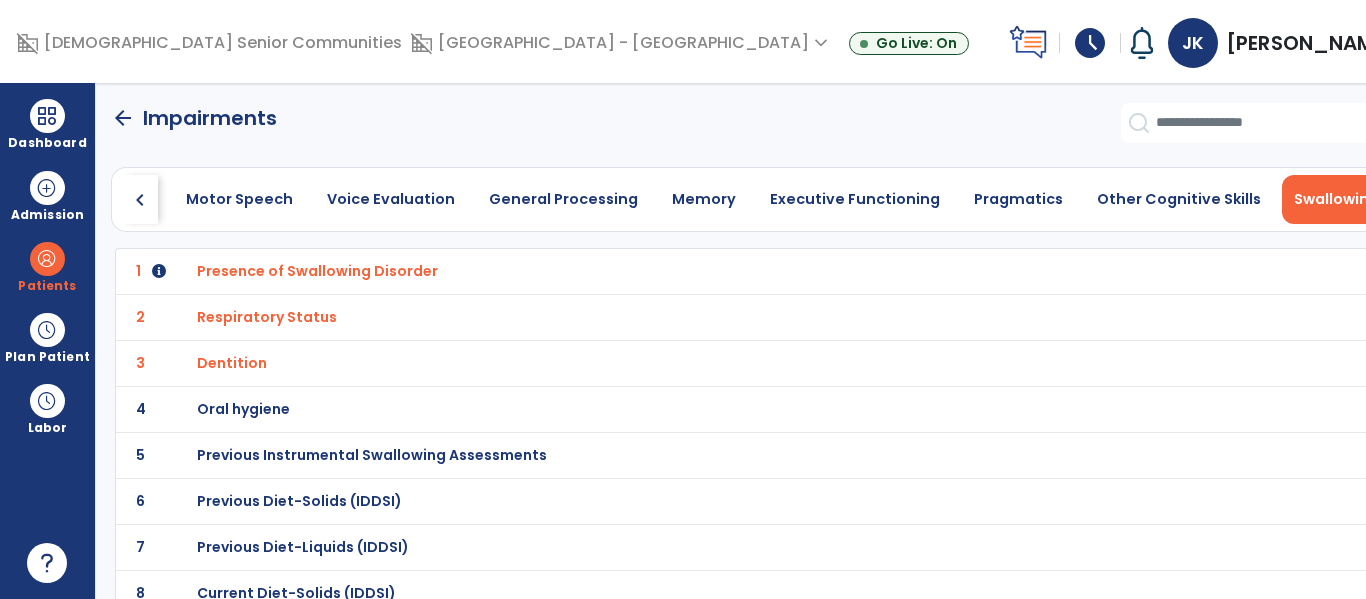 click on "Dentition" at bounding box center (317, 271) 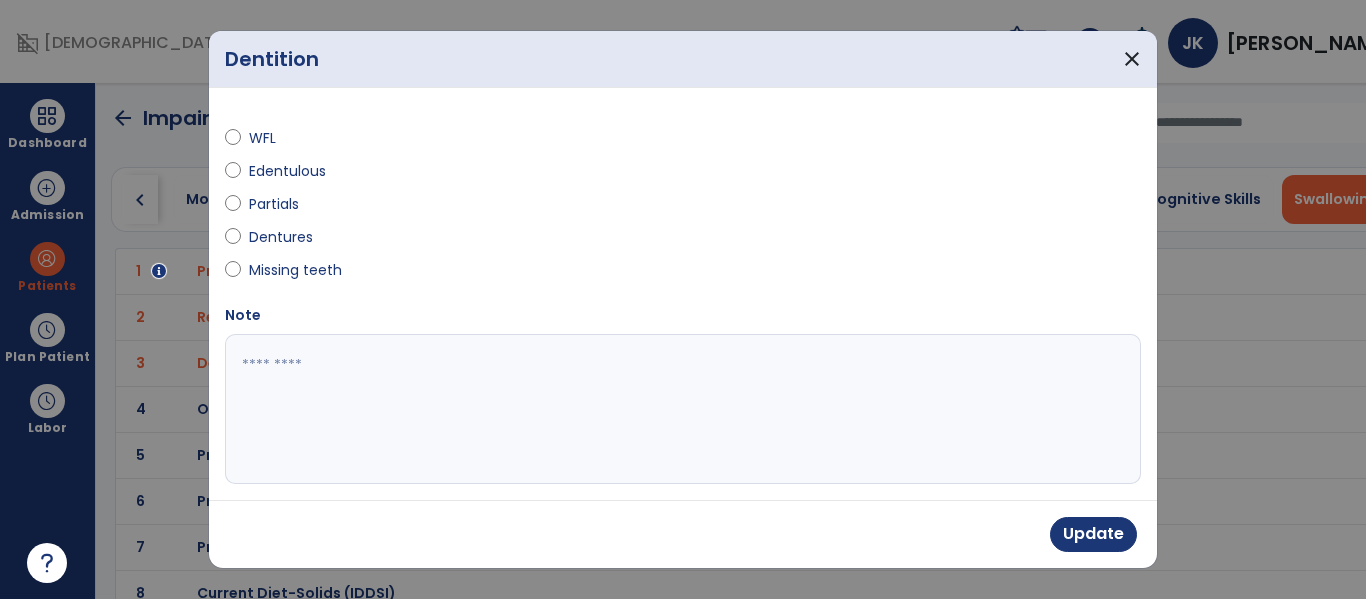 click at bounding box center [680, 409] 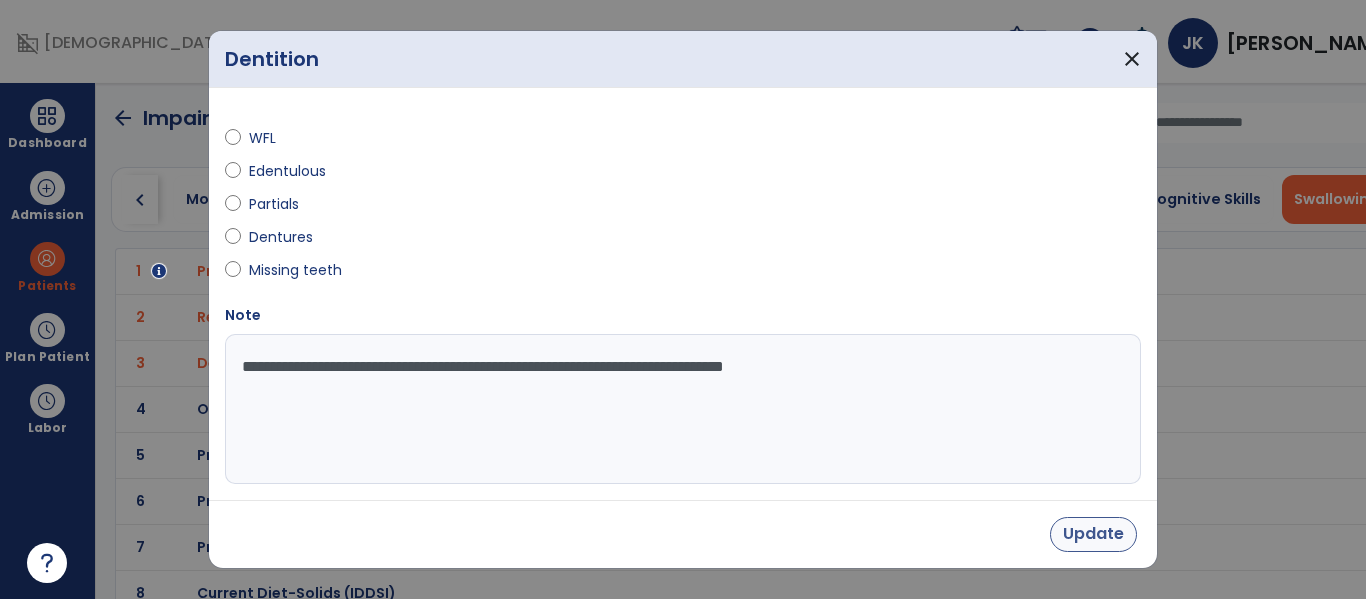 type on "**********" 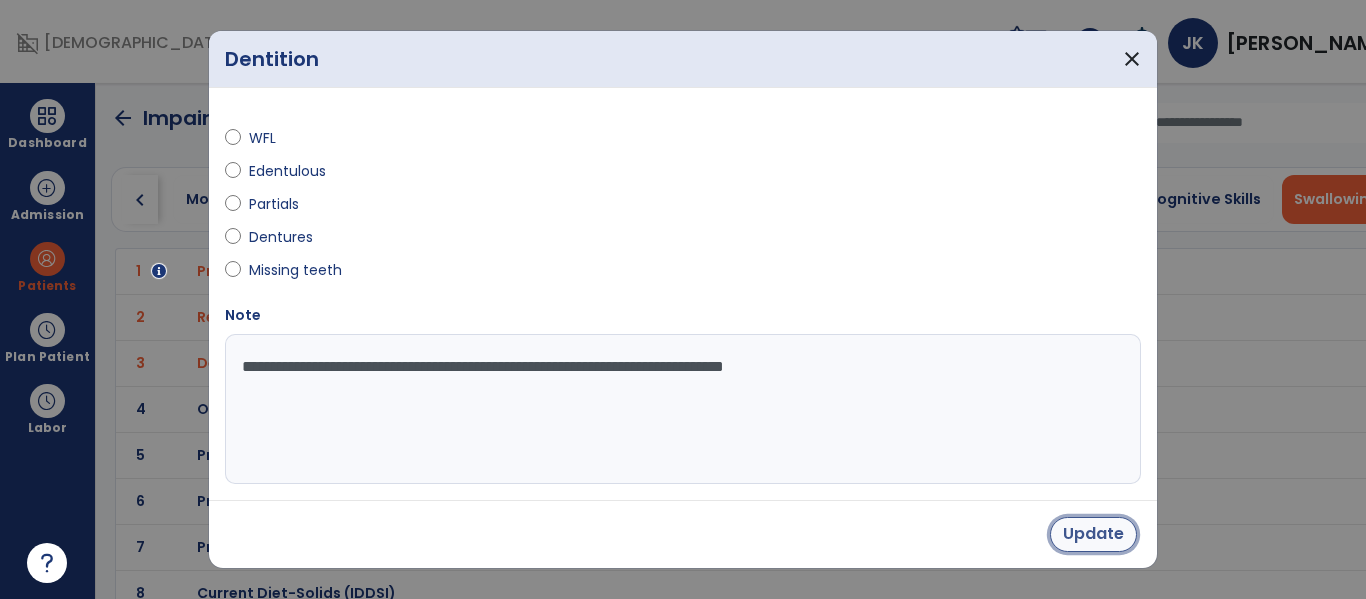 click on "Update" at bounding box center (1093, 534) 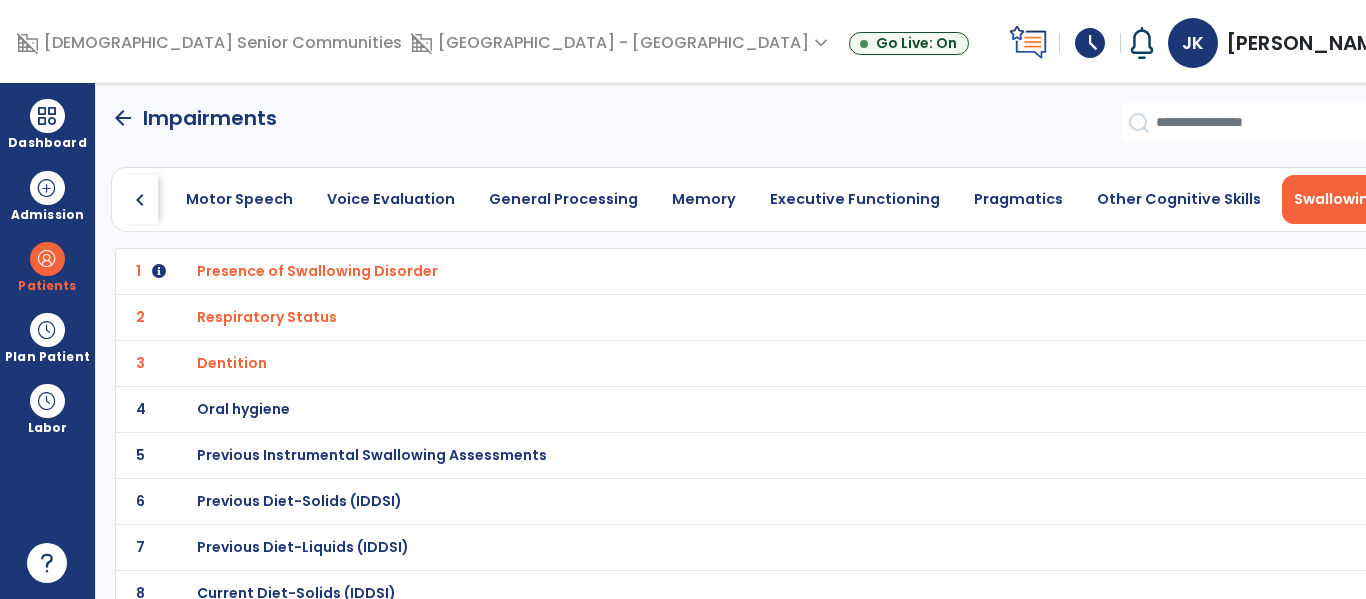 click on "Oral hygiene" at bounding box center [317, 271] 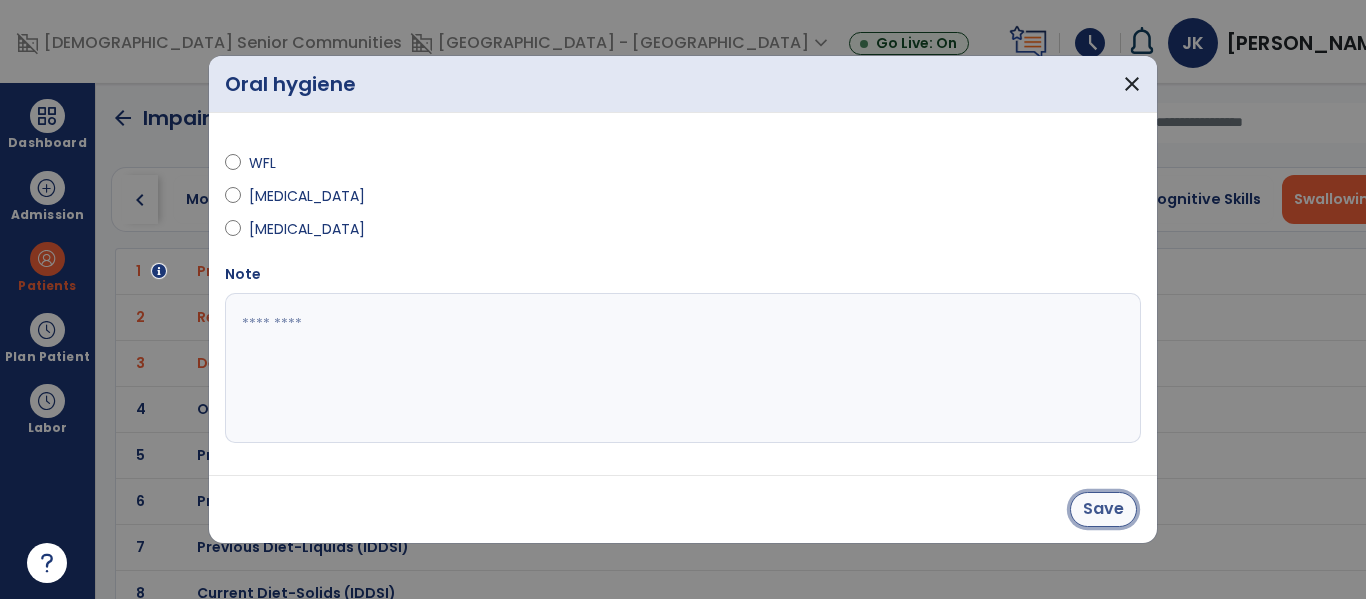 click on "Save" at bounding box center [1103, 509] 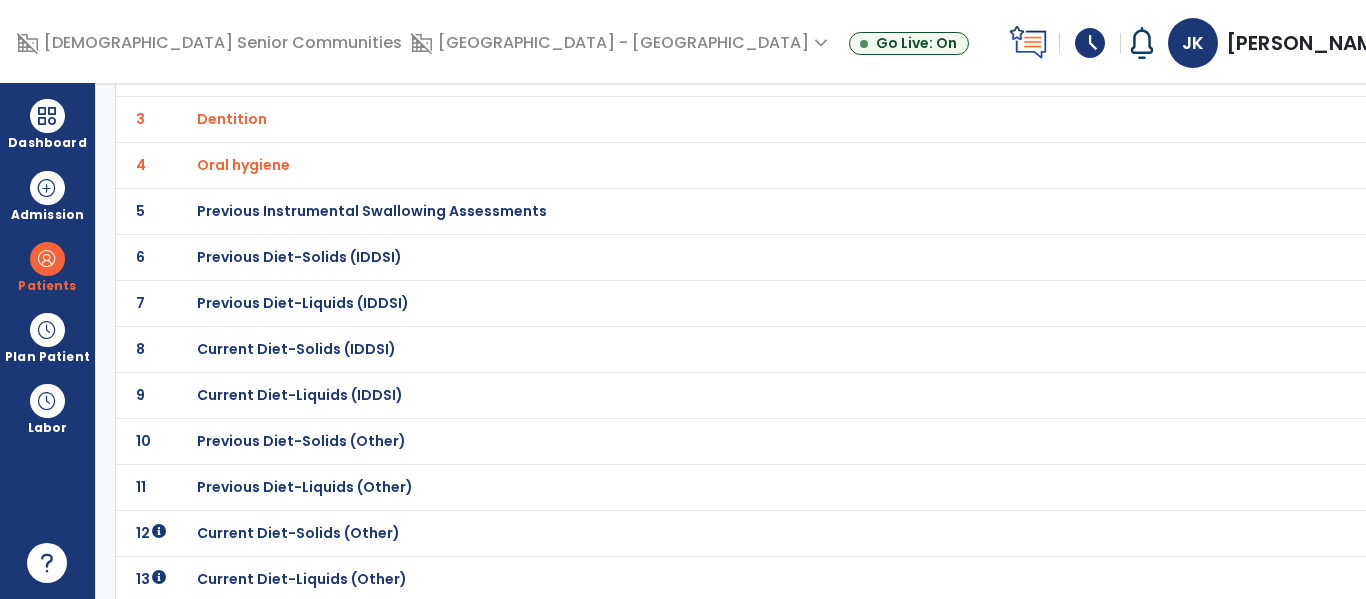scroll, scrollTop: 255, scrollLeft: 0, axis: vertical 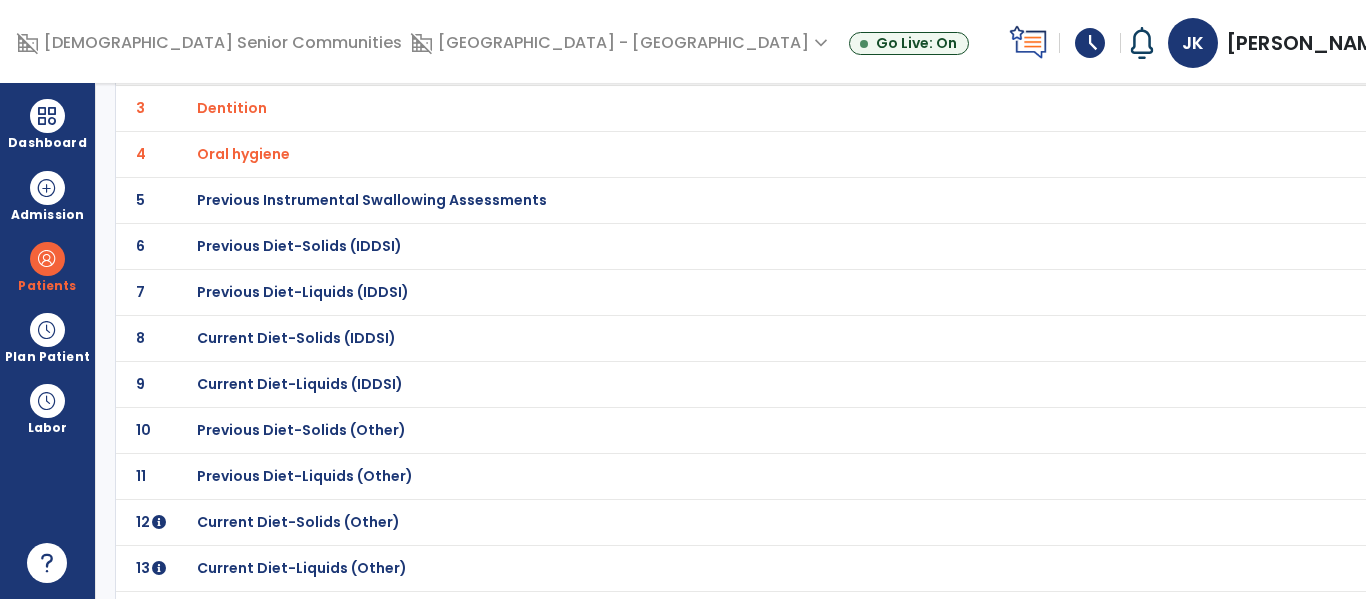 click on "Previous Instrumental Swallowing Assessments" at bounding box center (317, 16) 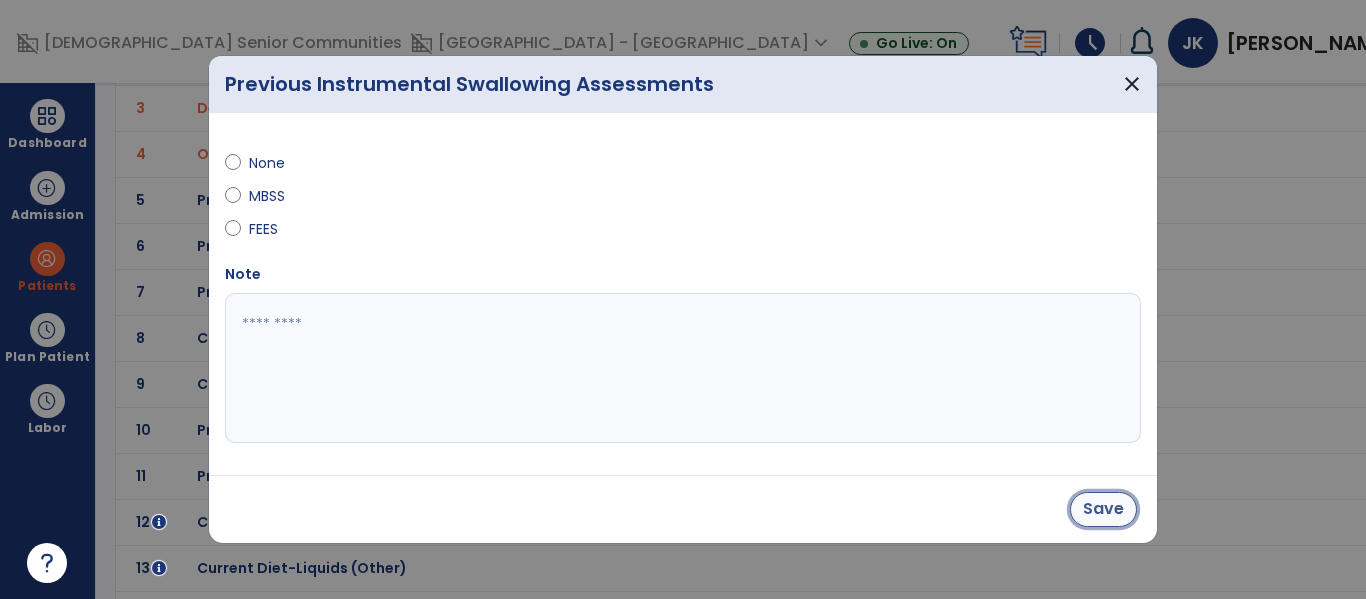 click on "Save" at bounding box center (1103, 509) 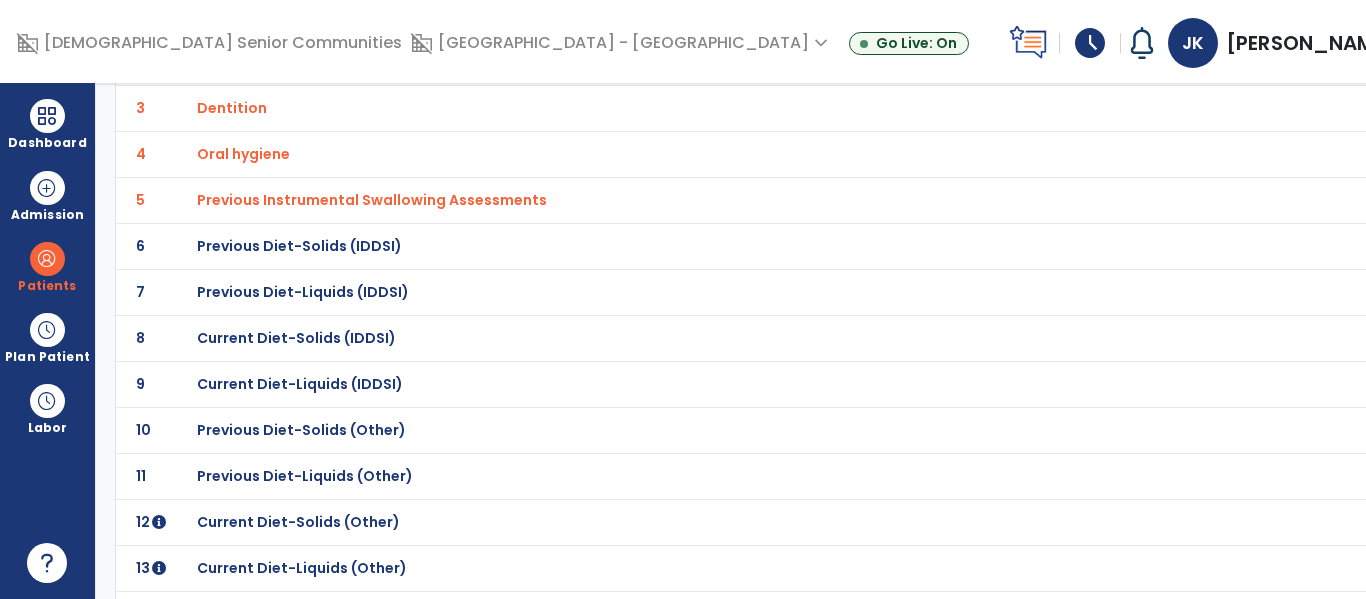 click on "Previous Diet-Solids (IDDSI)" at bounding box center [317, 16] 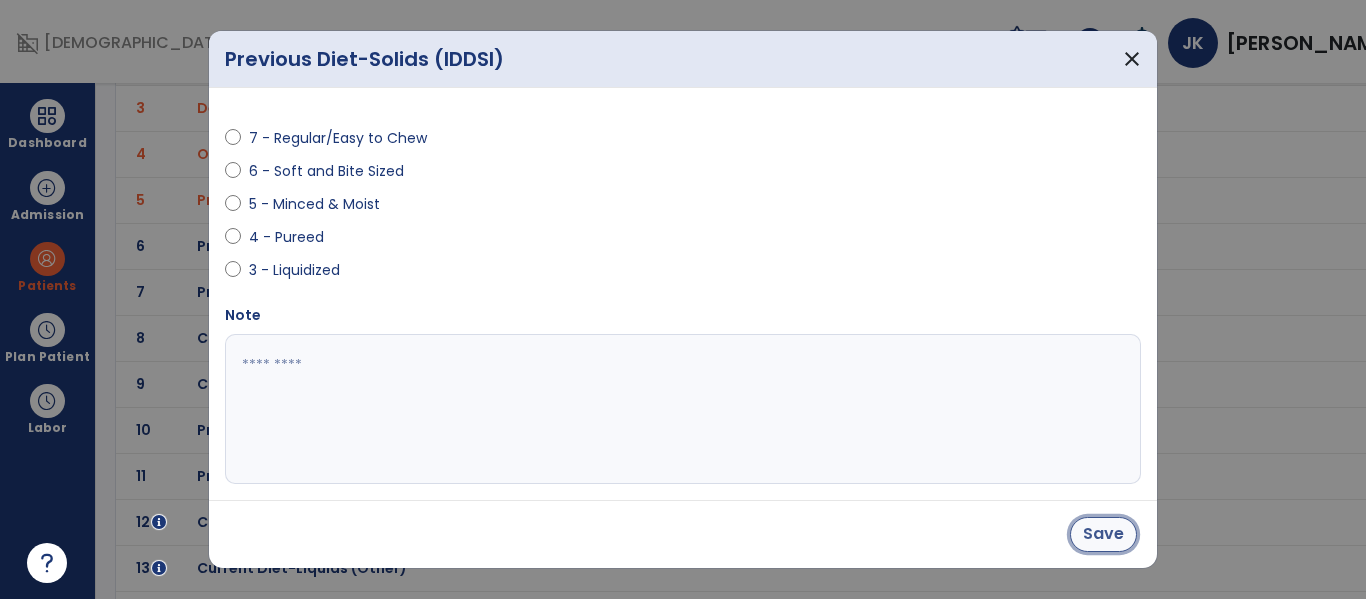 click on "Save" at bounding box center [1103, 534] 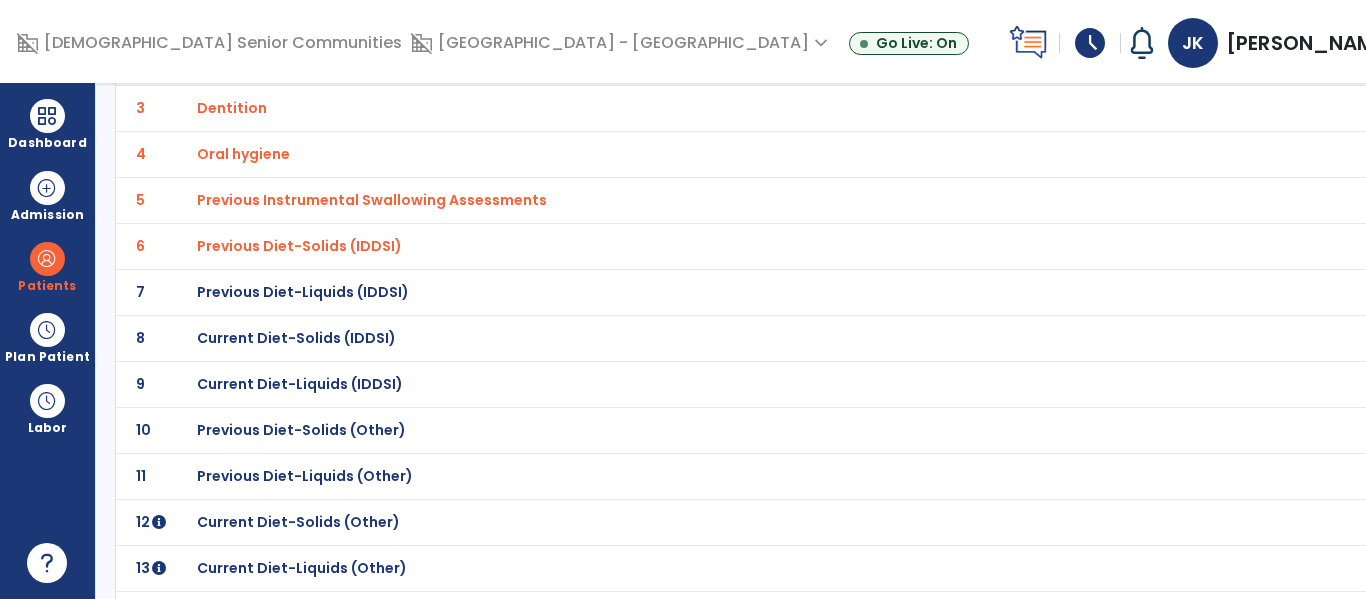 click on "Previous Diet-Liquids (IDDSI)" at bounding box center (317, 16) 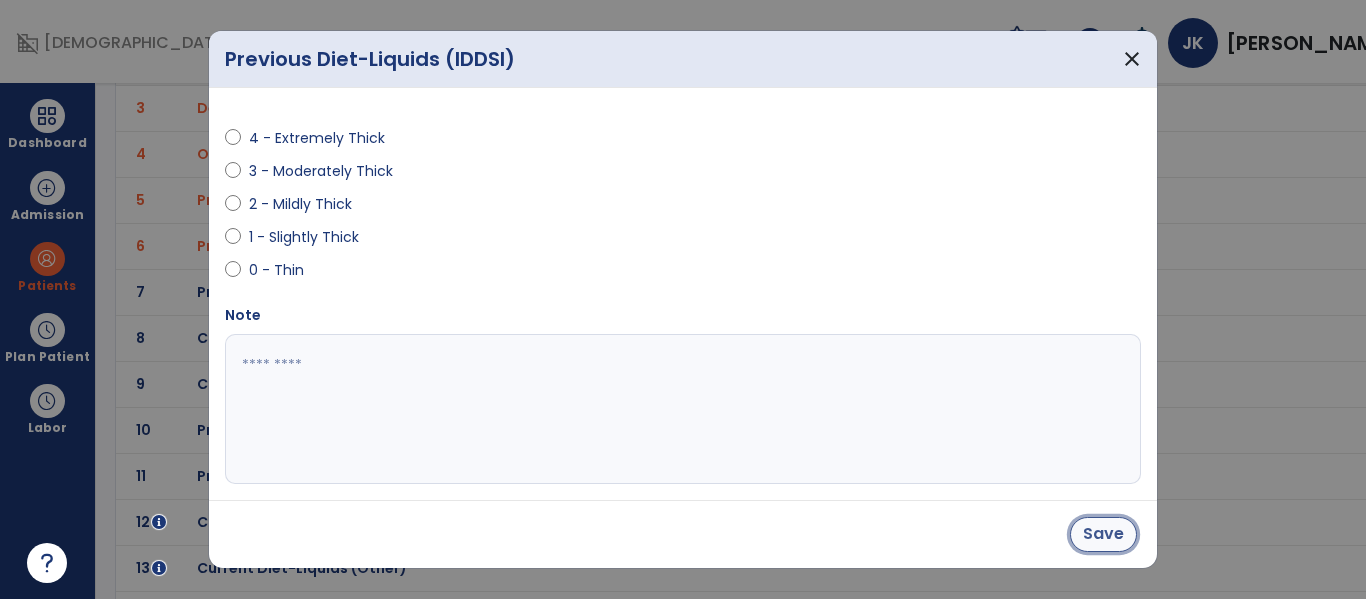 click on "Save" at bounding box center (1103, 534) 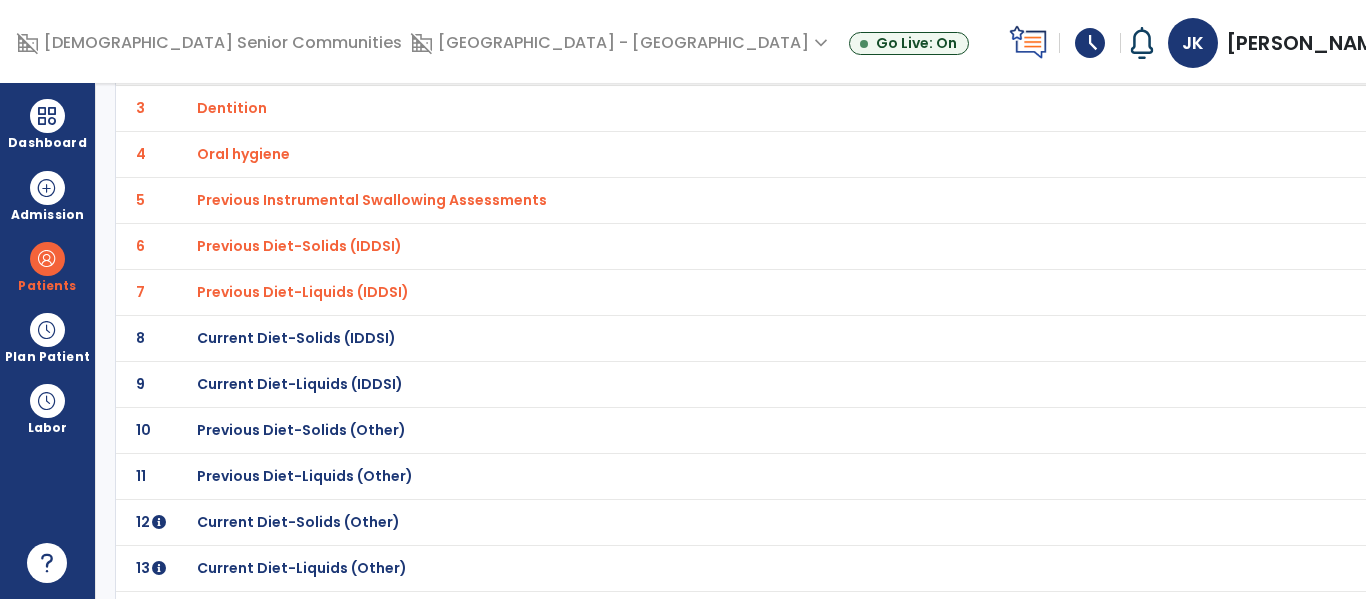click on "Current Diet-Solids (IDDSI)" at bounding box center [317, 16] 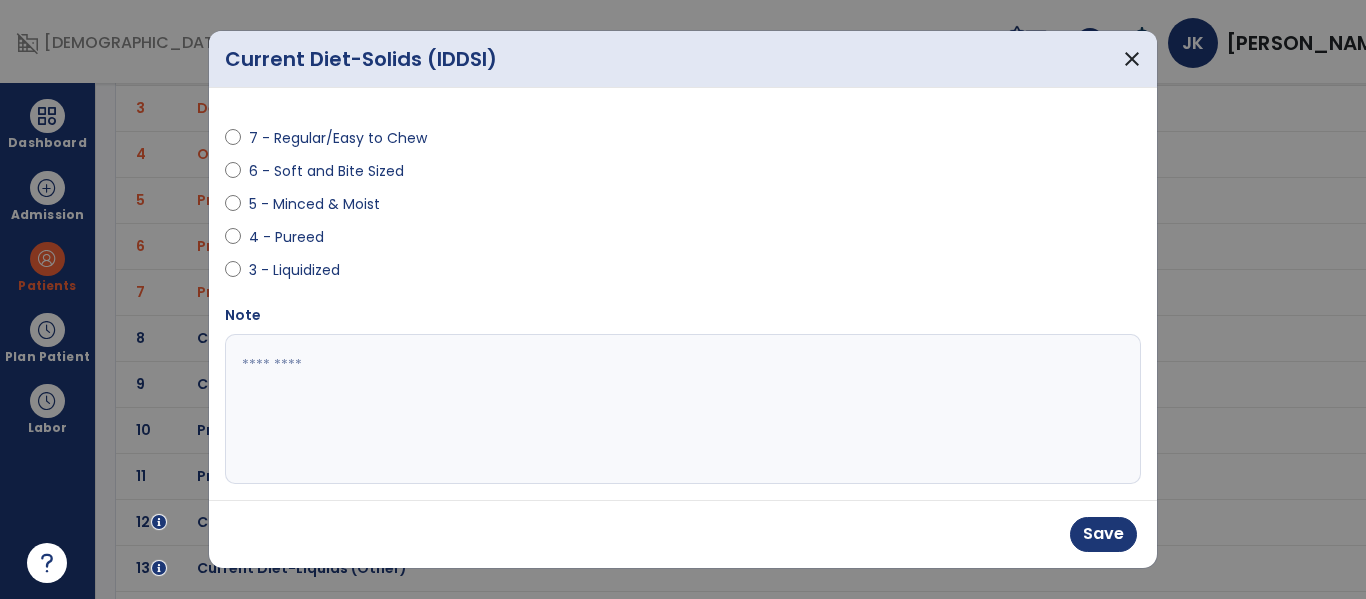 click at bounding box center [680, 409] 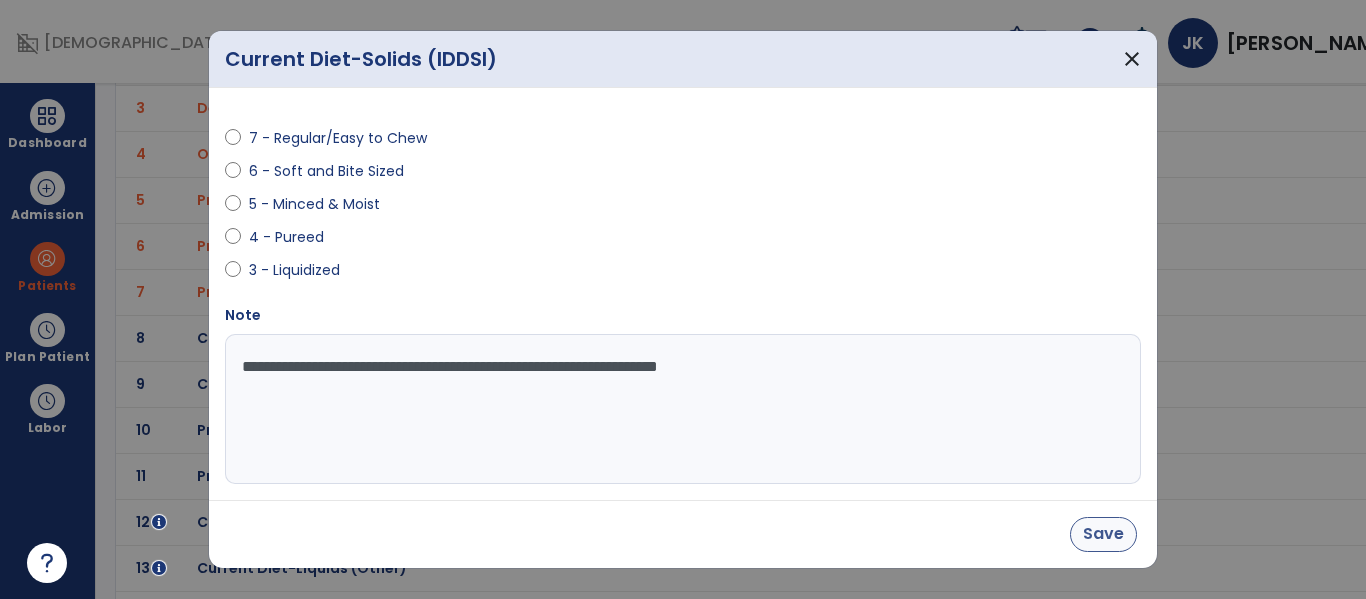 type on "**********" 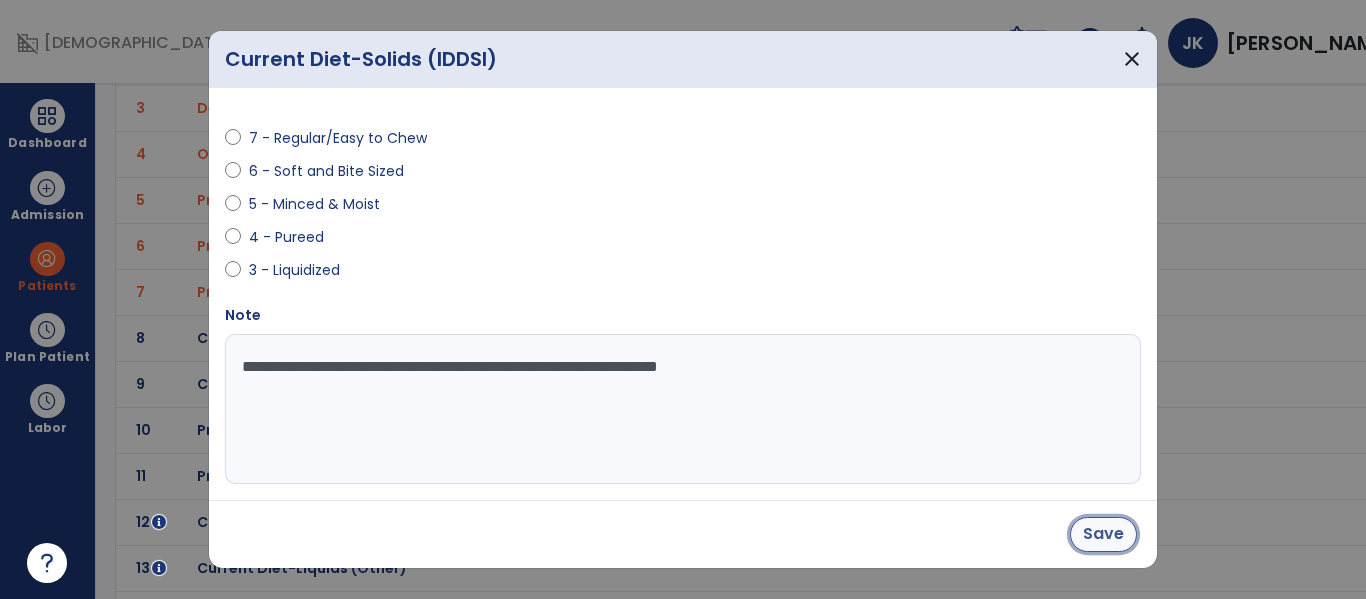 click on "Save" at bounding box center [1103, 534] 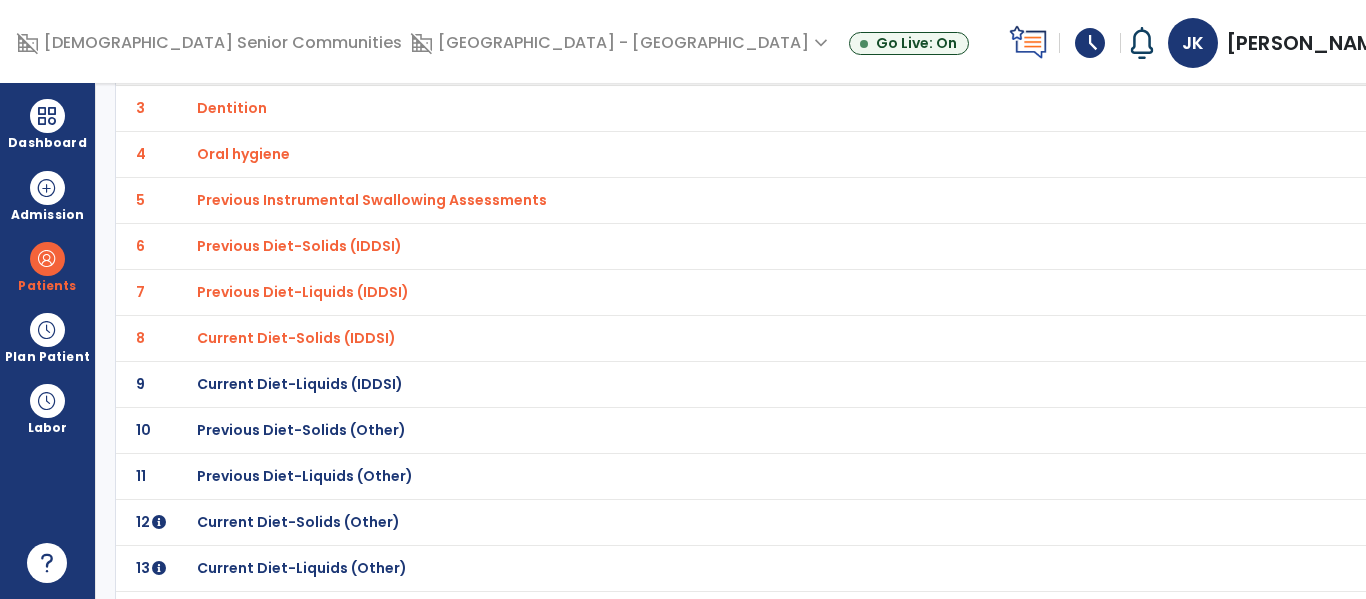 click on "9 Current Diet-Liquids (IDDSI)" 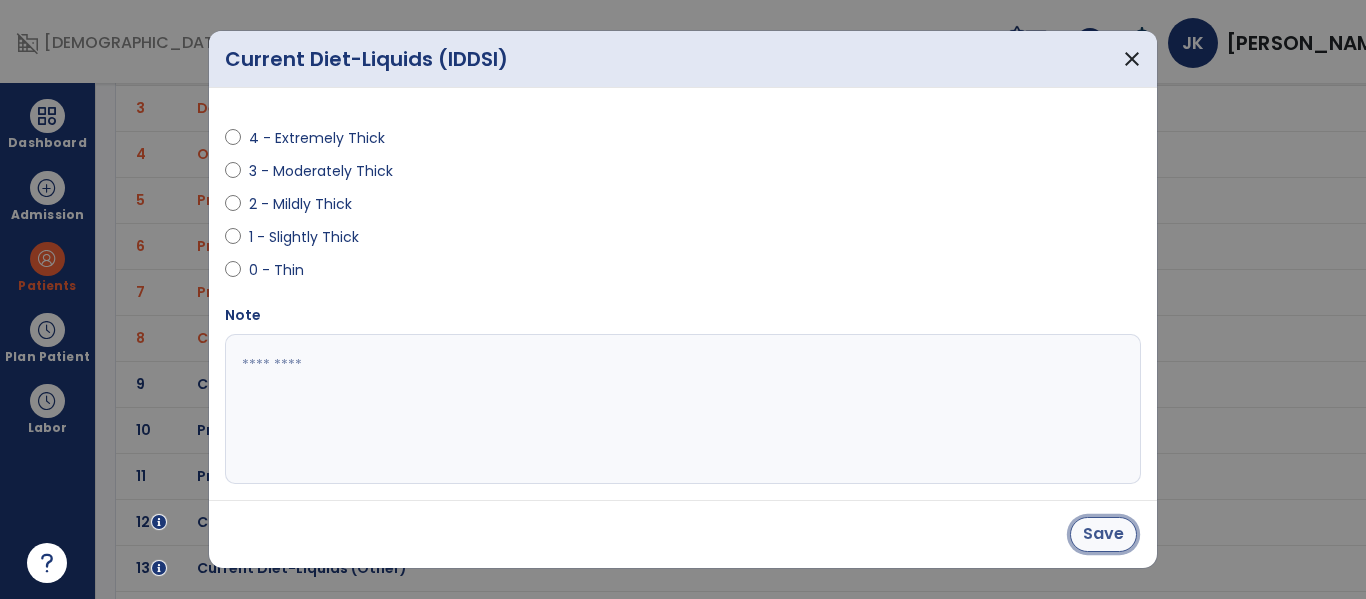 click on "Save" at bounding box center (1103, 534) 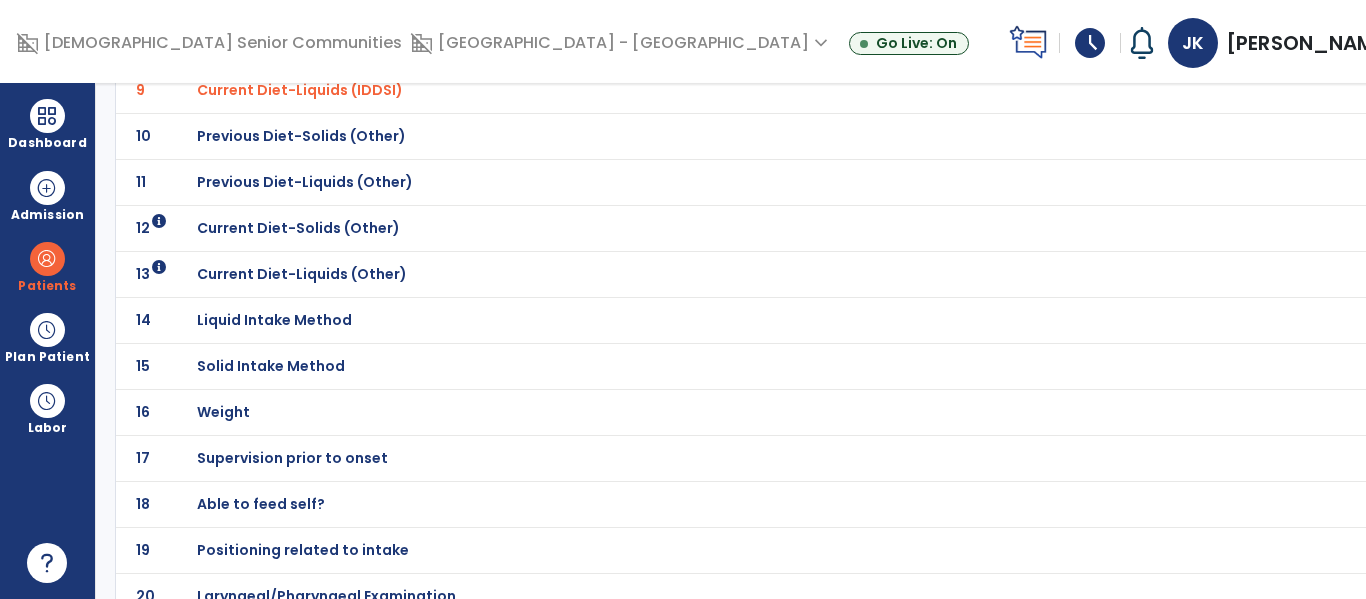scroll, scrollTop: 570, scrollLeft: 0, axis: vertical 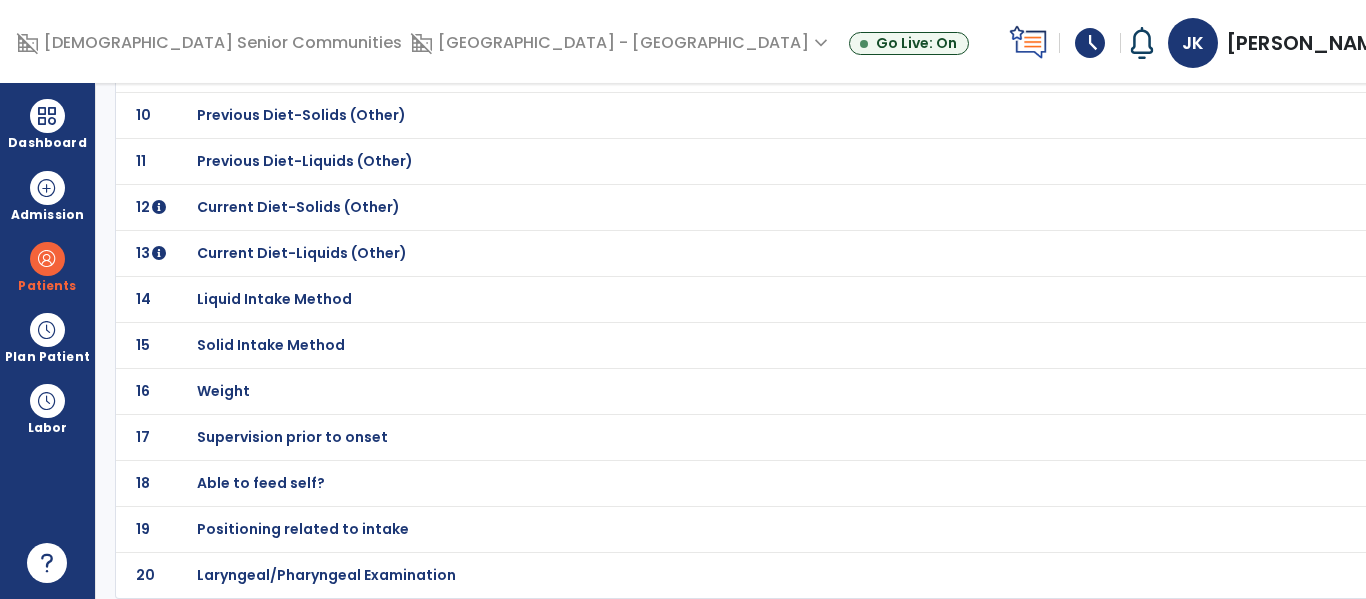 click on "Able to feed self?" at bounding box center [317, -299] 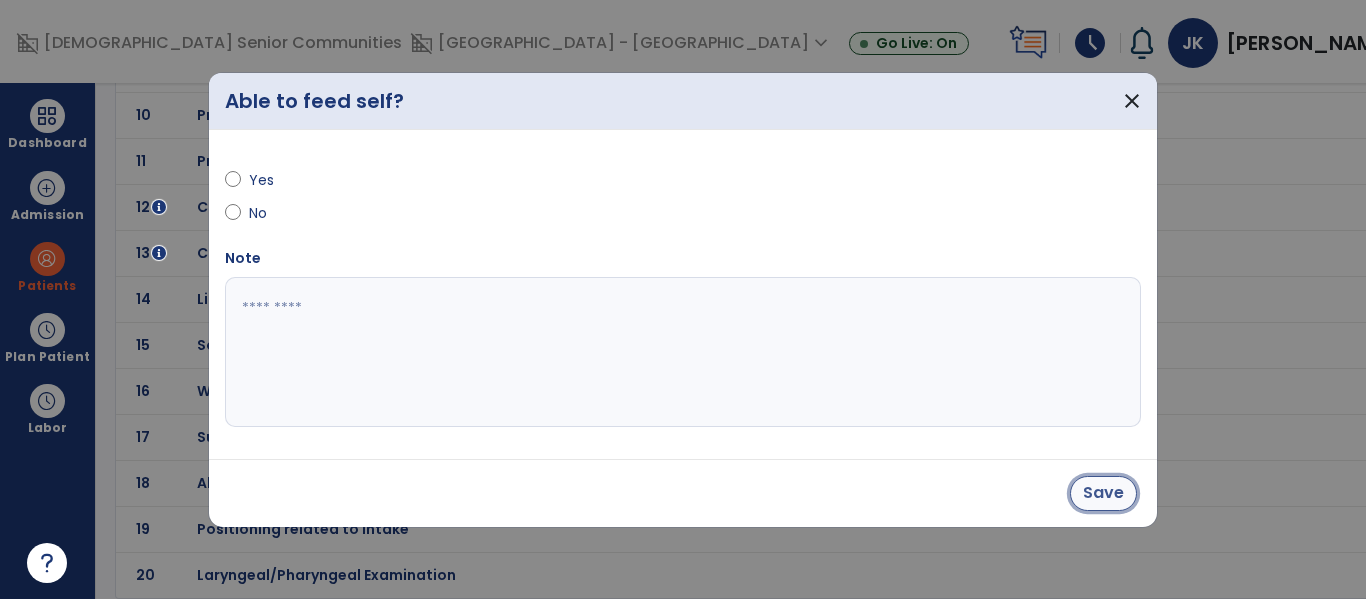 click on "Save" at bounding box center (1103, 493) 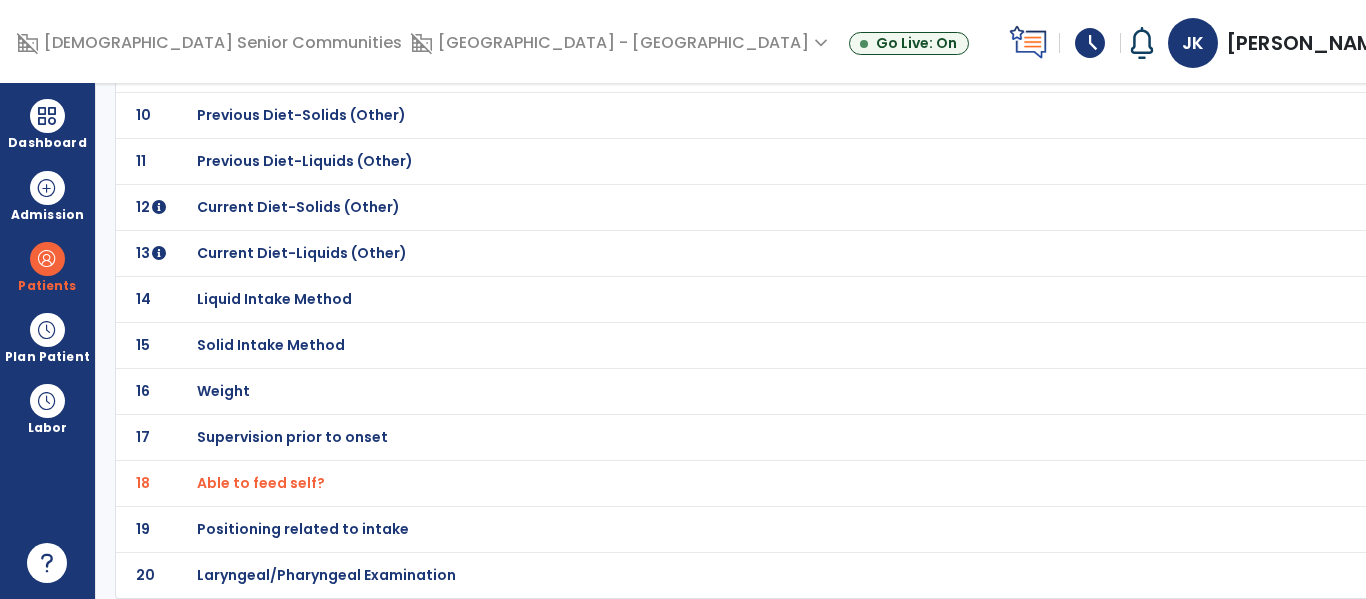 click on "Positioning related to intake" at bounding box center (317, -299) 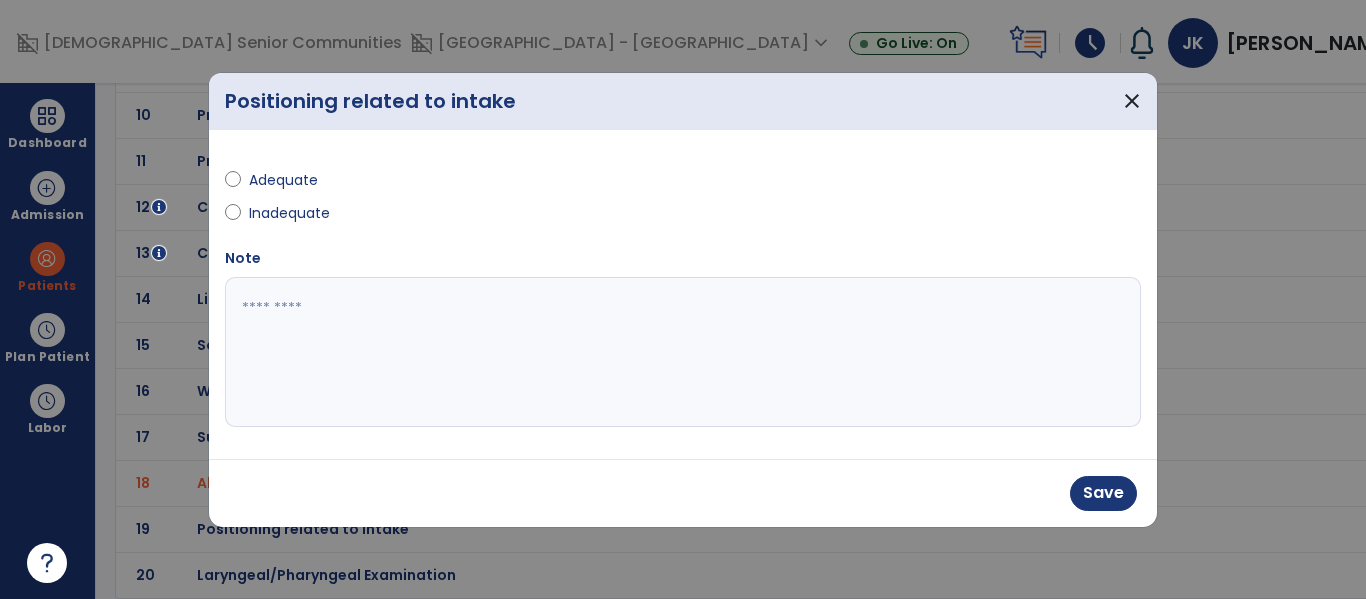 click at bounding box center [683, 352] 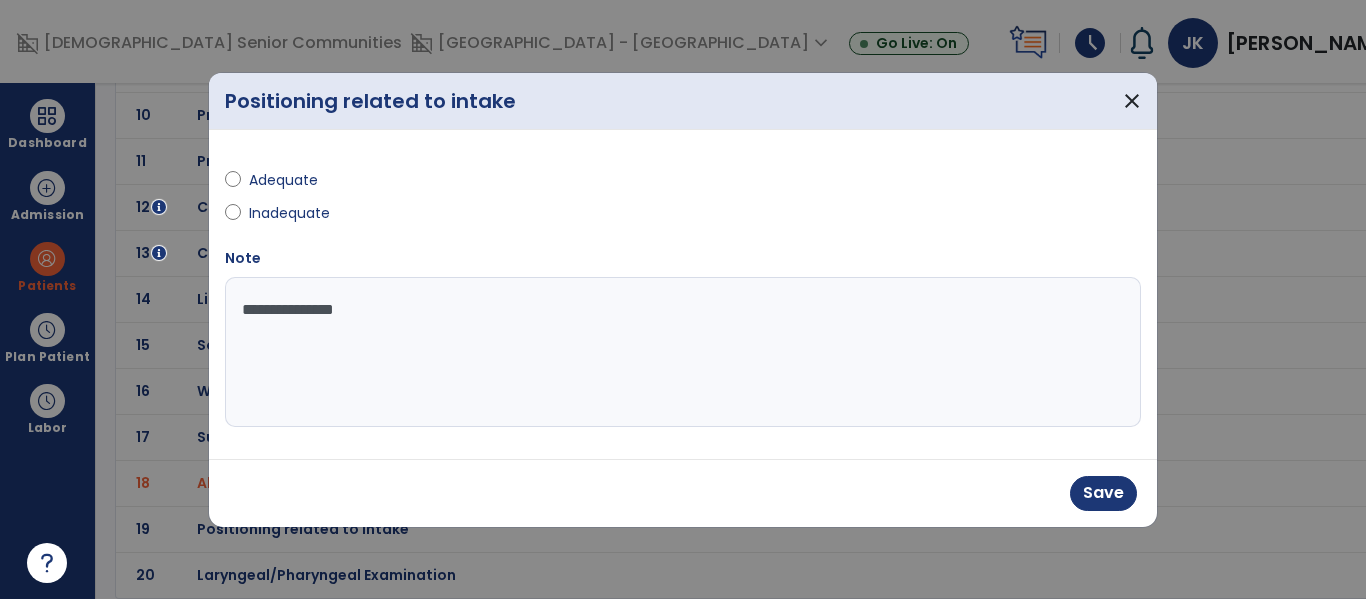 type on "**********" 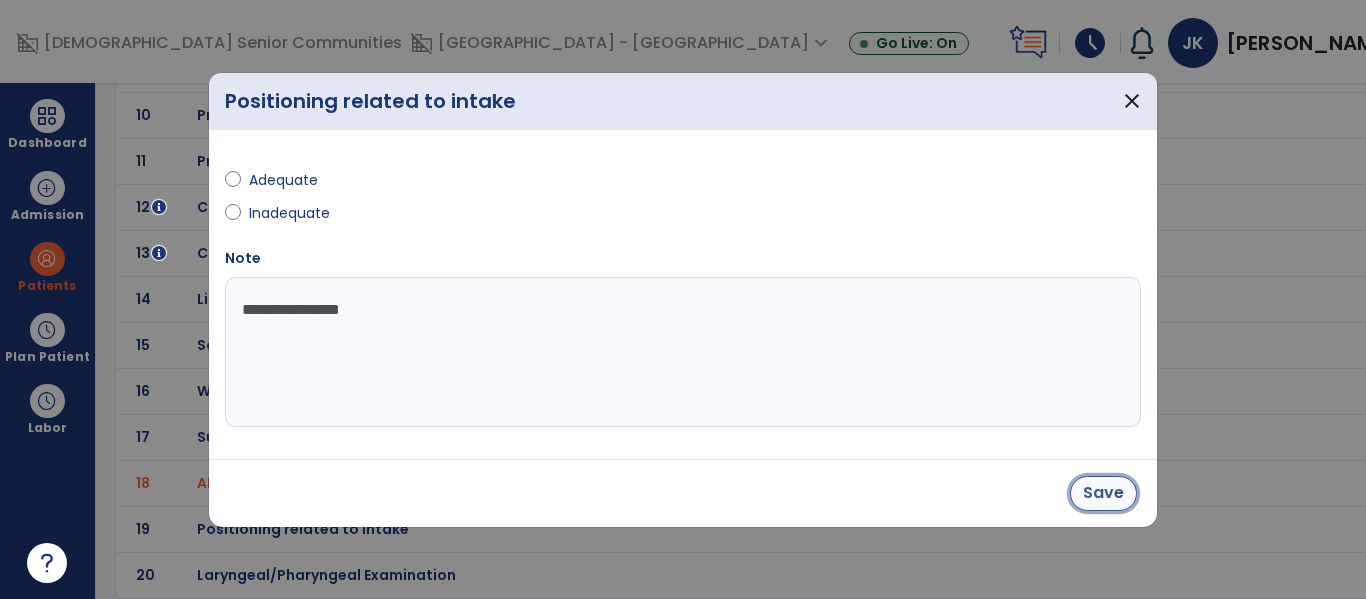 click on "Save" at bounding box center [1103, 493] 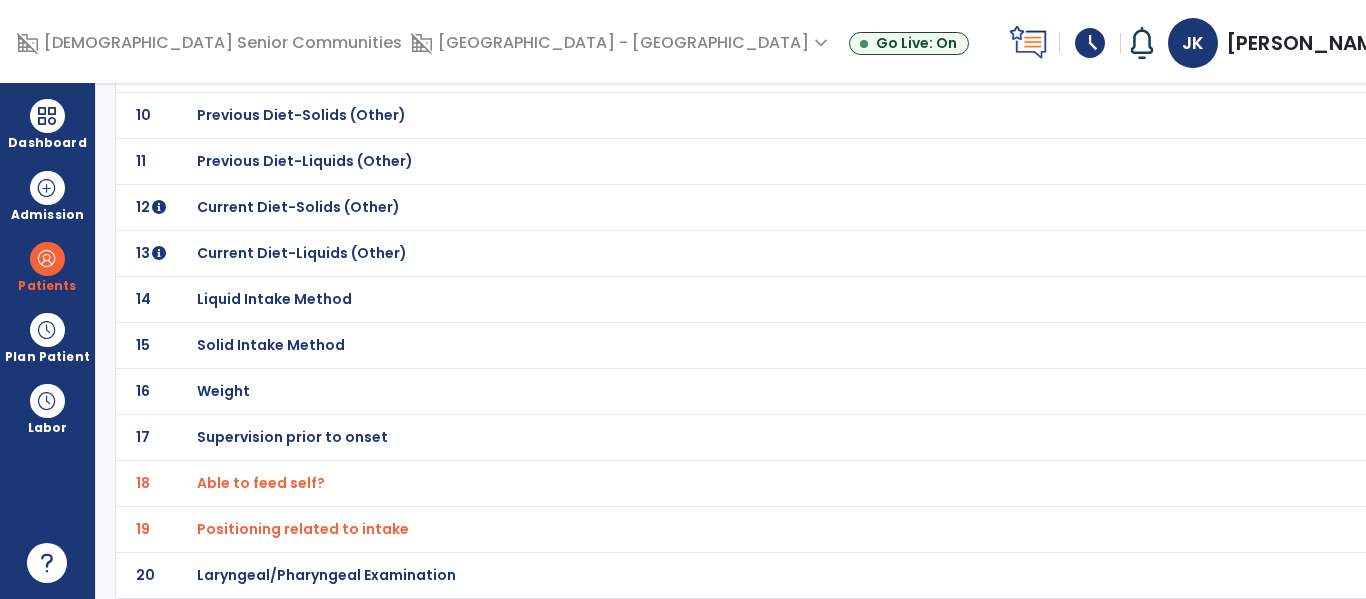 click on "Laryngeal/Pharyngeal Examination" at bounding box center (317, -299) 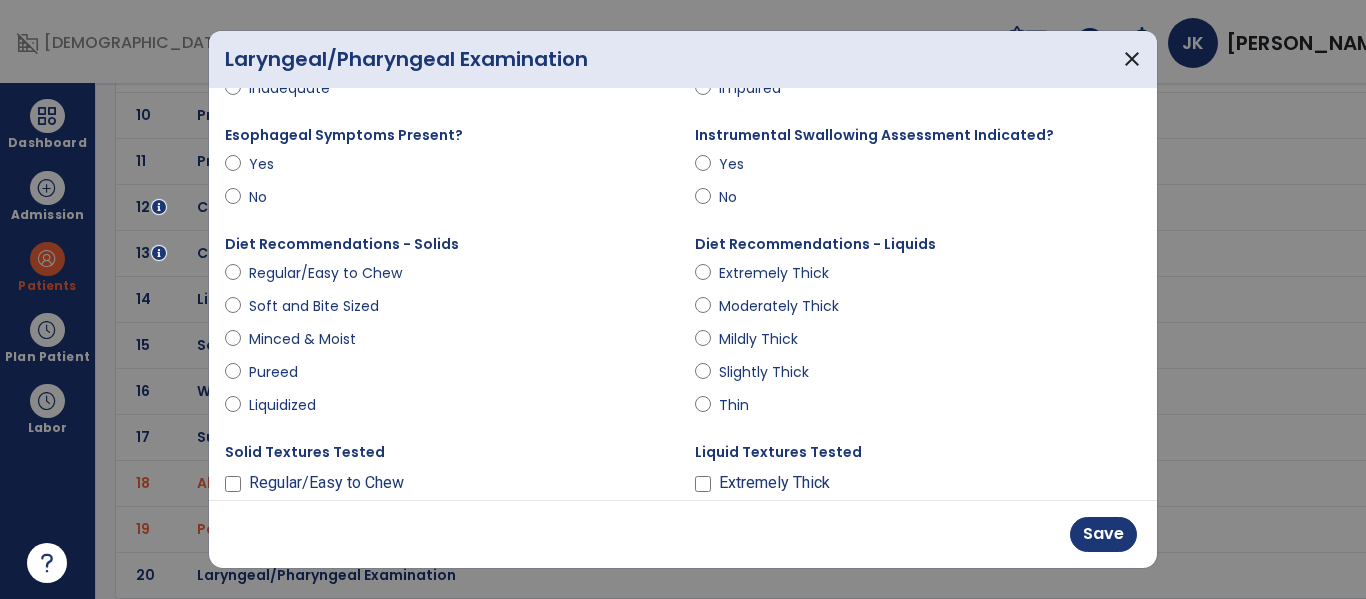 scroll, scrollTop: 207, scrollLeft: 0, axis: vertical 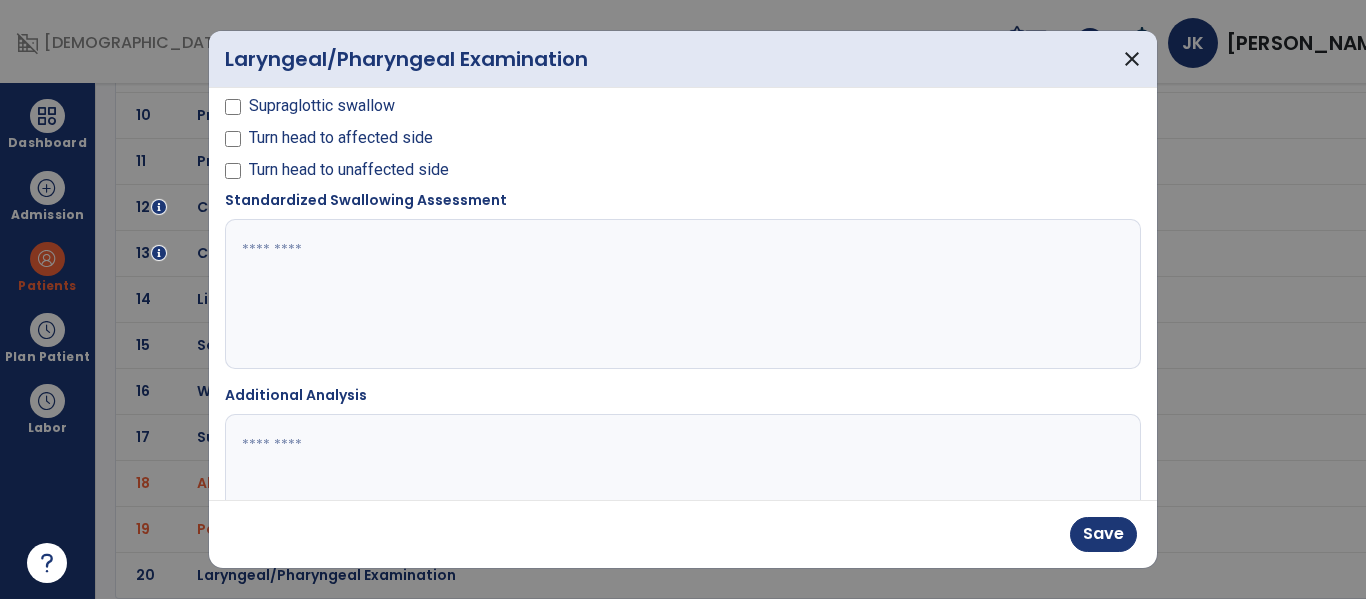 click at bounding box center (680, 294) 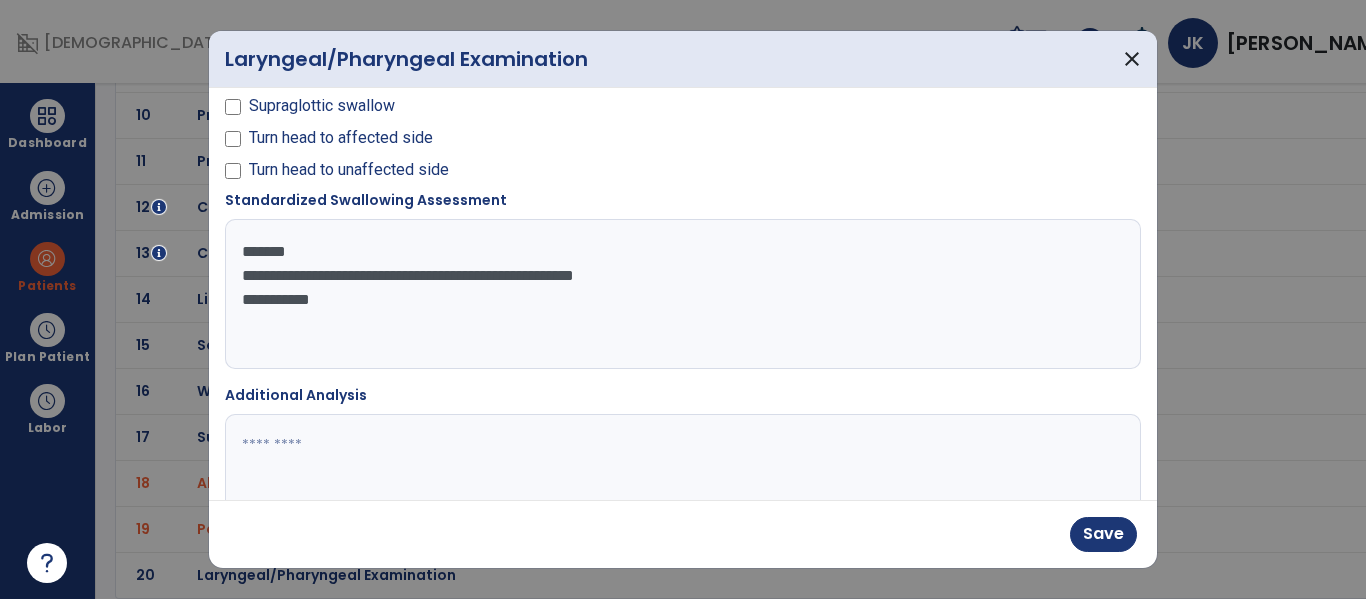 click on "**********" at bounding box center (680, 294) 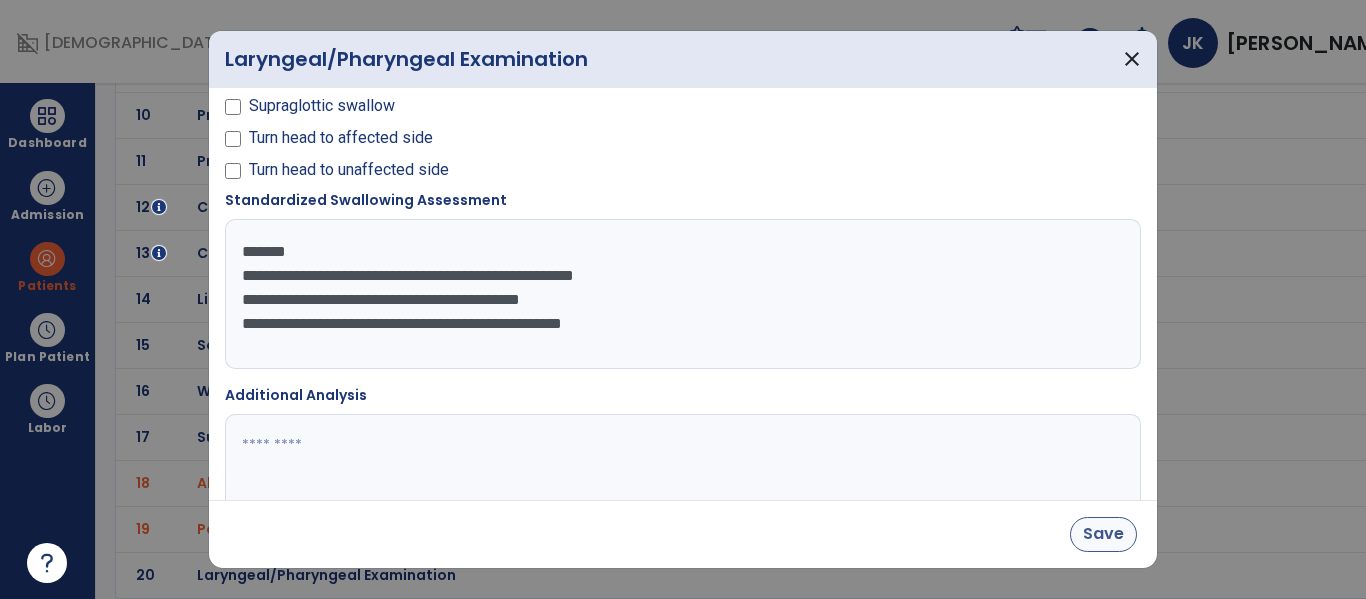 type on "**********" 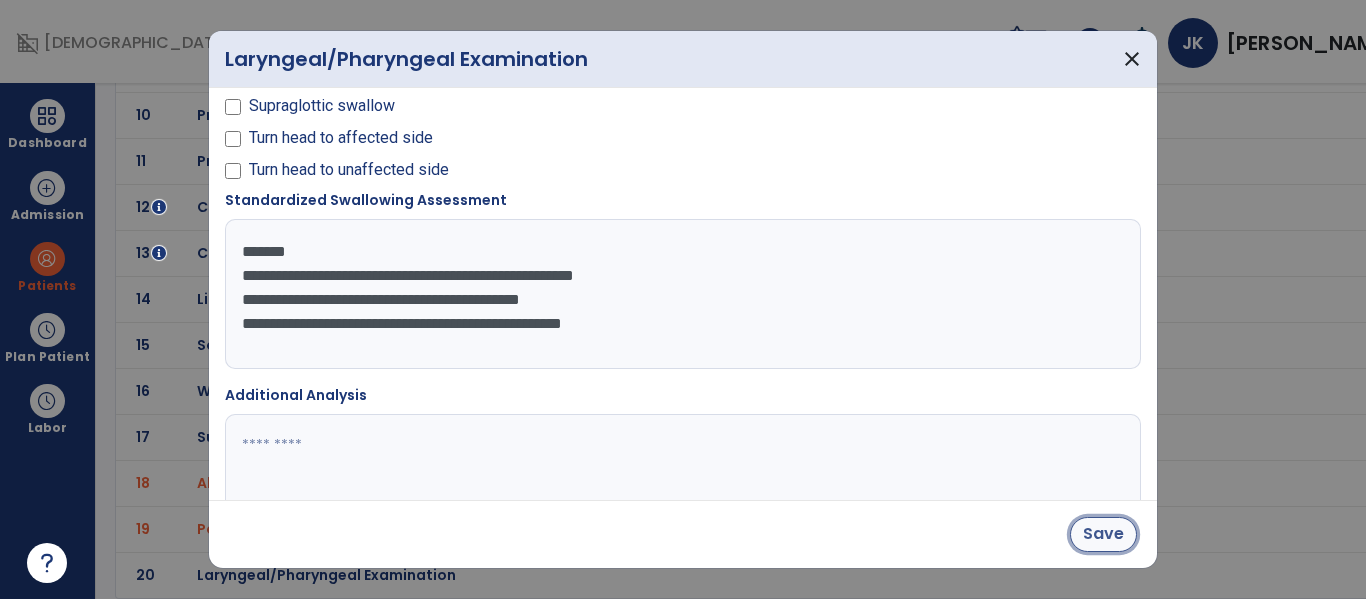 click on "Save" at bounding box center (1103, 534) 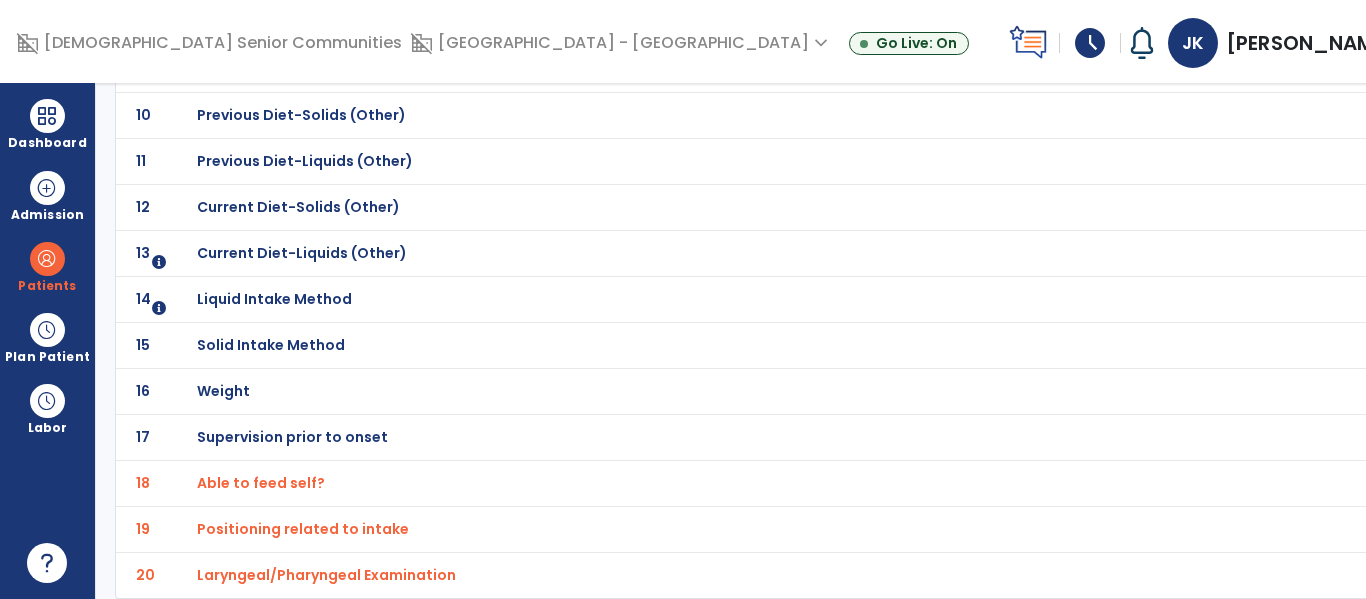 scroll, scrollTop: 0, scrollLeft: 0, axis: both 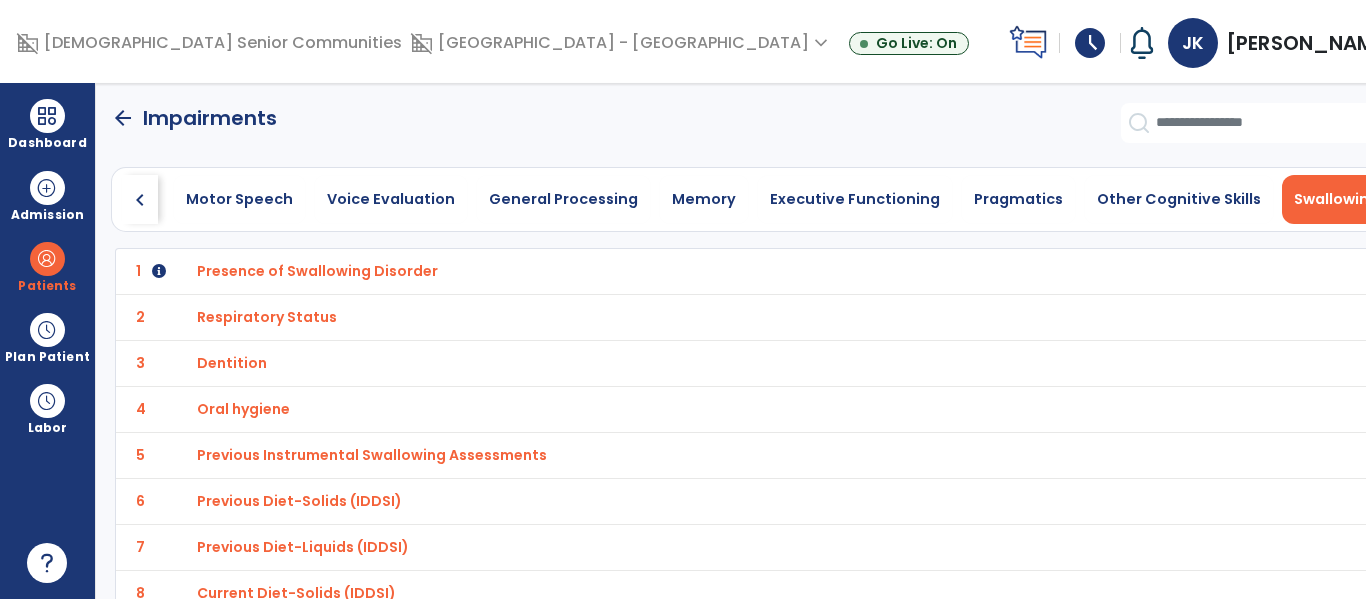 click on "chevron_left" 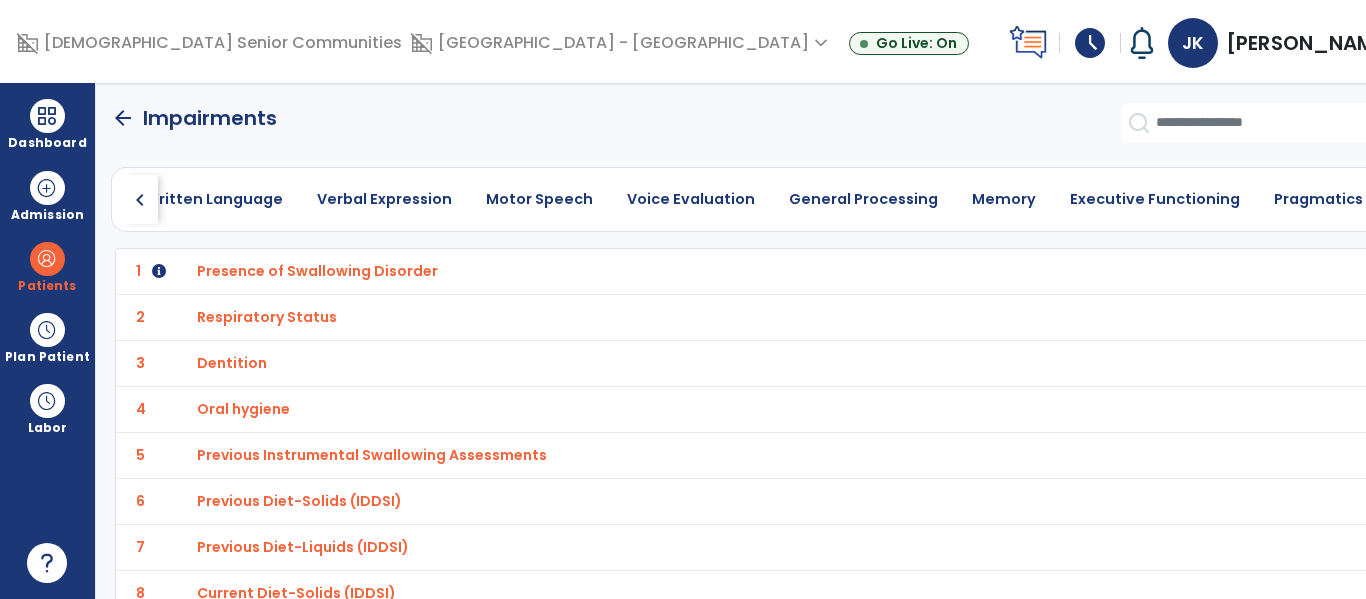 click on "chevron_left" 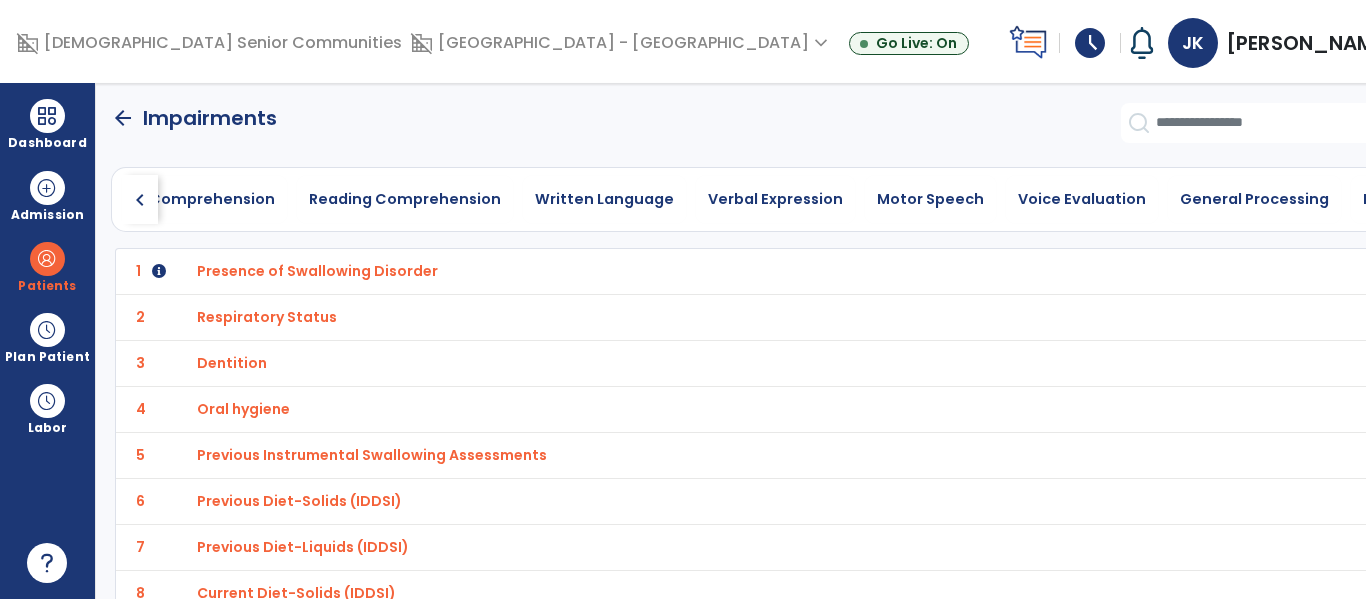 click on "chevron_left" 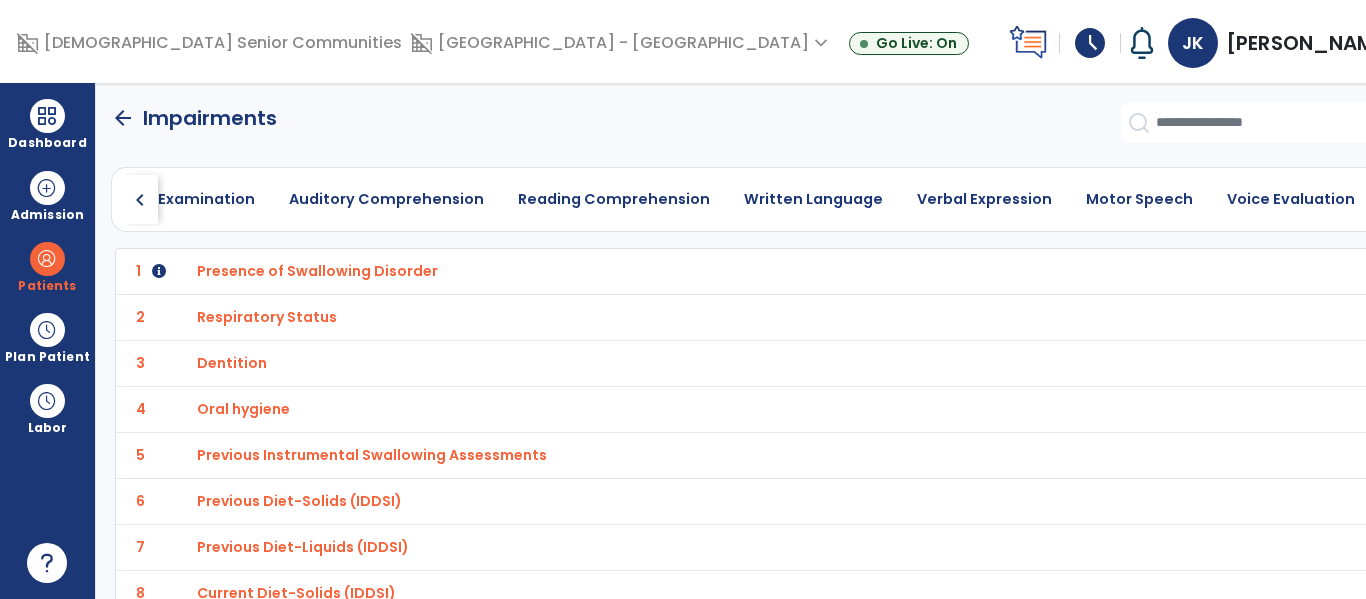 click on "chevron_left" 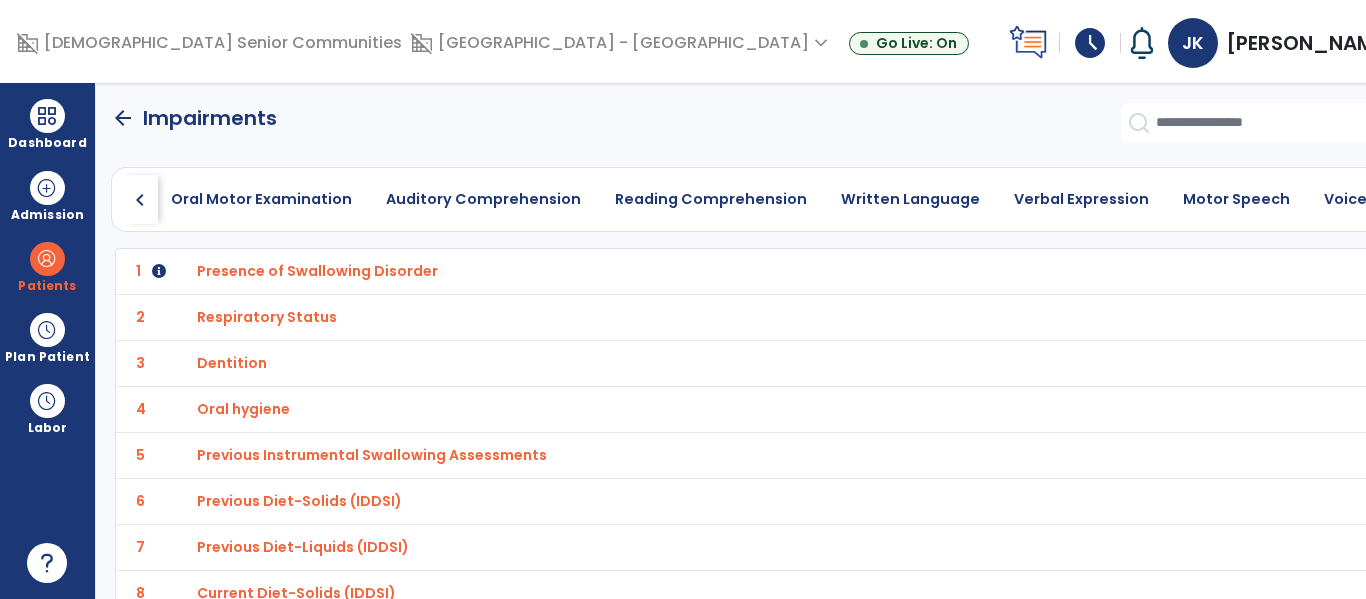 click on "chevron_left" 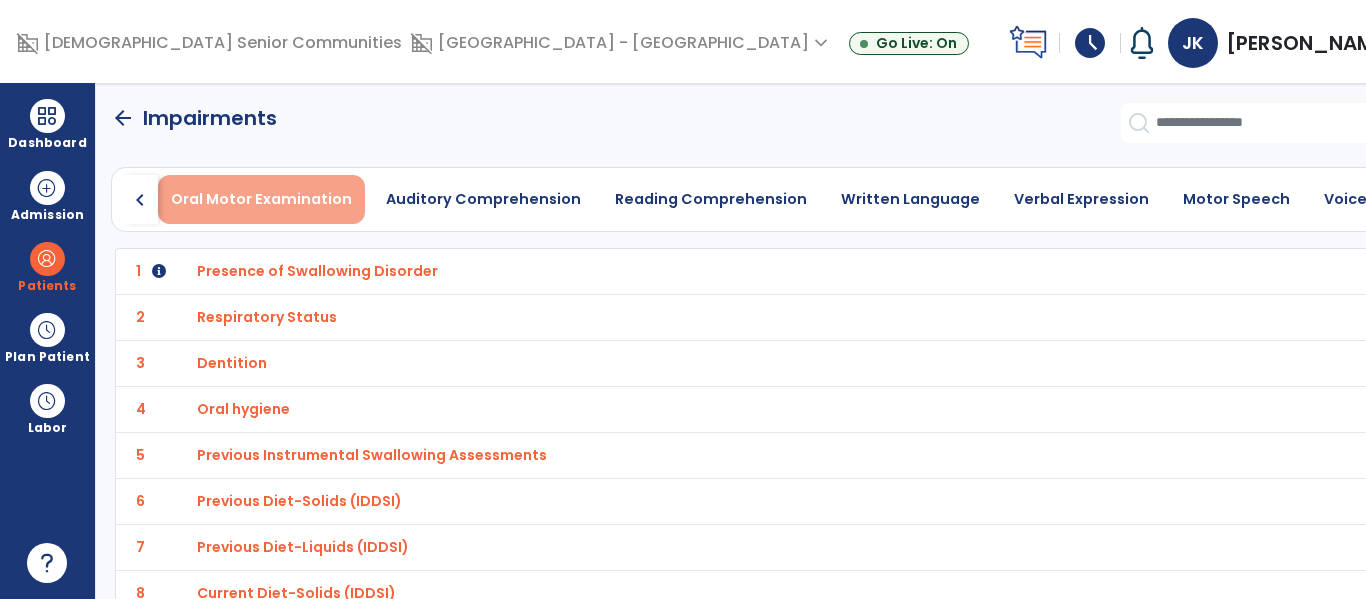 click on "Oral Motor Examination" at bounding box center (261, 199) 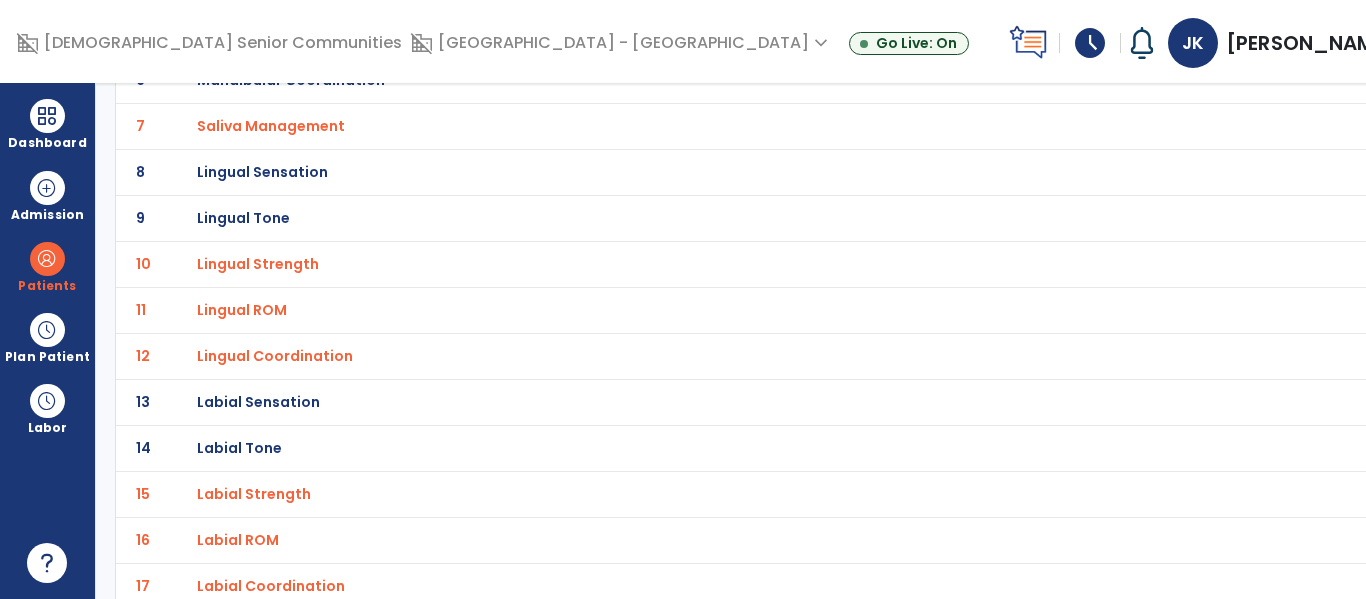 scroll, scrollTop: 418, scrollLeft: 0, axis: vertical 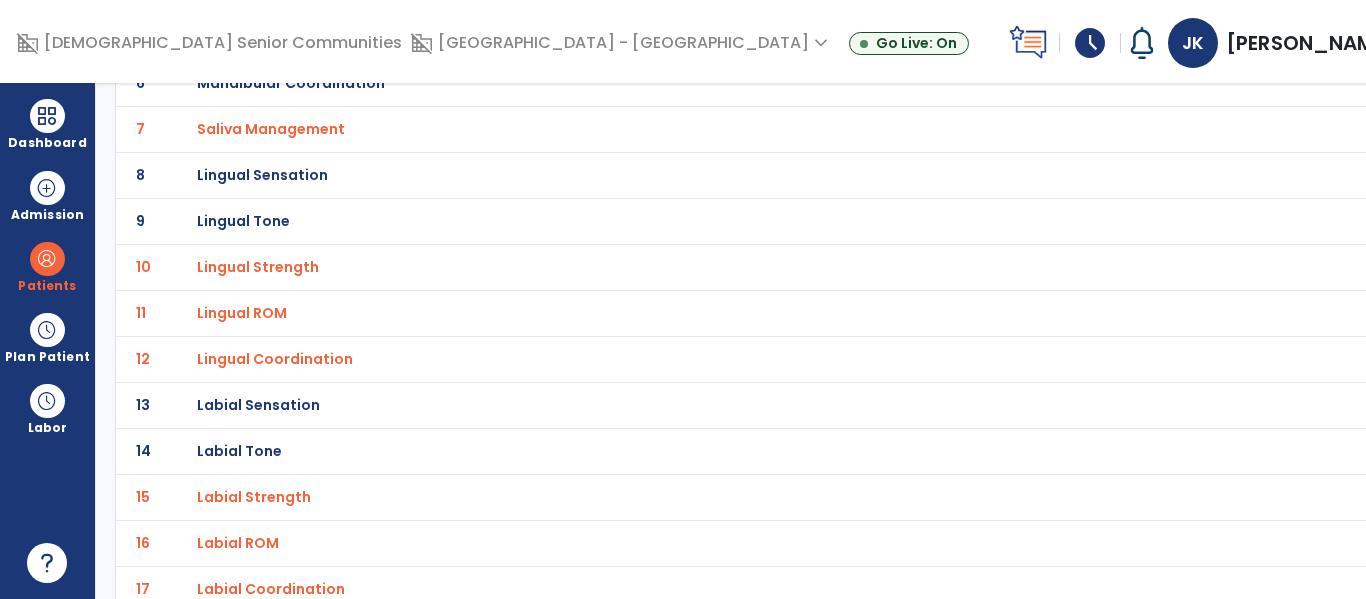 click on "Lingual Strength" at bounding box center [258, -147] 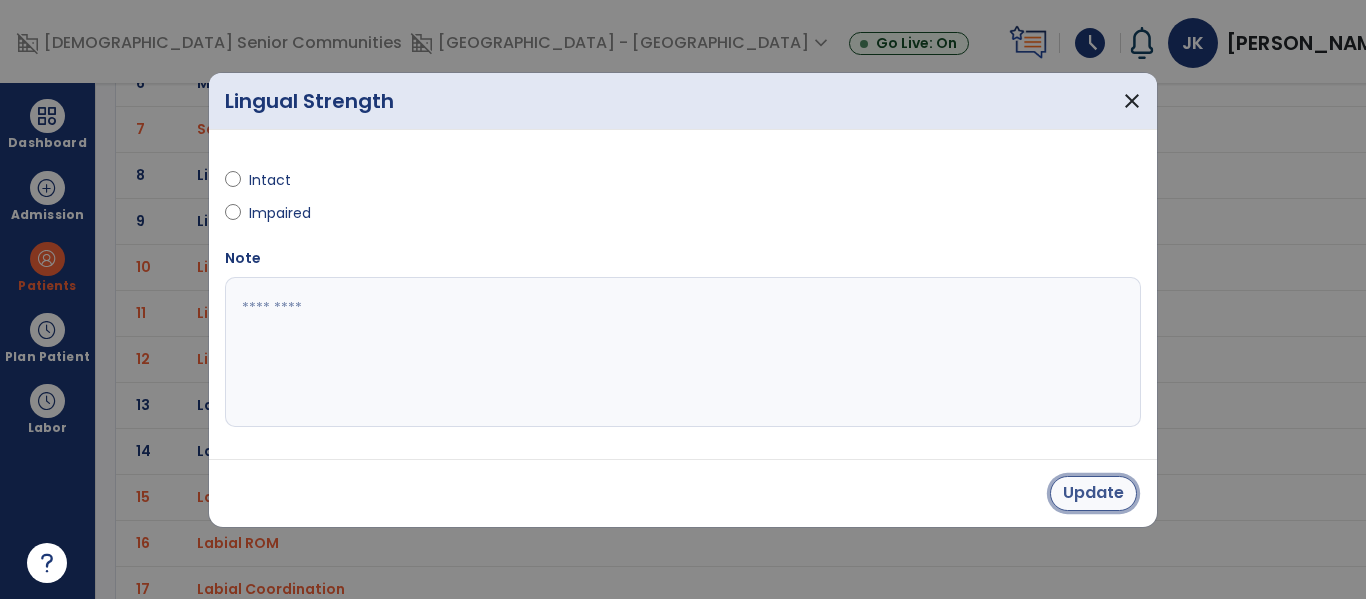 click on "Update" at bounding box center (1093, 493) 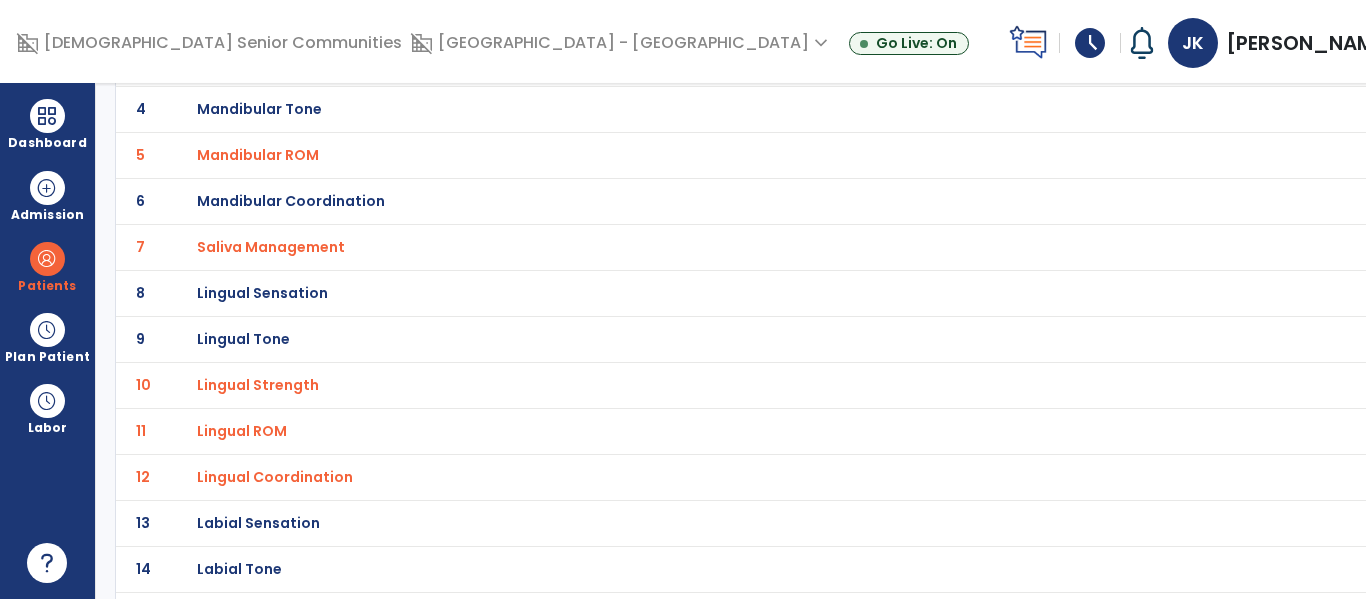 scroll, scrollTop: 0, scrollLeft: 0, axis: both 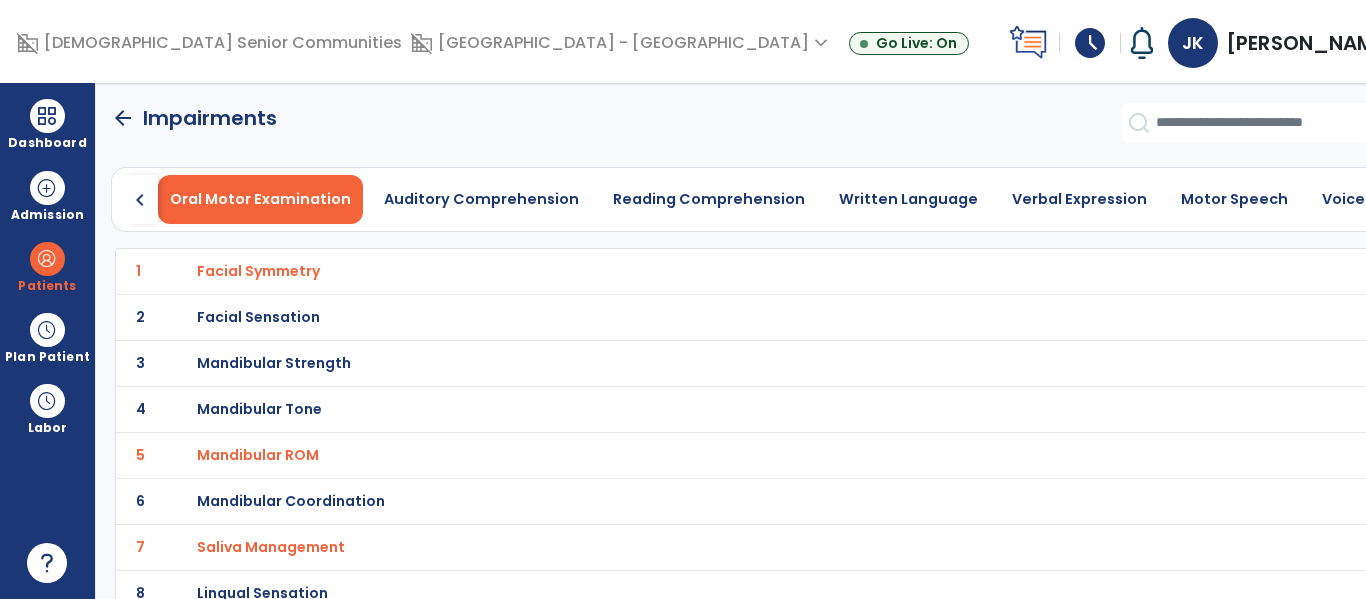 click on "arrow_back" 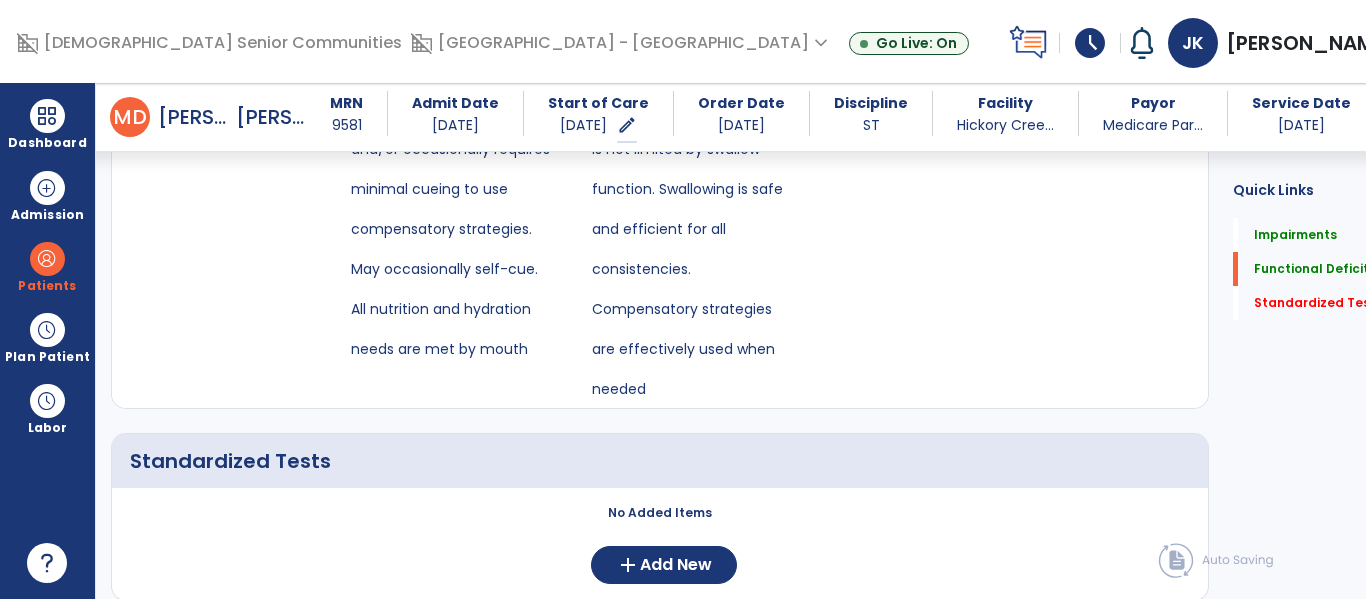 scroll, scrollTop: 2879, scrollLeft: 0, axis: vertical 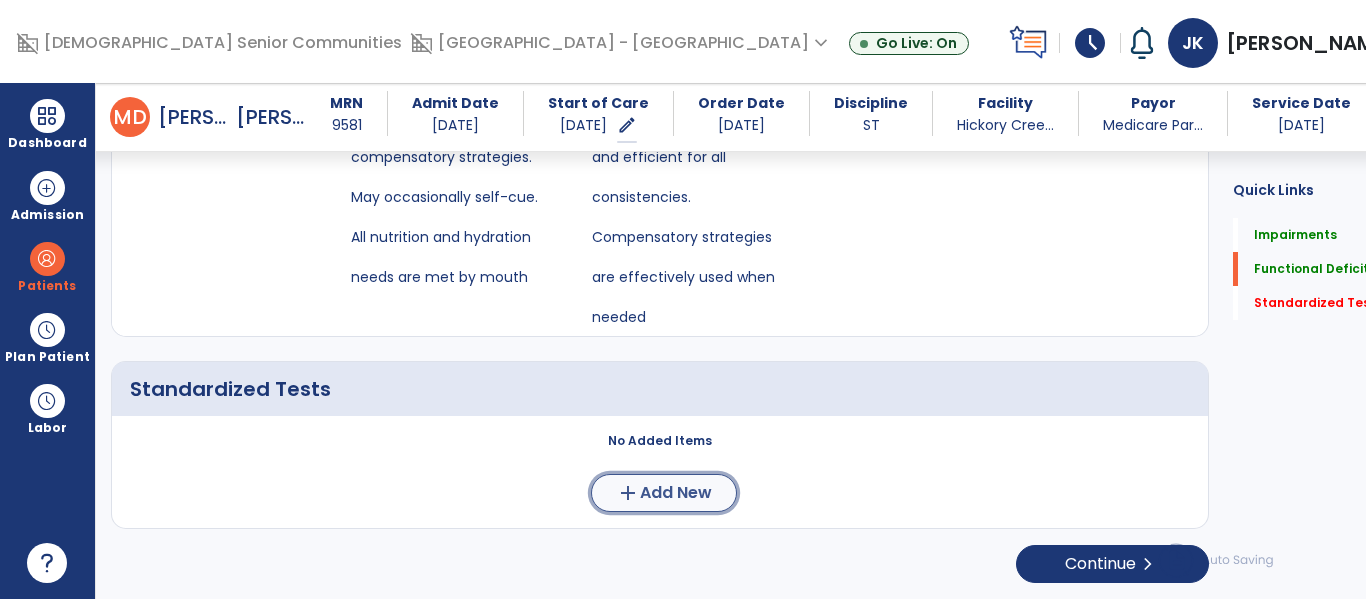 click on "Add New" 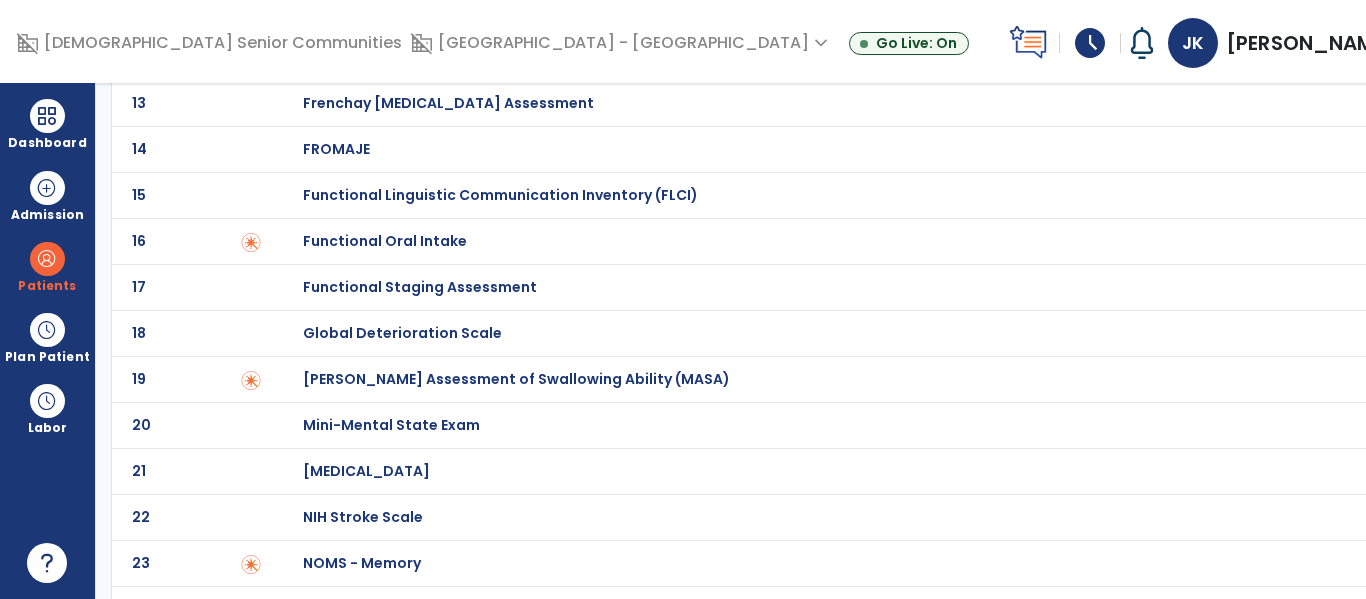 scroll, scrollTop: 648, scrollLeft: 0, axis: vertical 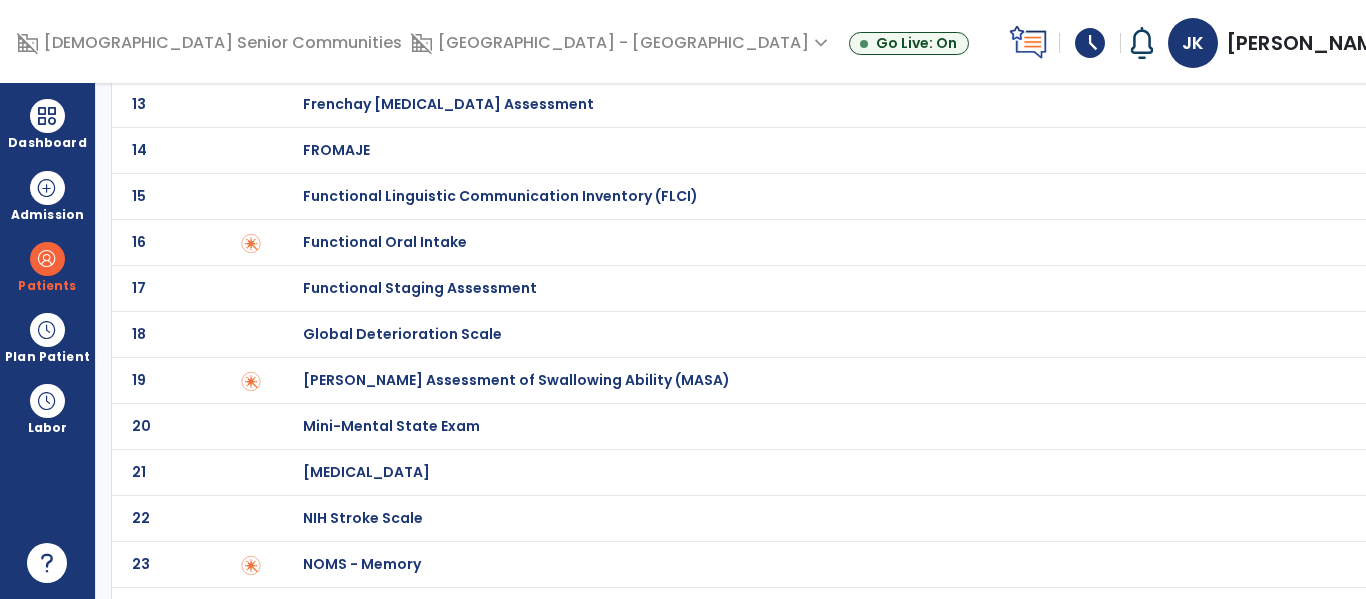click on "Functional Oral Intake" at bounding box center (424, -448) 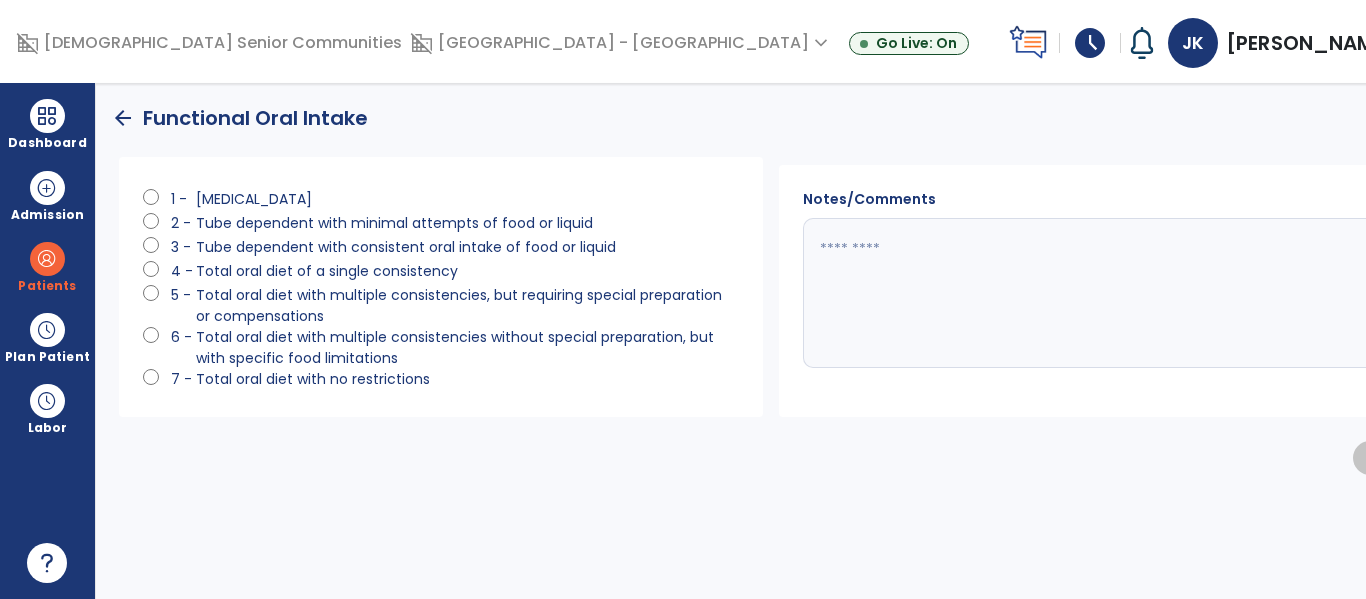 scroll, scrollTop: 0, scrollLeft: 0, axis: both 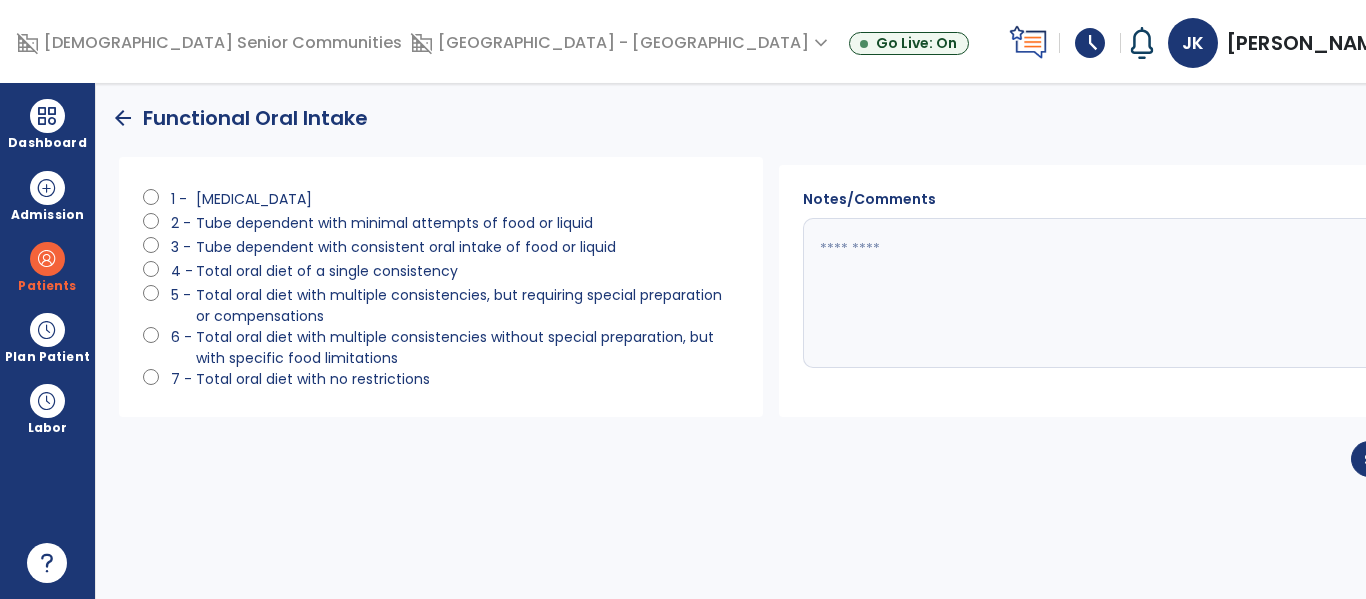 click 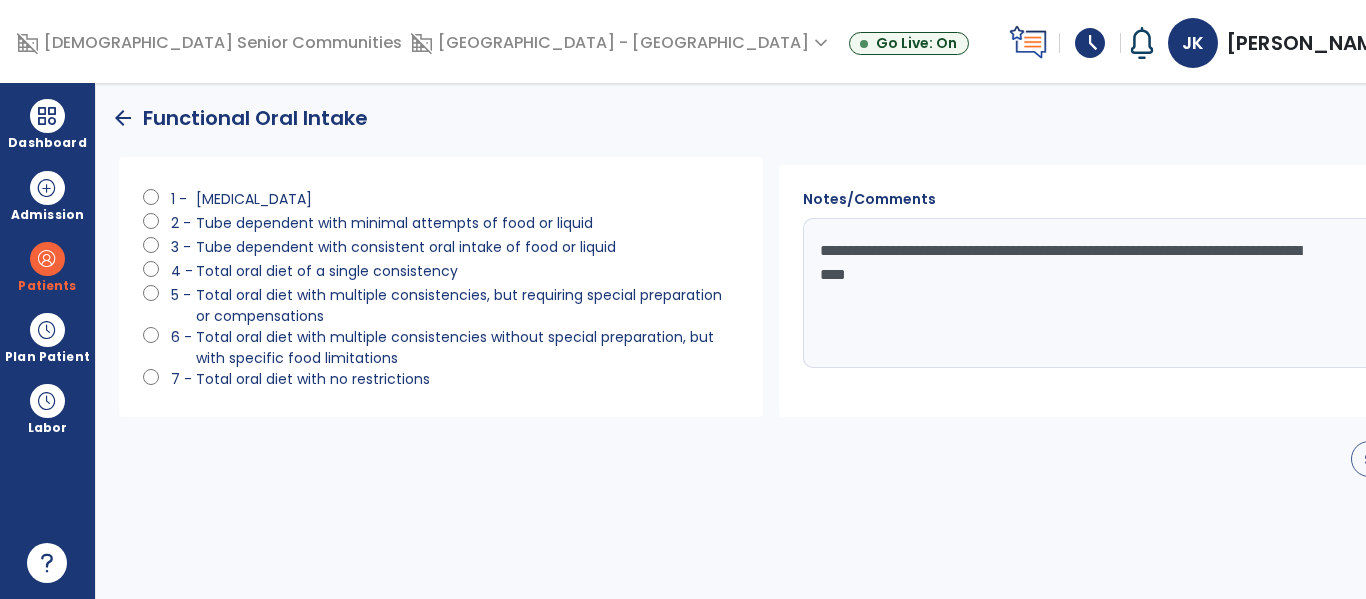 type on "**********" 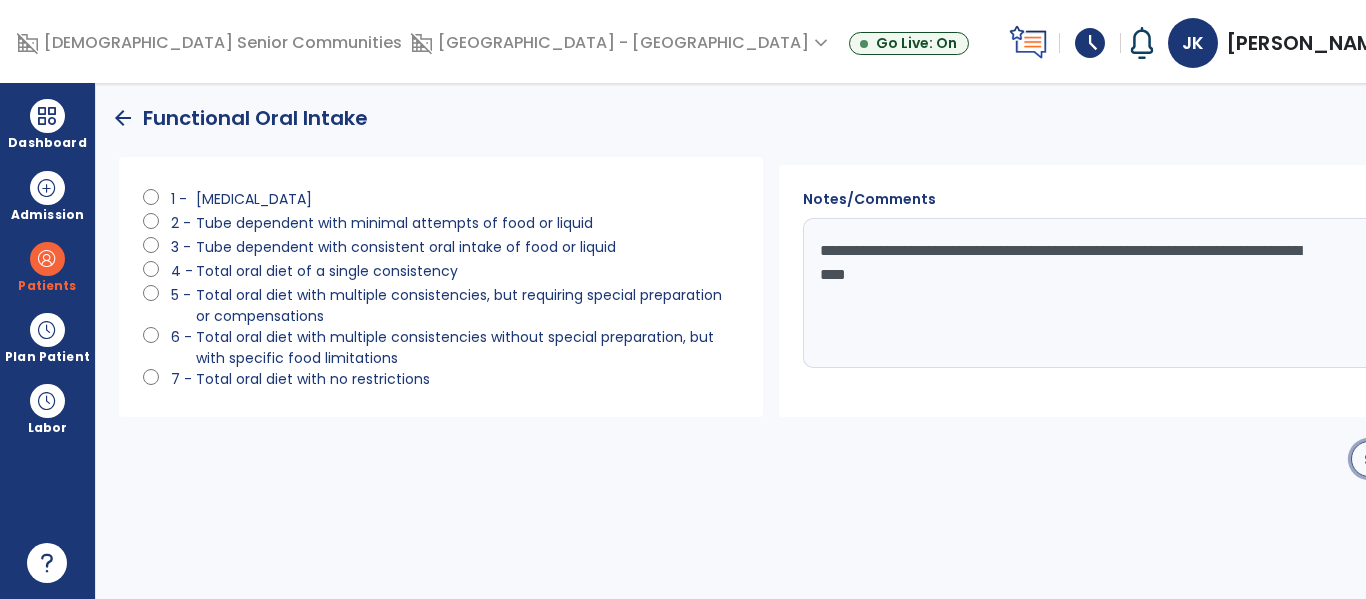 click on "Save" 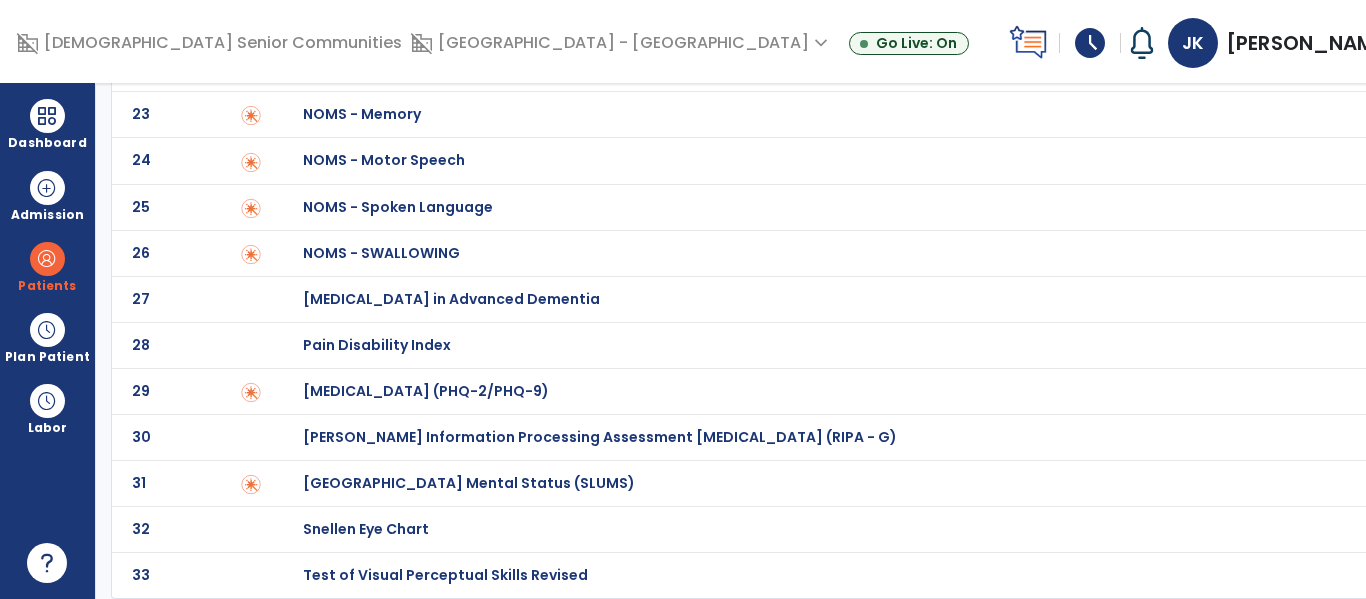 scroll, scrollTop: 0, scrollLeft: 0, axis: both 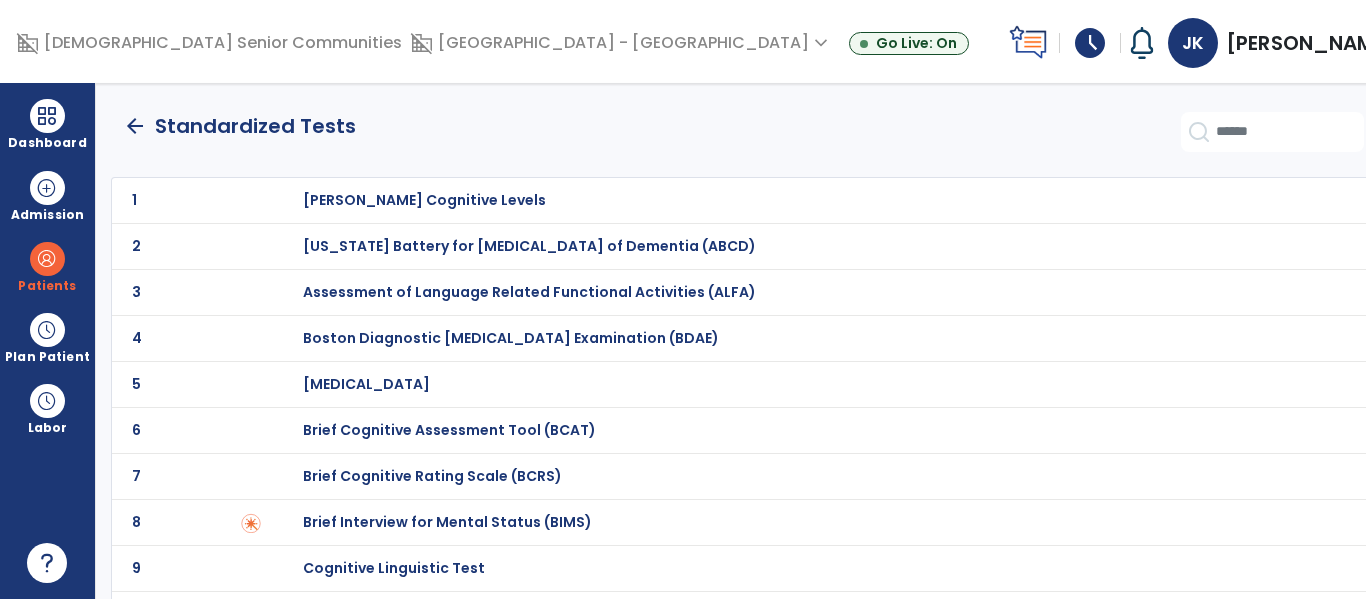click on "arrow_back" 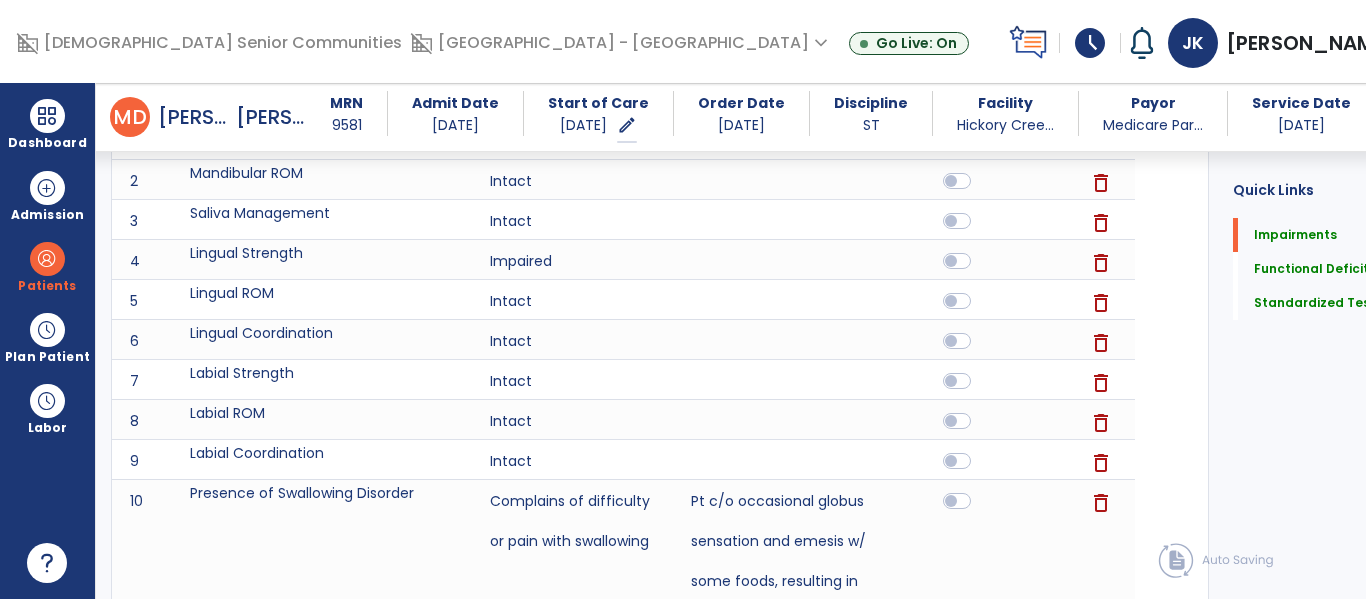 scroll, scrollTop: 2355, scrollLeft: 0, axis: vertical 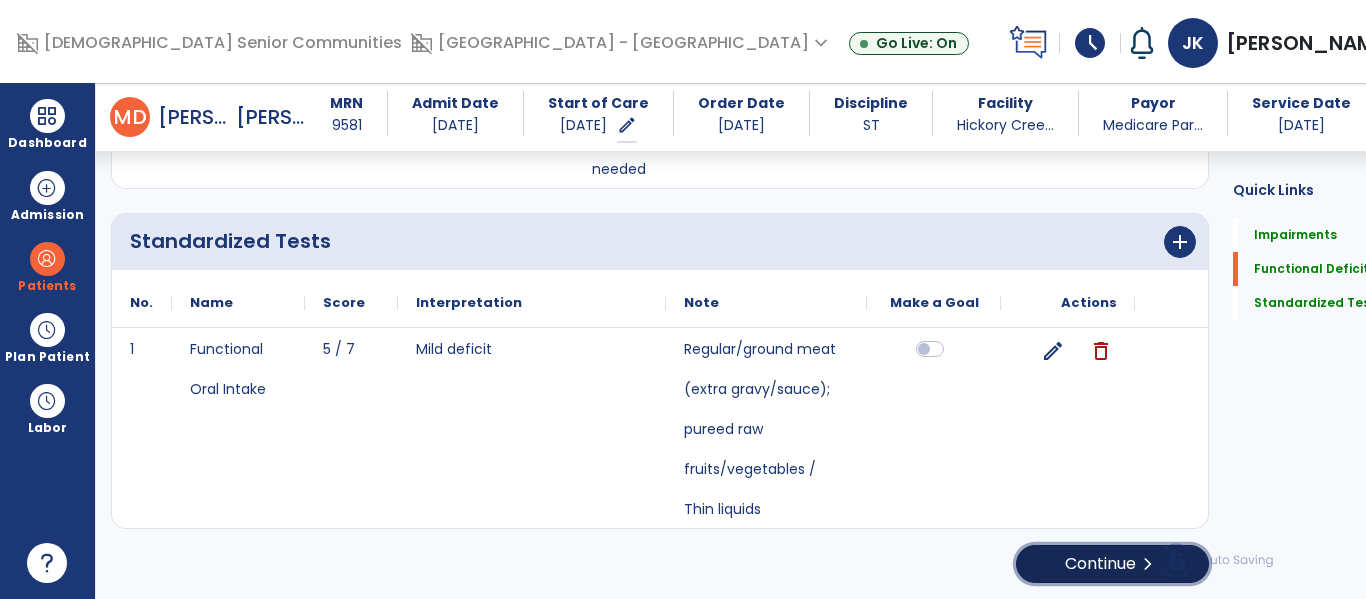 click on "Continue  chevron_right" 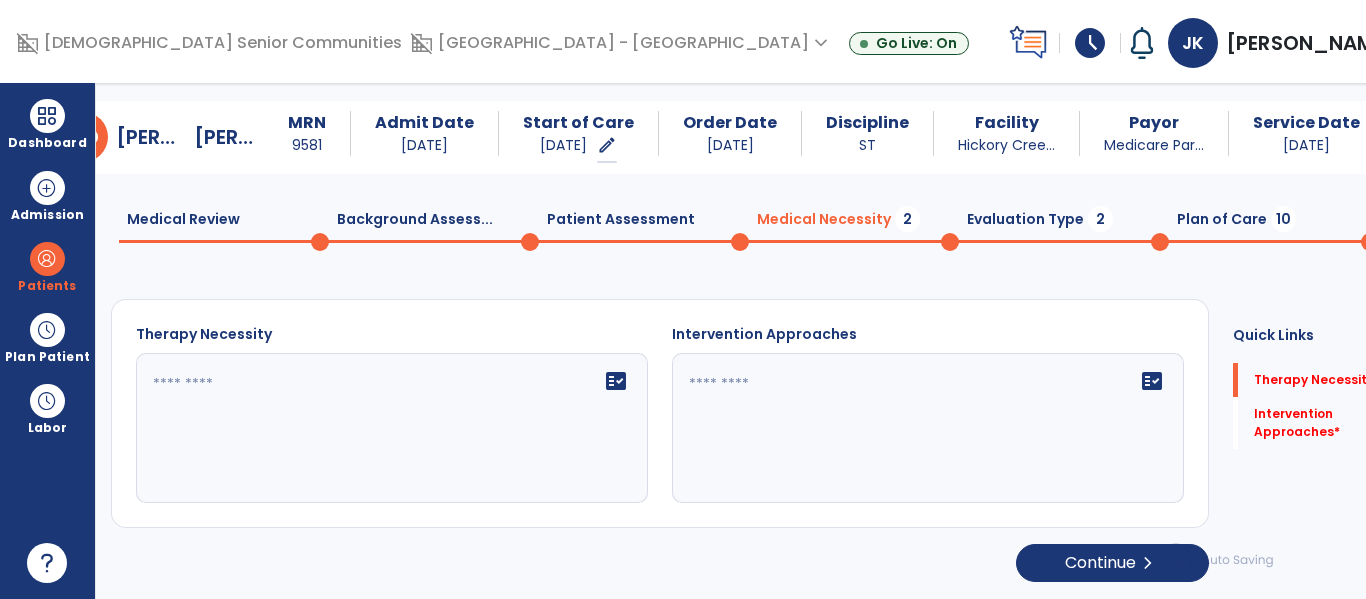 scroll, scrollTop: 29, scrollLeft: 0, axis: vertical 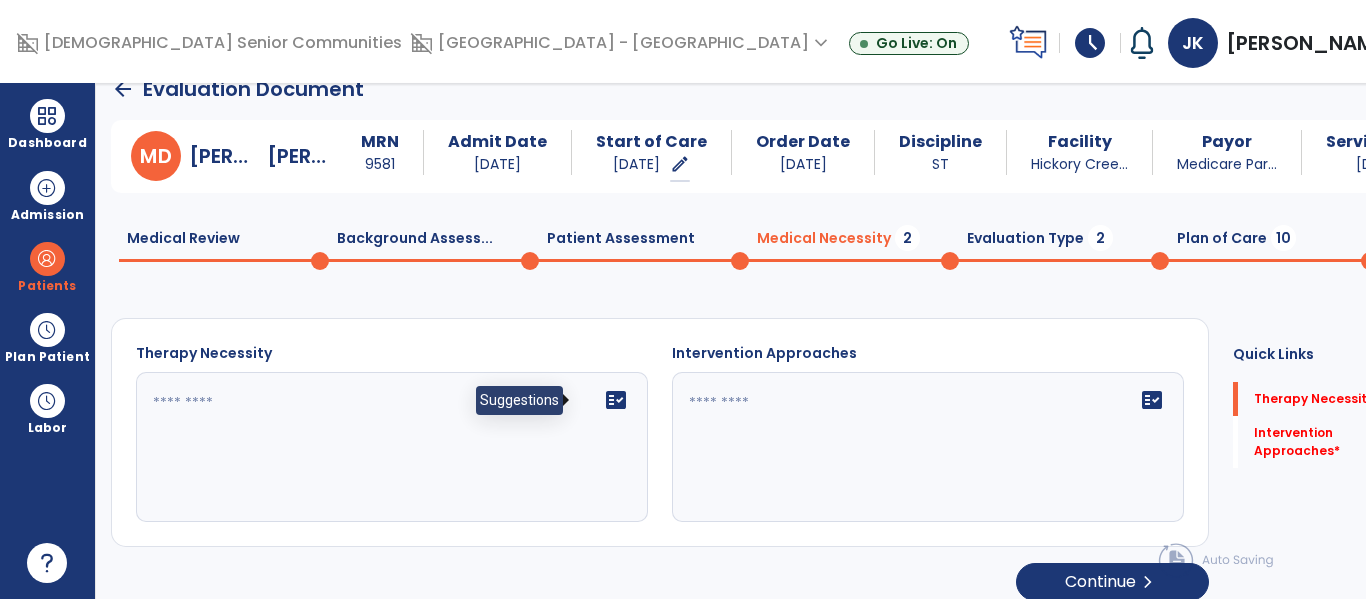 click on "fact_check" 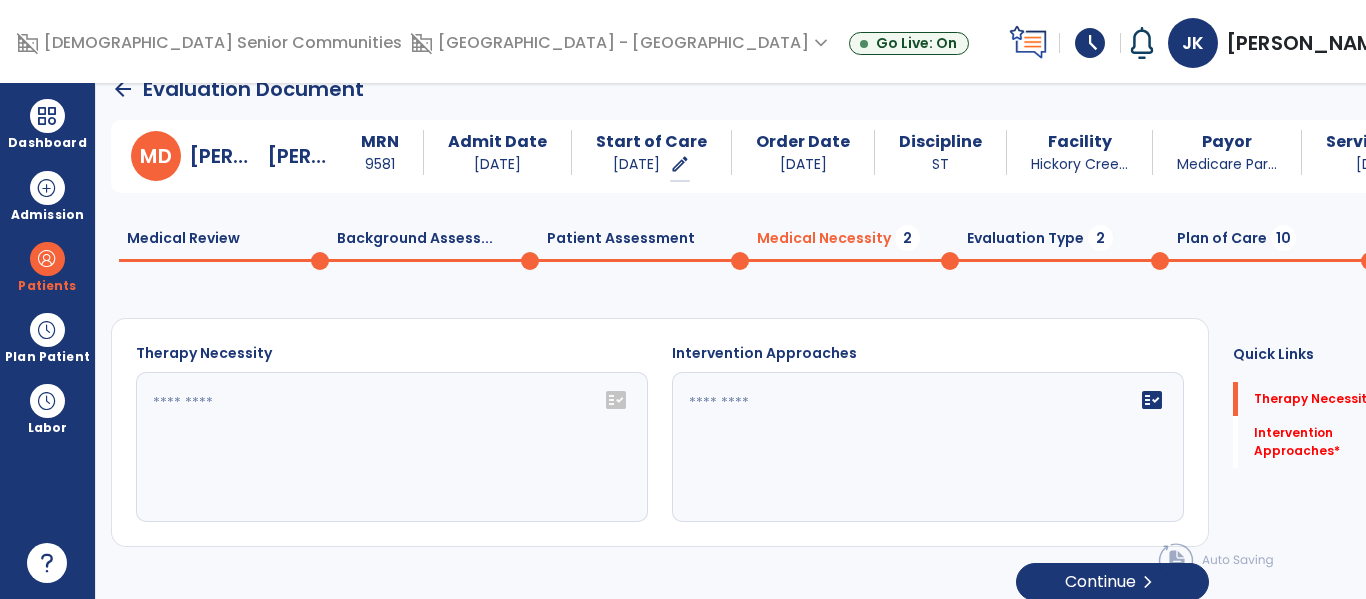 click on "fact_check" 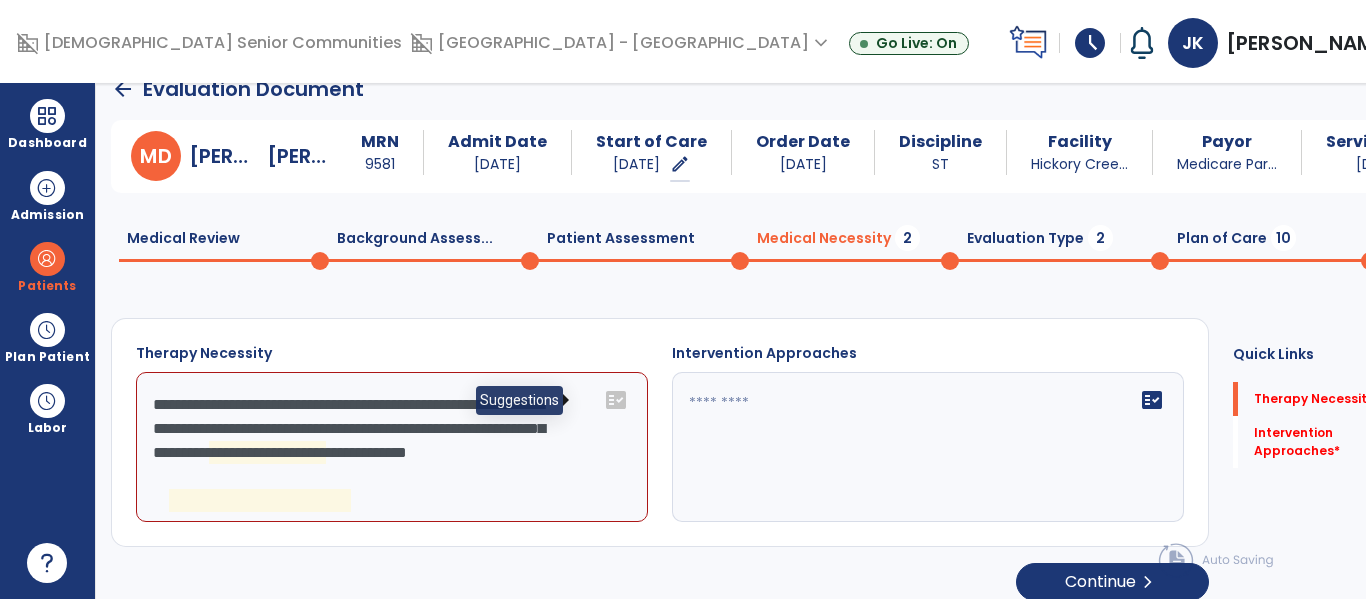 click on "fact_check" 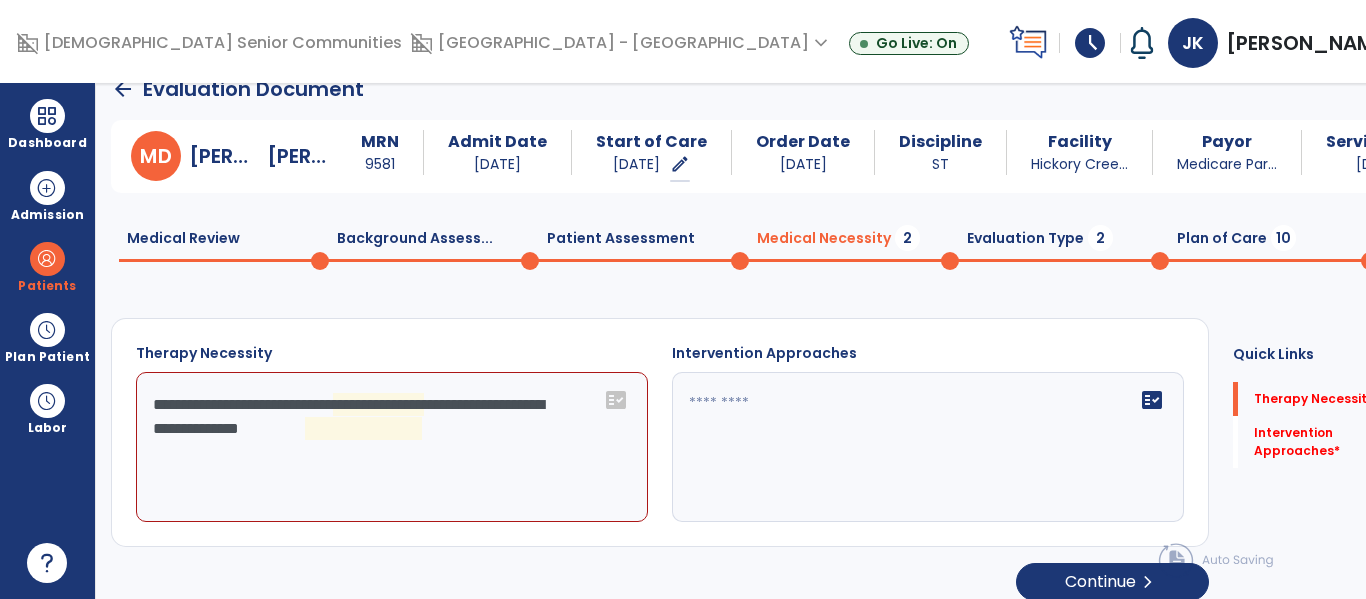 click on "**********" 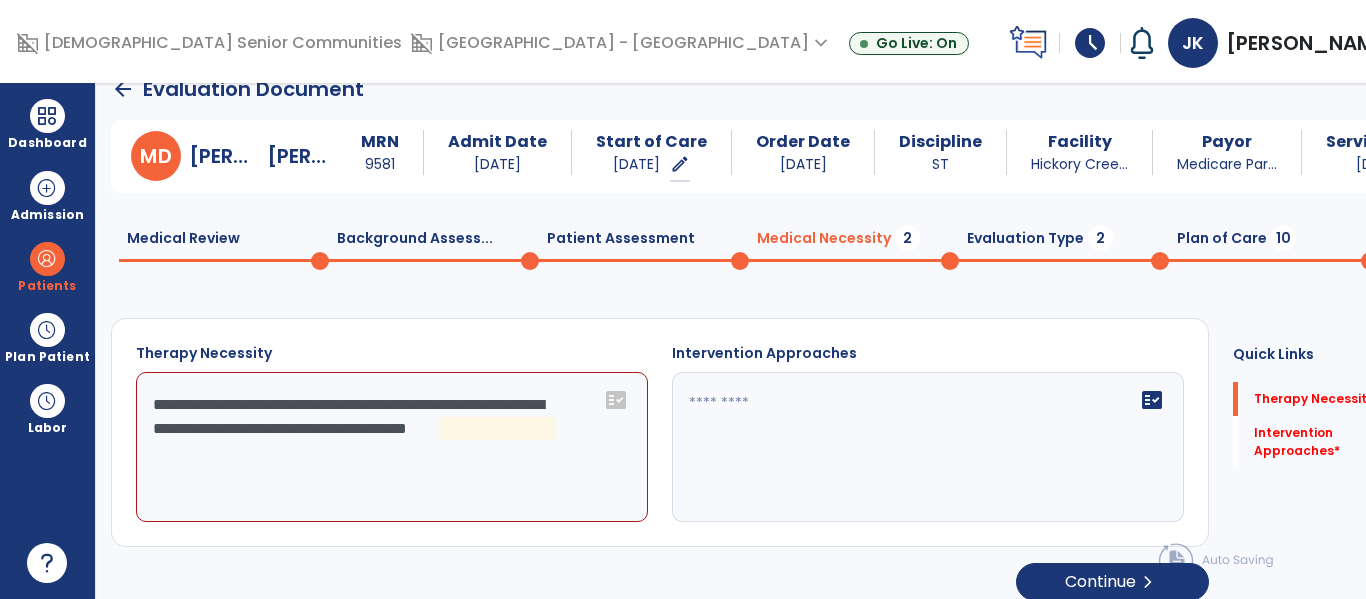 click on "**********" 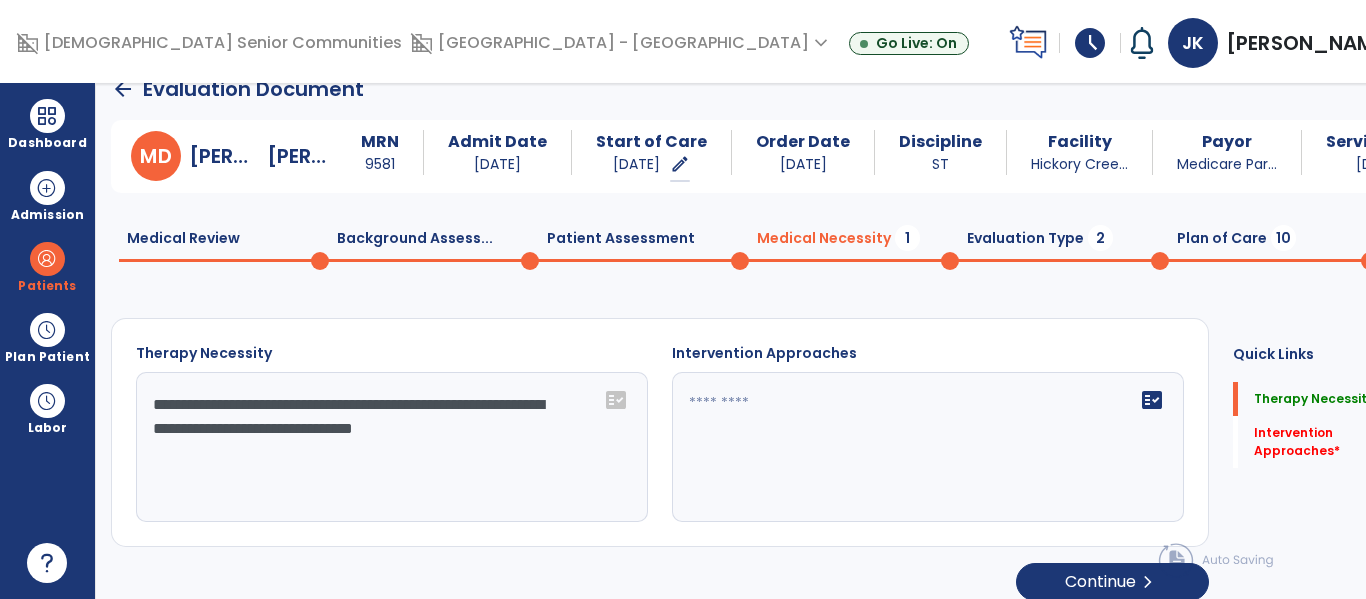 drag, startPoint x: 340, startPoint y: 401, endPoint x: 562, endPoint y: 414, distance: 222.38031 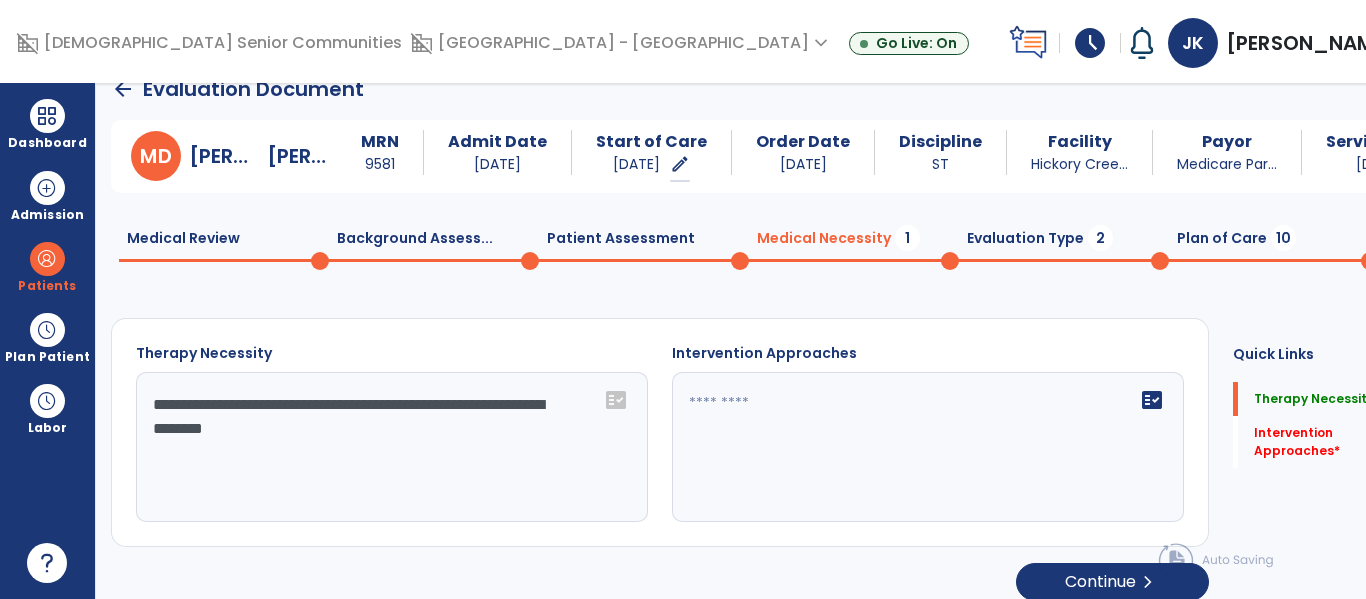 click on "**********" 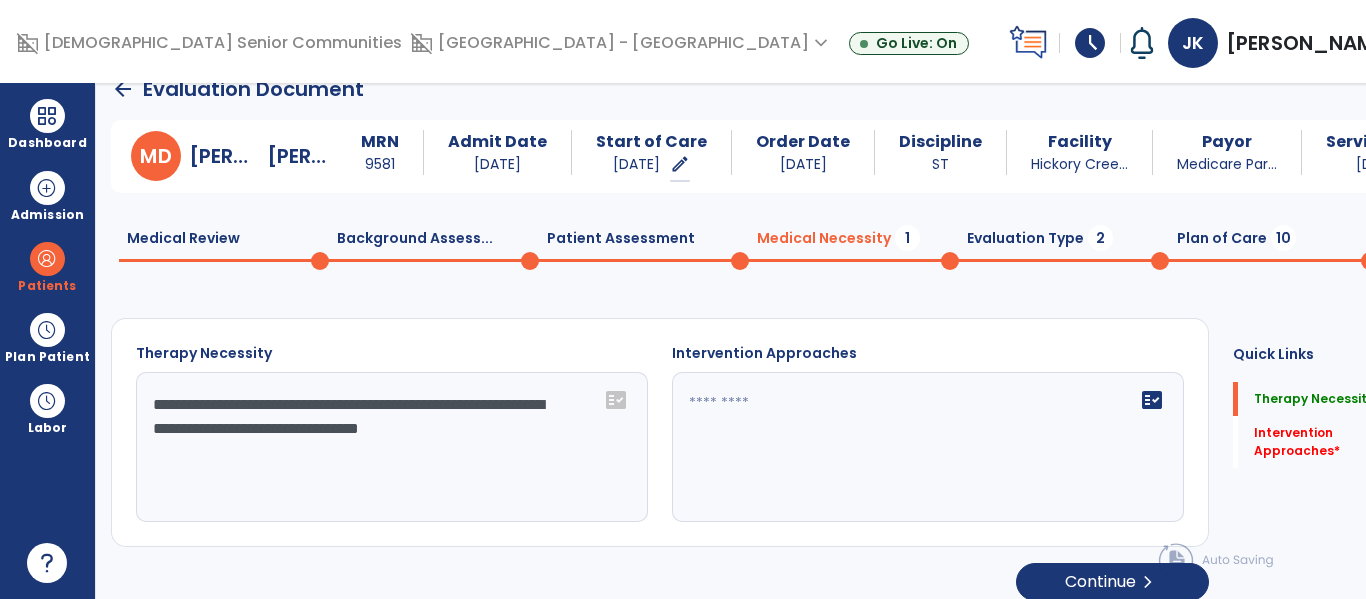 click on "**********" 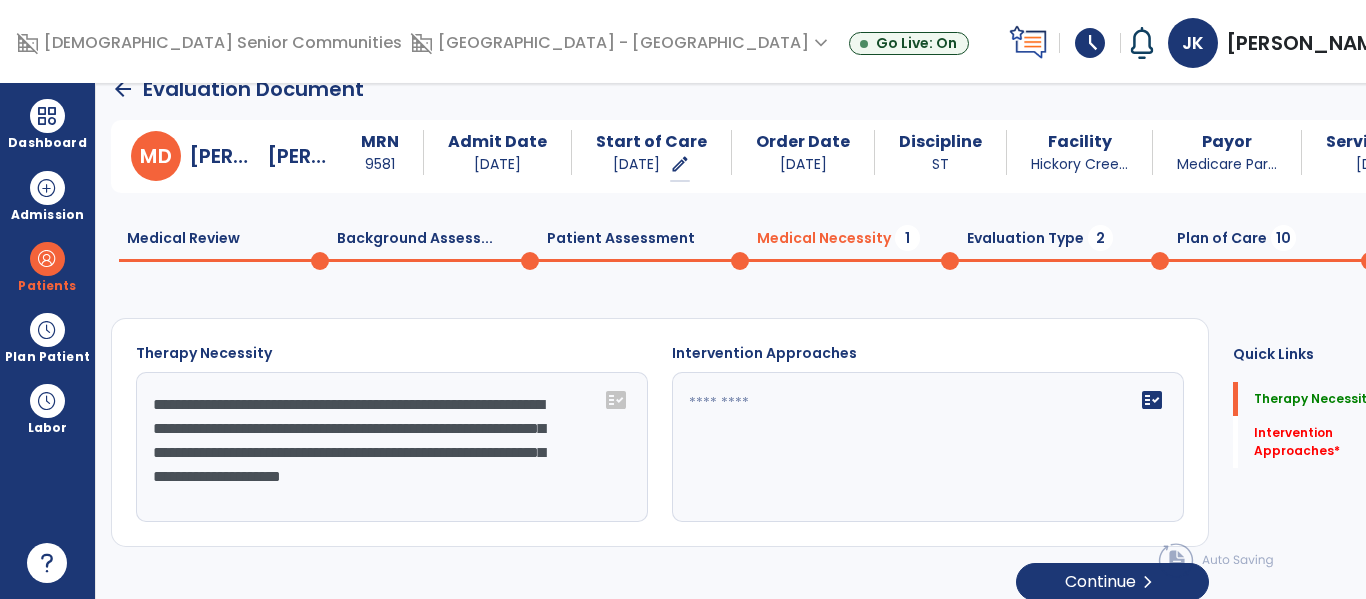 type on "**********" 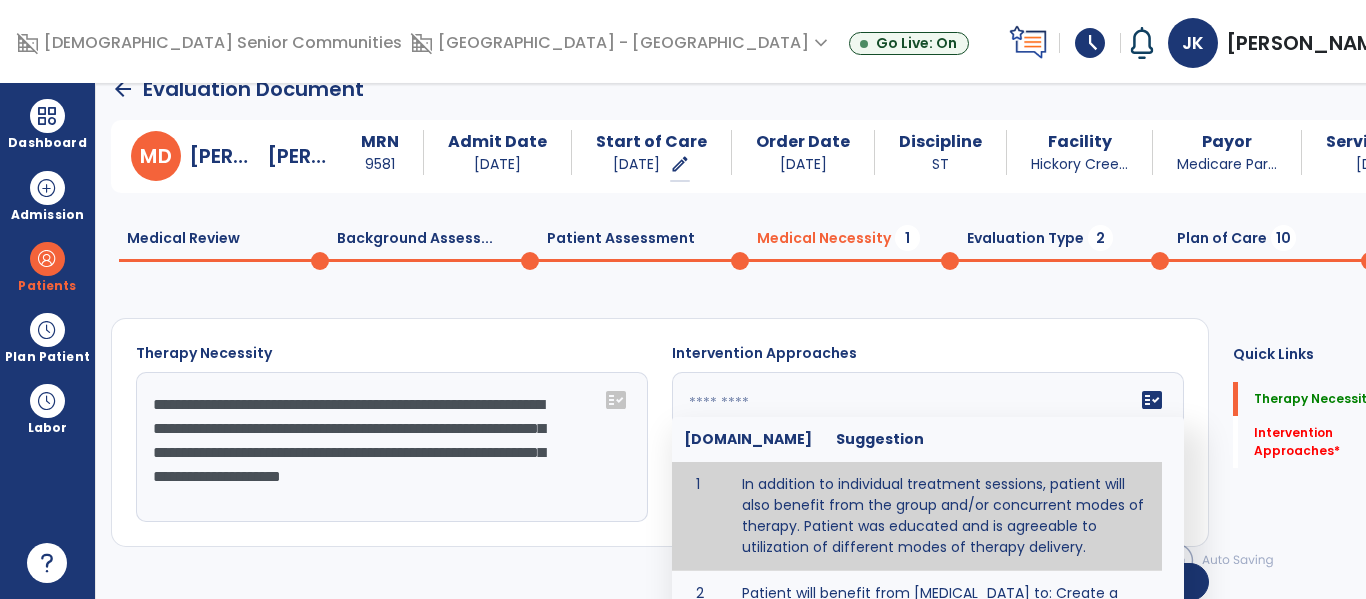 click 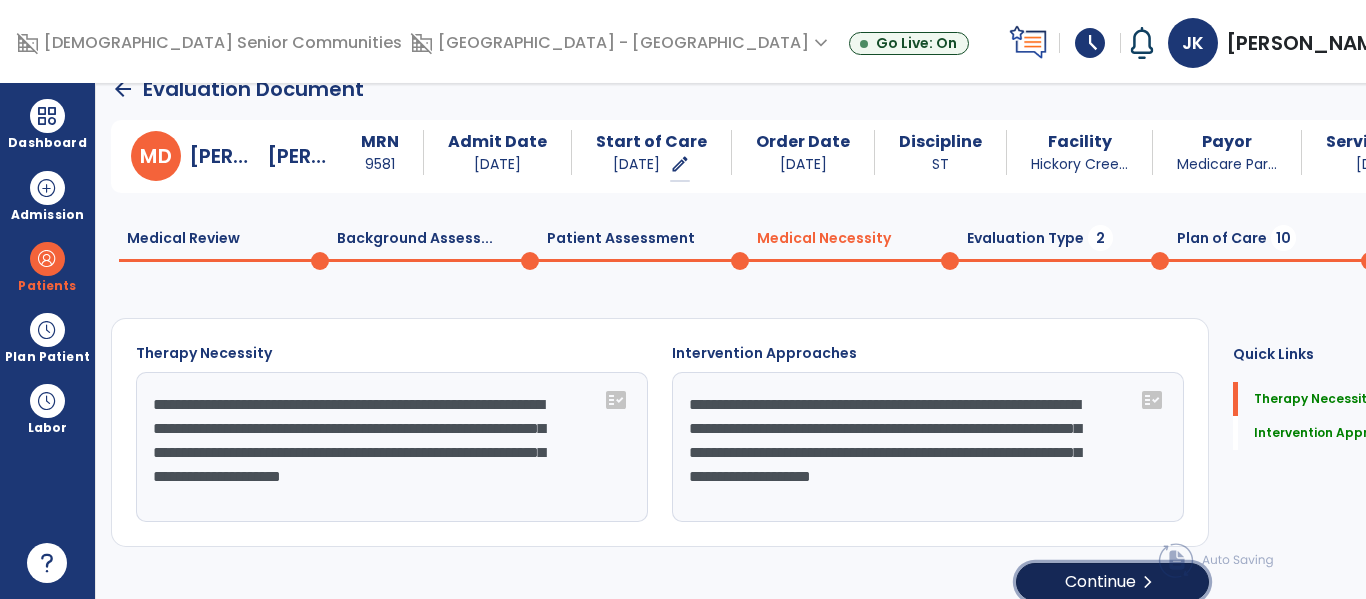 click on "Continue  chevron_right" 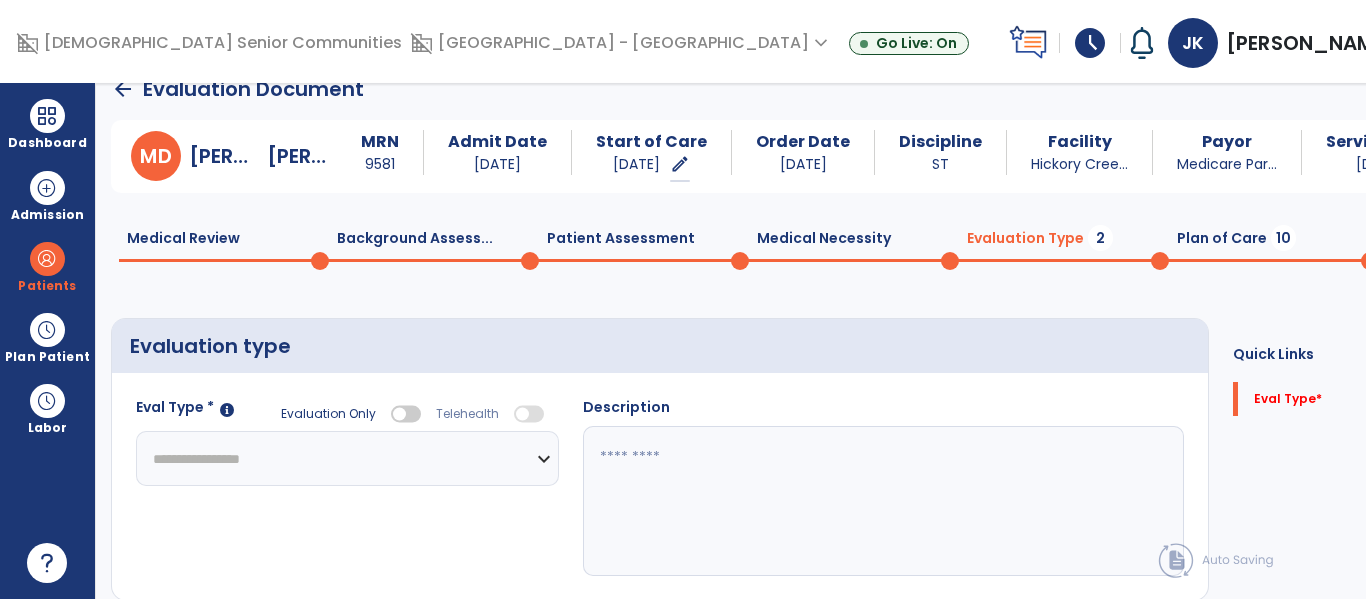 click on "**********" 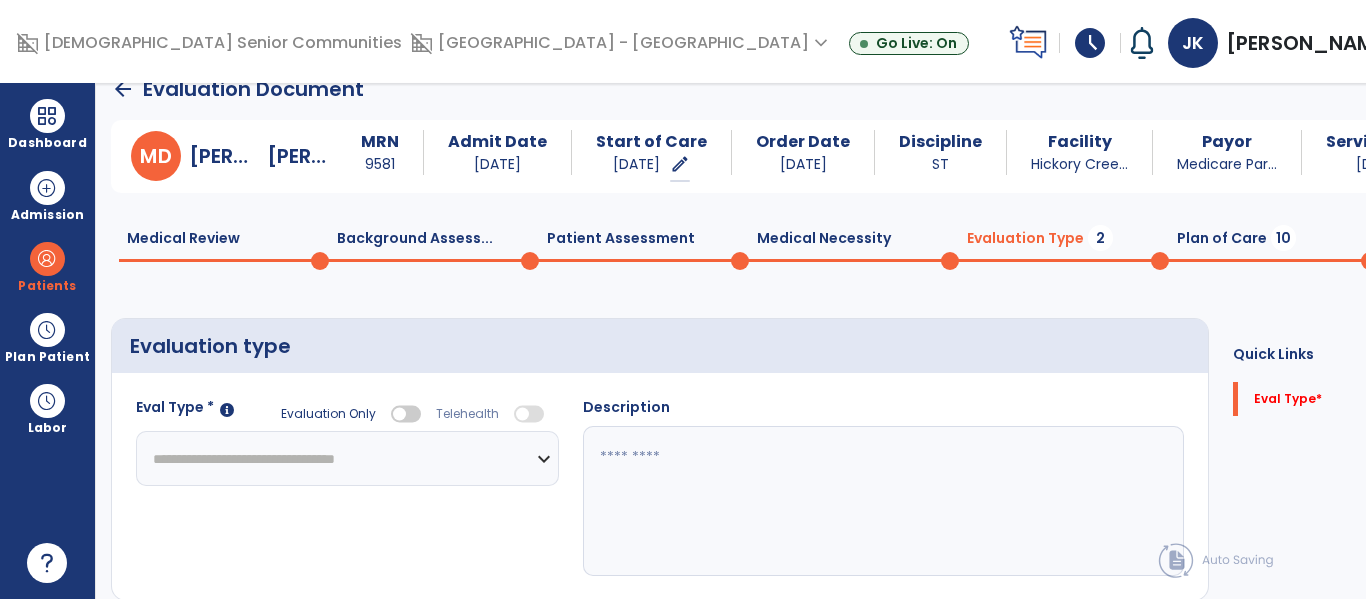 click on "**********" 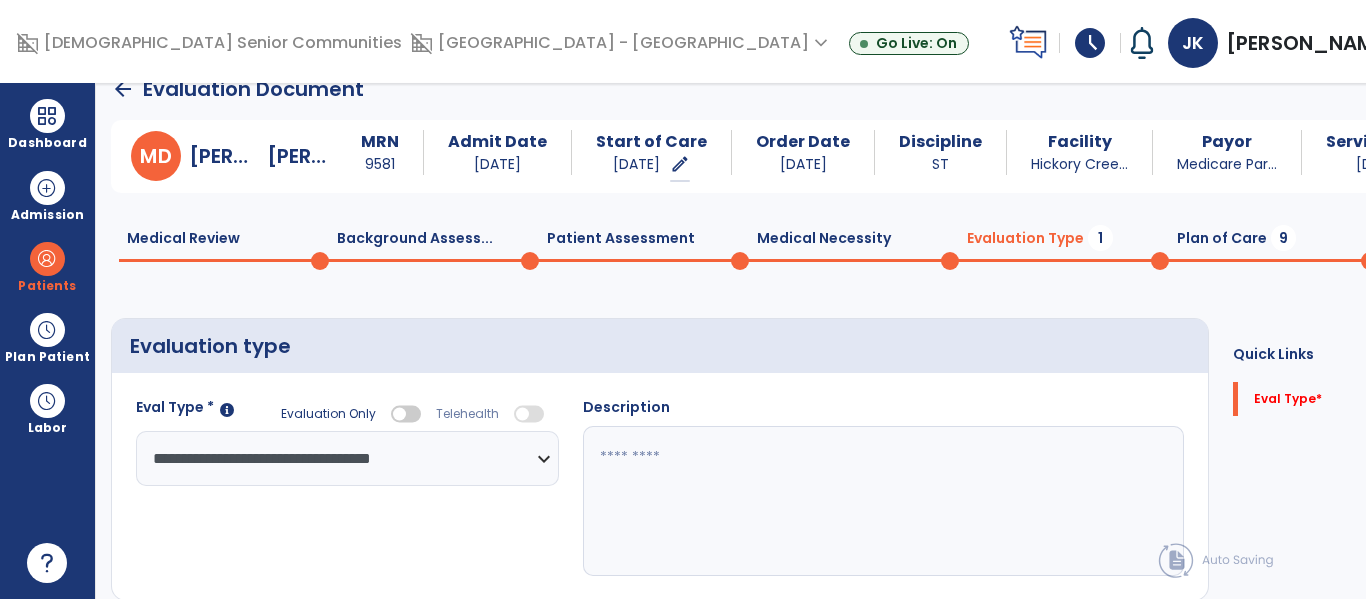 click on "Description" 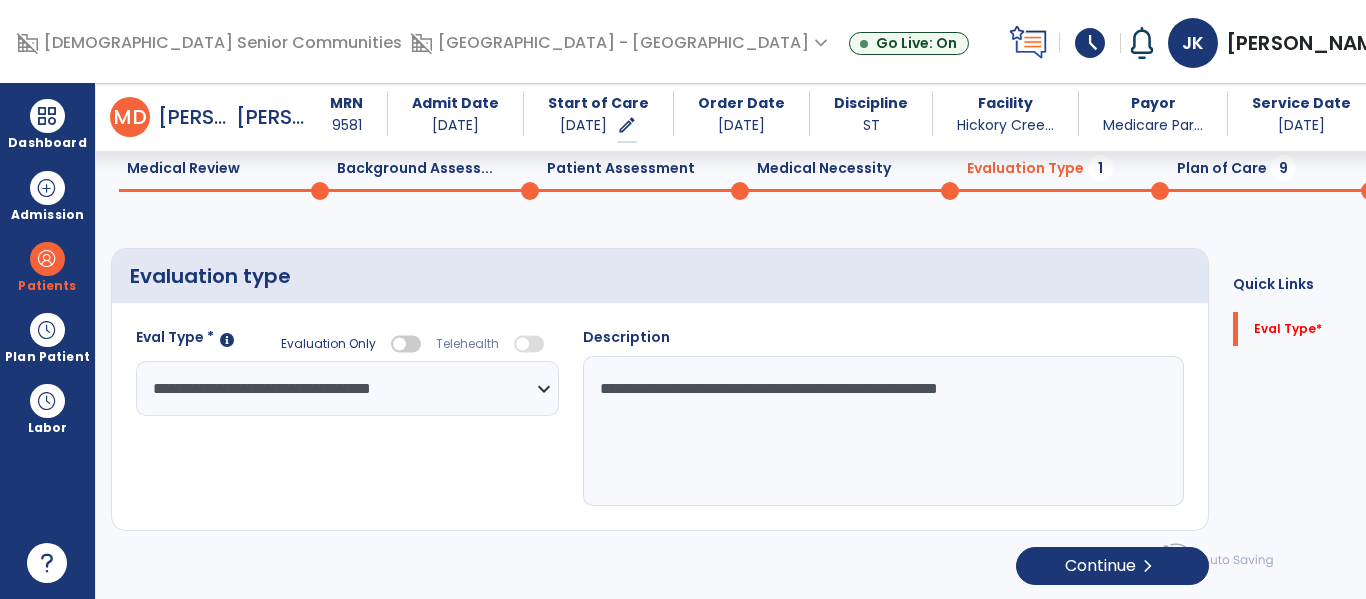 scroll, scrollTop: 81, scrollLeft: 0, axis: vertical 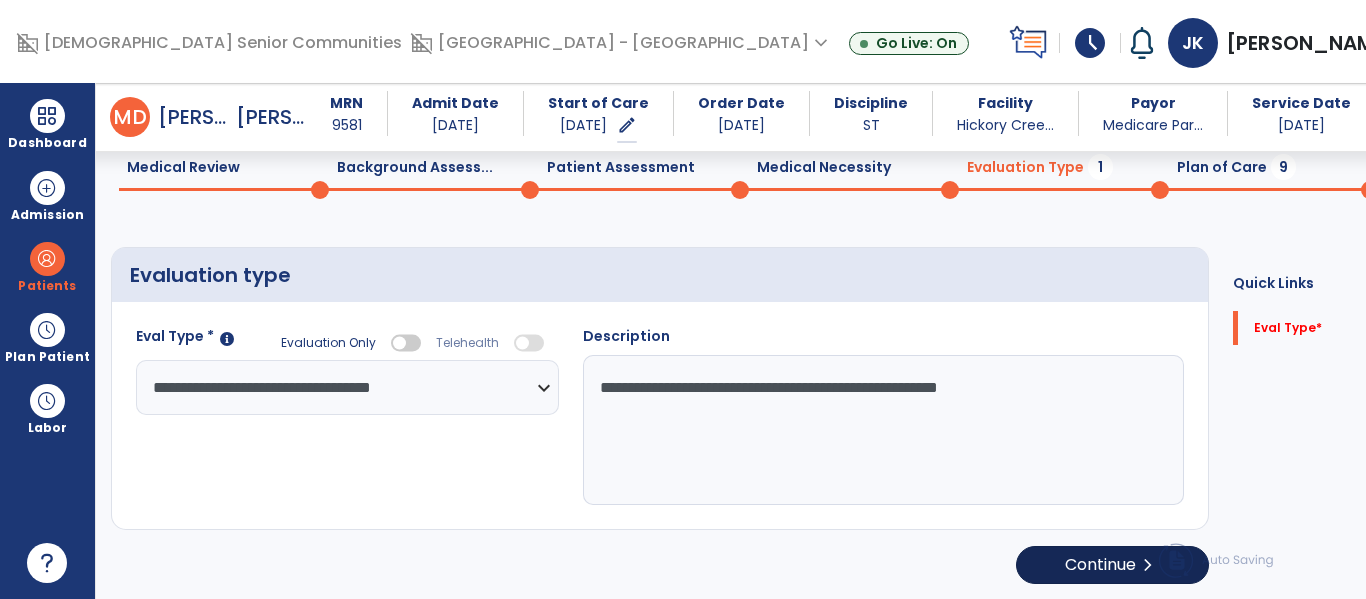 type on "**********" 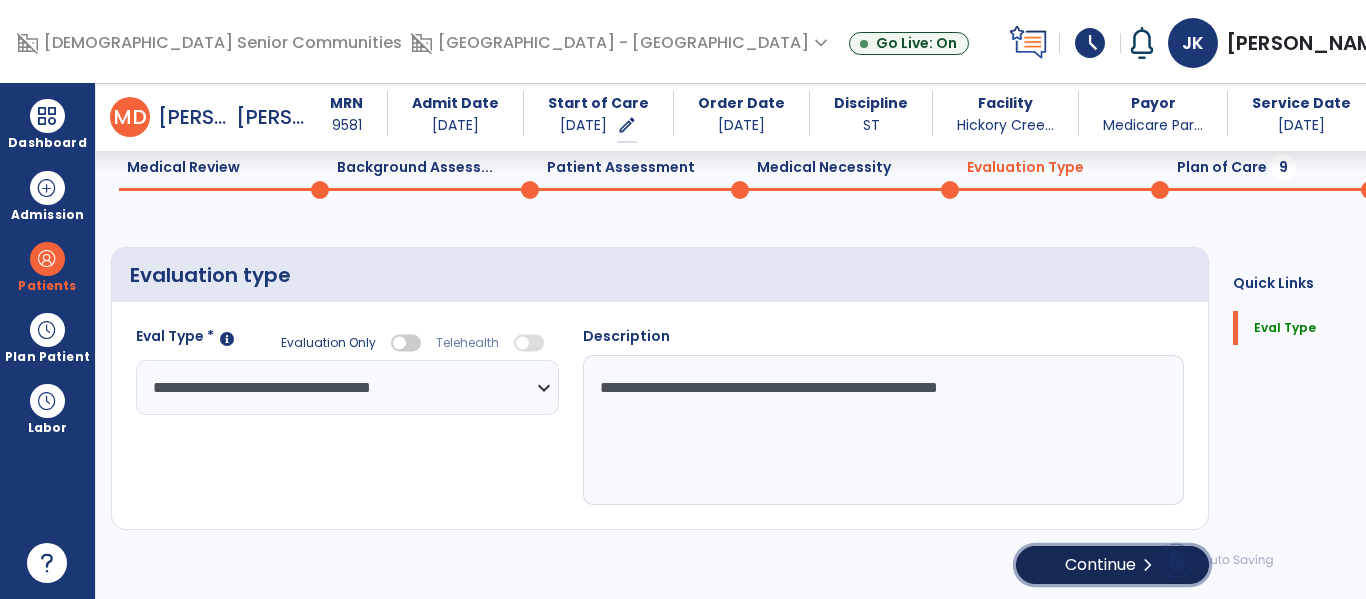 click on "Continue  chevron_right" 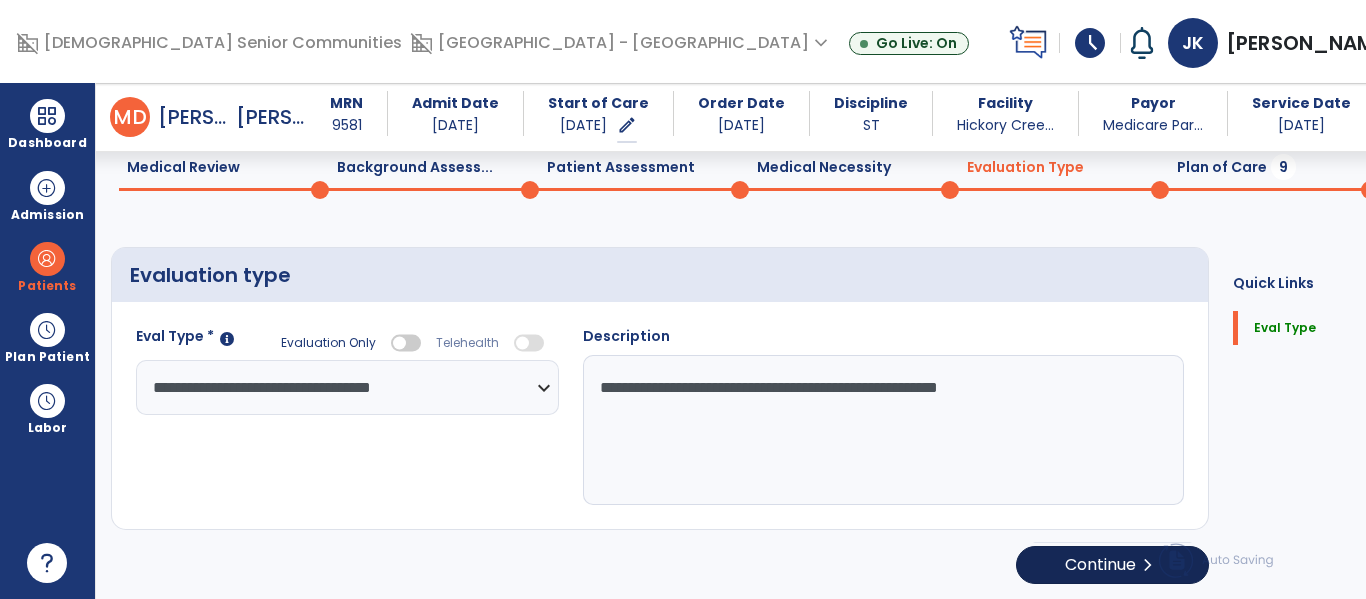 select on "*****" 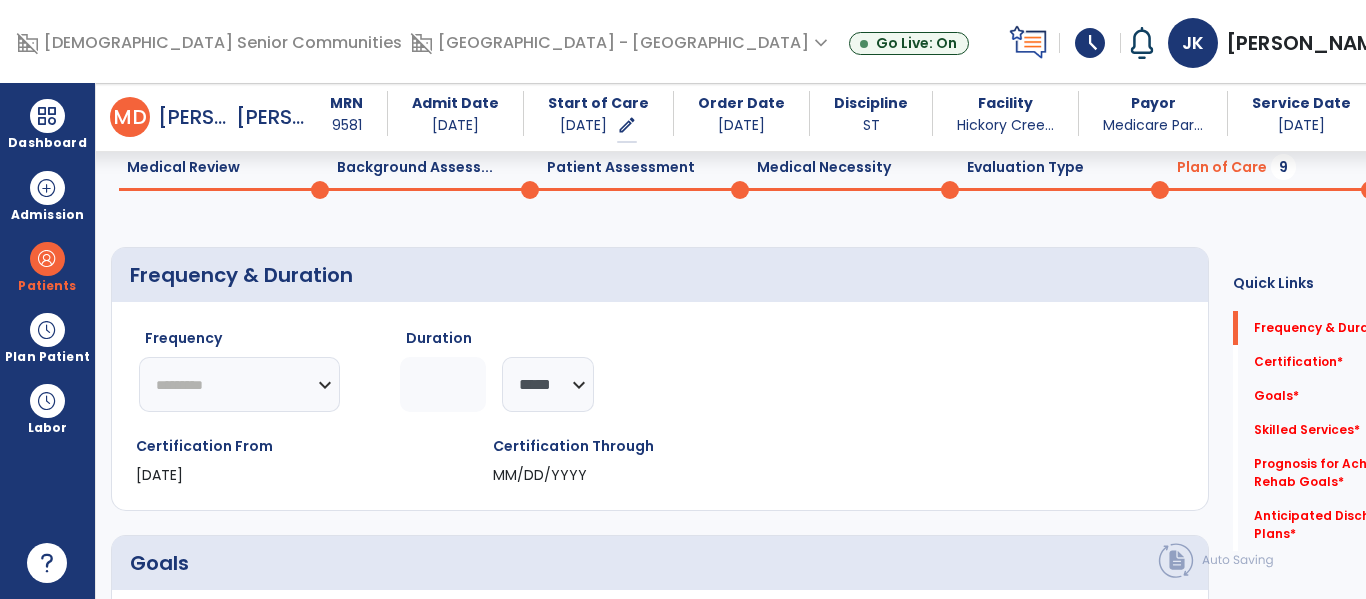 click on "********* ** ** ** ** ** ** **" 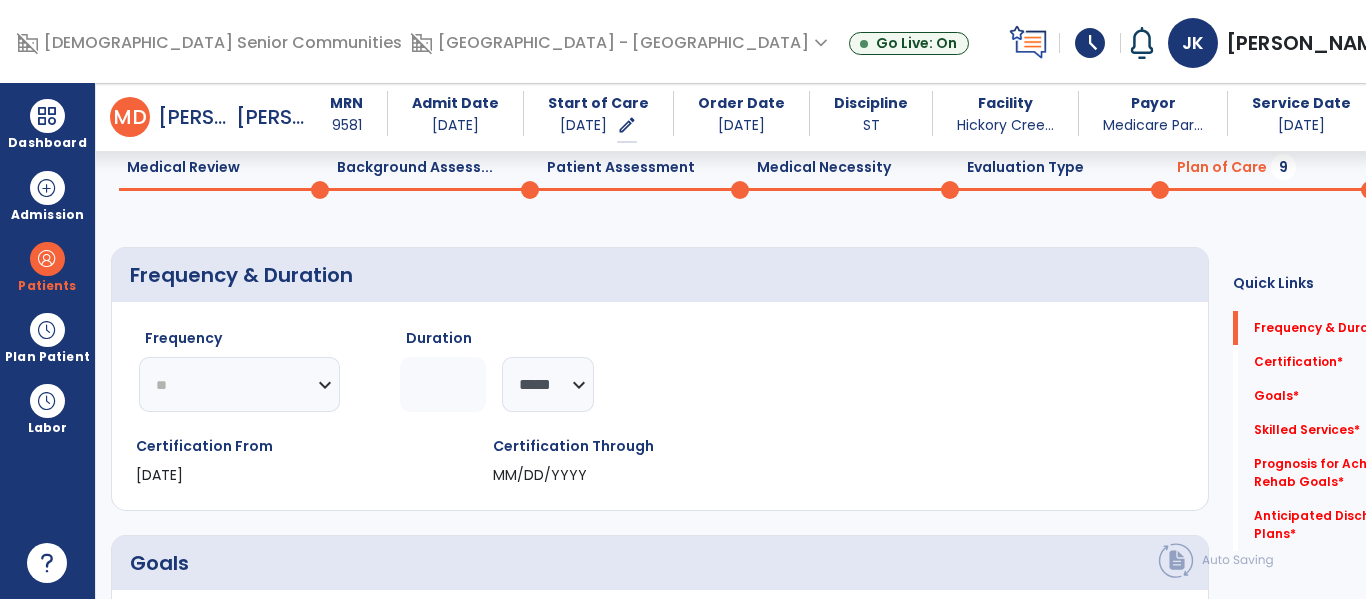click on "********* ** ** ** ** ** ** **" 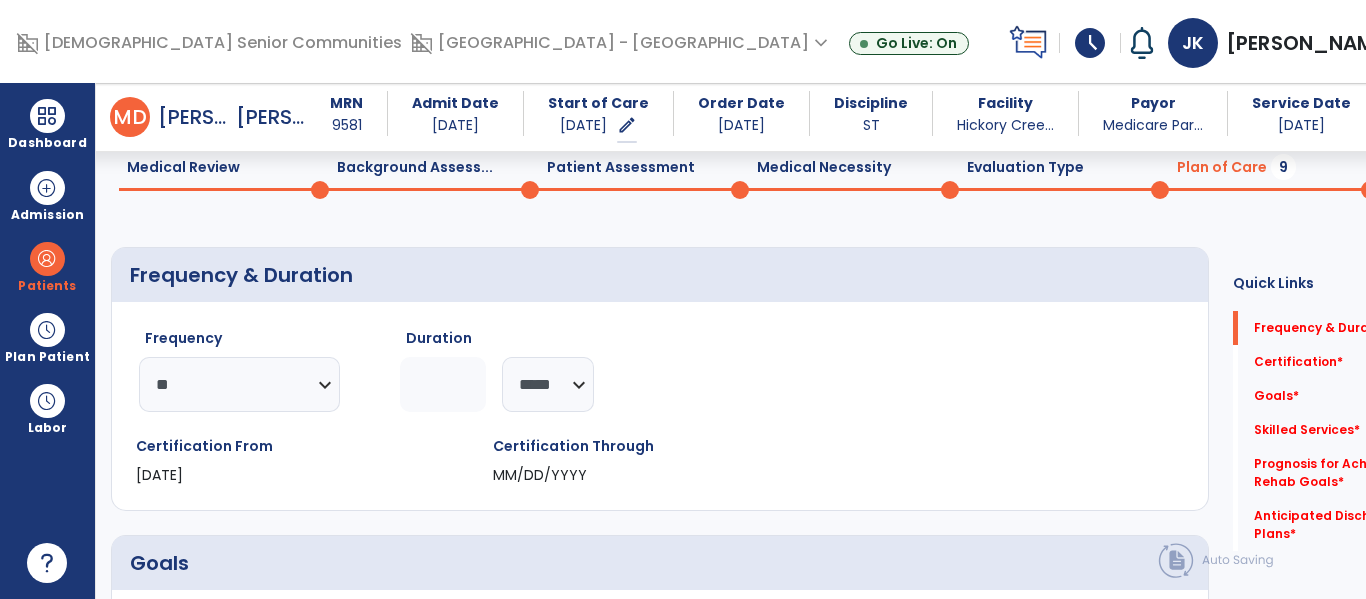 click 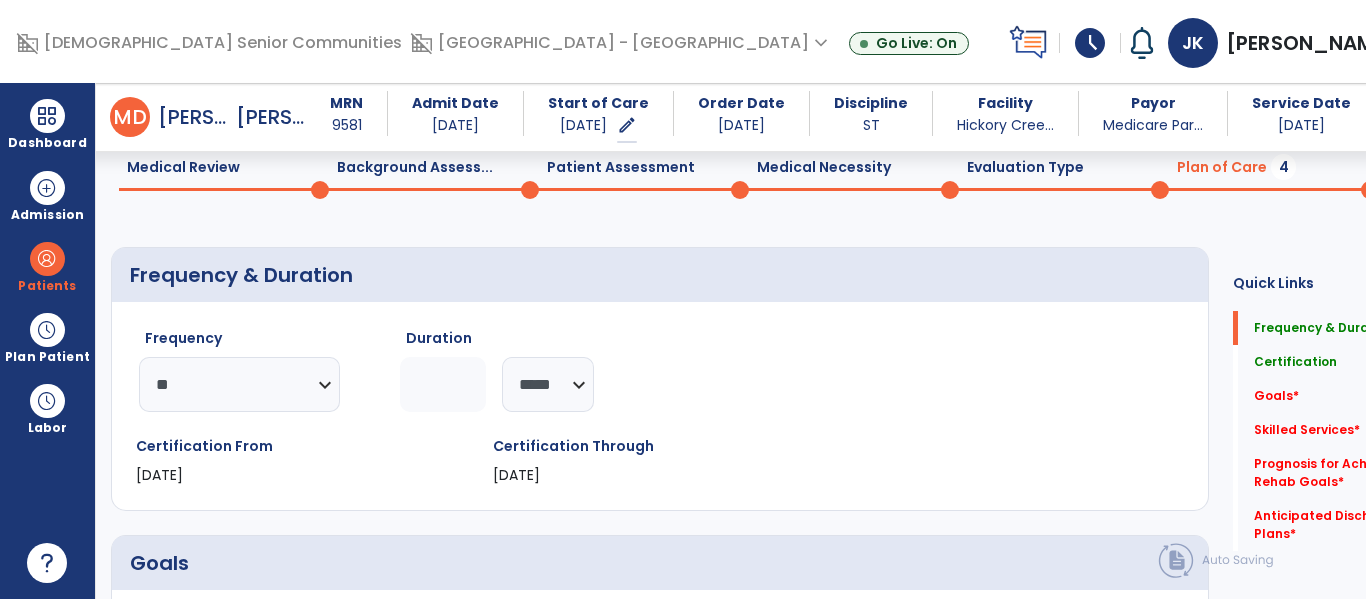 type on "*" 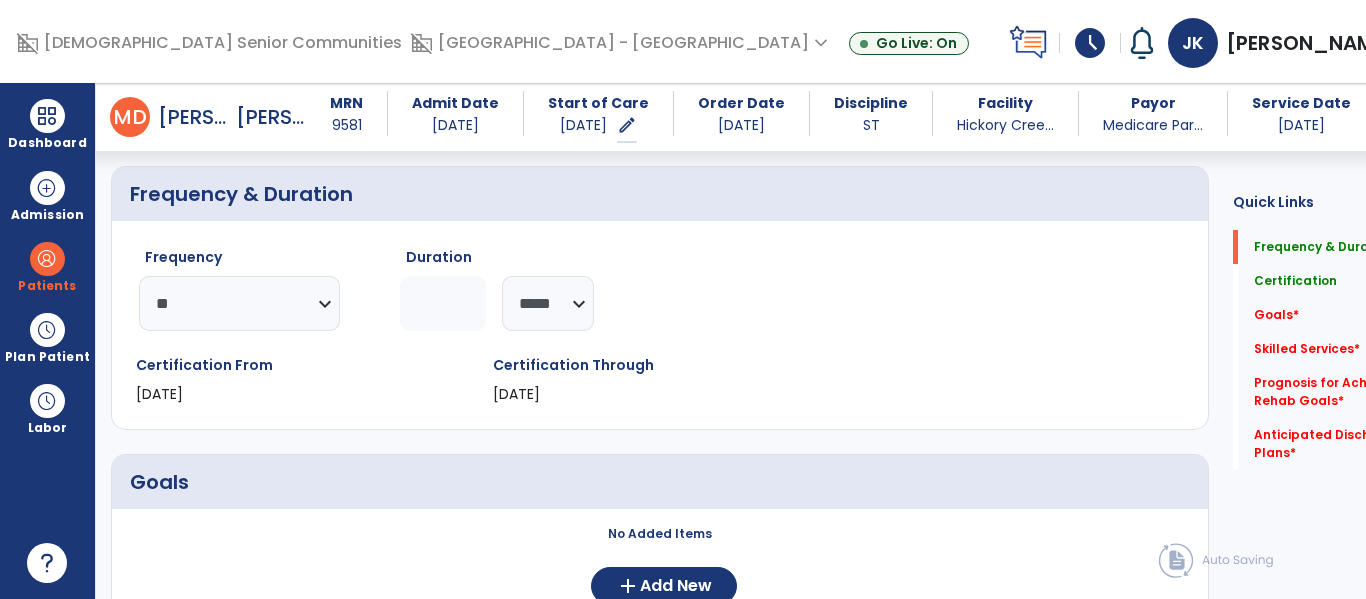scroll, scrollTop: 163, scrollLeft: 0, axis: vertical 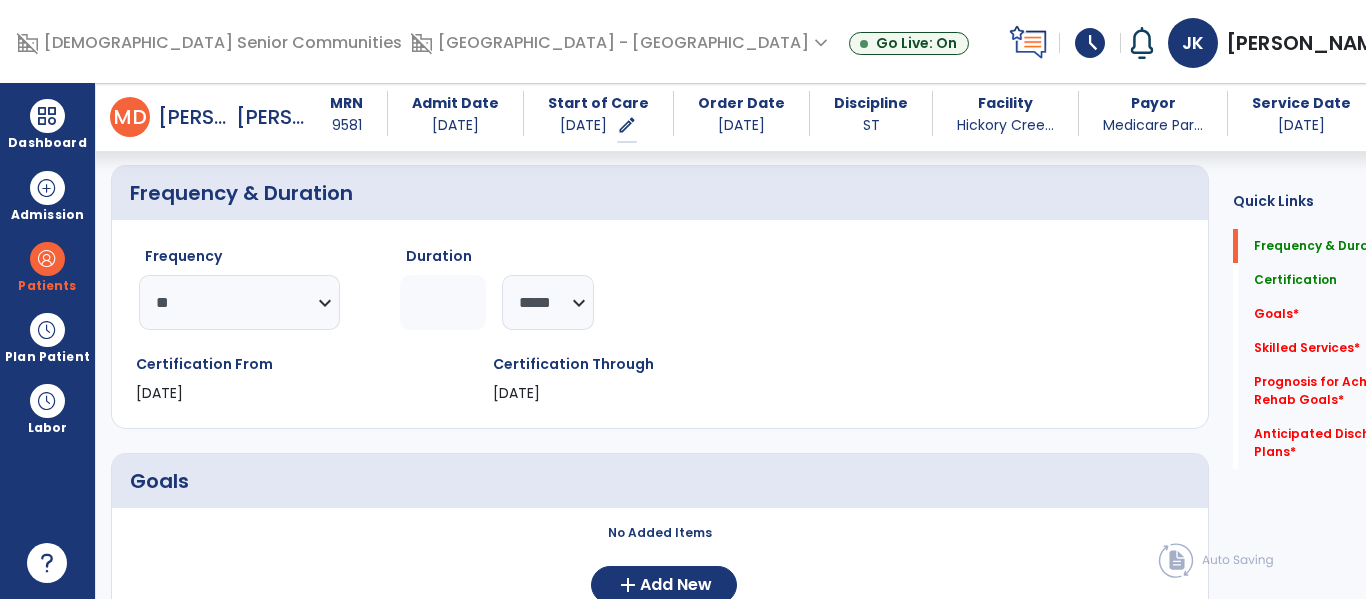 click on "********* ** ** ** ** ** ** **" 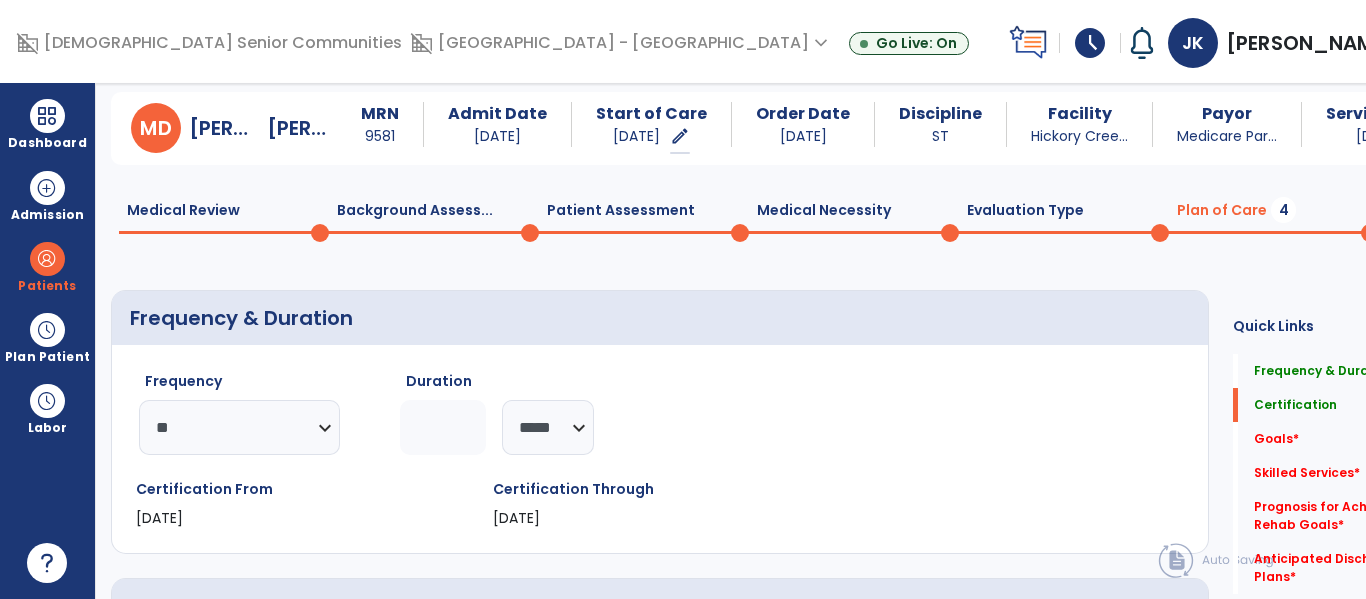 scroll, scrollTop: 48, scrollLeft: 0, axis: vertical 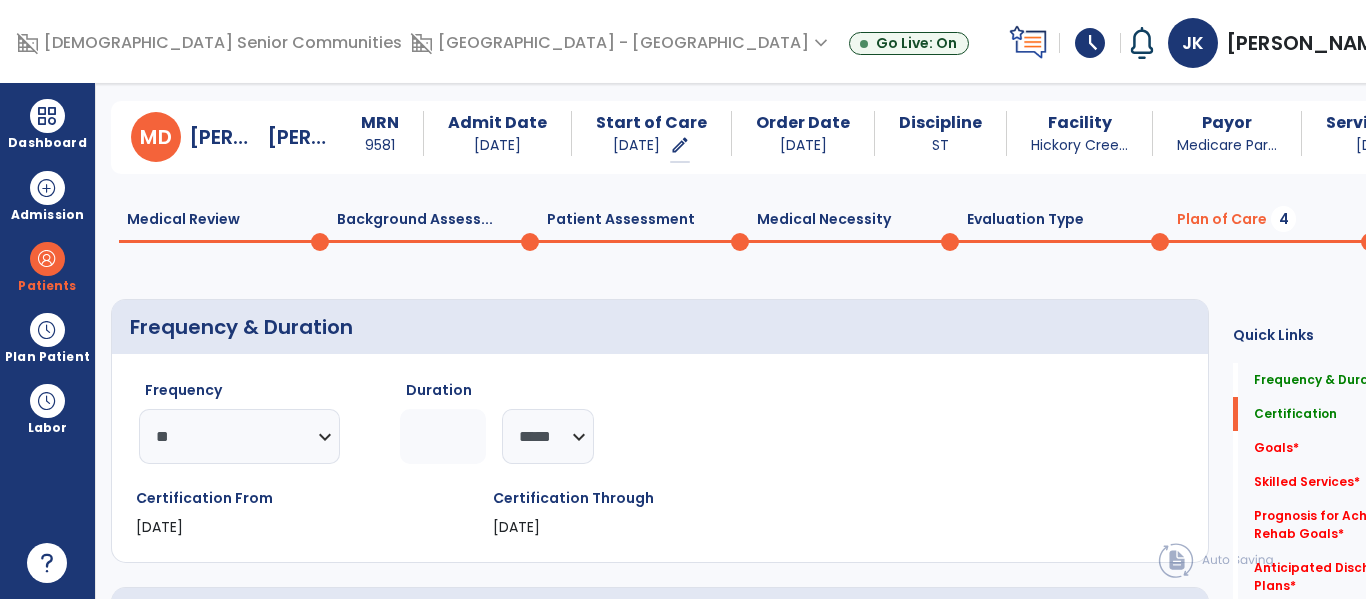 click on "Background Assess...  0" 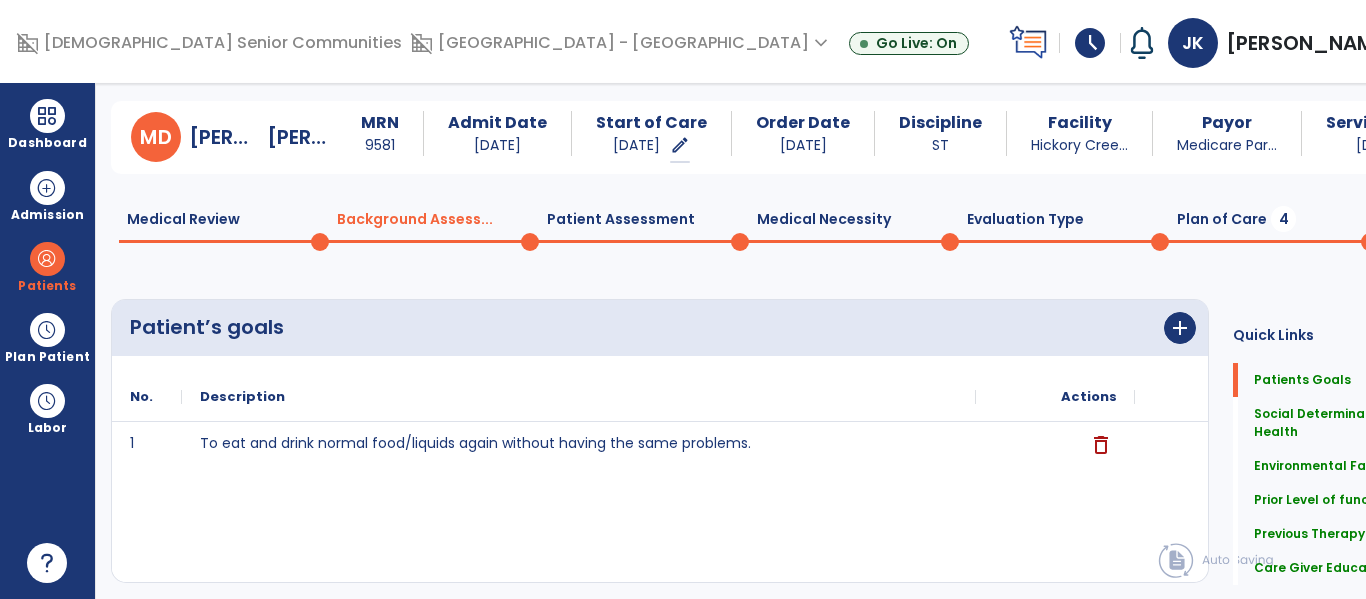 click on "Medical Review  0" 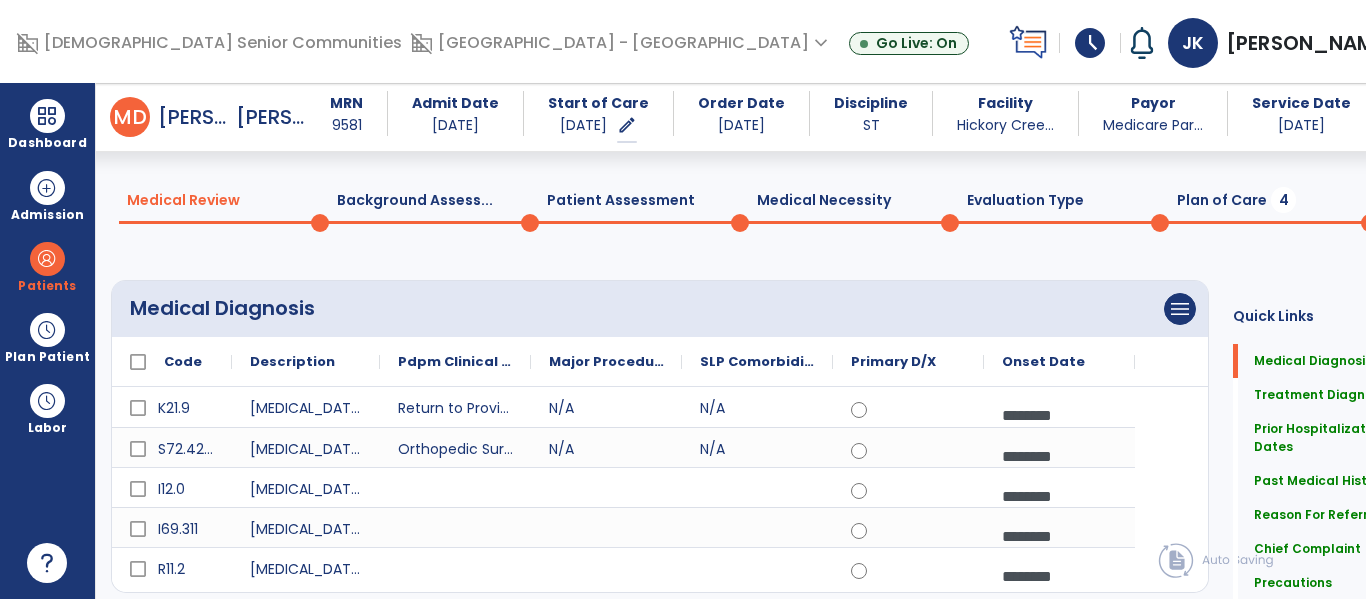 scroll, scrollTop: 237, scrollLeft: 0, axis: vertical 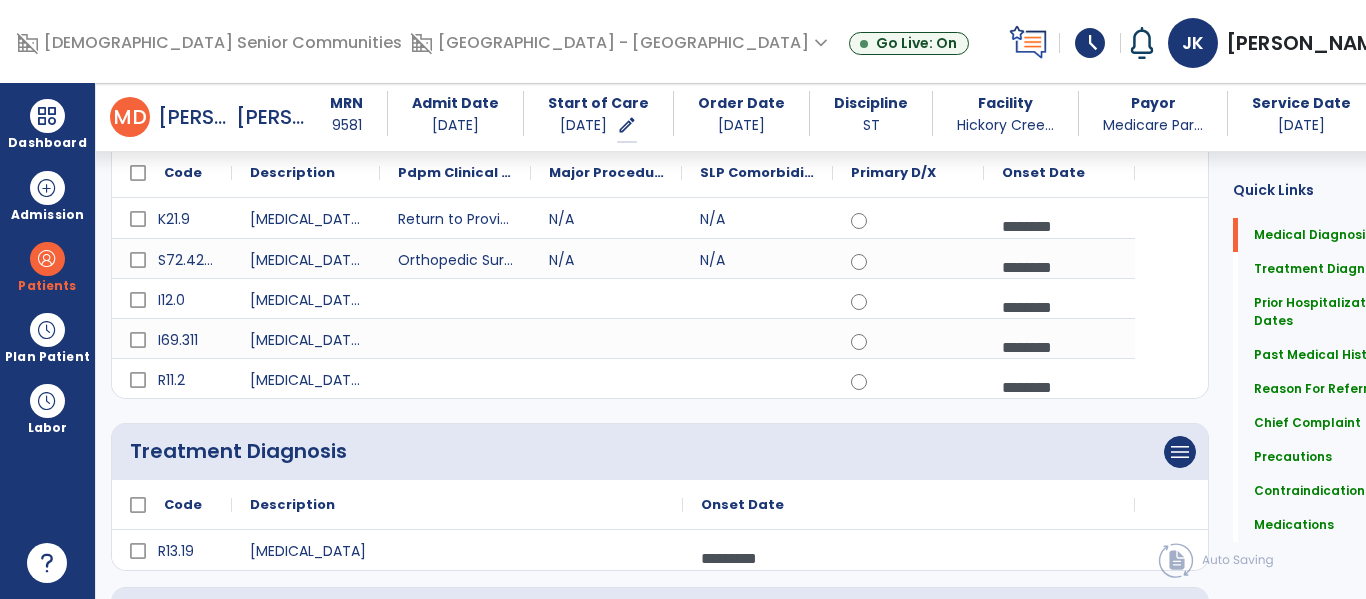 click on "Precautions" 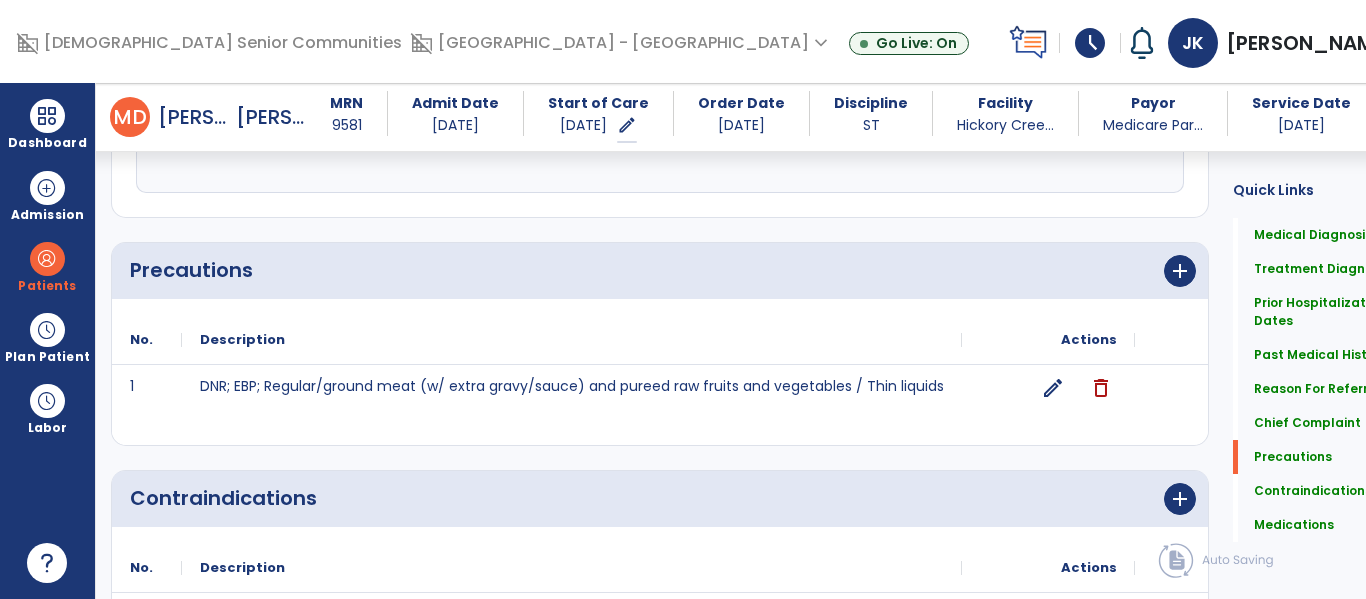 scroll, scrollTop: 1870, scrollLeft: 0, axis: vertical 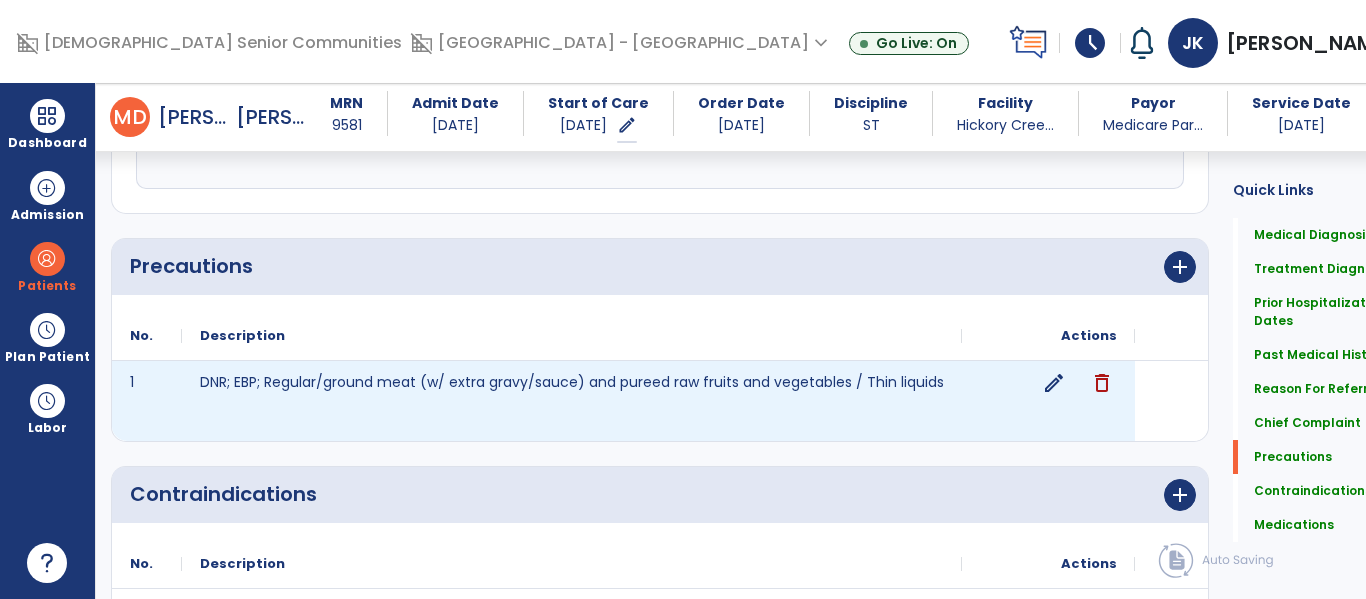 click on "edit" 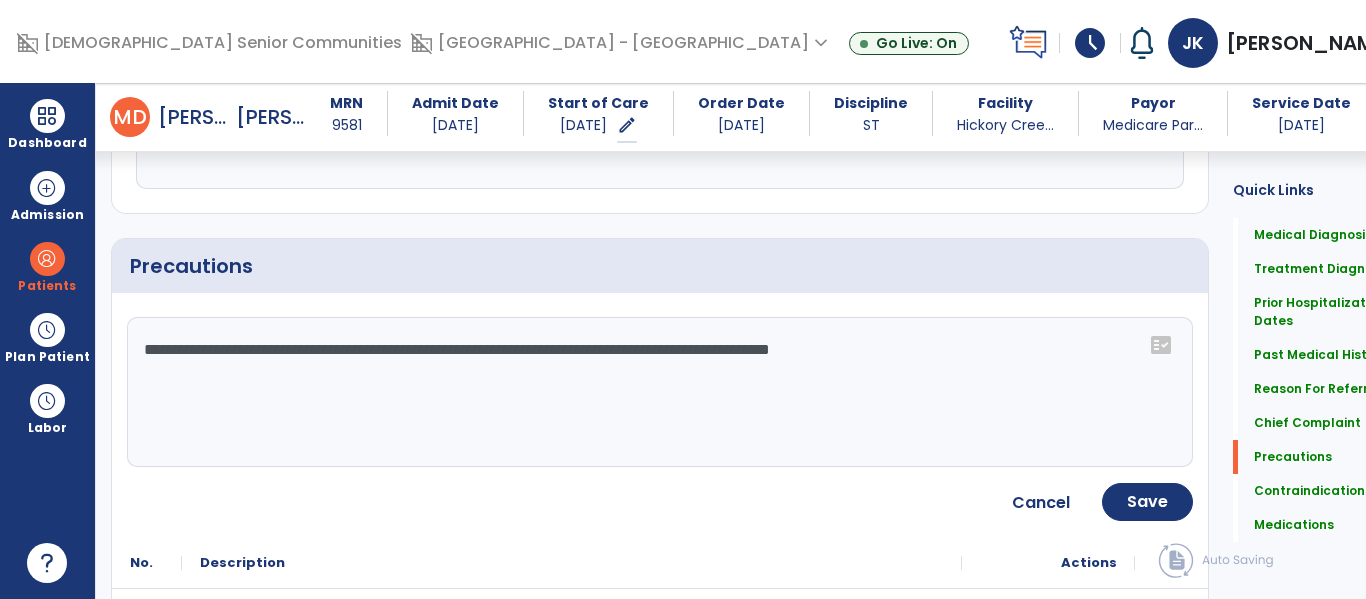 click on "**********" 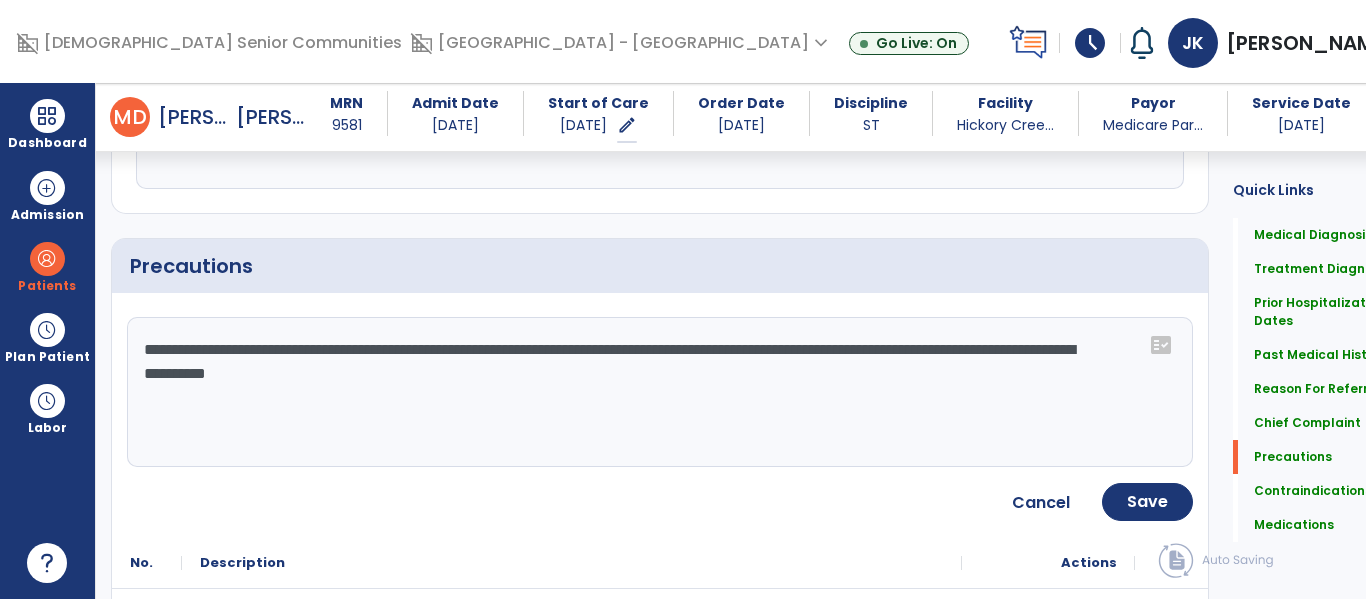 click on "**********" 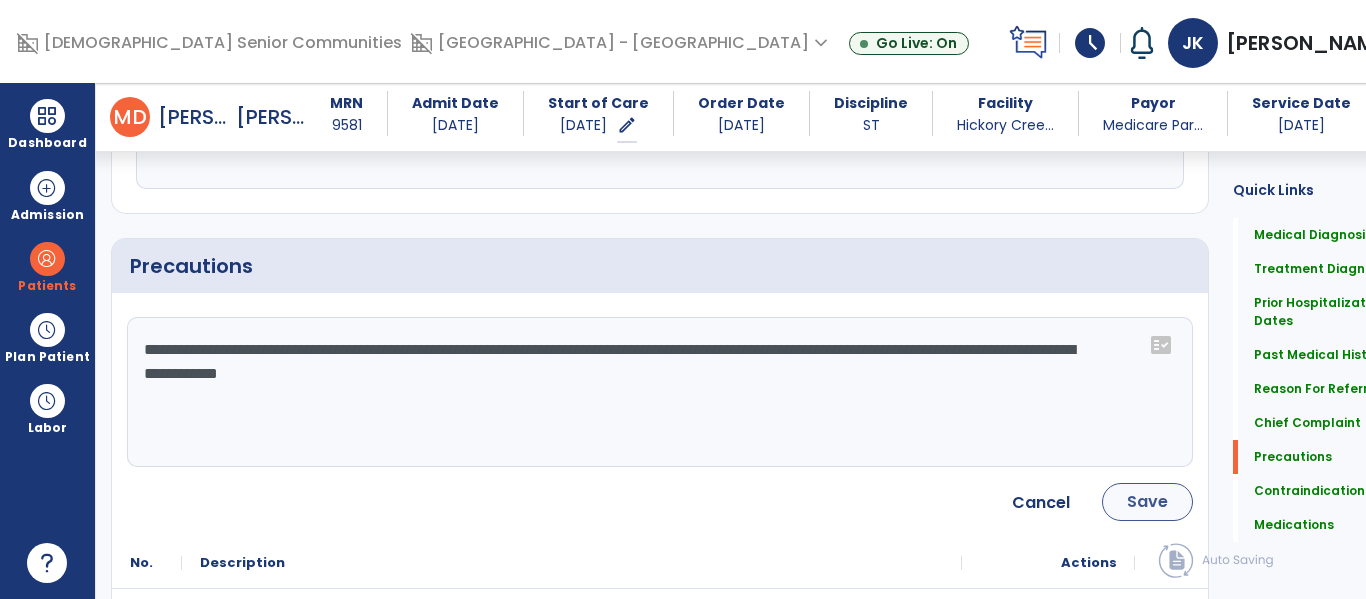 type on "**********" 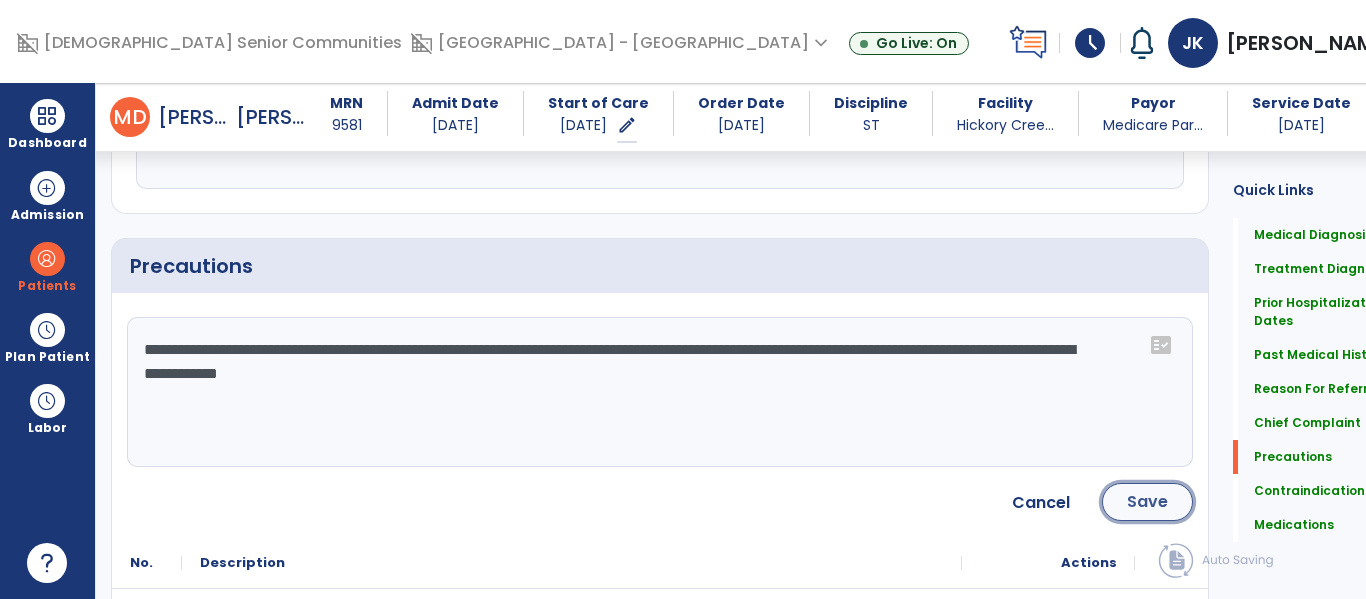 click on "Save" 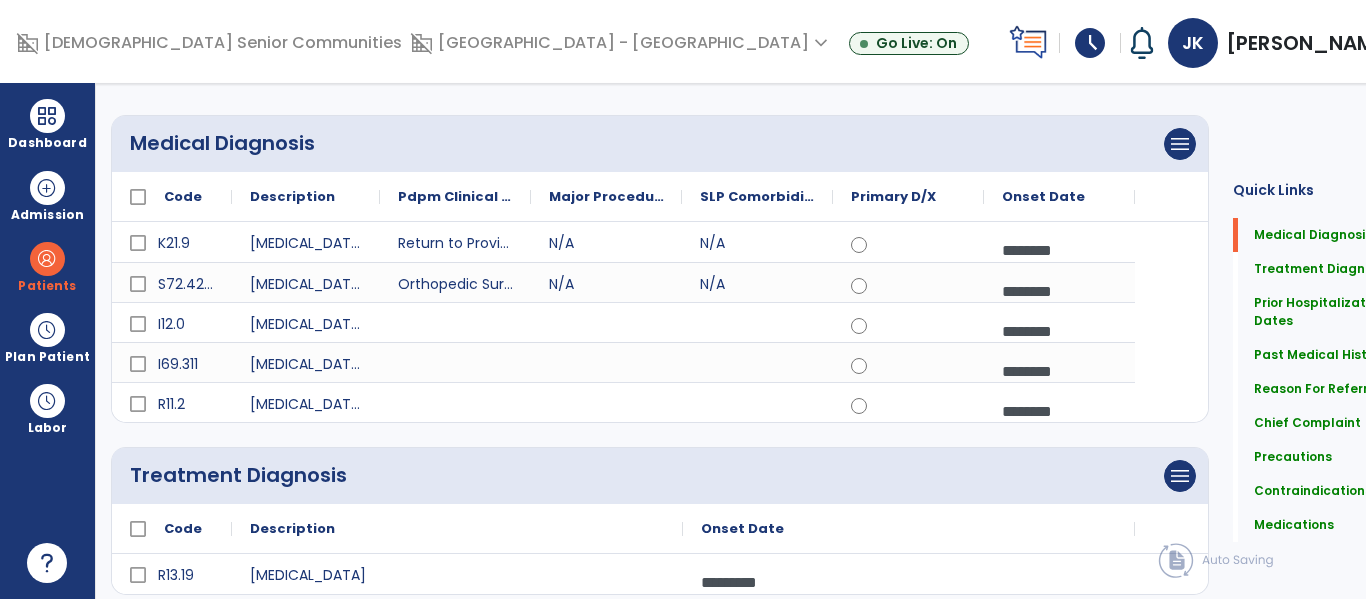 scroll, scrollTop: 0, scrollLeft: 0, axis: both 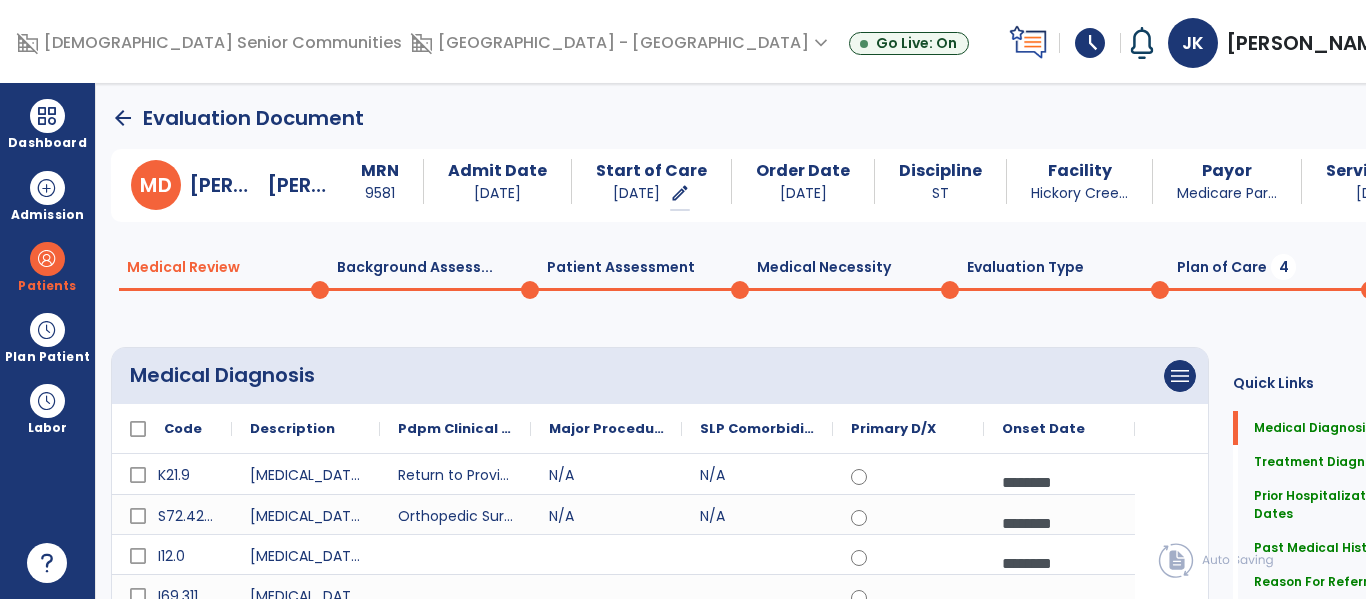 click on "Plan of Care  4" 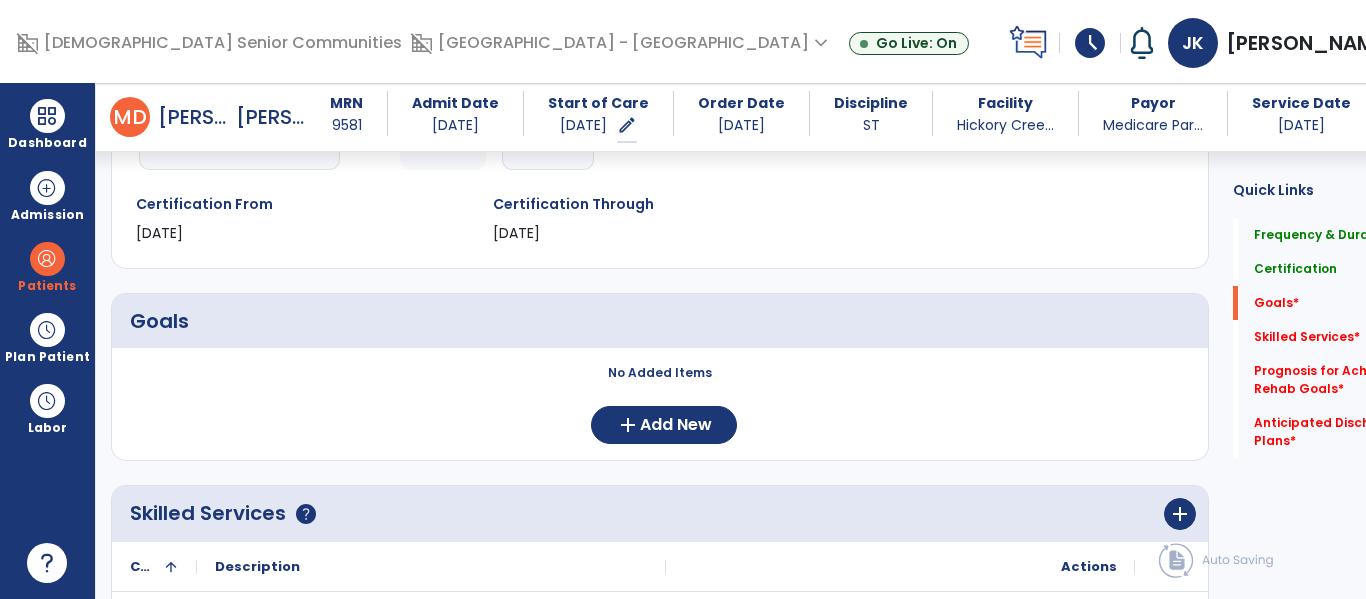 scroll, scrollTop: 322, scrollLeft: 0, axis: vertical 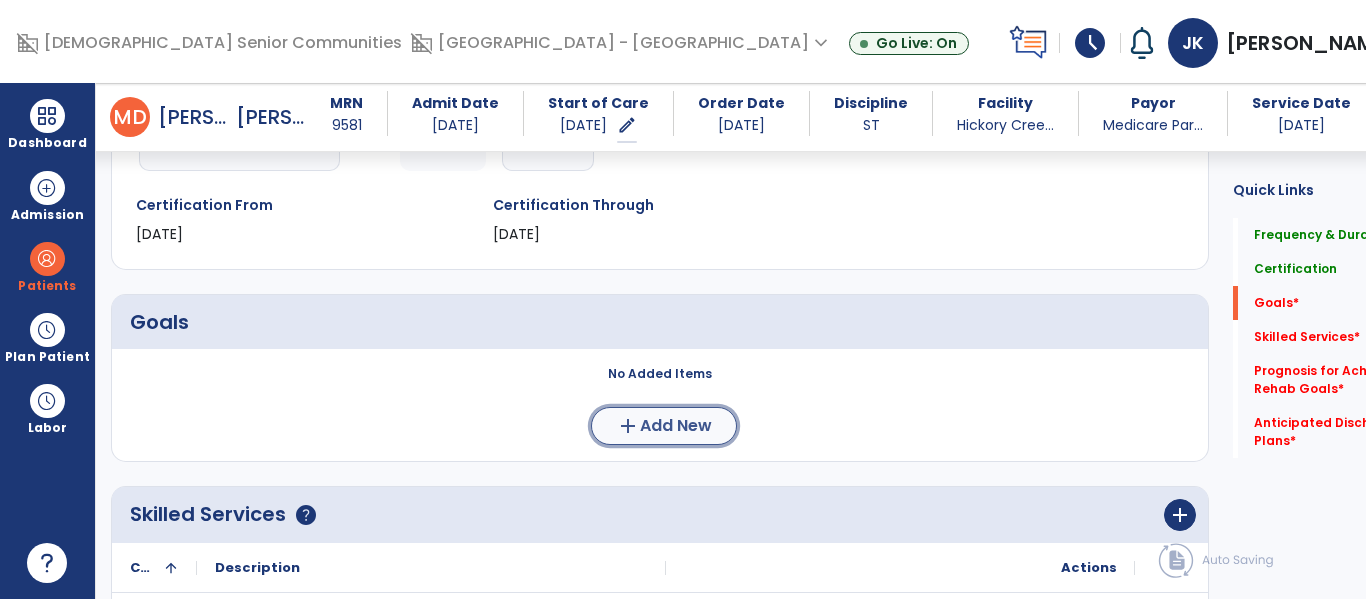 click on "Add New" at bounding box center [676, 426] 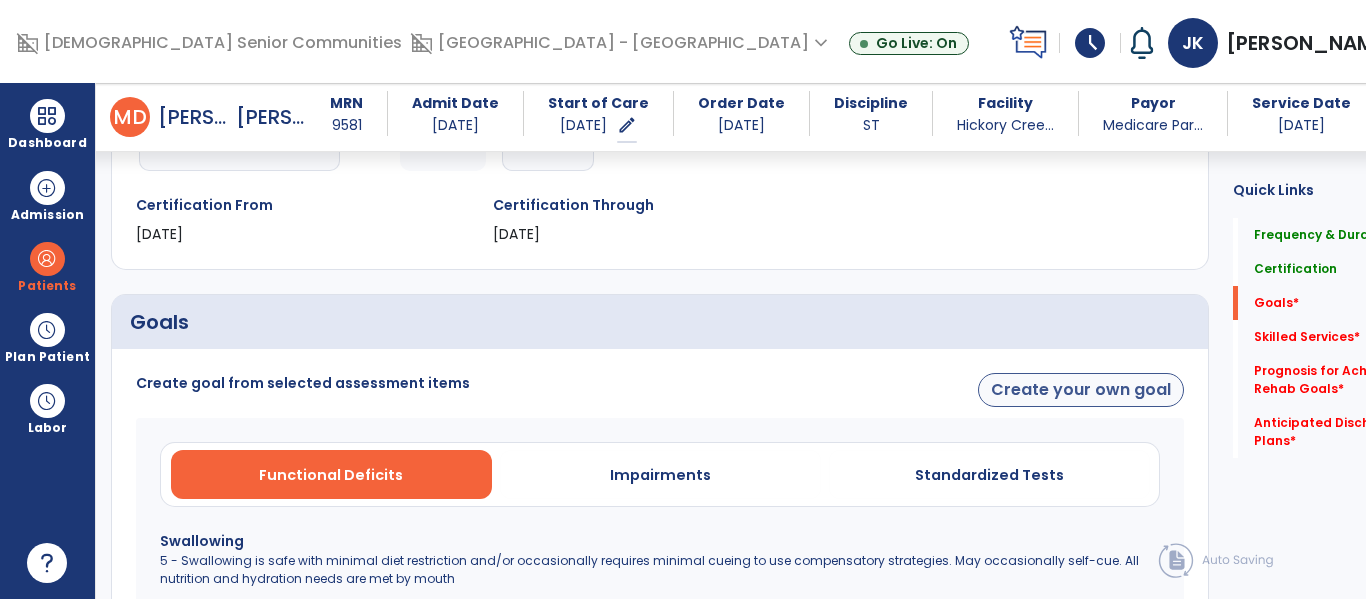 scroll, scrollTop: 546, scrollLeft: 0, axis: vertical 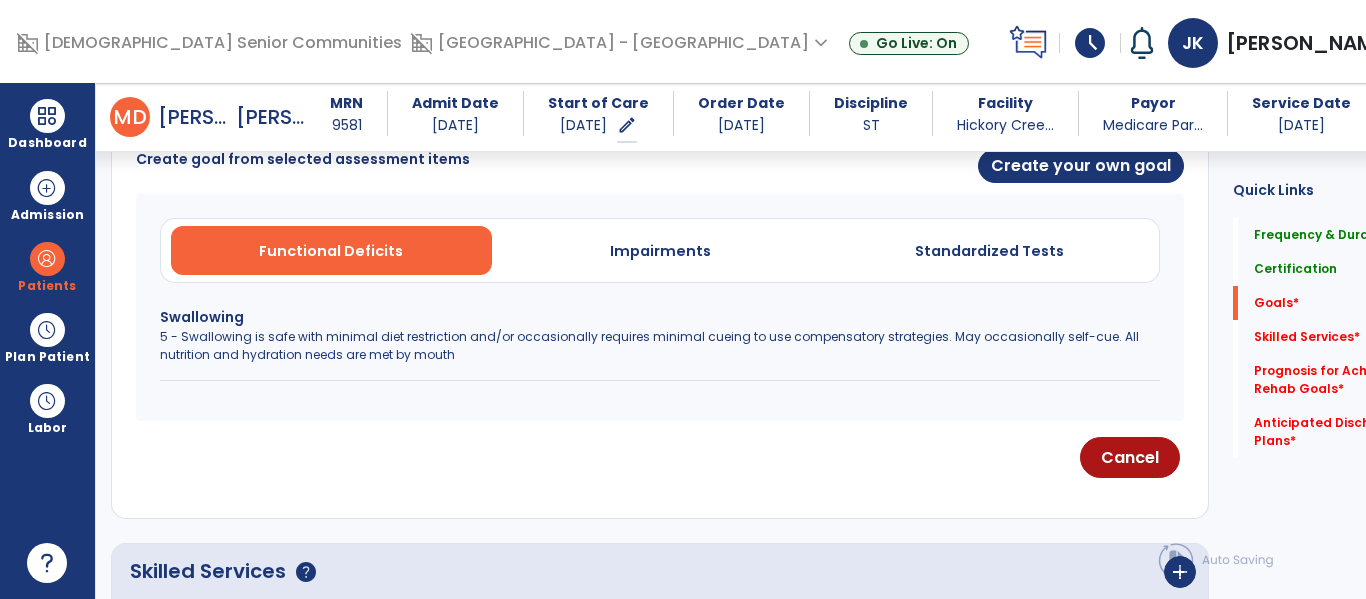 click on "5 - Swallowing is safe with minimal diet restriction and/or occasionally requires minimal cueing to use compensatory strategies. May occasionally self-cue. All nutrition and hydration needs are met by mouth" at bounding box center (660, 346) 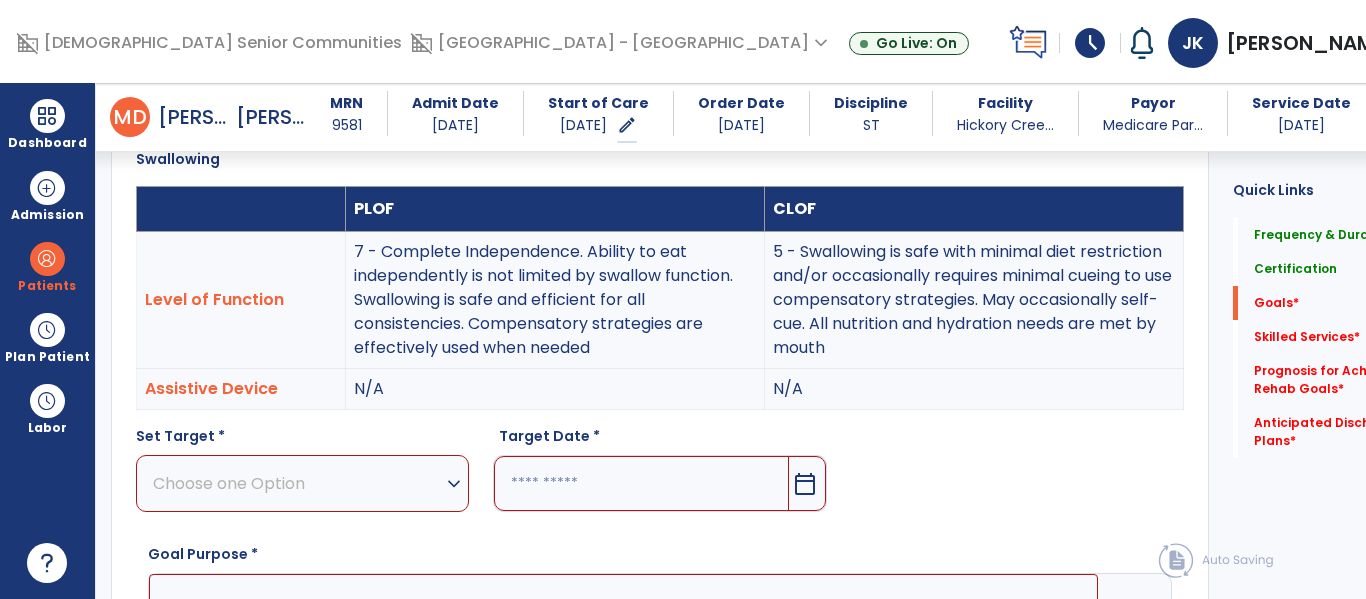 click on "expand_more" at bounding box center (454, 484) 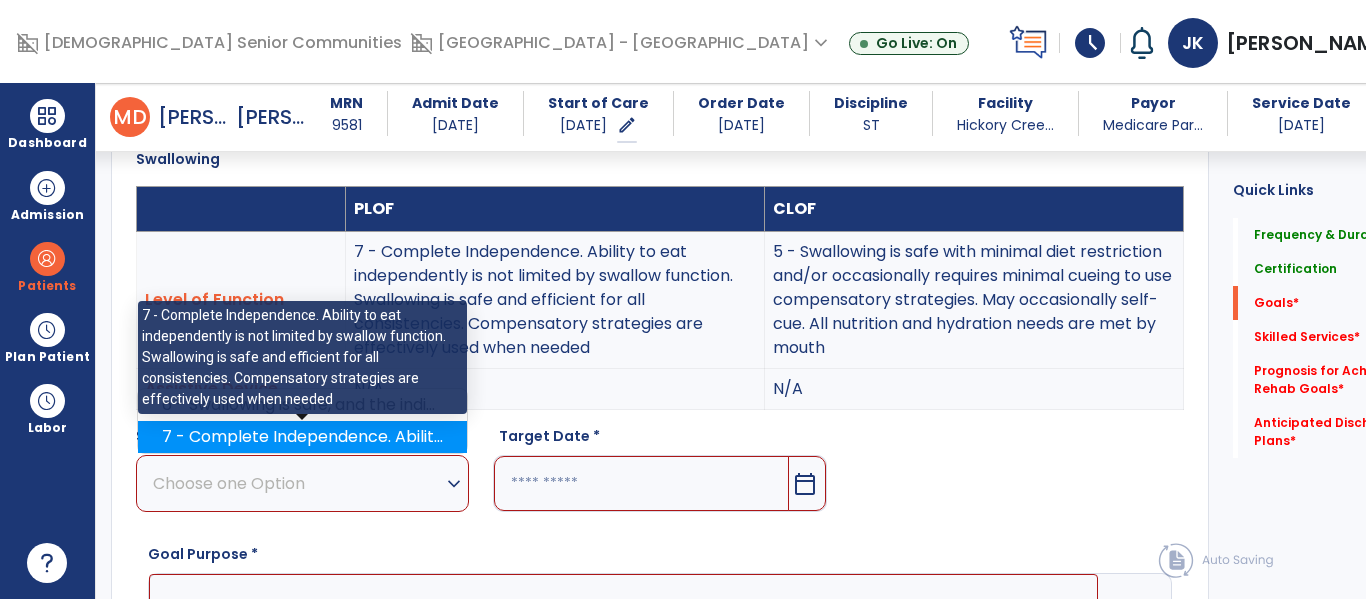 click on "7 - Complete Independence. Ability to eat independently is not limited by swallow function. Swallowing is safe and efficient for all consistencies. Compensatory strategies are effectively used when needed" at bounding box center (302, 437) 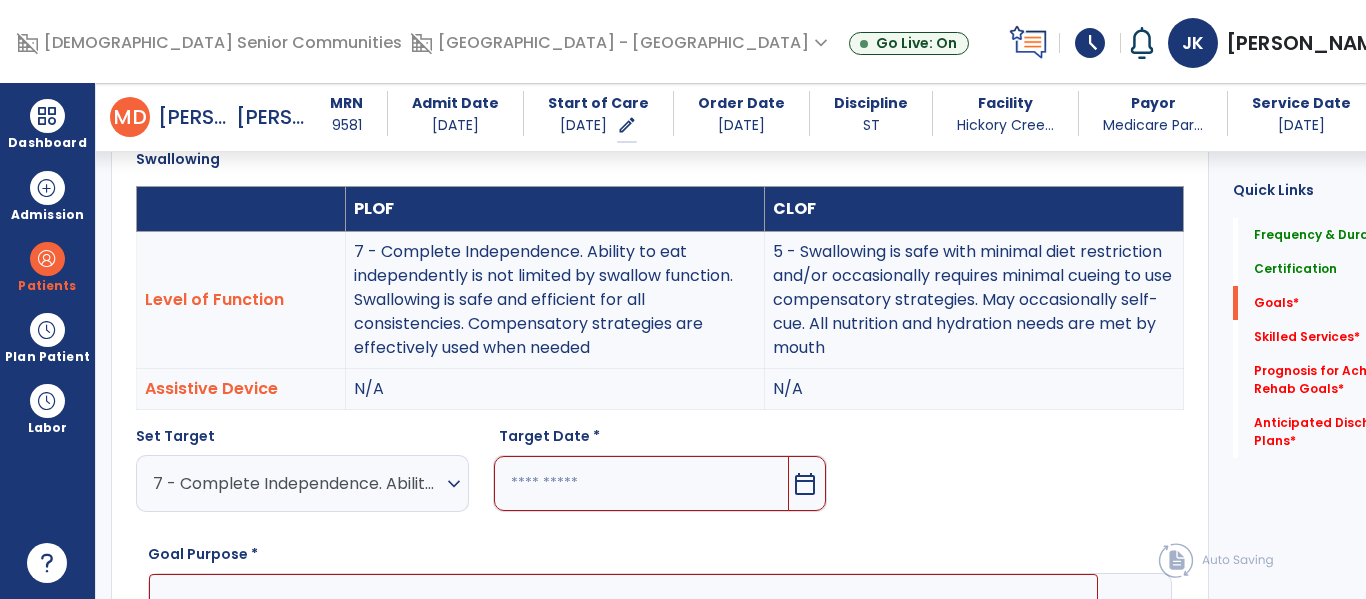 click on "calendar_today" at bounding box center [805, 484] 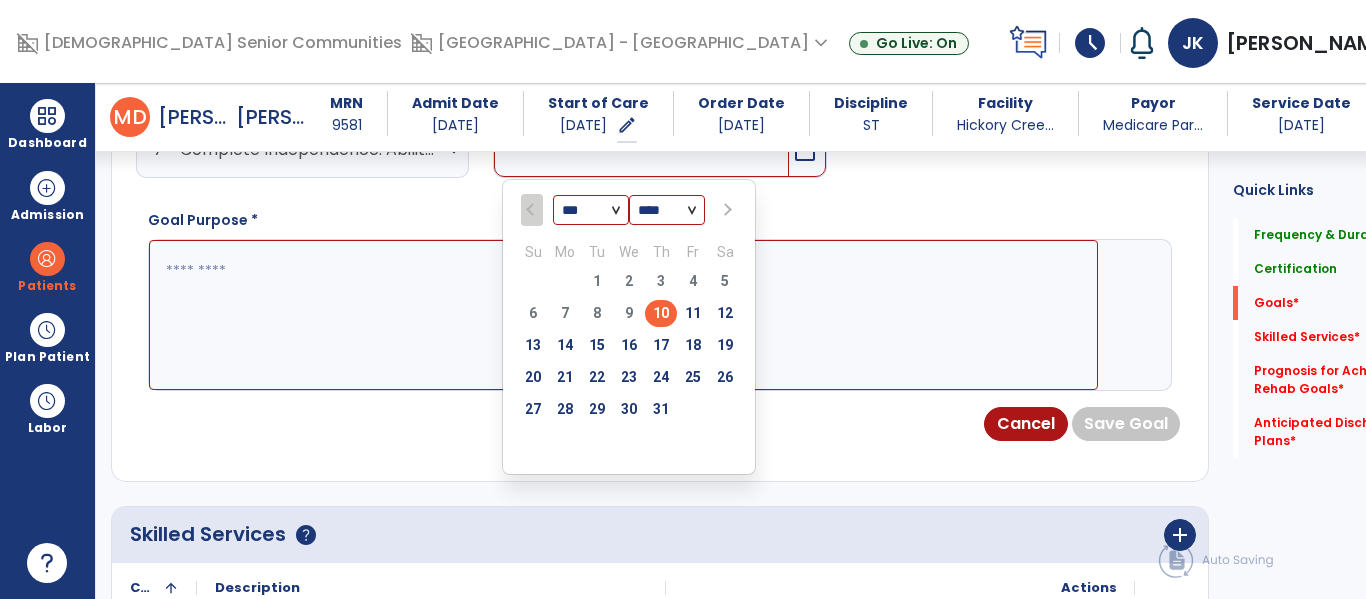 click at bounding box center [726, 210] 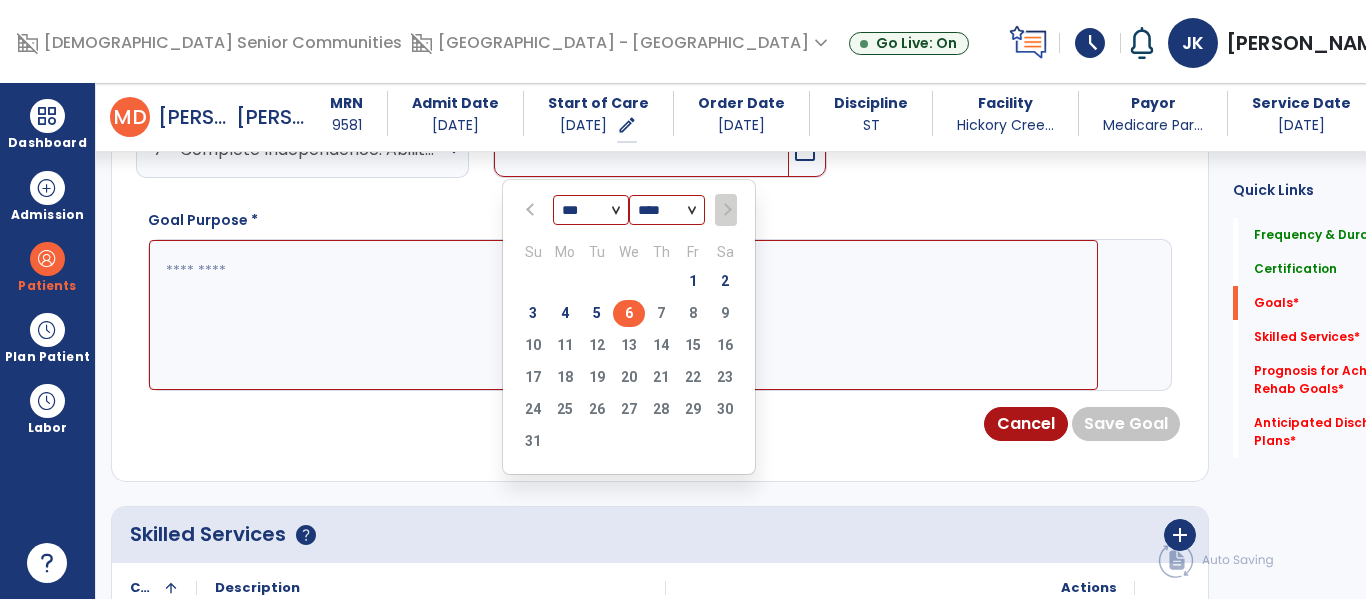 click on "6" at bounding box center [629, 313] 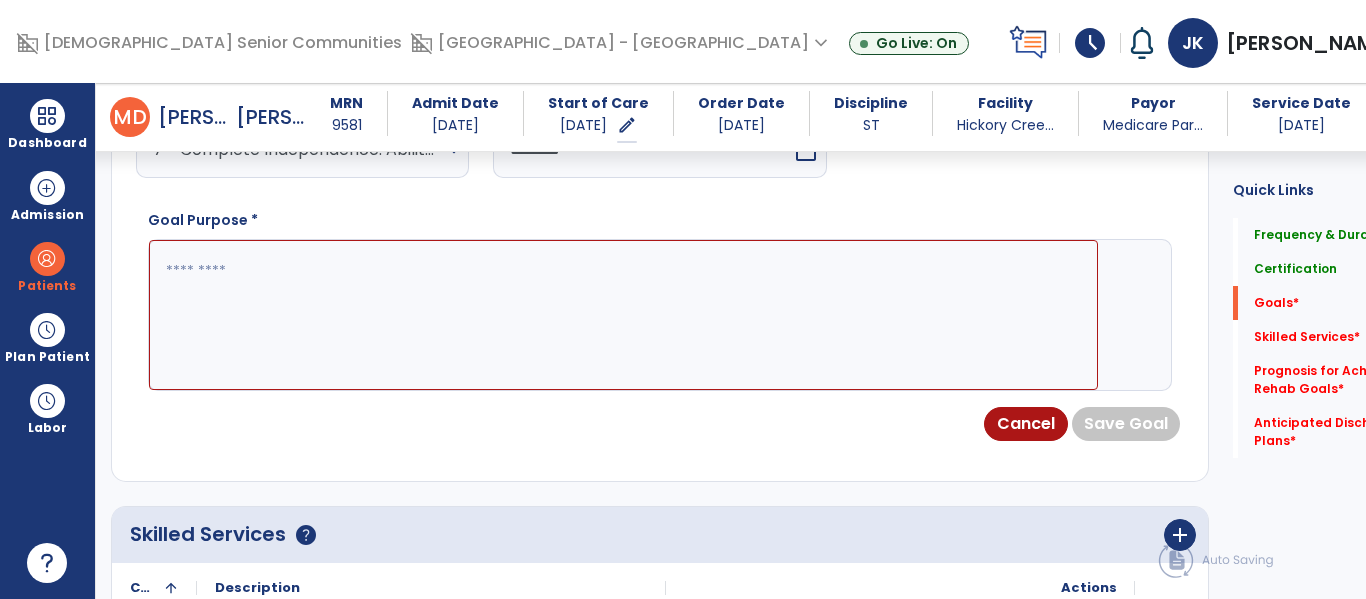 click at bounding box center (623, 315) 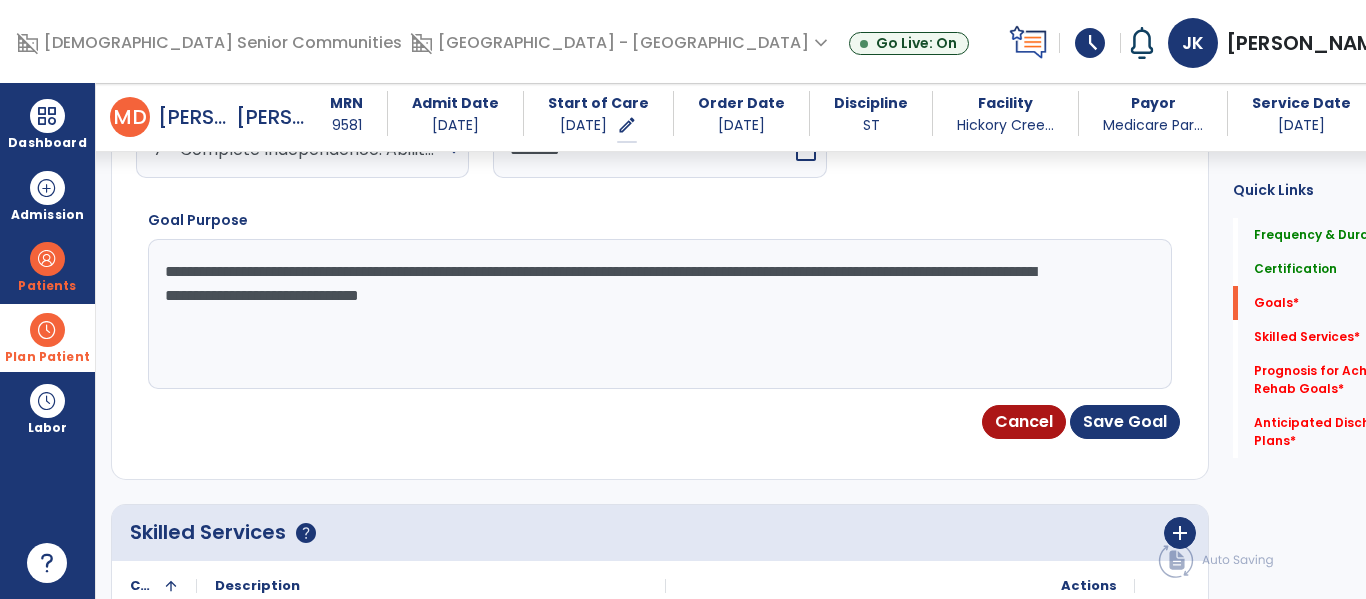 drag, startPoint x: 706, startPoint y: 326, endPoint x: 0, endPoint y: 312, distance: 706.1388 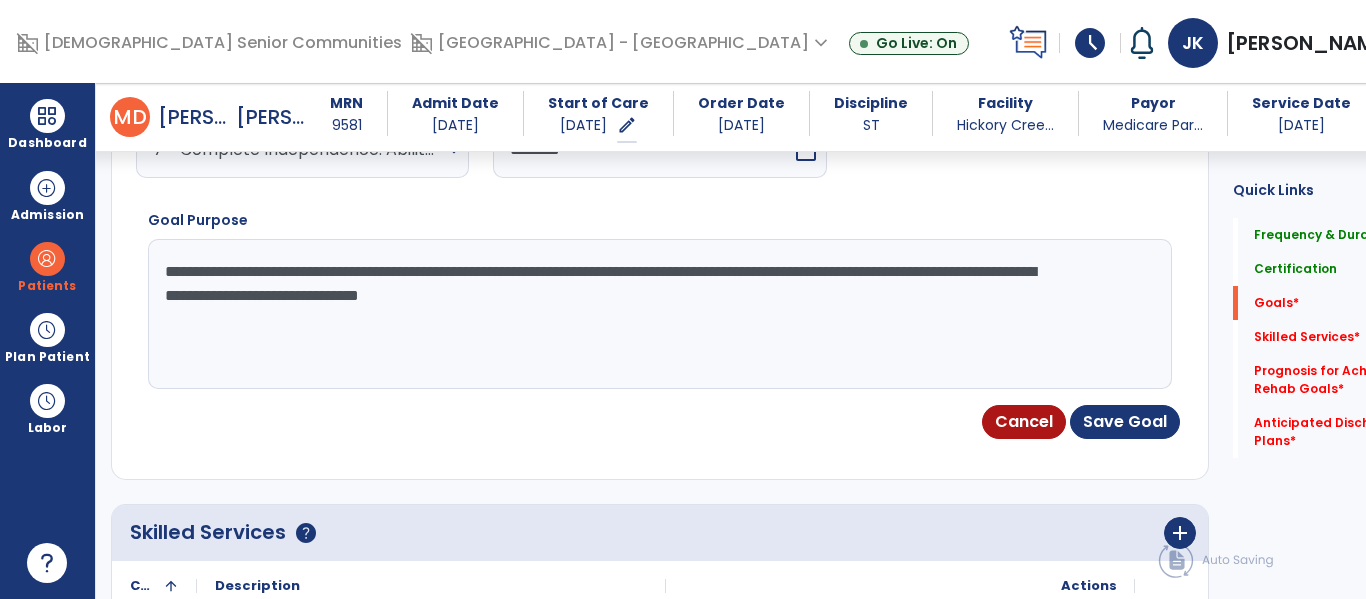 drag, startPoint x: 688, startPoint y: 318, endPoint x: 139, endPoint y: 296, distance: 549.4406 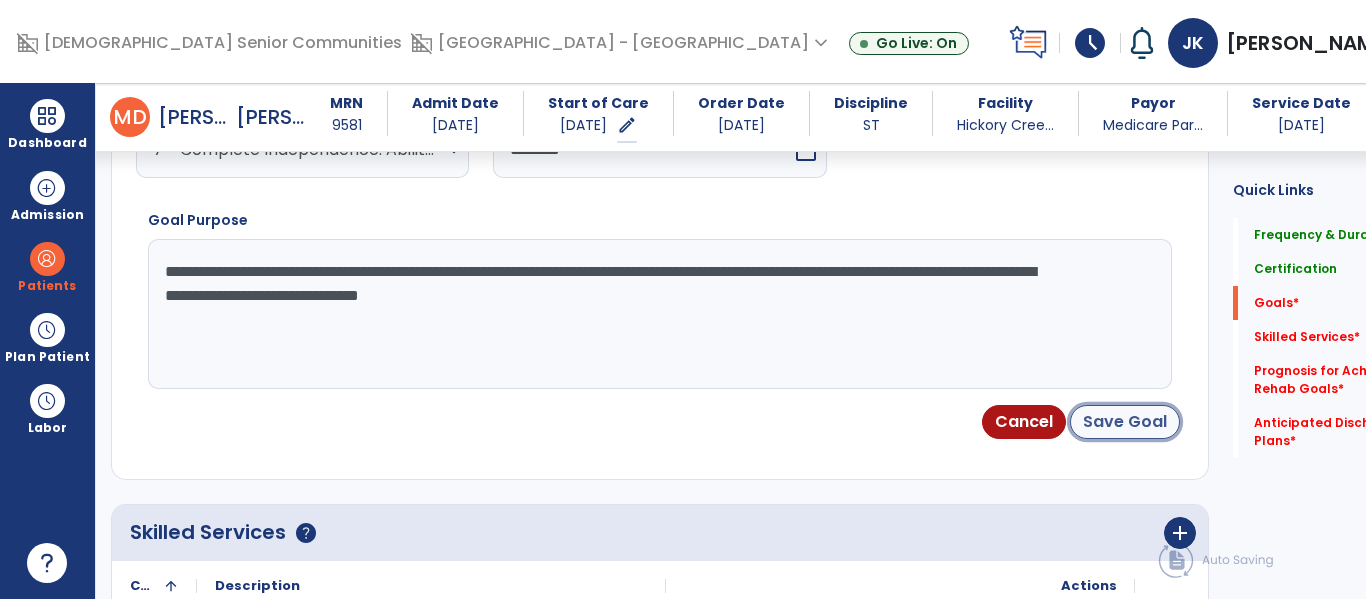 click on "Save Goal" at bounding box center [1125, 422] 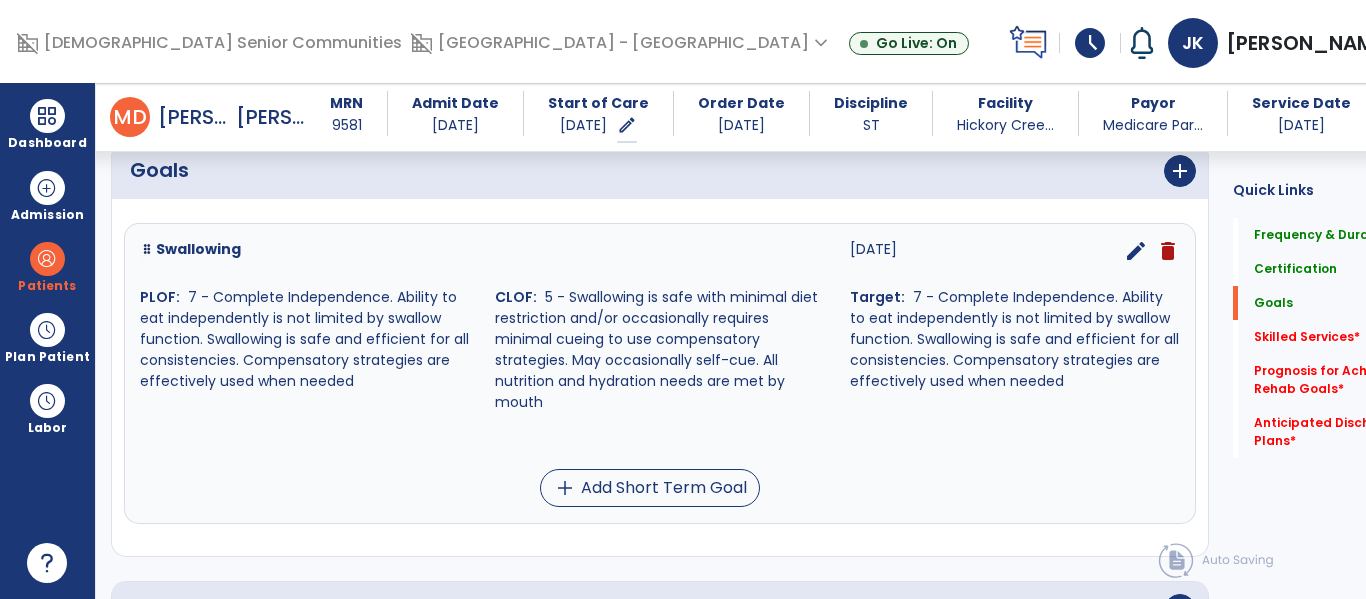 scroll, scrollTop: 560, scrollLeft: 0, axis: vertical 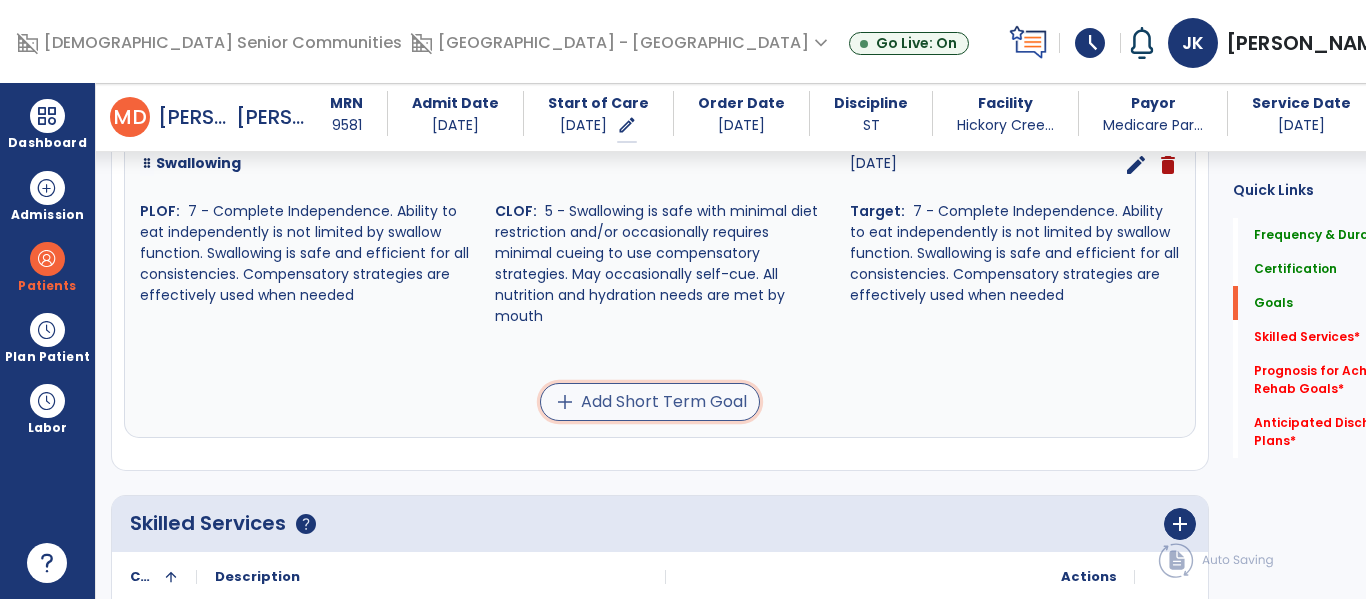 click on "add  Add Short Term Goal" at bounding box center (650, 402) 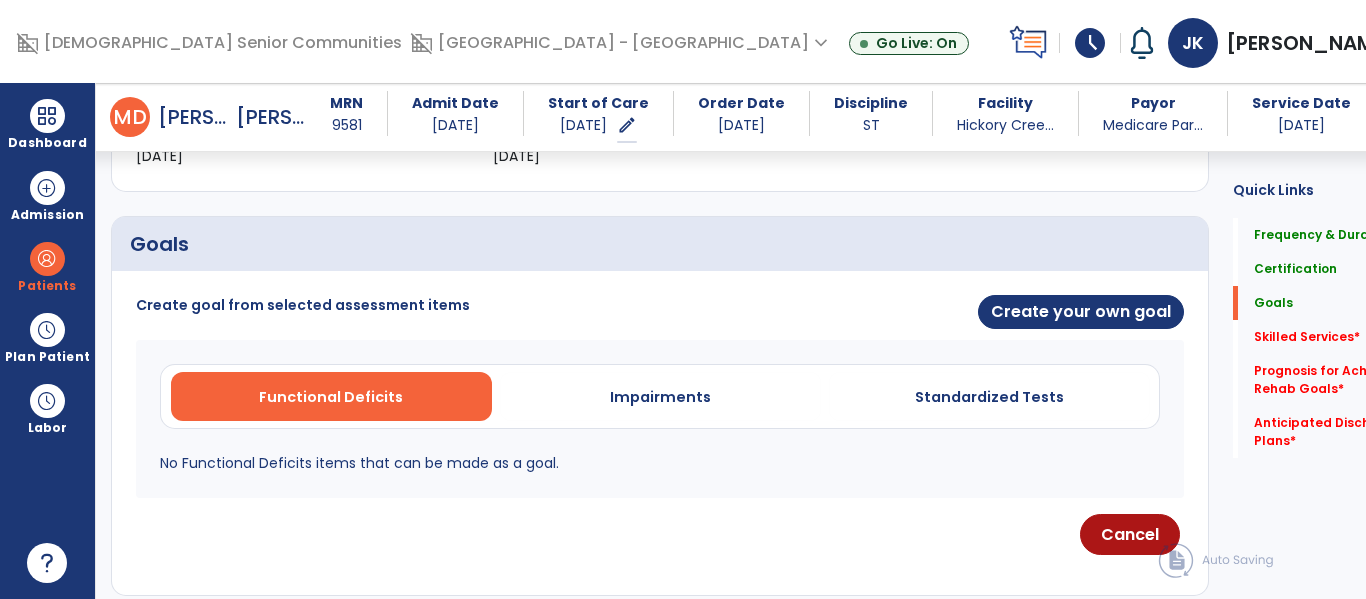 scroll, scrollTop: 556, scrollLeft: 0, axis: vertical 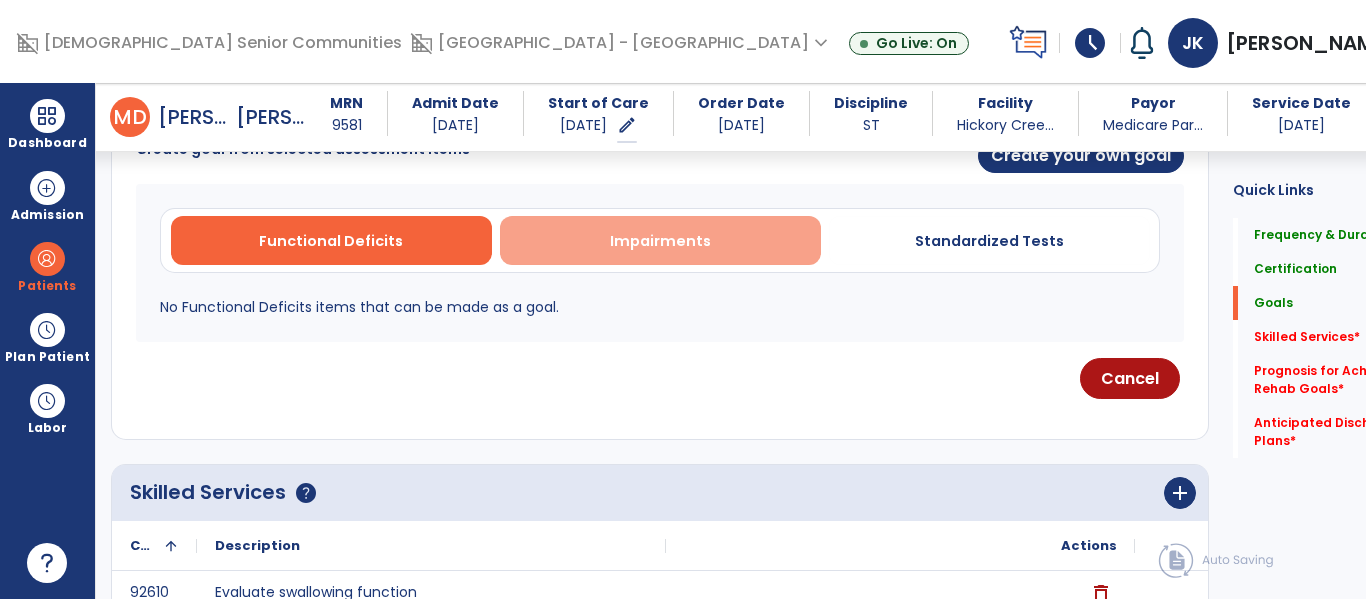 click on "Impairments" at bounding box center (660, 240) 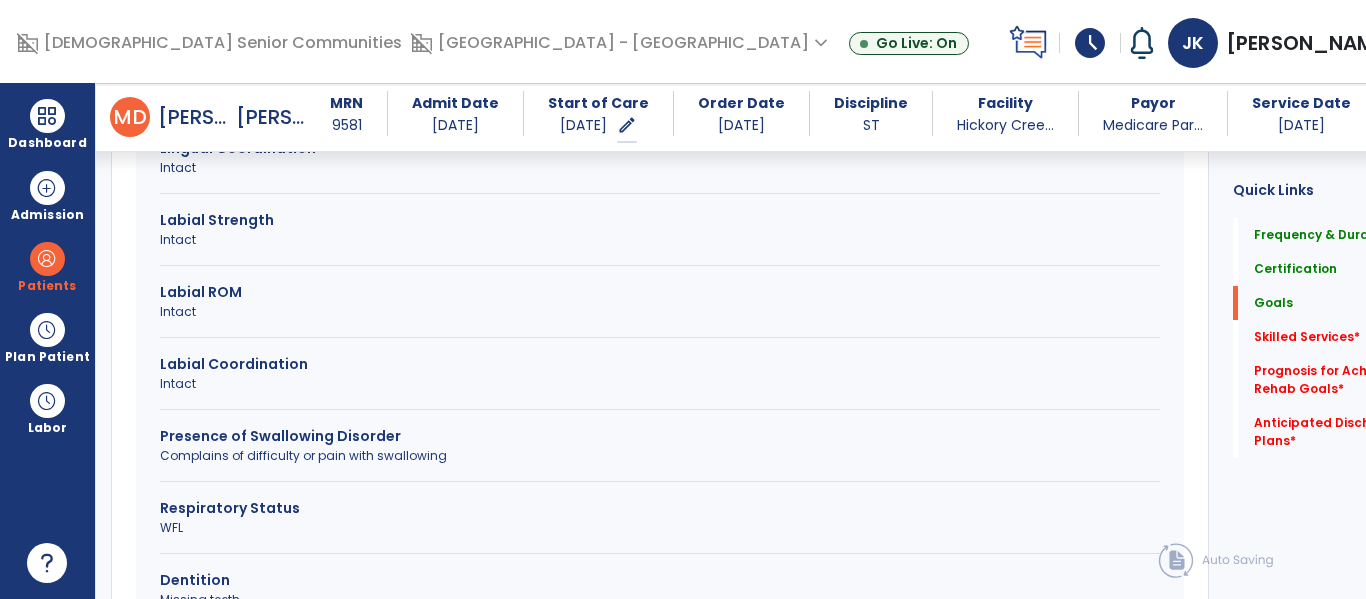 scroll, scrollTop: 1085, scrollLeft: 0, axis: vertical 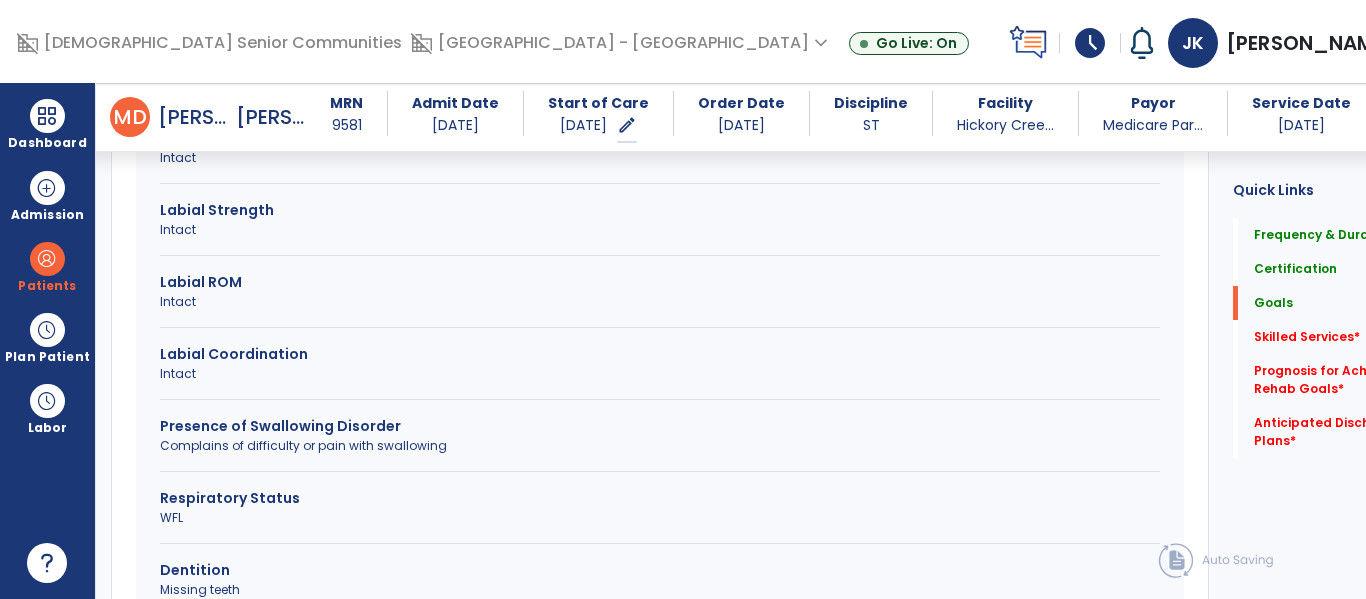drag, startPoint x: 257, startPoint y: 232, endPoint x: 333, endPoint y: 271, distance: 85.42248 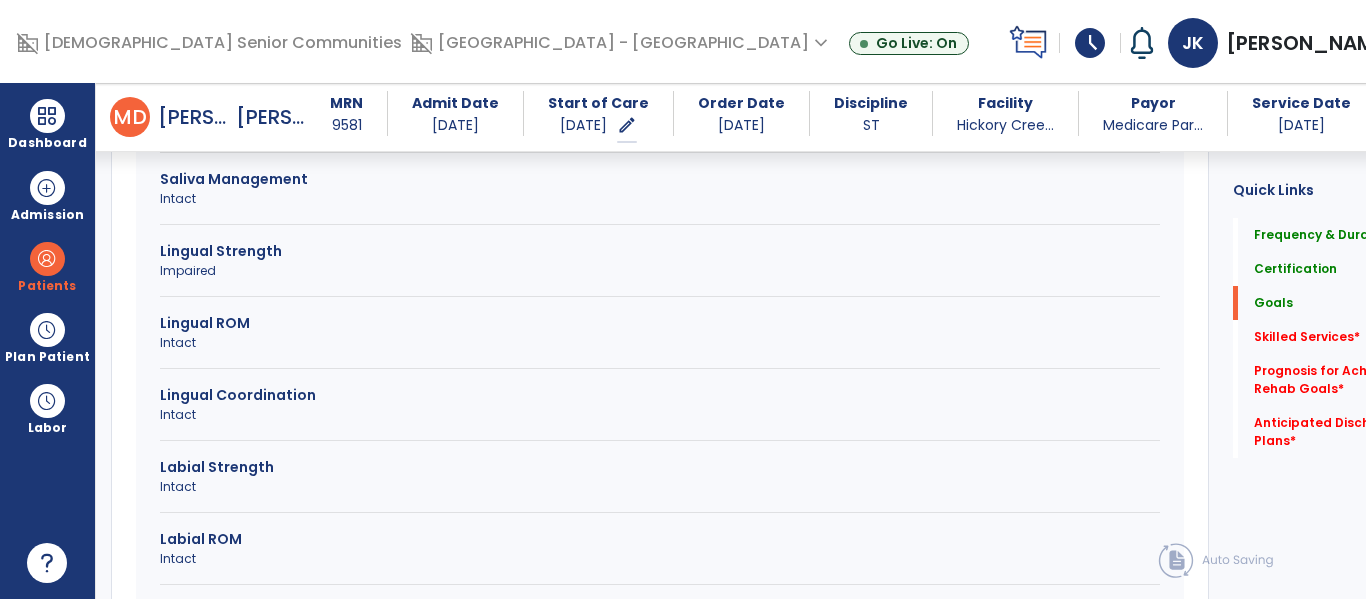 scroll, scrollTop: 831, scrollLeft: 0, axis: vertical 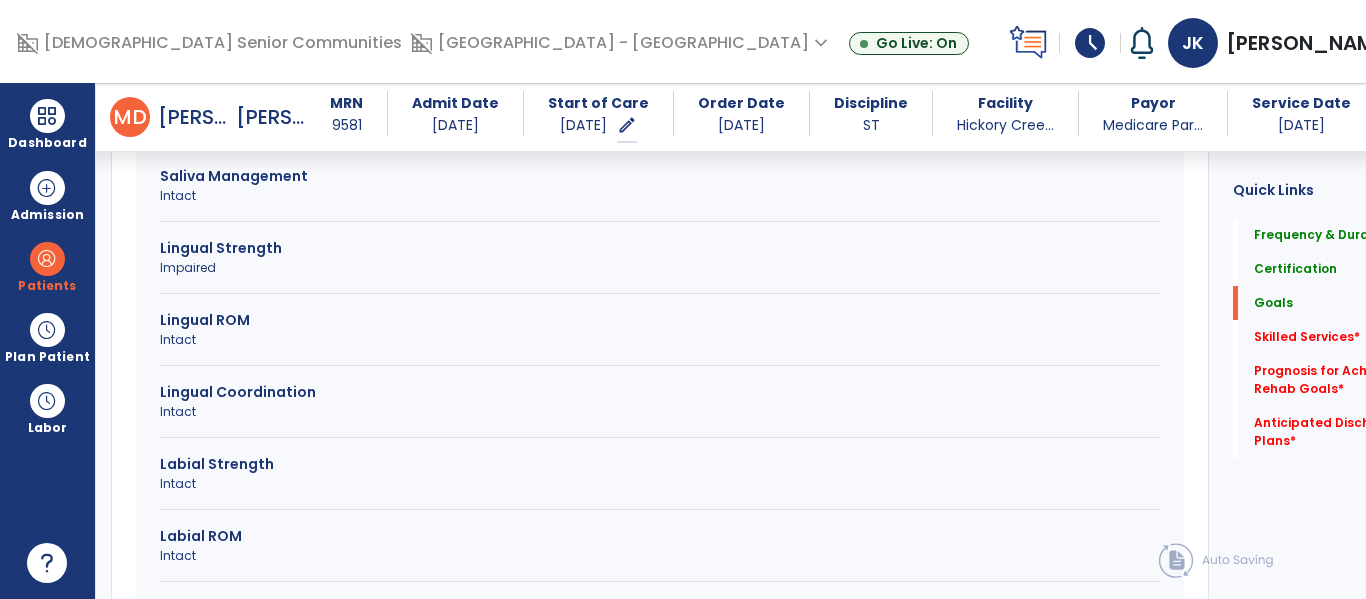 click on "Impaired" at bounding box center (660, 268) 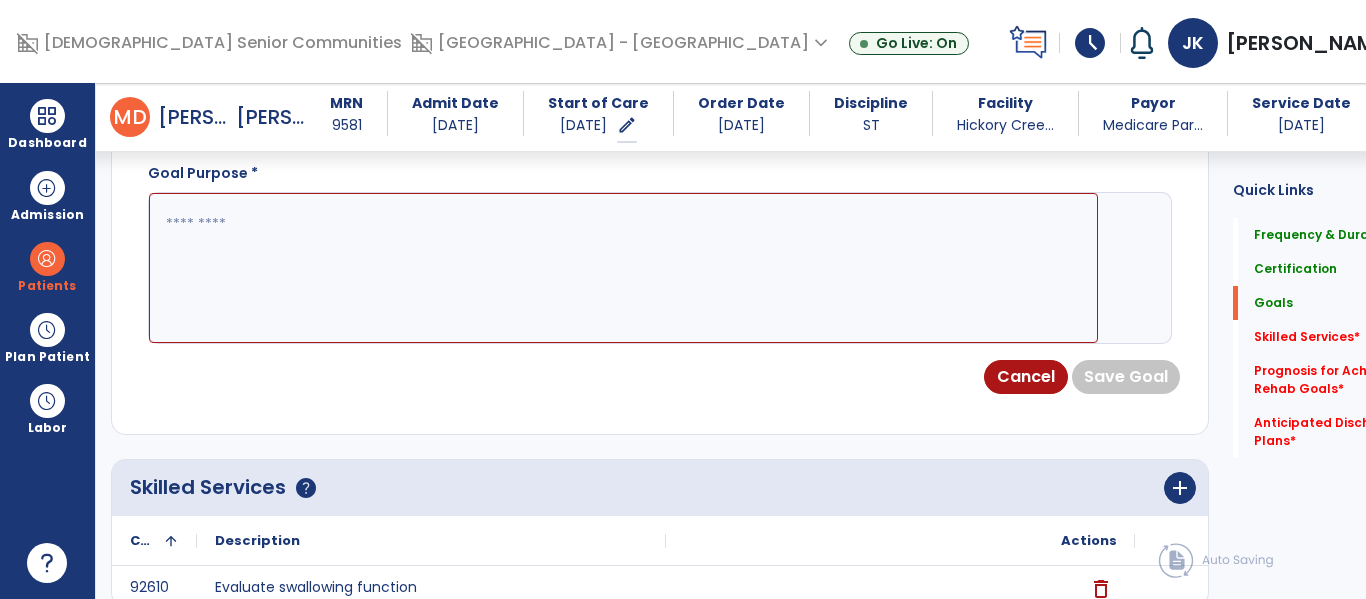 click at bounding box center (623, 268) 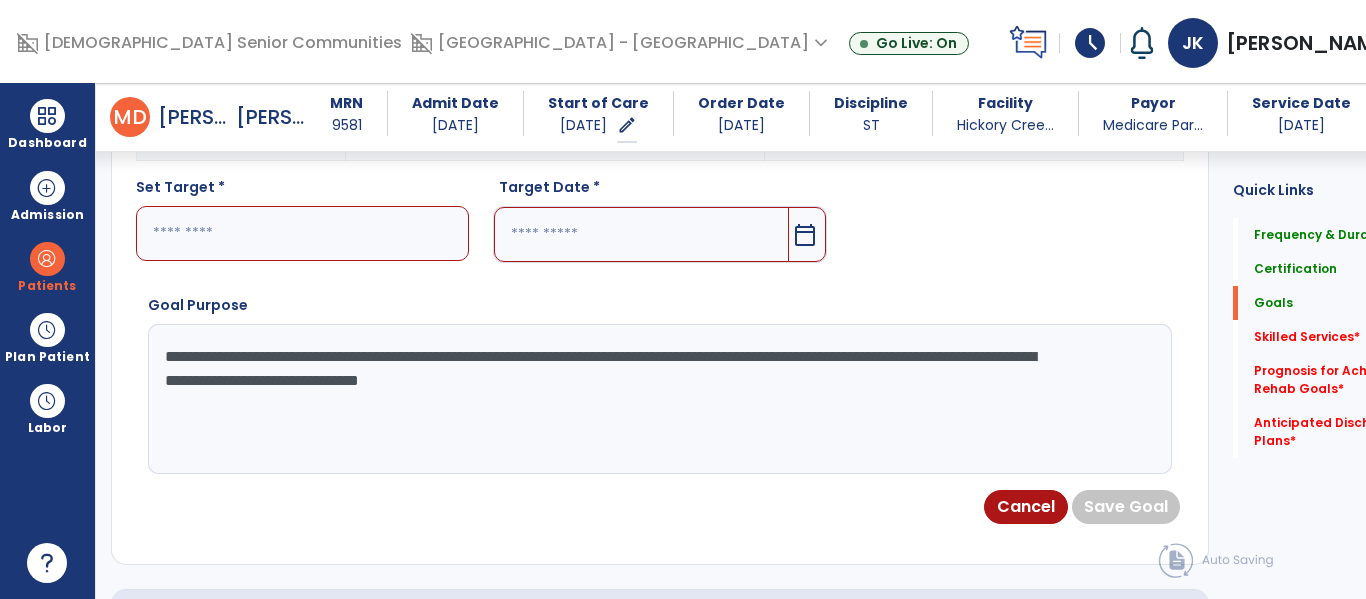 scroll, scrollTop: 689, scrollLeft: 0, axis: vertical 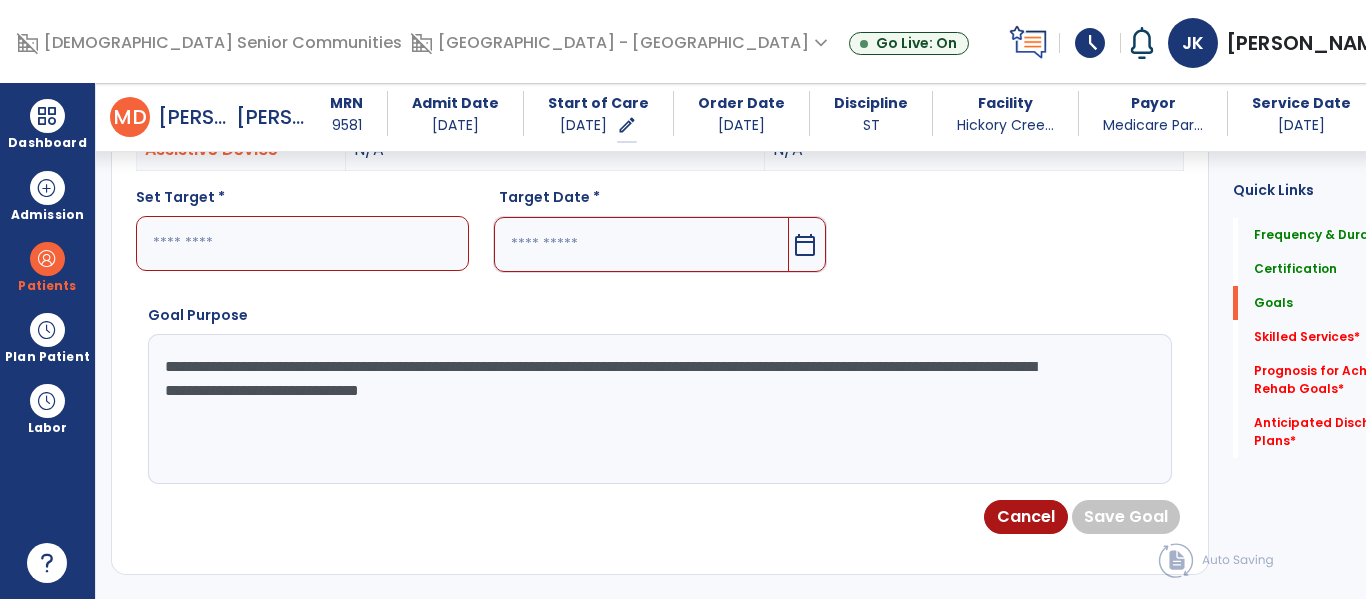 type on "**********" 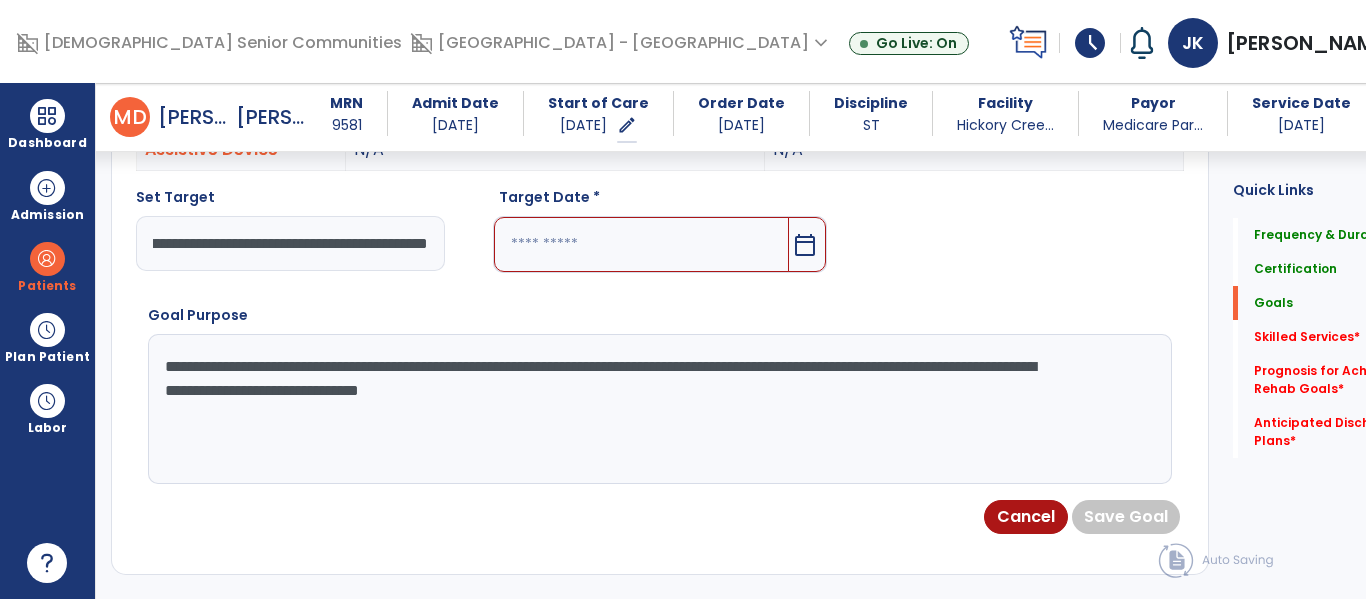 scroll, scrollTop: 0, scrollLeft: 137, axis: horizontal 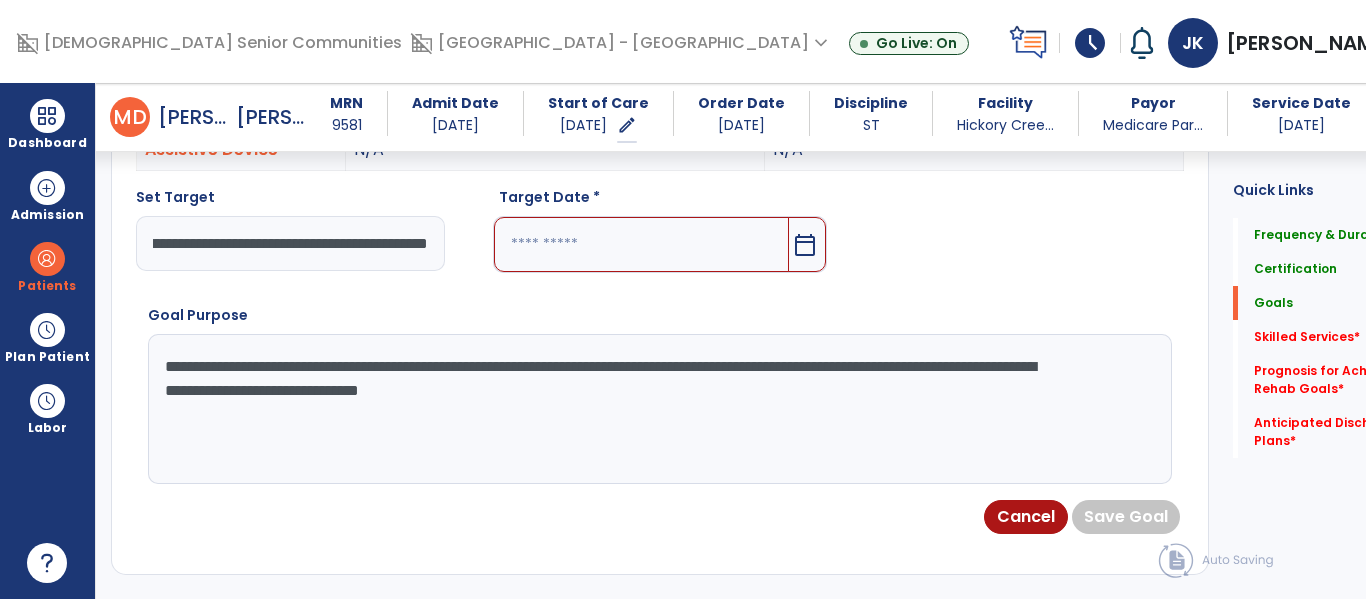 type on "**********" 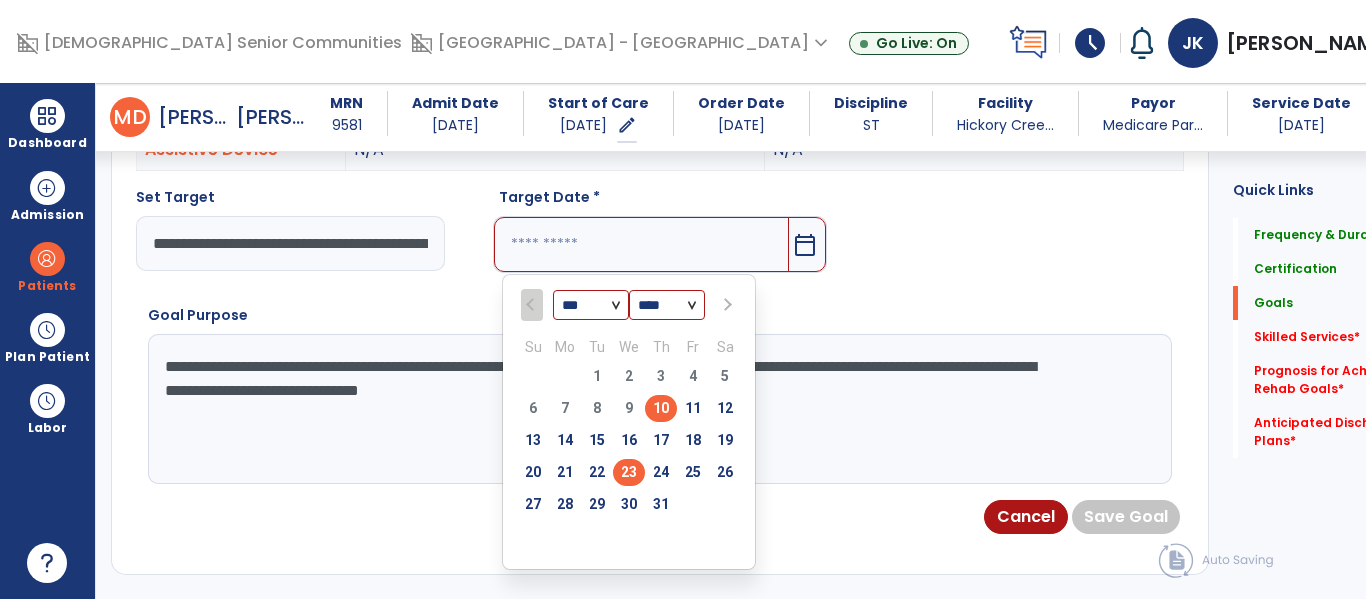 click on "23" at bounding box center [629, 472] 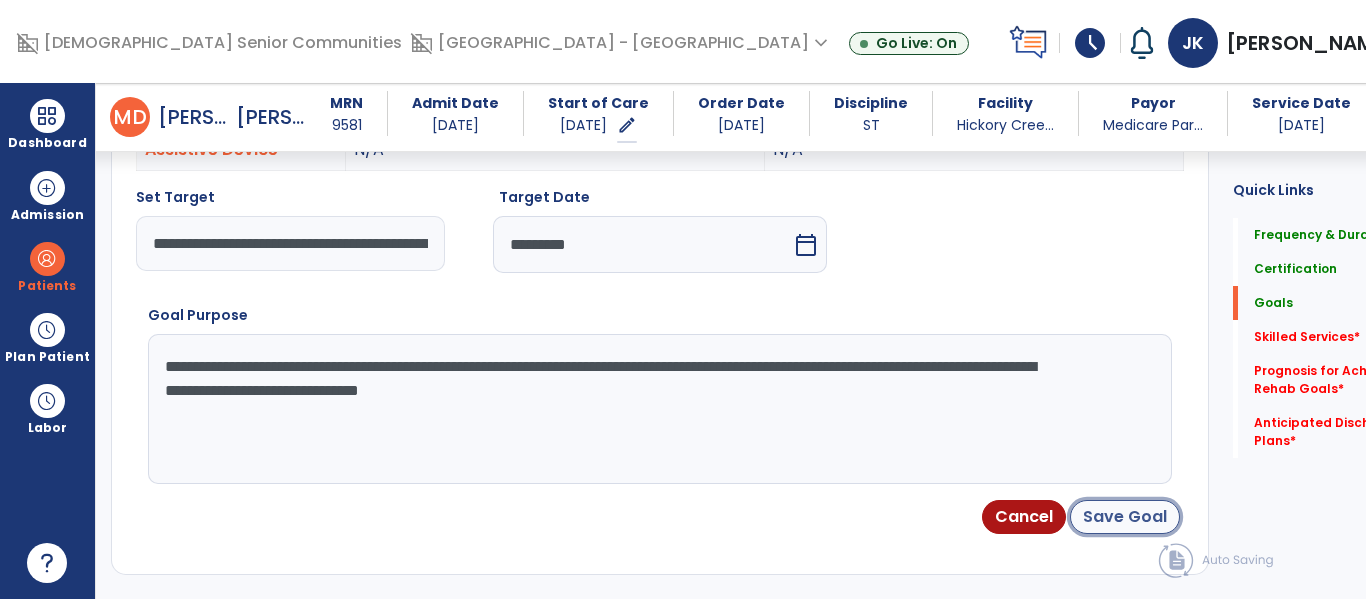 click on "Save Goal" at bounding box center [1125, 517] 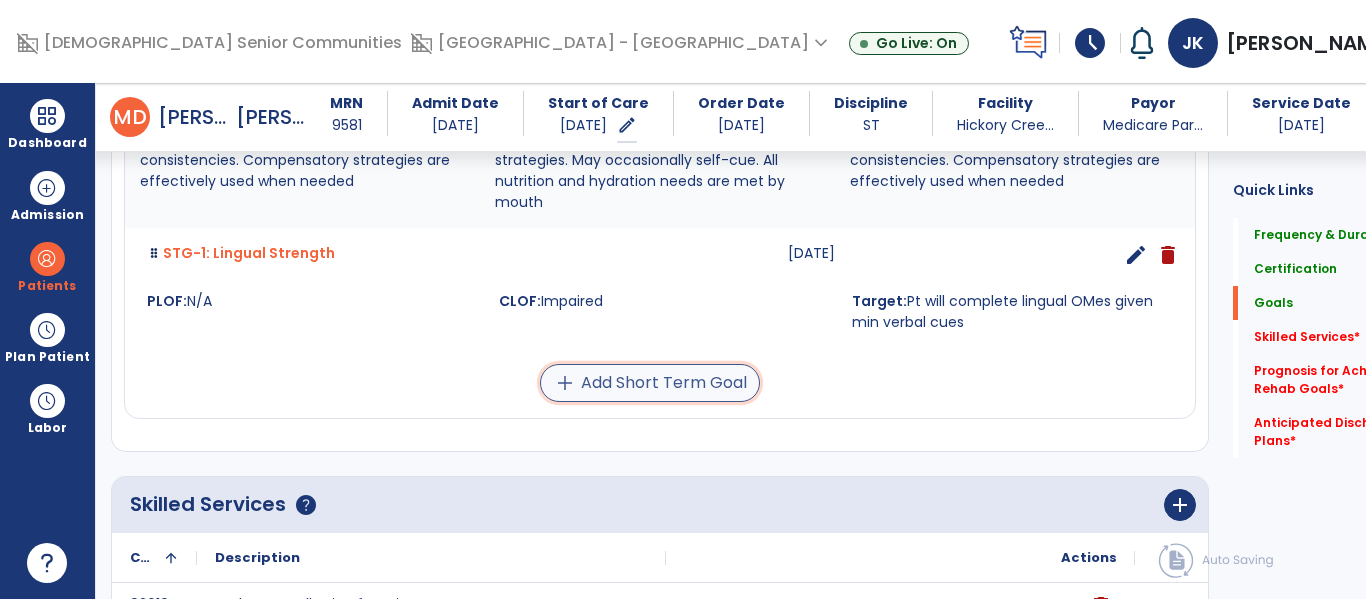 click on "add  Add Short Term Goal" at bounding box center [650, 383] 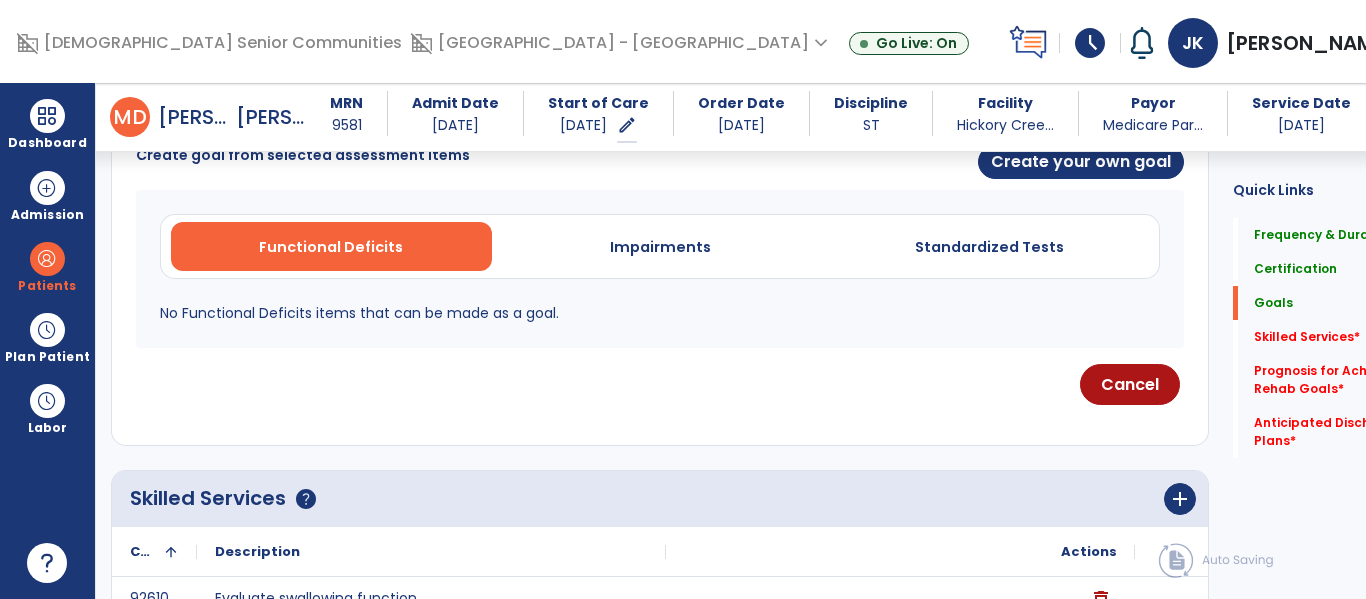 scroll, scrollTop: 544, scrollLeft: 0, axis: vertical 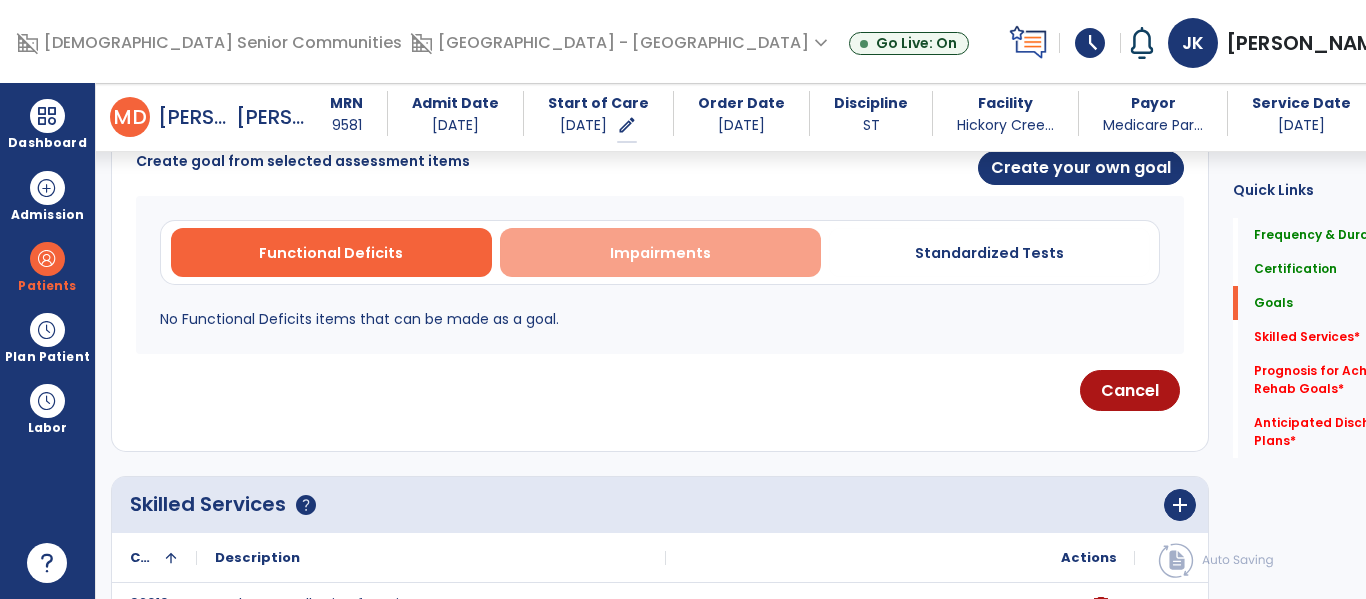 click on "Impairments" at bounding box center (660, 253) 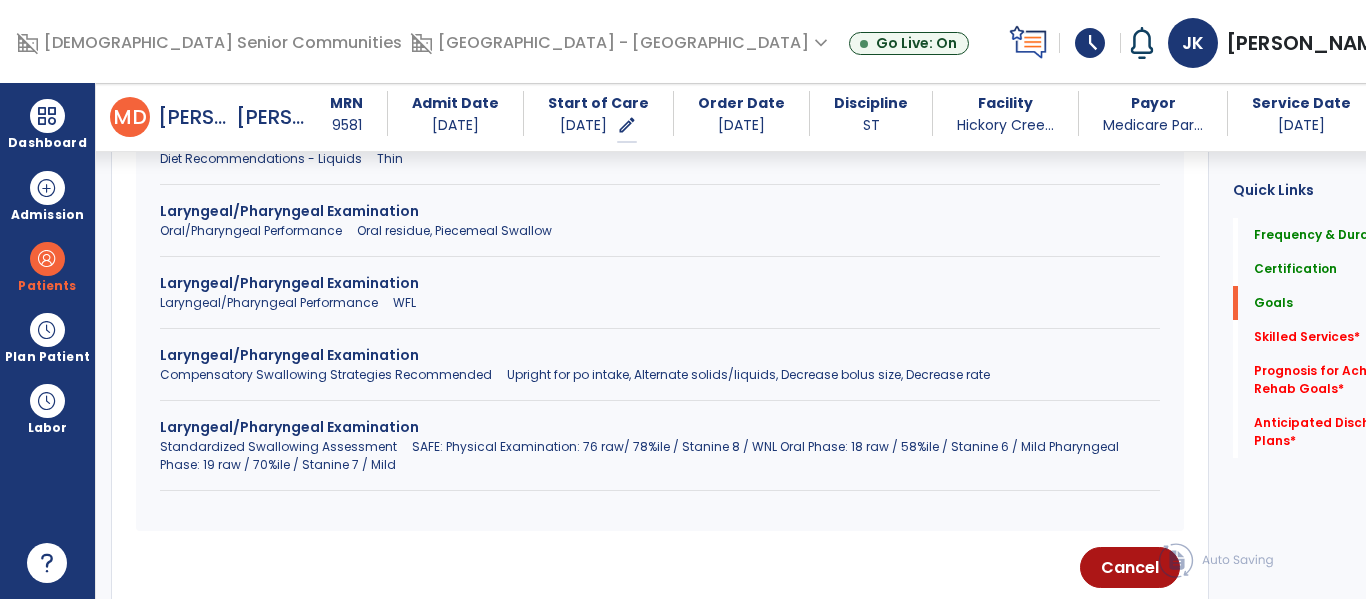 scroll, scrollTop: 2536, scrollLeft: 0, axis: vertical 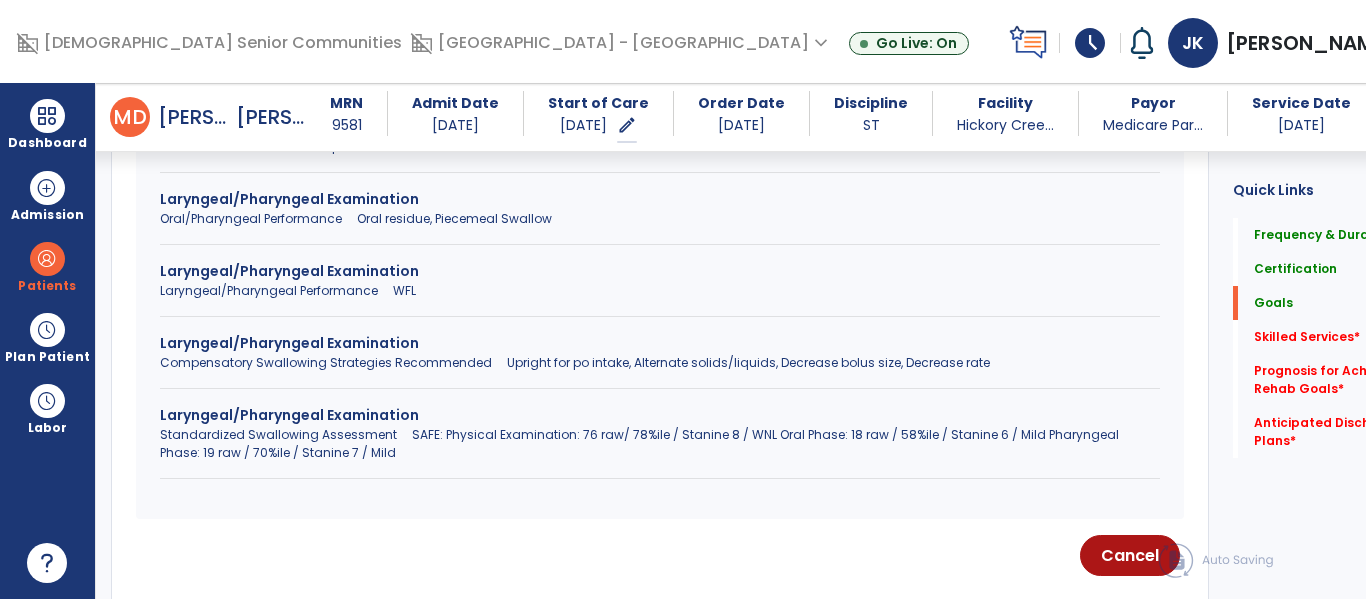 click on "Laryngeal/Pharyngeal Examination" at bounding box center [660, 343] 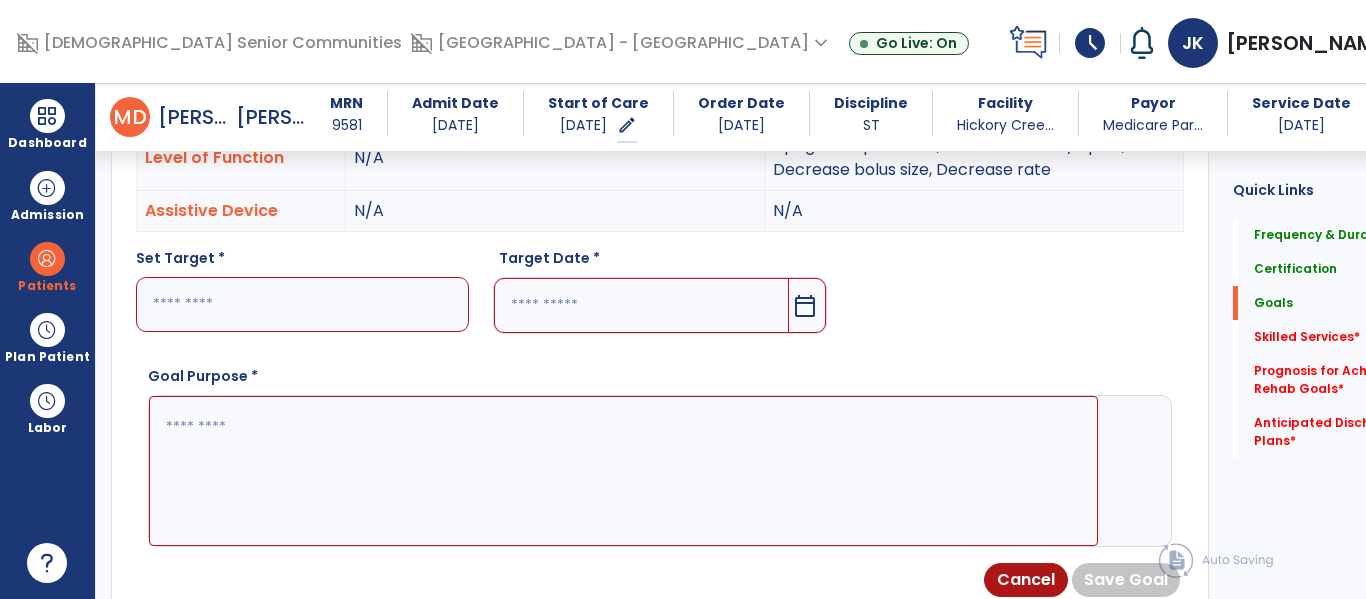 scroll, scrollTop: 653, scrollLeft: 0, axis: vertical 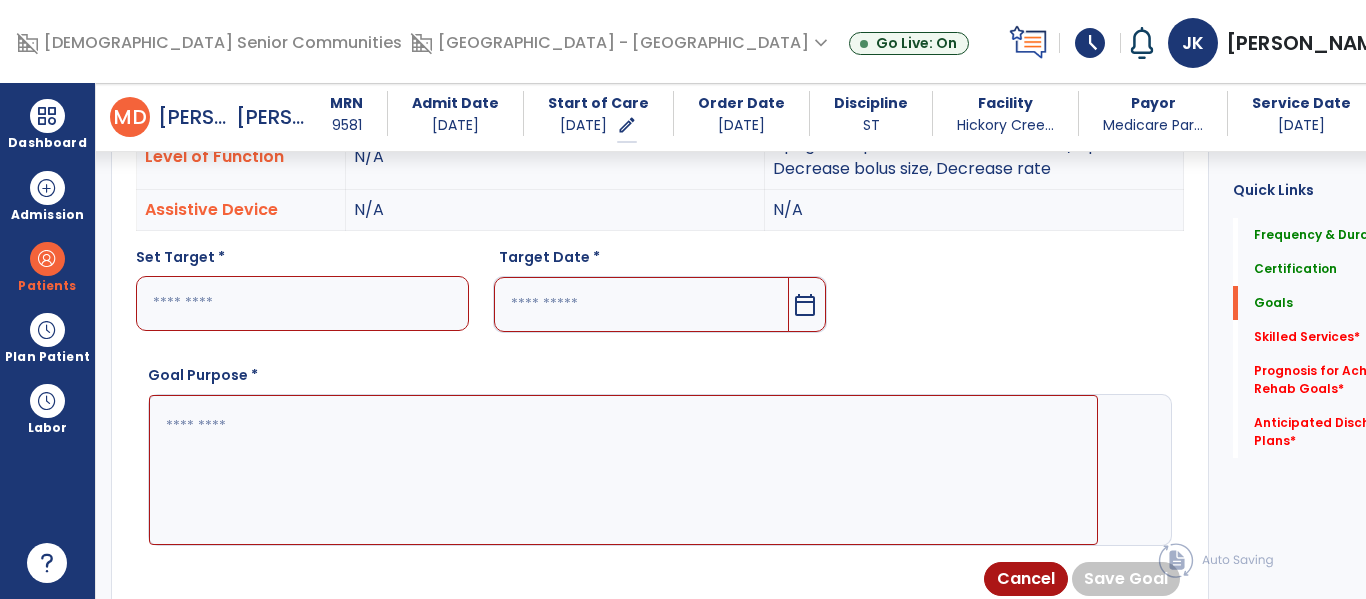 click at bounding box center (302, 303) 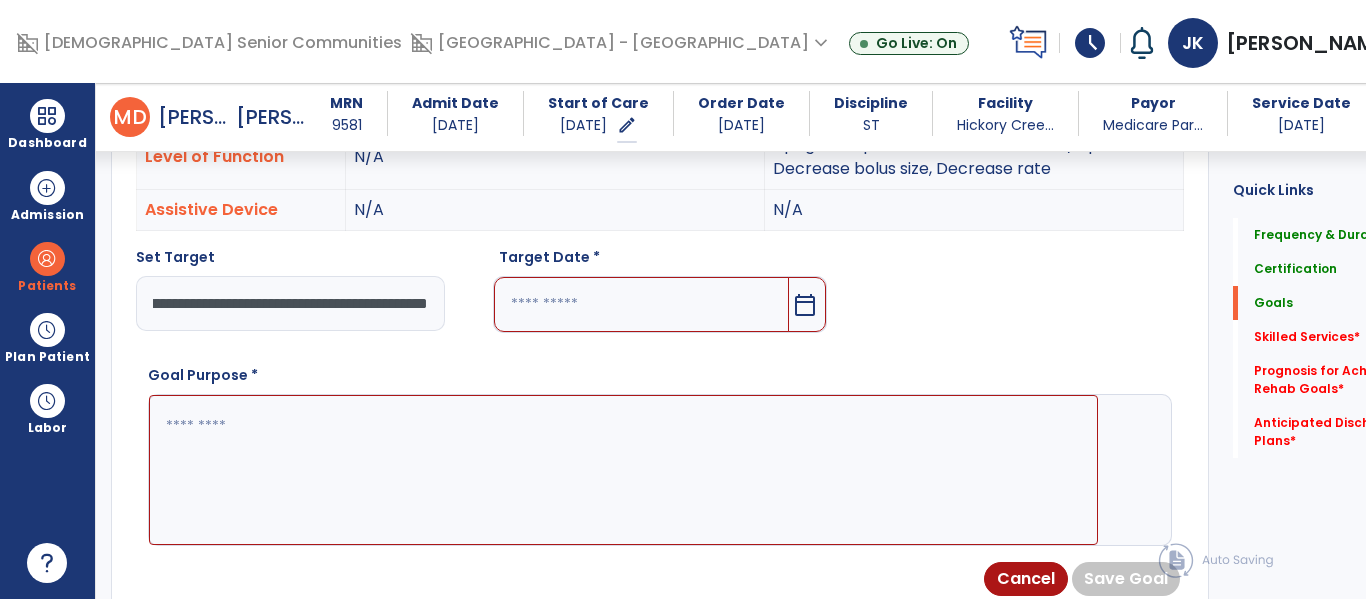 scroll, scrollTop: 0, scrollLeft: 870, axis: horizontal 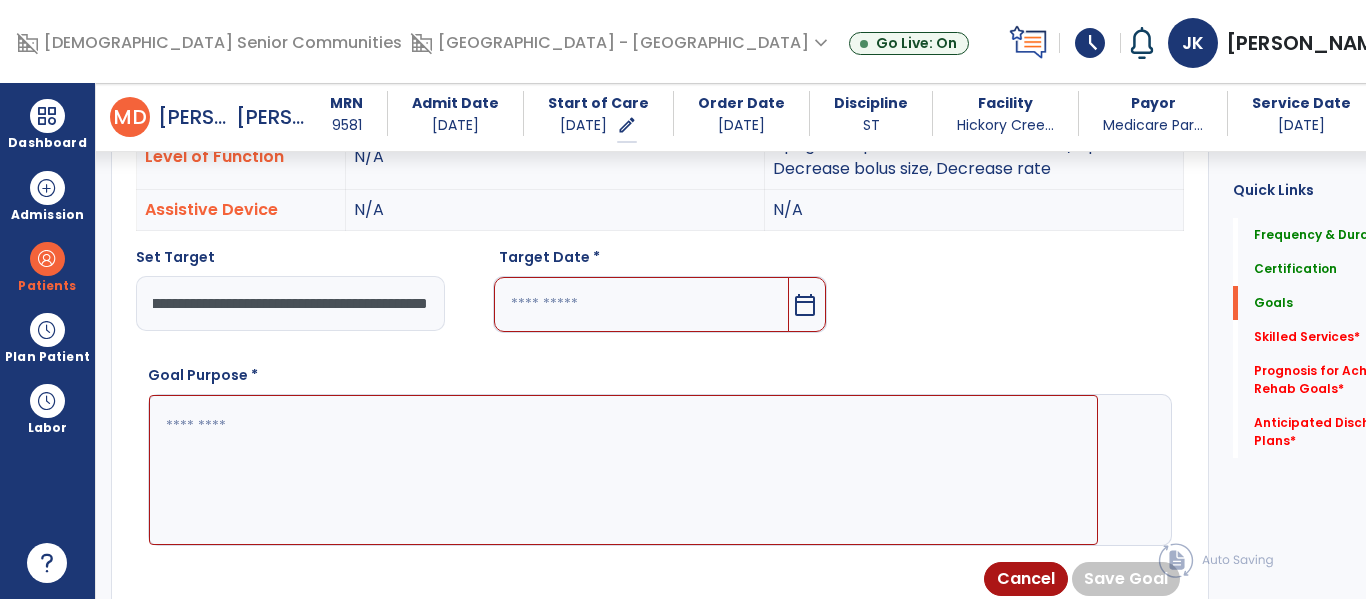type on "**********" 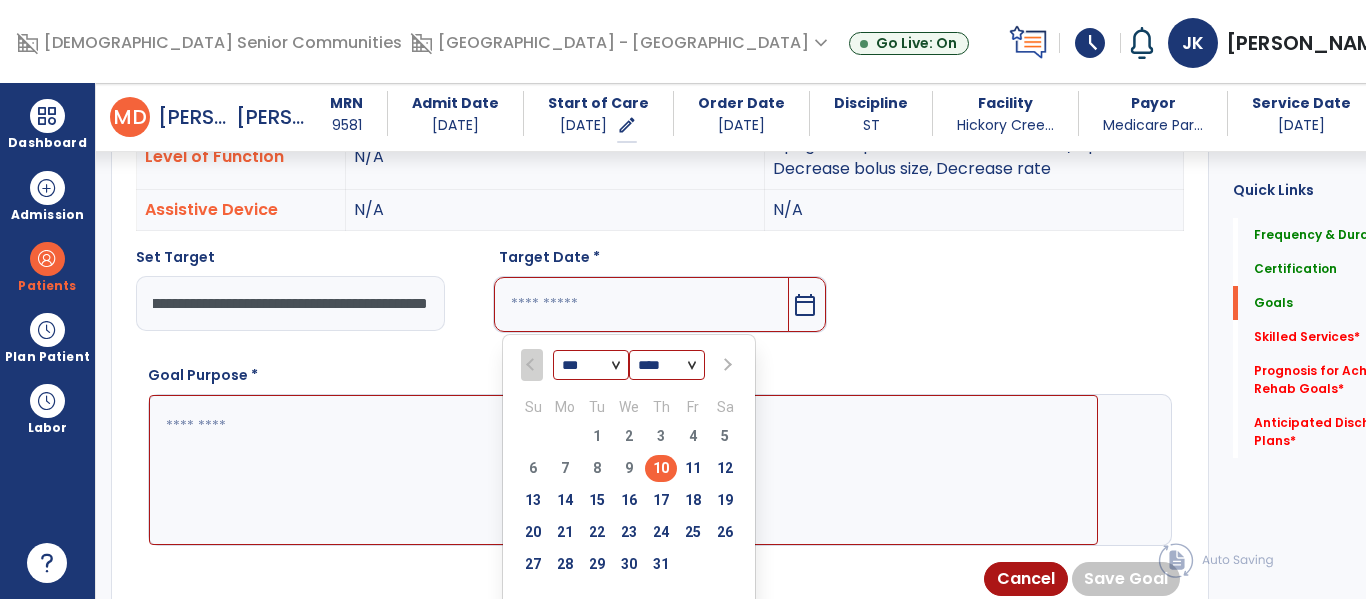 scroll, scrollTop: 0, scrollLeft: 0, axis: both 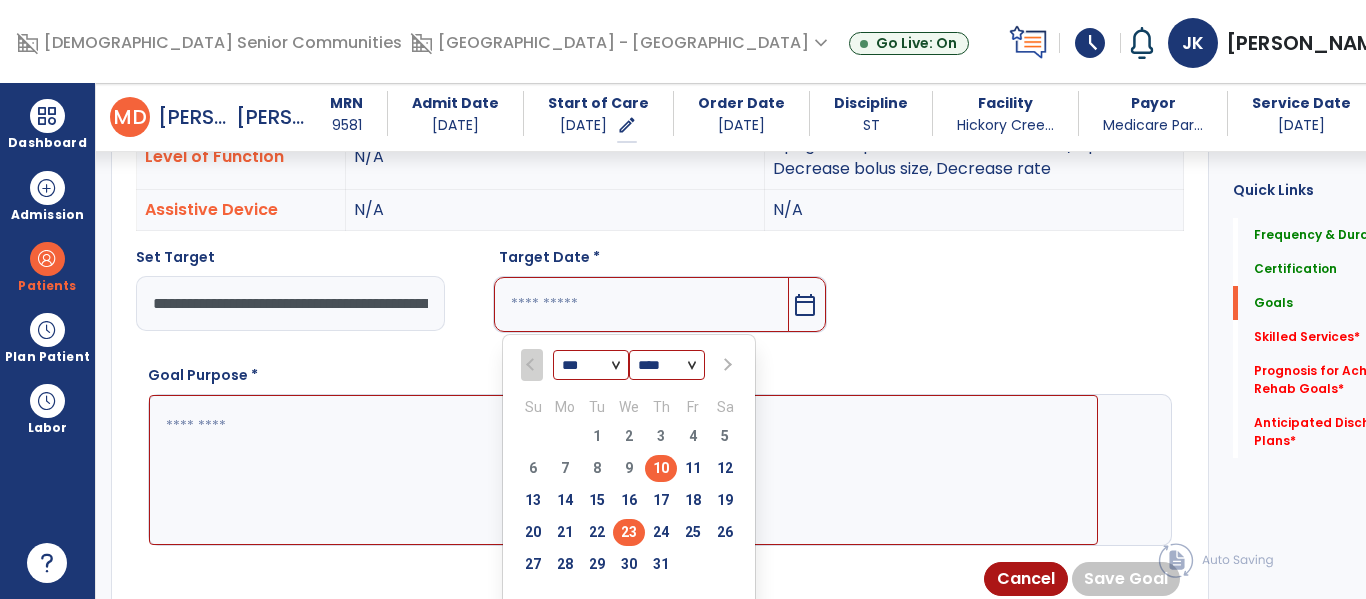 click on "23" at bounding box center [629, 532] 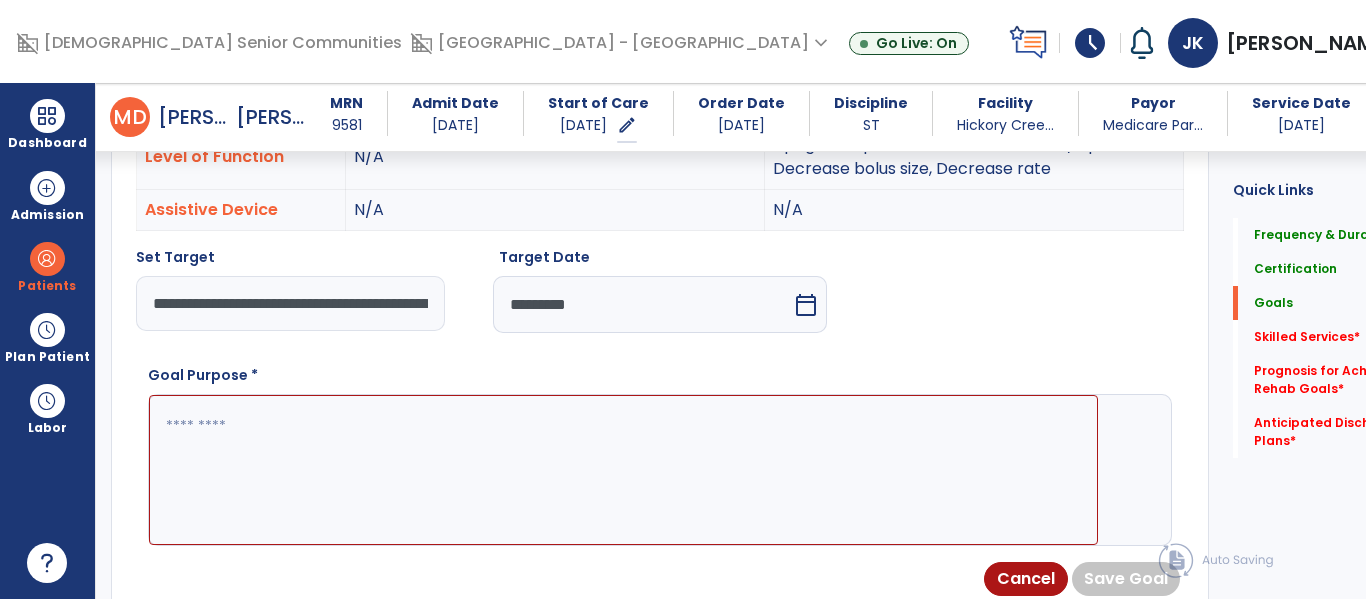 click at bounding box center (623, 470) 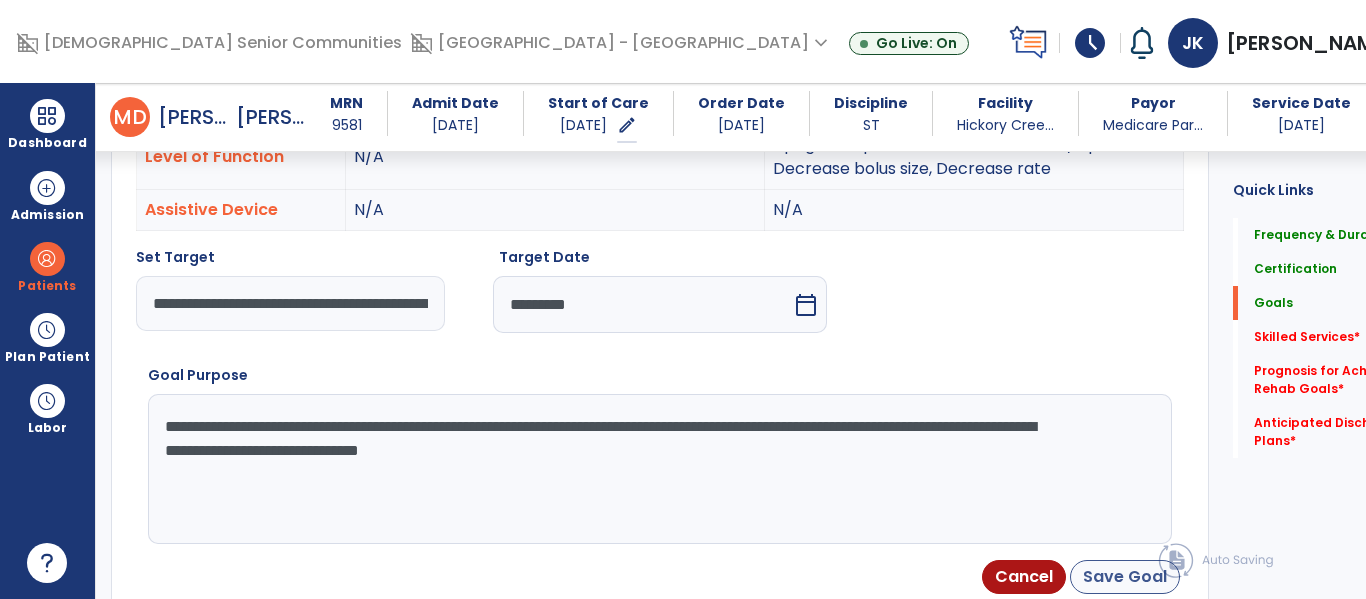 type on "**********" 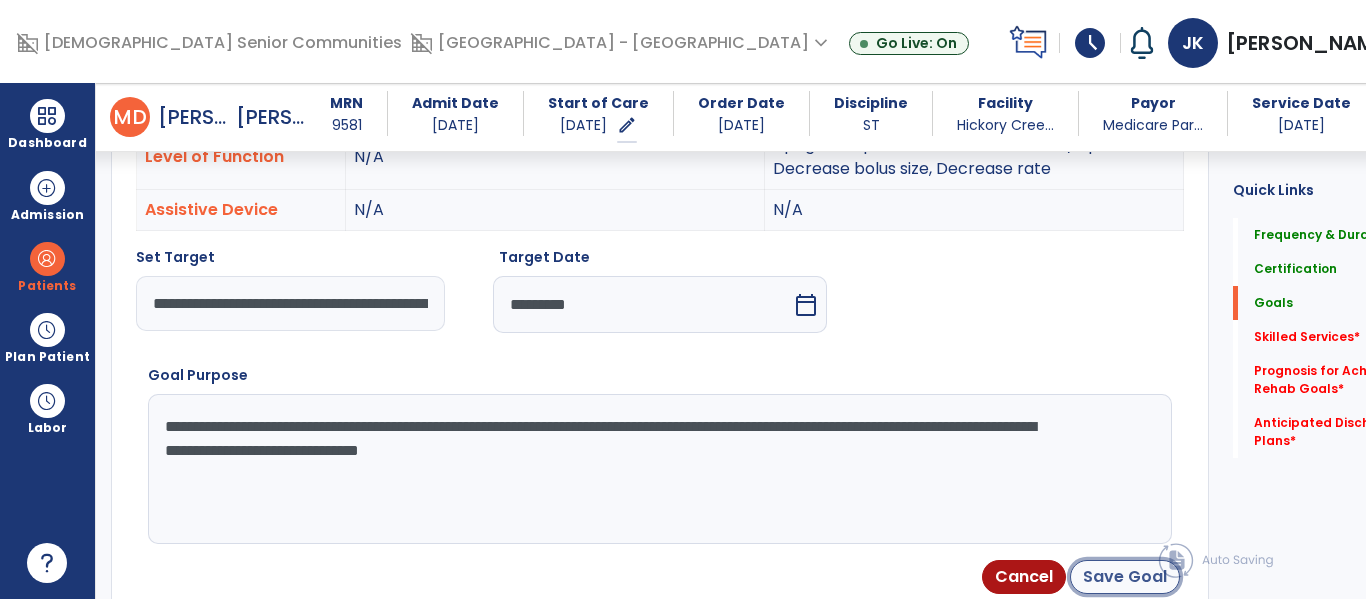 click on "Save Goal" at bounding box center [1125, 577] 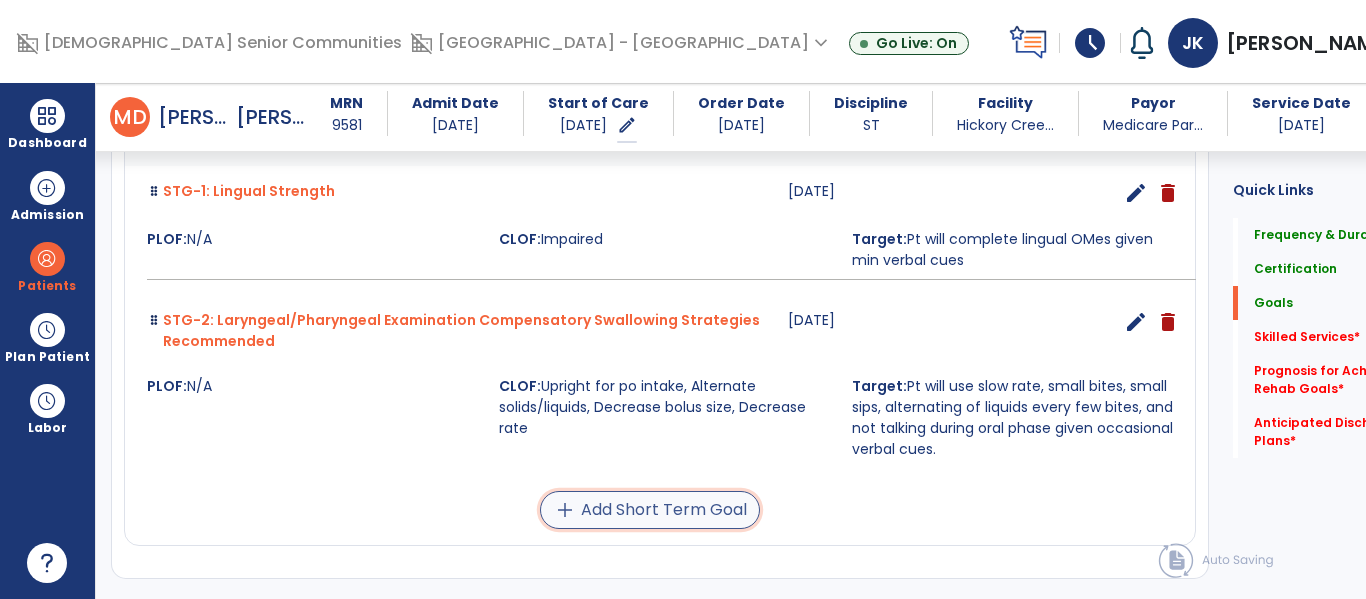 click on "add  Add Short Term Goal" at bounding box center (650, 510) 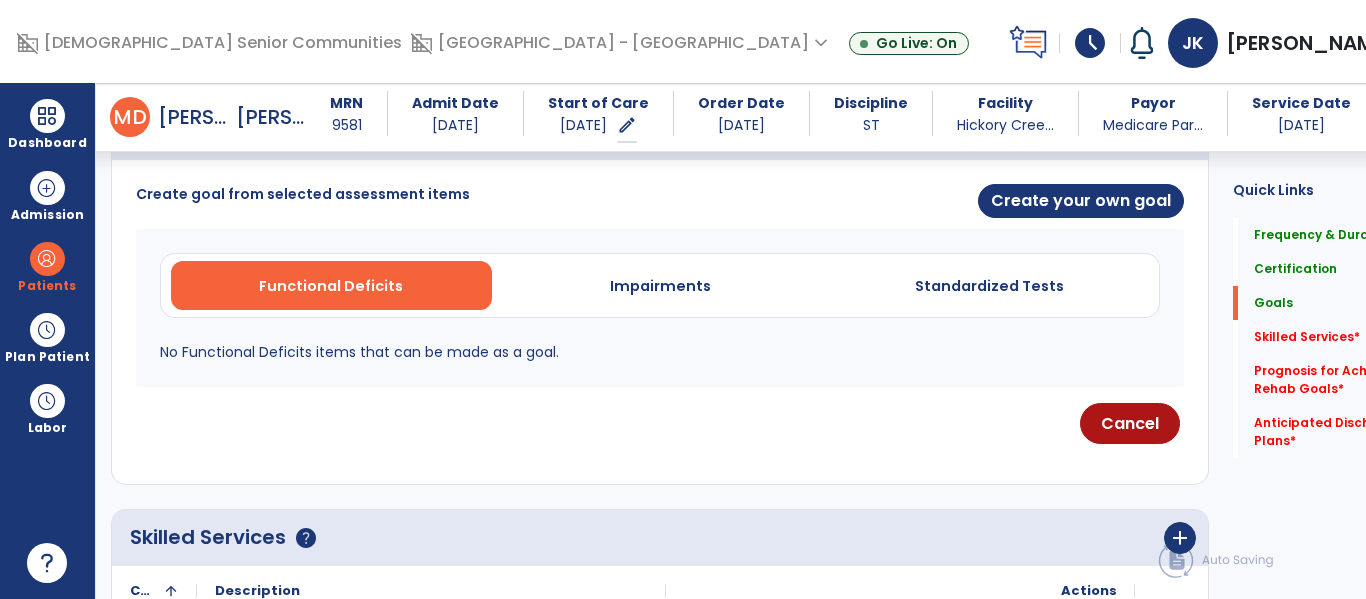 scroll, scrollTop: 508, scrollLeft: 0, axis: vertical 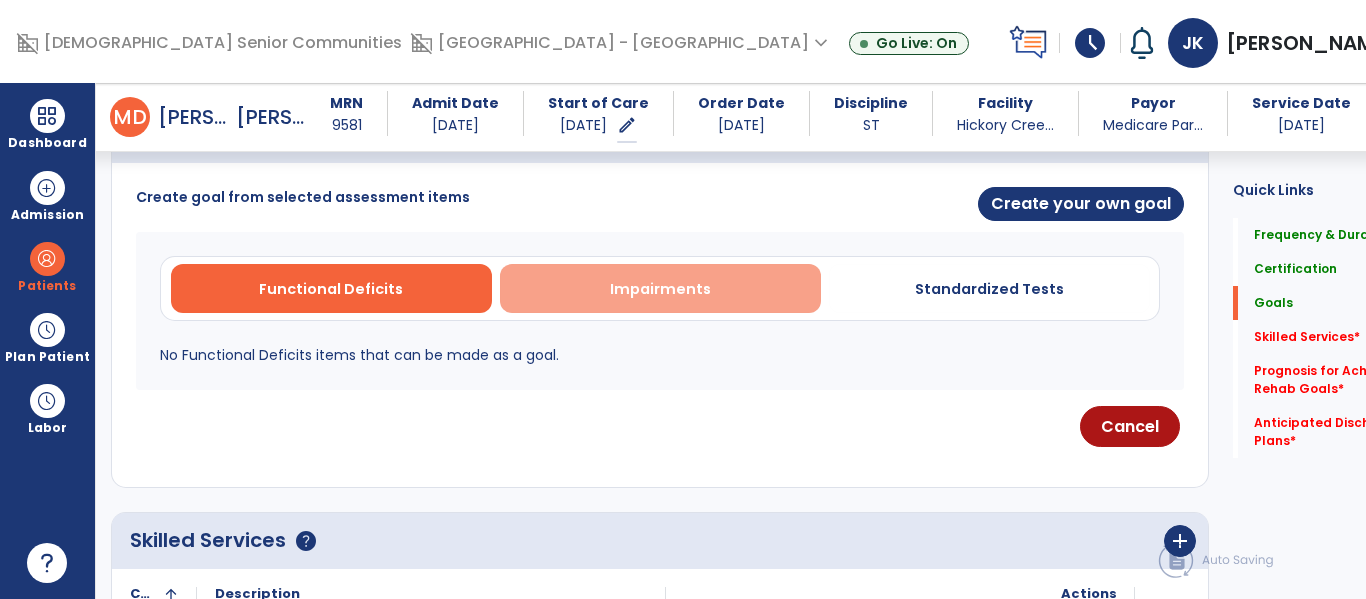 click on "Impairments" at bounding box center [660, 288] 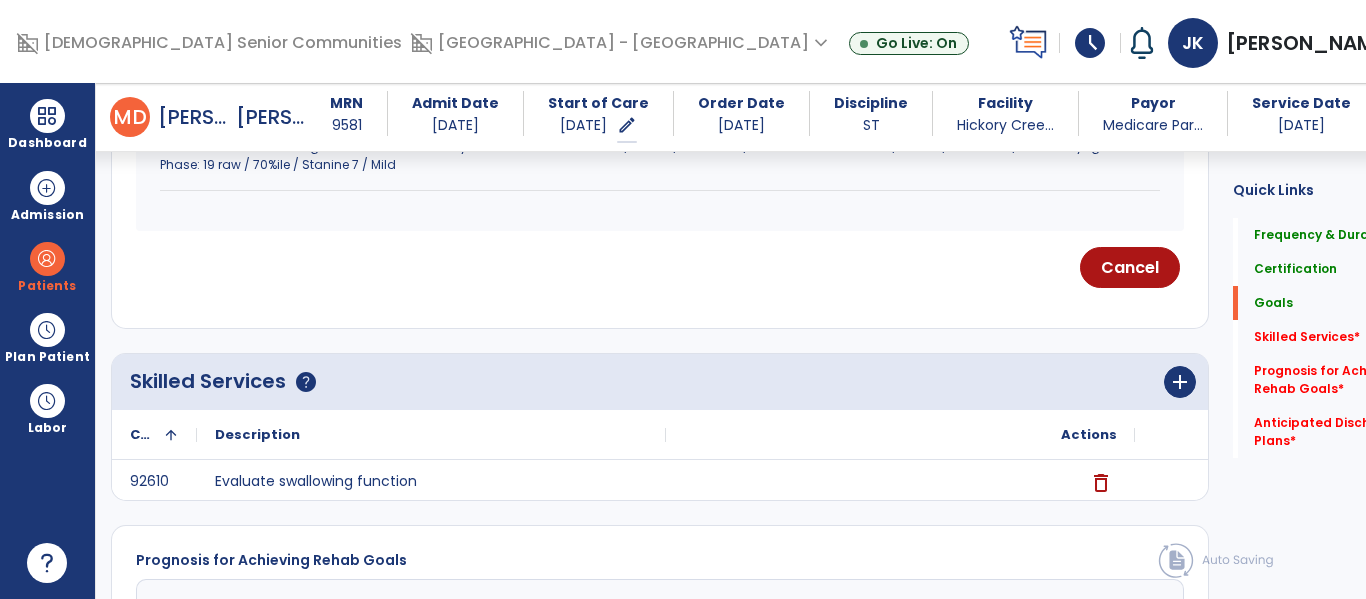scroll, scrollTop: 2749, scrollLeft: 0, axis: vertical 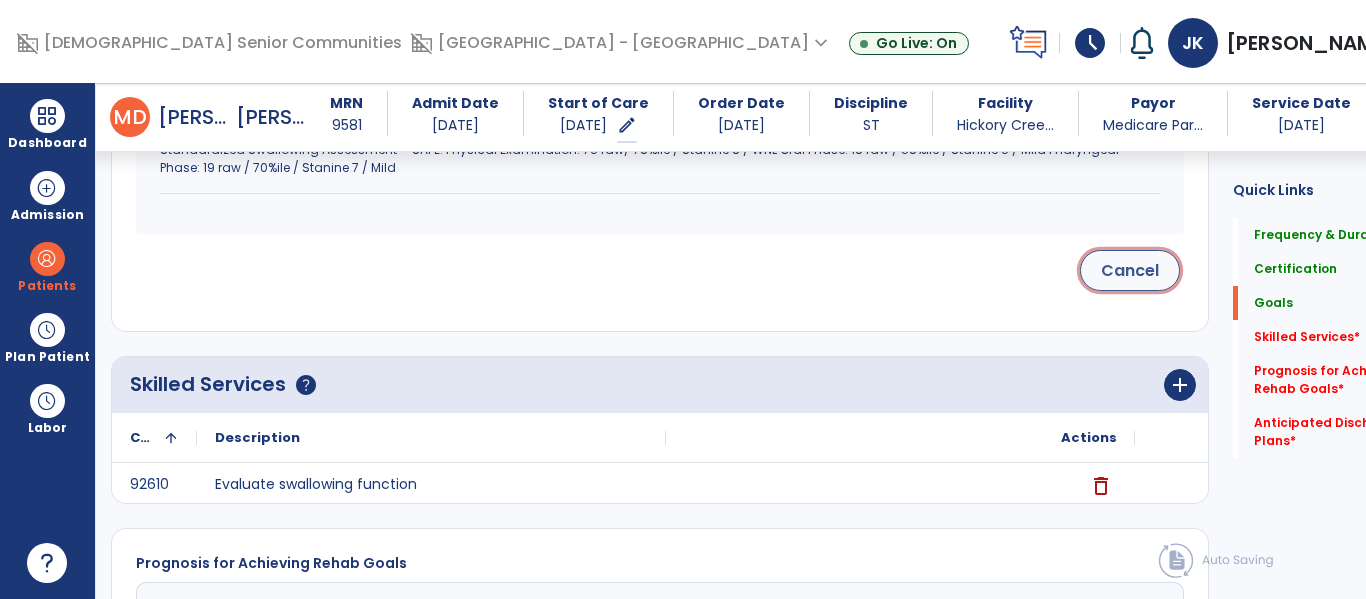 click on "Cancel" at bounding box center (1130, 270) 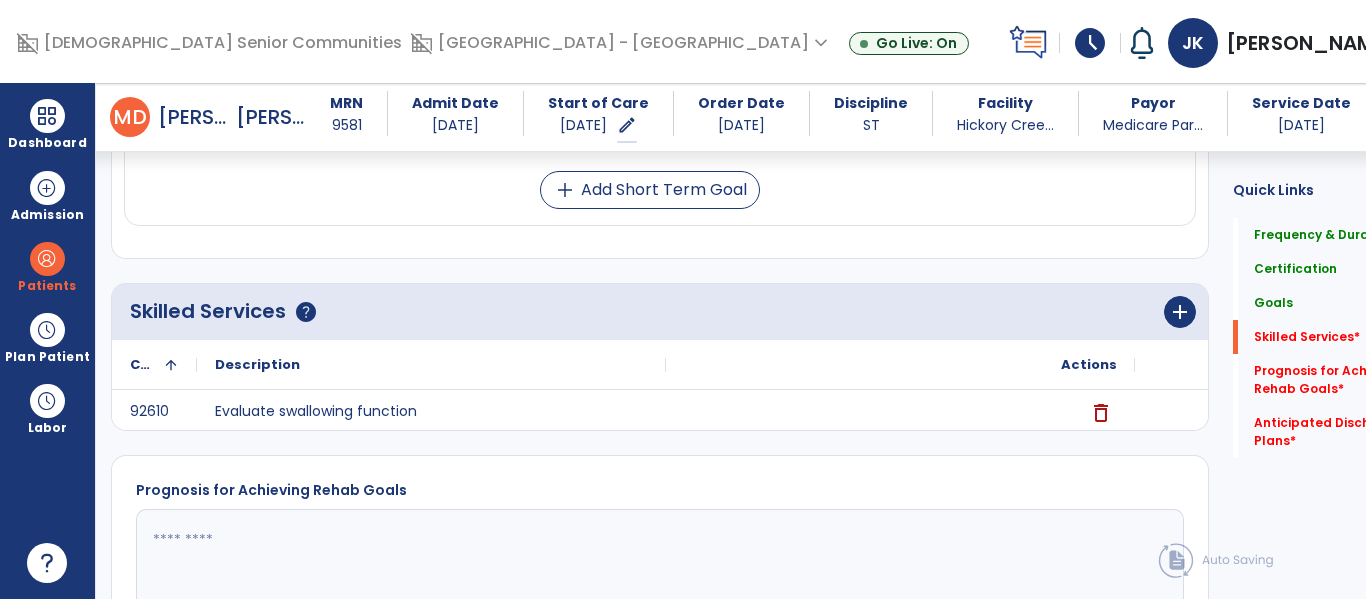 scroll, scrollTop: 1056, scrollLeft: 0, axis: vertical 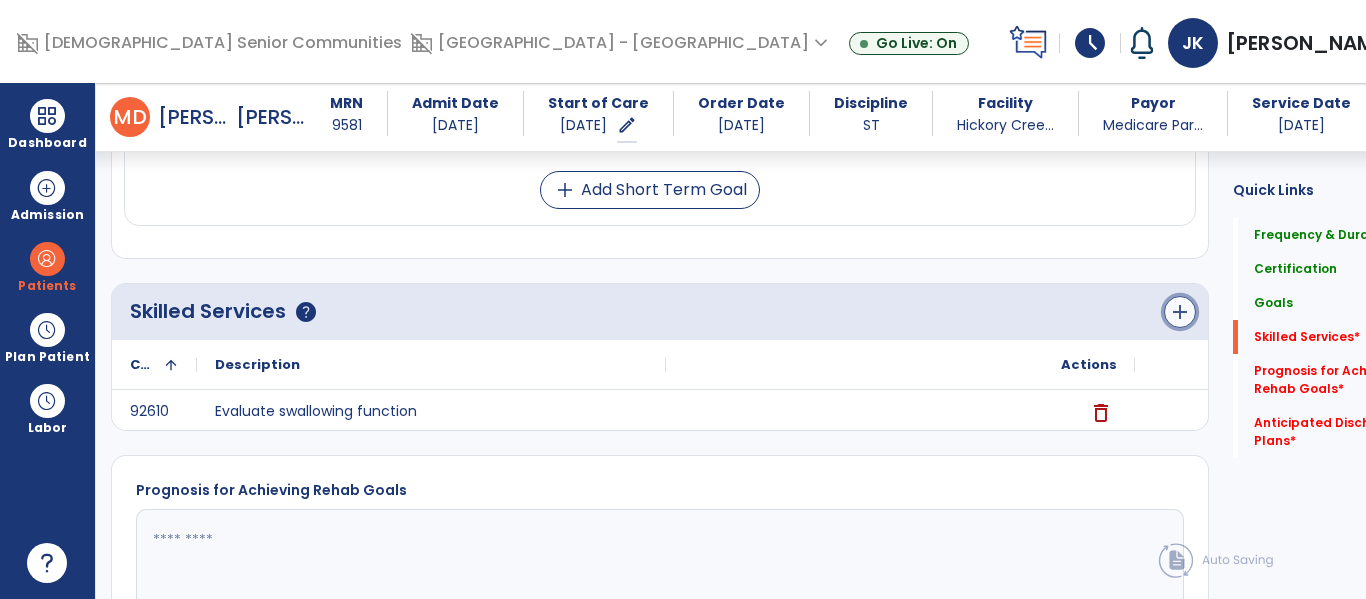 click on "add" 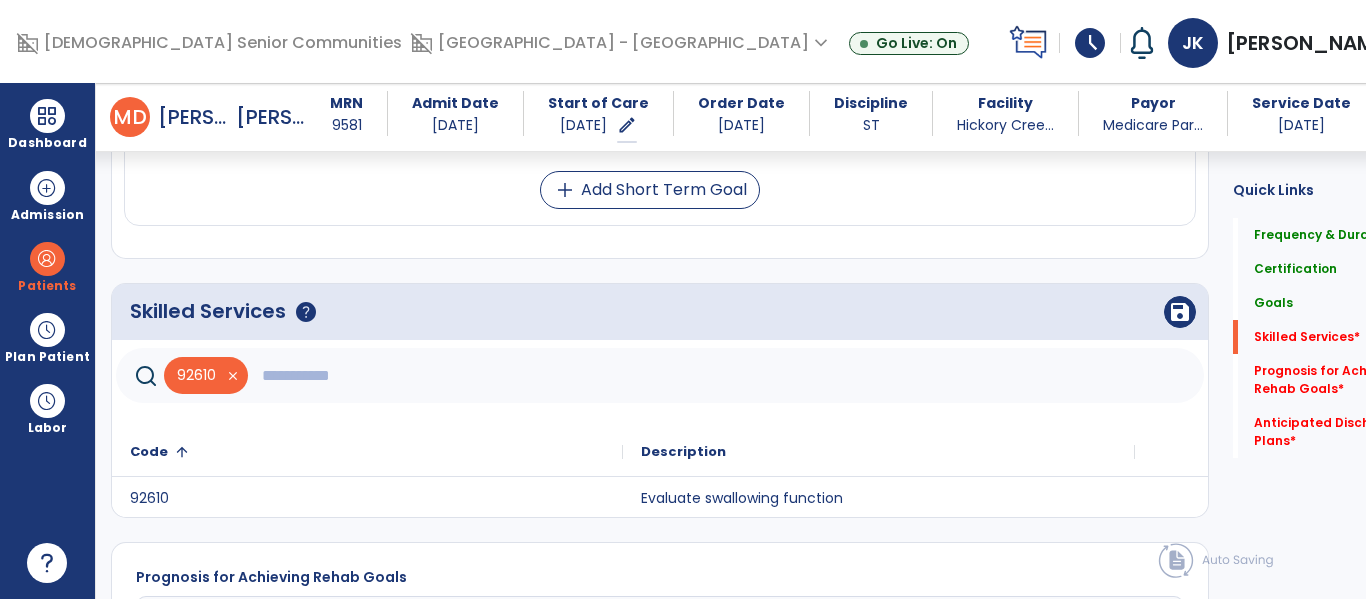 click 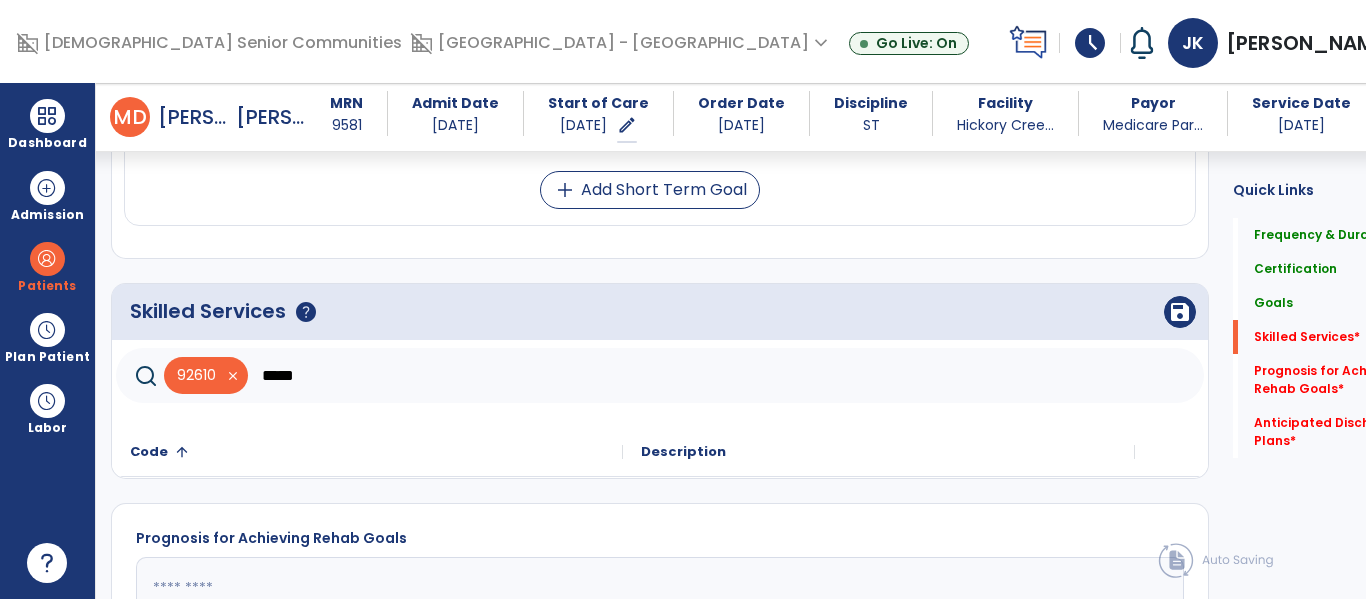 click on "*****" 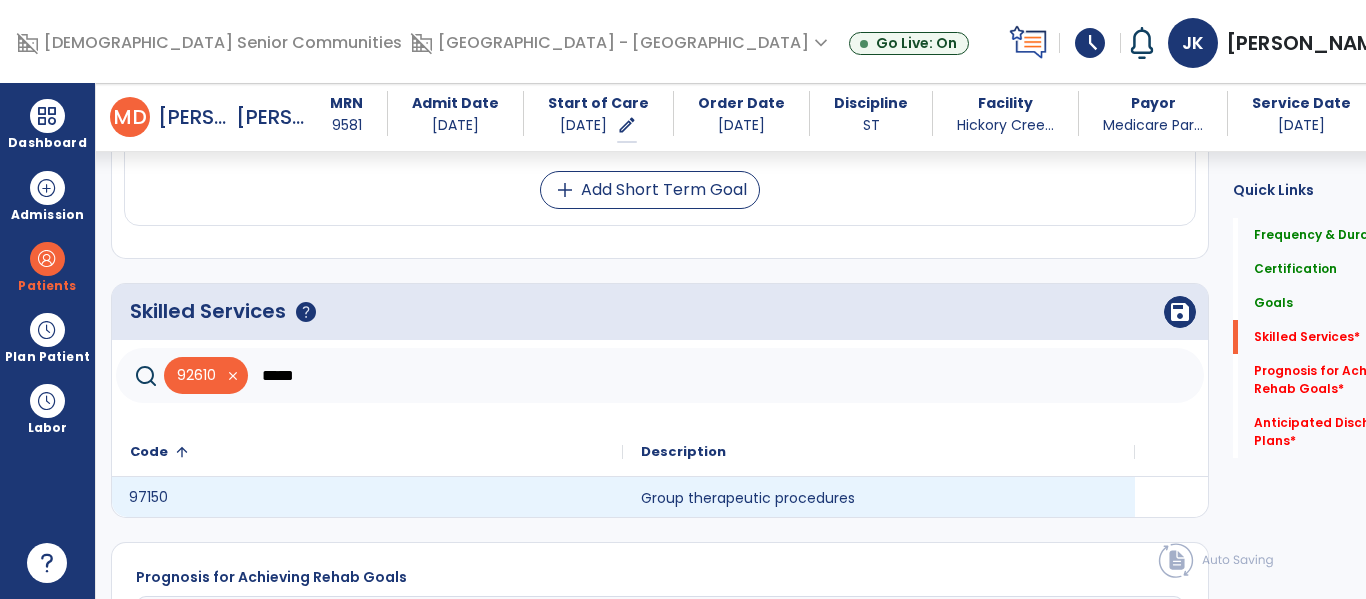 click on "97150" 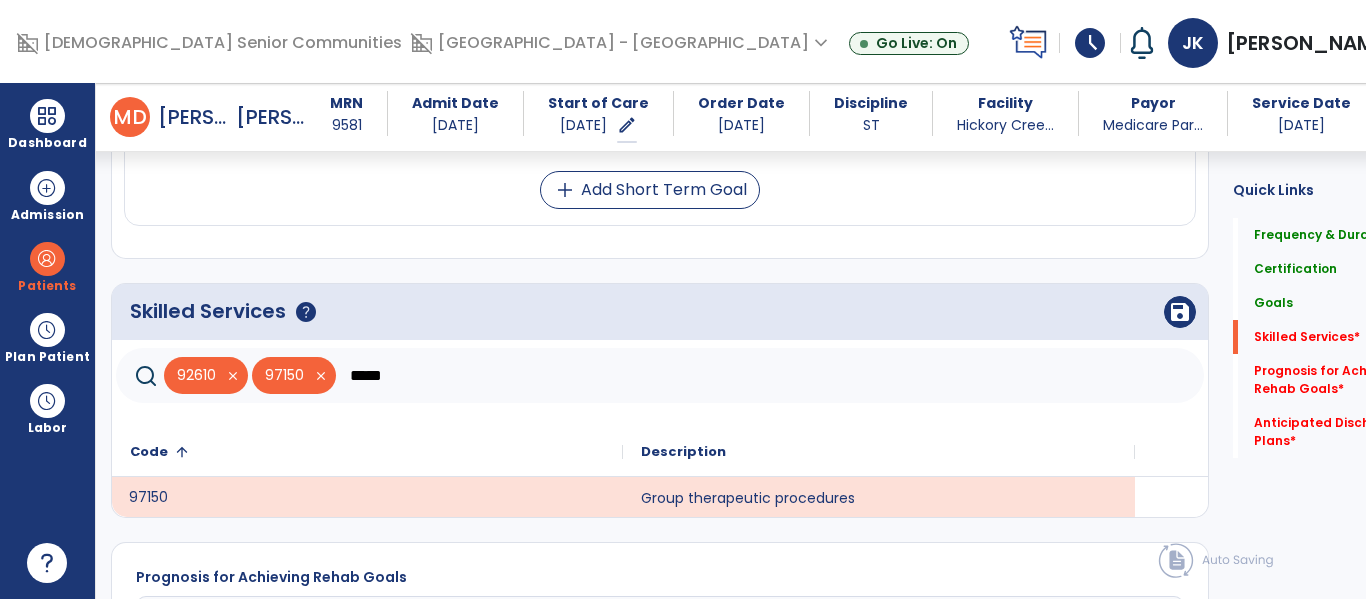 click on "*****" 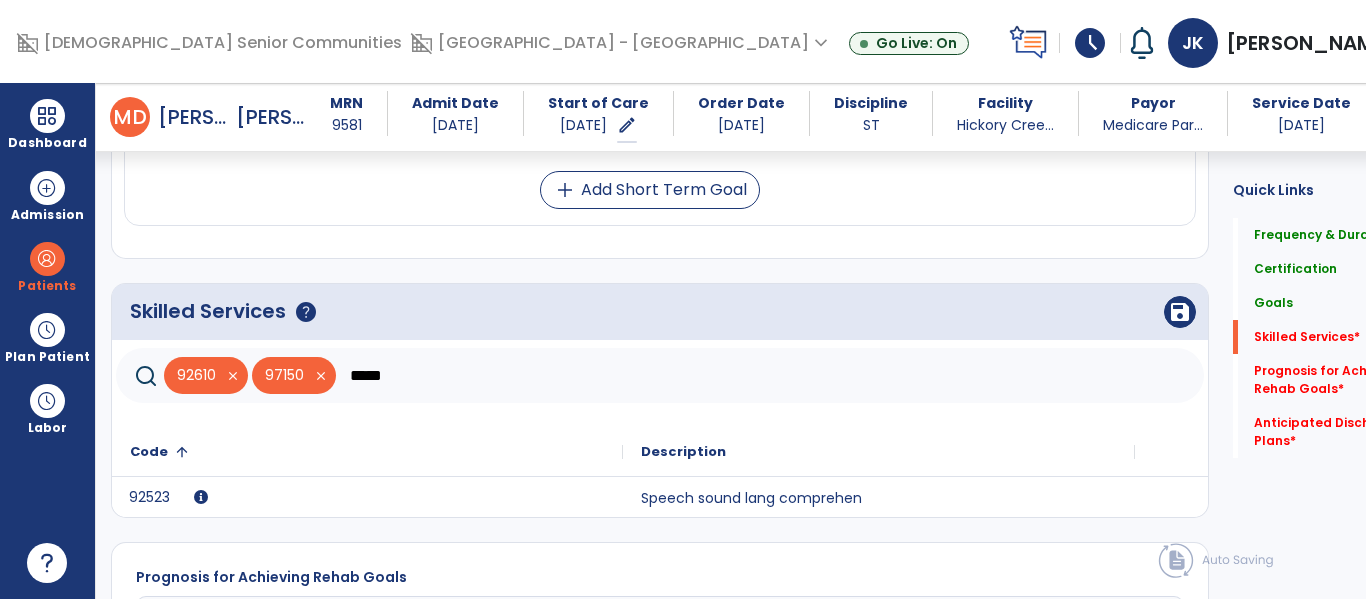 click on "*****" 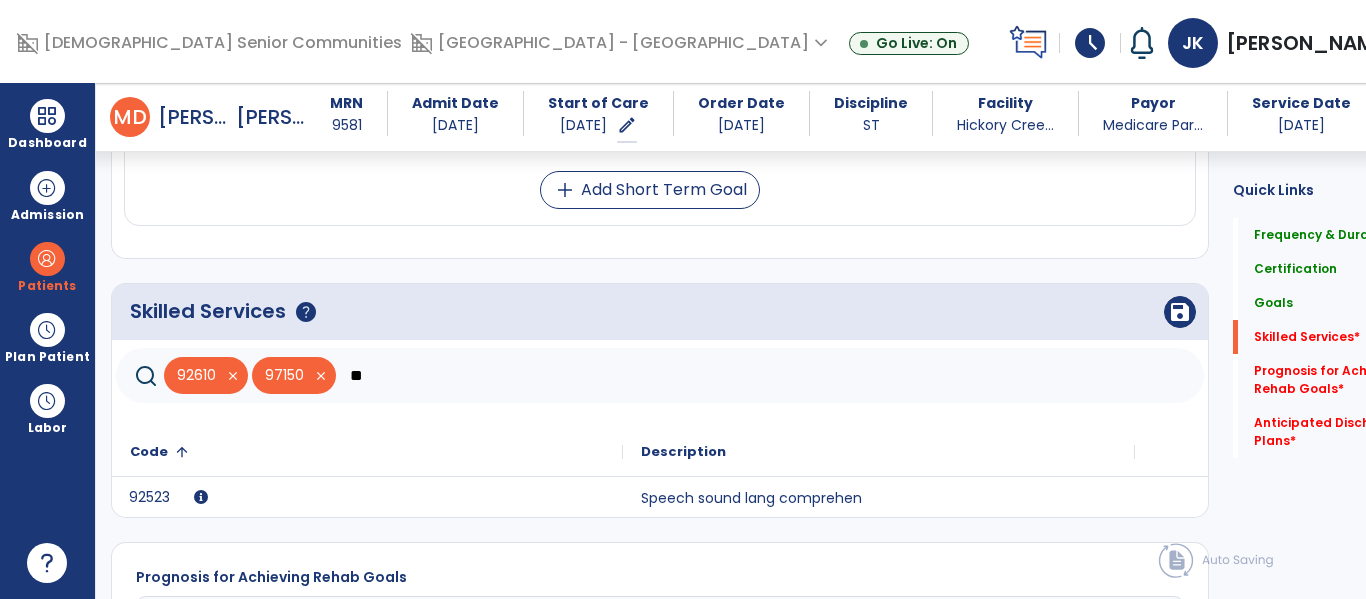 type on "*" 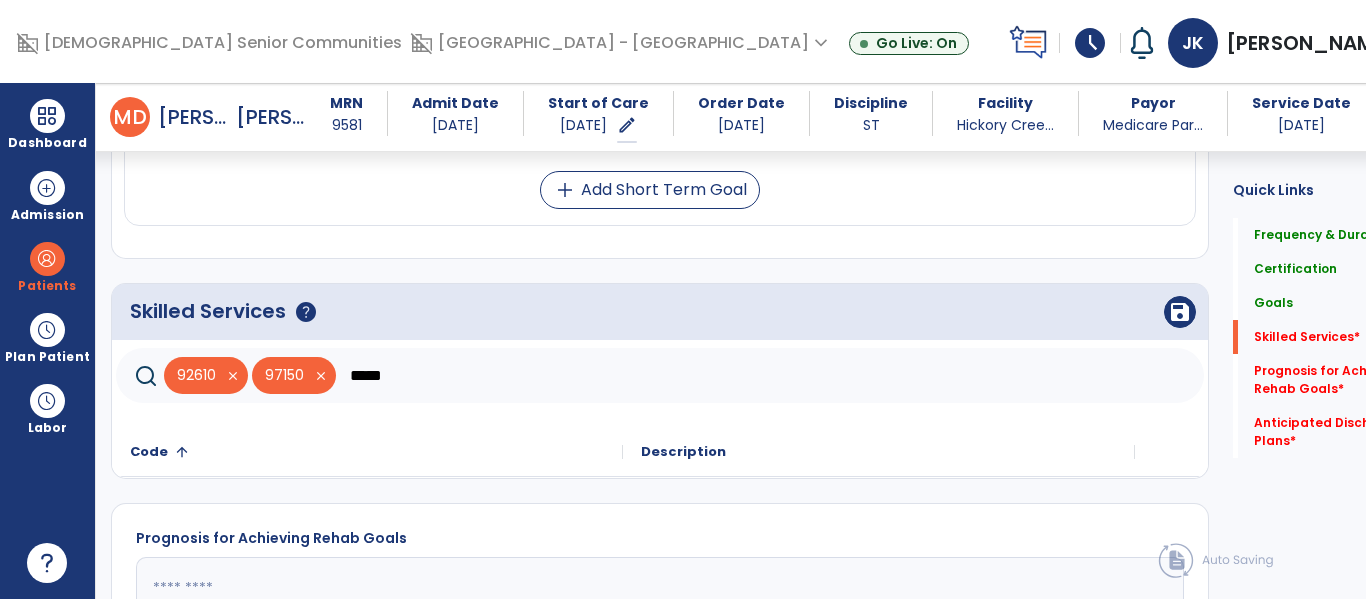 type on "*****" 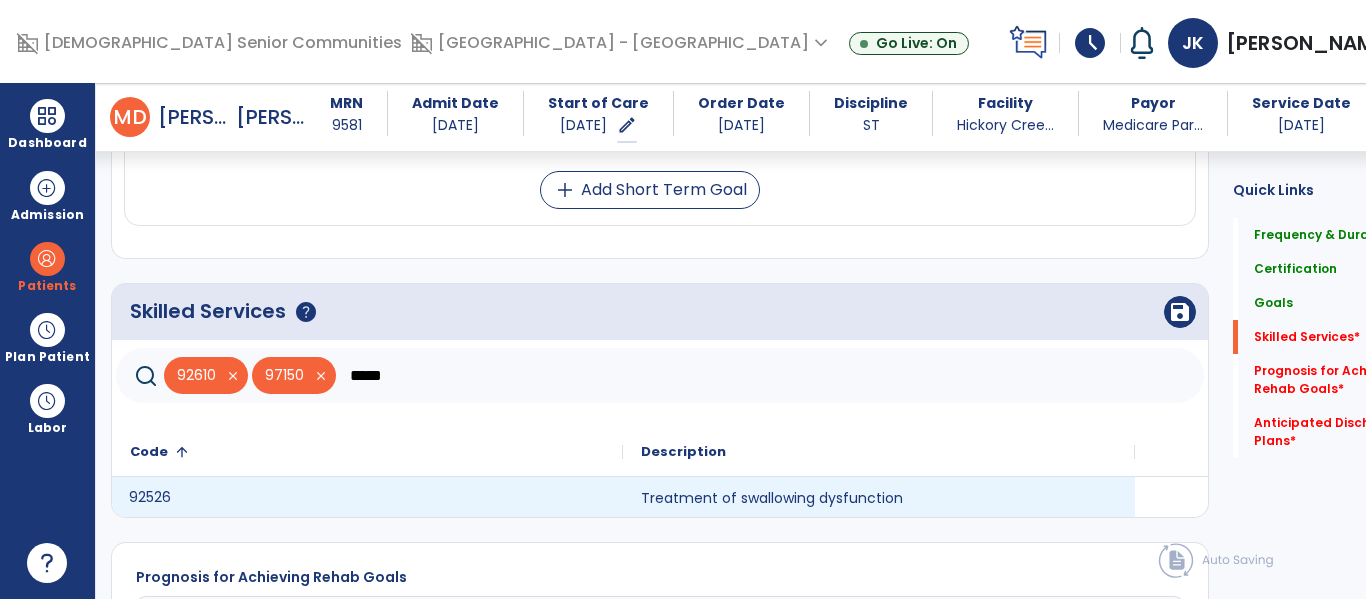 click on "92526" 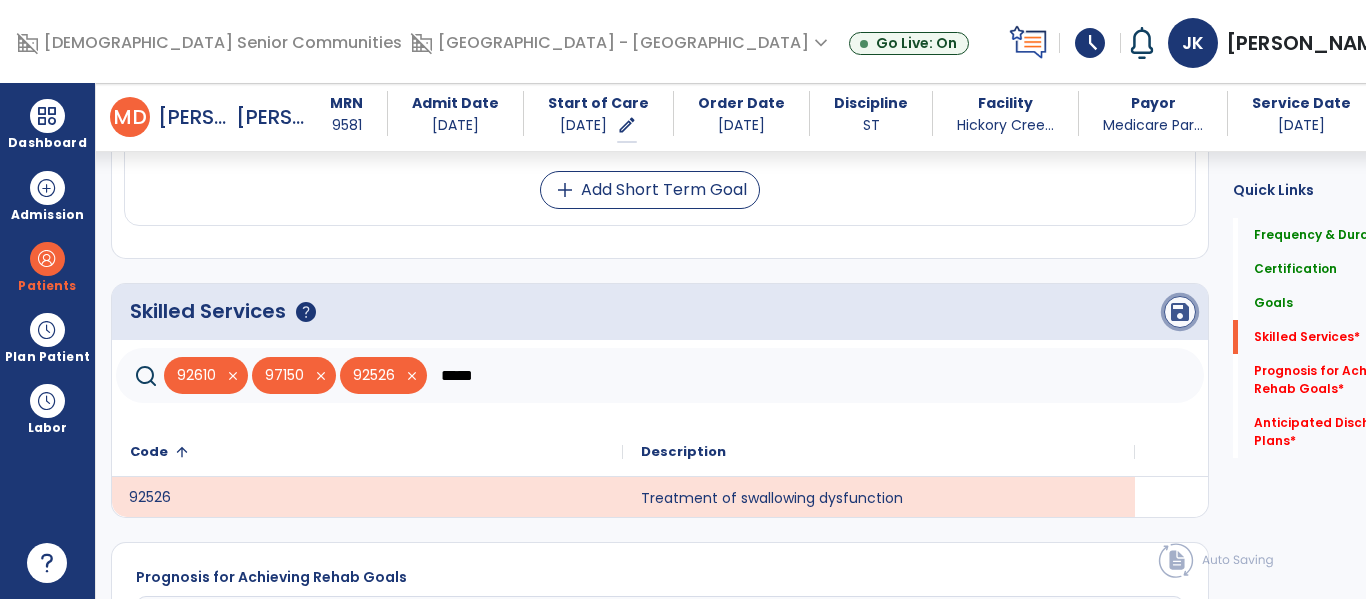click on "save" 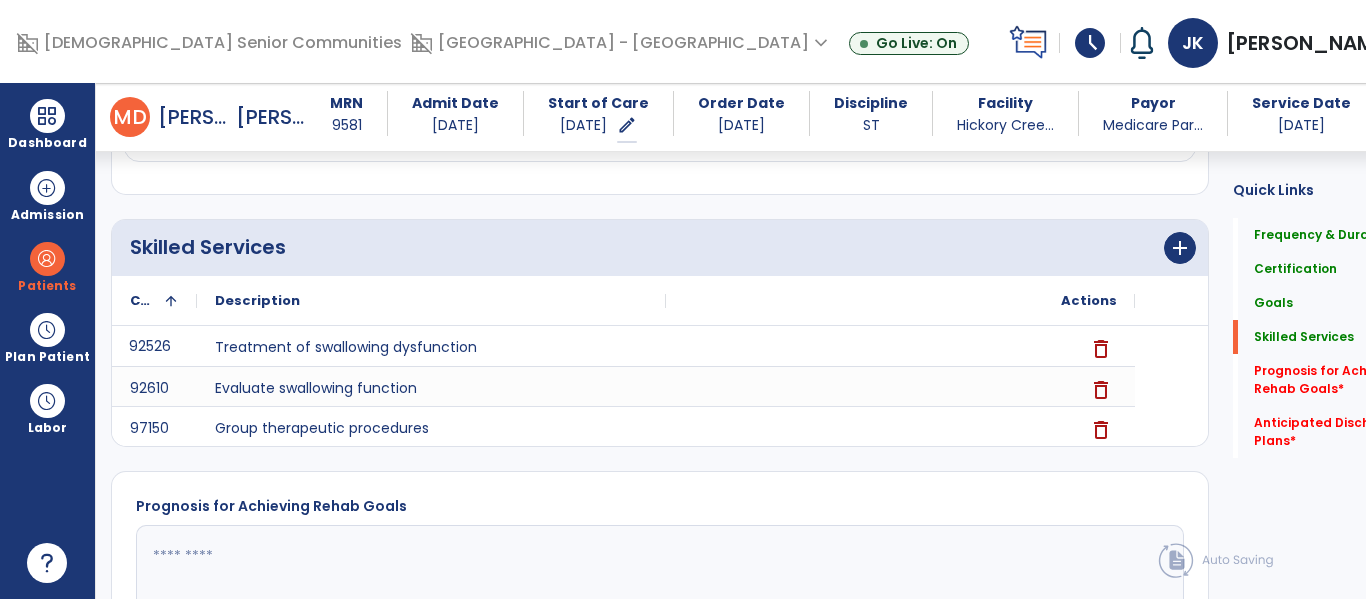 scroll, scrollTop: 1330, scrollLeft: 0, axis: vertical 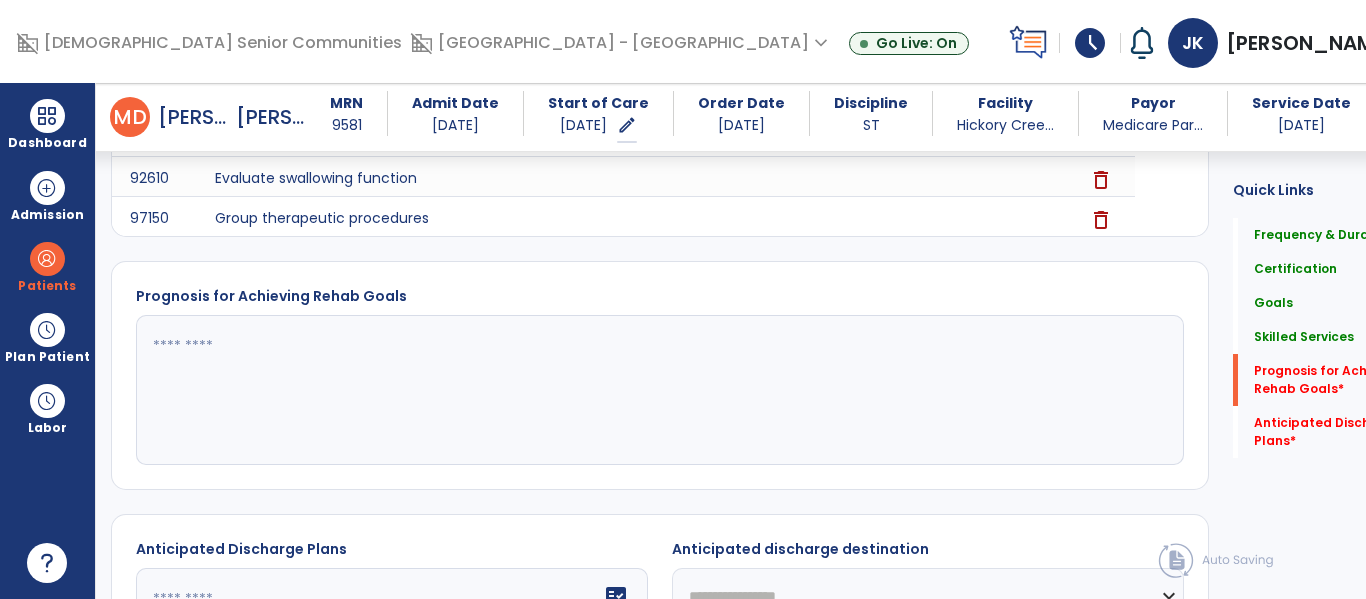 click 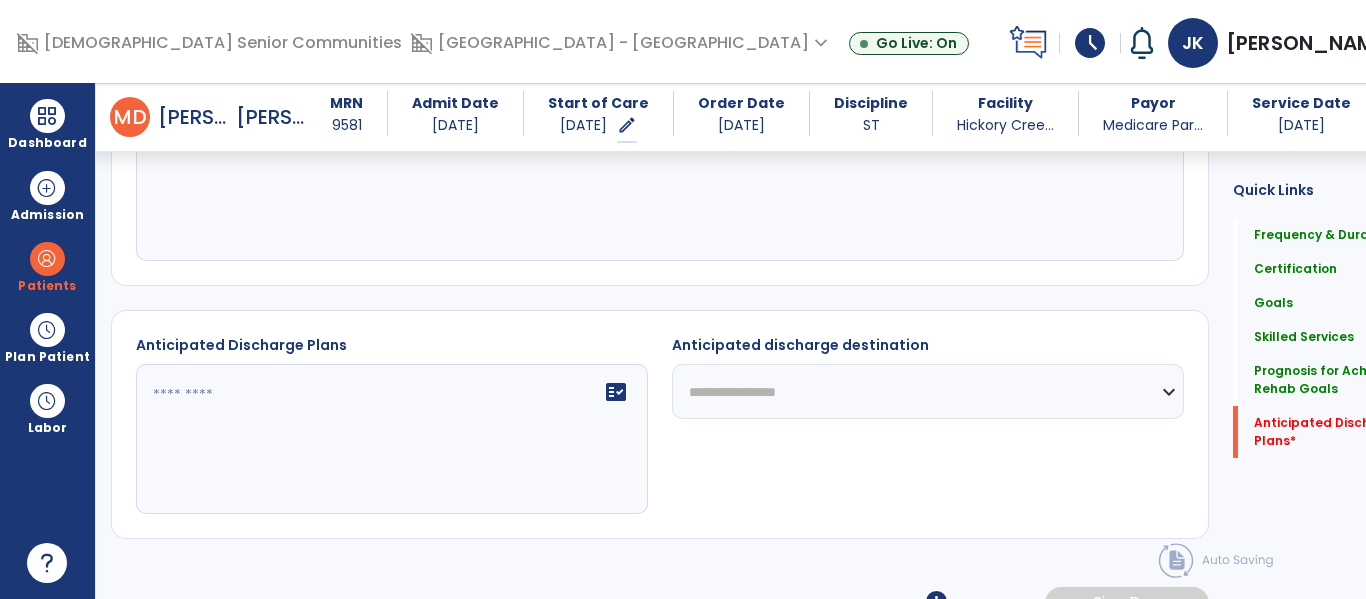 scroll, scrollTop: 1536, scrollLeft: 0, axis: vertical 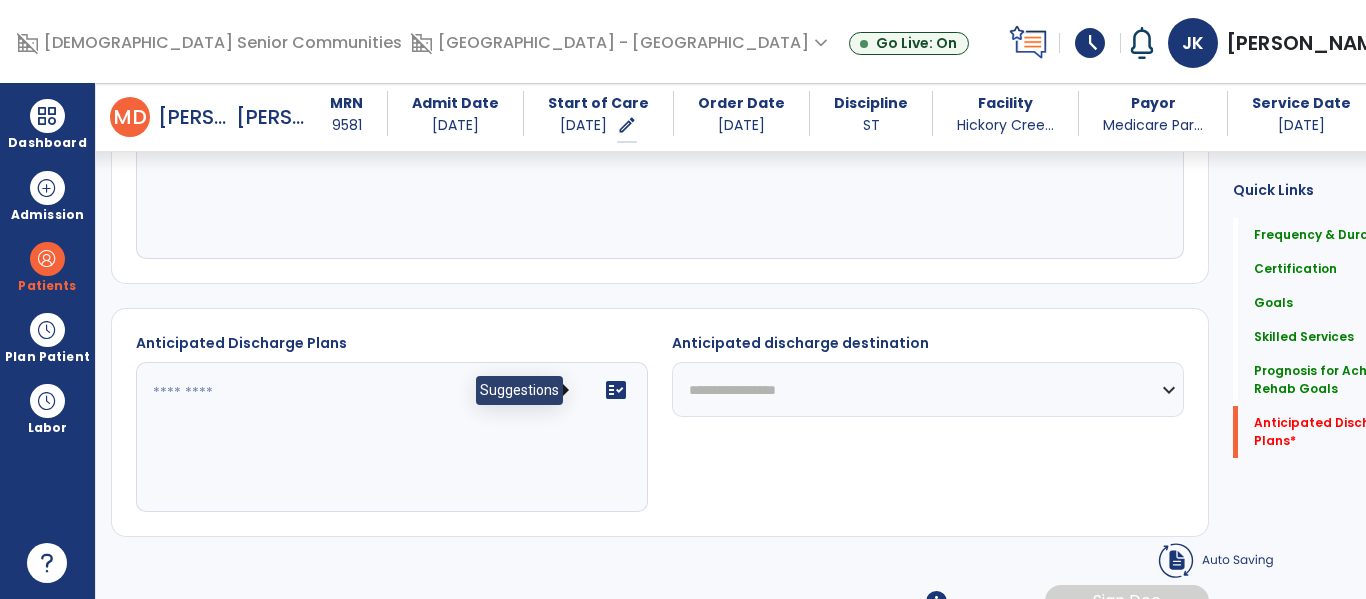 type on "**********" 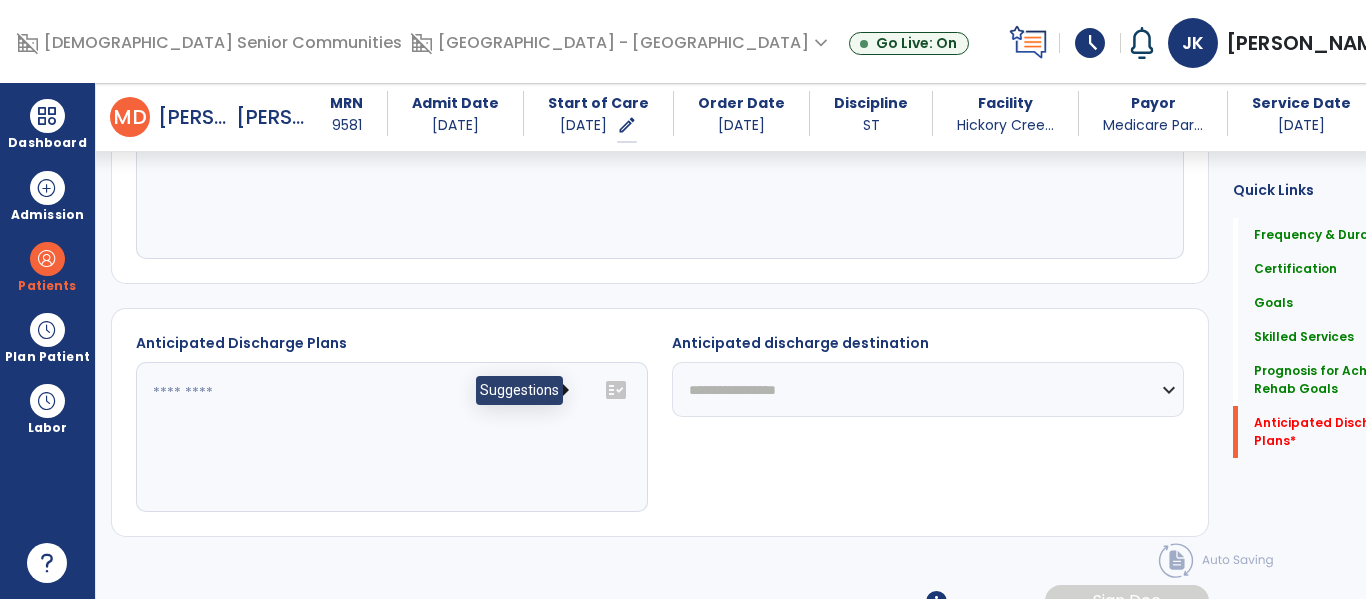 click on "fact_check" 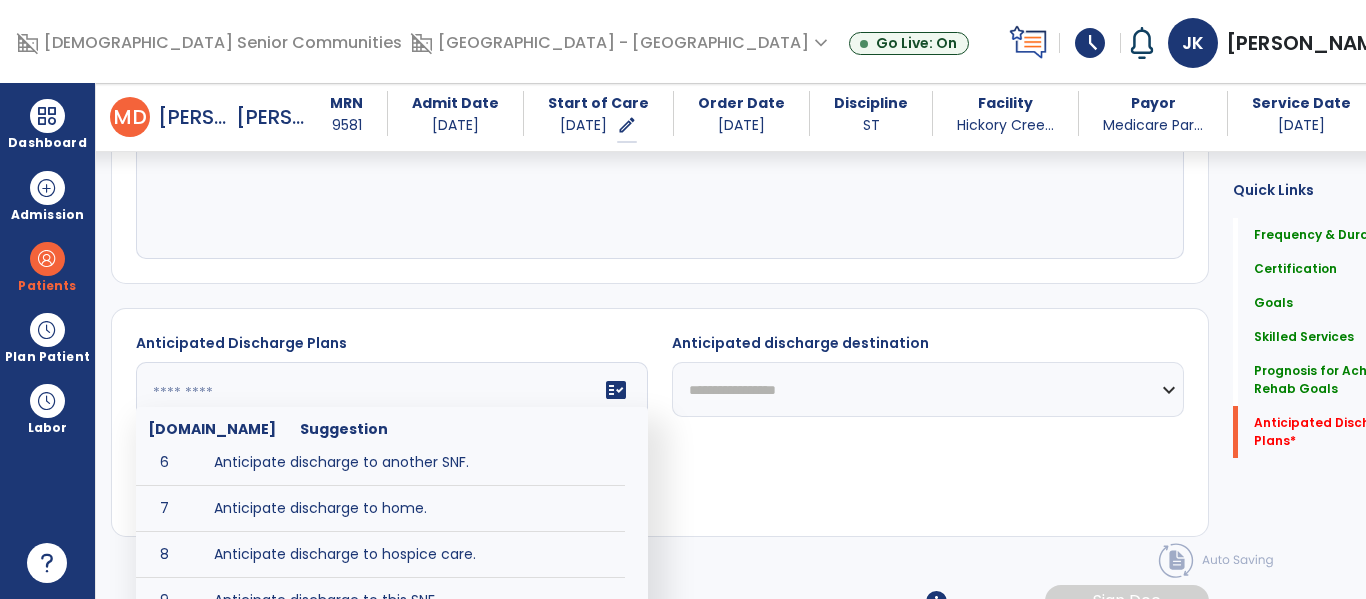 scroll, scrollTop: 288, scrollLeft: 0, axis: vertical 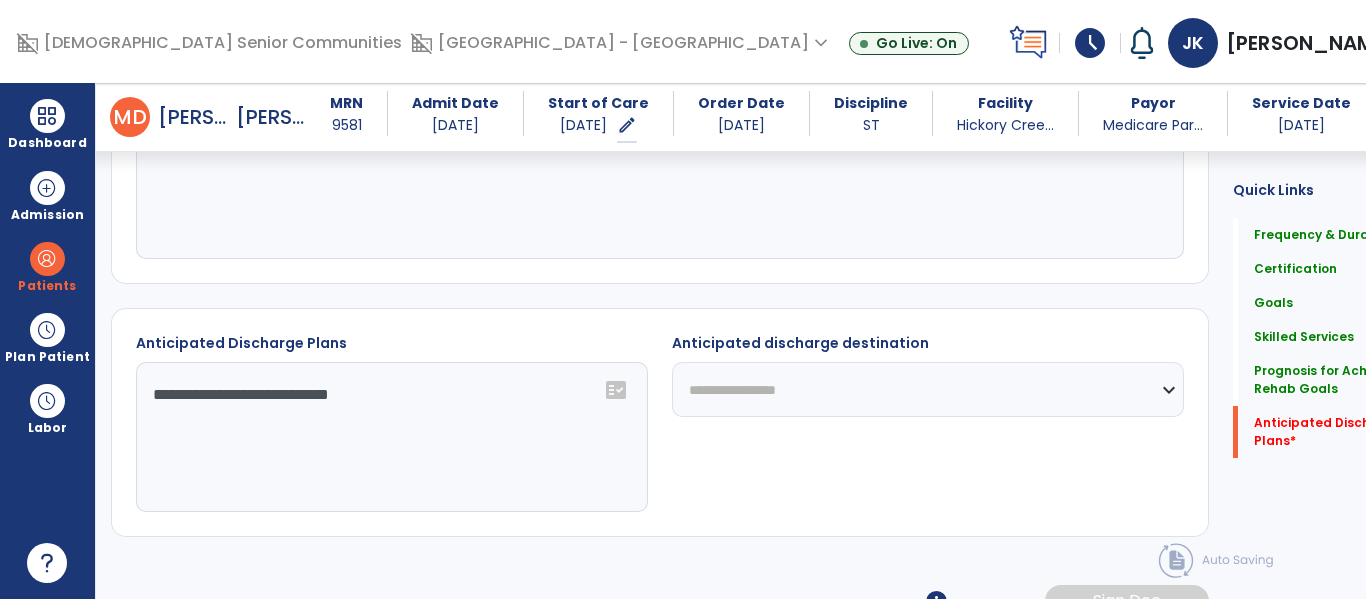 click on "**********" 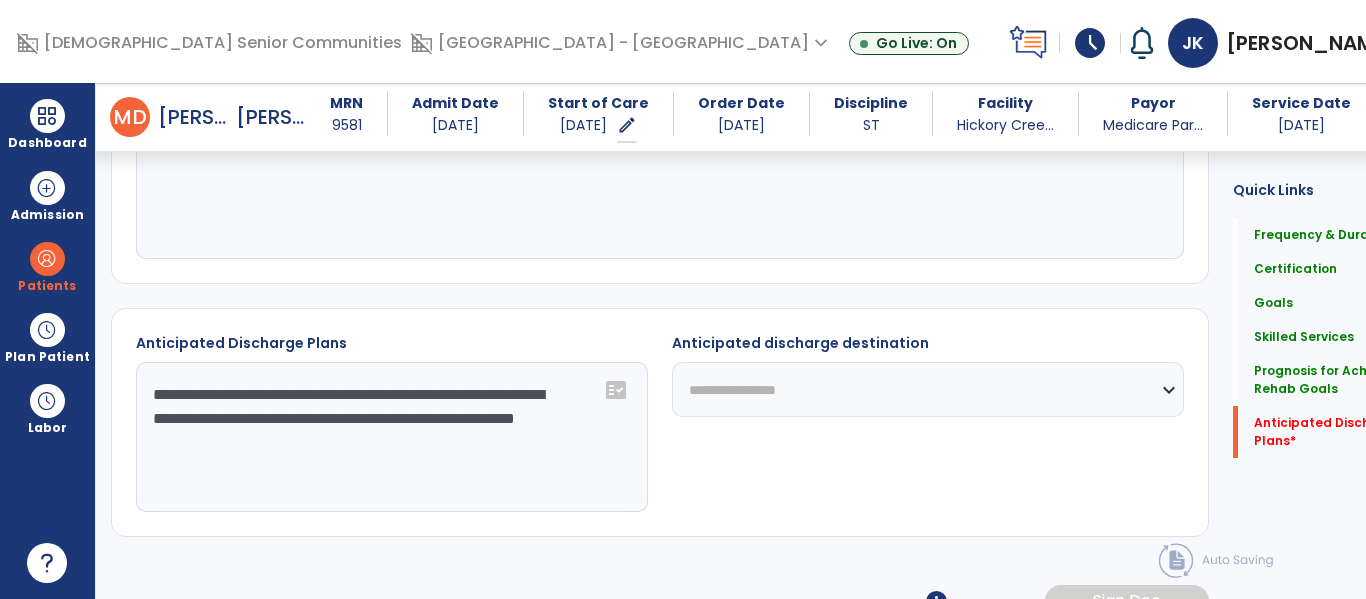 type on "**********" 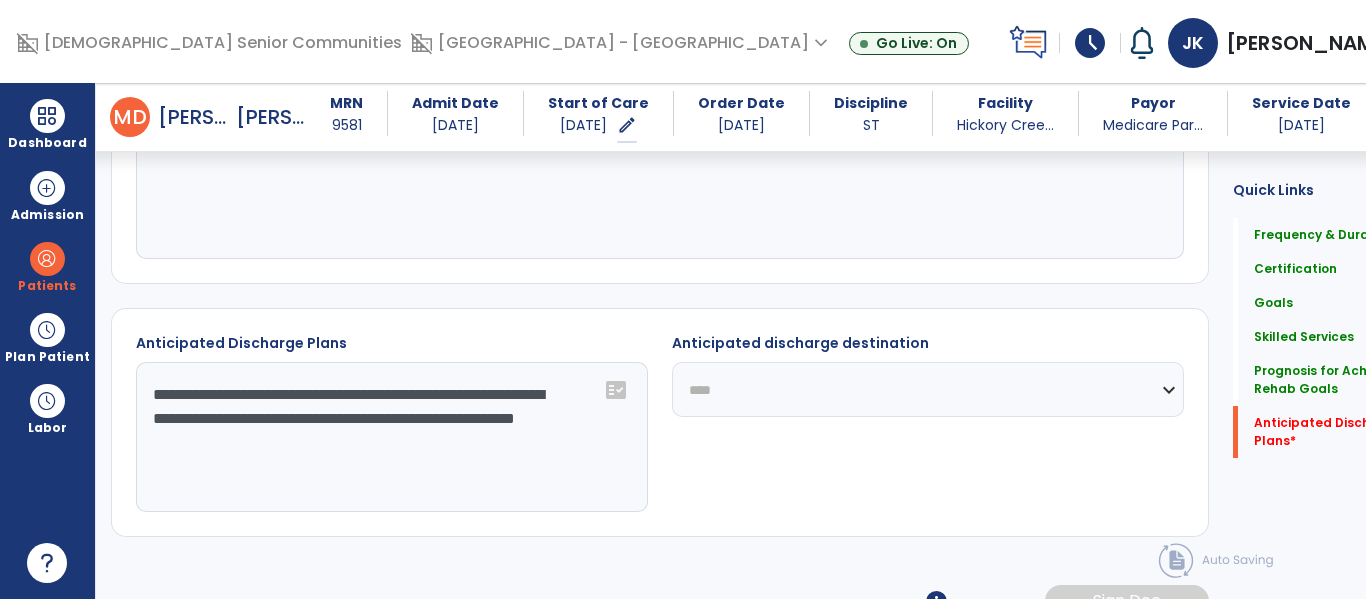 click on "**********" 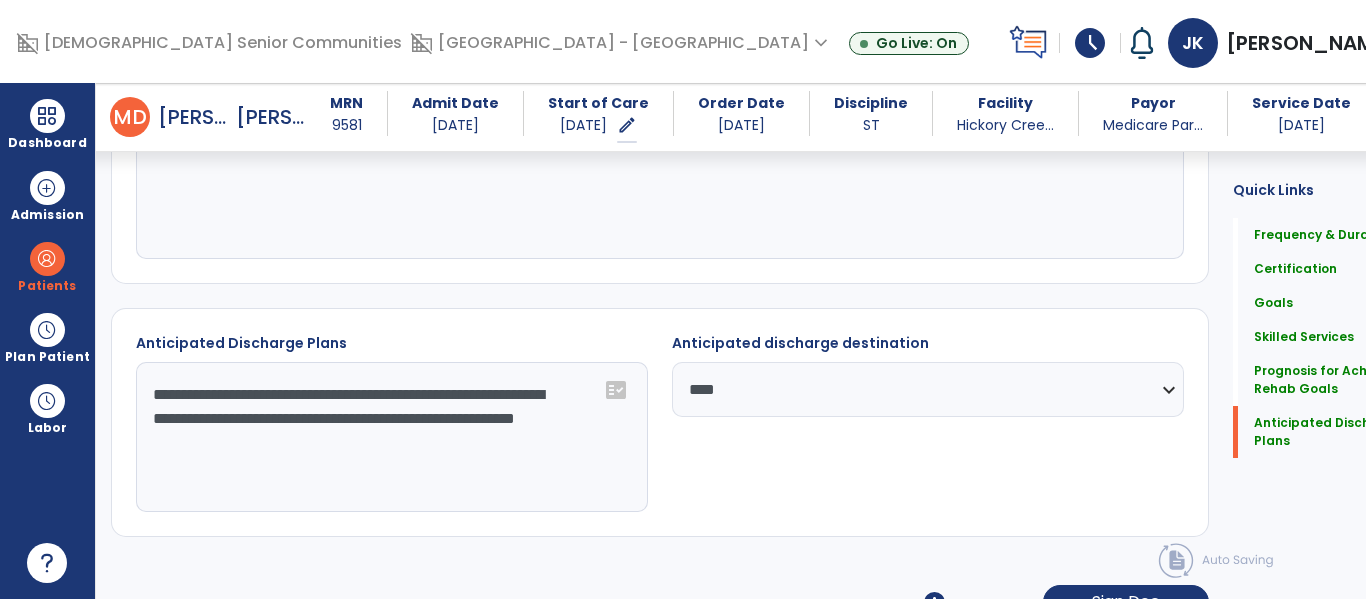 click on "**********" 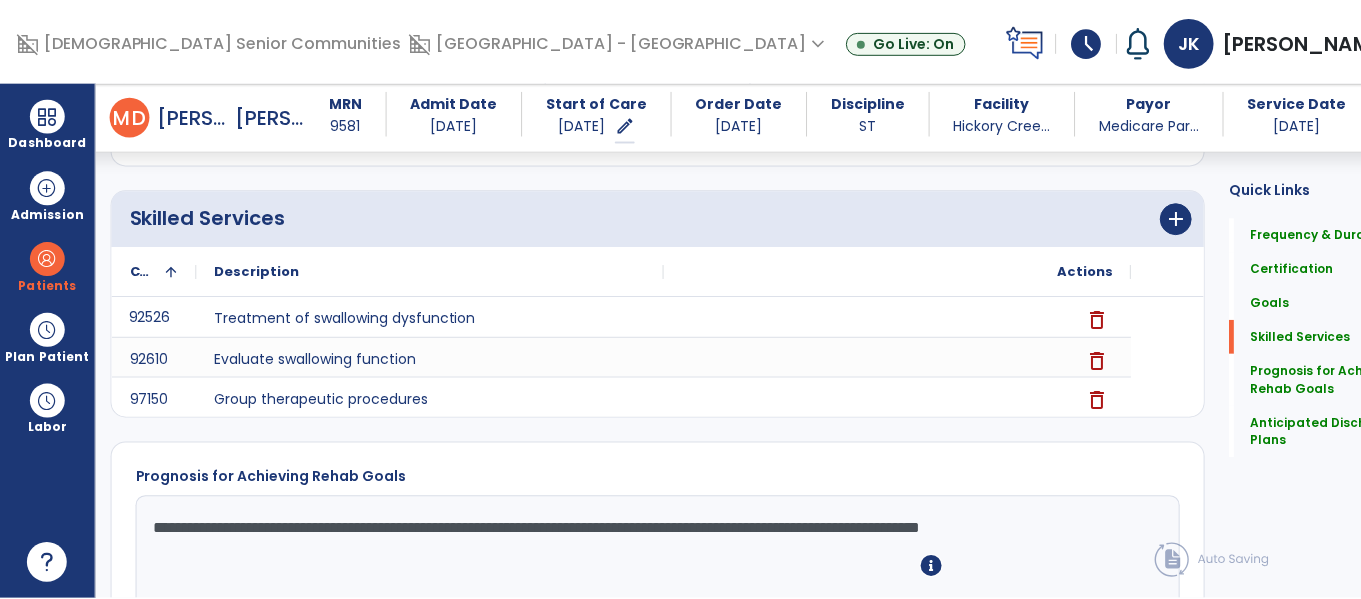 scroll, scrollTop: 1572, scrollLeft: 0, axis: vertical 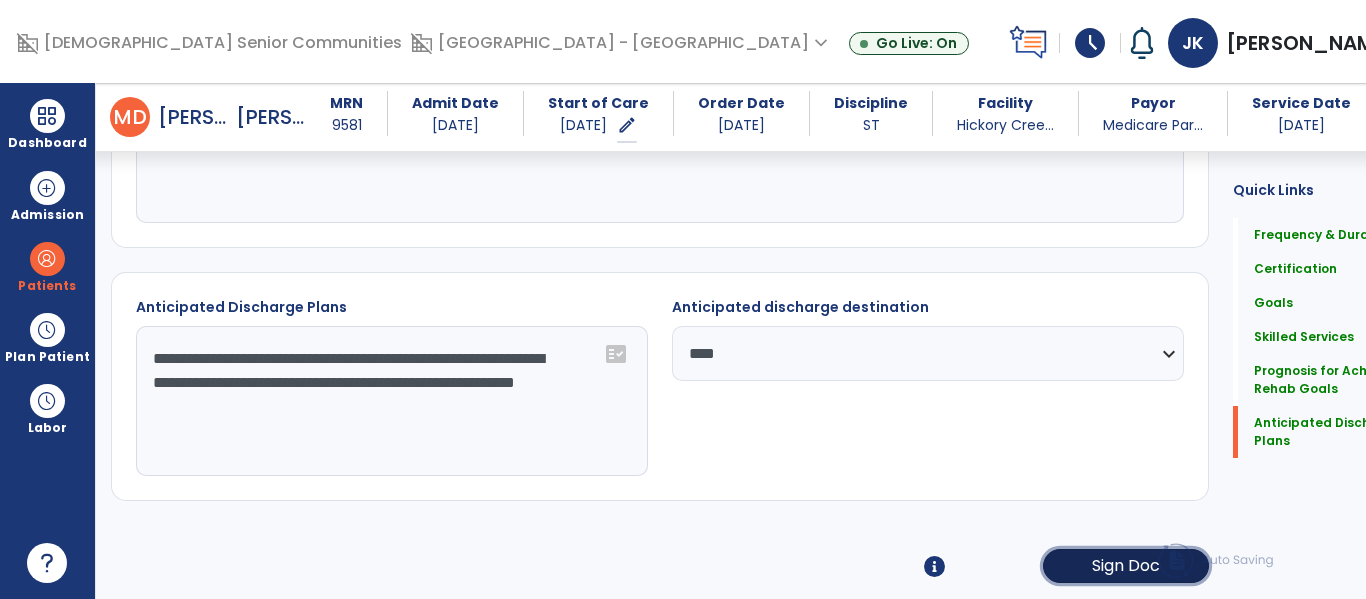 click on "Sign Doc" 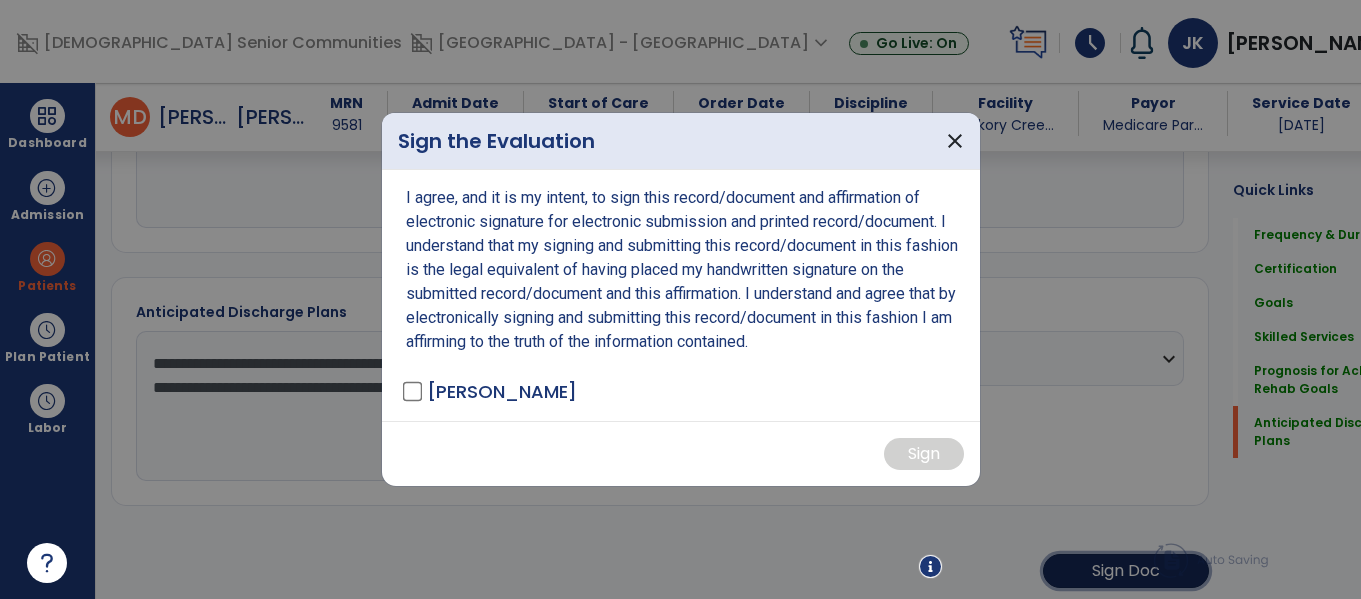 scroll, scrollTop: 1572, scrollLeft: 0, axis: vertical 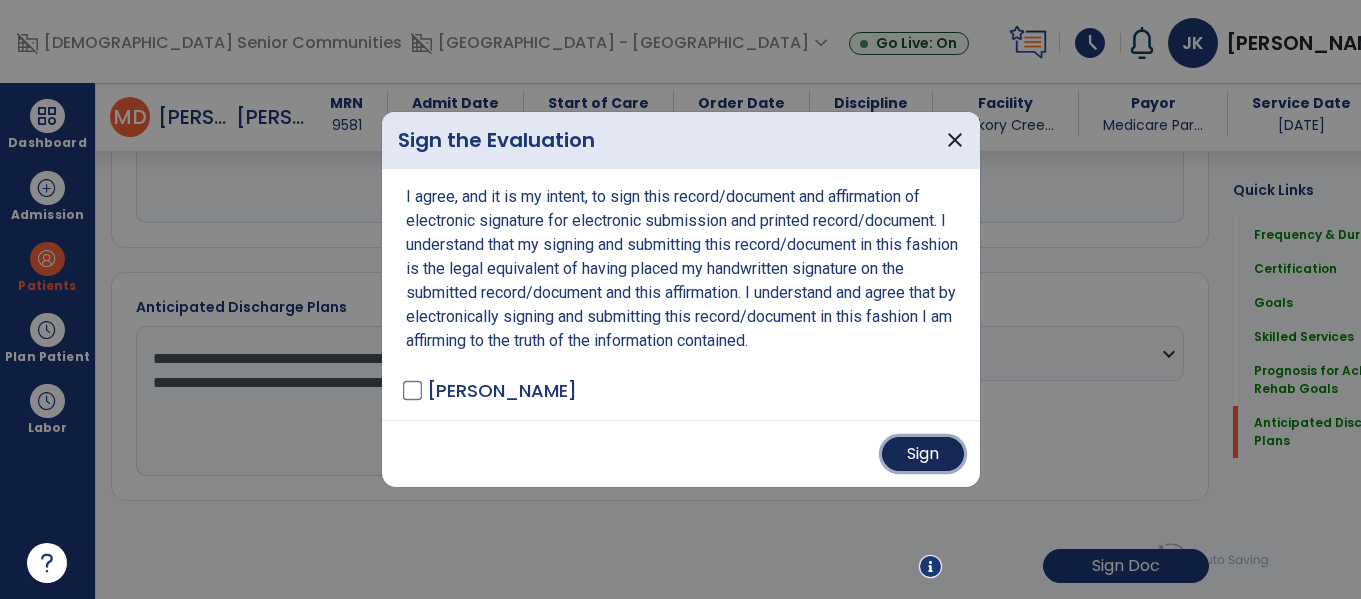 click on "Sign" at bounding box center [923, 454] 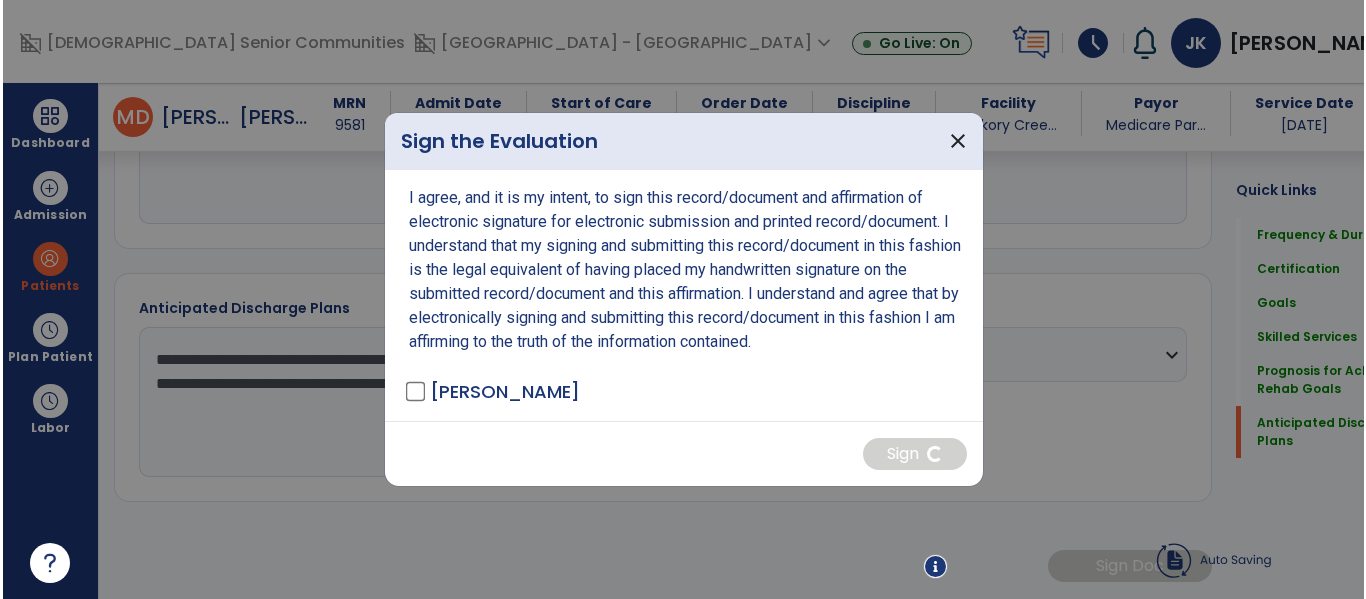 scroll, scrollTop: 1571, scrollLeft: 0, axis: vertical 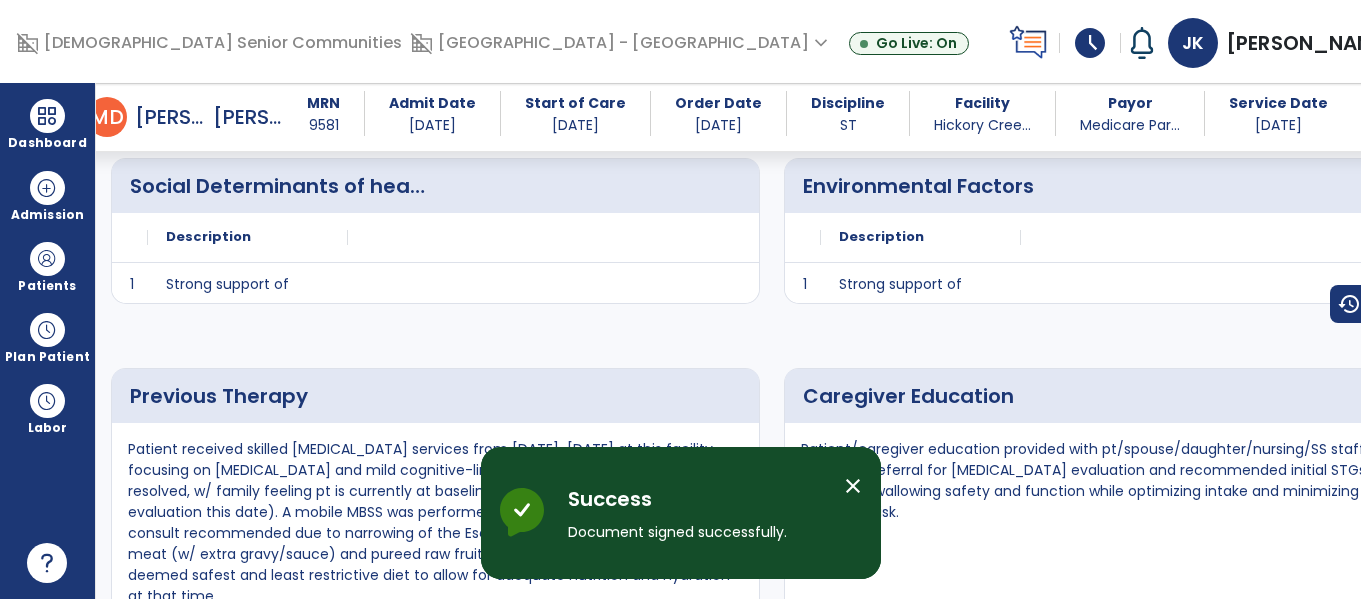 click on "close" at bounding box center [853, 486] 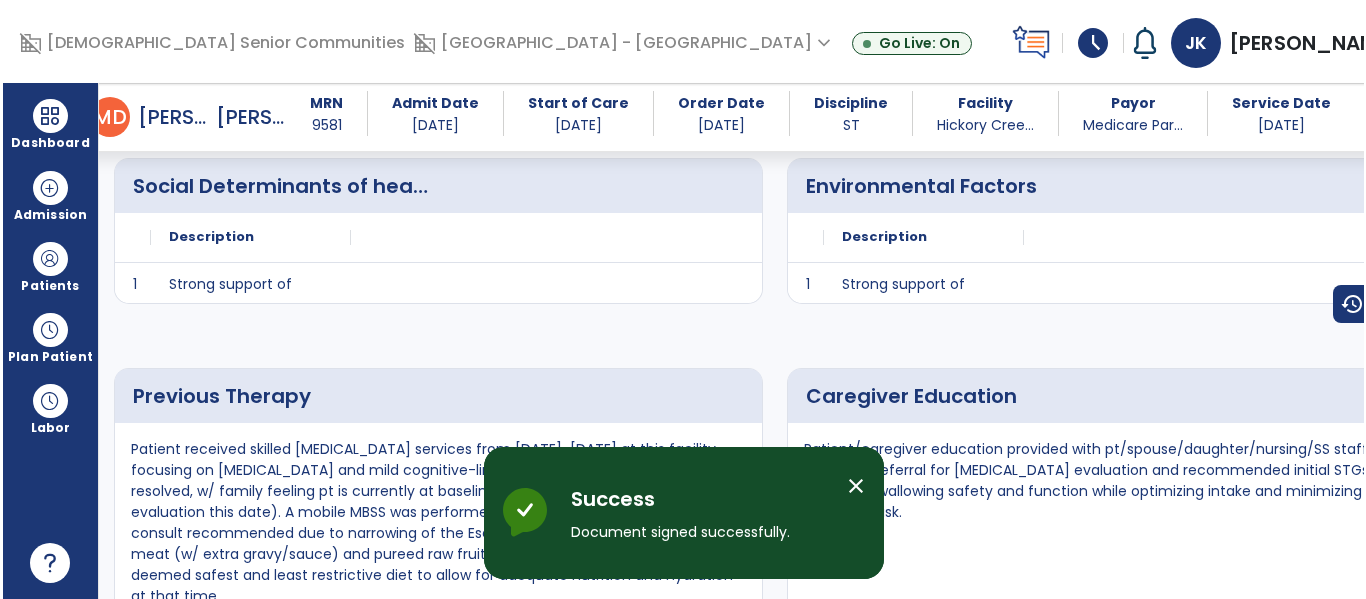 scroll, scrollTop: 1195, scrollLeft: 0, axis: vertical 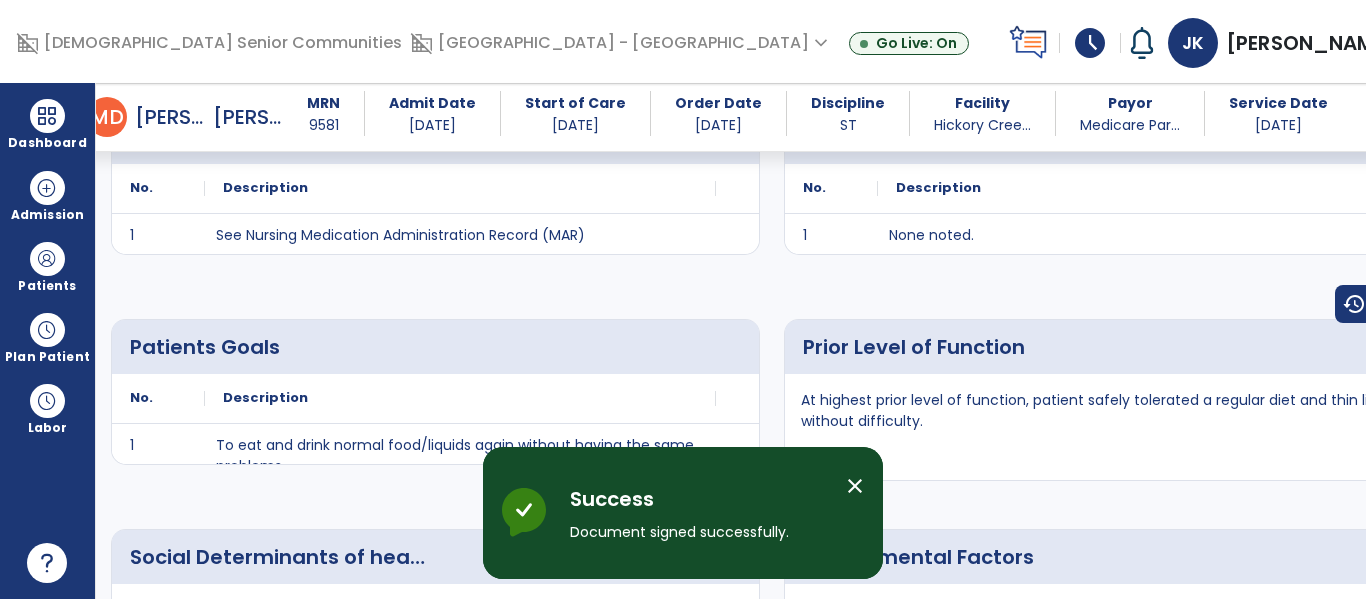 click on "close" at bounding box center (855, 486) 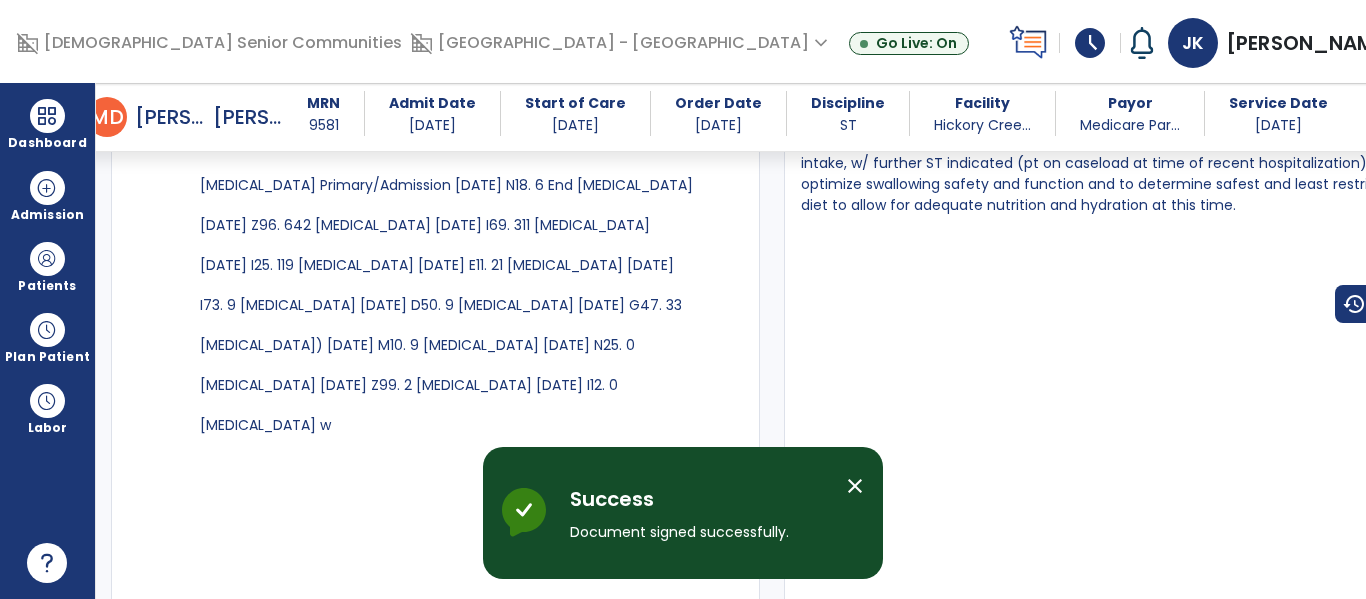 click at bounding box center (47, 116) 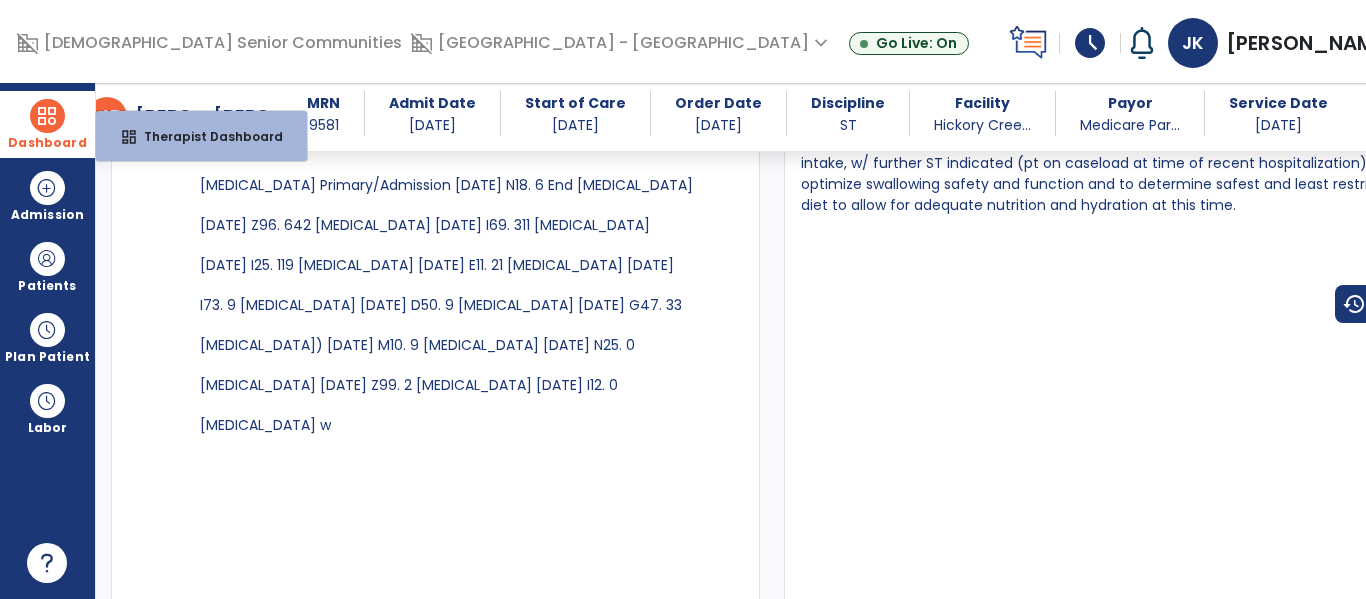 scroll, scrollTop: 3479, scrollLeft: 0, axis: vertical 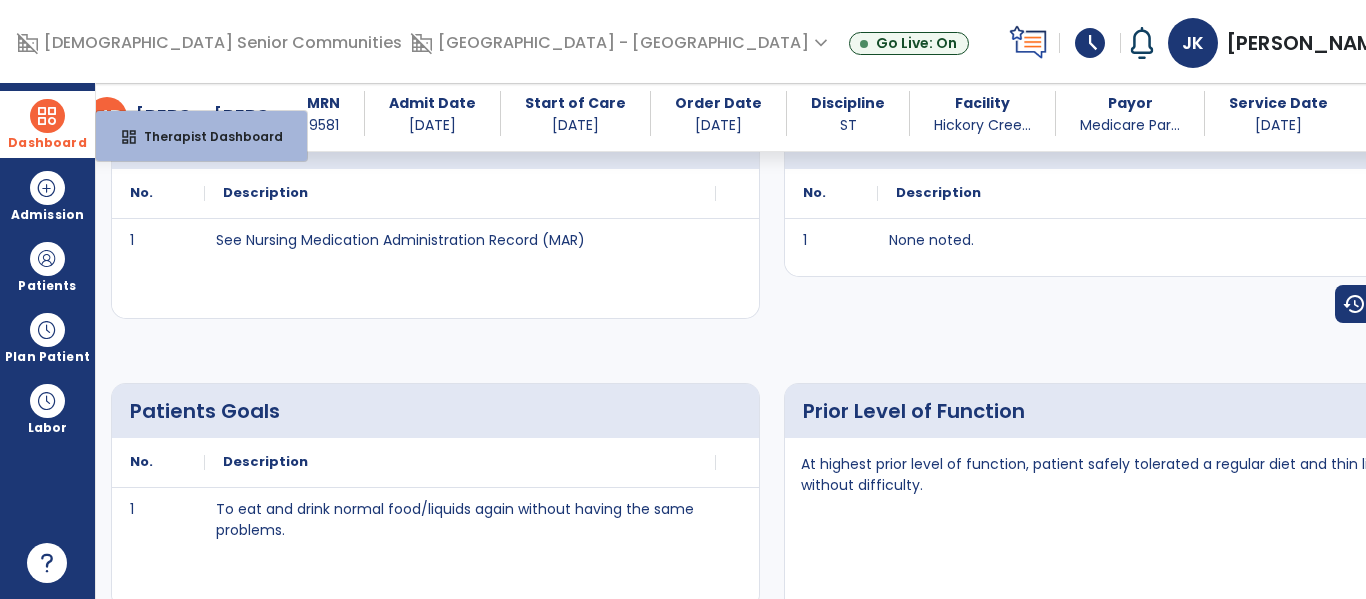 click at bounding box center (47, 116) 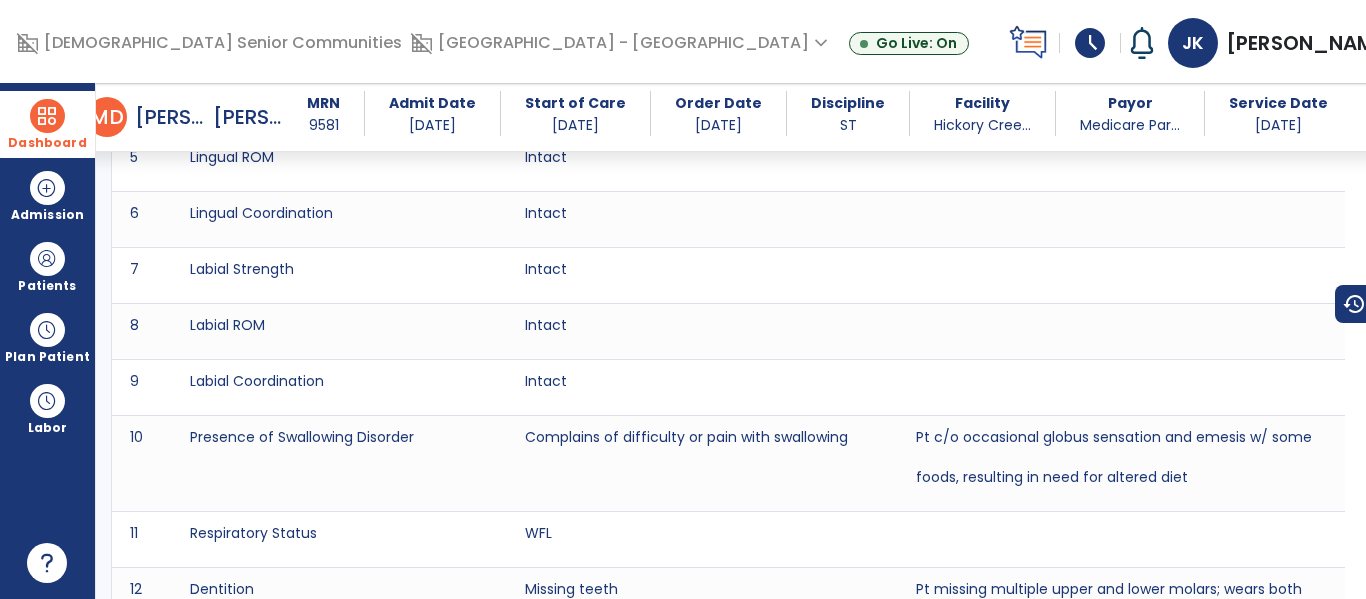 click at bounding box center [47, 116] 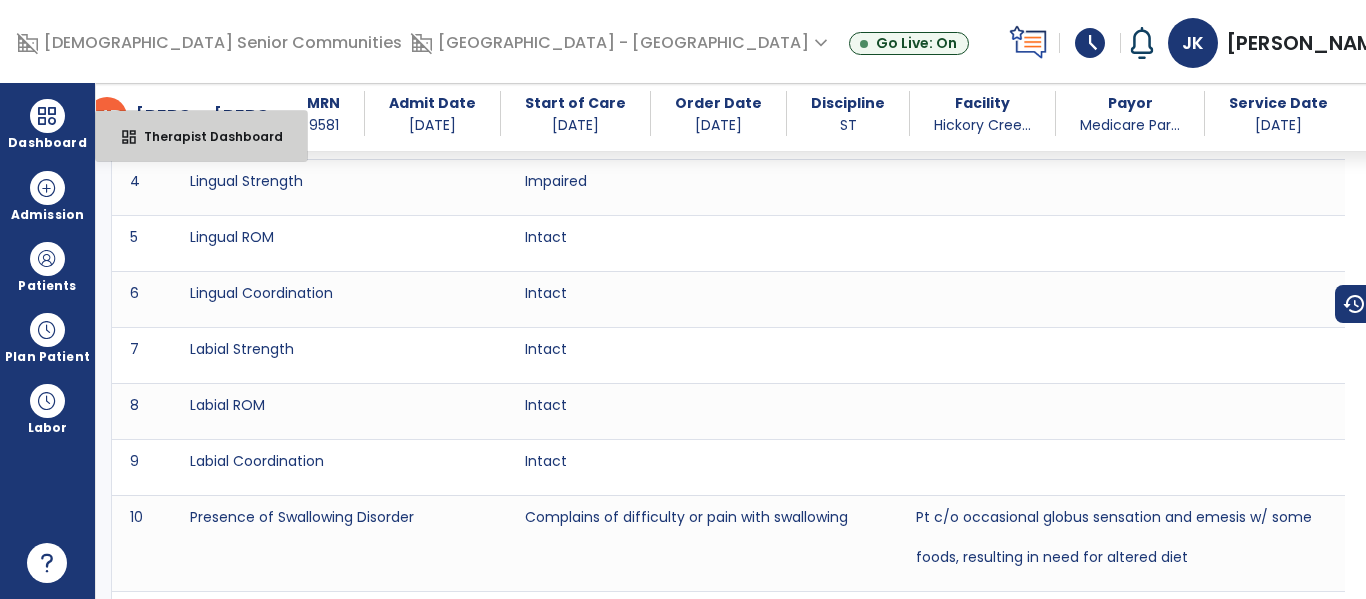 click on "dashboard  Therapist Dashboard" at bounding box center (201, 136) 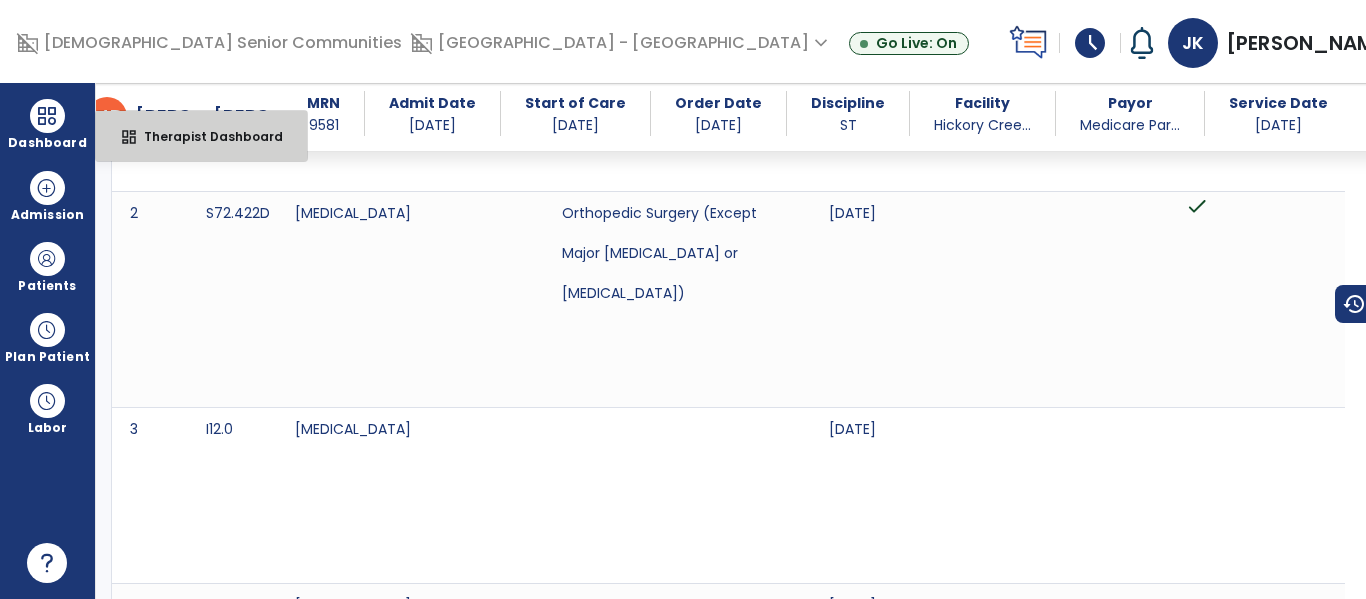 select on "****" 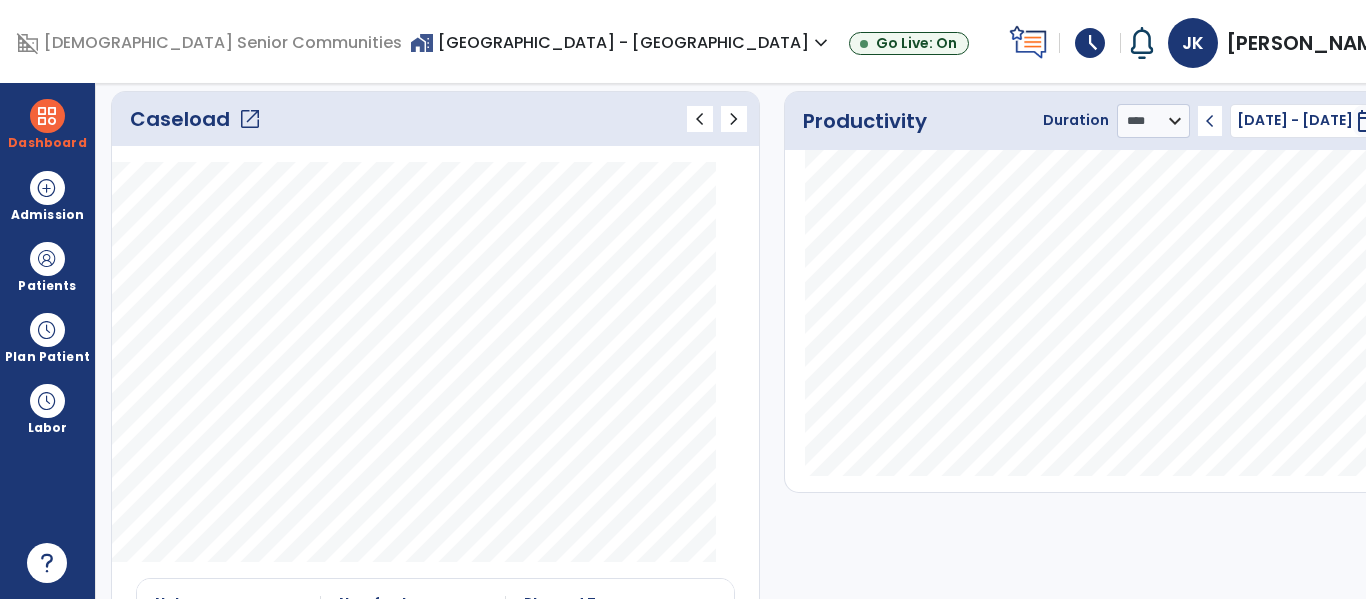 click on "open_in_new" 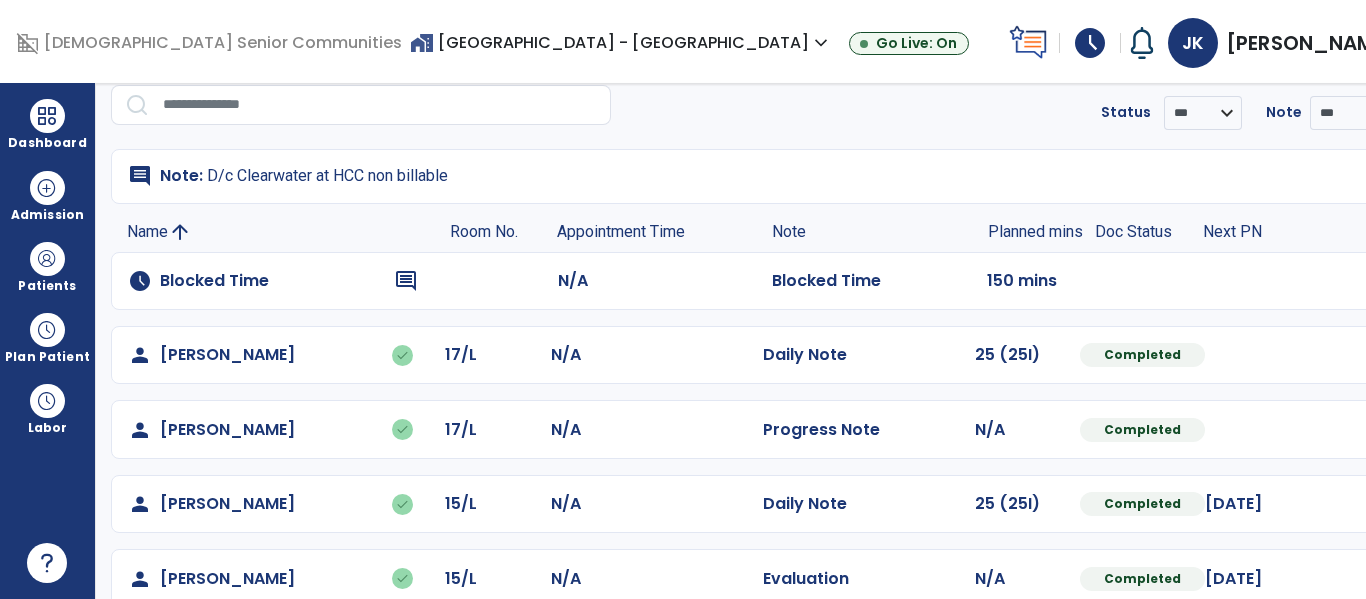 scroll, scrollTop: 335, scrollLeft: 0, axis: vertical 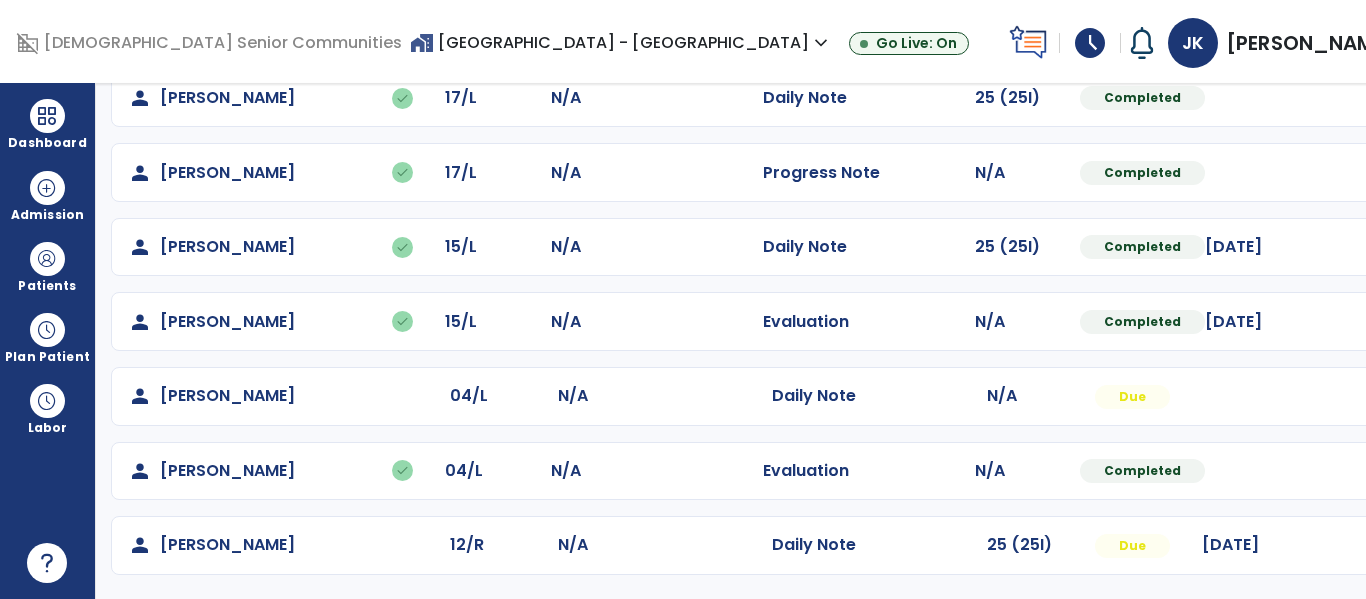 click at bounding box center [1372, 98] 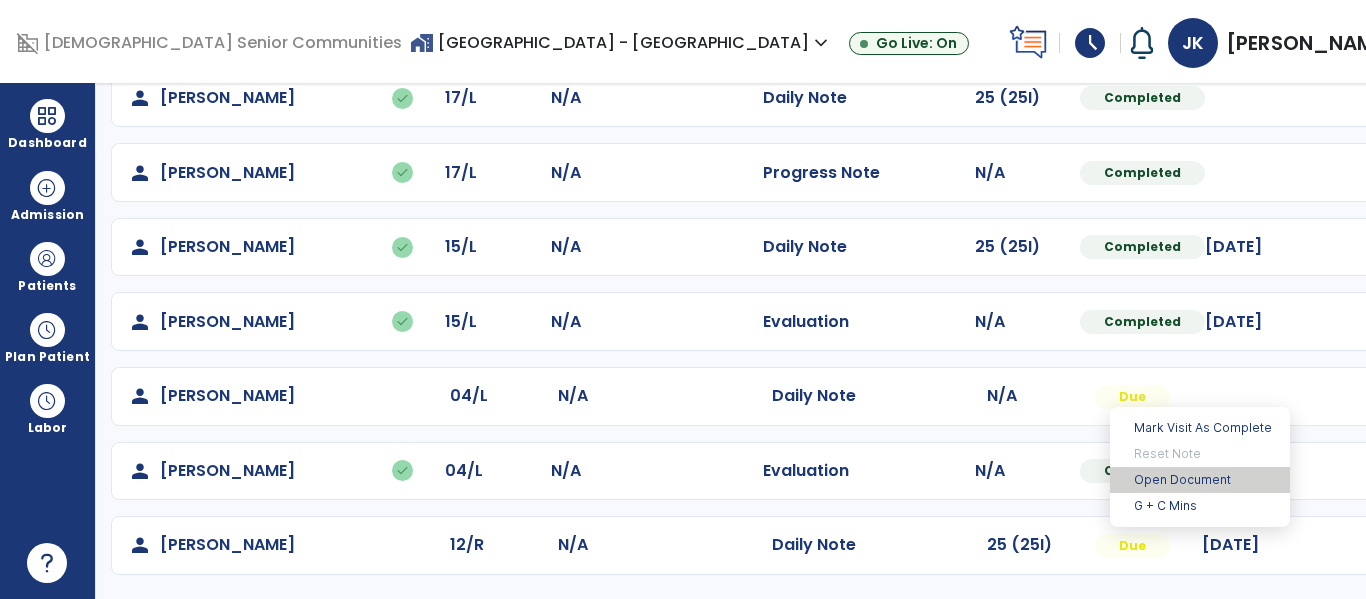 click on "Open Document" at bounding box center [1200, 480] 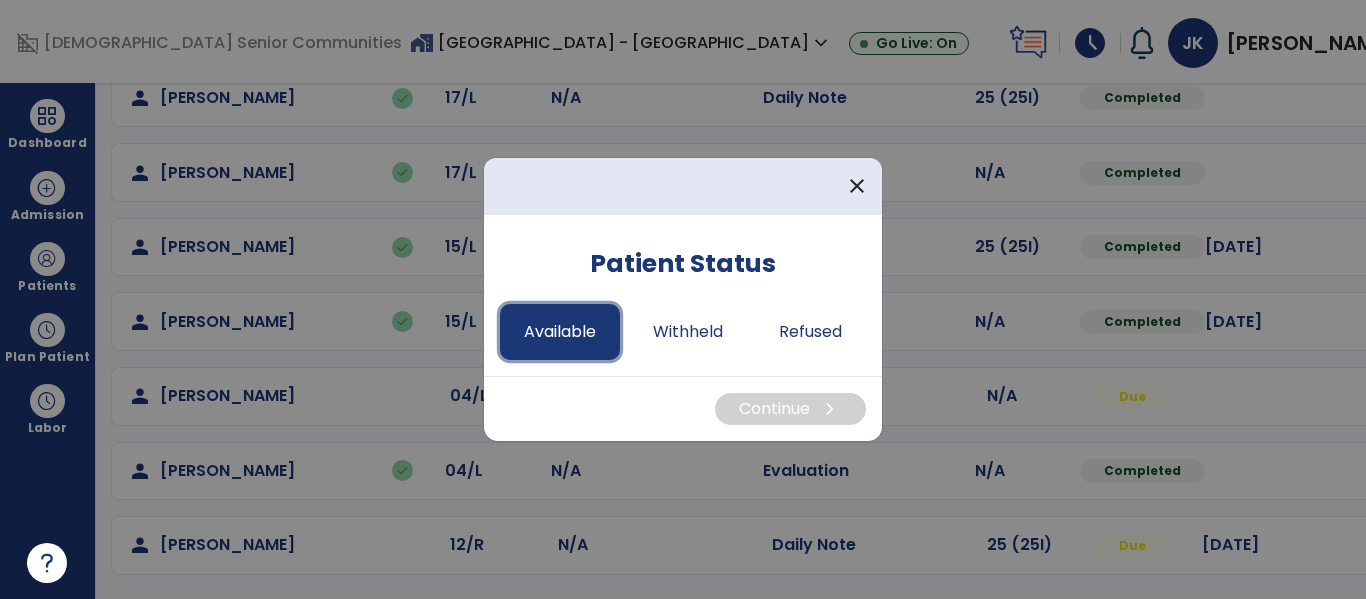 click on "Available" at bounding box center (560, 332) 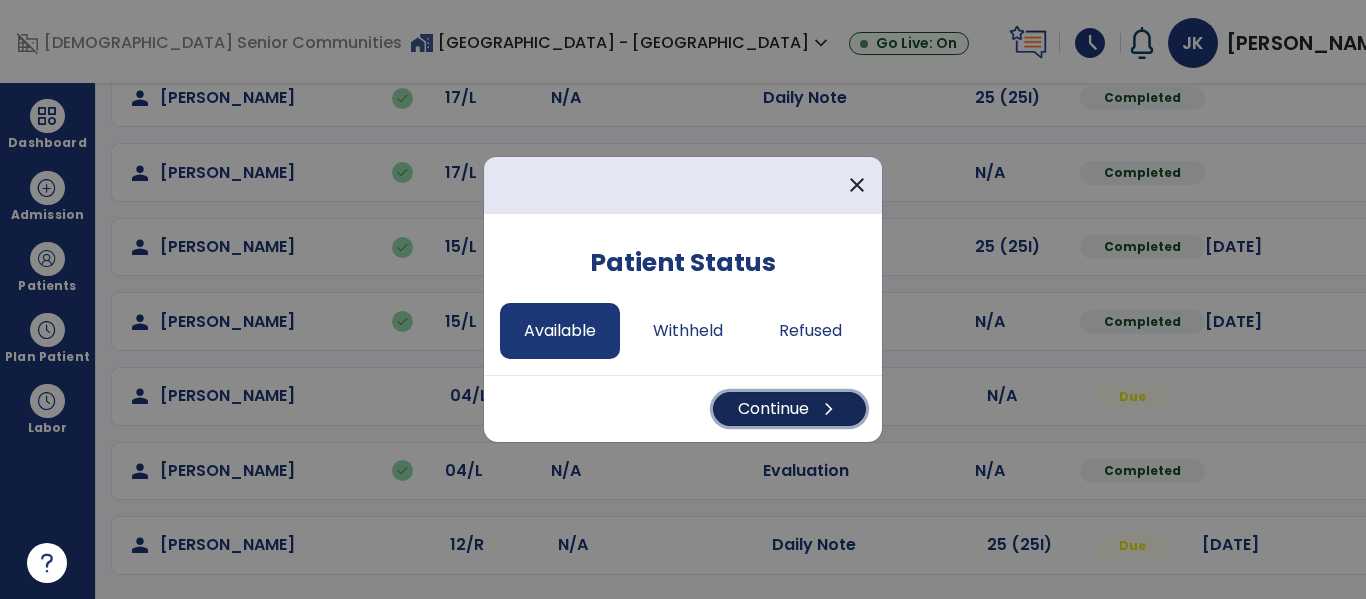 click on "Continue   chevron_right" at bounding box center (789, 409) 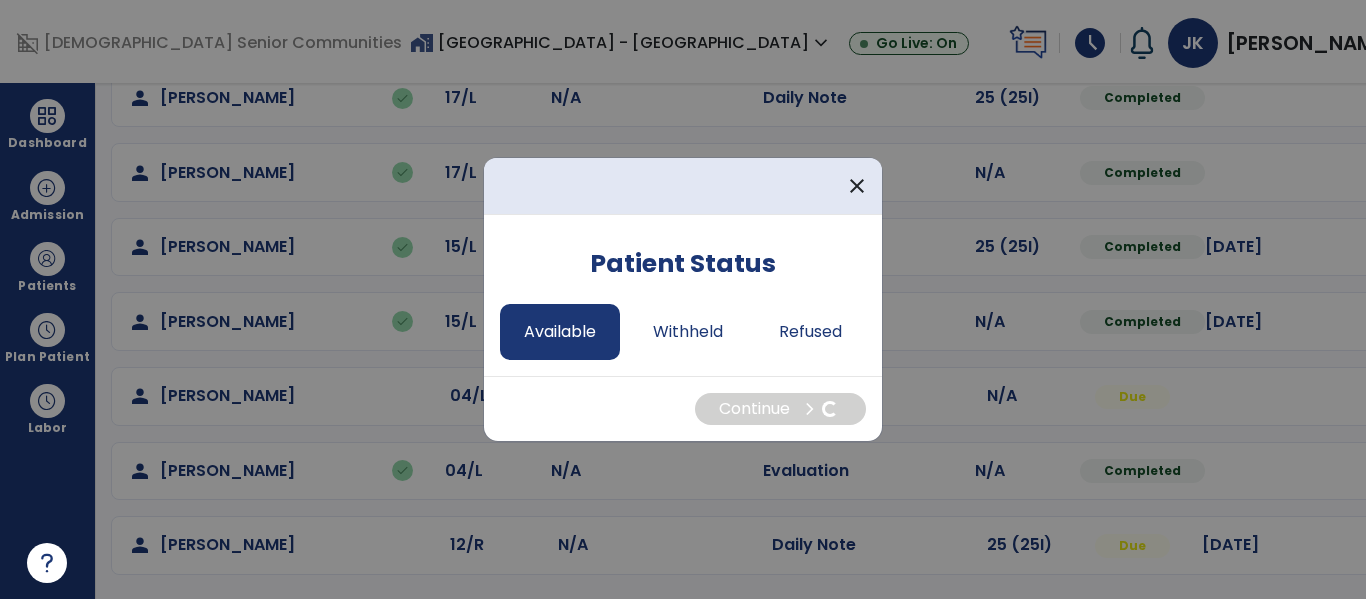 select on "*" 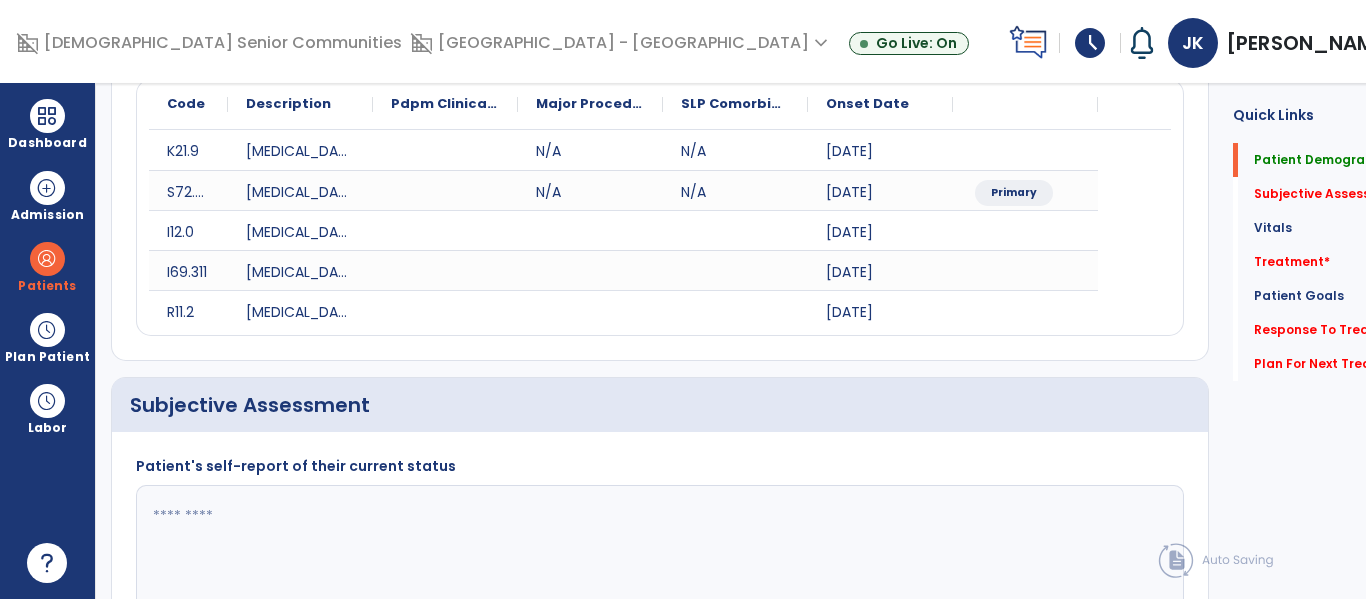 scroll, scrollTop: 0, scrollLeft: 0, axis: both 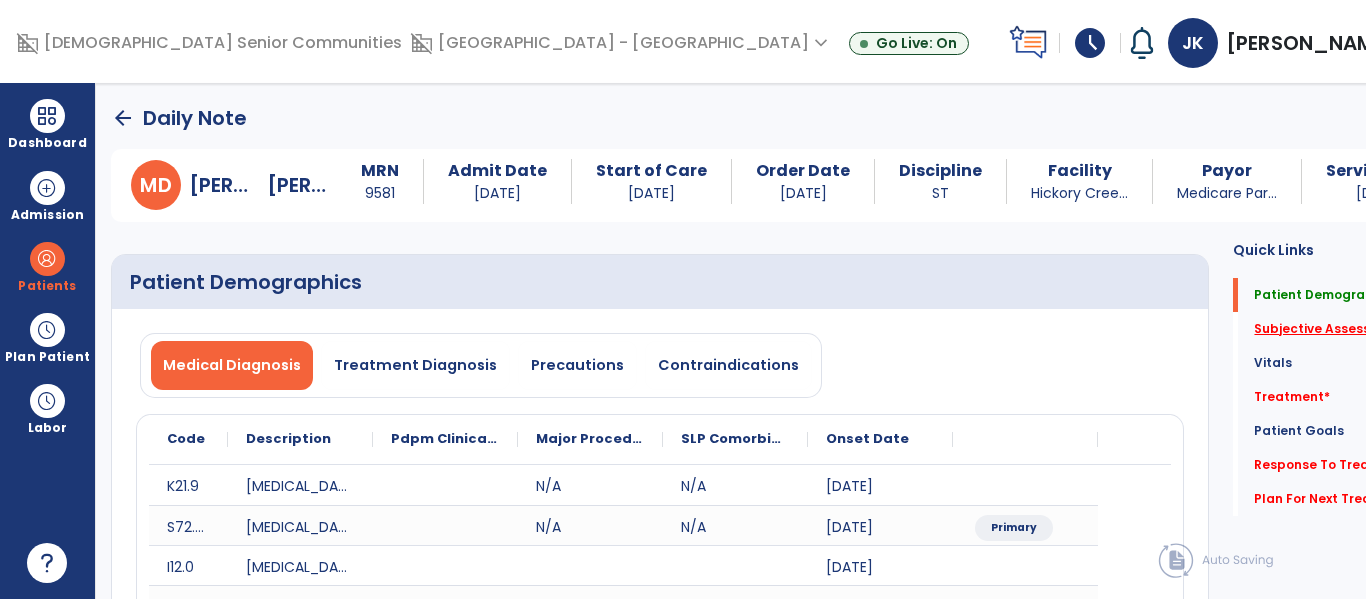 click on "Subjective Assessment   *" 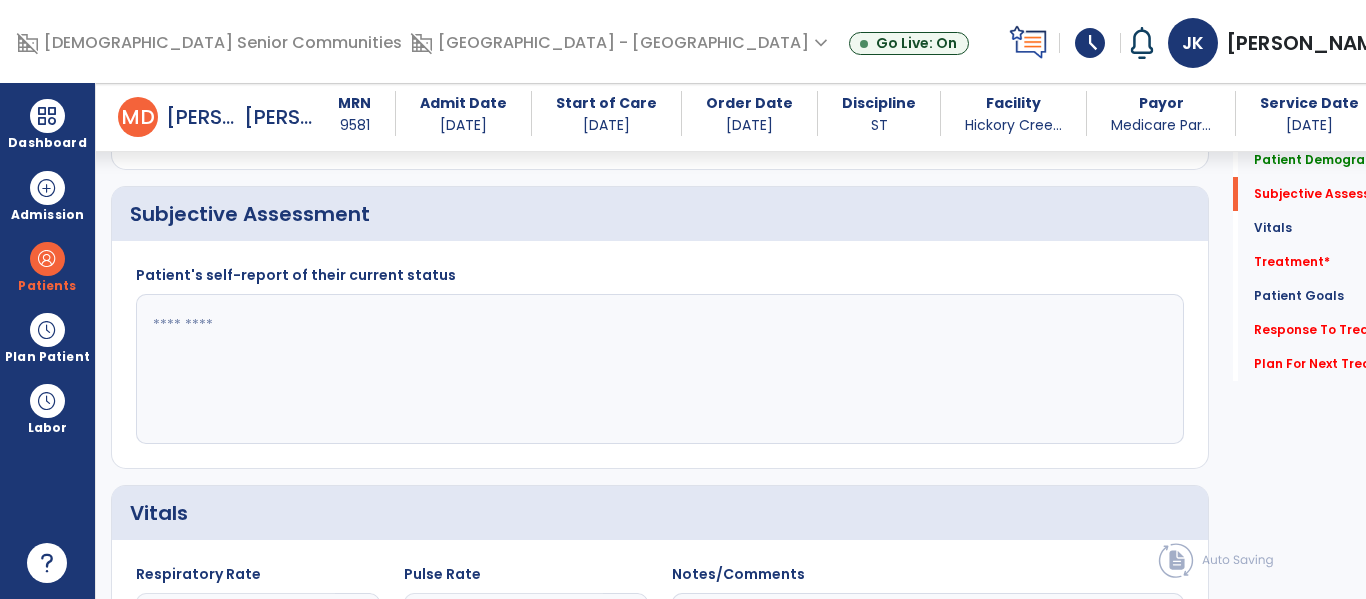 scroll, scrollTop: 507, scrollLeft: 0, axis: vertical 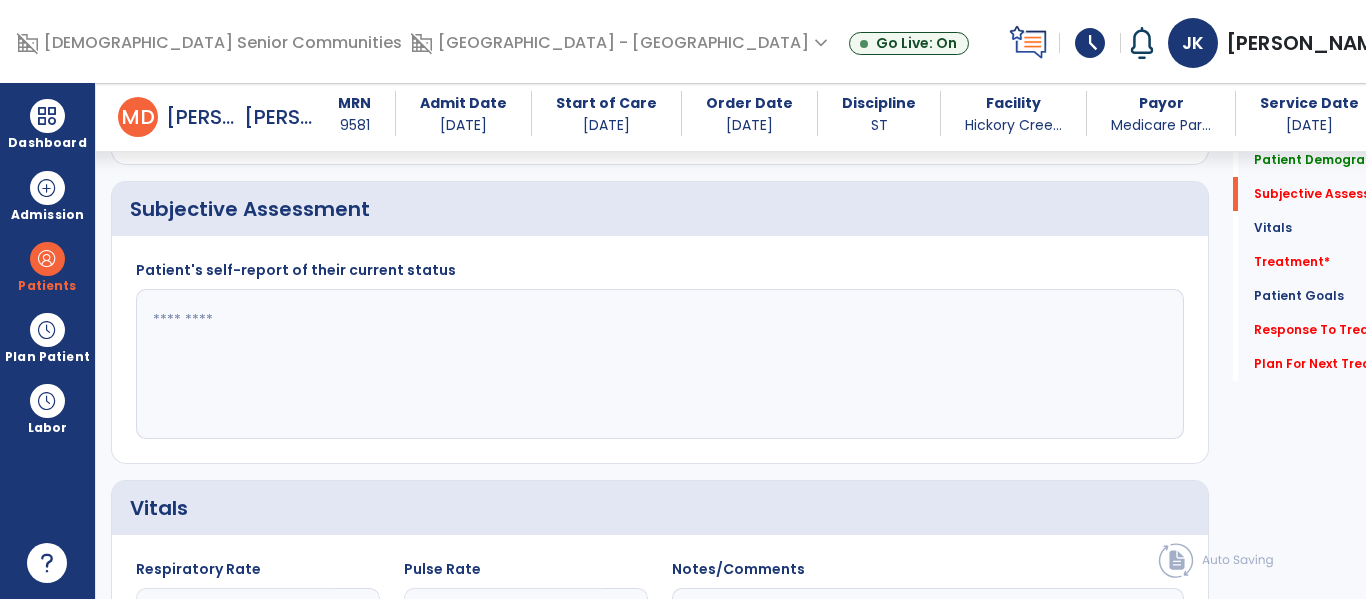 click 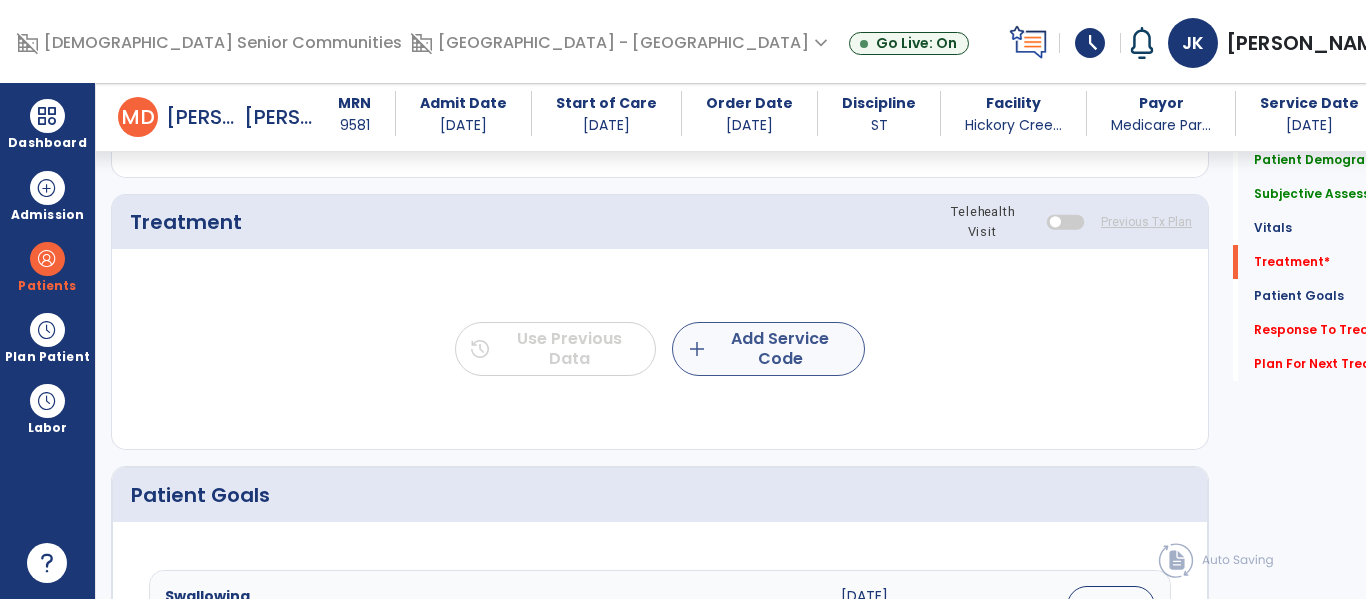 type on "**********" 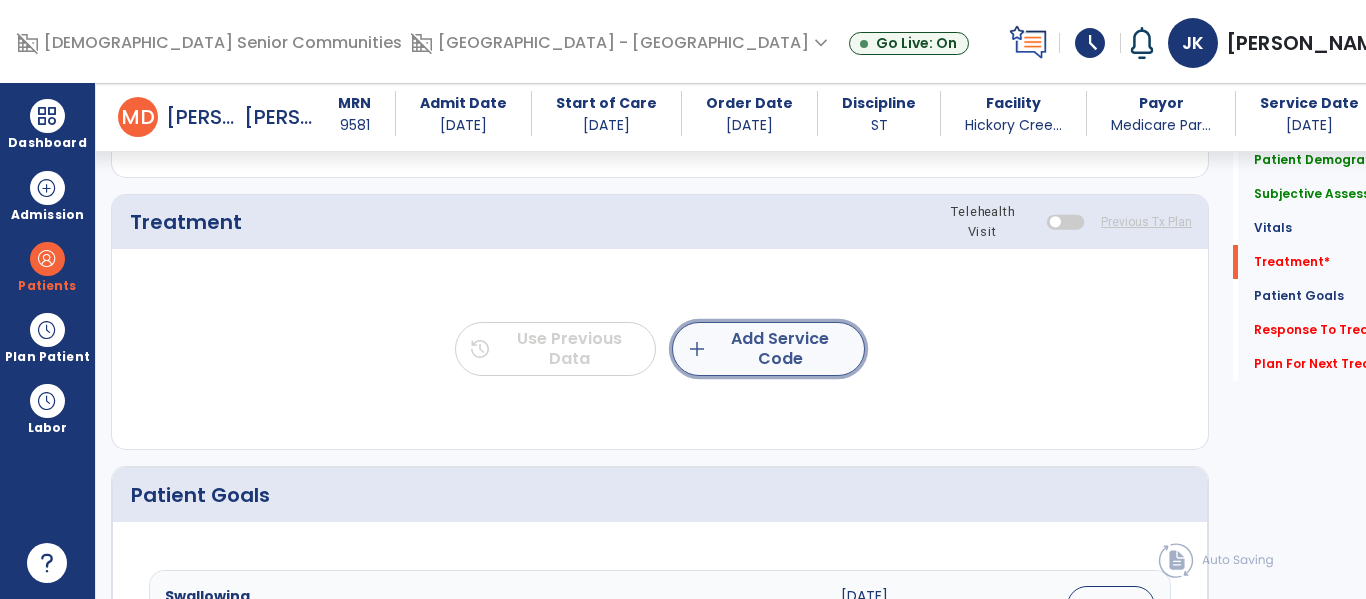 click on "add  Add Service Code" 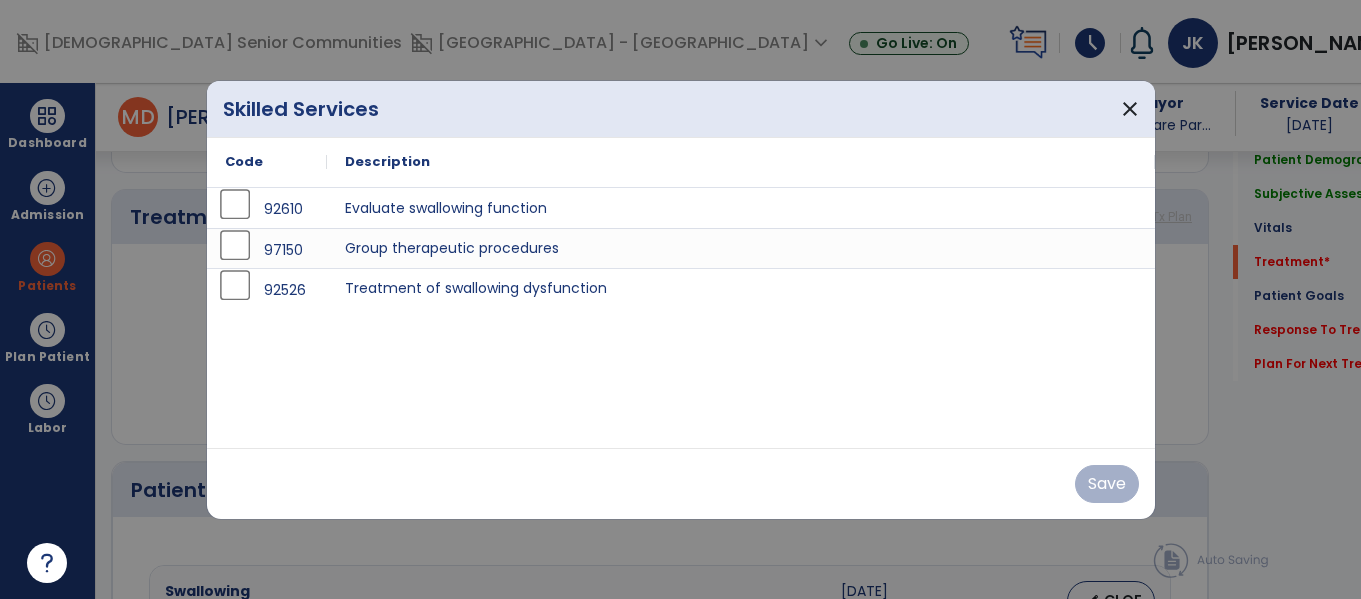 scroll, scrollTop: 1215, scrollLeft: 0, axis: vertical 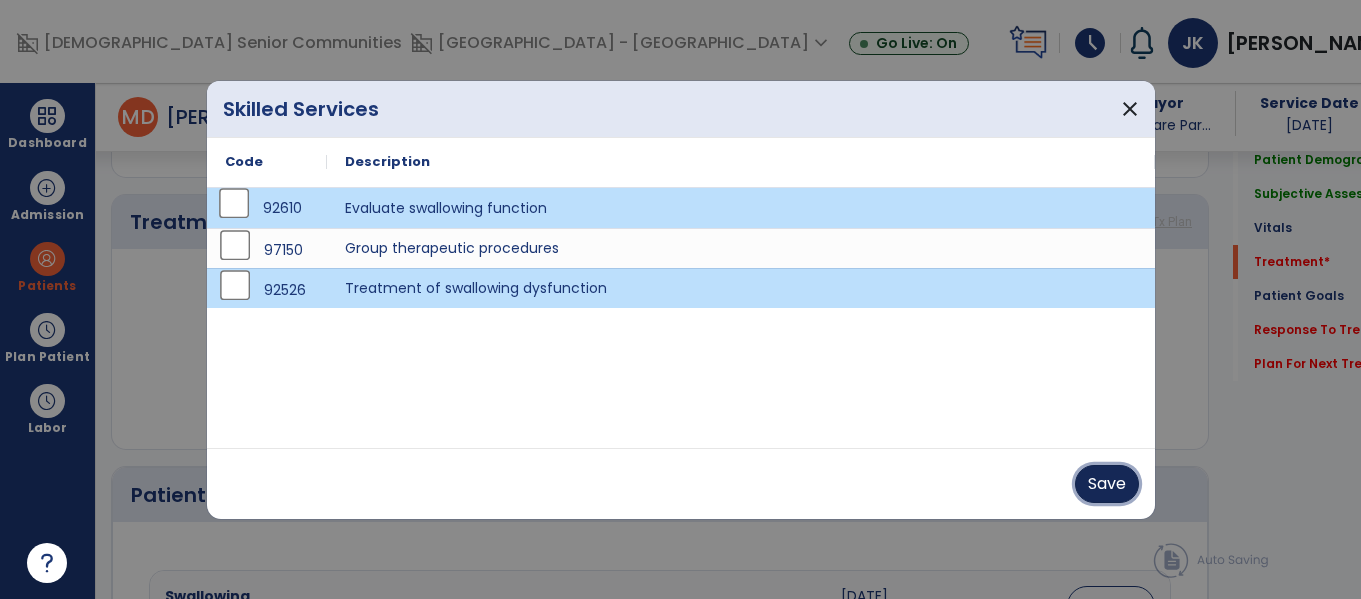 click on "Save" at bounding box center (1107, 484) 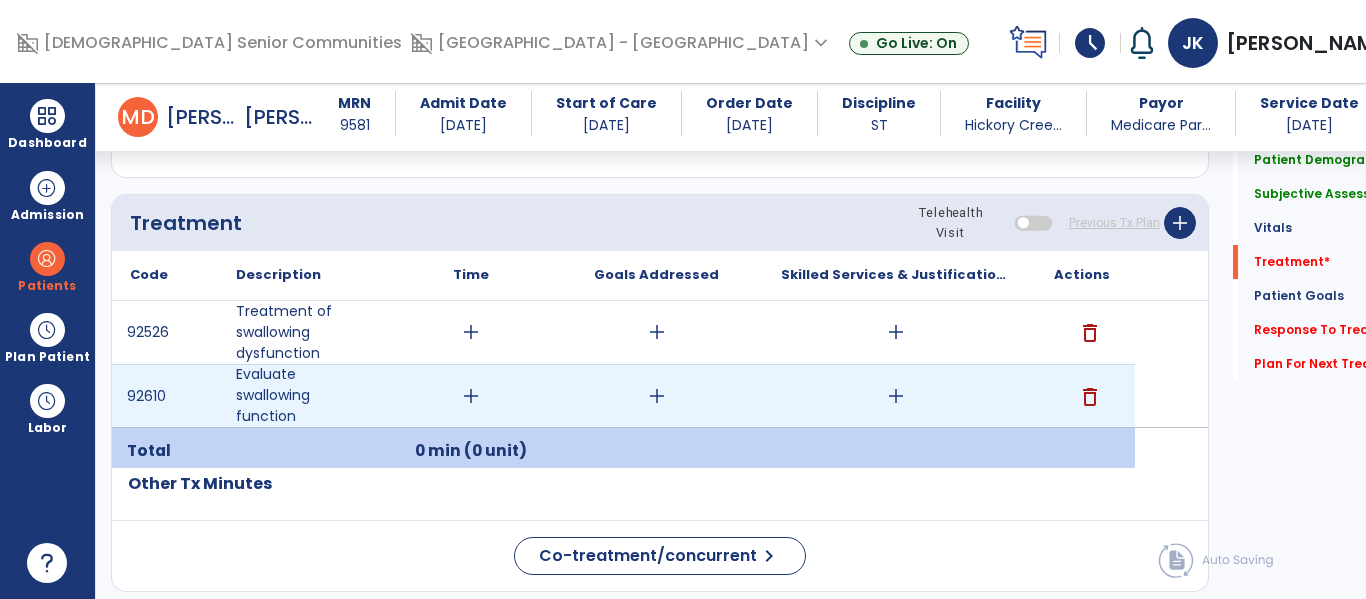 click on "add" at bounding box center [471, 396] 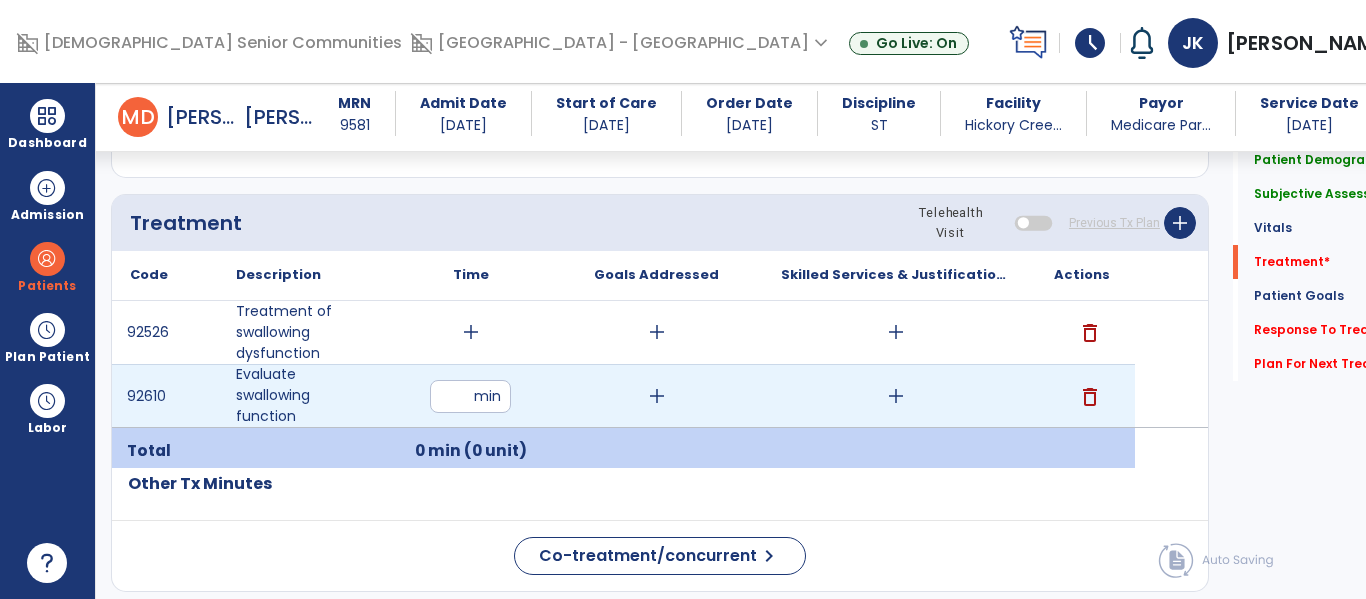type on "**" 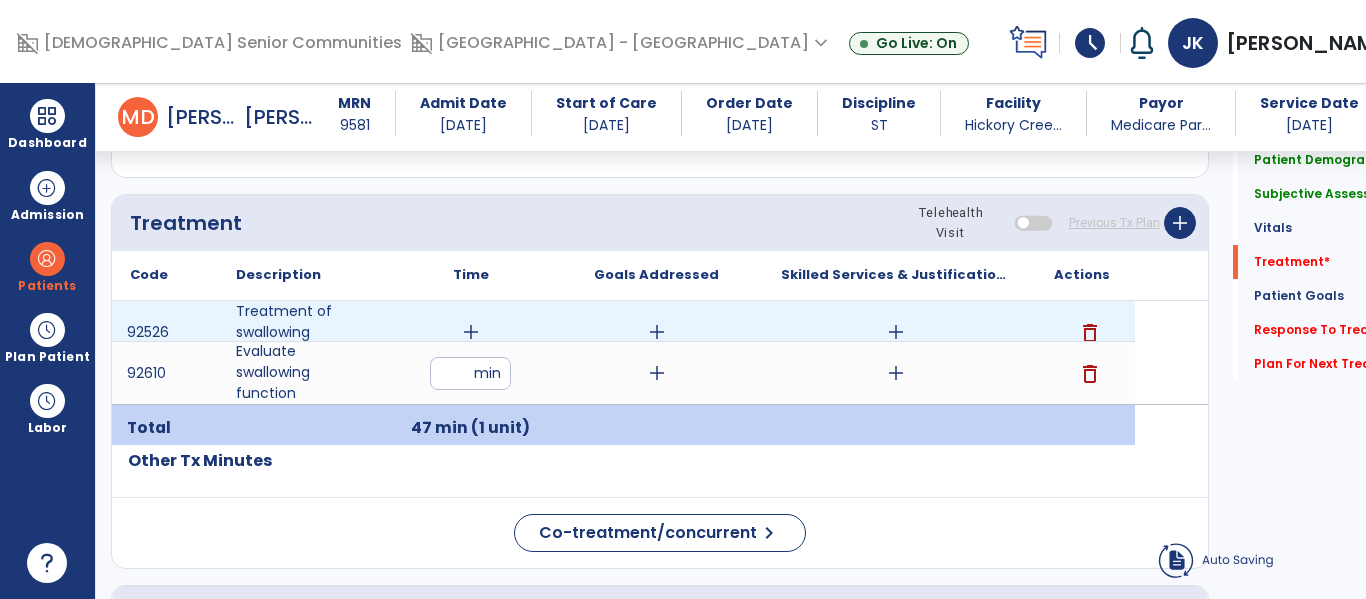 click on "add" at bounding box center (471, 332) 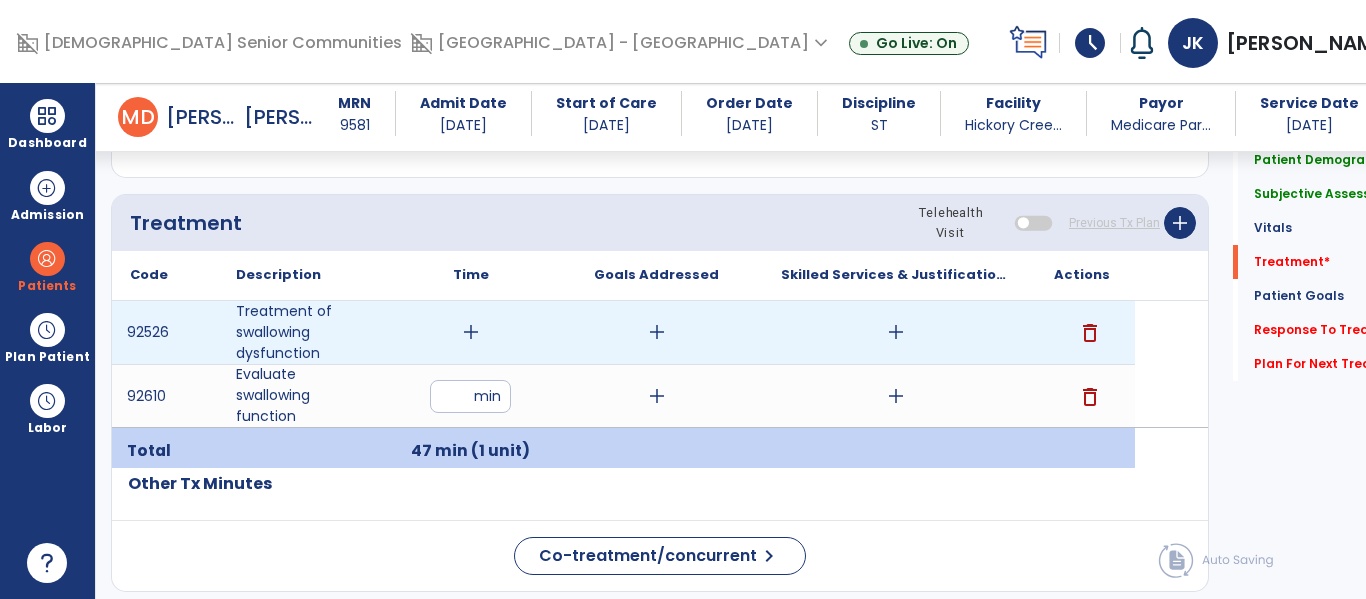 click on "add" at bounding box center [471, 332] 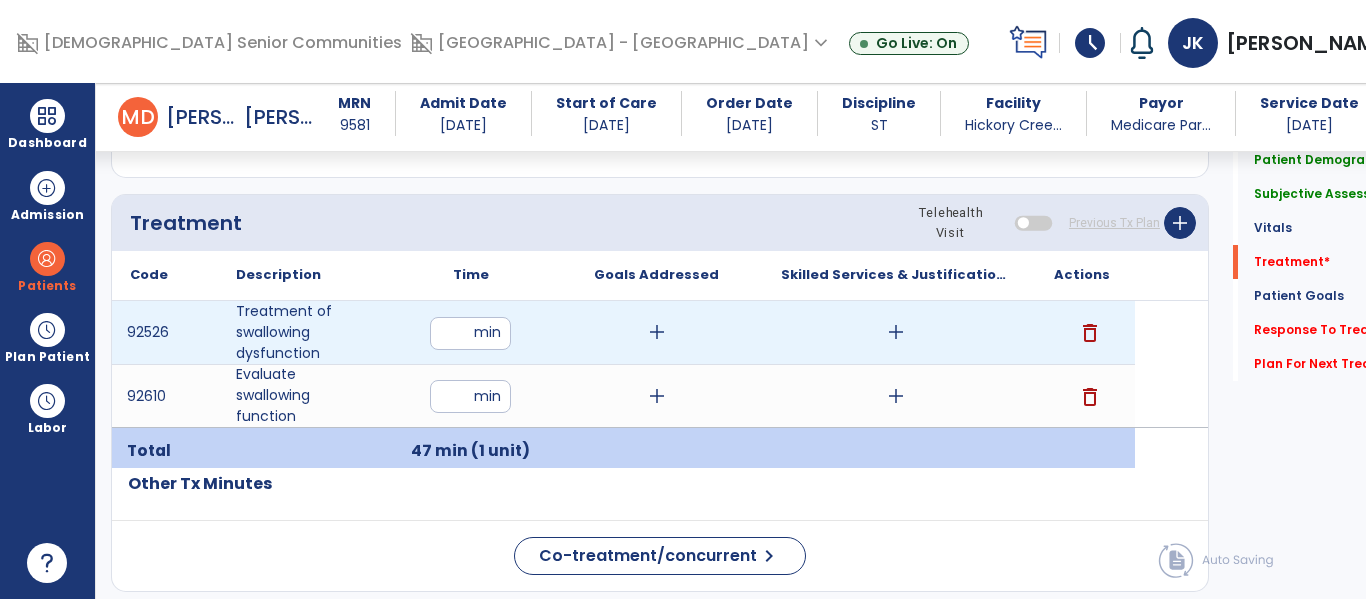type on "**" 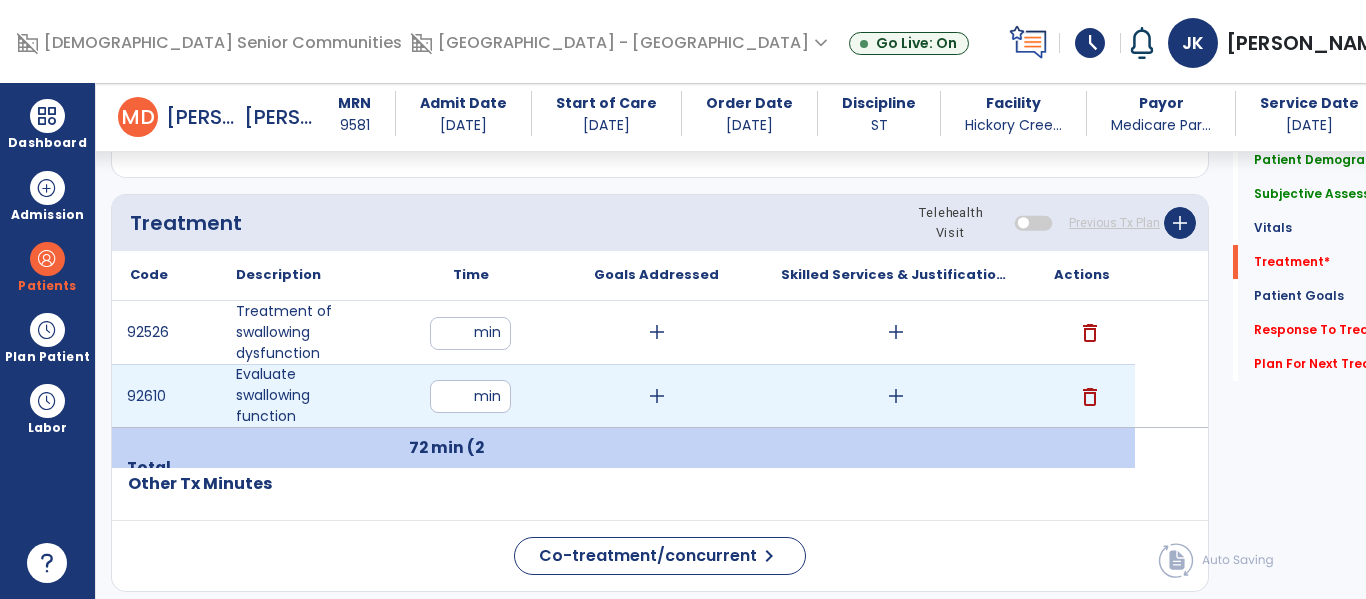 click on "add" at bounding box center [657, 396] 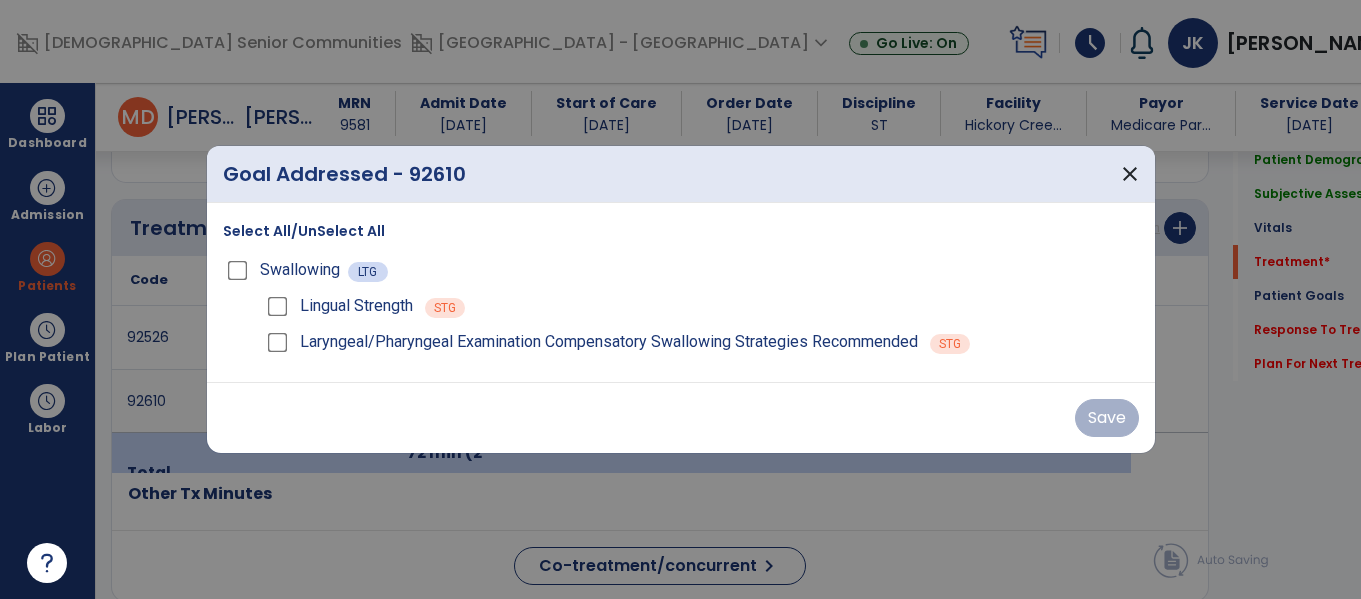 scroll, scrollTop: 1215, scrollLeft: 0, axis: vertical 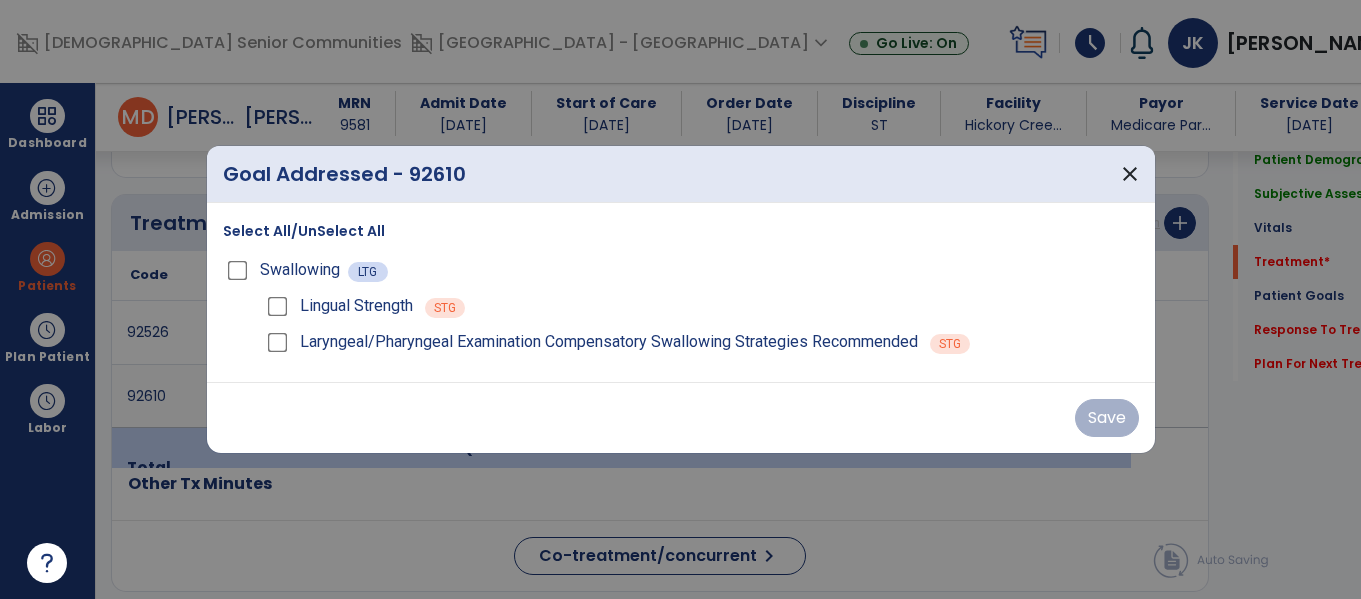 click on "Select All/UnSelect All" at bounding box center (304, 231) 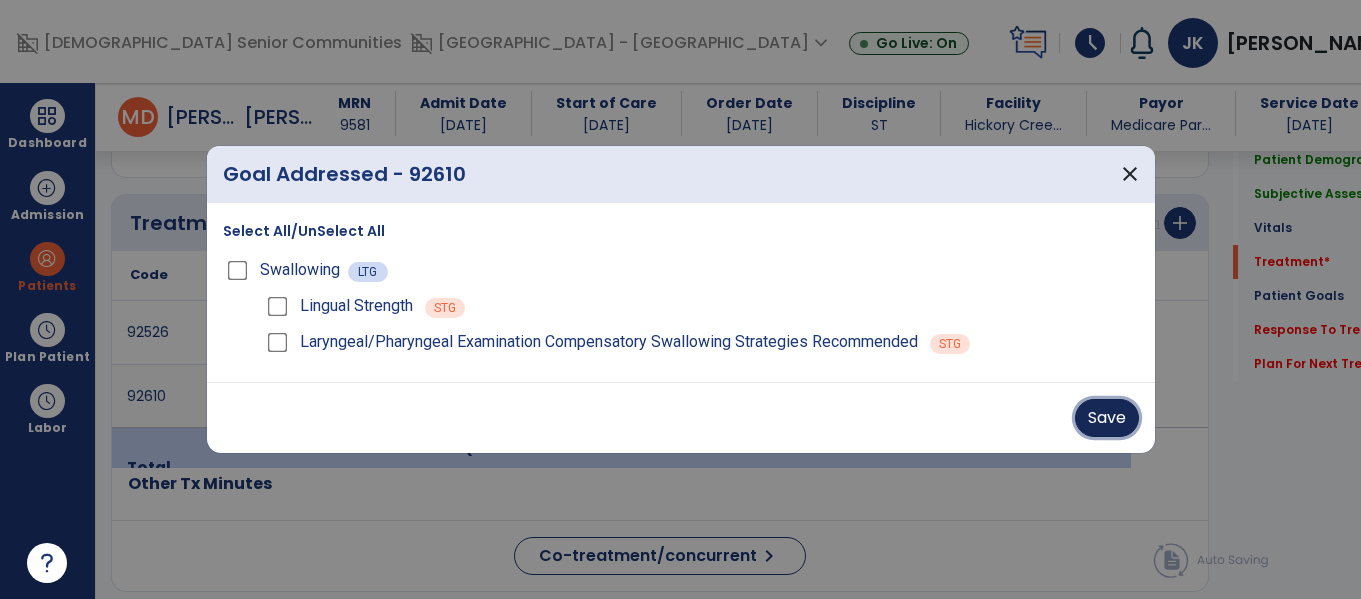click on "Save" at bounding box center (1107, 418) 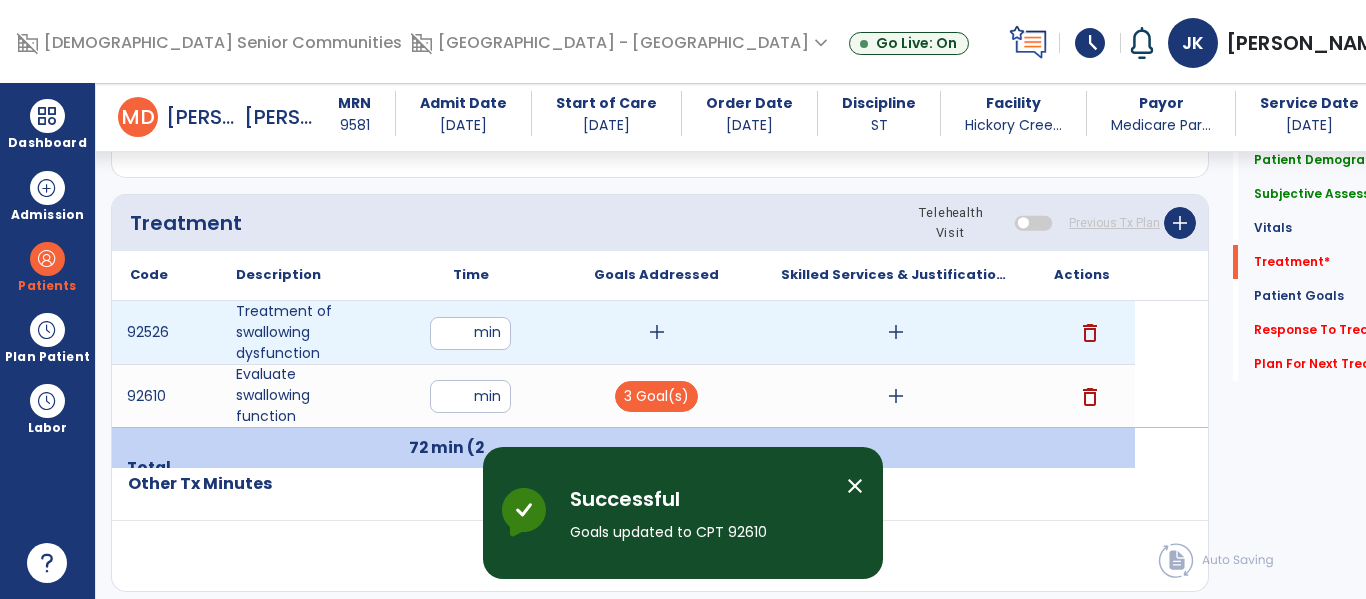 click on "add" at bounding box center [657, 332] 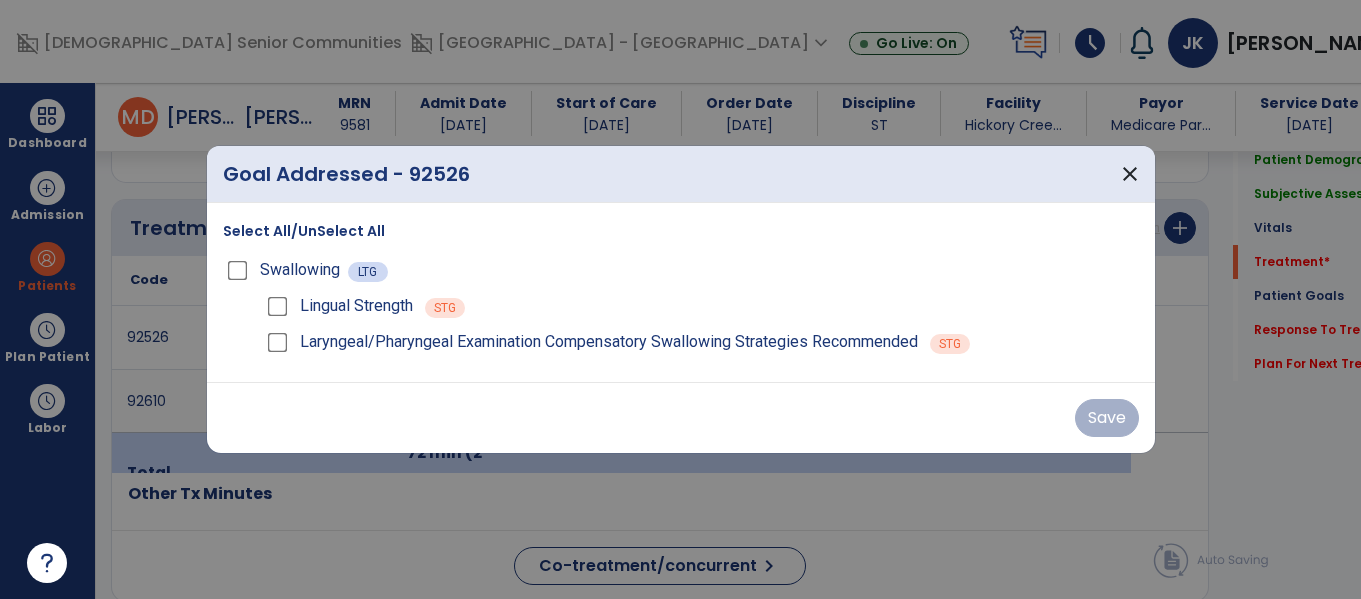 scroll, scrollTop: 1215, scrollLeft: 0, axis: vertical 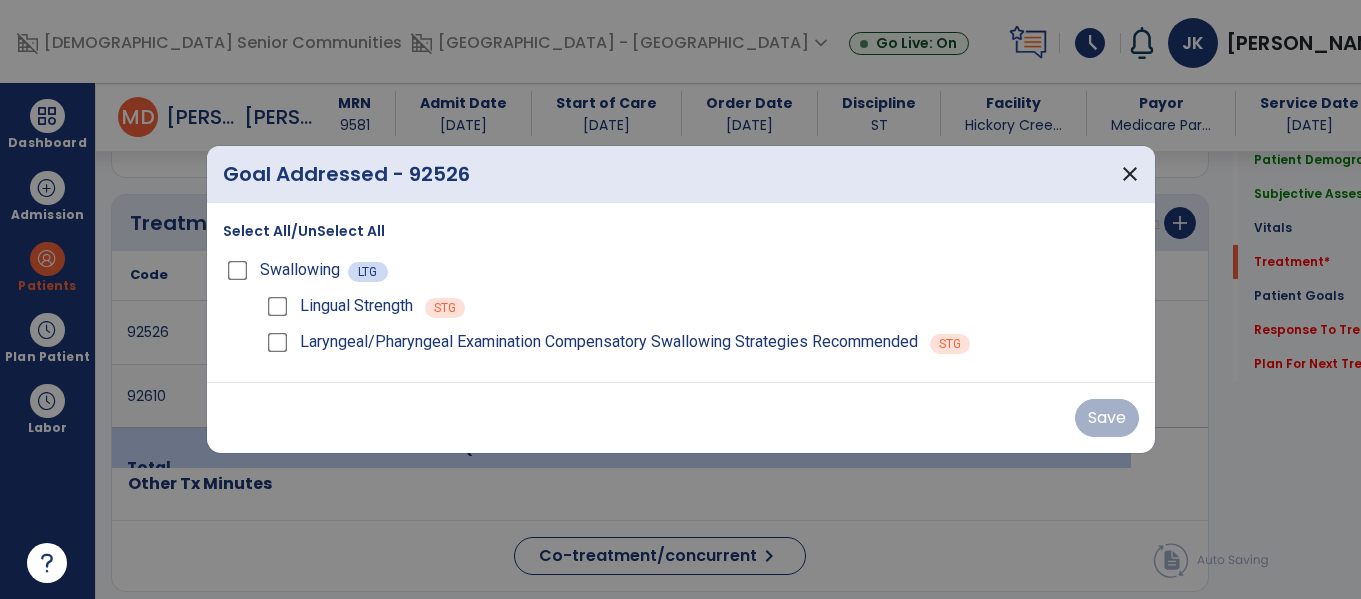 click on "Select All/UnSelect All" at bounding box center (304, 231) 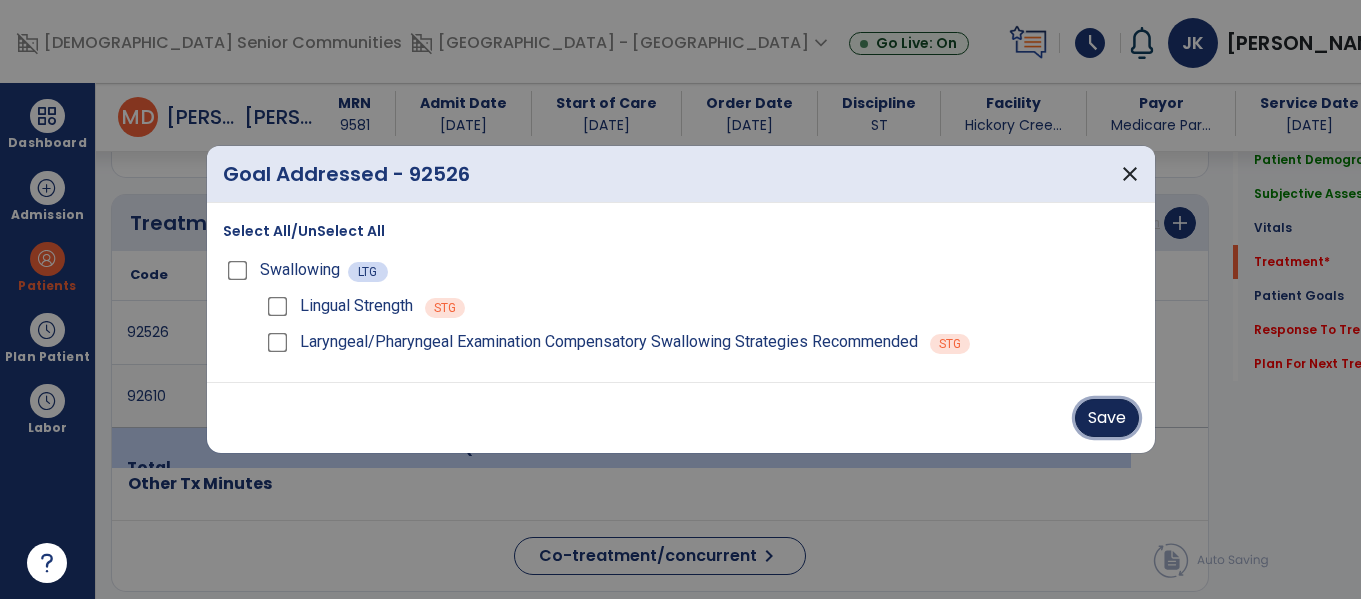 click on "Save" at bounding box center [1107, 418] 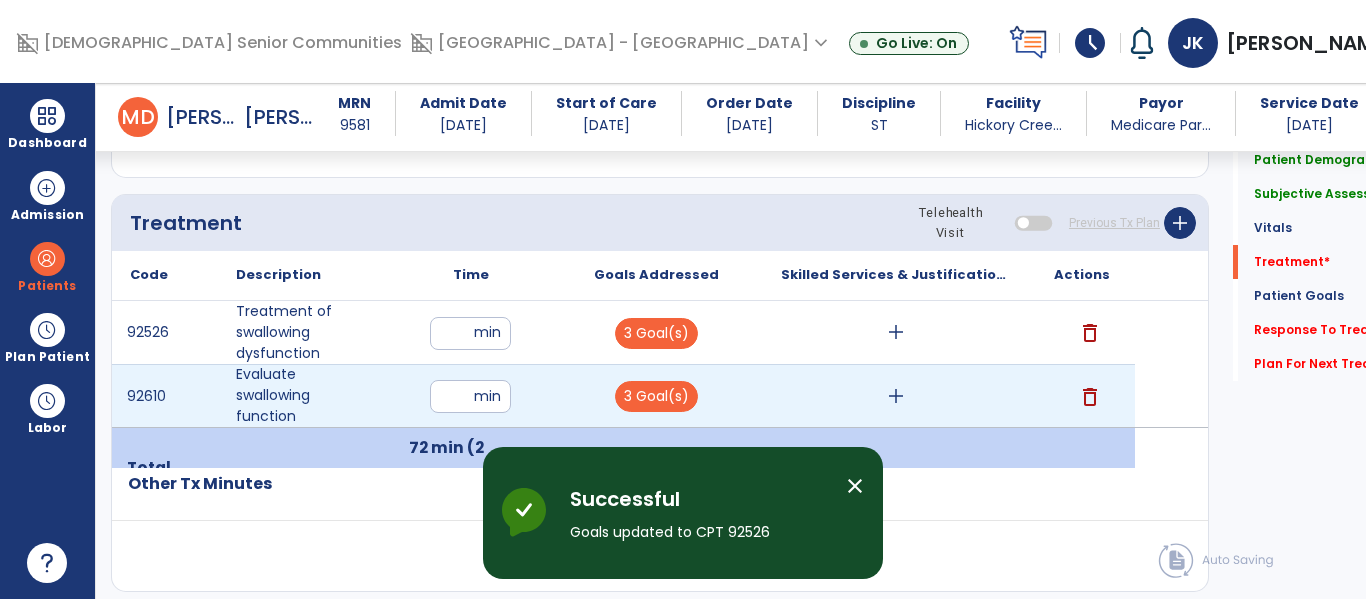 click on "add" at bounding box center [896, 396] 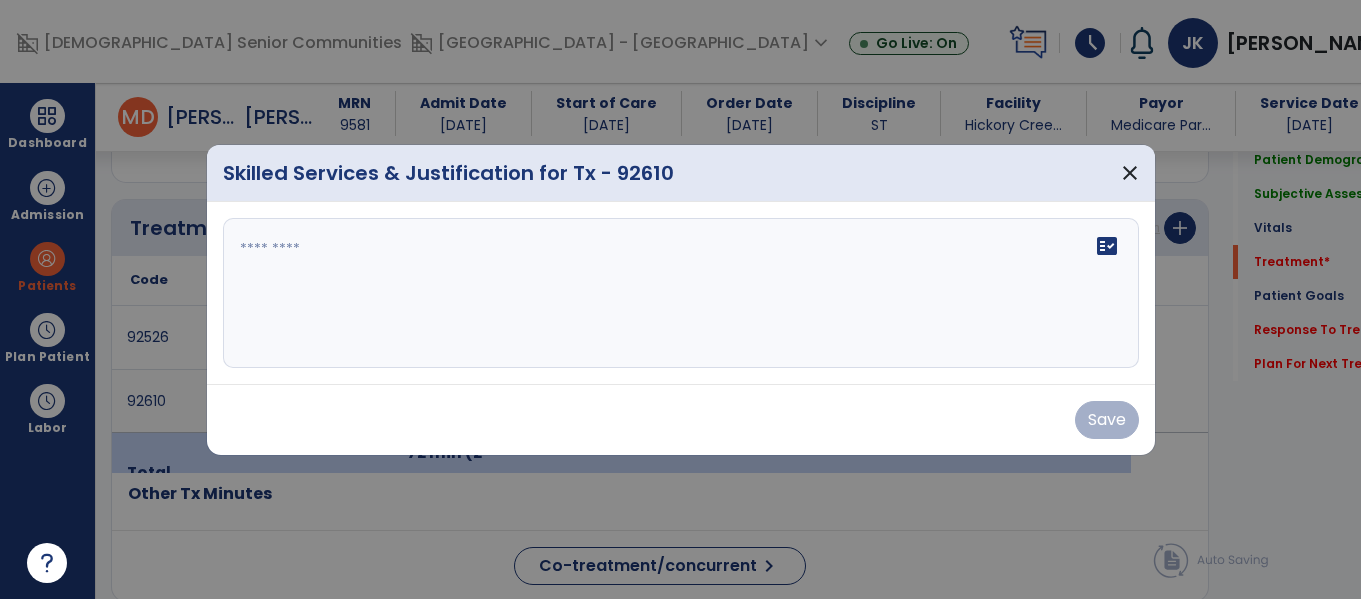 scroll, scrollTop: 1215, scrollLeft: 0, axis: vertical 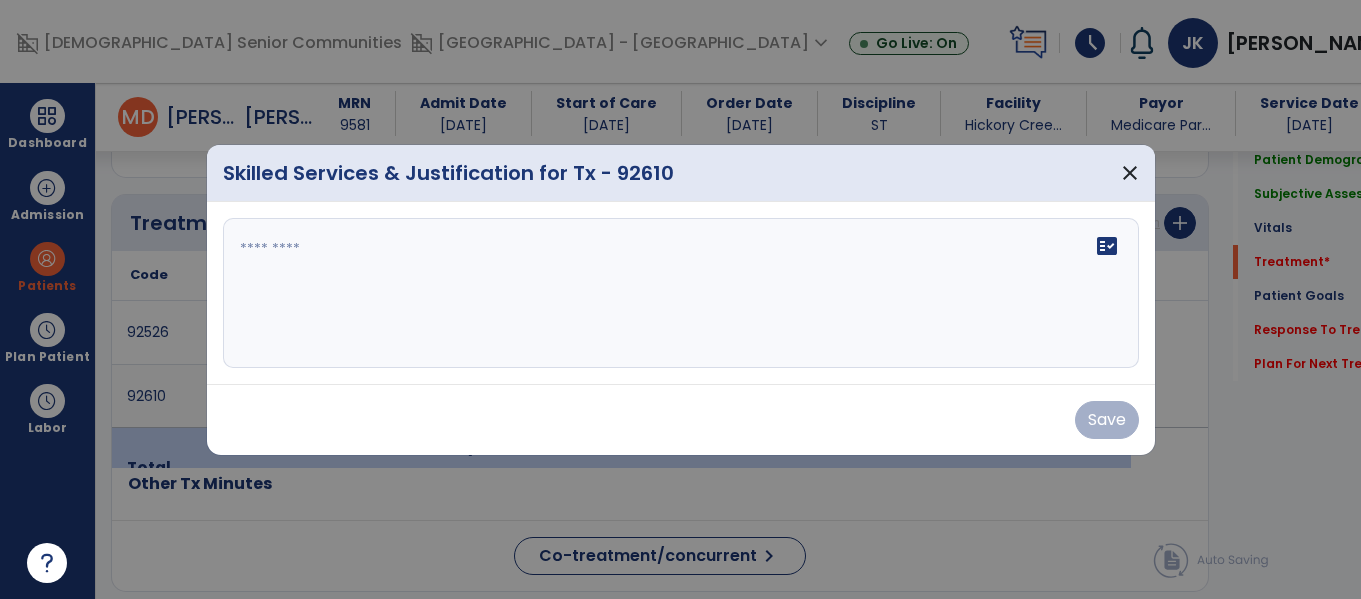 click on "Save" at bounding box center (681, 419) 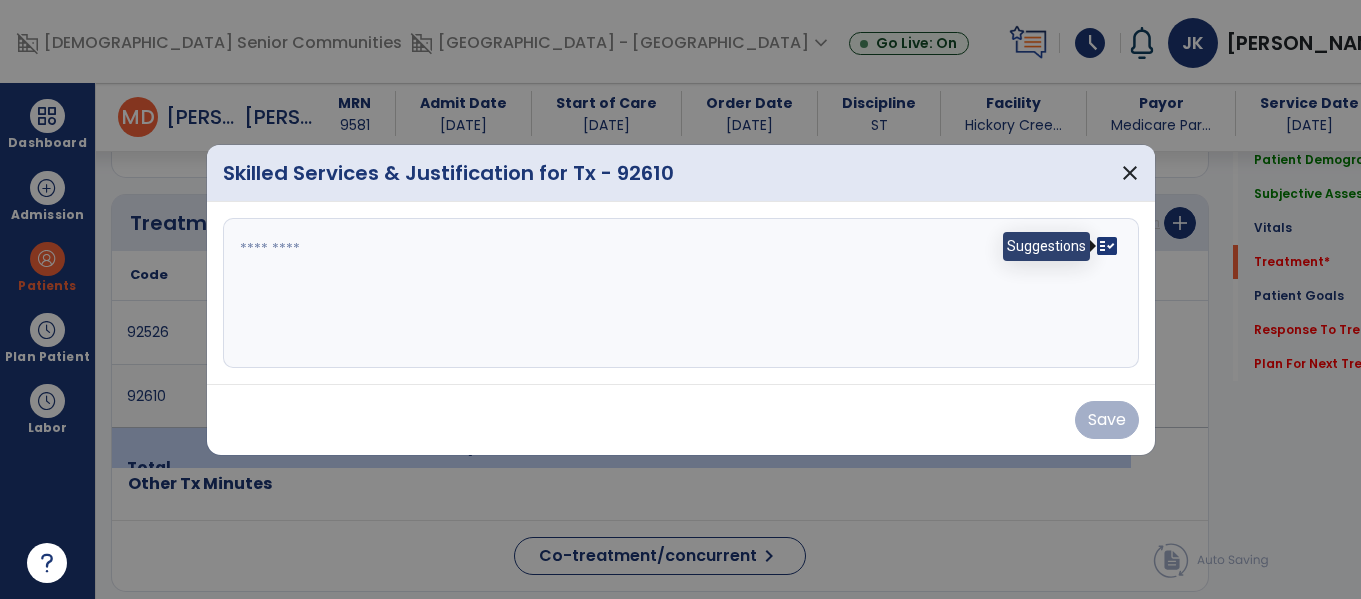 click on "fact_check" at bounding box center (1107, 246) 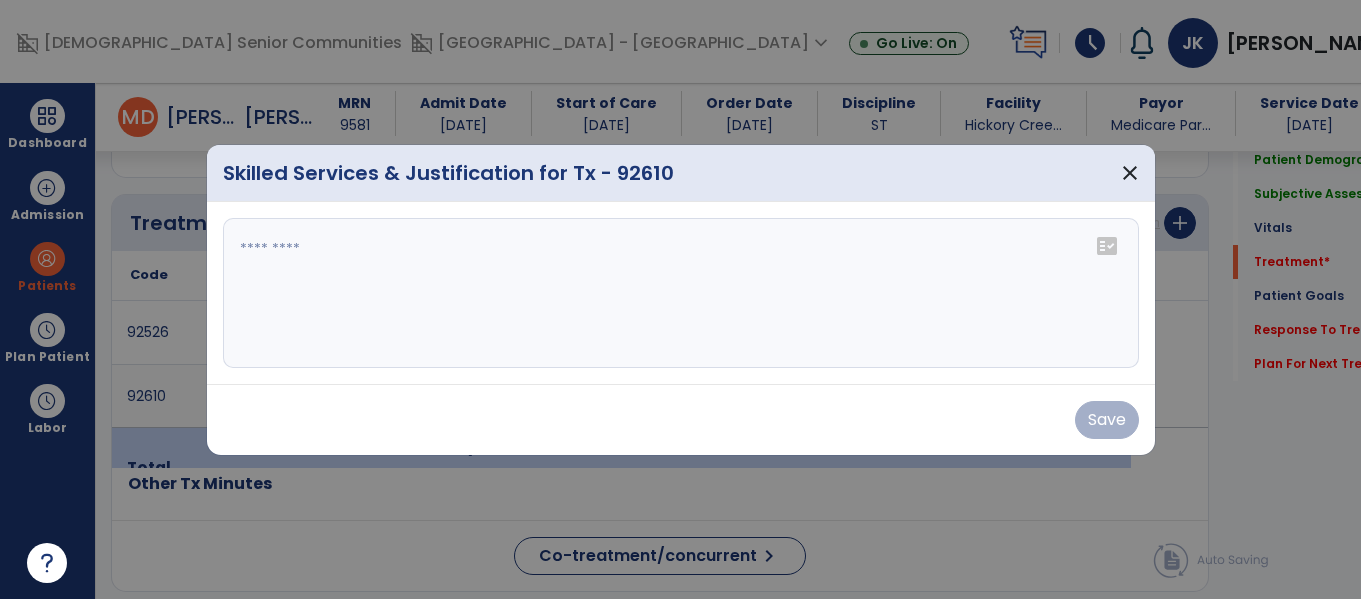 click on "fact_check" at bounding box center [1107, 246] 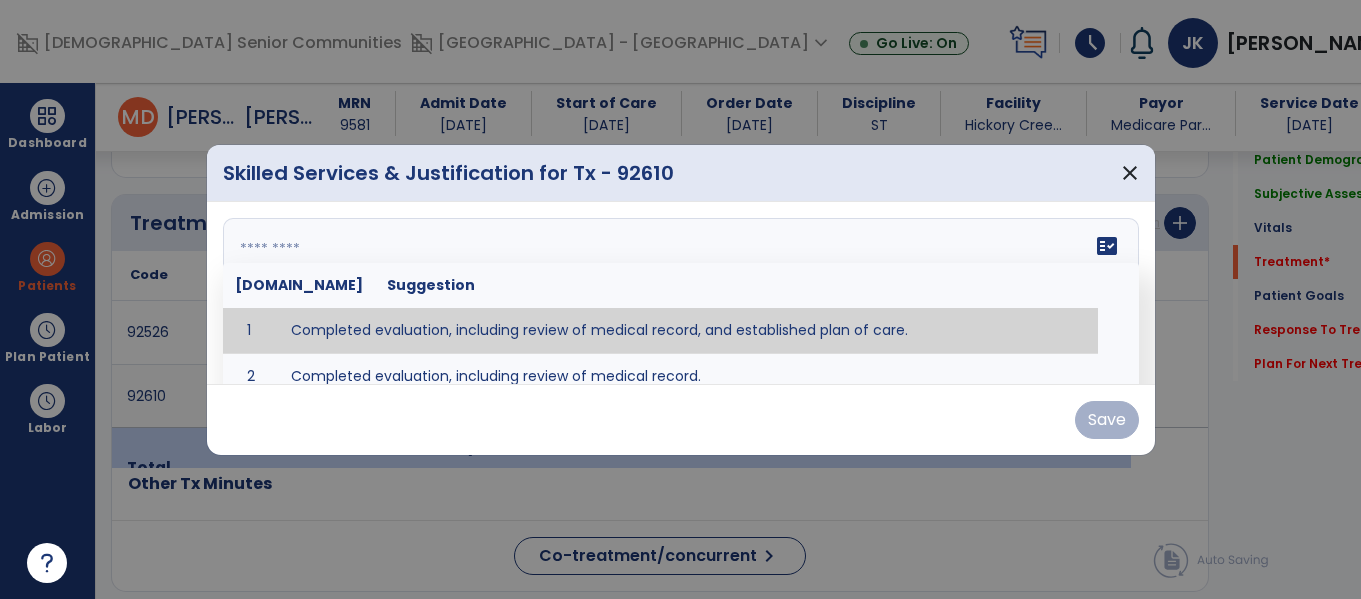 type on "**********" 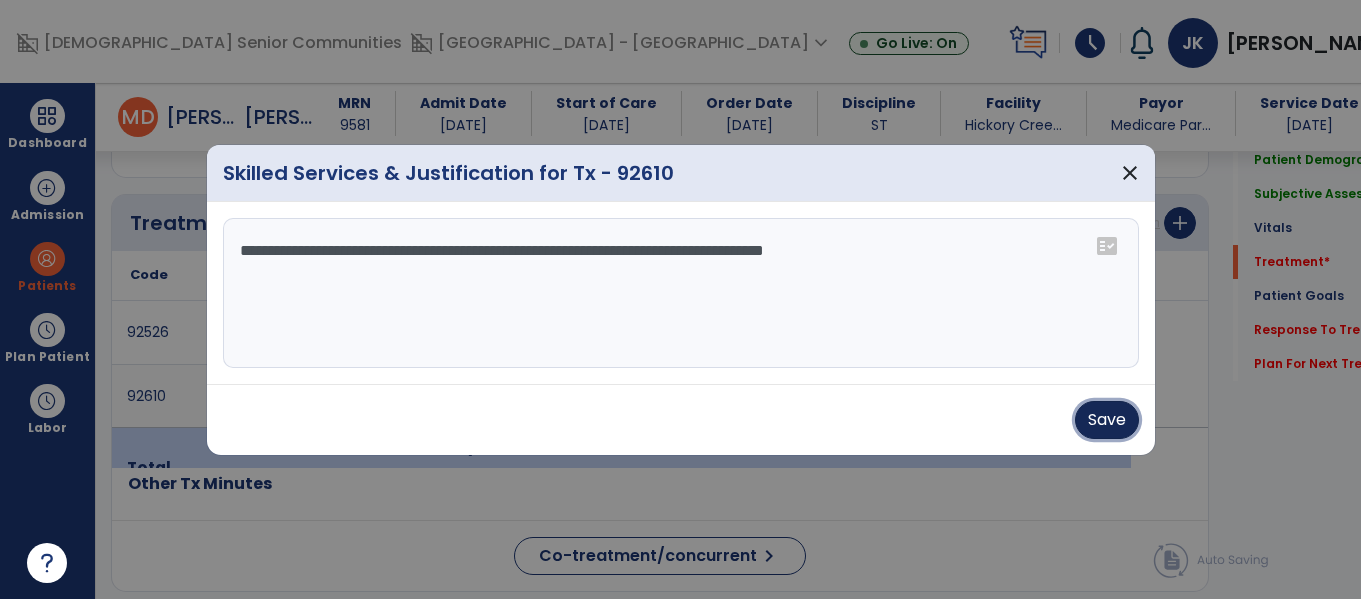 click on "Save" at bounding box center (1107, 420) 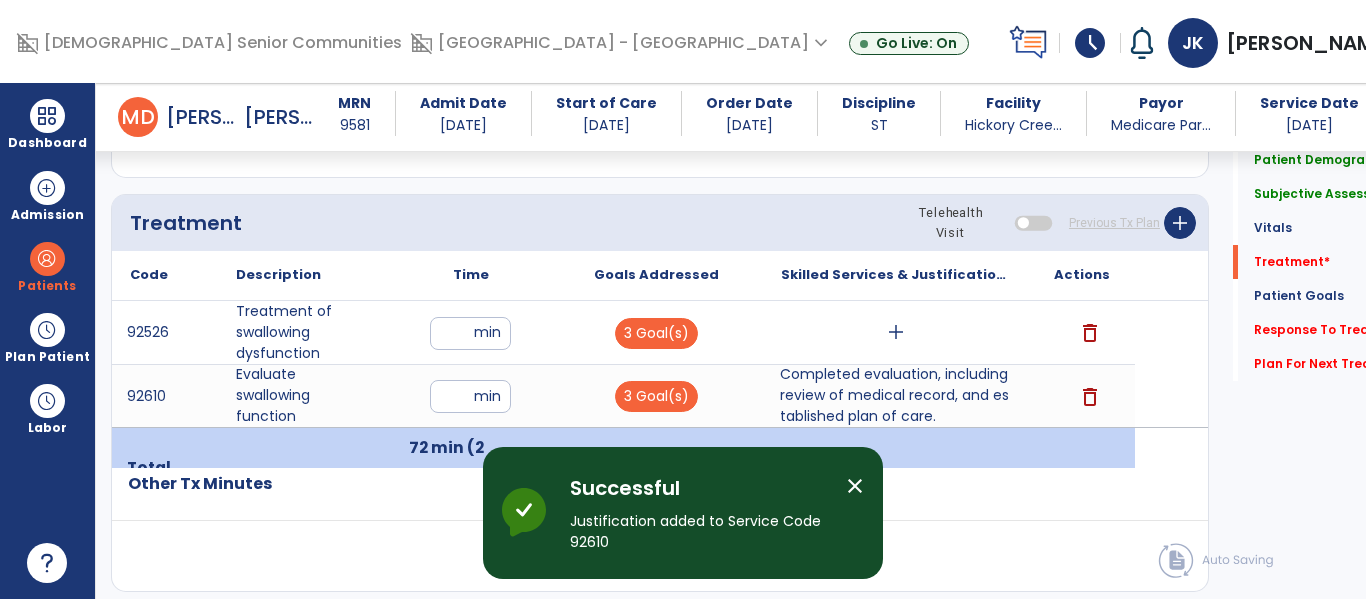 click on "close" at bounding box center (855, 486) 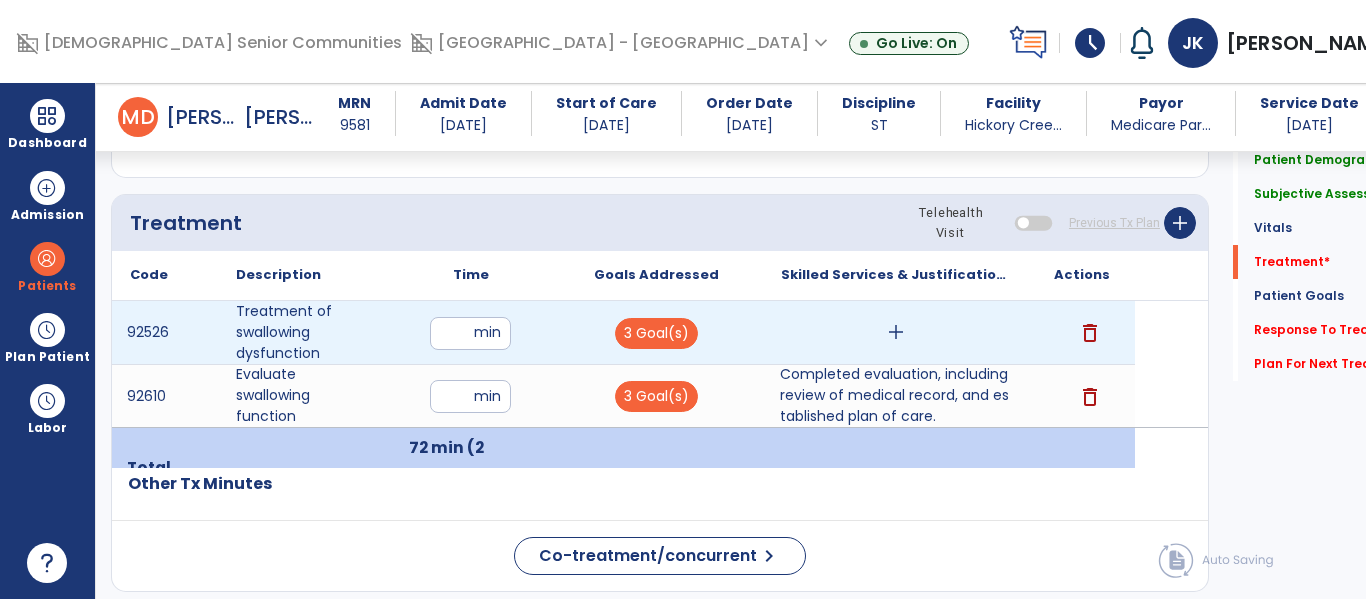 click on "add" at bounding box center (896, 332) 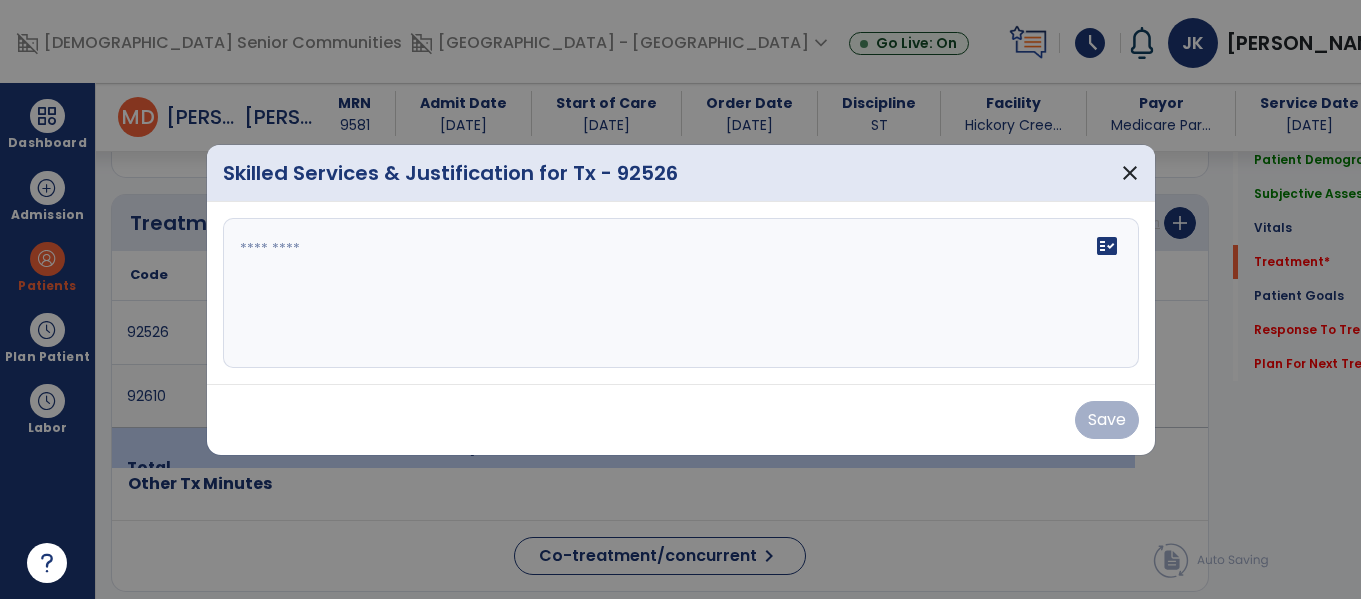 scroll, scrollTop: 1215, scrollLeft: 0, axis: vertical 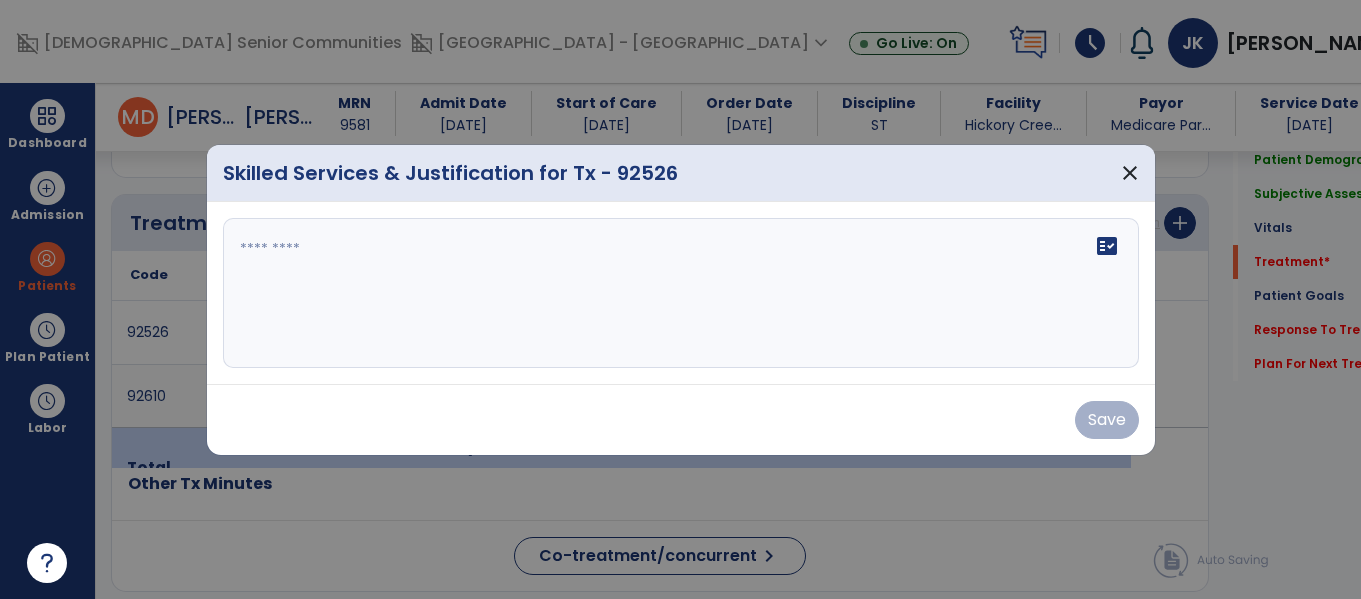 click on "fact_check" at bounding box center (681, 293) 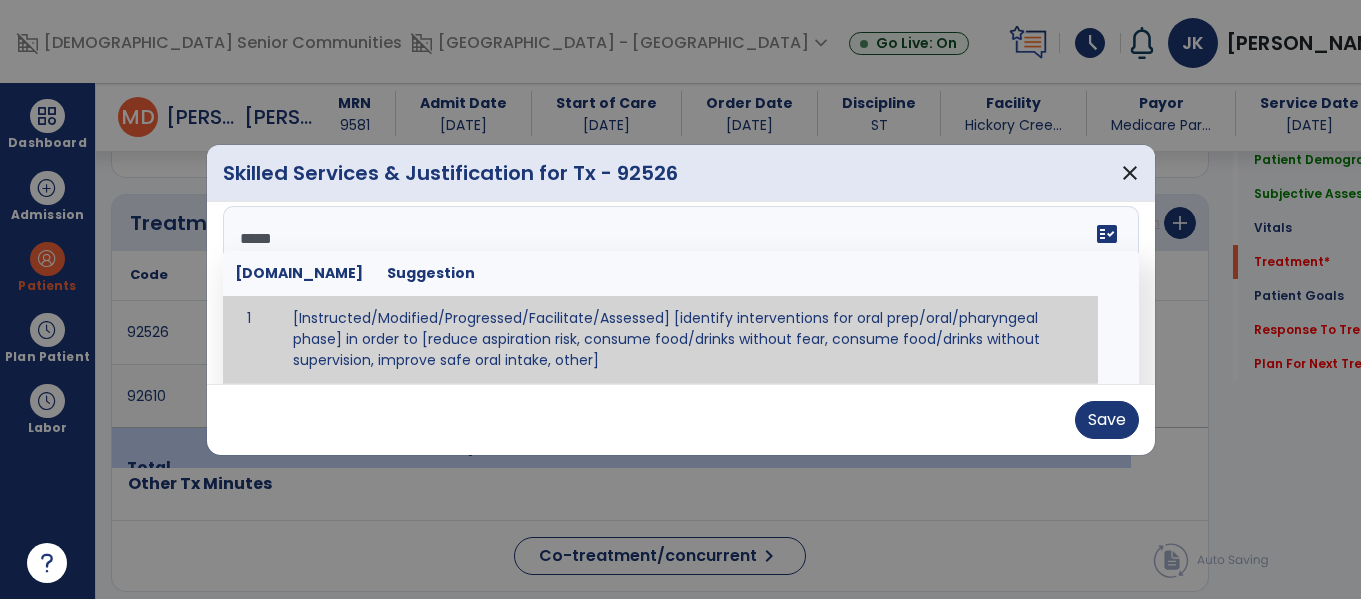 scroll, scrollTop: 0, scrollLeft: 0, axis: both 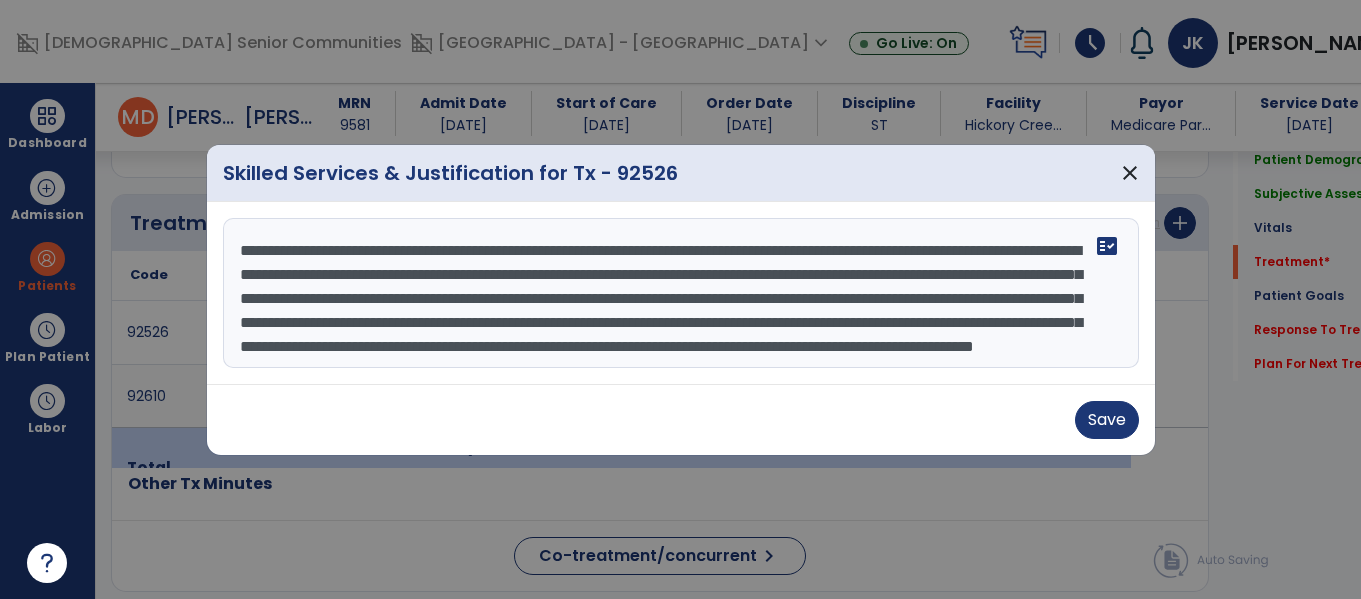 click on "**********" at bounding box center [681, 293] 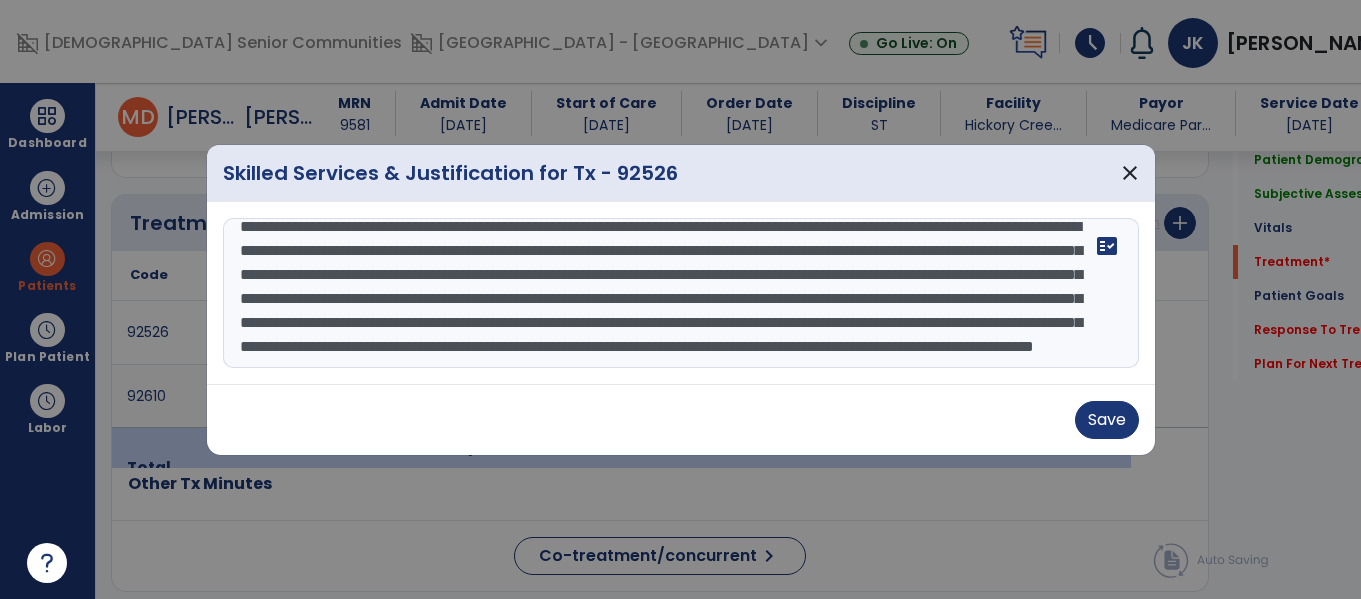 scroll, scrollTop: 96, scrollLeft: 0, axis: vertical 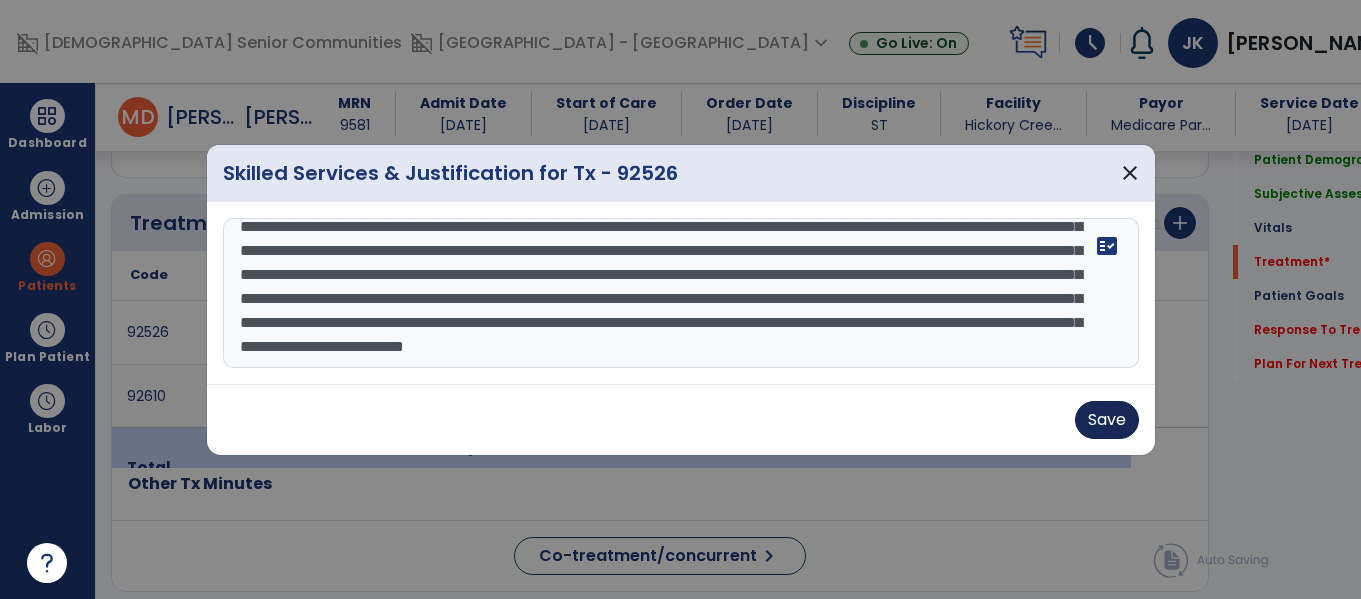type on "**********" 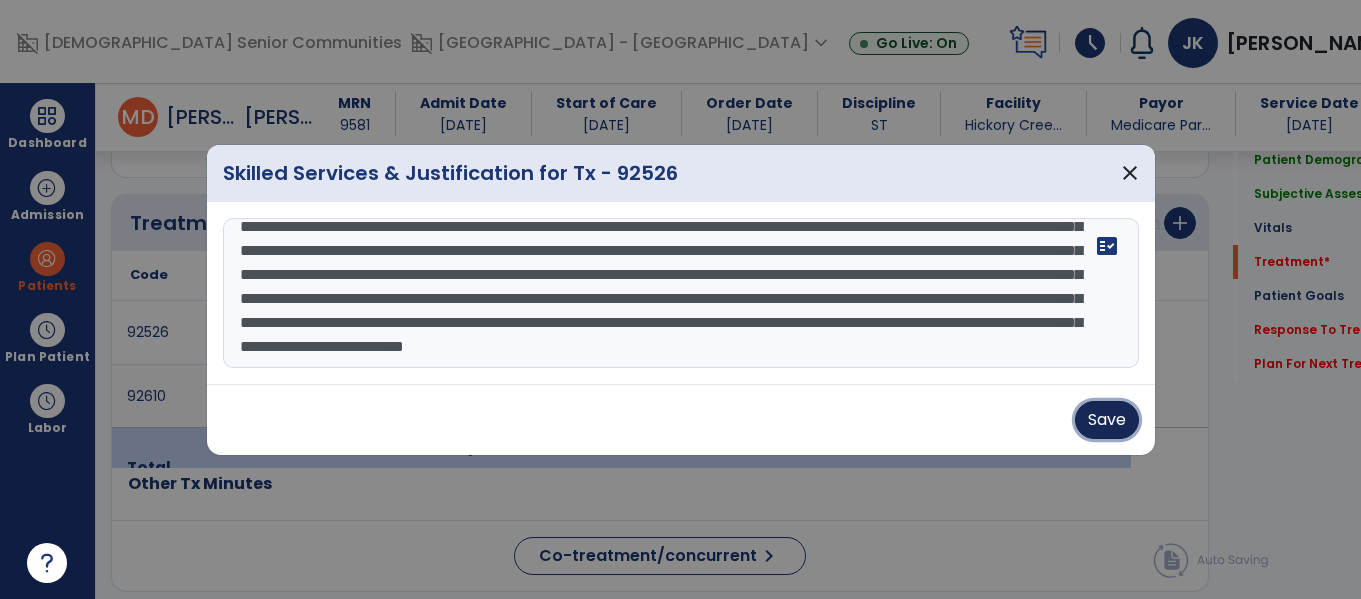 click on "Save" at bounding box center [1107, 420] 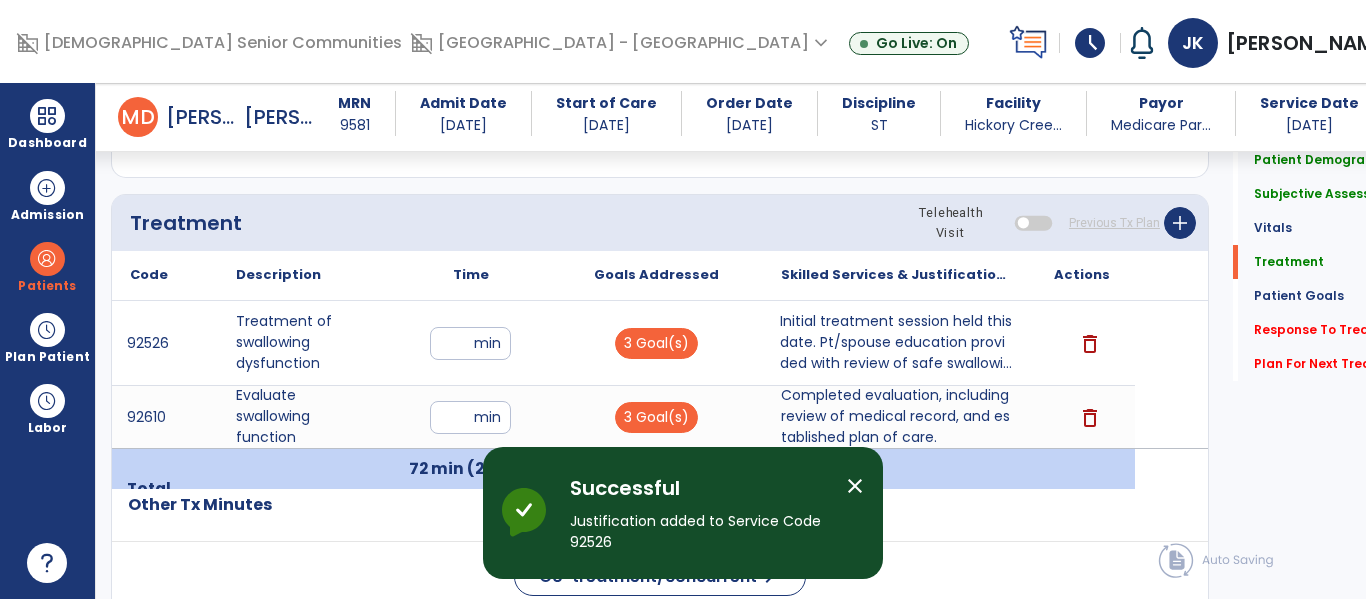 click on "close" at bounding box center [855, 486] 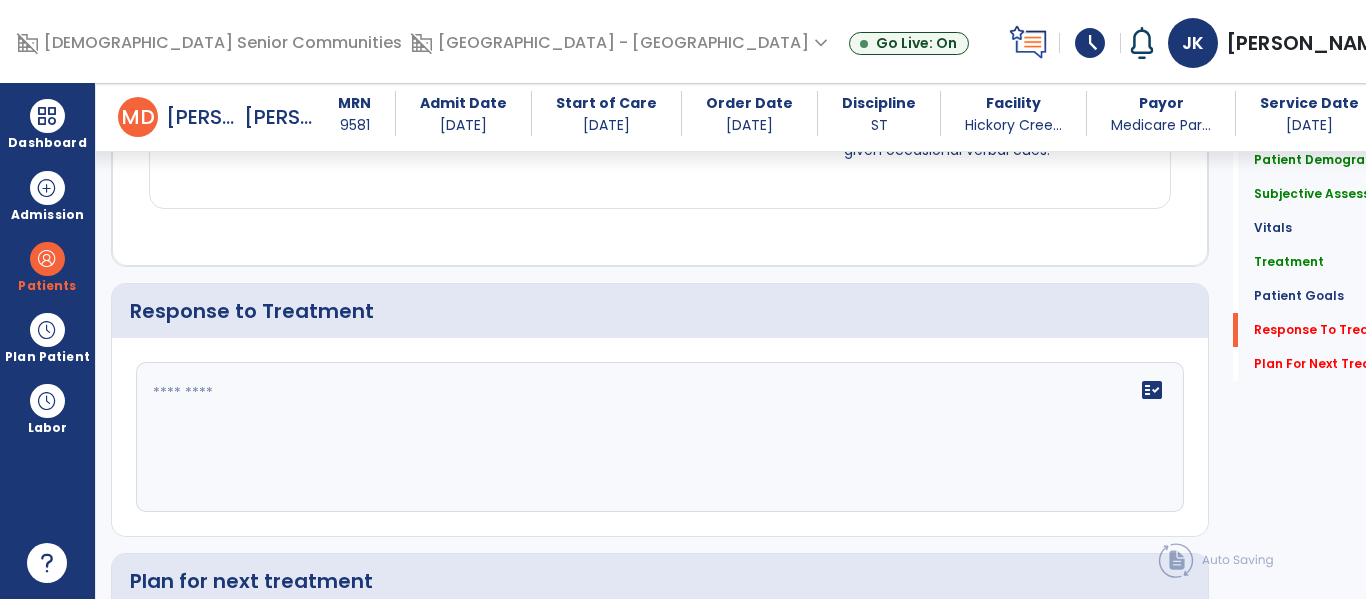 scroll, scrollTop: 2320, scrollLeft: 0, axis: vertical 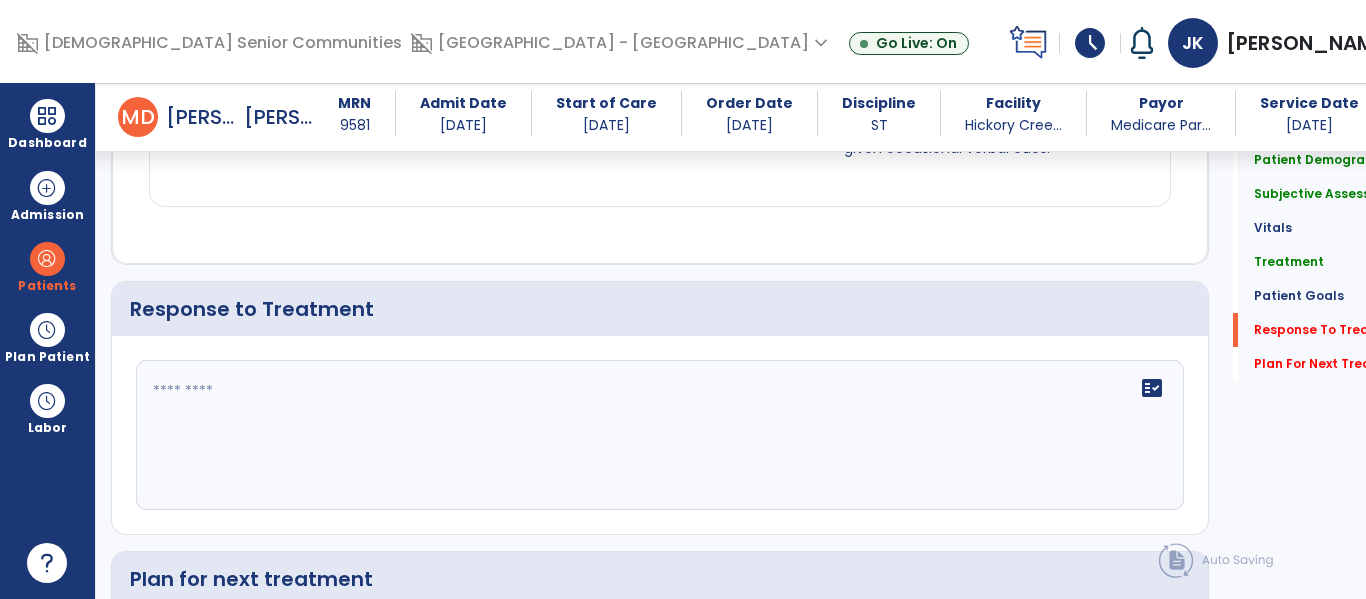 click on "fact_check" 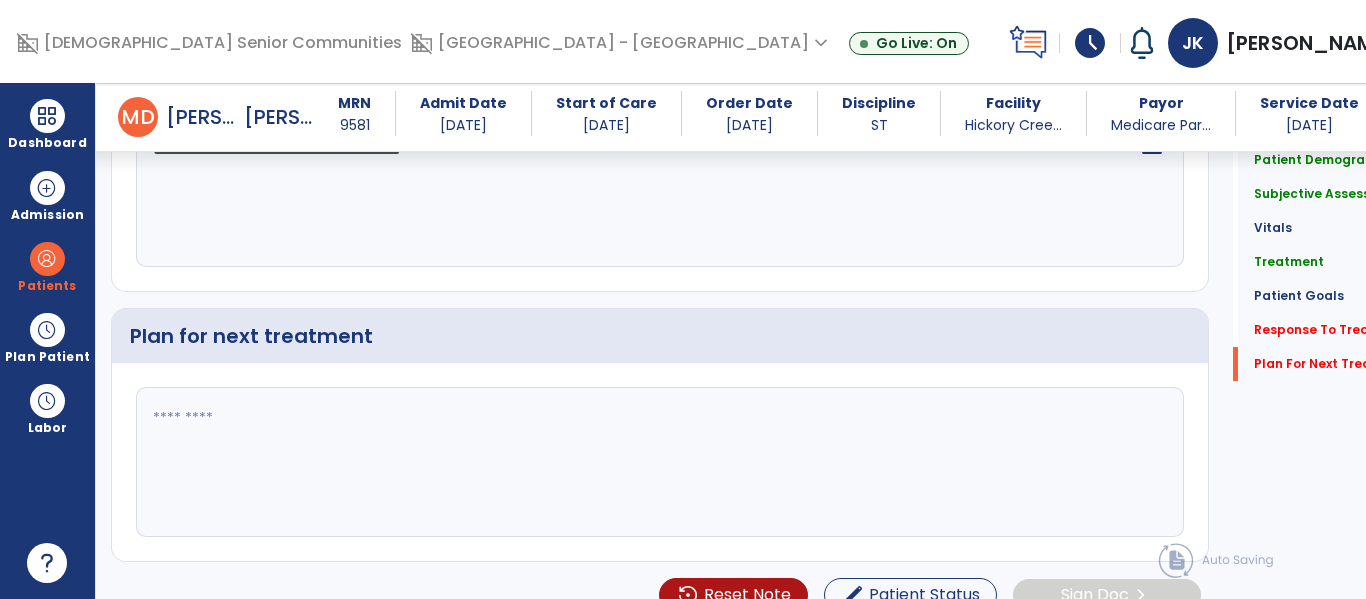 scroll, scrollTop: 2578, scrollLeft: 0, axis: vertical 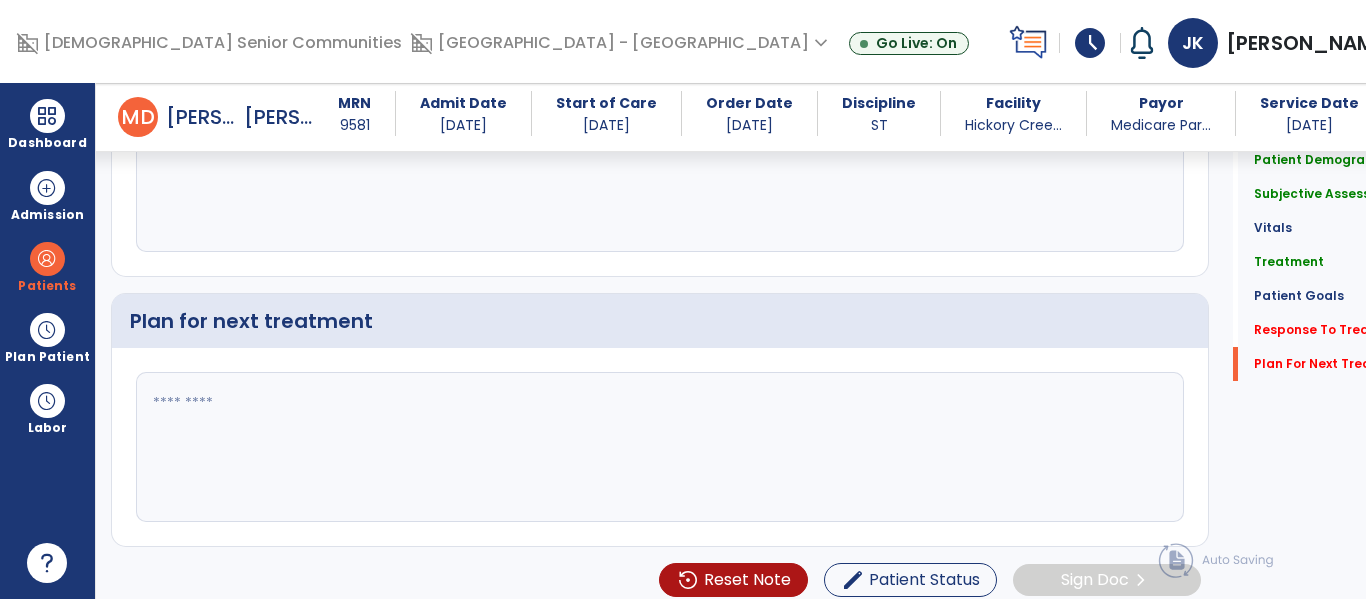 type on "**********" 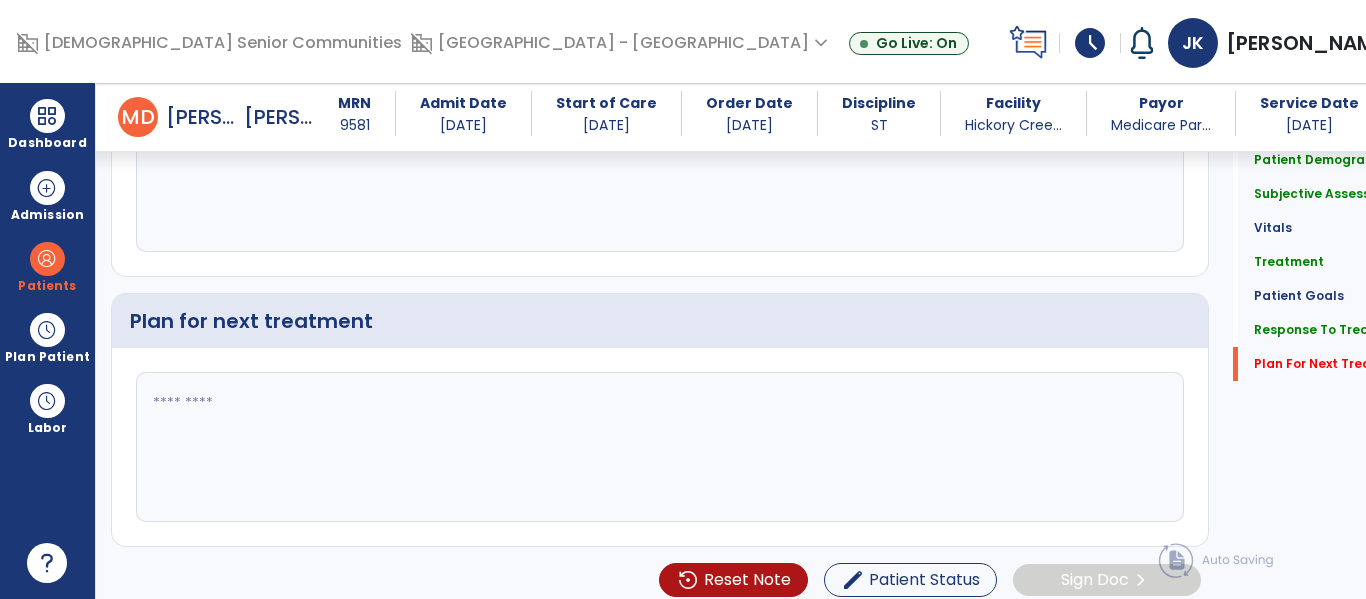 click 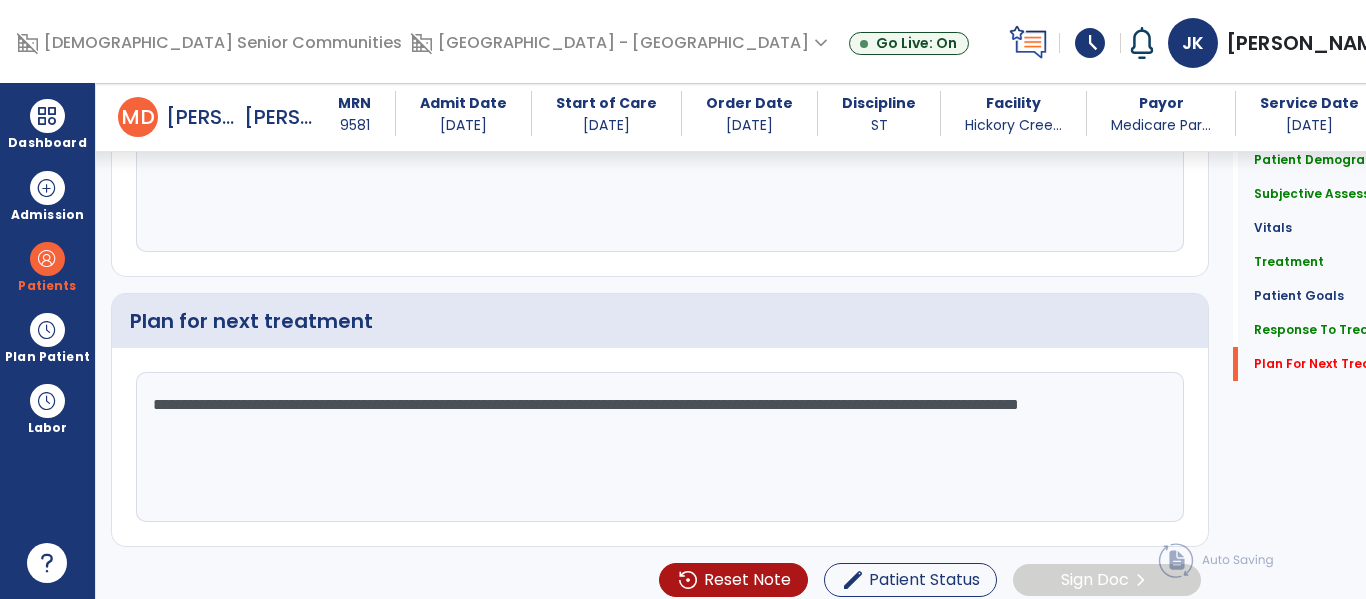 click on "**********" 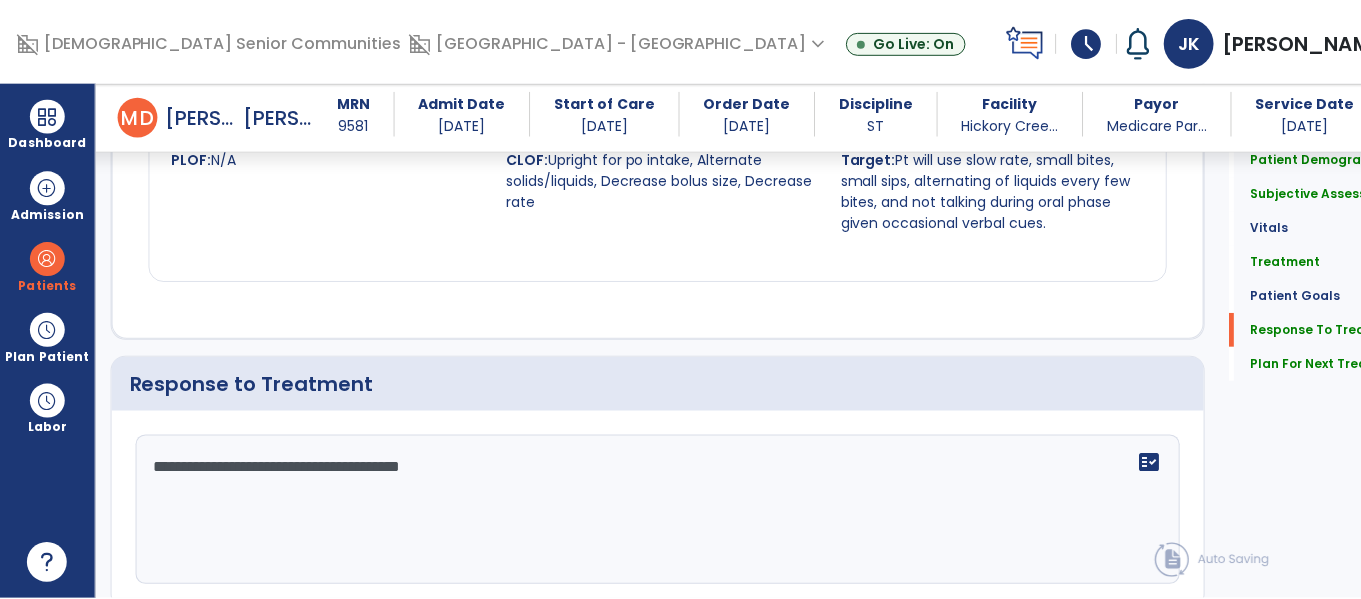 scroll, scrollTop: 2592, scrollLeft: 0, axis: vertical 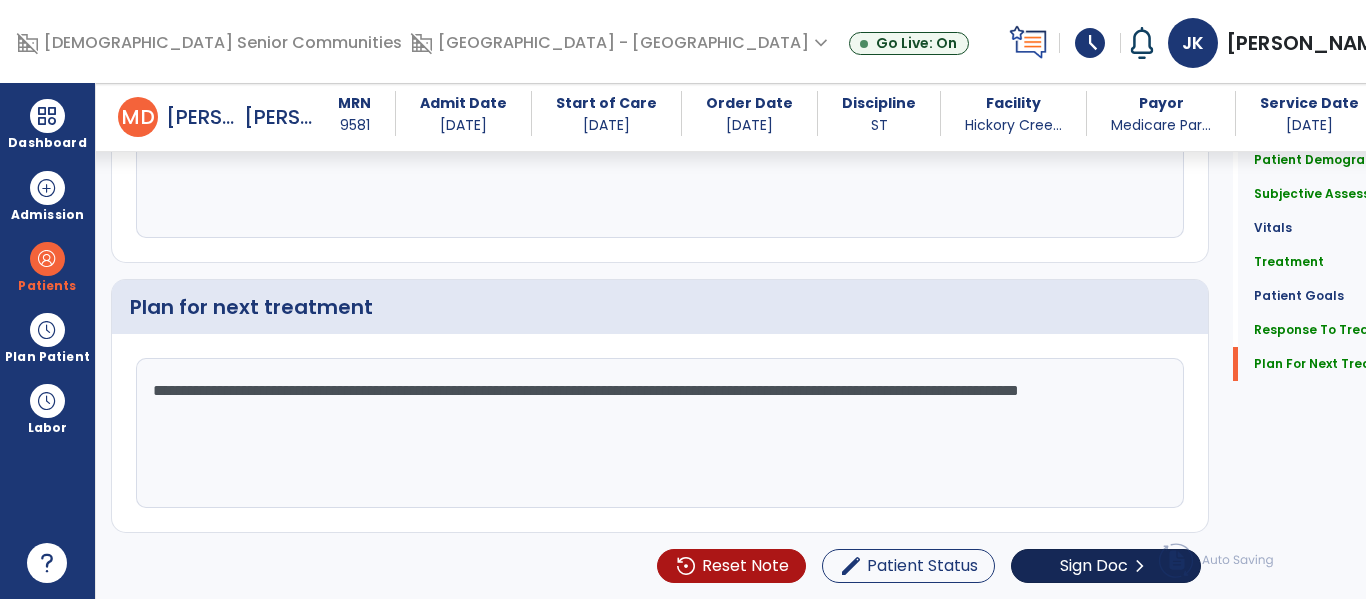 type on "**********" 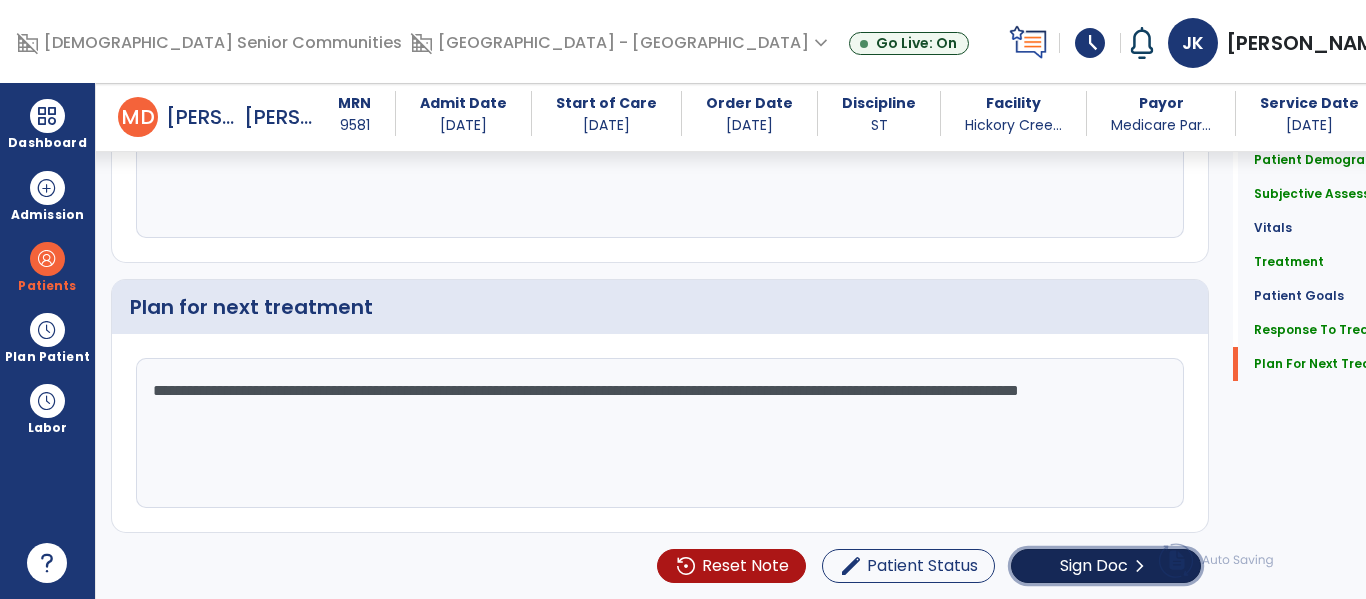 click on "Sign Doc  chevron_right" 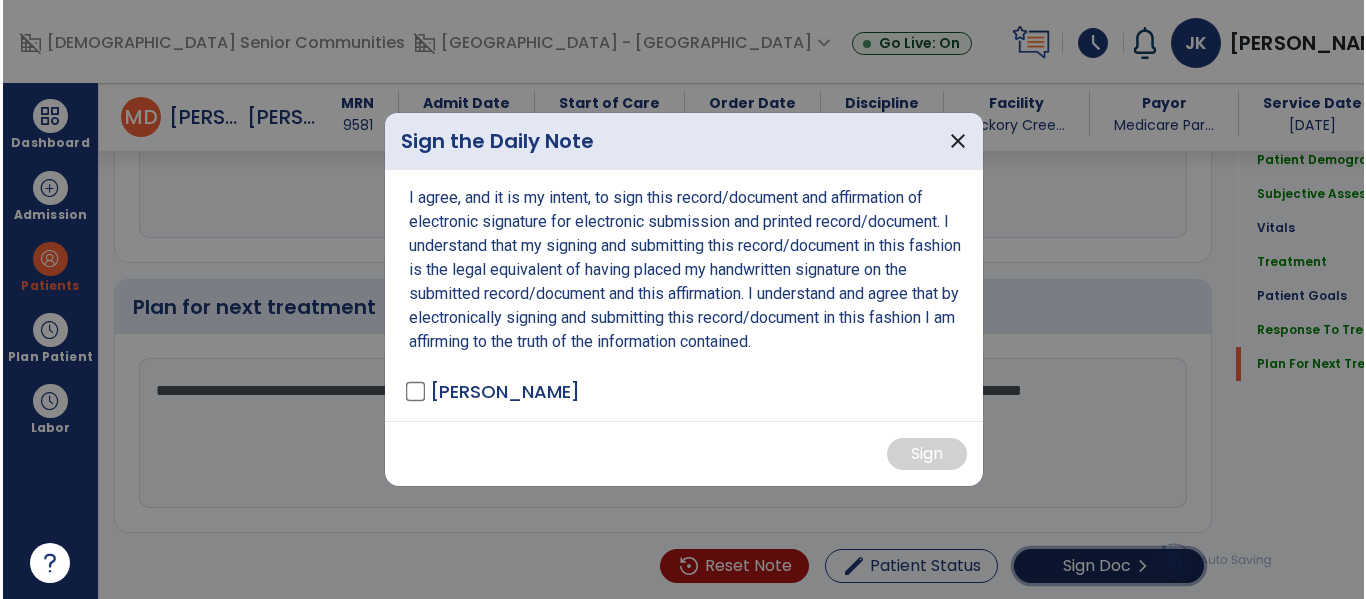 scroll, scrollTop: 2592, scrollLeft: 0, axis: vertical 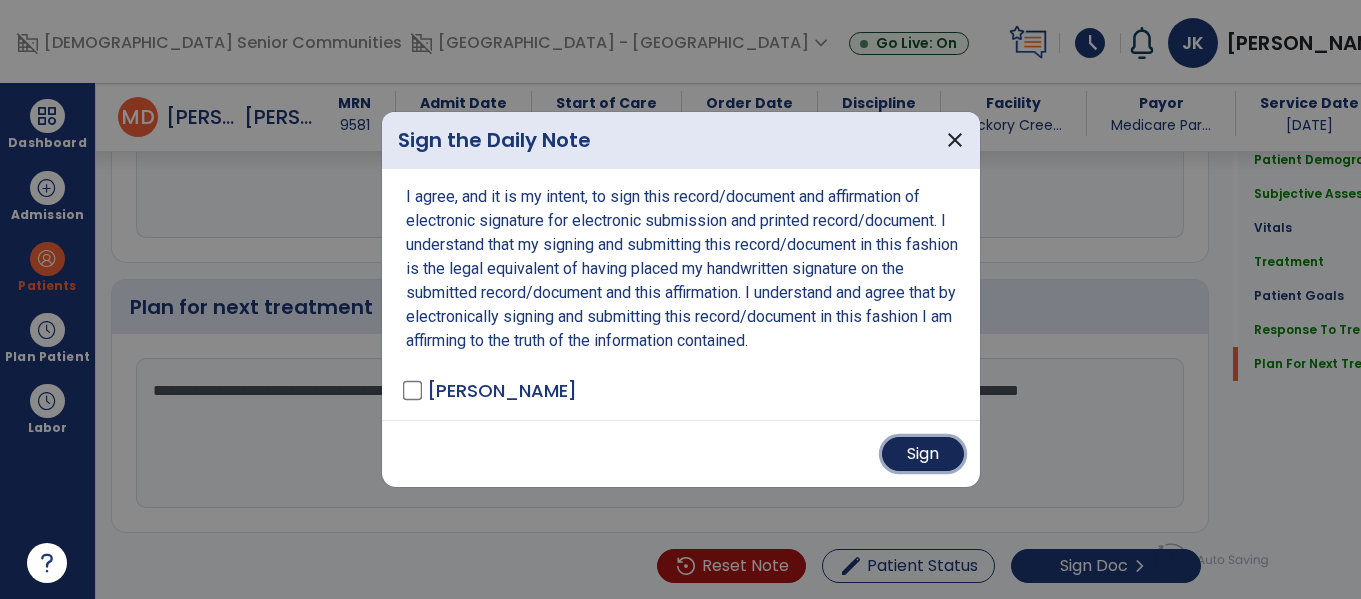 click on "Sign" at bounding box center [923, 454] 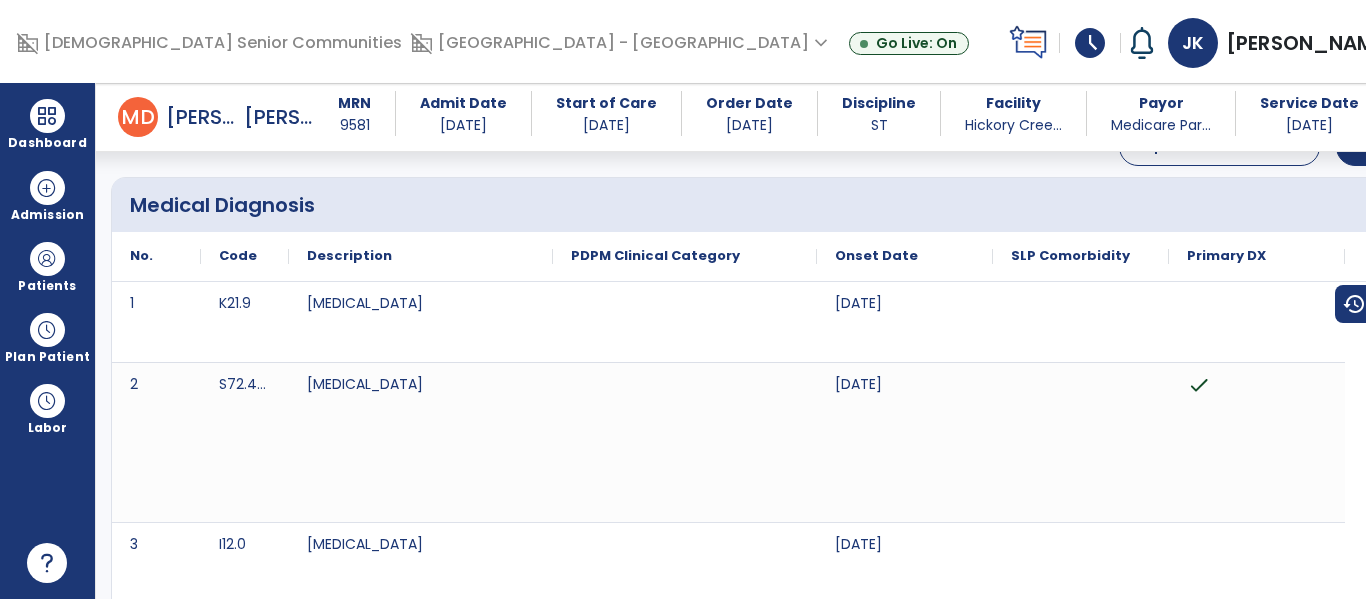 scroll, scrollTop: 0, scrollLeft: 0, axis: both 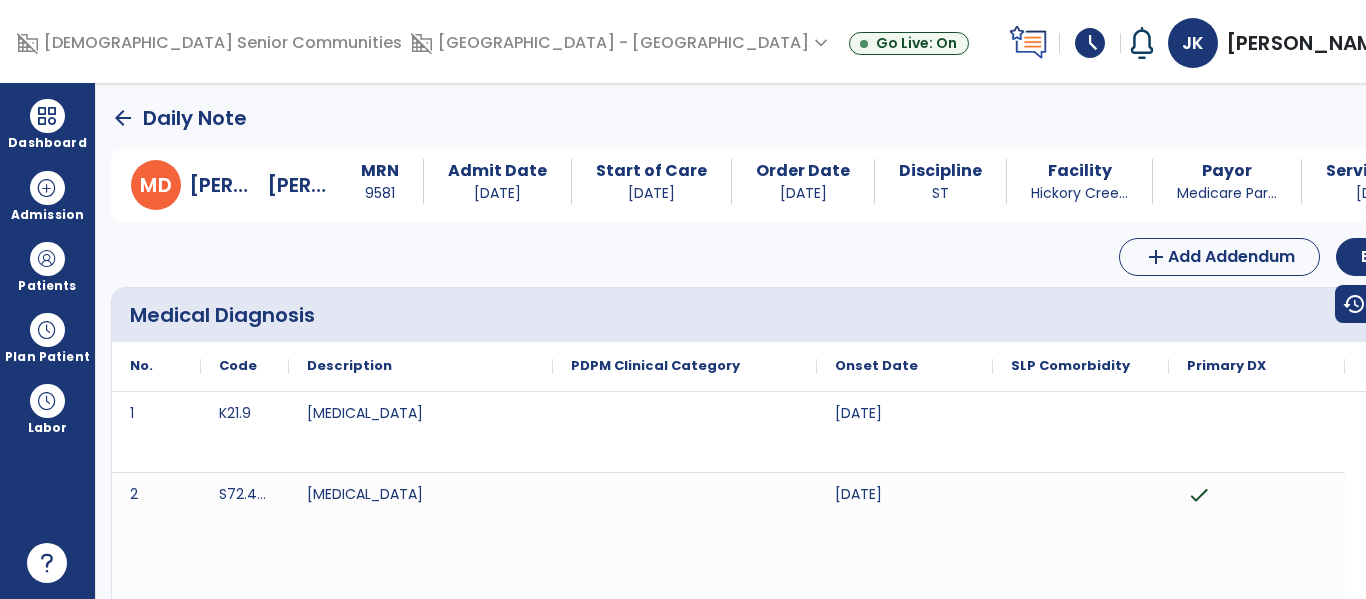 click on "arrow_back" 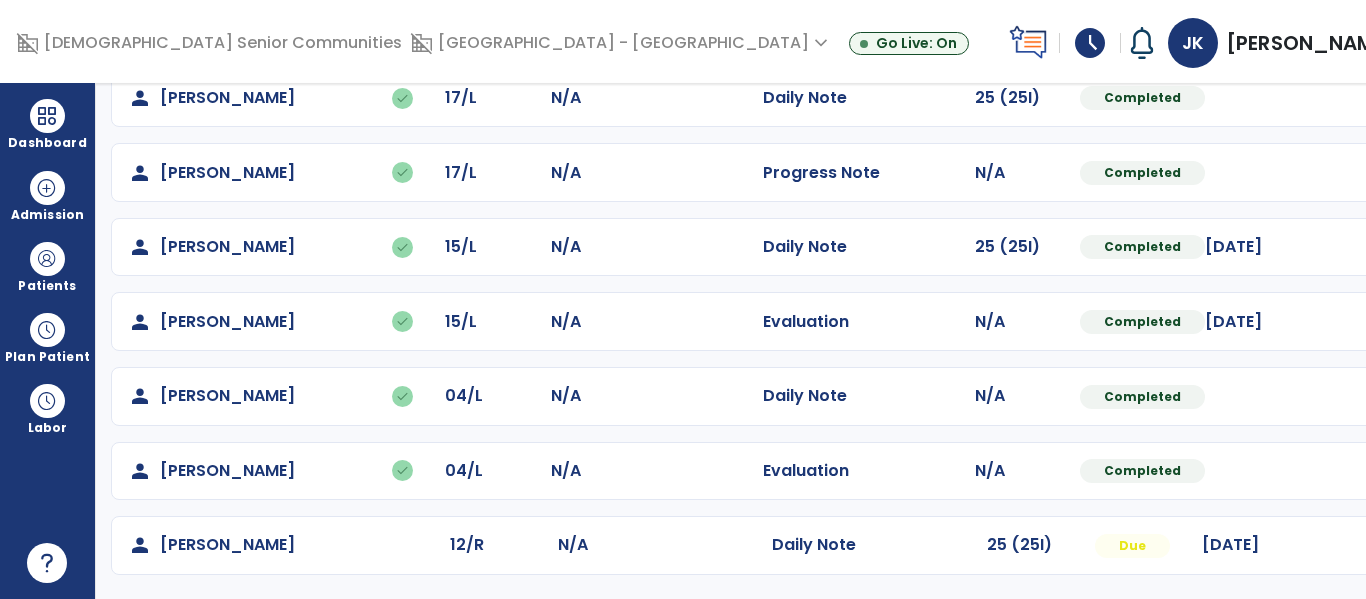 scroll, scrollTop: 0, scrollLeft: 0, axis: both 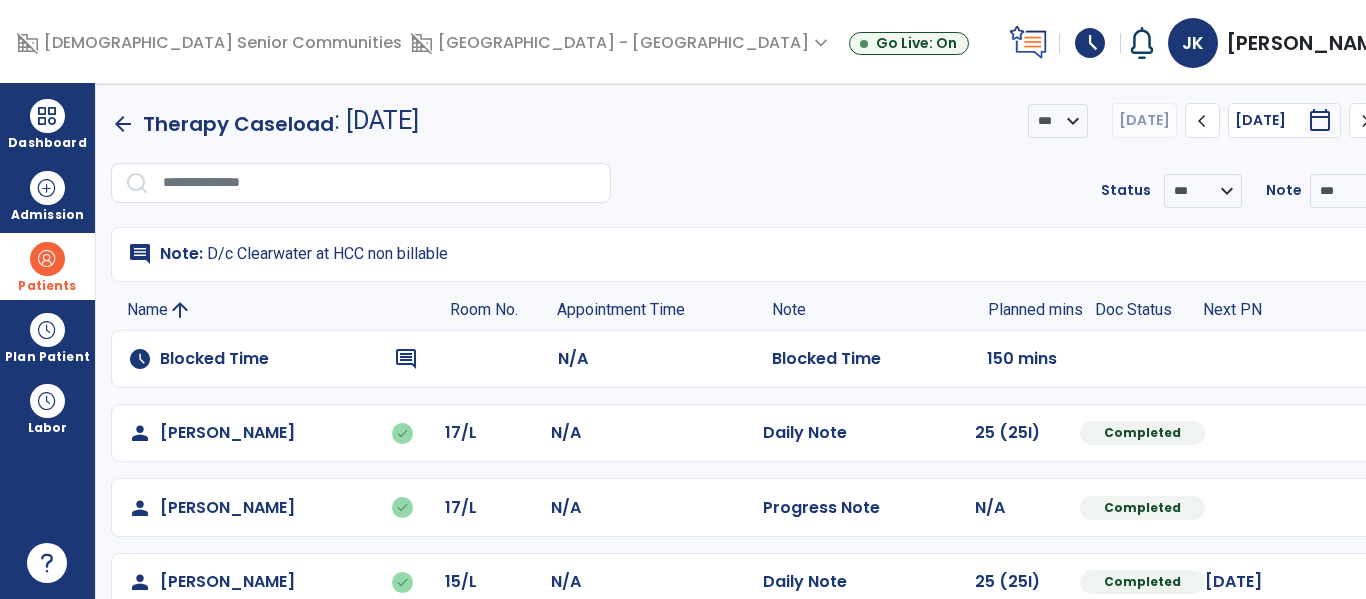 click on "Patients" at bounding box center (47, 266) 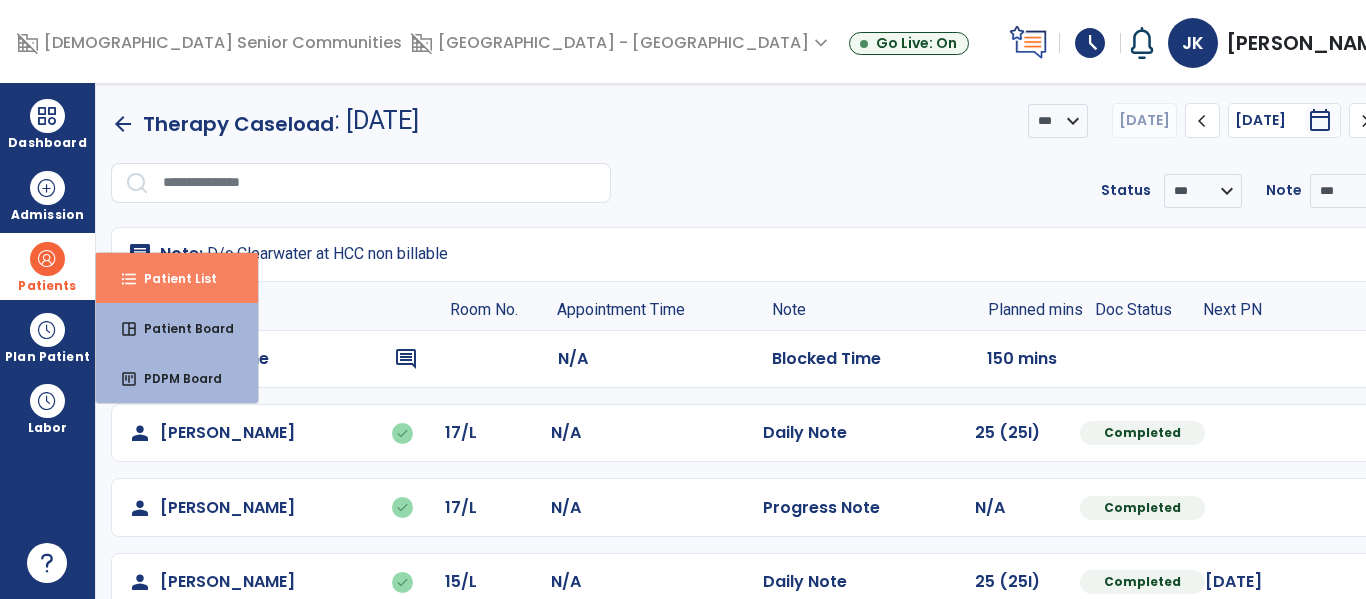 click on "Patient List" at bounding box center [172, 278] 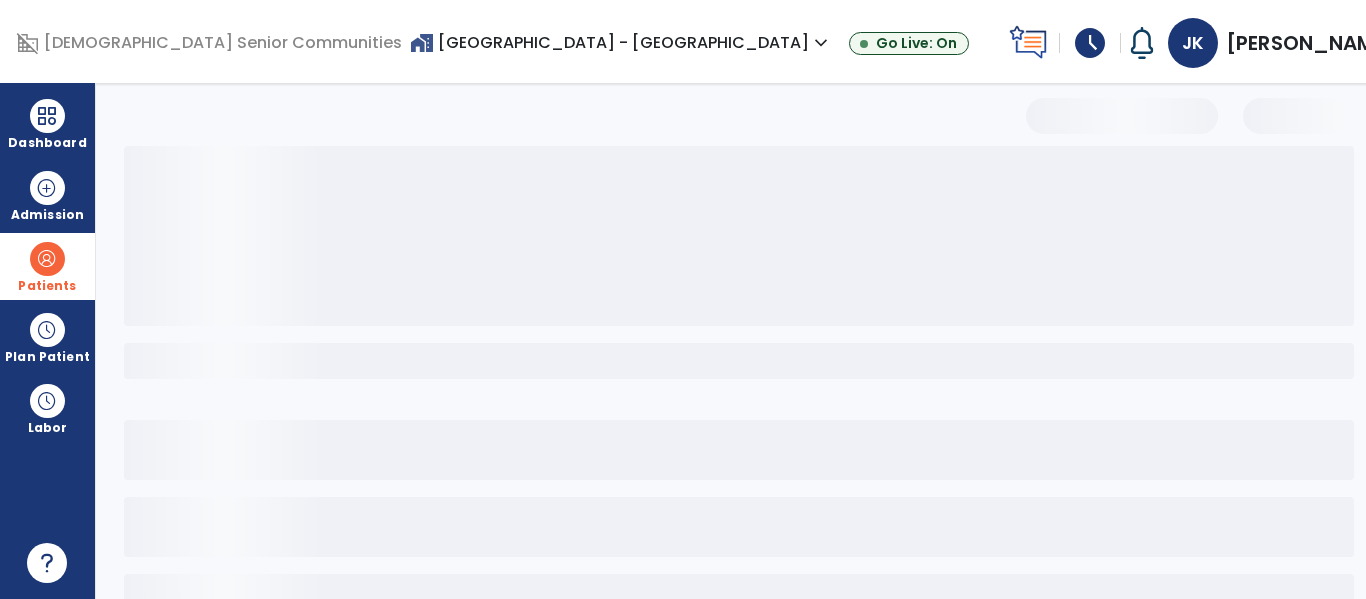 select on "***" 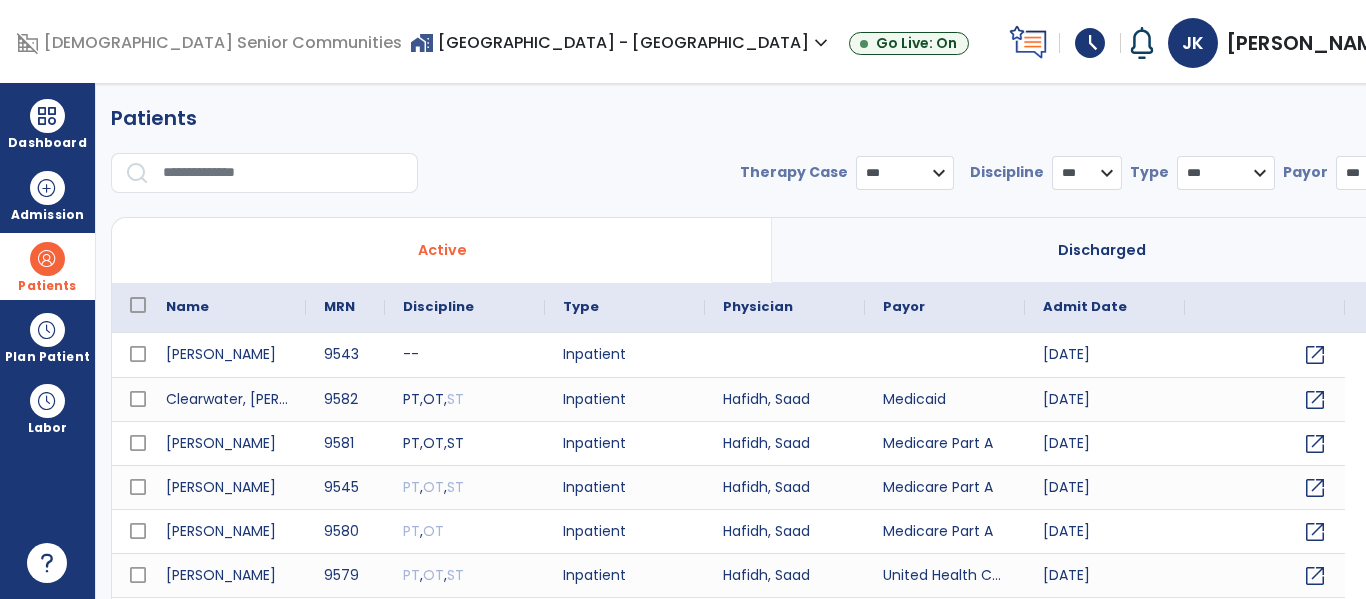 click at bounding box center [283, 173] 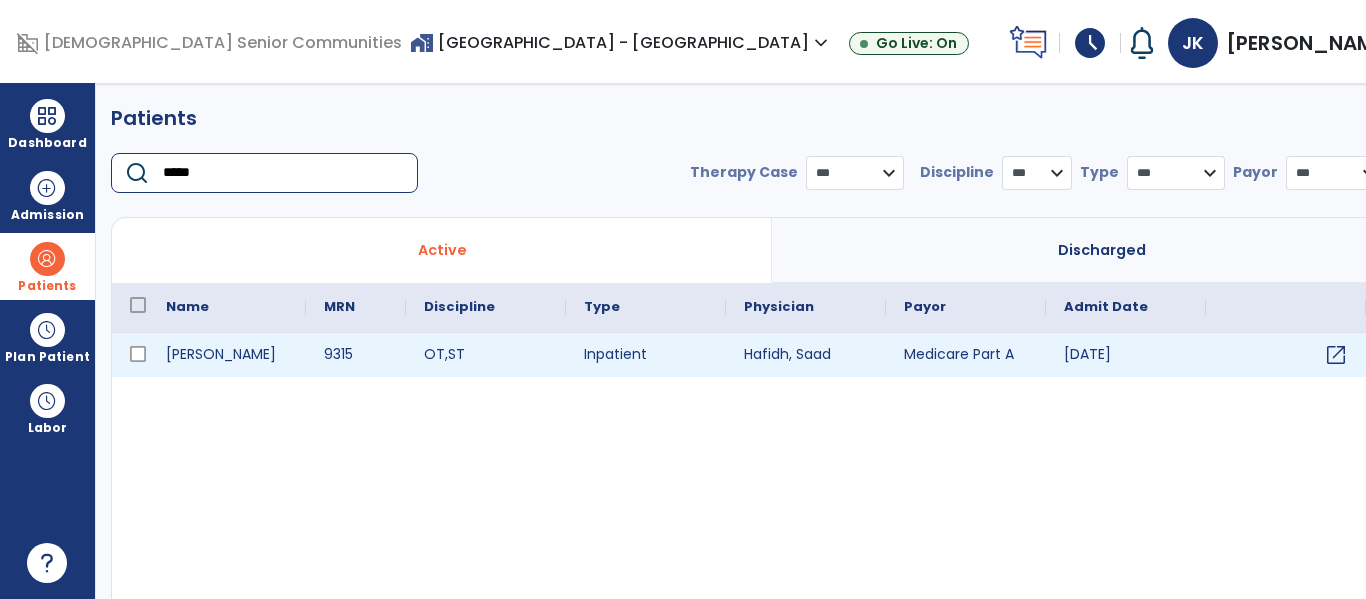type on "*****" 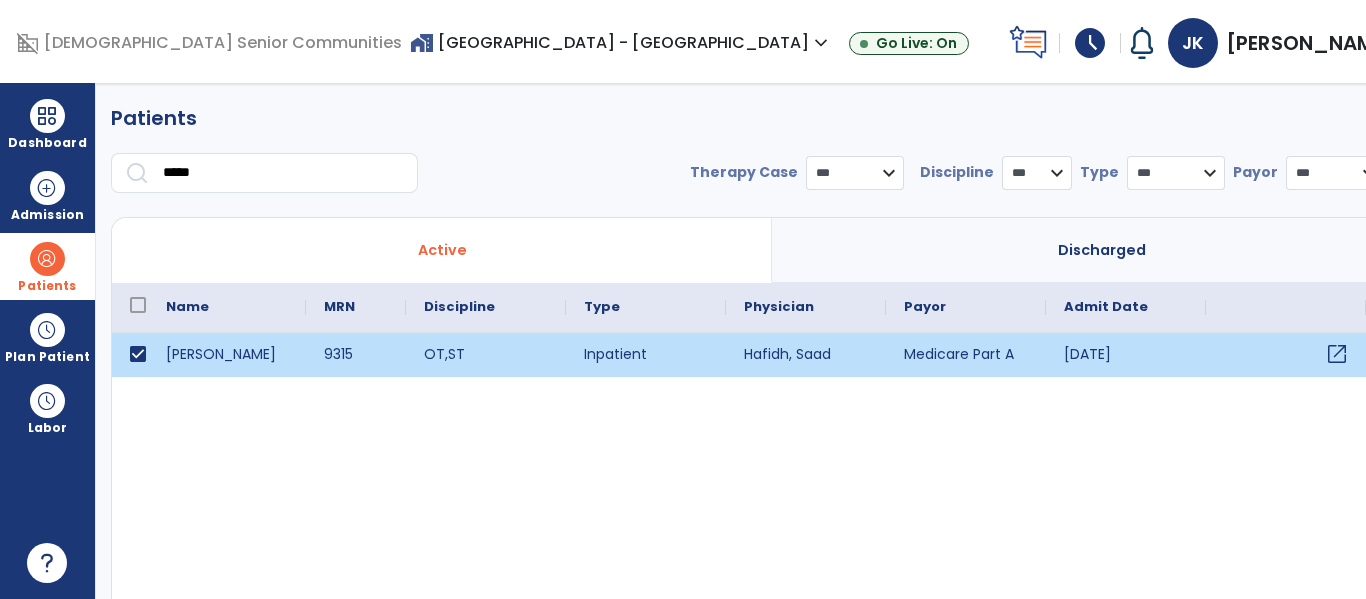 click on "open_in_new" at bounding box center [1337, 354] 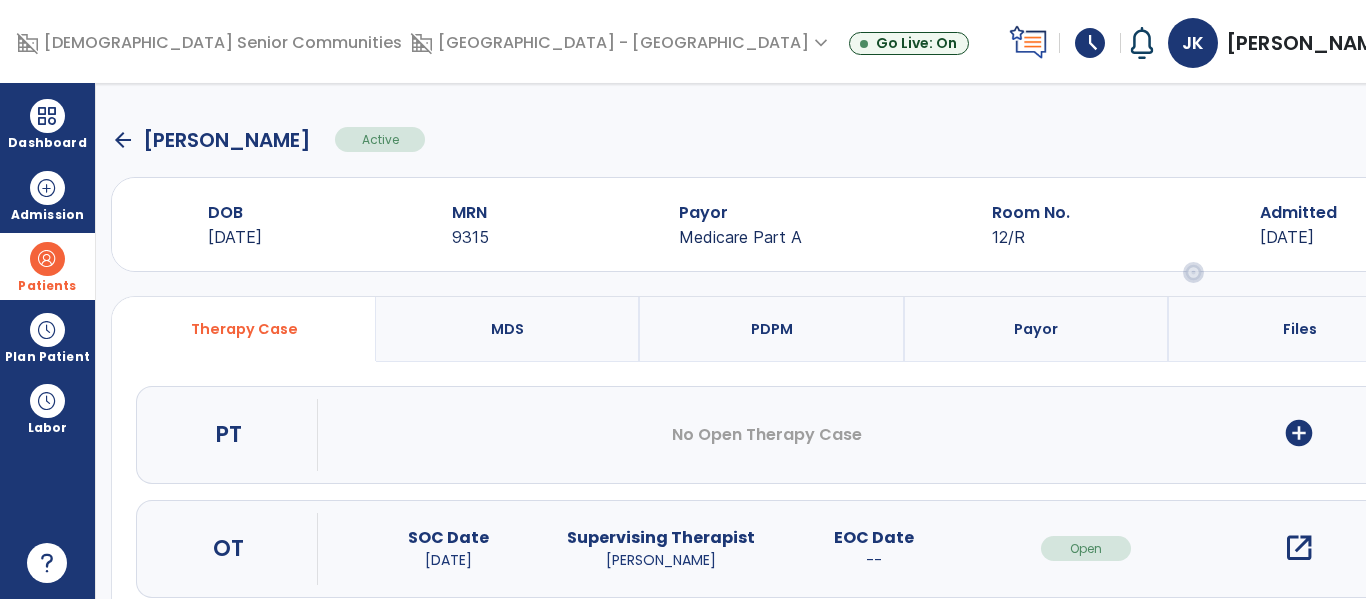 scroll, scrollTop: 162, scrollLeft: 0, axis: vertical 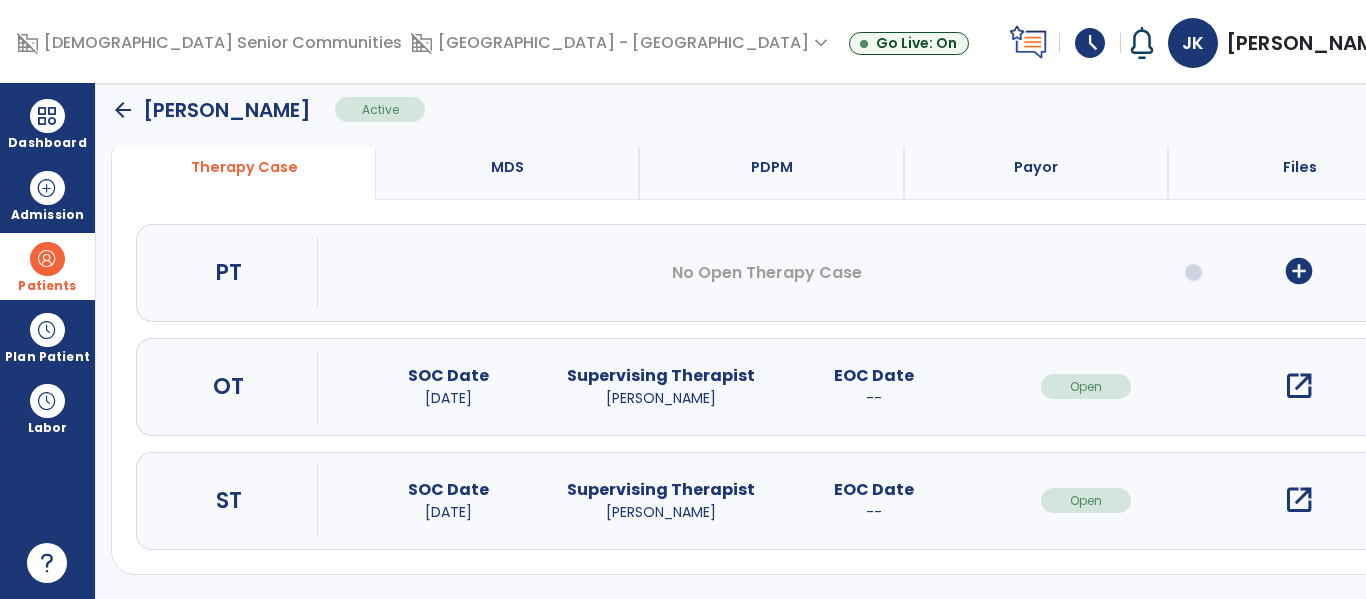 click on "open_in_new" at bounding box center [1299, 500] 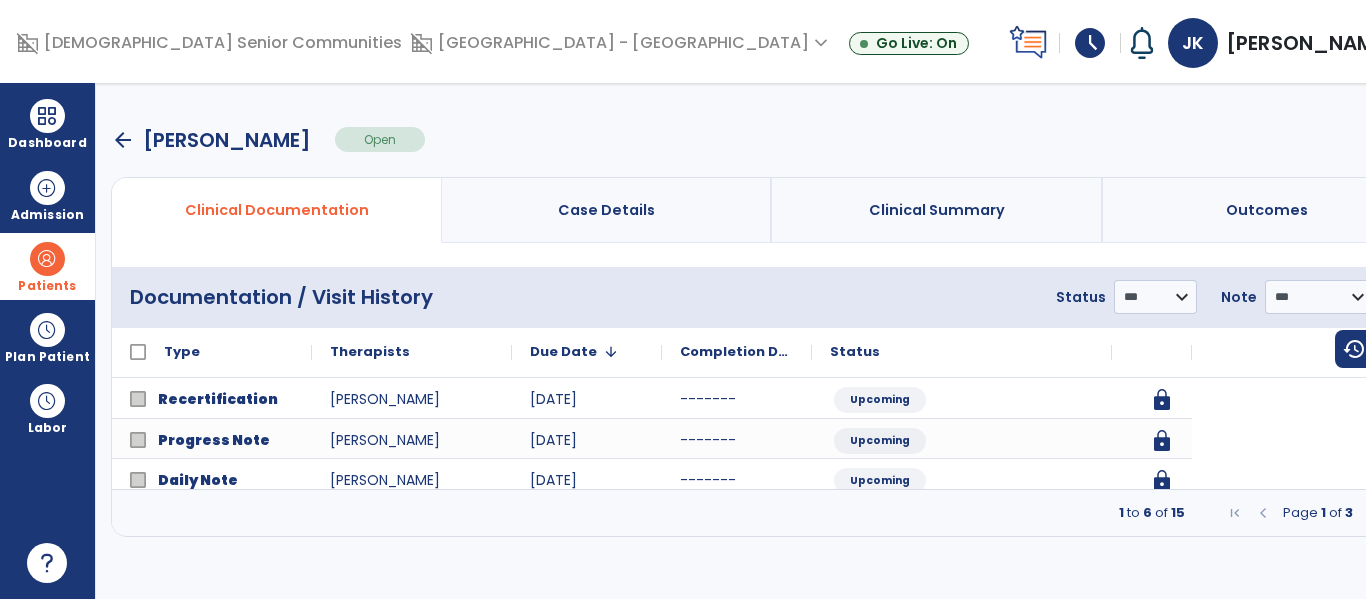 scroll, scrollTop: 0, scrollLeft: 0, axis: both 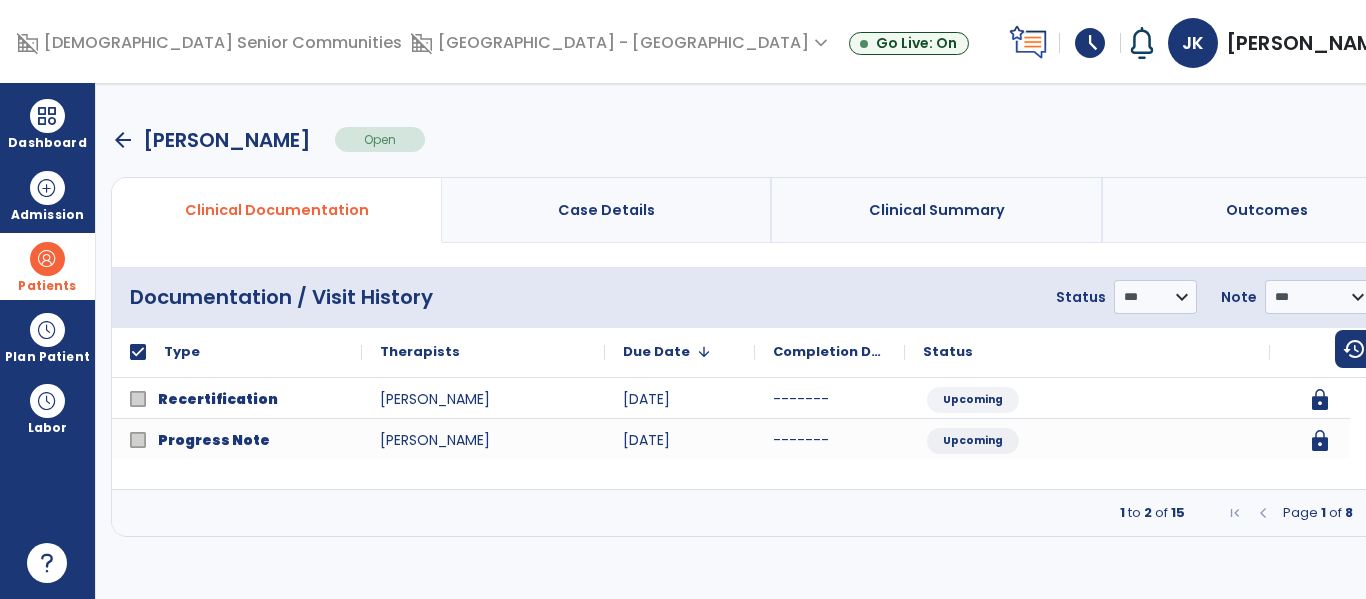 click on "menu" at bounding box center (1405, 297) 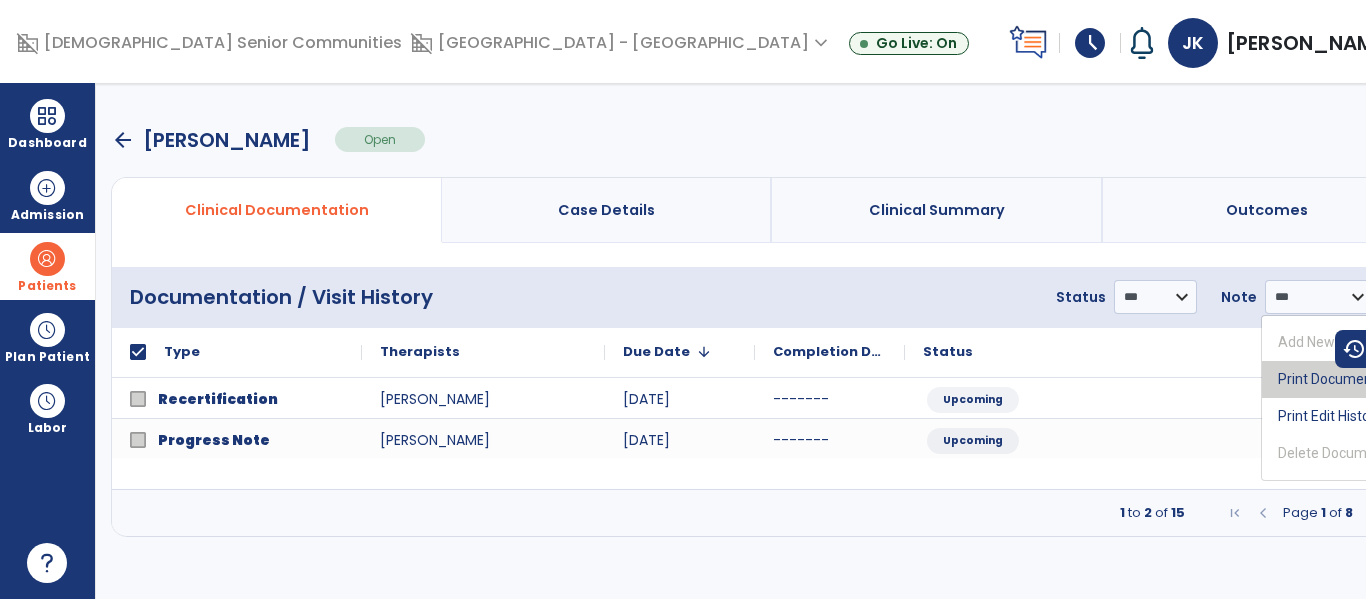 click on "Print Documents" at bounding box center [1341, 379] 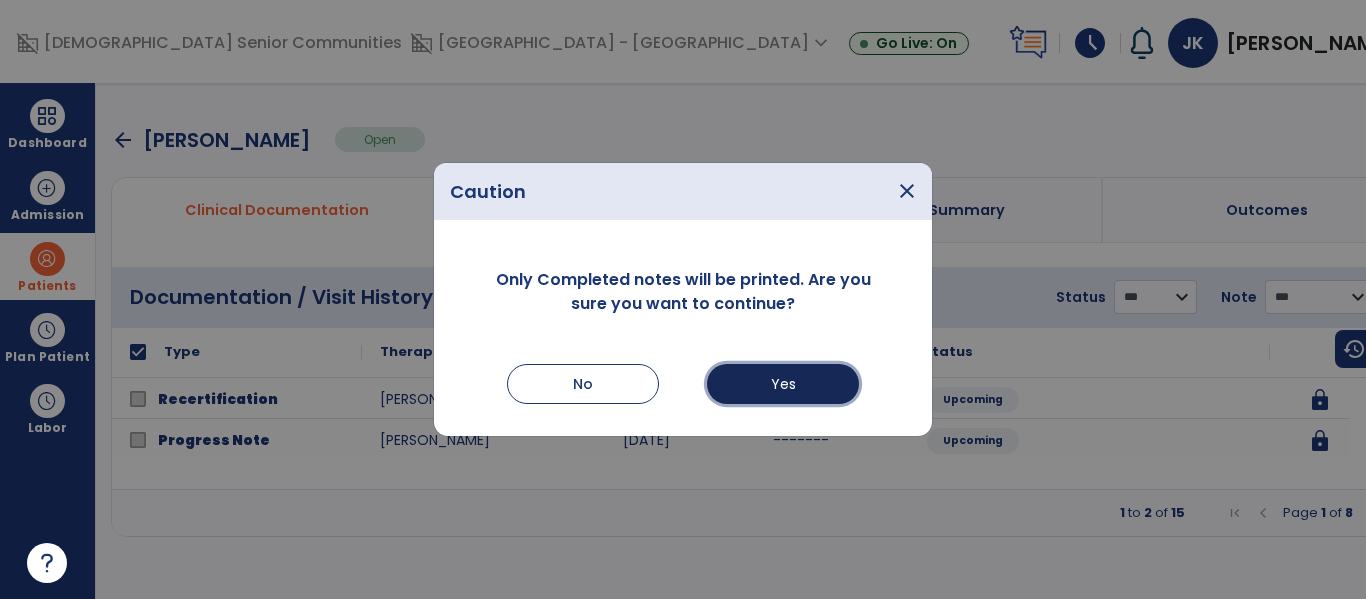 click on "Yes" at bounding box center (783, 384) 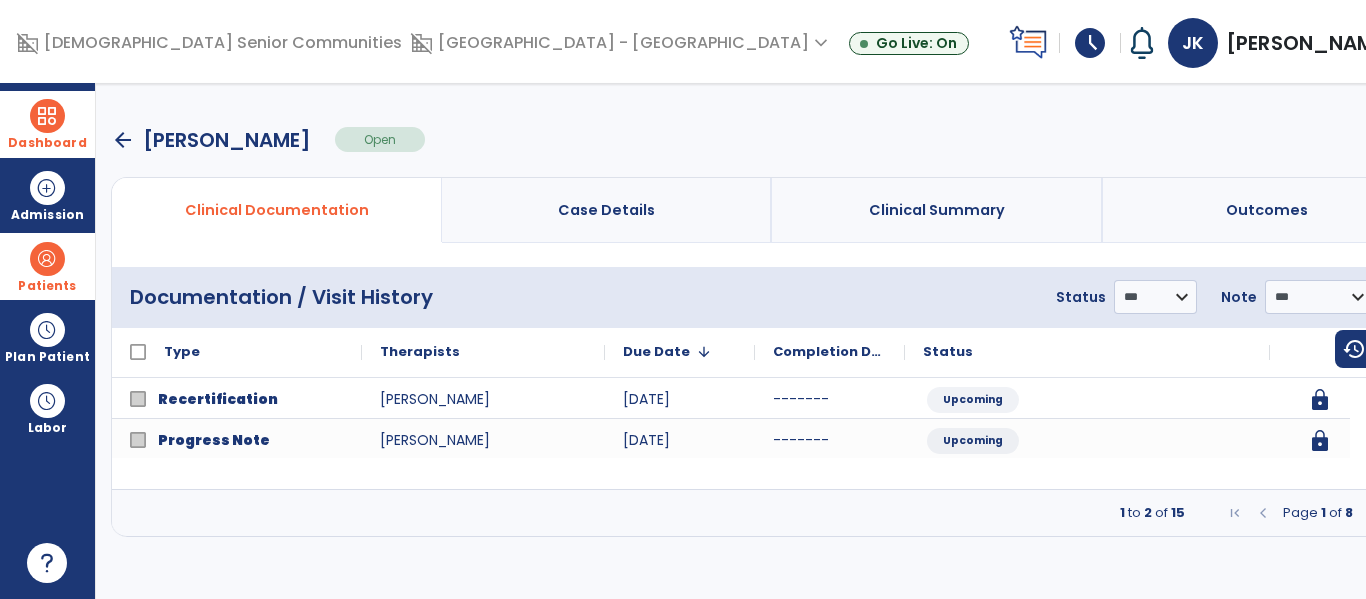 click on "Dashboard" at bounding box center [47, 124] 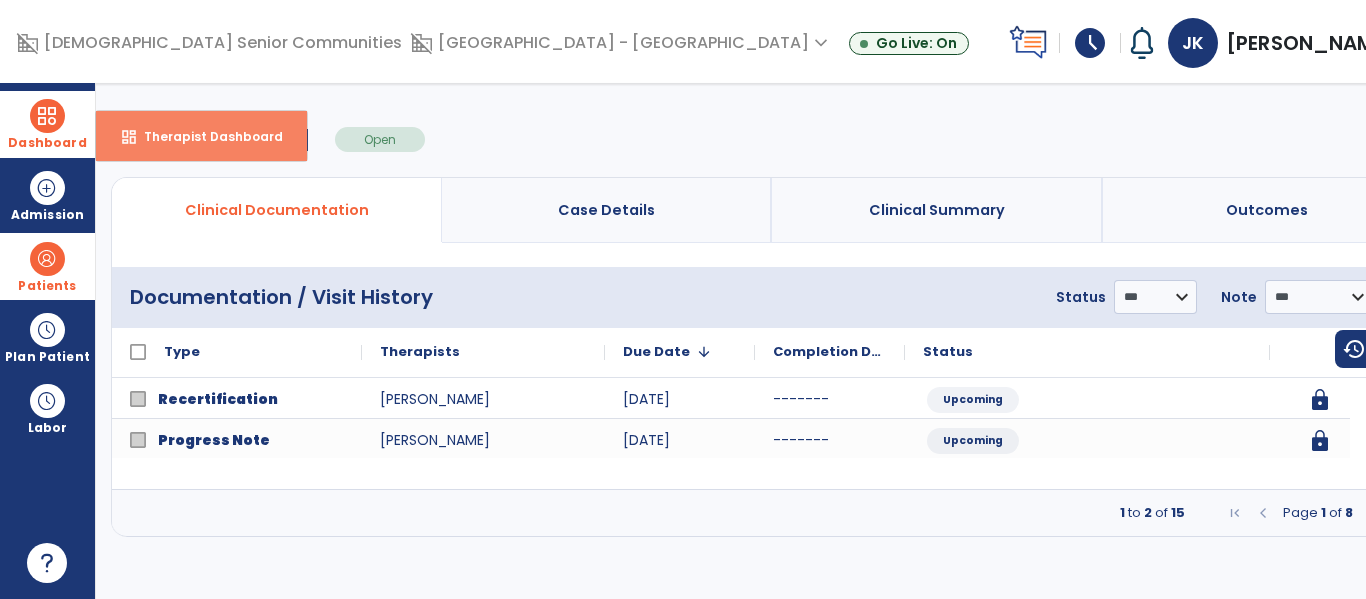 click on "Therapist Dashboard" at bounding box center (205, 136) 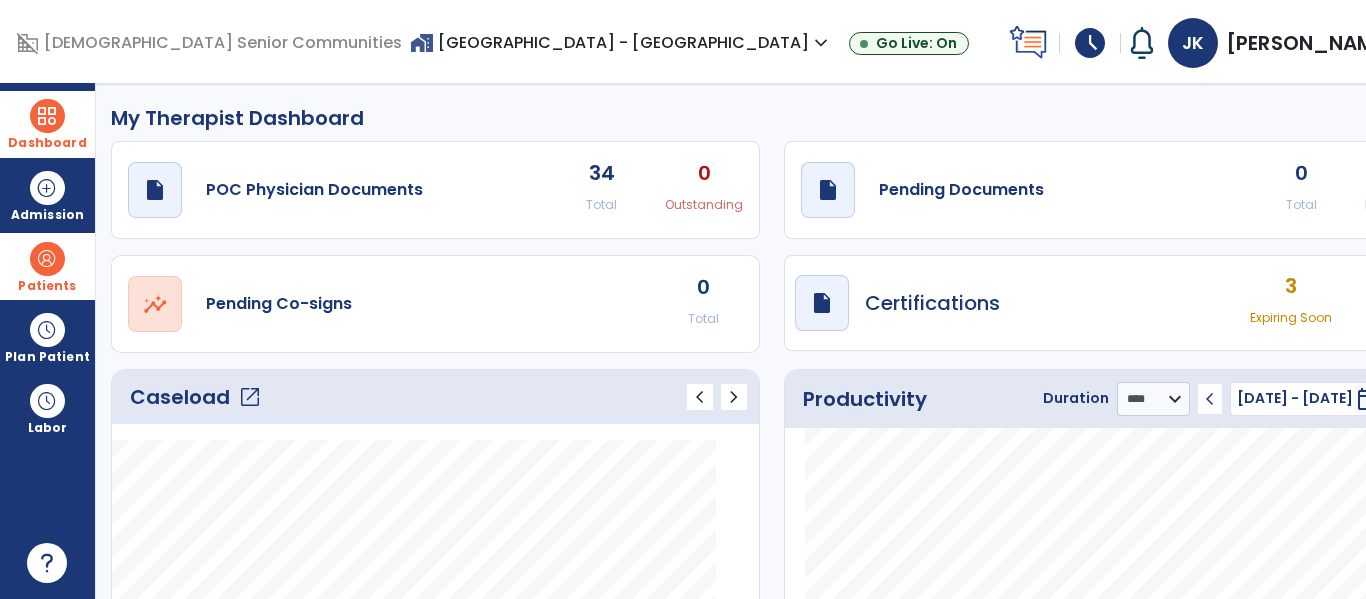 click on "home_work   Hickory Creek - Crawfordsville   expand_more" at bounding box center [621, 42] 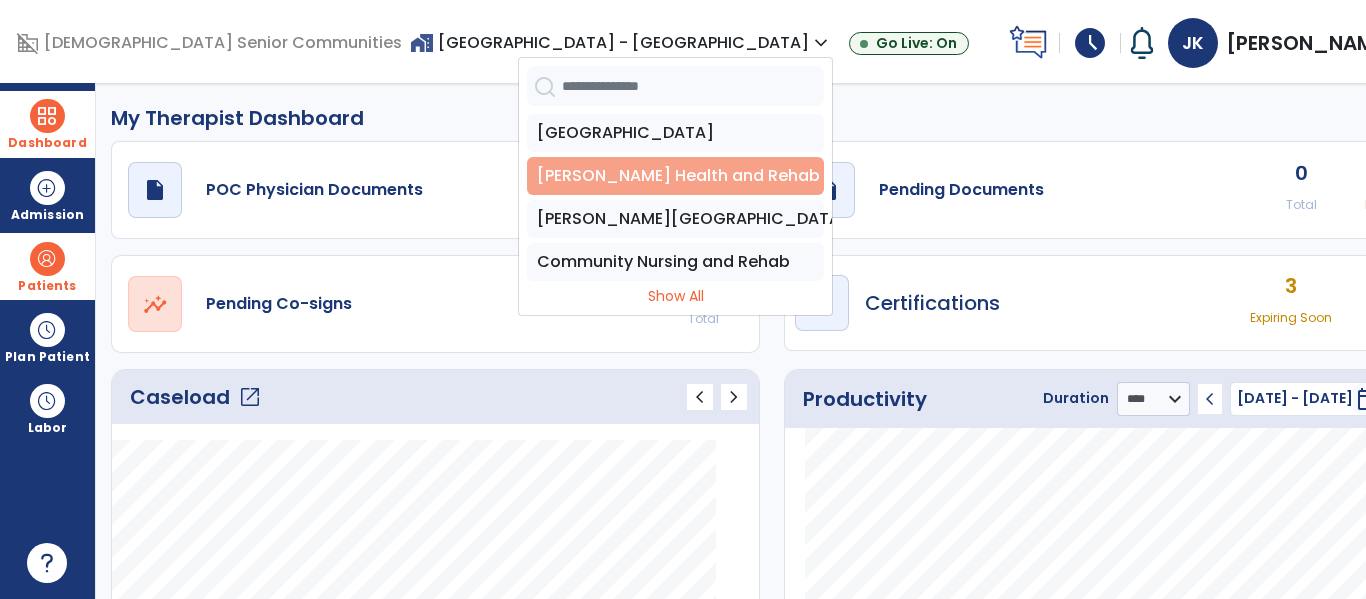 click on "[PERSON_NAME] Health and Rehab" at bounding box center (675, 176) 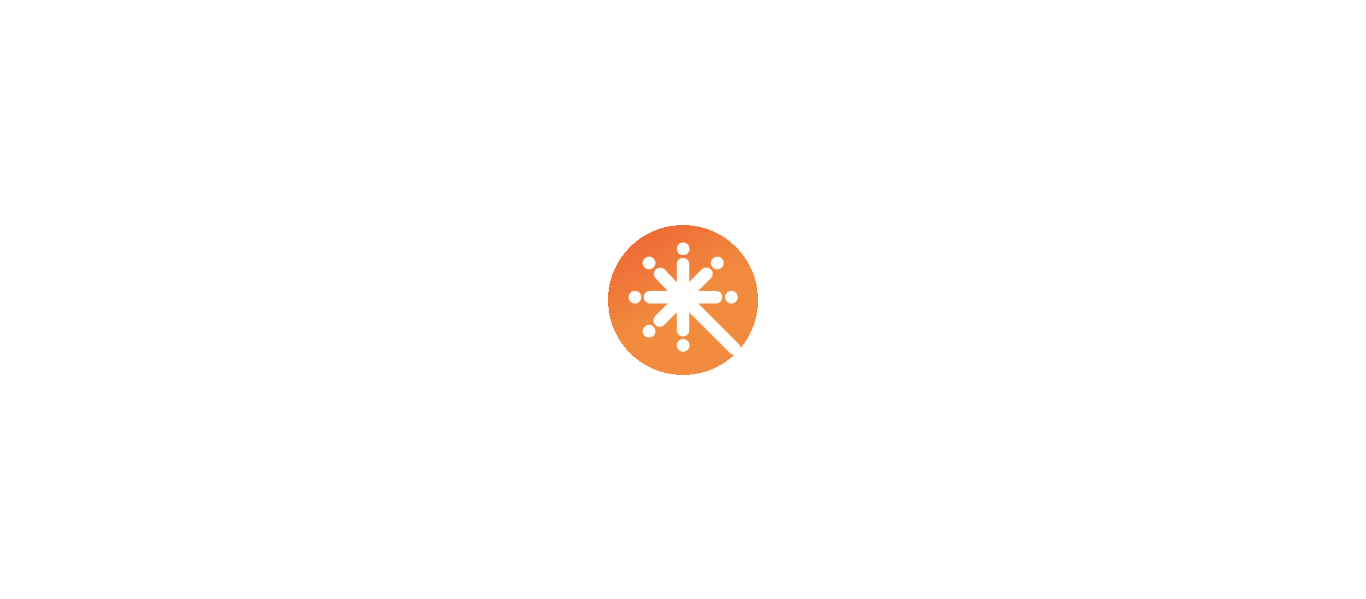 scroll, scrollTop: 0, scrollLeft: 0, axis: both 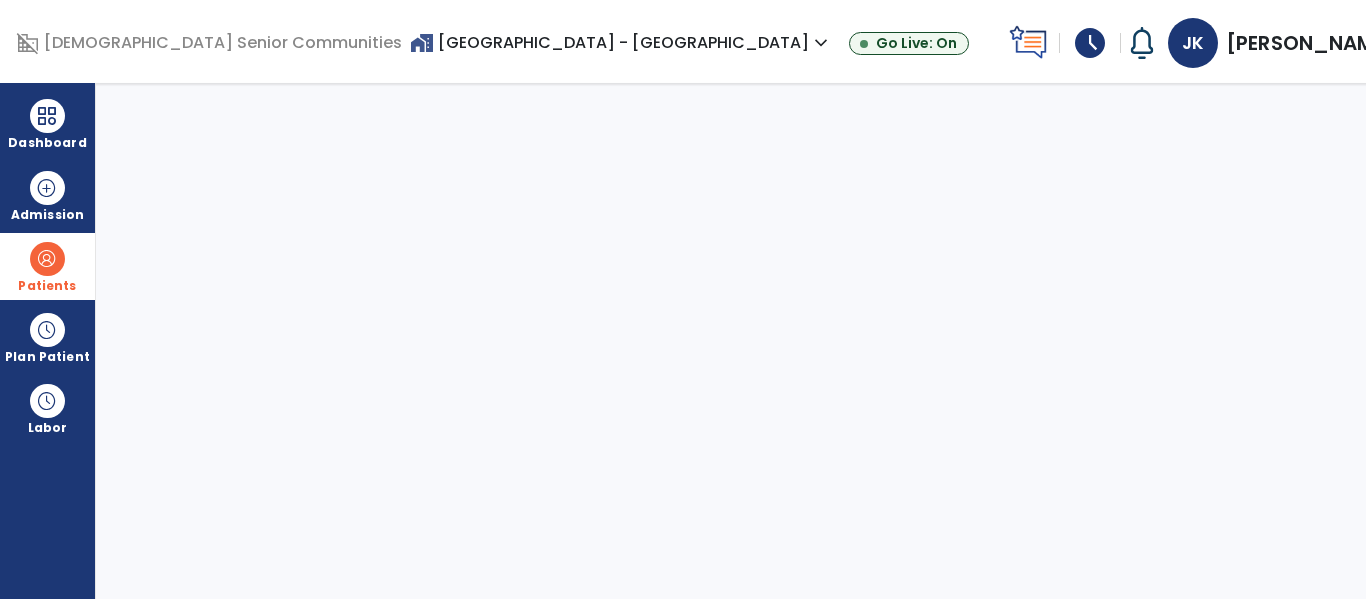 select on "****" 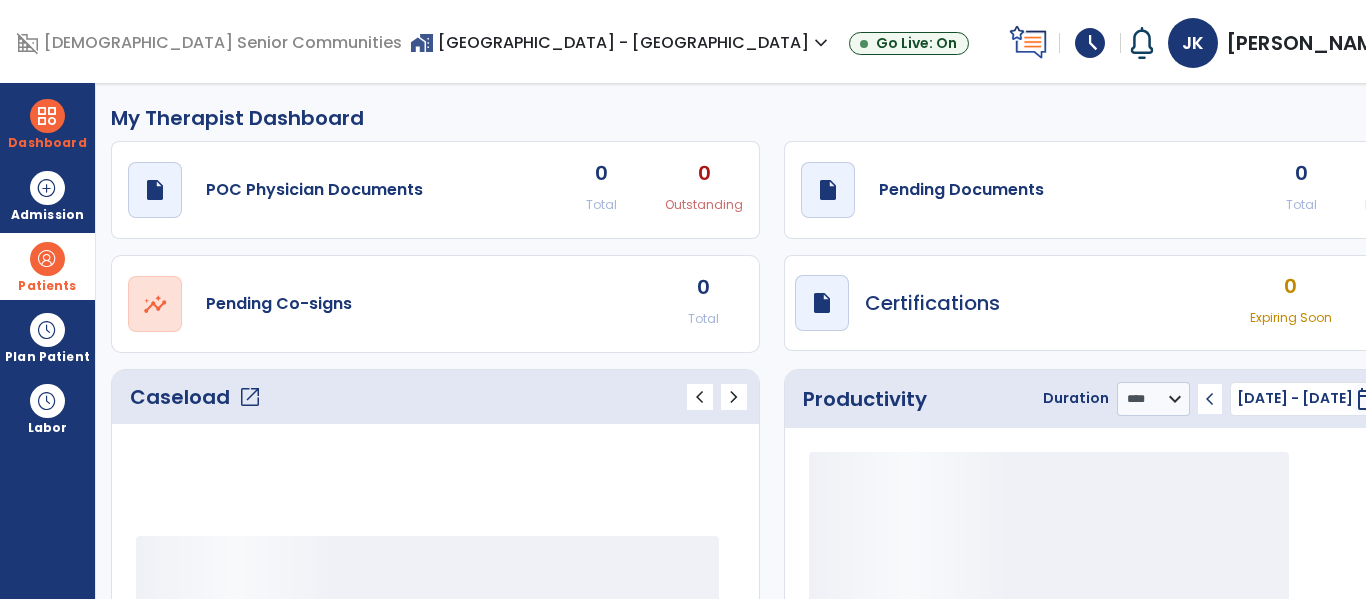 click on "Patients" at bounding box center [47, 266] 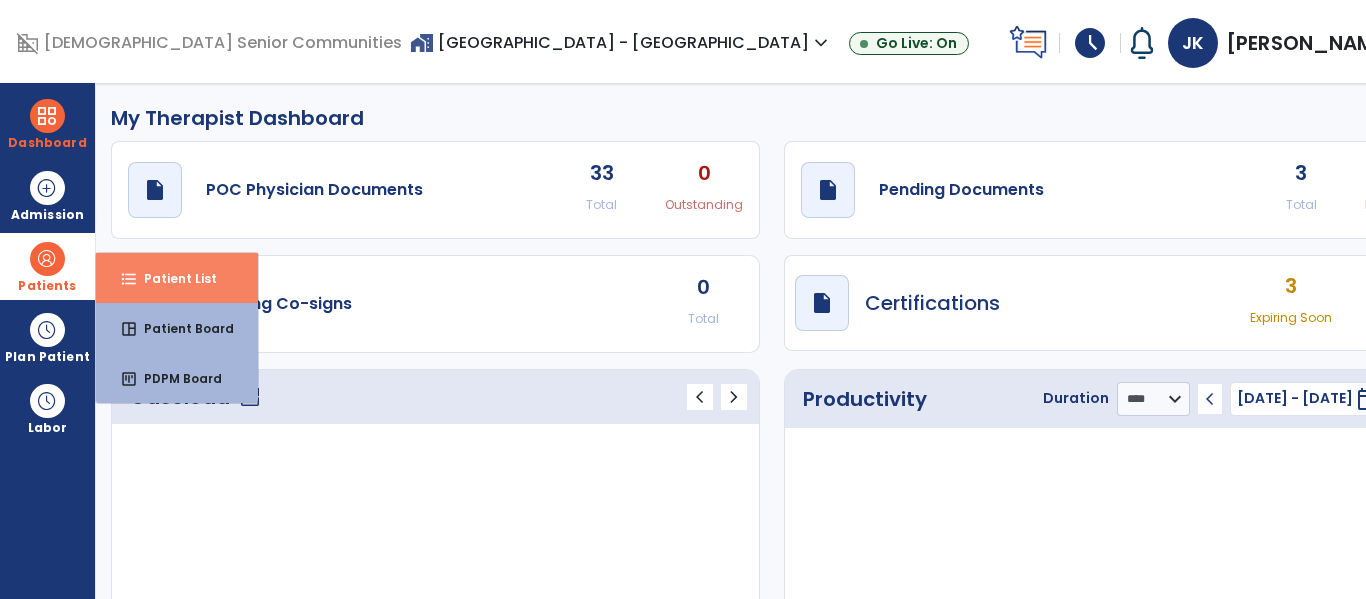 click on "format_list_bulleted  Patient List" at bounding box center (177, 278) 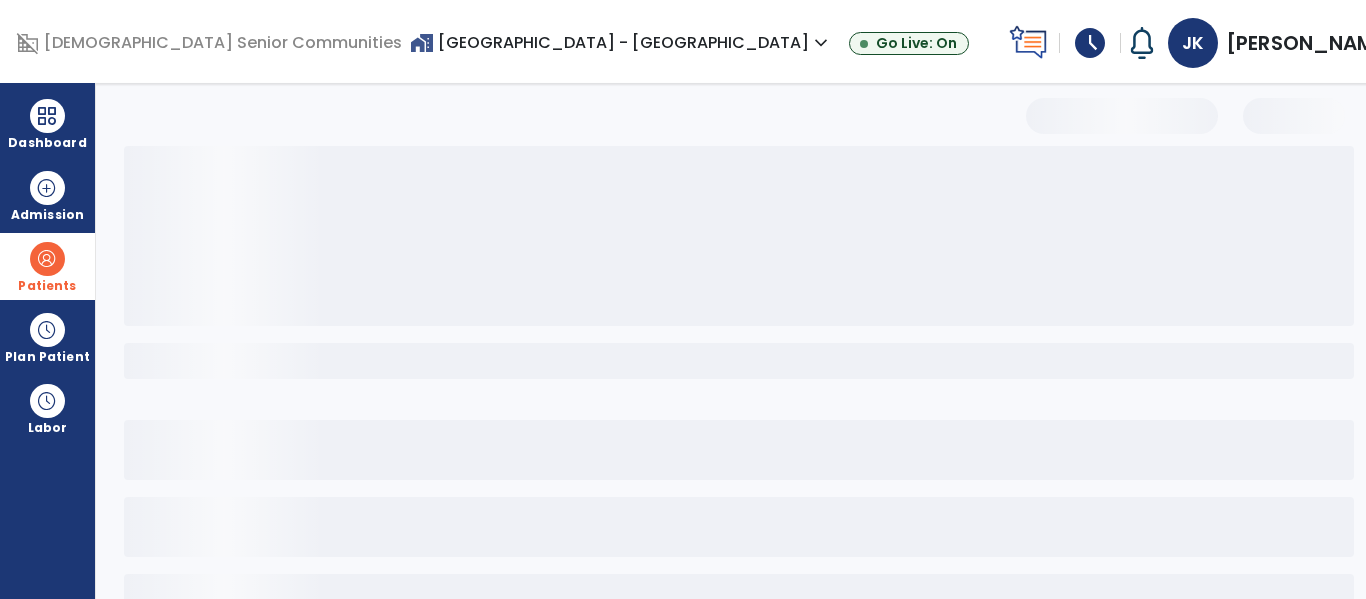 select on "***" 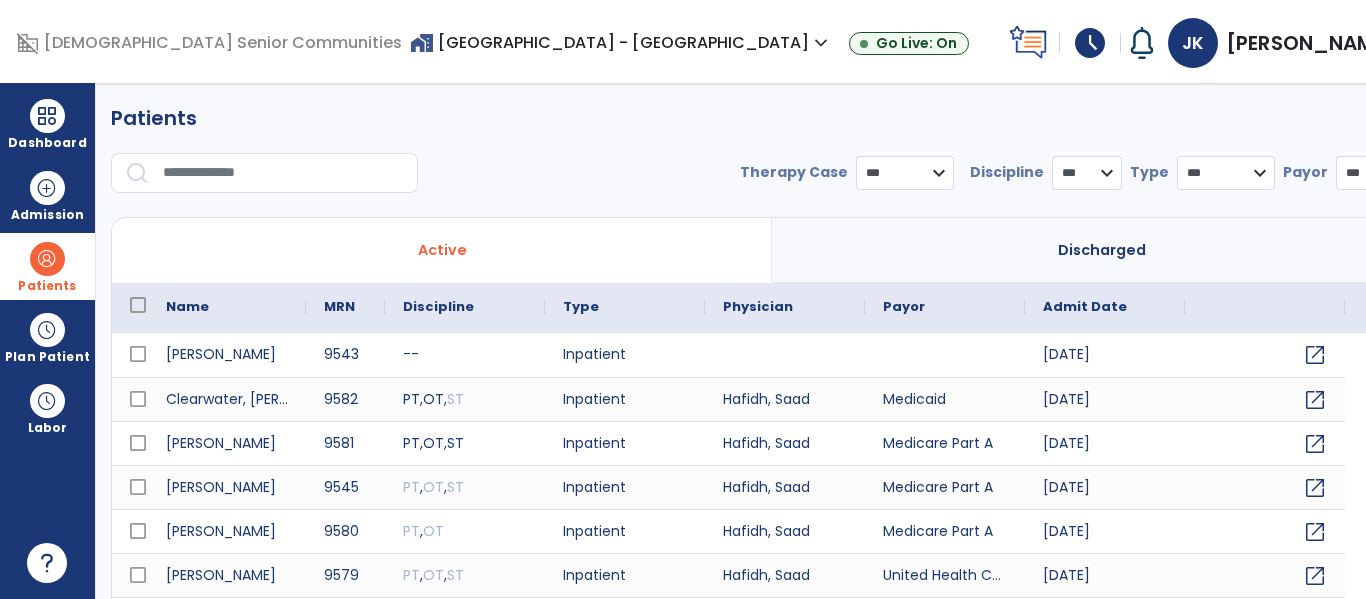 click at bounding box center (283, 173) 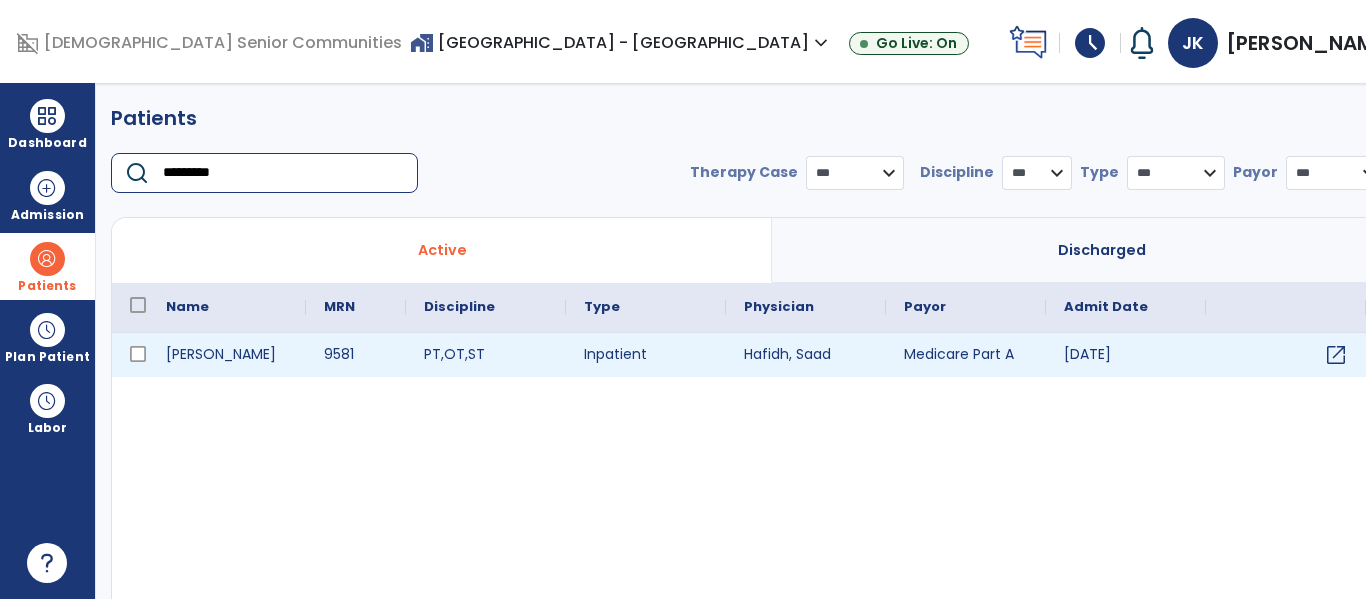 type on "*********" 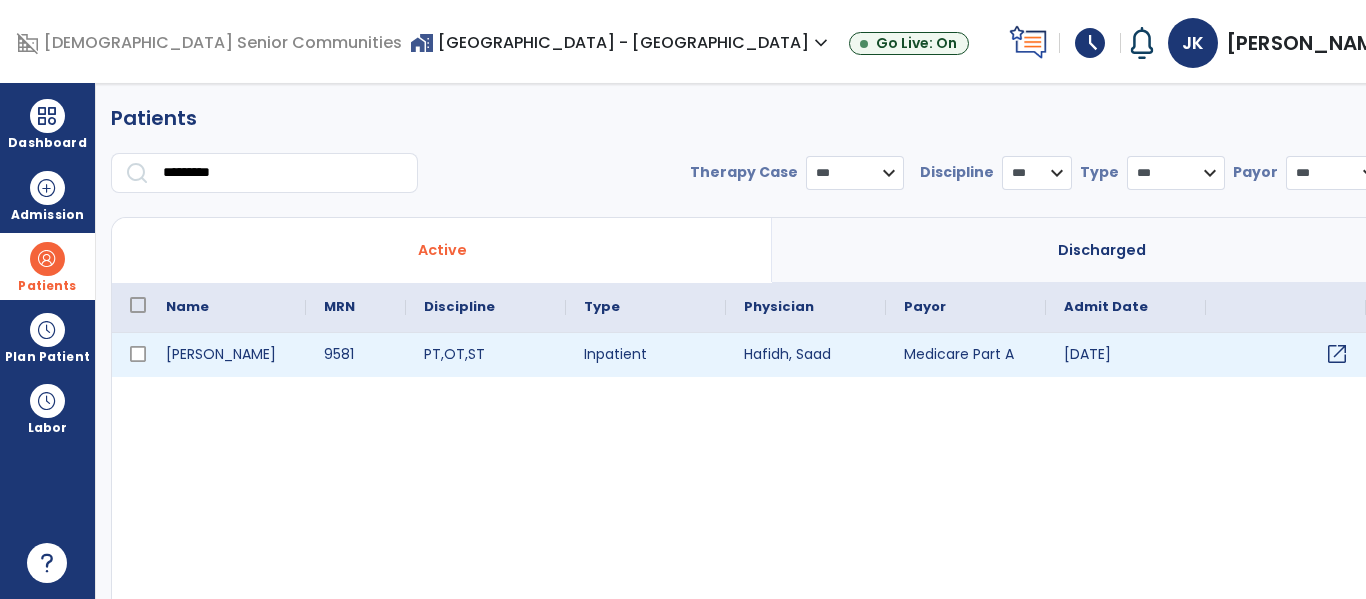 click on "open_in_new" at bounding box center [1337, 354] 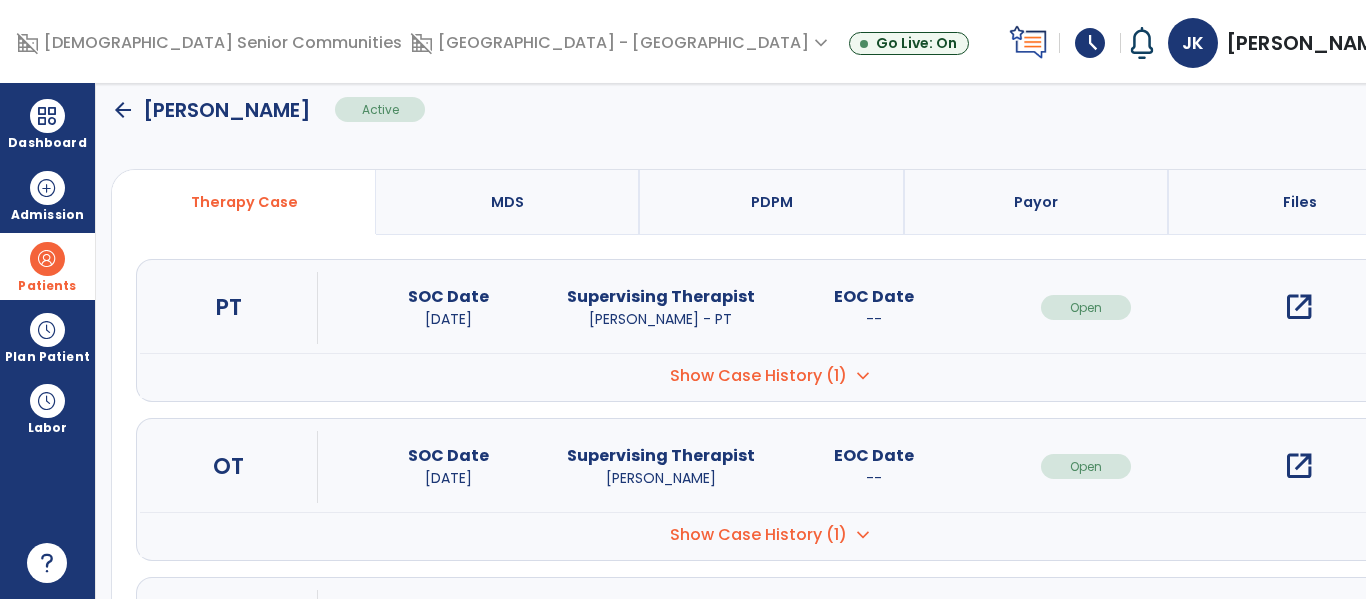 scroll, scrollTop: 297, scrollLeft: 0, axis: vertical 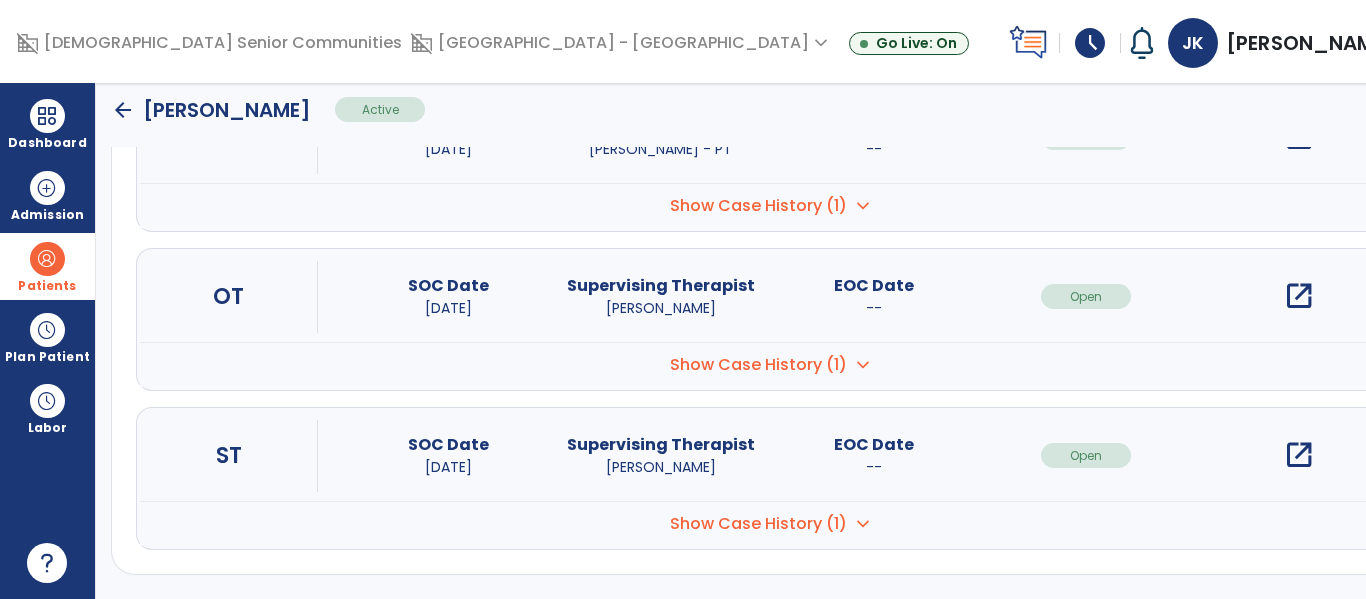 click on "Show Case History (1)" at bounding box center (758, 206) 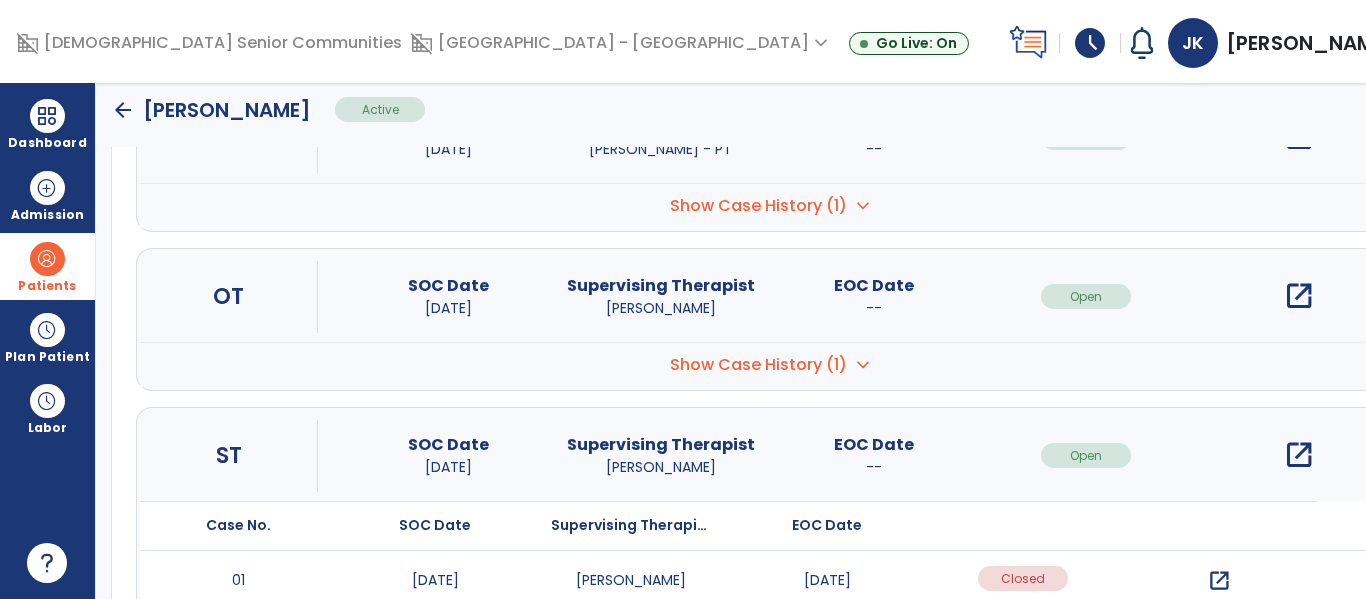 scroll, scrollTop: 417, scrollLeft: 0, axis: vertical 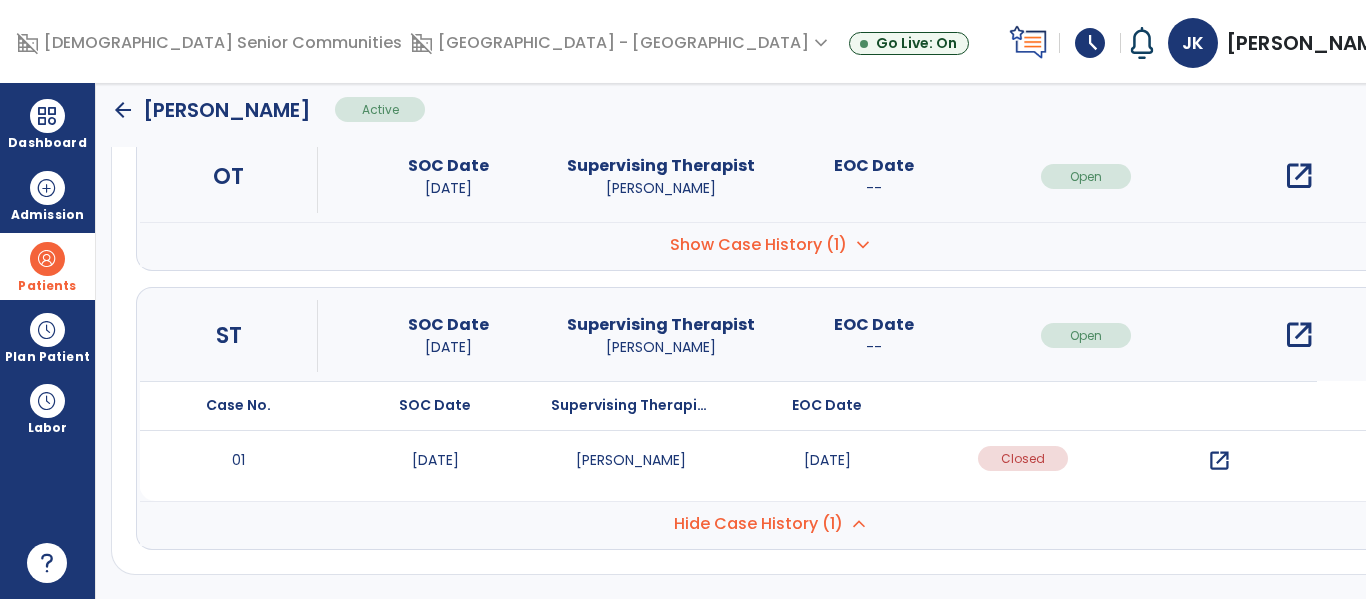 click on "open_in_new" at bounding box center (1219, 461) 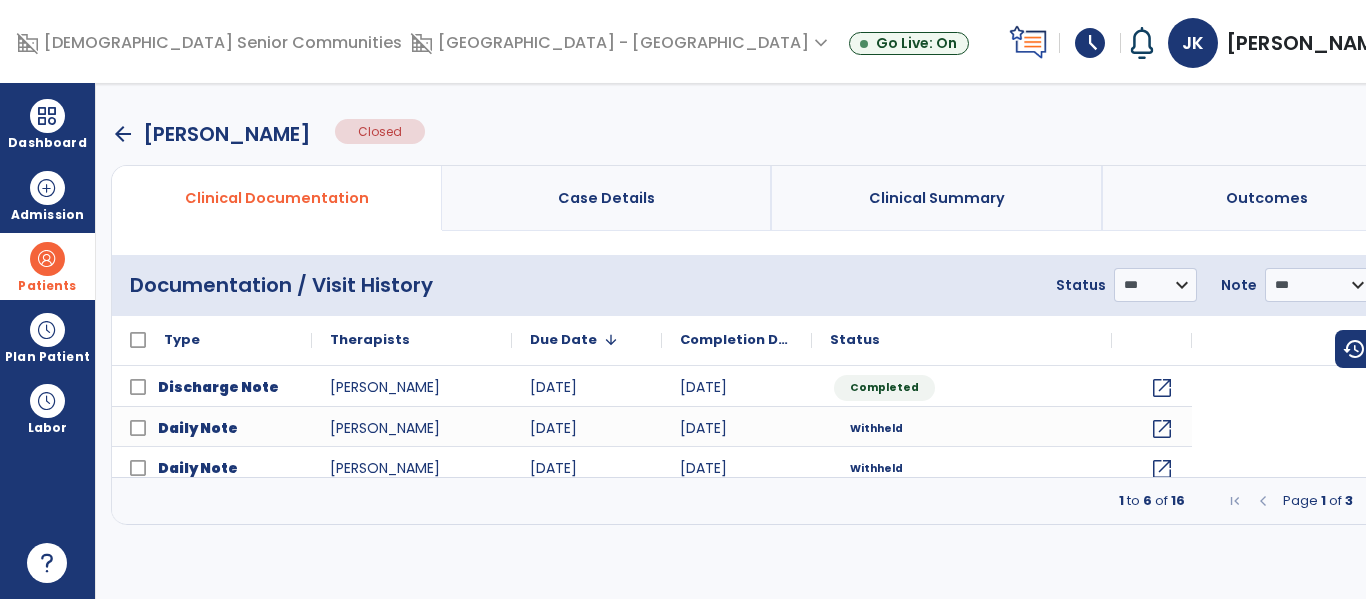 scroll, scrollTop: 0, scrollLeft: 0, axis: both 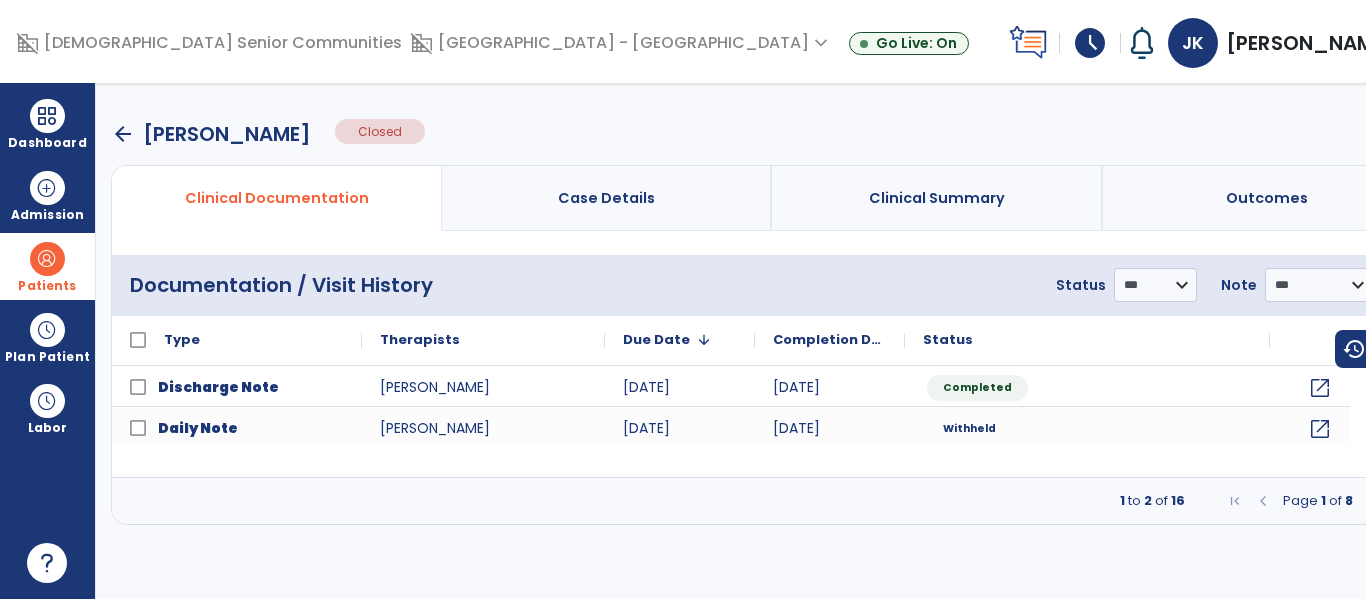 click at bounding box center (1401, 501) 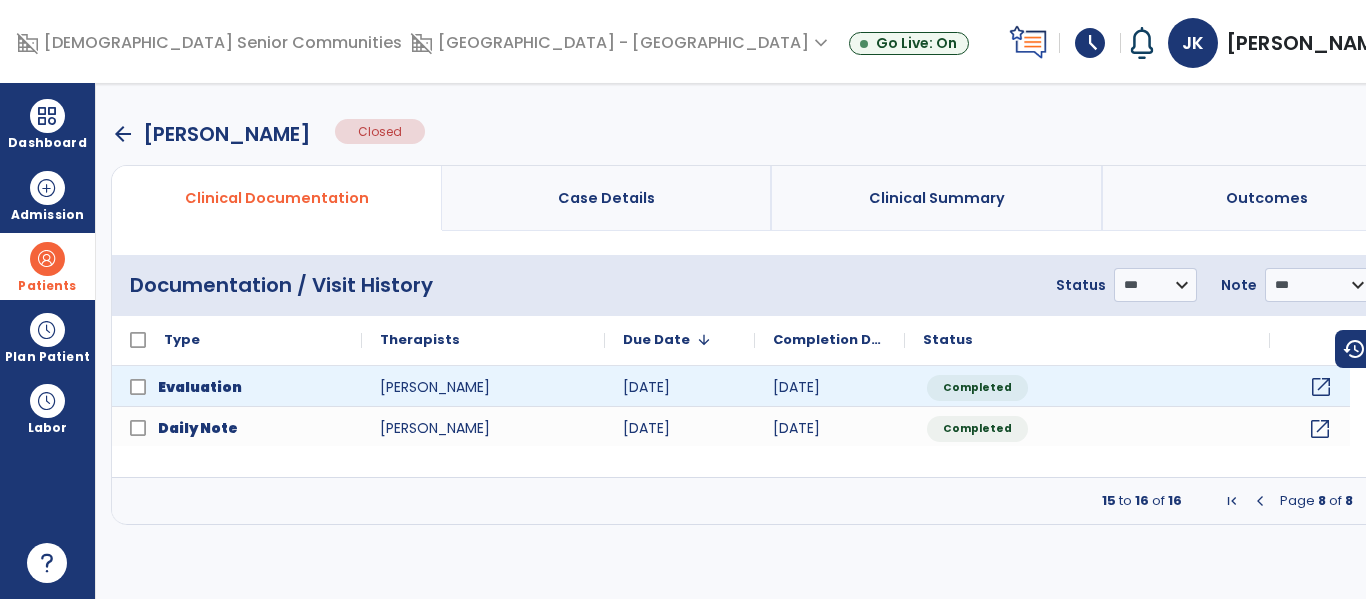 click on "open_in_new" 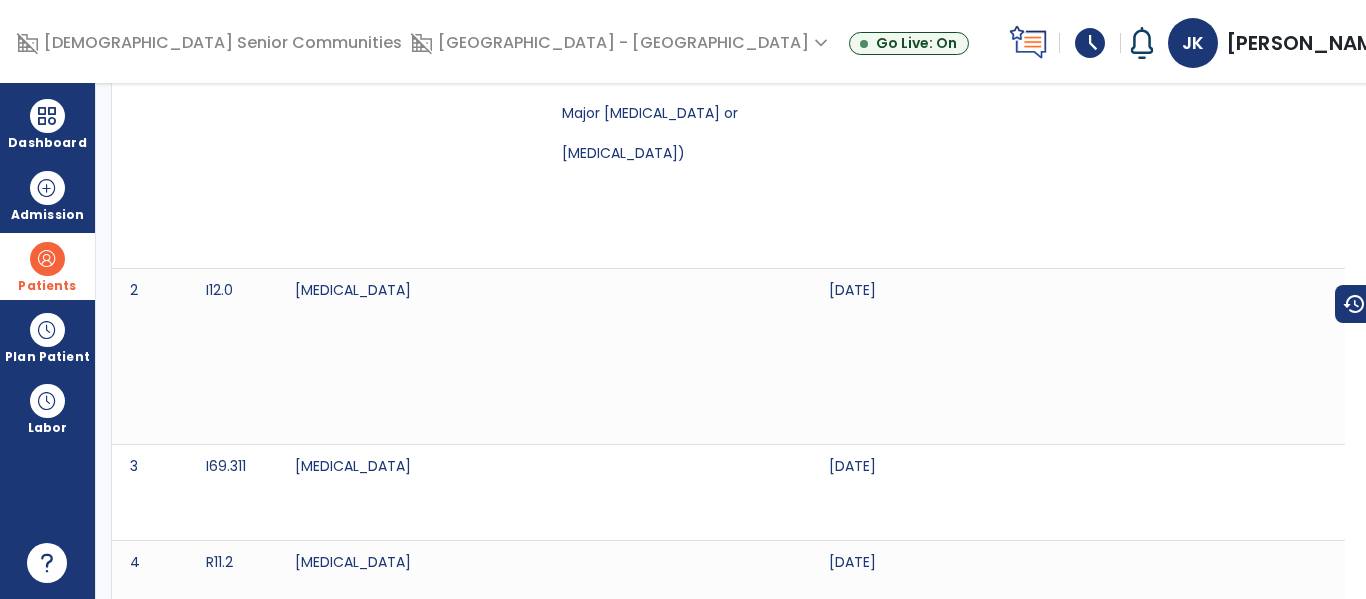 scroll, scrollTop: 0, scrollLeft: 0, axis: both 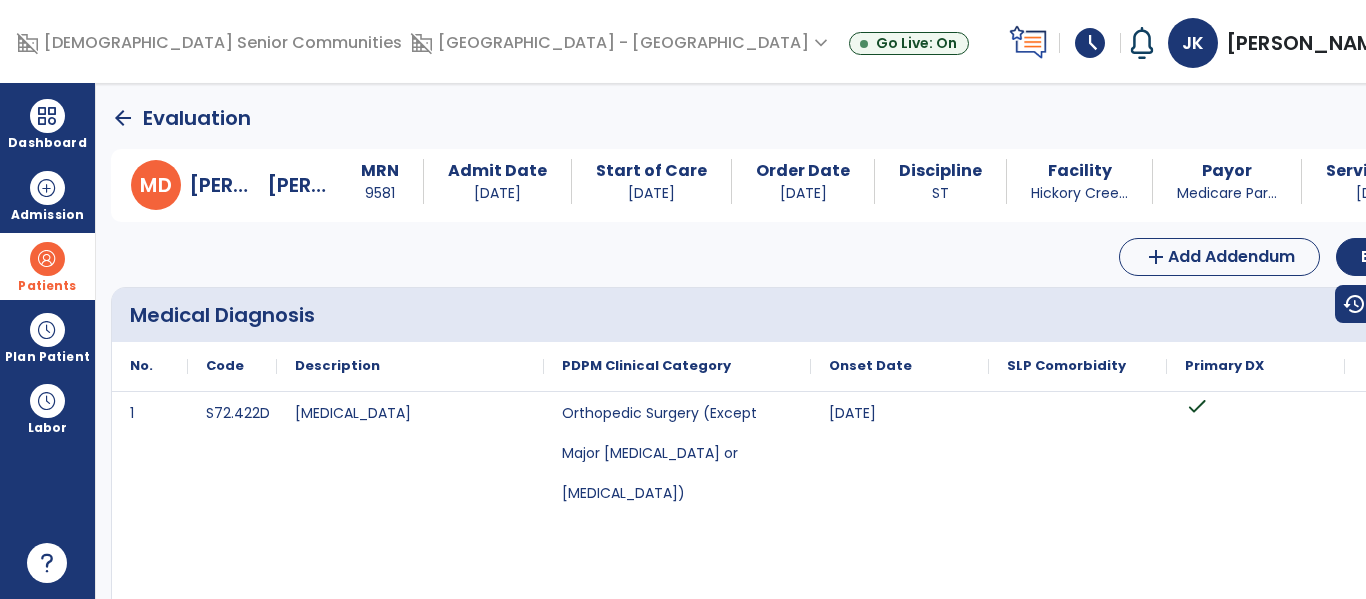 click on "arrow_back" 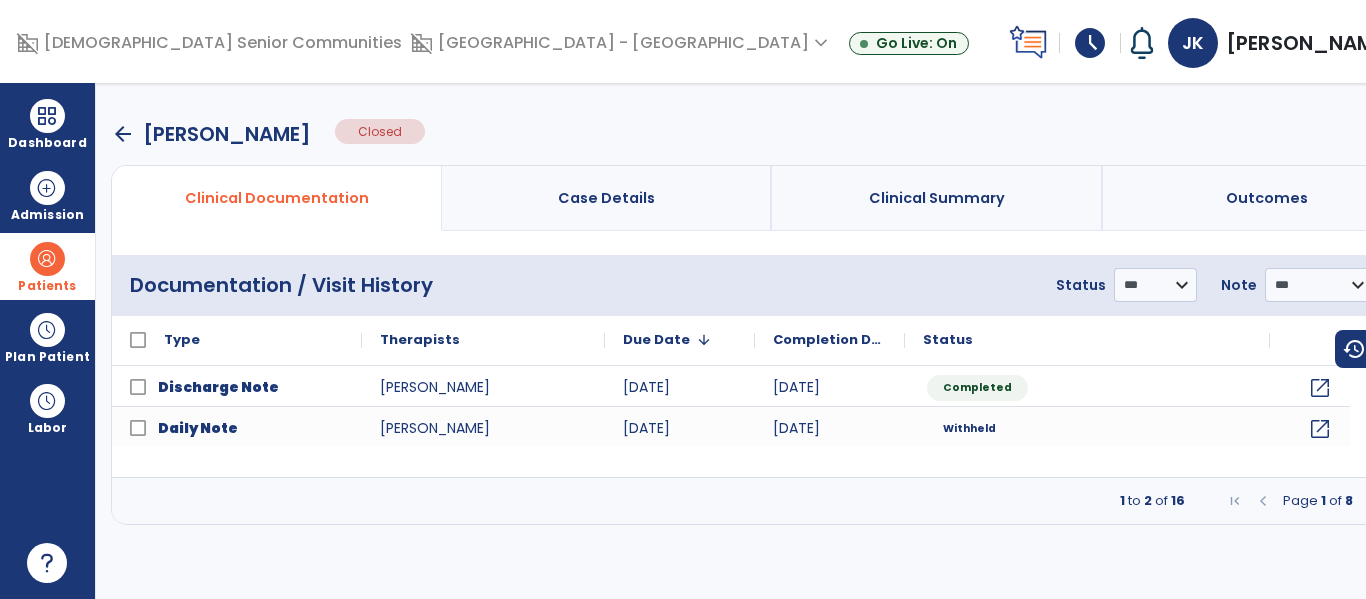 drag, startPoint x: 121, startPoint y: 128, endPoint x: 380, endPoint y: 250, distance: 286.2953 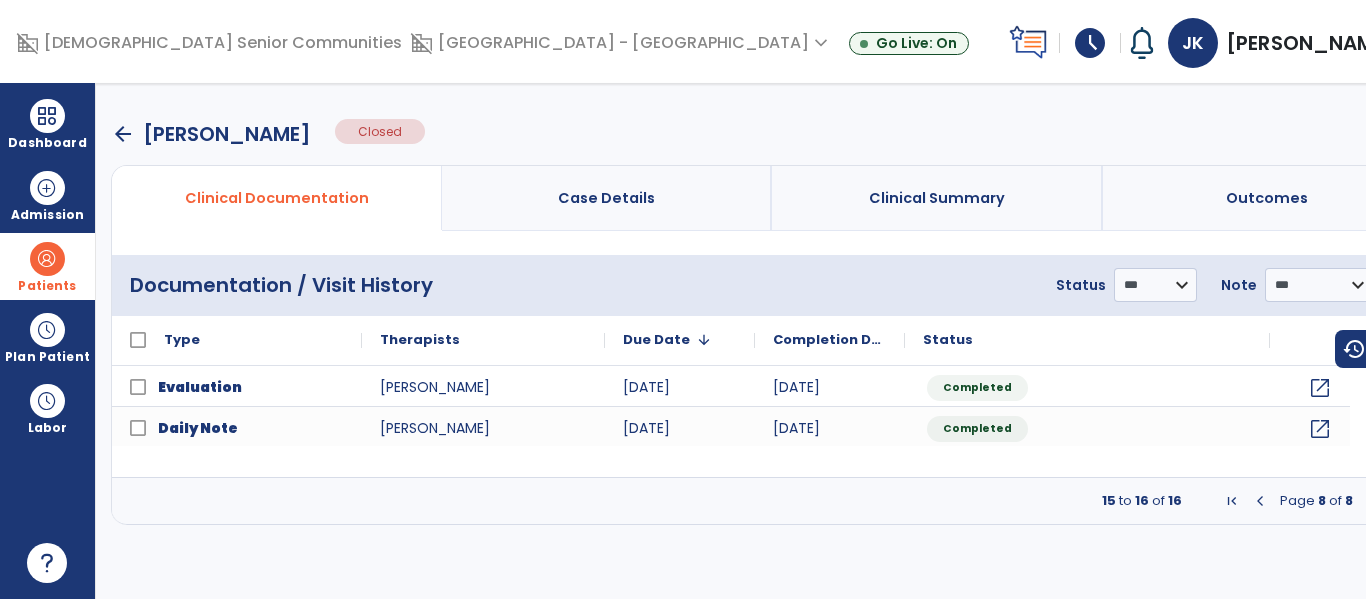 click at bounding box center [1401, 501] 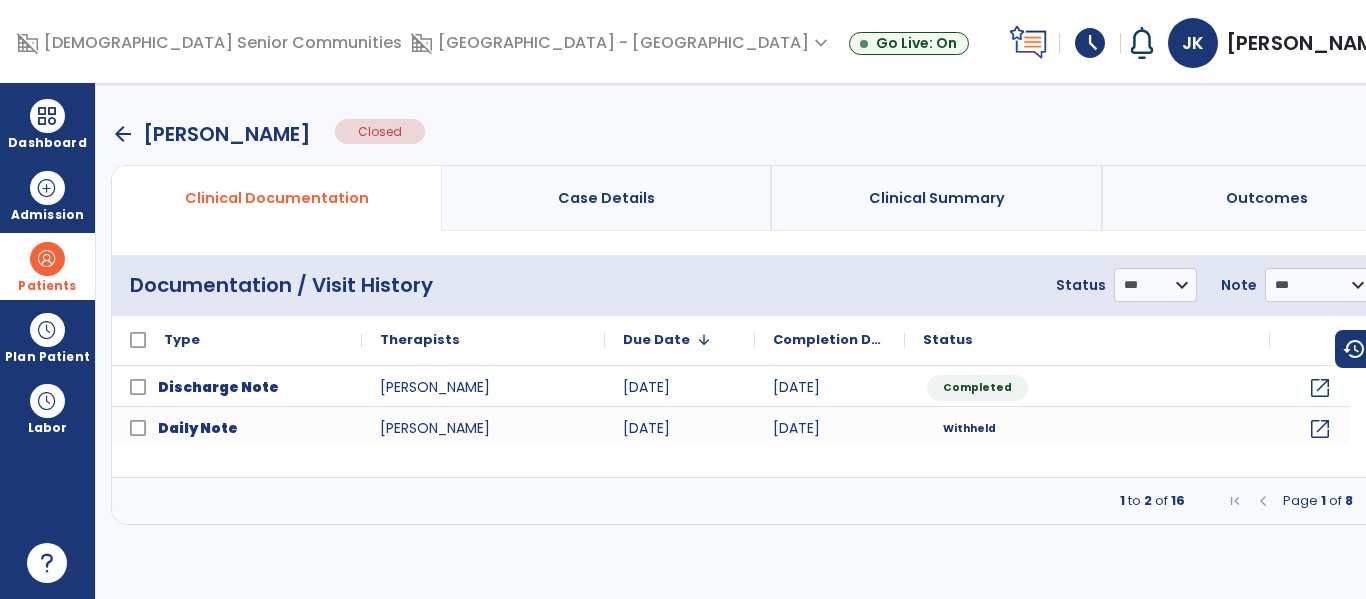 click at bounding box center [1401, 501] 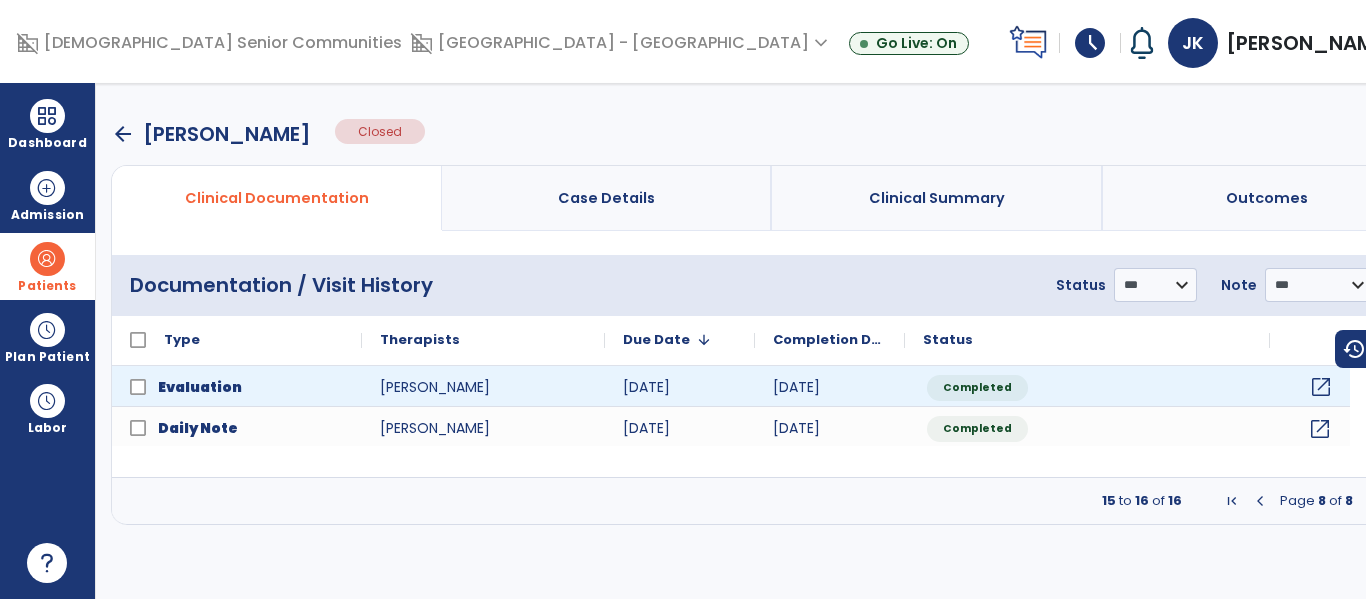 click on "open_in_new" 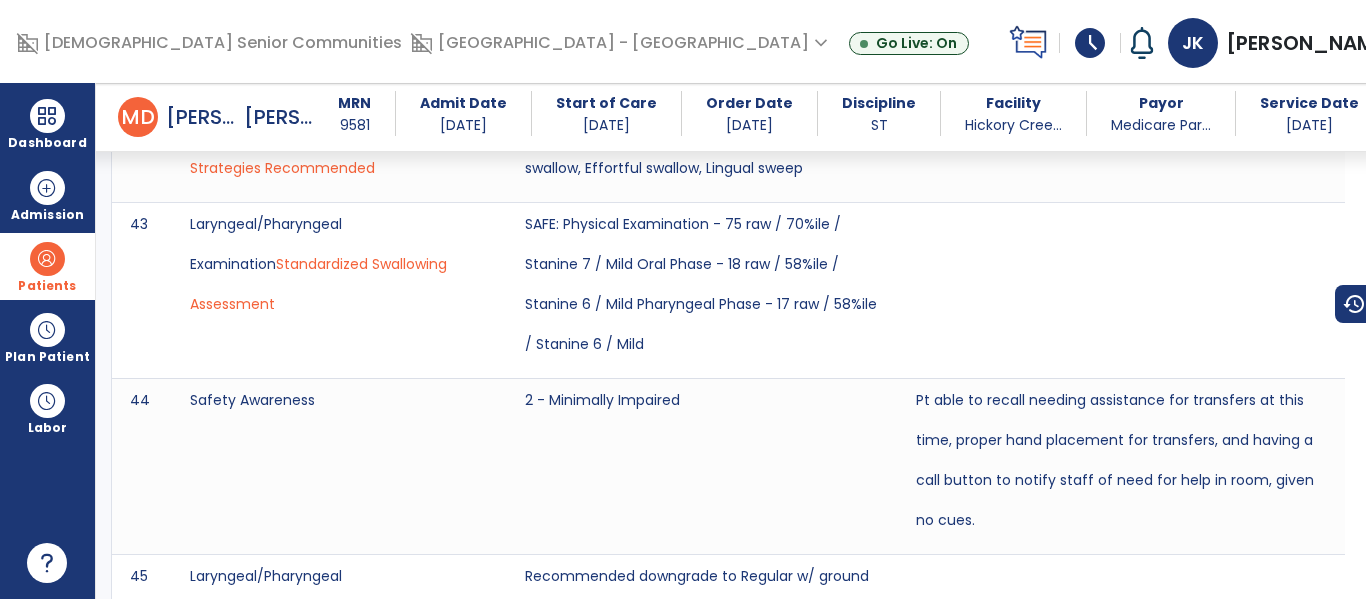scroll, scrollTop: 6467, scrollLeft: 0, axis: vertical 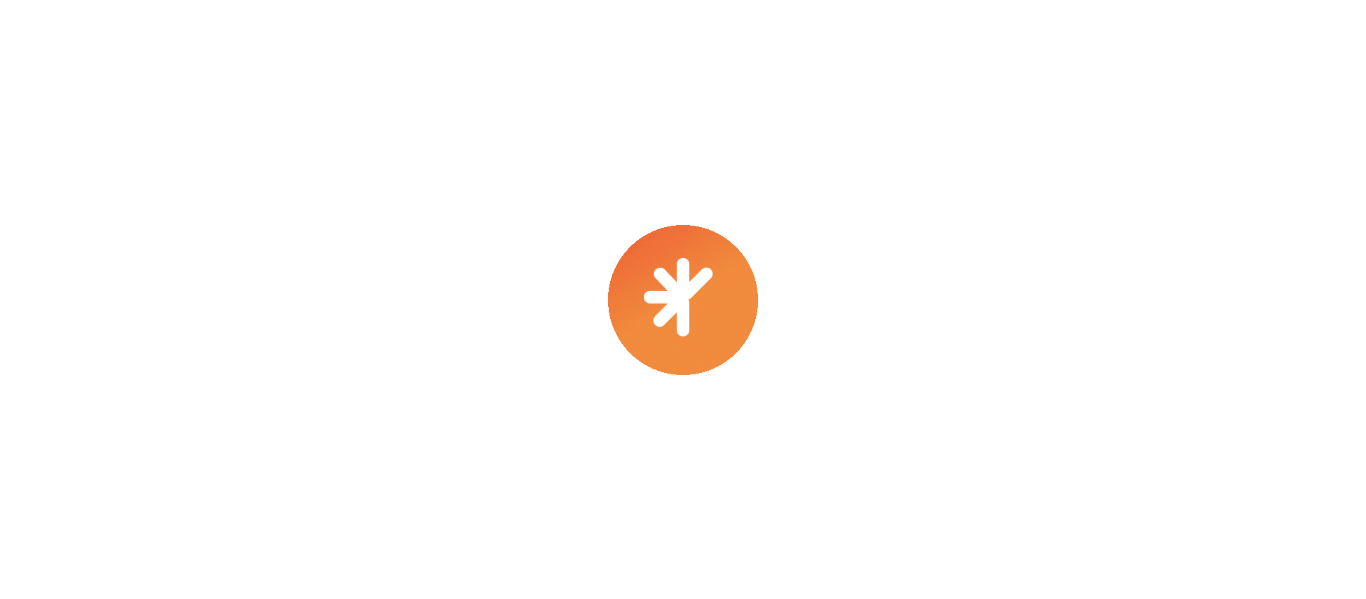 click at bounding box center [683, 299] 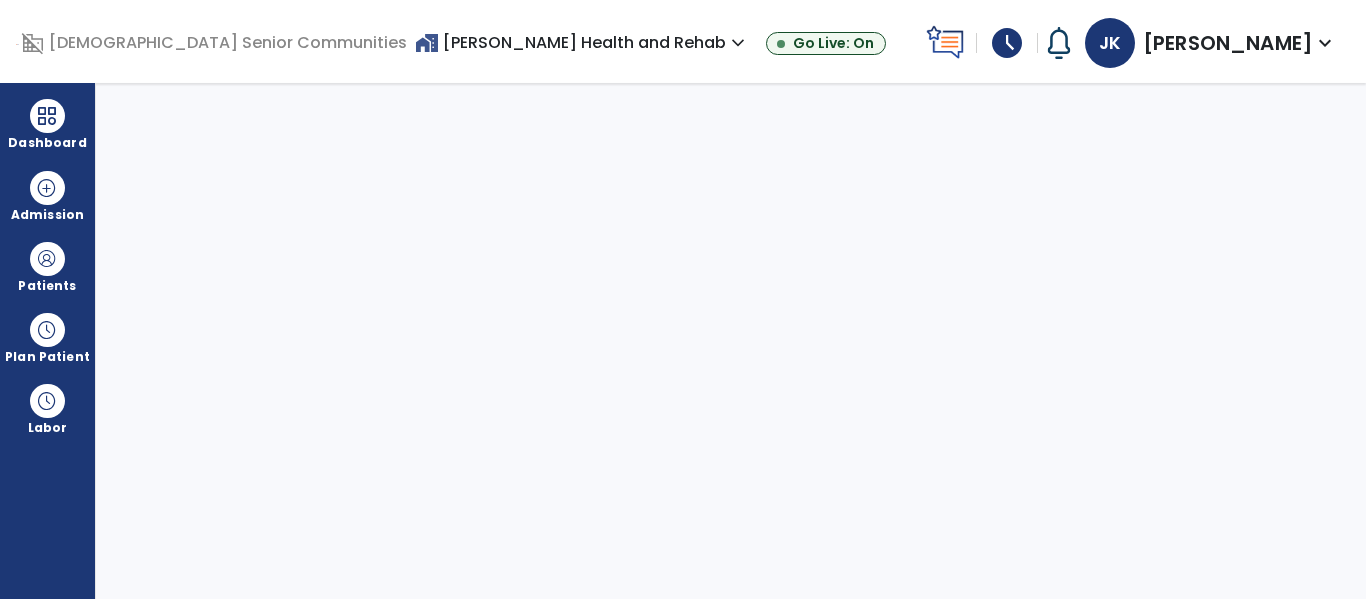 select on "****" 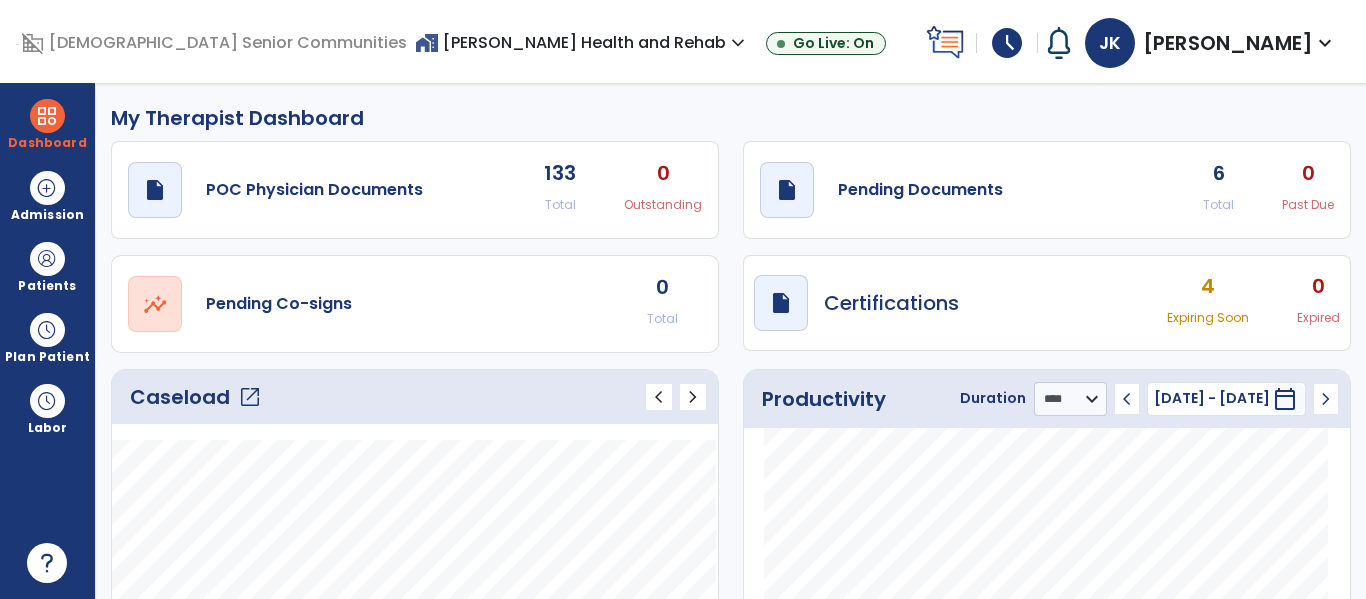 click on "open_in_new" 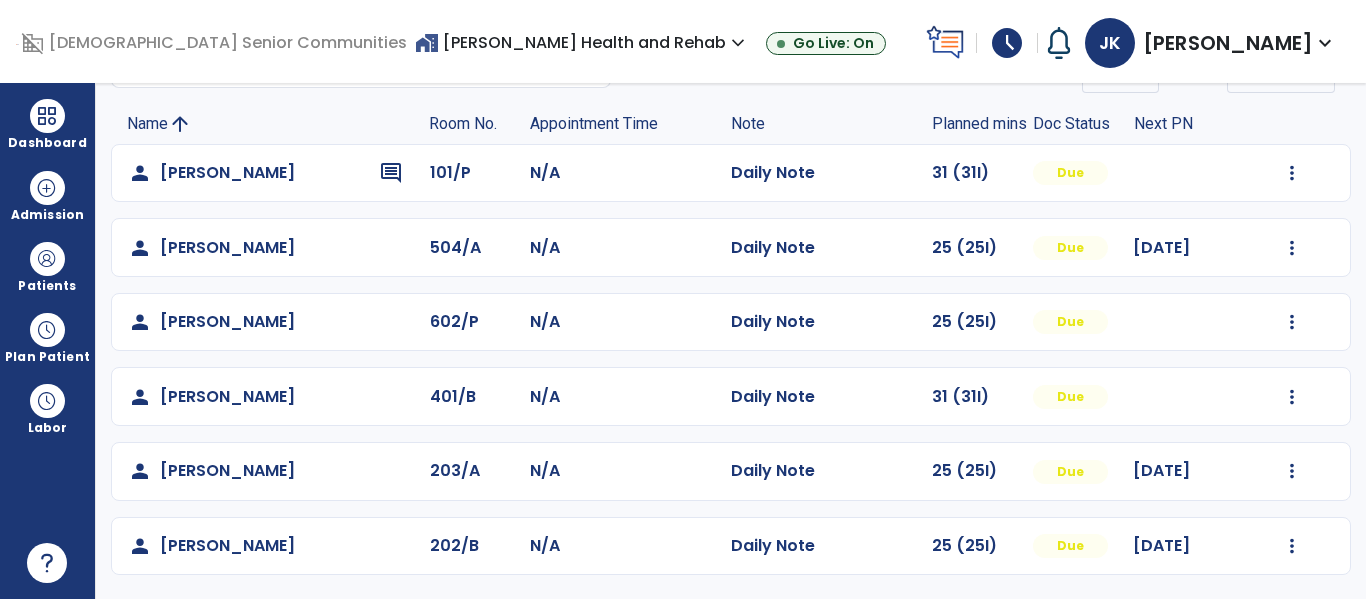 scroll, scrollTop: 0, scrollLeft: 0, axis: both 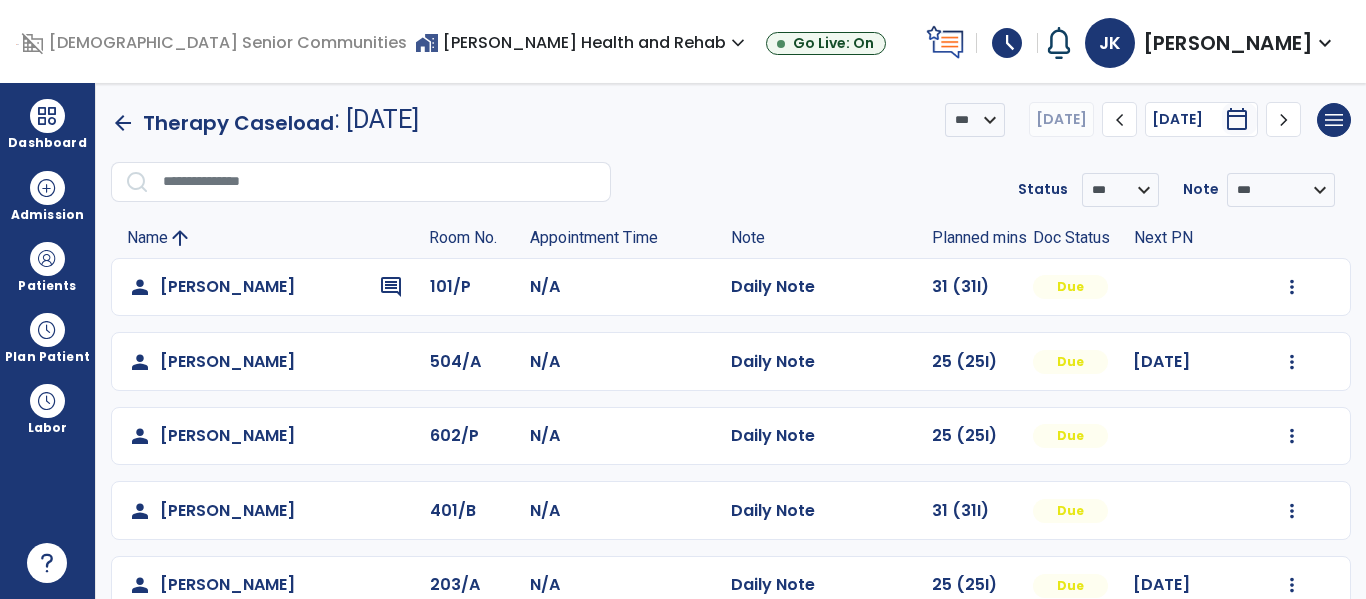 click on "person   [PERSON_NAME]  504/A N/A  Daily Note   25 (25I)  Due [DATE]  Mark Visit As Complete   Reset Note   Open Document   G + C Mins" 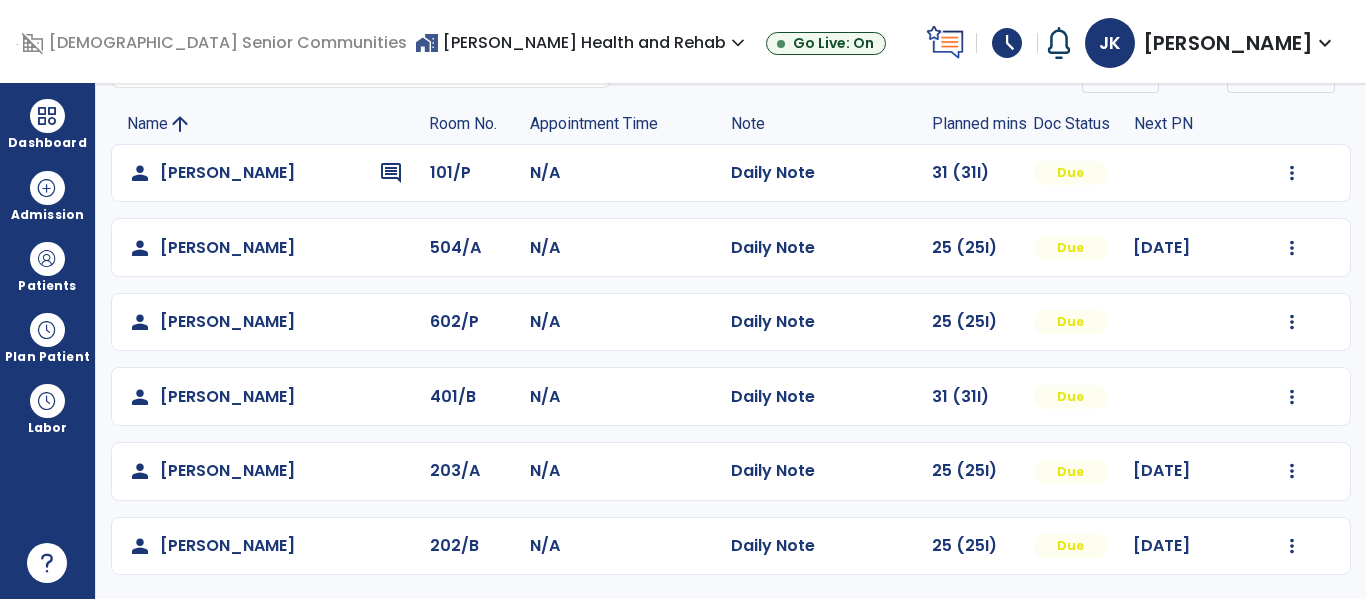 scroll, scrollTop: 0, scrollLeft: 0, axis: both 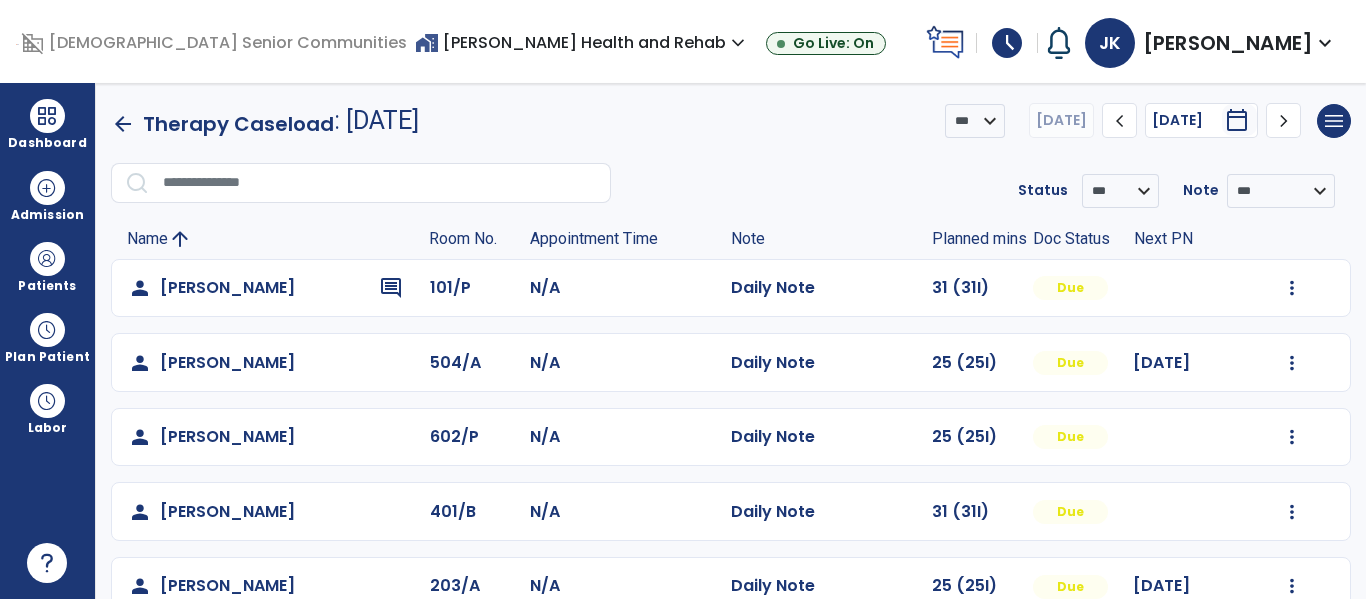 click on "chevron_right" 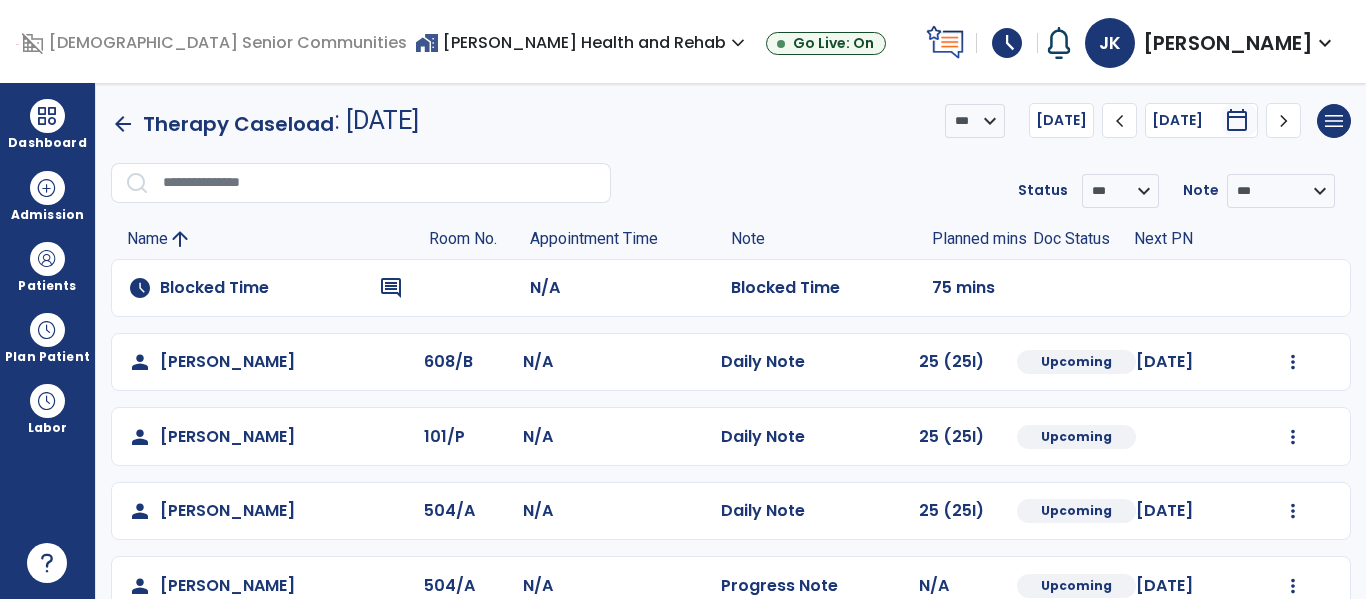 scroll, scrollTop: 4, scrollLeft: 0, axis: vertical 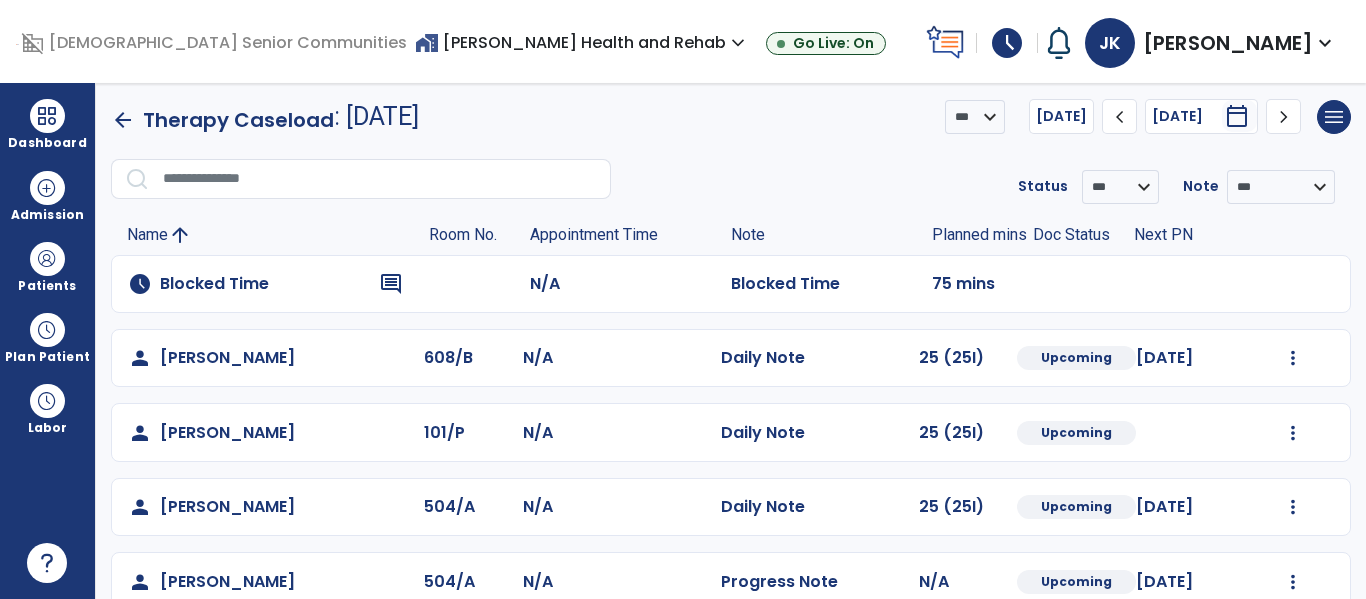 click on "home_work   [PERSON_NAME] Health and Rehab   expand_more" at bounding box center [582, 42] 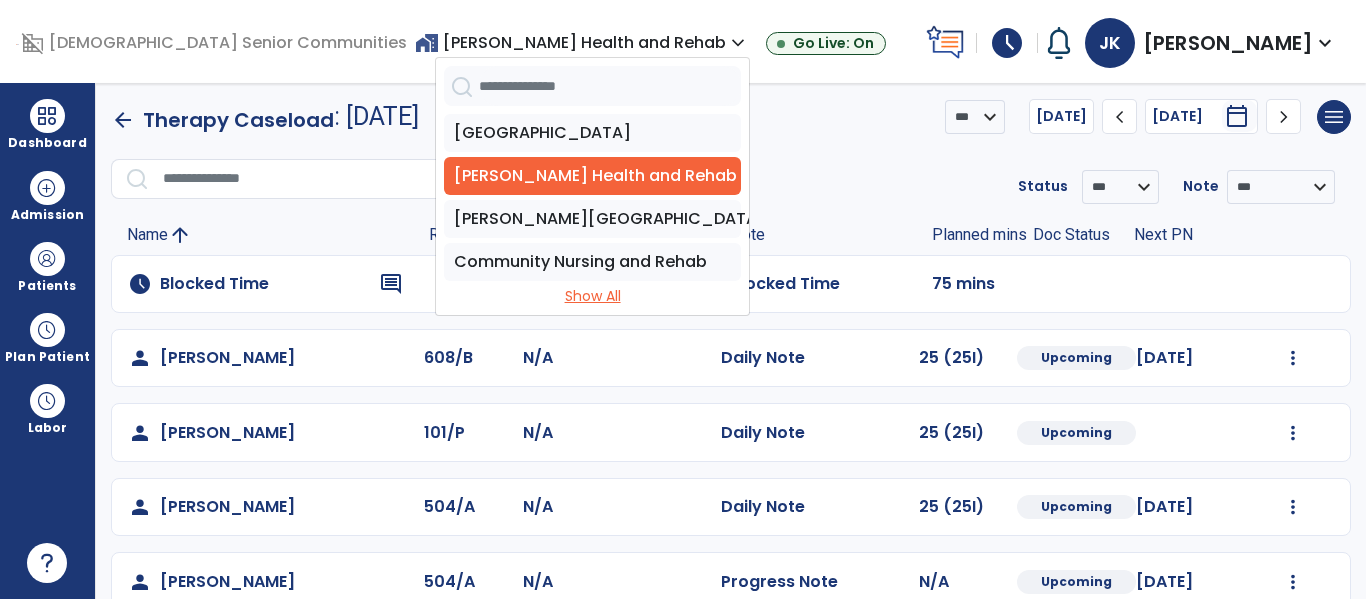 click on "Show All" at bounding box center [592, 296] 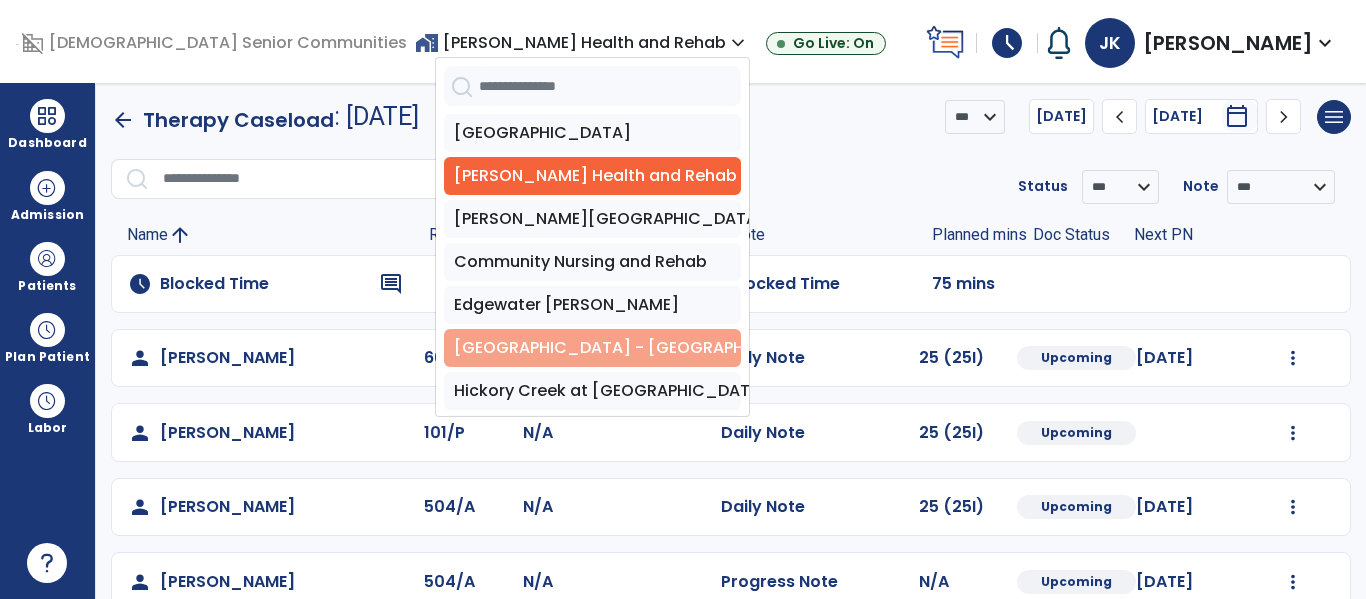 click on "[GEOGRAPHIC_DATA] - [GEOGRAPHIC_DATA]" at bounding box center (592, 348) 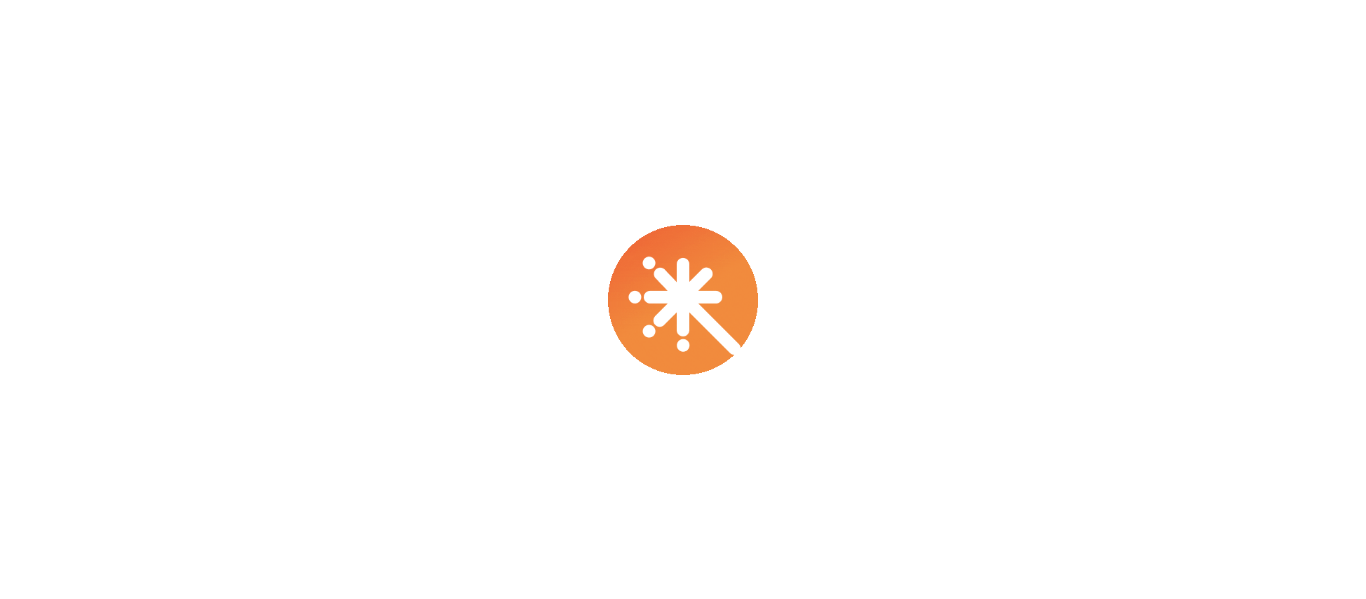 scroll, scrollTop: 0, scrollLeft: 0, axis: both 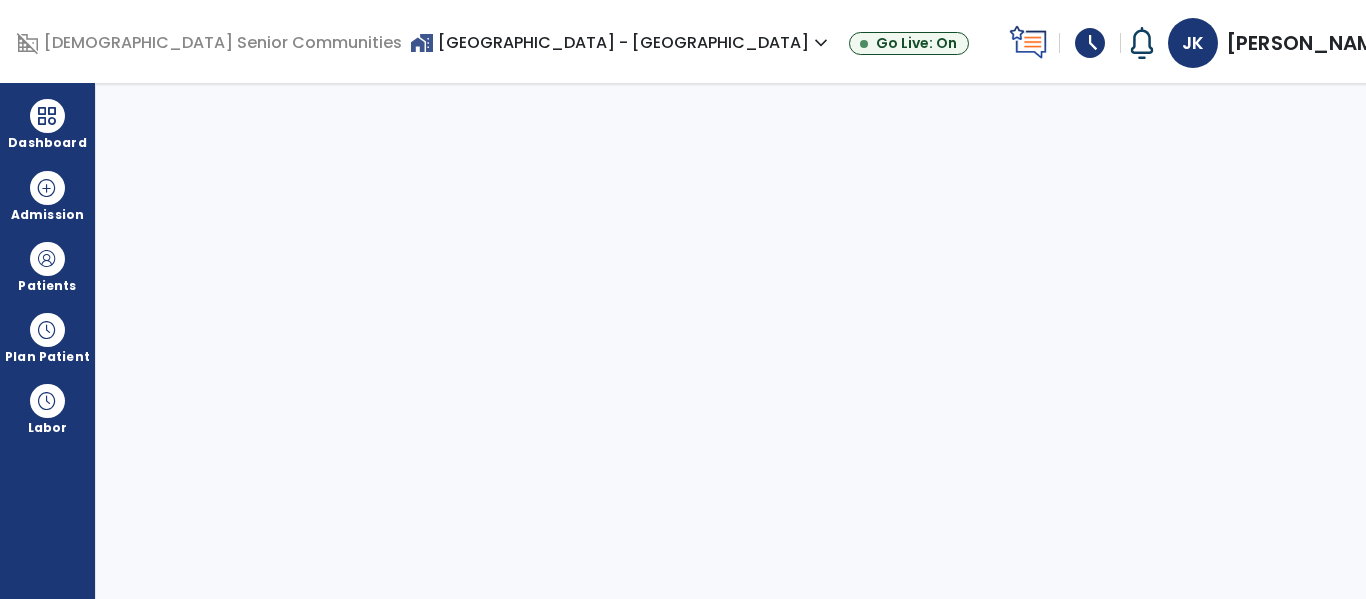 select on "****" 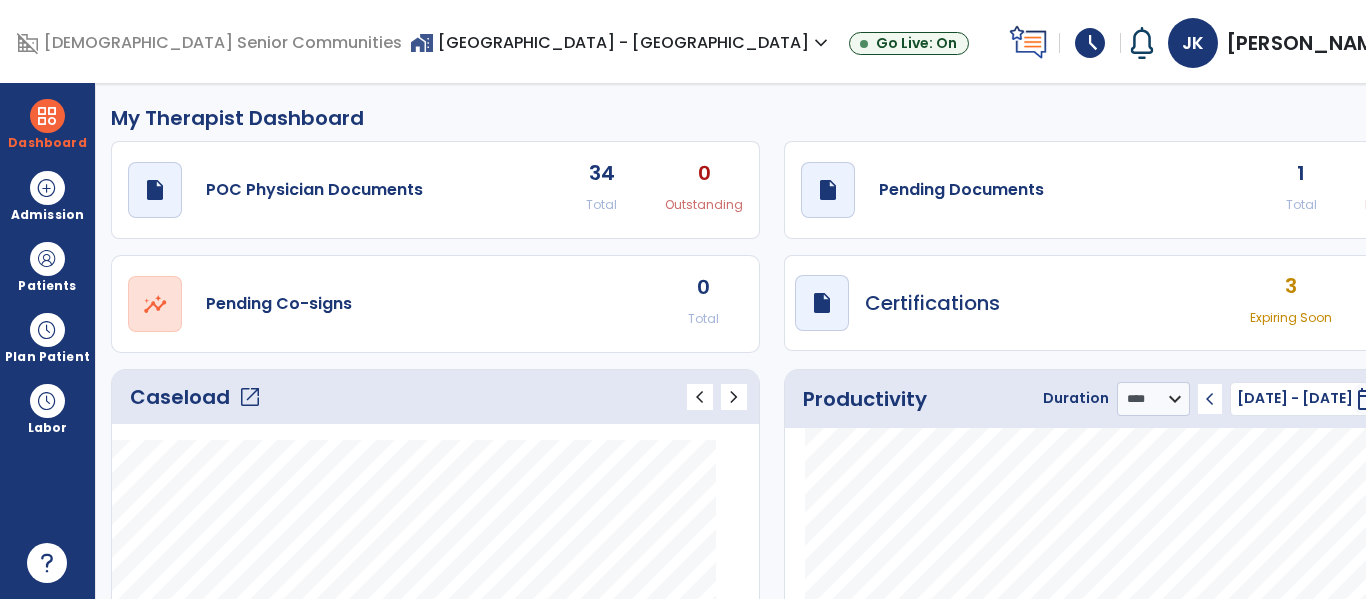 click on "open_in_new" 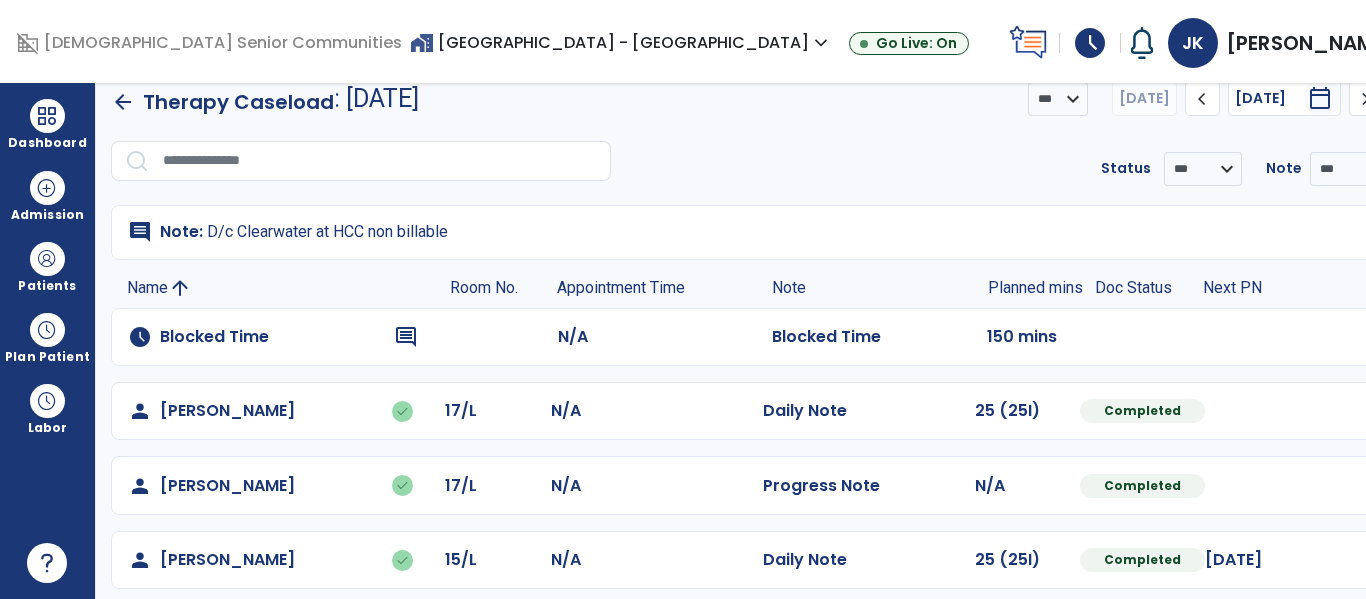 scroll, scrollTop: 0, scrollLeft: 0, axis: both 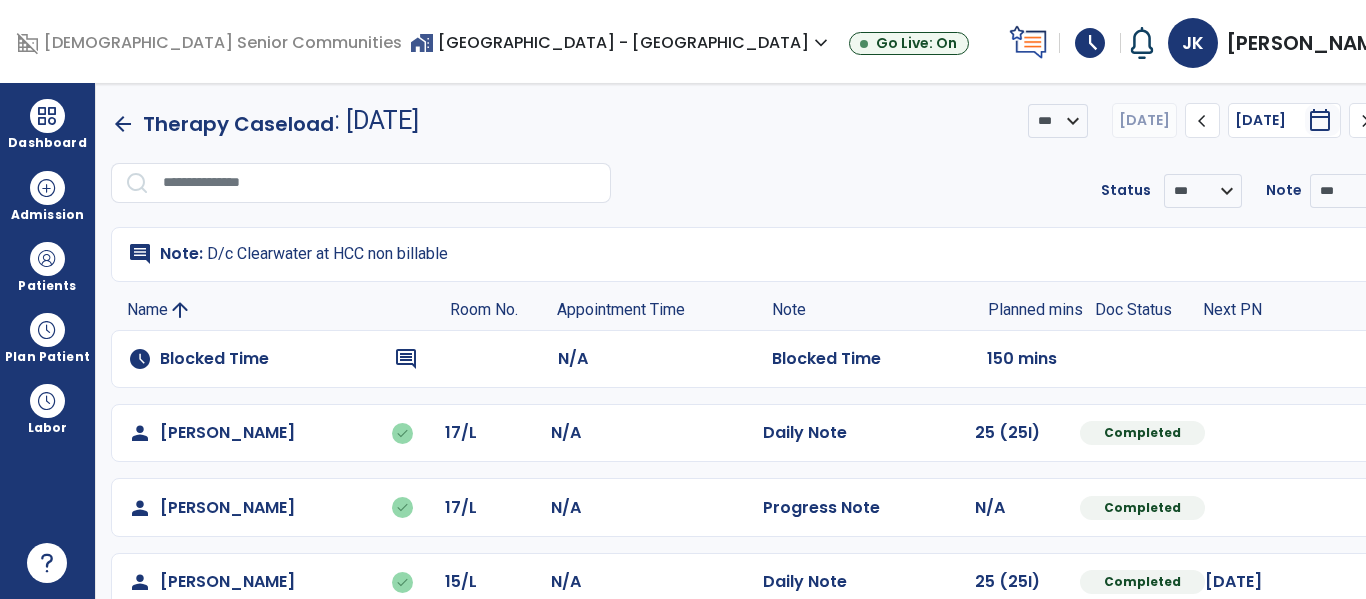 click on "chevron_right" 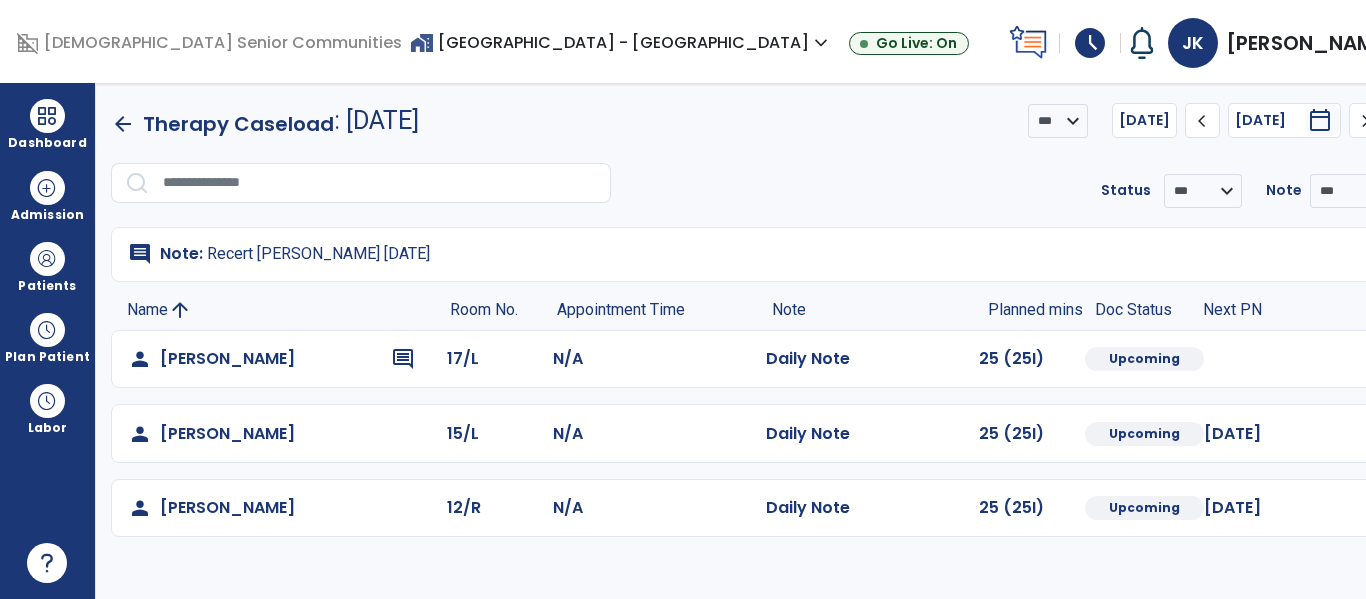 click on "arrow_back" 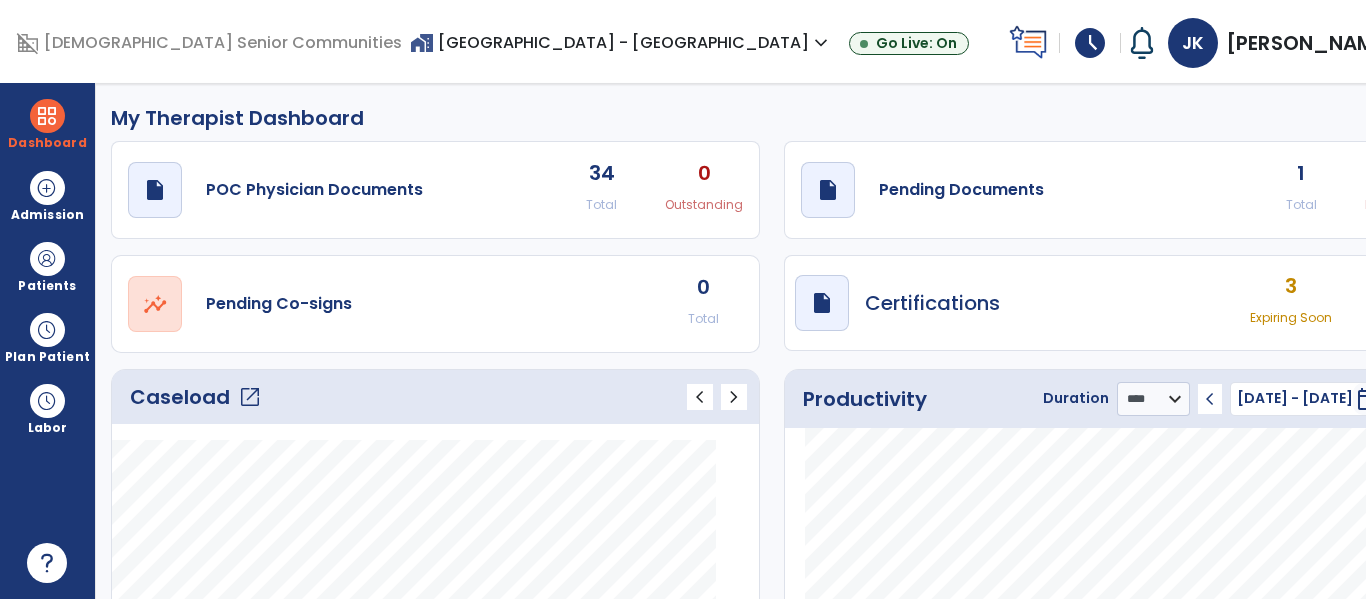 click on "open_in_new" 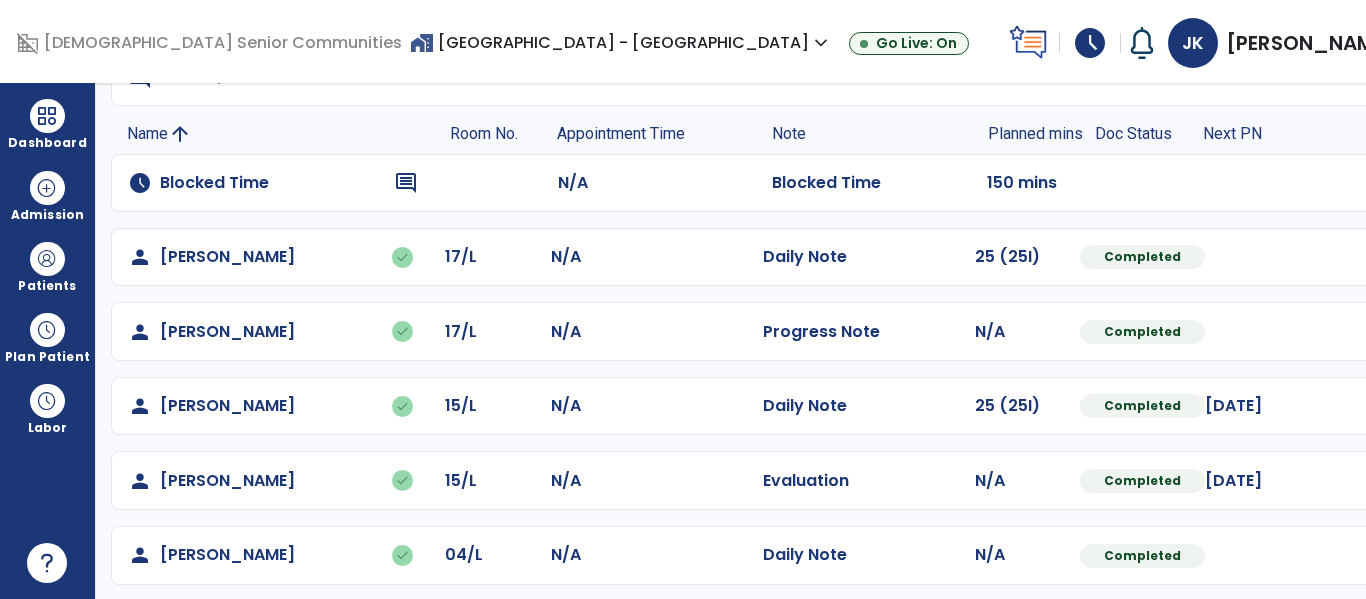 scroll, scrollTop: 335, scrollLeft: 0, axis: vertical 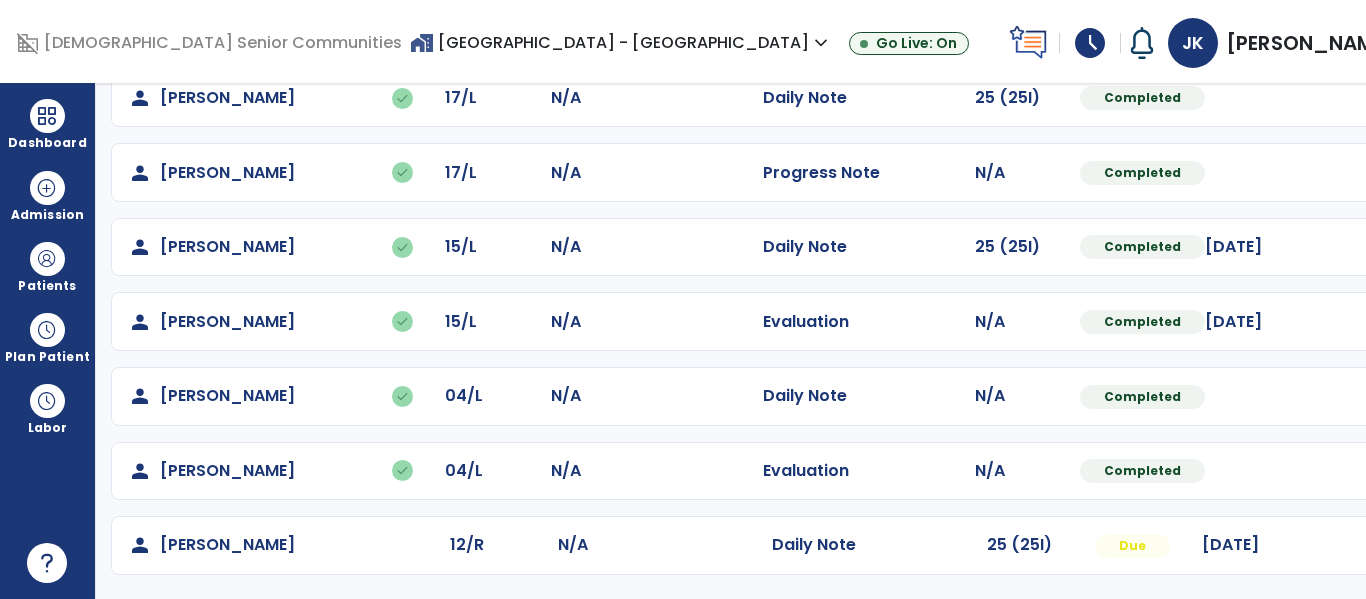 click on "Mark Visit As Complete   Reset Note   Open Document   G + C Mins" 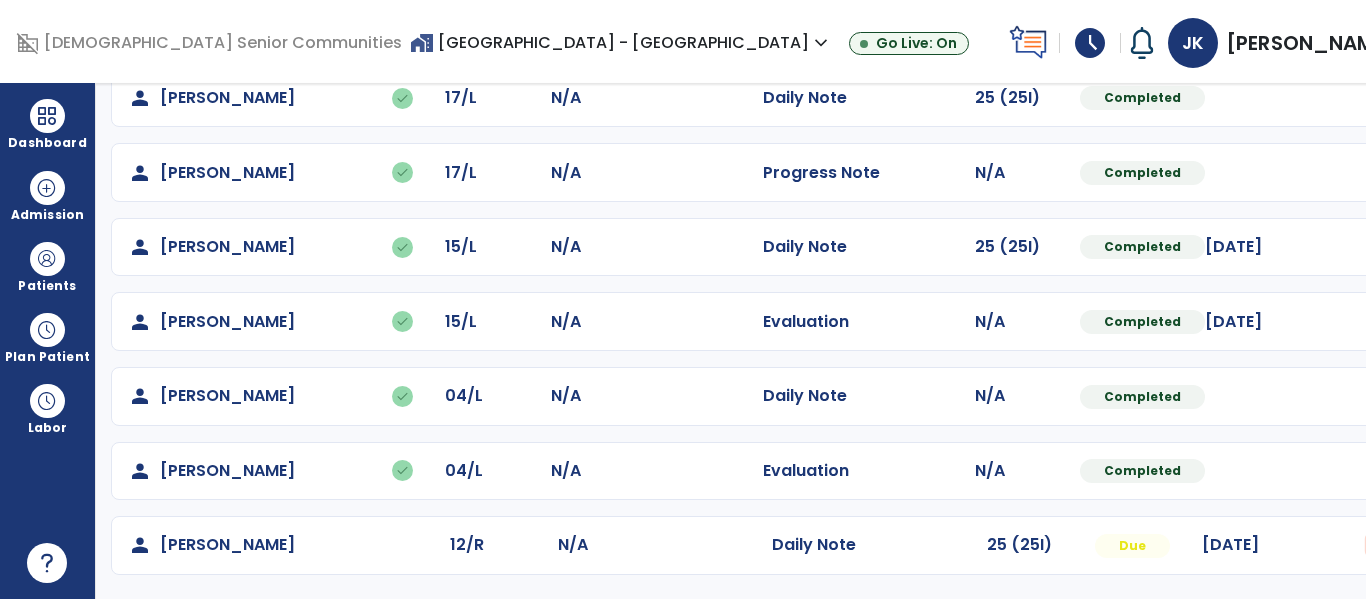click at bounding box center [1372, 98] 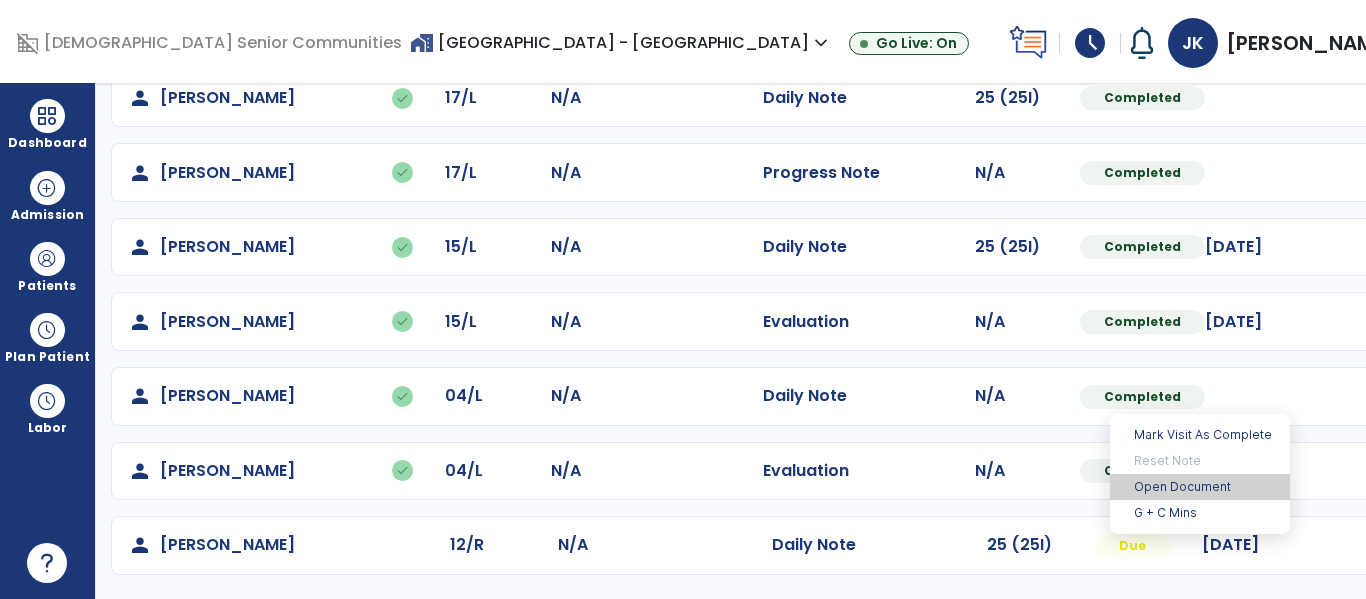 click on "Open Document" at bounding box center (1200, 487) 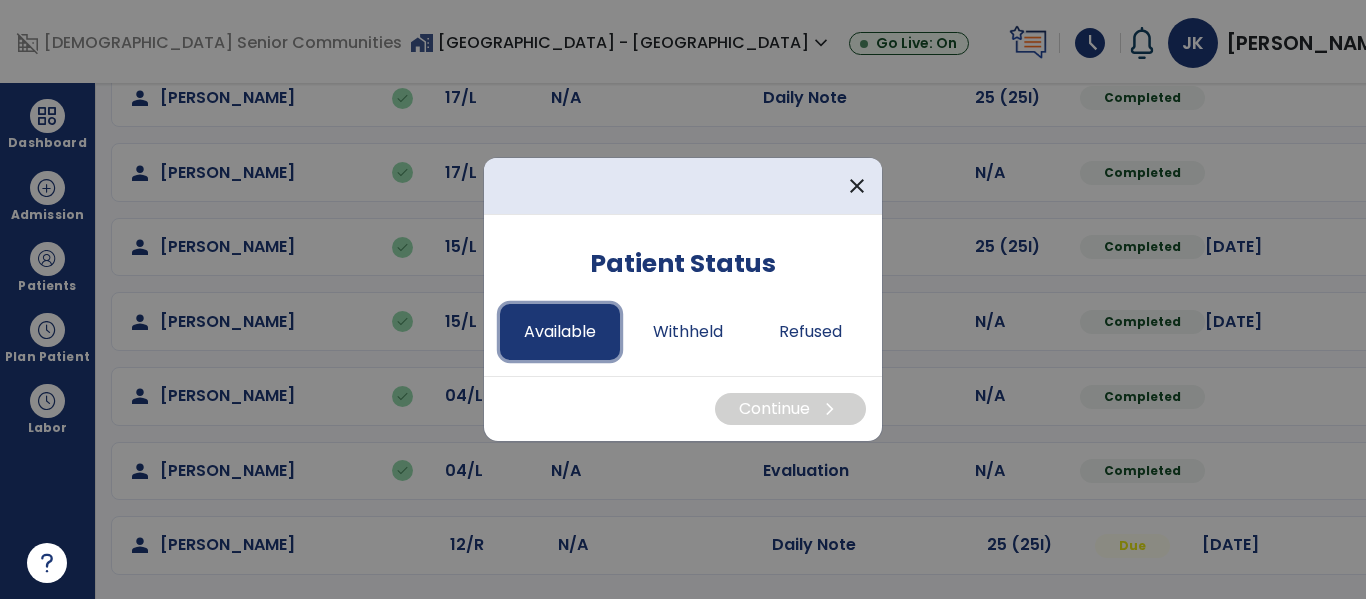 click on "Available" at bounding box center [560, 332] 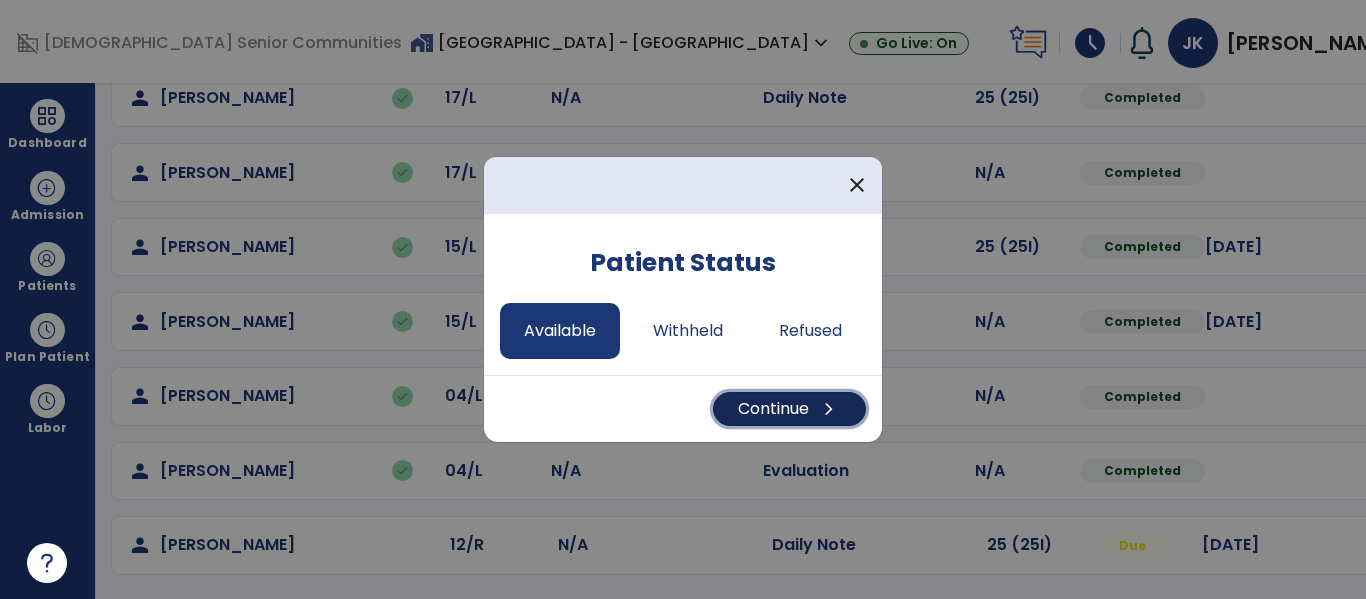 click on "Continue   chevron_right" at bounding box center (789, 409) 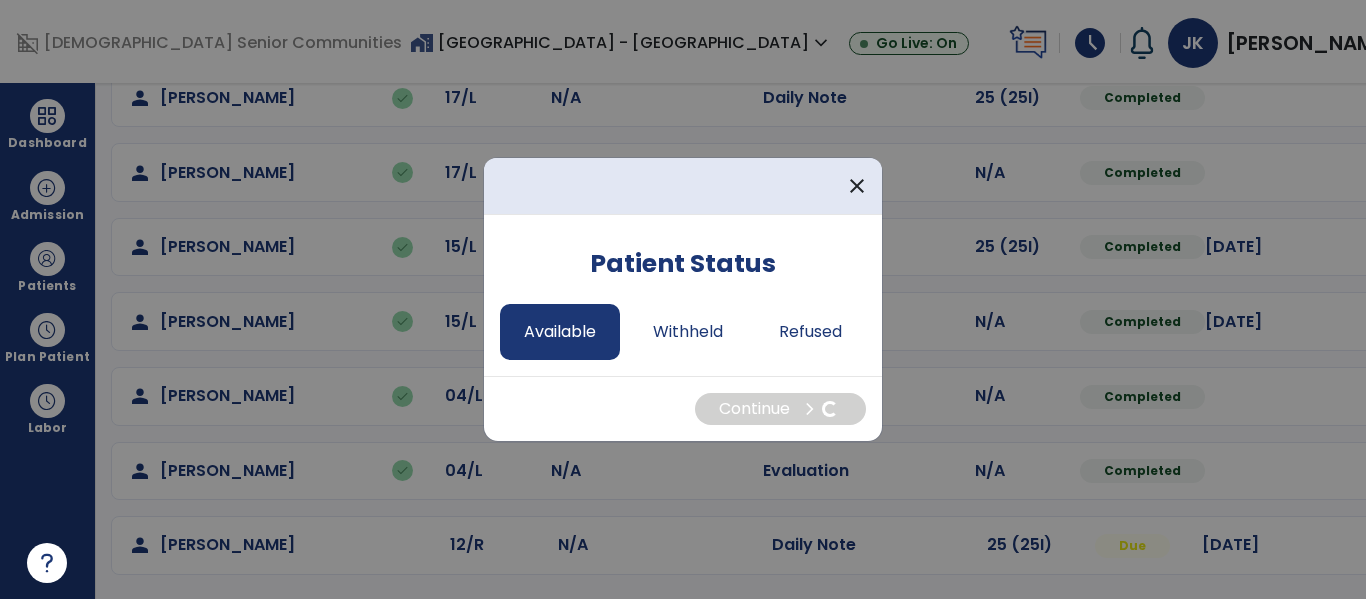 select on "*" 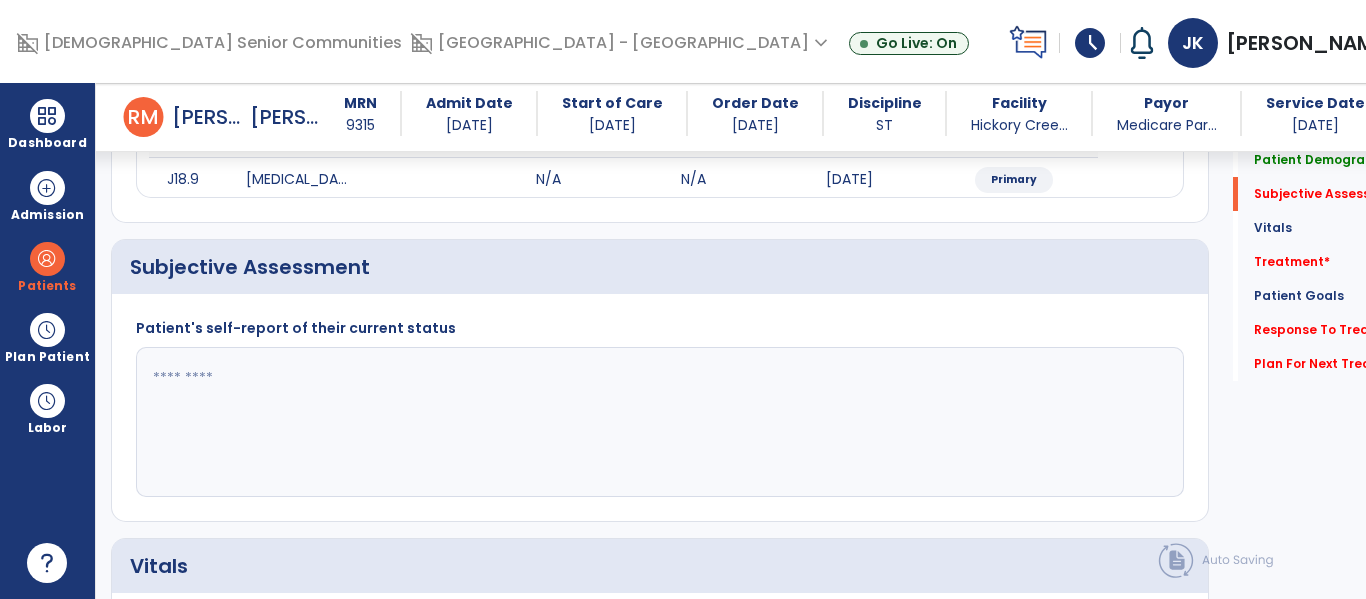 scroll, scrollTop: 431, scrollLeft: 0, axis: vertical 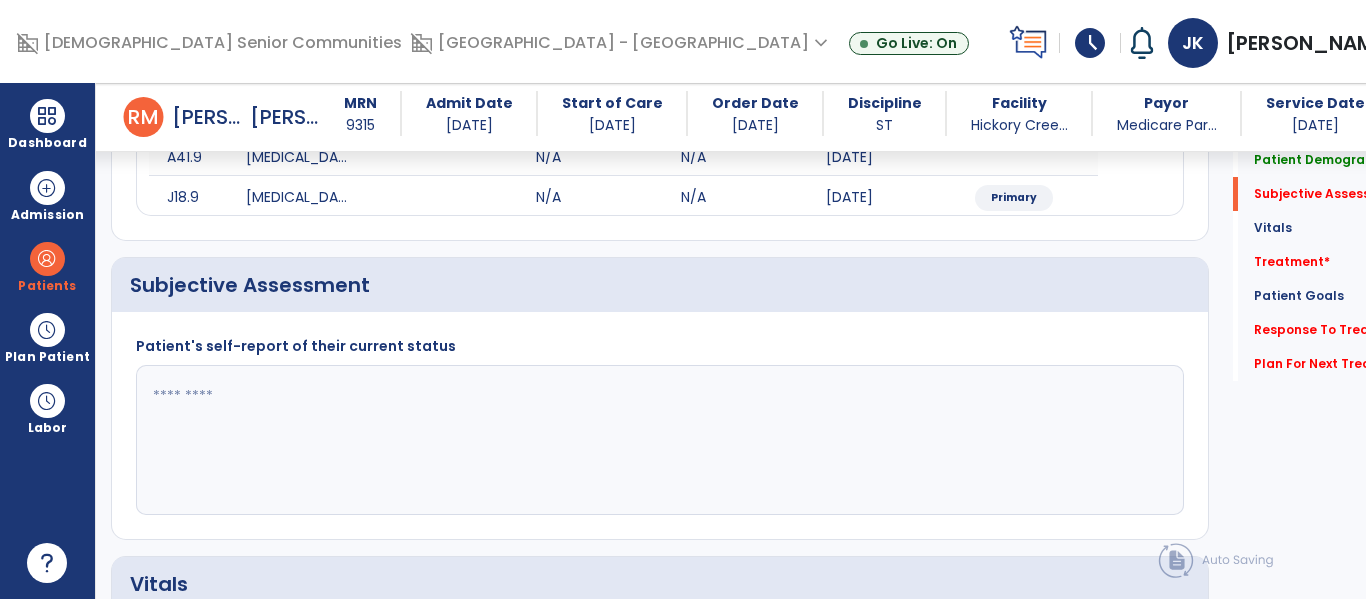 click 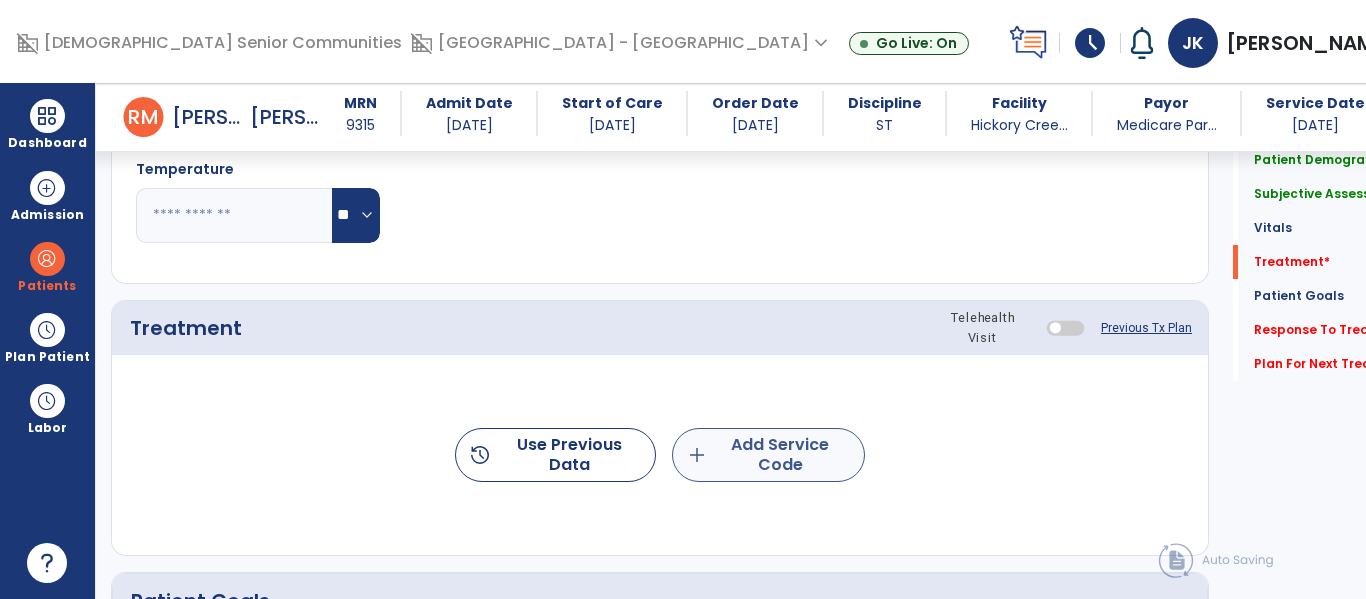 type on "**********" 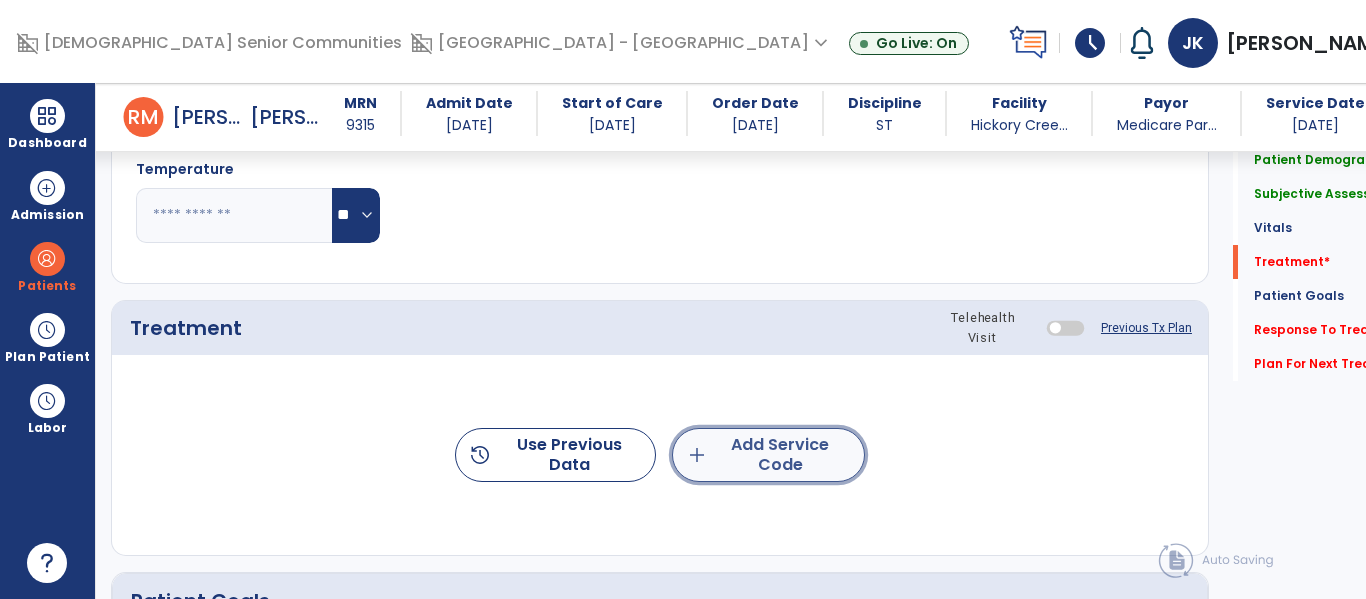 click on "add  Add Service Code" 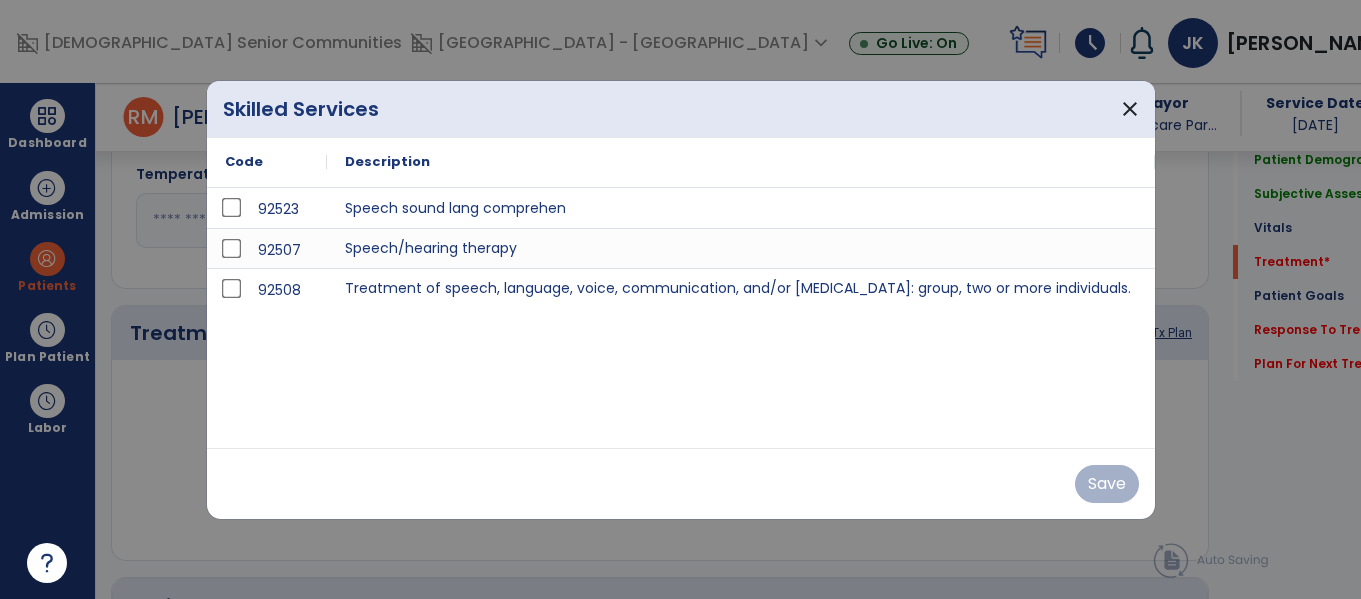 scroll, scrollTop: 1109, scrollLeft: 0, axis: vertical 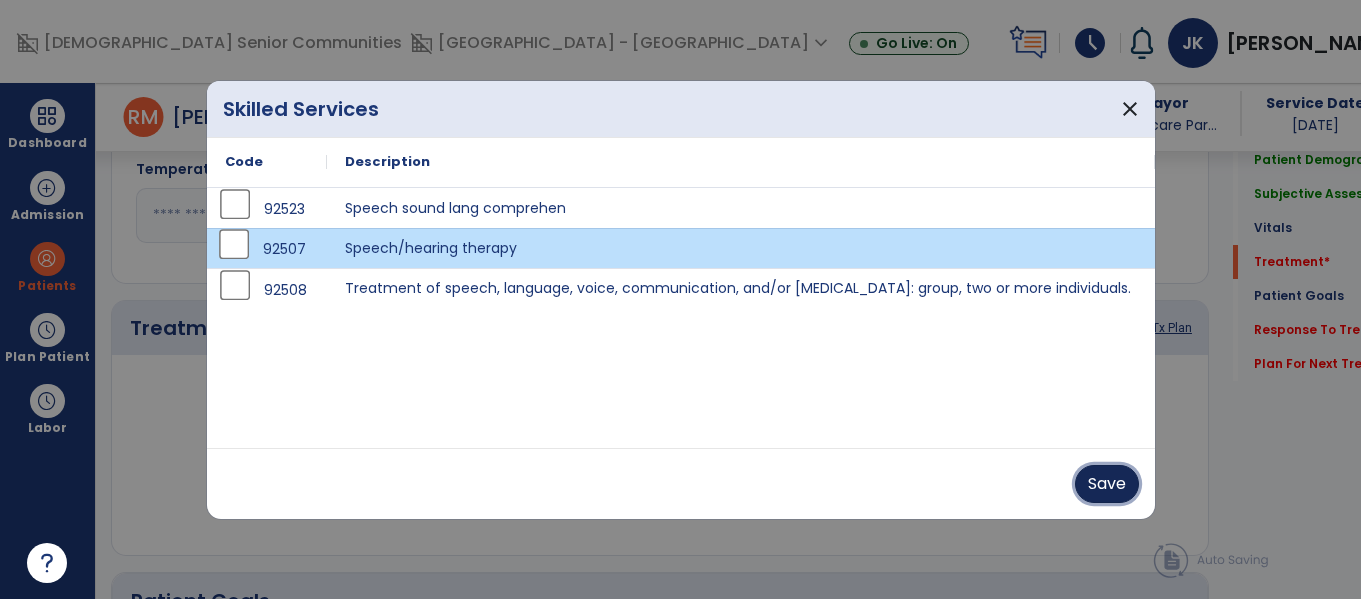 click on "Save" at bounding box center (1107, 484) 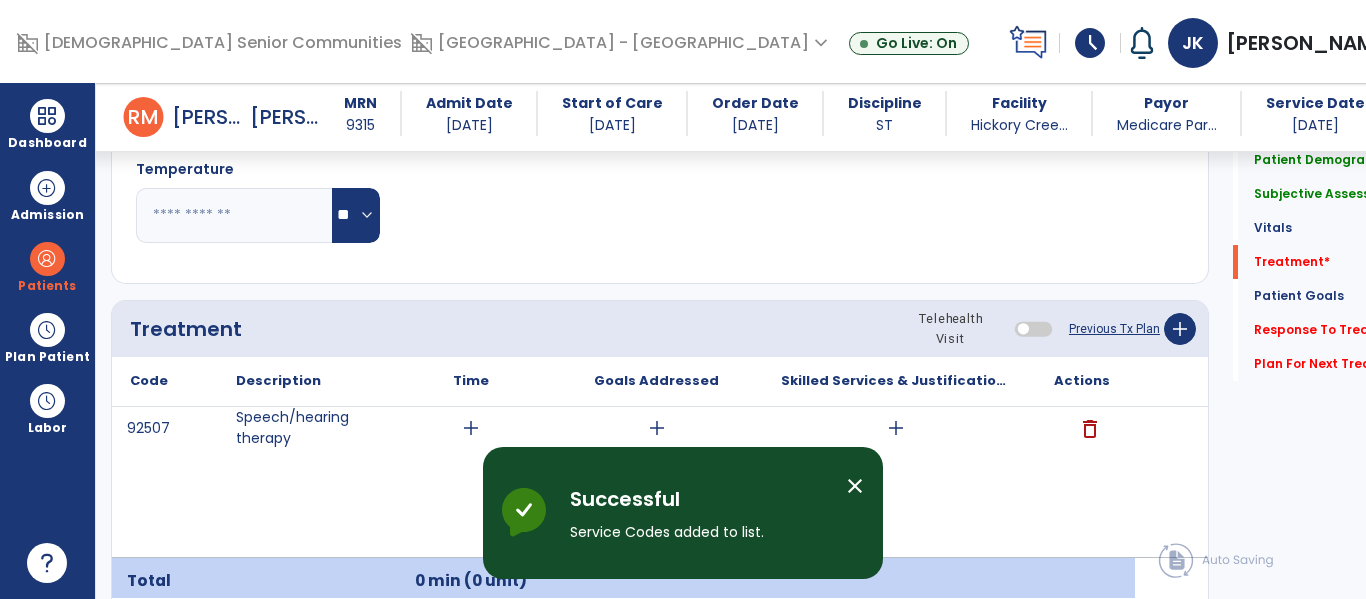 click on "close" at bounding box center (855, 486) 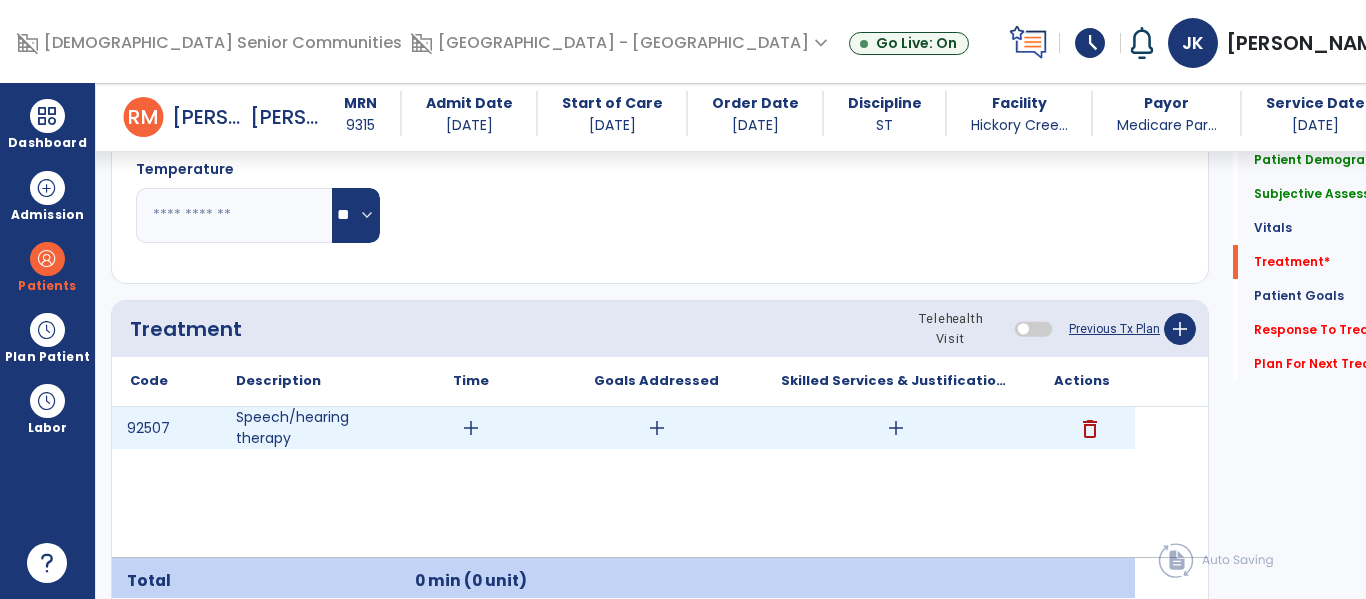 click on "add" at bounding box center [471, 428] 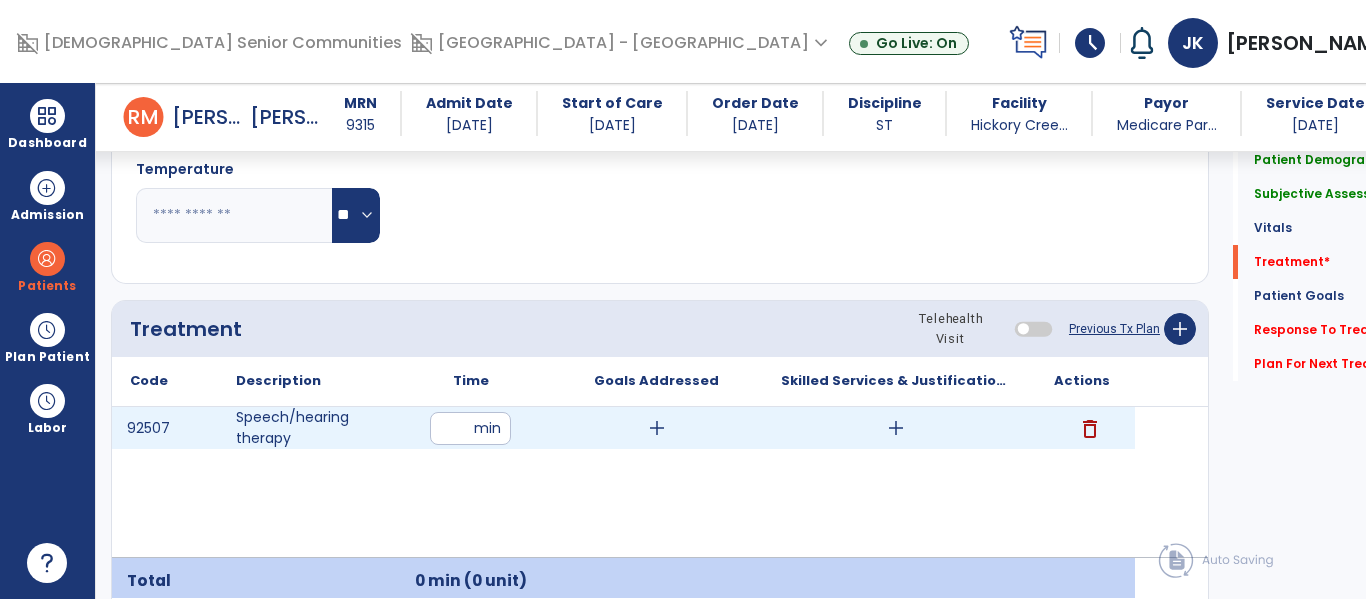 type on "**" 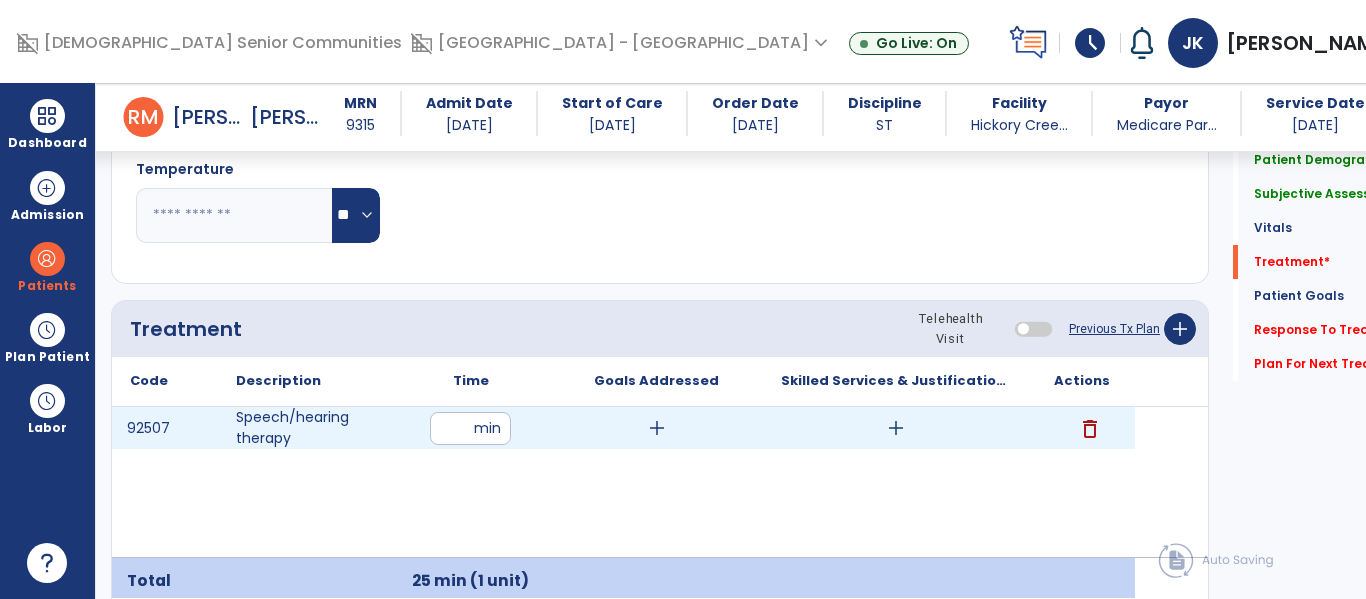 click on "add" at bounding box center [657, 428] 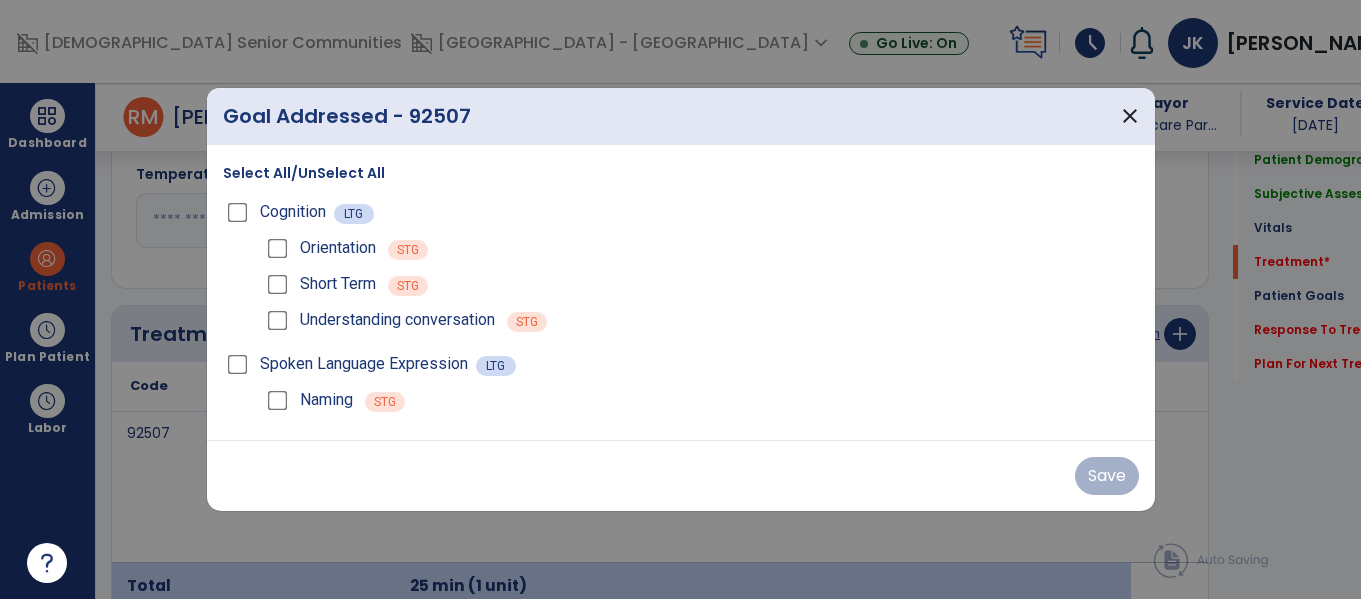 scroll, scrollTop: 1109, scrollLeft: 0, axis: vertical 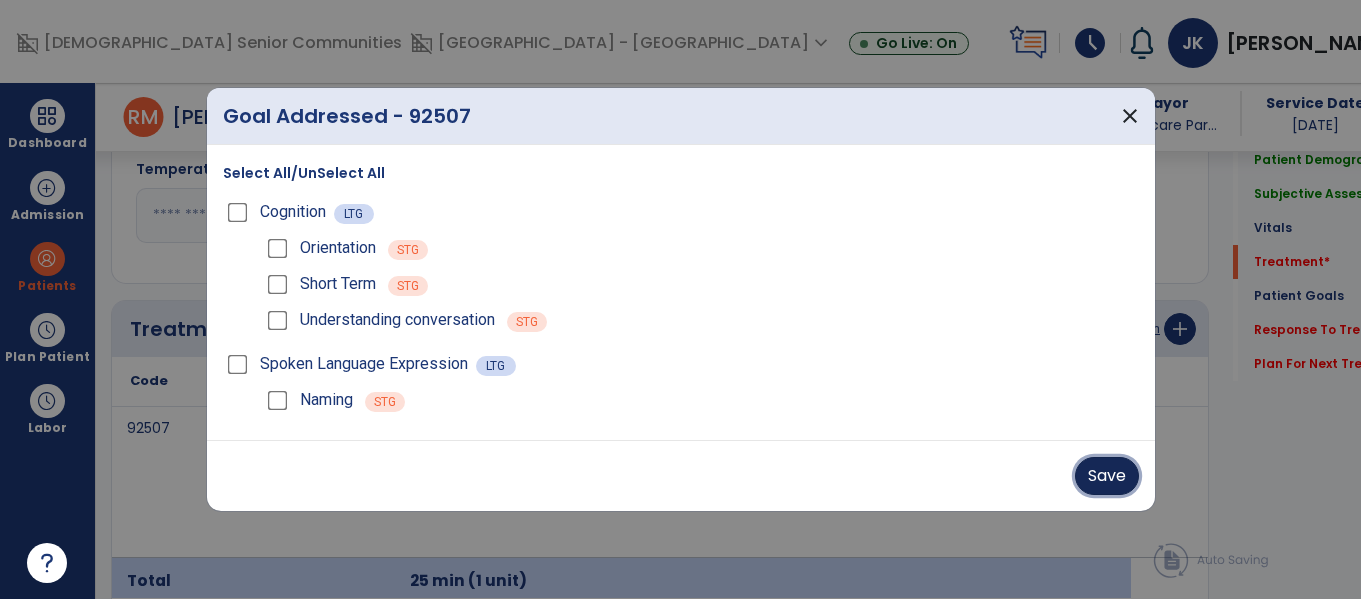 click on "Save" at bounding box center (1107, 476) 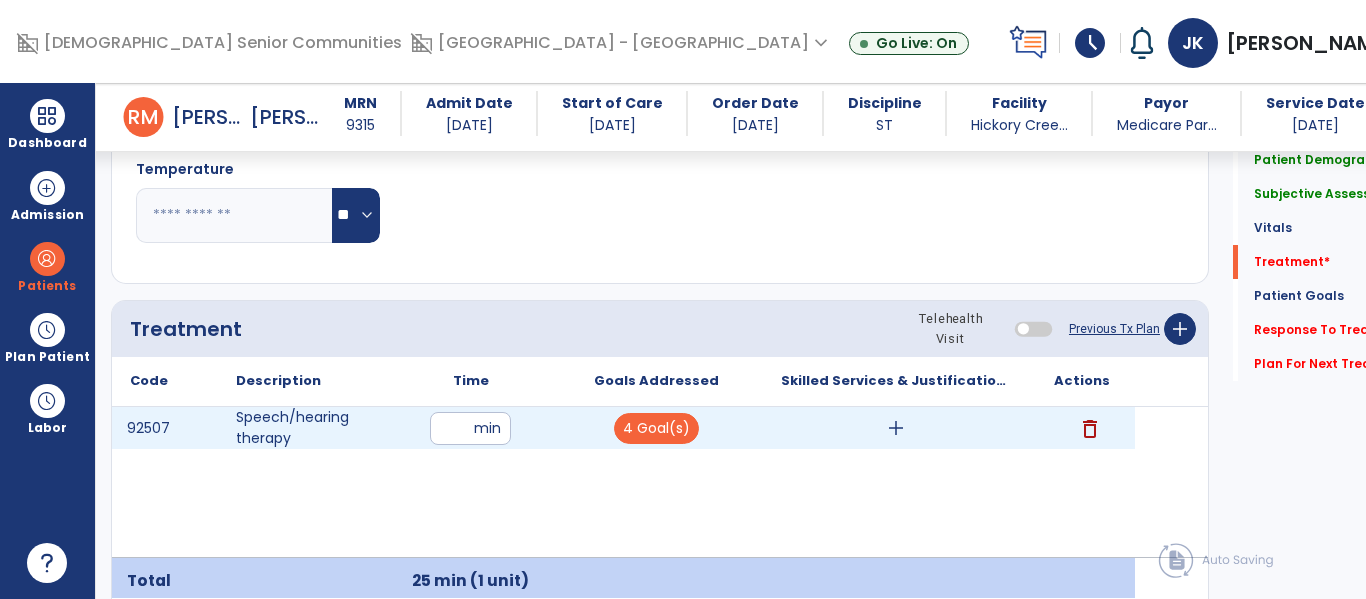 click on "add" at bounding box center (896, 428) 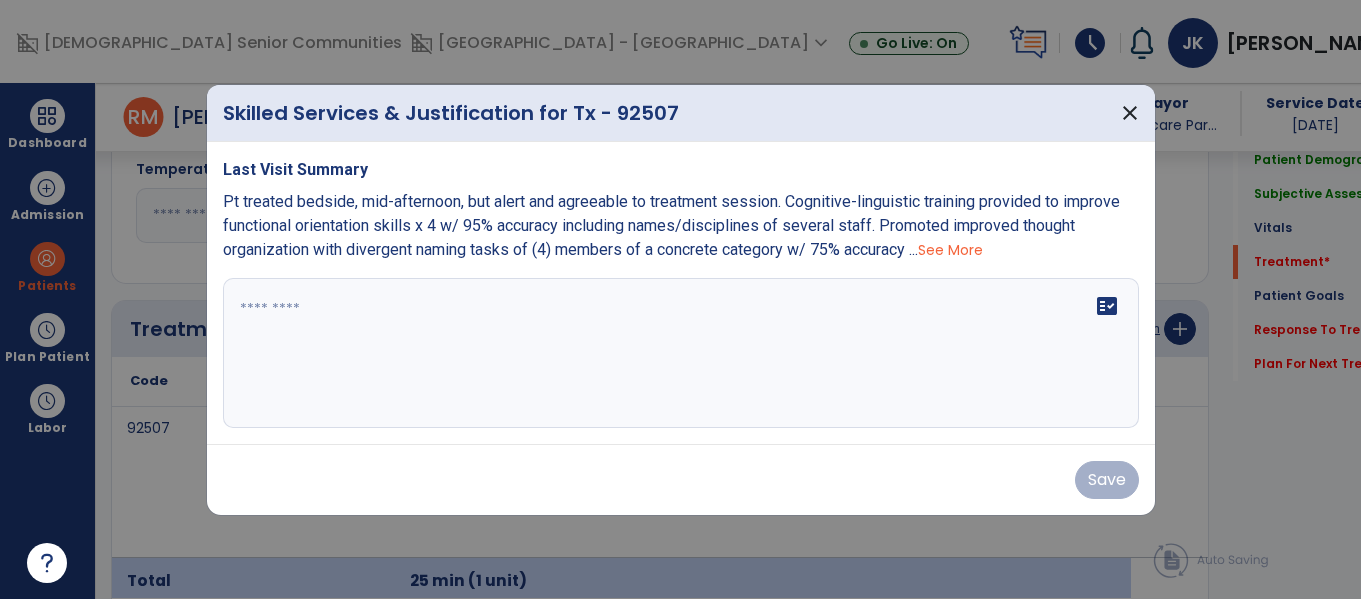 scroll, scrollTop: 1109, scrollLeft: 0, axis: vertical 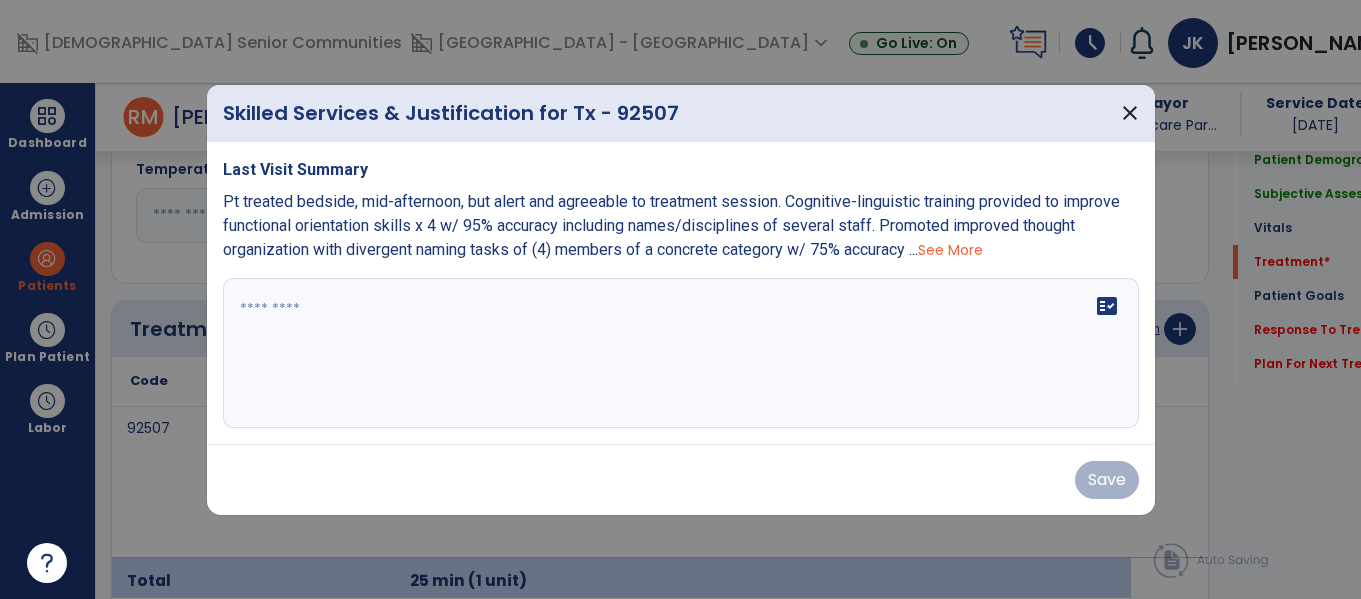click on "fact_check" at bounding box center (681, 353) 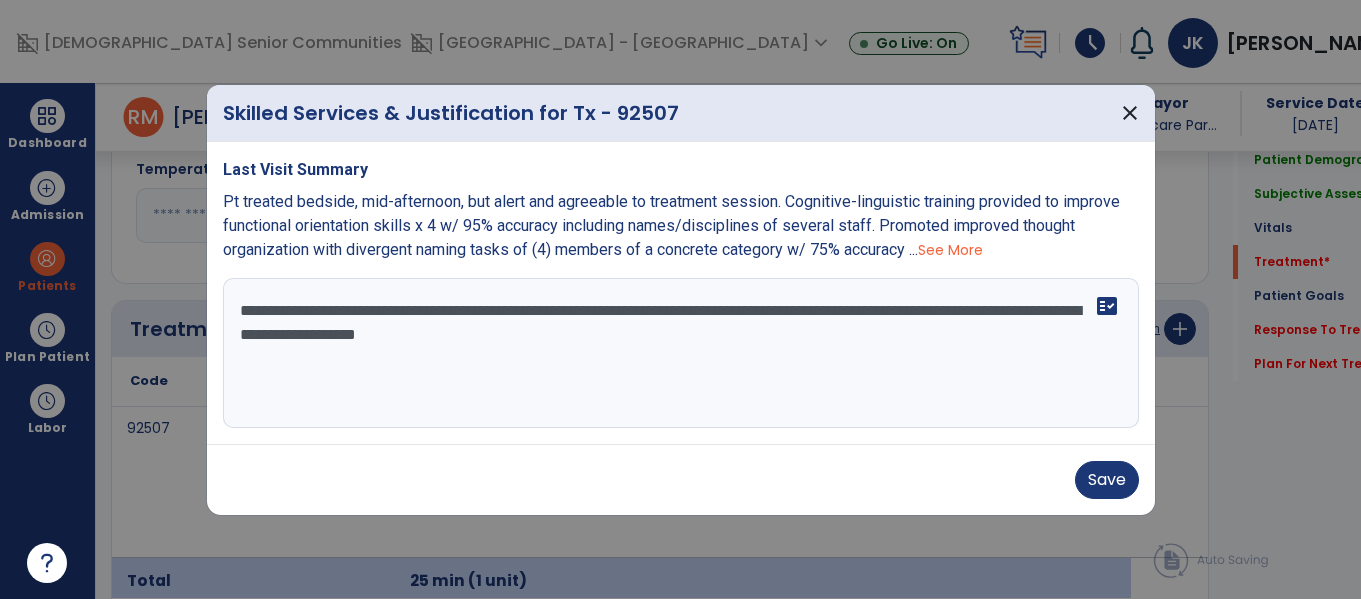 click on "**********" at bounding box center (681, 353) 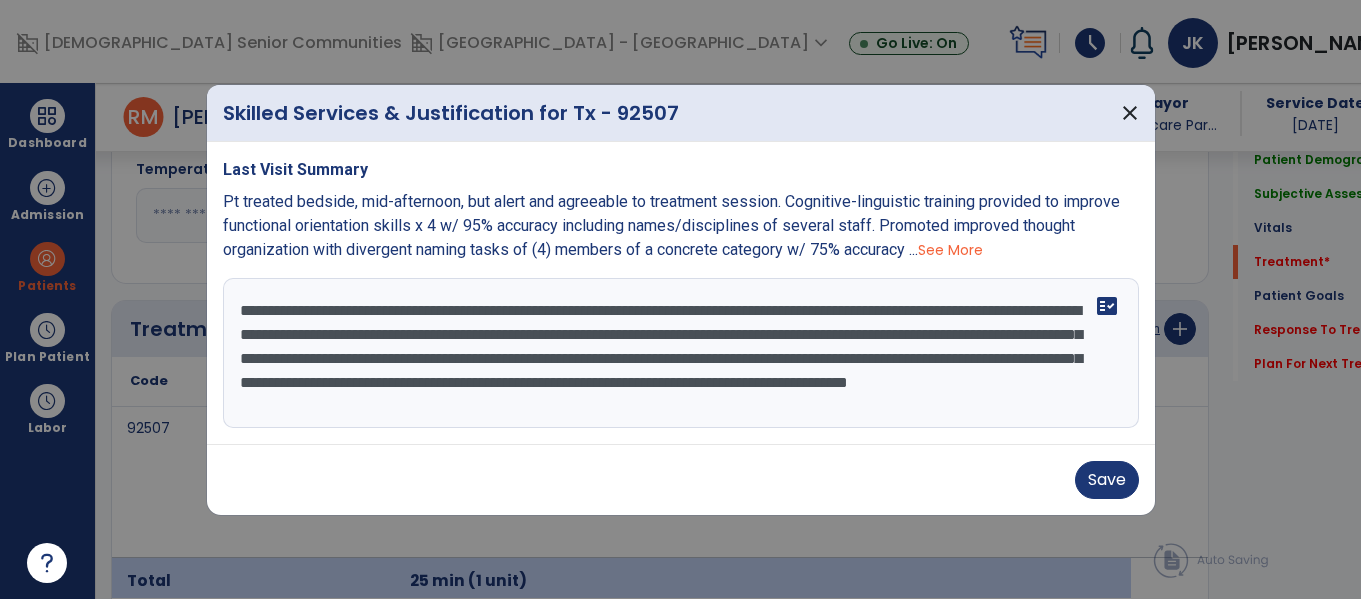 scroll, scrollTop: 16, scrollLeft: 0, axis: vertical 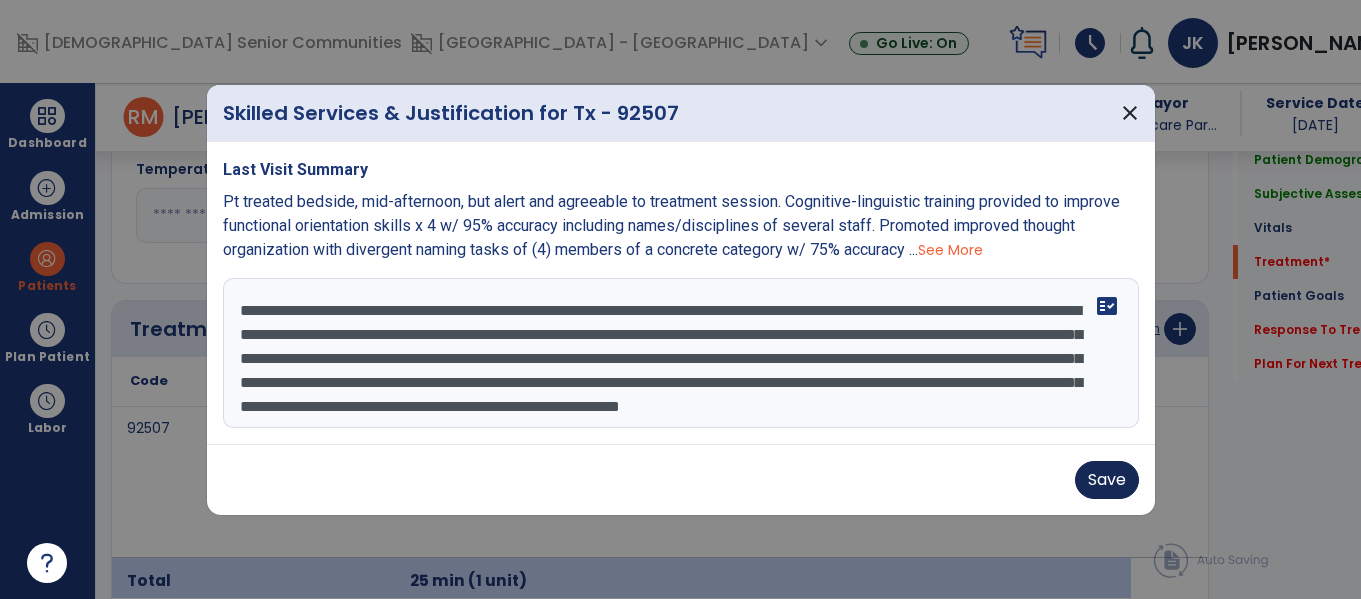 type on "**********" 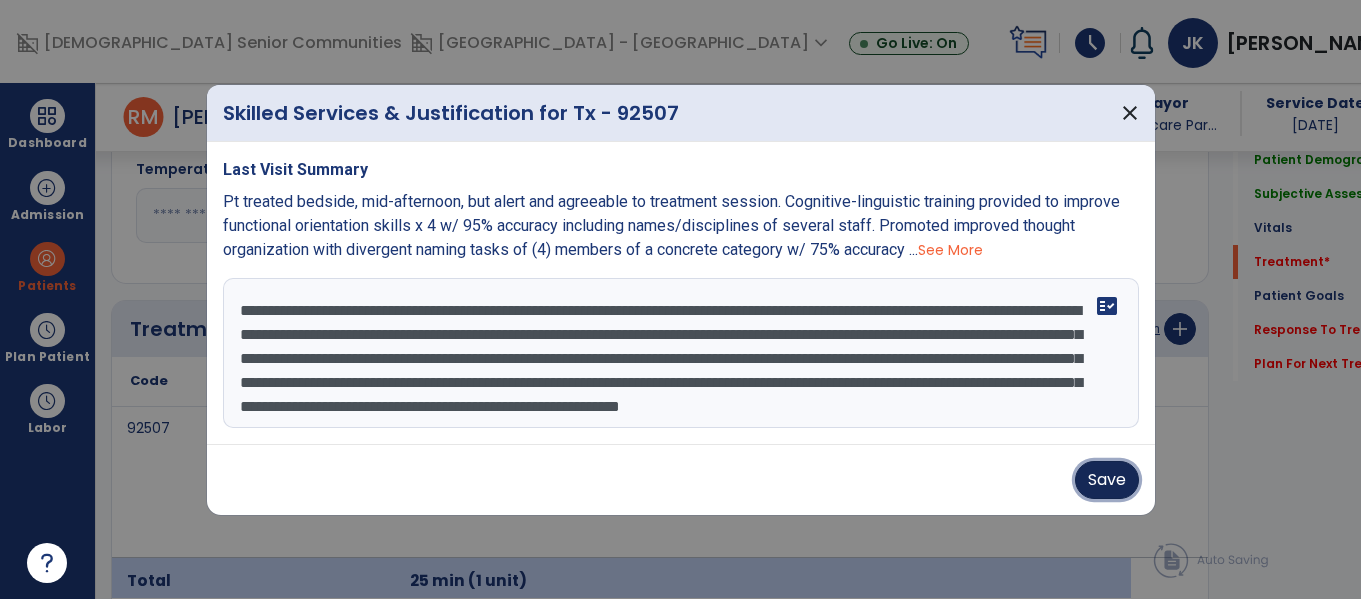 click on "Save" at bounding box center (1107, 480) 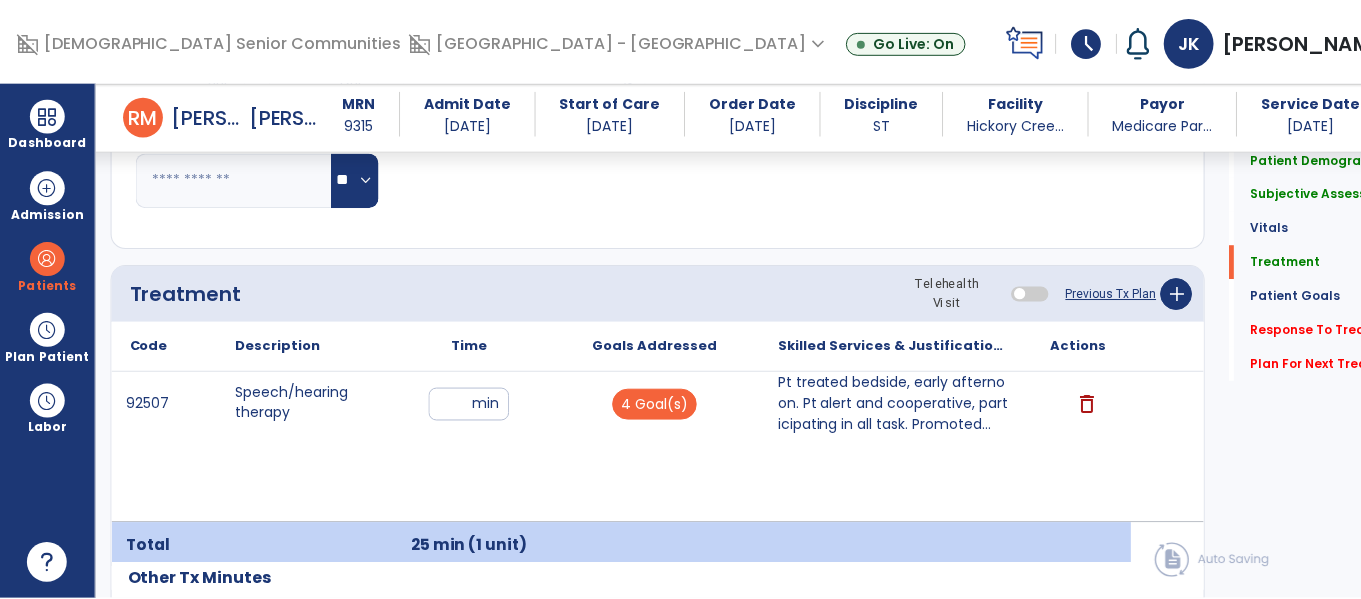 scroll, scrollTop: 1147, scrollLeft: 0, axis: vertical 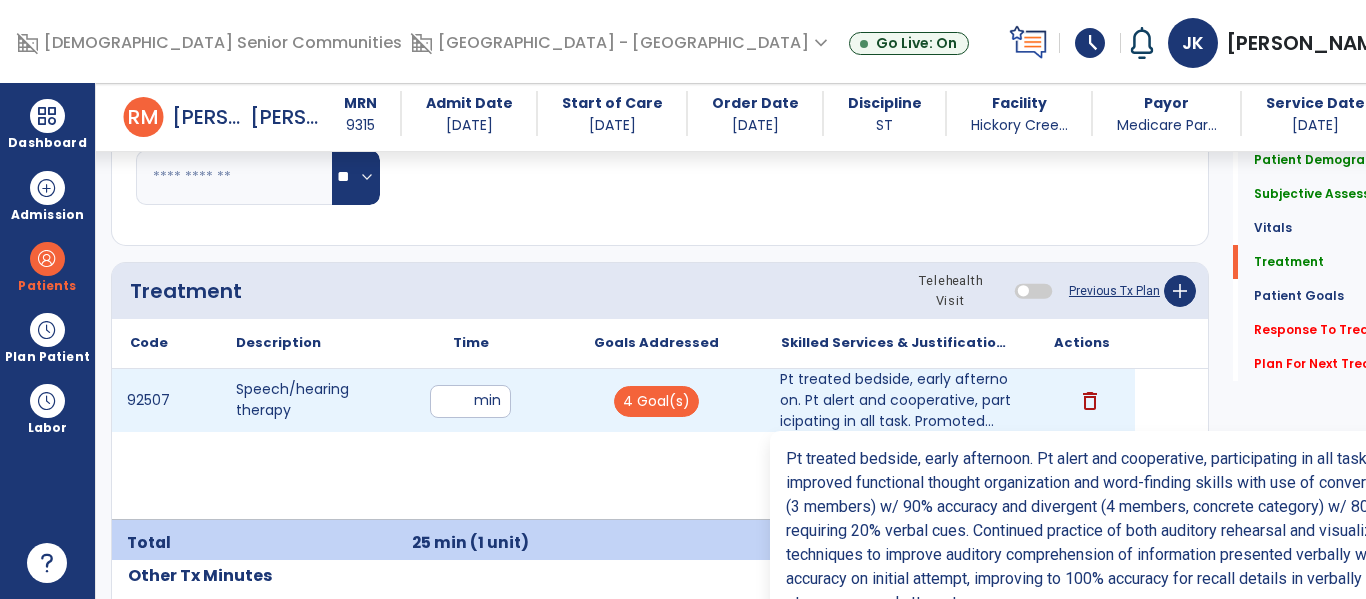 click on "Pt treated bedside, early afternoon.  Pt alert and cooperative, participating in all task.  Promoted..." at bounding box center (896, 400) 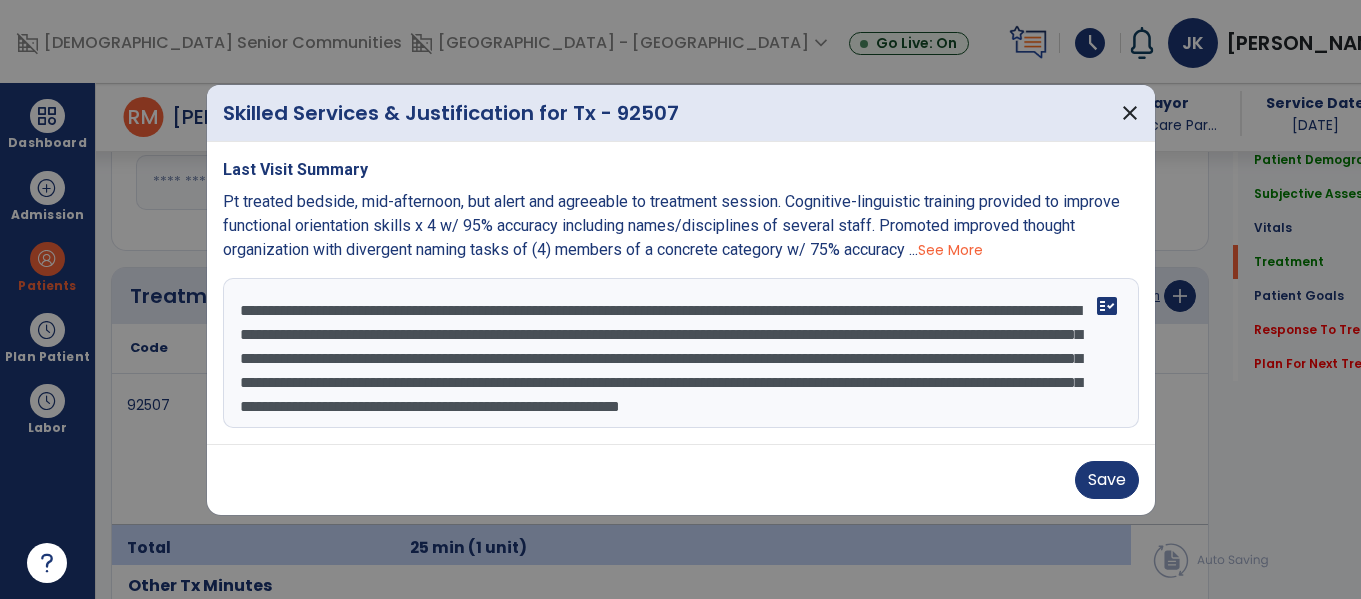 scroll, scrollTop: 1147, scrollLeft: 0, axis: vertical 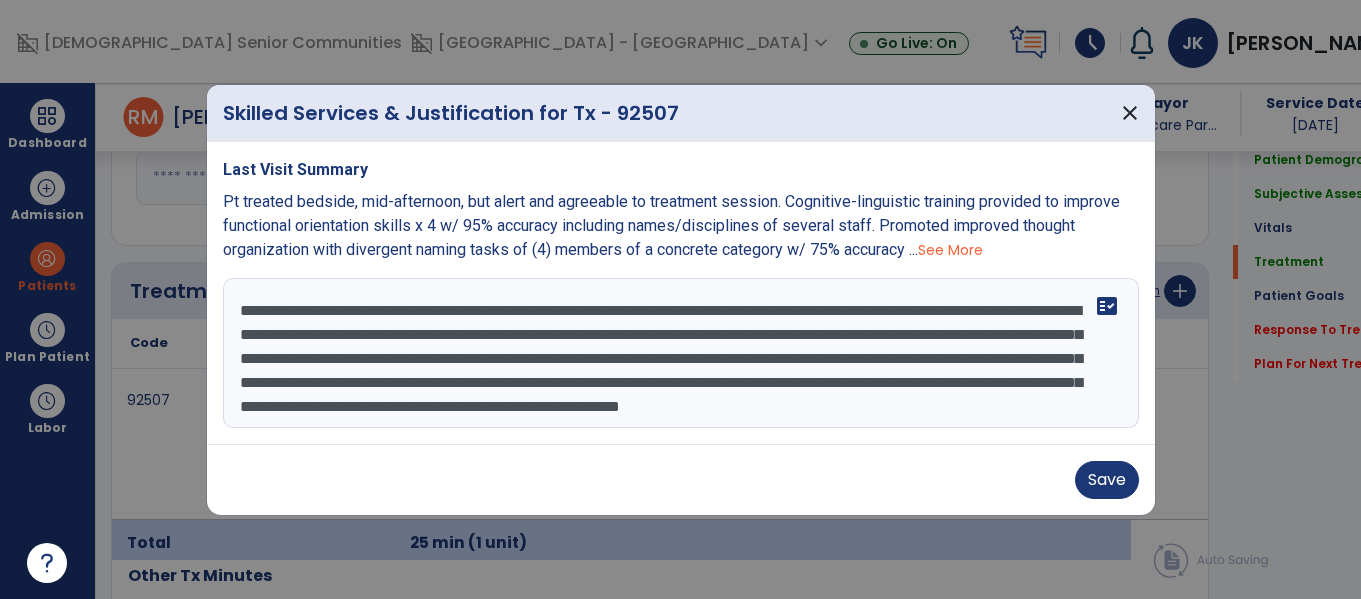 click on "**********" at bounding box center (681, 353) 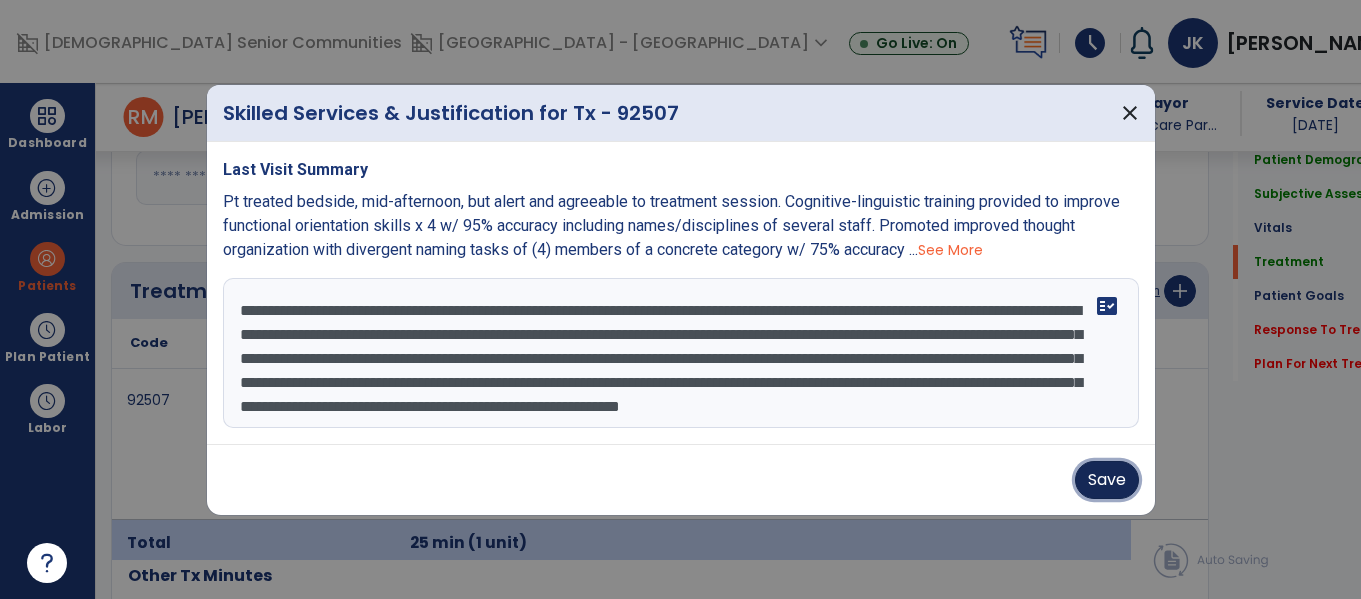 click on "Save" at bounding box center [1107, 480] 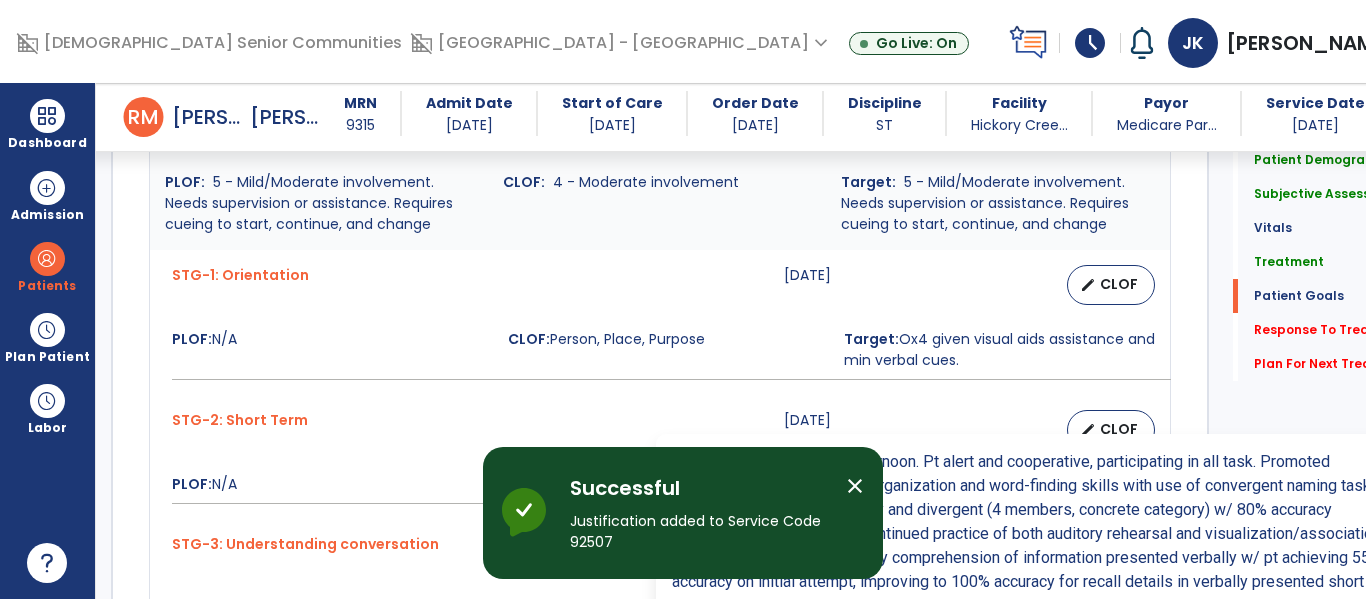 scroll, scrollTop: 1861, scrollLeft: 0, axis: vertical 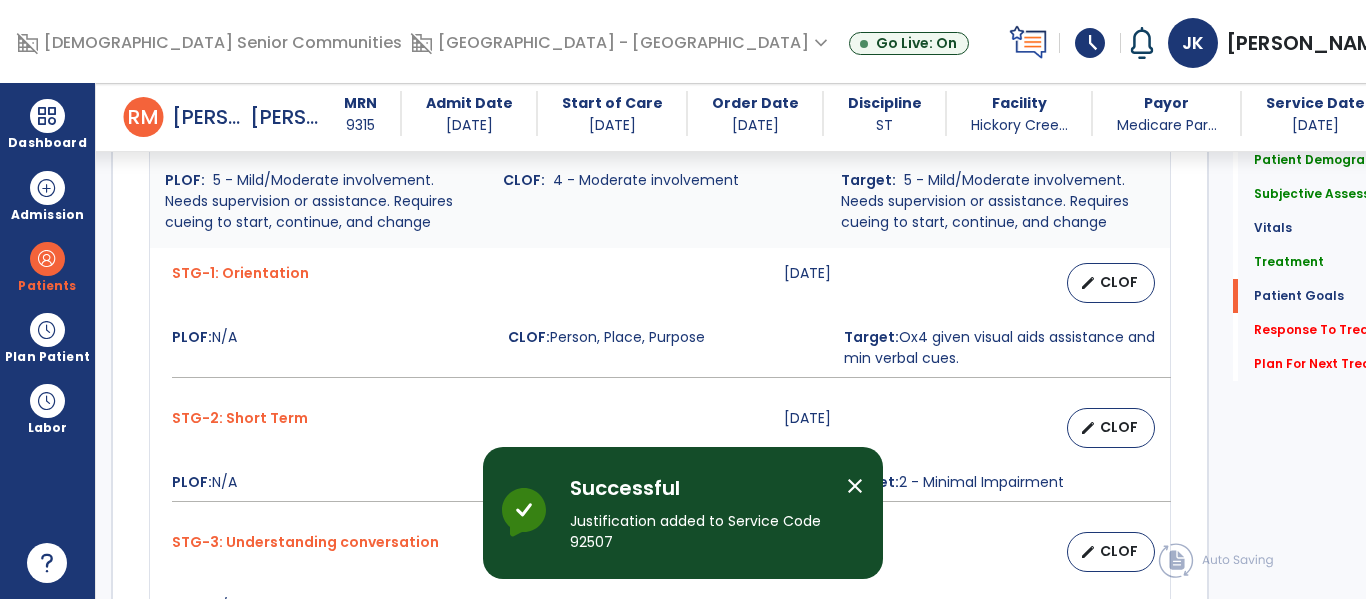 click on "close" at bounding box center [855, 486] 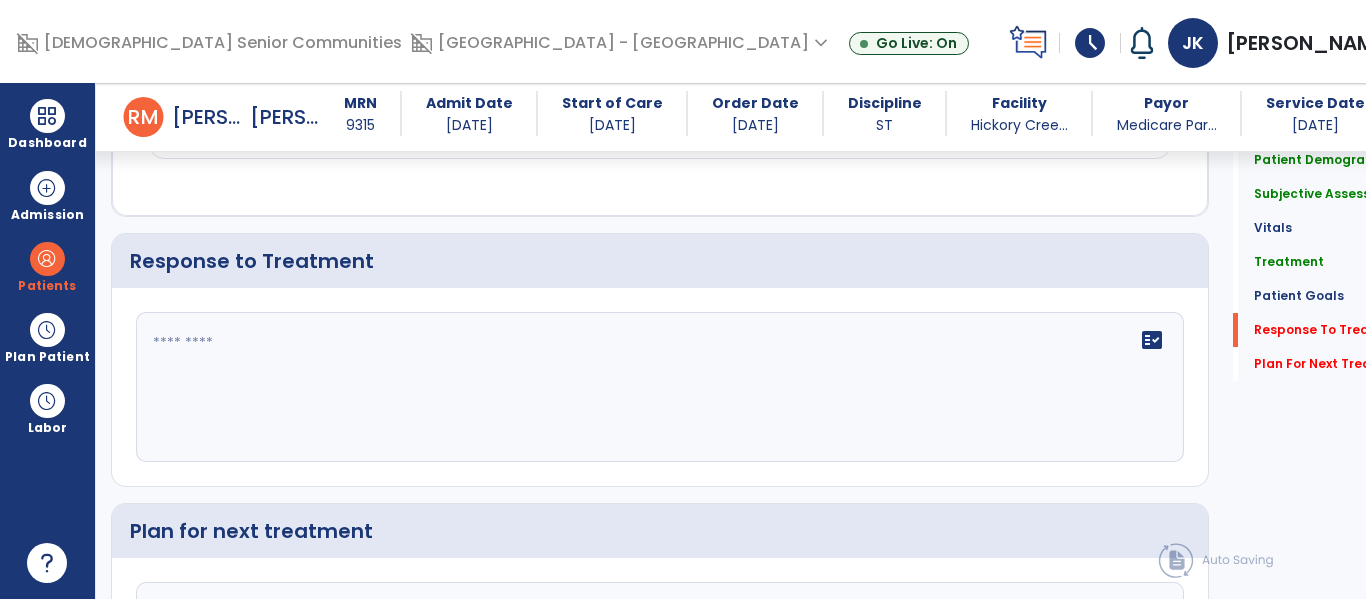 scroll, scrollTop: 2743, scrollLeft: 0, axis: vertical 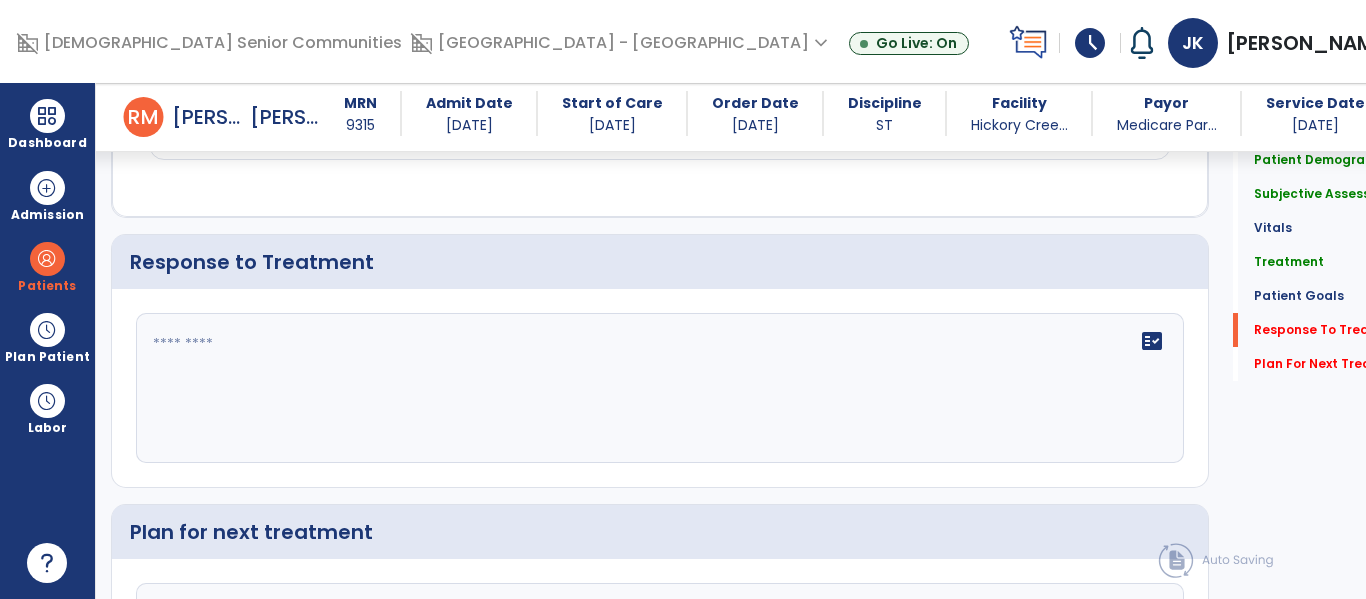 click on "fact_check" 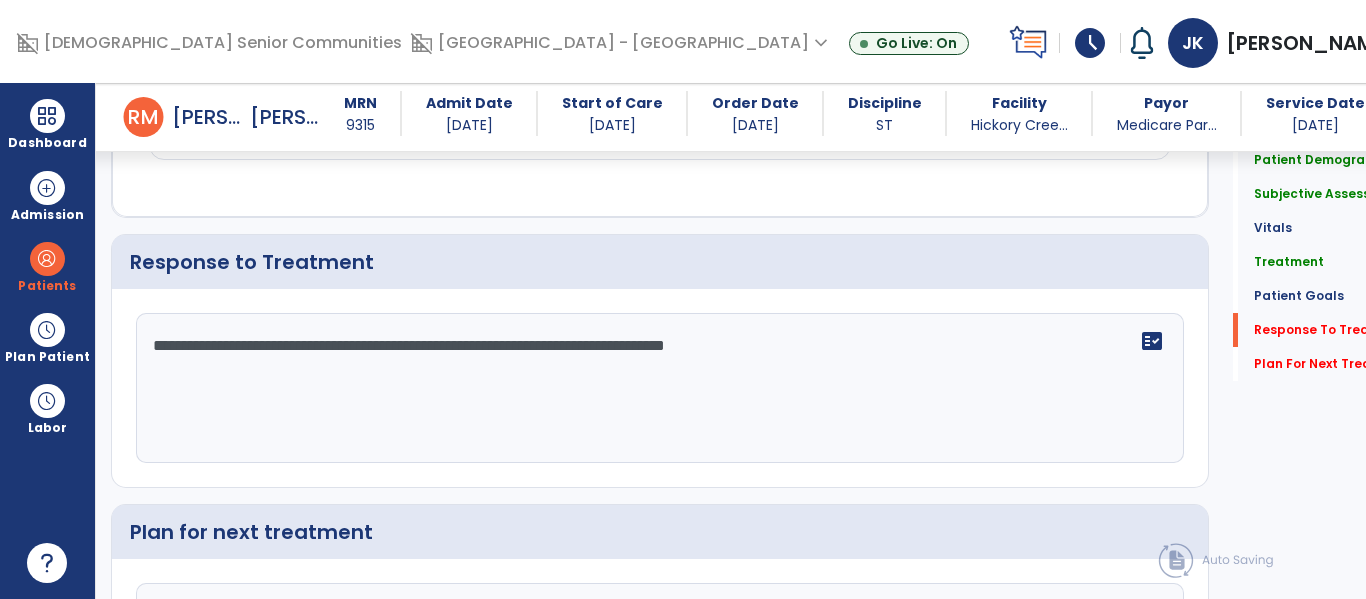 scroll, scrollTop: 2949, scrollLeft: 0, axis: vertical 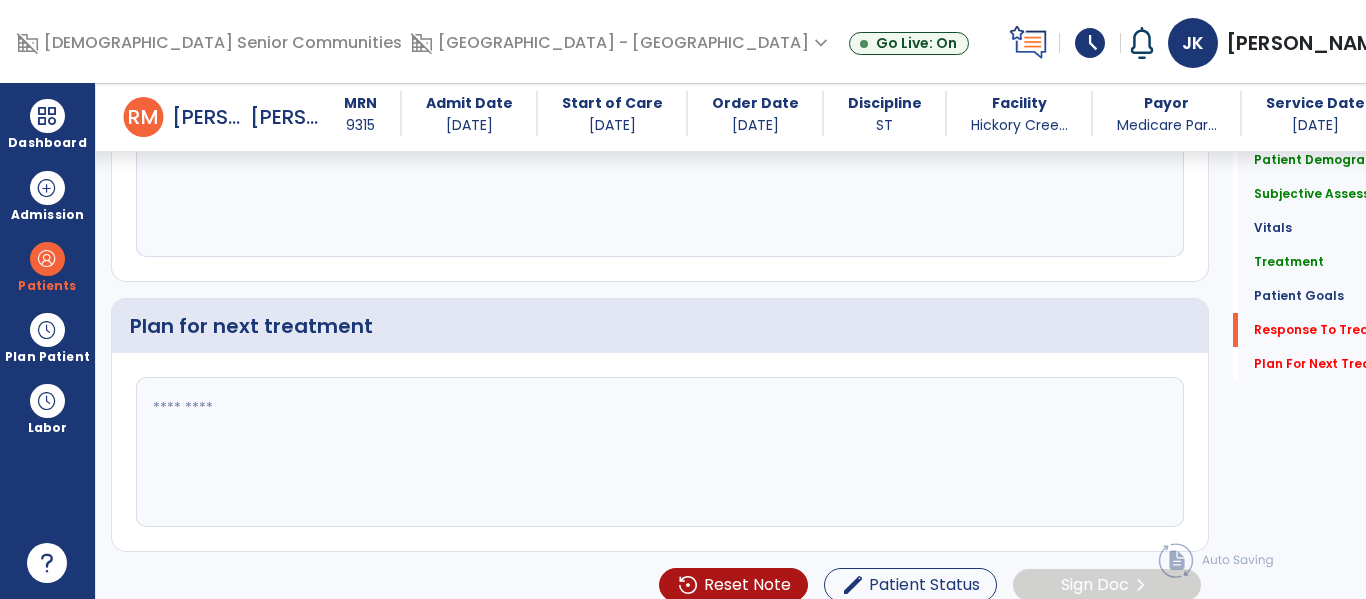 type on "**********" 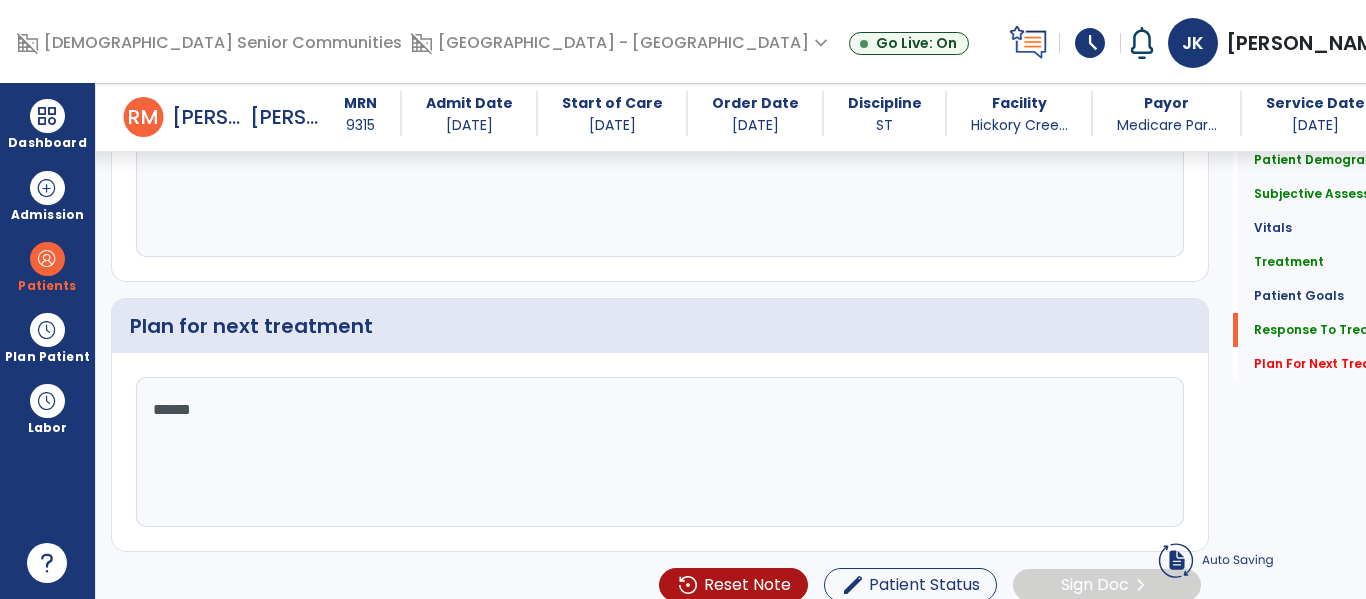 type on "*******" 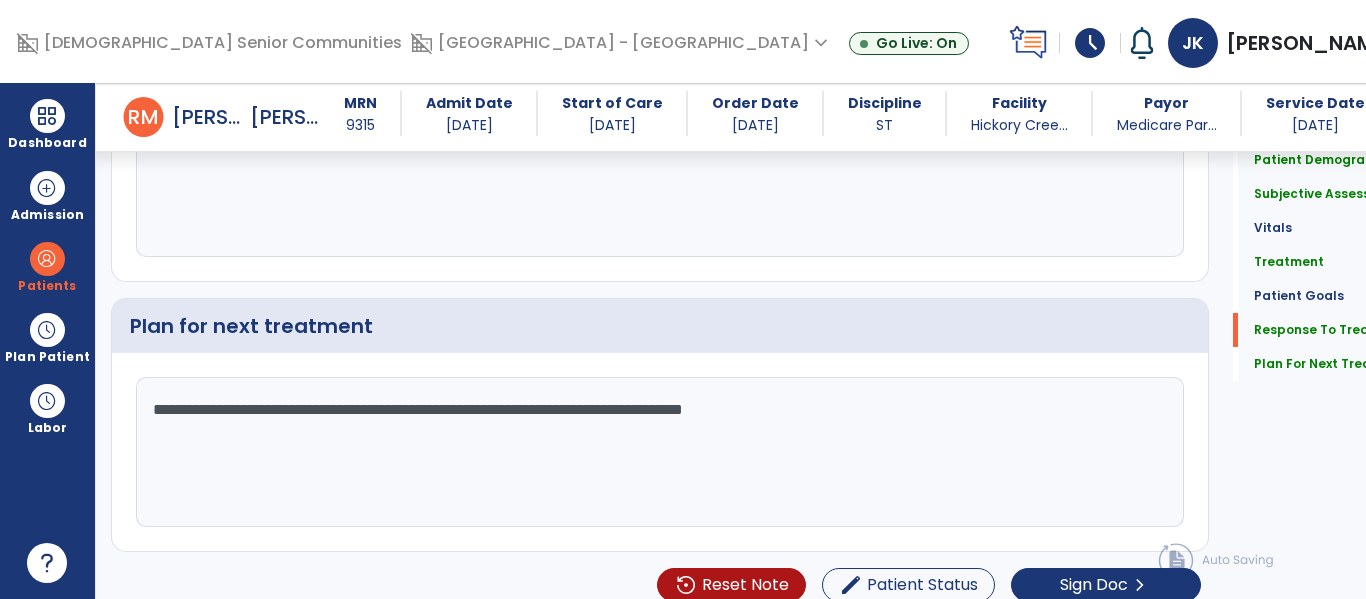 click on "**********" 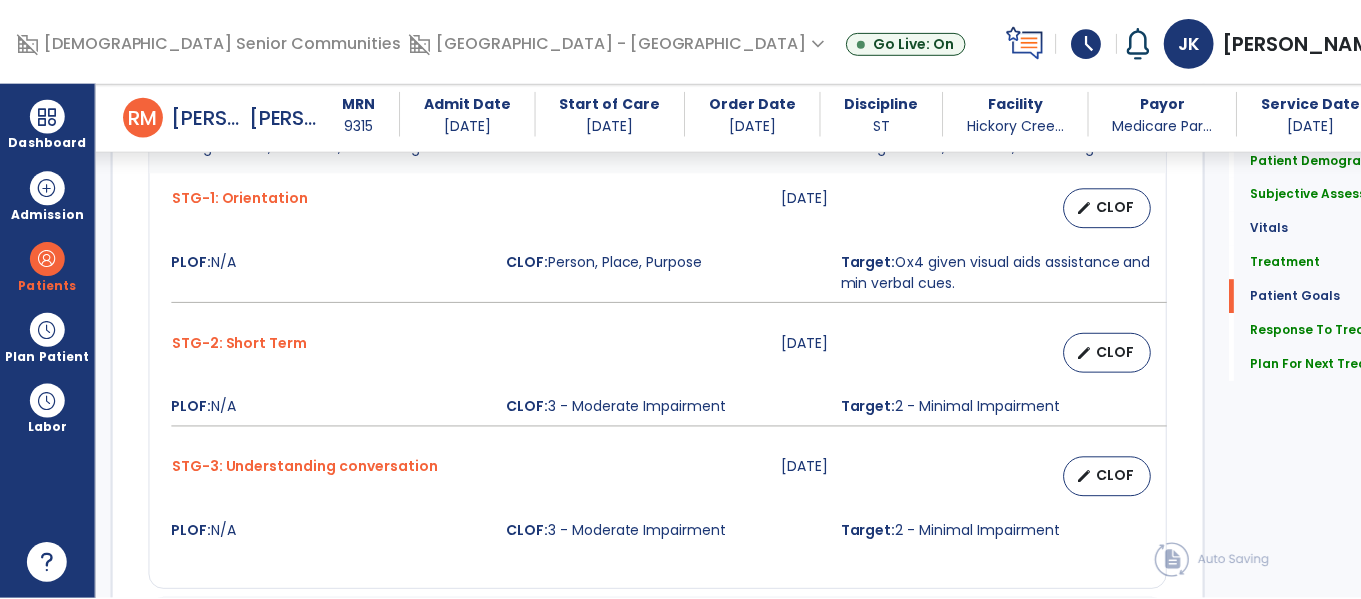scroll, scrollTop: 2989, scrollLeft: 0, axis: vertical 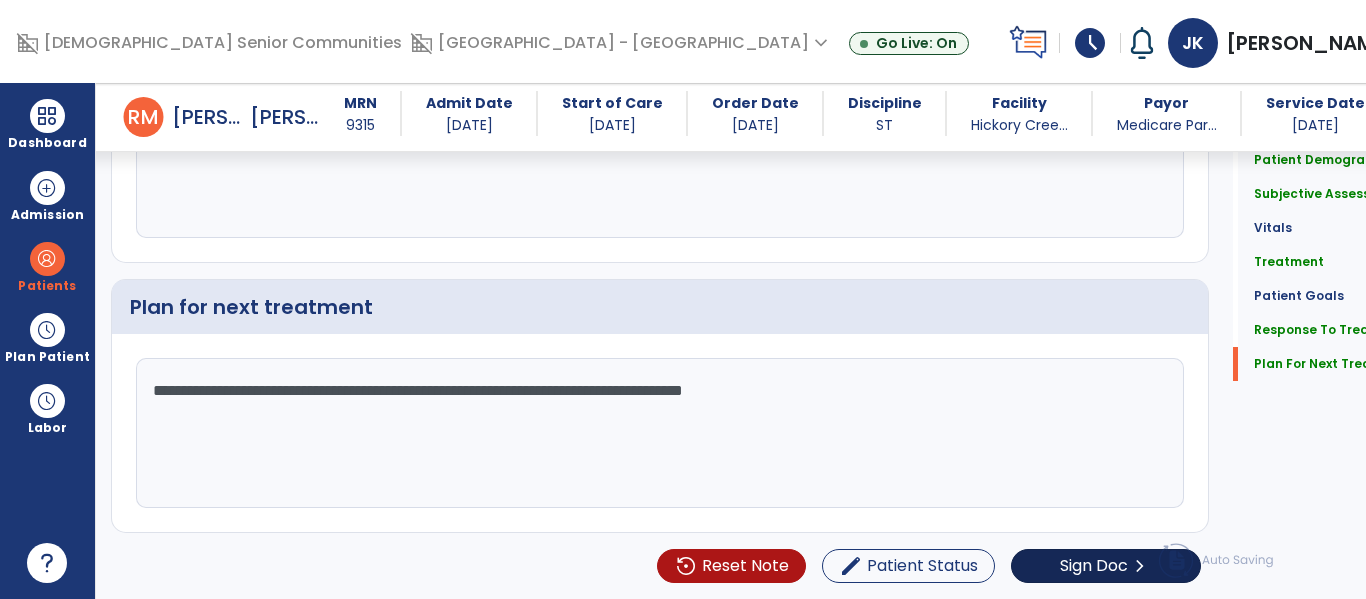 type on "**********" 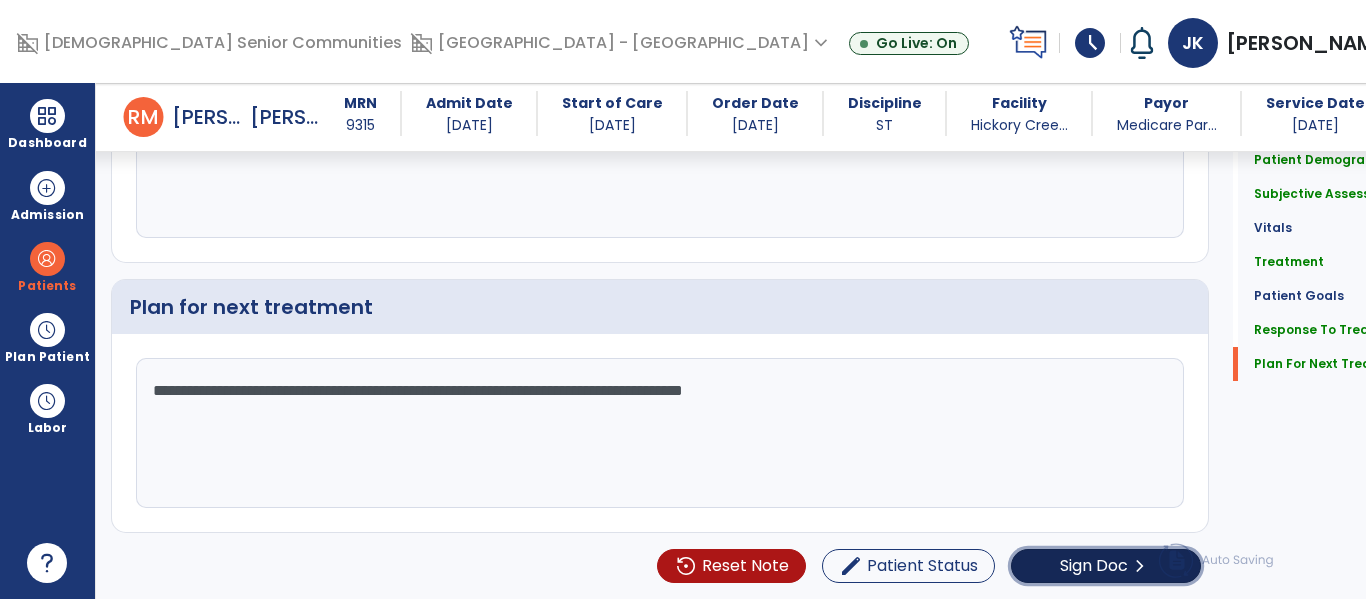click on "Sign Doc  chevron_right" 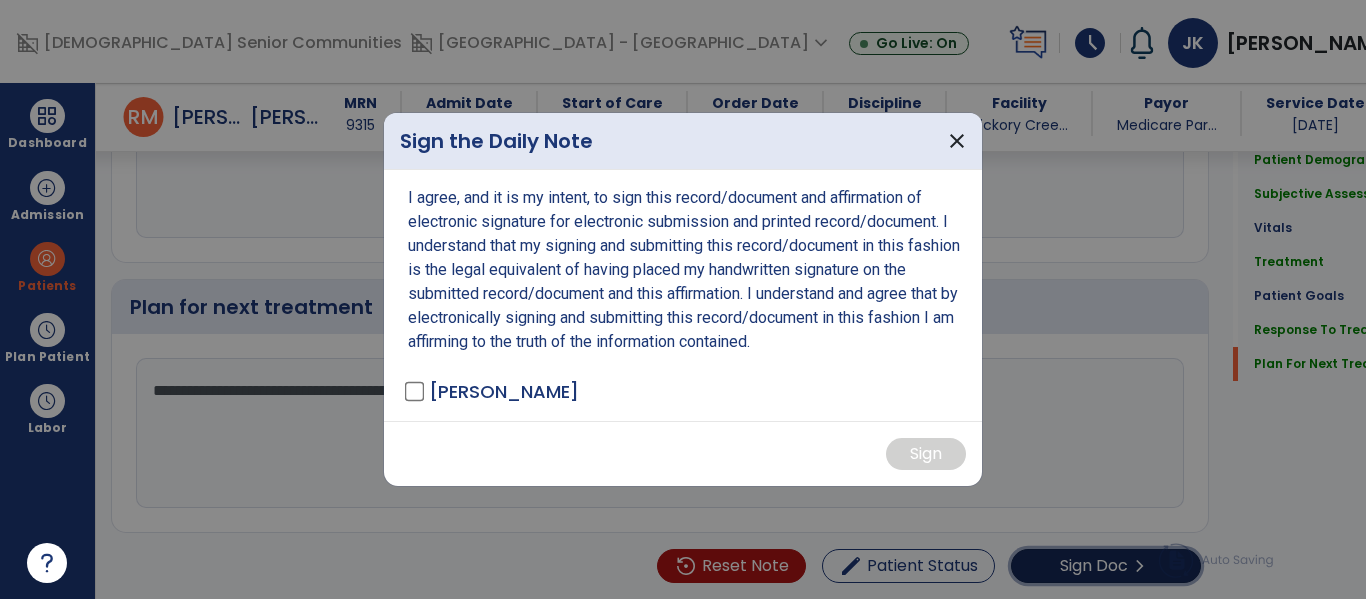 scroll, scrollTop: 2989, scrollLeft: 0, axis: vertical 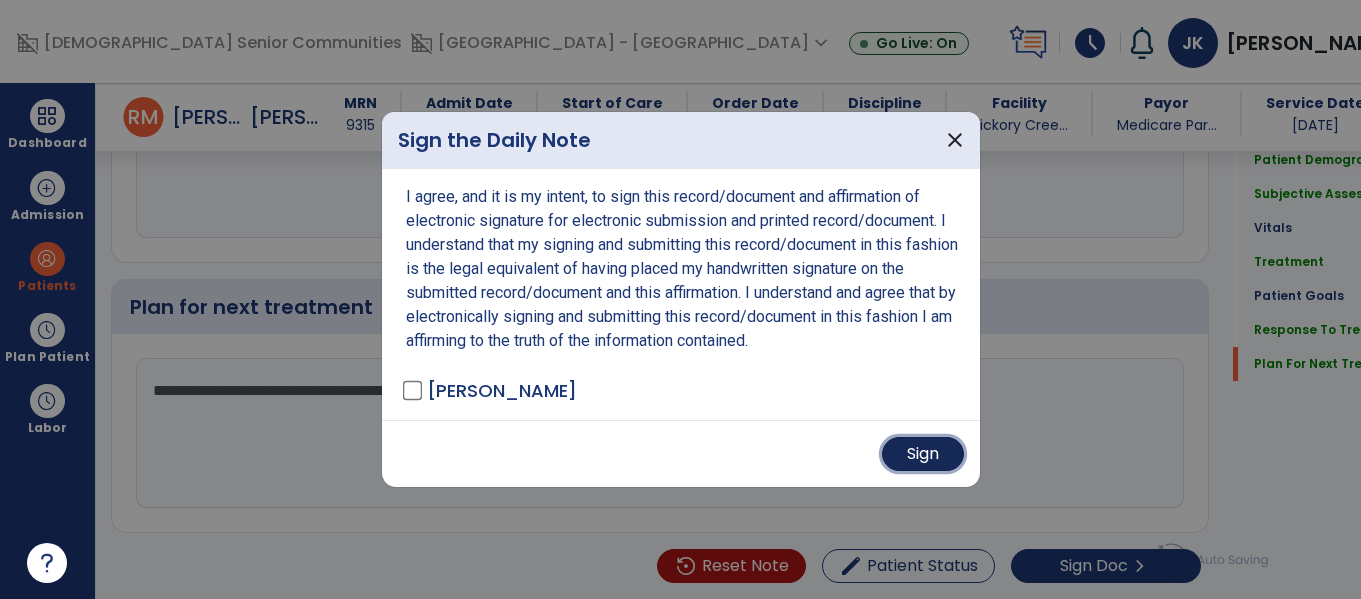 click on "Sign" at bounding box center (923, 454) 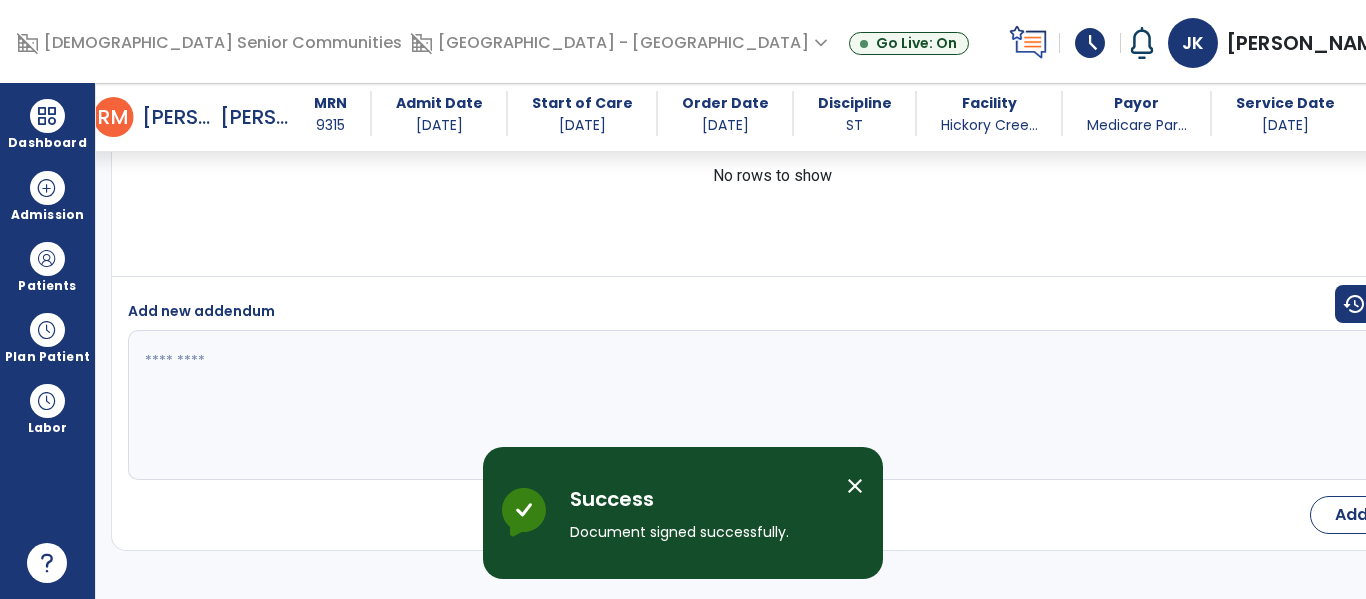 scroll, scrollTop: 4969, scrollLeft: 0, axis: vertical 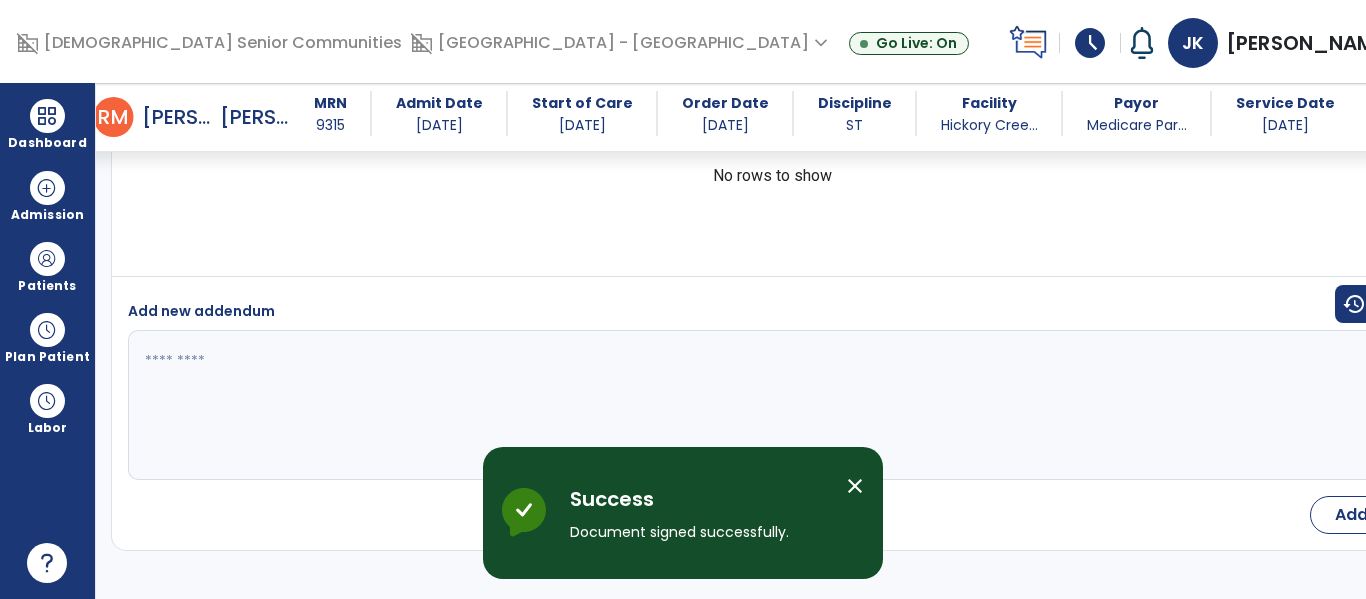 click on "close" at bounding box center [855, 486] 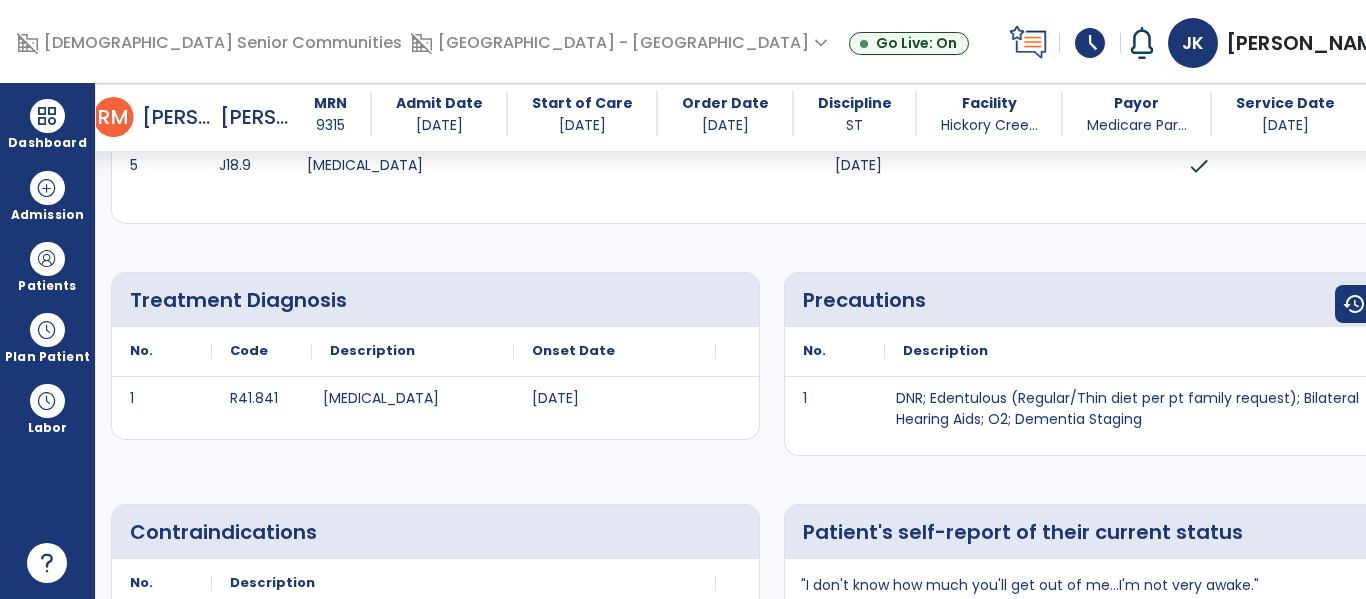 scroll, scrollTop: 123, scrollLeft: 0, axis: vertical 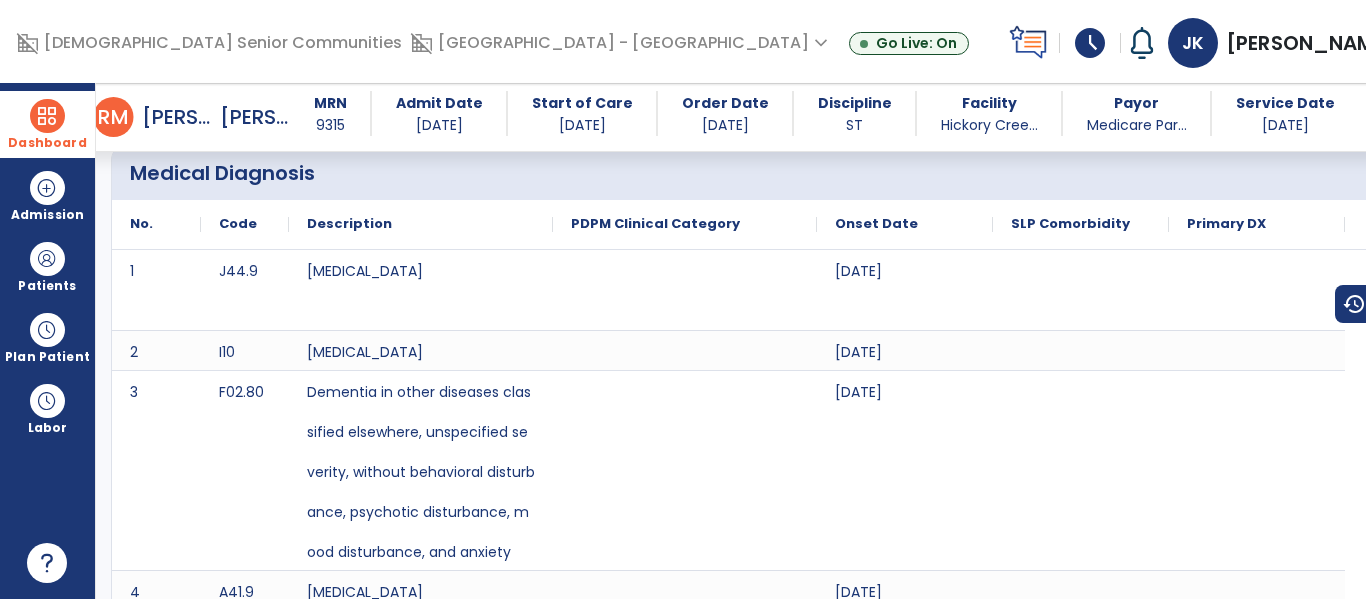 click on "Dashboard" at bounding box center [47, 124] 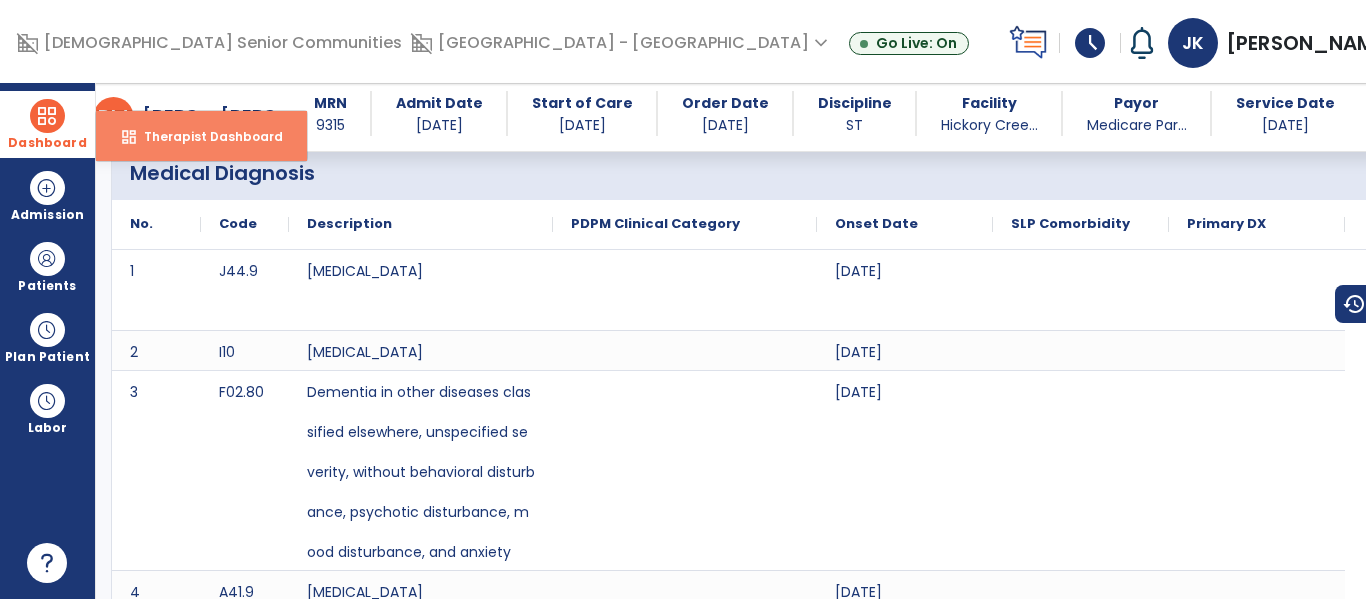 click on "dashboard  Therapist Dashboard" at bounding box center [201, 136] 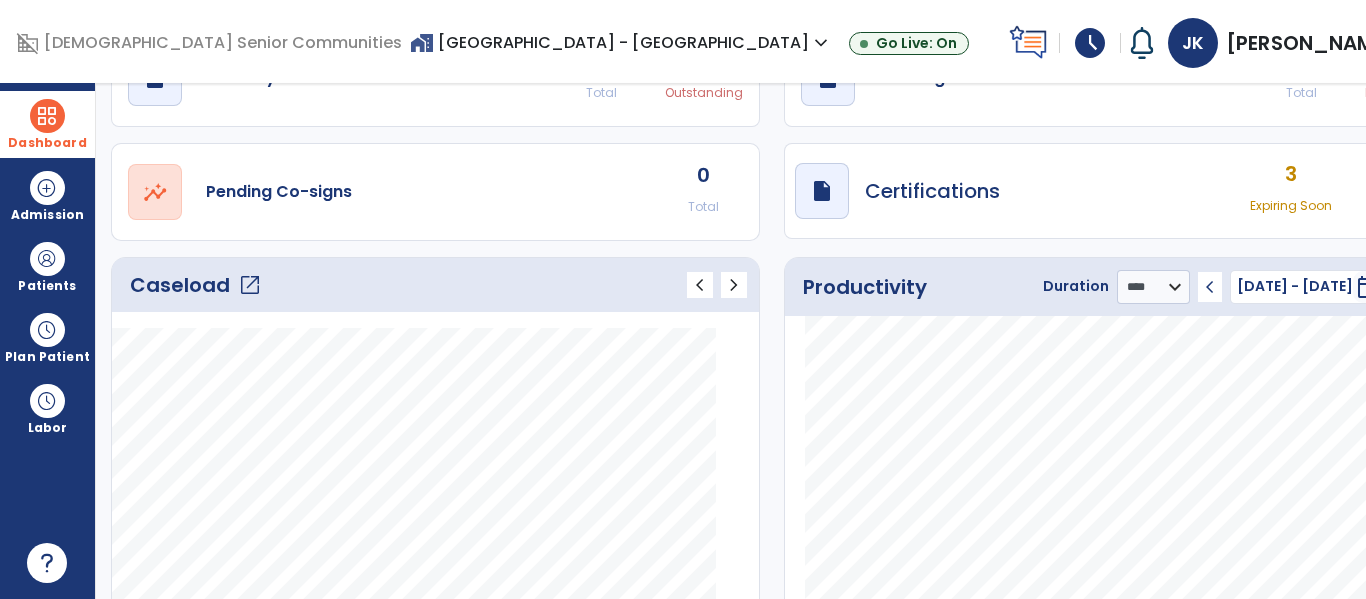 scroll, scrollTop: 110, scrollLeft: 0, axis: vertical 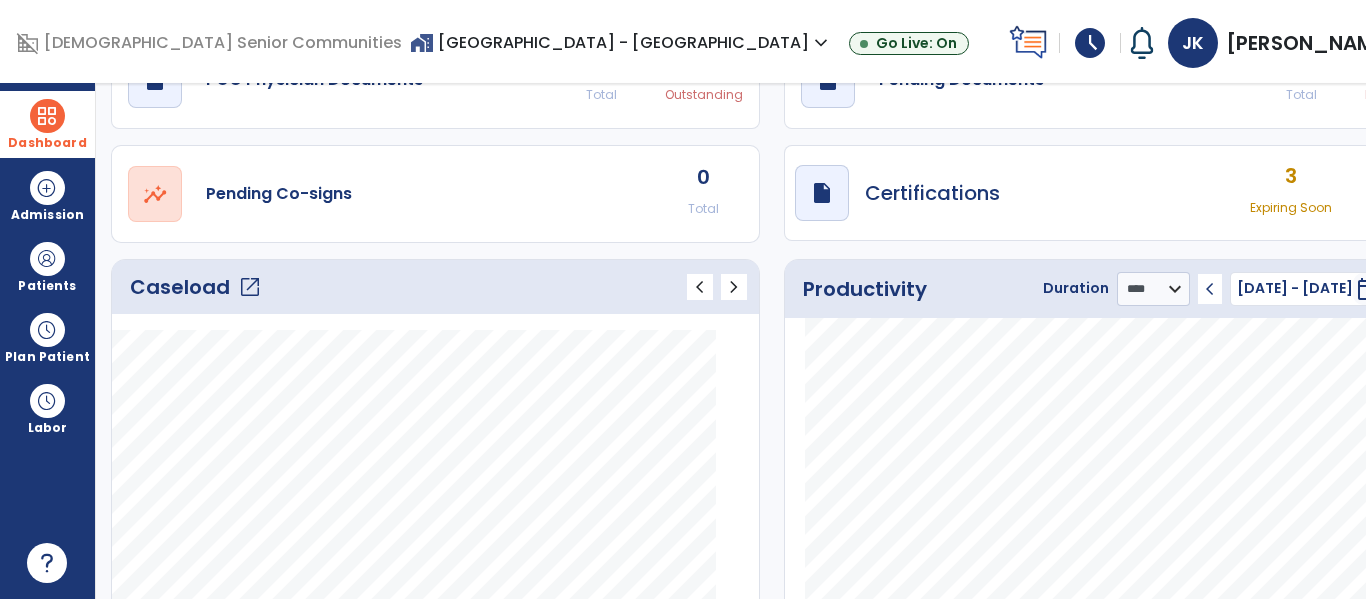 click on "open_in_new" 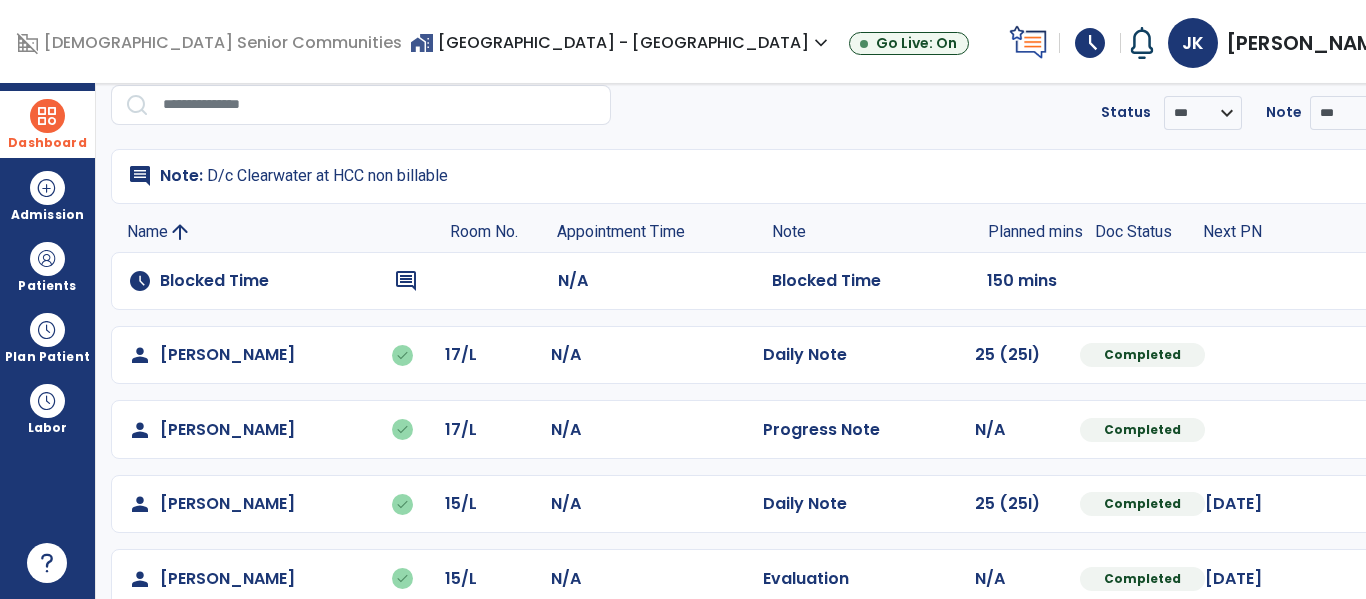 scroll, scrollTop: 0, scrollLeft: 0, axis: both 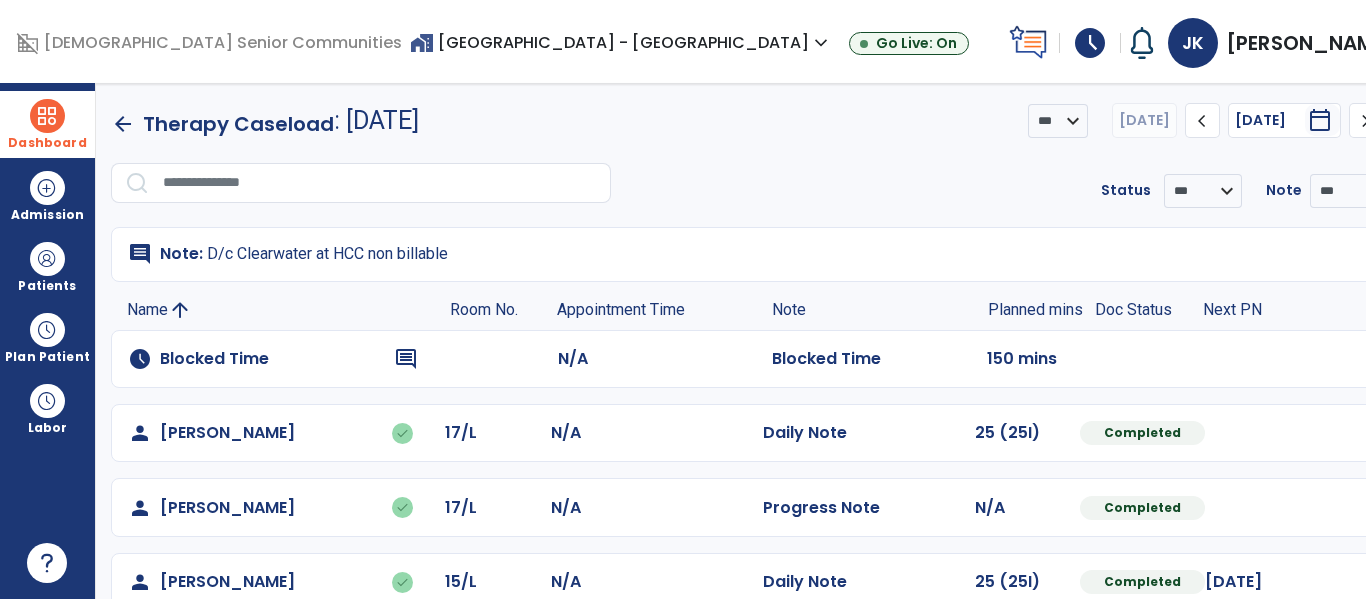 click on "chevron_right" 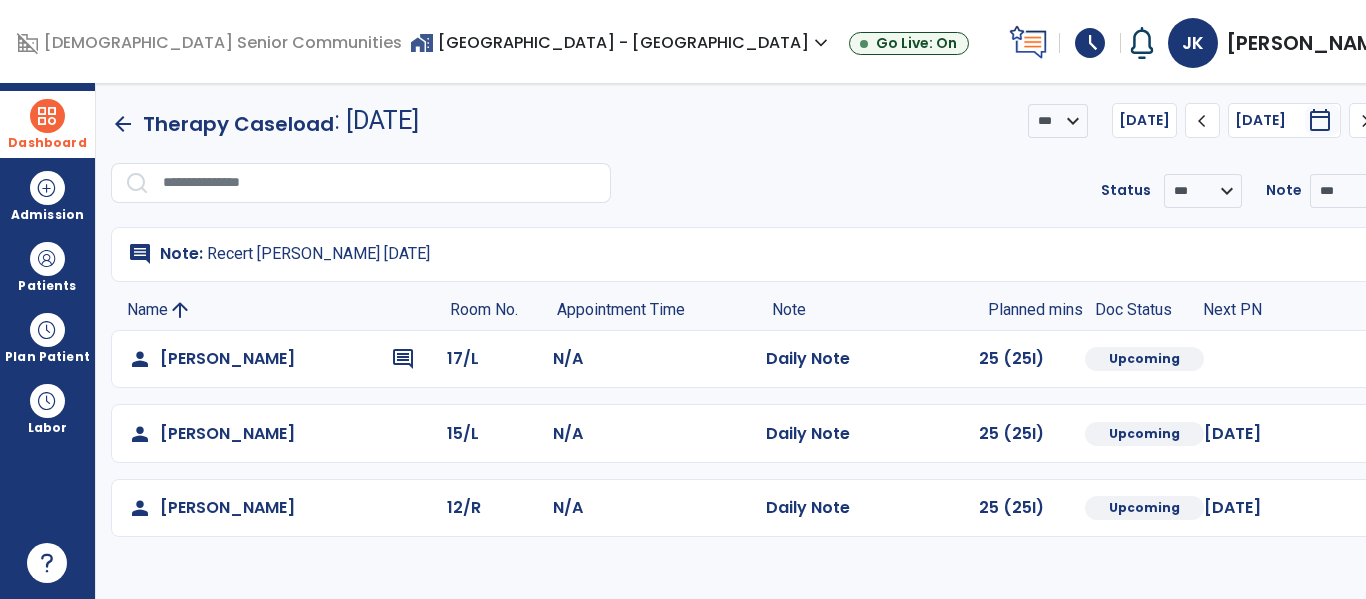 click on "chevron_right" 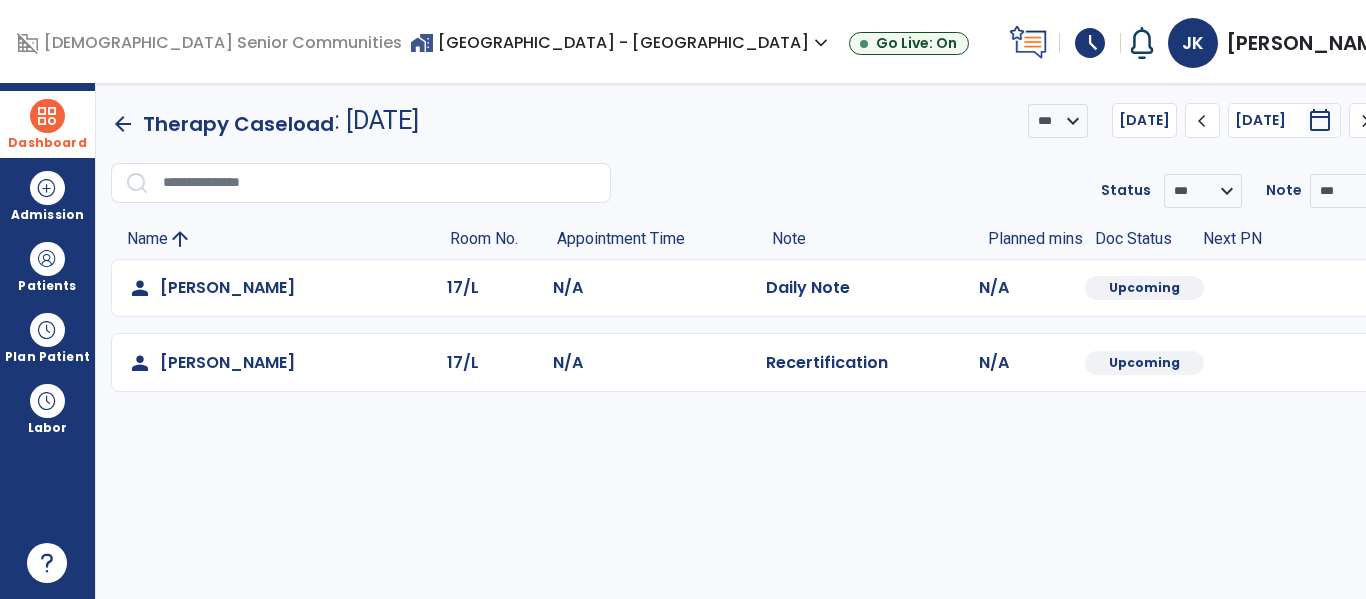 click on "chevron_left" 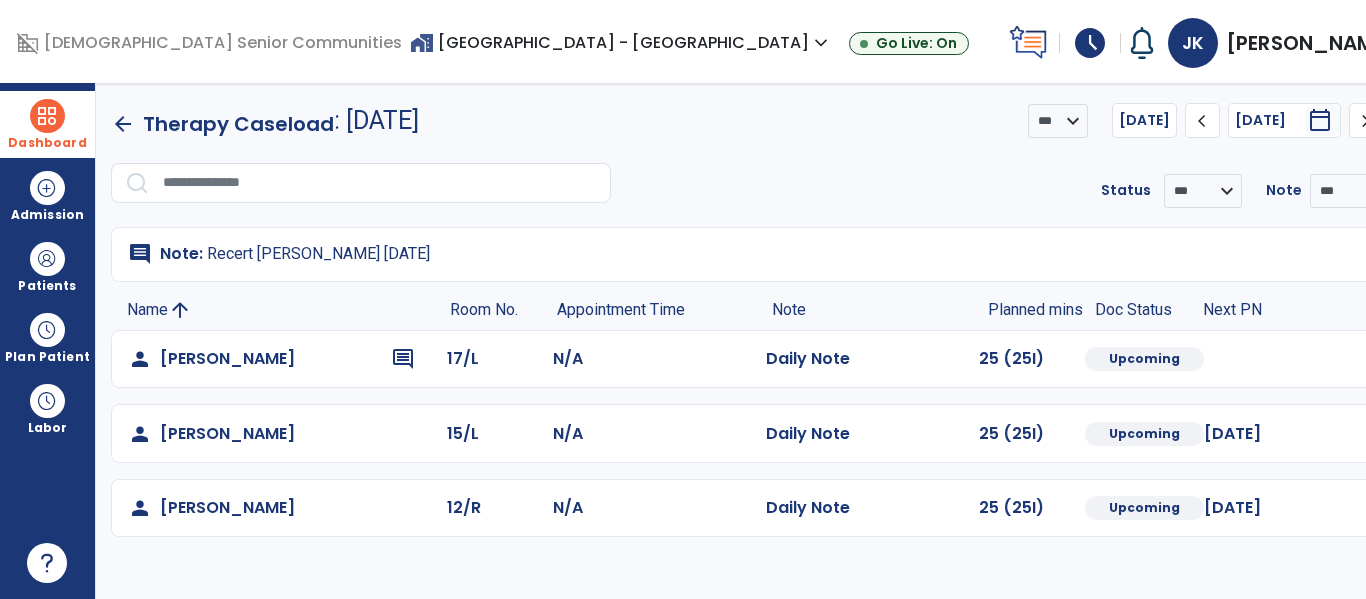 click on "chevron_left" 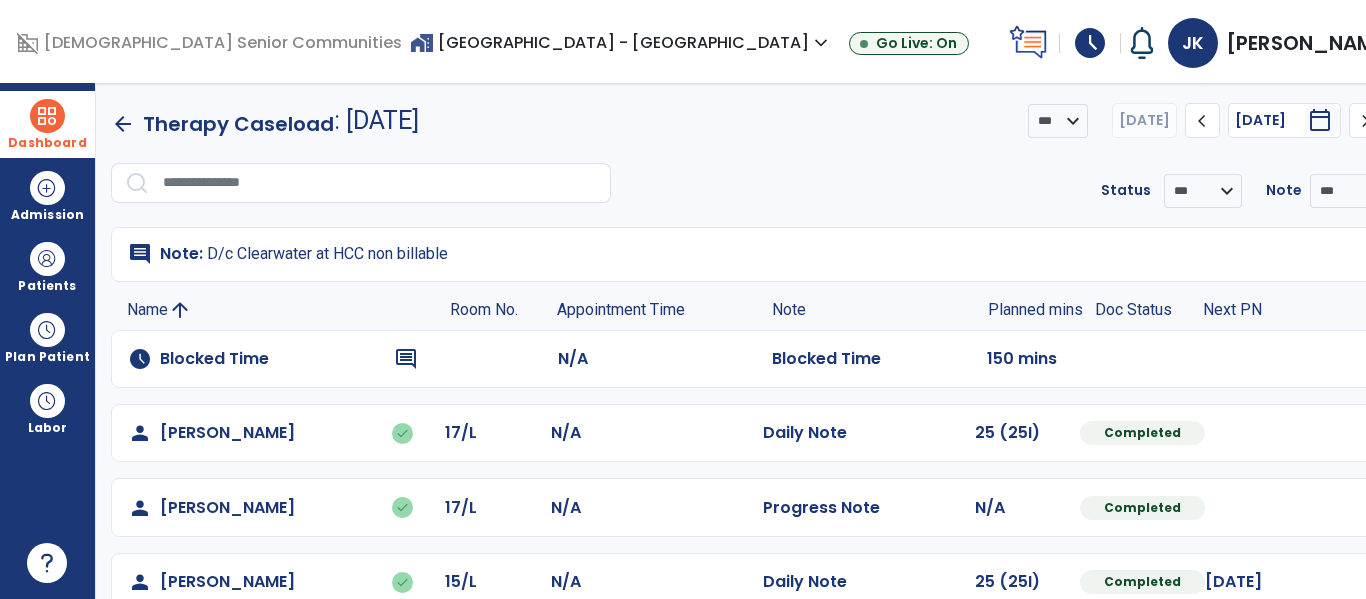 click on "expand_more" at bounding box center [821, 43] 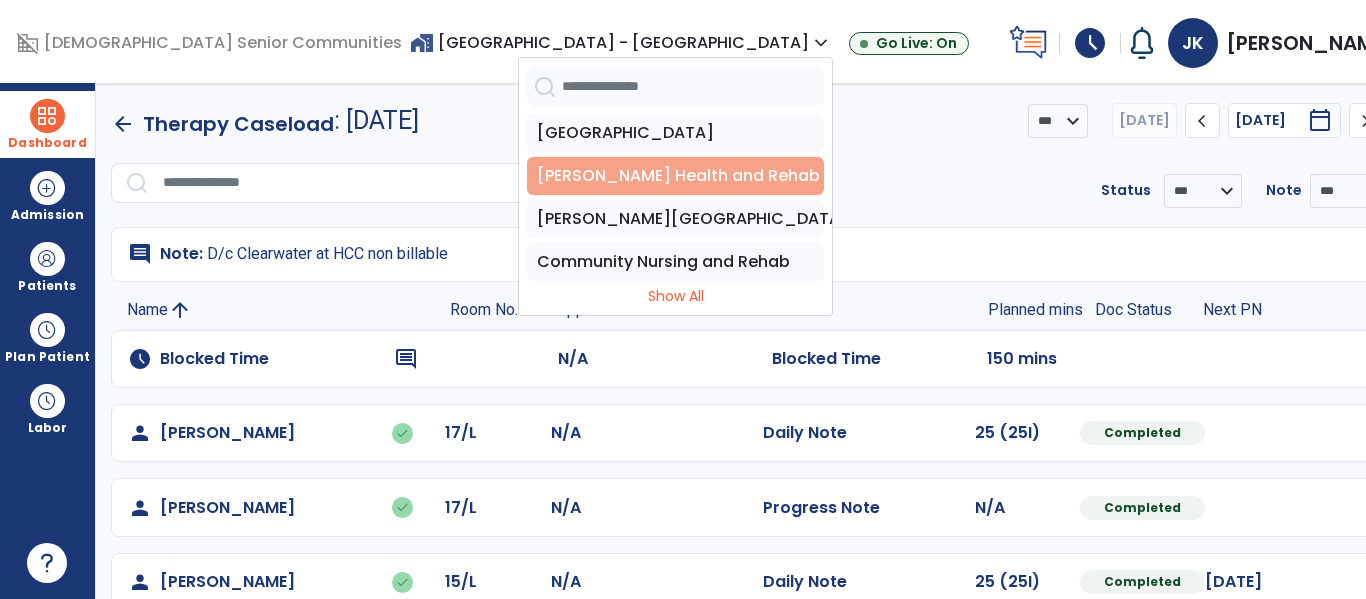 click on "[PERSON_NAME] Health and Rehab" at bounding box center (675, 176) 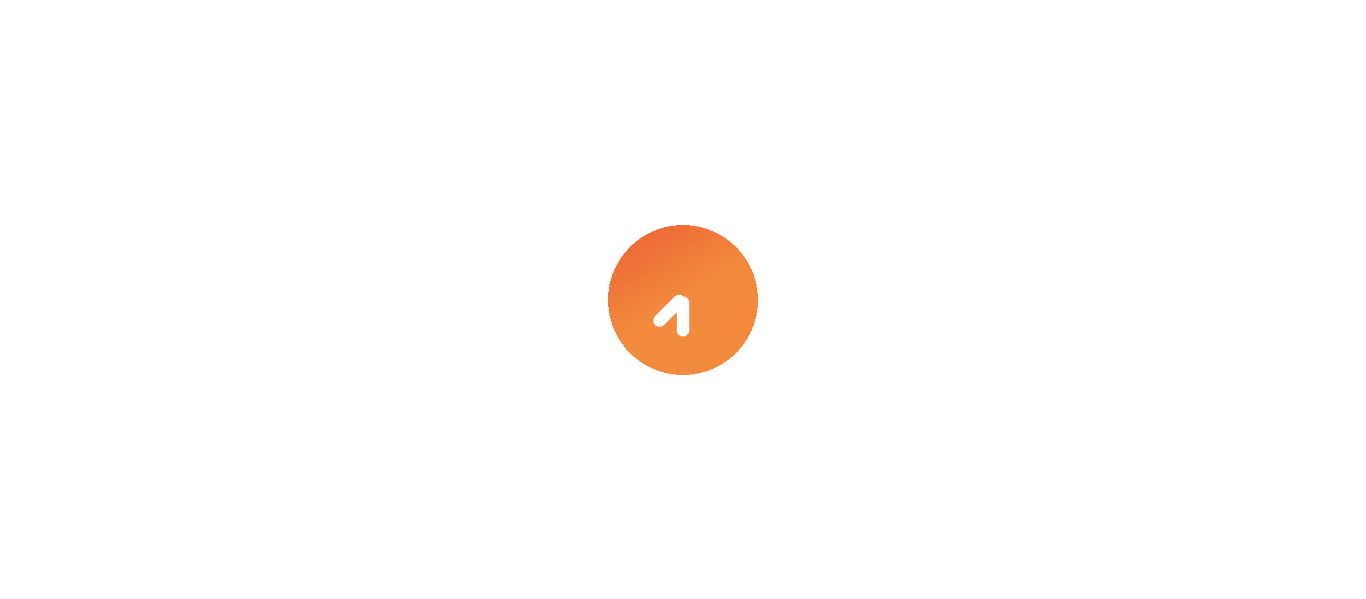 scroll, scrollTop: 0, scrollLeft: 0, axis: both 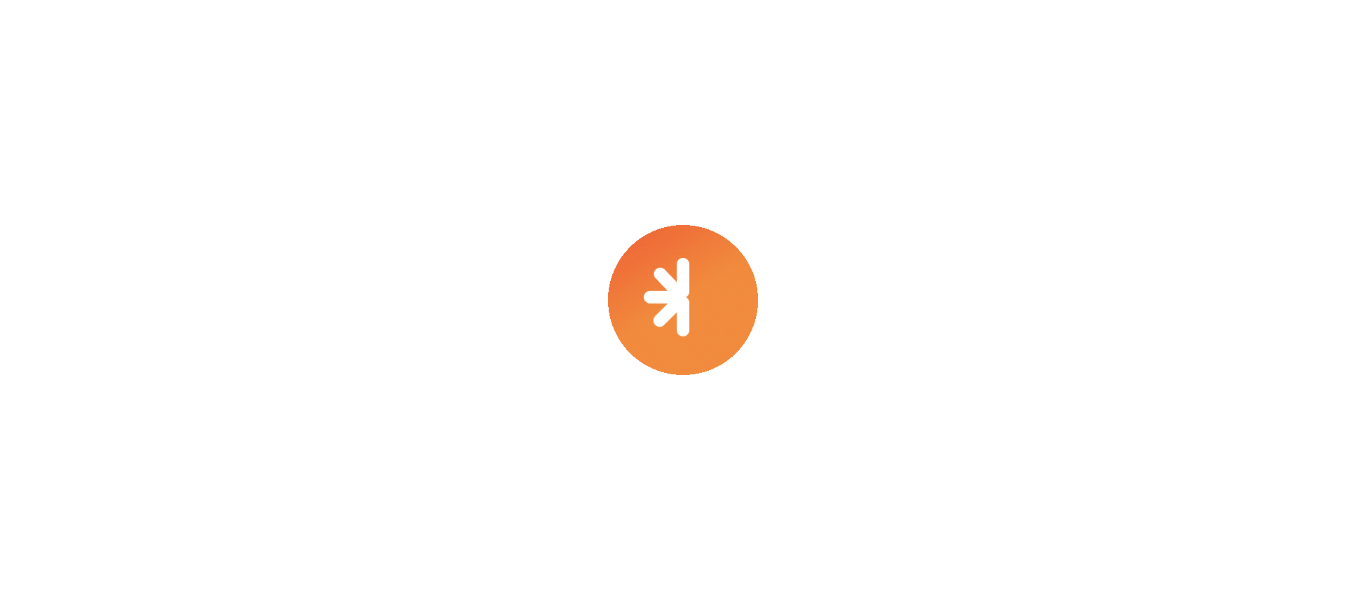 select on "****" 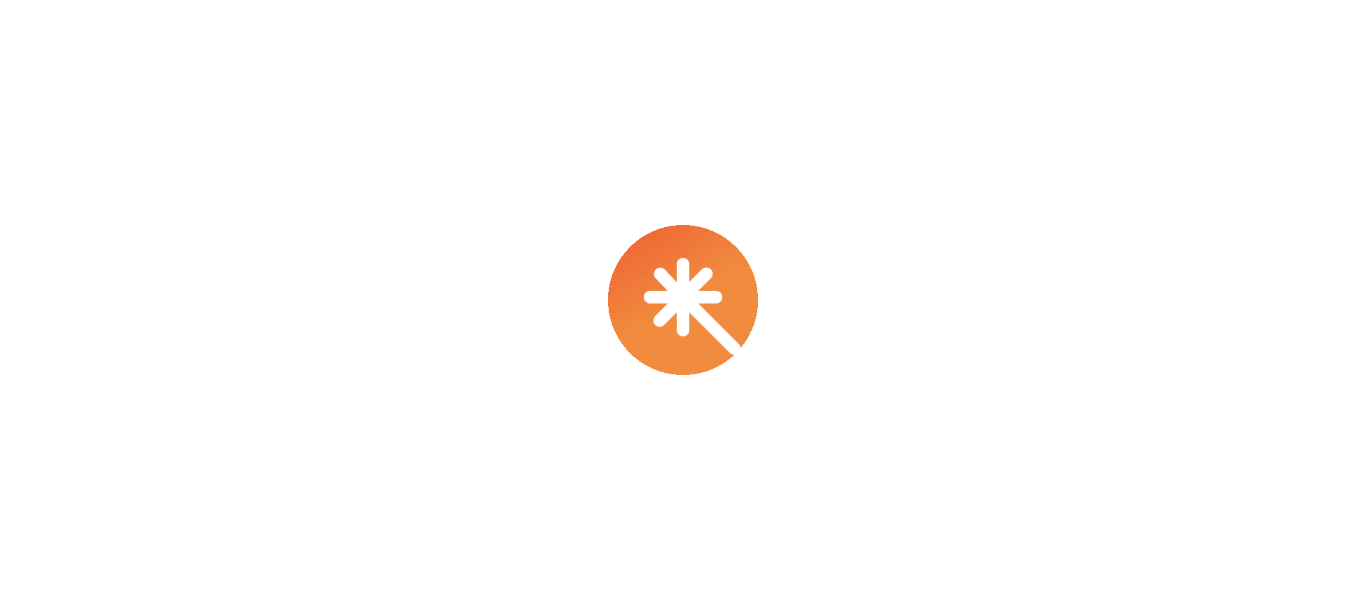 scroll, scrollTop: 0, scrollLeft: 0, axis: both 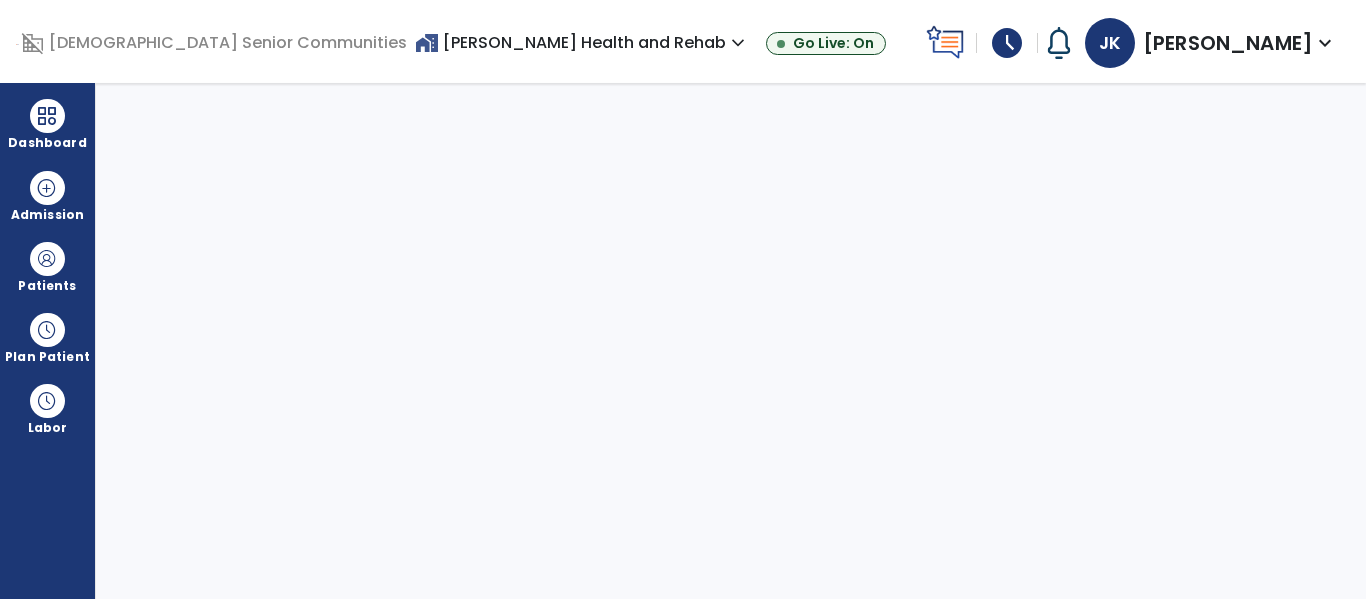 select on "****" 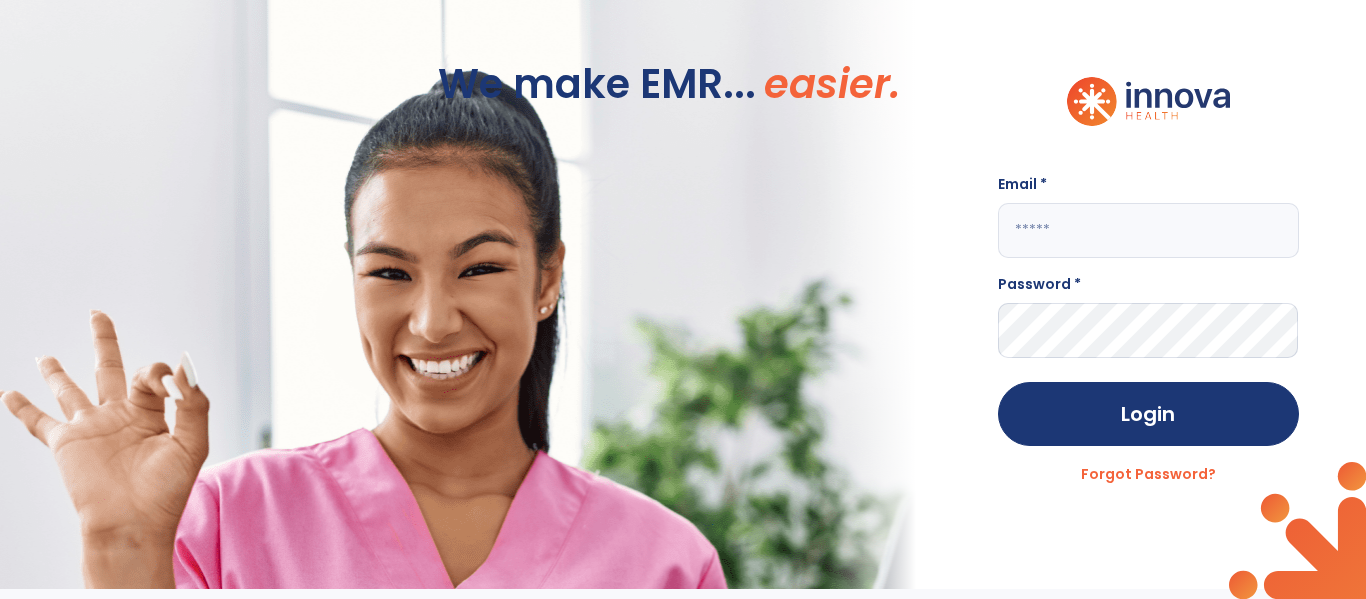 scroll, scrollTop: 0, scrollLeft: 0, axis: both 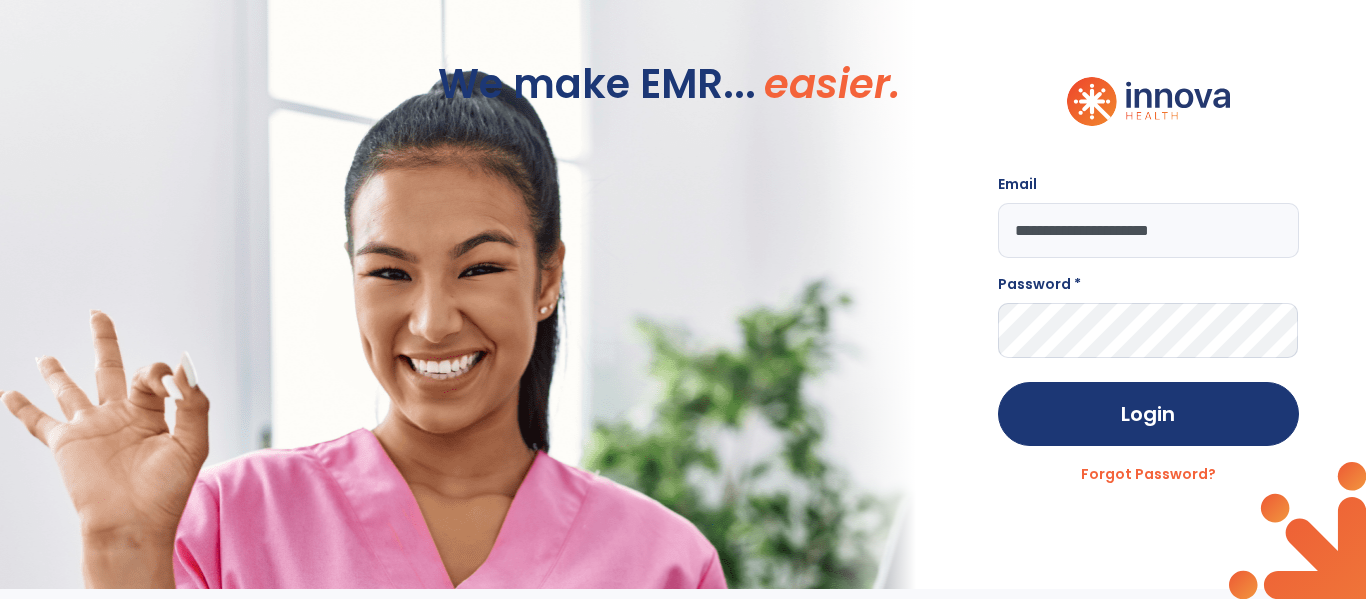 type on "**********" 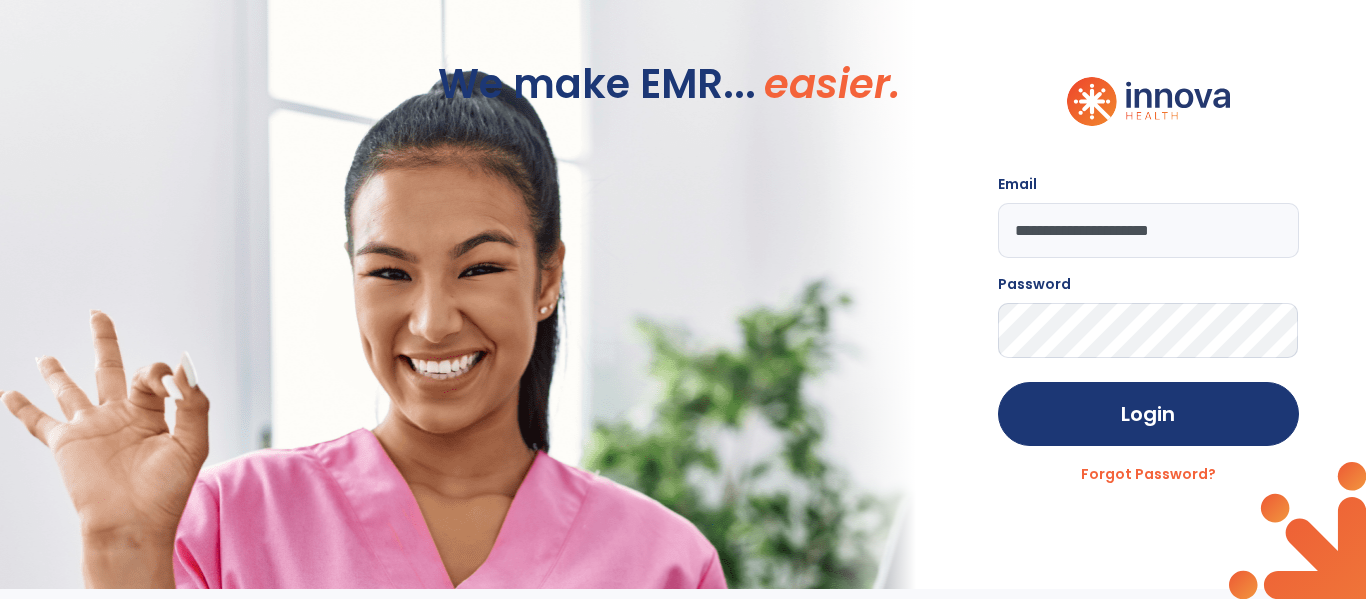click on "Login" 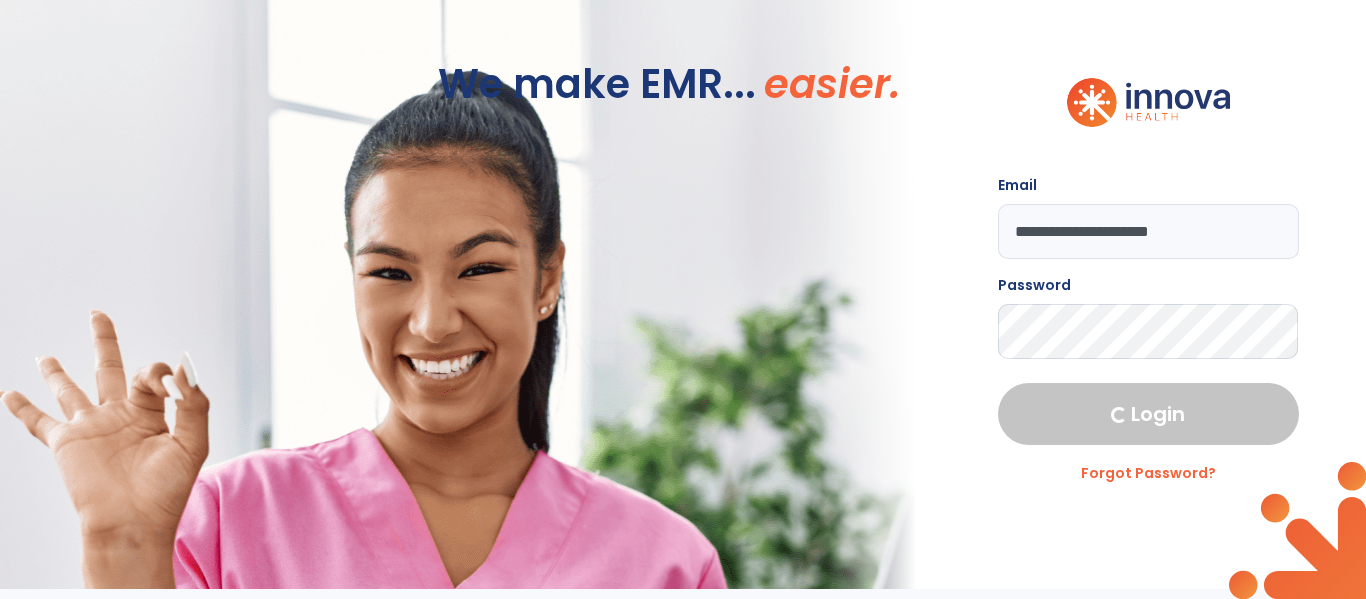 select on "****" 